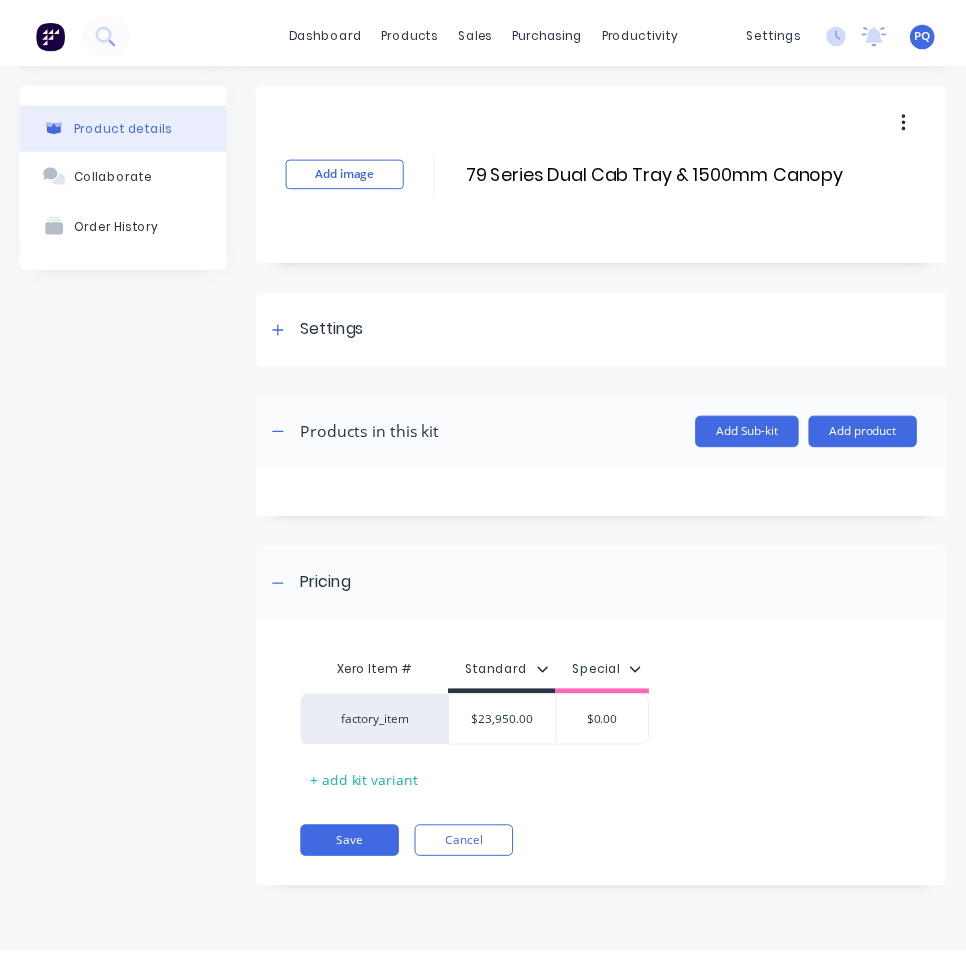 scroll, scrollTop: 0, scrollLeft: 0, axis: both 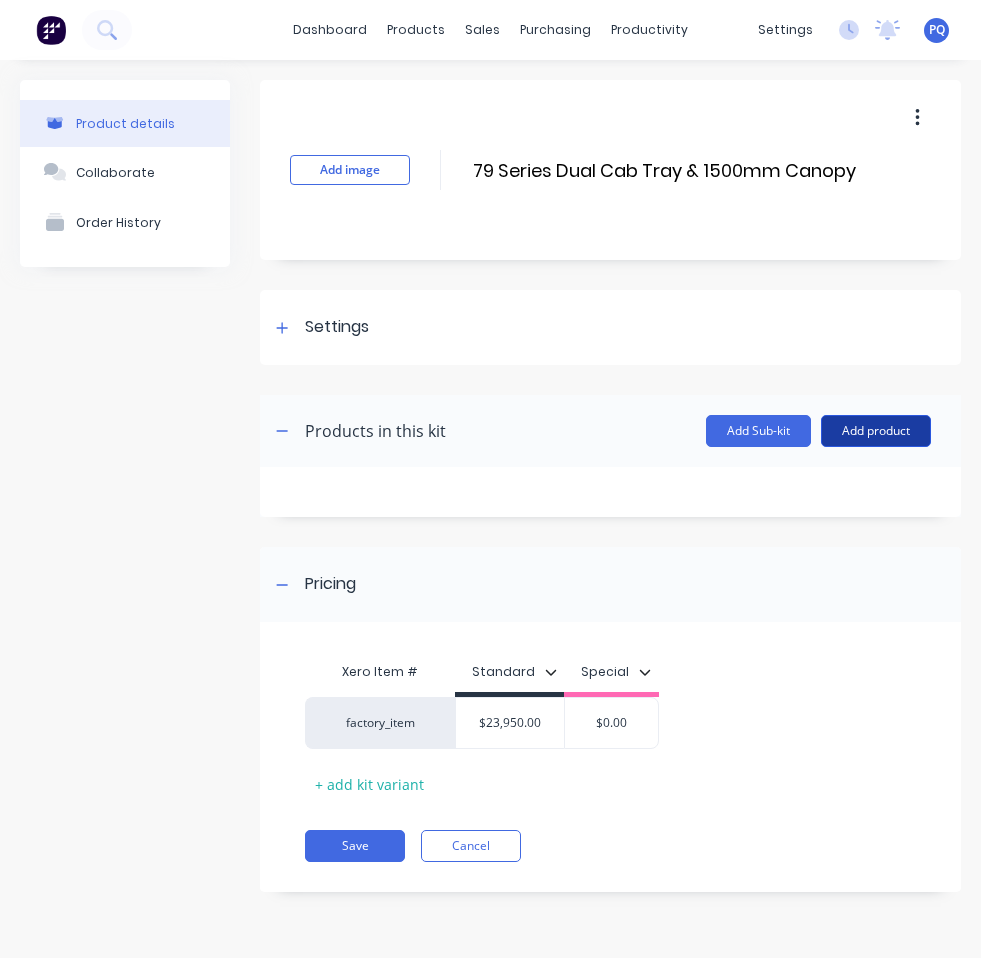 click on "Add product" at bounding box center (876, 431) 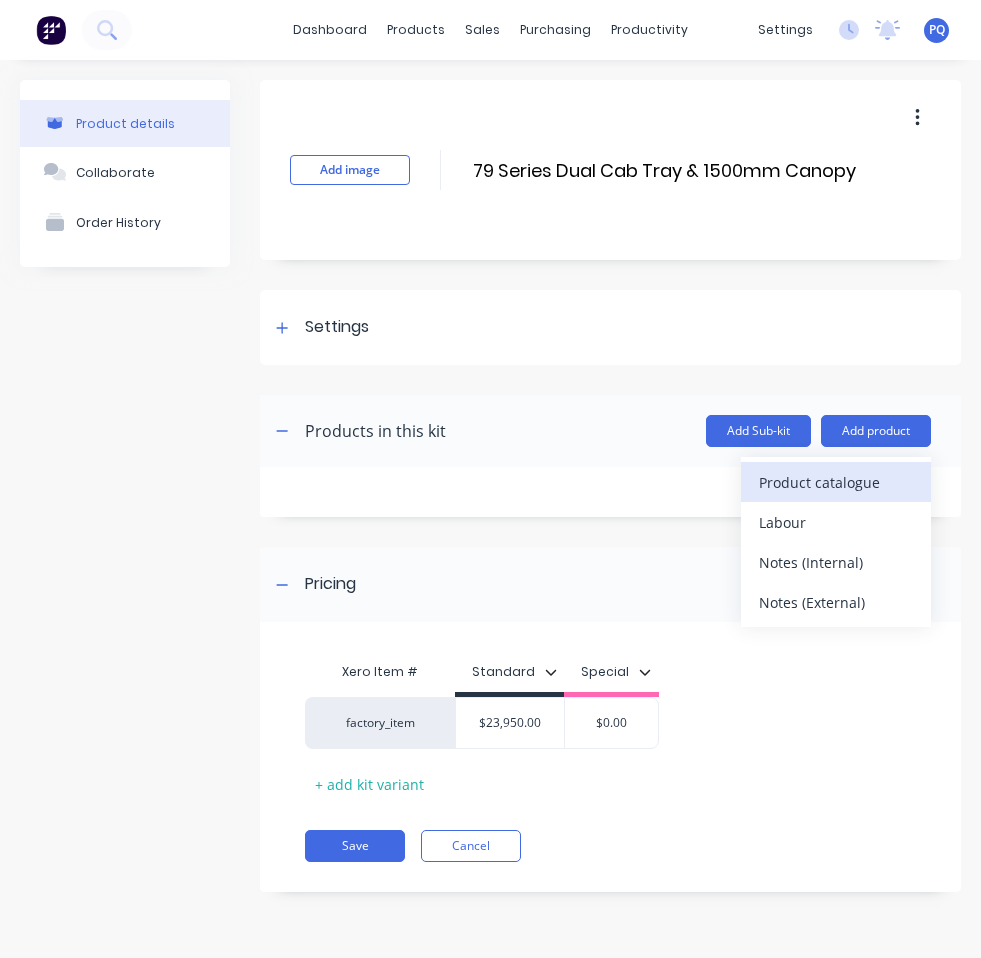 click on "Product catalogue" at bounding box center [836, 482] 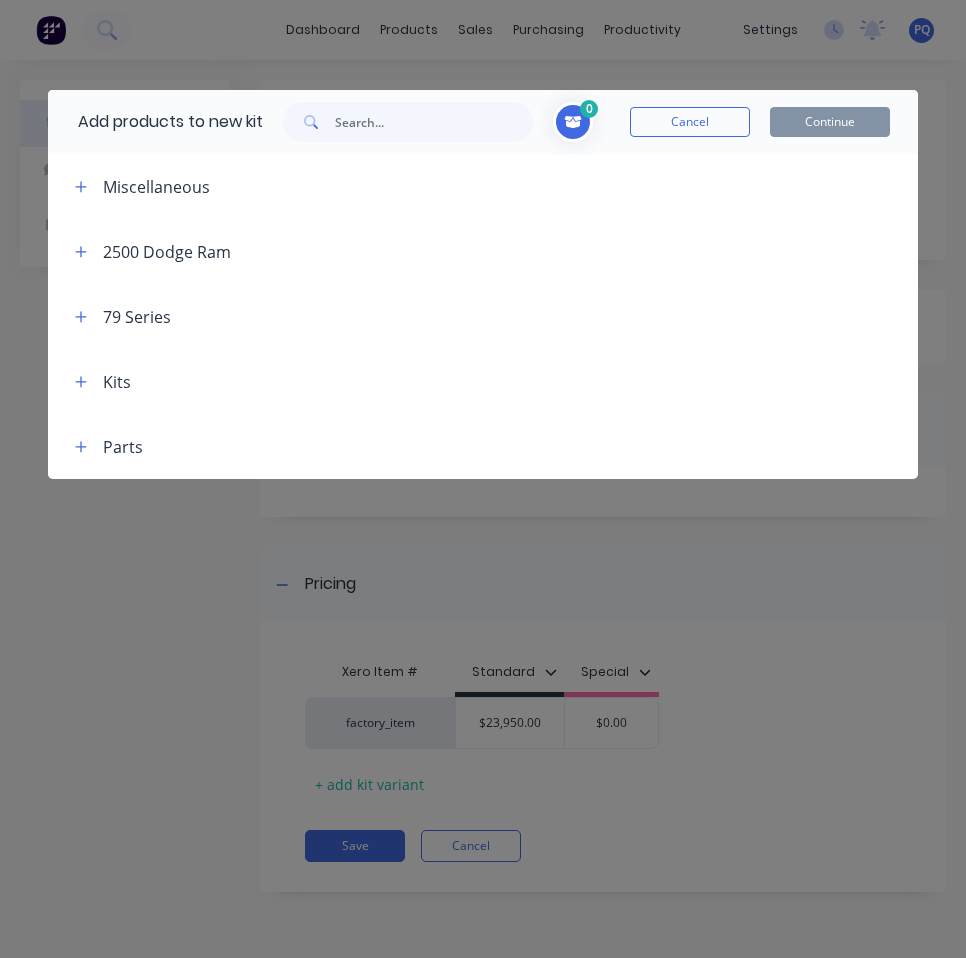 click on "Add products to new kit 0 Cancel Continue Miscellaneous 2500 Dodge Ram  79 Series Kits Parts" at bounding box center (483, 479) 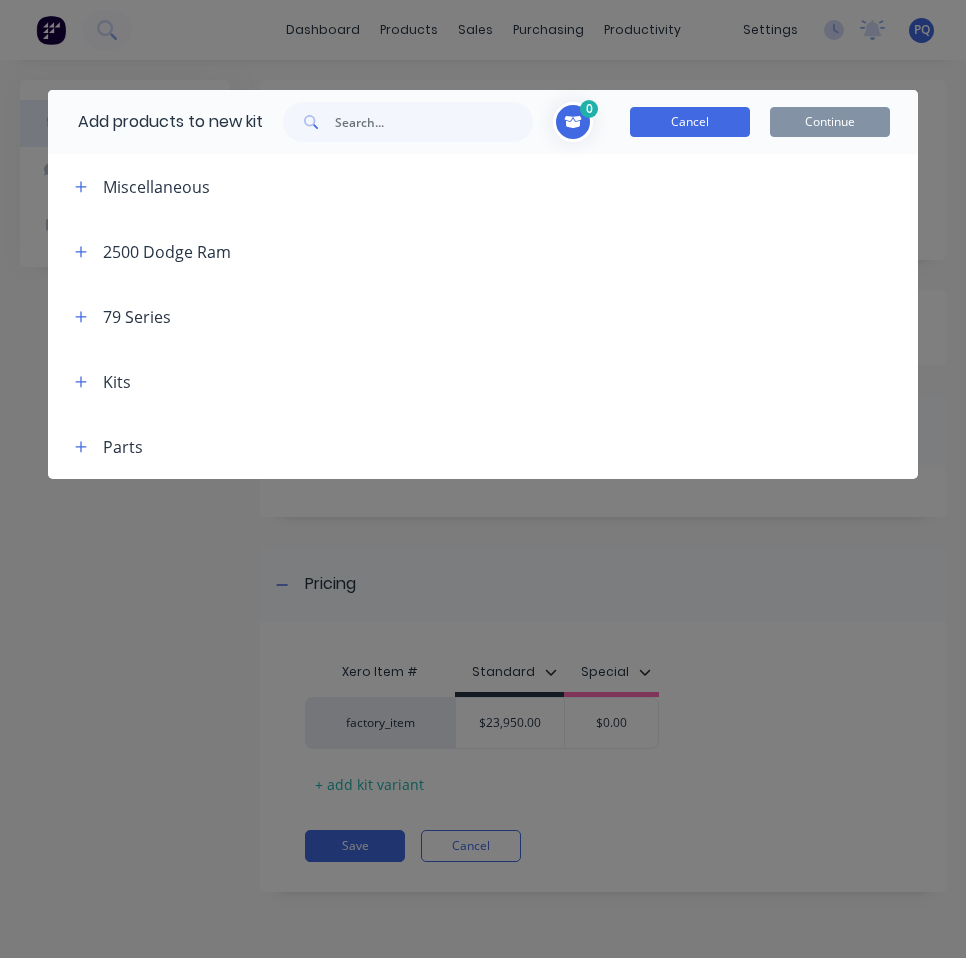 click on "Cancel" at bounding box center [690, 122] 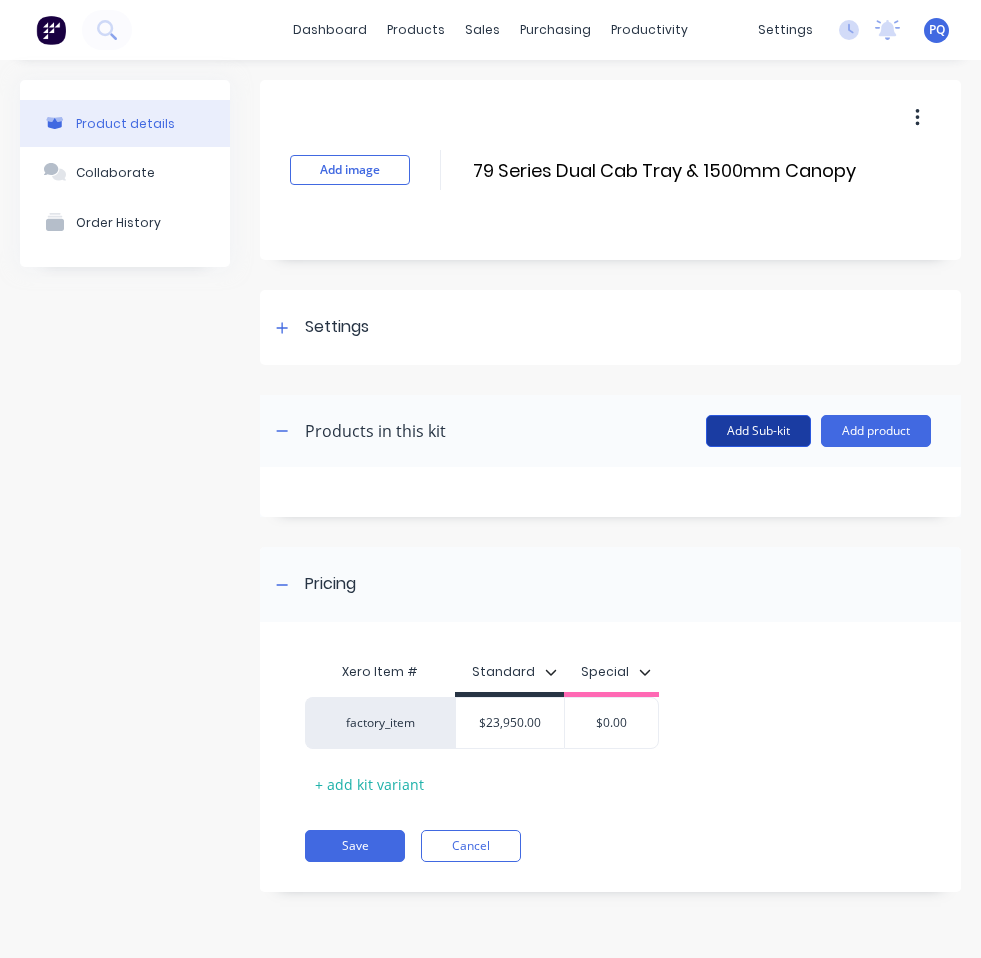 click on "Add Sub-kit" at bounding box center (758, 431) 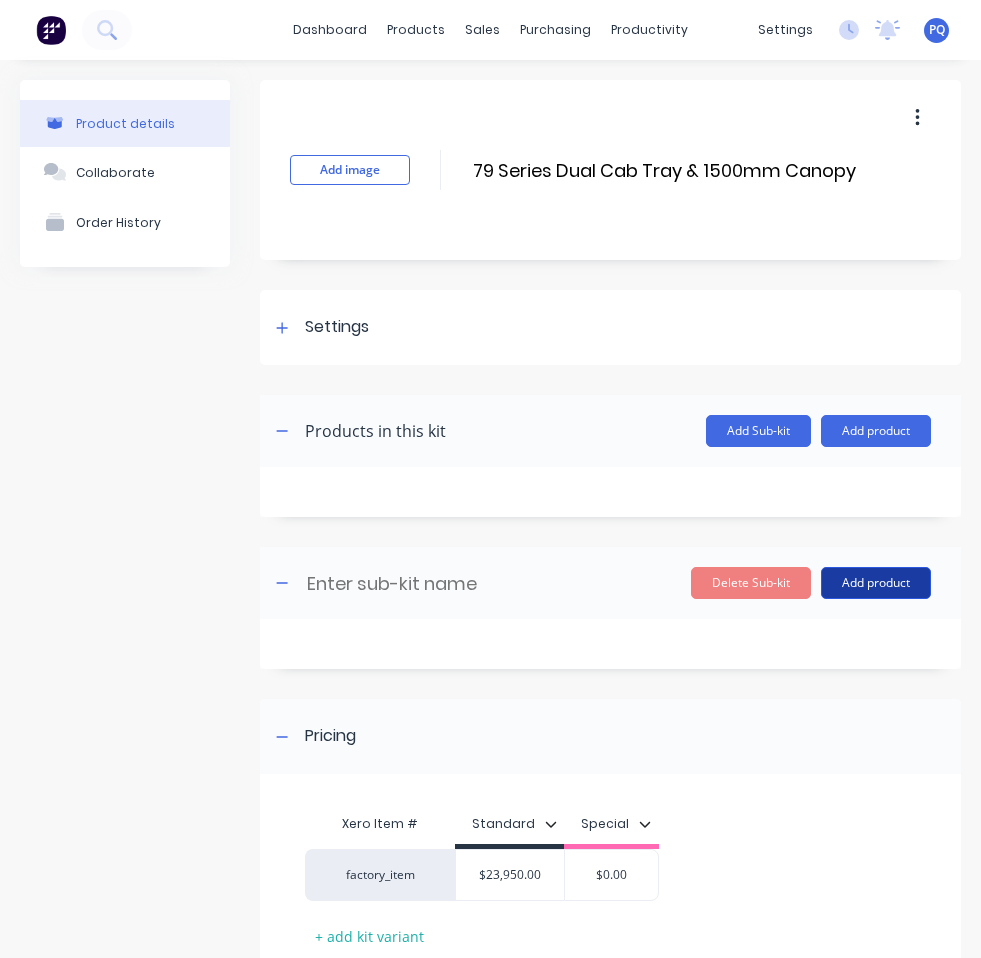 click on "Add product" at bounding box center (876, 583) 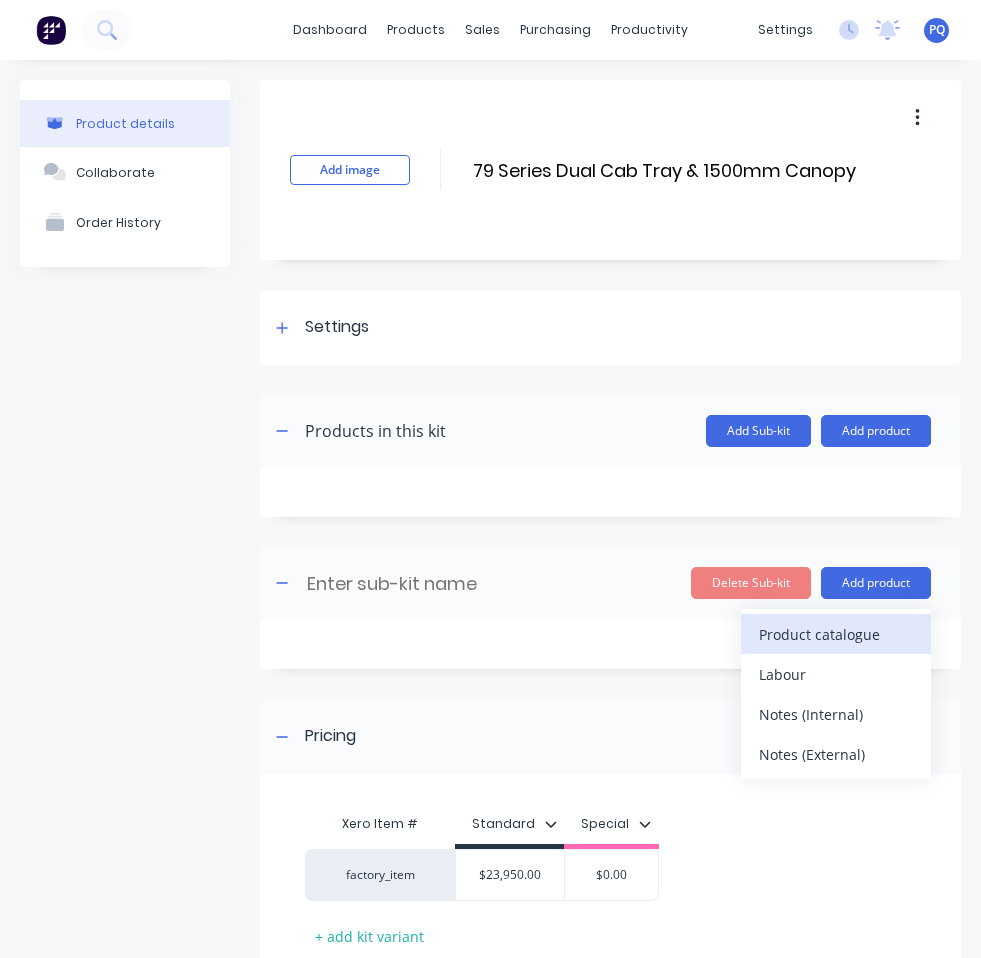 click on "Product catalogue" at bounding box center [836, 634] 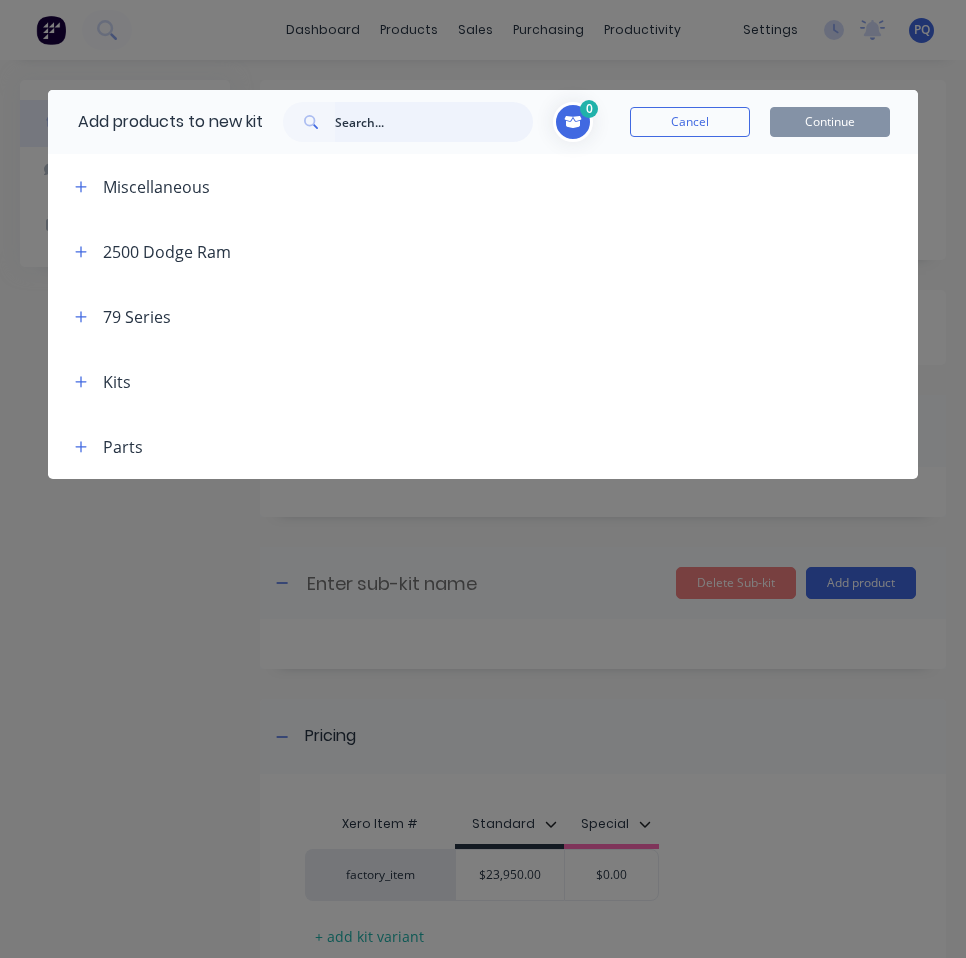 click at bounding box center [434, 122] 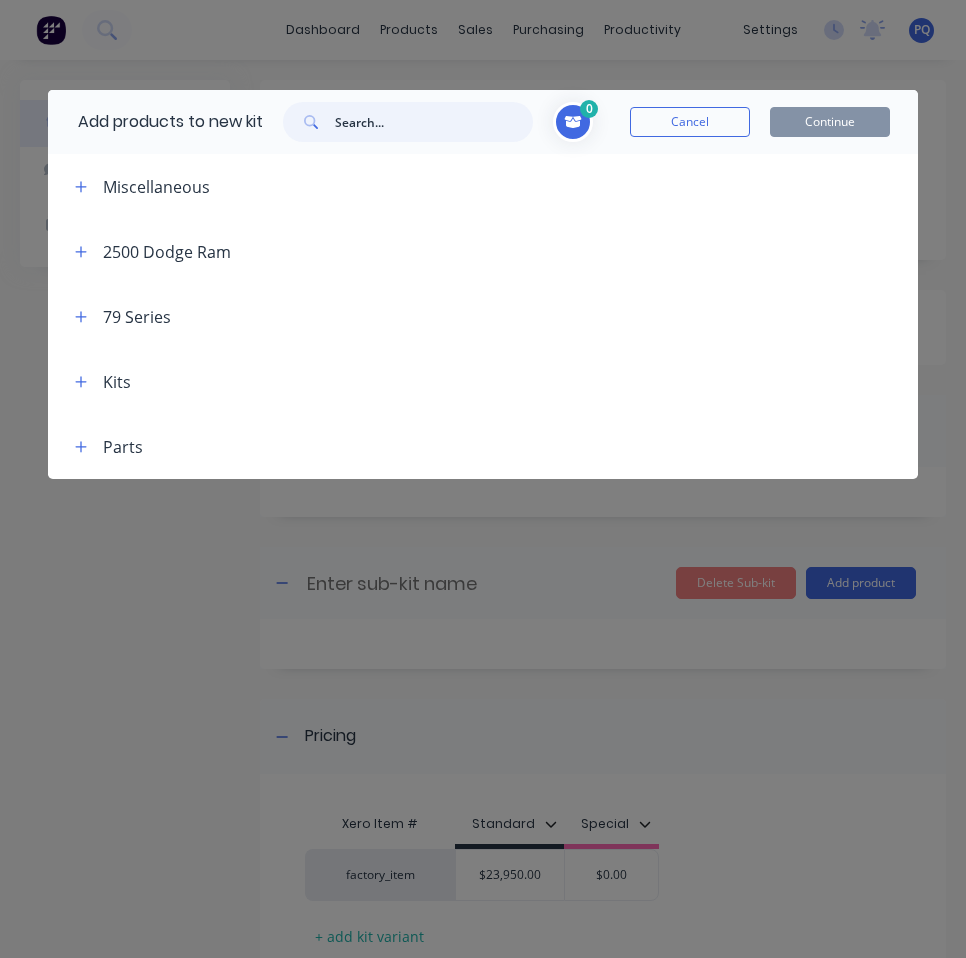 paste on "79 Series Dual Cab Alloy Tray" 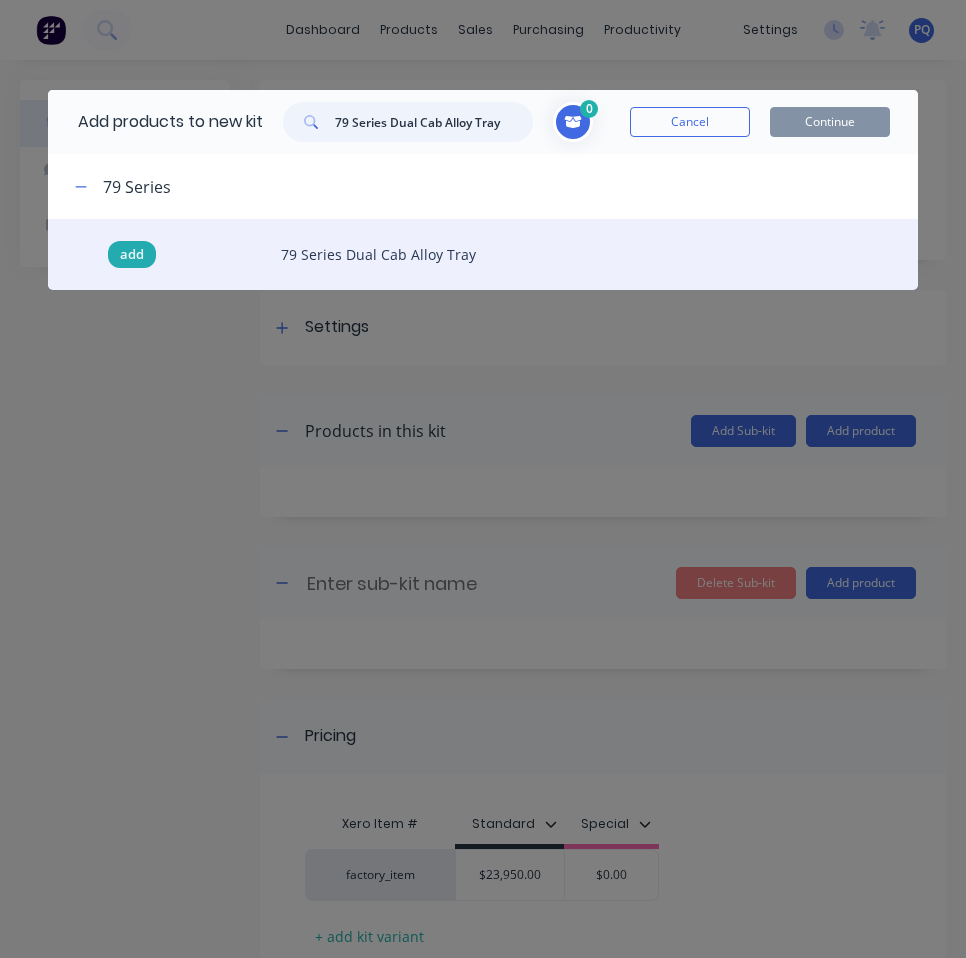type on "79 Series Dual Cab Alloy Tray" 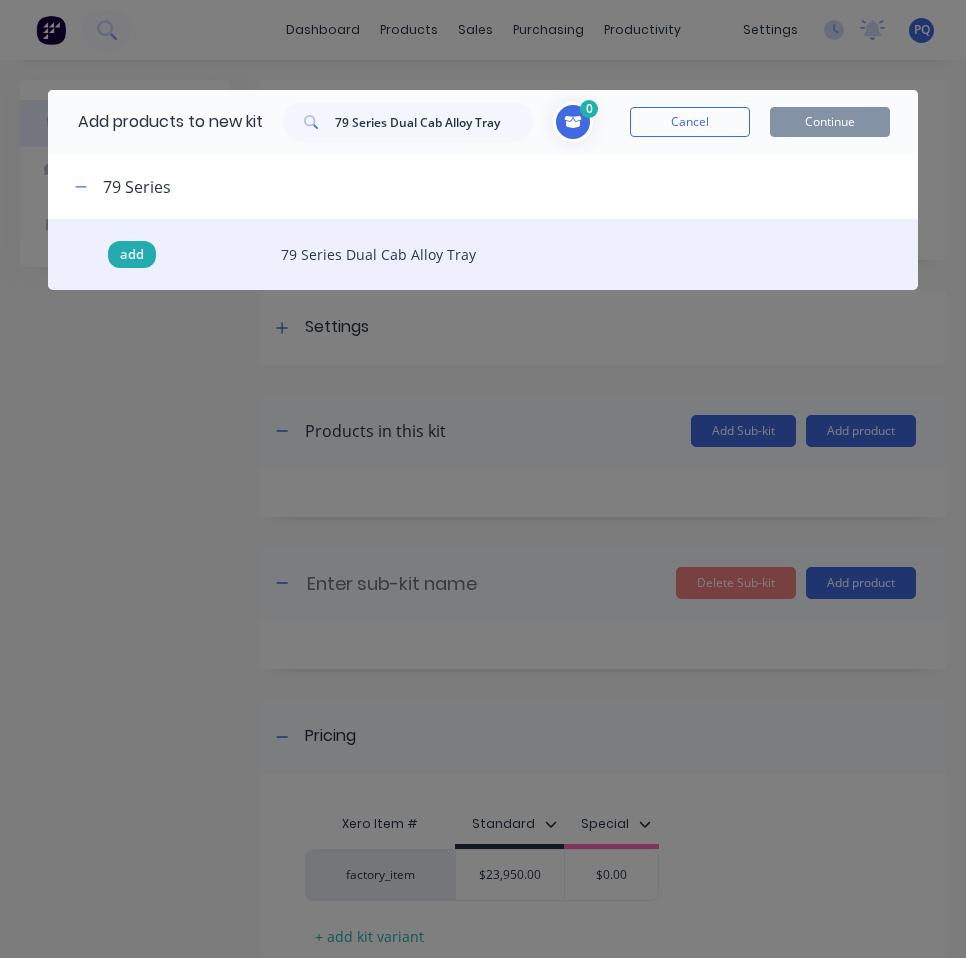 click on "add" at bounding box center (132, 255) 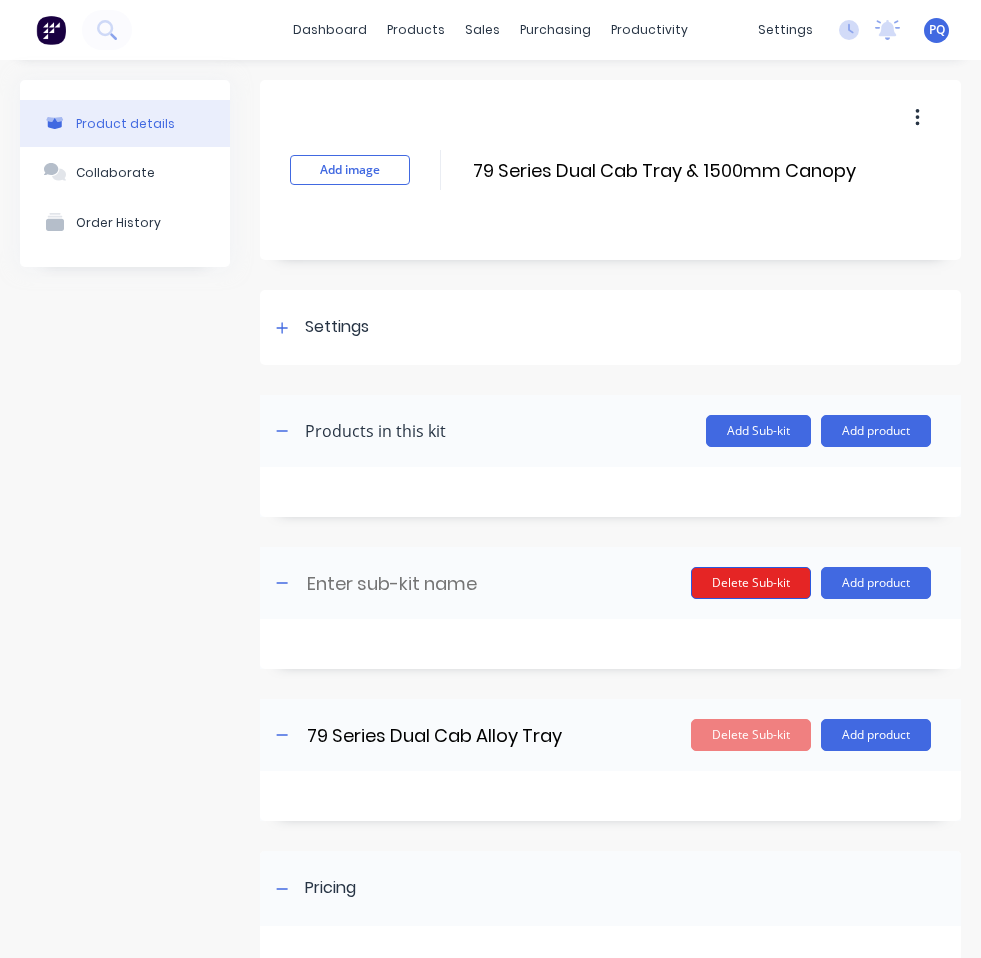 click on "Delete Sub-kit" at bounding box center [751, 583] 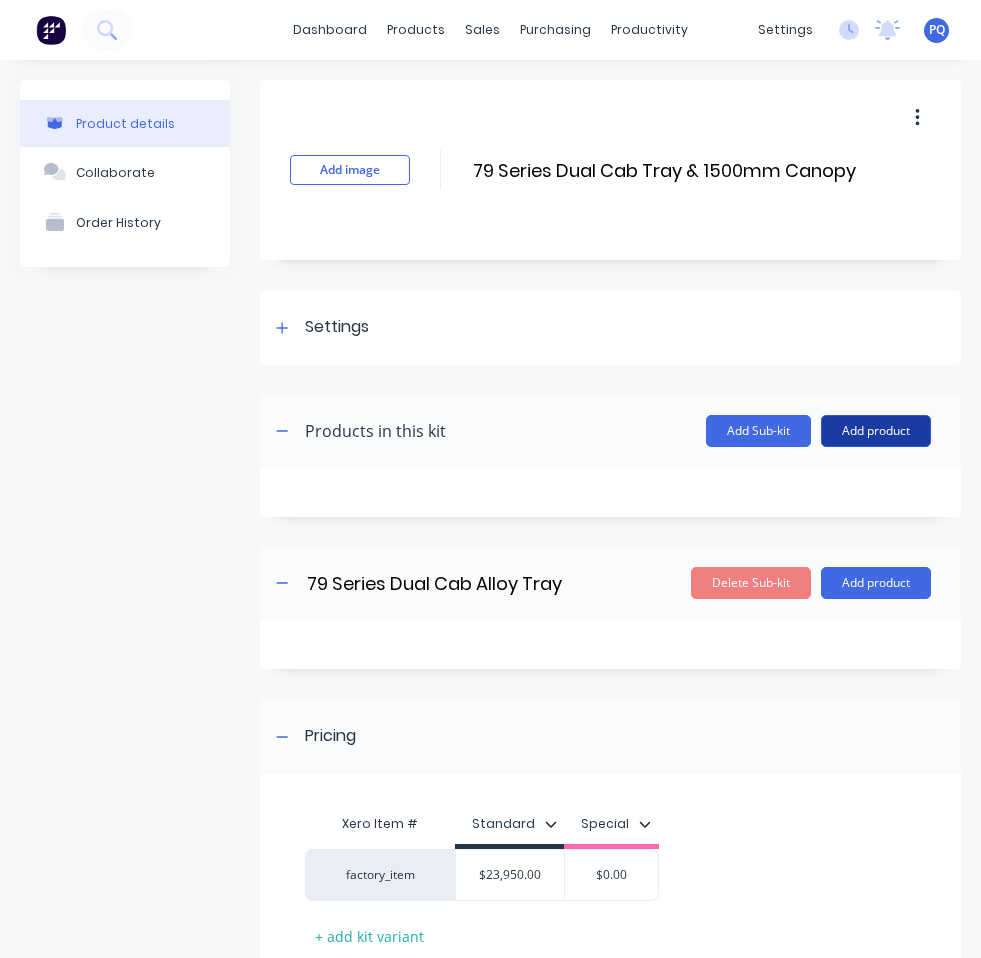 click on "Add product" at bounding box center (876, 431) 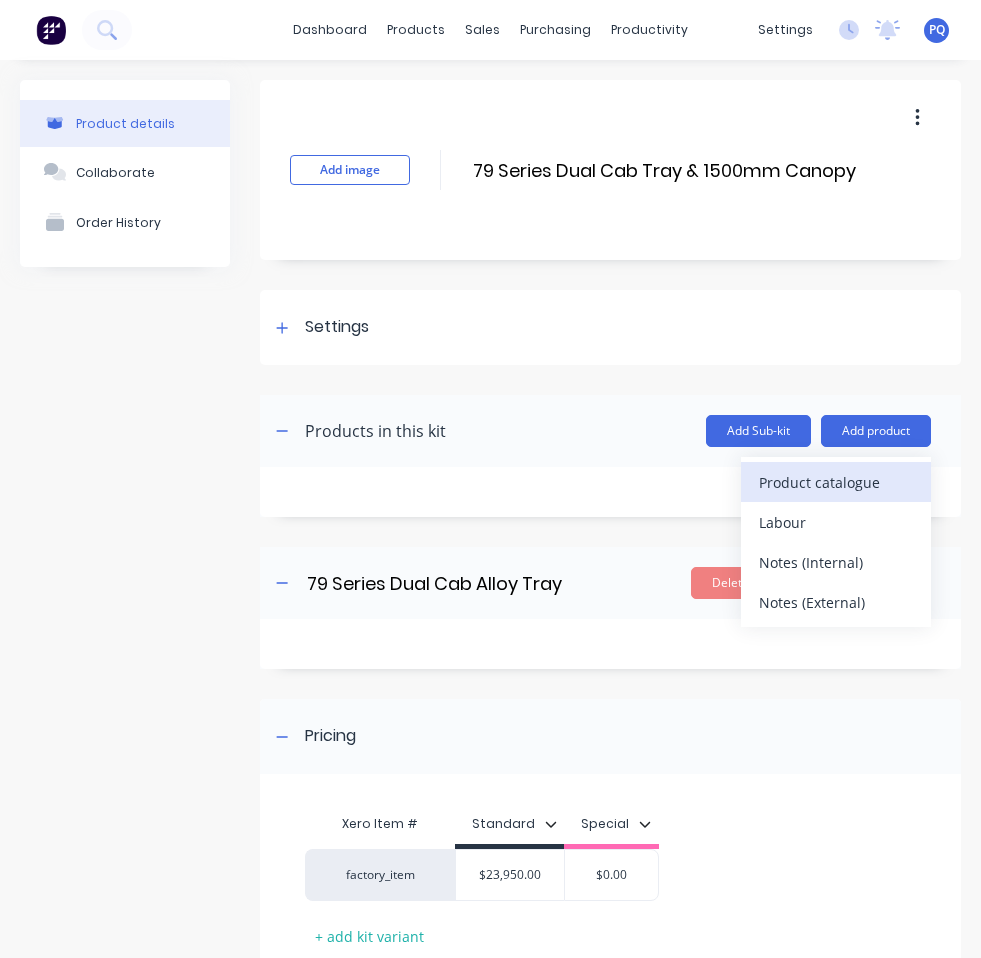 click on "Product catalogue" at bounding box center [836, 482] 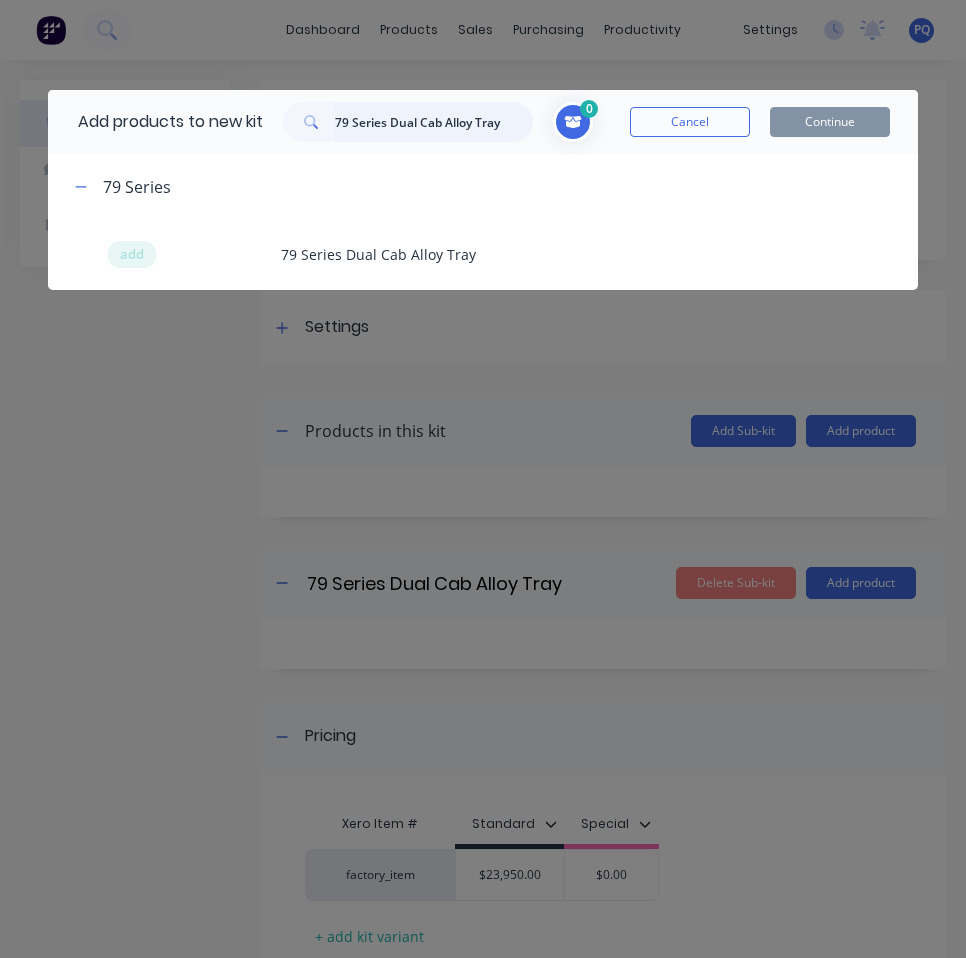 click on "79 Series Dual Cab Alloy Tray" at bounding box center [434, 122] 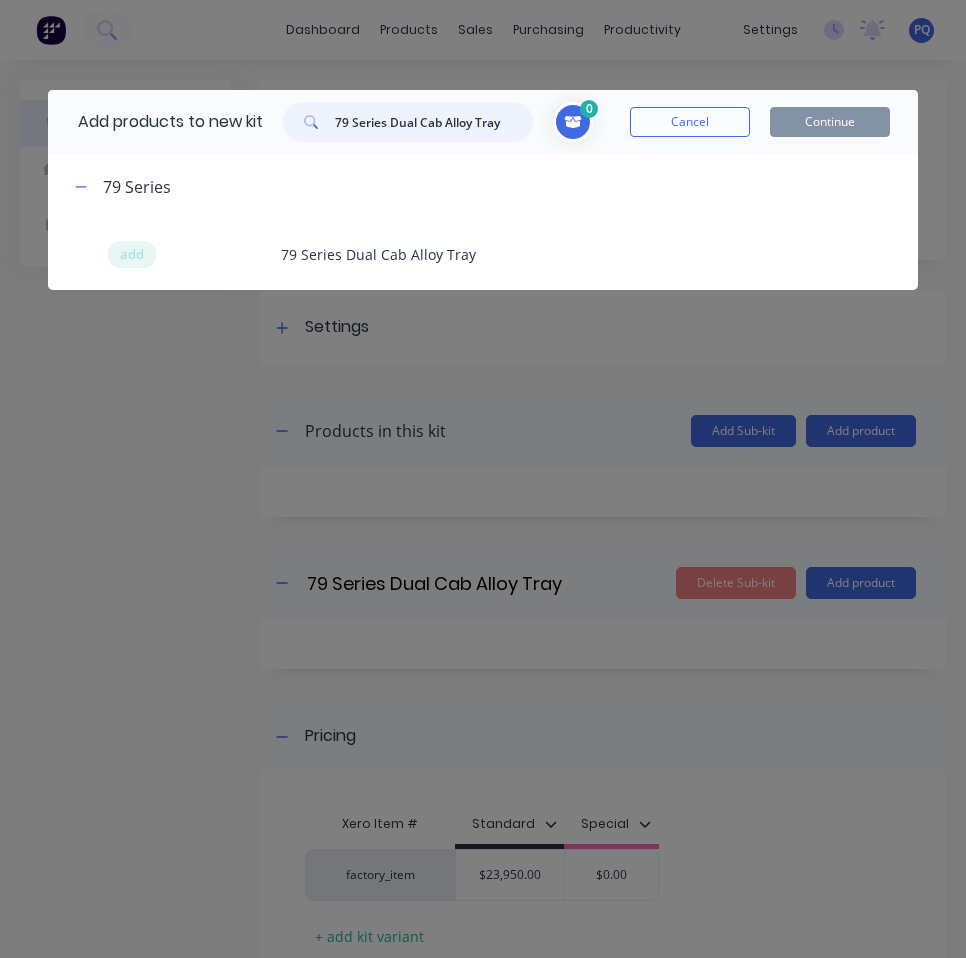 click on "79 Series Dual Cab Alloy Tray" at bounding box center [434, 122] 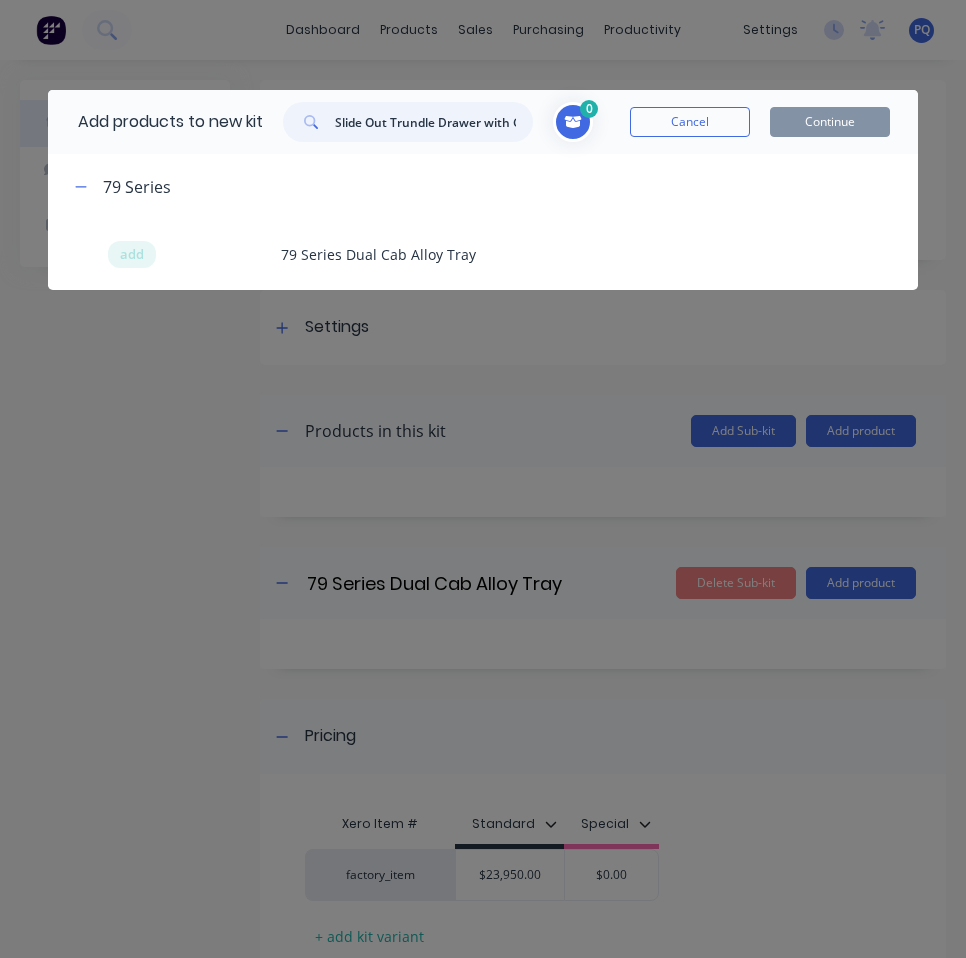scroll, scrollTop: 0, scrollLeft: 201, axis: horizontal 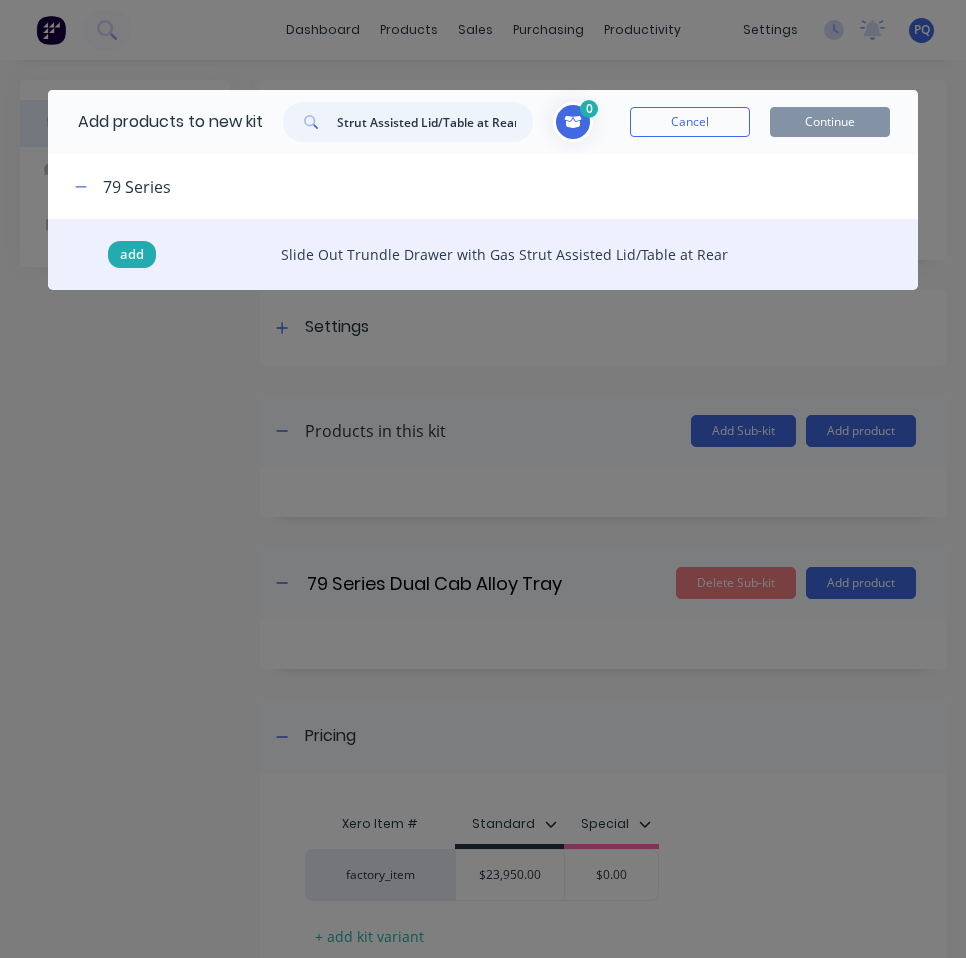 type on "Slide Out Trundle Drawer with Gas Strut Assisted Lid/Table at Rear" 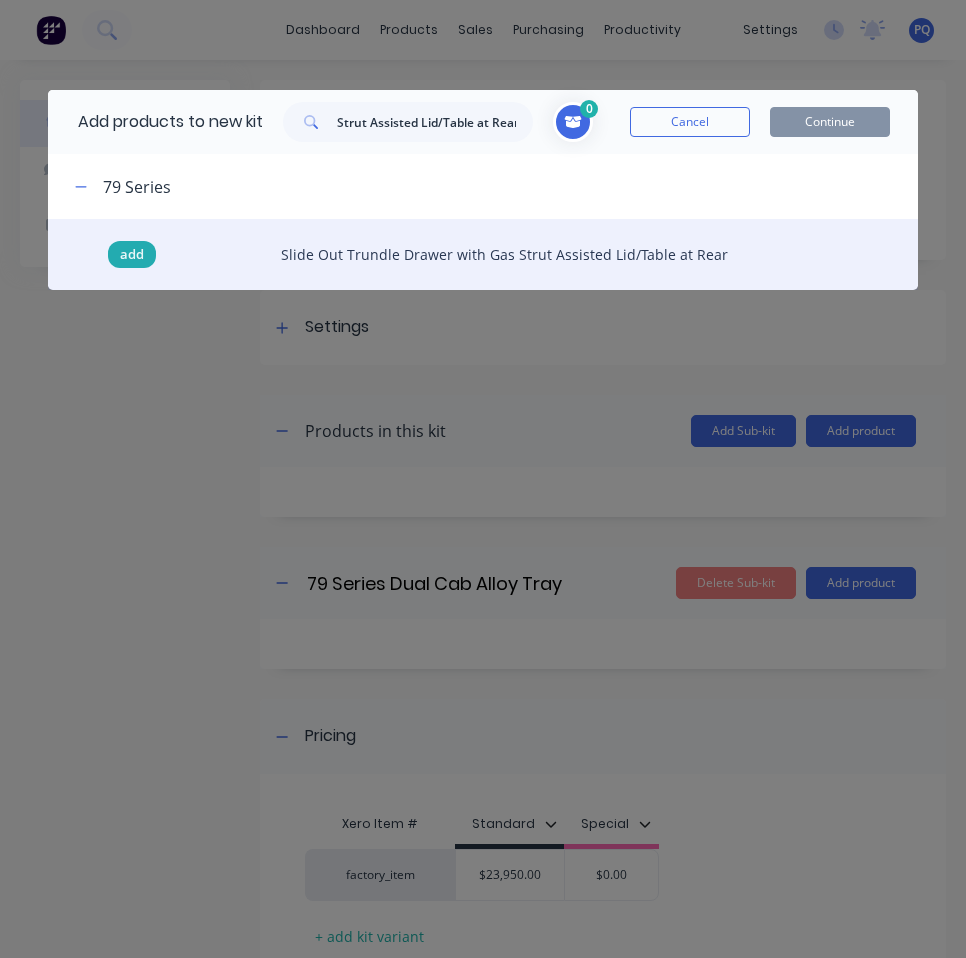 click on "add" at bounding box center [132, 255] 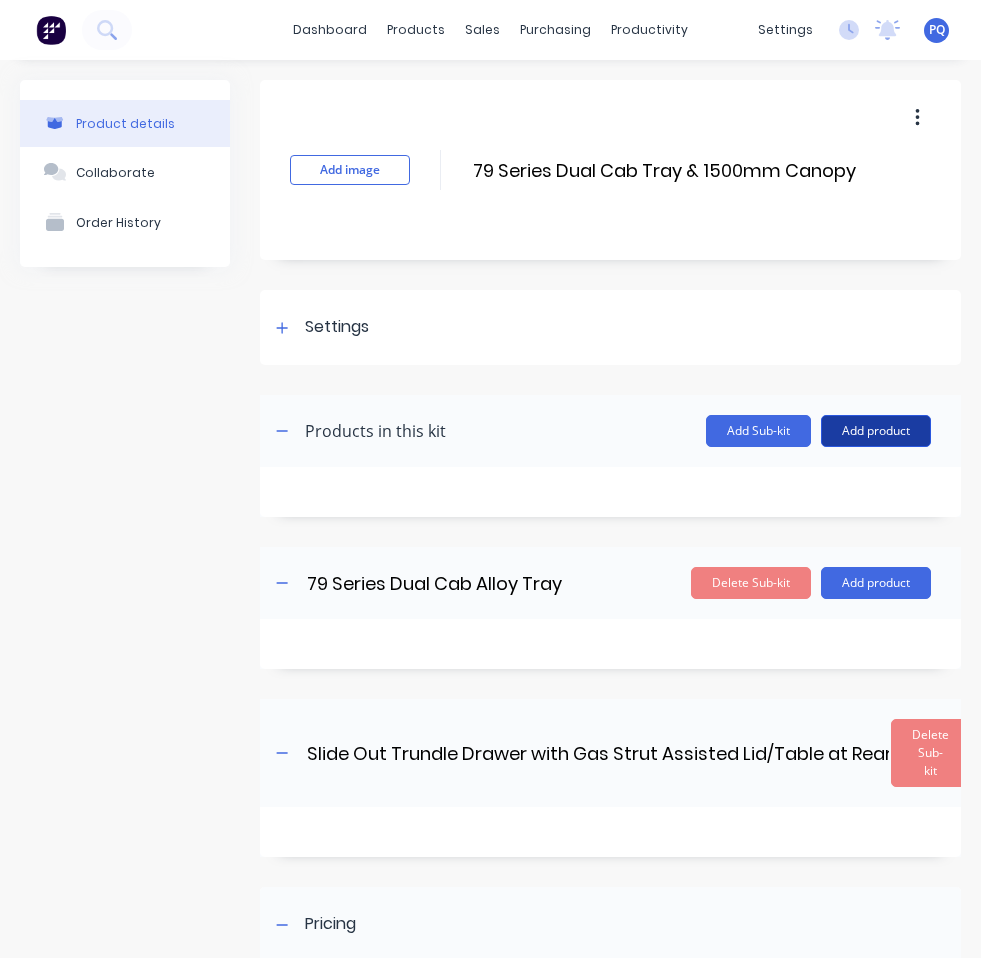 click on "Add product" at bounding box center (876, 431) 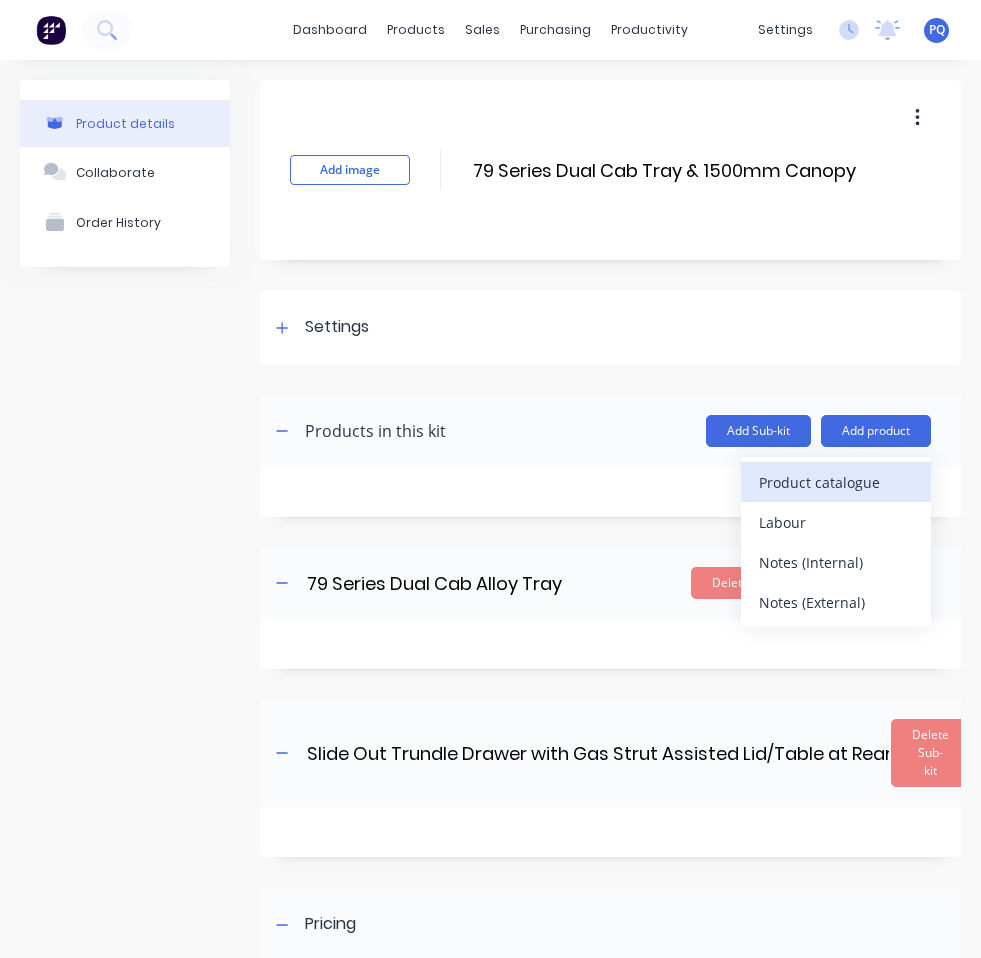 click on "Product catalogue" at bounding box center (836, 482) 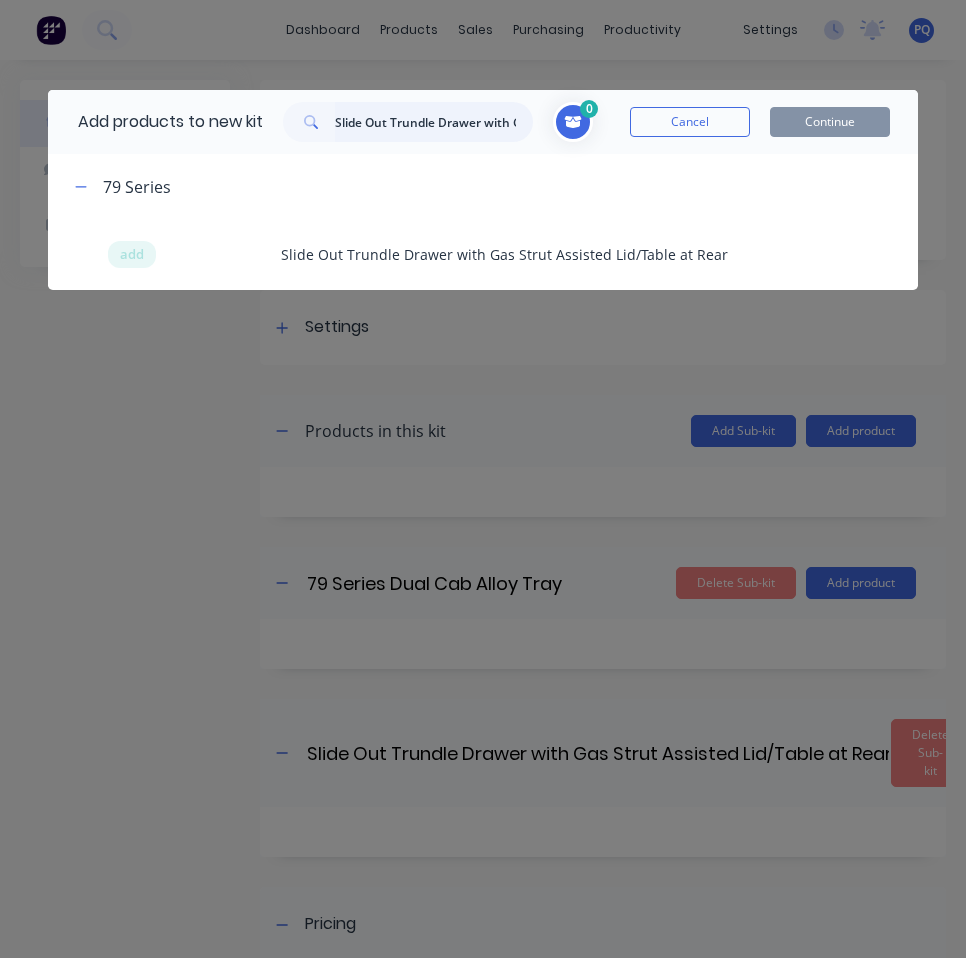 click on "Slide Out Trundle Drawer with Gas Strut Assisted Lid/Table at Rear" at bounding box center [434, 122] 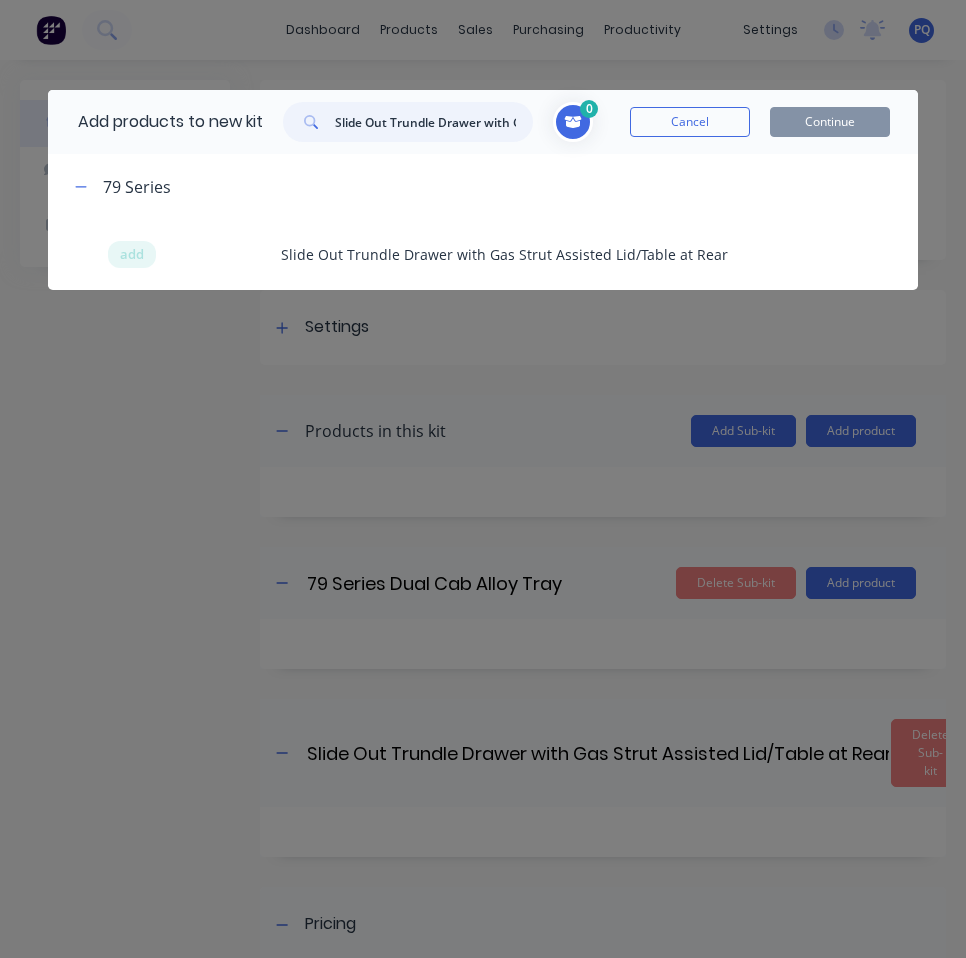 click on "Slide Out Trundle Drawer with Gas Strut Assisted Lid/Table at Rear" at bounding box center (434, 122) 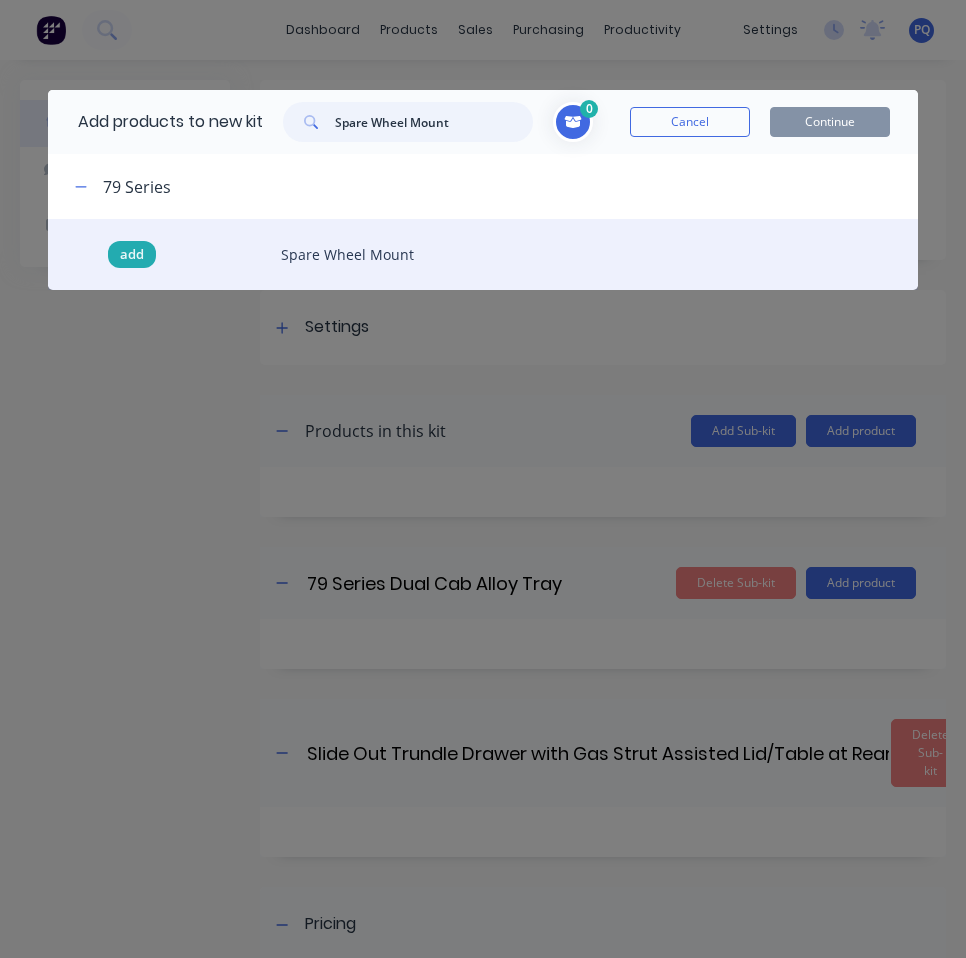 type on "Spare Wheel Mount" 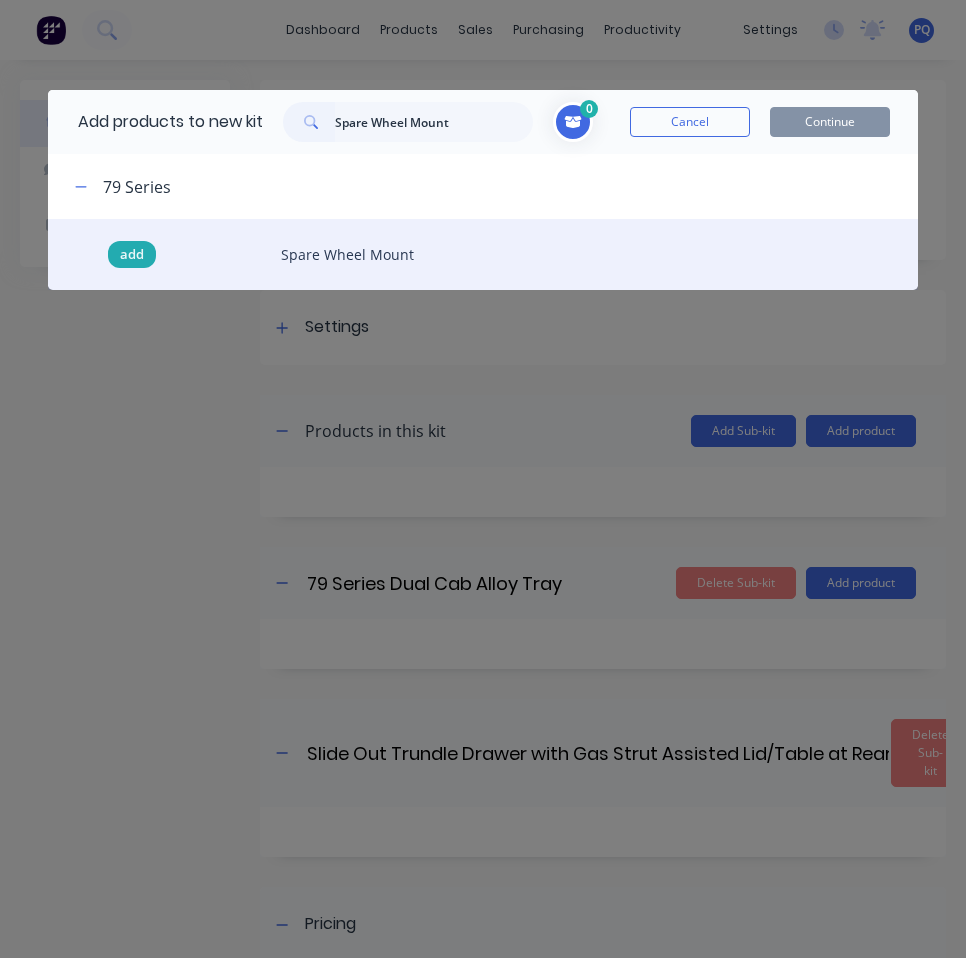 click on "add" at bounding box center [132, 255] 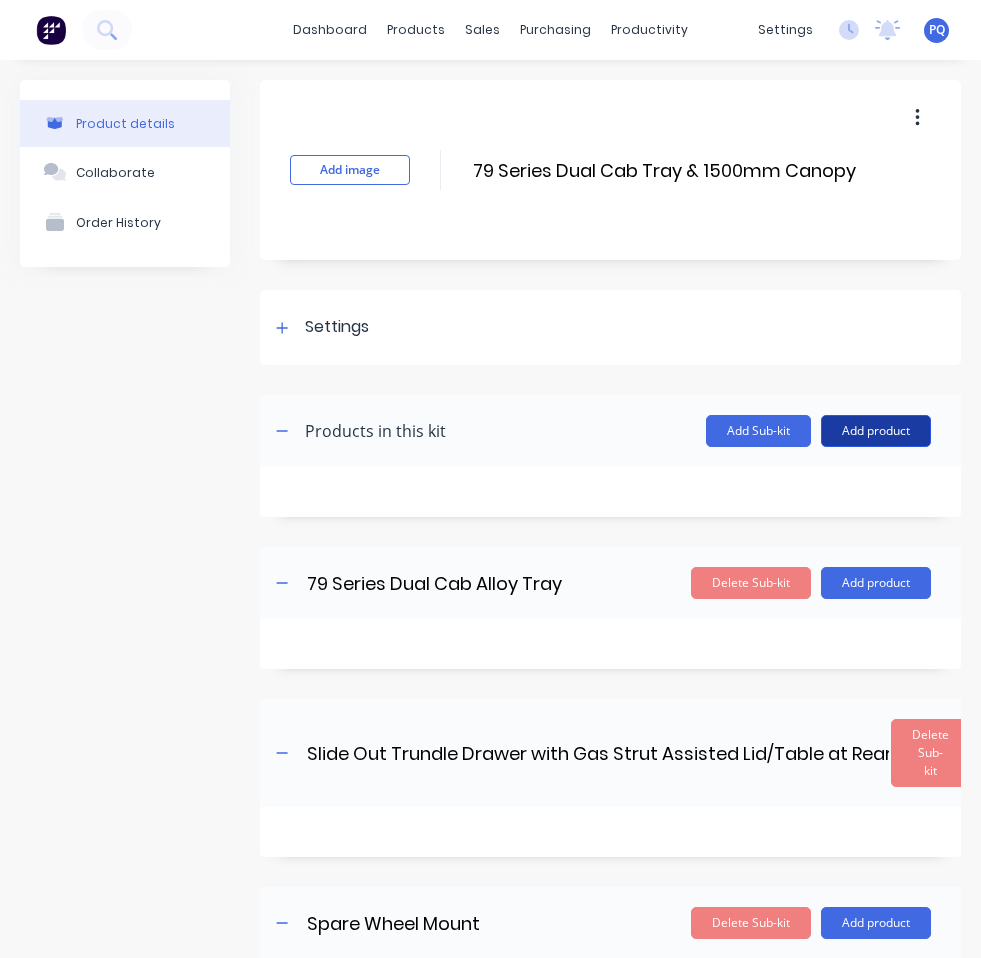 click on "Add product" at bounding box center [876, 431] 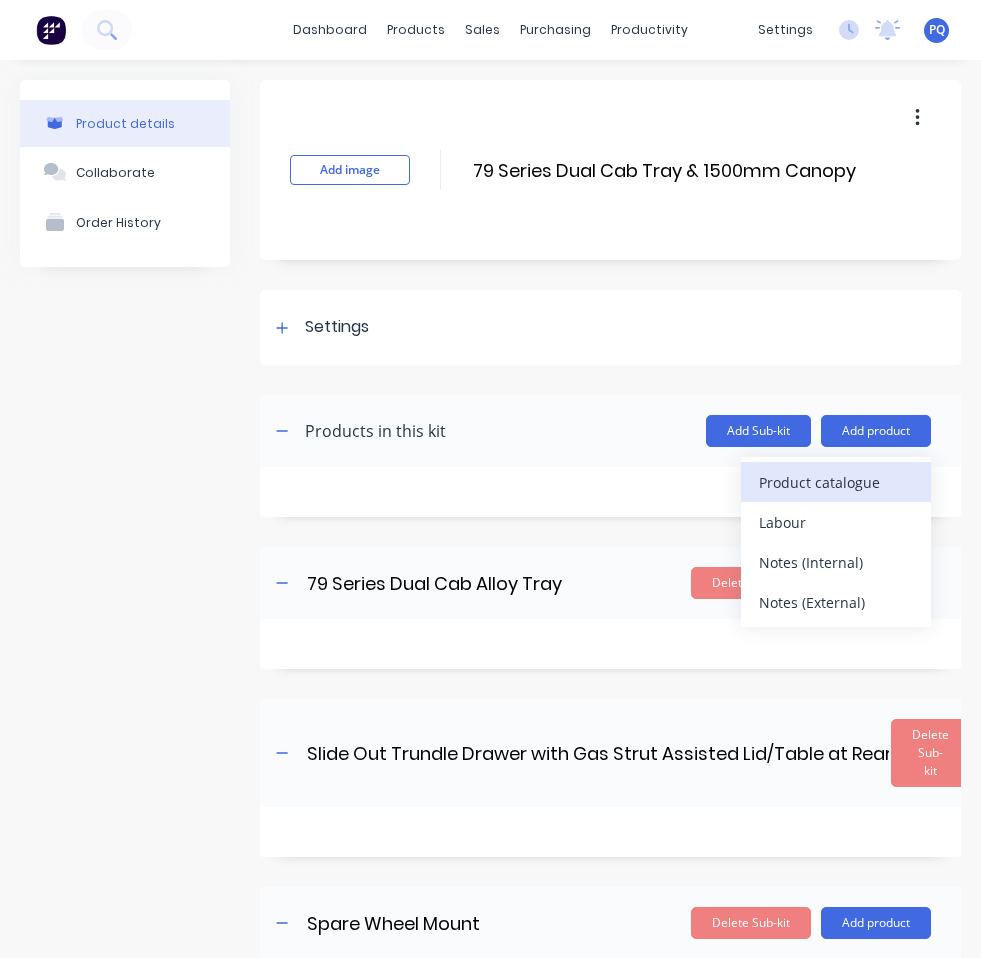 click on "Product catalogue" at bounding box center [836, 482] 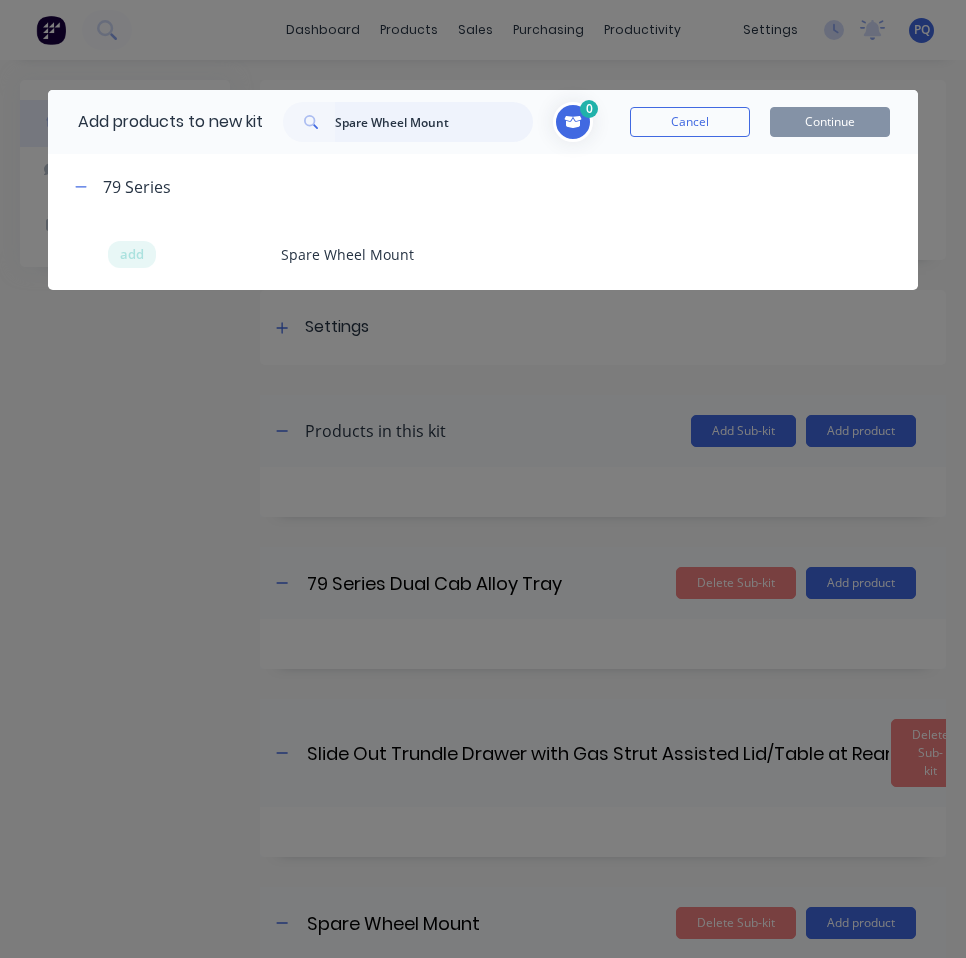 click on "Spare Wheel Mount" at bounding box center (434, 122) 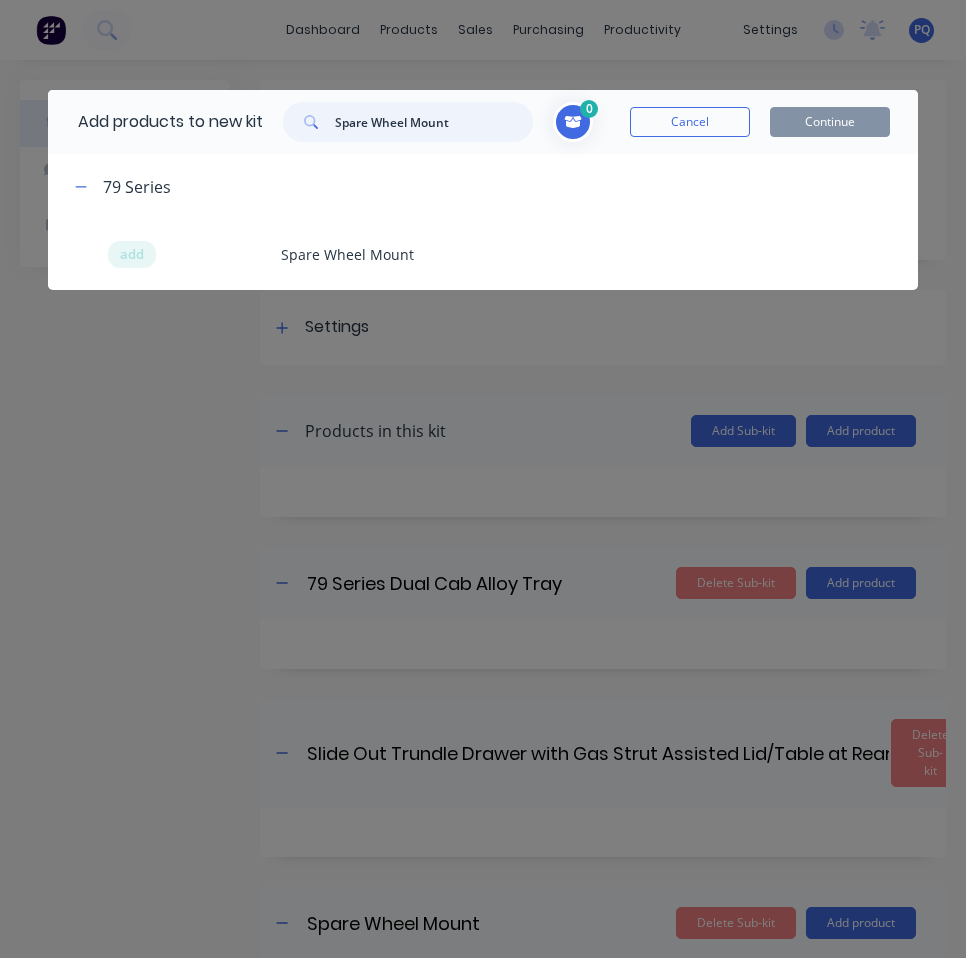 click on "Spare Wheel Mount" at bounding box center (434, 122) 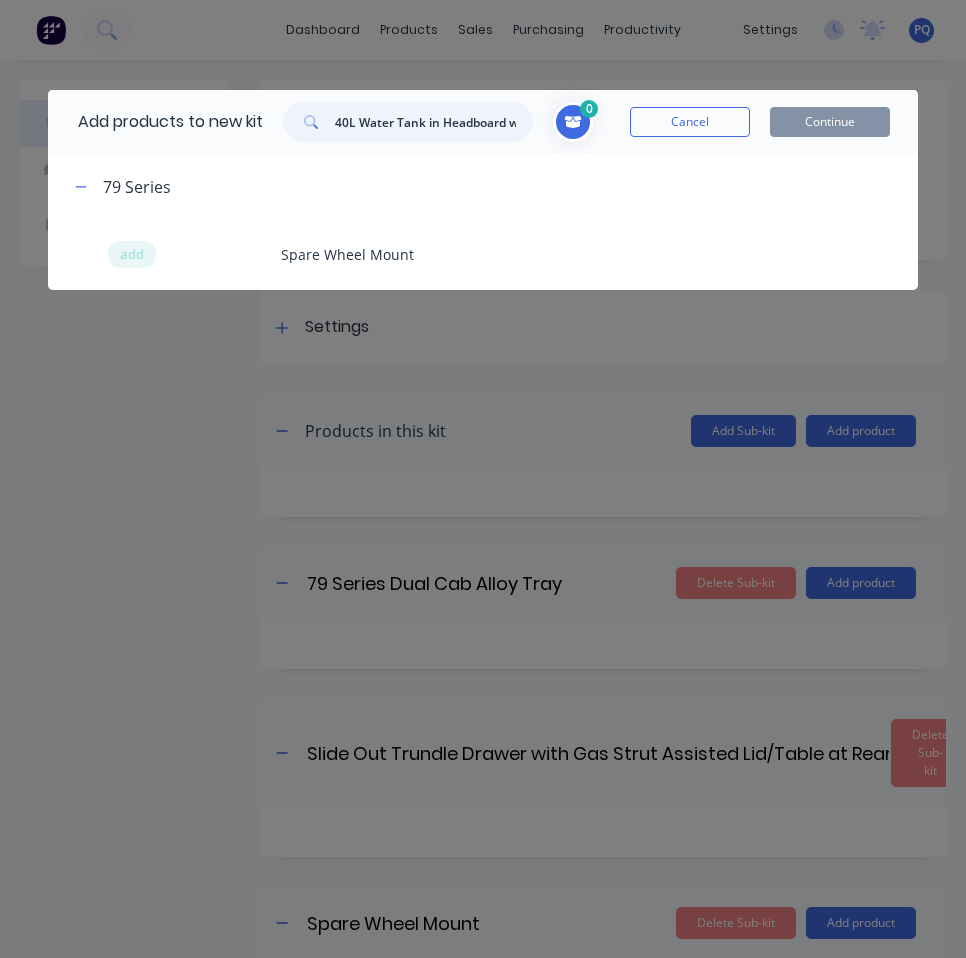 scroll, scrollTop: 0, scrollLeft: 362, axis: horizontal 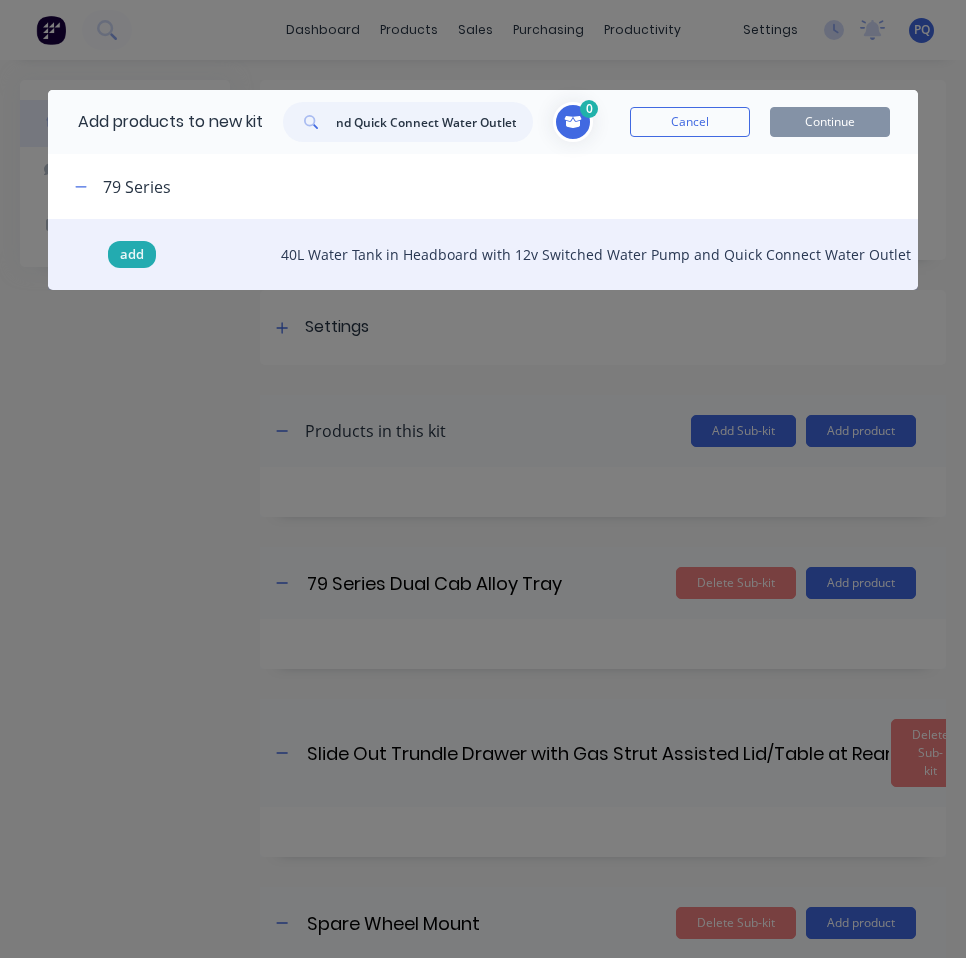type on "40L Water Tank in Headboard with 12v Switched Water Pump and Quick Connect Water Outlet" 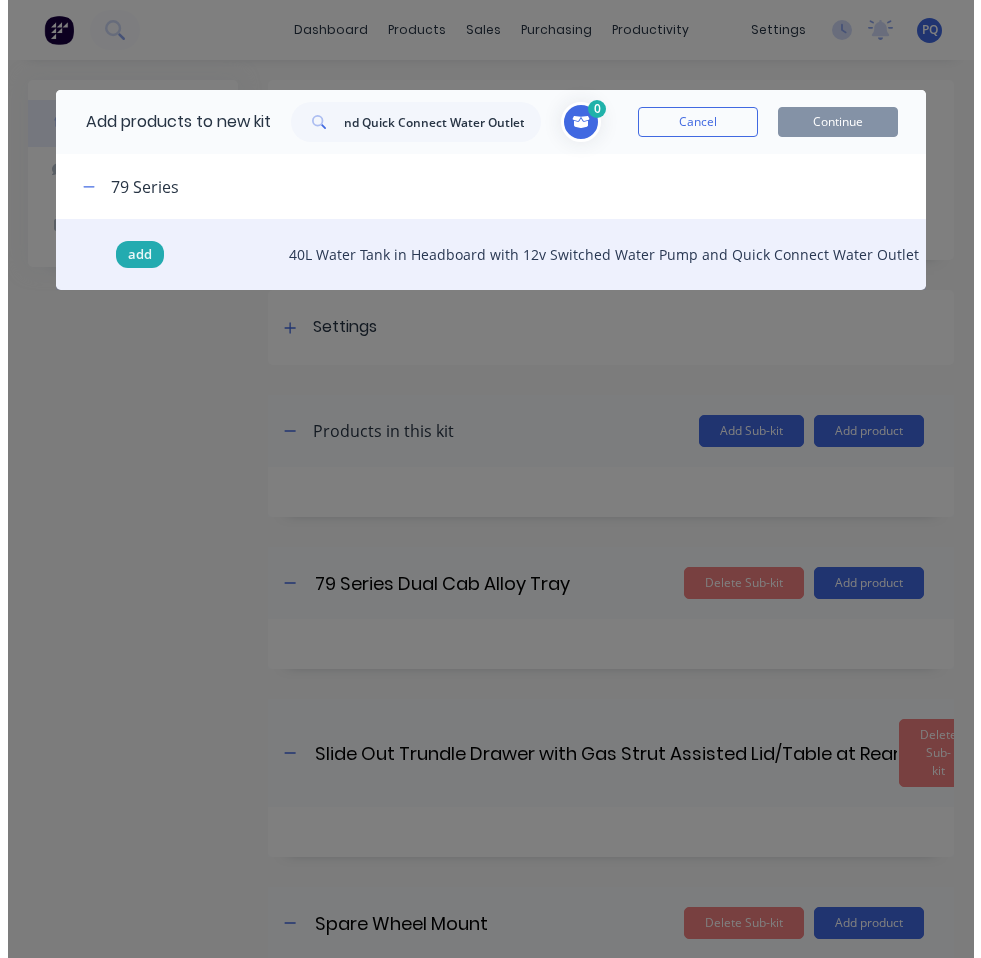 scroll, scrollTop: 0, scrollLeft: 0, axis: both 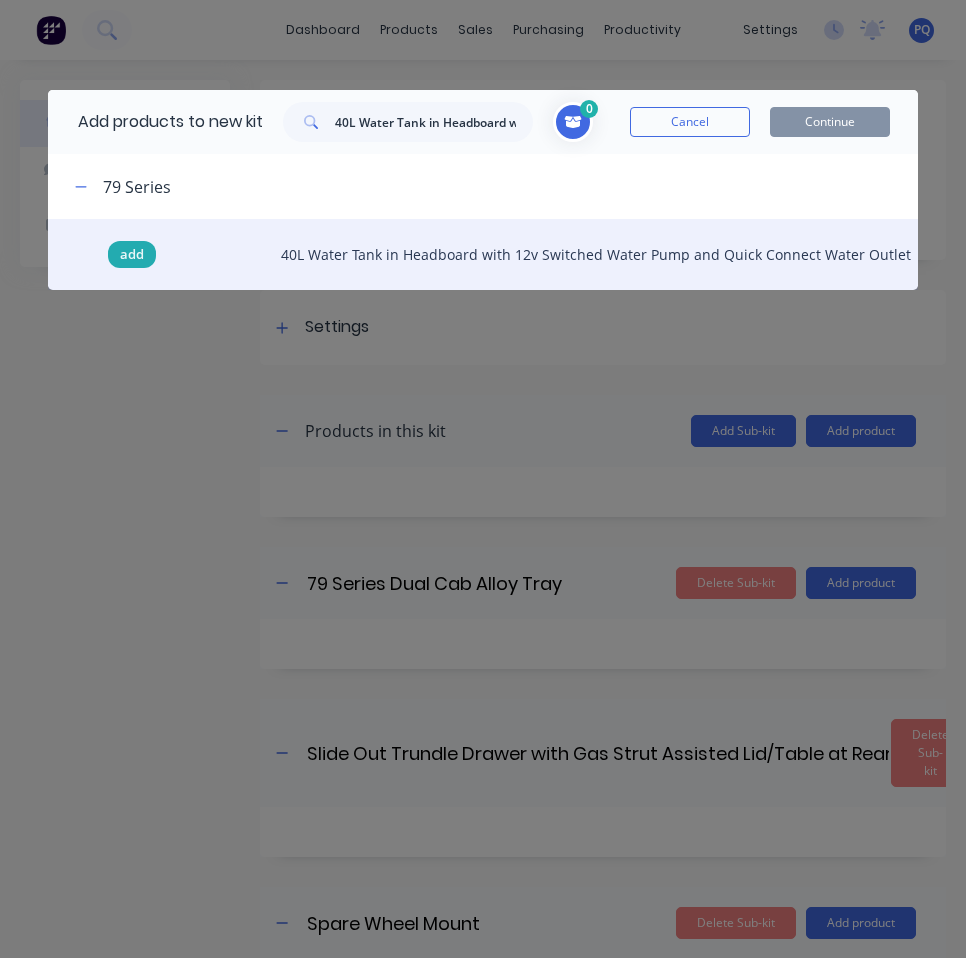 click on "add" at bounding box center [132, 255] 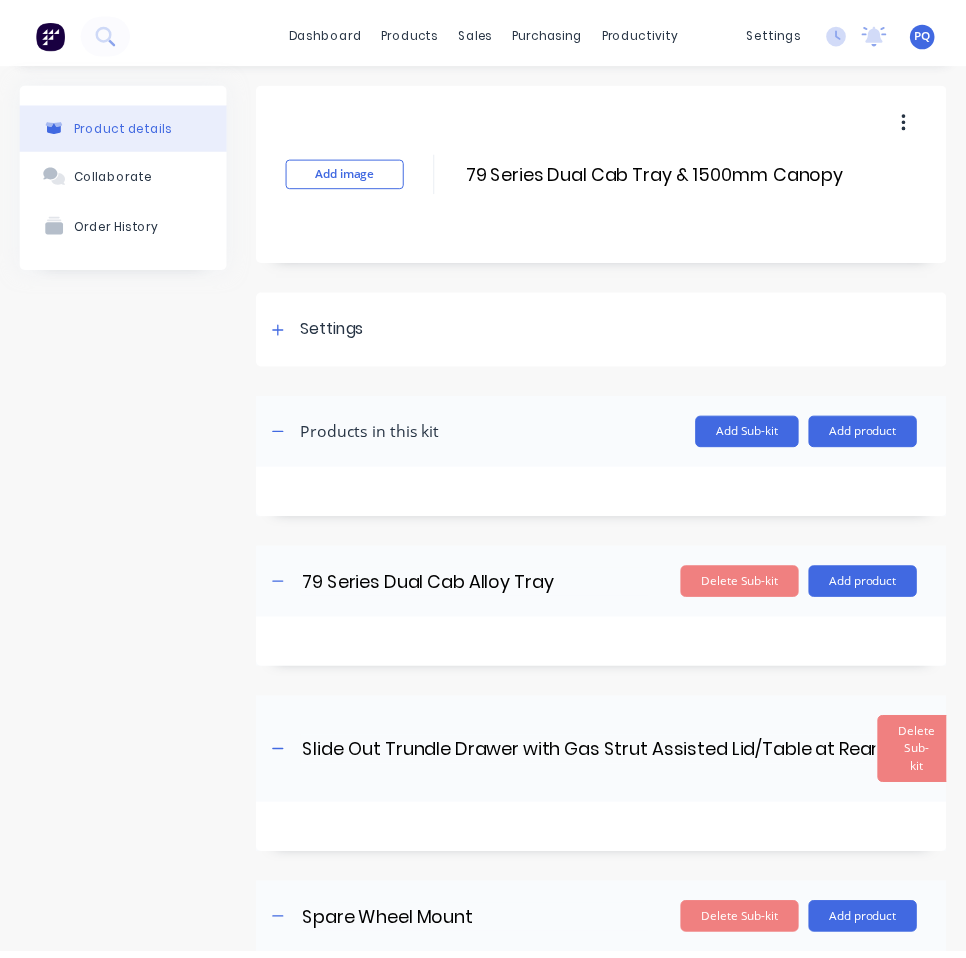 scroll, scrollTop: 82, scrollLeft: 0, axis: vertical 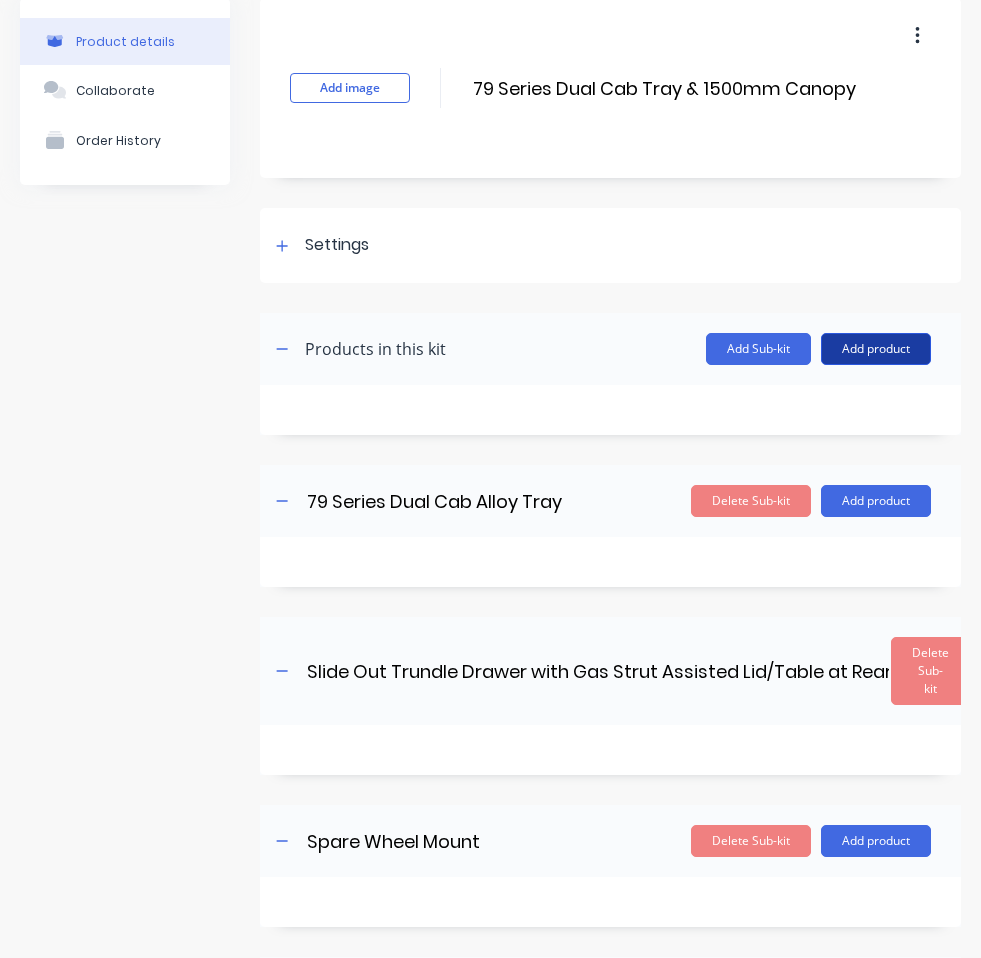 click on "Add product" at bounding box center (876, 349) 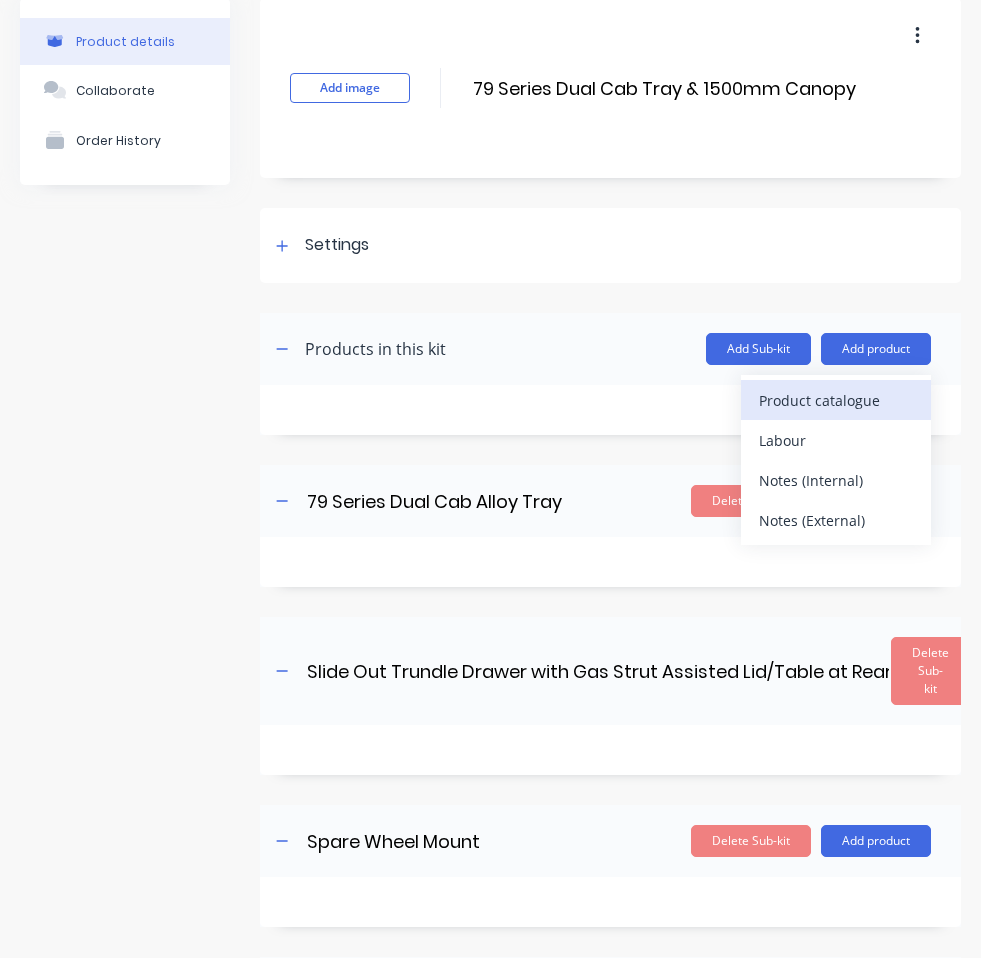 click on "Product catalogue" at bounding box center [836, 400] 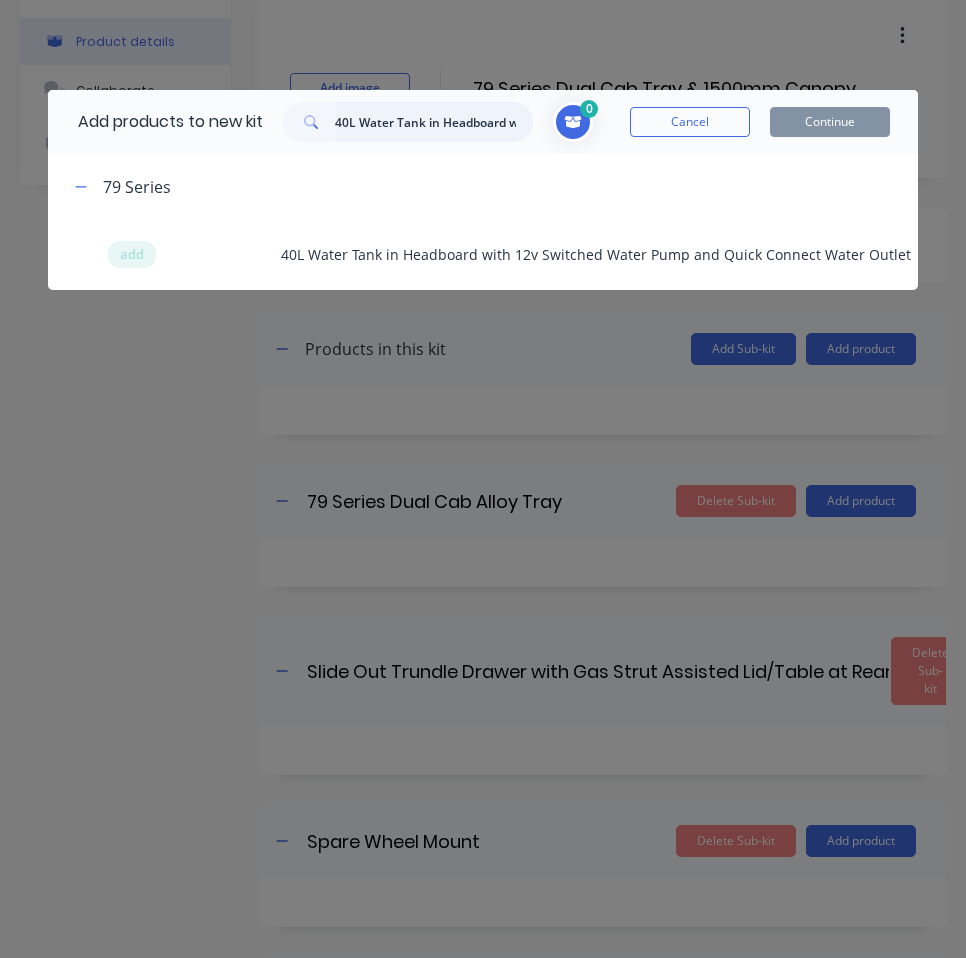 click on "40L Water Tank in Headboard with 12v Switched Water Pump and Quick Connect Water Outlet" at bounding box center [434, 122] 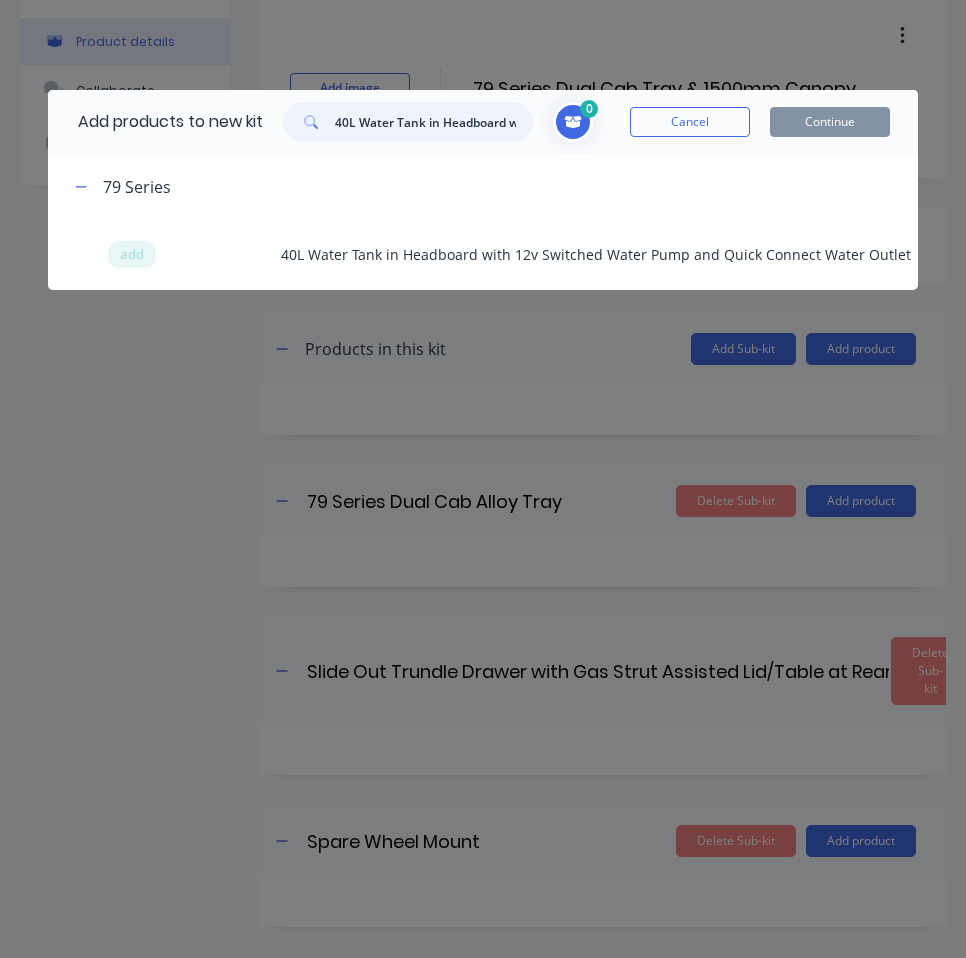 click on "40L Water Tank in Headboard with 12v Switched Water Pump and Quick Connect Water Outlet" at bounding box center [434, 122] 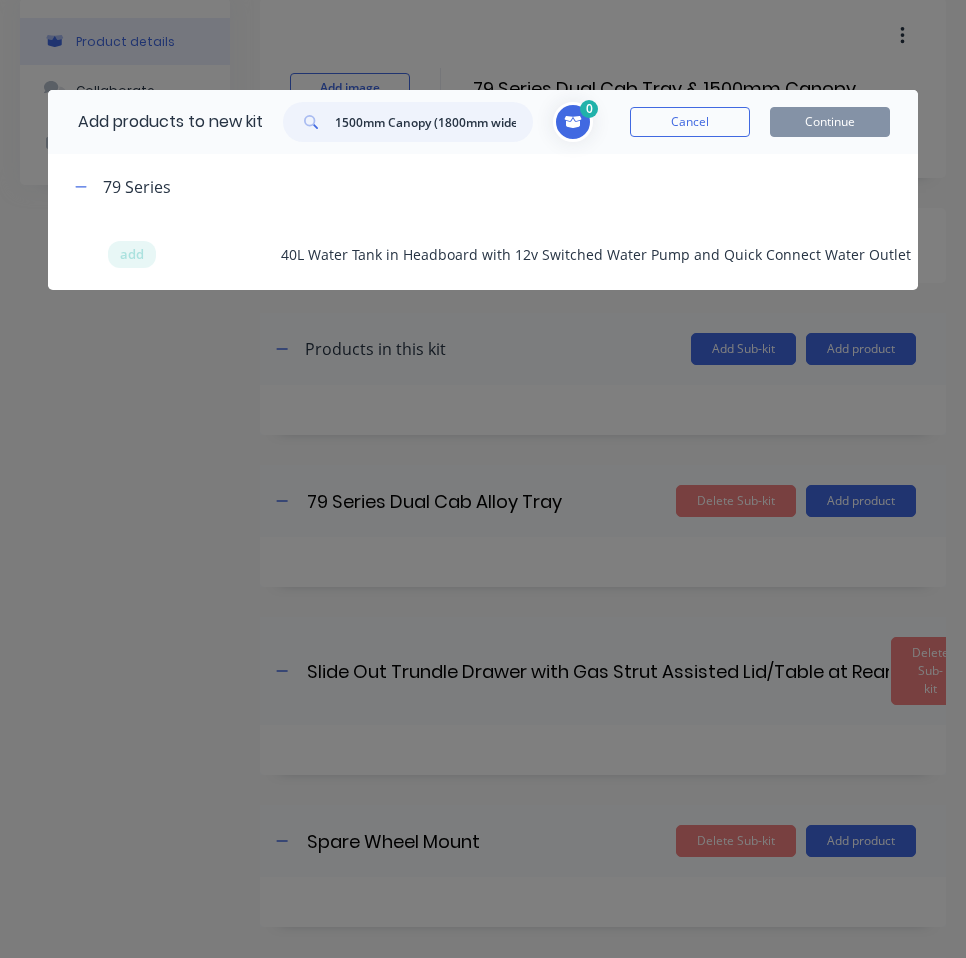scroll, scrollTop: 0, scrollLeft: 7, axis: horizontal 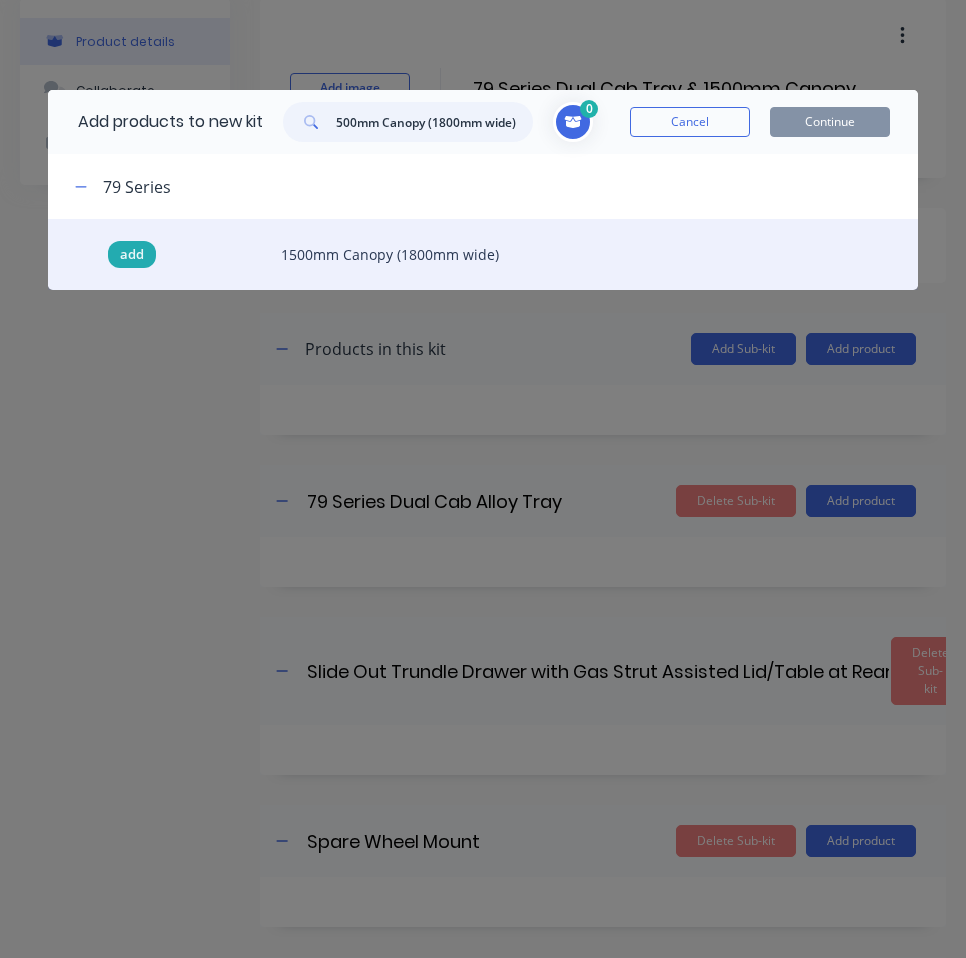 type on "1500mm Canopy (1800mm wide)" 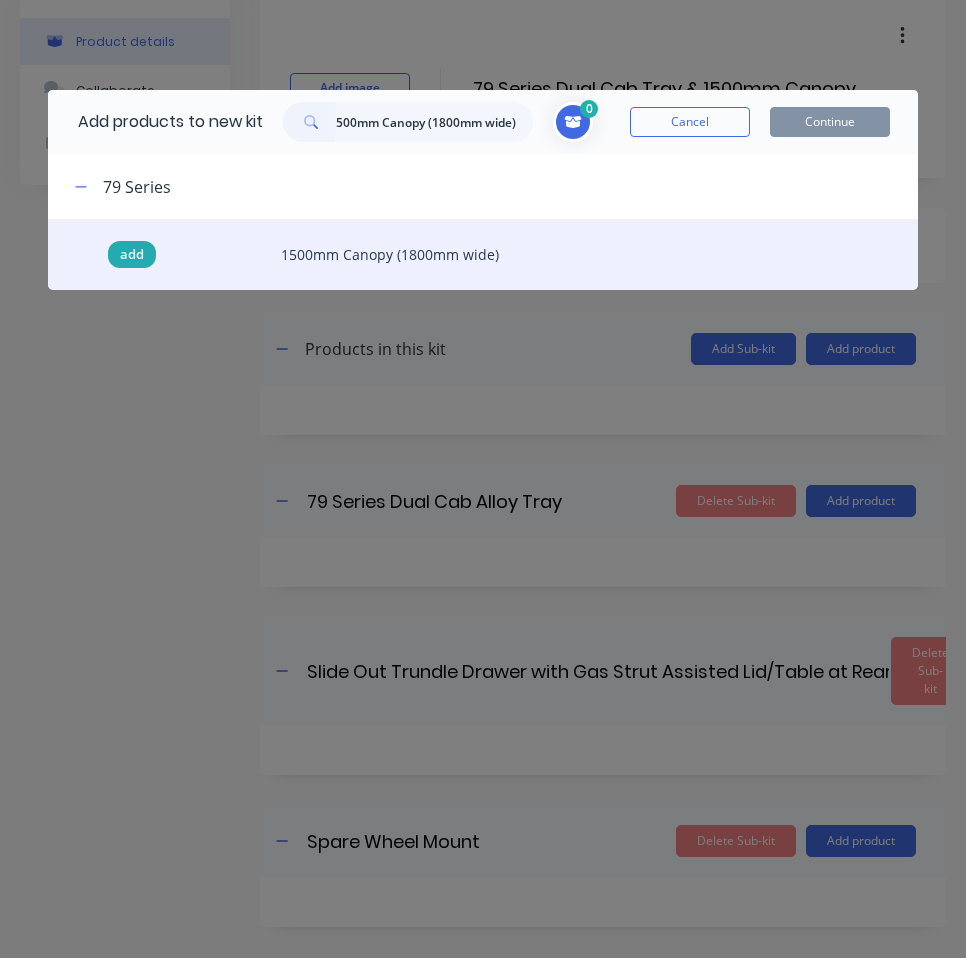 click on "add" at bounding box center (132, 255) 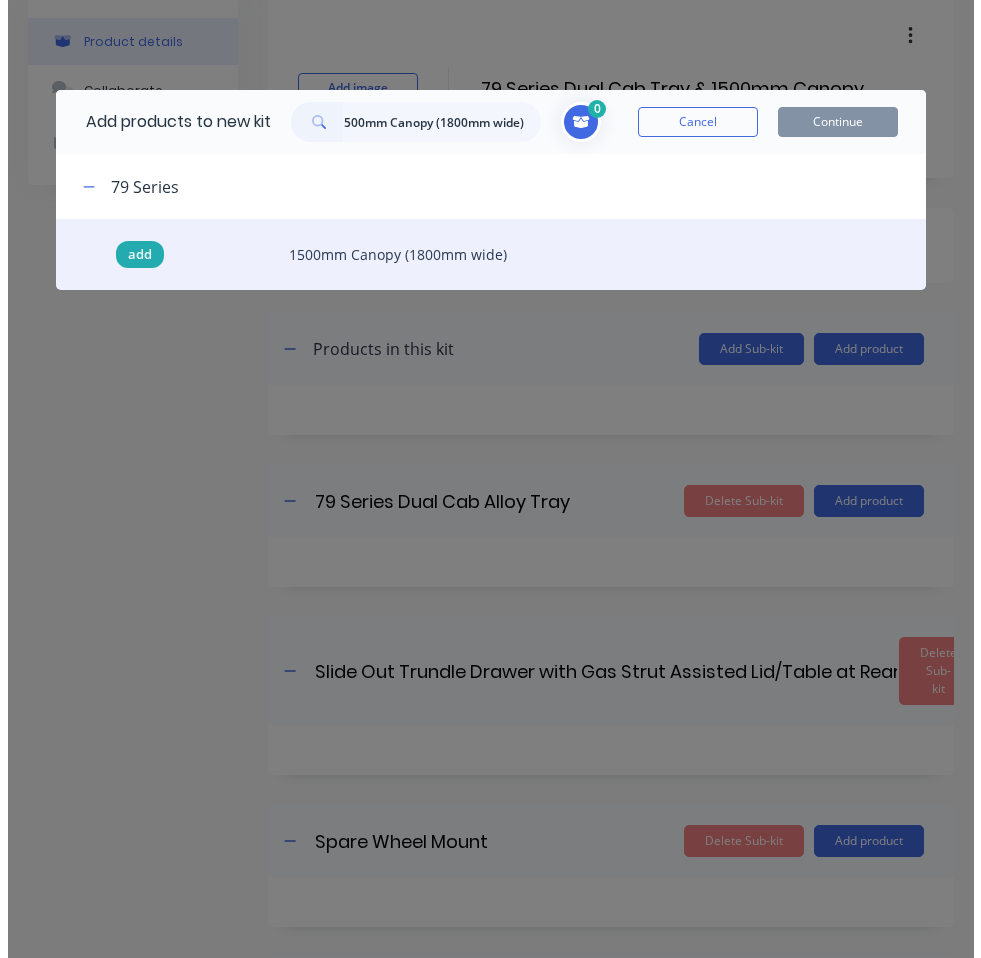 scroll, scrollTop: 0, scrollLeft: 0, axis: both 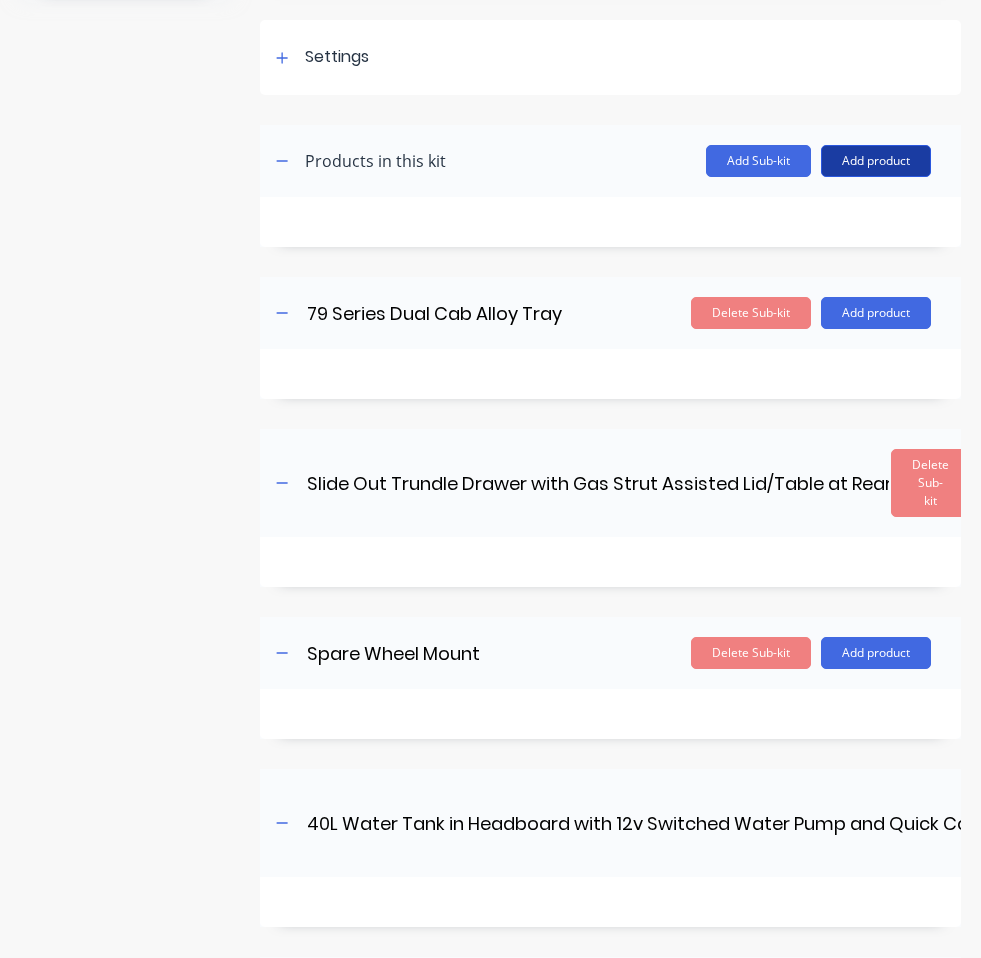 click on "Add product" at bounding box center [876, 161] 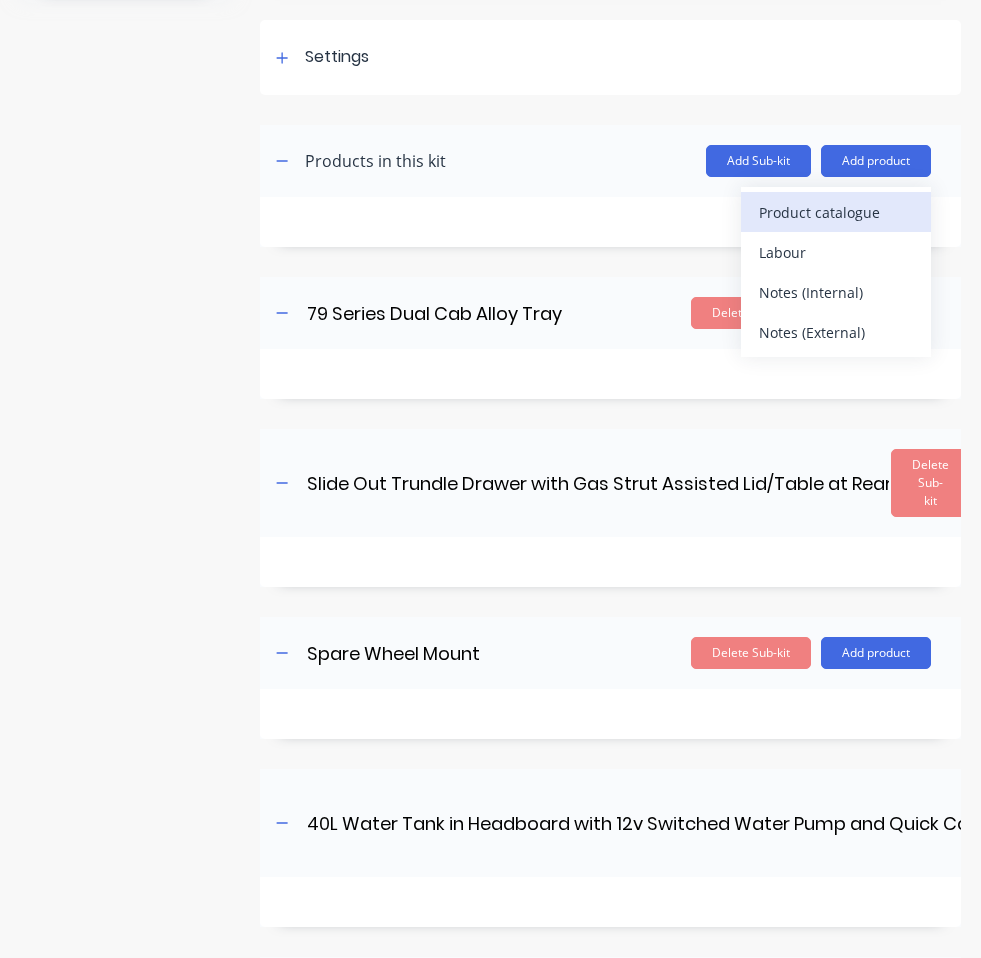 click on "Product catalogue" at bounding box center [836, 212] 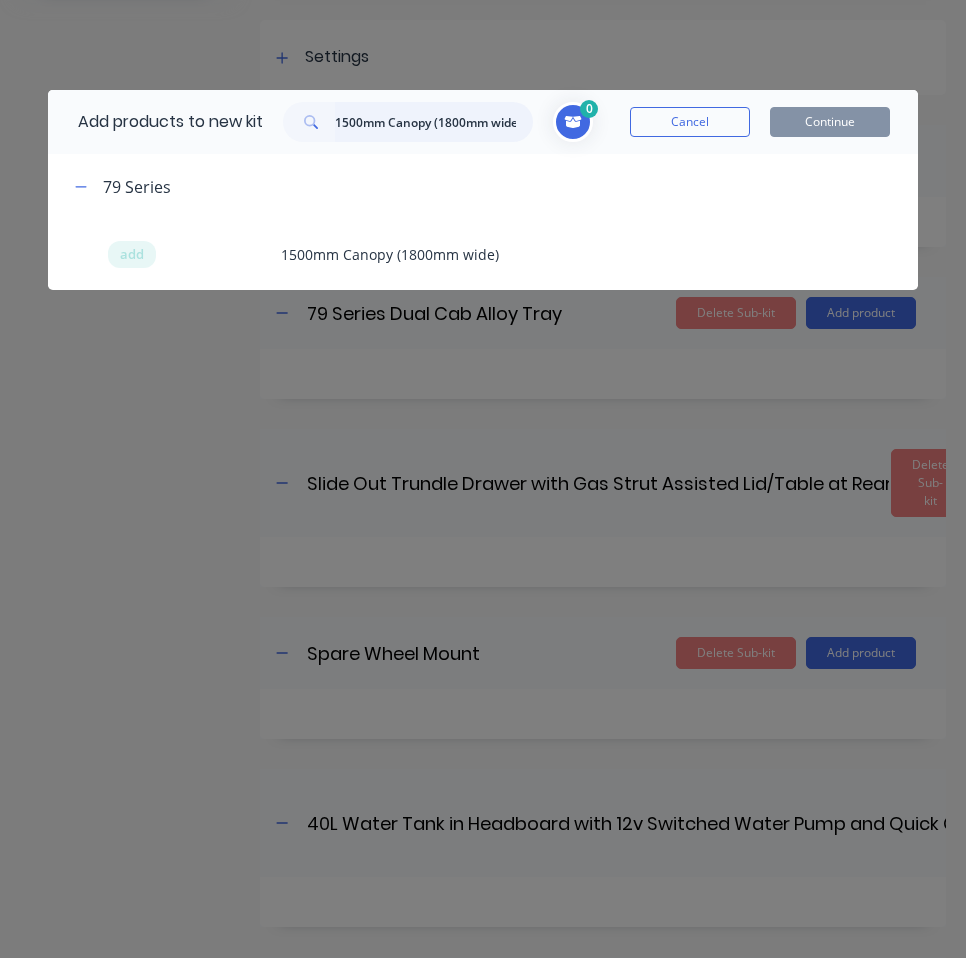 click on "1500mm Canopy (1800mm wide)" at bounding box center [434, 122] 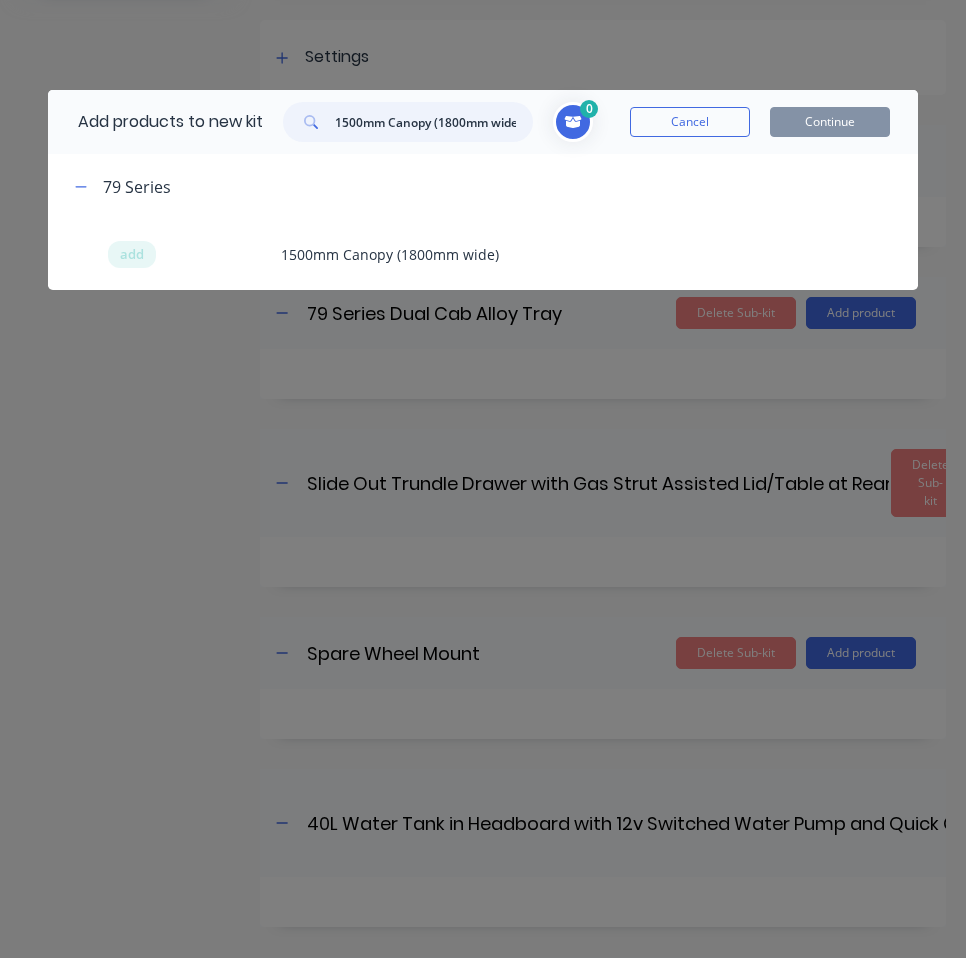 click on "1500mm Canopy (1800mm wide)" at bounding box center [434, 122] 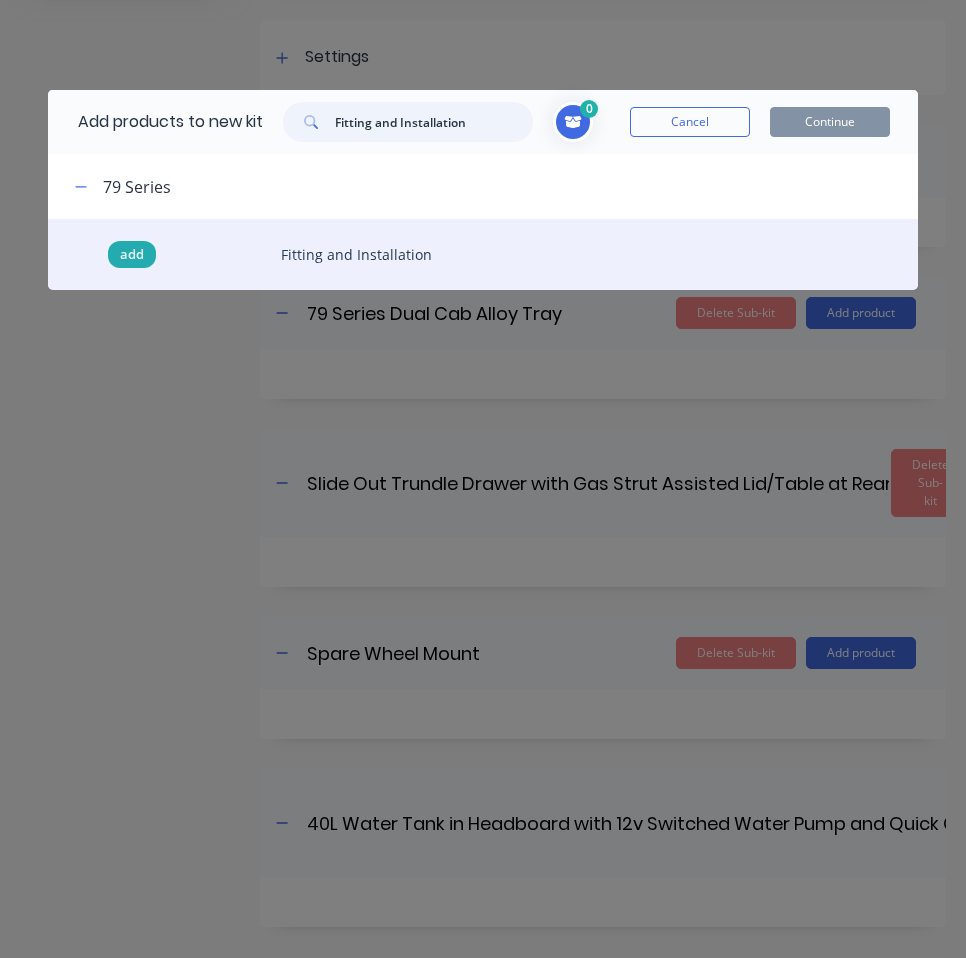 type on "Fitting and Installation" 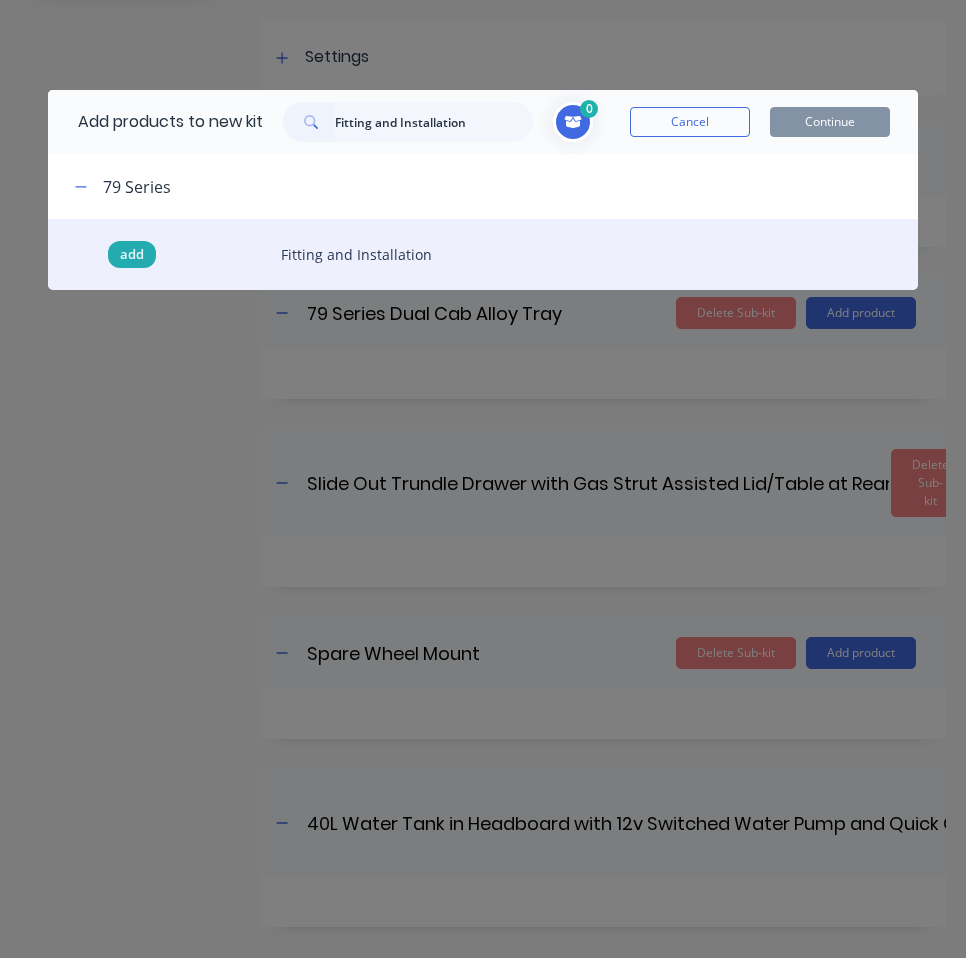 click on "add" at bounding box center (132, 255) 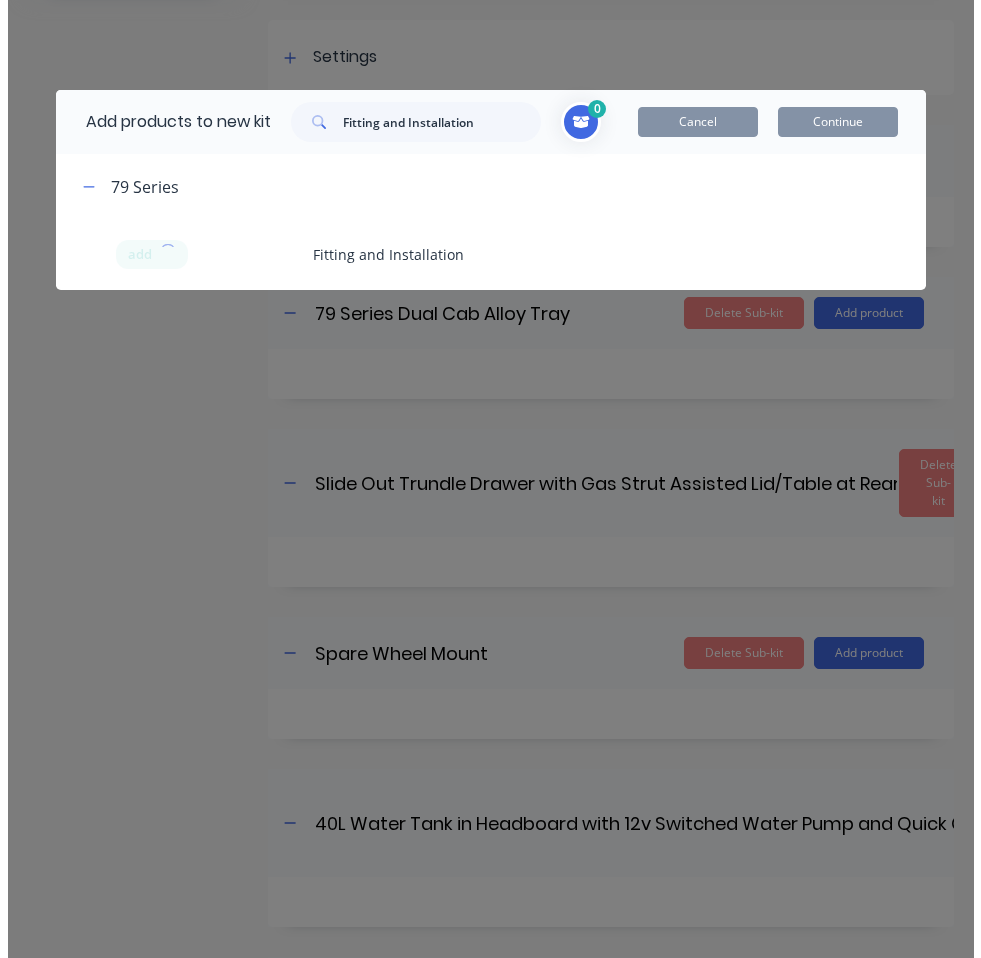 scroll, scrollTop: 422, scrollLeft: 0, axis: vertical 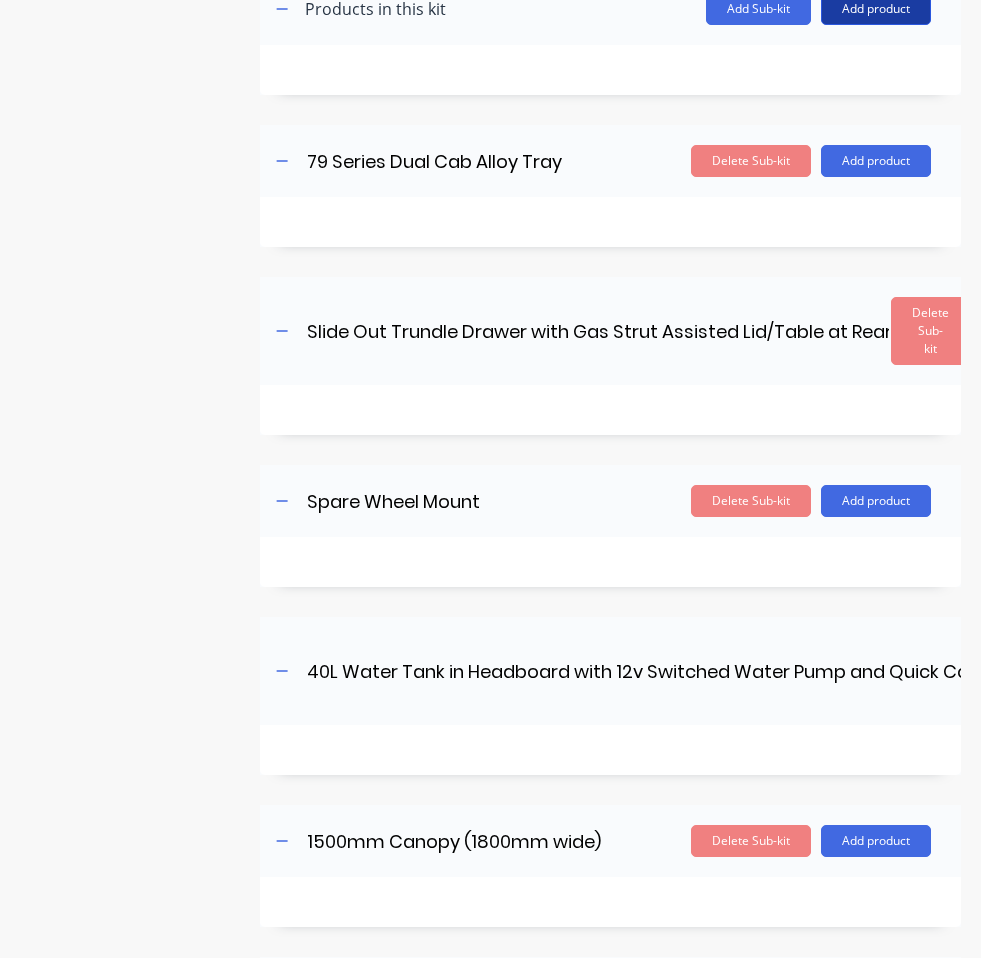 click on "Add product" at bounding box center [876, 9] 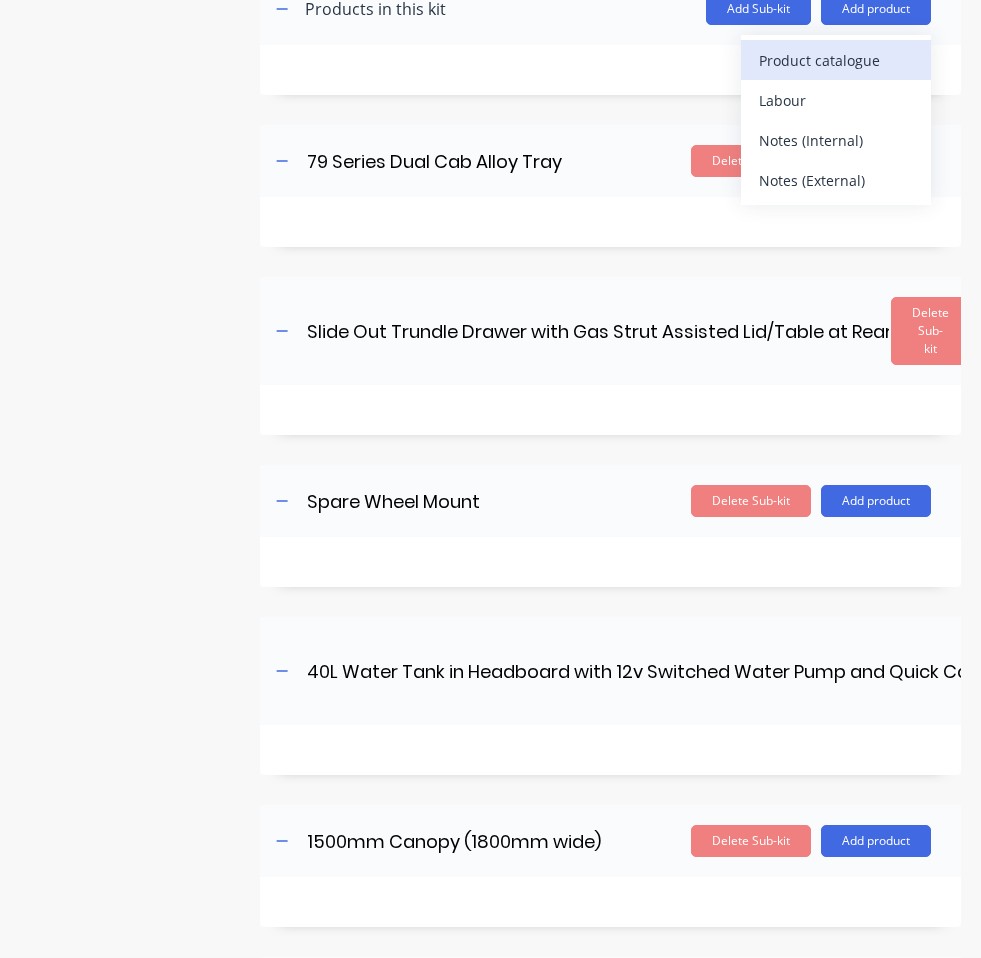 click on "Product catalogue" at bounding box center [836, 60] 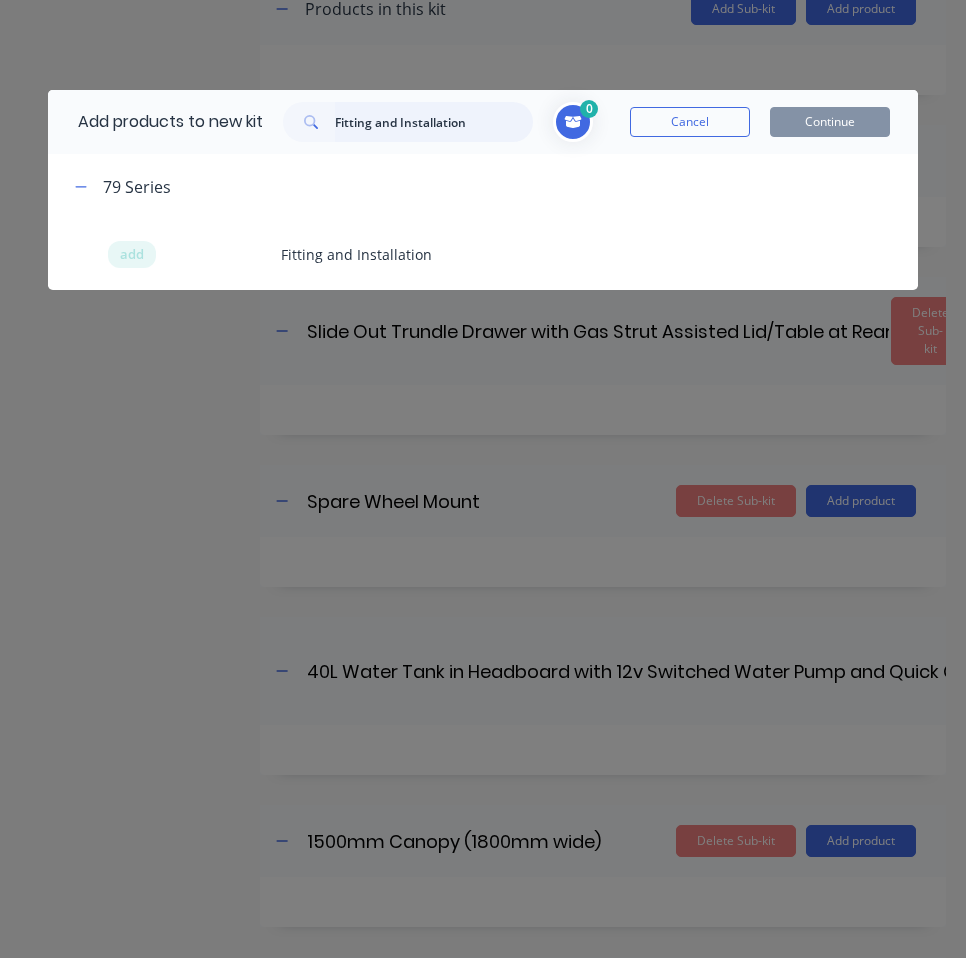 click on "Fitting and Installation" at bounding box center [434, 122] 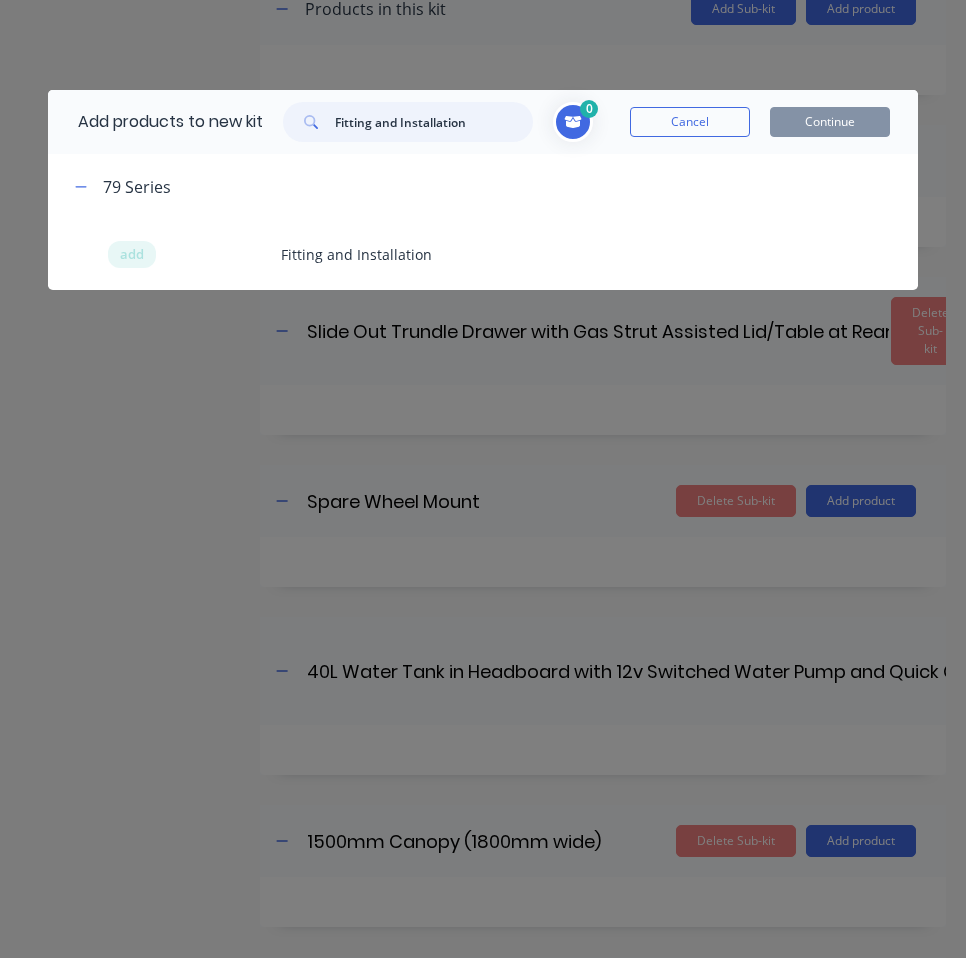 click on "Fitting and Installation" at bounding box center (434, 122) 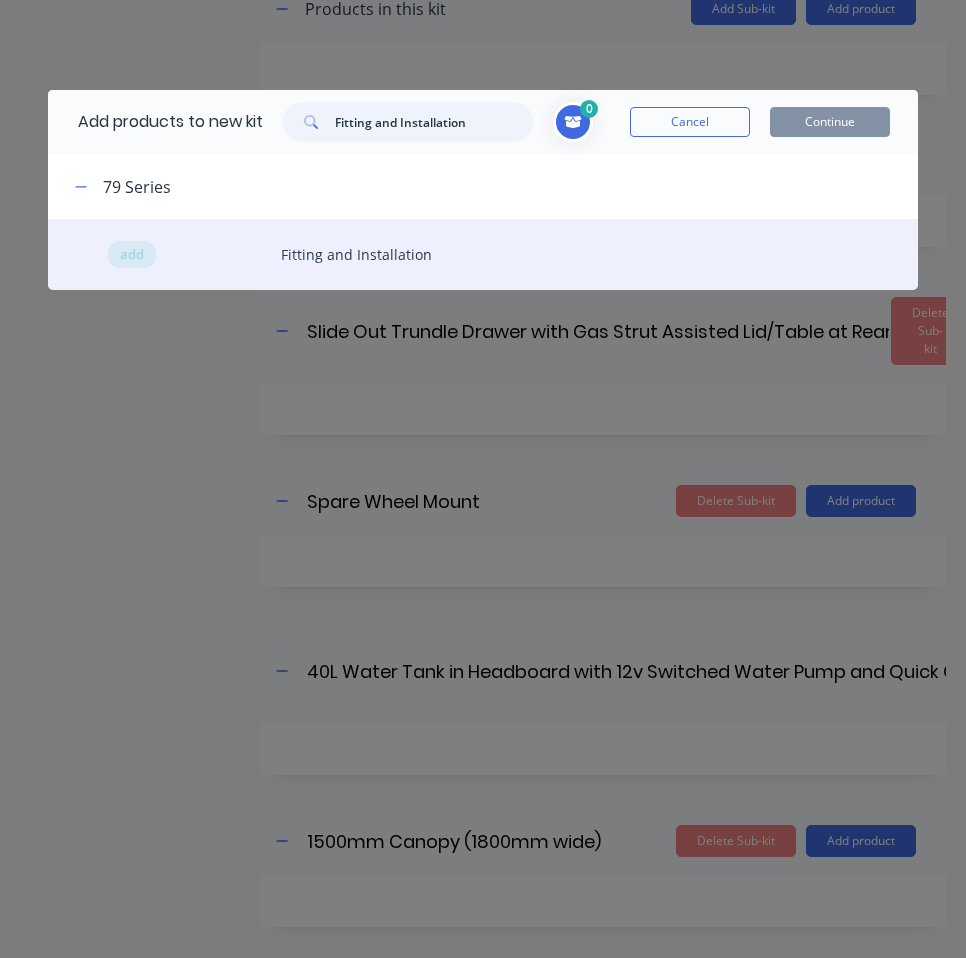 paste on "Powder Coating" 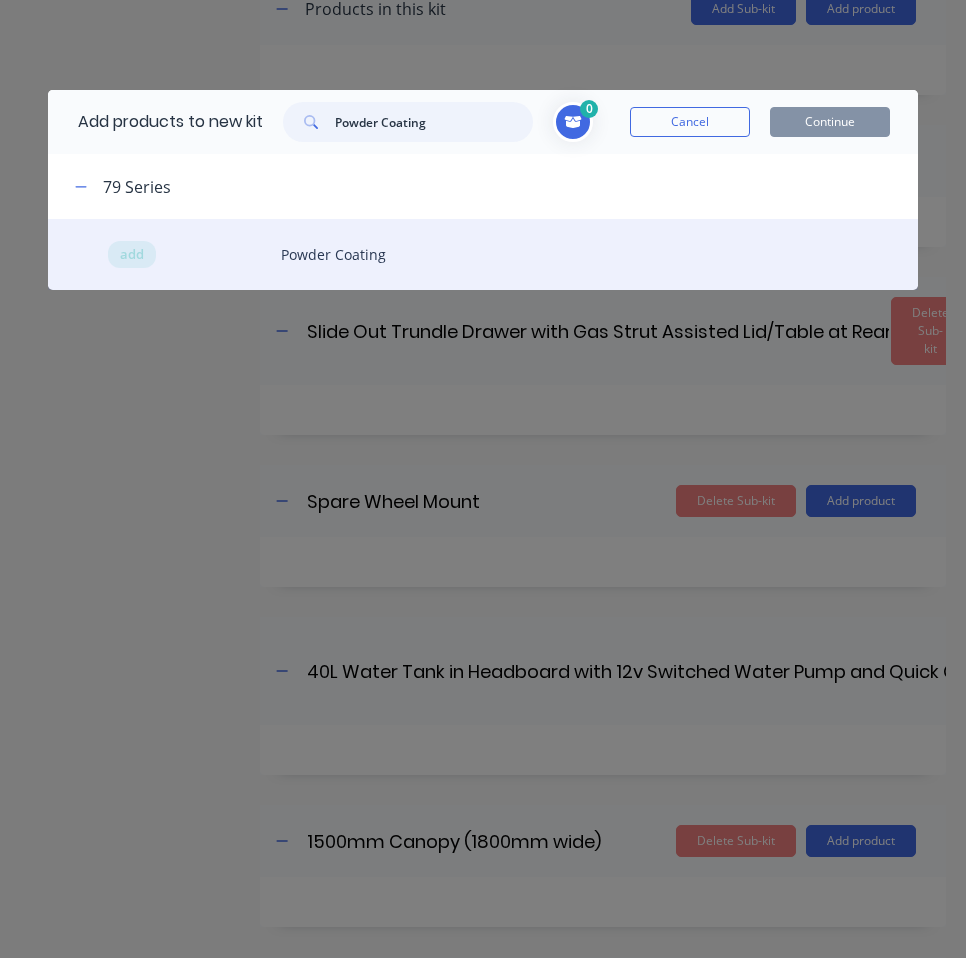 type on "Powder Coating" 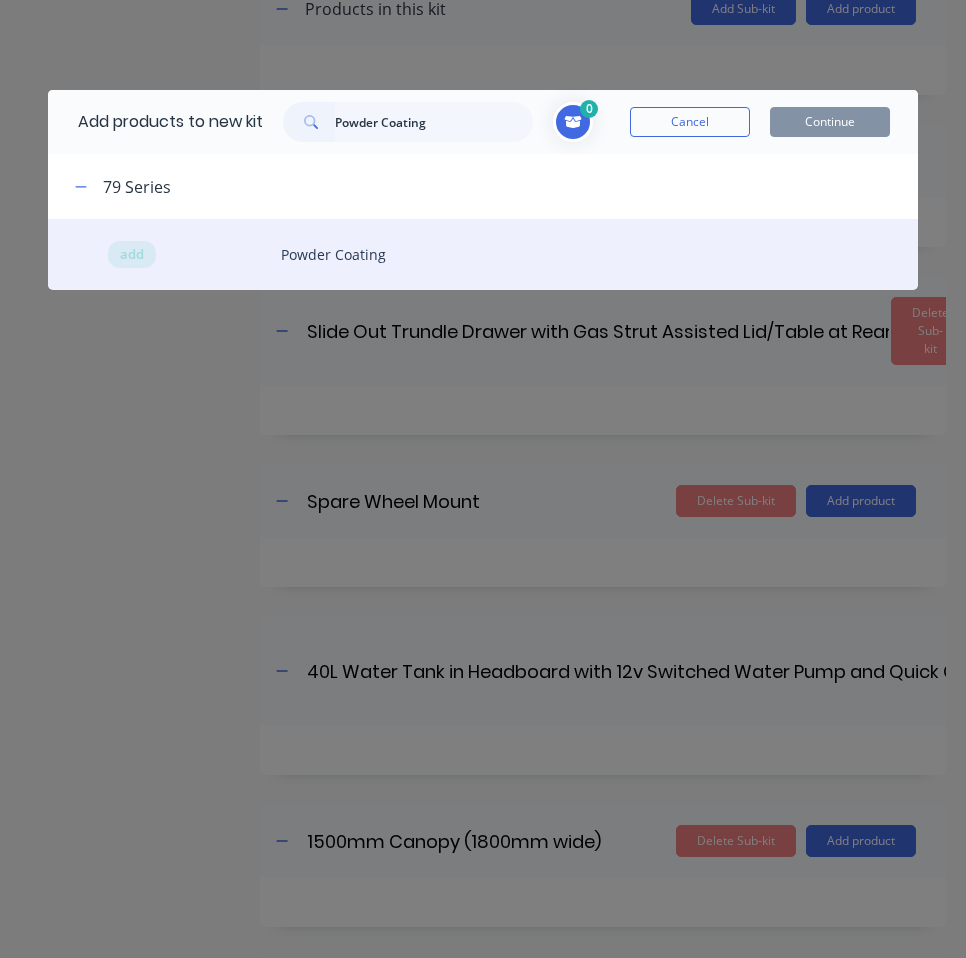 click on "add Powder Coating" at bounding box center (482, 254) 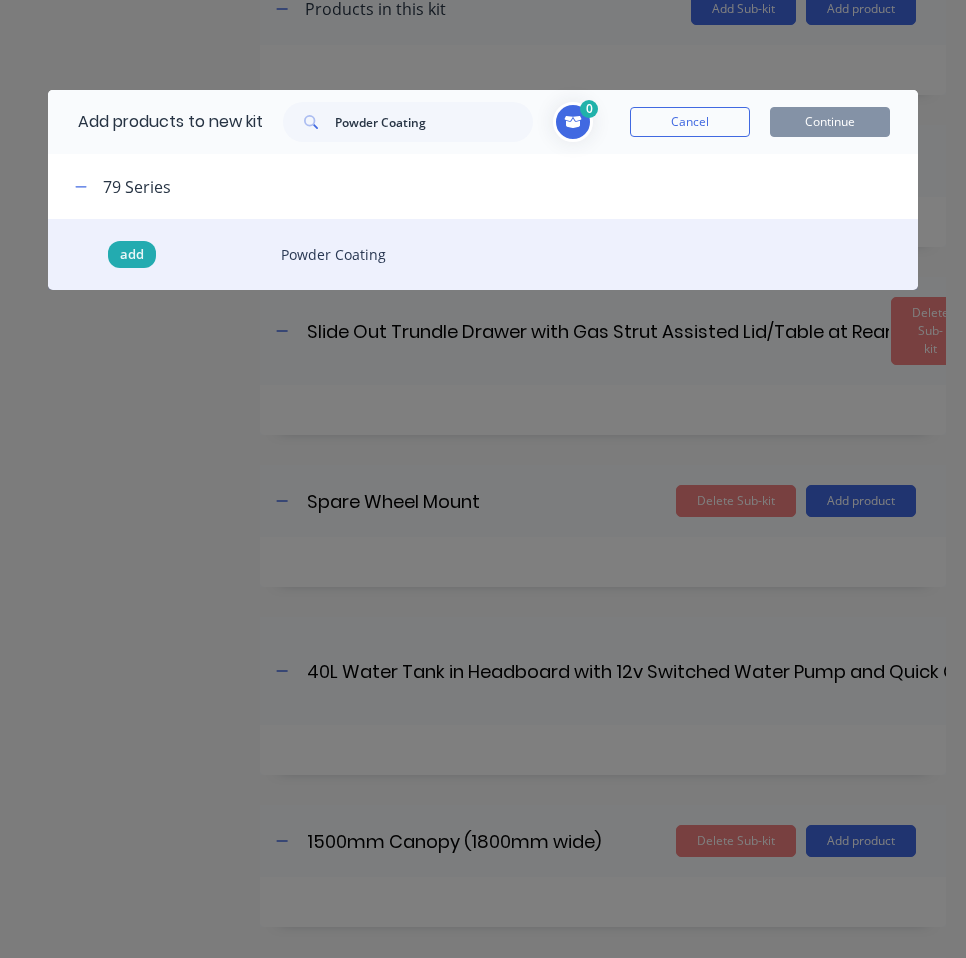 click on "add" at bounding box center (132, 255) 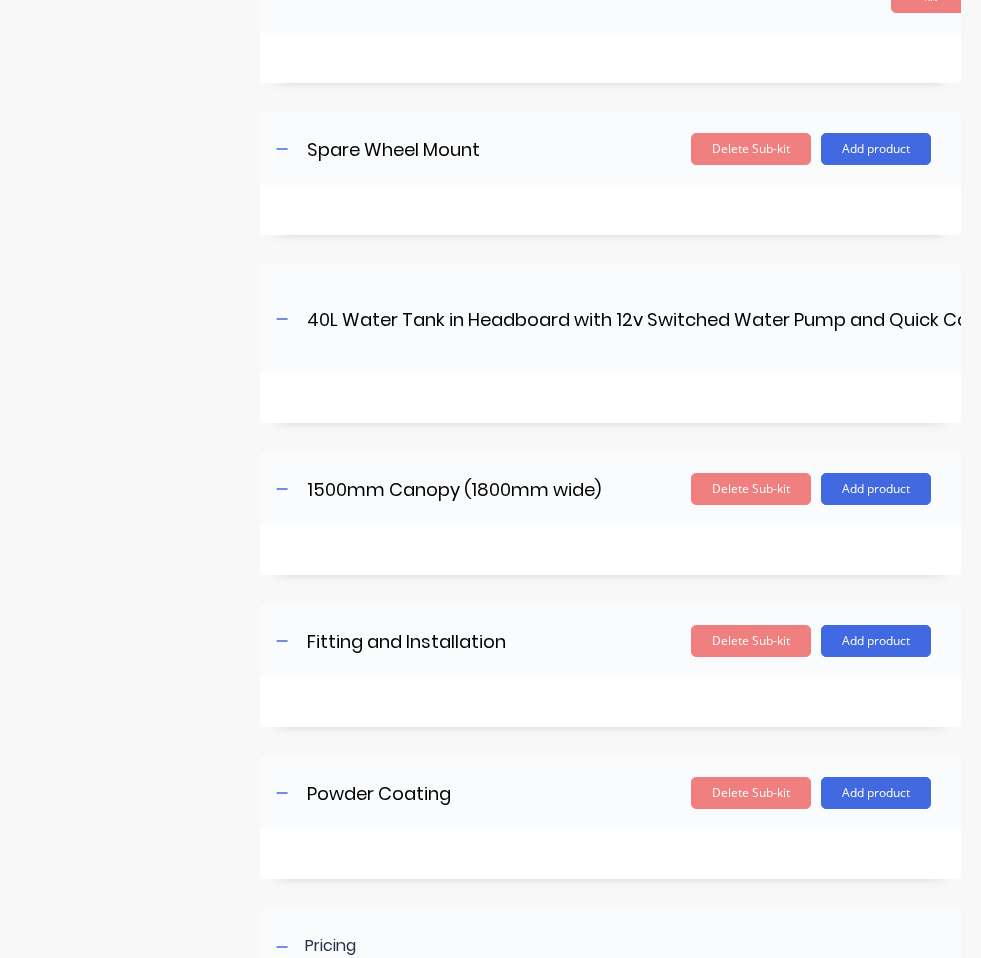 scroll, scrollTop: 1135, scrollLeft: 0, axis: vertical 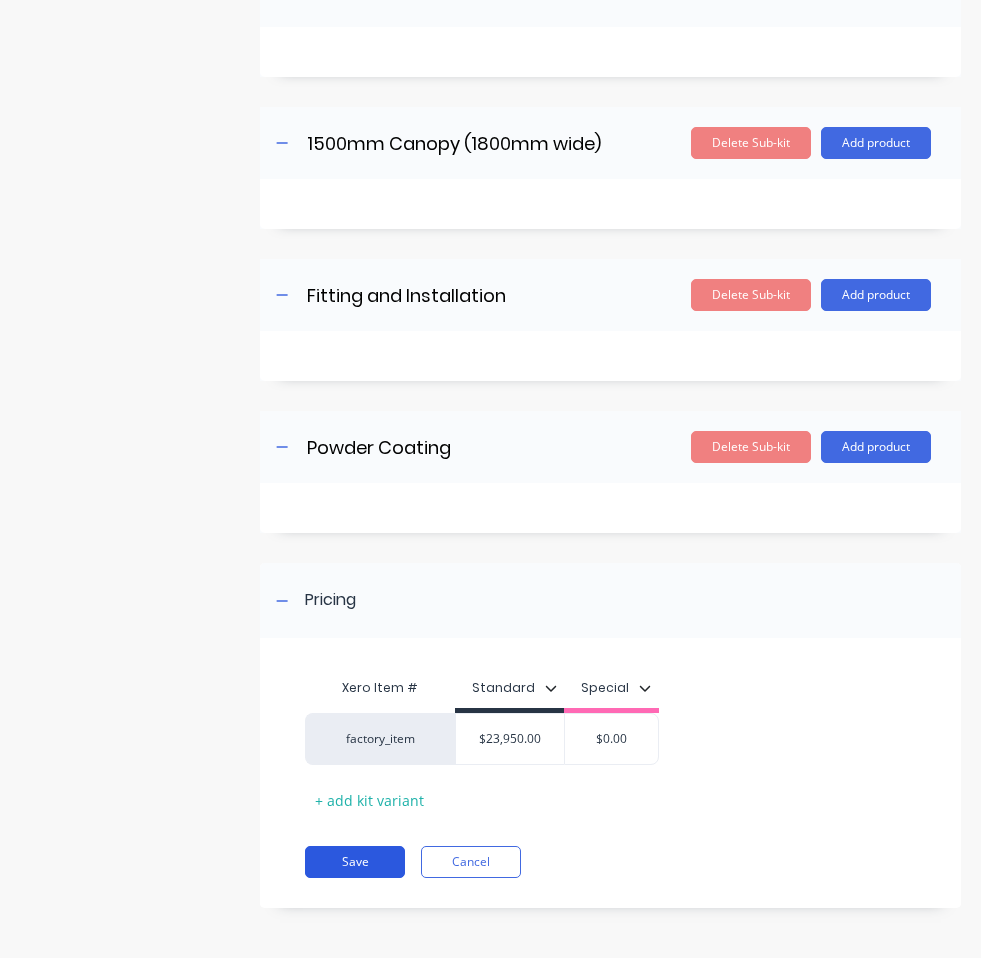 click on "Save" at bounding box center (355, 862) 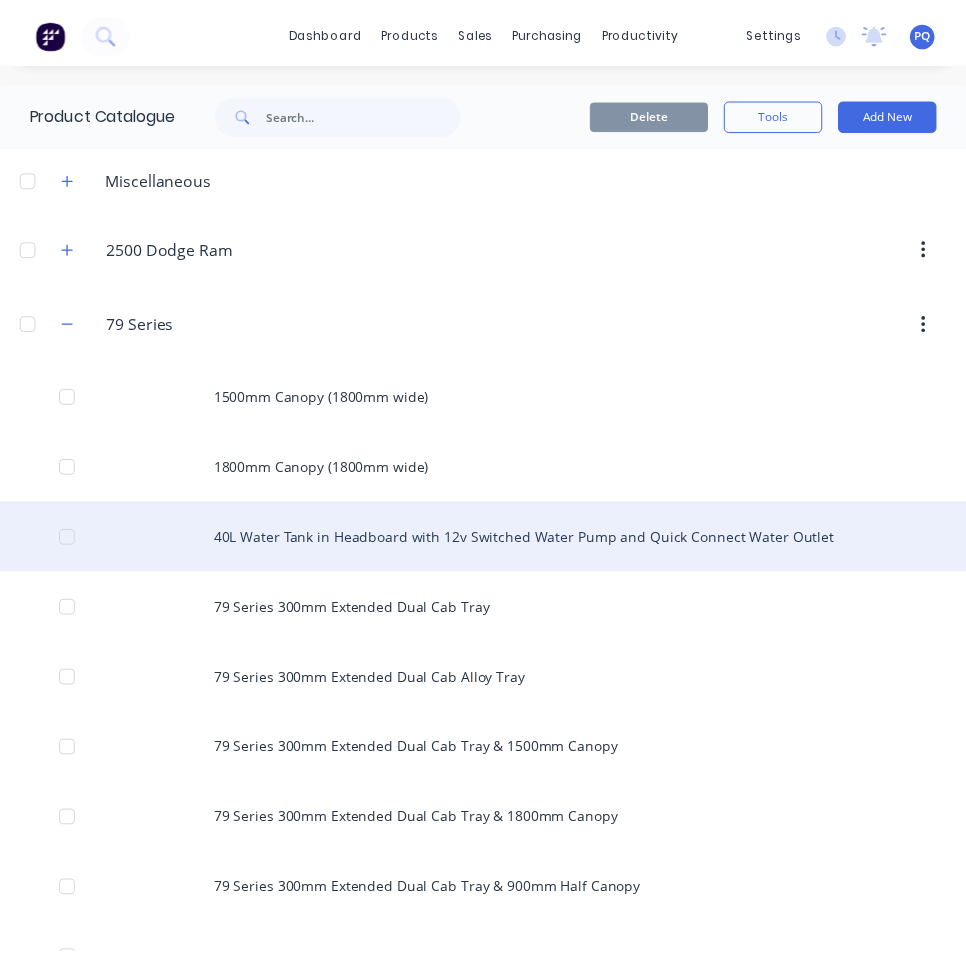 scroll, scrollTop: 100, scrollLeft: 0, axis: vertical 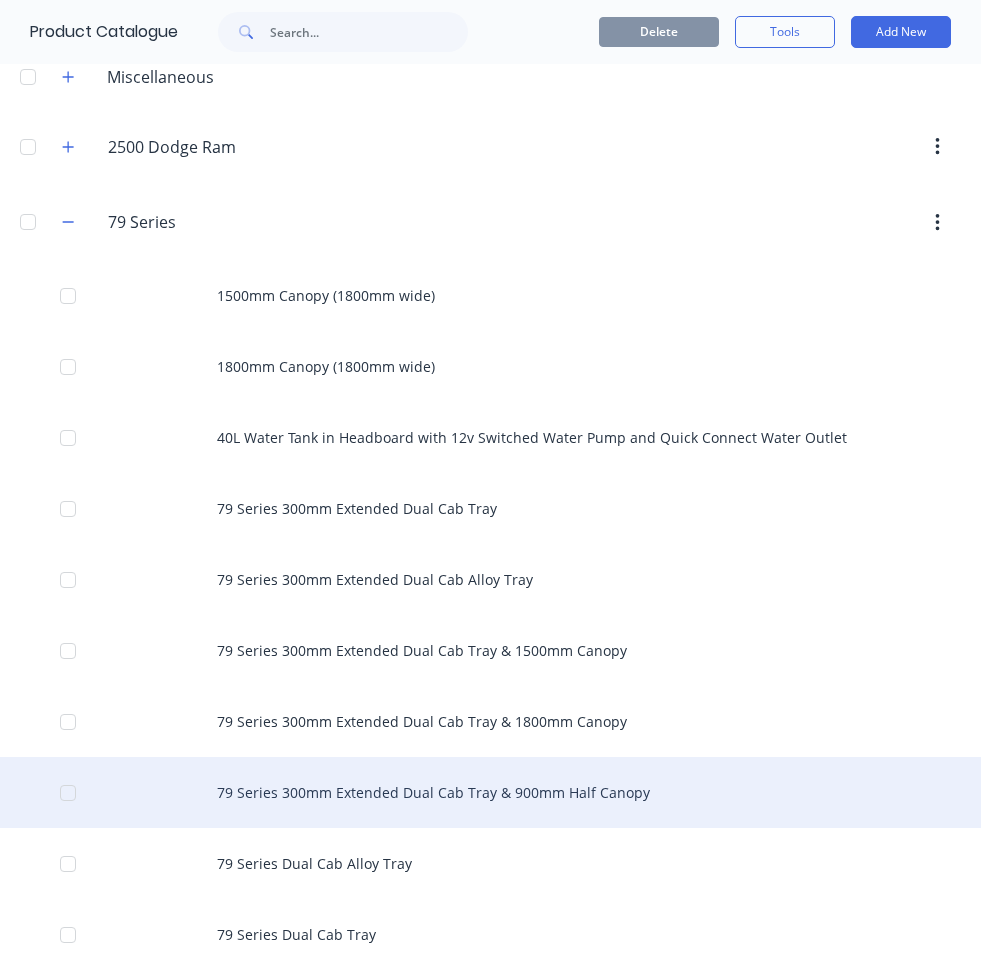 click on "79 Series 300mm Extended Dual Cab Tray & 900mm Half Canopy" at bounding box center [490, 792] 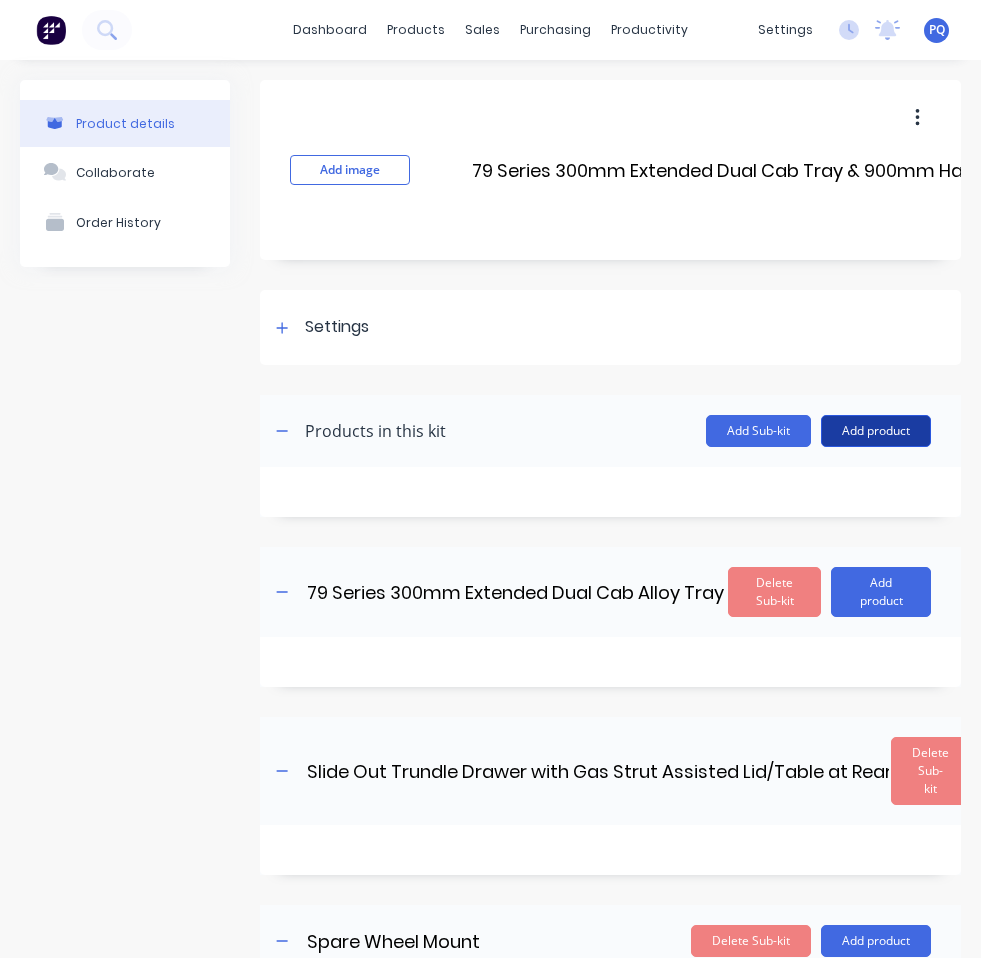 click on "Add product" at bounding box center [876, 431] 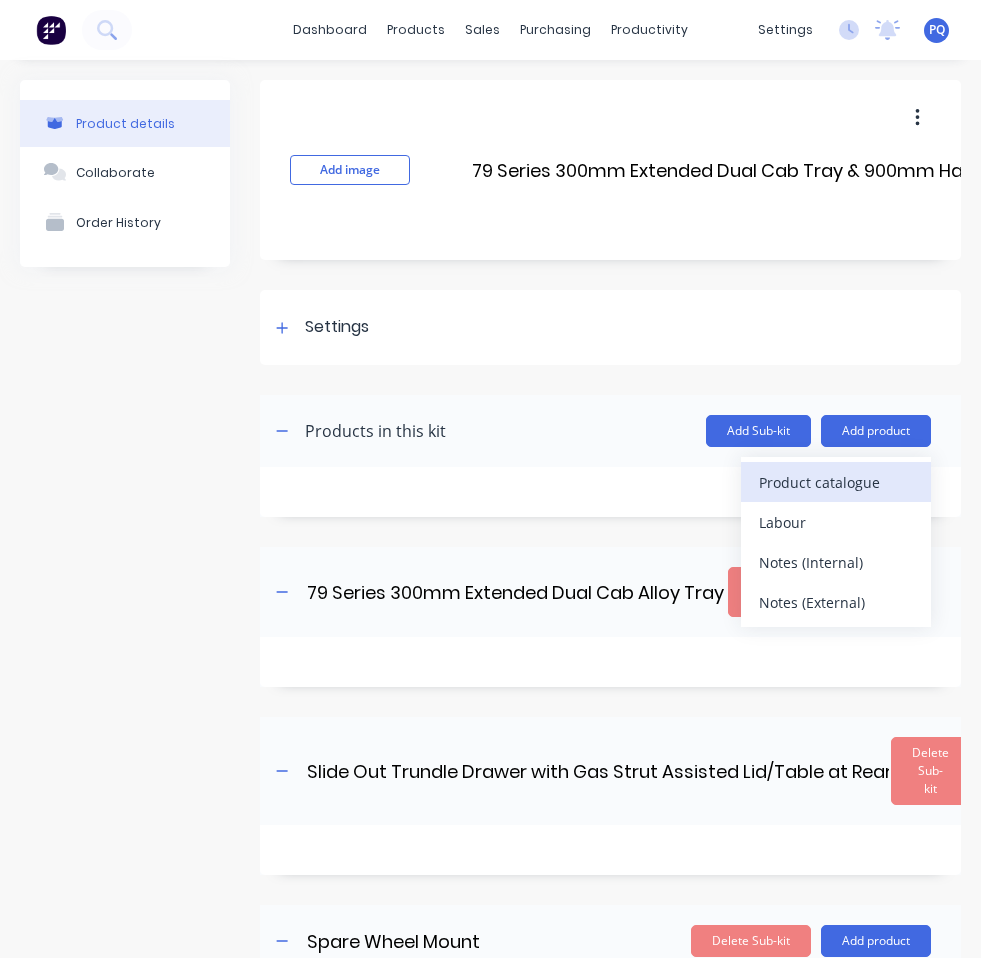 click on "Product catalogue" at bounding box center [836, 482] 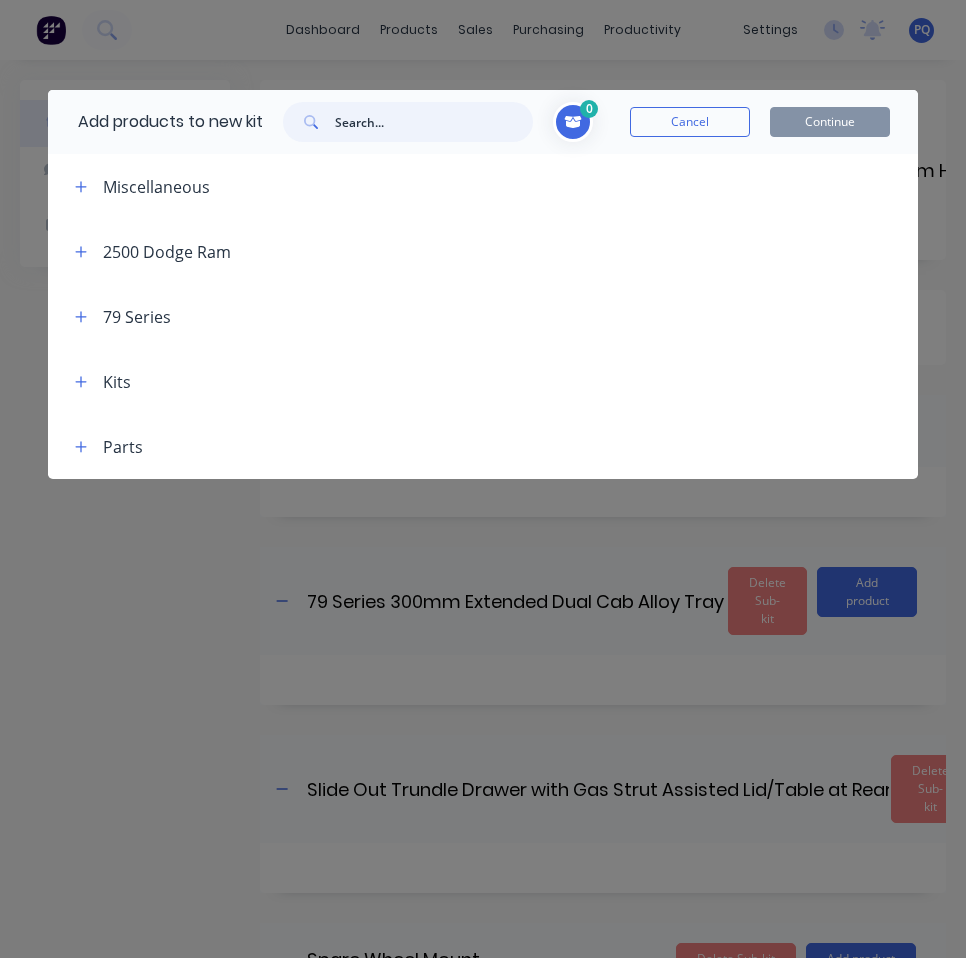 click at bounding box center (434, 122) 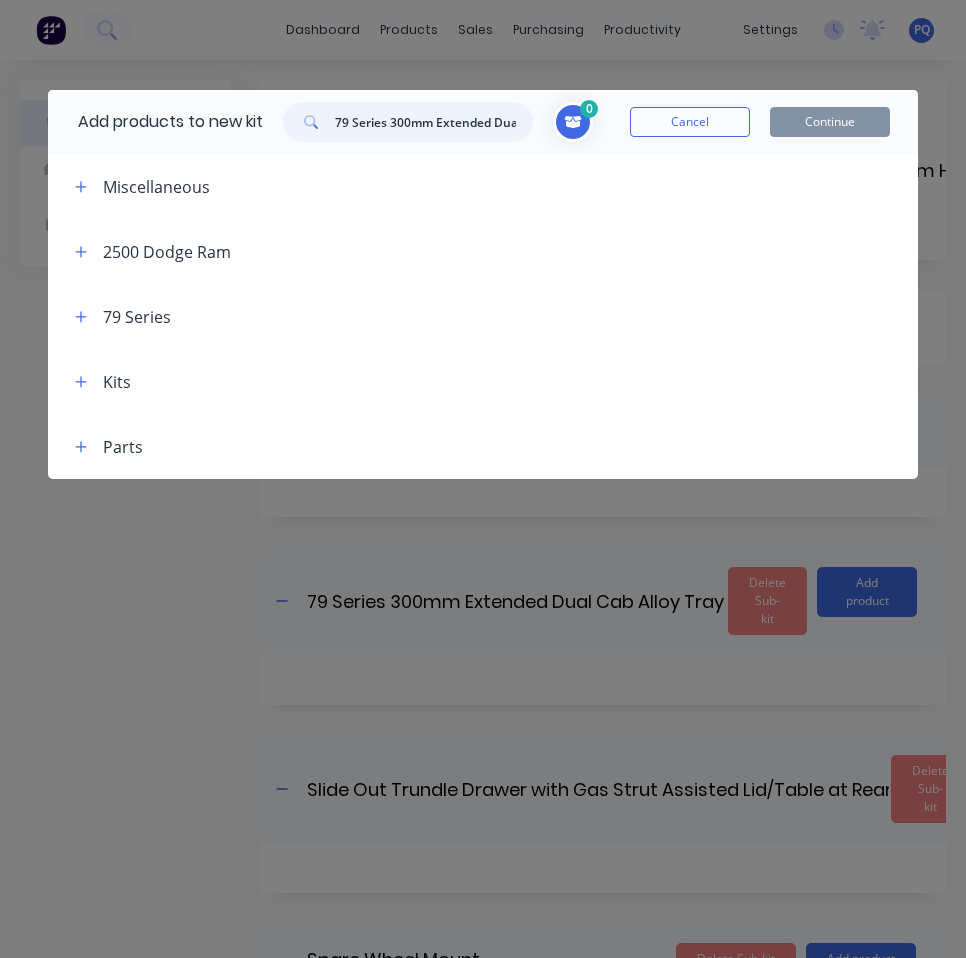 scroll, scrollTop: 0, scrollLeft: 89, axis: horizontal 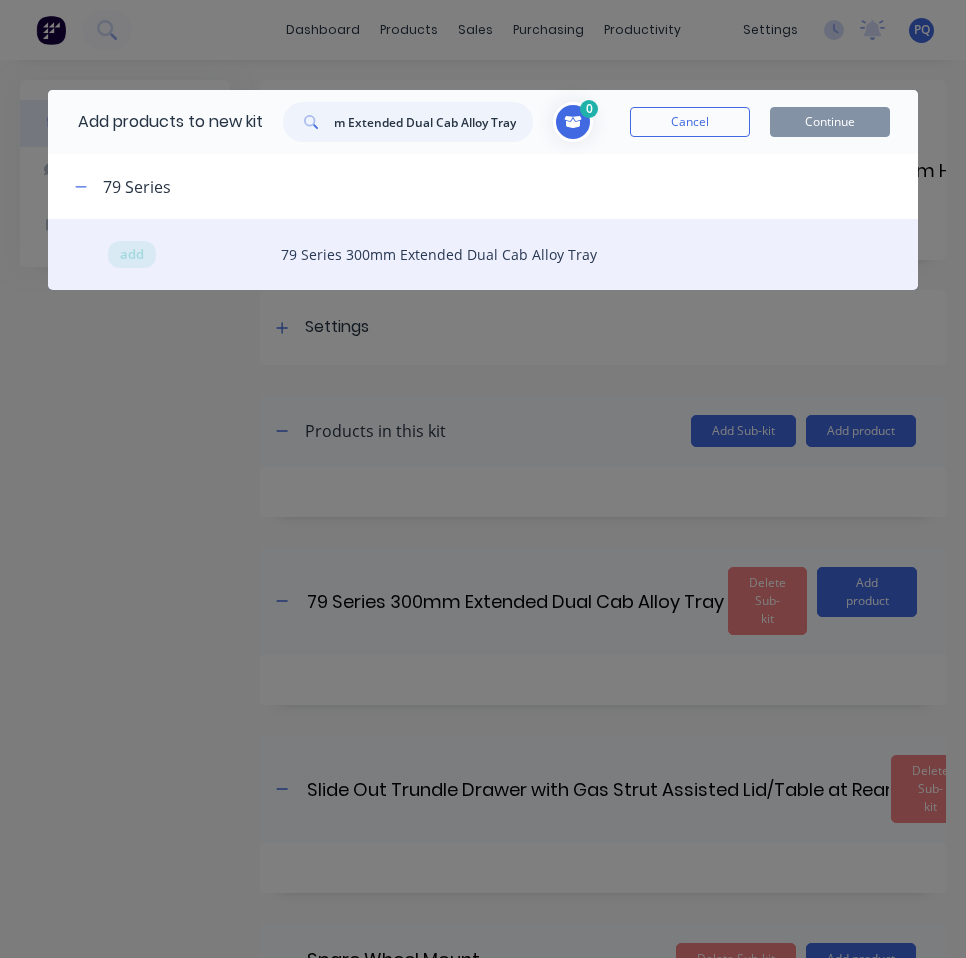 type on "79 Series 300mm Extended Dual Cab Alloy Tray" 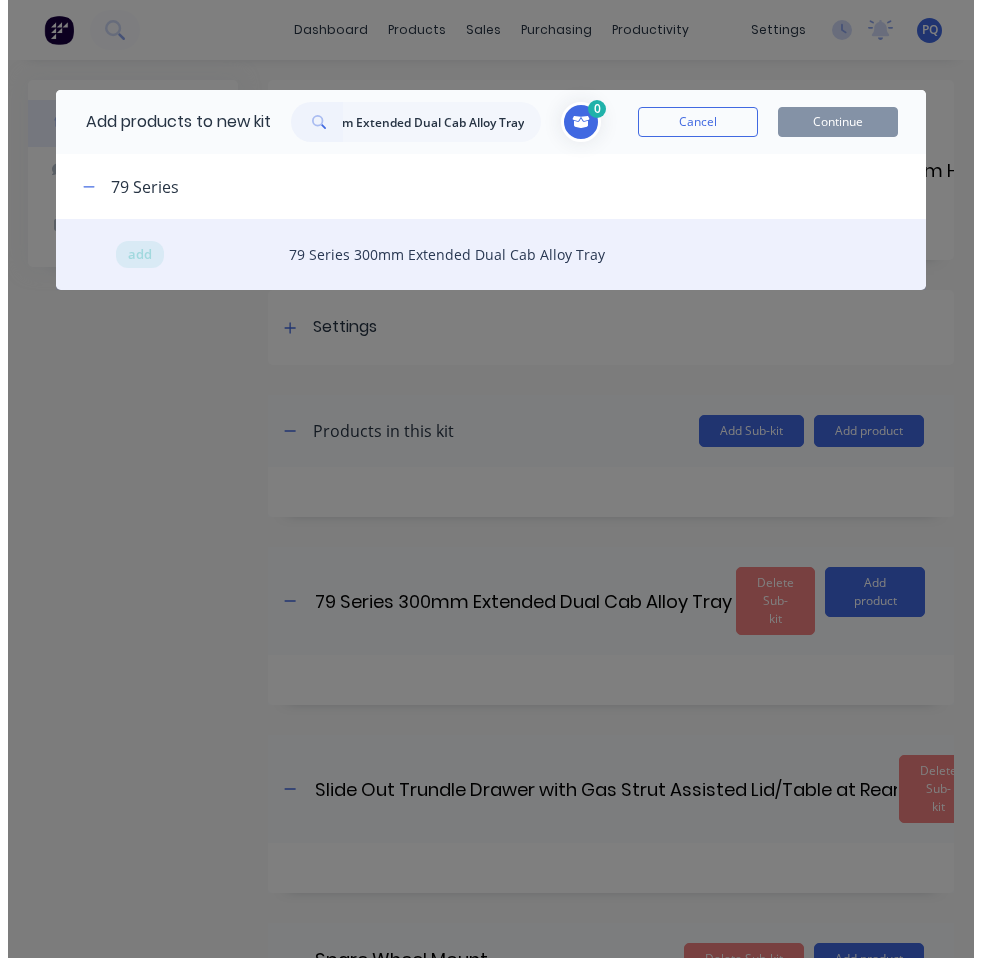 scroll, scrollTop: 0, scrollLeft: 0, axis: both 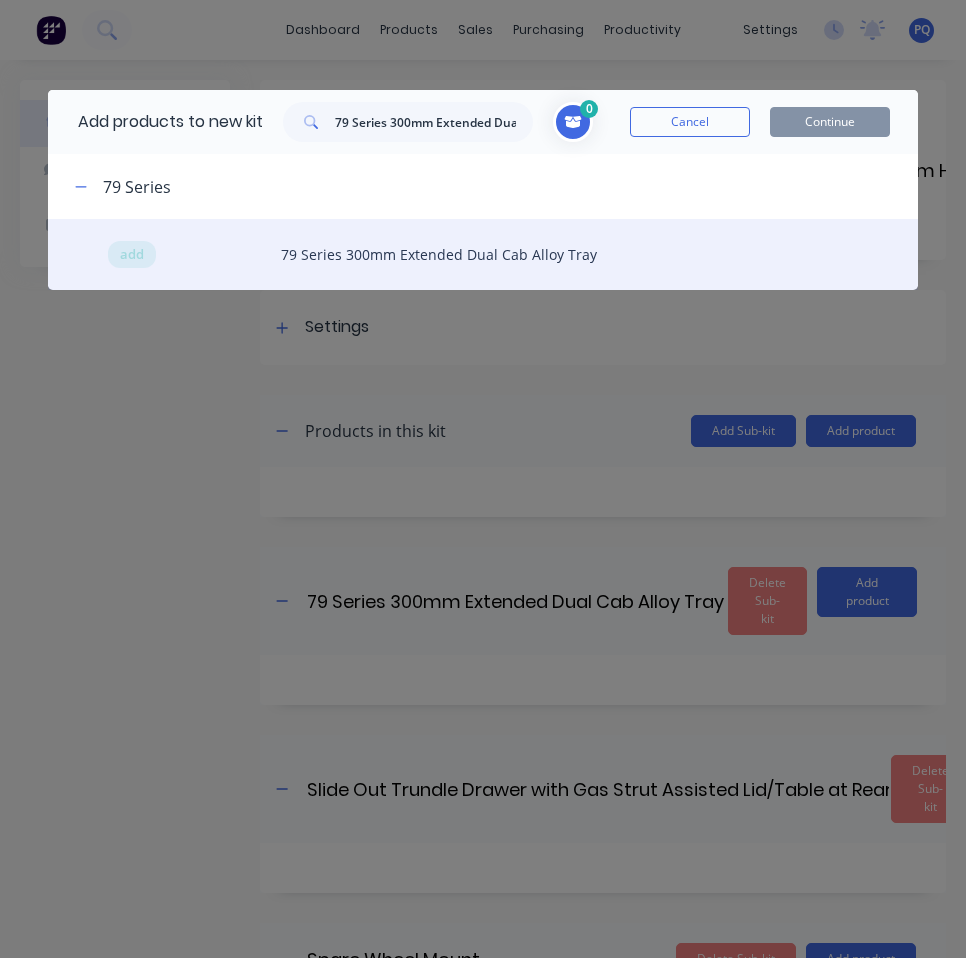 click on "add 79 Series 300mm Extended Dual Cab Alloy Tray" at bounding box center (482, 254) 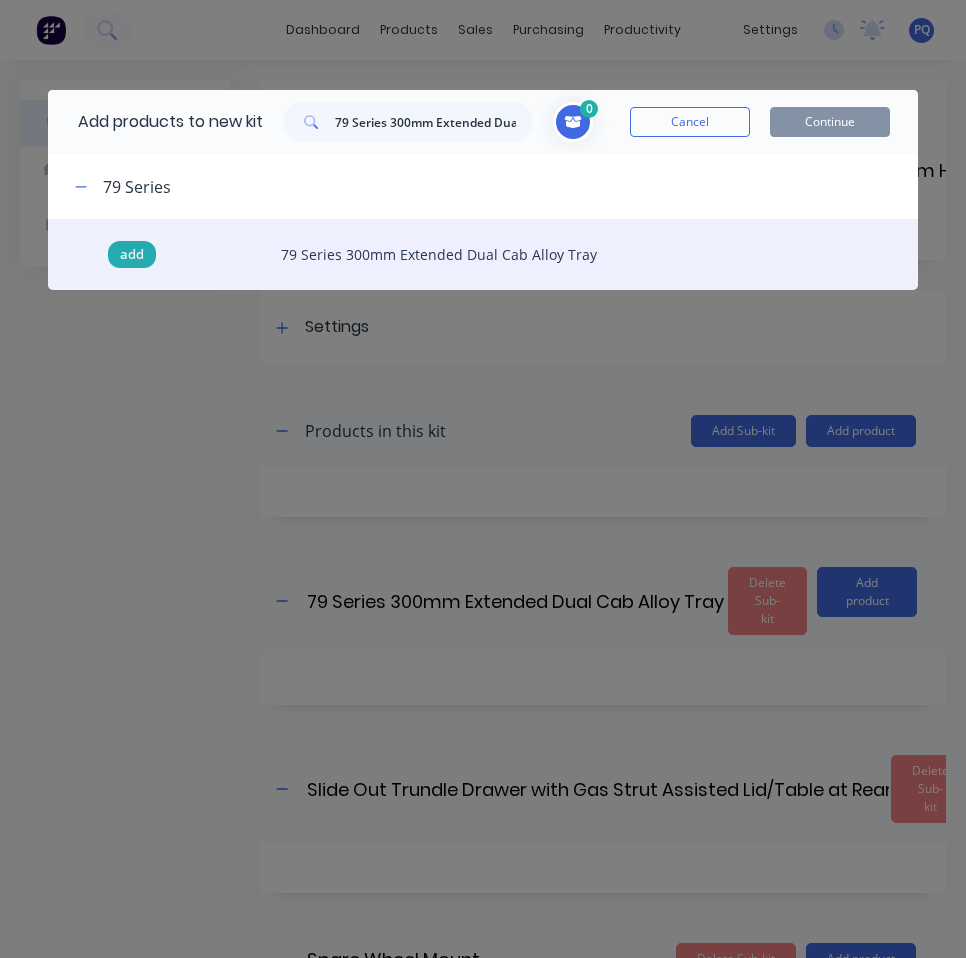 click on "add" at bounding box center (132, 255) 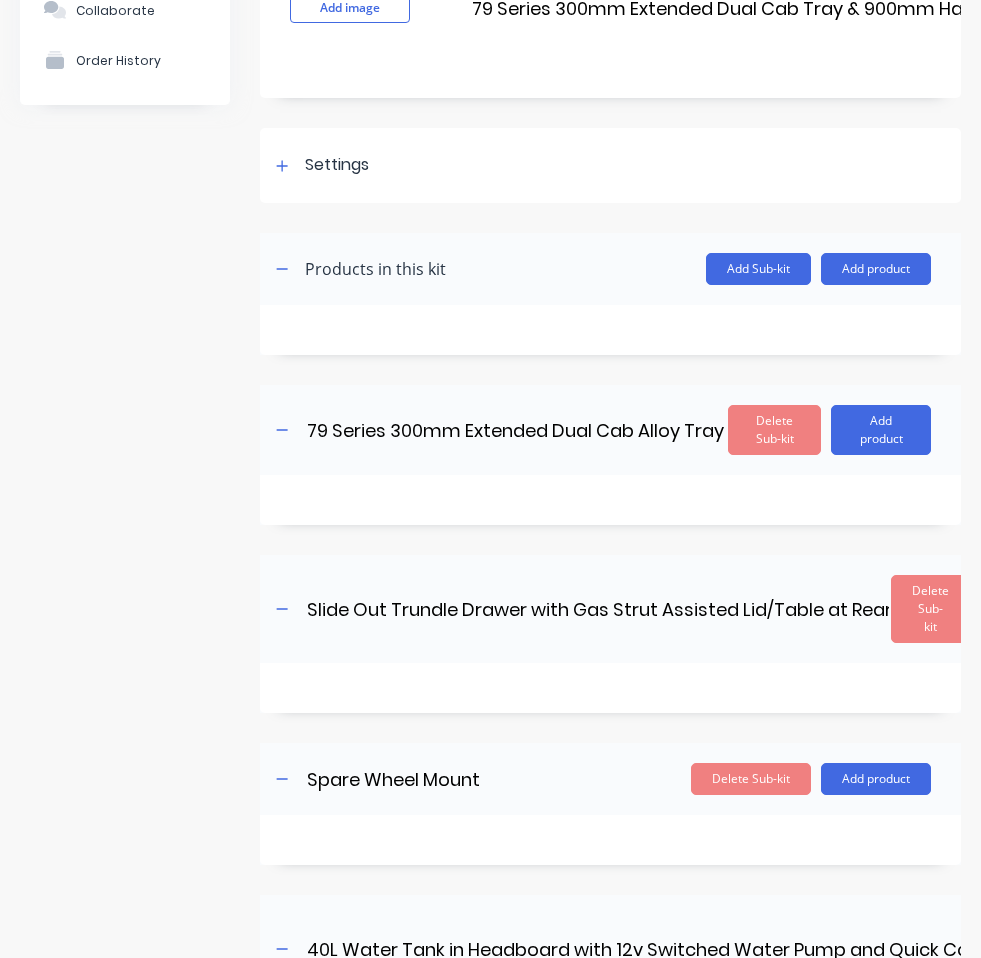 scroll, scrollTop: 0, scrollLeft: 0, axis: both 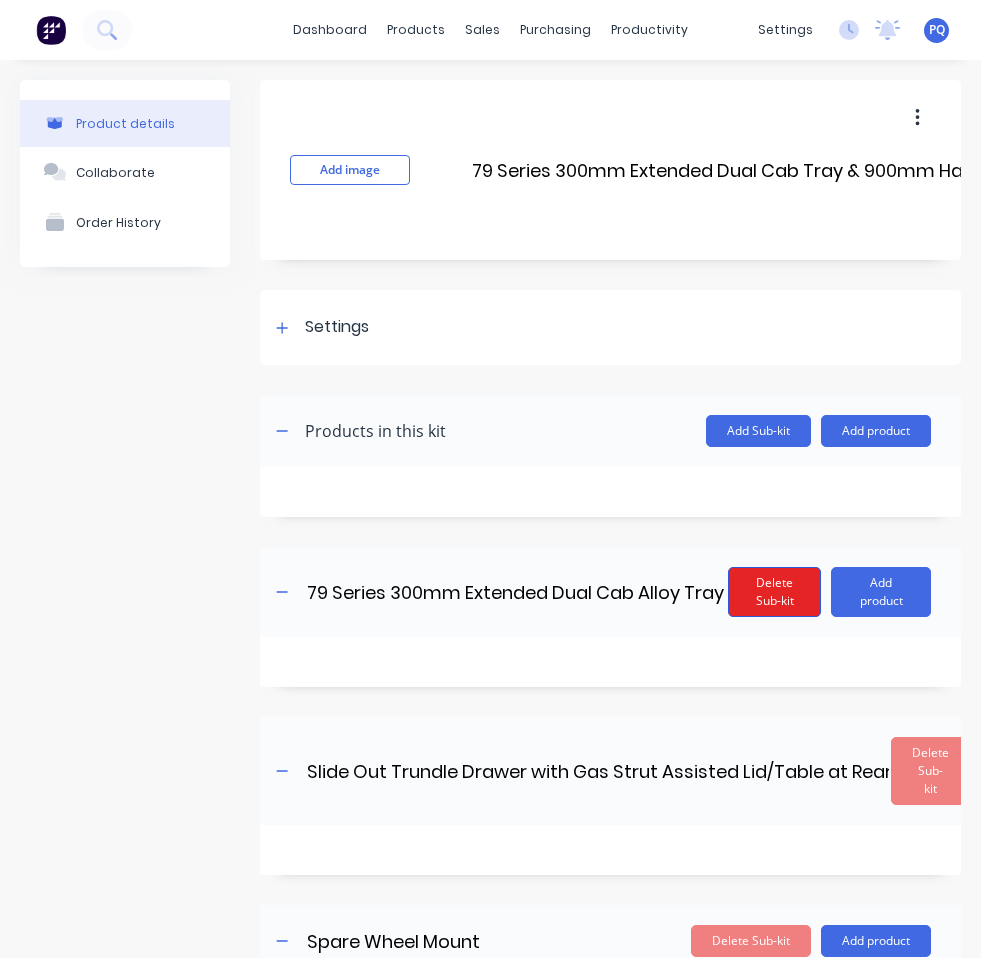 click on "Delete Sub-kit" at bounding box center [774, 592] 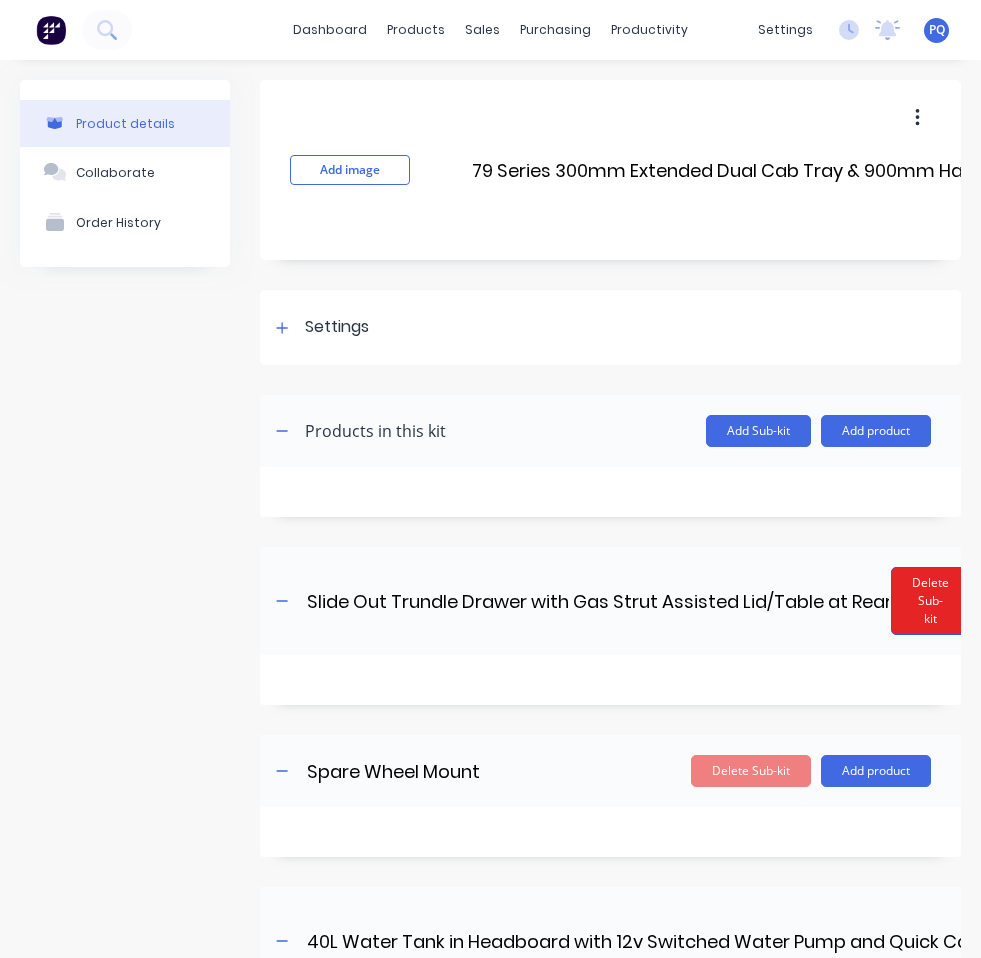 drag, startPoint x: 923, startPoint y: 636, endPoint x: 914, endPoint y: 629, distance: 11.401754 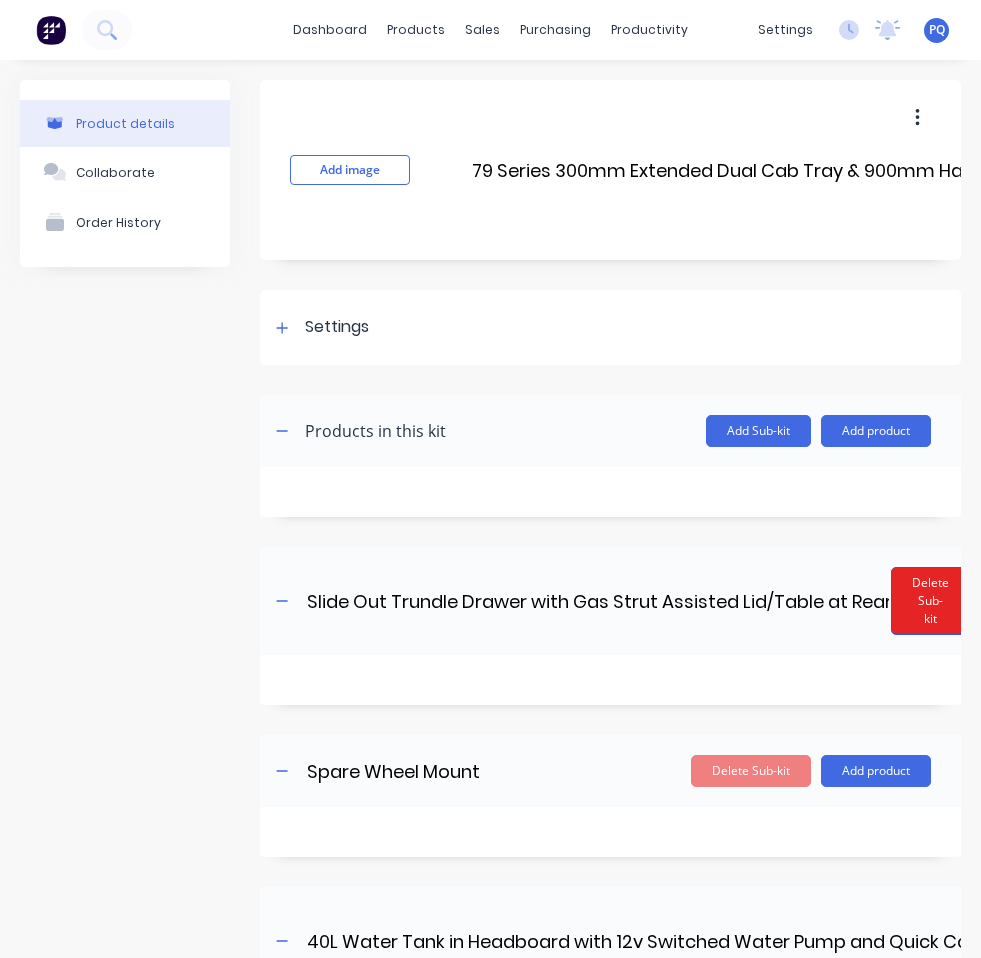 click on "Delete Sub-kit" at bounding box center (930, 601) 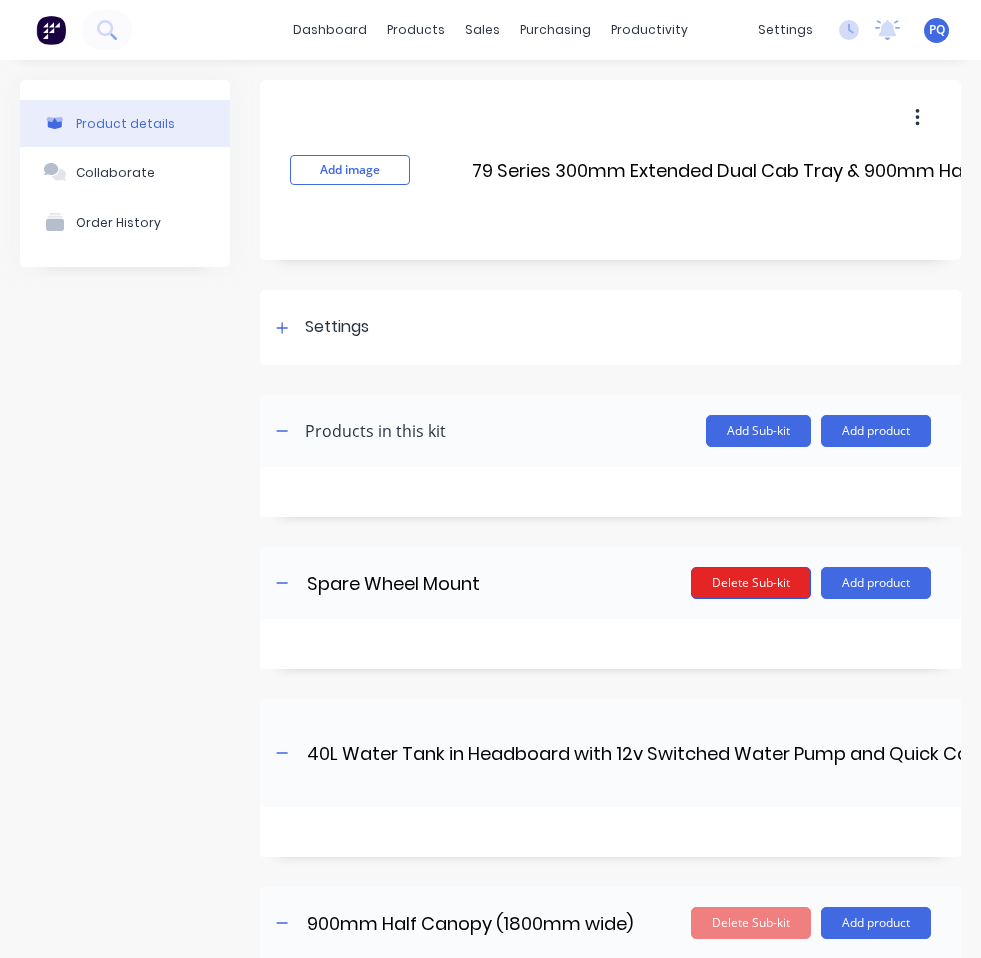 click on "Delete Sub-kit" at bounding box center (751, 583) 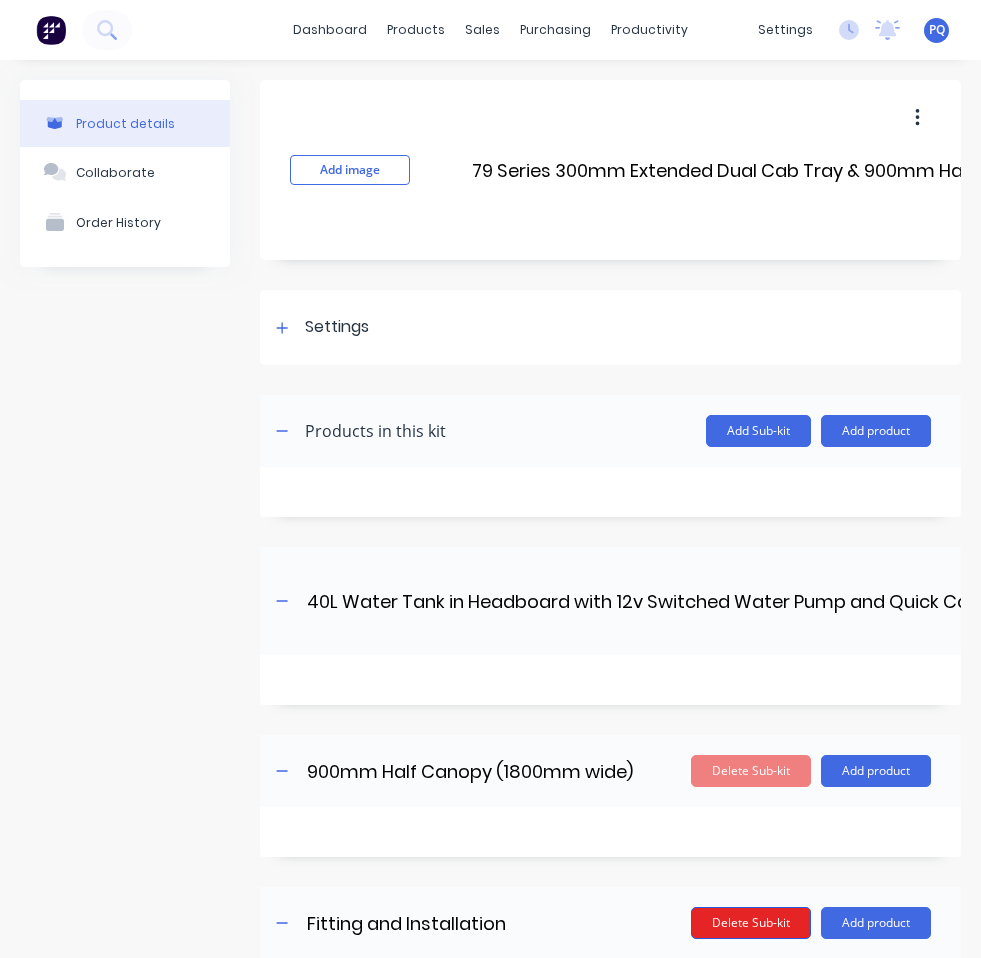 click on "Delete Sub-kit" at bounding box center (751, 771) 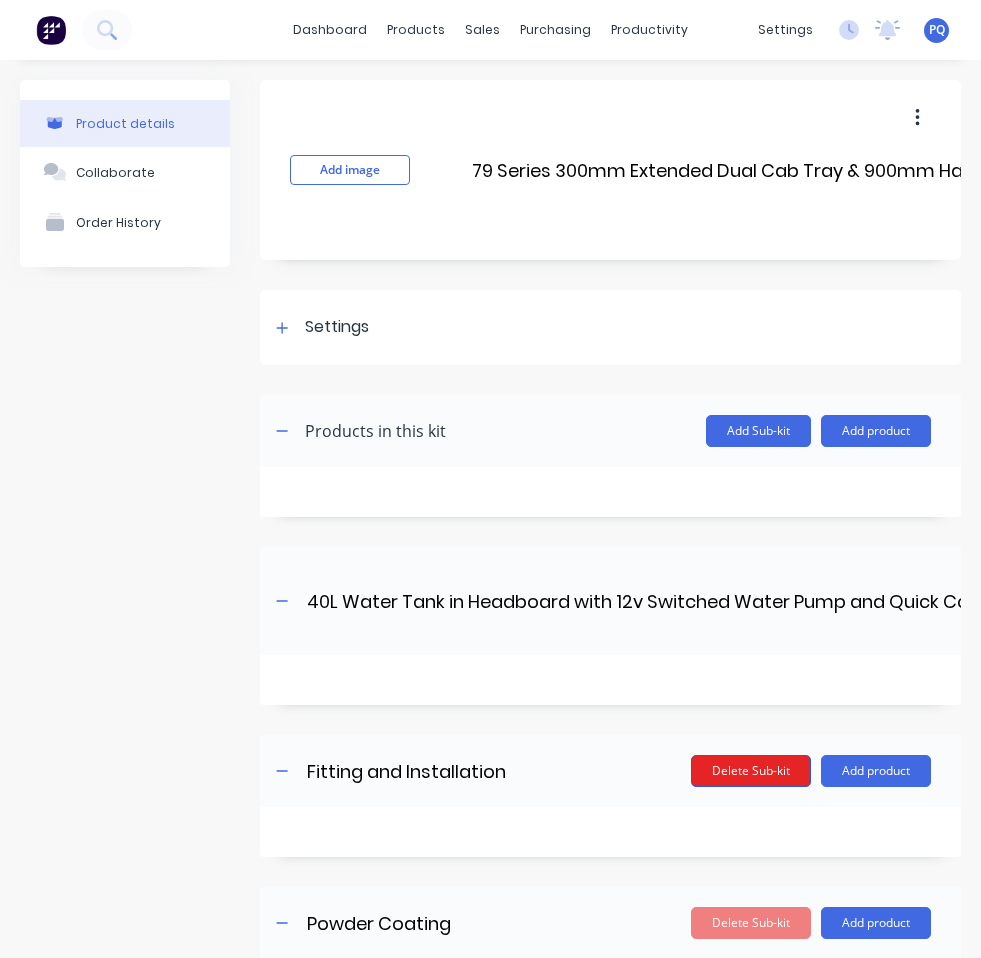 click on "Delete Sub-kit" at bounding box center (751, 771) 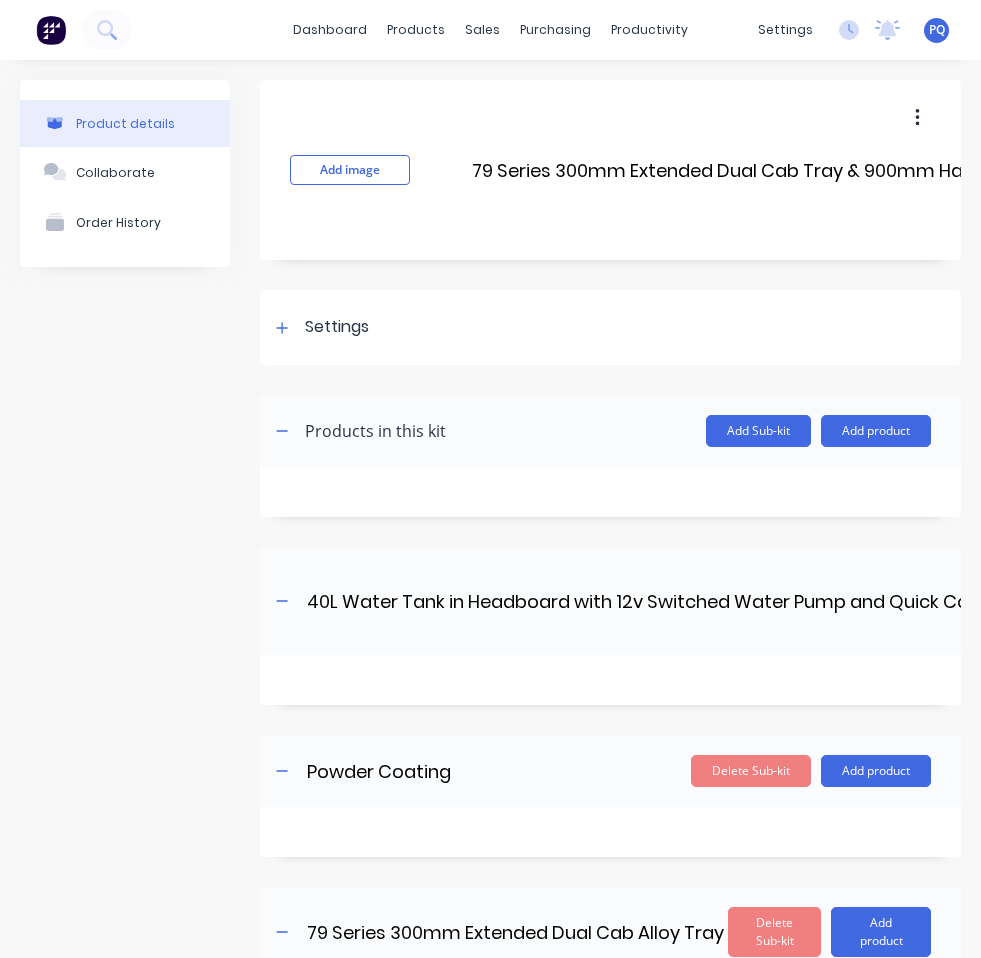 click on "Delete Sub-kit" at bounding box center (751, 771) 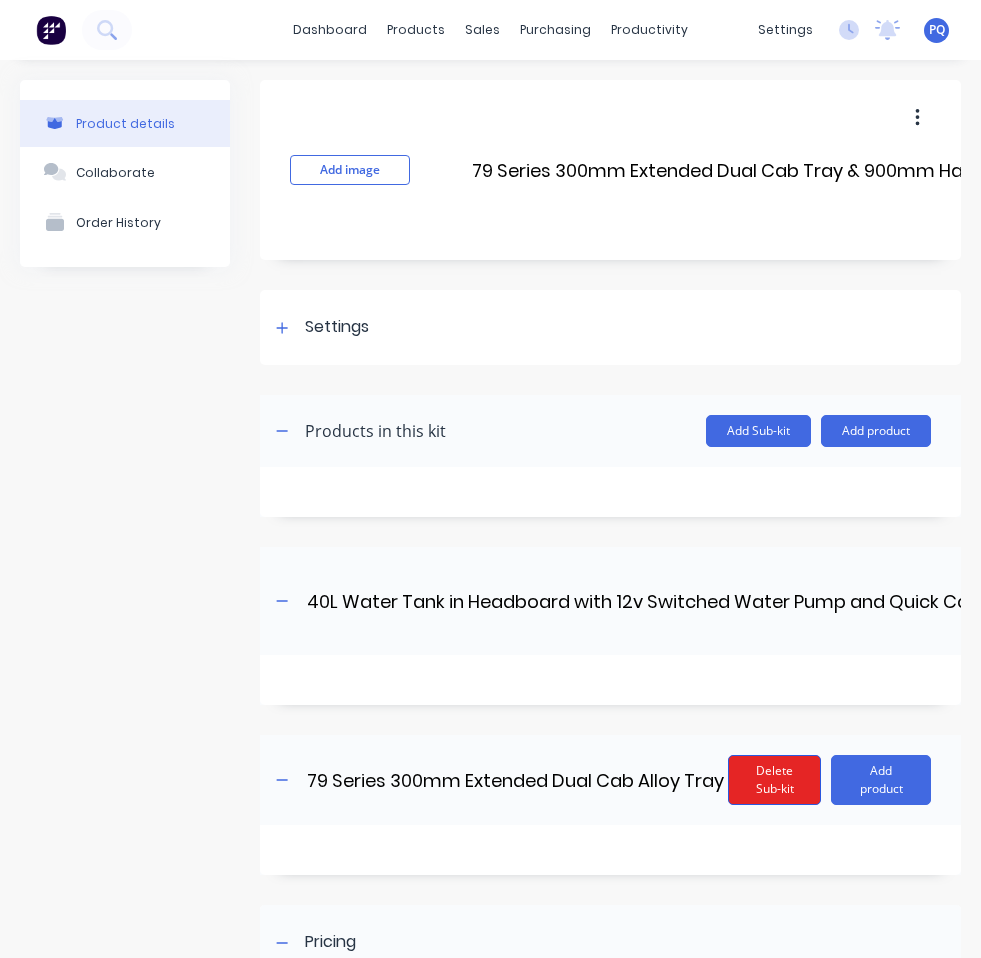 click on "Delete Sub-kit" at bounding box center [774, 780] 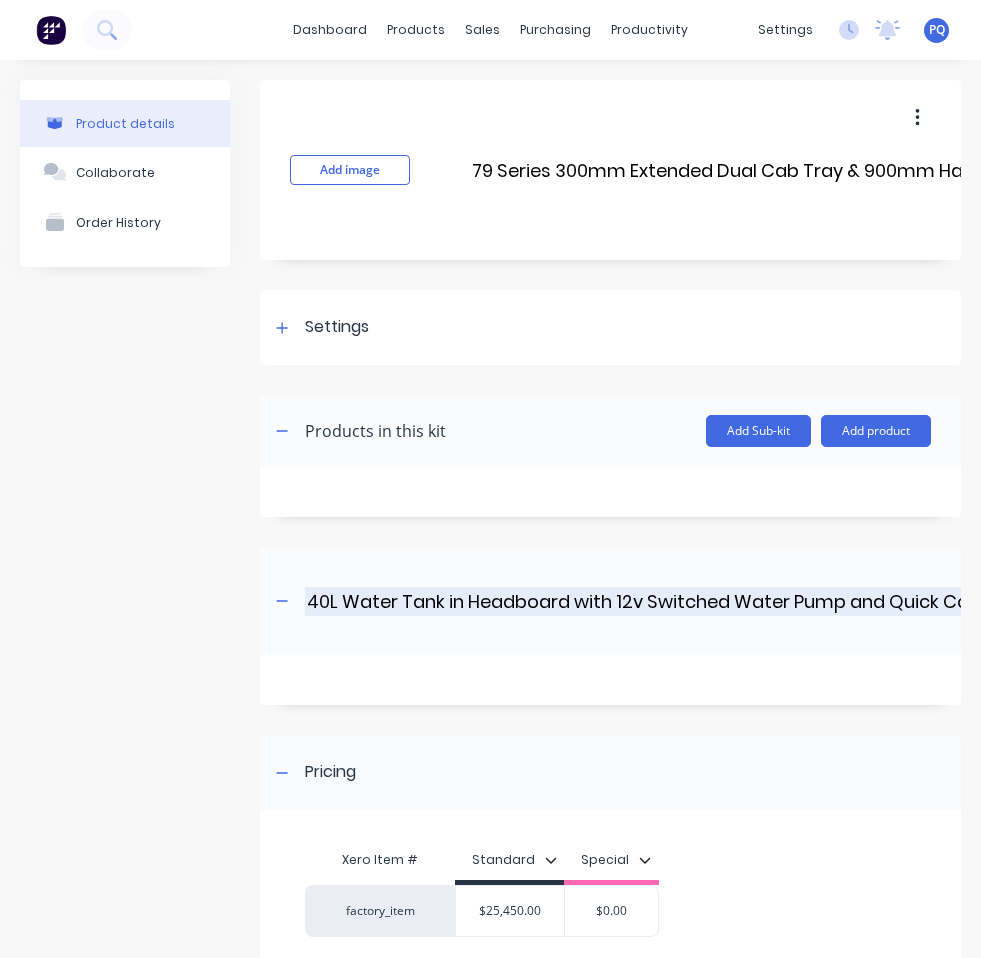 click on "40L Water Tank in Headboard with 12v Switched Water Pump and Quick Connect Water Outlet" at bounding box center [724, 601] 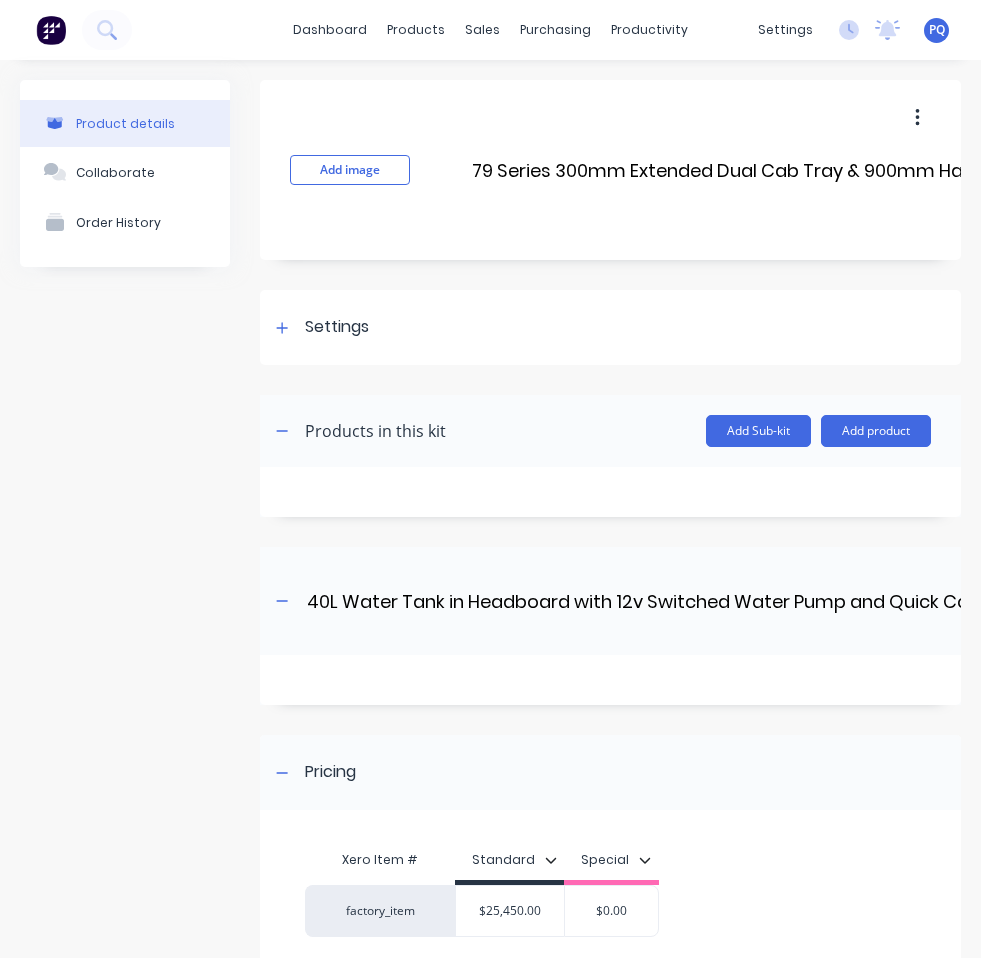 scroll, scrollTop: 187, scrollLeft: 0, axis: vertical 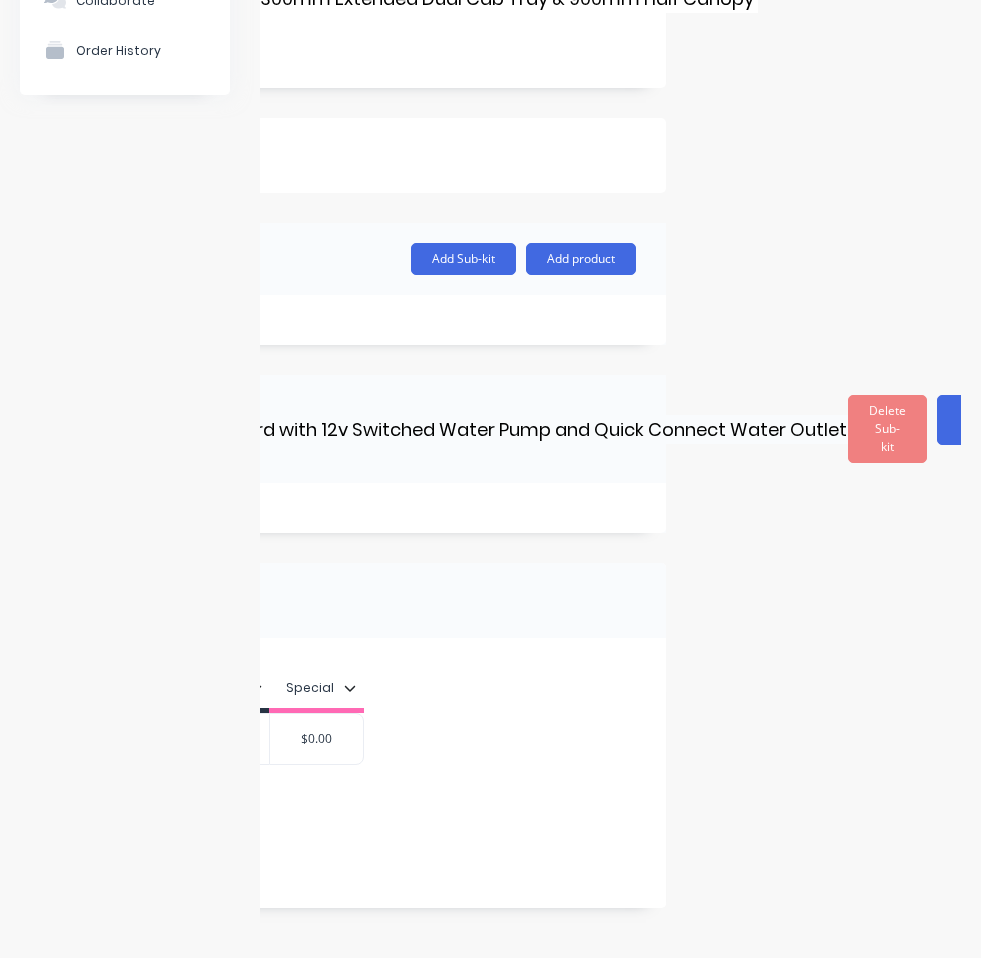 click on "Delete Sub-kit" at bounding box center (887, 429) 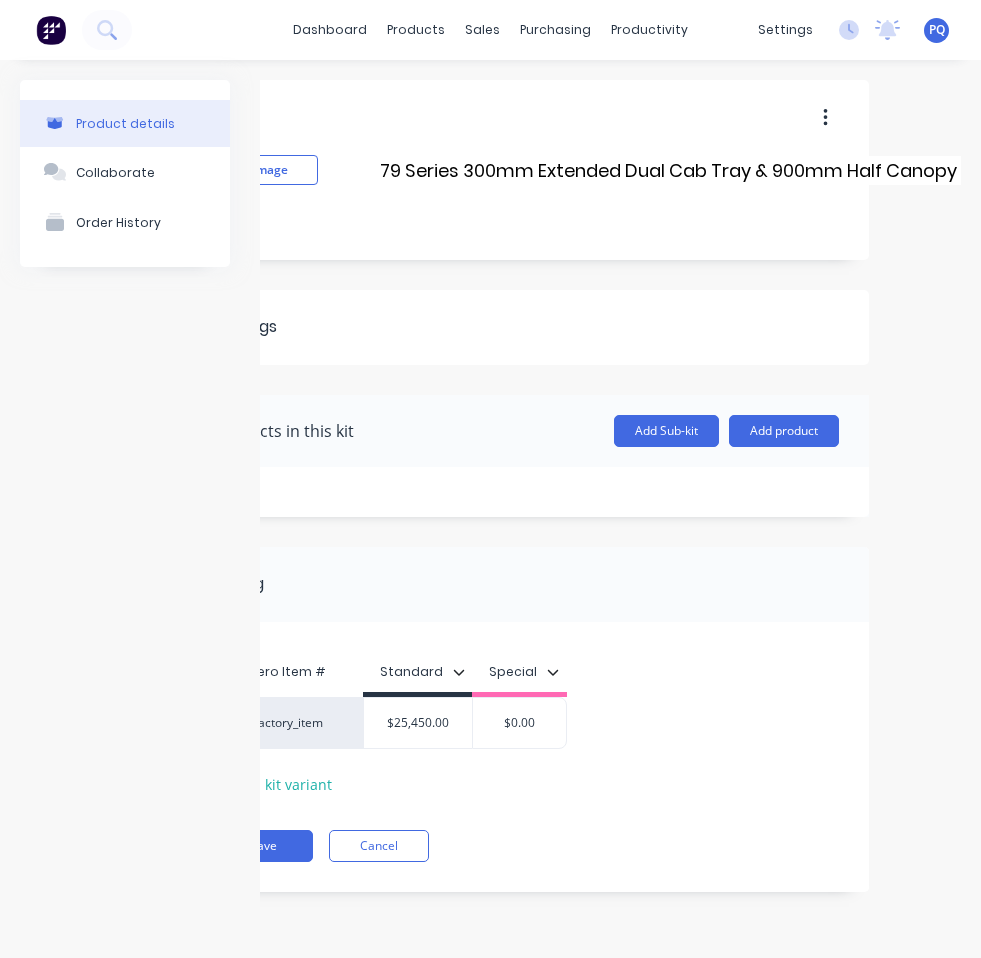 scroll, scrollTop: 0, scrollLeft: 92, axis: horizontal 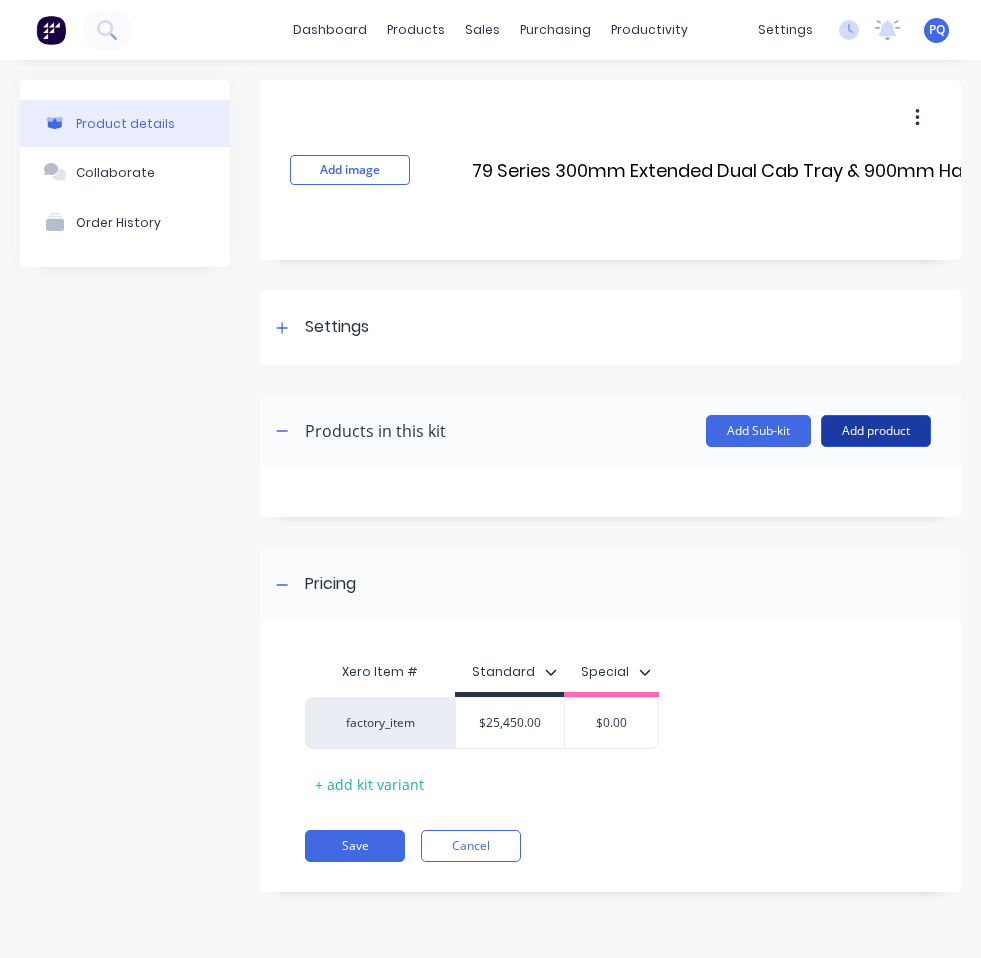 click on "Add product" at bounding box center (876, 431) 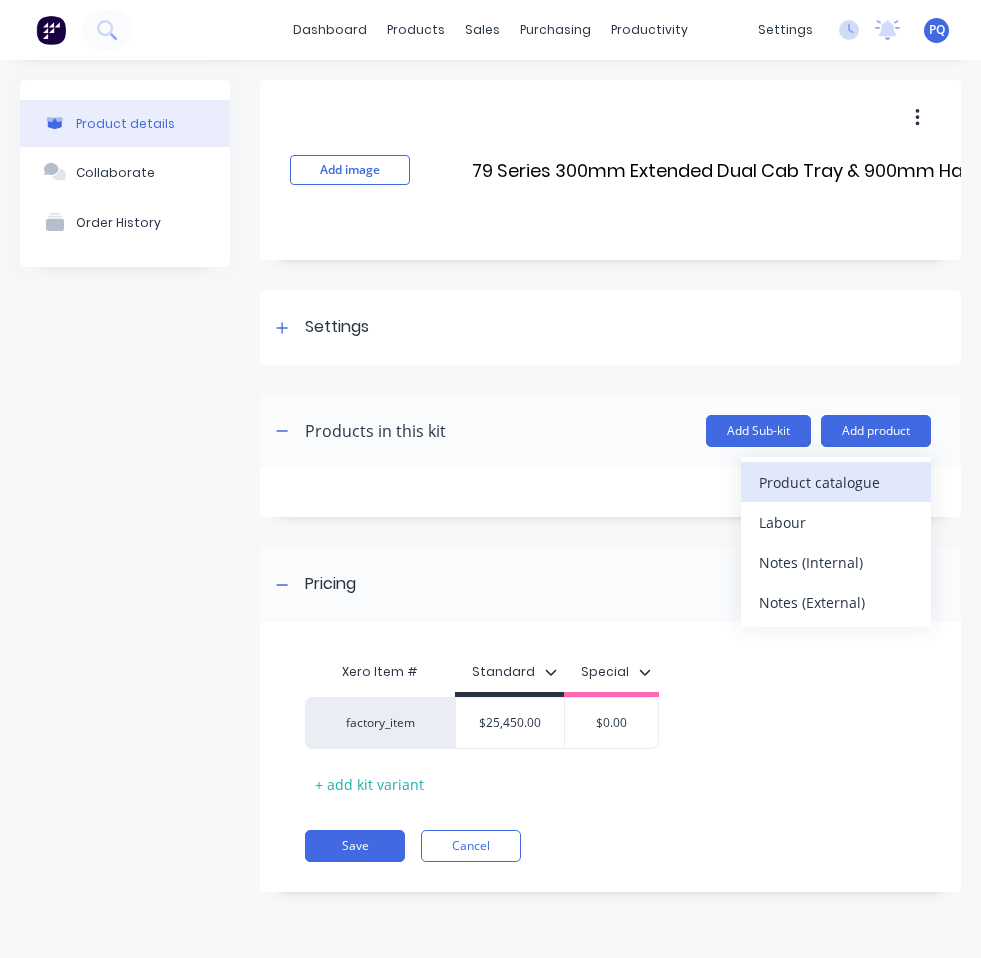 click on "Product catalogue" at bounding box center [836, 482] 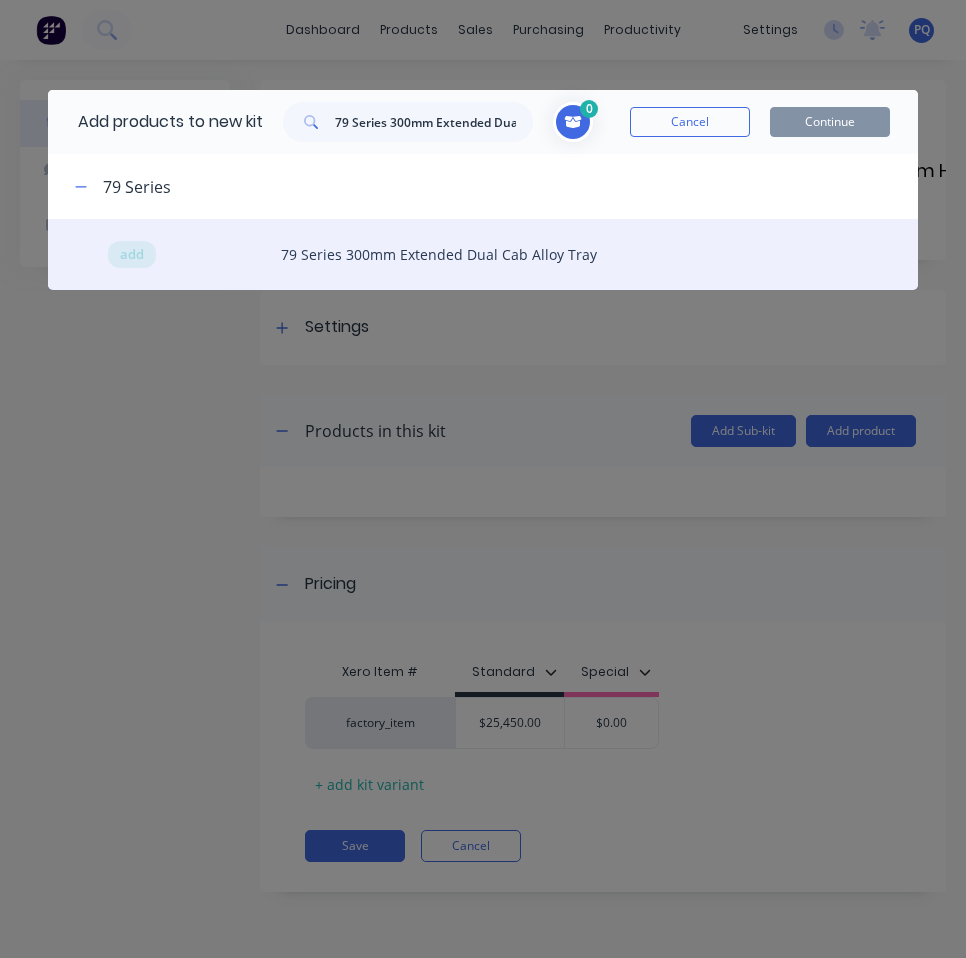 click on "add 79 Series 300mm Extended Dual Cab Alloy Tray" at bounding box center (482, 254) 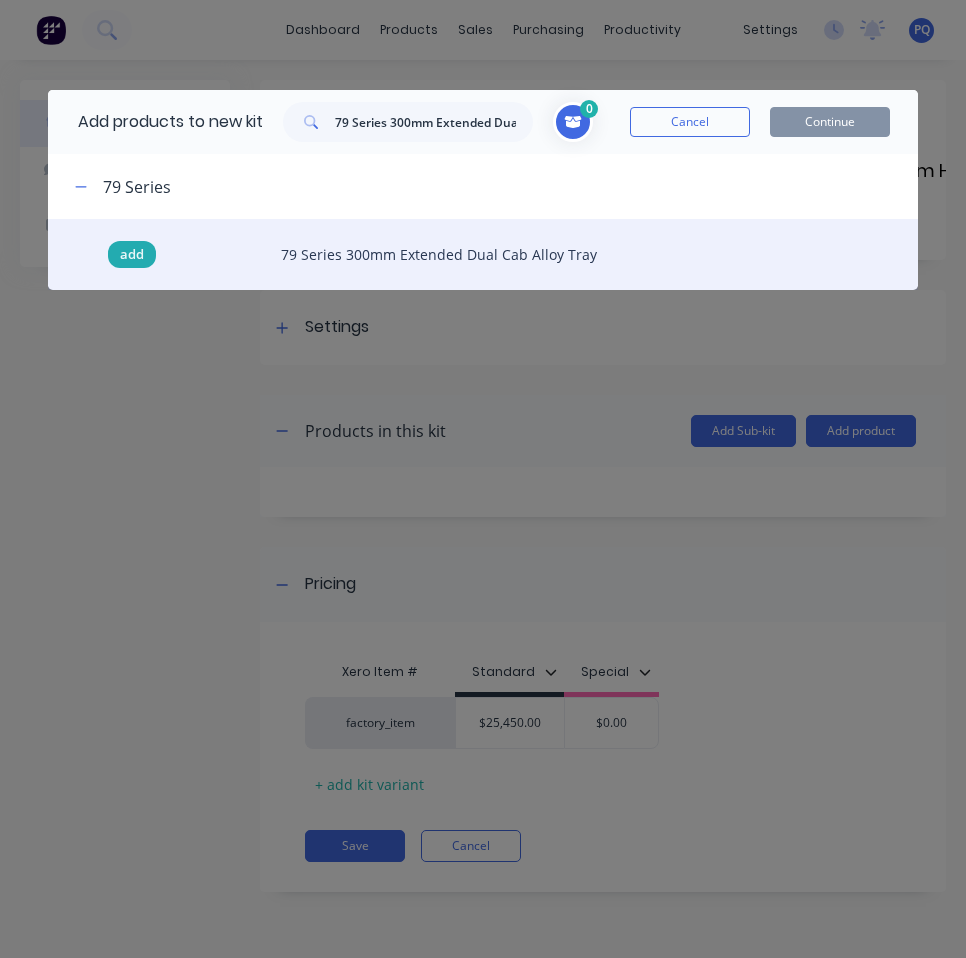 click on "add" at bounding box center [132, 255] 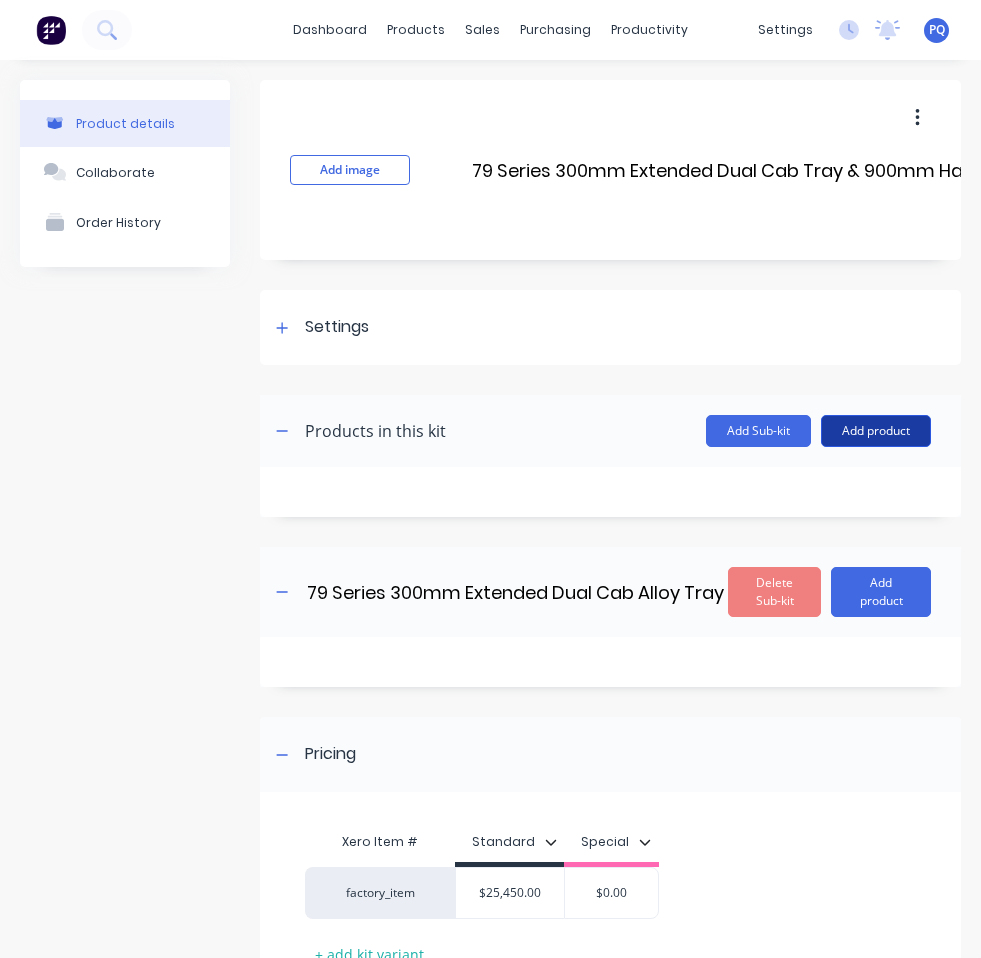 drag, startPoint x: 835, startPoint y: 434, endPoint x: 818, endPoint y: 442, distance: 18.788294 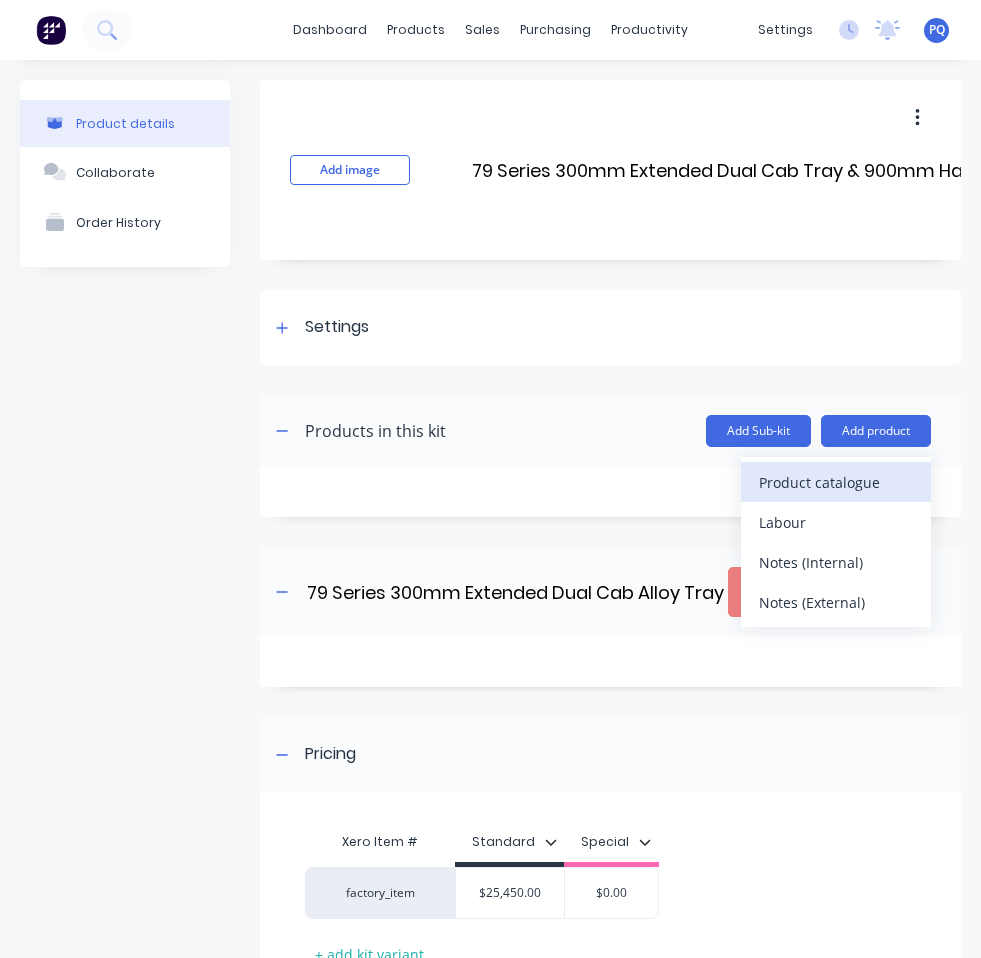 click on "Product catalogue" at bounding box center (836, 482) 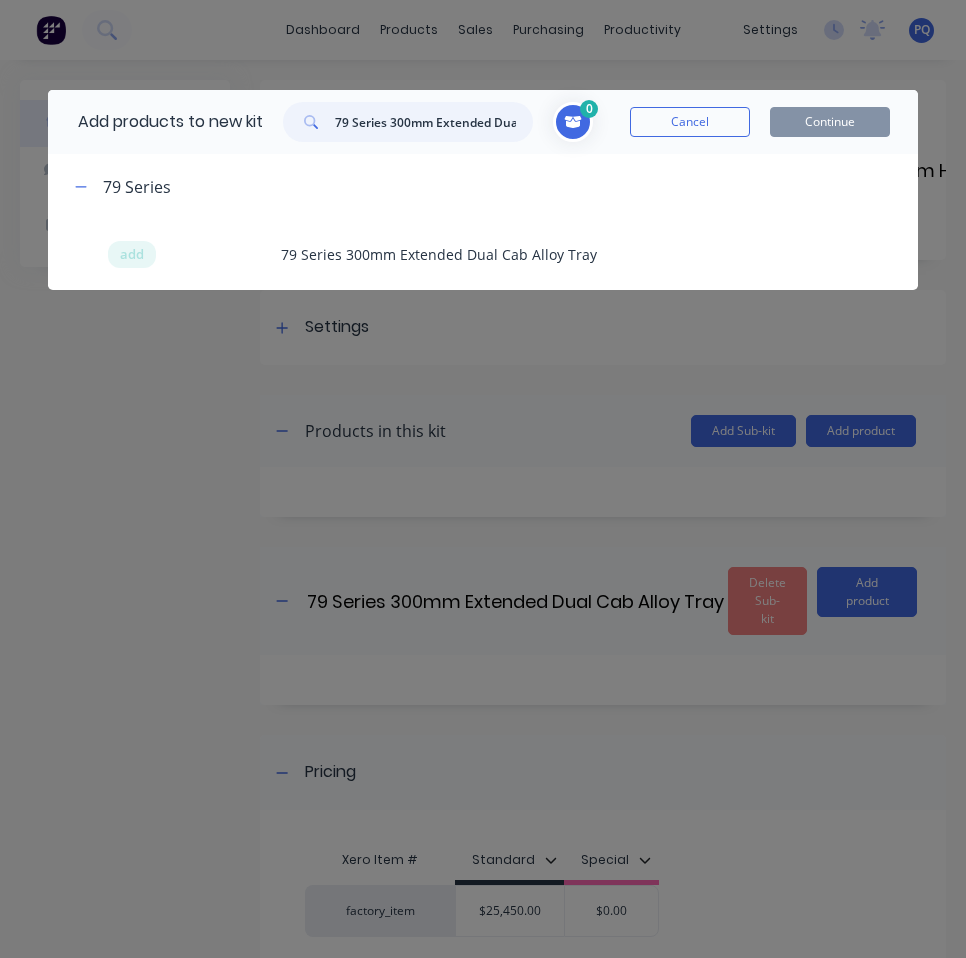 click on "79 Series 300mm Extended Dual Cab Alloy Tray" at bounding box center [434, 122] 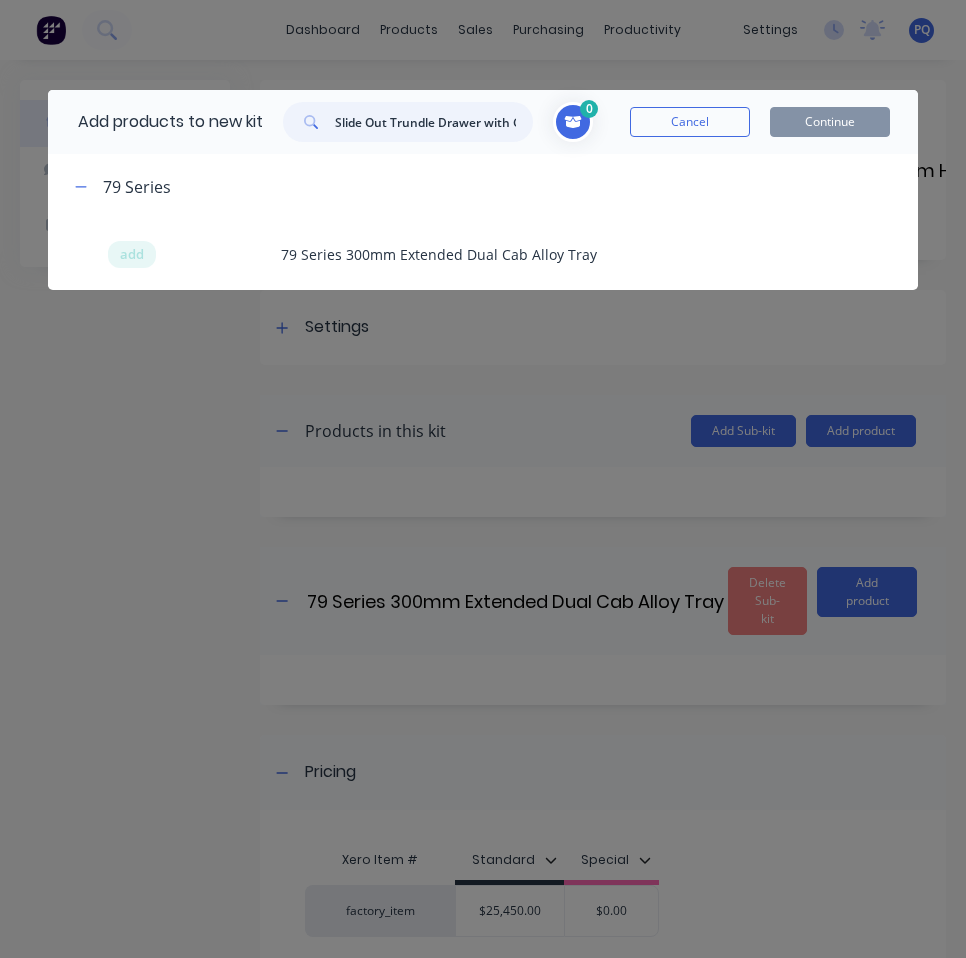 scroll, scrollTop: 0, scrollLeft: 201, axis: horizontal 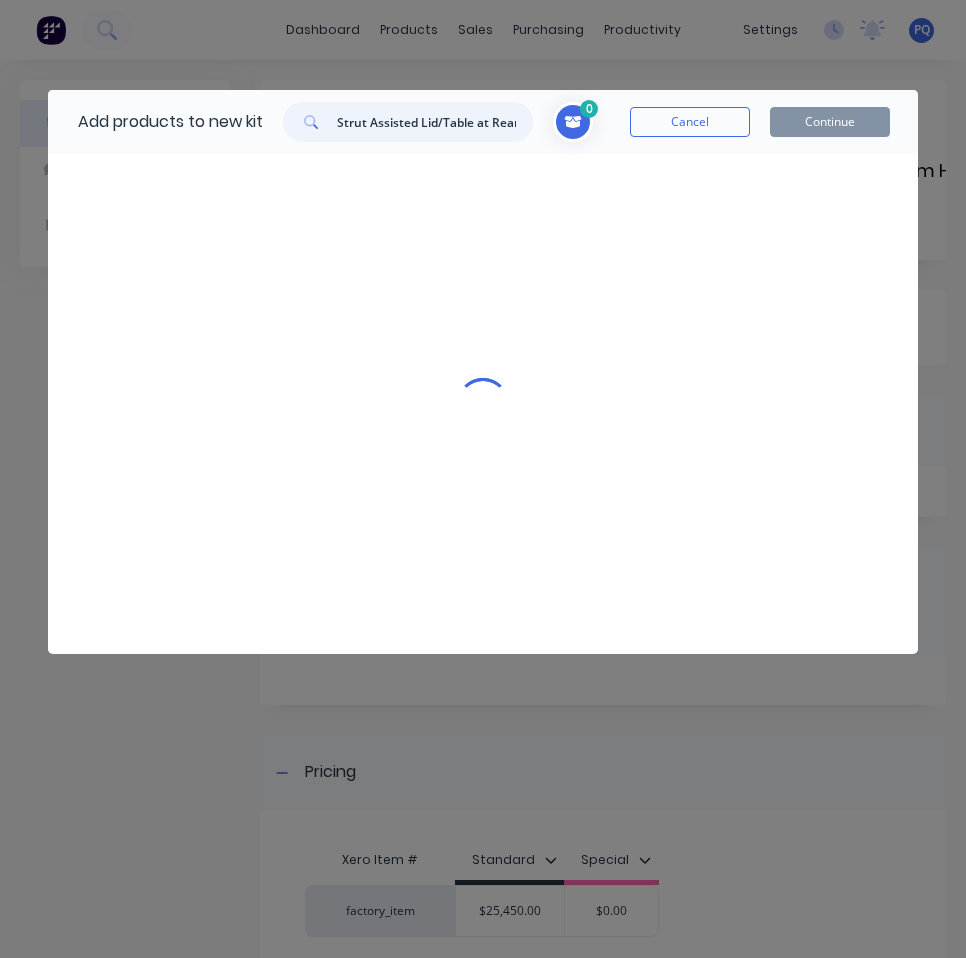 click on "Slide Out Trundle Drawer with Gas Strut Assisted Lid/Table at Rear" at bounding box center (434, 122) 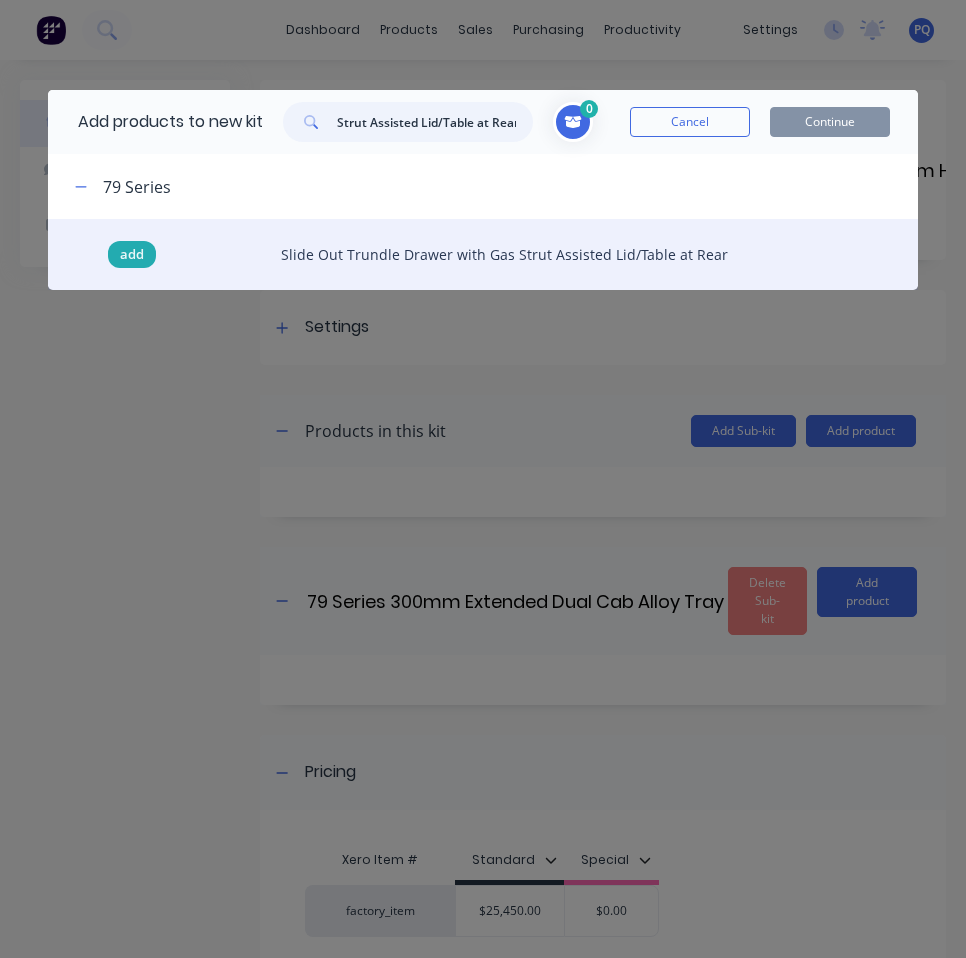 type on "Slide Out Trundle Drawer with Gas Strut Assisted Lid/Table at Rear" 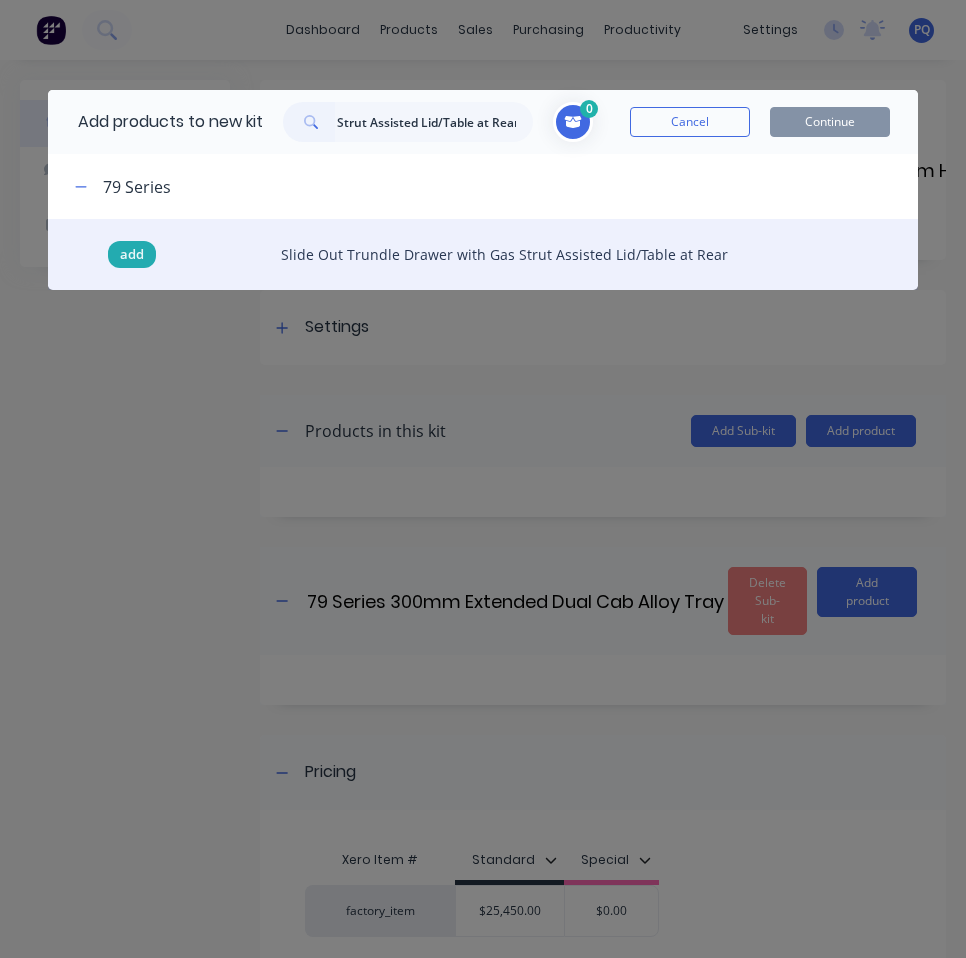 click on "add" at bounding box center (132, 255) 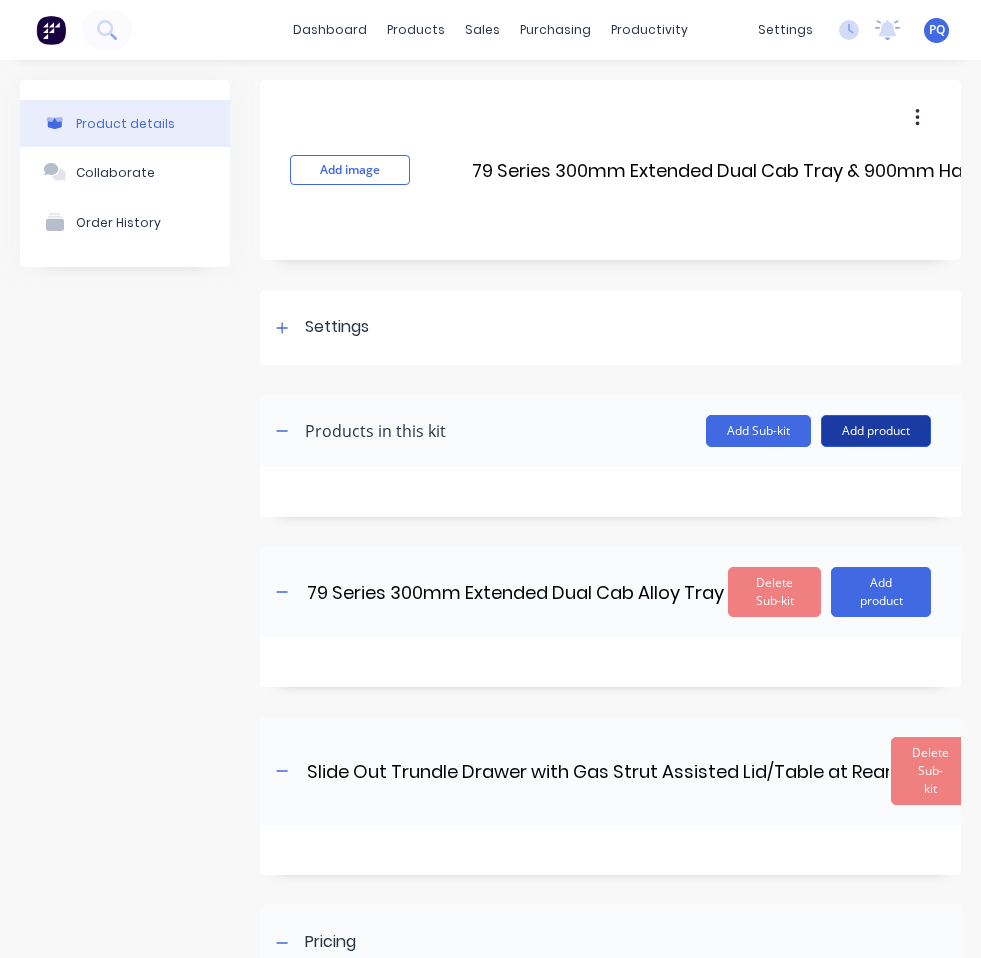 click on "Add product" at bounding box center (876, 431) 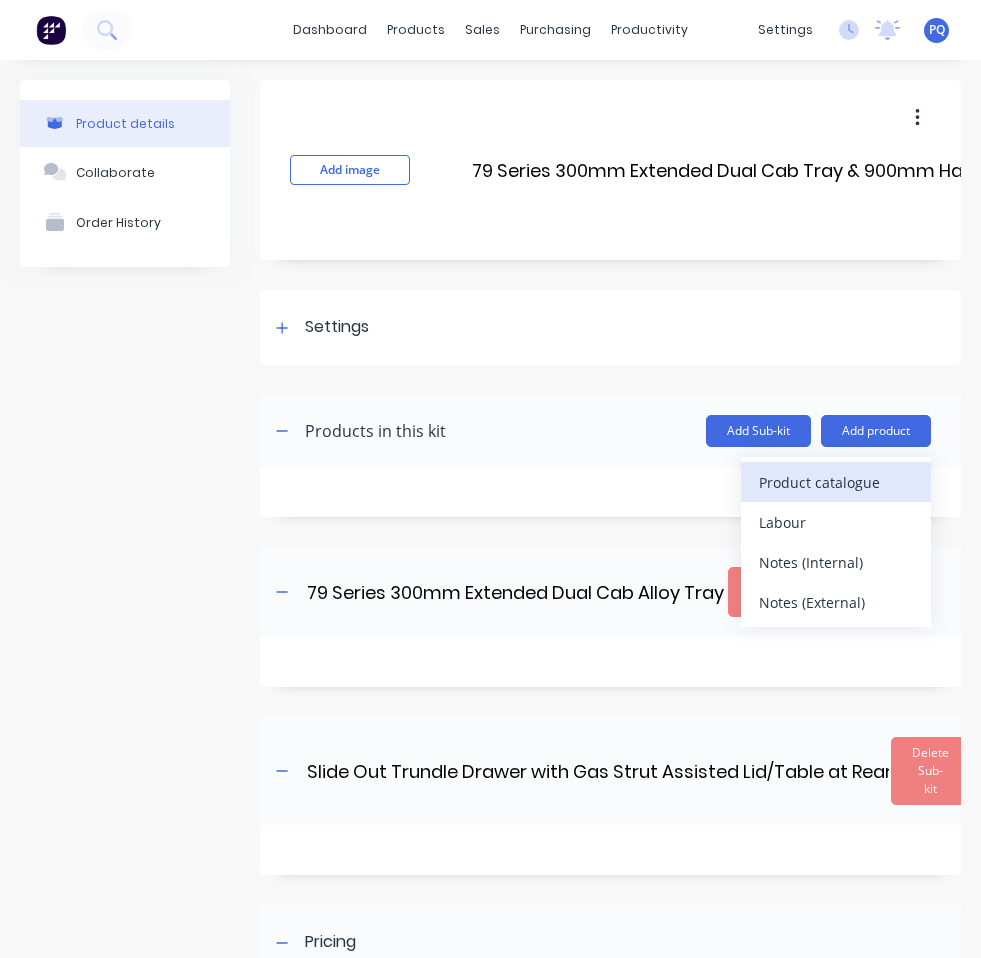 click on "Product catalogue" at bounding box center (836, 482) 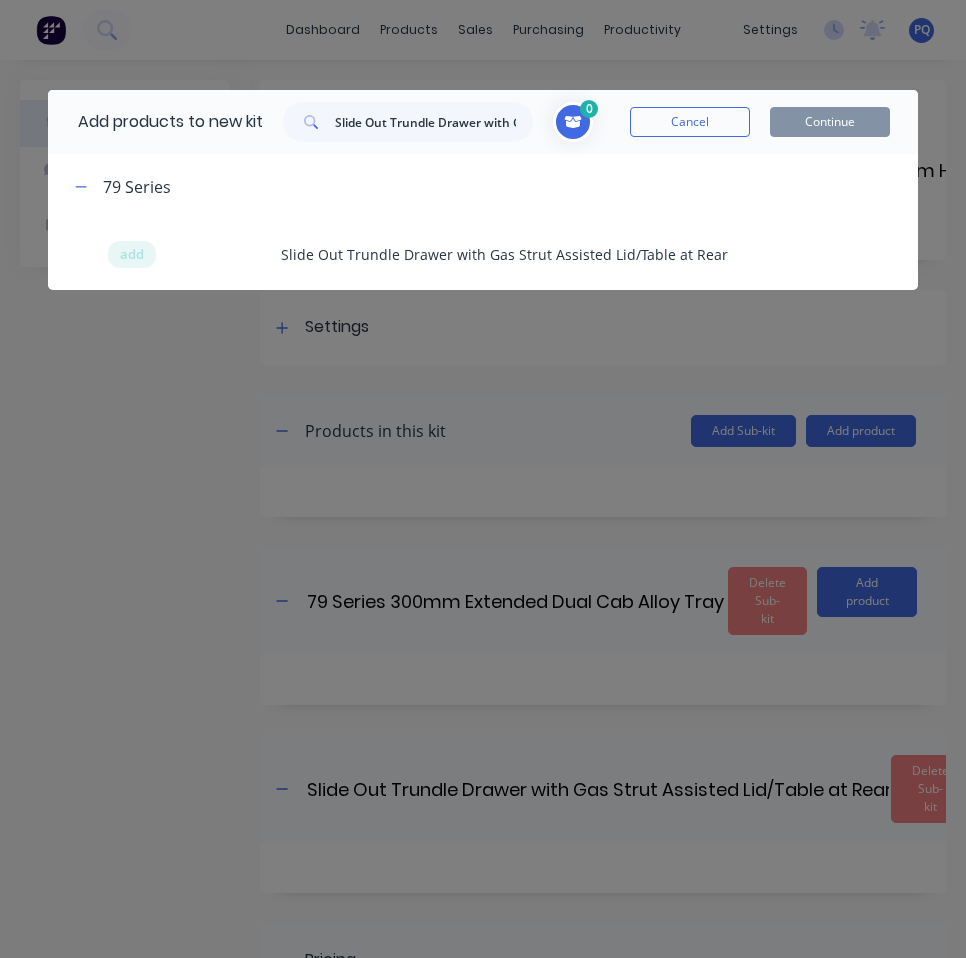drag, startPoint x: 376, startPoint y: 96, endPoint x: 376, endPoint y: 108, distance: 12 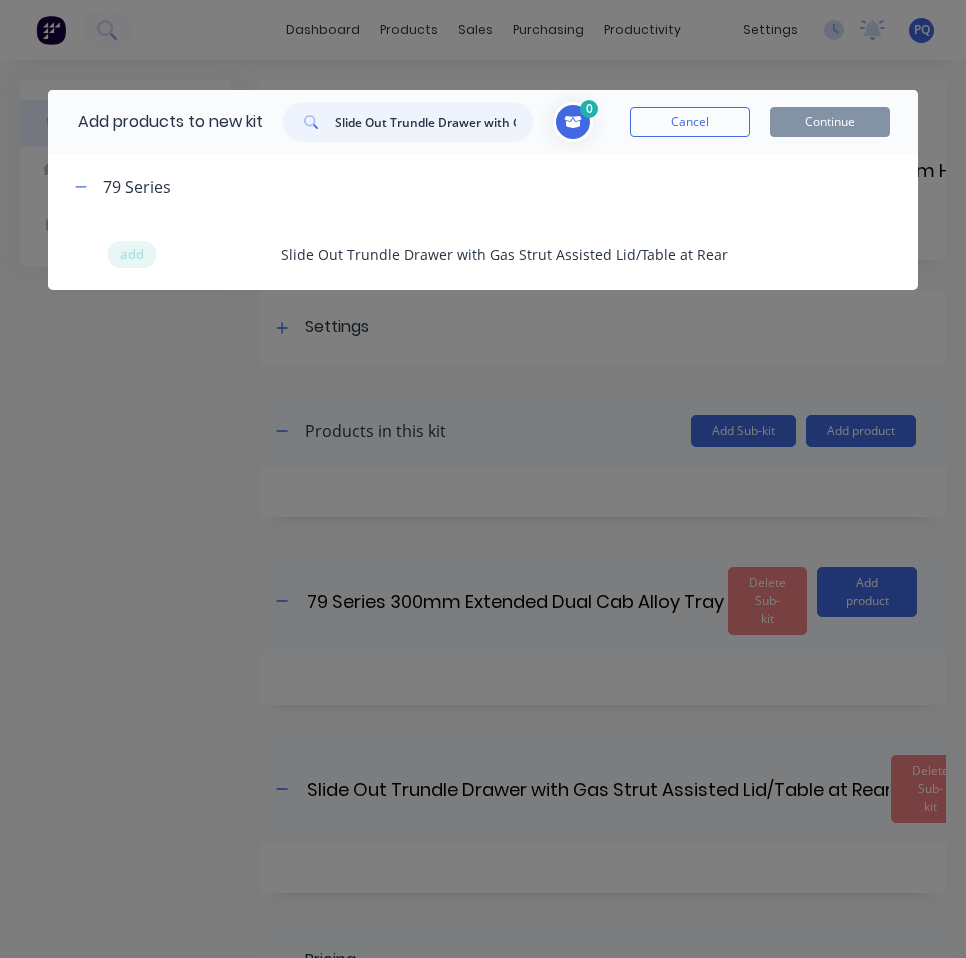 click on "Slide Out Trundle Drawer with Gas Strut Assisted Lid/Table at Rear" at bounding box center (434, 122) 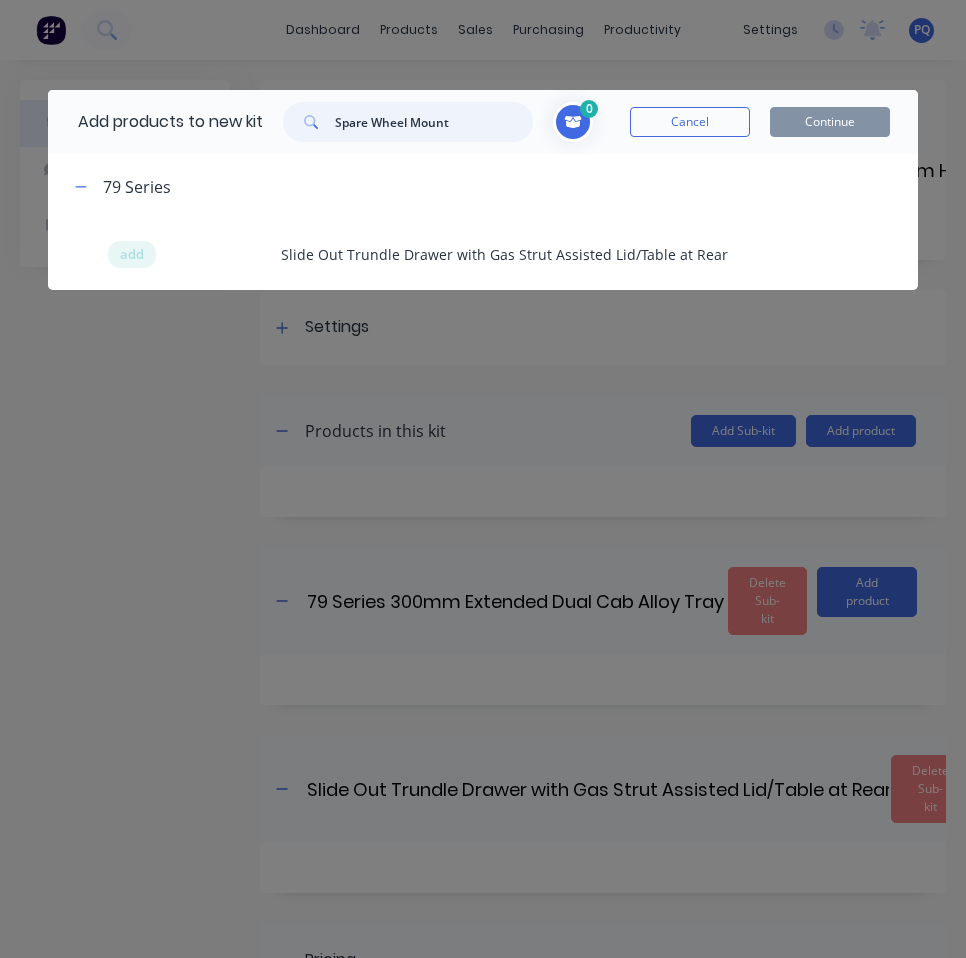 type on "Spare Wheel Mount" 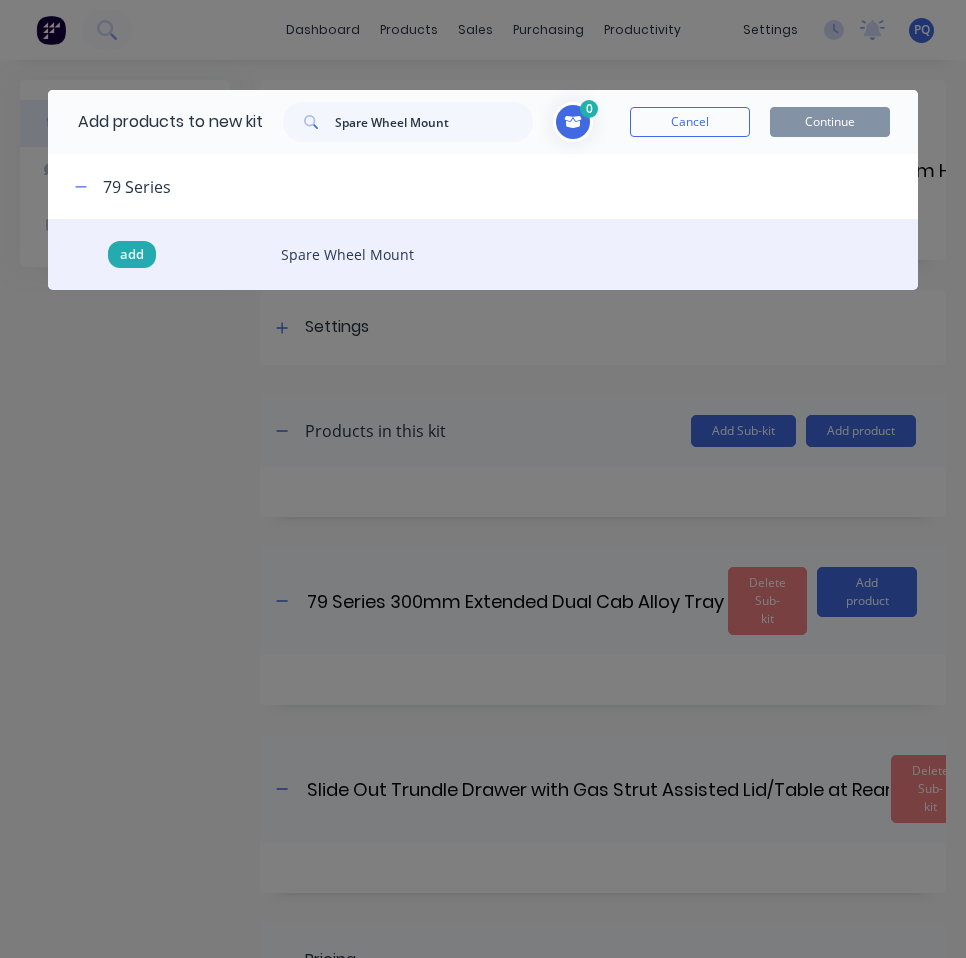click on "add" at bounding box center (132, 255) 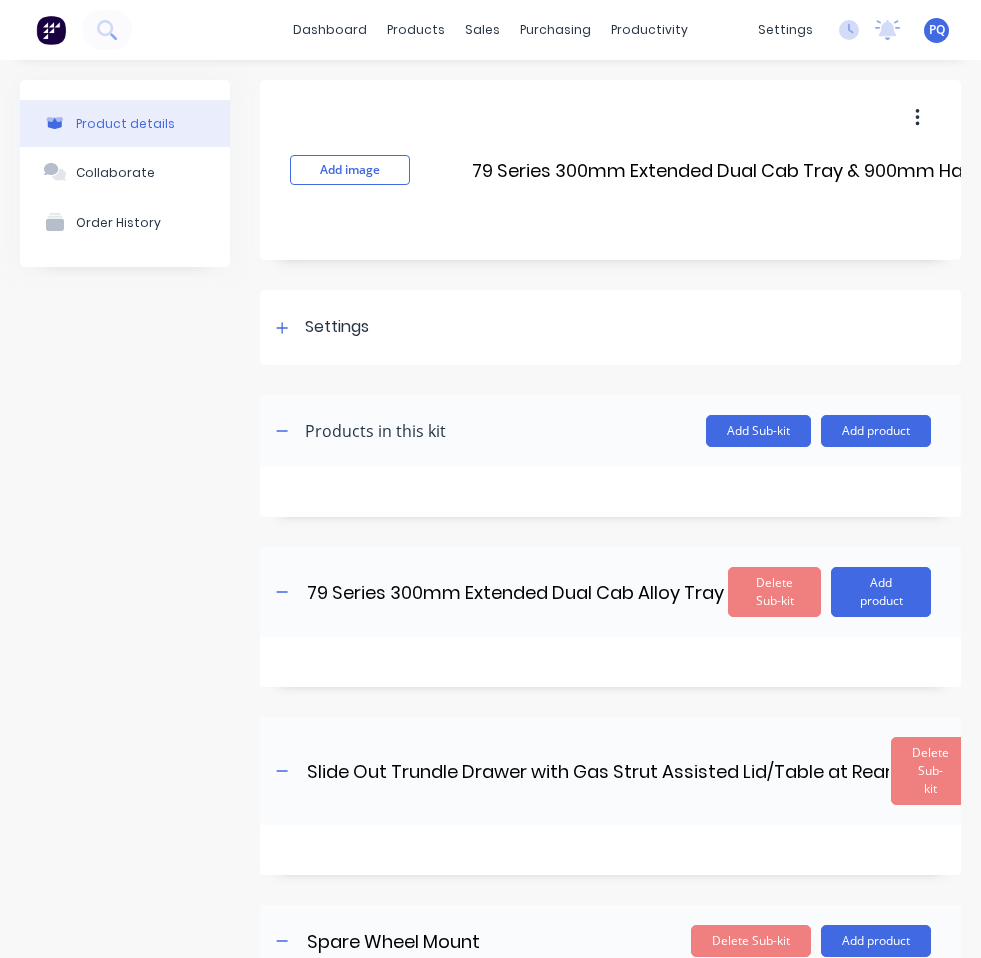 click on "Products in this kit Add Sub-kit   Add product" at bounding box center (610, 431) 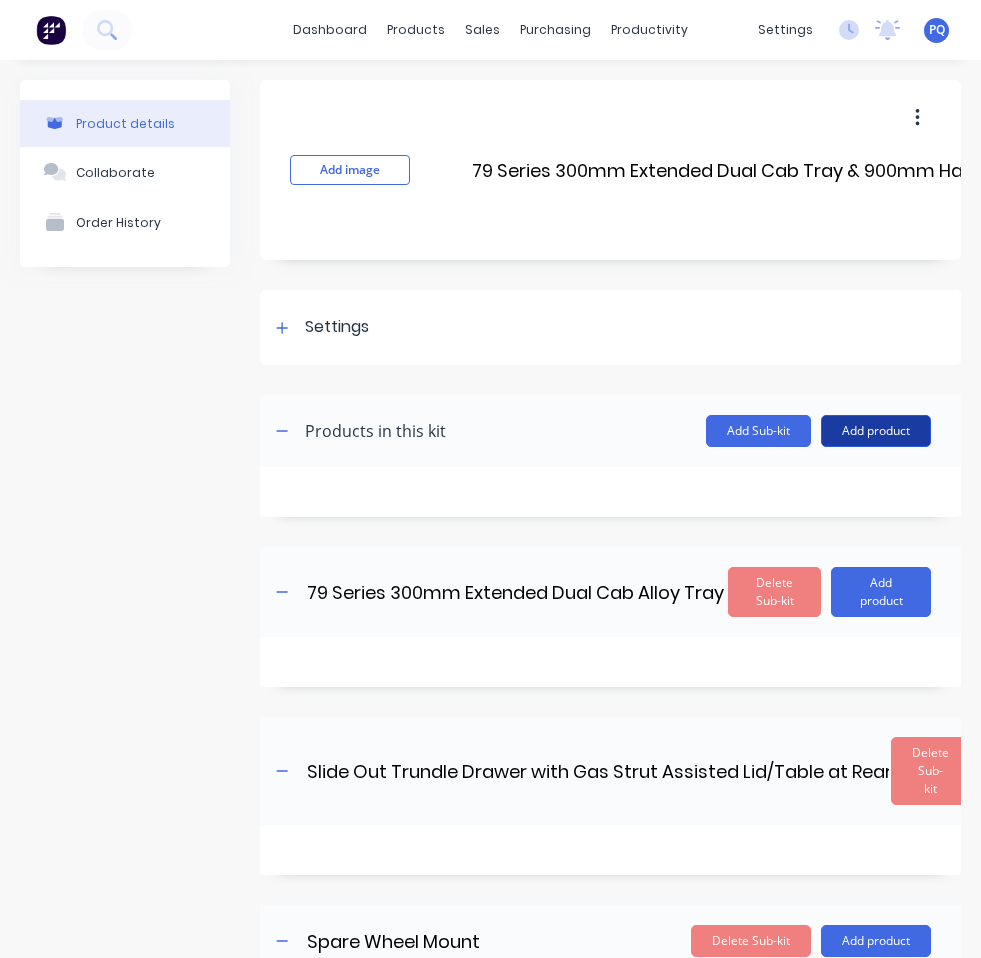 drag, startPoint x: 848, startPoint y: 427, endPoint x: 848, endPoint y: 445, distance: 18 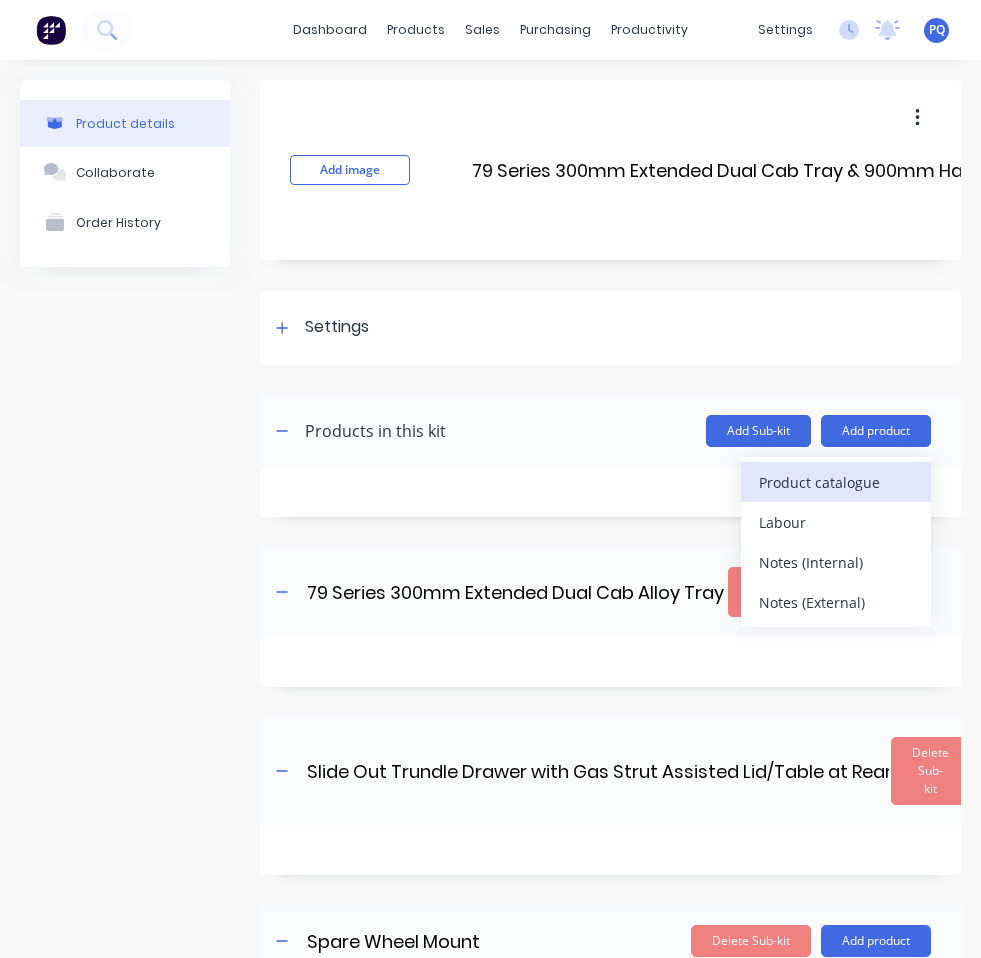 click on "Product catalogue" at bounding box center [836, 482] 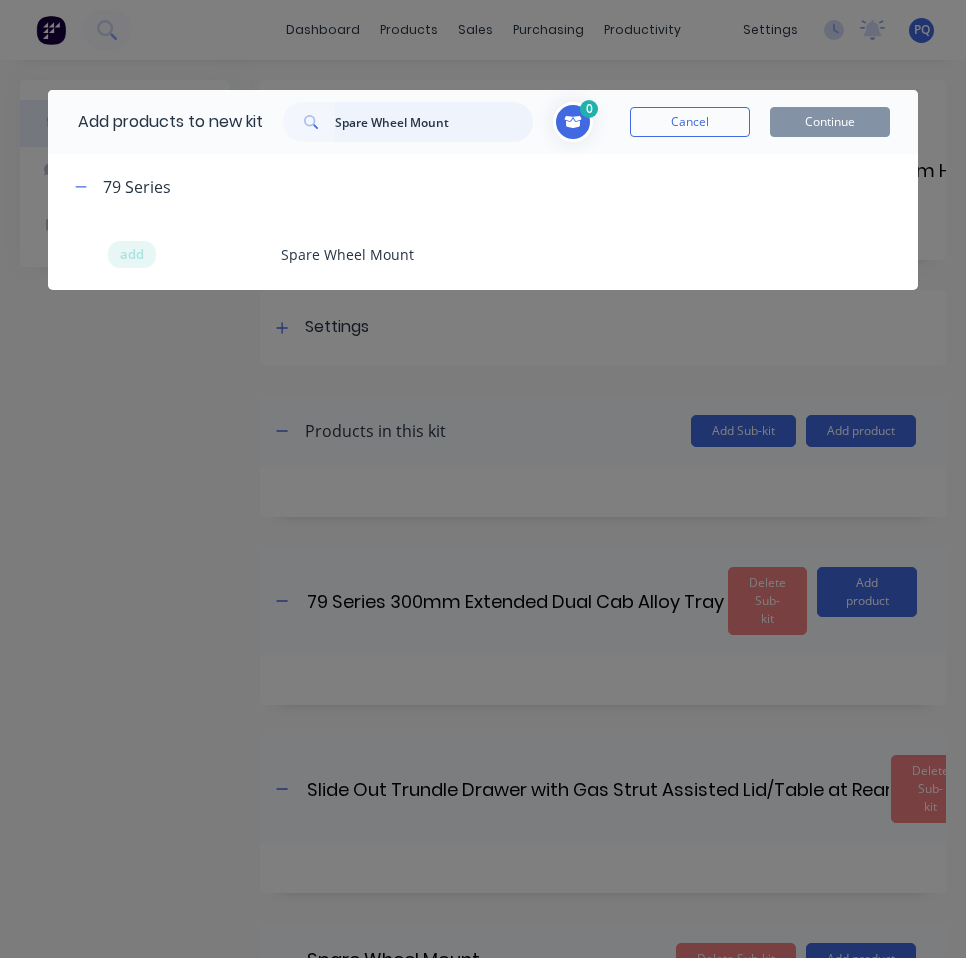 click on "Spare Wheel Mount" at bounding box center [434, 122] 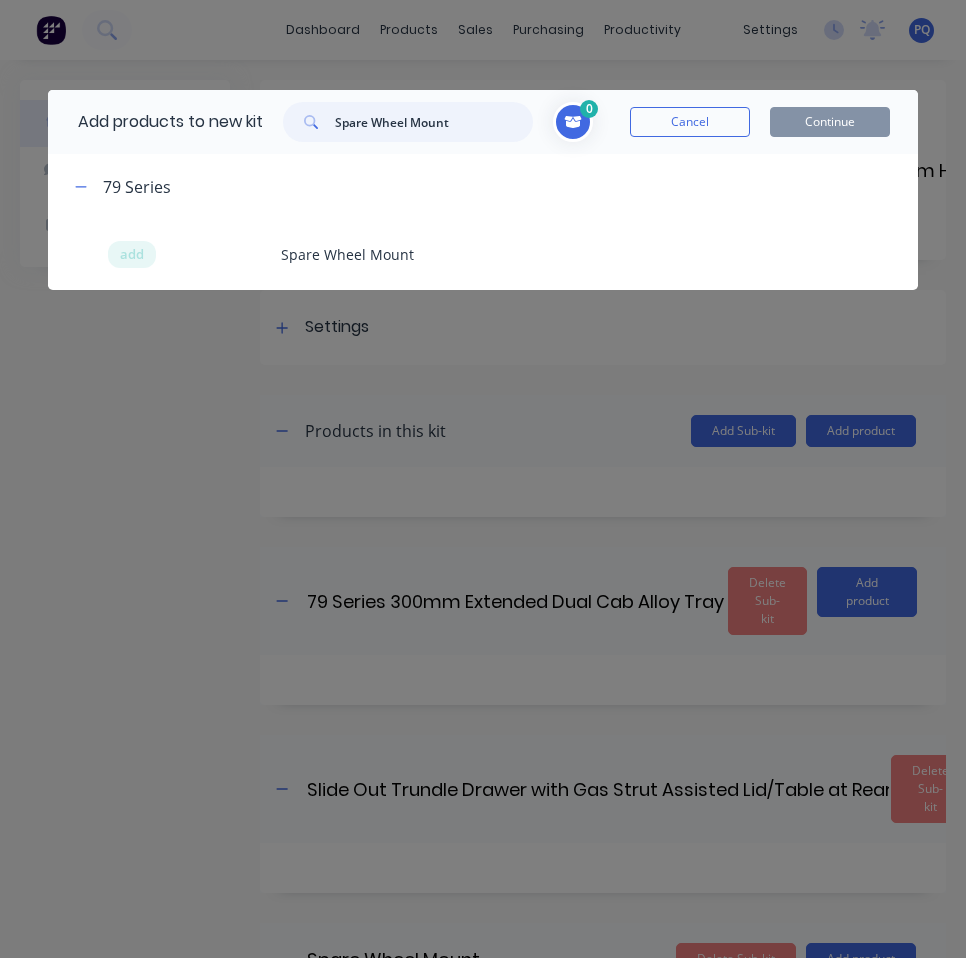 click on "Spare Wheel Mount" at bounding box center (434, 122) 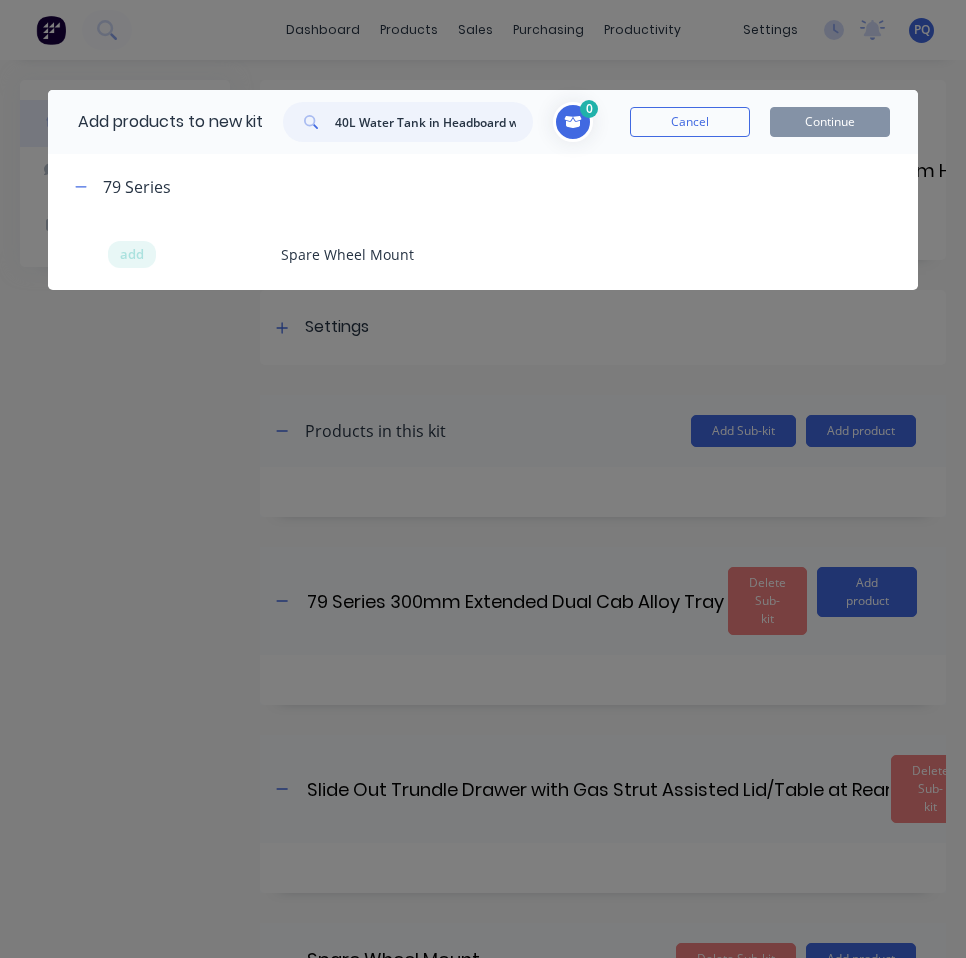 scroll, scrollTop: 0, scrollLeft: 362, axis: horizontal 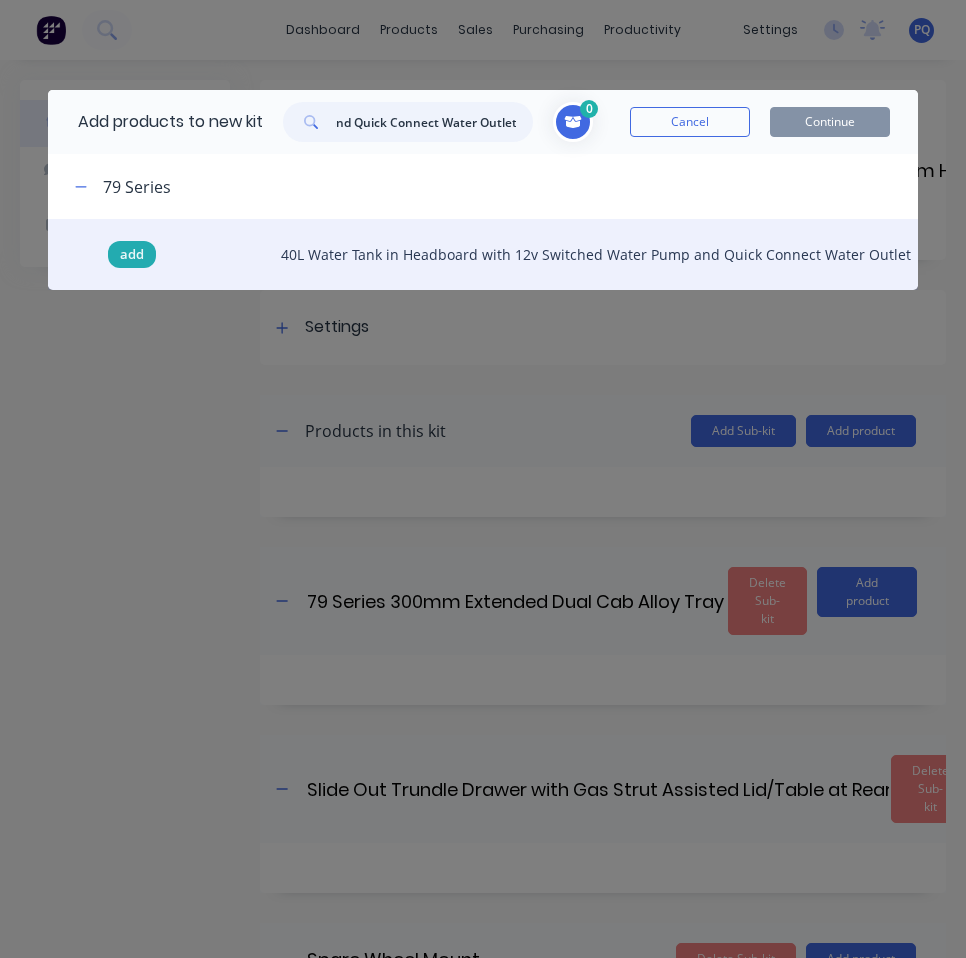 type on "40L Water Tank in Headboard with 12v Switched Water Pump and Quick Connect Water Outlet" 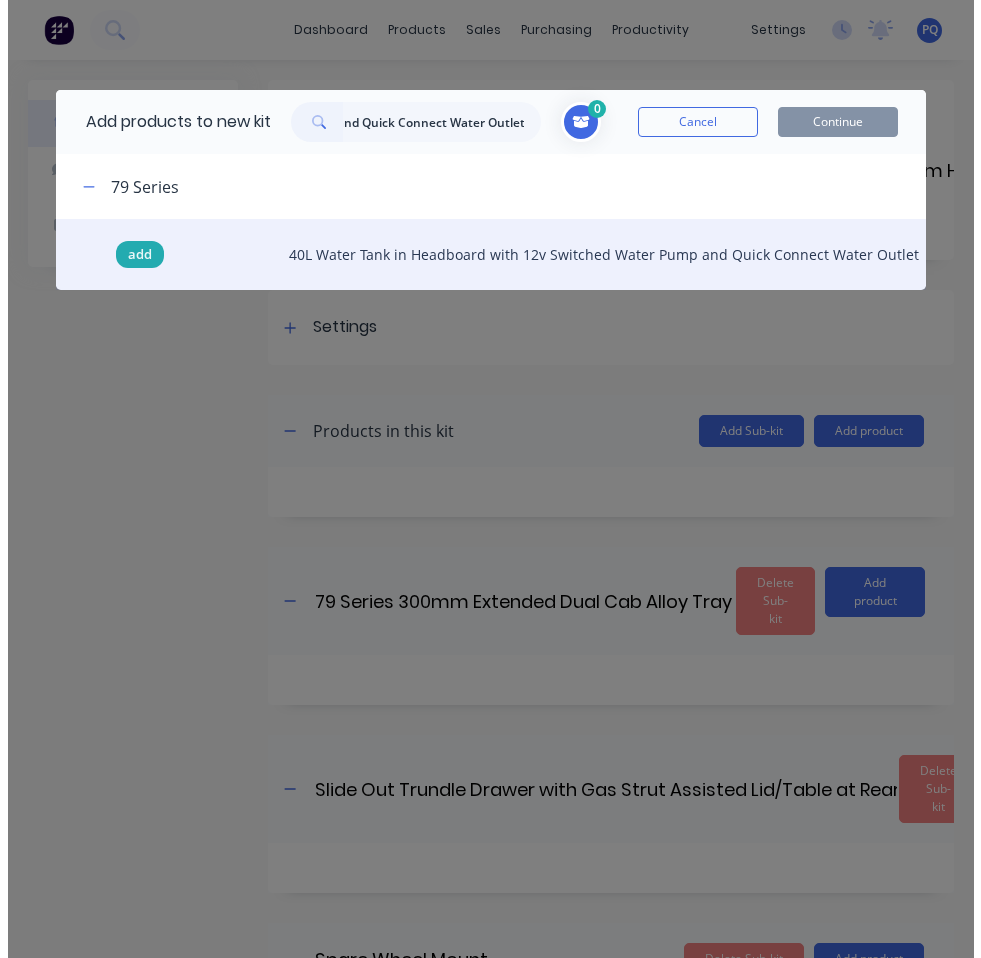 scroll, scrollTop: 0, scrollLeft: 0, axis: both 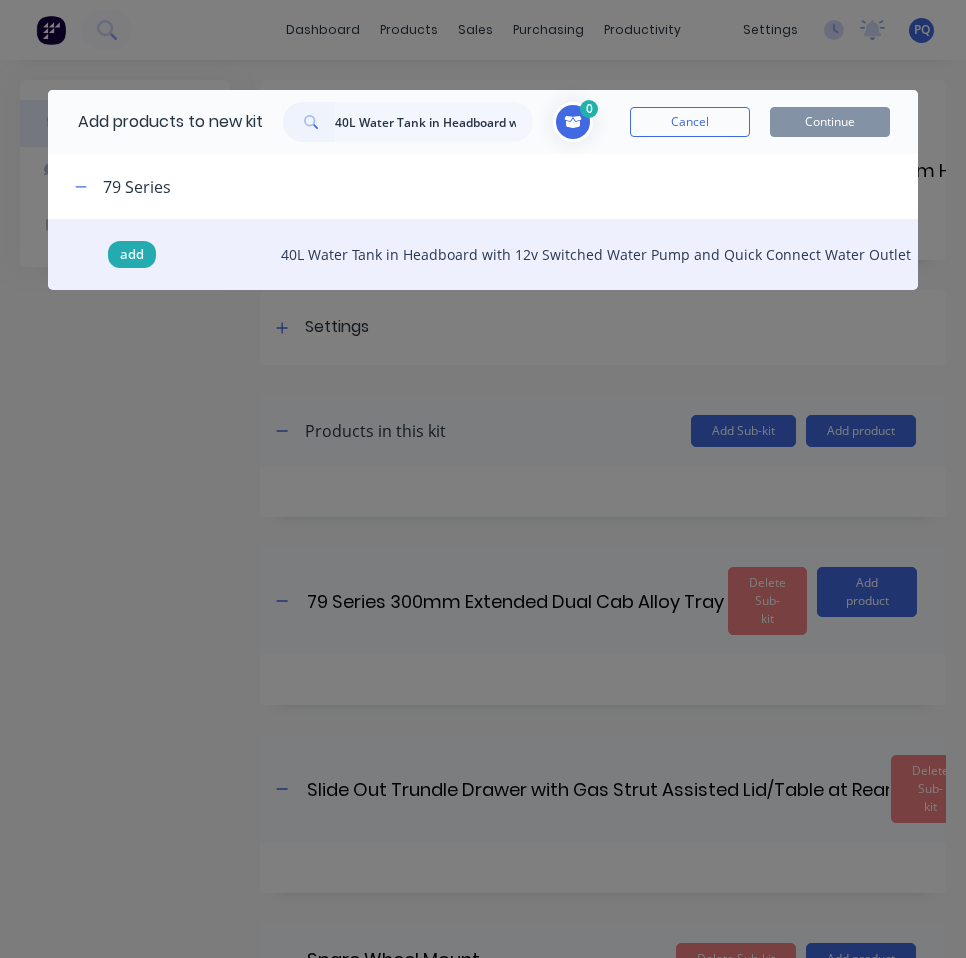 click on "add" at bounding box center [132, 255] 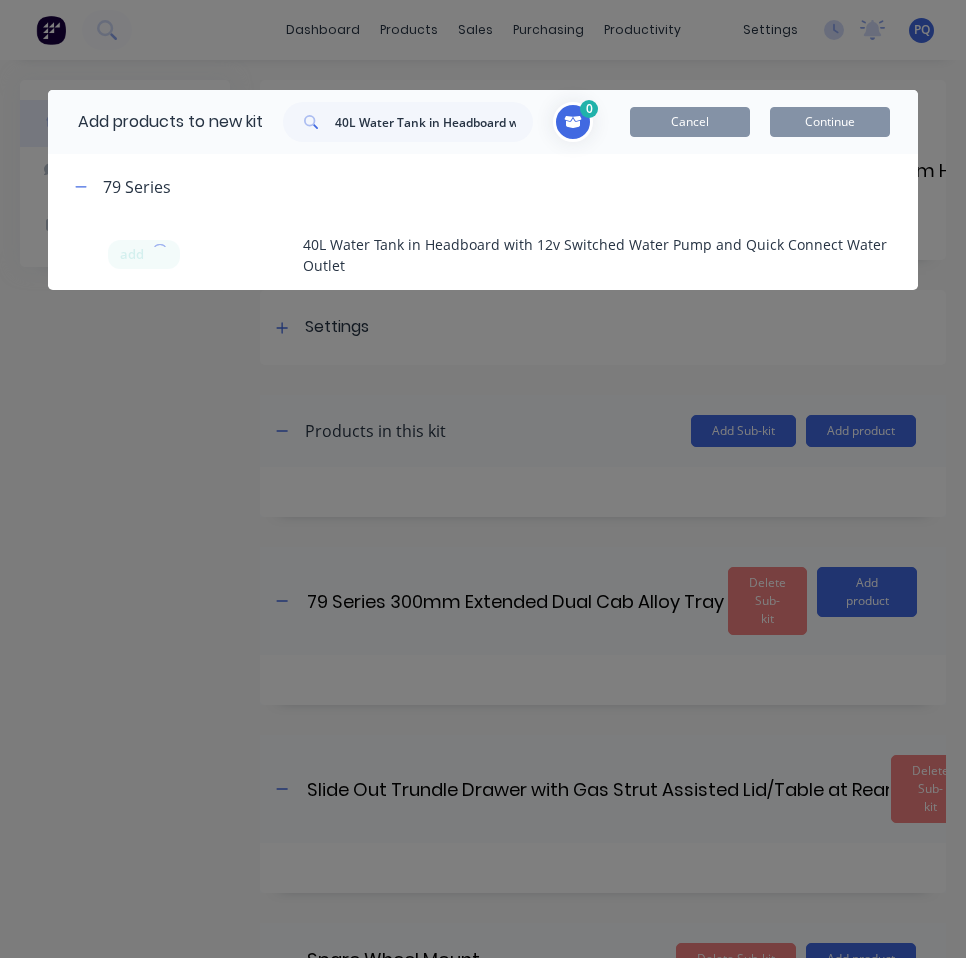 scroll, scrollTop: 118, scrollLeft: 0, axis: vertical 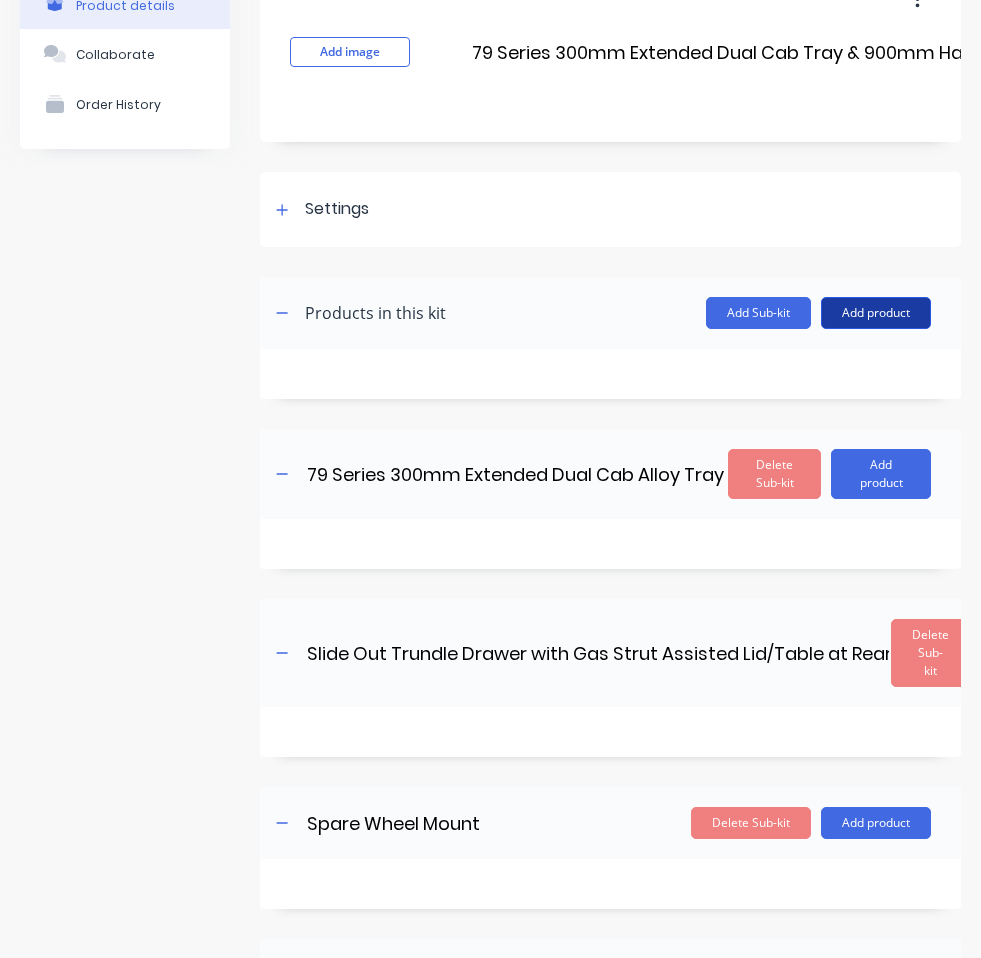 click on "Add product" at bounding box center [876, 313] 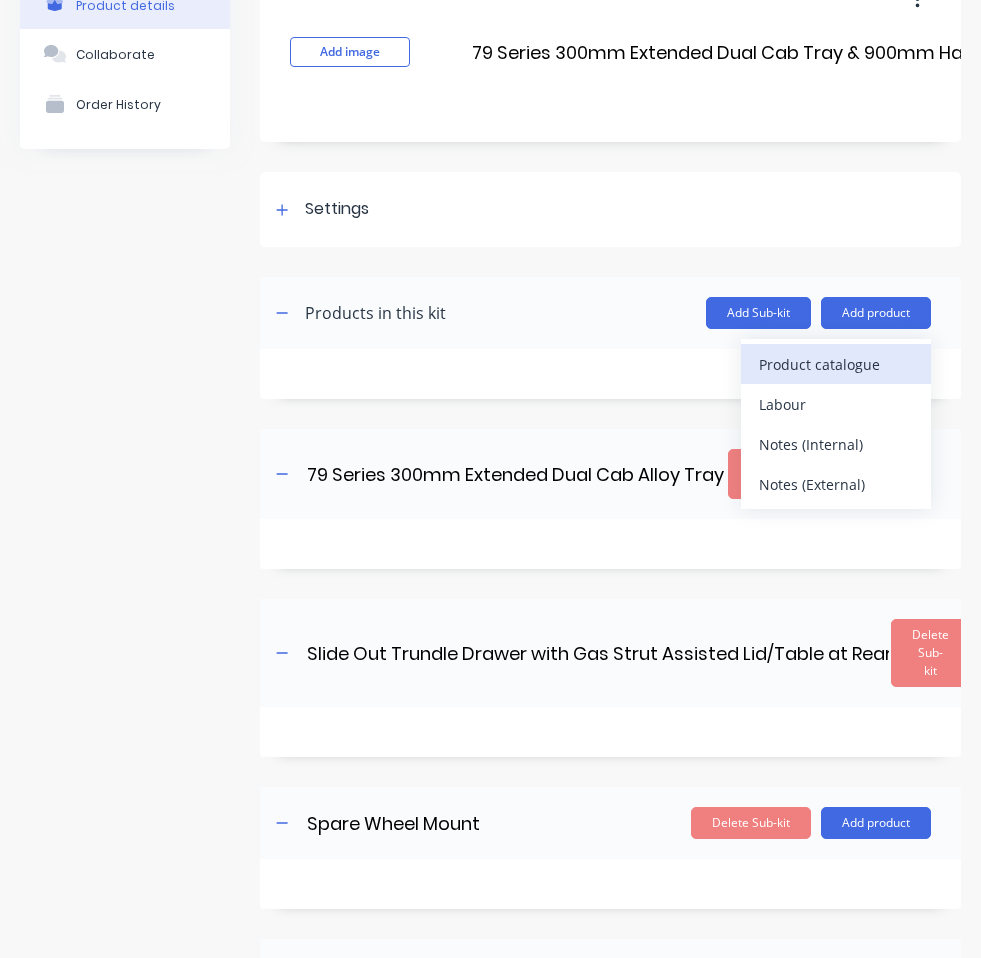 click on "Product catalogue" at bounding box center (836, 364) 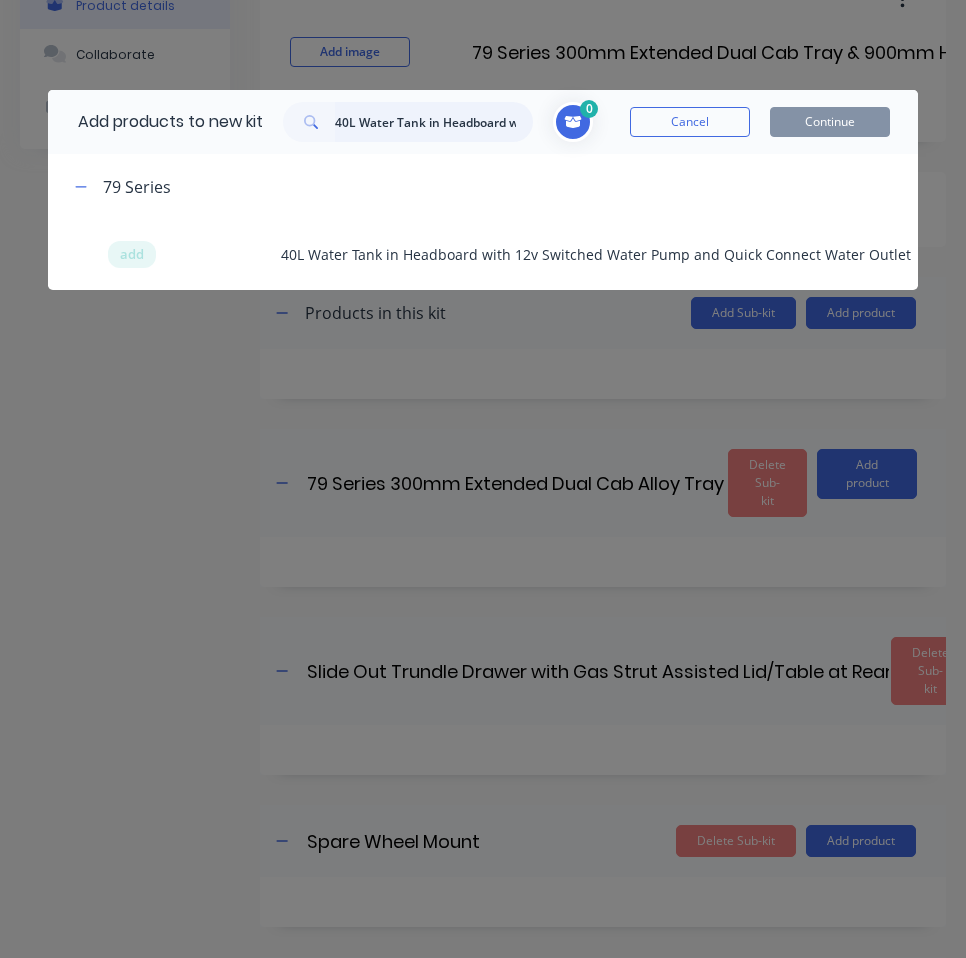 click on "40L Water Tank in Headboard with 12v Switched Water Pump and Quick Connect Water Outlet" at bounding box center [434, 122] 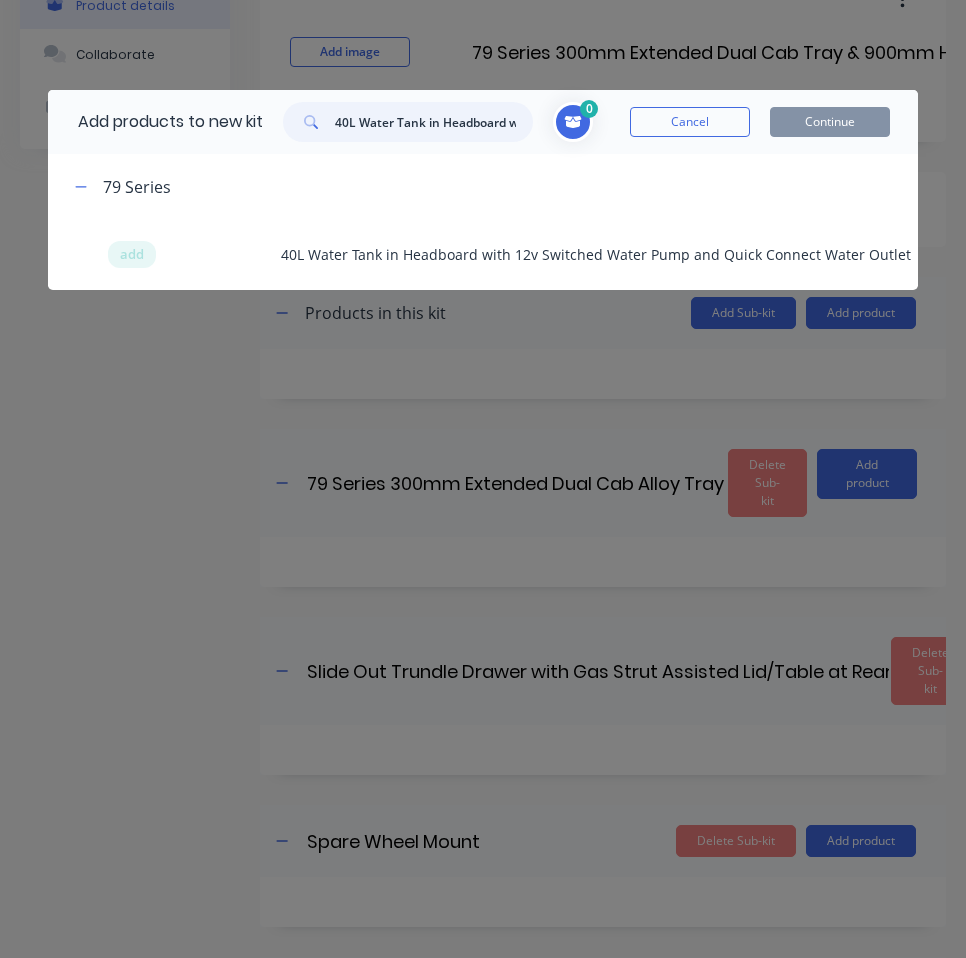 click on "40L Water Tank in Headboard with 12v Switched Water Pump and Quick Connect Water Outlet" at bounding box center [434, 122] 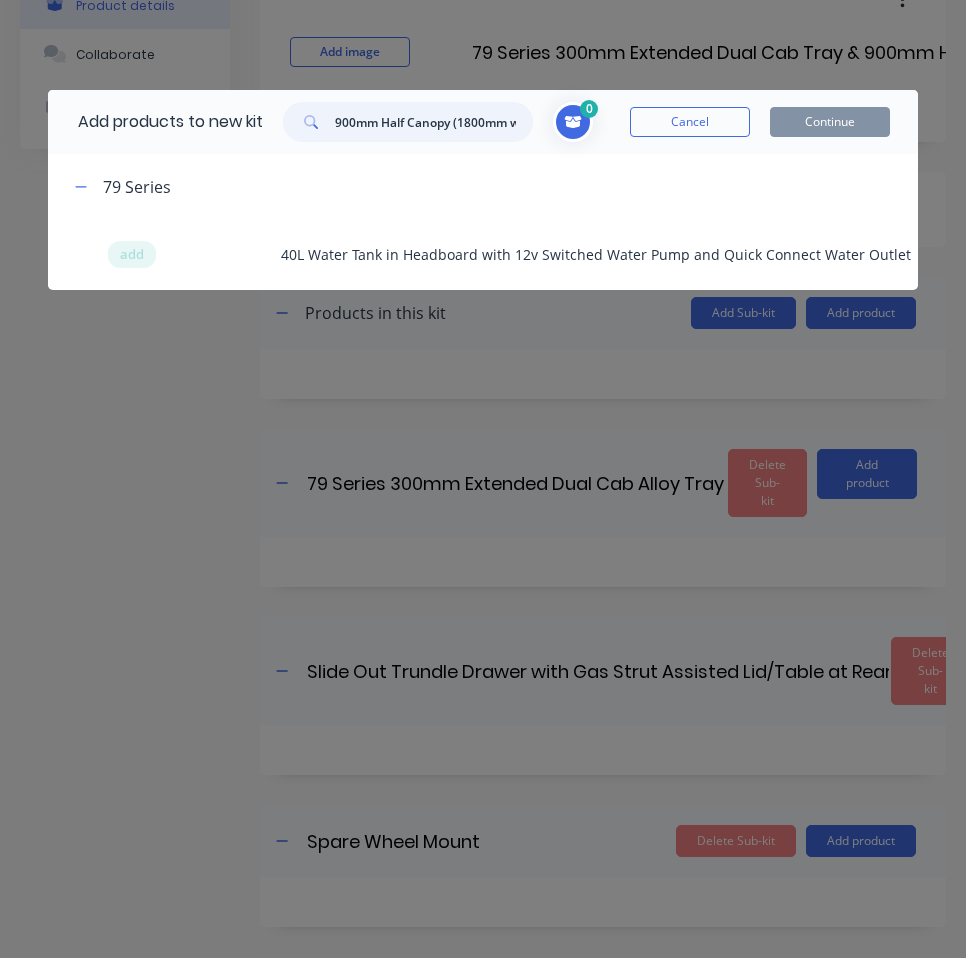 scroll, scrollTop: 0, scrollLeft: 27, axis: horizontal 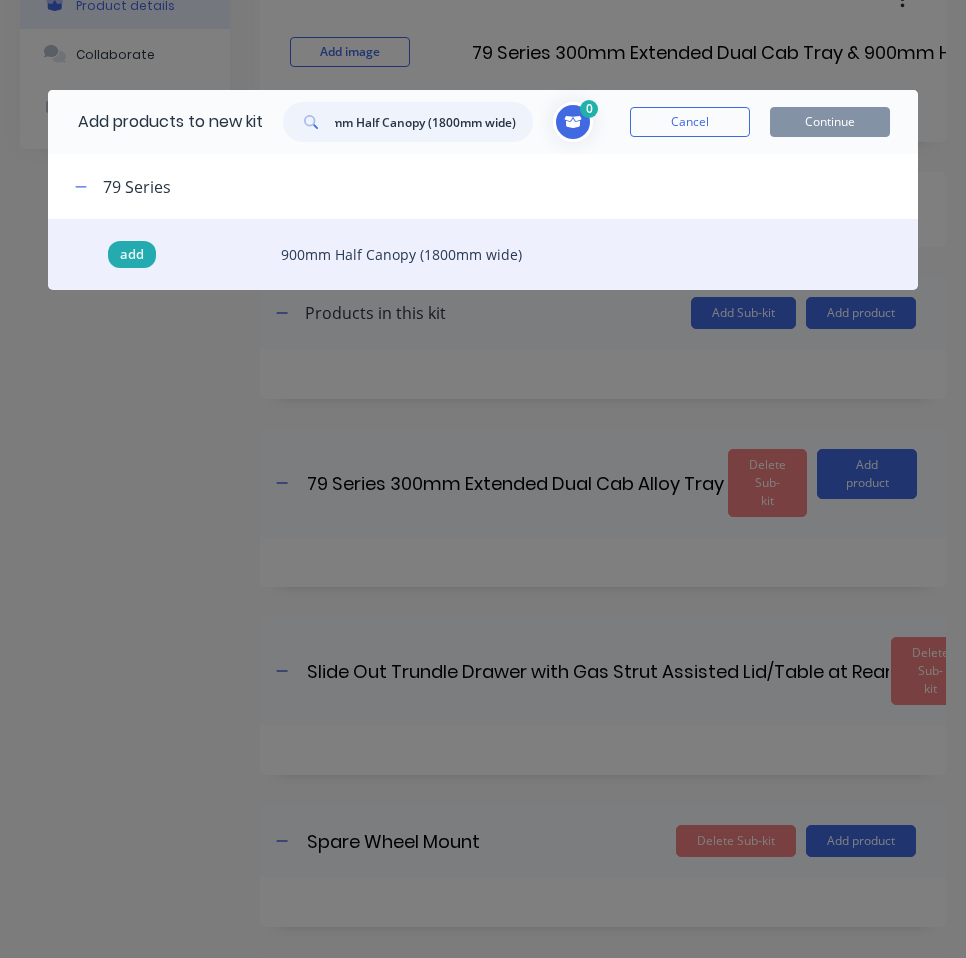 type on "900mm Half Canopy (1800mm wide)" 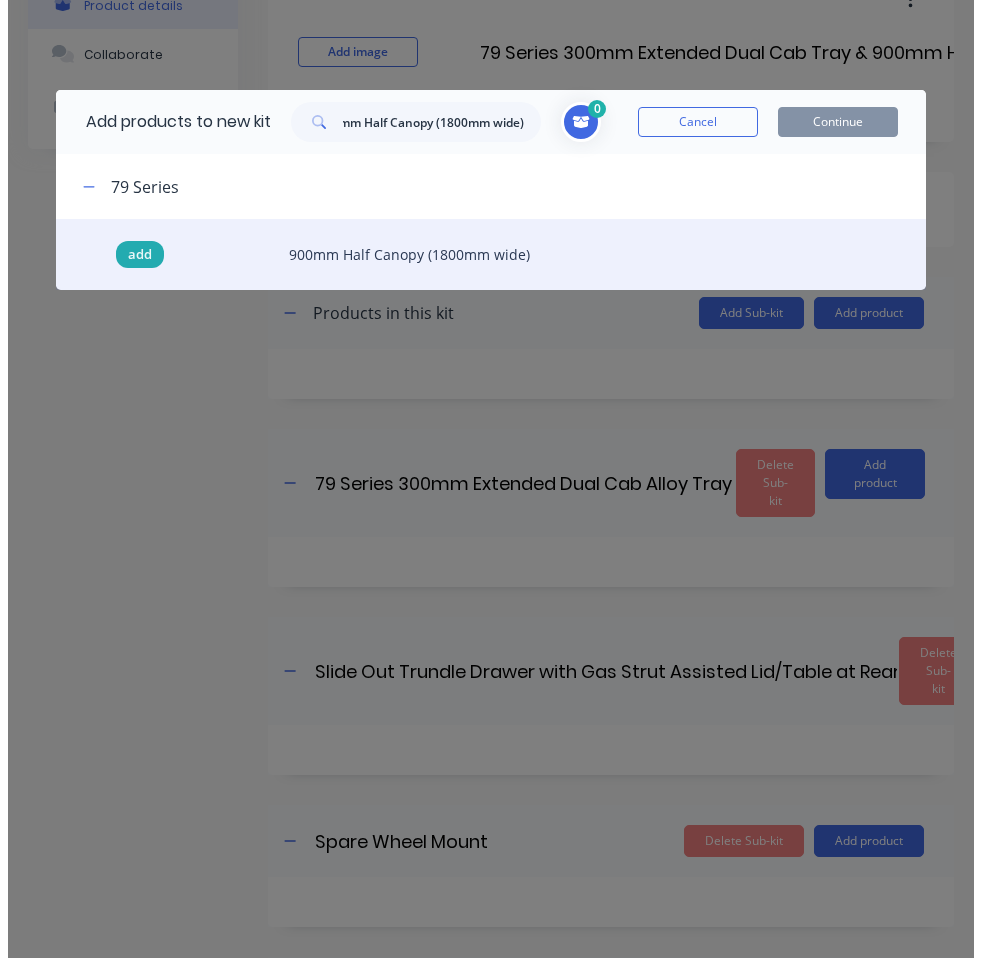 scroll, scrollTop: 0, scrollLeft: 0, axis: both 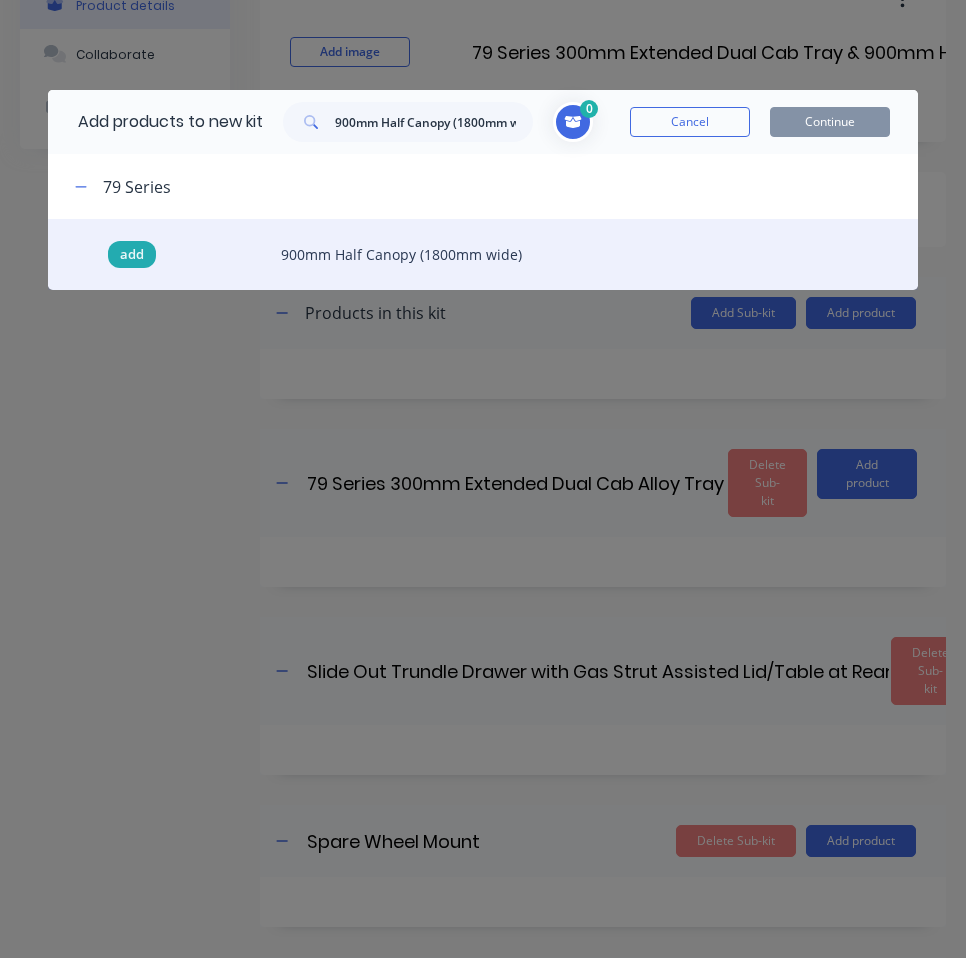 click on "add" at bounding box center (132, 255) 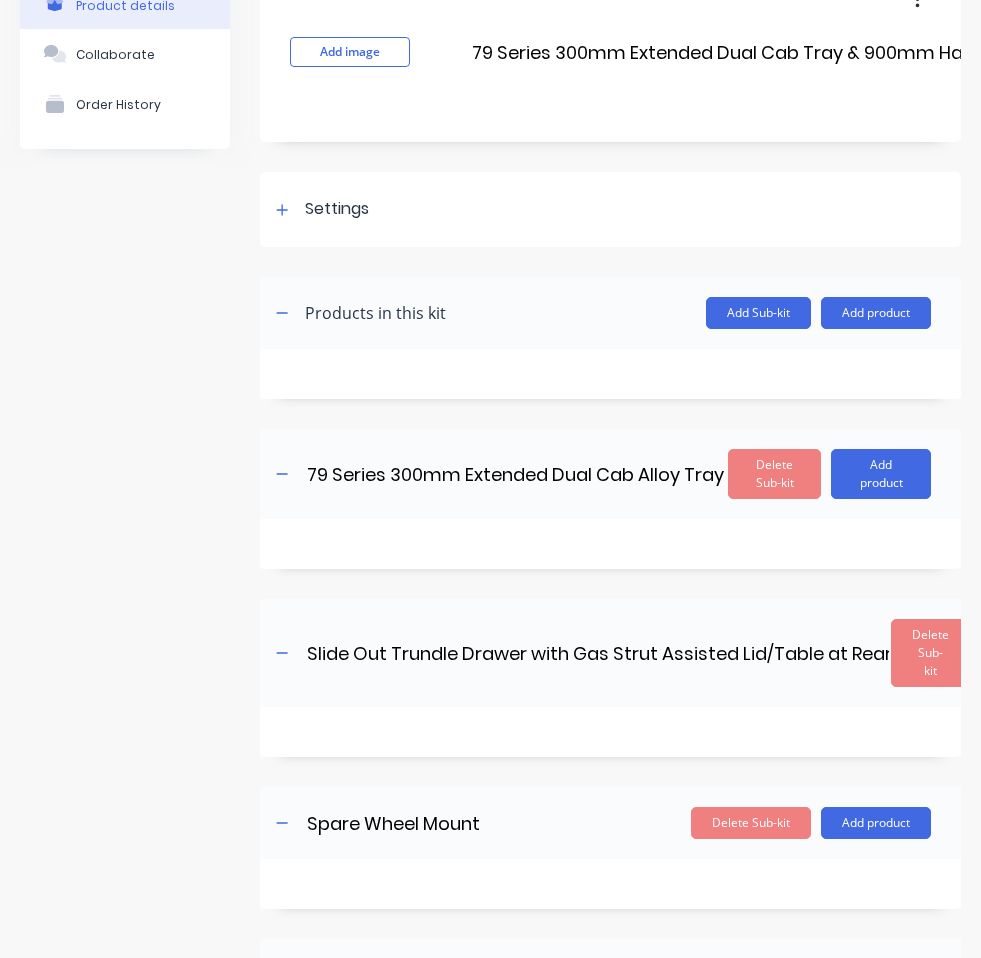 scroll, scrollTop: 306, scrollLeft: 0, axis: vertical 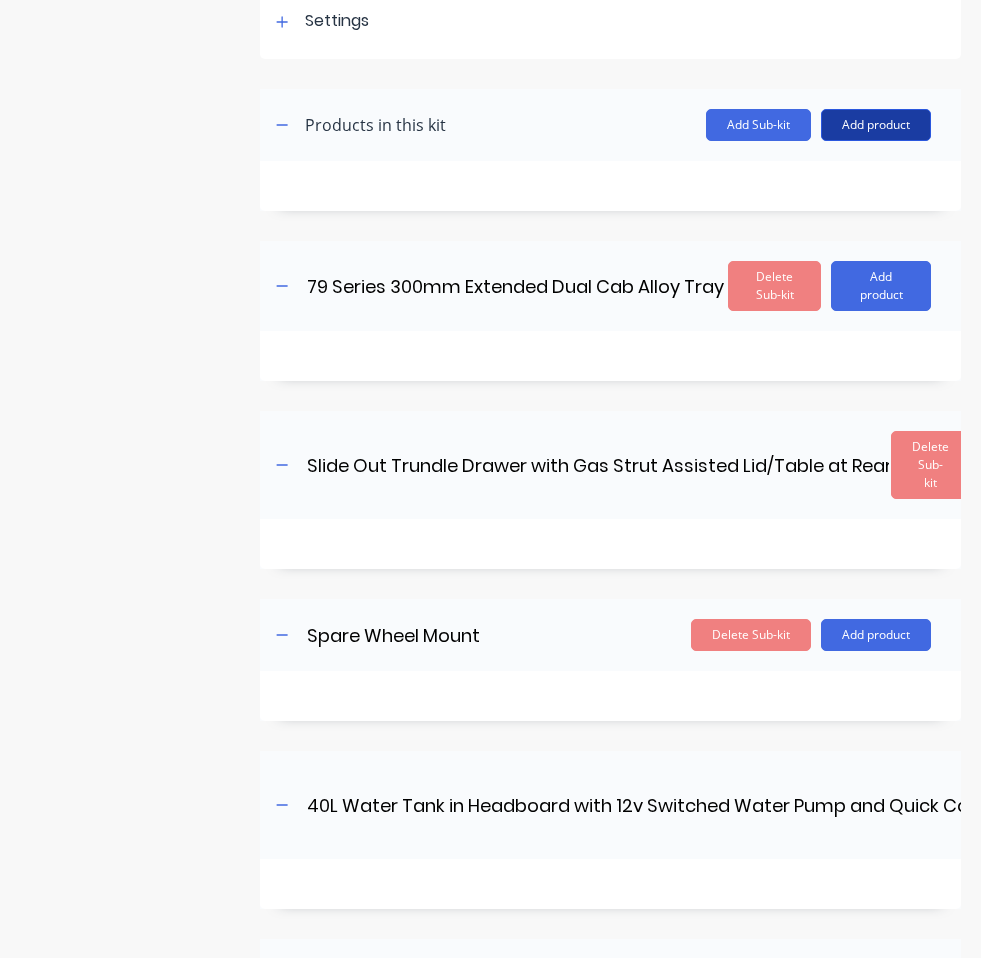click on "Add product" at bounding box center [876, 125] 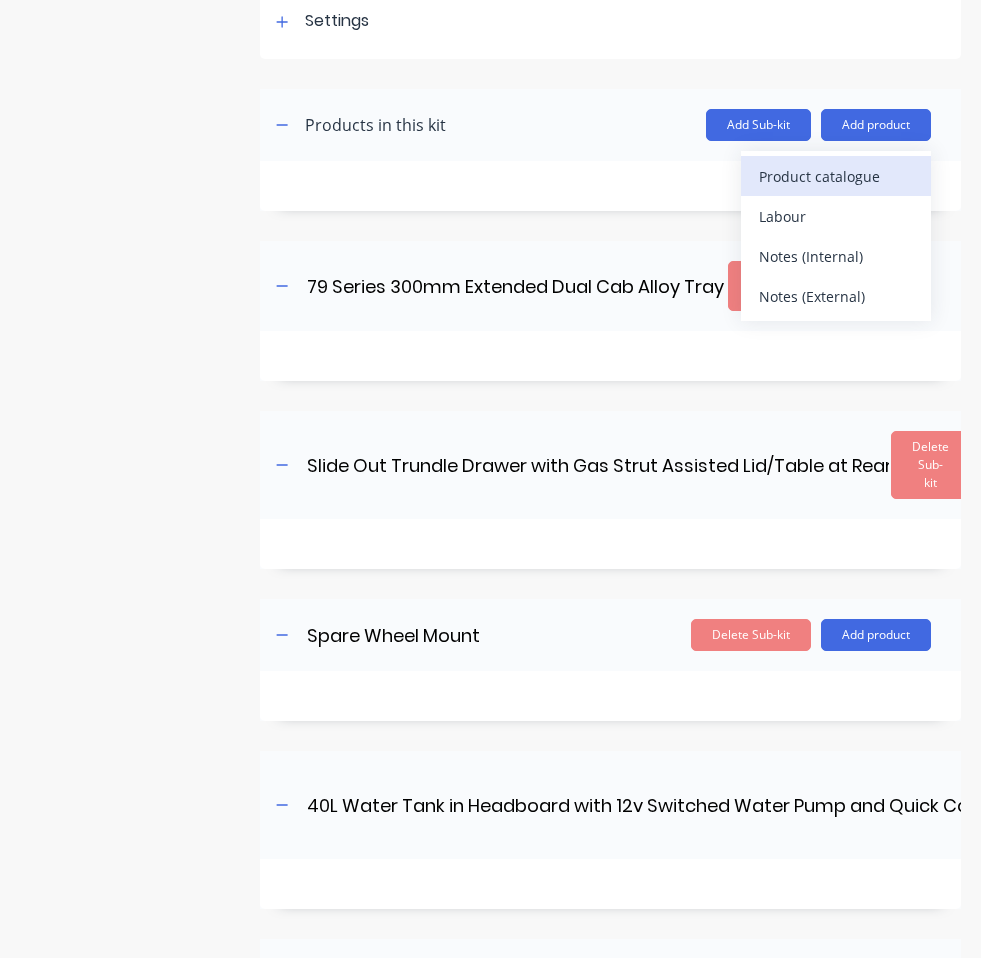 click on "Product catalogue" at bounding box center [836, 176] 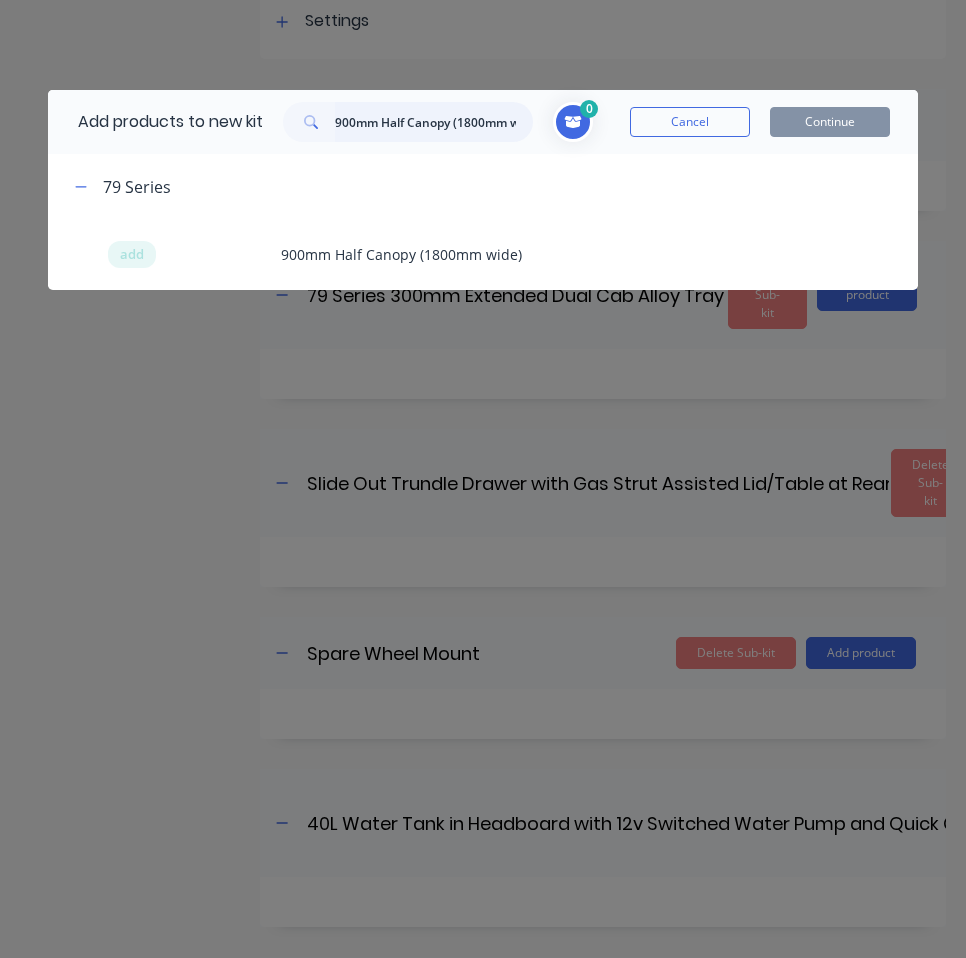 click on "900mm Half Canopy (1800mm wide)" at bounding box center (434, 122) 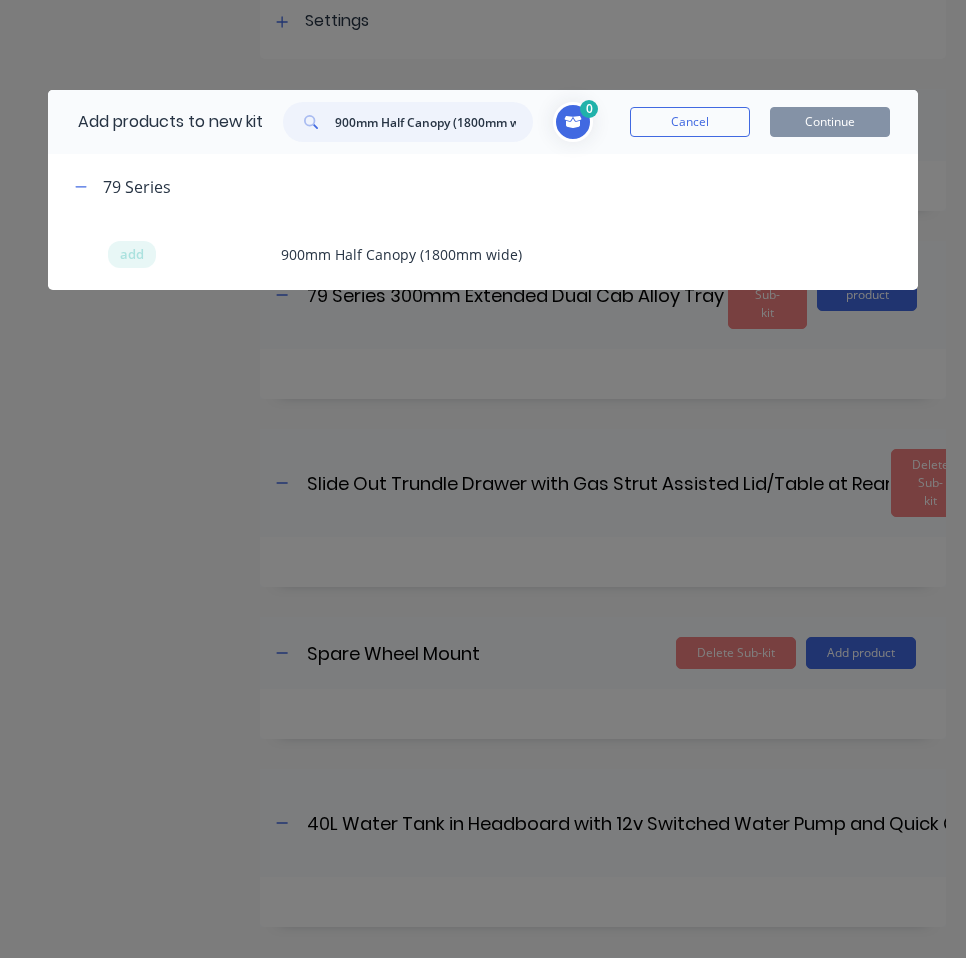 click on "900mm Half Canopy (1800mm wide)" at bounding box center (434, 122) 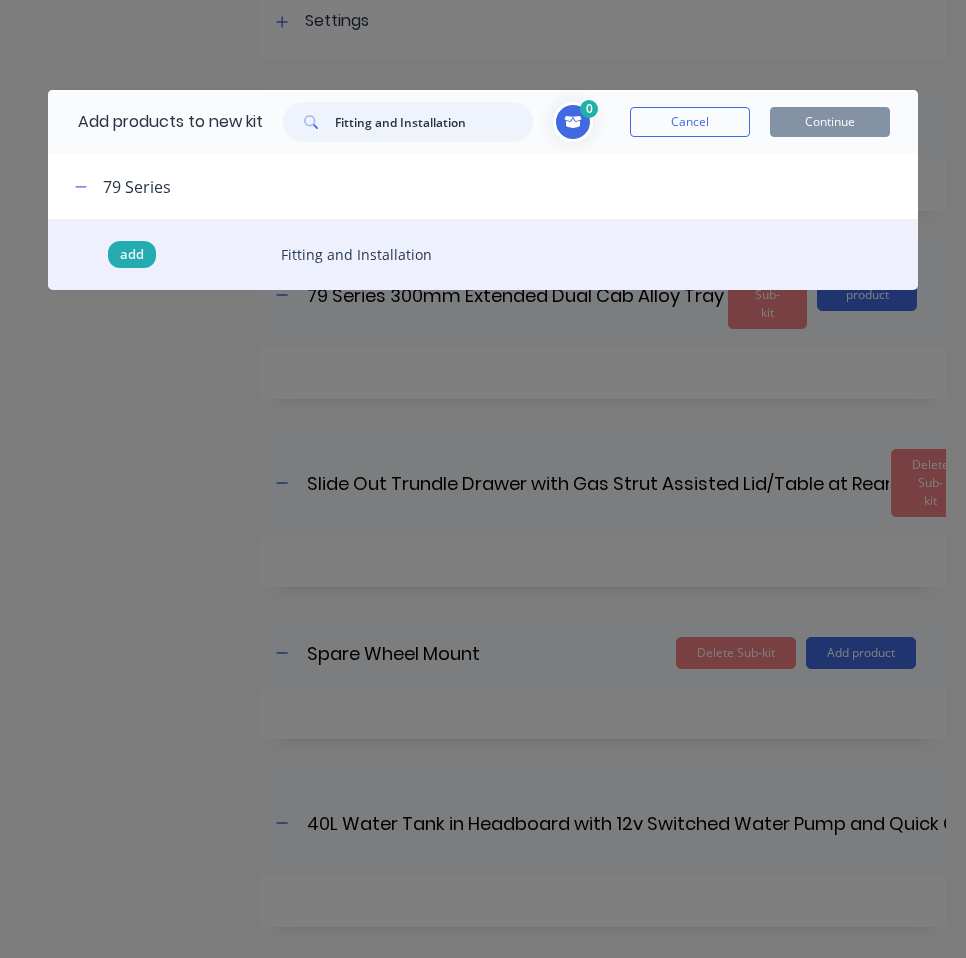 type on "Fitting and Installation" 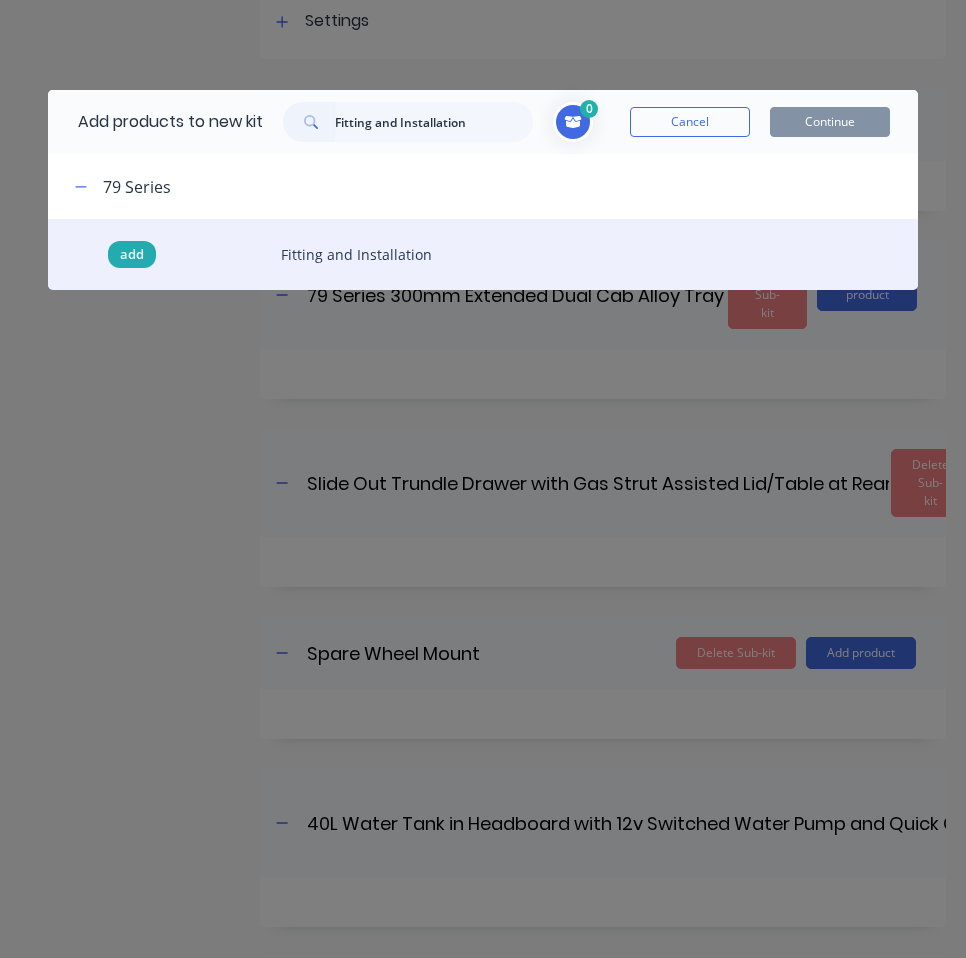 click on "add" at bounding box center [132, 255] 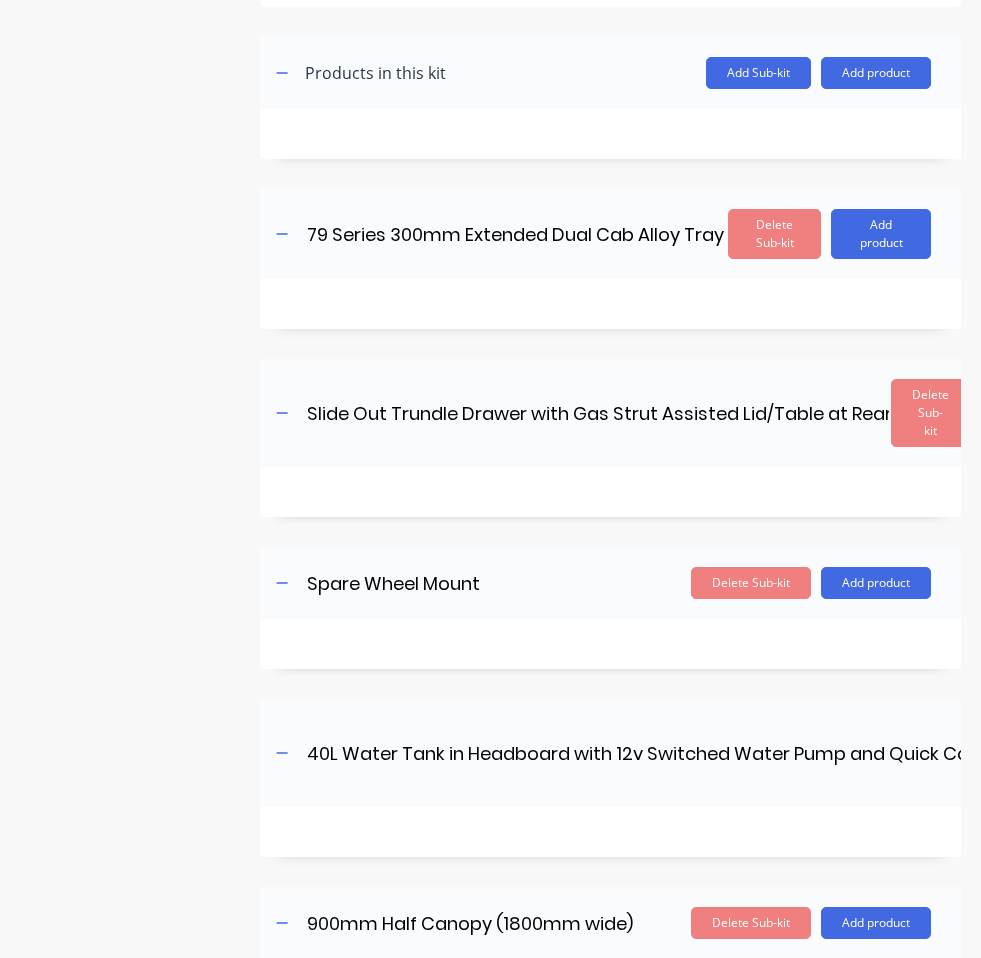 scroll, scrollTop: 258, scrollLeft: 0, axis: vertical 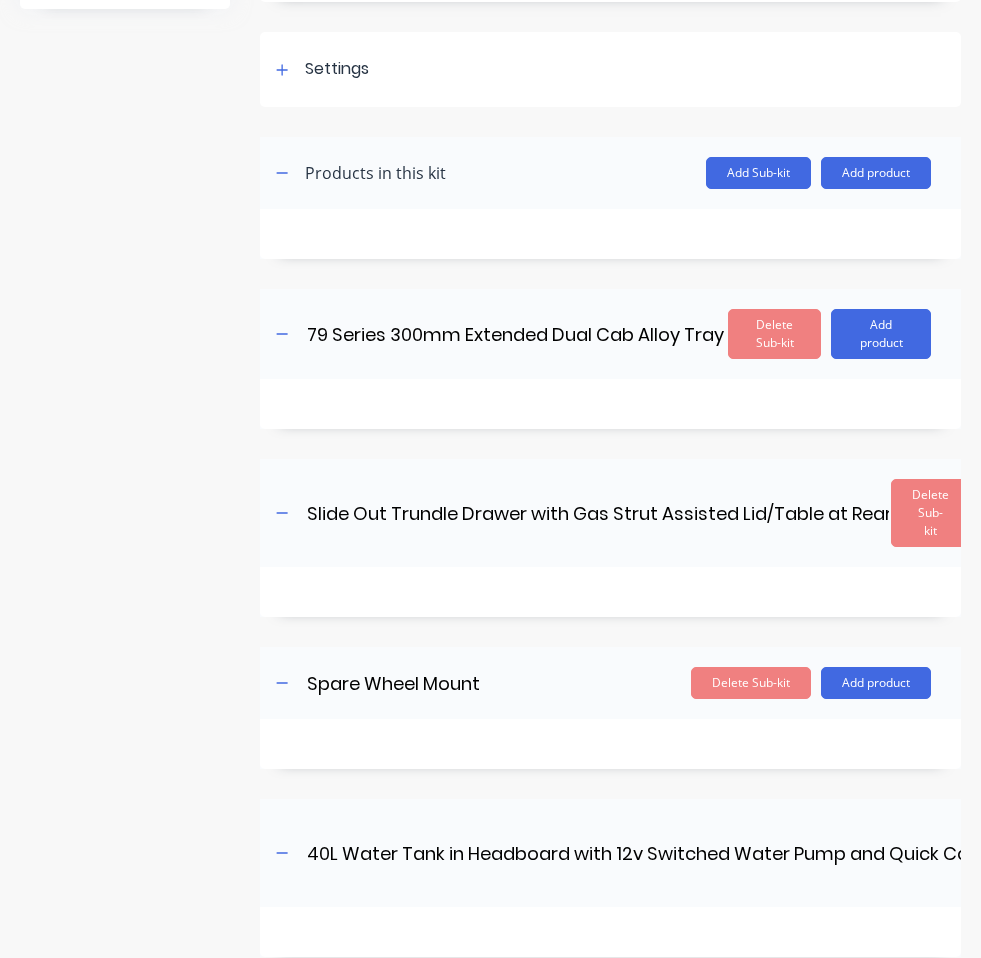 drag, startPoint x: 848, startPoint y: 175, endPoint x: 850, endPoint y: 198, distance: 23.086792 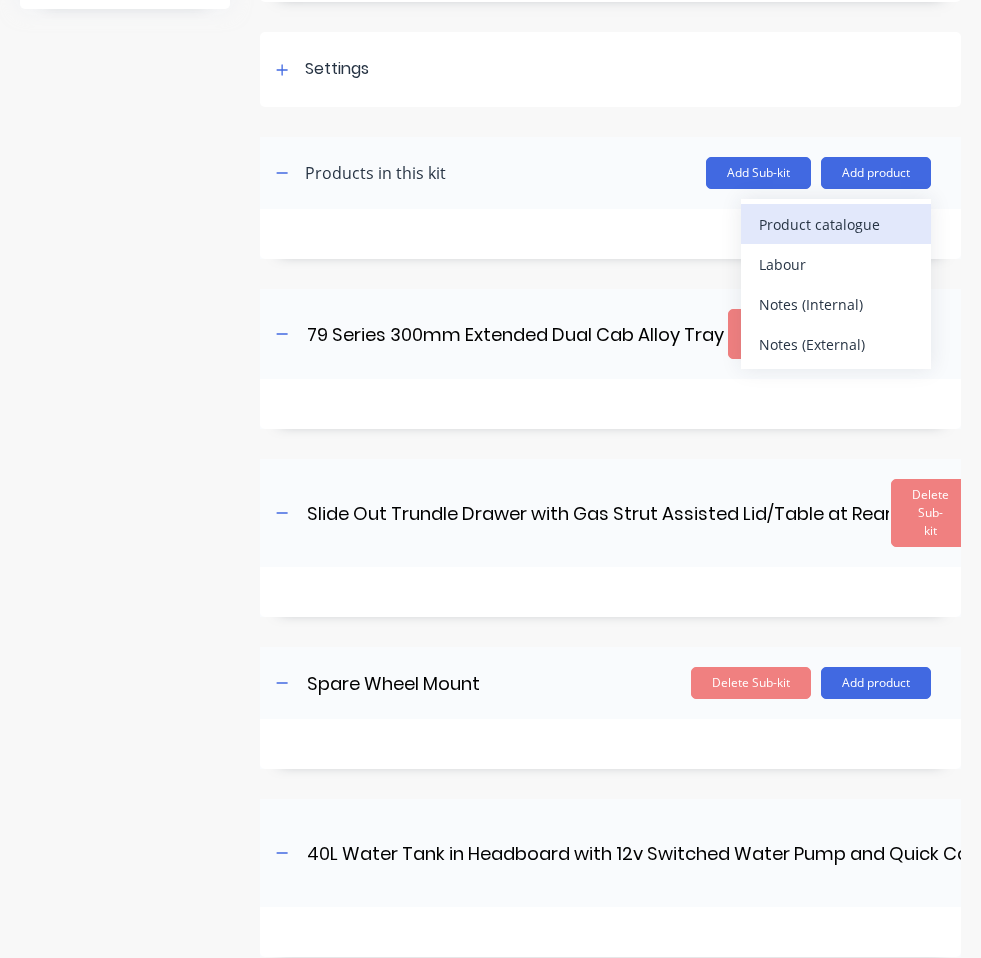 click on "Product catalogue" at bounding box center [836, 224] 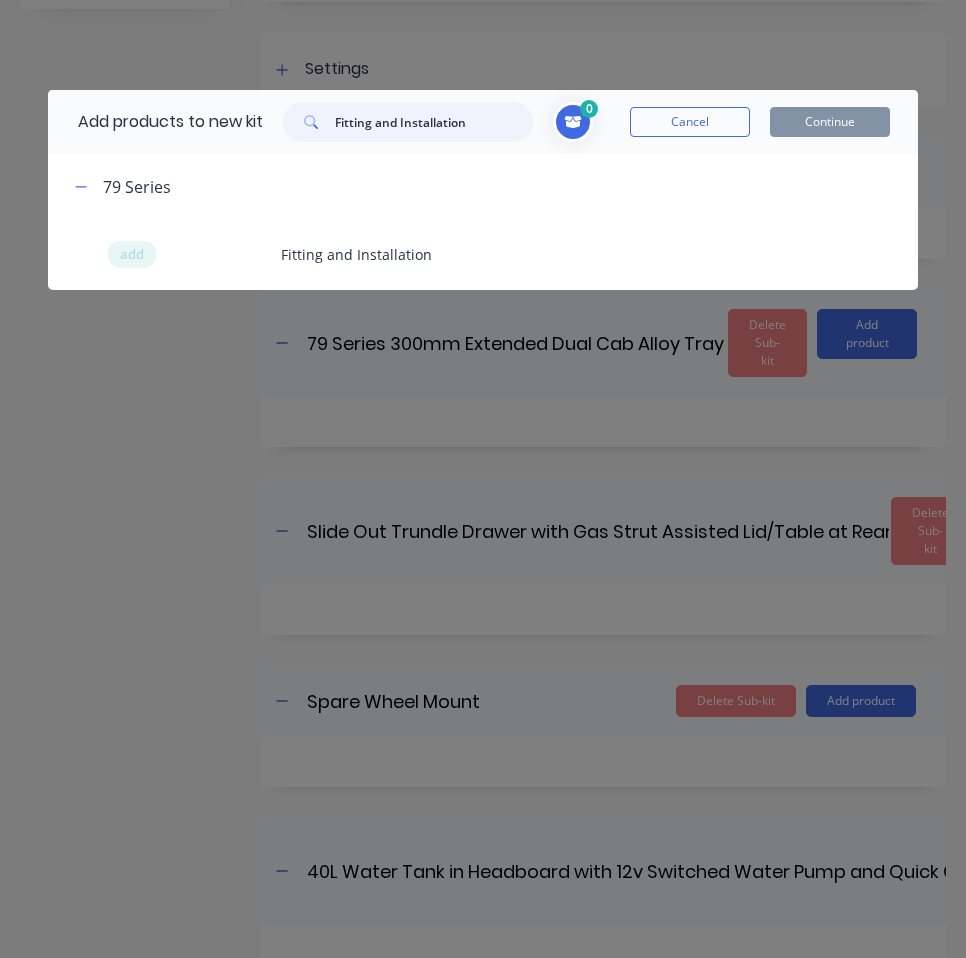 click on "Fitting and Installation" at bounding box center [434, 122] 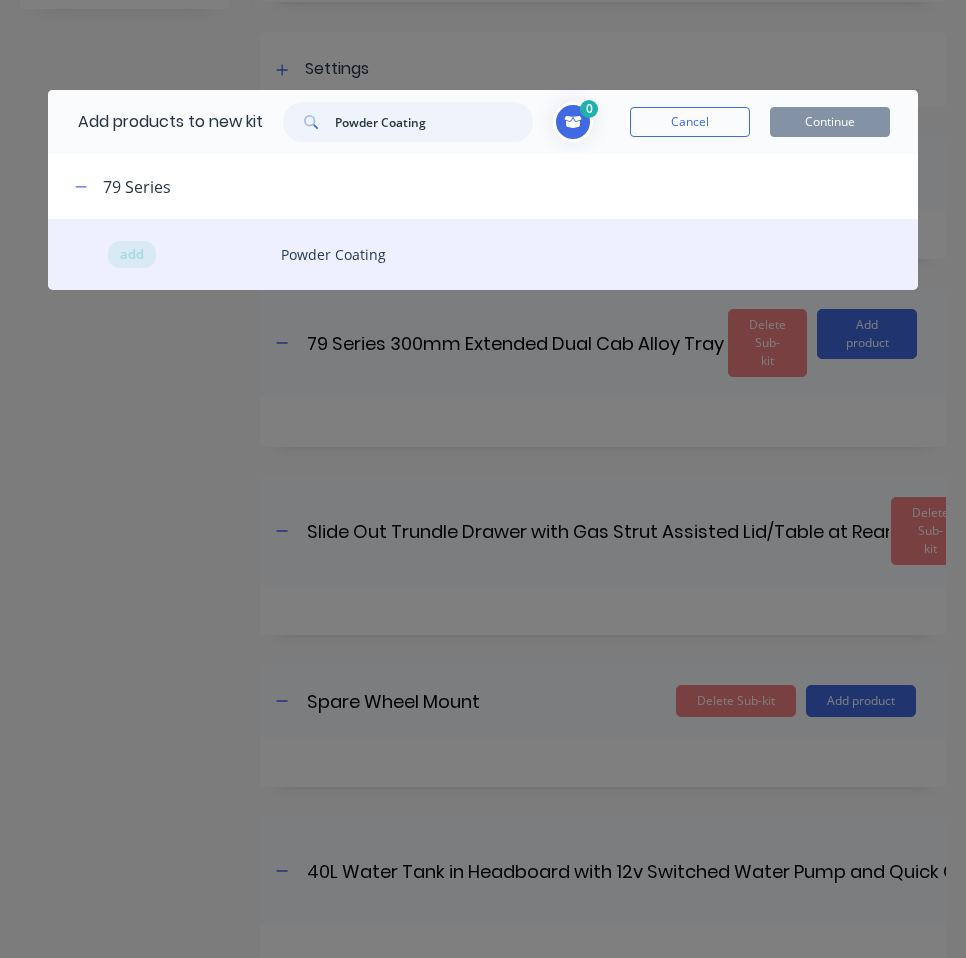 type on "Powder Coating" 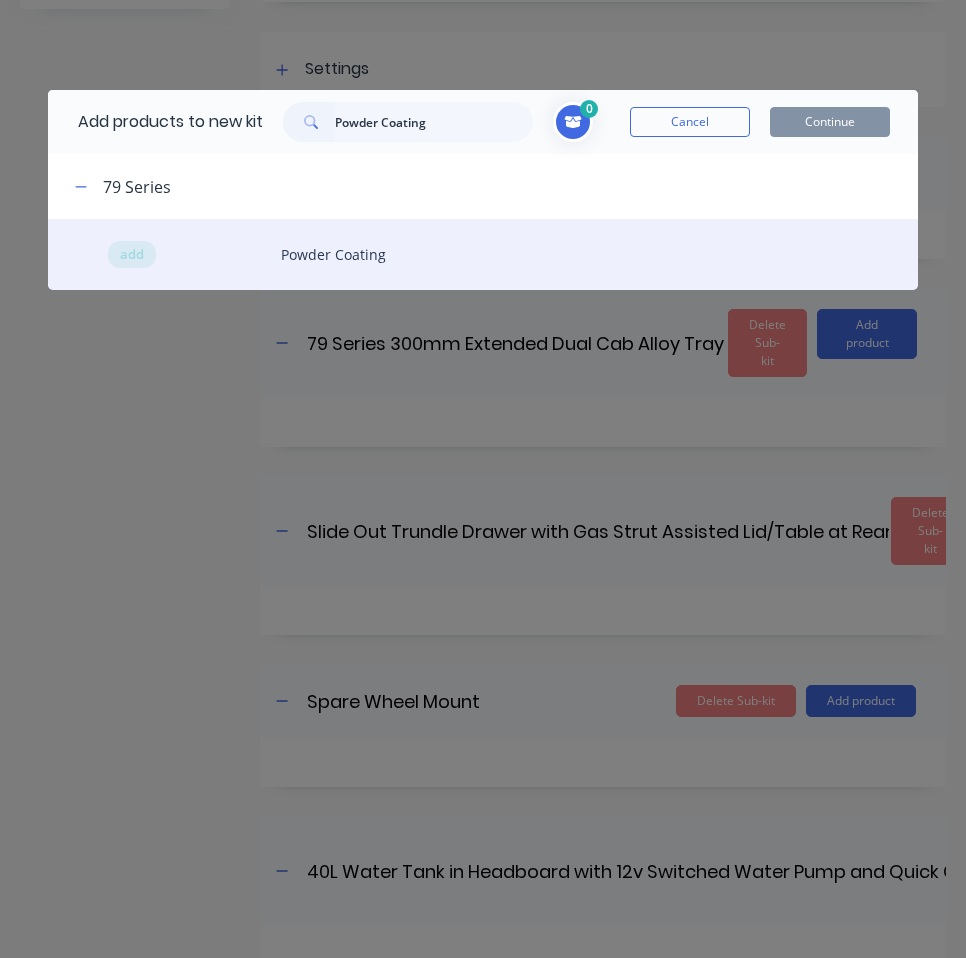 click on "add Powder Coating" at bounding box center [482, 254] 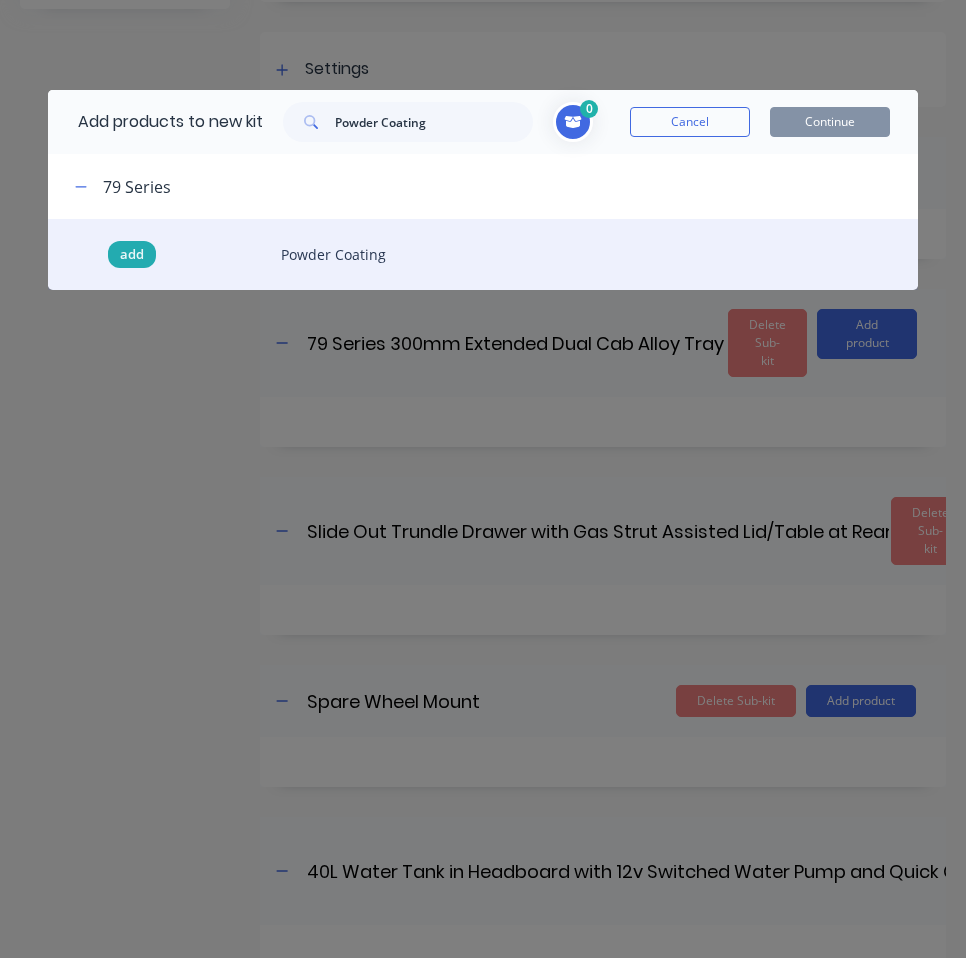 click on "add" at bounding box center (132, 255) 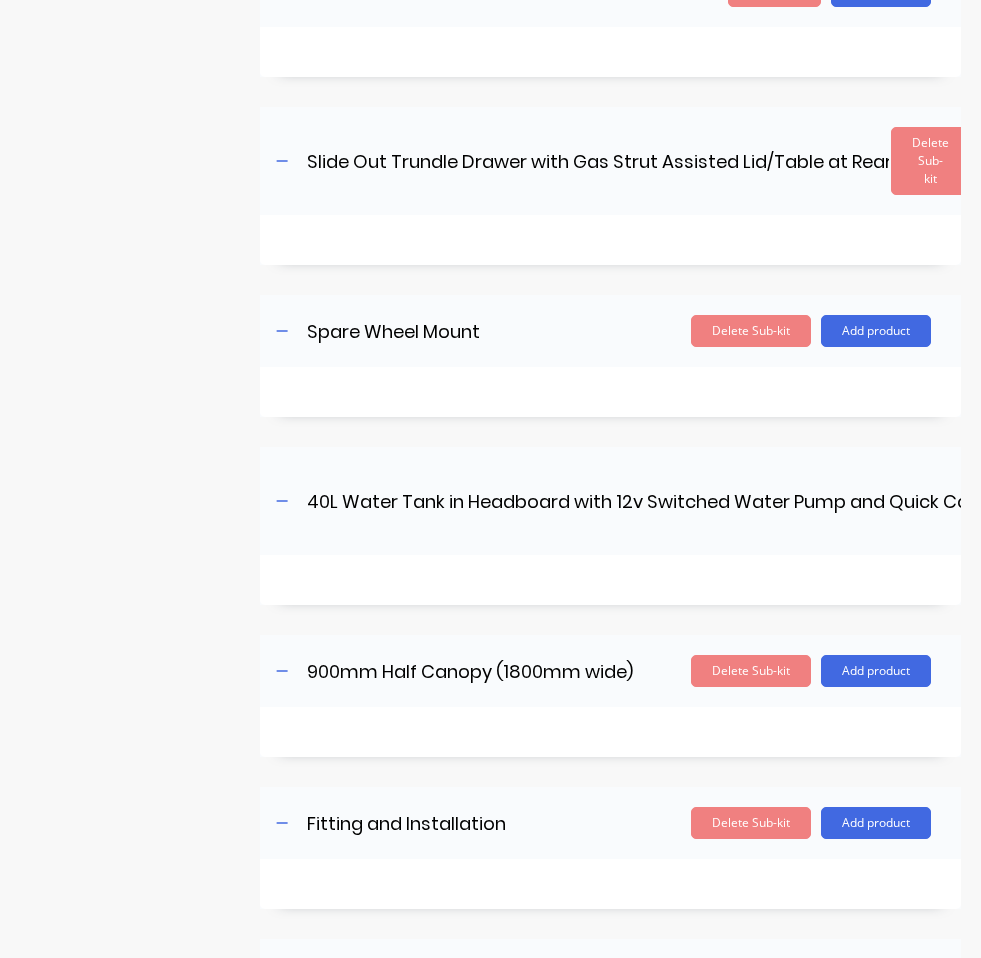 click on "Product details Collaborate Order History Add image 79 Series 300mm Extended Dual Cab Tray & 900mm Half Canopy 79 Series 300mm Extended Dual Cab Tray & 900mm Half Canopy Enter kit name   Settings Kit description Kit Options Use custom kit pricing when adding to order (overrides individual product prices) I track costs and markups for this kit Product Category 79 Series Display individual kit items on 7 selected Display sub-kits on 7 selected Products in this kit Add Sub-kit   Add product     79 Series 300mm Extended Dual Cab Alloy Tray 79 Series 300mm Extended Dual Cab Alloy Tray Enter sub-kit name Delete Sub-kit   Add product     Slide Out Trundle Drawer with Gas Strut Assisted Lid/Table at Rear Slide Out Trundle Drawer with Gas Strut Assisted Lid/Table at Rear Enter sub-kit name Delete Sub-kit   Add product     Spare Wheel Mount Spare Wheel Mount Enter sub-kit name Delete Sub-kit   Add product     40L Water Tank in Headboard with 12v Switched Water Pump and Quick Connect Water Outlet Enter sub-kit name" at bounding box center (490, 468) 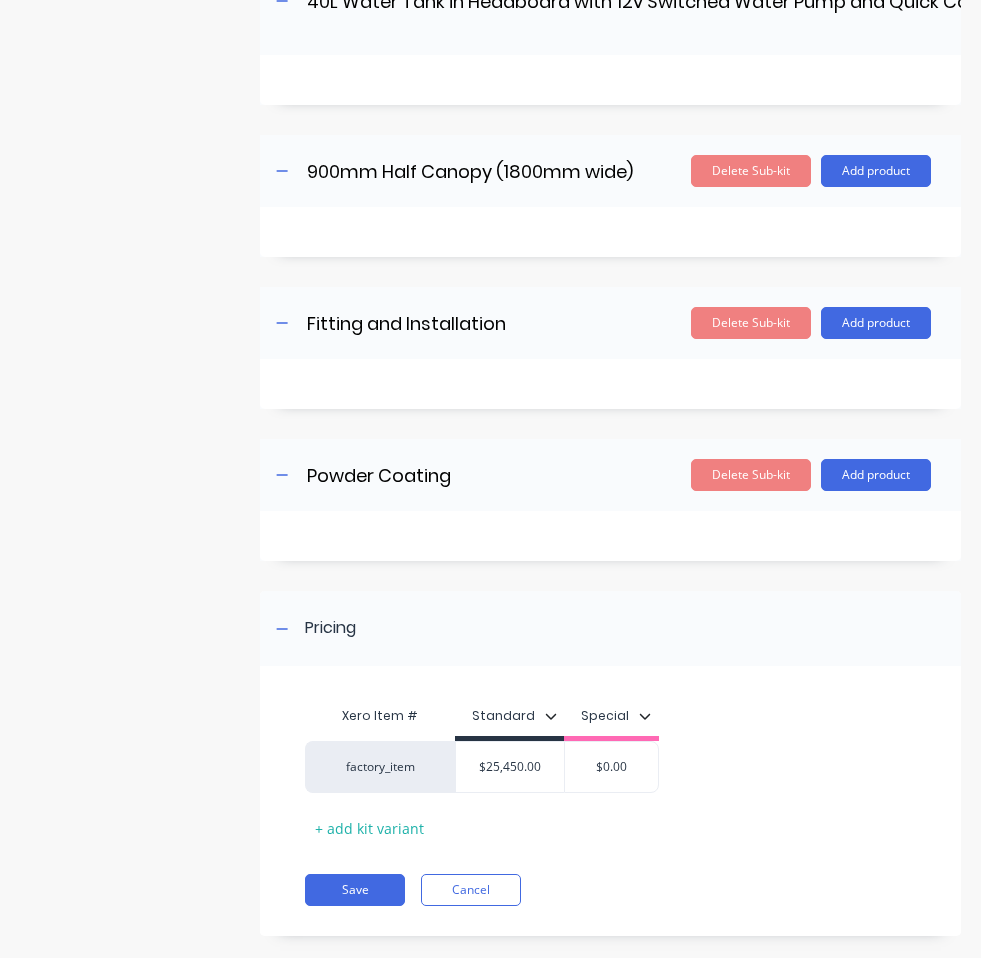 scroll, scrollTop: 1171, scrollLeft: 0, axis: vertical 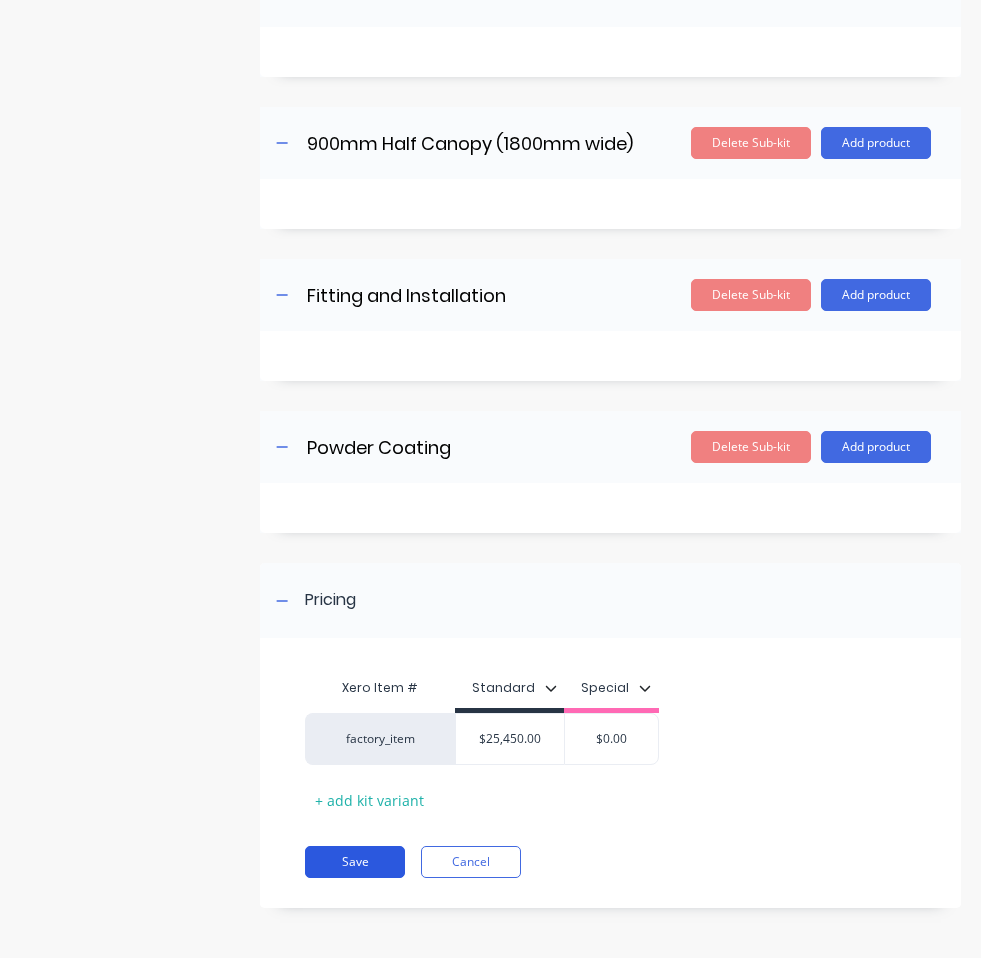 click on "Save" at bounding box center [355, 862] 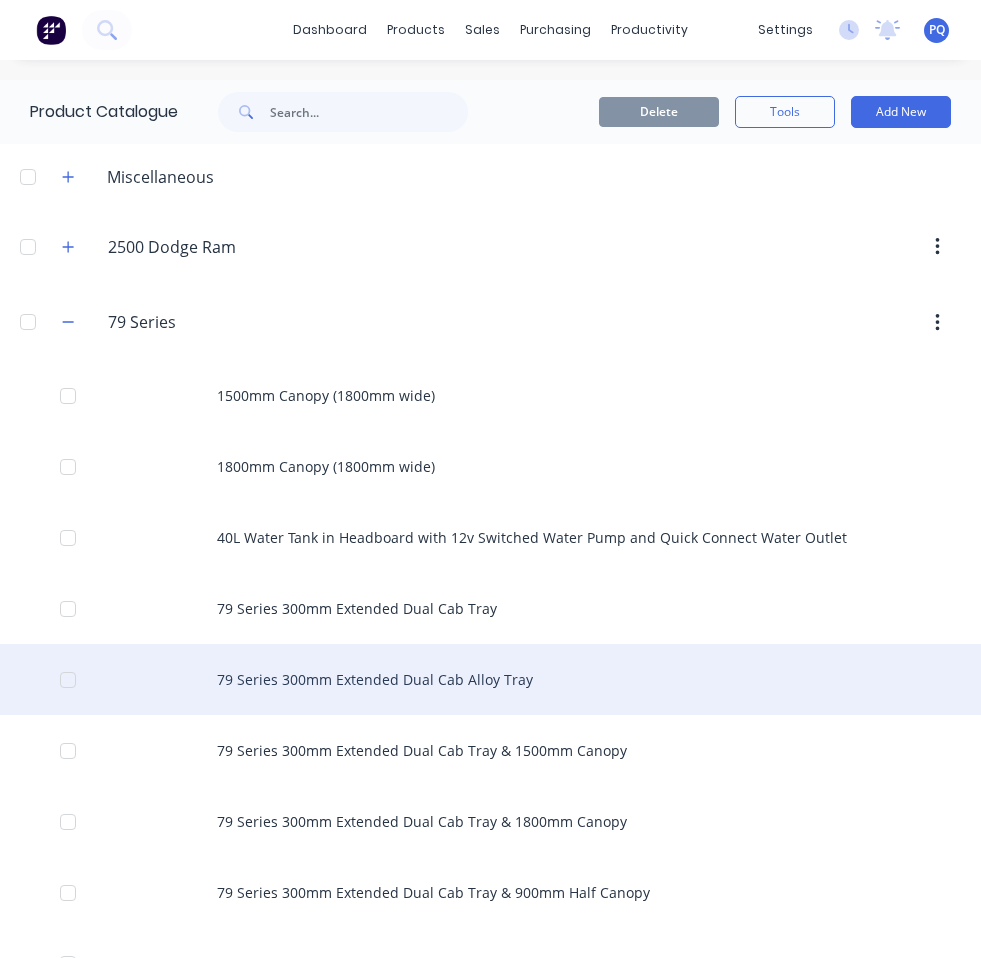 scroll, scrollTop: 100, scrollLeft: 0, axis: vertical 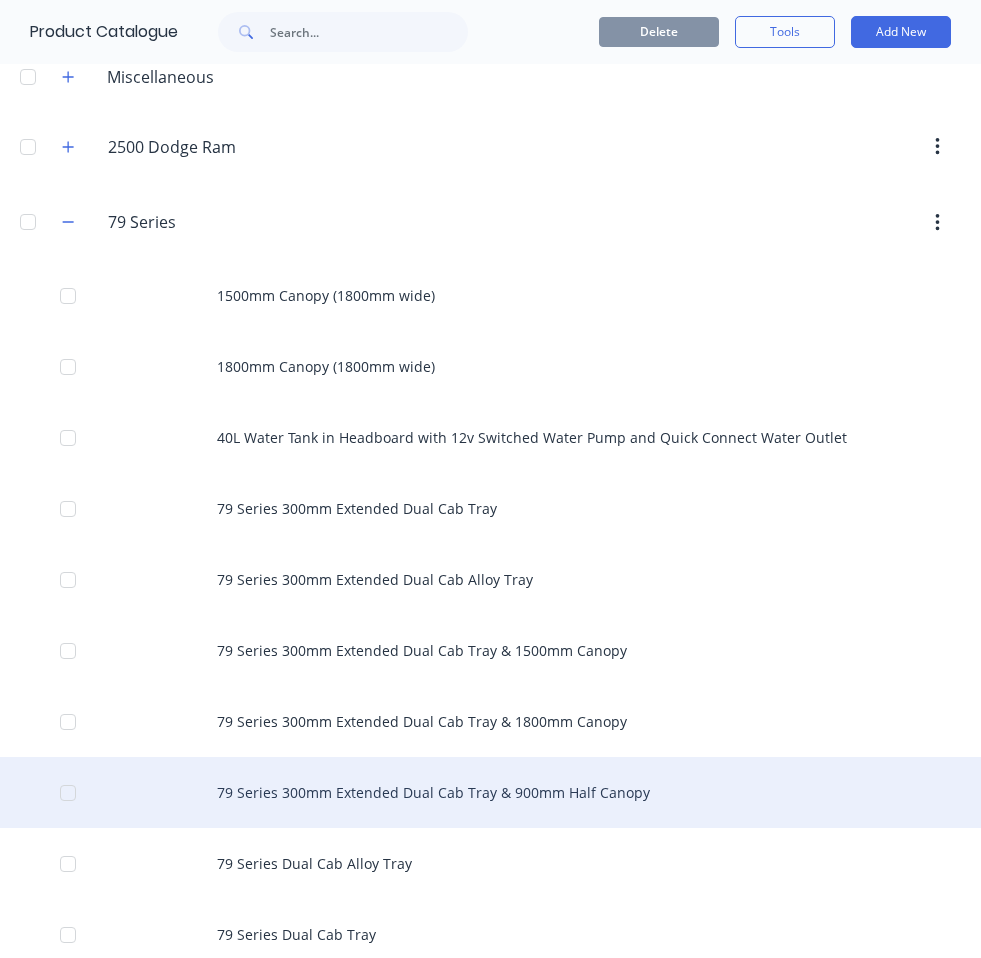 click on "79 Series 300mm Extended Dual Cab Tray & 900mm Half Canopy" at bounding box center (490, 792) 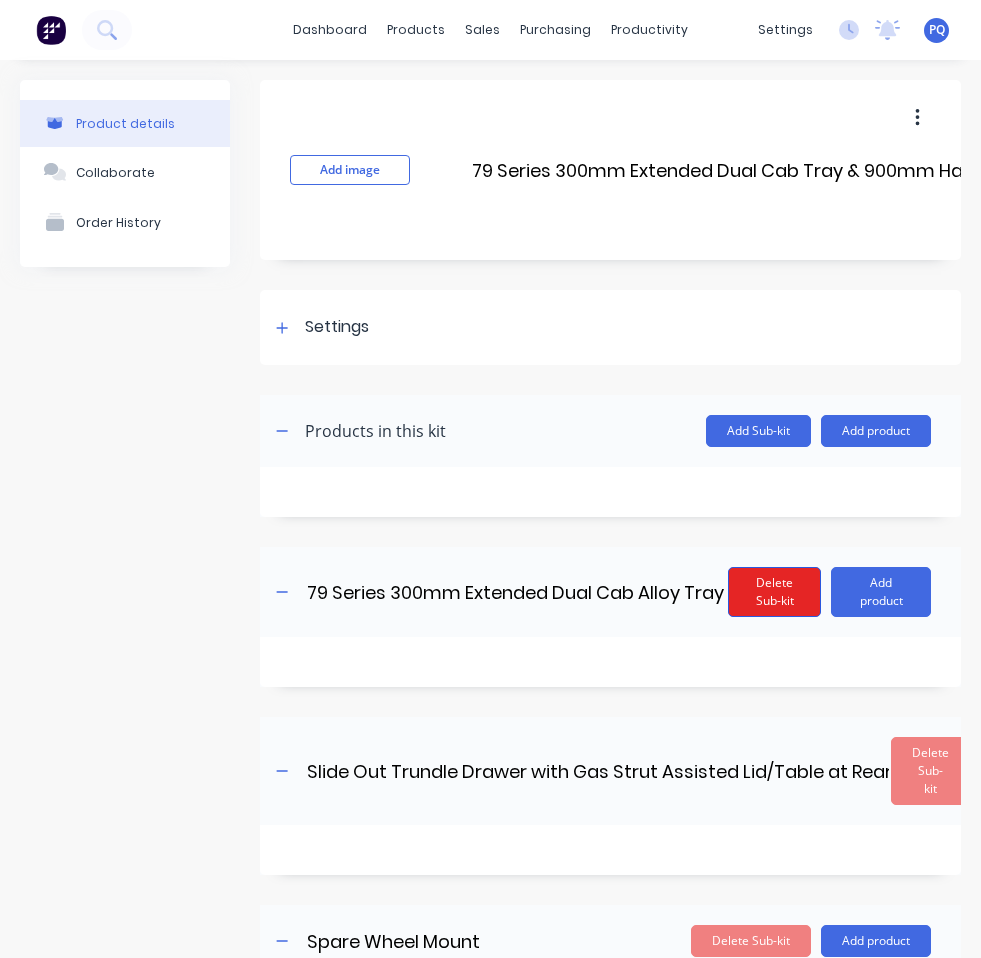 click on "Delete Sub-kit" at bounding box center [774, 592] 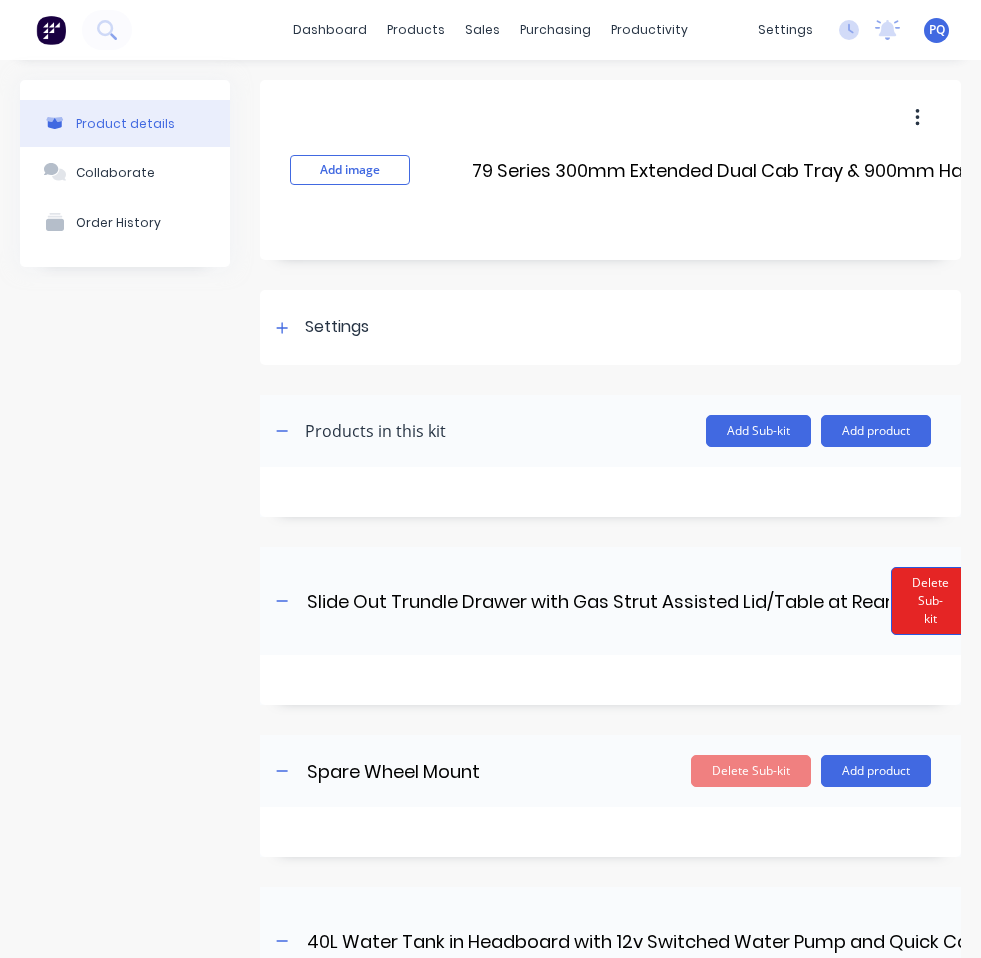 click on "Delete Sub-kit" at bounding box center (930, 601) 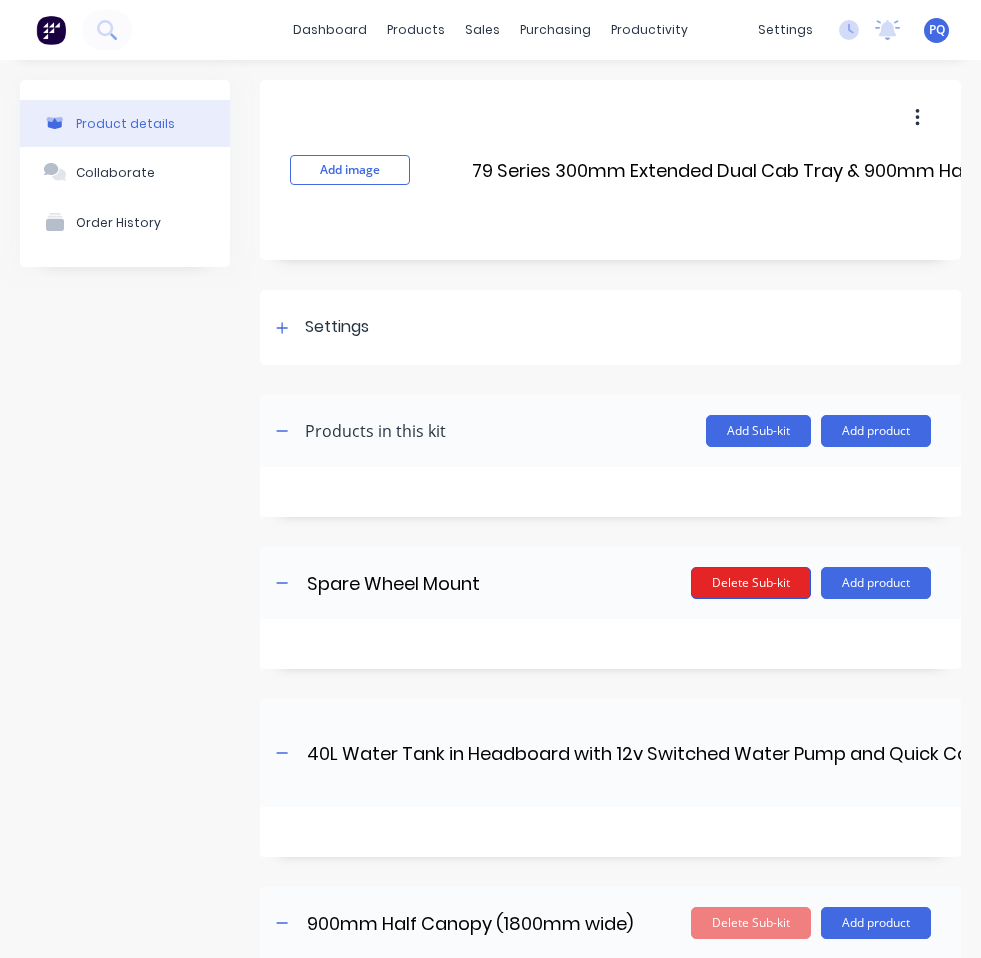 click on "Delete Sub-kit" at bounding box center [751, 583] 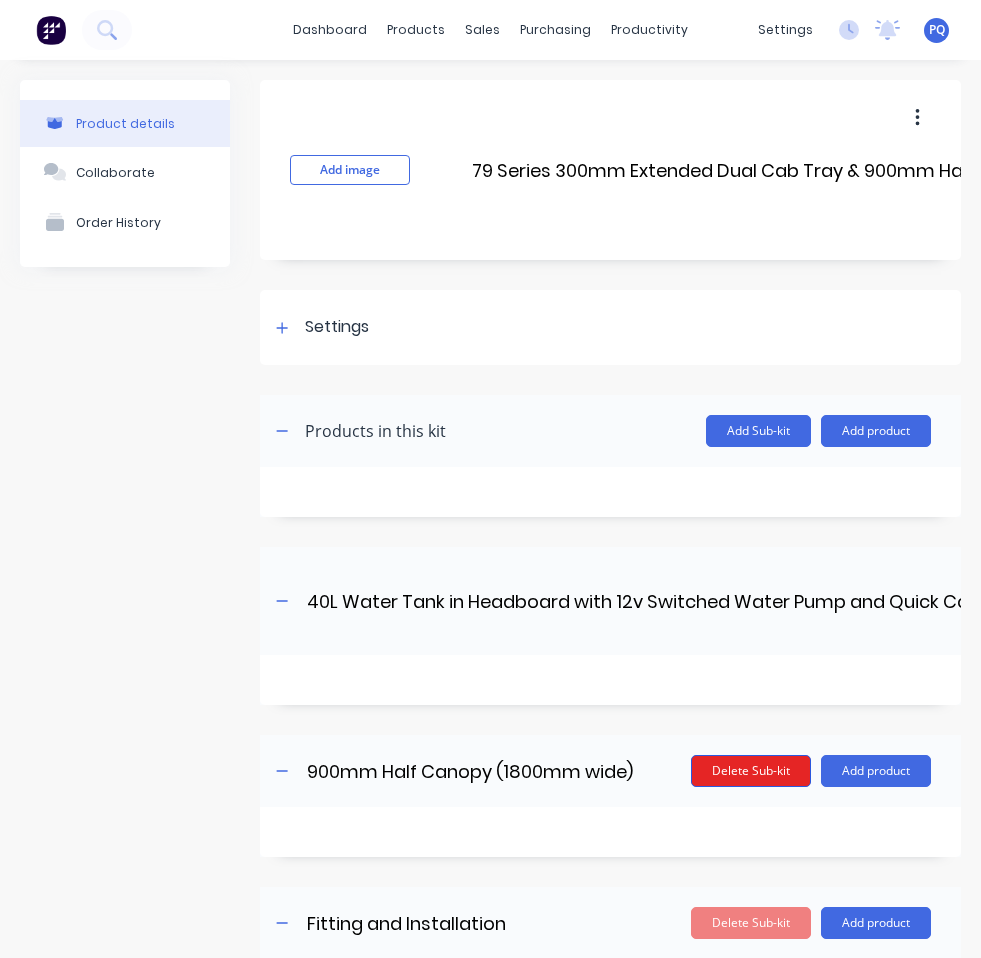 click on "Delete Sub-kit" at bounding box center (751, 771) 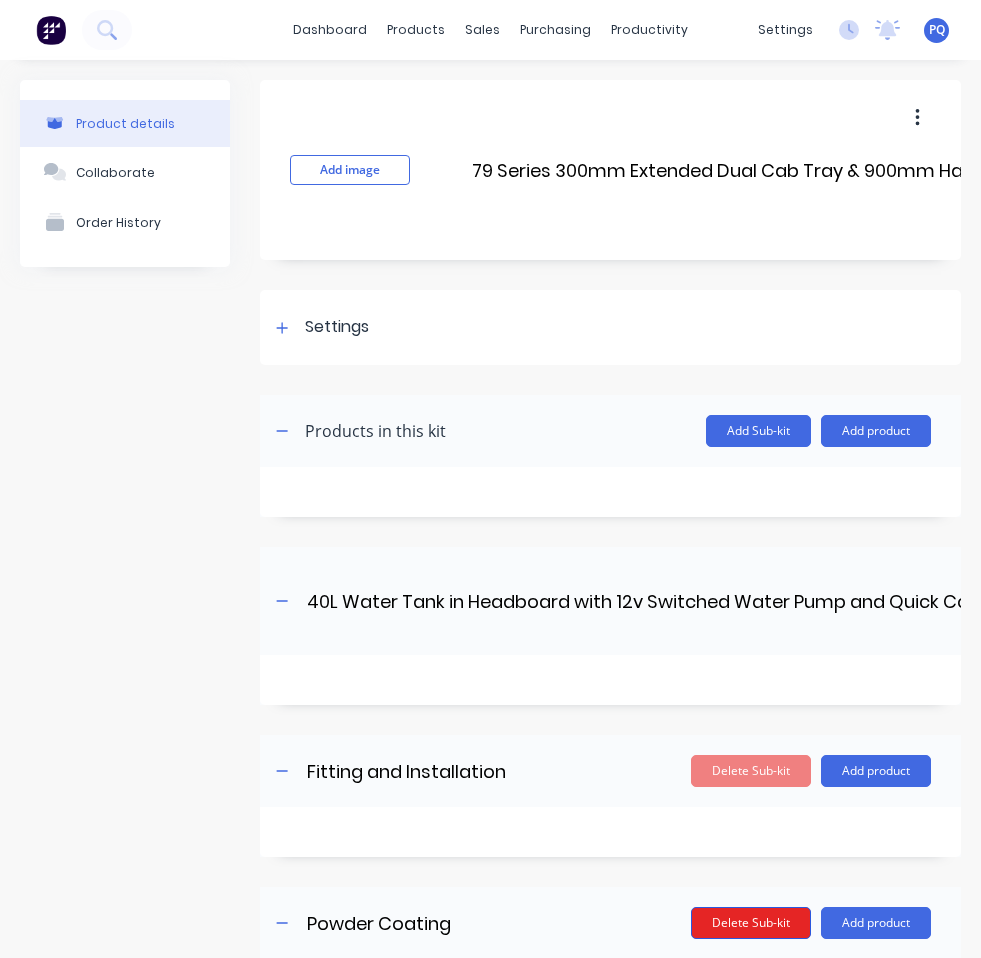 click on "Delete Sub-kit" at bounding box center [751, 923] 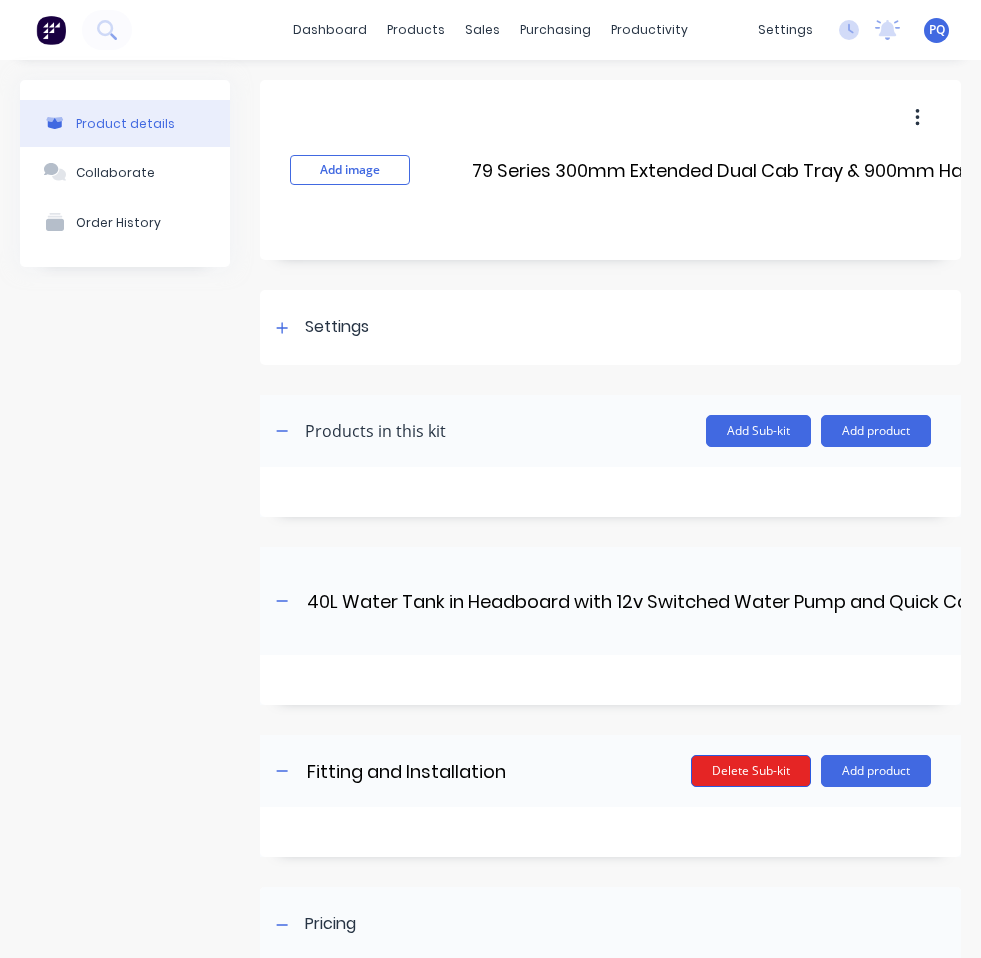 click on "Delete Sub-kit" at bounding box center [751, 771] 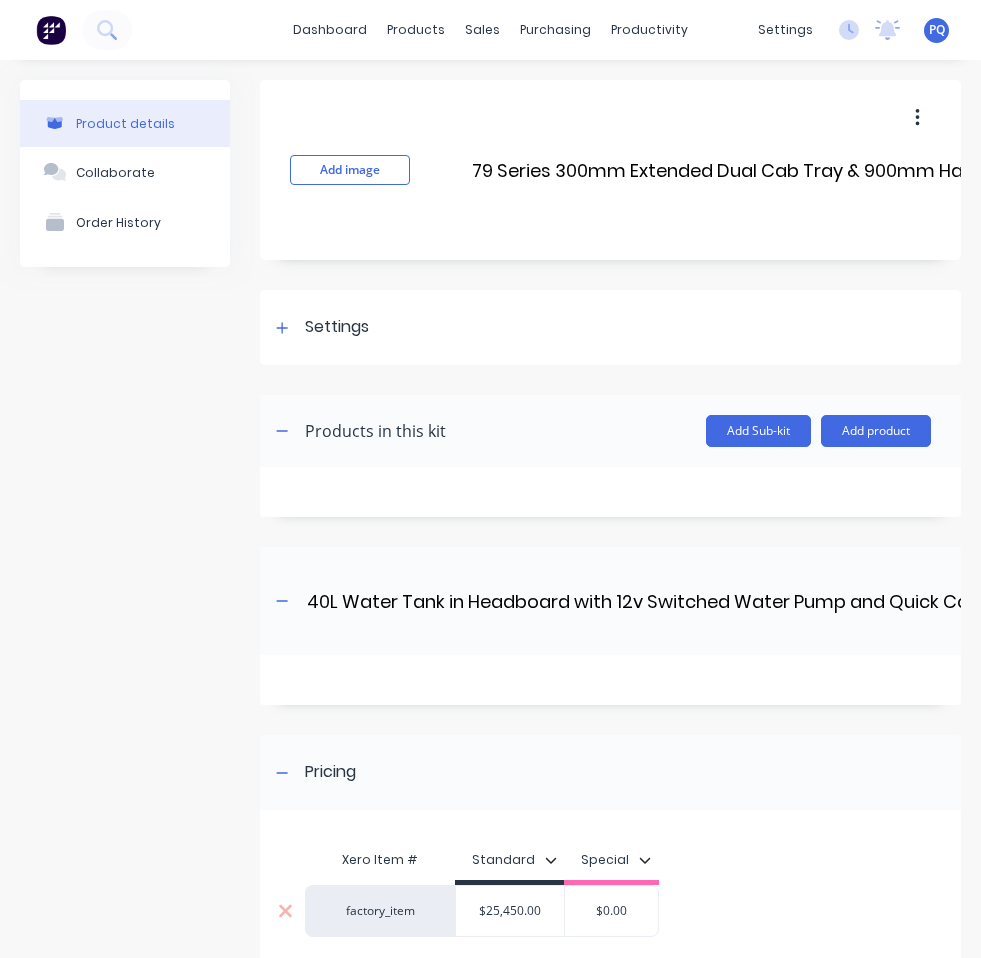 scroll, scrollTop: 187, scrollLeft: 0, axis: vertical 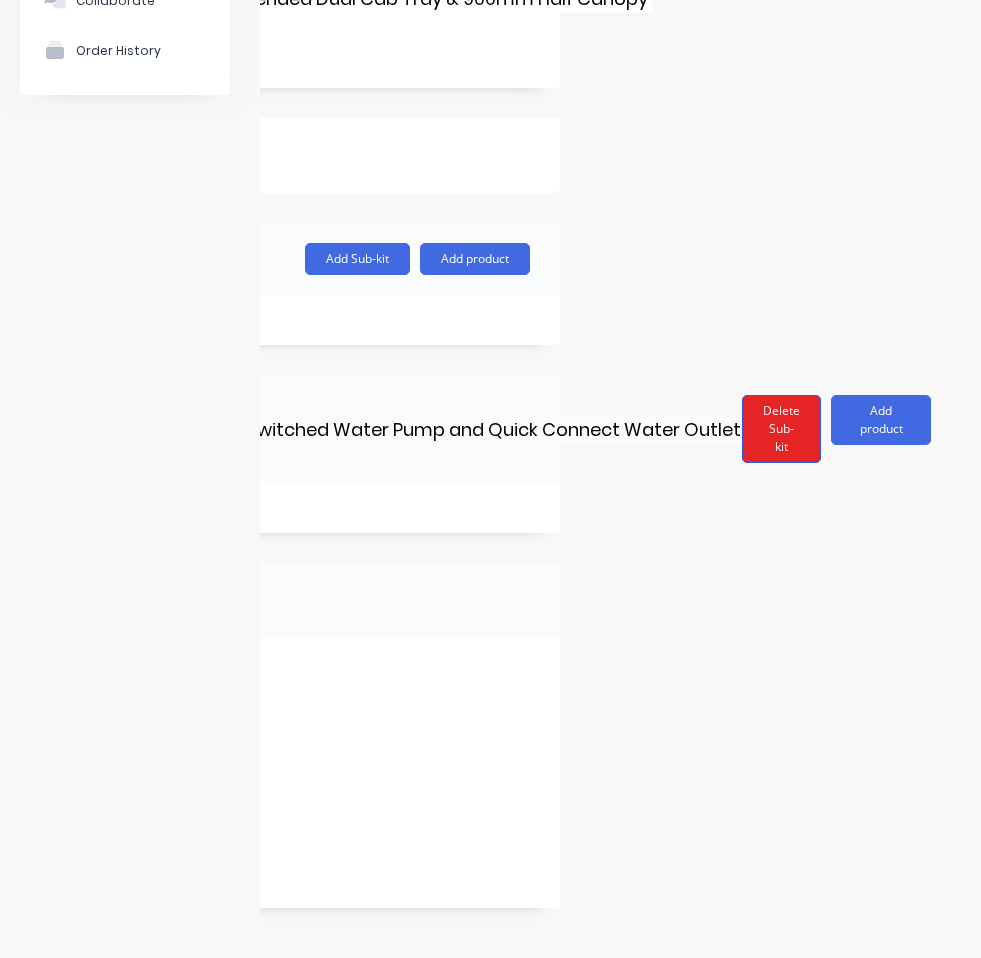 click on "Delete Sub-kit" at bounding box center [781, 429] 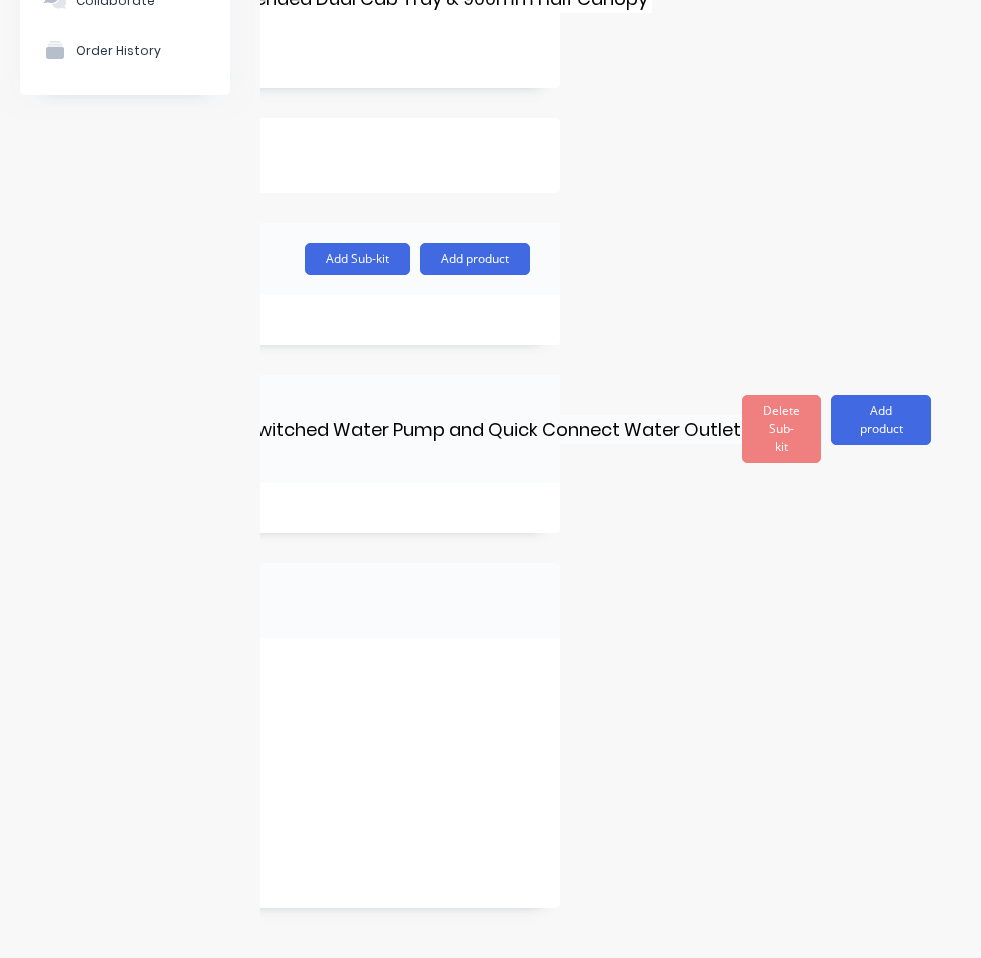 scroll, scrollTop: 0, scrollLeft: 92, axis: horizontal 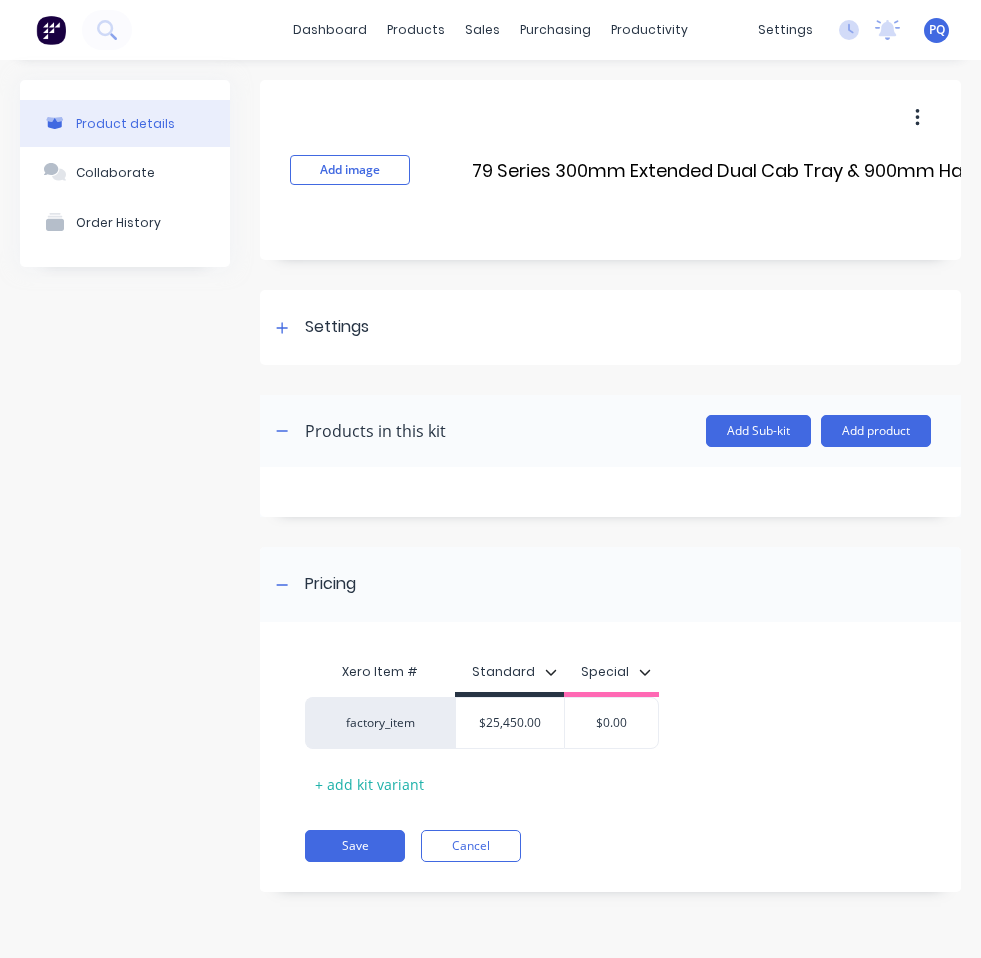 click on "Add product" at bounding box center [876, 431] 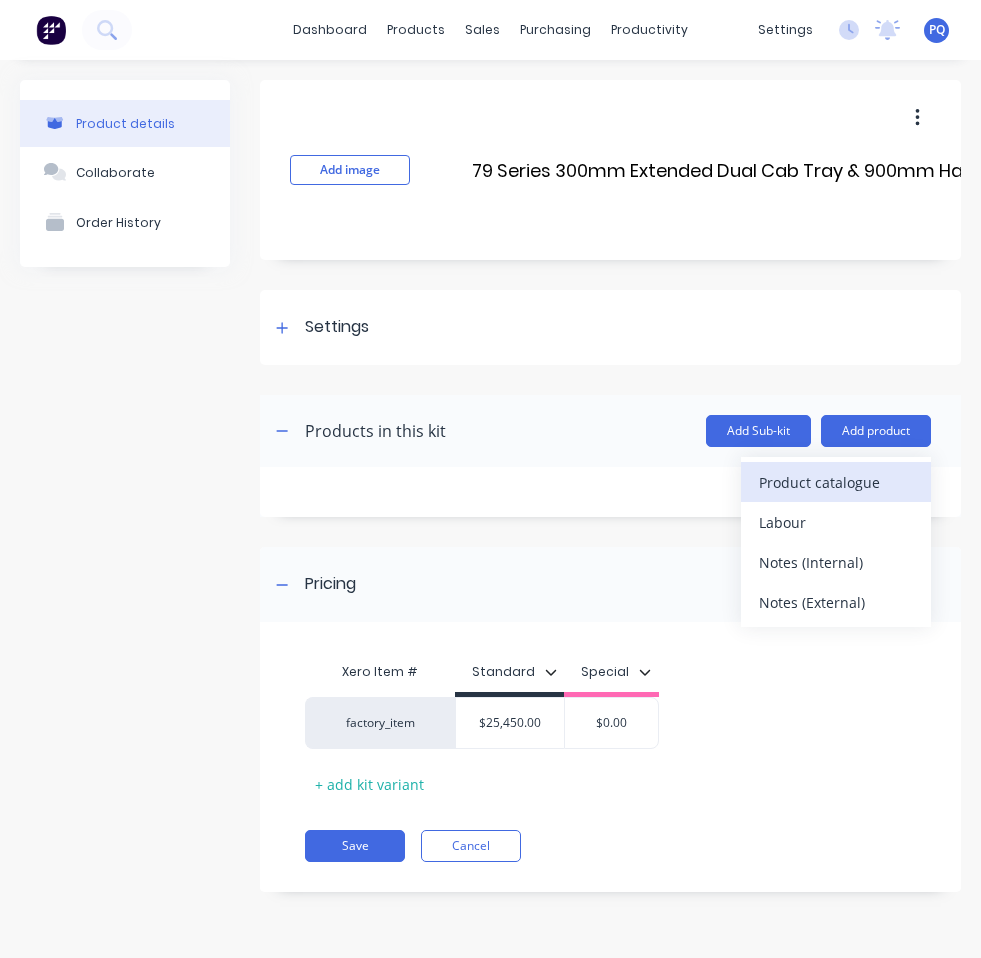 click on "Product catalogue" at bounding box center [836, 482] 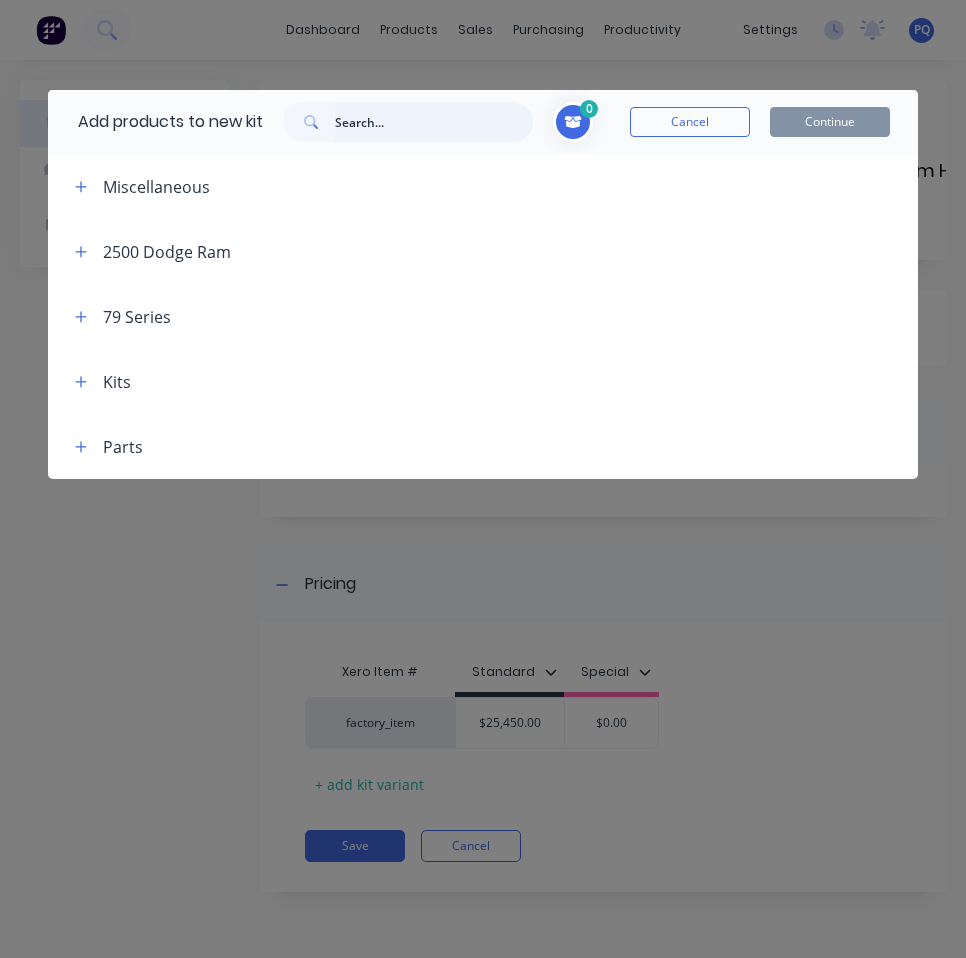 click at bounding box center (434, 122) 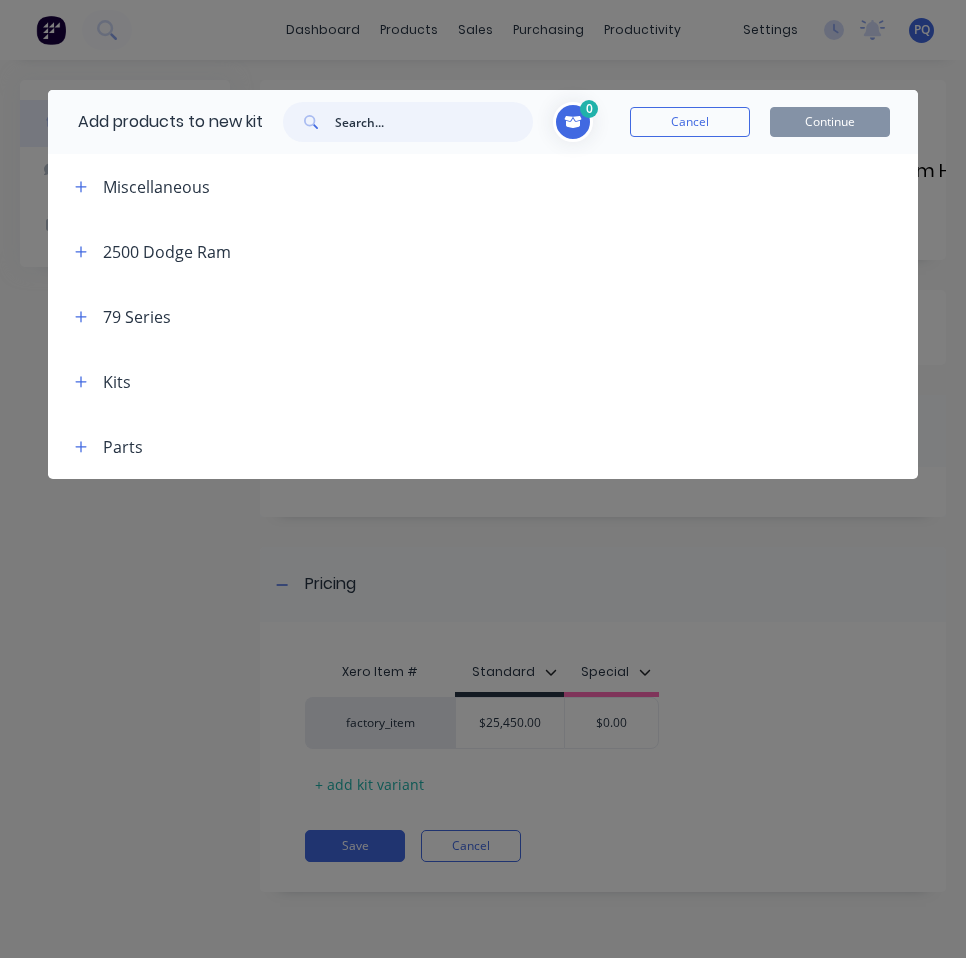 paste on "79 Series 300mm Extended Dual Cab Alloy Tray" 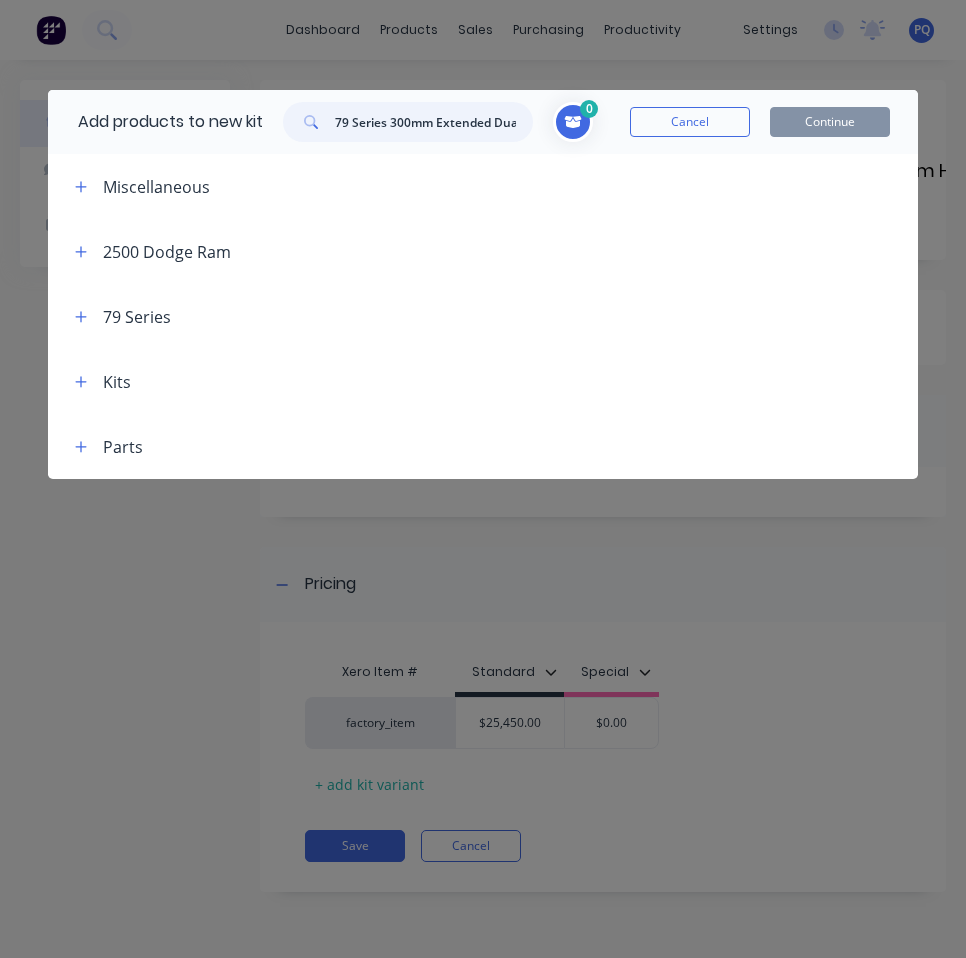 scroll, scrollTop: 0, scrollLeft: 89, axis: horizontal 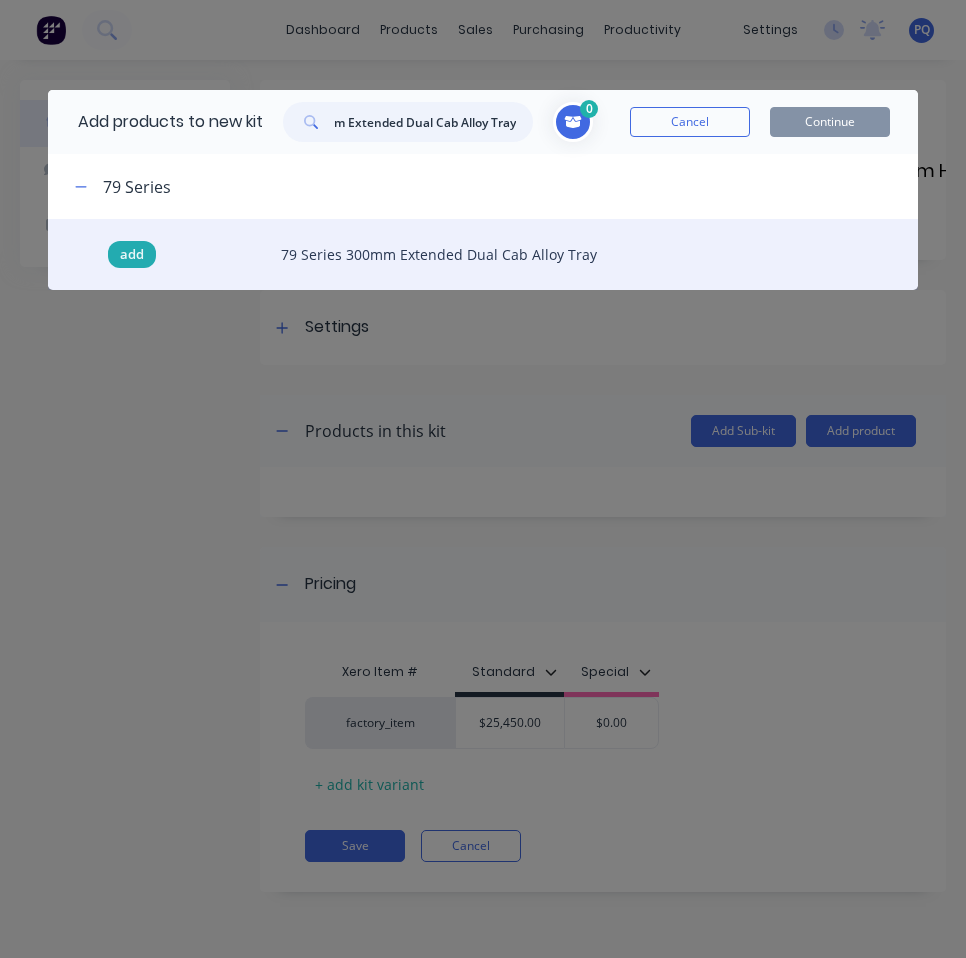 type on "79 Series 300mm Extended Dual Cab Alloy Tray" 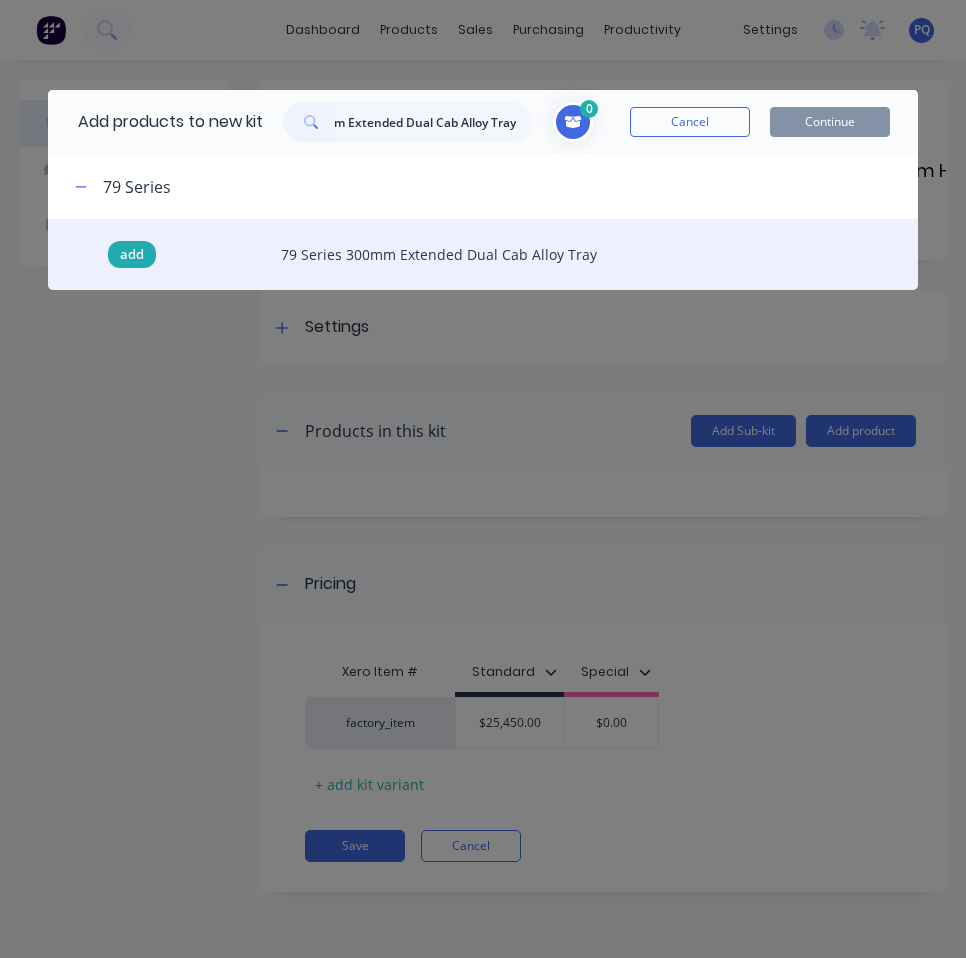 click on "add" at bounding box center [132, 255] 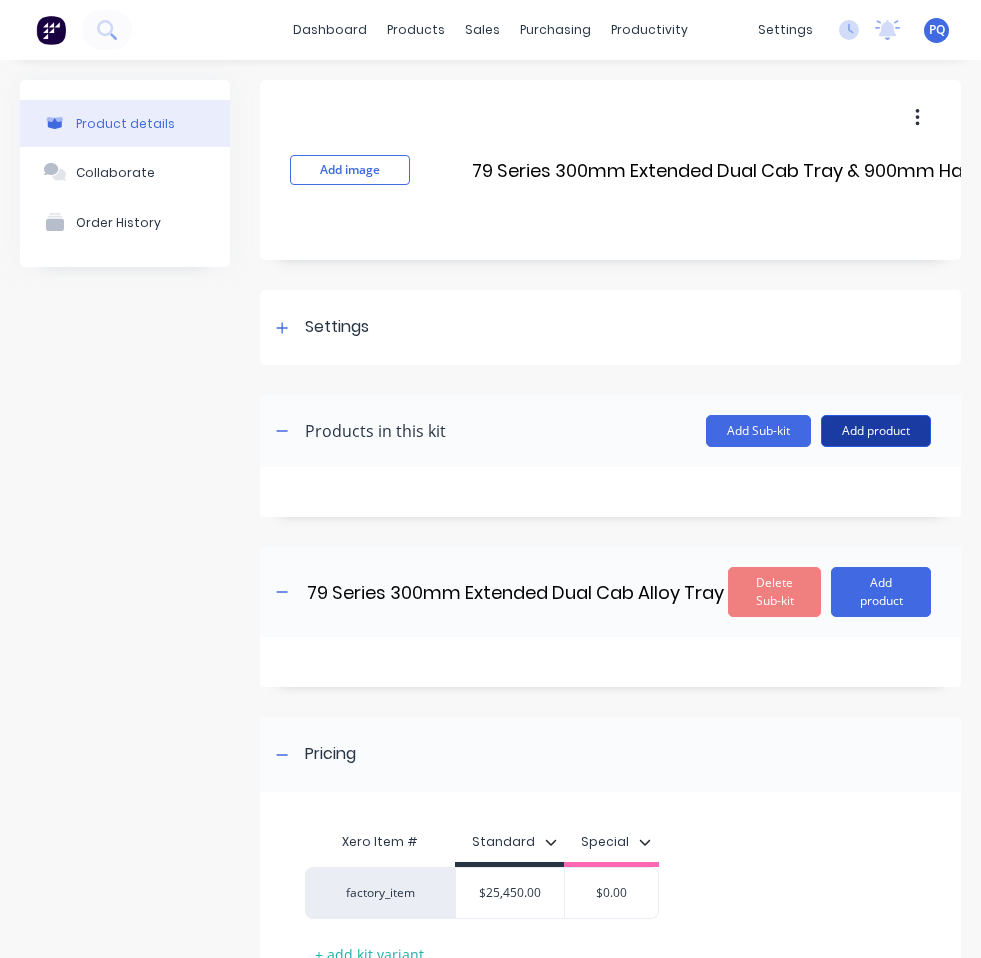 click on "Add product" at bounding box center (876, 431) 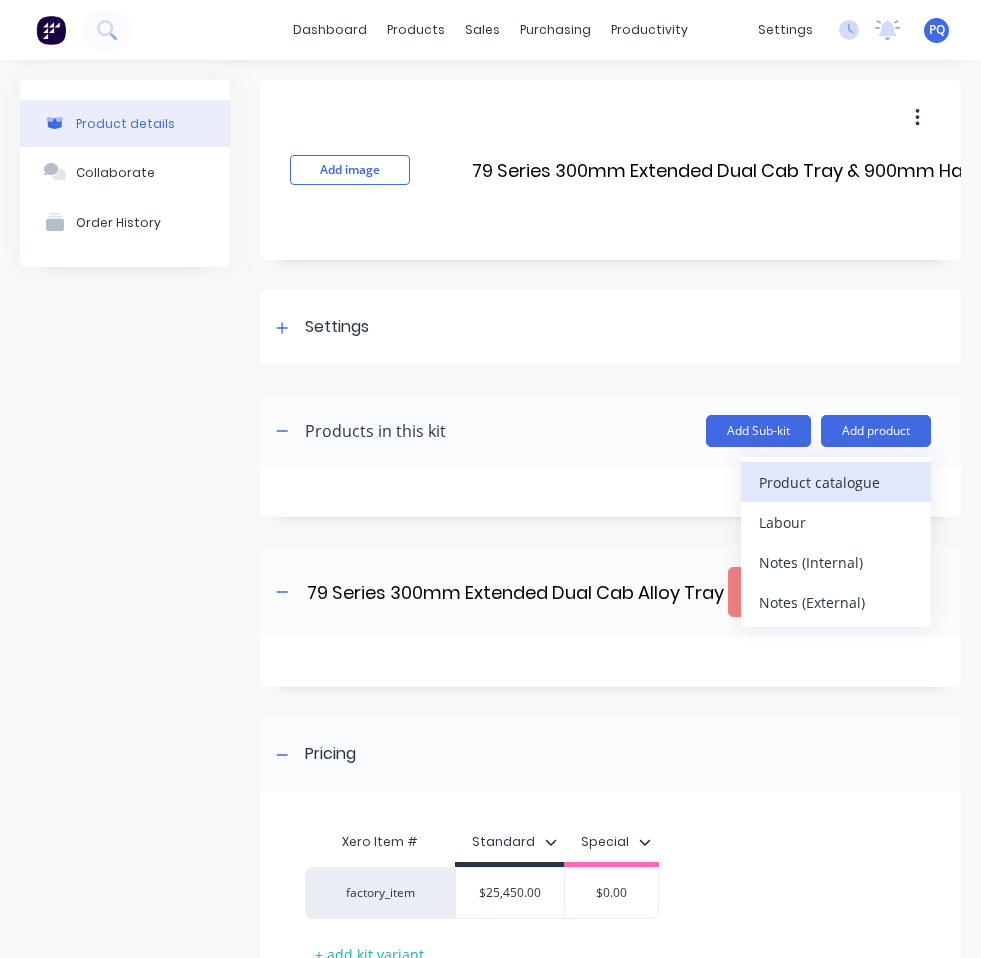 click on "Product catalogue" at bounding box center [836, 482] 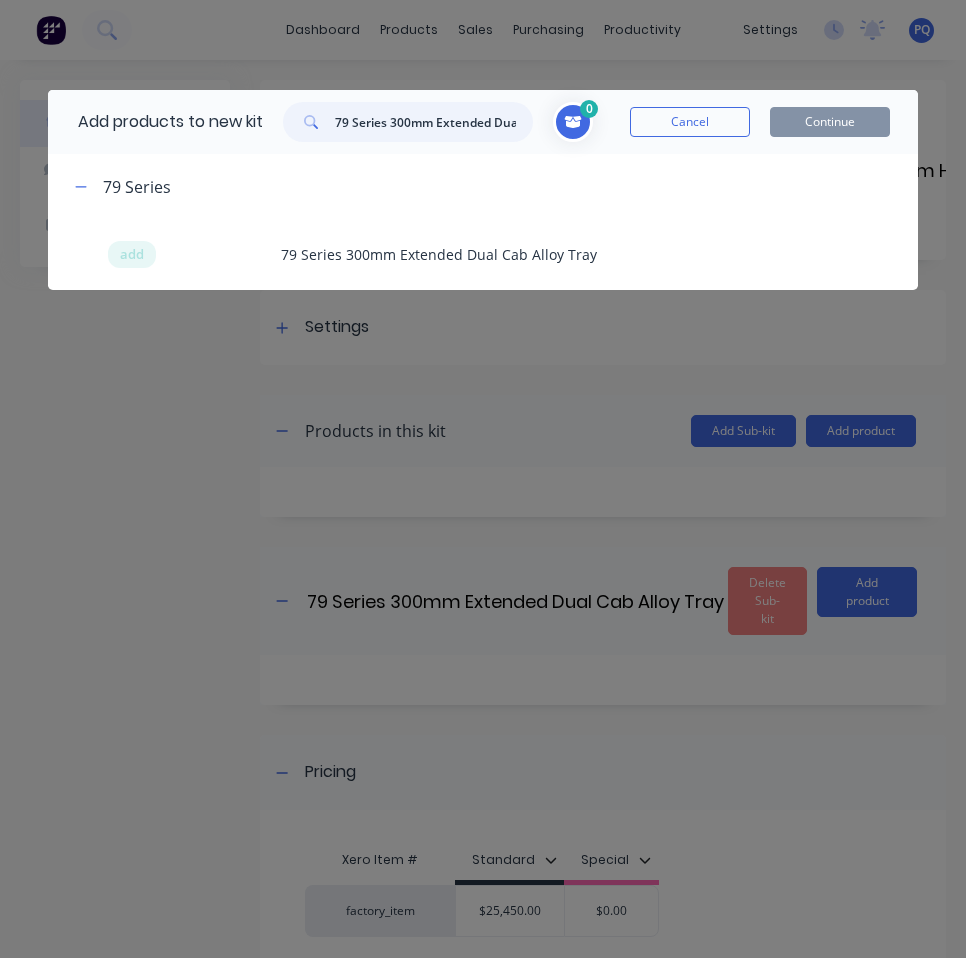 click on "79 Series 300mm Extended Dual Cab Alloy Tray" at bounding box center (434, 122) 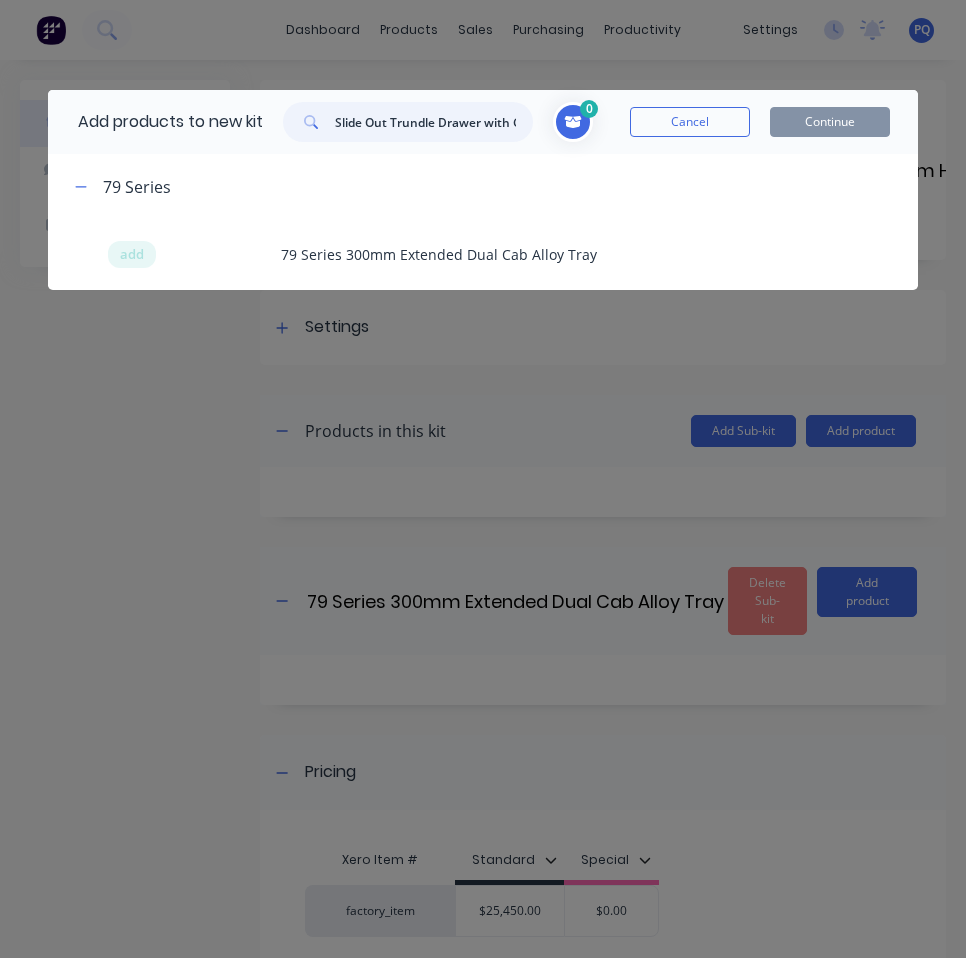 scroll, scrollTop: 0, scrollLeft: 201, axis: horizontal 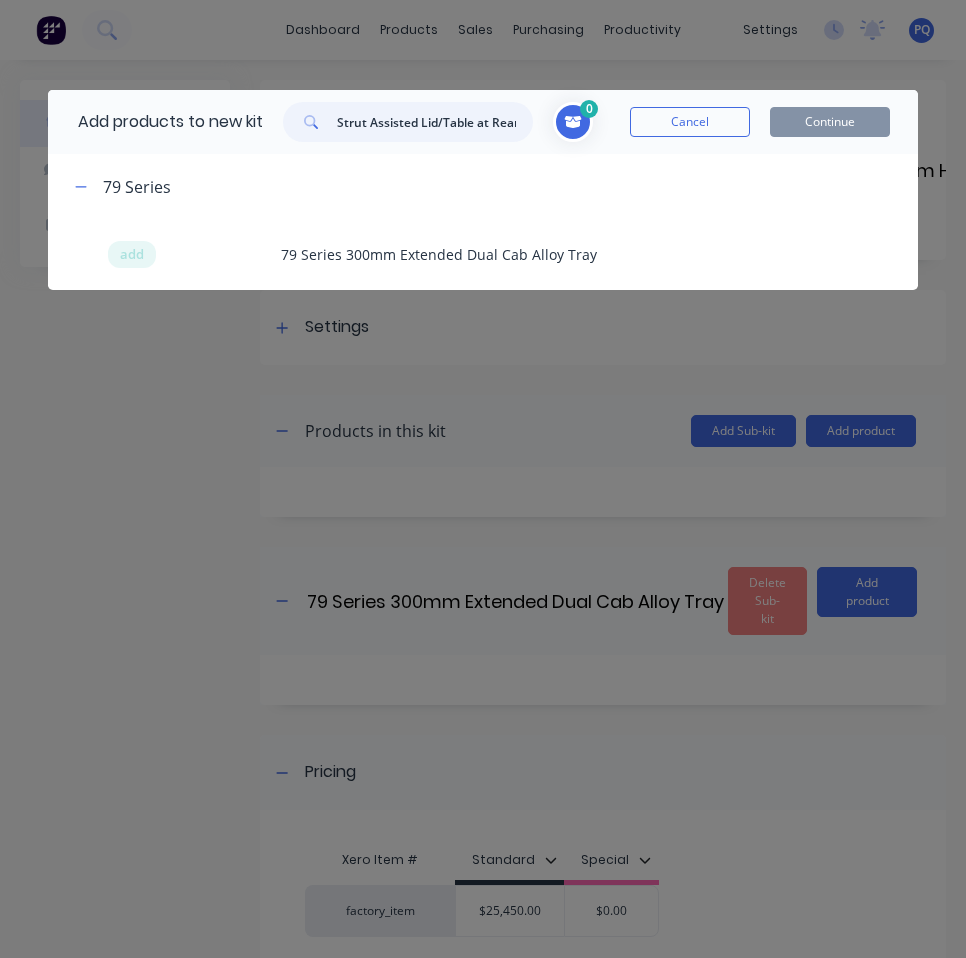 type on "Slide Out Trundle Drawer with Gas Strut Assisted Lid/Table at Rear" 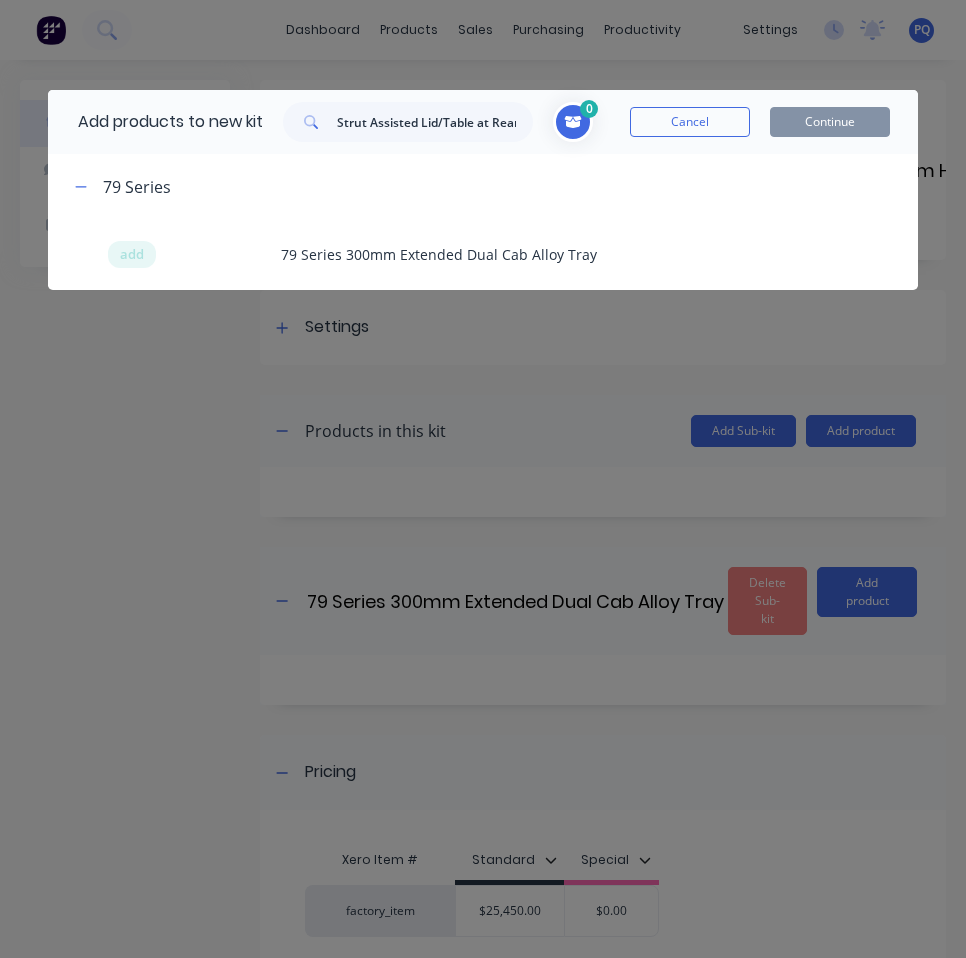 scroll, scrollTop: 0, scrollLeft: 0, axis: both 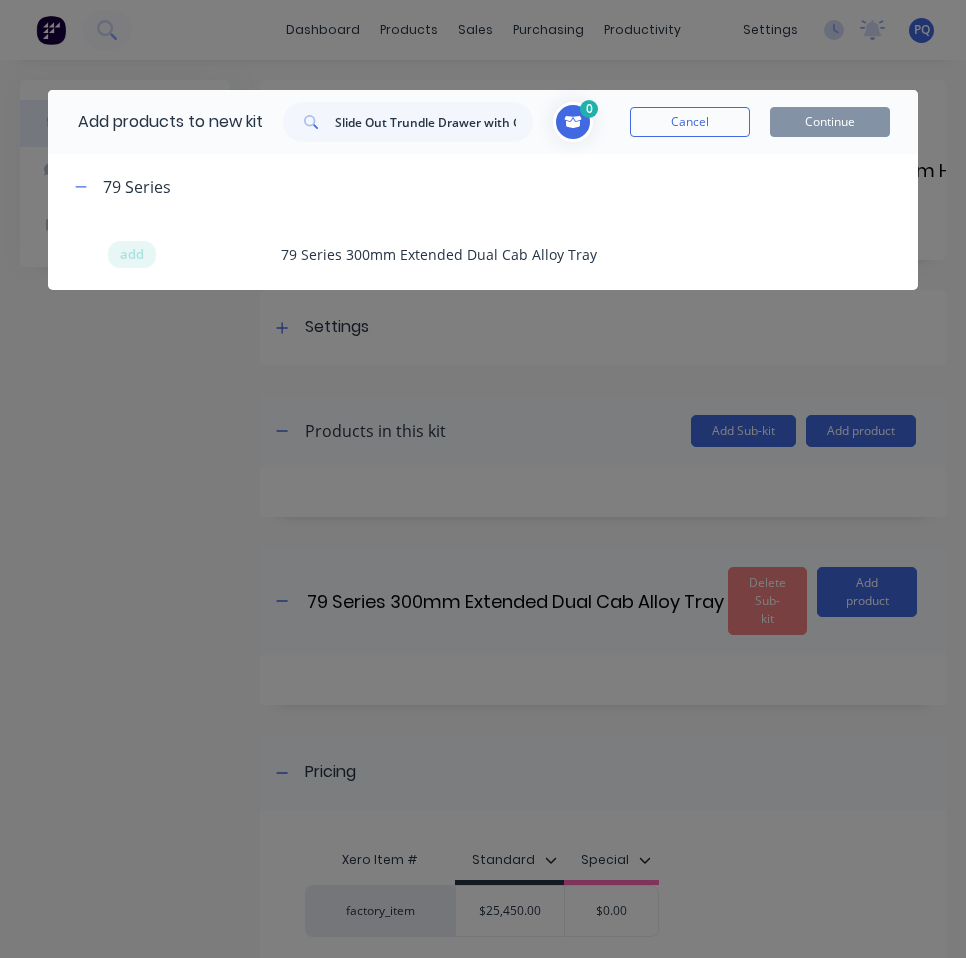 click 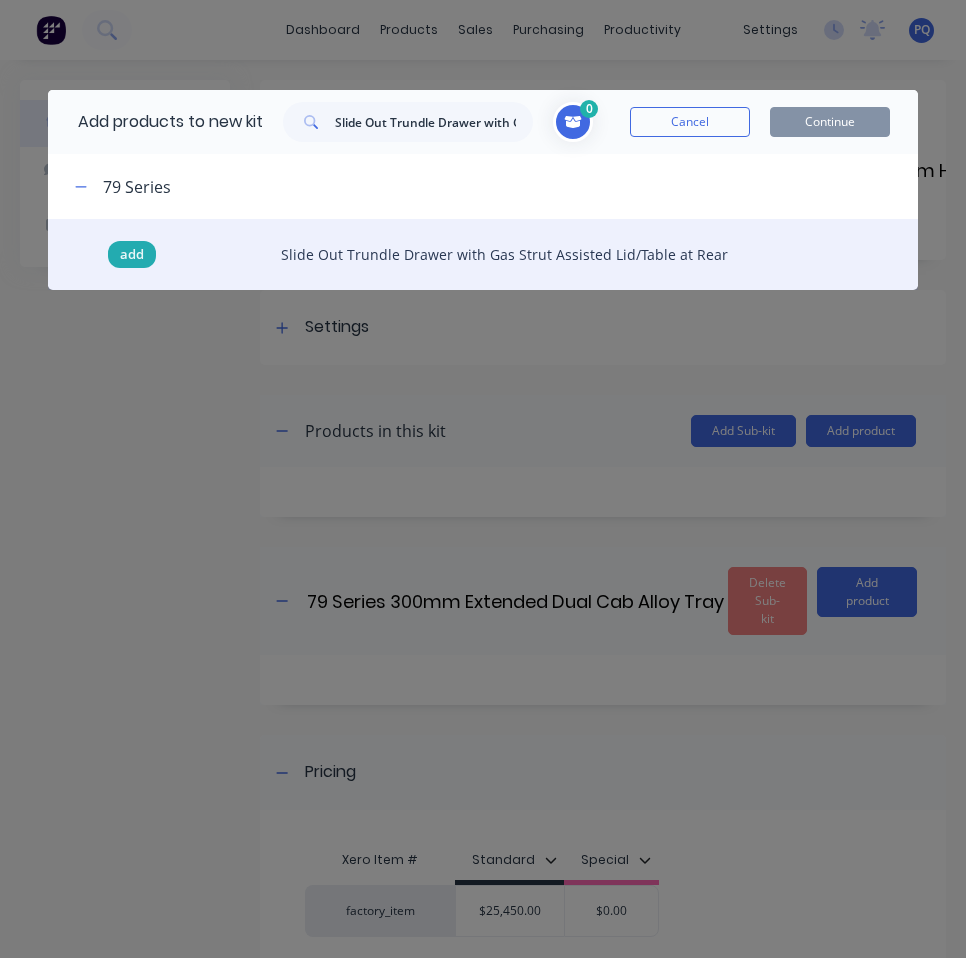 click on "add" at bounding box center [132, 255] 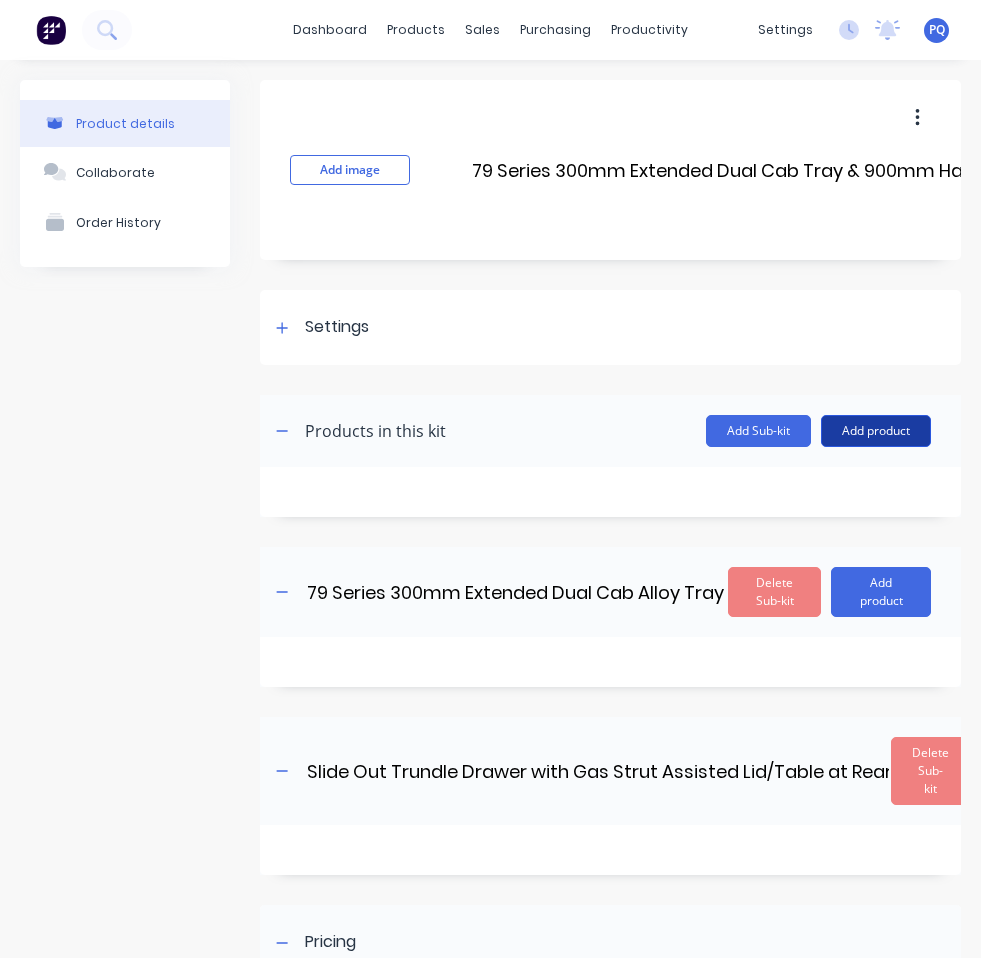 click on "Add product" at bounding box center (876, 431) 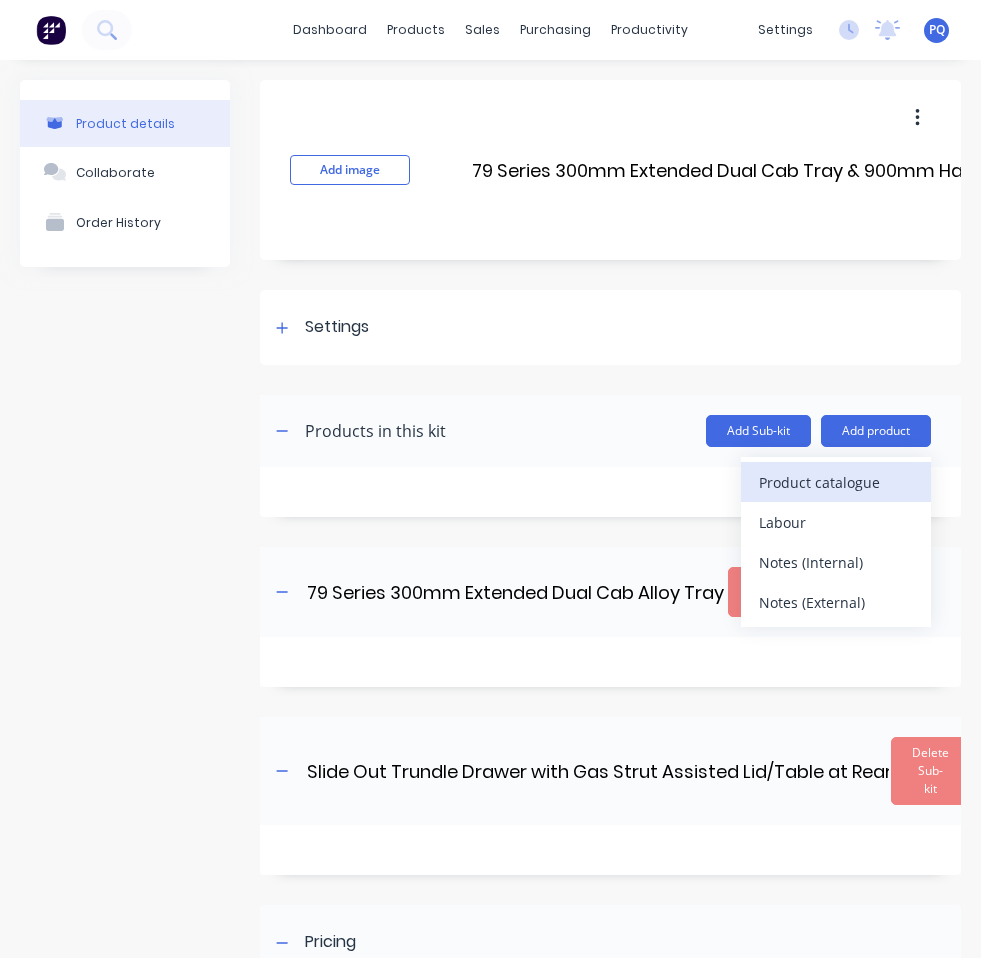 click on "Product catalogue" at bounding box center (836, 482) 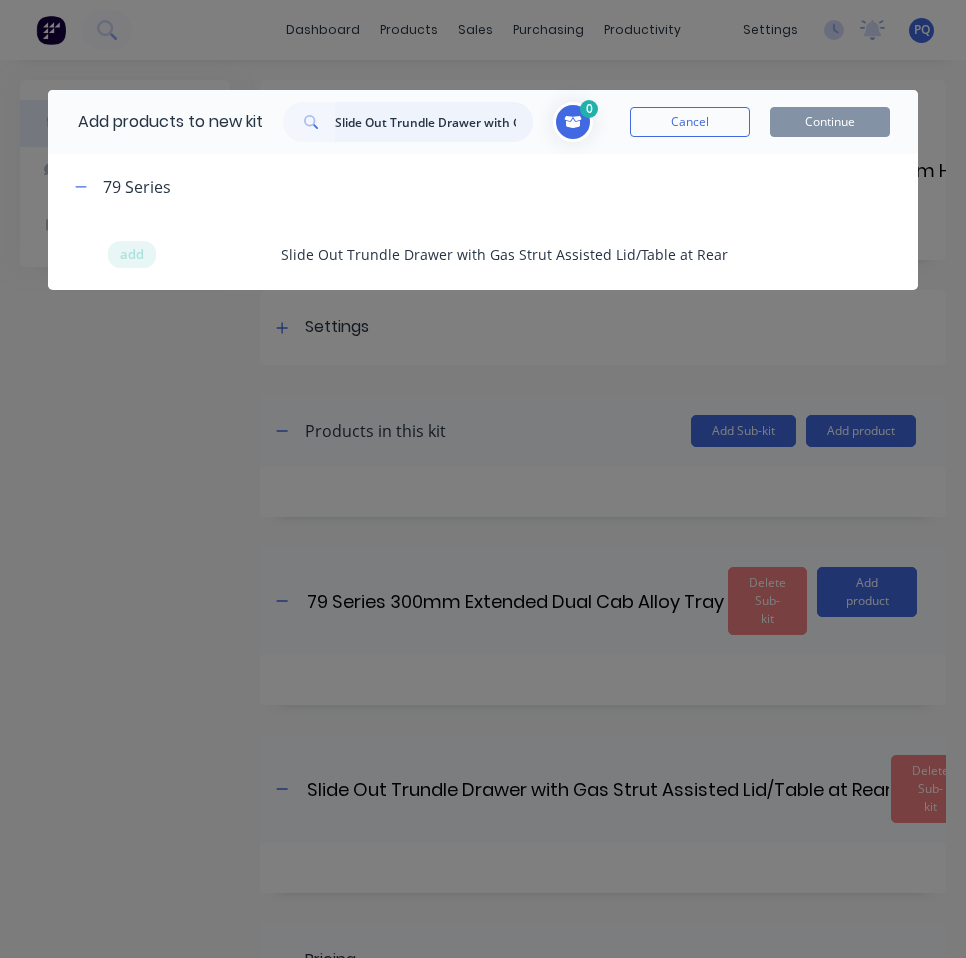 click on "Slide Out Trundle Drawer with Gas Strut Assisted Lid/Table at Rear" at bounding box center (434, 122) 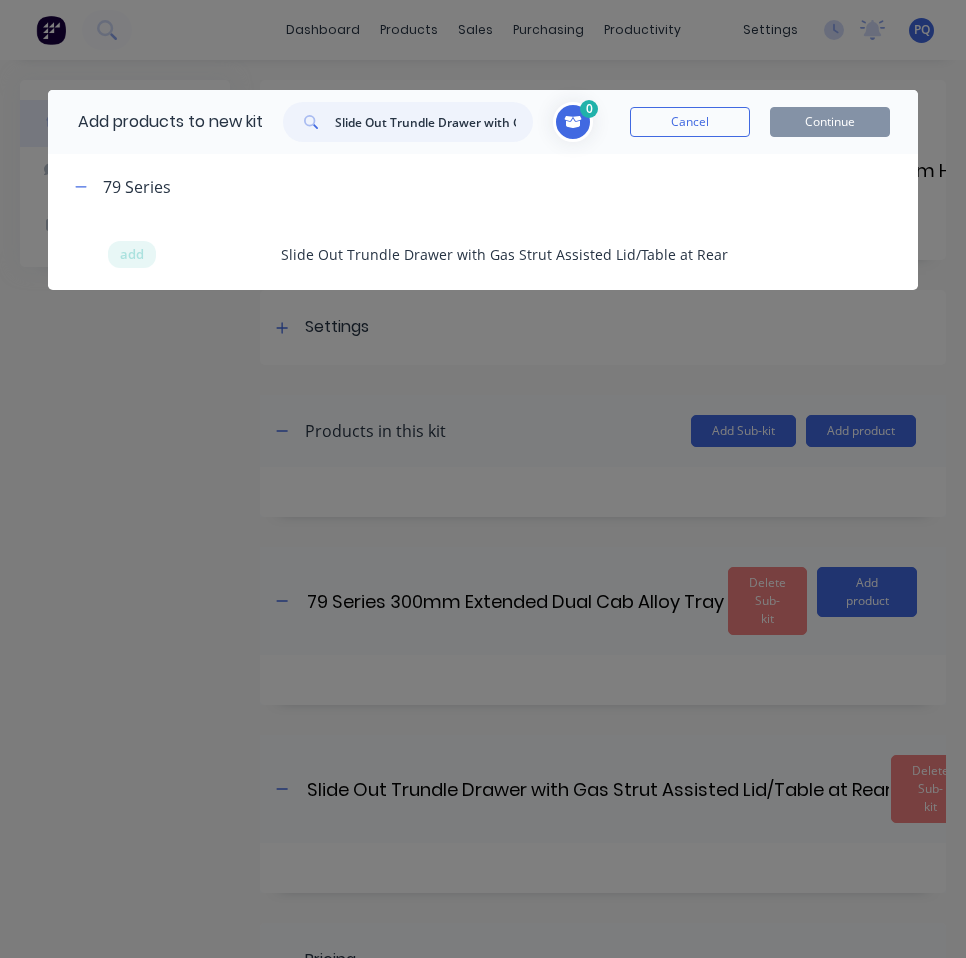 click on "Slide Out Trundle Drawer with Gas Strut Assisted Lid/Table at Rear" at bounding box center [434, 122] 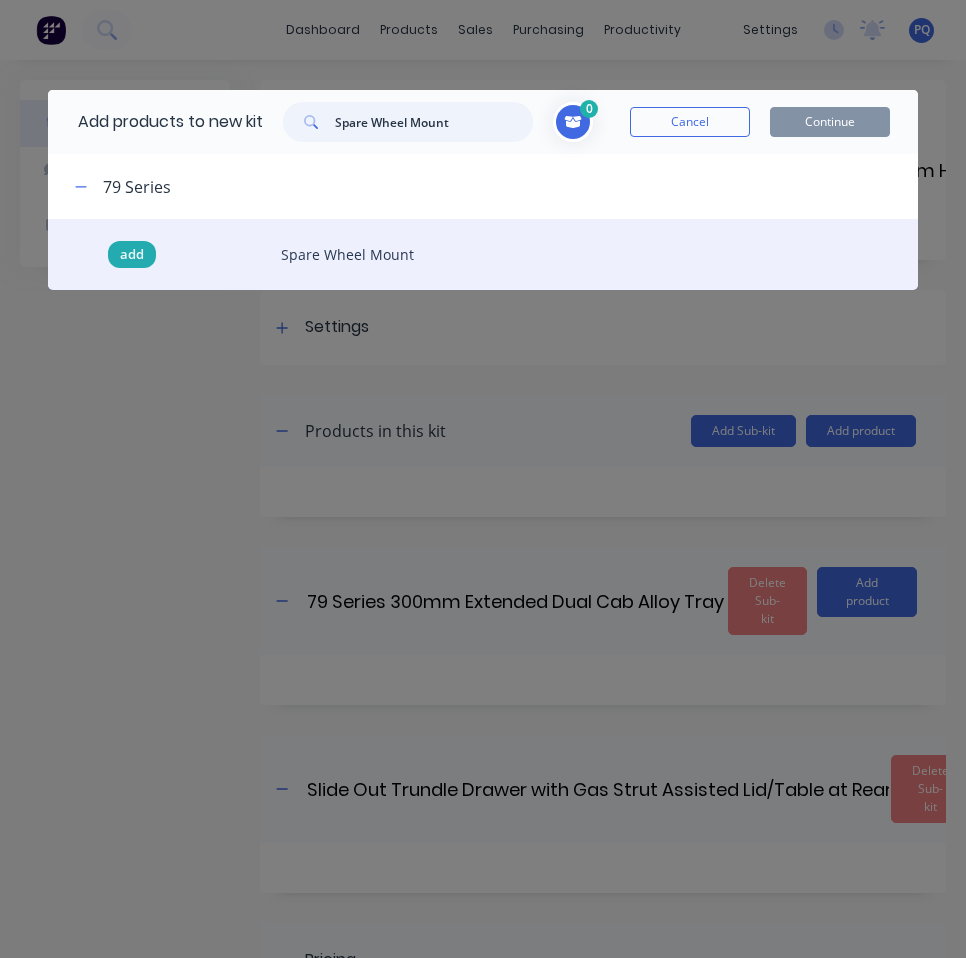 type on "Spare Wheel Mount" 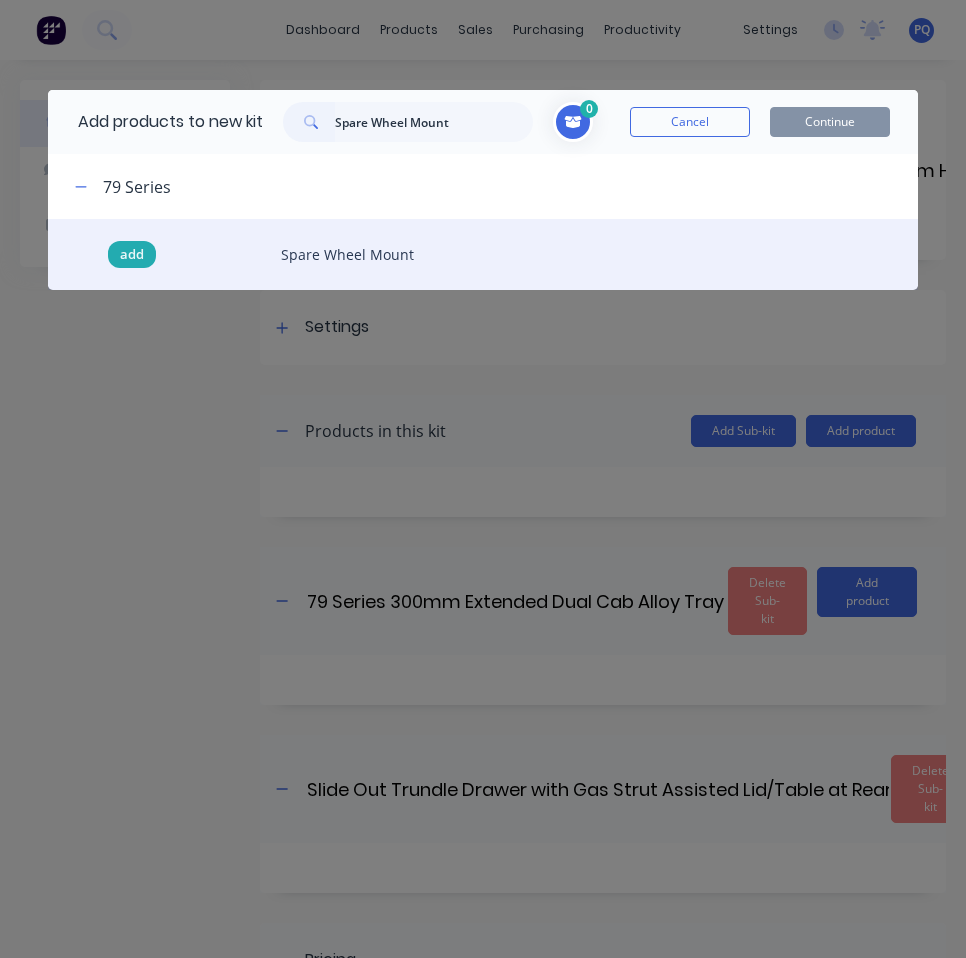 click on "add" at bounding box center [132, 255] 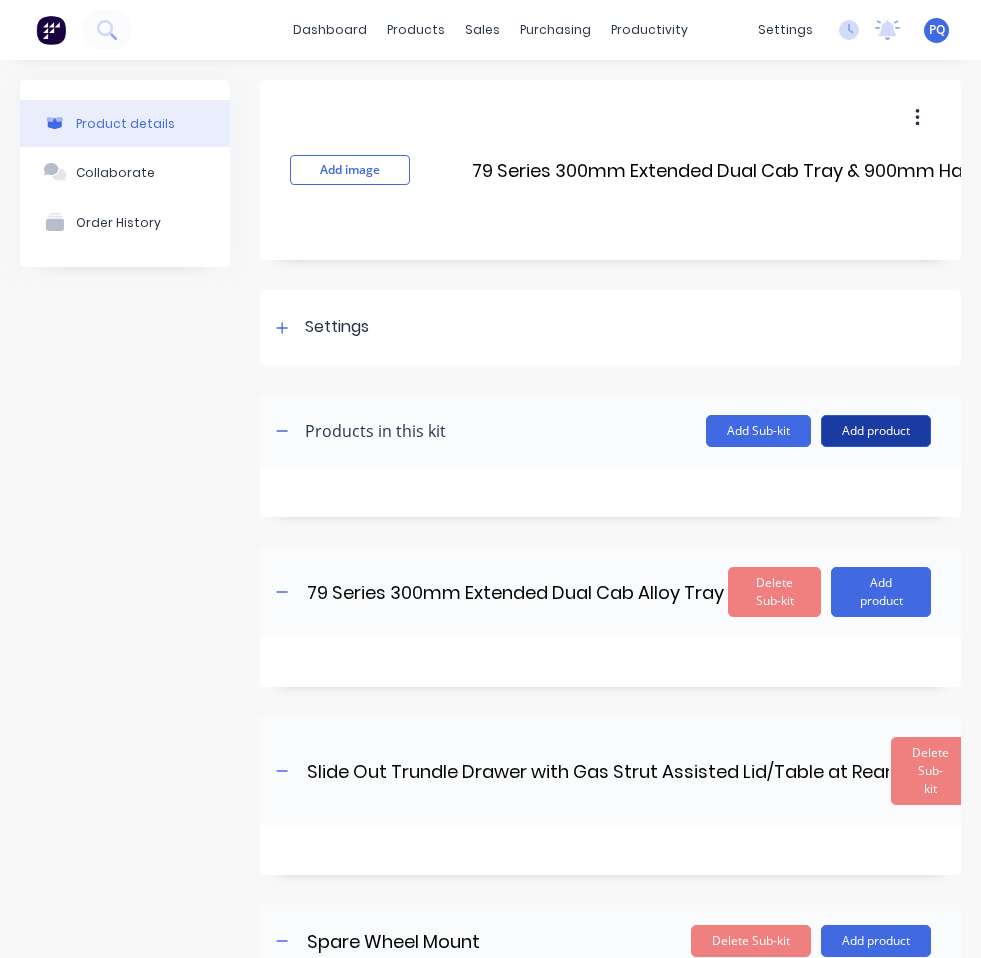 click on "Add product" at bounding box center (876, 431) 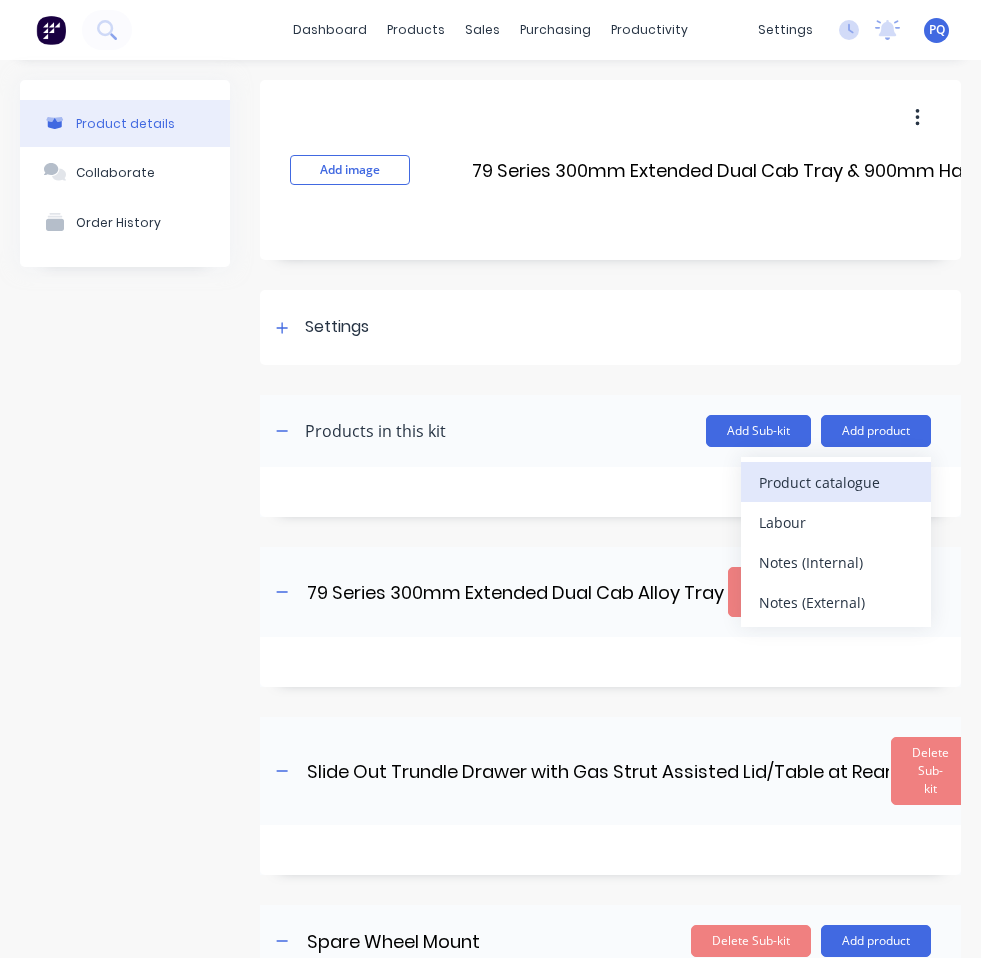 click on "Product catalogue" at bounding box center (836, 482) 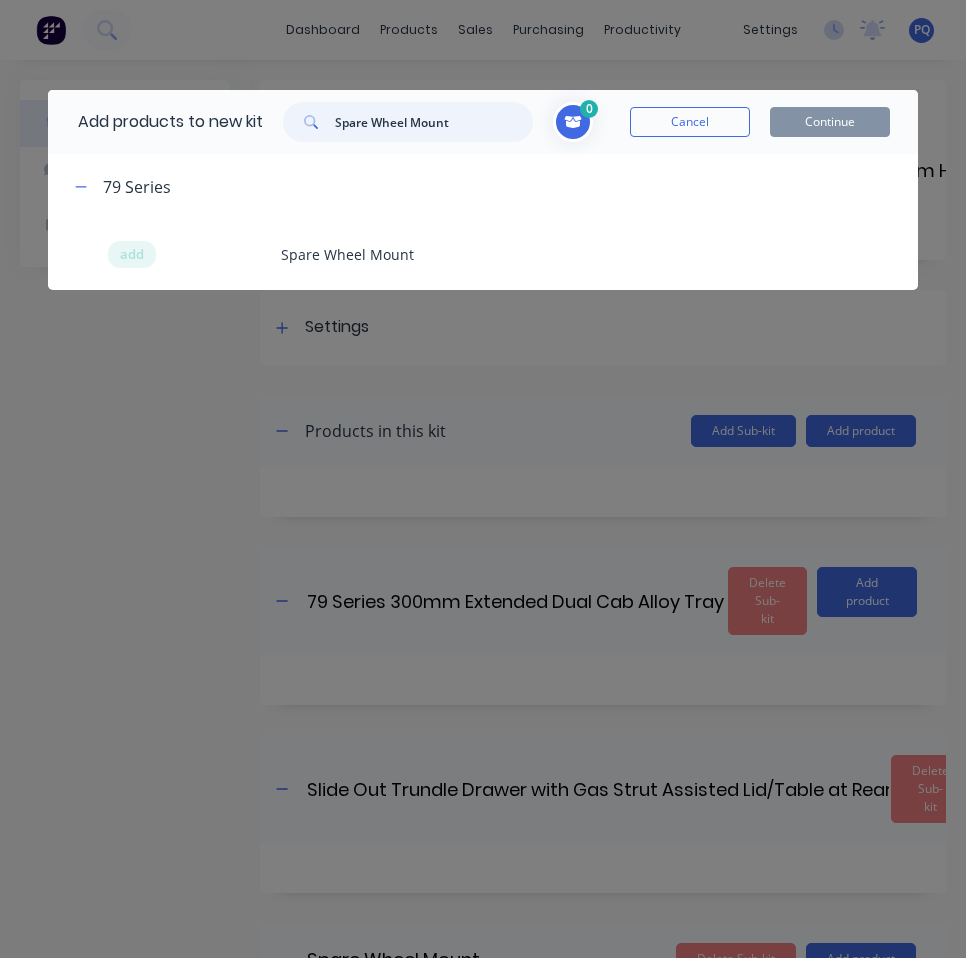 click on "Spare Wheel Mount" at bounding box center [434, 122] 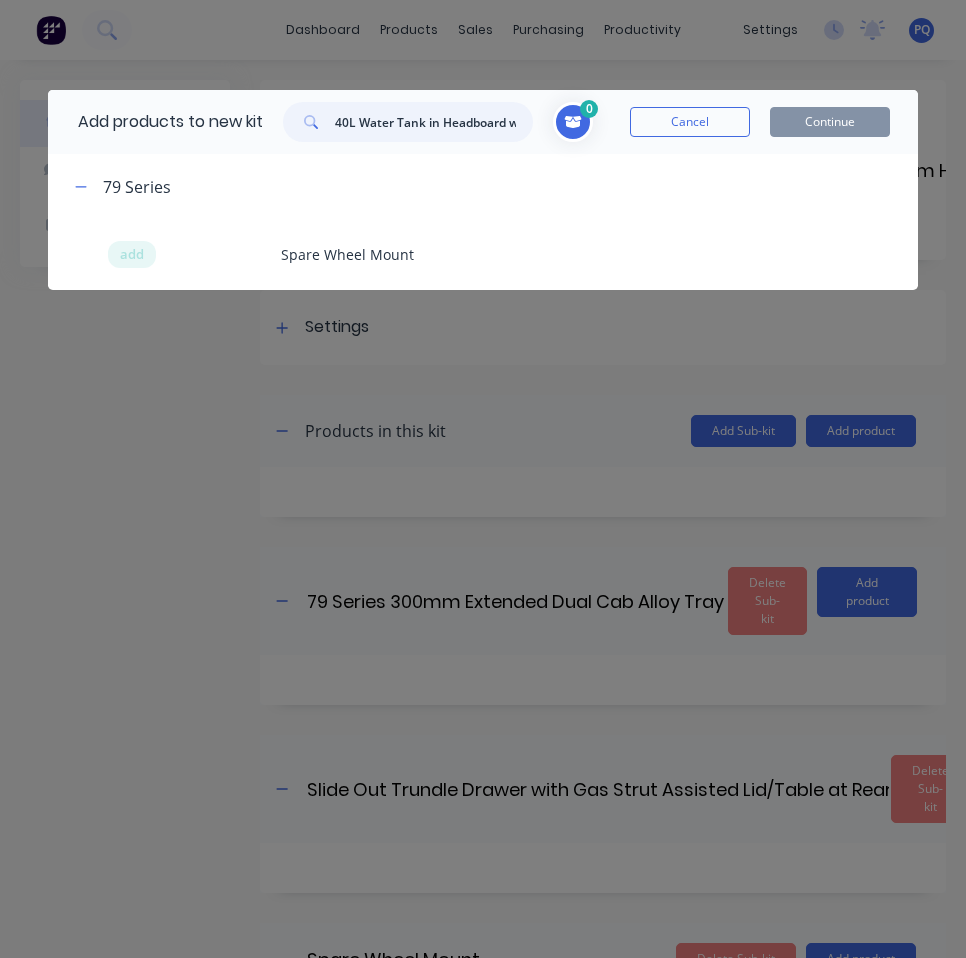 scroll, scrollTop: 0, scrollLeft: 362, axis: horizontal 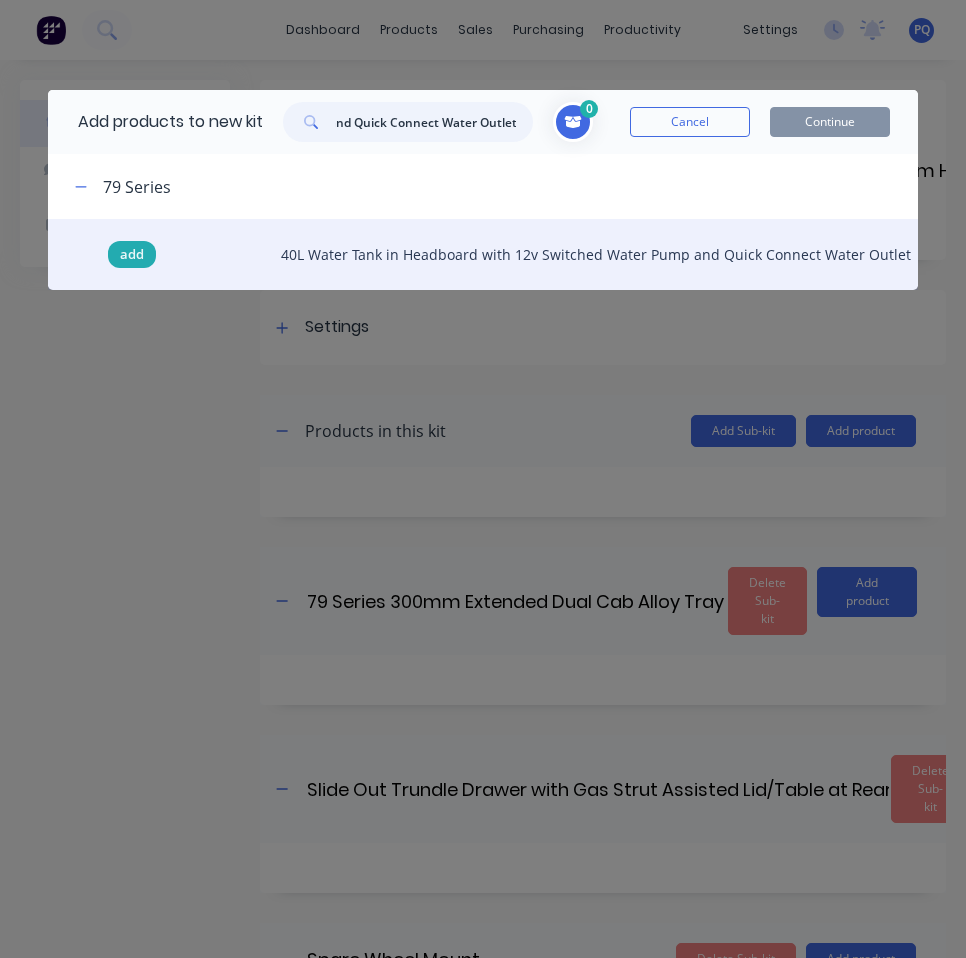 type on "40L Water Tank in Headboard with 12v Switched Water Pump and Quick Connect Water Outlet" 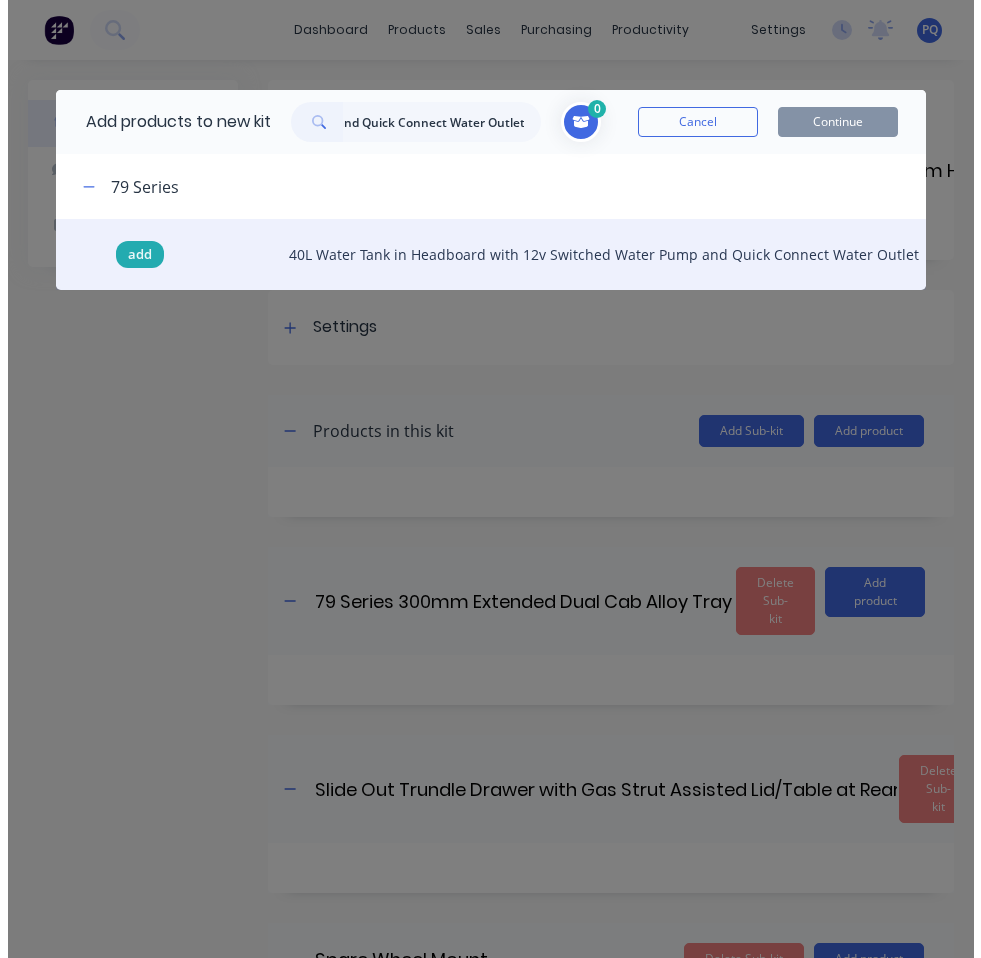 scroll, scrollTop: 0, scrollLeft: 0, axis: both 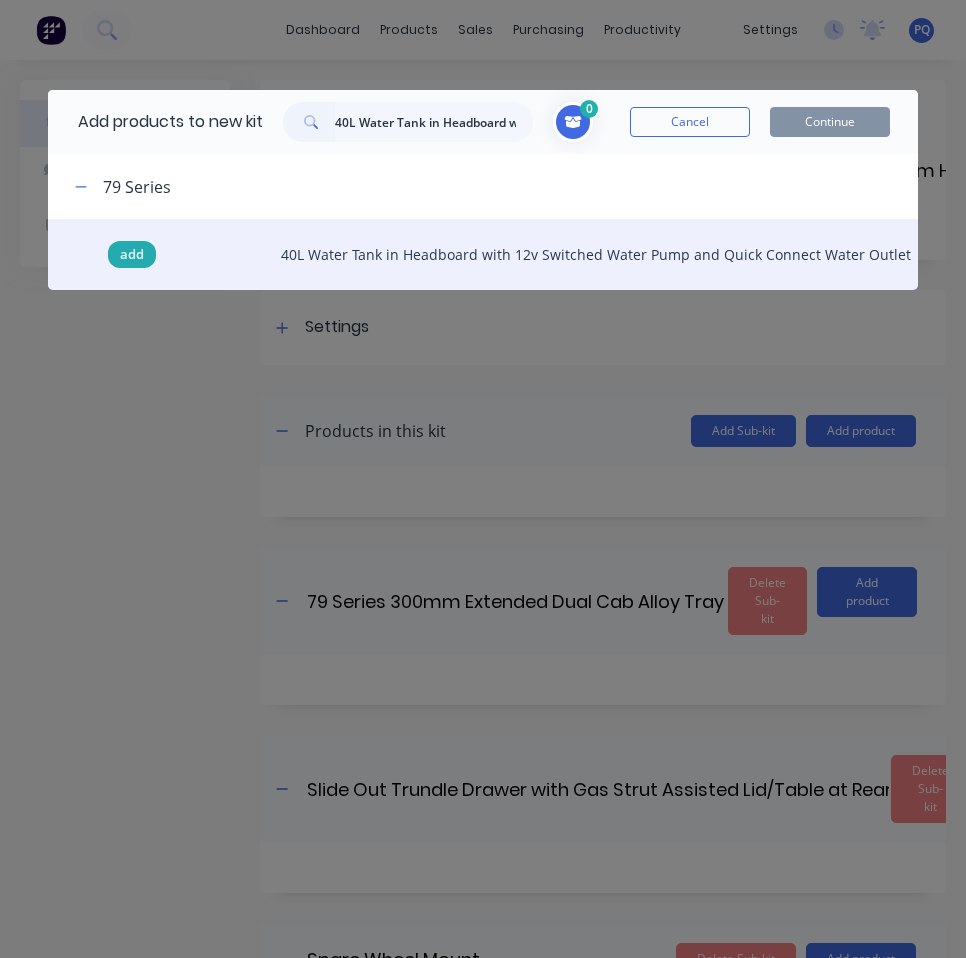 click on "add" at bounding box center (132, 255) 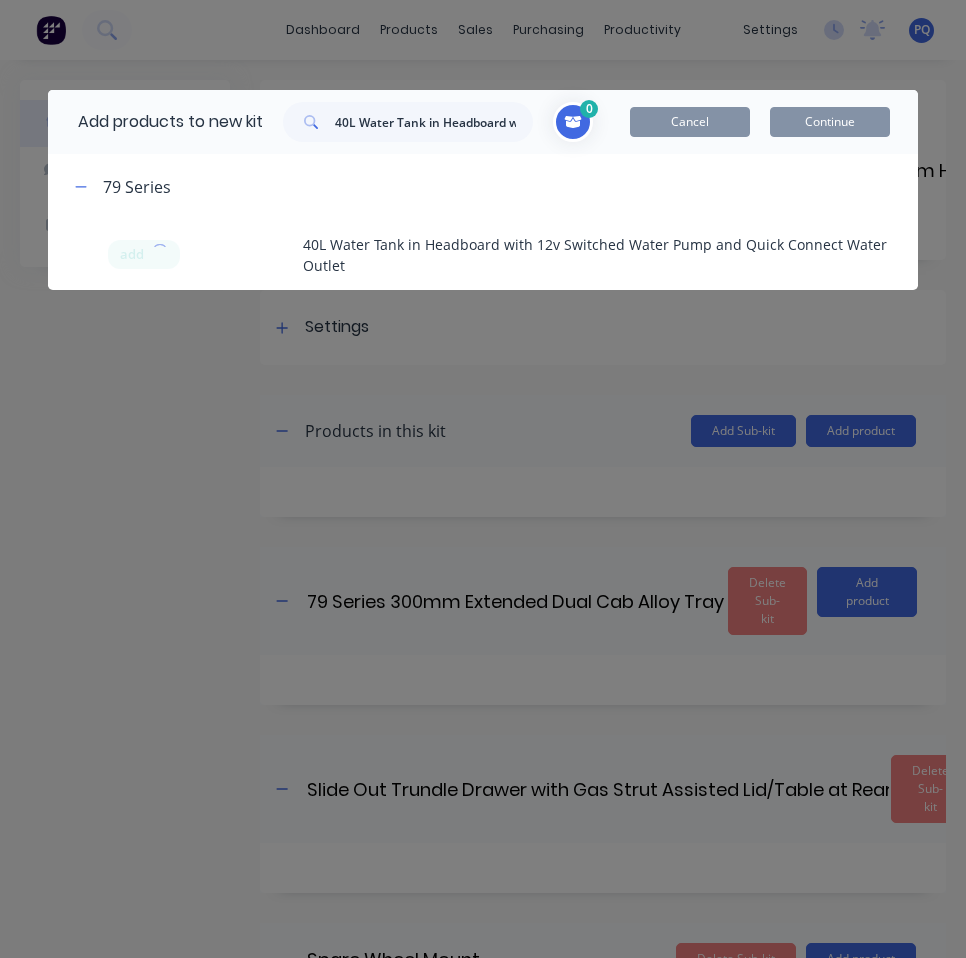 scroll, scrollTop: 118, scrollLeft: 0, axis: vertical 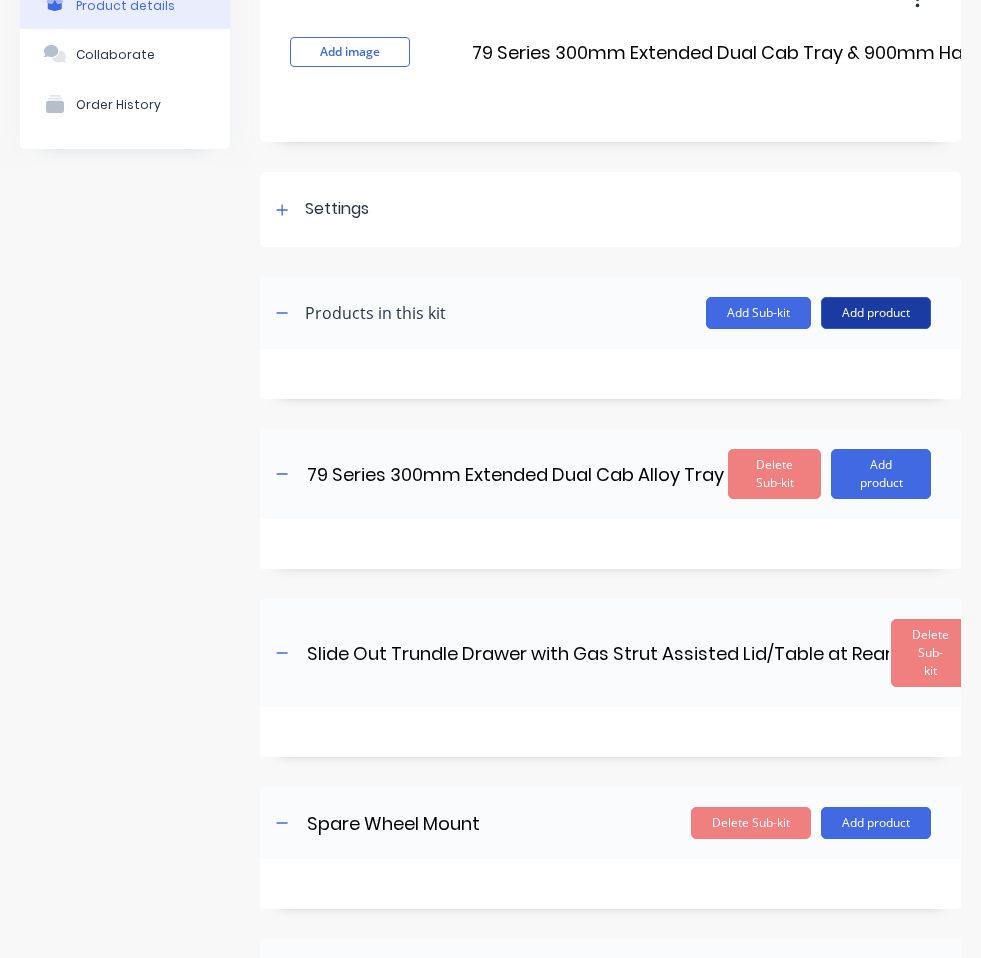 click on "Add product" at bounding box center (876, 313) 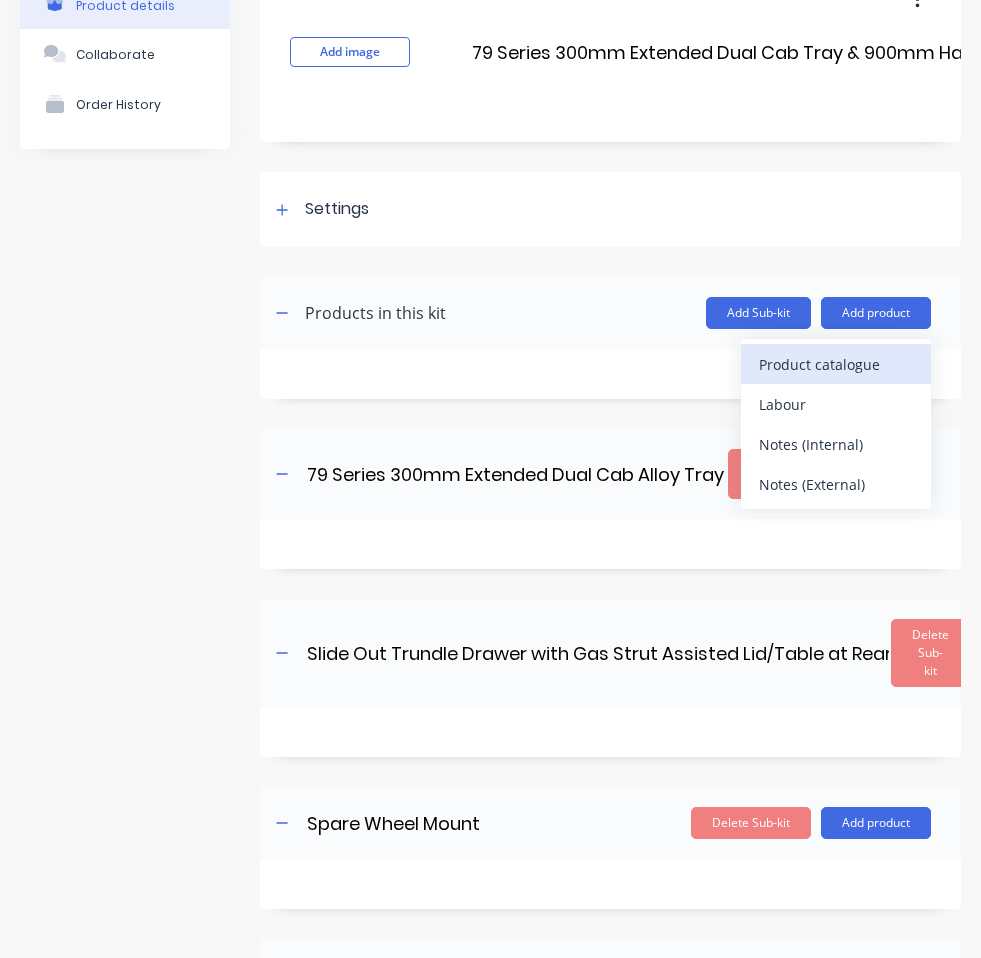 click on "Product catalogue" at bounding box center [836, 364] 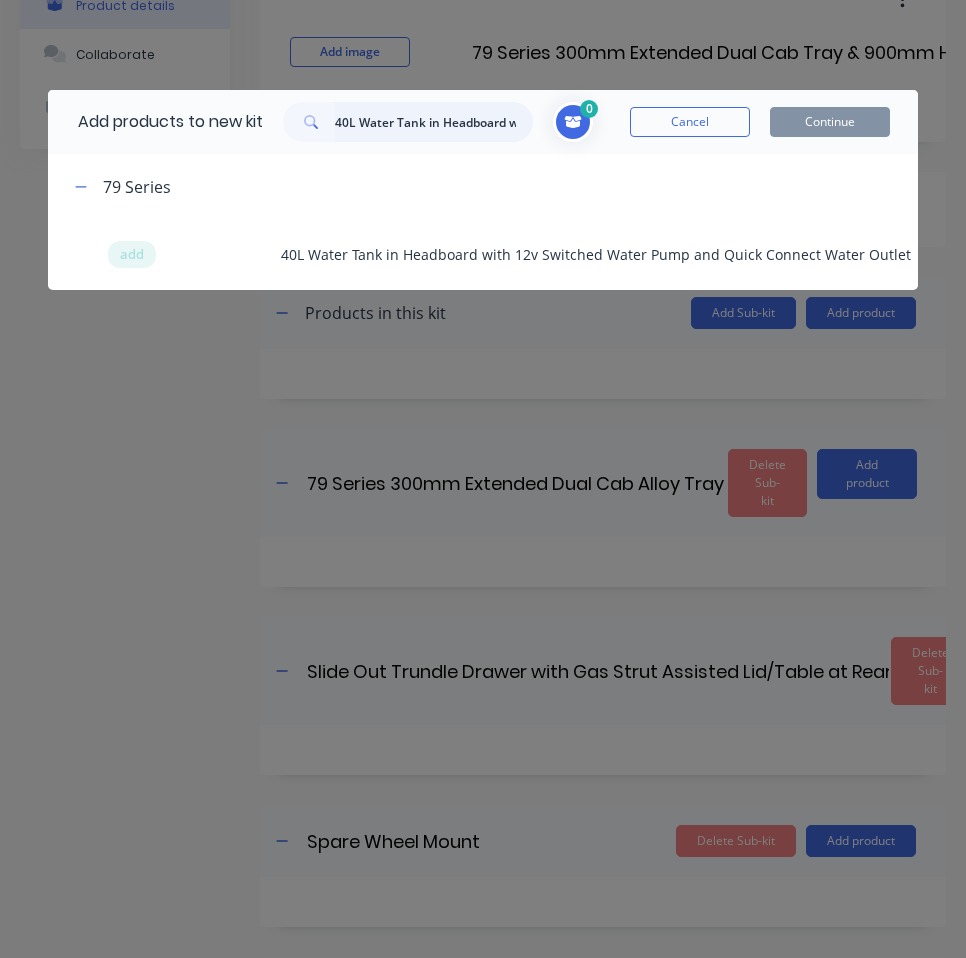 click on "40L Water Tank in Headboard with 12v Switched Water Pump and Quick Connect Water Outlet" at bounding box center (434, 122) 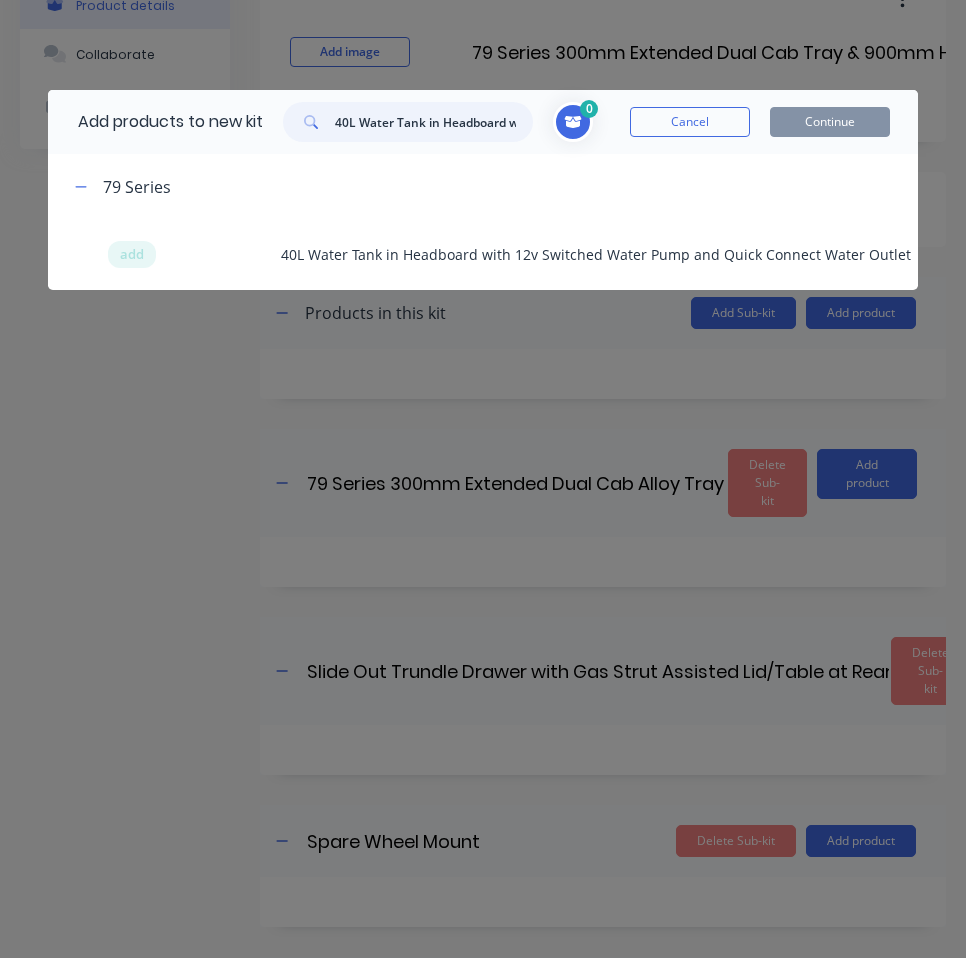 click on "40L Water Tank in Headboard with 12v Switched Water Pump and Quick Connect Water Outlet" at bounding box center (434, 122) 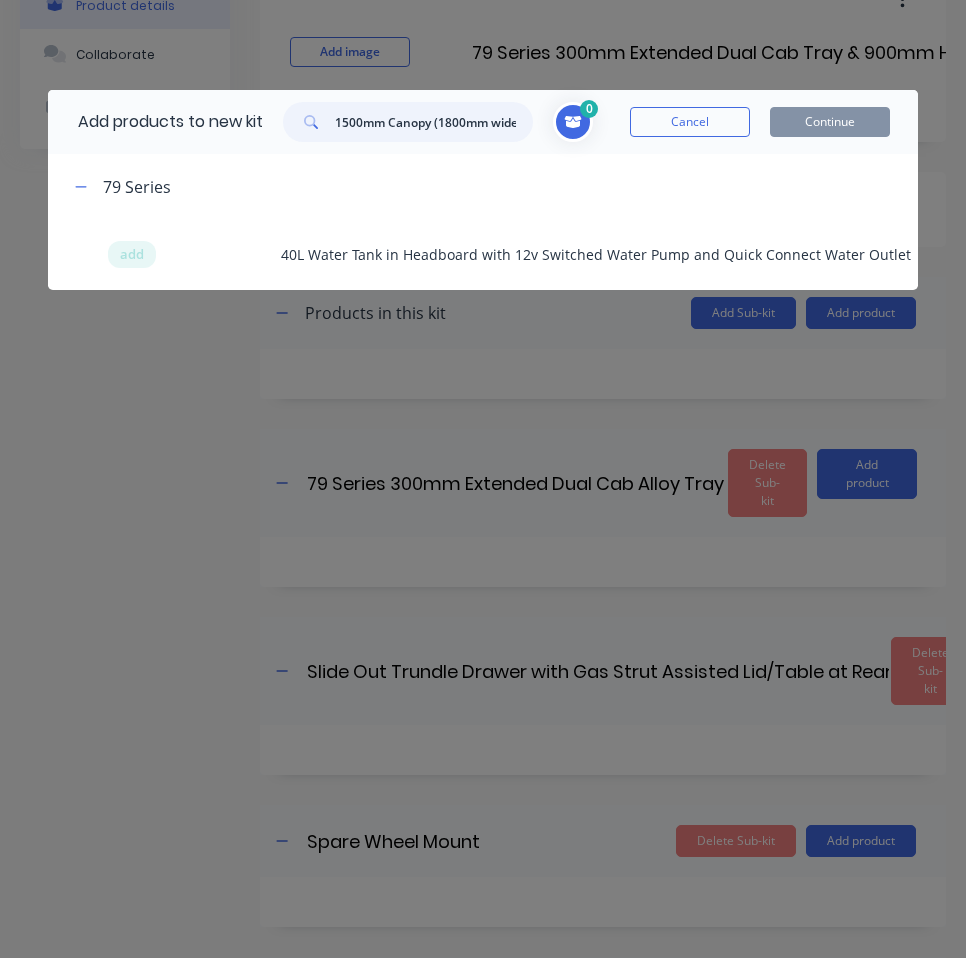 scroll, scrollTop: 0, scrollLeft: 7, axis: horizontal 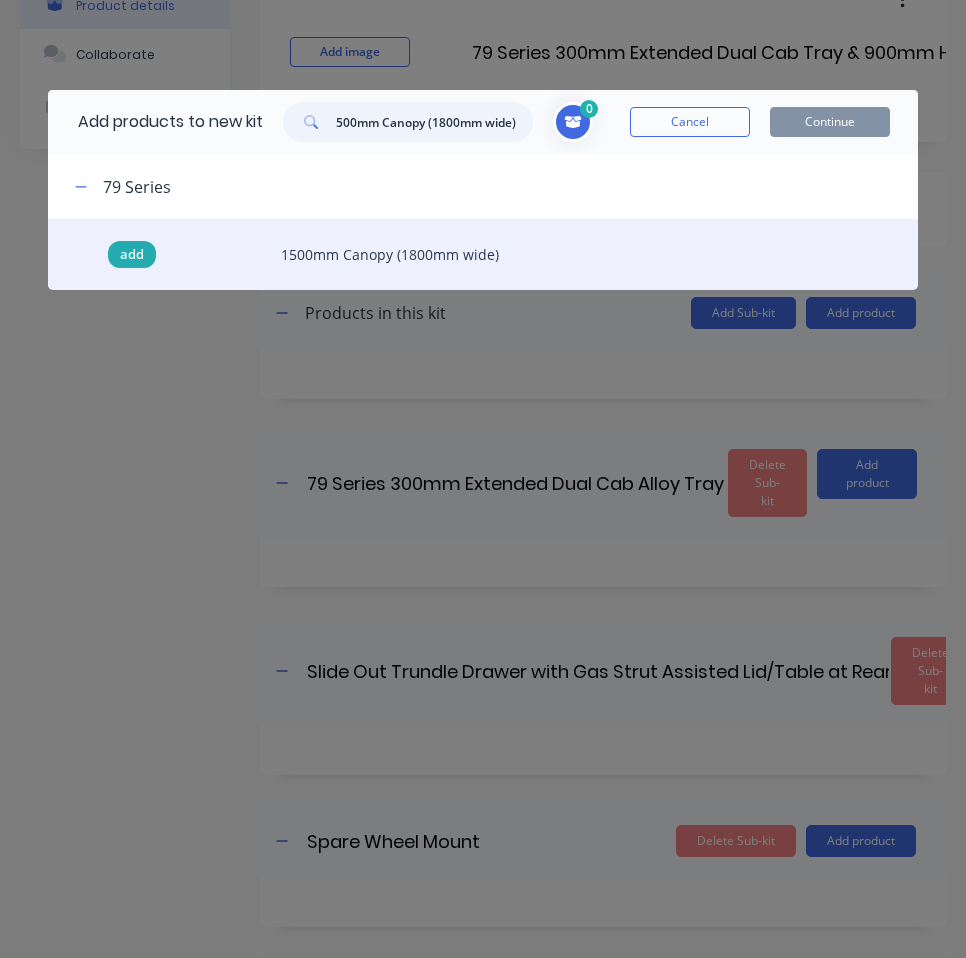 type on "1500mm Canopy (1800mm wide)" 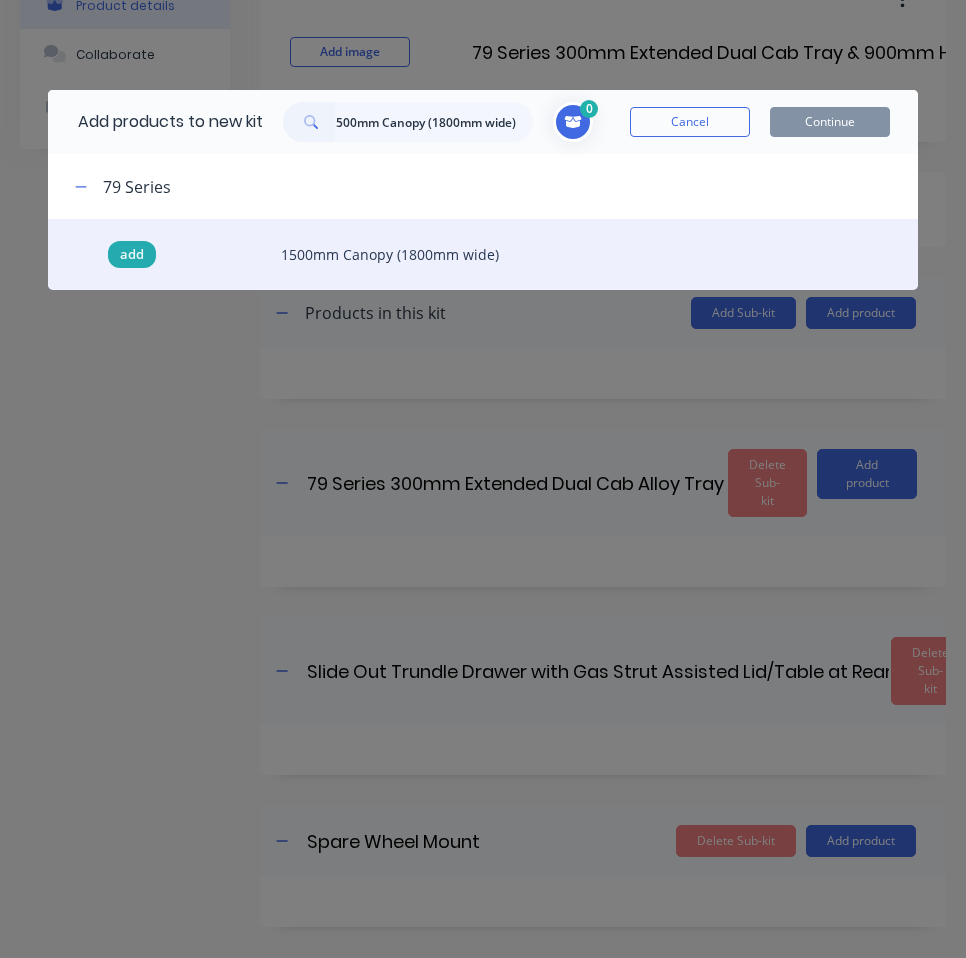click on "add" at bounding box center [132, 255] 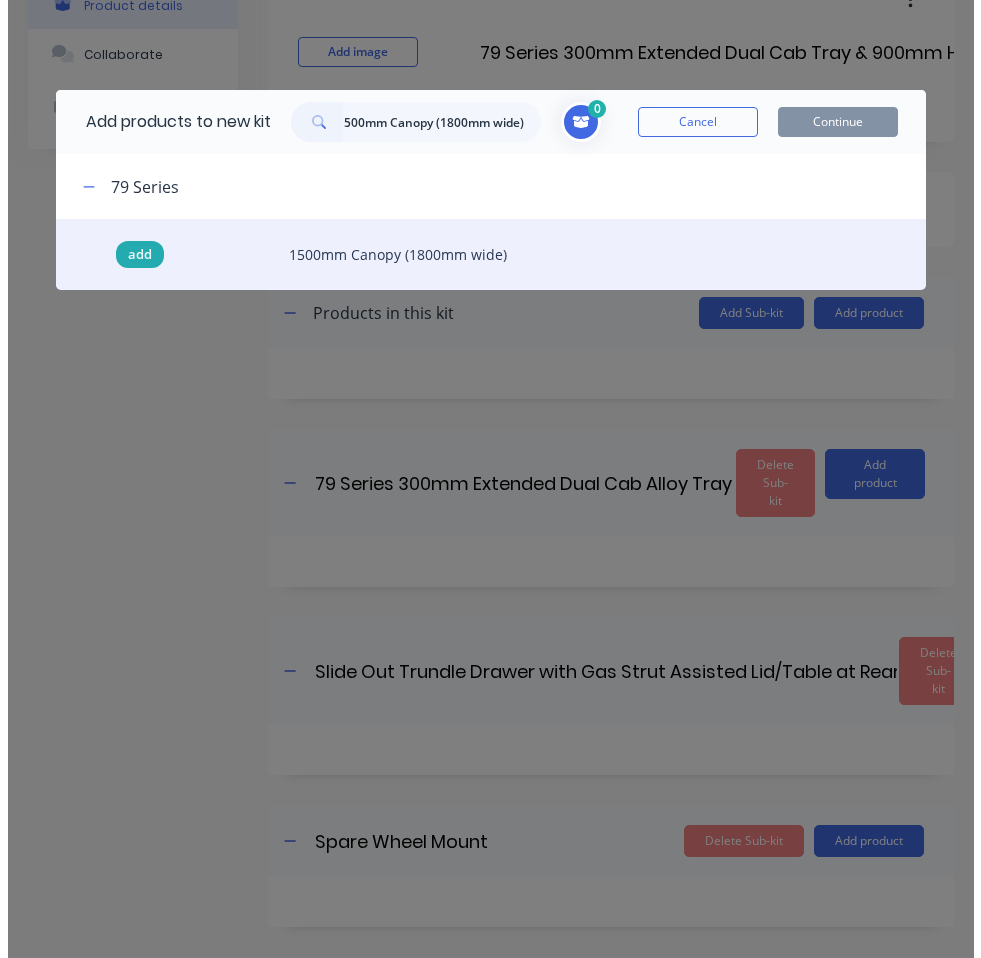 scroll, scrollTop: 0, scrollLeft: 0, axis: both 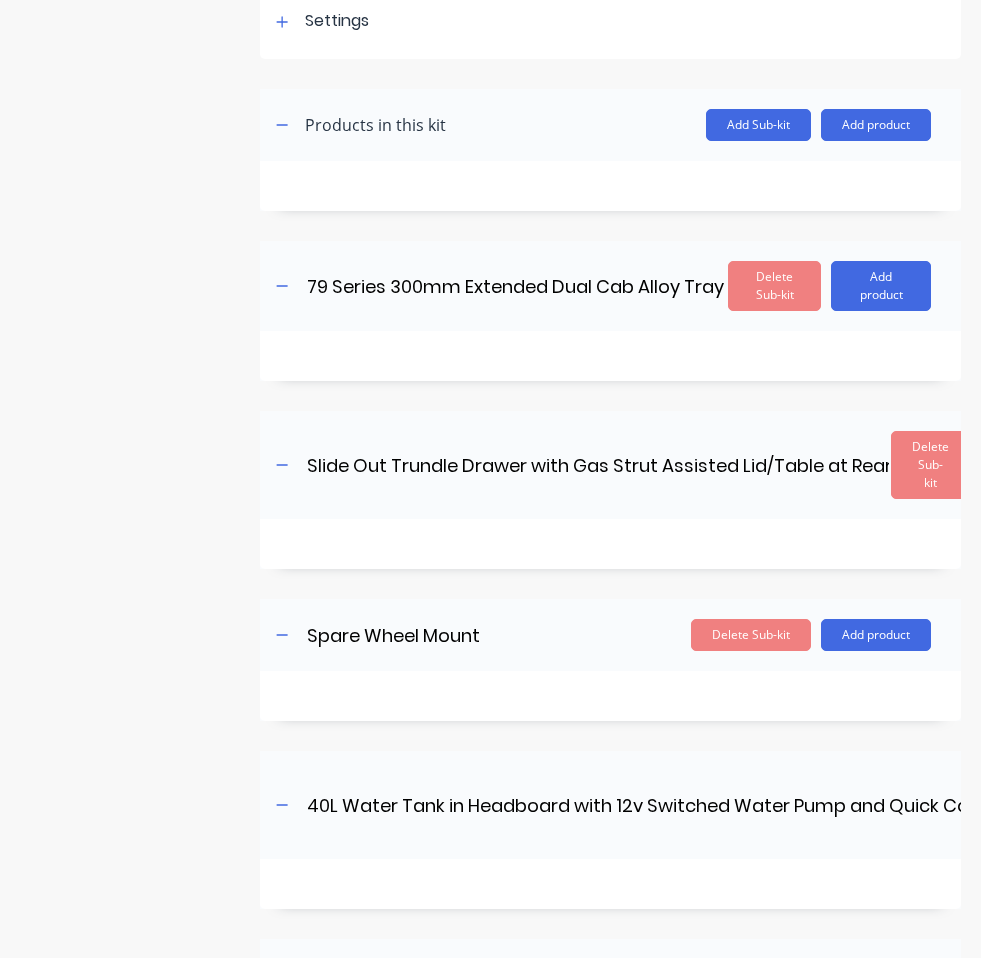 click on "Add Sub-kit   Add product" at bounding box center [703, 125] 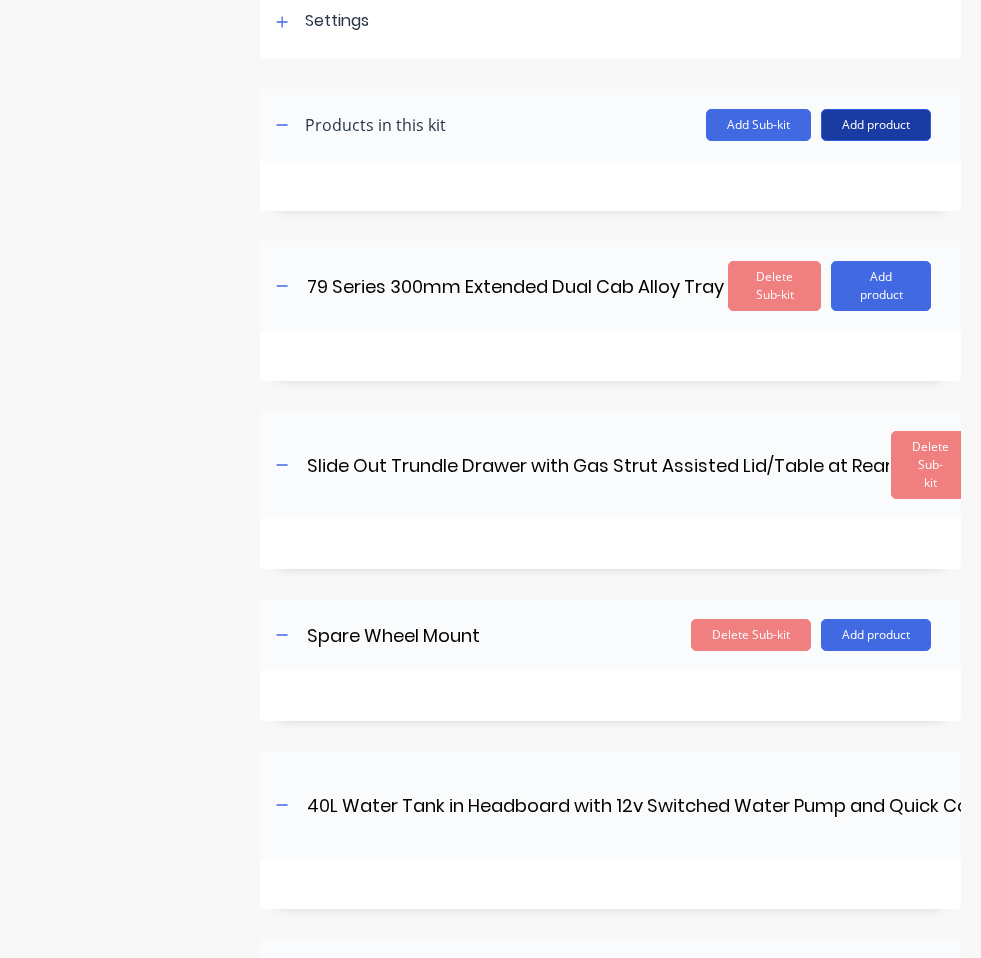 click on "Add product" at bounding box center (876, 125) 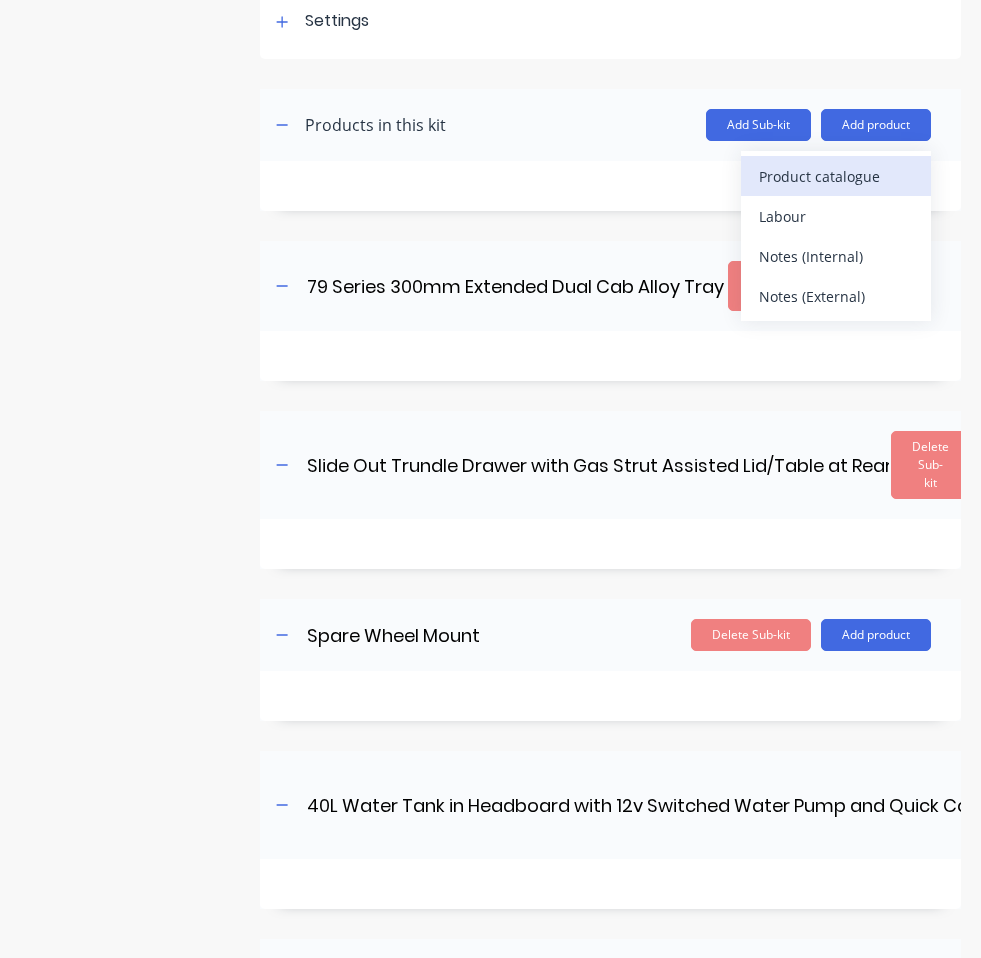 click on "Product catalogue" at bounding box center [836, 176] 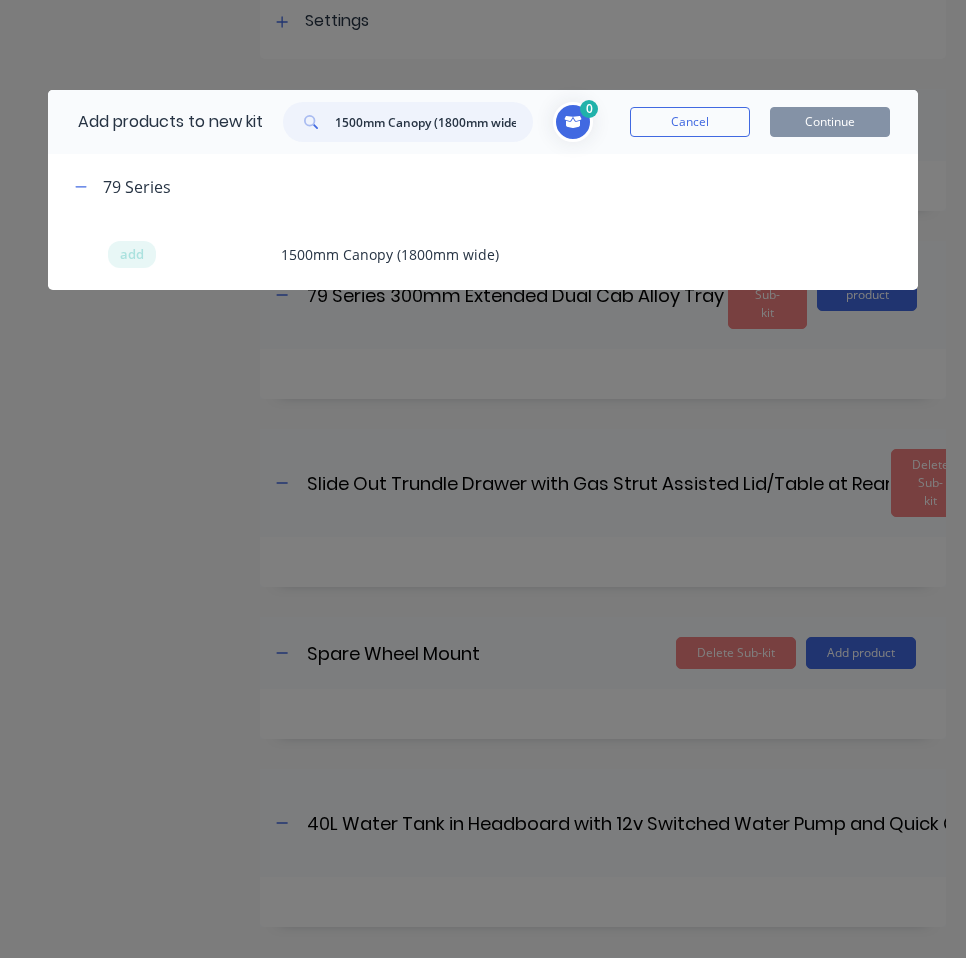 click on "1500mm Canopy (1800mm wide)" at bounding box center (434, 122) 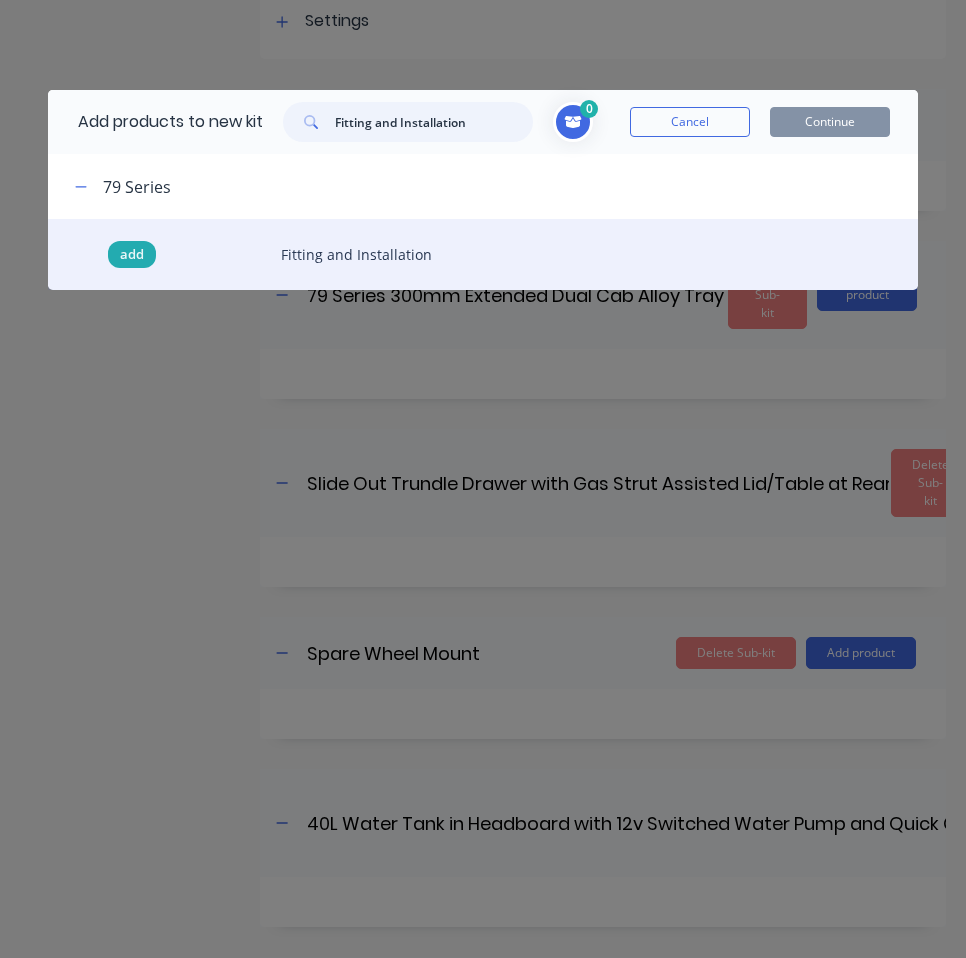 type on "Fitting and Installation" 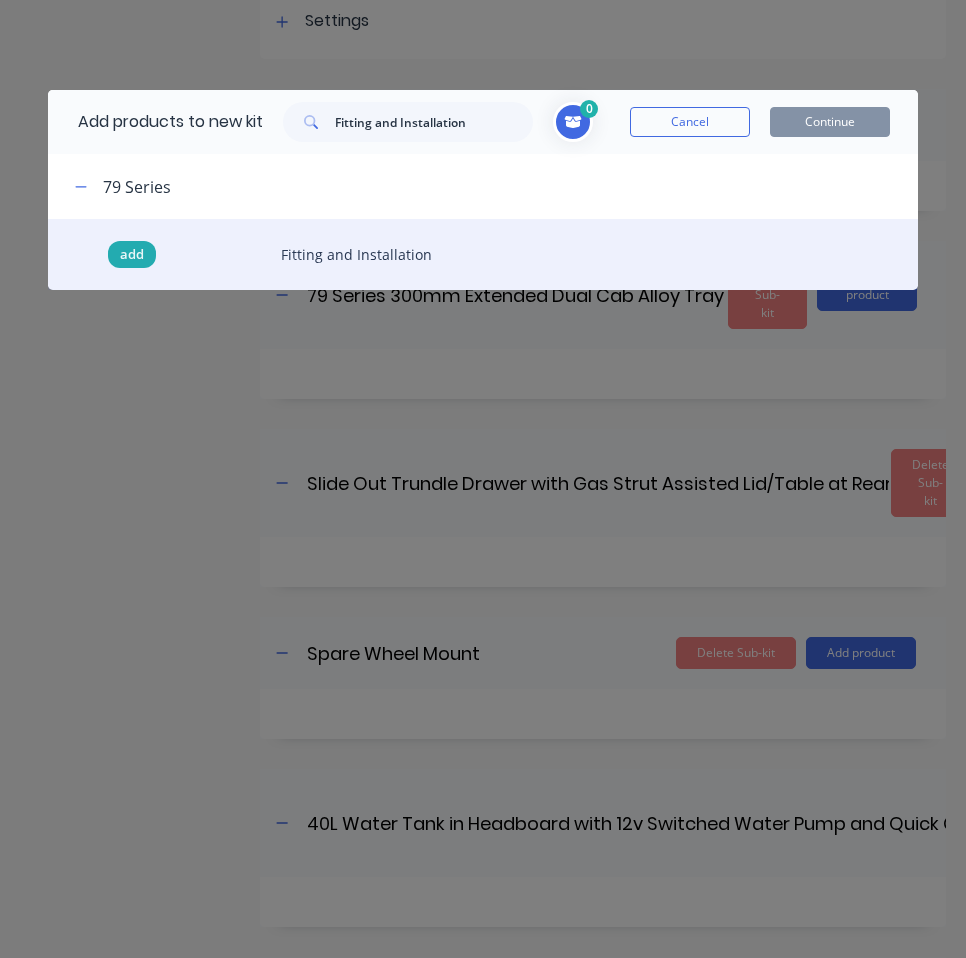 click on "add" at bounding box center (132, 255) 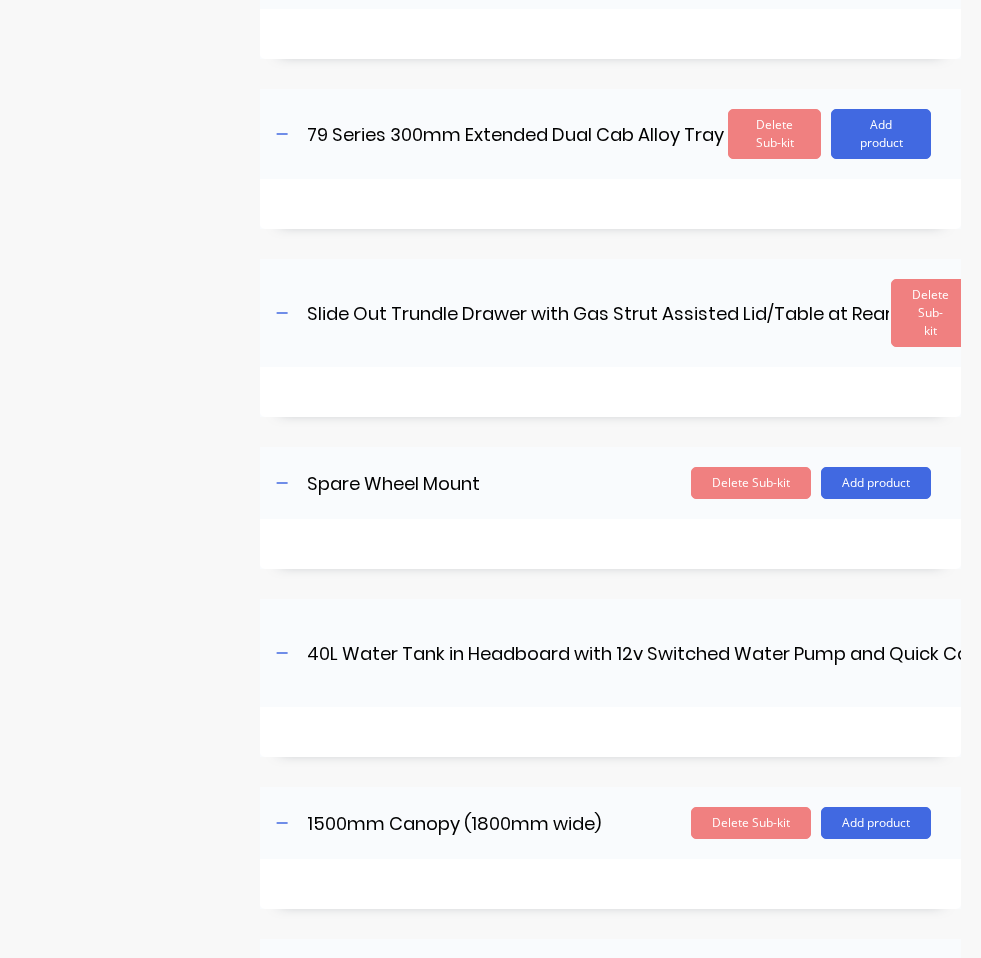 scroll, scrollTop: 258, scrollLeft: 0, axis: vertical 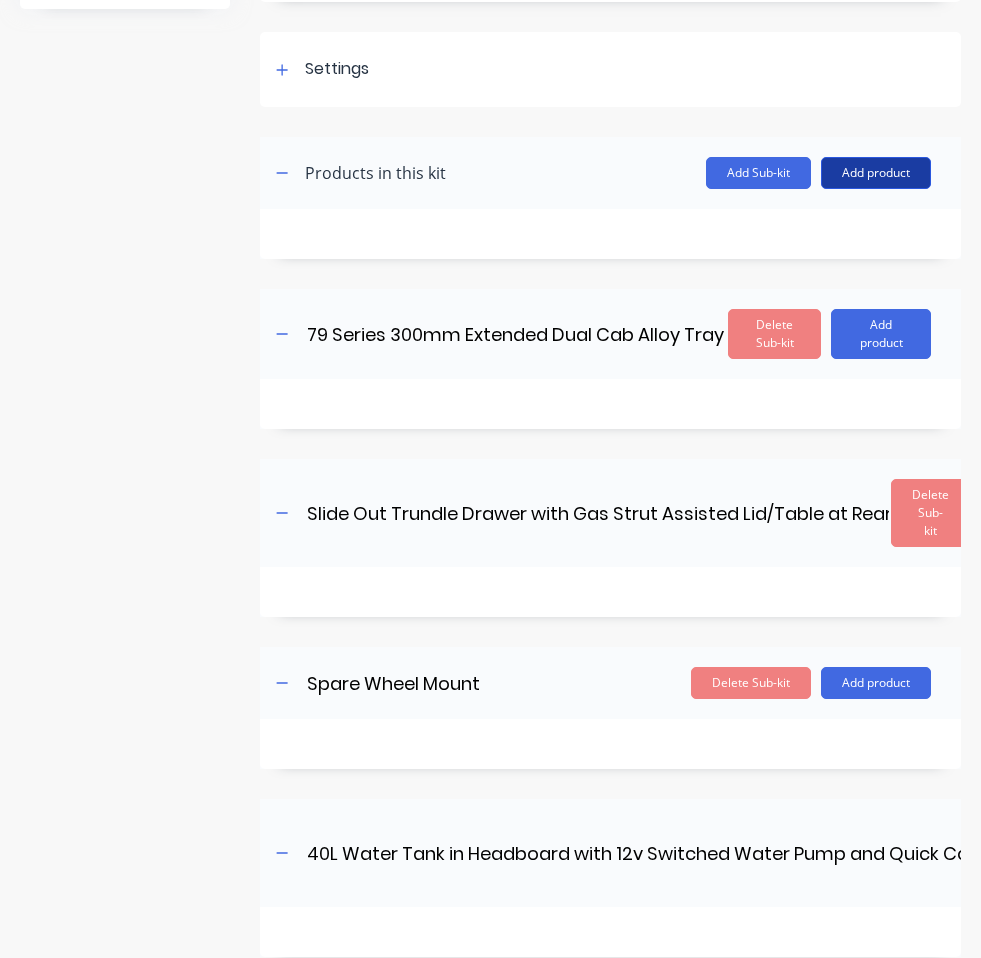 click on "Add product" at bounding box center [876, 173] 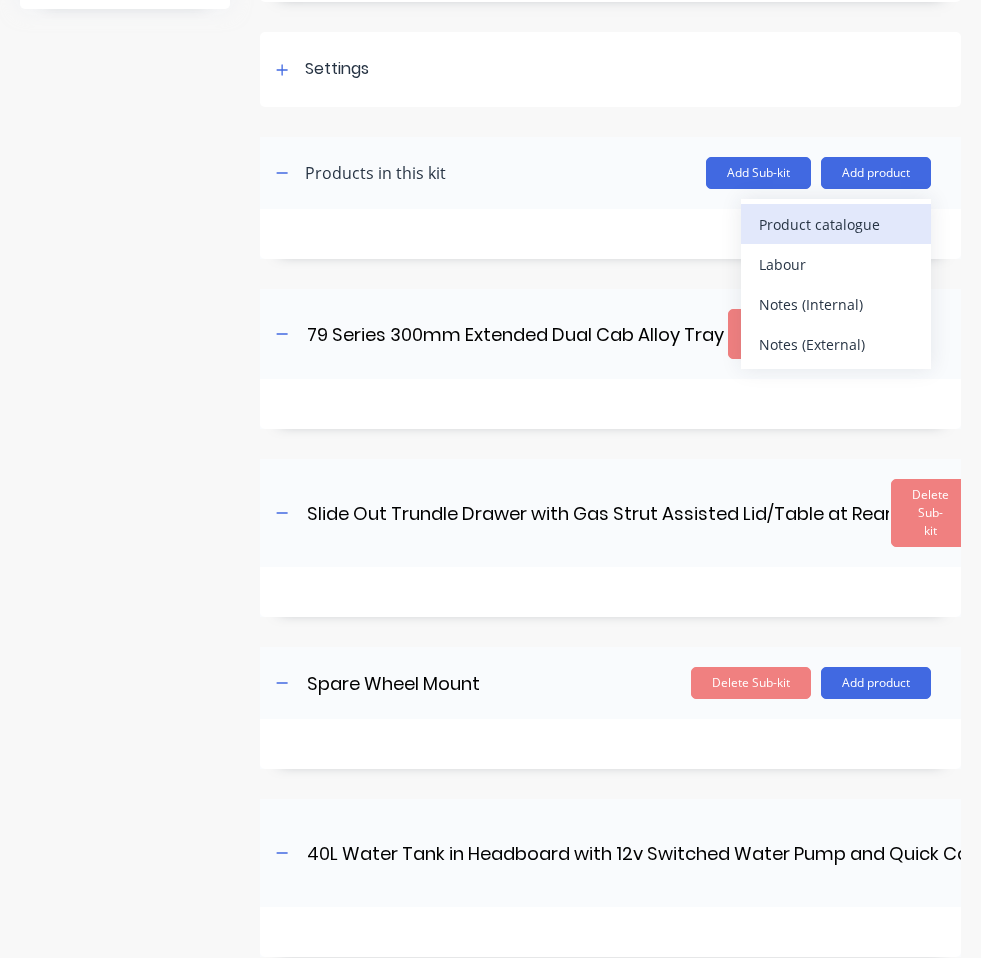 click on "Product catalogue" at bounding box center [836, 224] 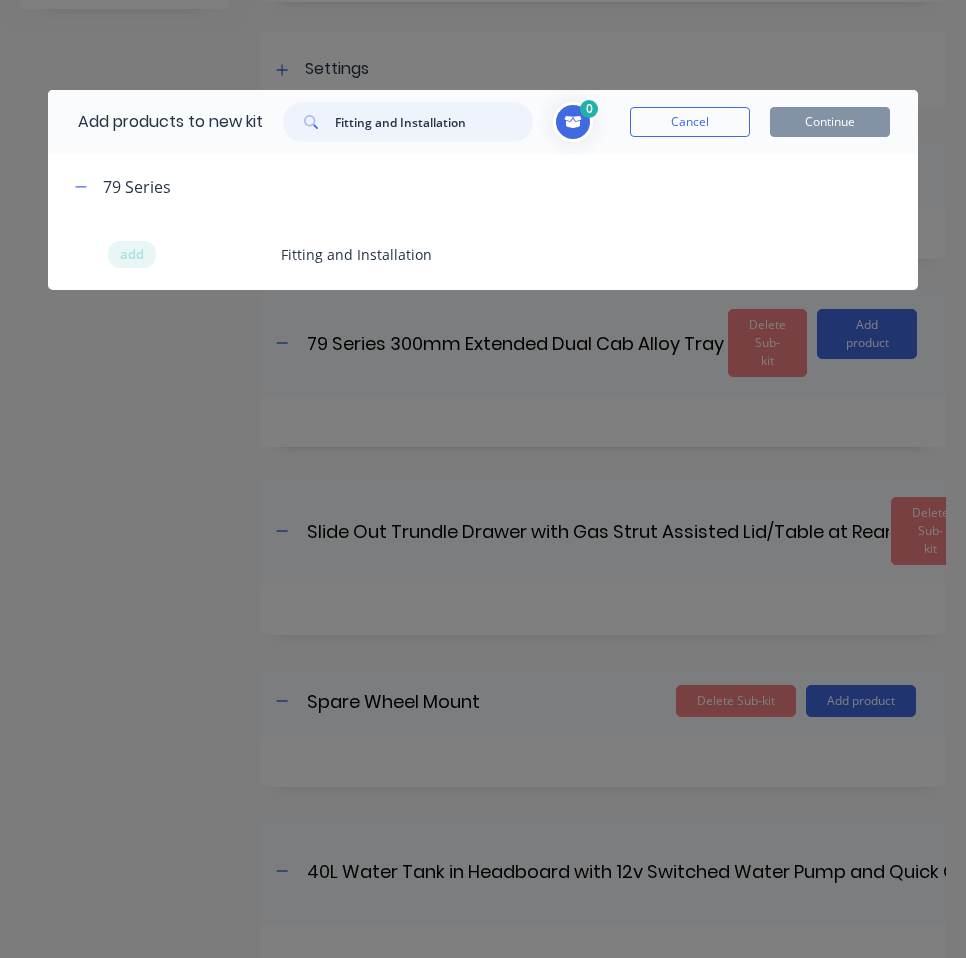 click on "Fitting and Installation" at bounding box center [434, 122] 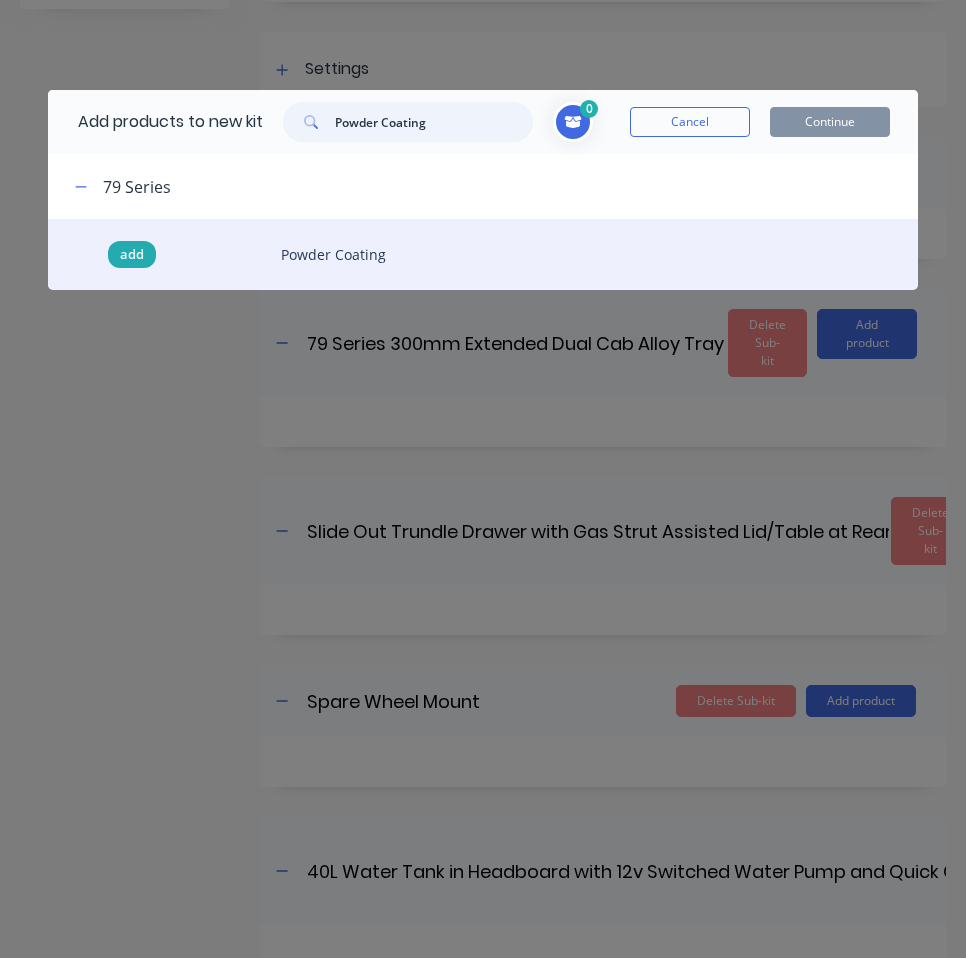 type on "Powder Coating" 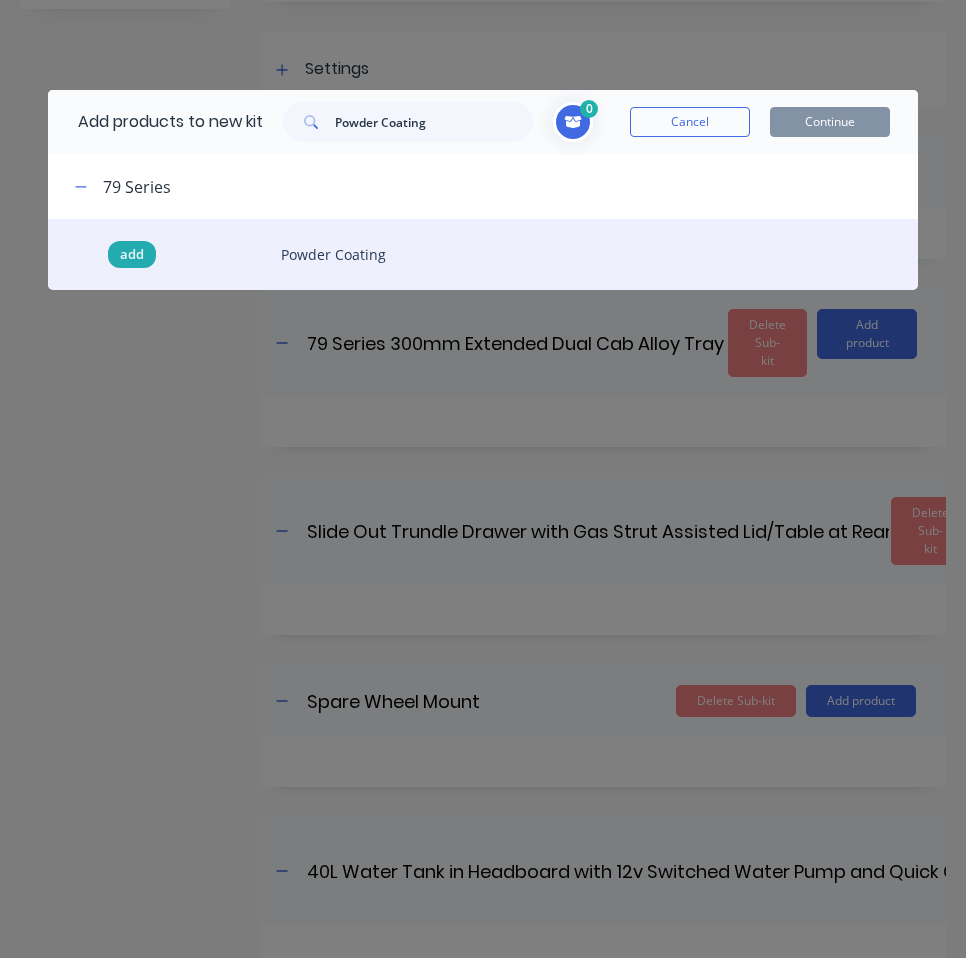 click on "add" at bounding box center [132, 255] 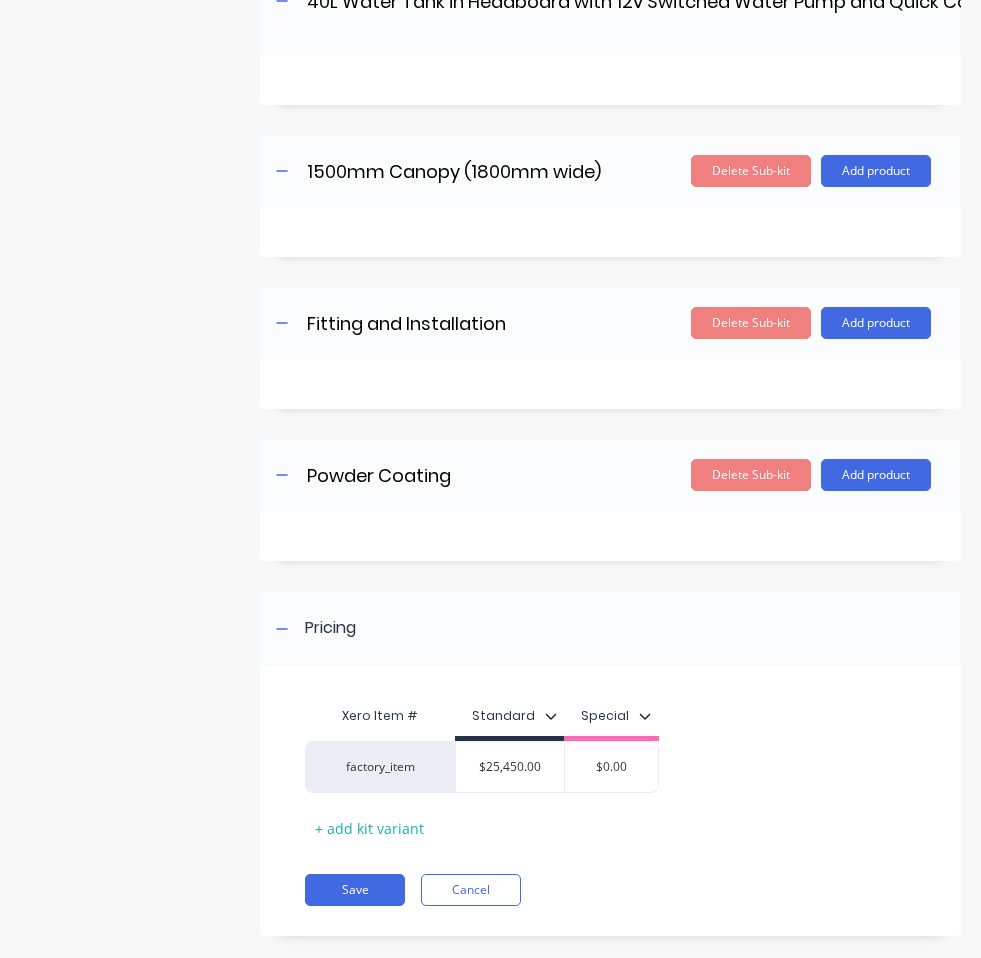 scroll, scrollTop: 1171, scrollLeft: 0, axis: vertical 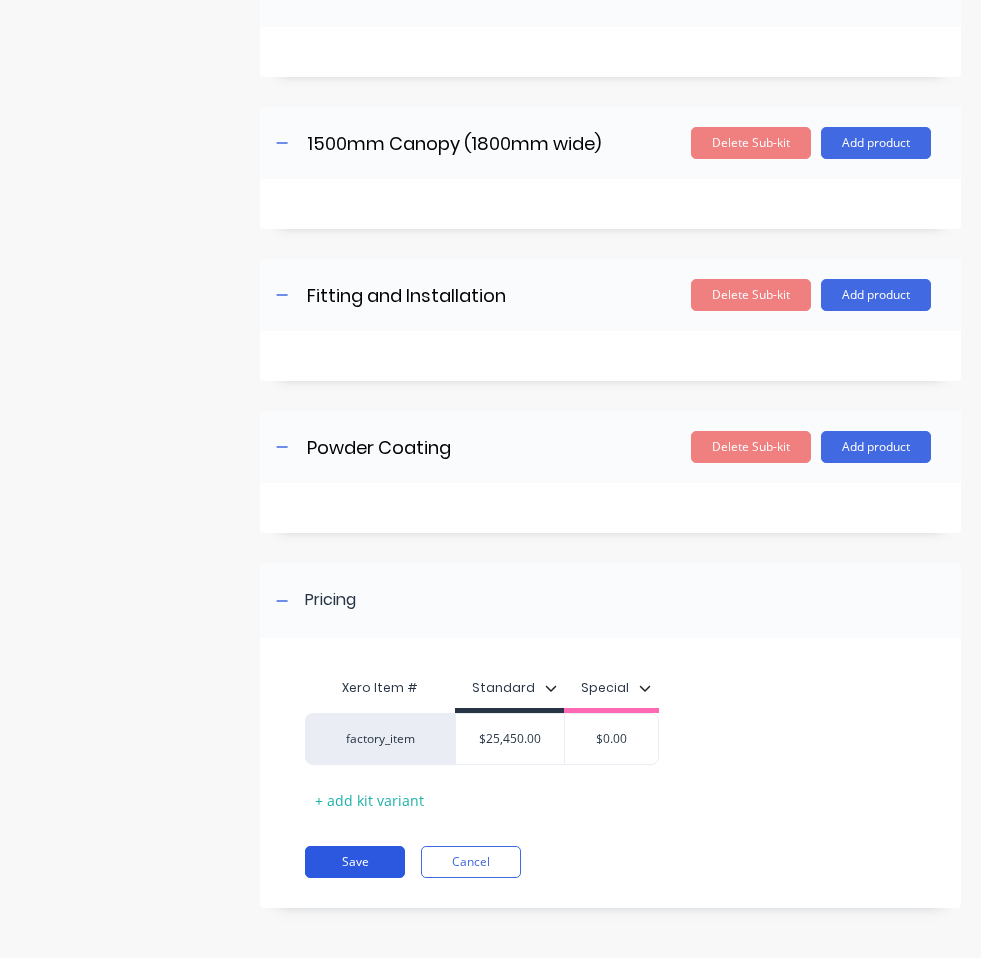 click on "Save" at bounding box center [355, 862] 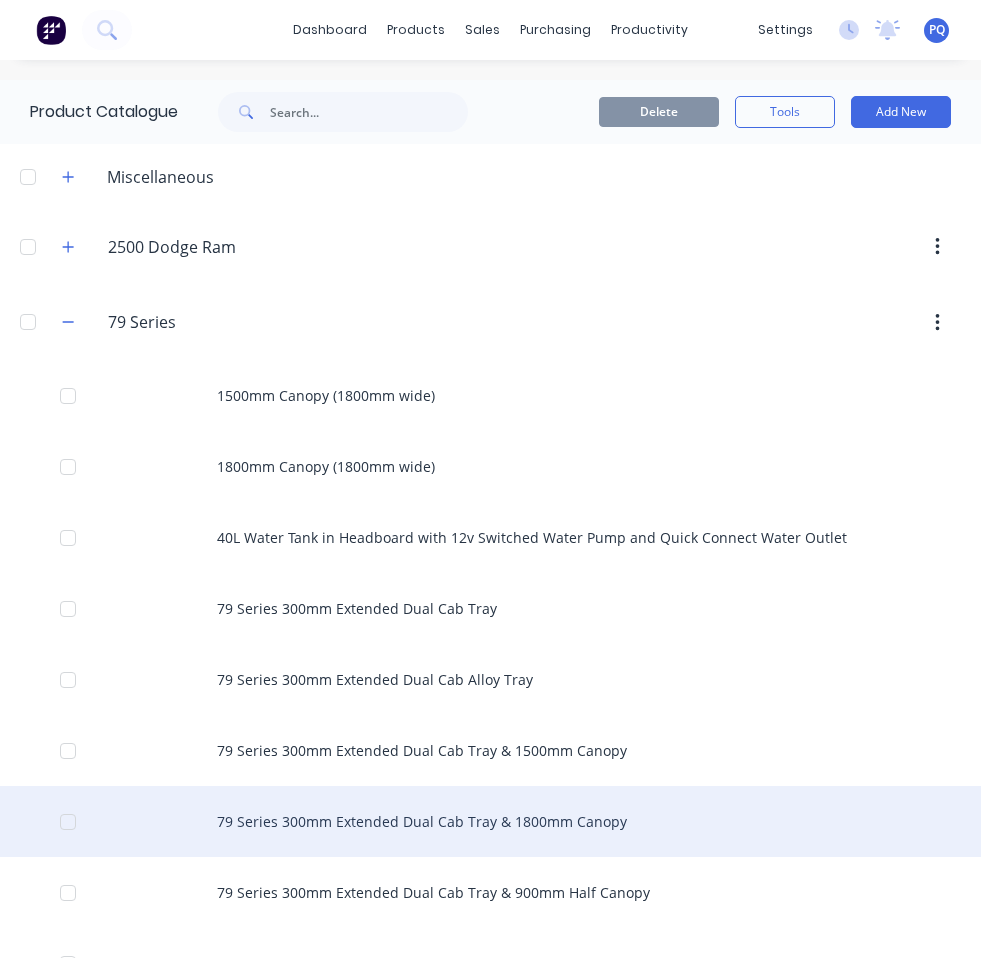 click on "79 Series 300mm Extended Dual Cab Tray & 1800mm Canopy" at bounding box center [490, 821] 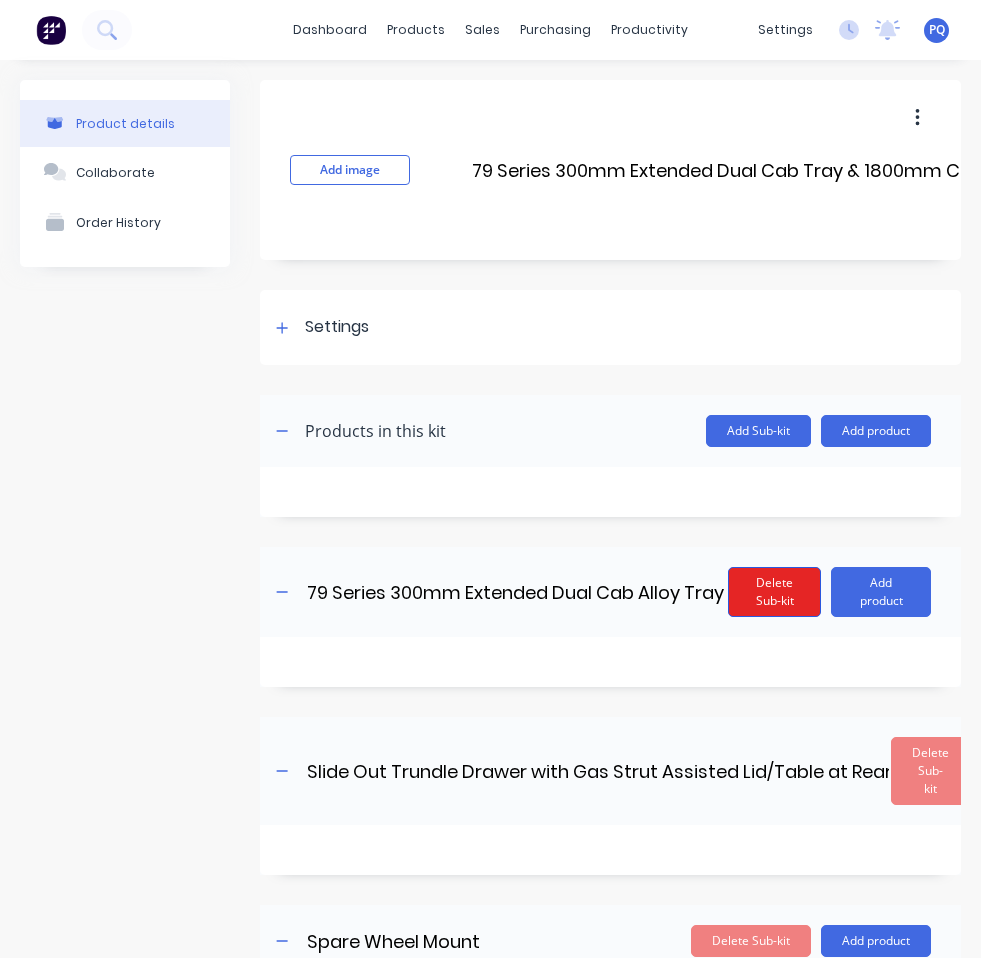 click on "Delete Sub-kit" at bounding box center (774, 592) 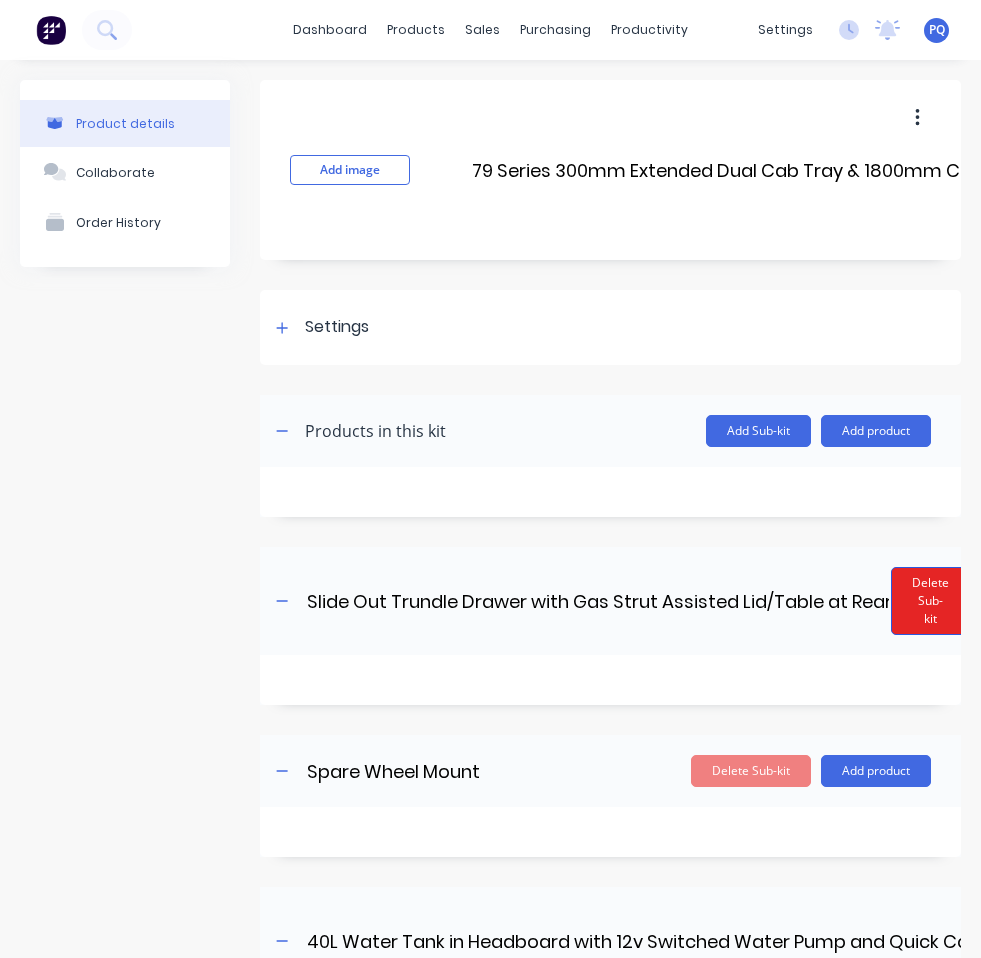 click on "Delete Sub-kit" at bounding box center (930, 601) 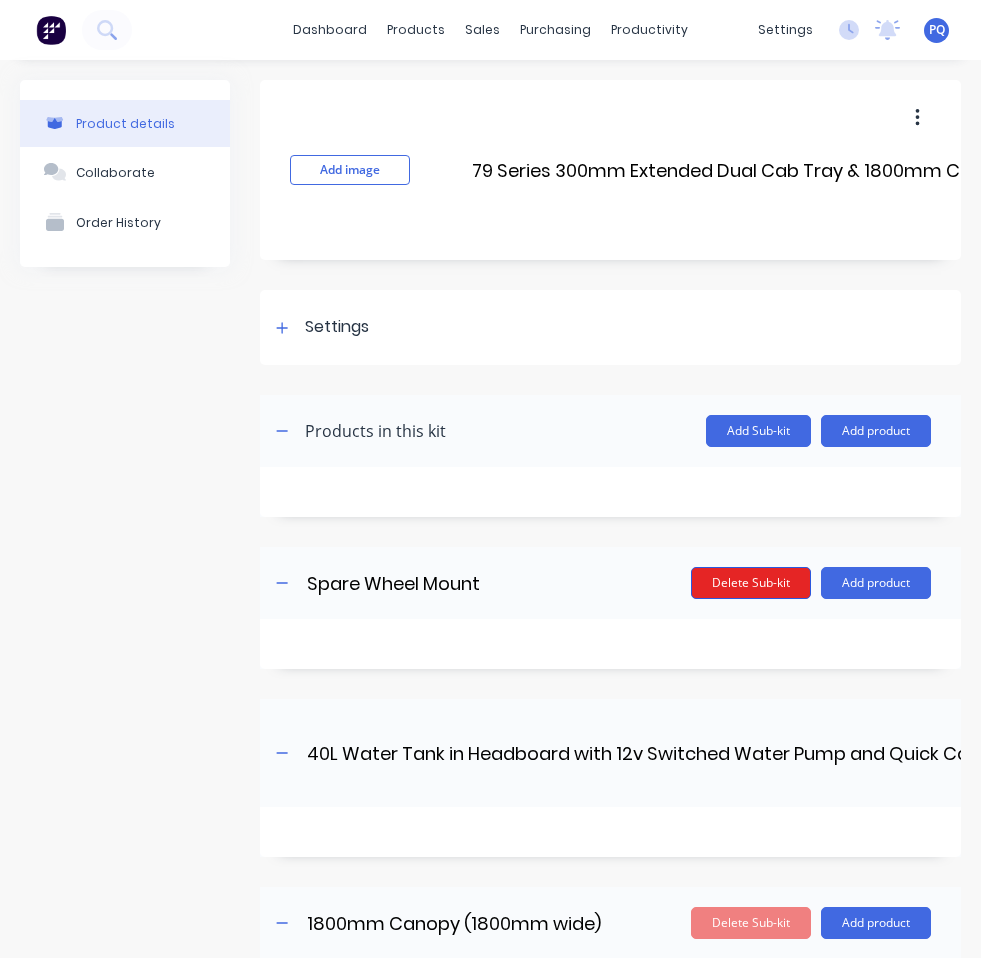 click on "Delete Sub-kit" at bounding box center [751, 583] 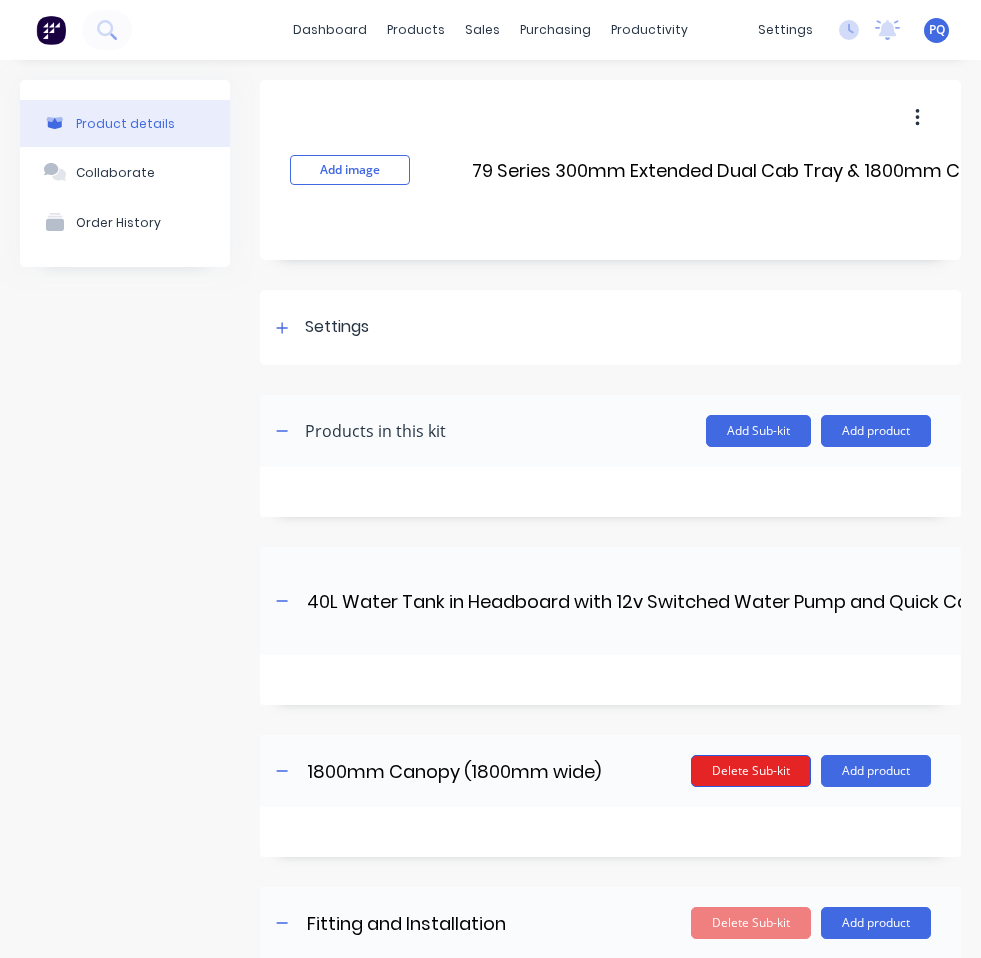 click on "Delete Sub-kit" at bounding box center (751, 771) 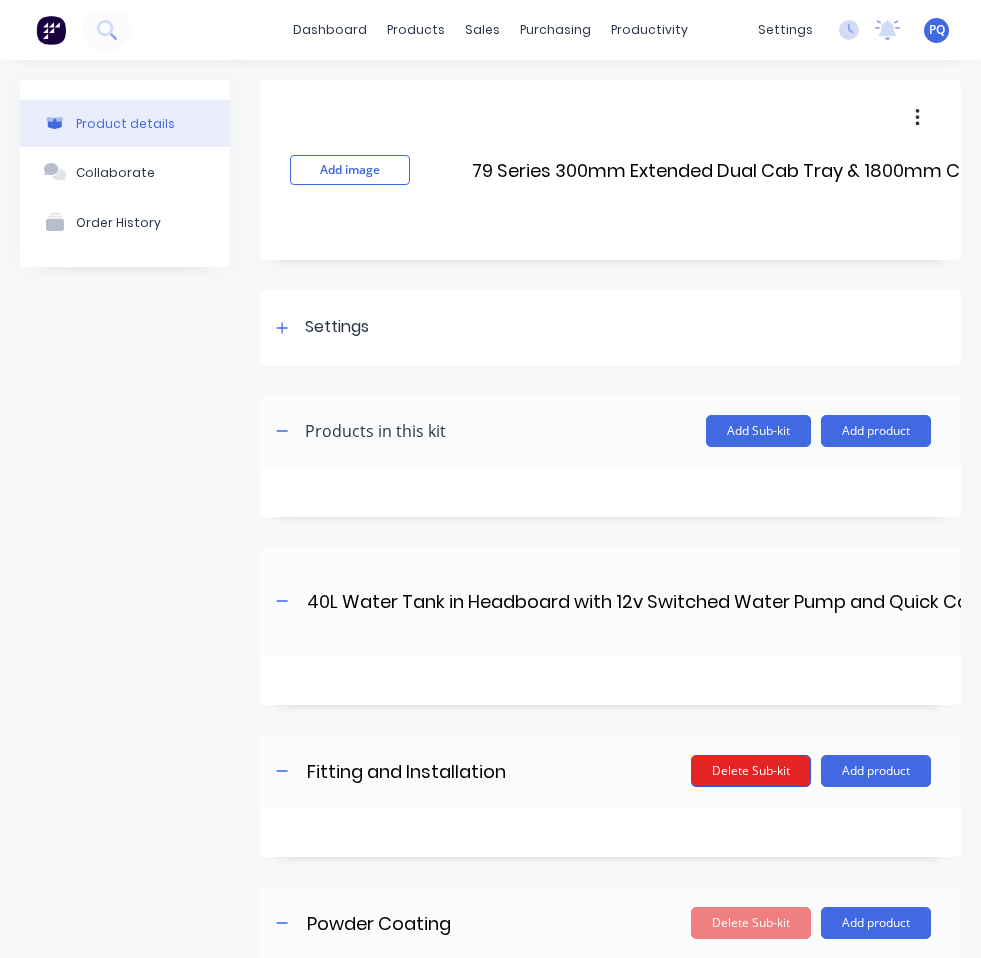click on "Delete Sub-kit" at bounding box center (751, 771) 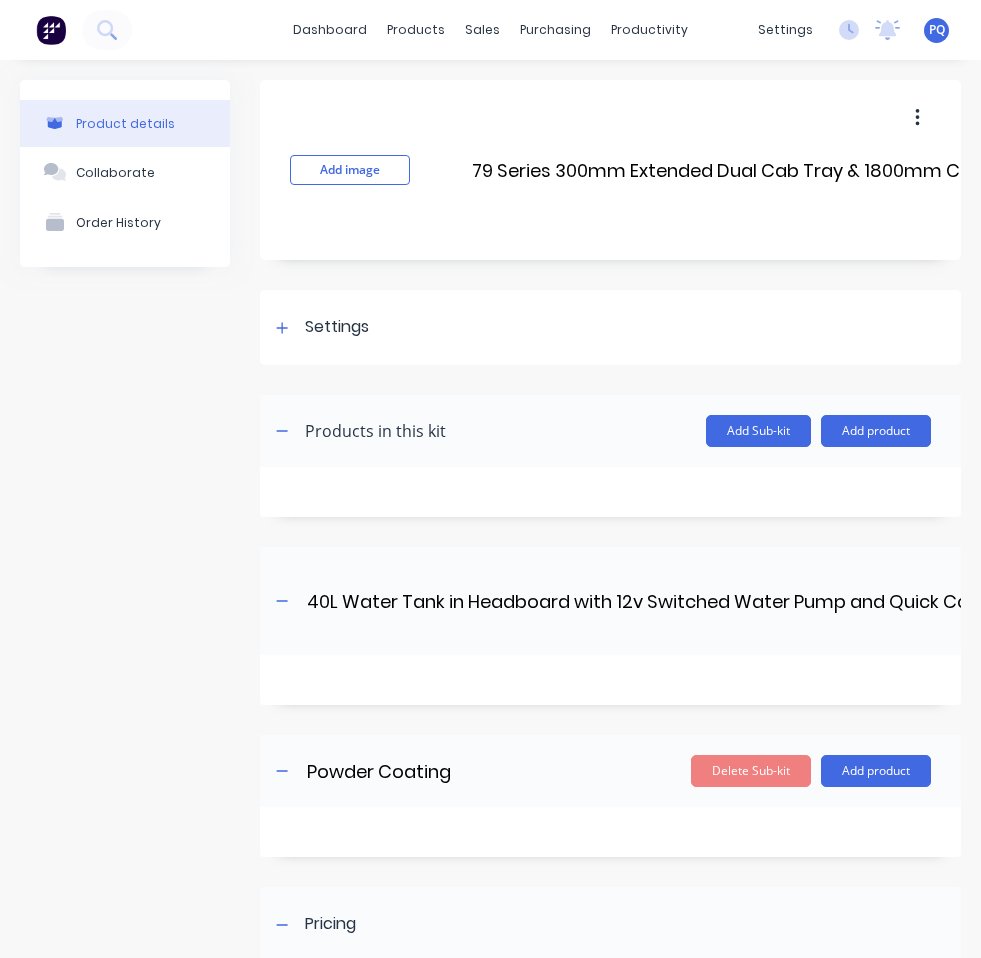 click on "Delete Sub-kit" at bounding box center (751, 771) 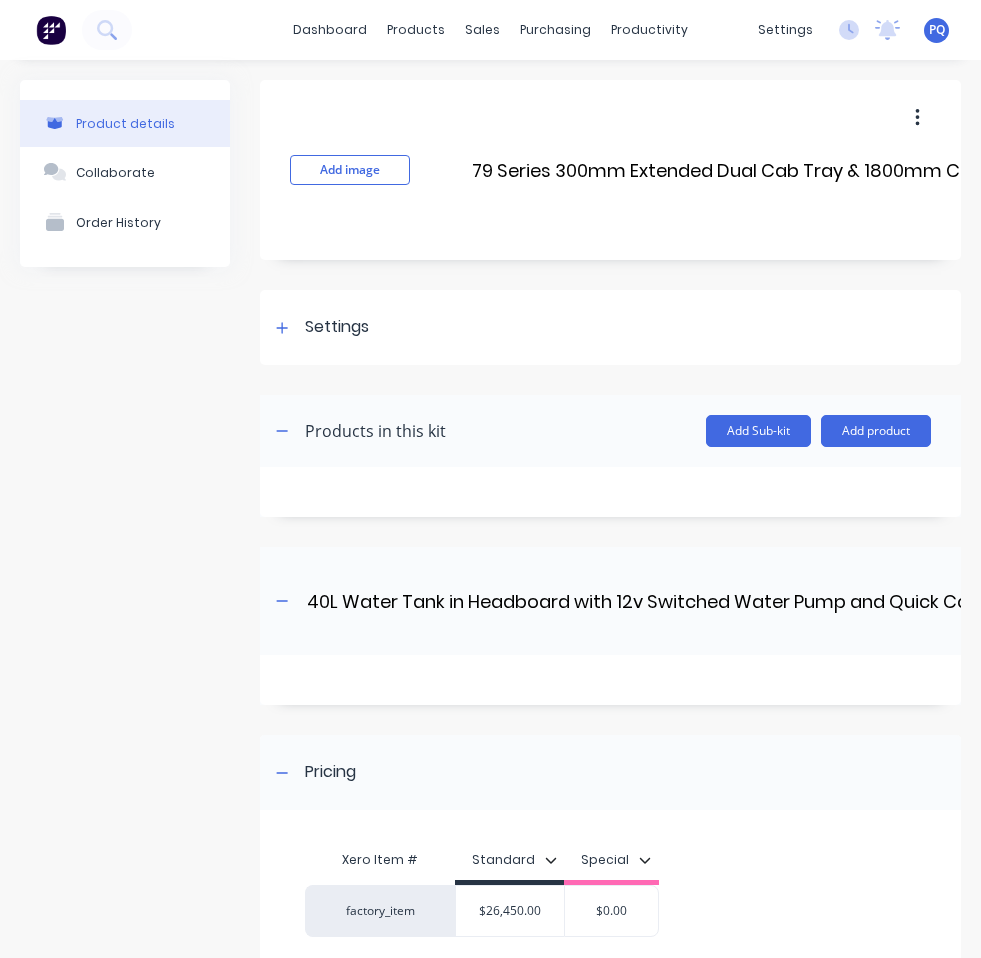 scroll, scrollTop: 187, scrollLeft: 0, axis: vertical 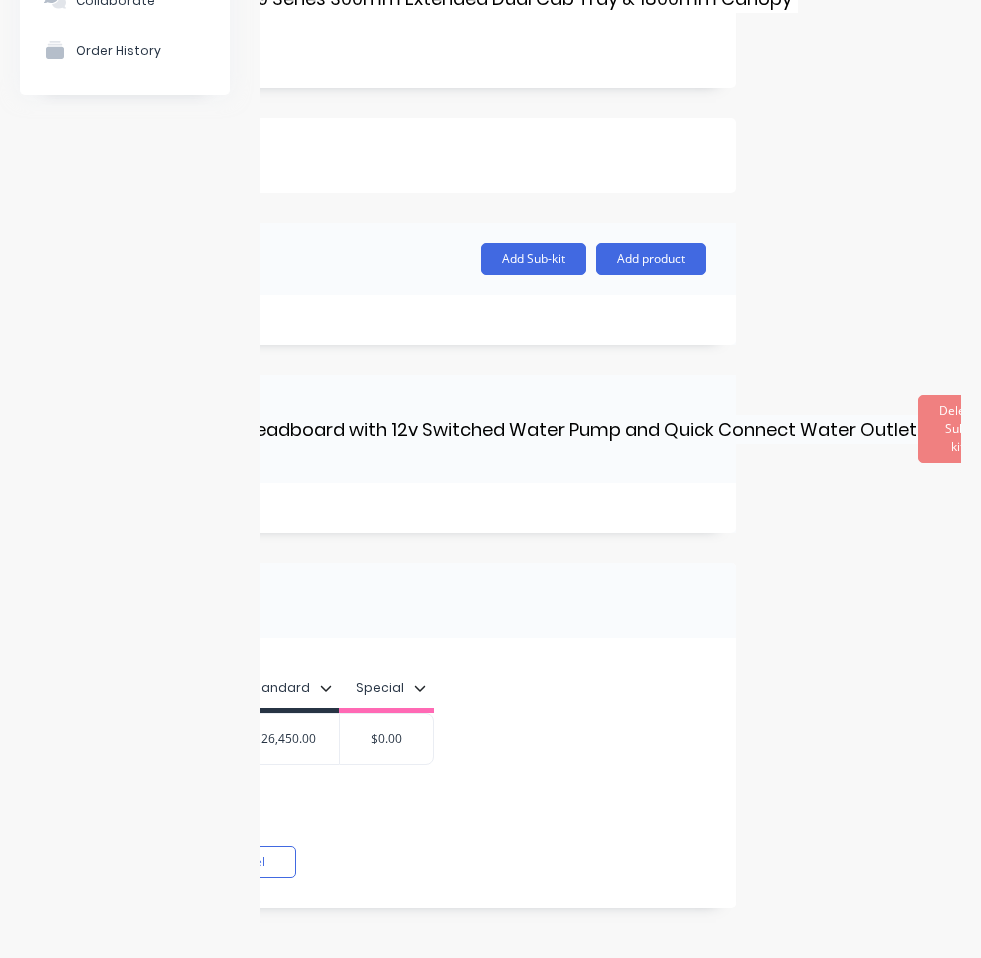 click on "Delete Sub-kit" at bounding box center (957, 429) 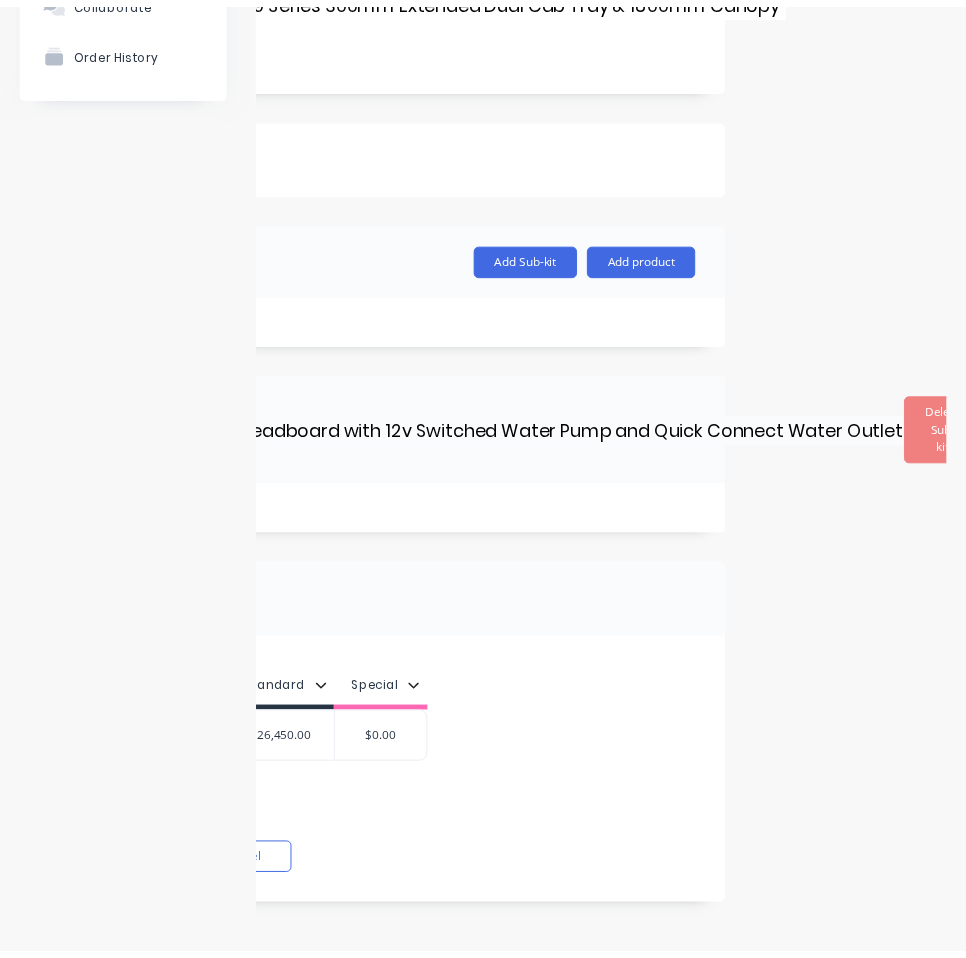 scroll, scrollTop: 0, scrollLeft: 0, axis: both 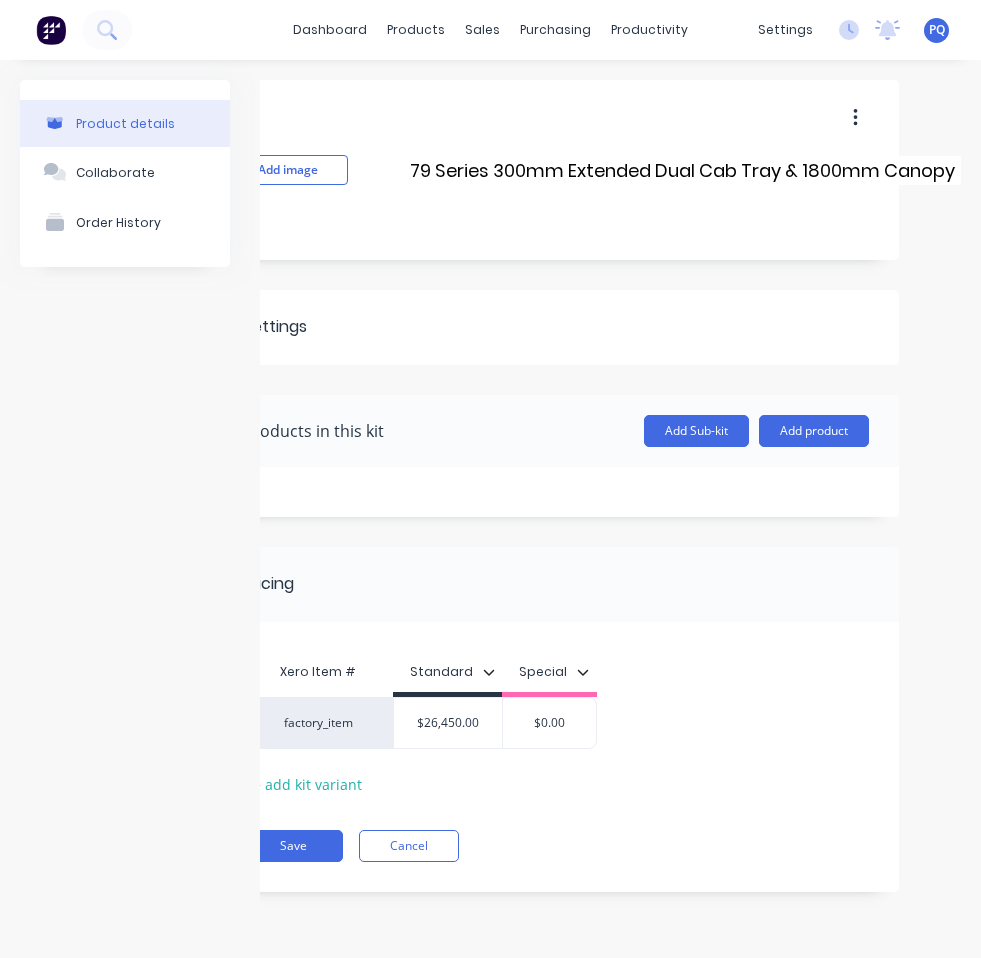 drag, startPoint x: 843, startPoint y: 433, endPoint x: 829, endPoint y: 456, distance: 26.925823 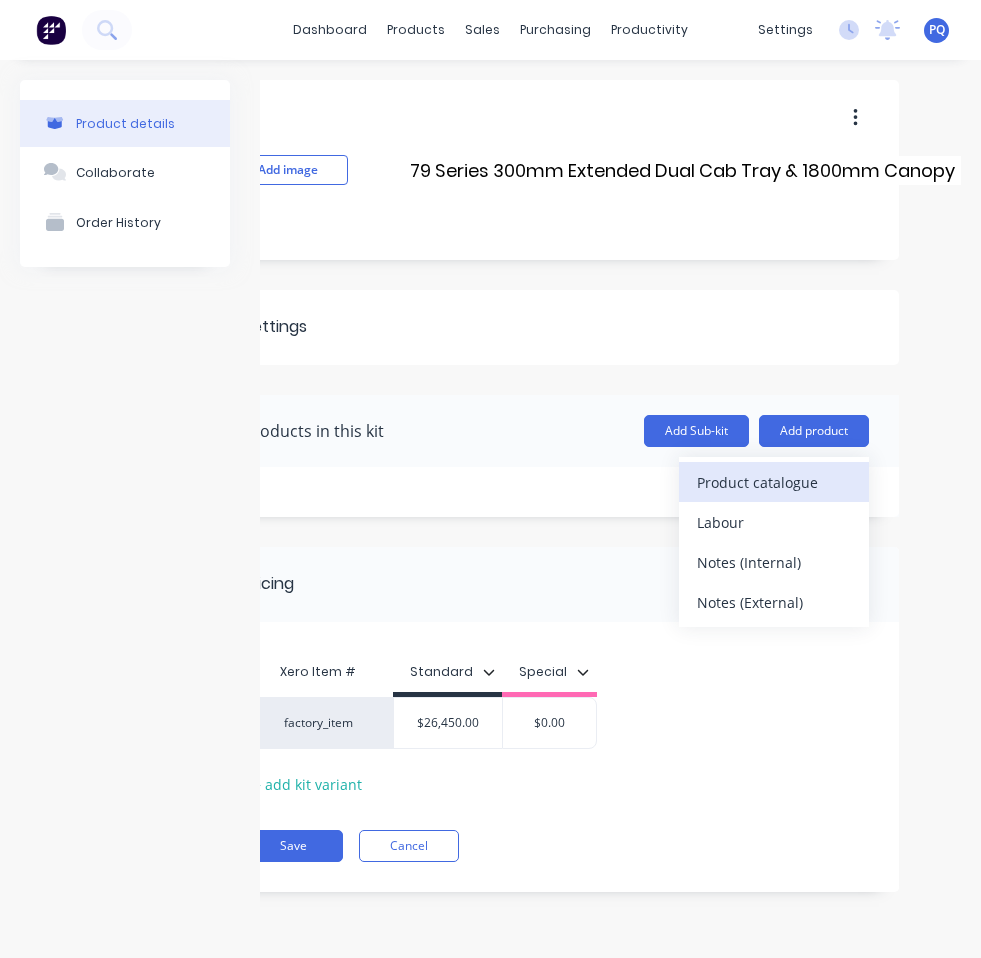 click on "Product catalogue" at bounding box center [774, 482] 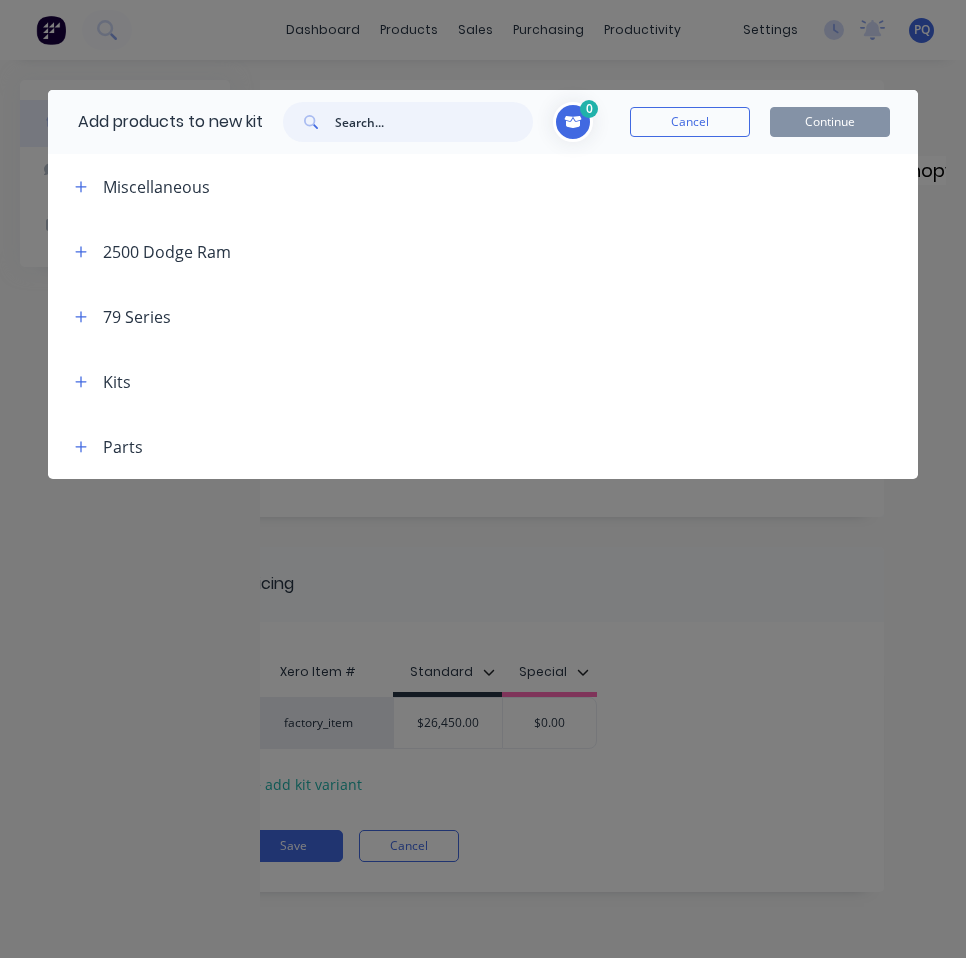 click at bounding box center [434, 122] 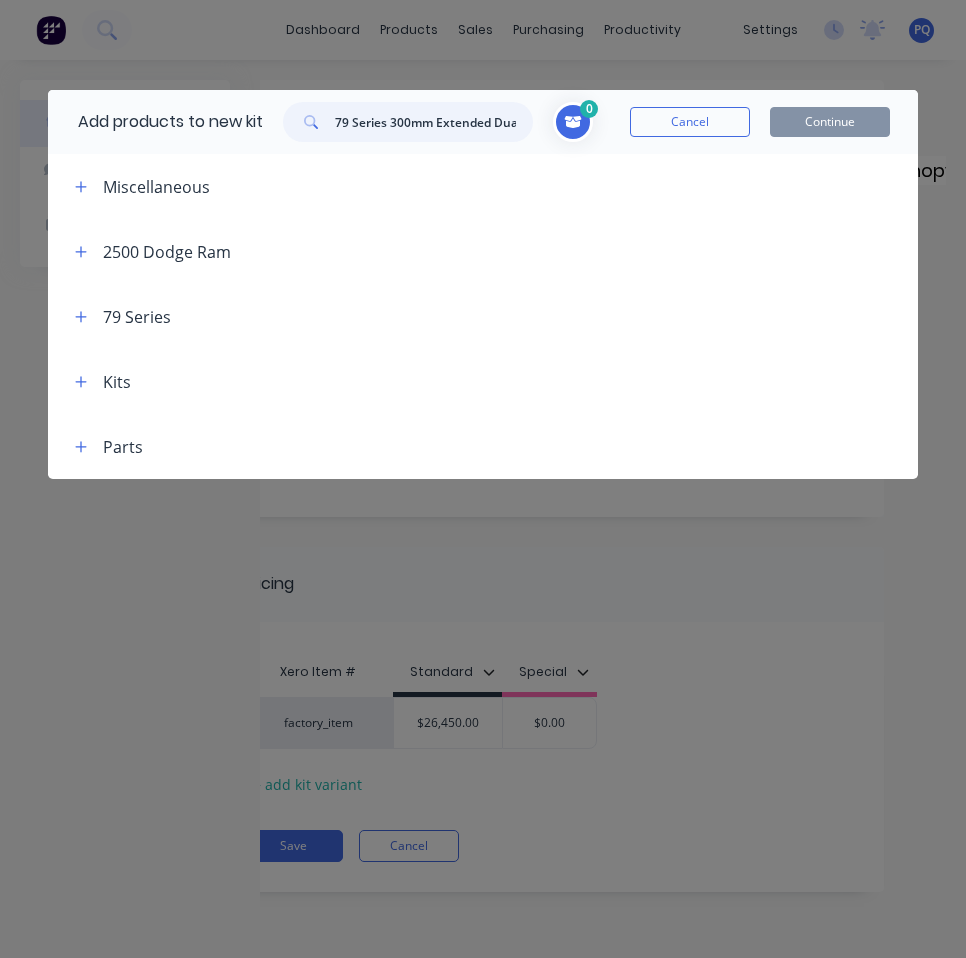scroll, scrollTop: 0, scrollLeft: 89, axis: horizontal 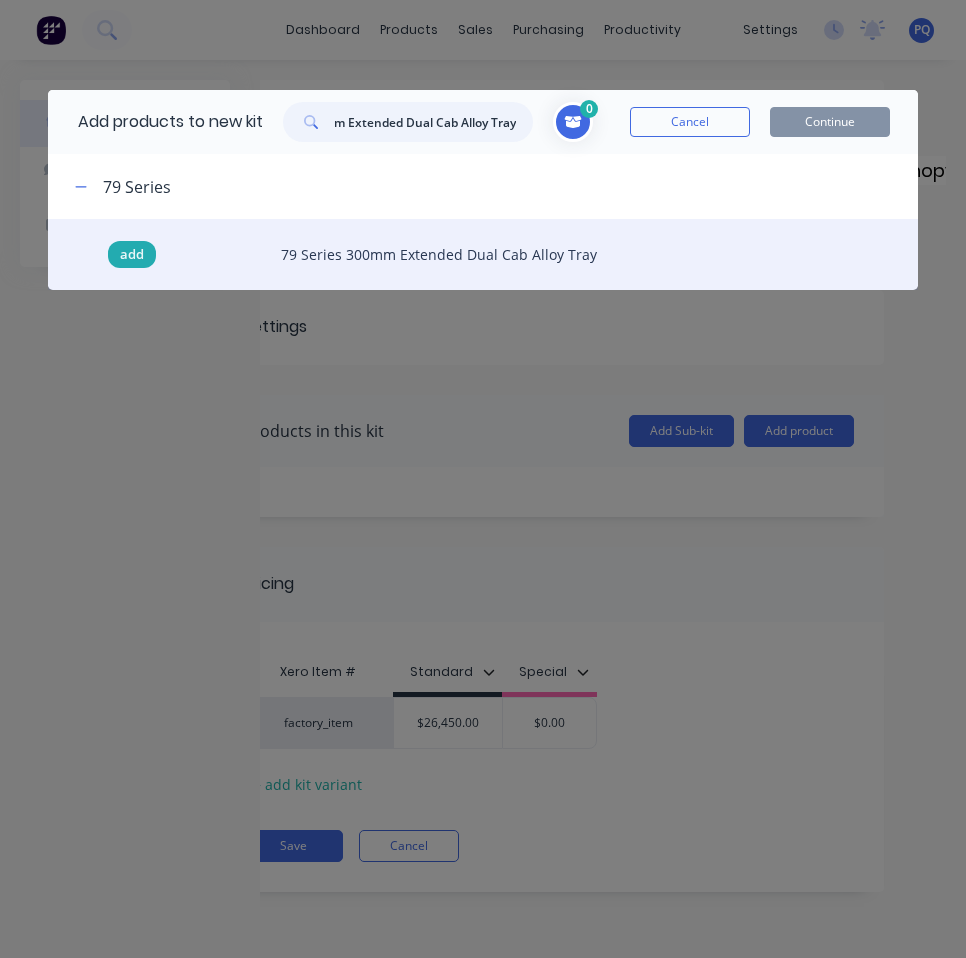 type on "79 Series 300mm Extended Dual Cab Alloy Tray" 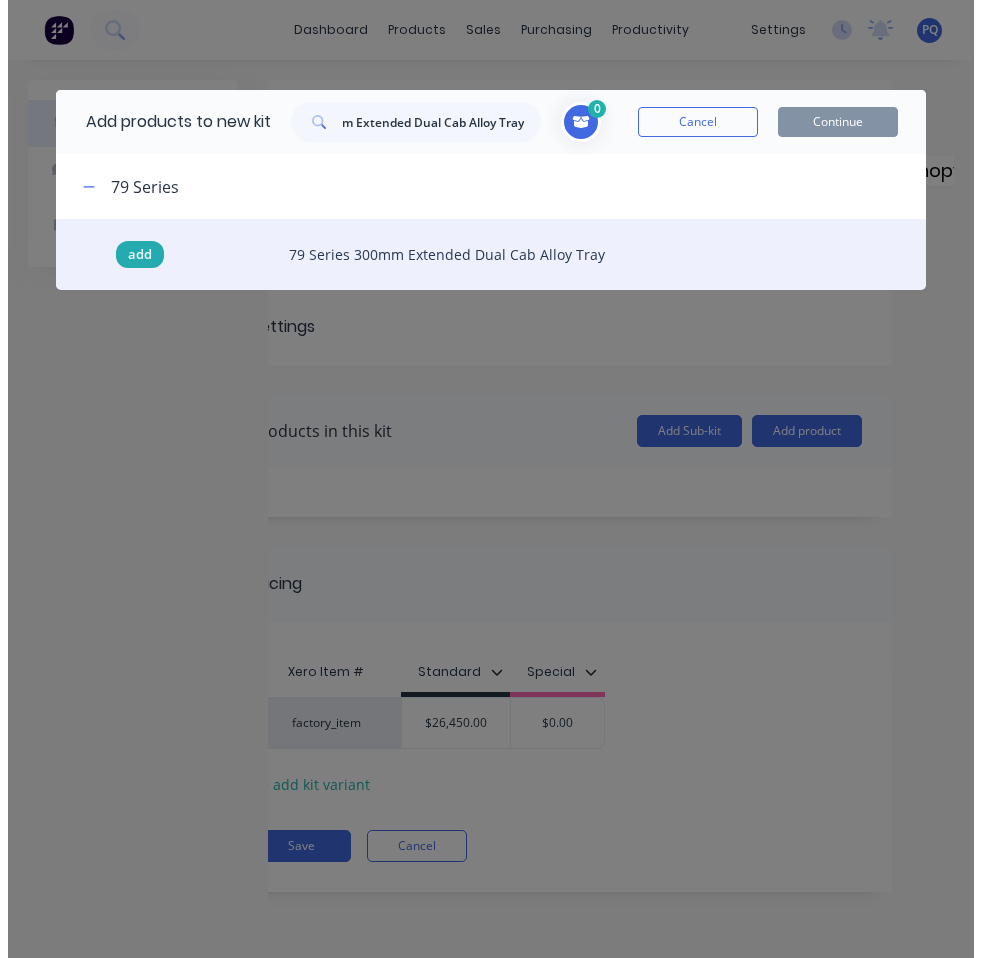 scroll, scrollTop: 0, scrollLeft: 0, axis: both 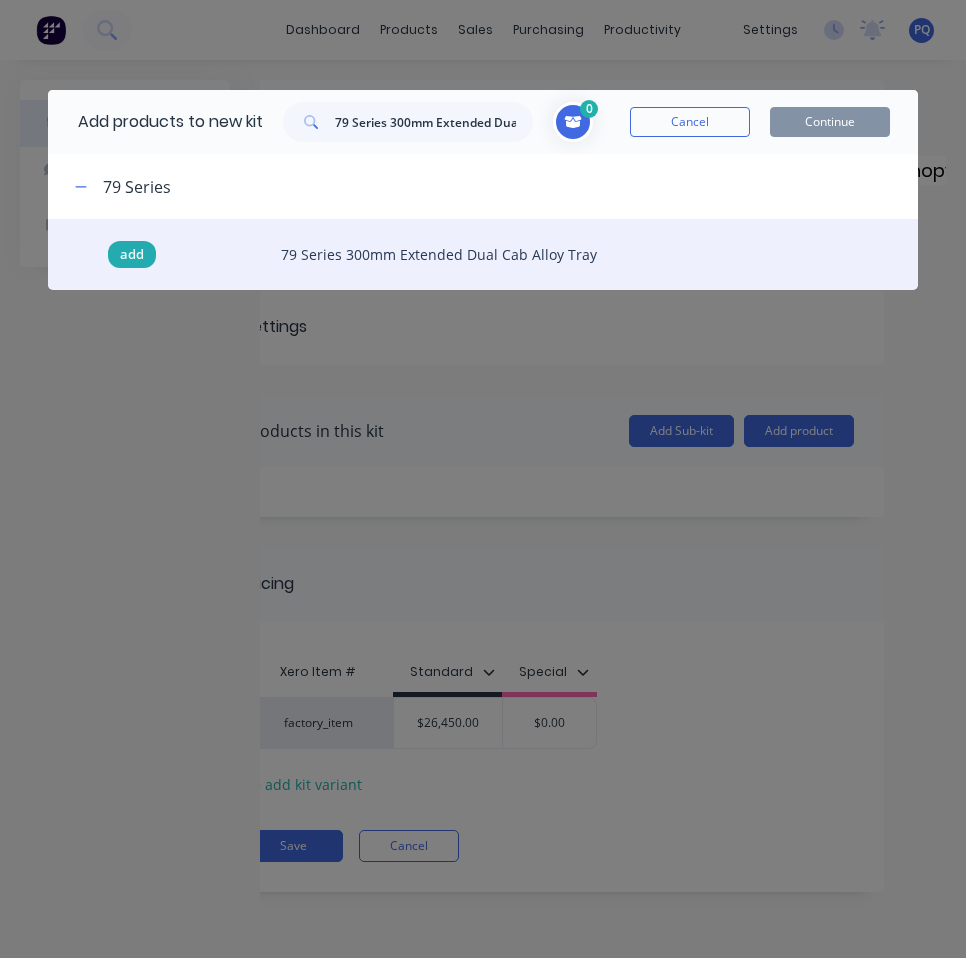 click on "add" at bounding box center (132, 255) 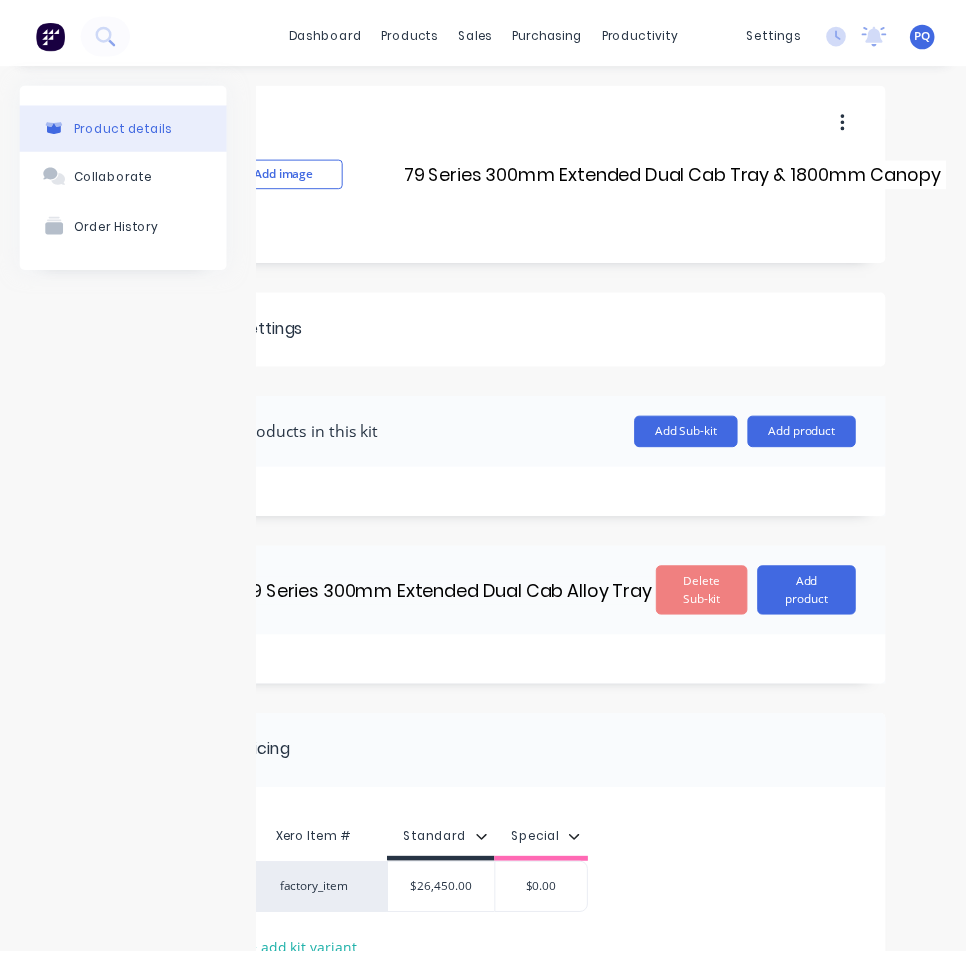 scroll, scrollTop: 0, scrollLeft: 0, axis: both 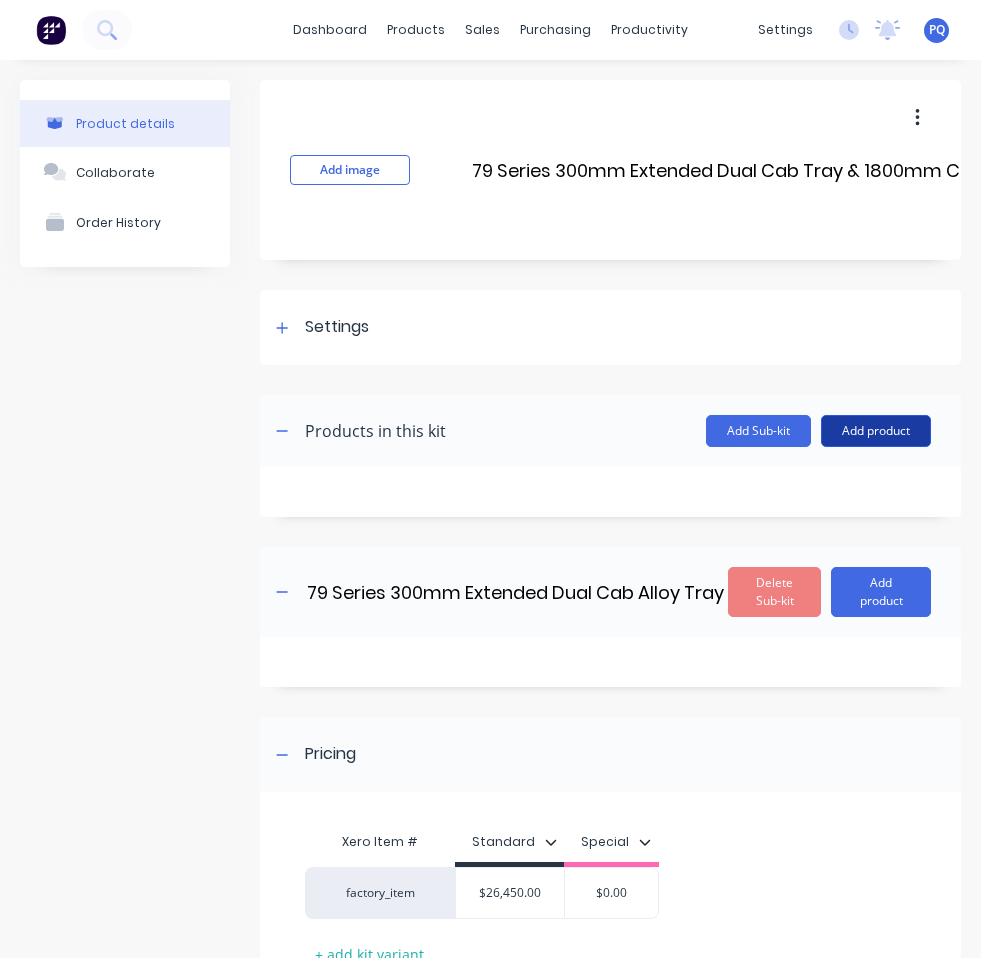 click on "Add product" at bounding box center [876, 431] 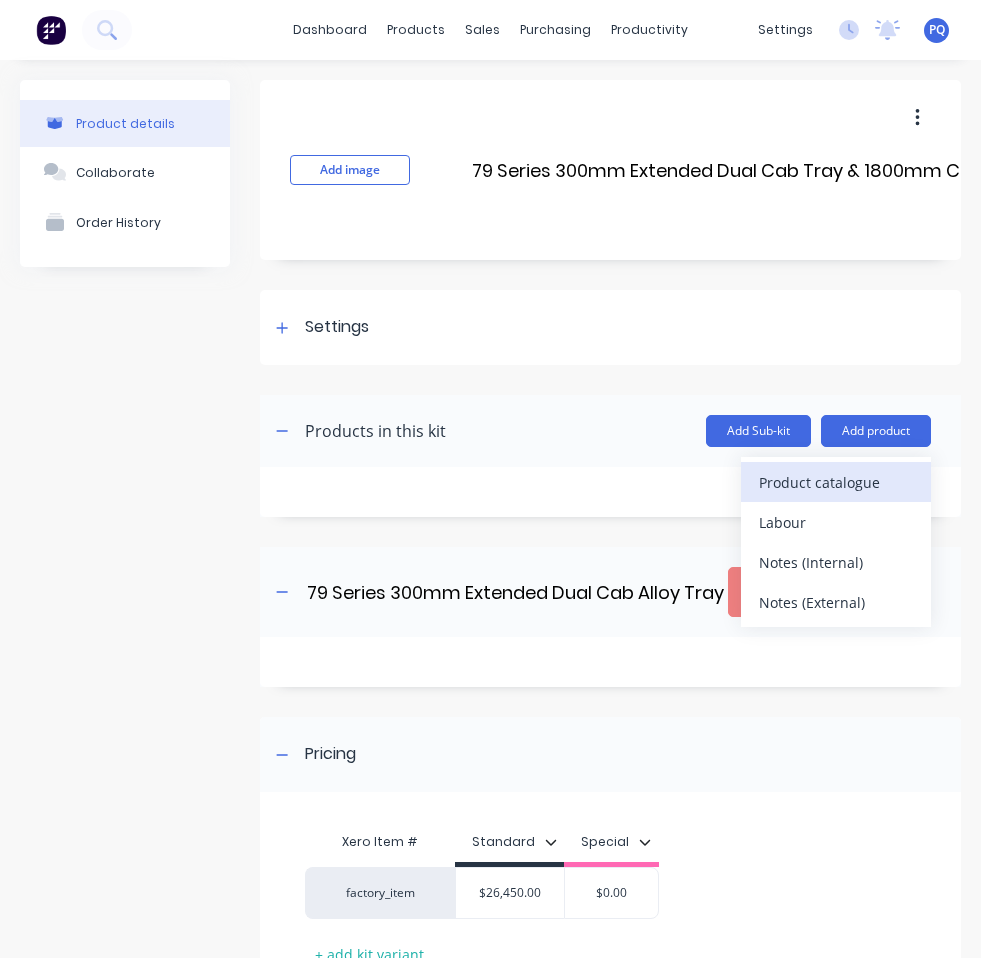click on "Product catalogue" at bounding box center [836, 482] 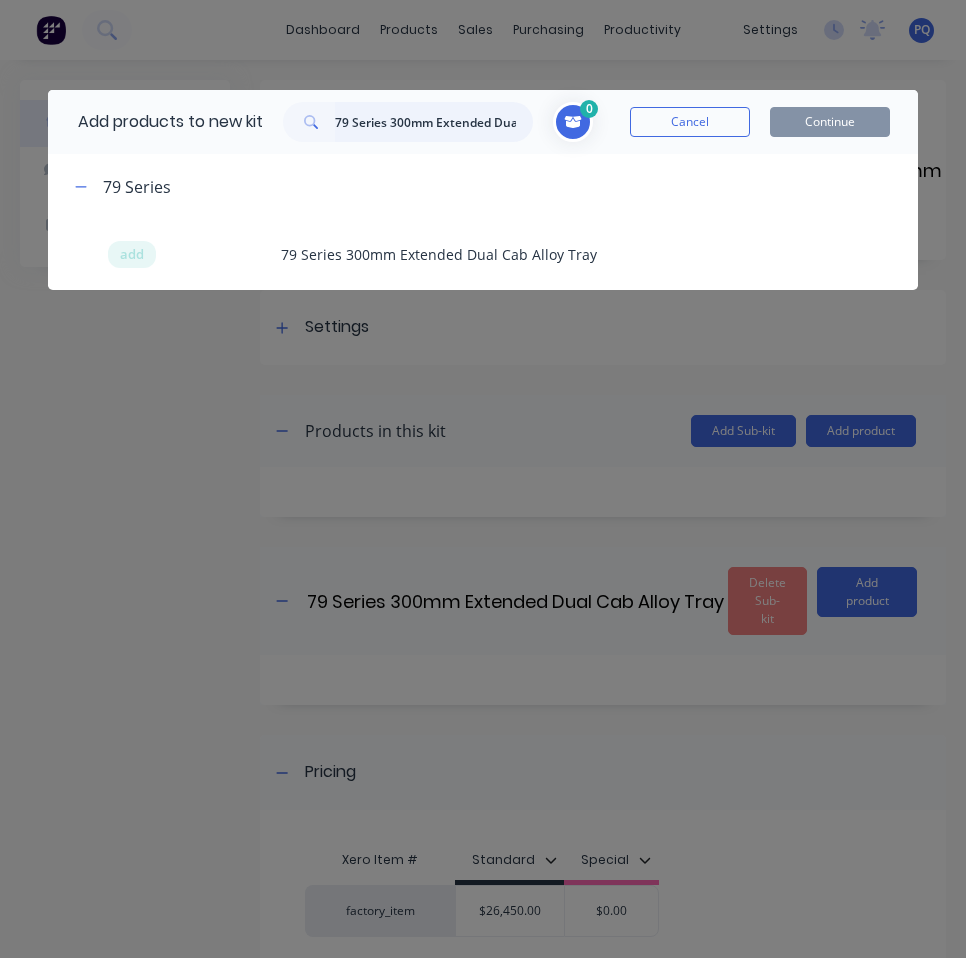 click on "79 Series 300mm Extended Dual Cab Alloy Tray" at bounding box center [434, 122] 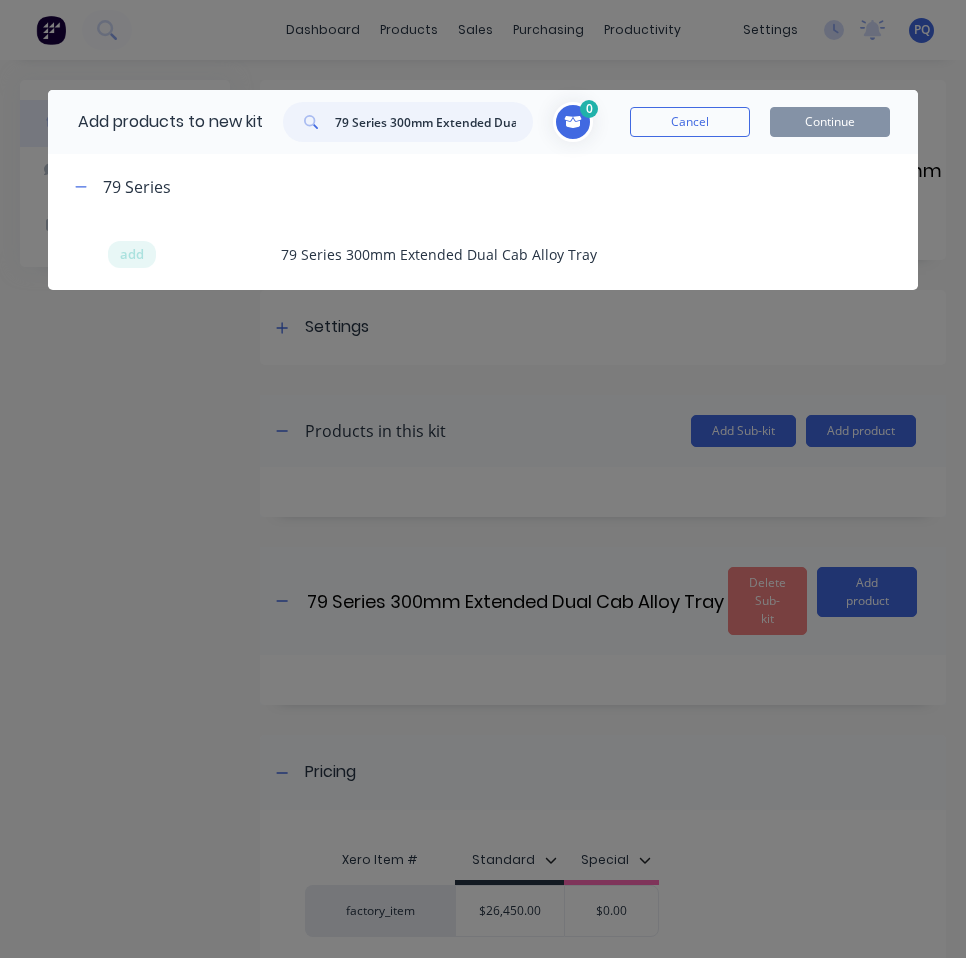 click on "79 Series 300mm Extended Dual Cab Alloy Tray" at bounding box center (434, 122) 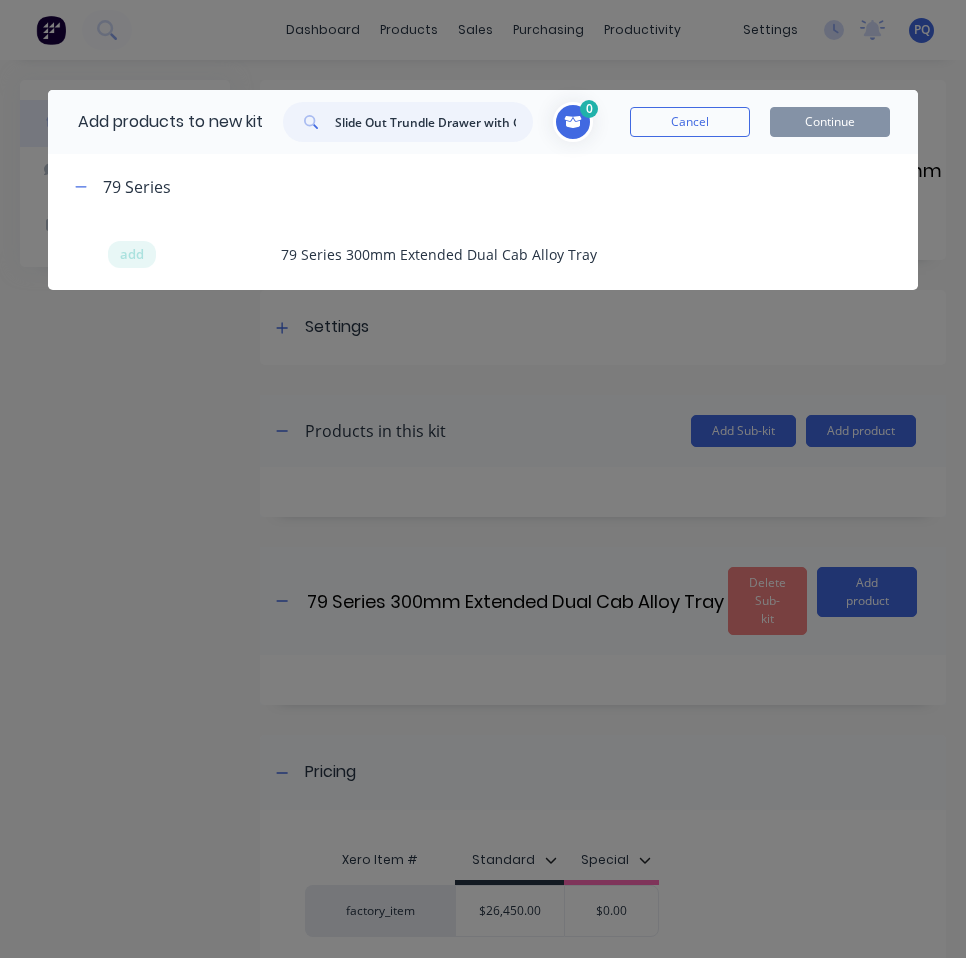 scroll, scrollTop: 0, scrollLeft: 201, axis: horizontal 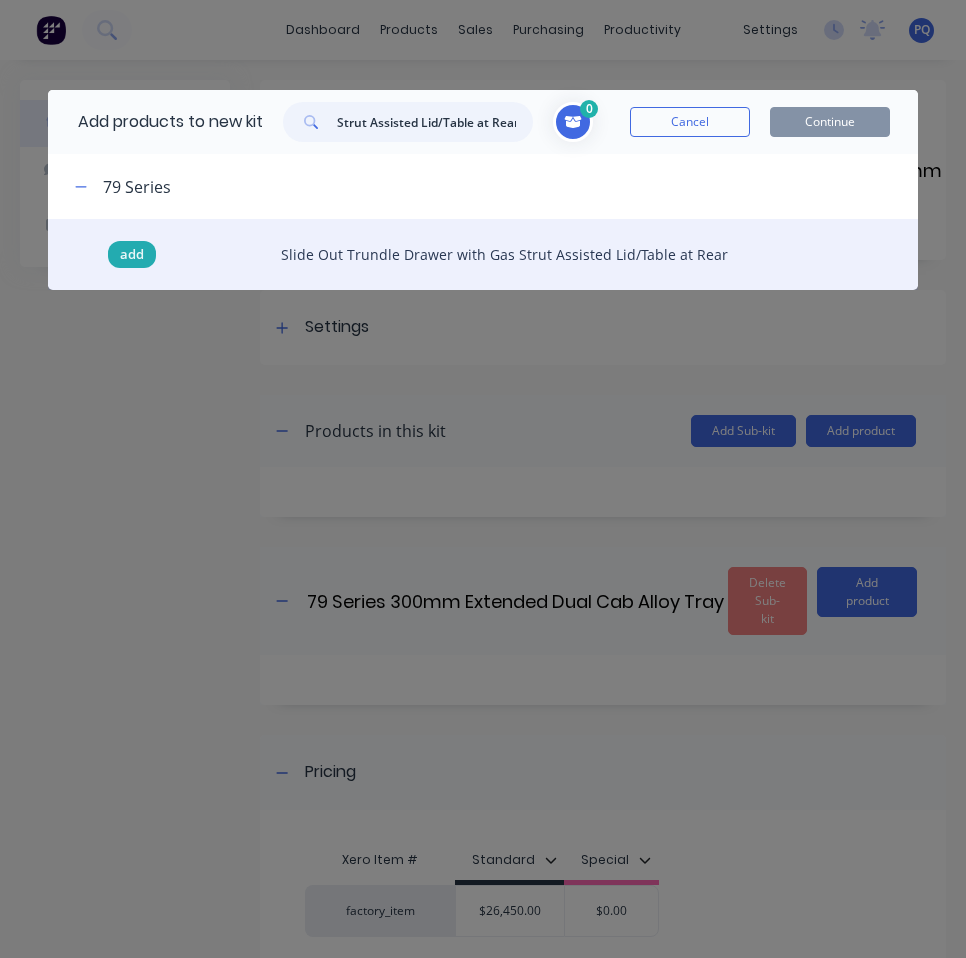 type on "Slide Out Trundle Drawer with Gas Strut Assisted Lid/Table at Rear" 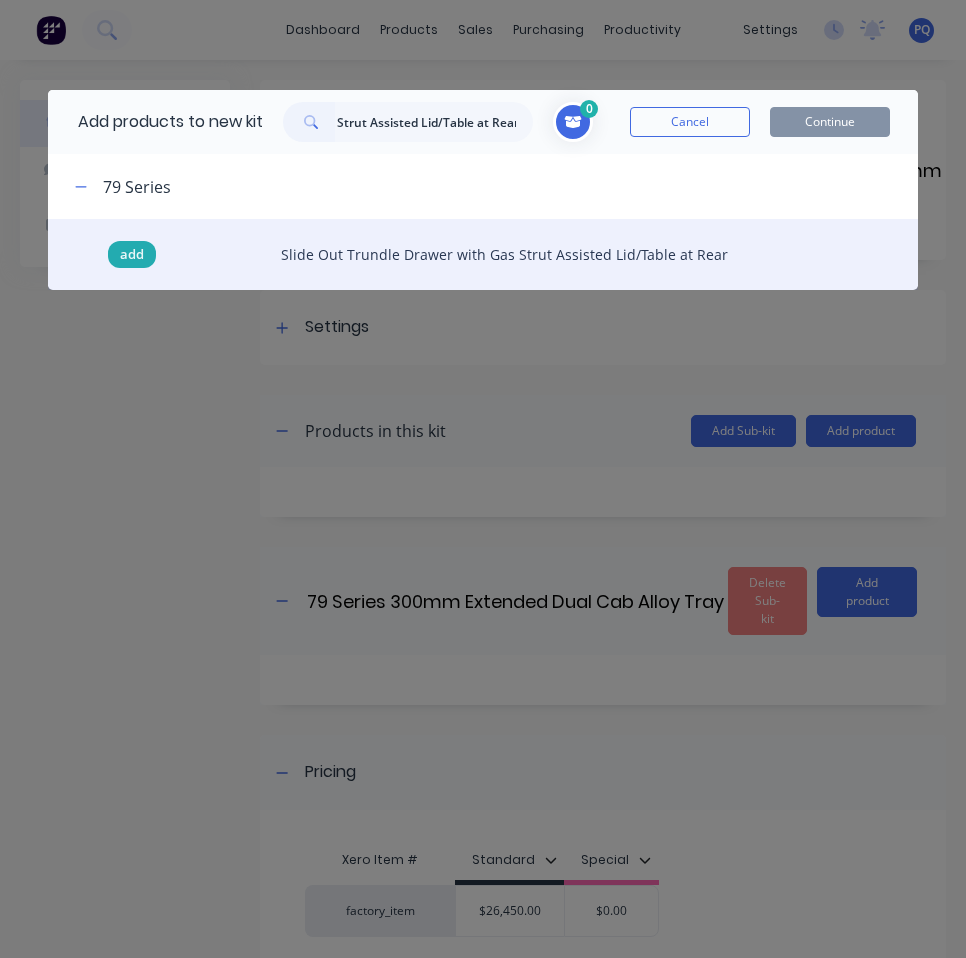 scroll, scrollTop: 0, scrollLeft: 0, axis: both 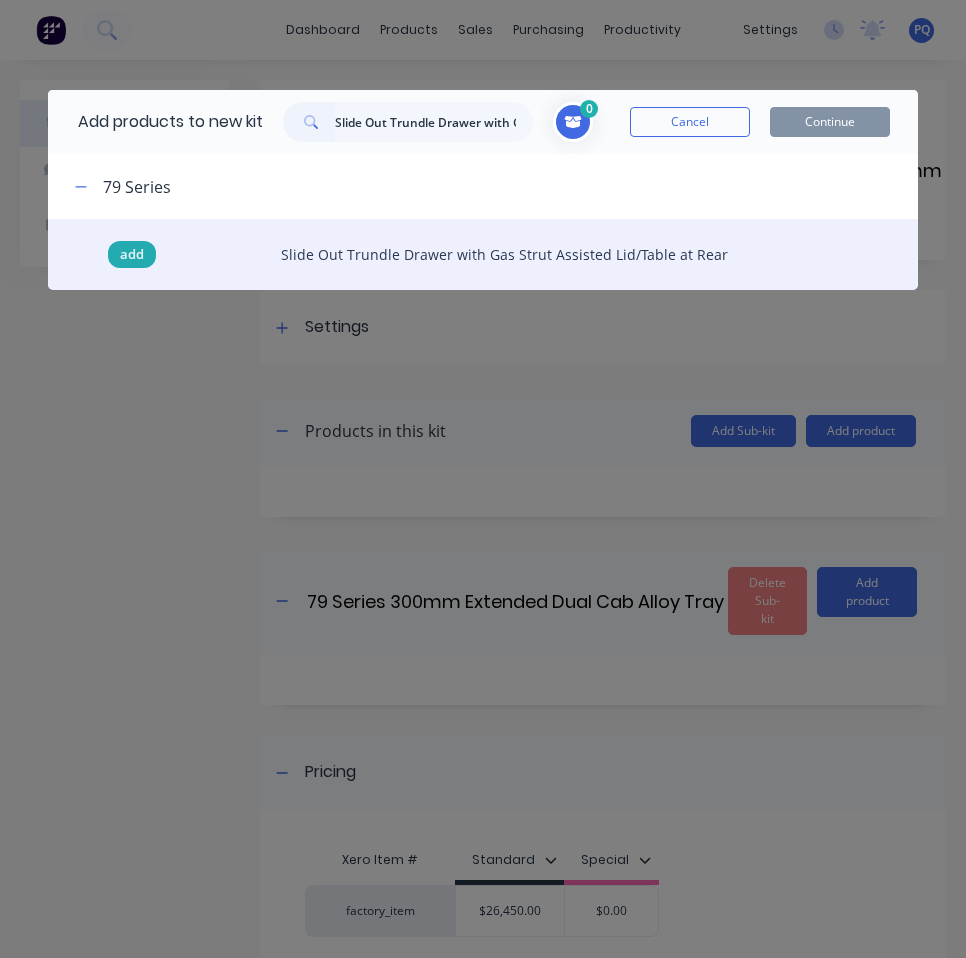 click on "add" at bounding box center [132, 255] 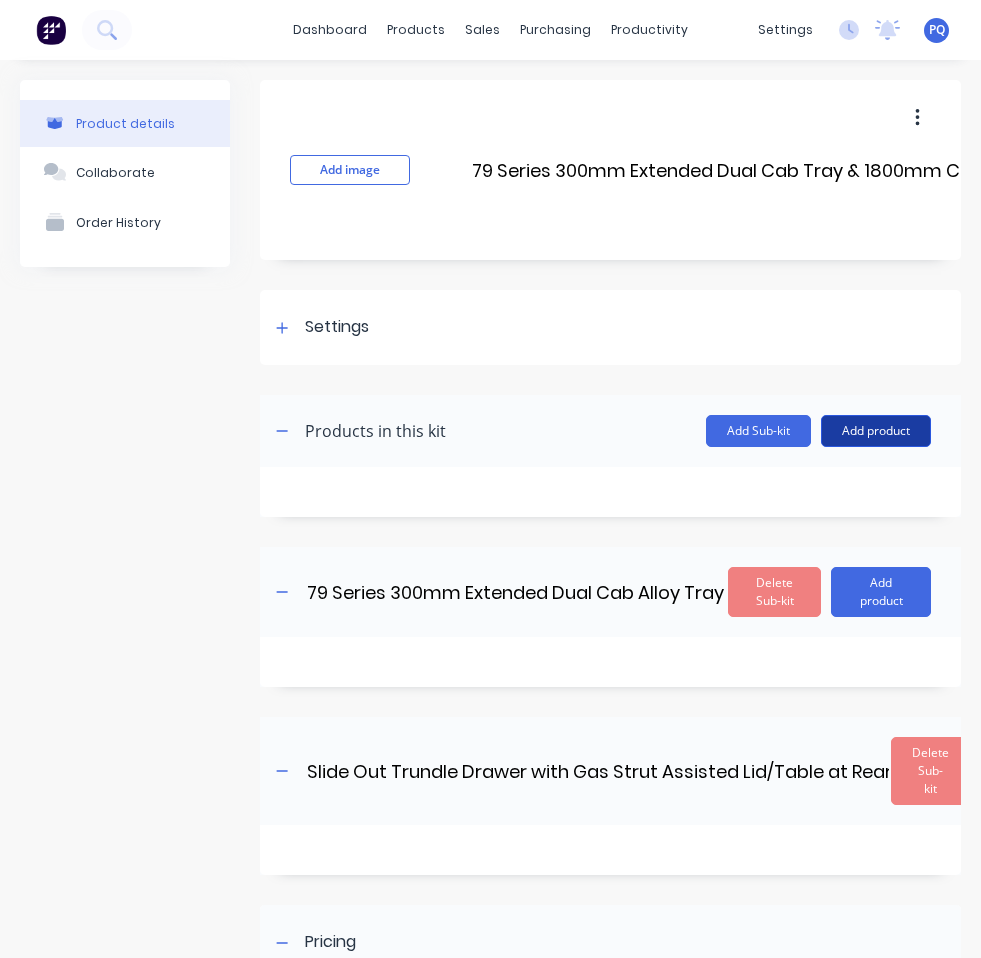 click on "Add product" at bounding box center (876, 431) 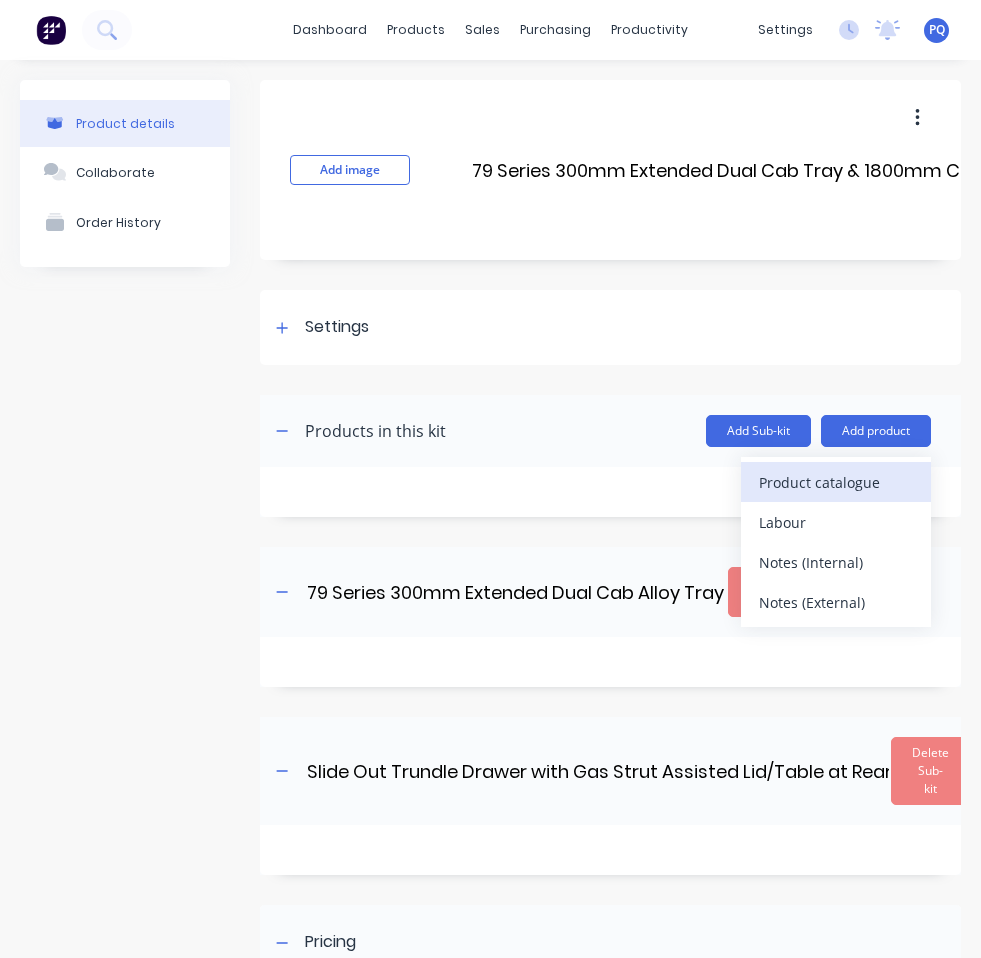 click on "Product catalogue" at bounding box center [836, 482] 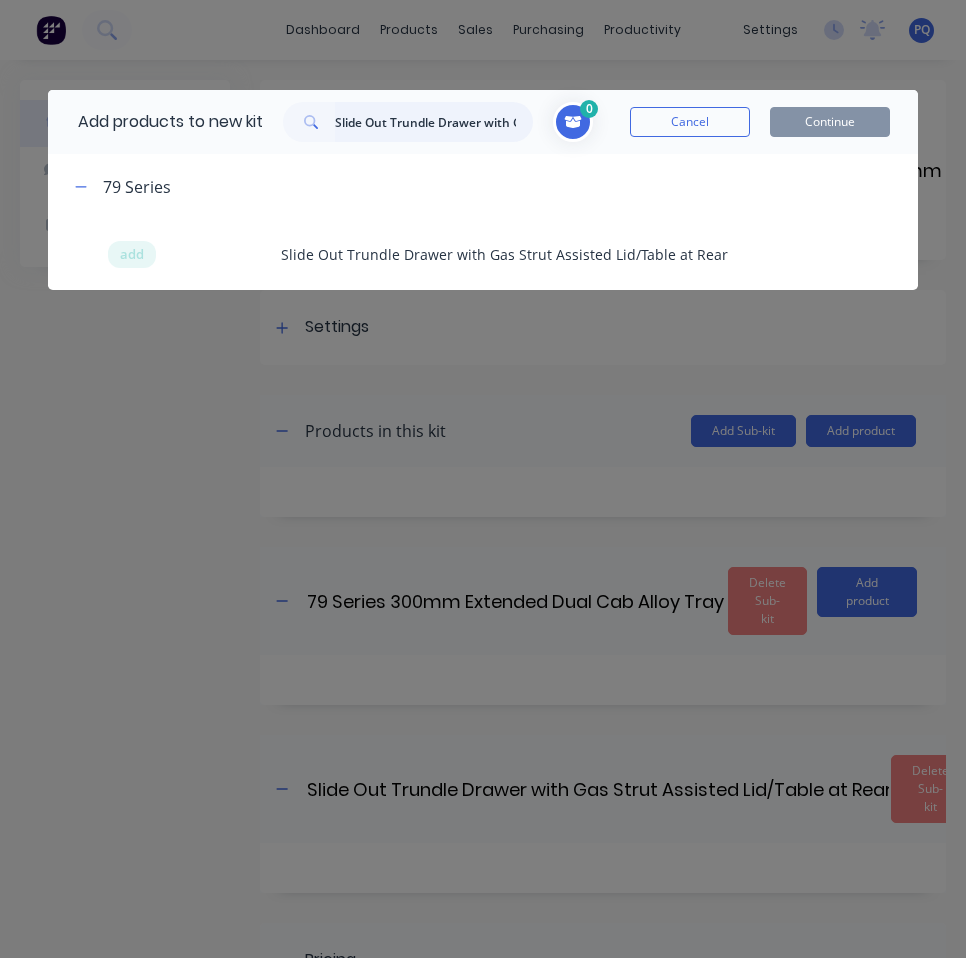 click on "Slide Out Trundle Drawer with Gas Strut Assisted Lid/Table at Rear" at bounding box center (434, 122) 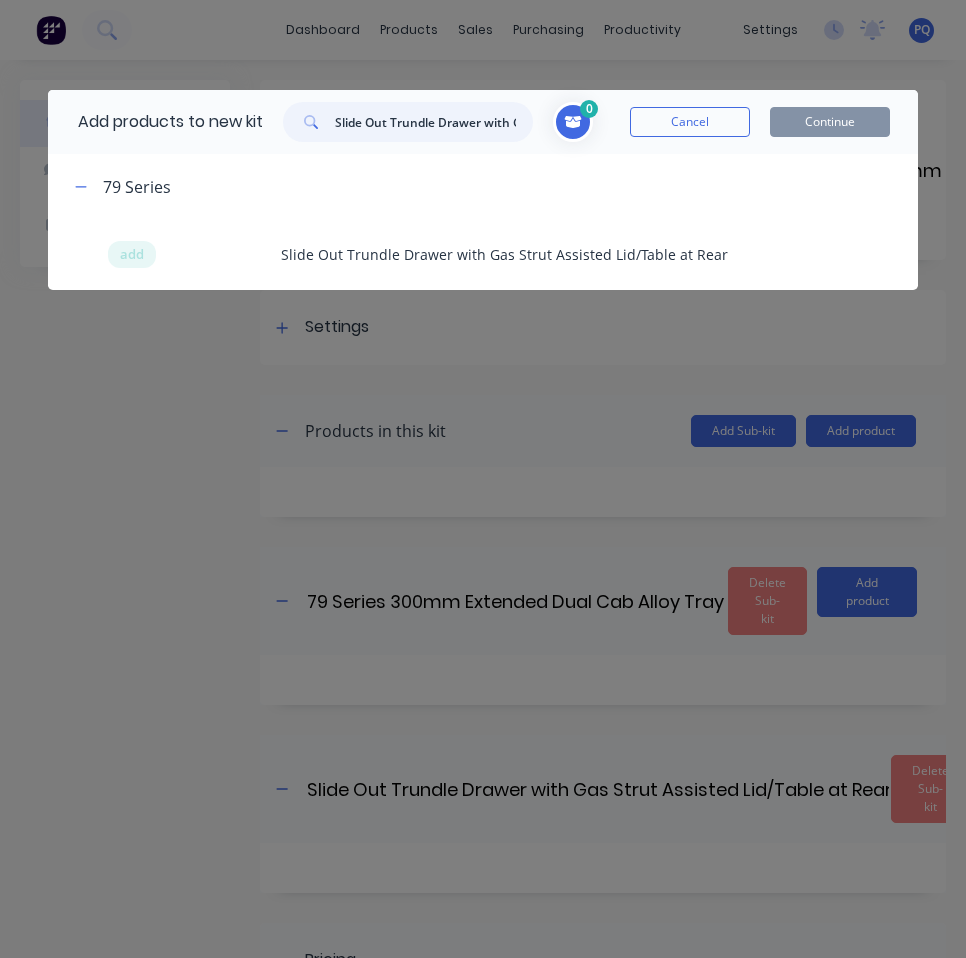 click on "Slide Out Trundle Drawer with Gas Strut Assisted Lid/Table at Rear" at bounding box center [434, 122] 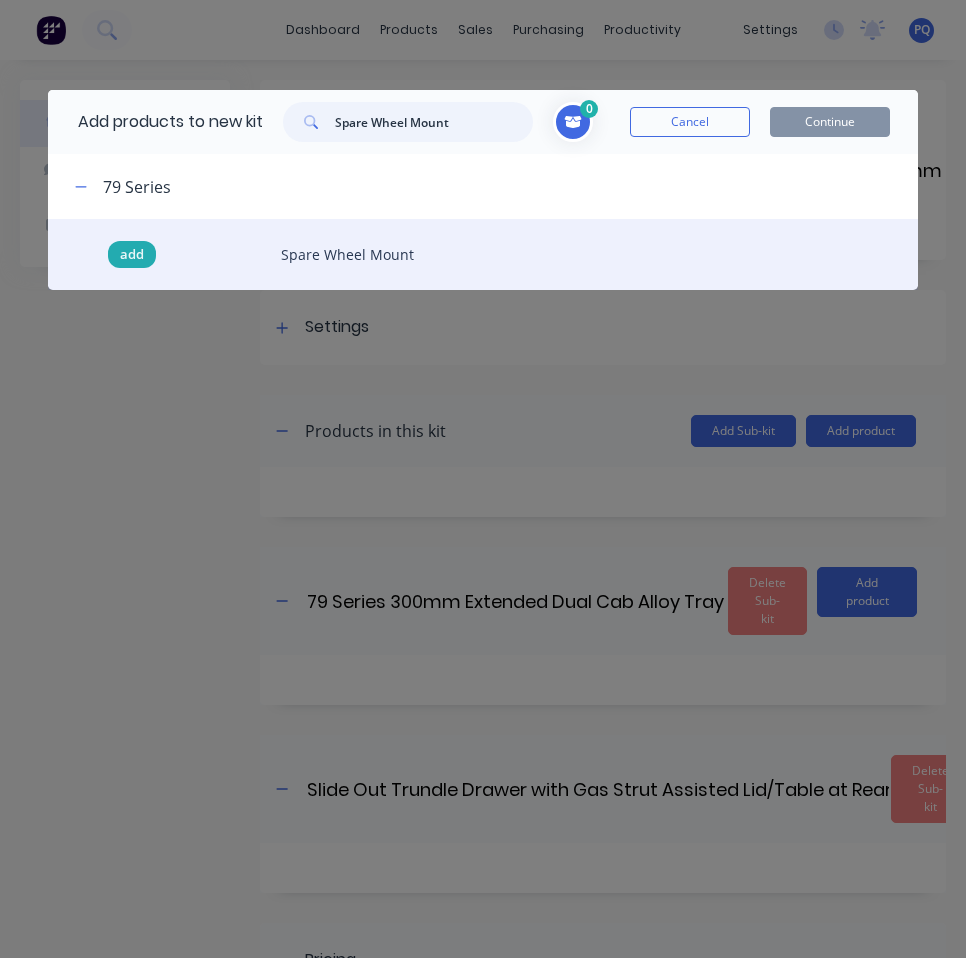 type on "Spare Wheel Mount" 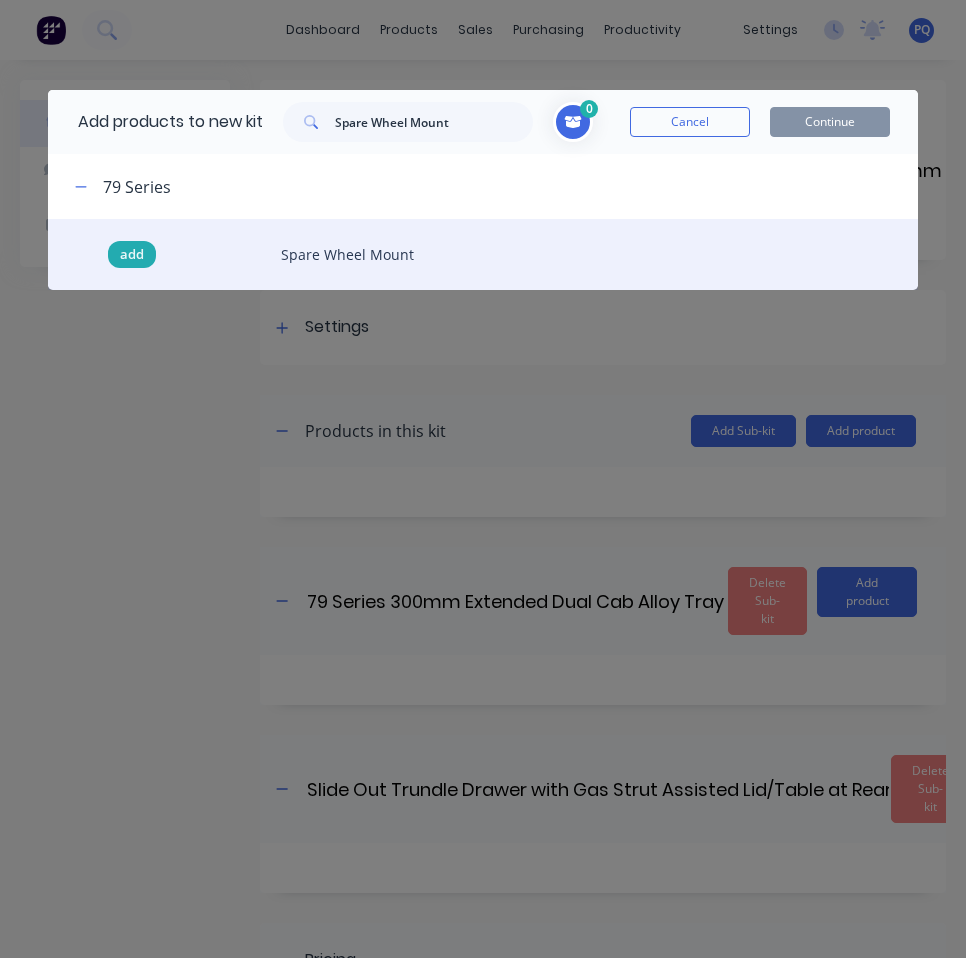 click on "add" at bounding box center [132, 255] 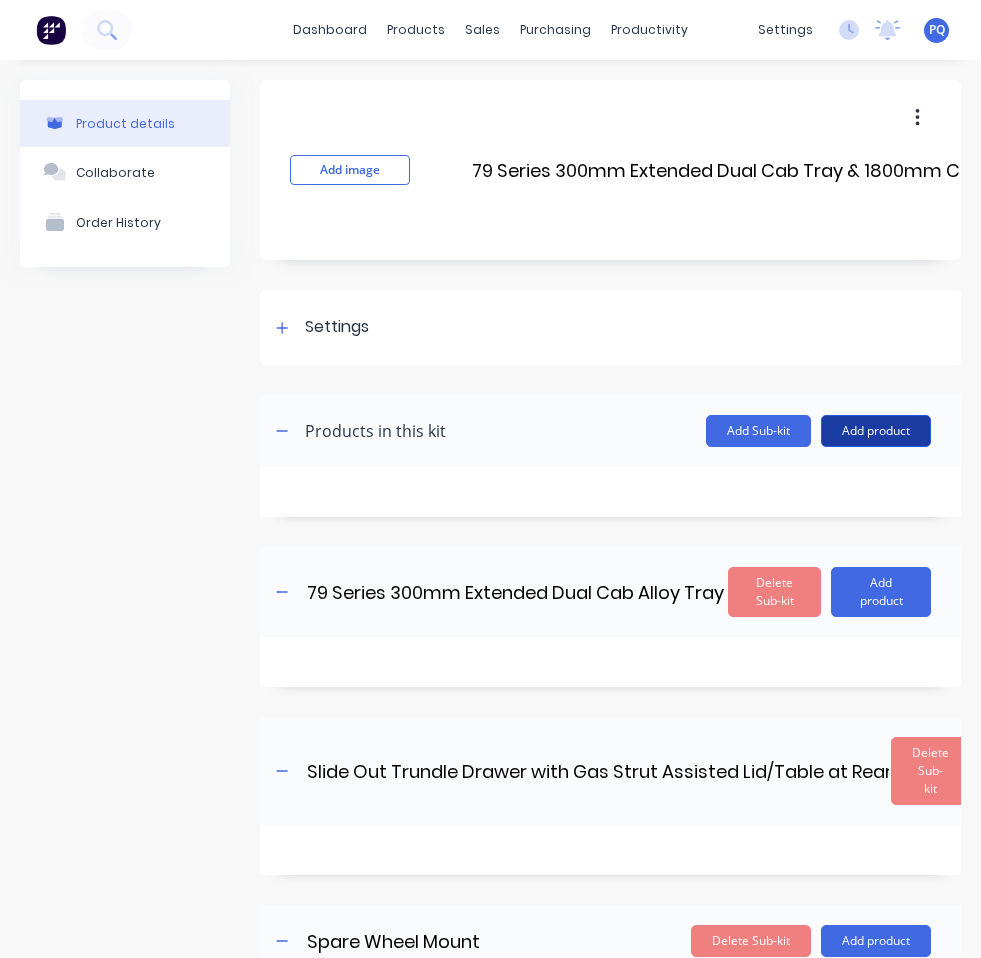 click on "Add product" at bounding box center [876, 431] 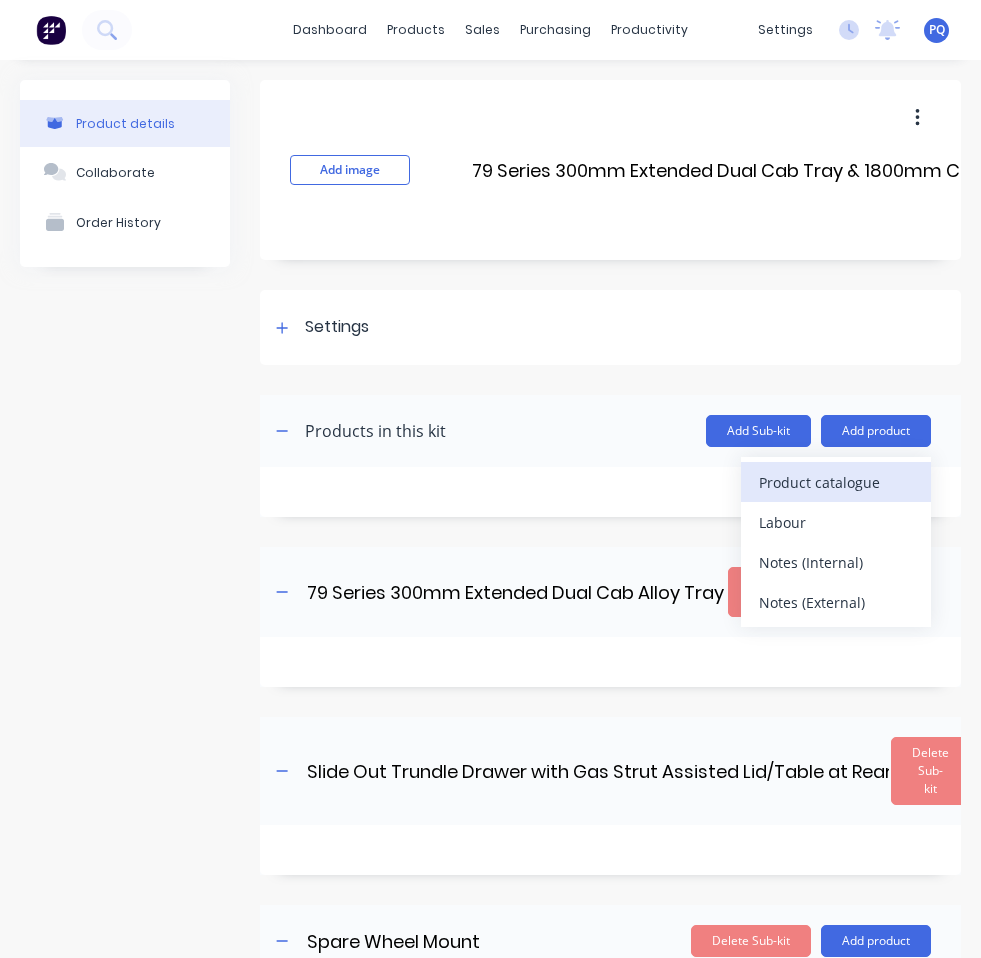 click on "Product catalogue" at bounding box center (836, 482) 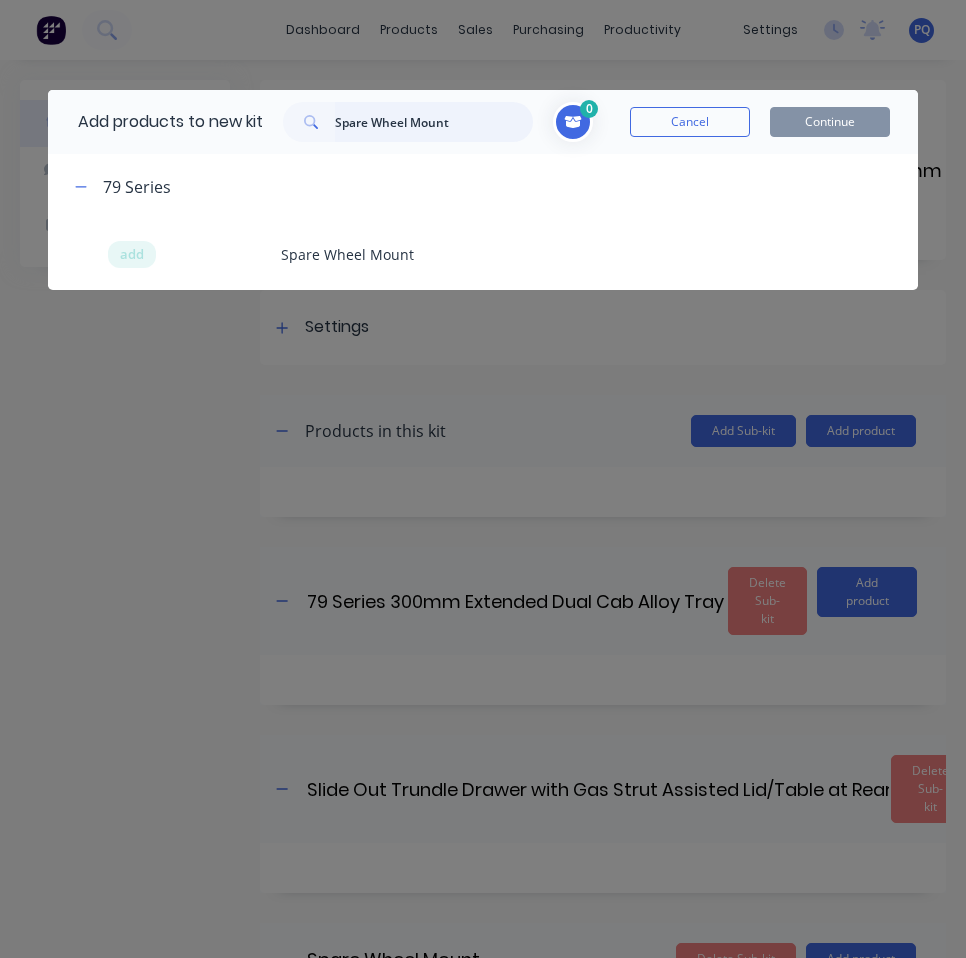 click on "Spare Wheel Mount" at bounding box center [434, 122] 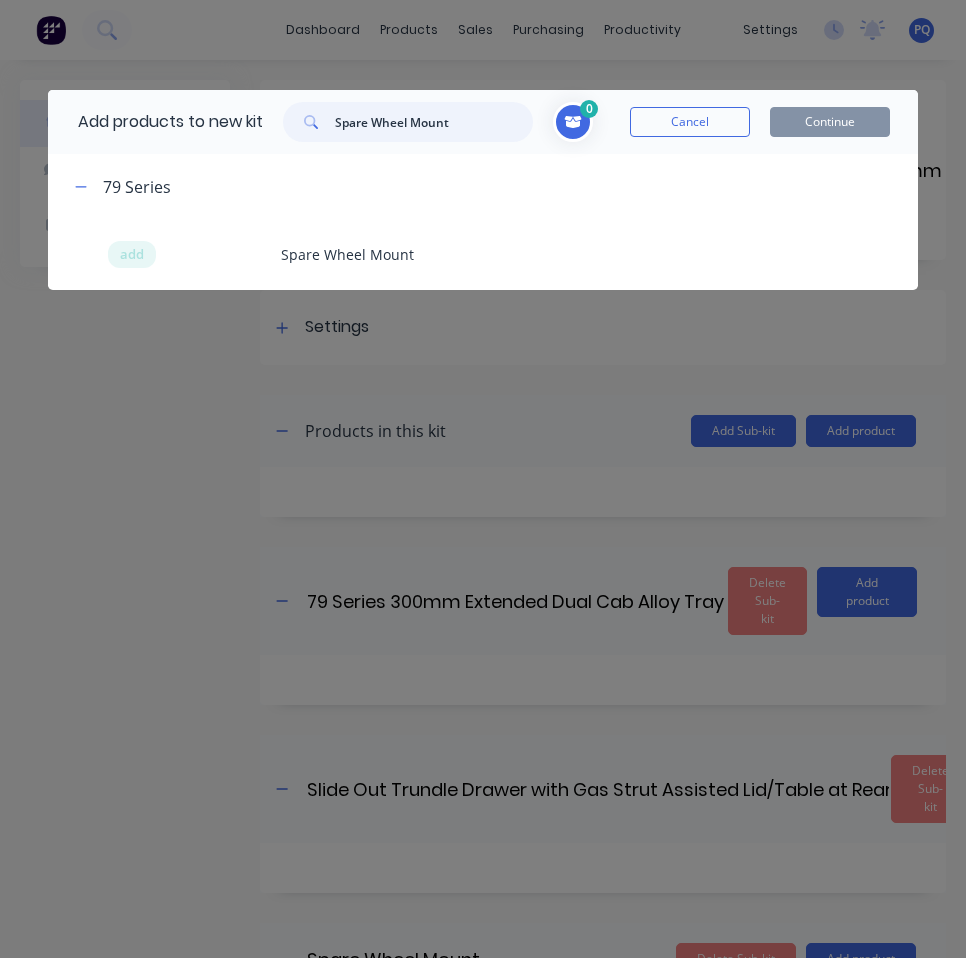 click on "Spare Wheel Mount" at bounding box center [434, 122] 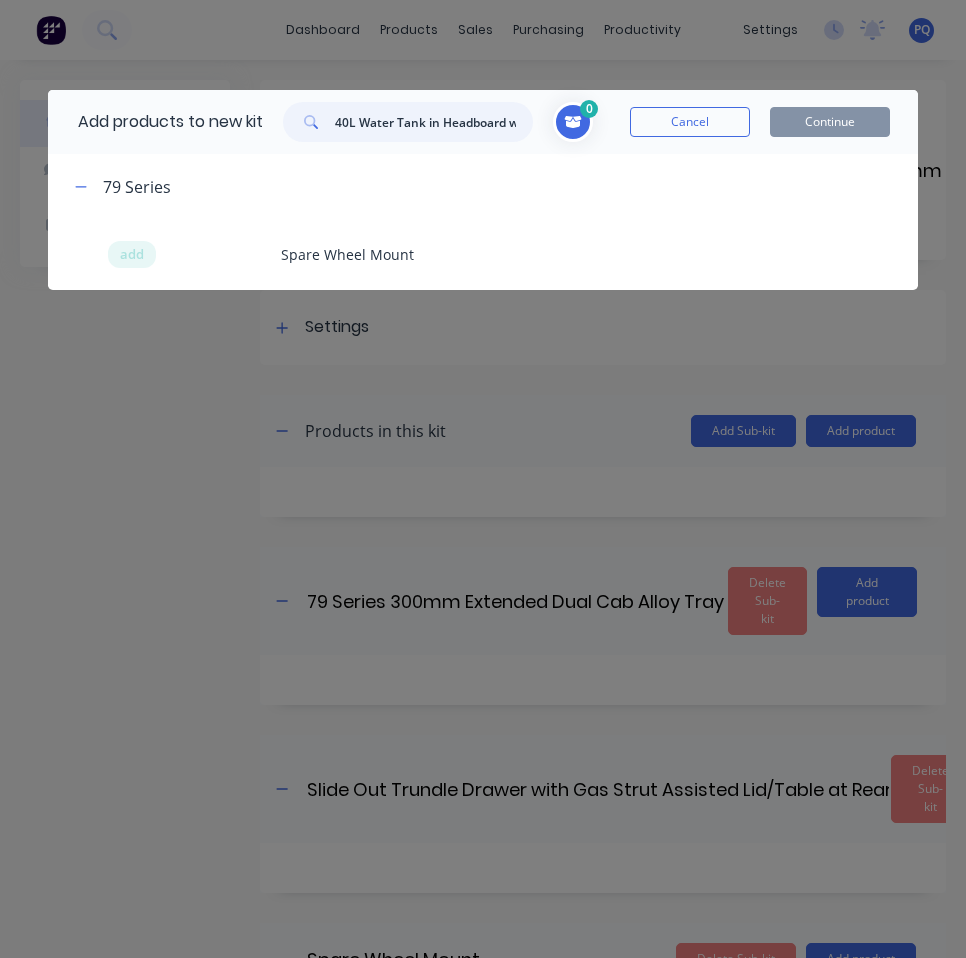 scroll, scrollTop: 0, scrollLeft: 362, axis: horizontal 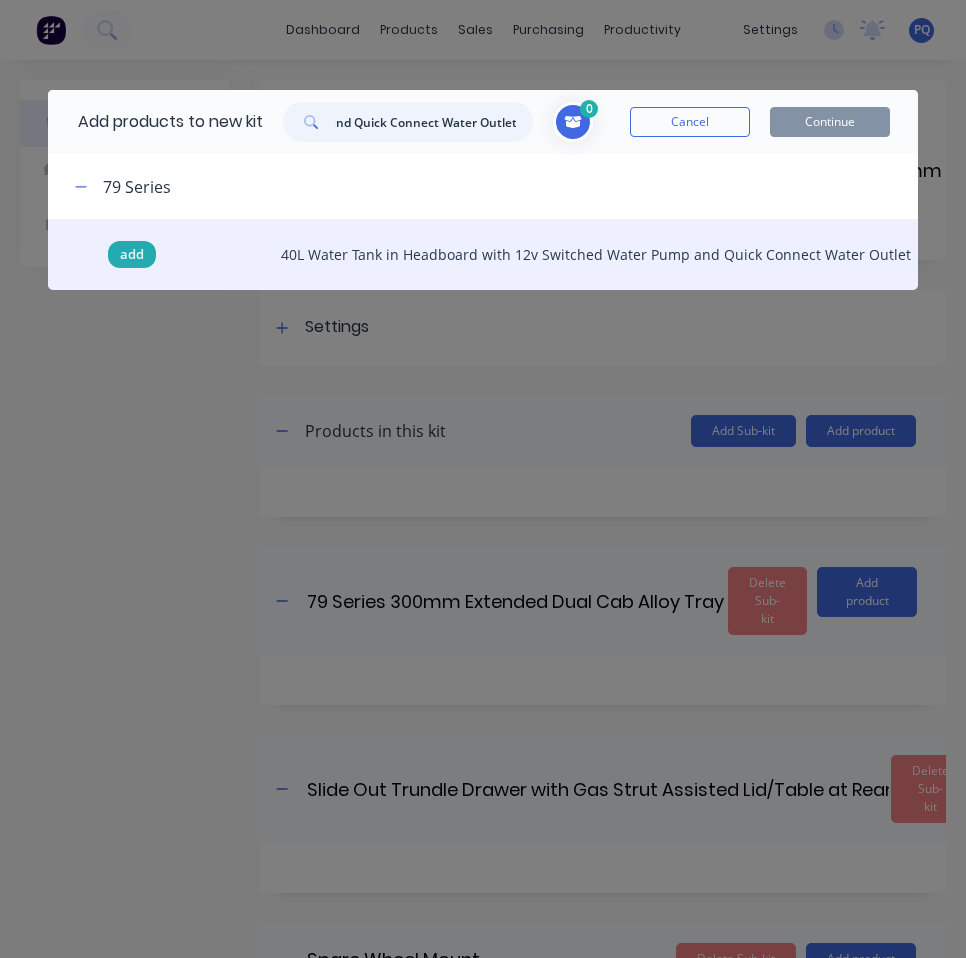 type on "40L Water Tank in Headboard with 12v Switched Water Pump and Quick Connect Water Outlet" 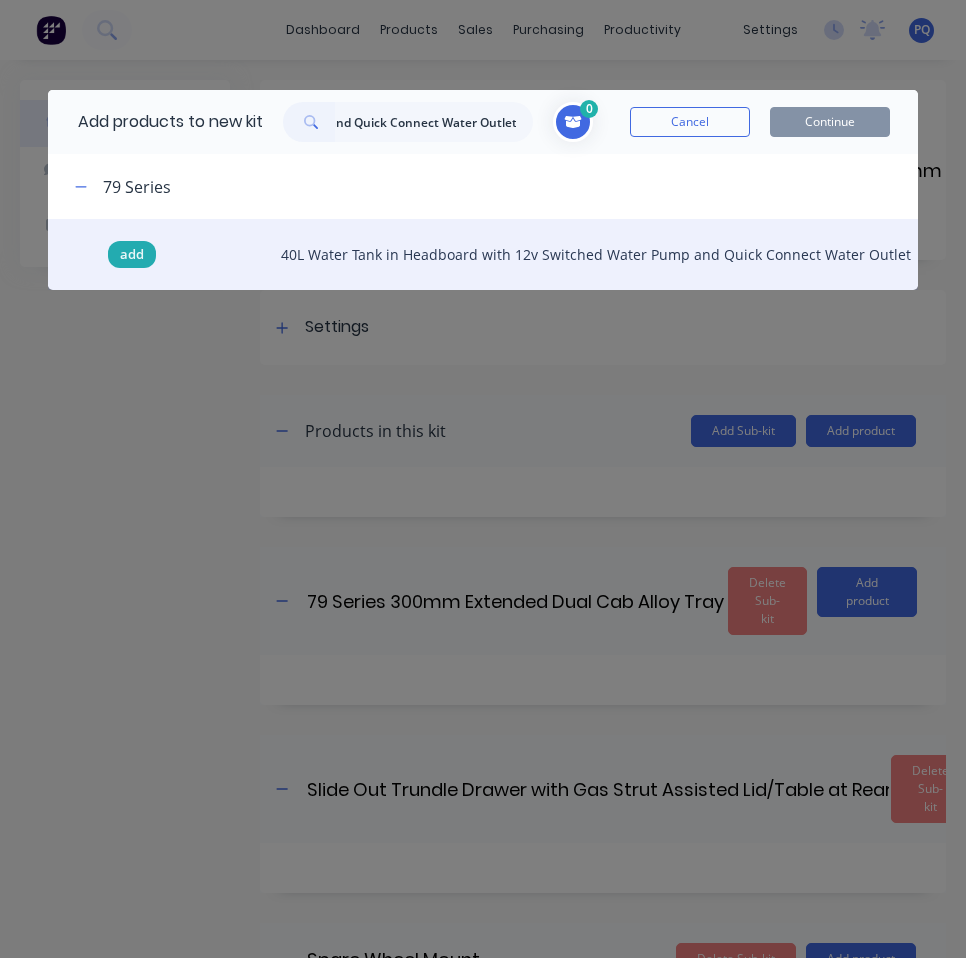 click on "add" at bounding box center [132, 255] 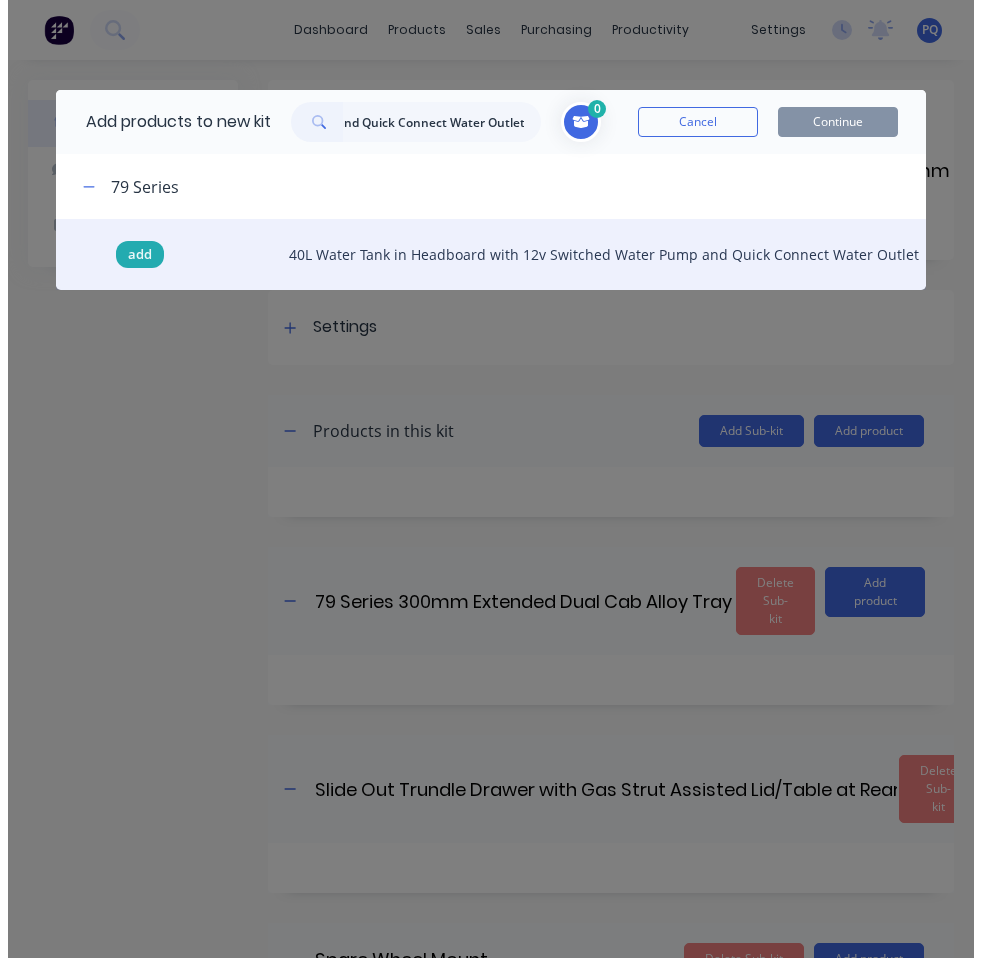 scroll, scrollTop: 0, scrollLeft: 0, axis: both 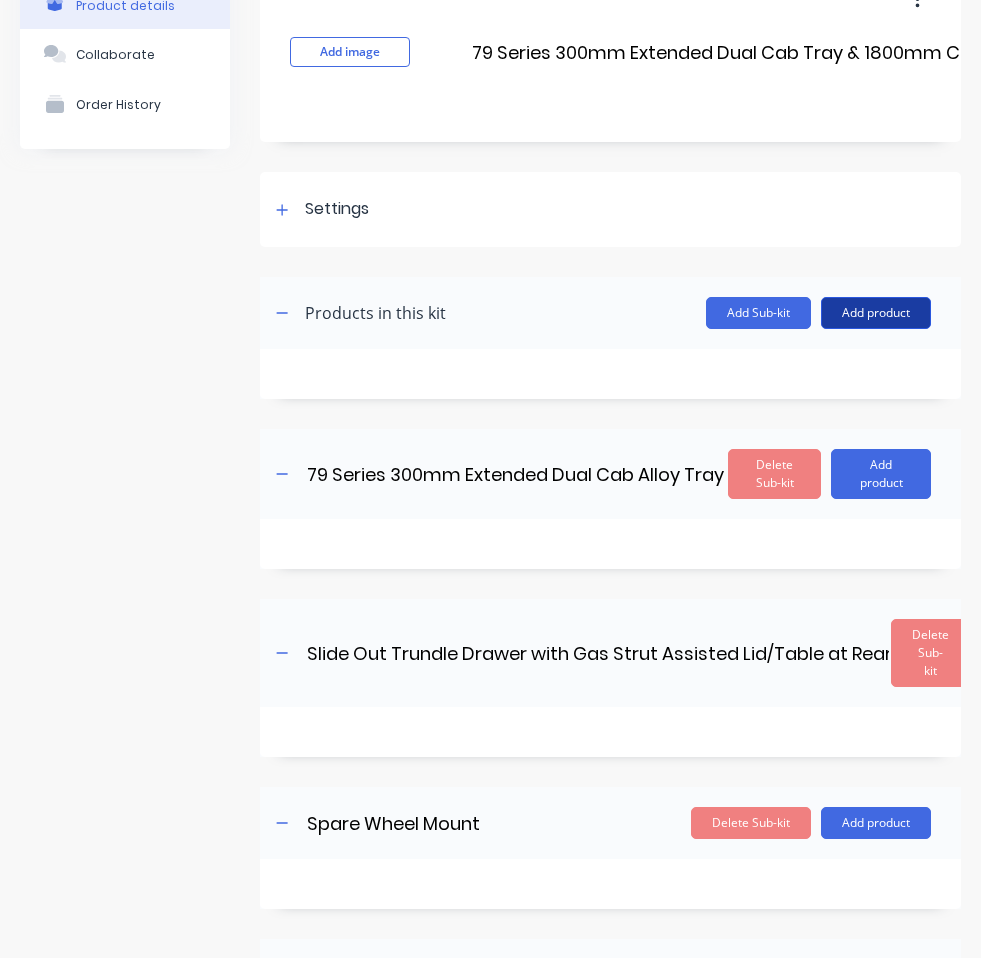 click on "Add product" at bounding box center (876, 313) 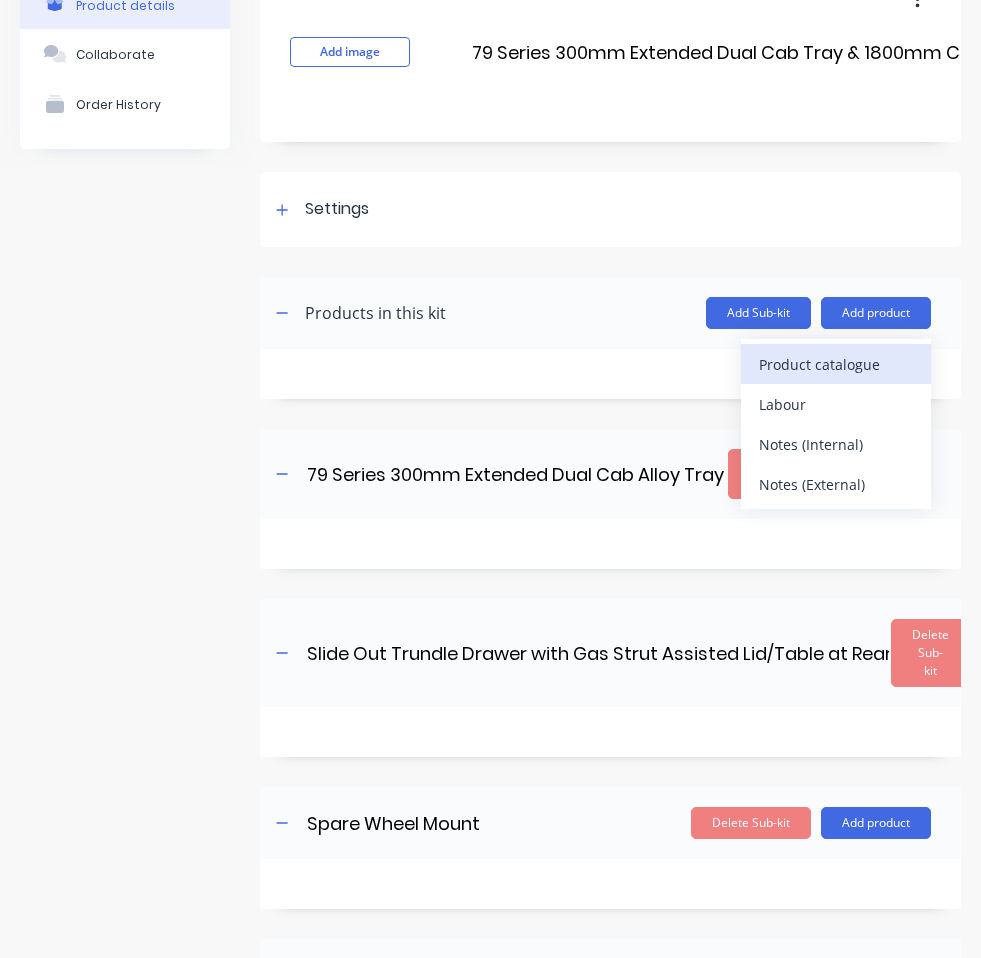 click on "Product catalogue" at bounding box center [836, 364] 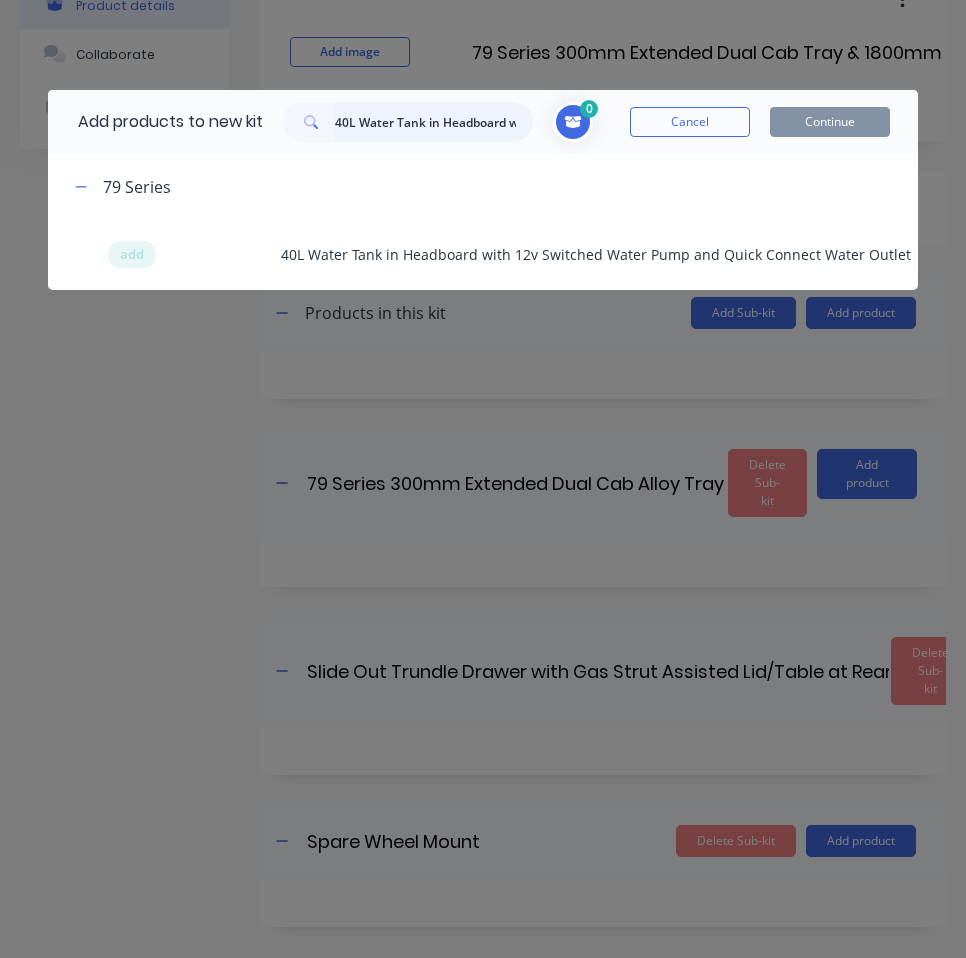 click on "40L Water Tank in Headboard with 12v Switched Water Pump and Quick Connect Water Outlet" at bounding box center (434, 122) 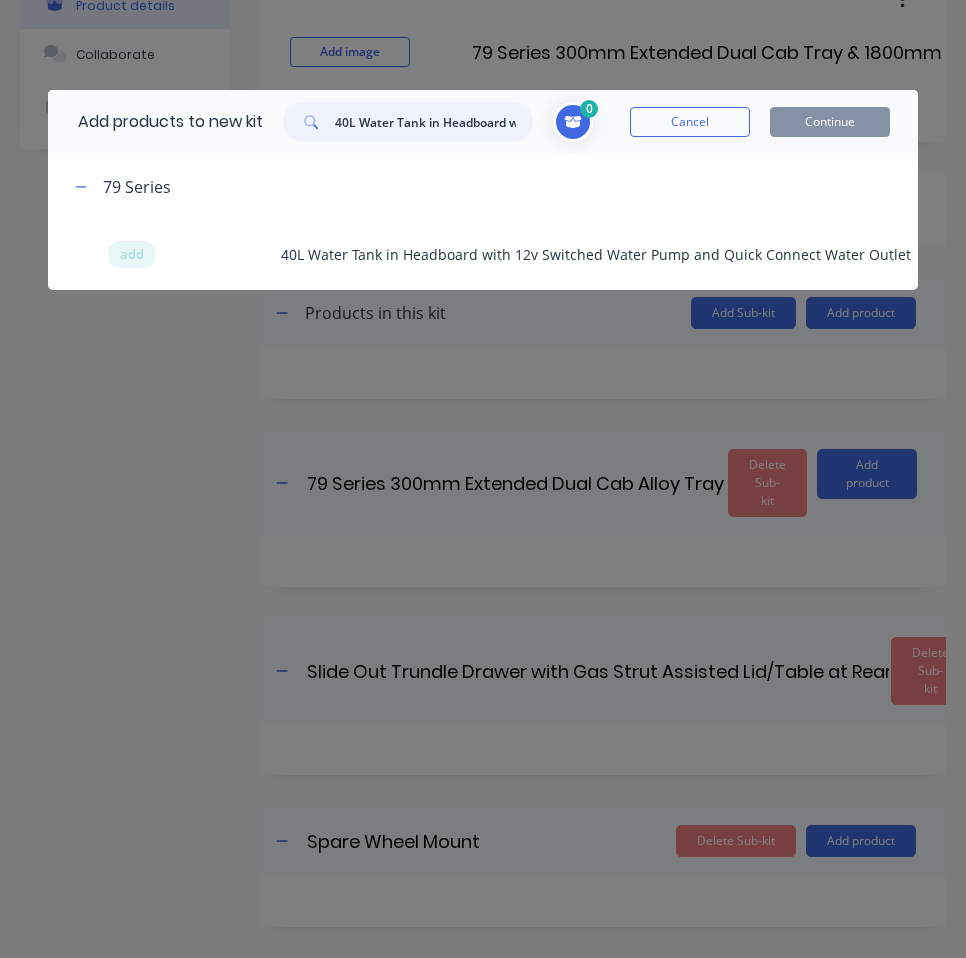 click on "40L Water Tank in Headboard with 12v Switched Water Pump and Quick Connect Water Outlet" at bounding box center [434, 122] 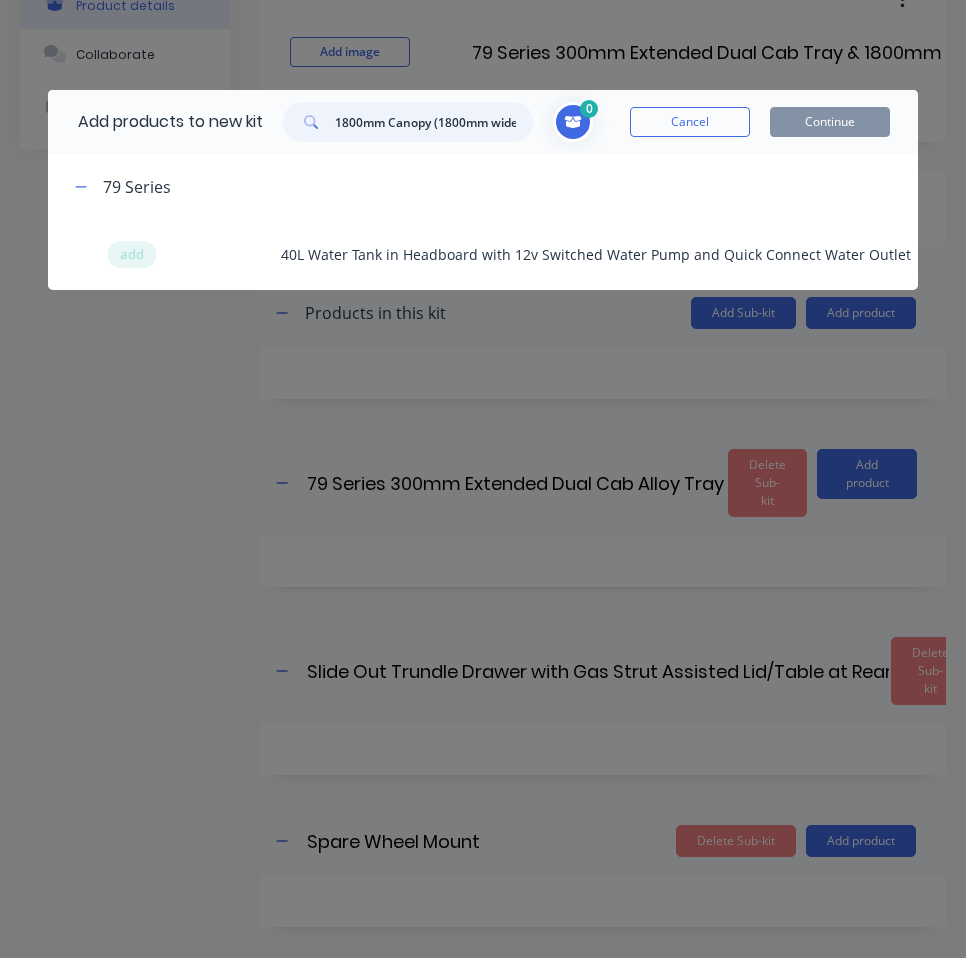 scroll, scrollTop: 0, scrollLeft: 7, axis: horizontal 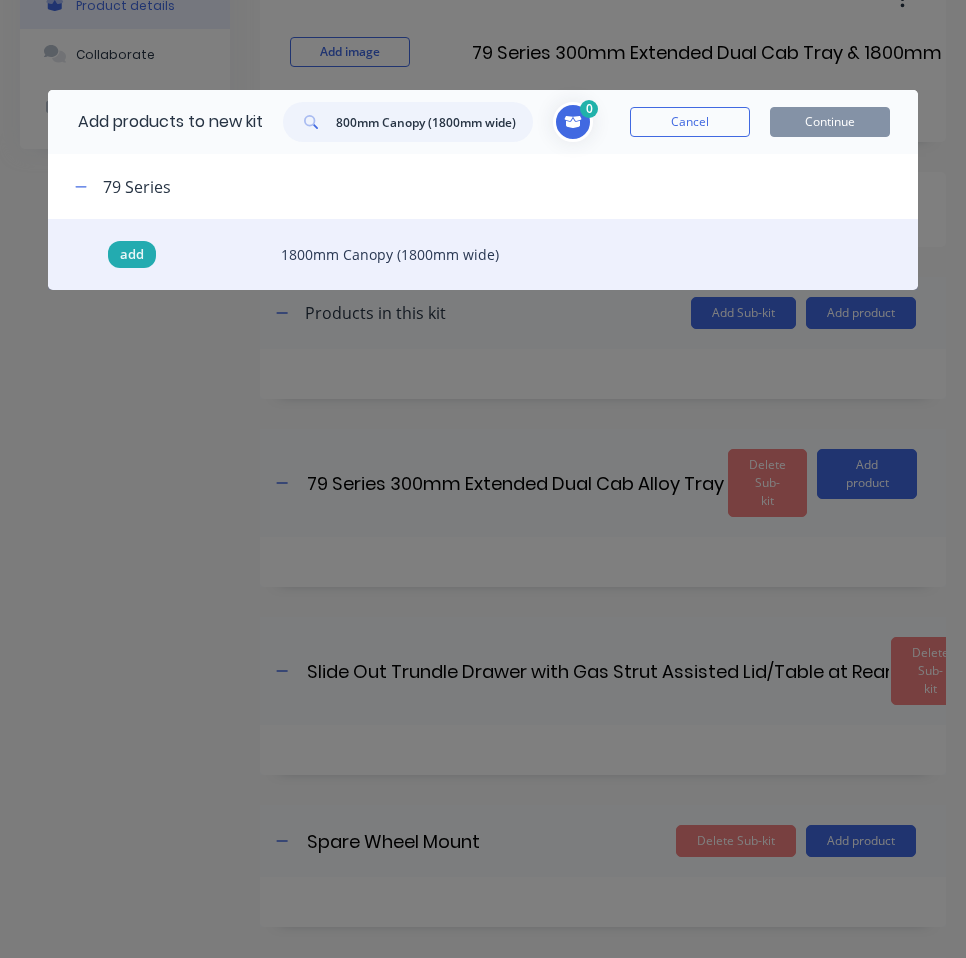 type on "1800mm Canopy (1800mm wide)" 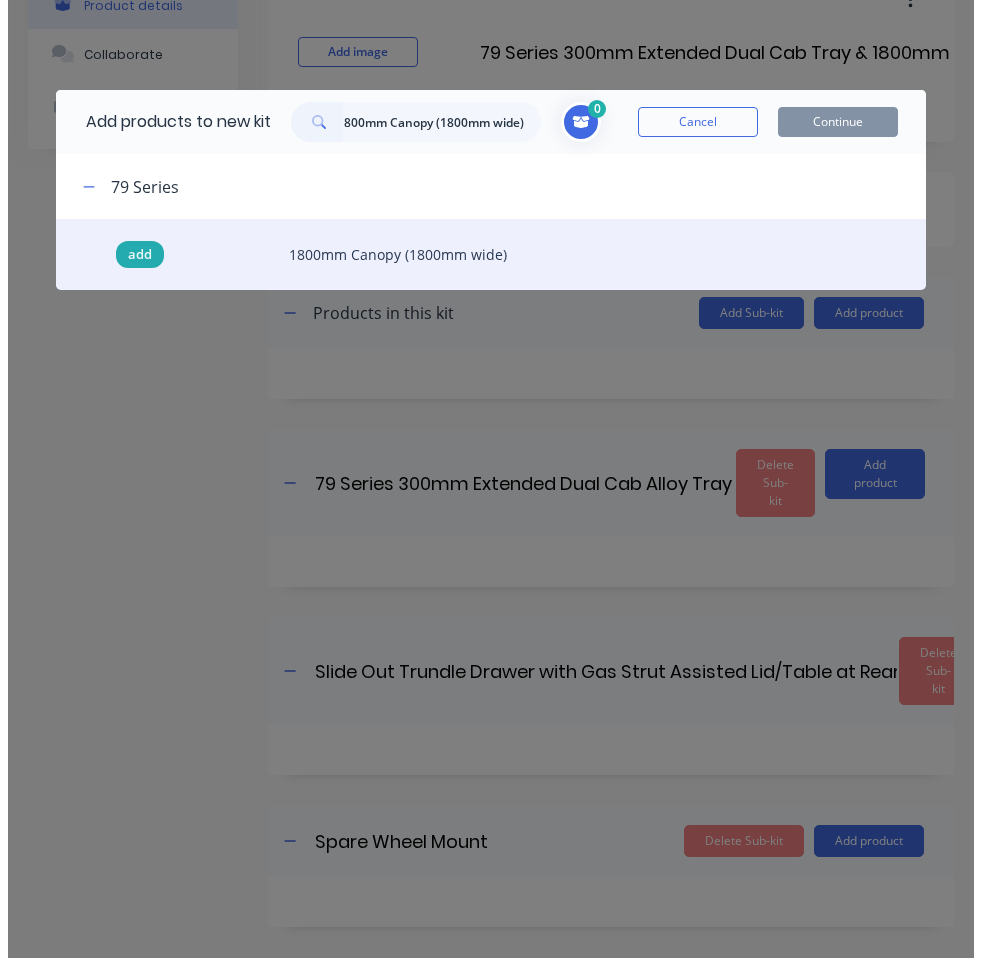 scroll, scrollTop: 0, scrollLeft: 0, axis: both 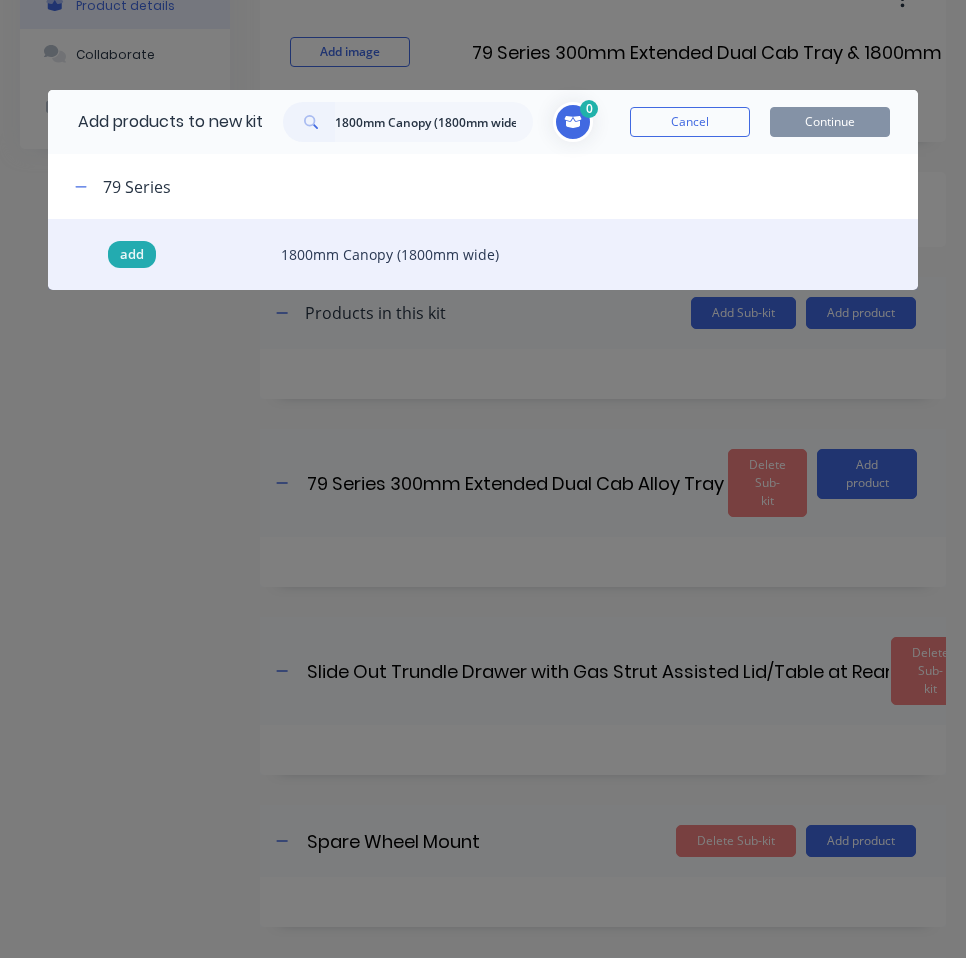 click on "add" at bounding box center [132, 255] 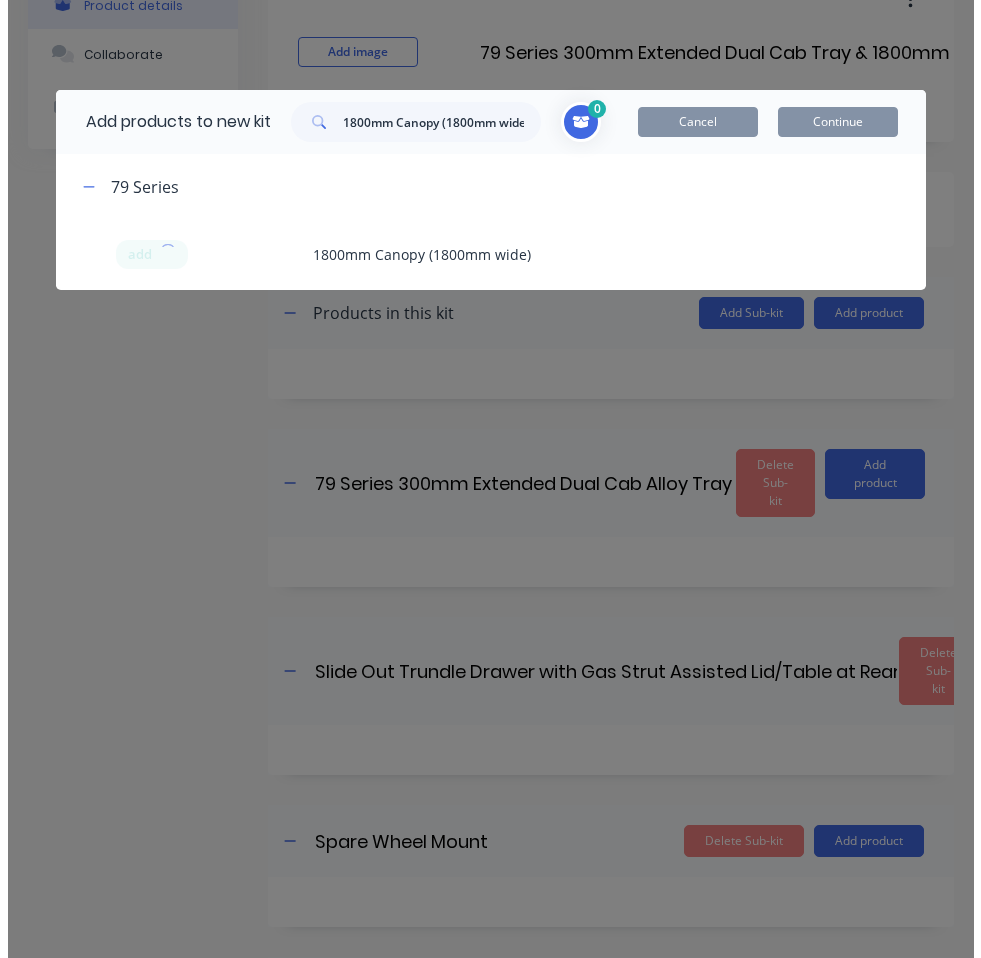 scroll, scrollTop: 306, scrollLeft: 0, axis: vertical 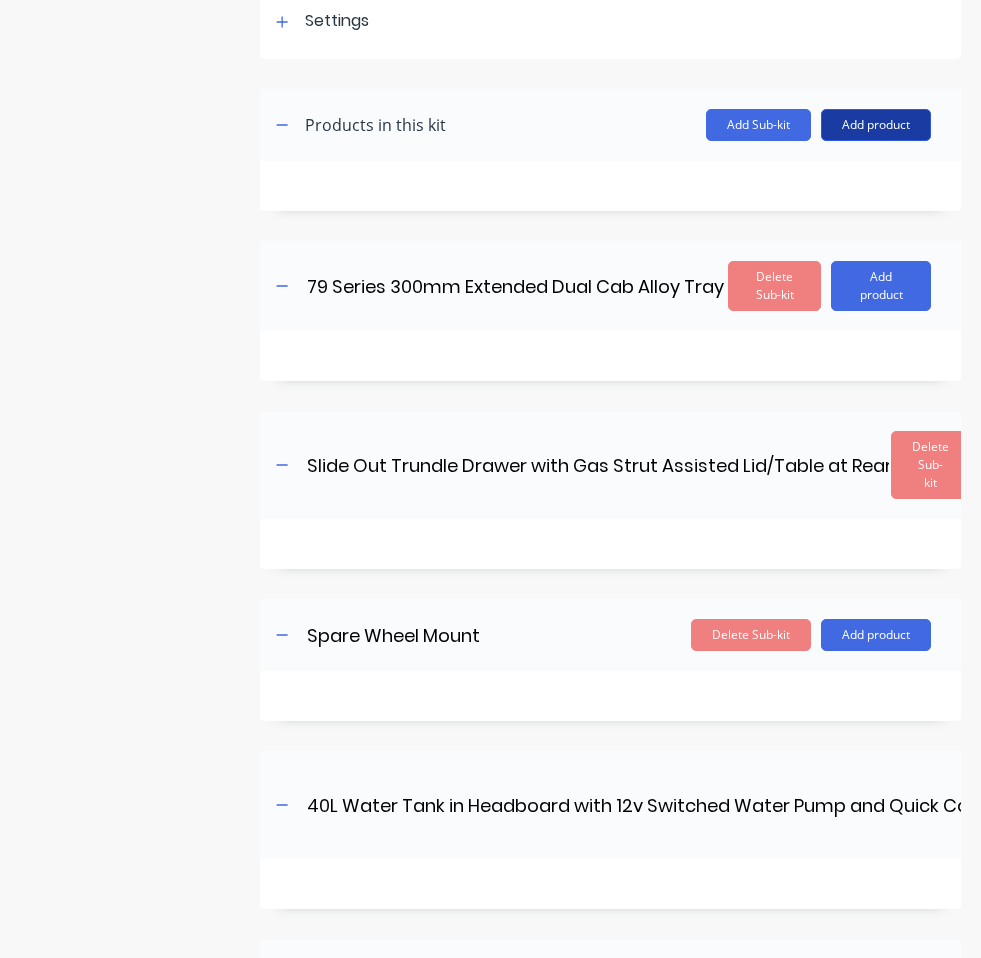 click on "Add product" at bounding box center (876, 125) 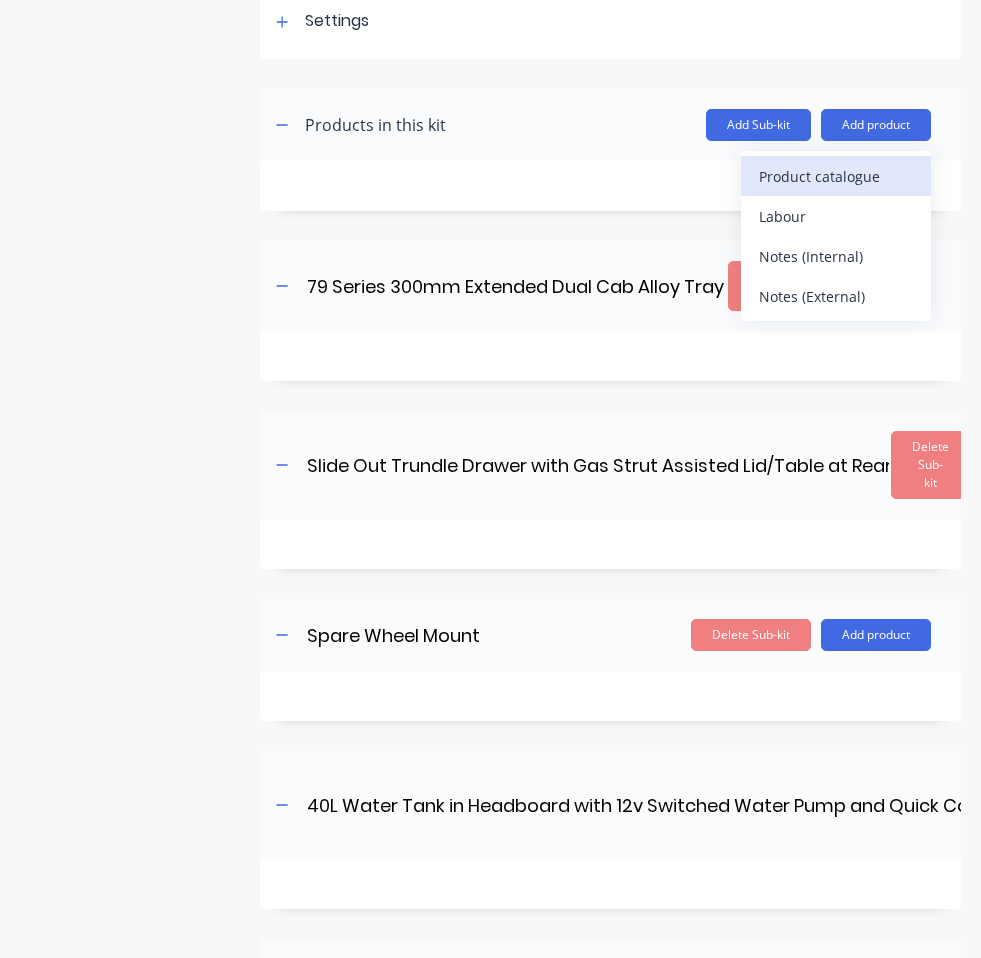 click on "Product catalogue" at bounding box center (836, 176) 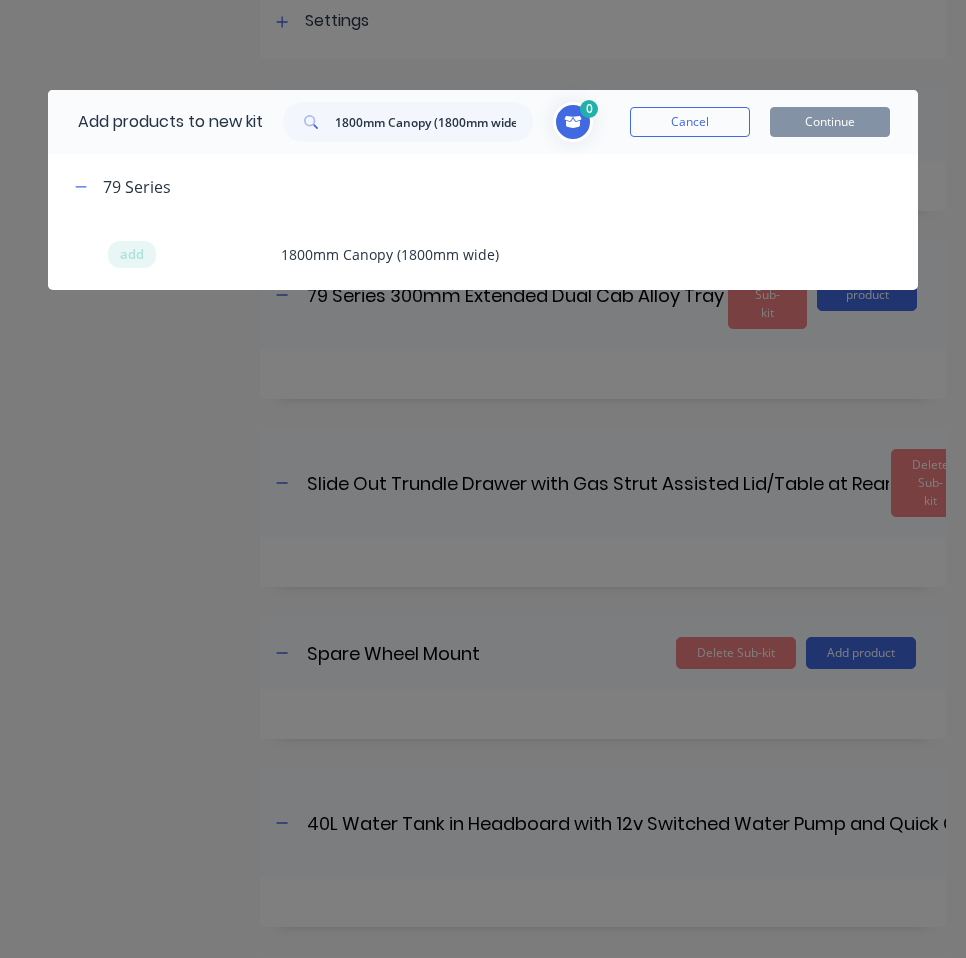 click at bounding box center (309, 122) 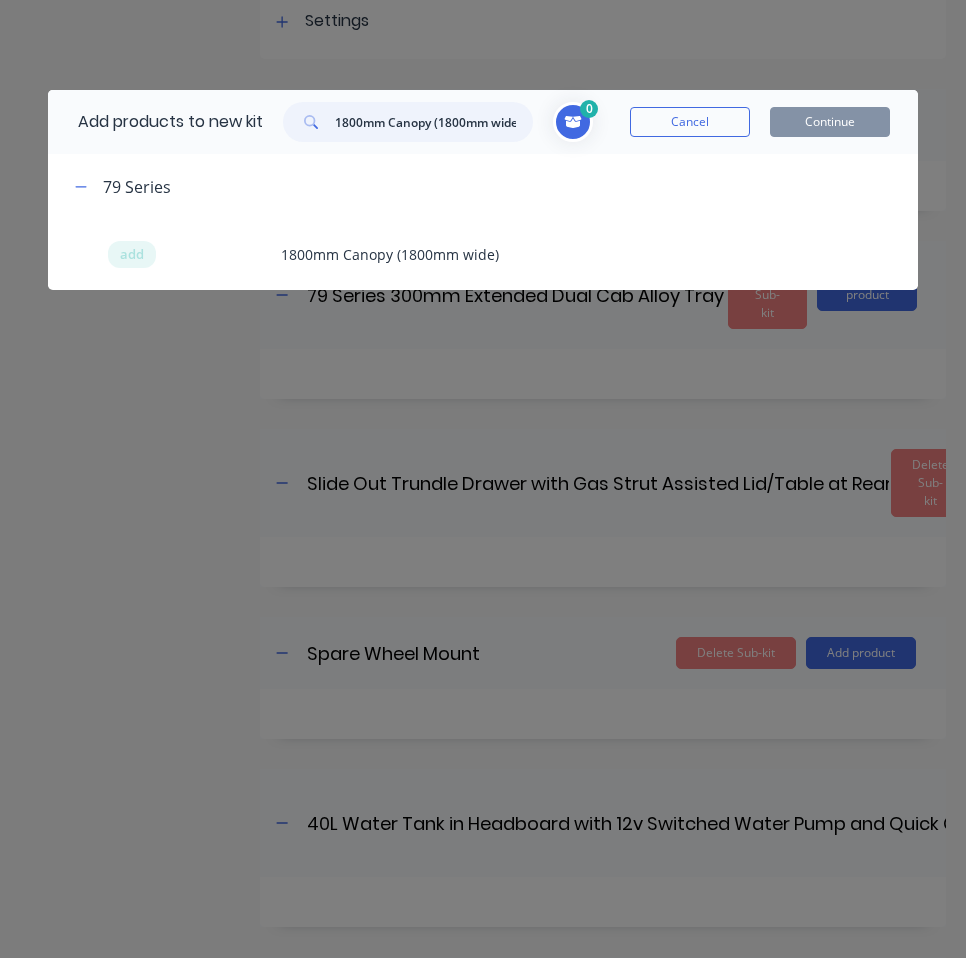 click on "1800mm Canopy (1800mm wide)" at bounding box center [434, 122] 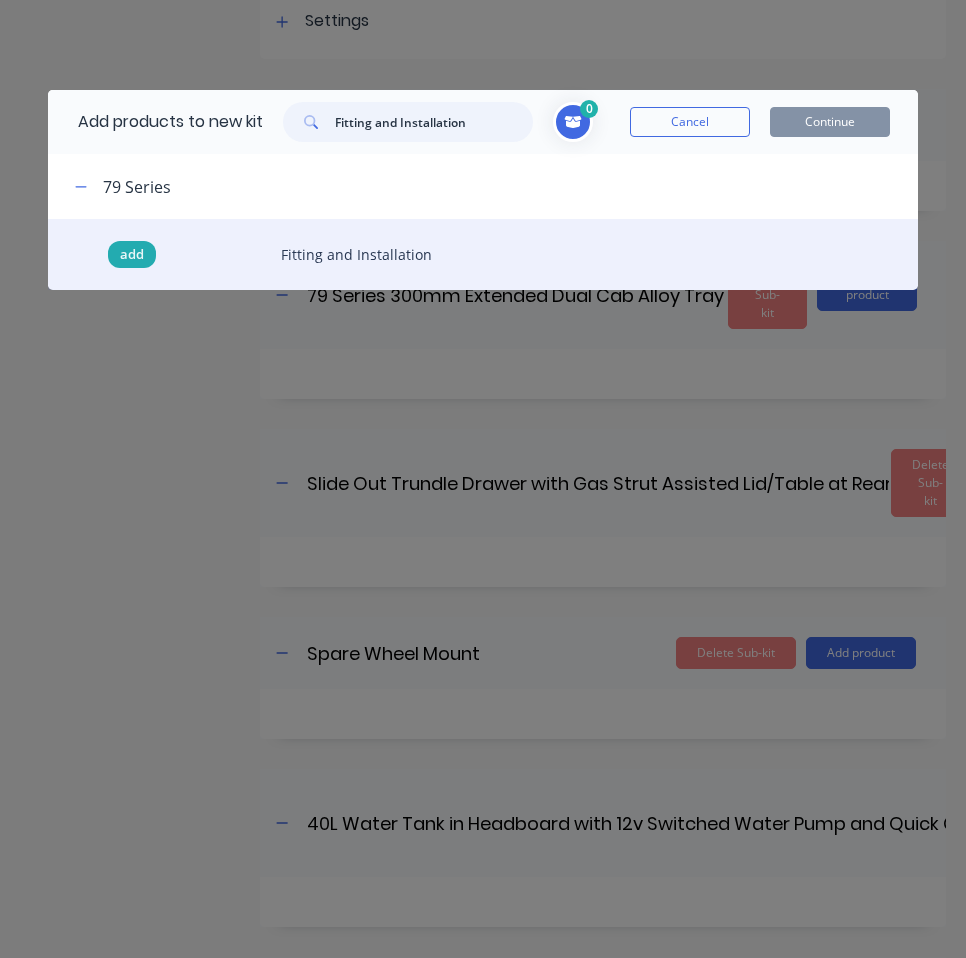 type on "Fitting and Installation" 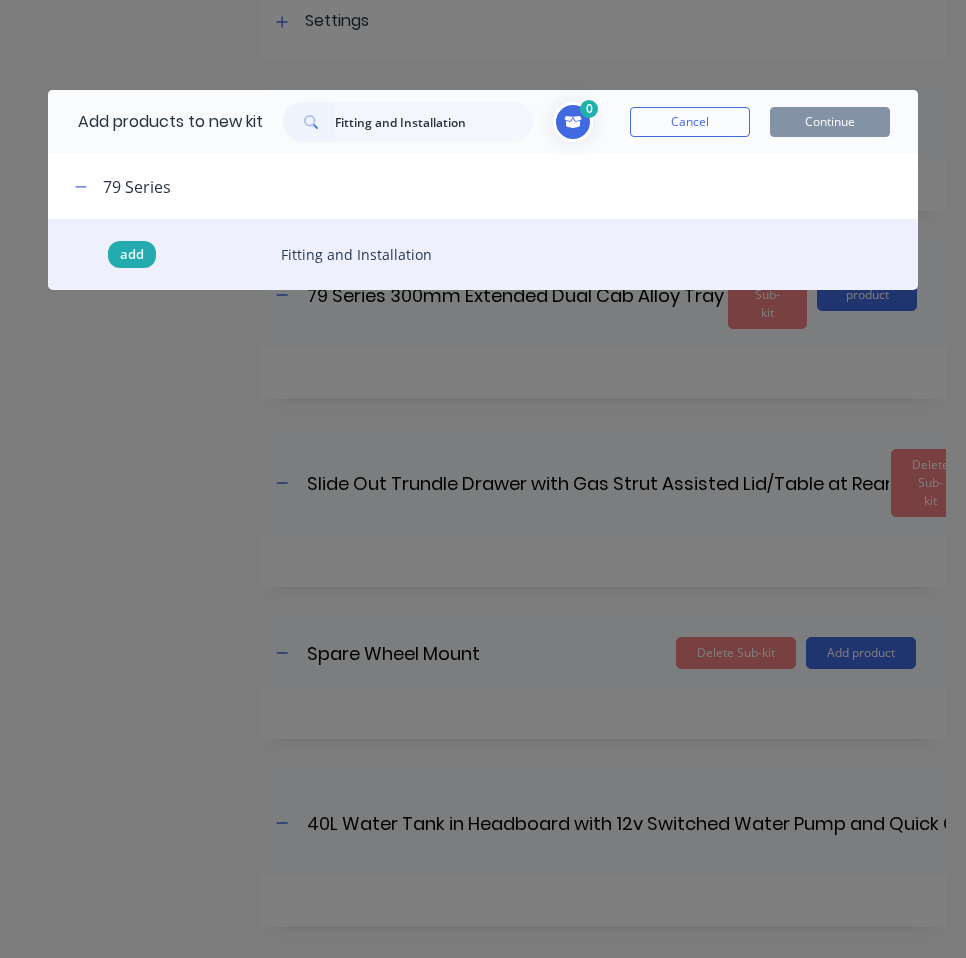 click on "add" at bounding box center (132, 255) 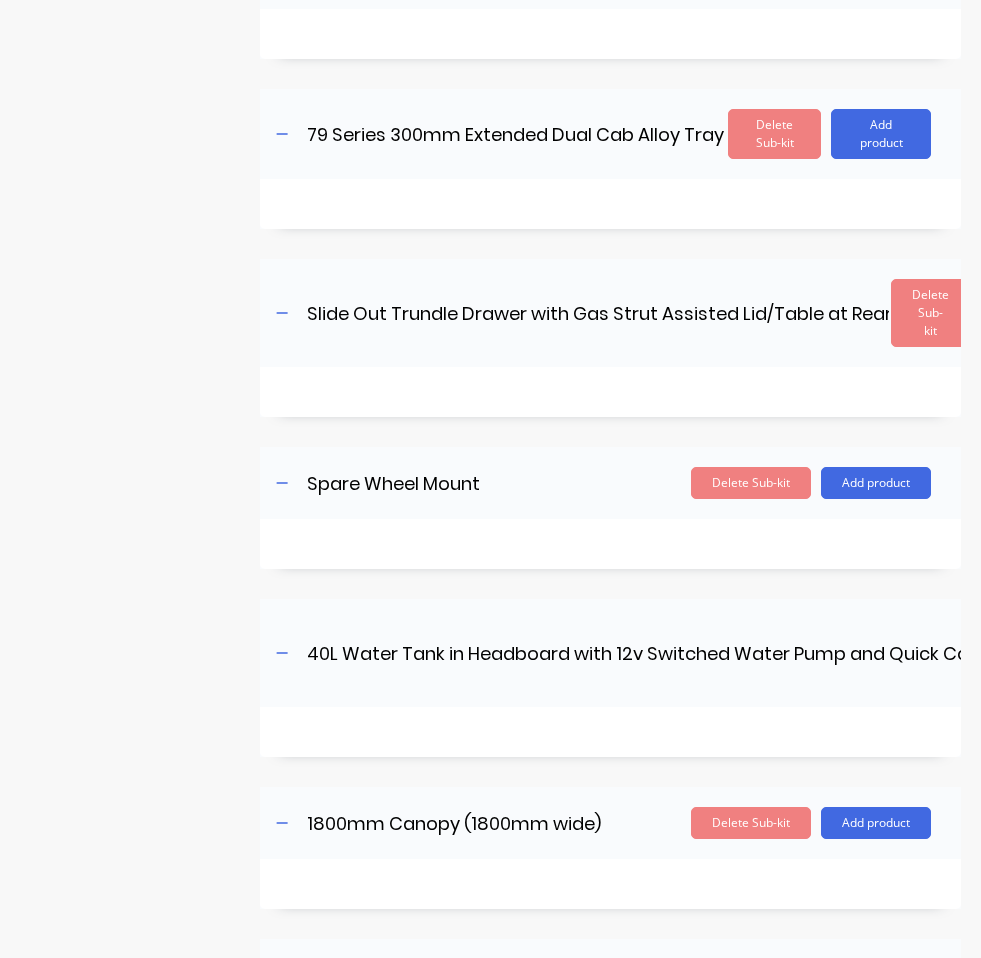 scroll, scrollTop: 358, scrollLeft: 0, axis: vertical 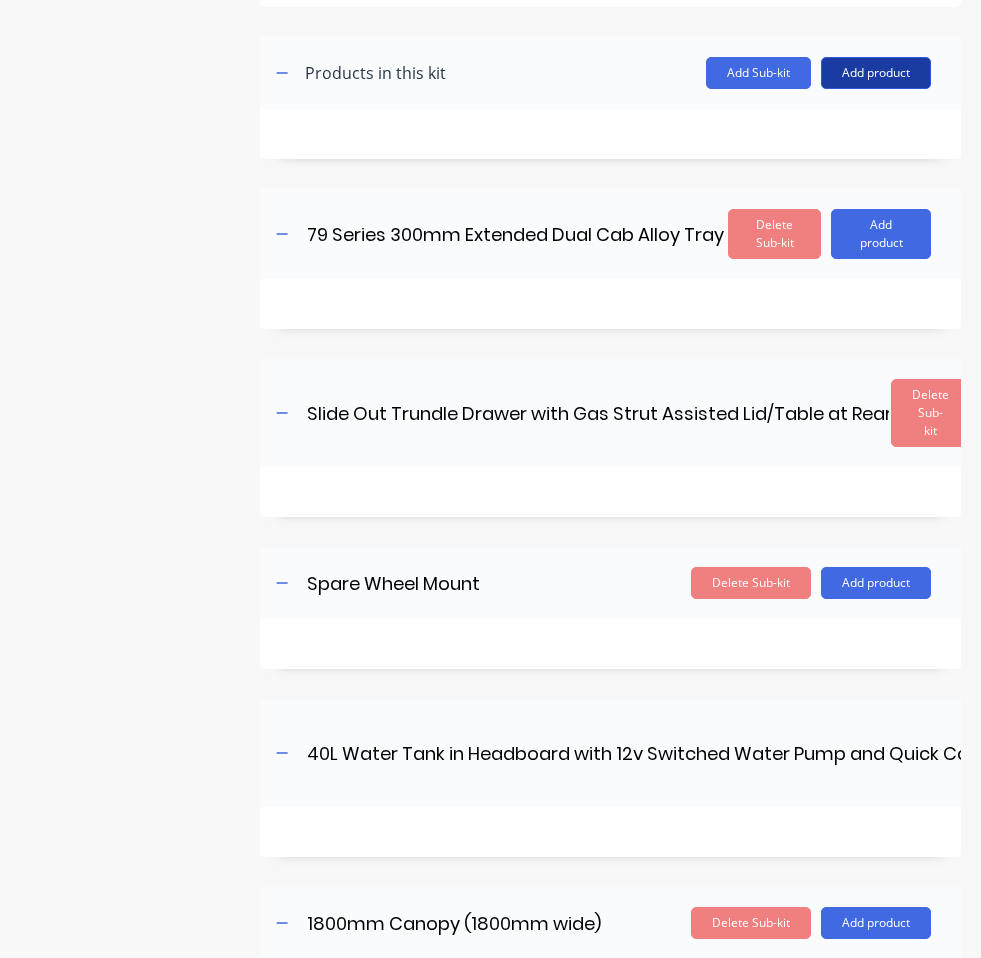 click on "Add product" at bounding box center [876, 73] 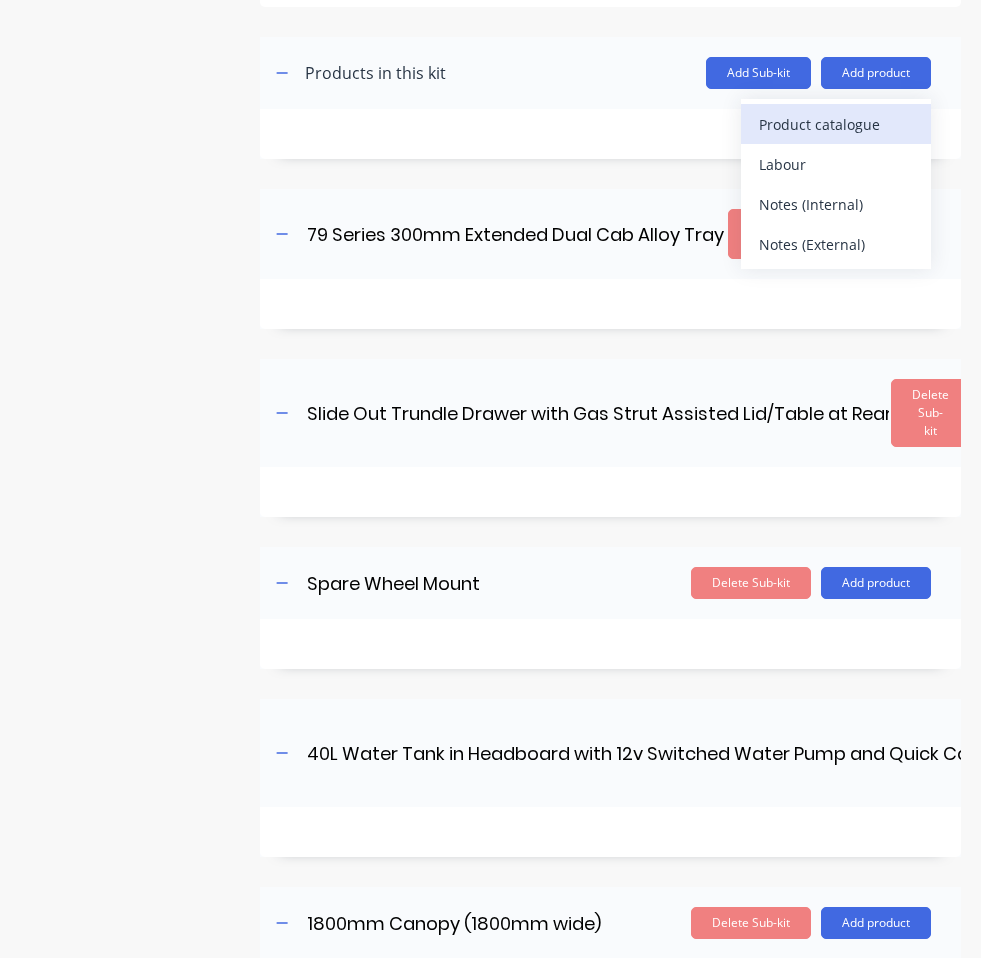click on "Product catalogue" at bounding box center (836, 124) 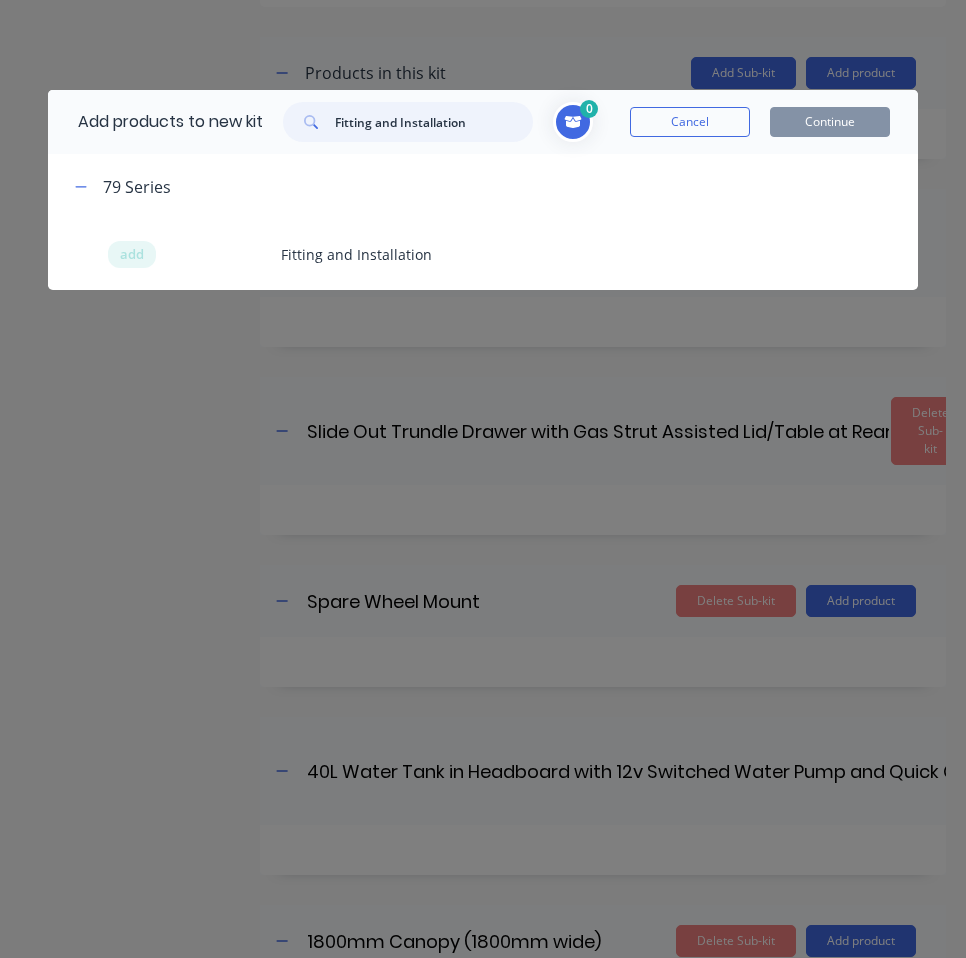 click on "Fitting and Installation" at bounding box center (434, 122) 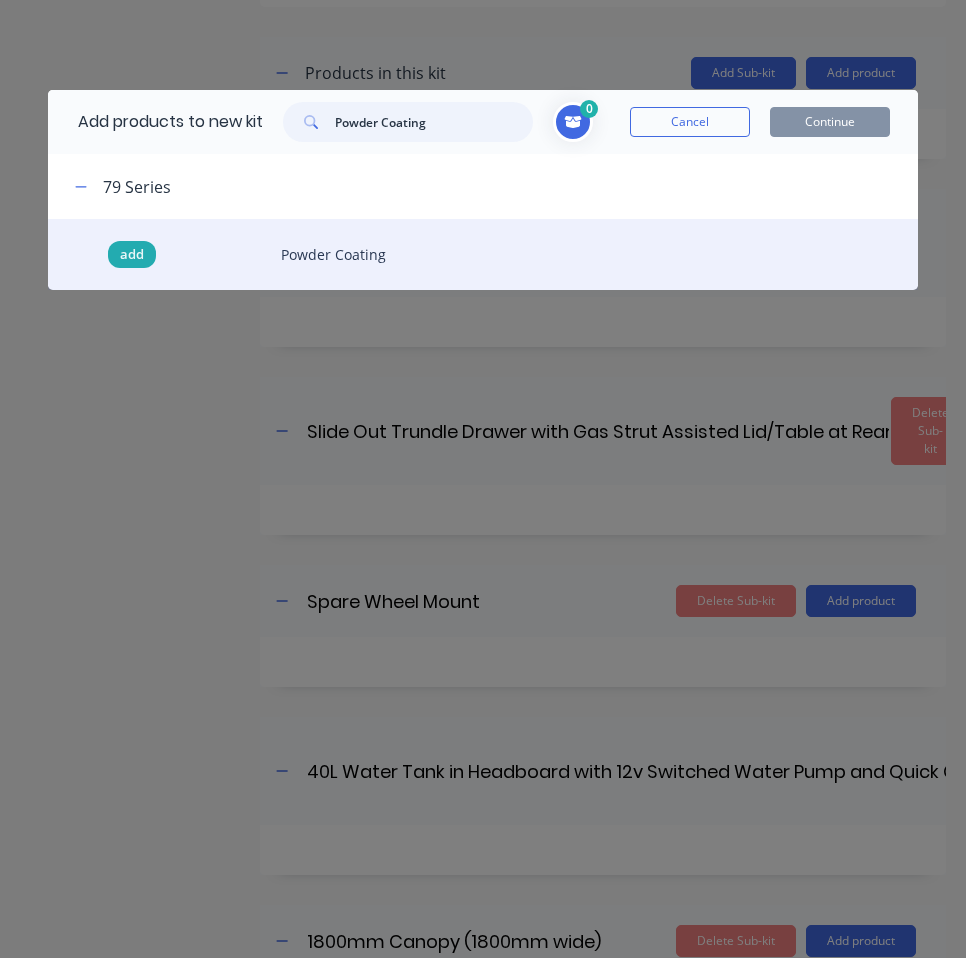 type on "Powder Coating" 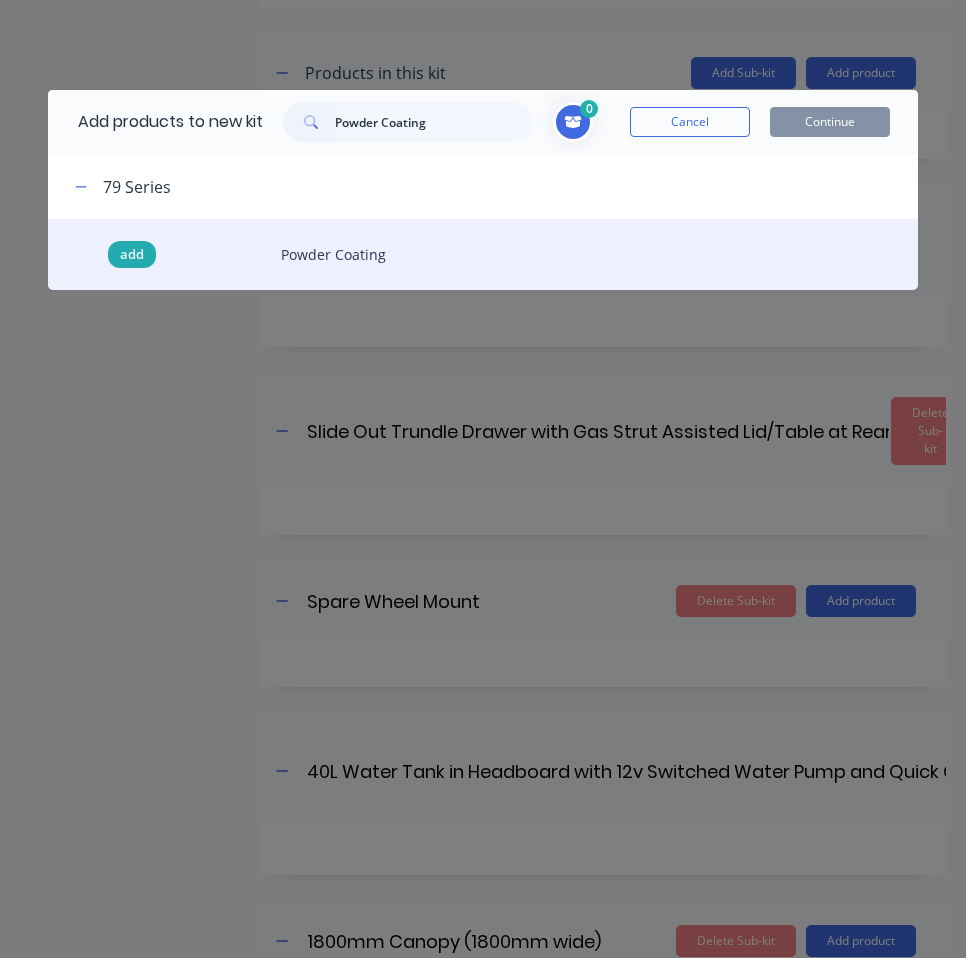 click on "add" at bounding box center (132, 255) 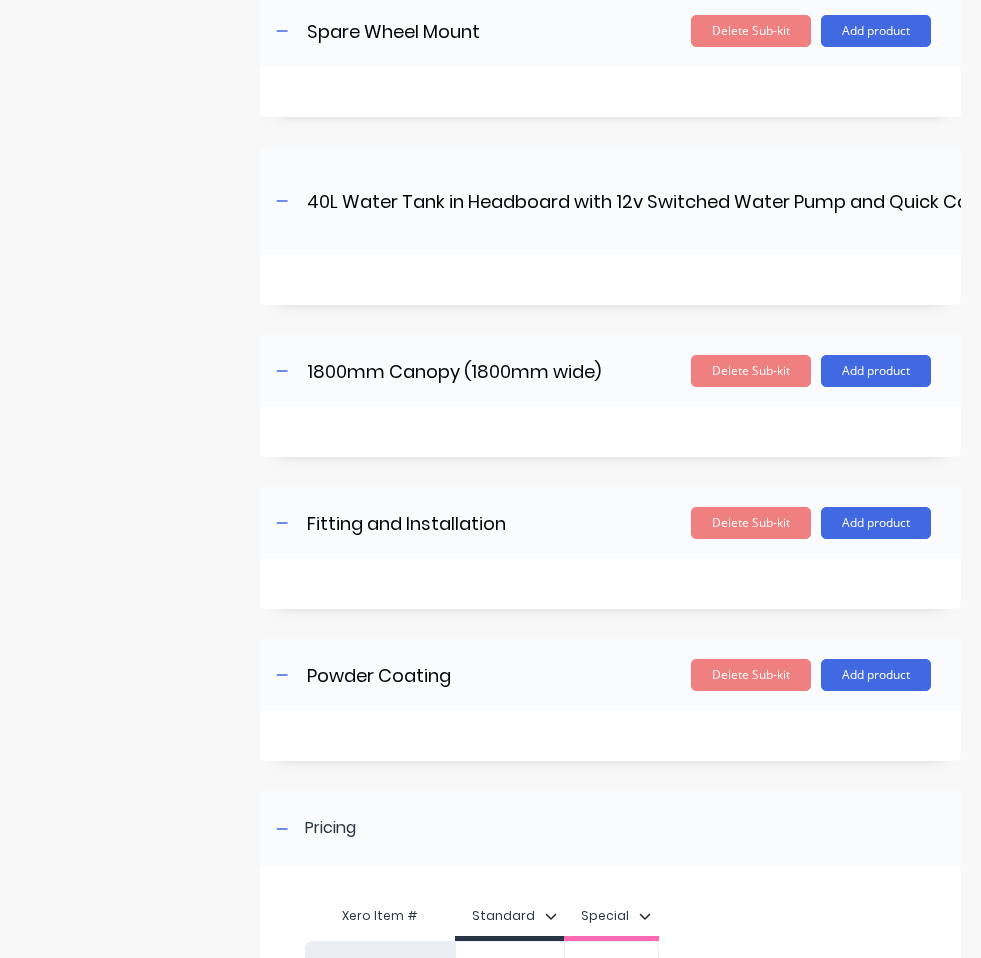 scroll, scrollTop: 1171, scrollLeft: 0, axis: vertical 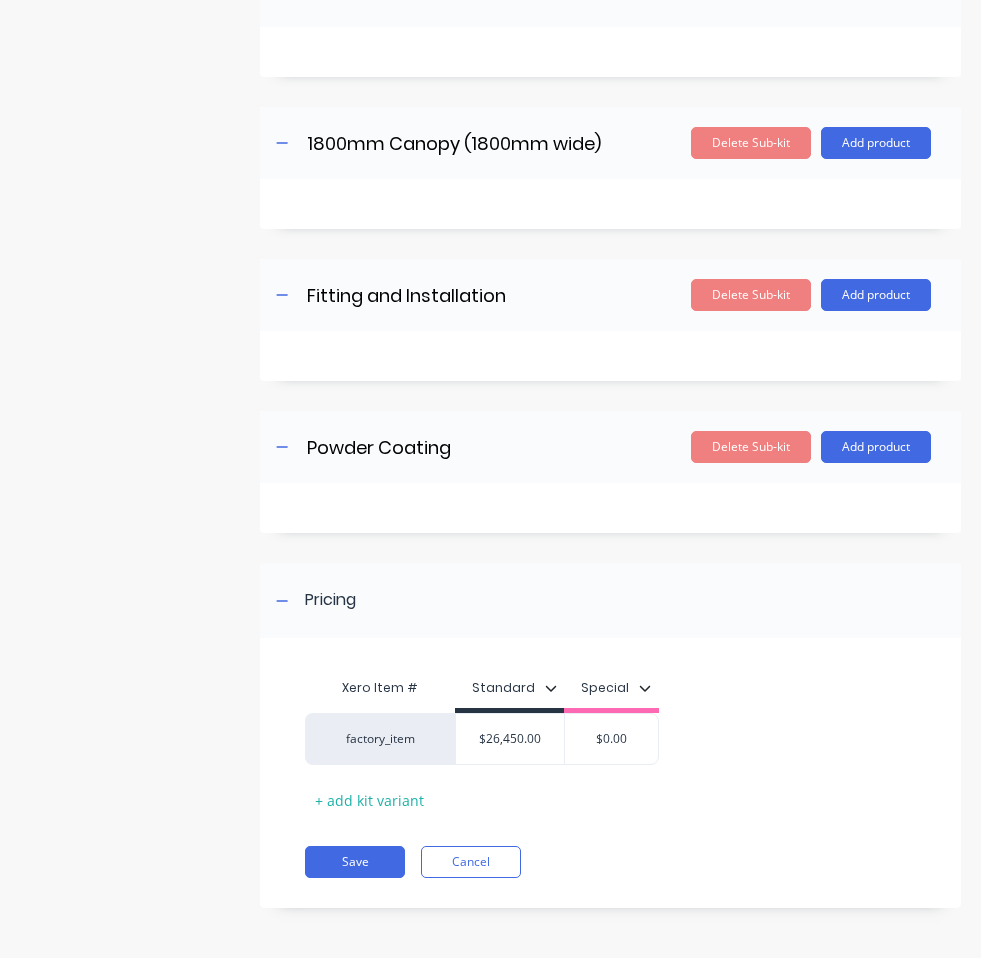 click on "Xero Item # Standard Special factory_item $26,450.00 $0.00 + add kit variant Save   Cancel" at bounding box center [610, 783] 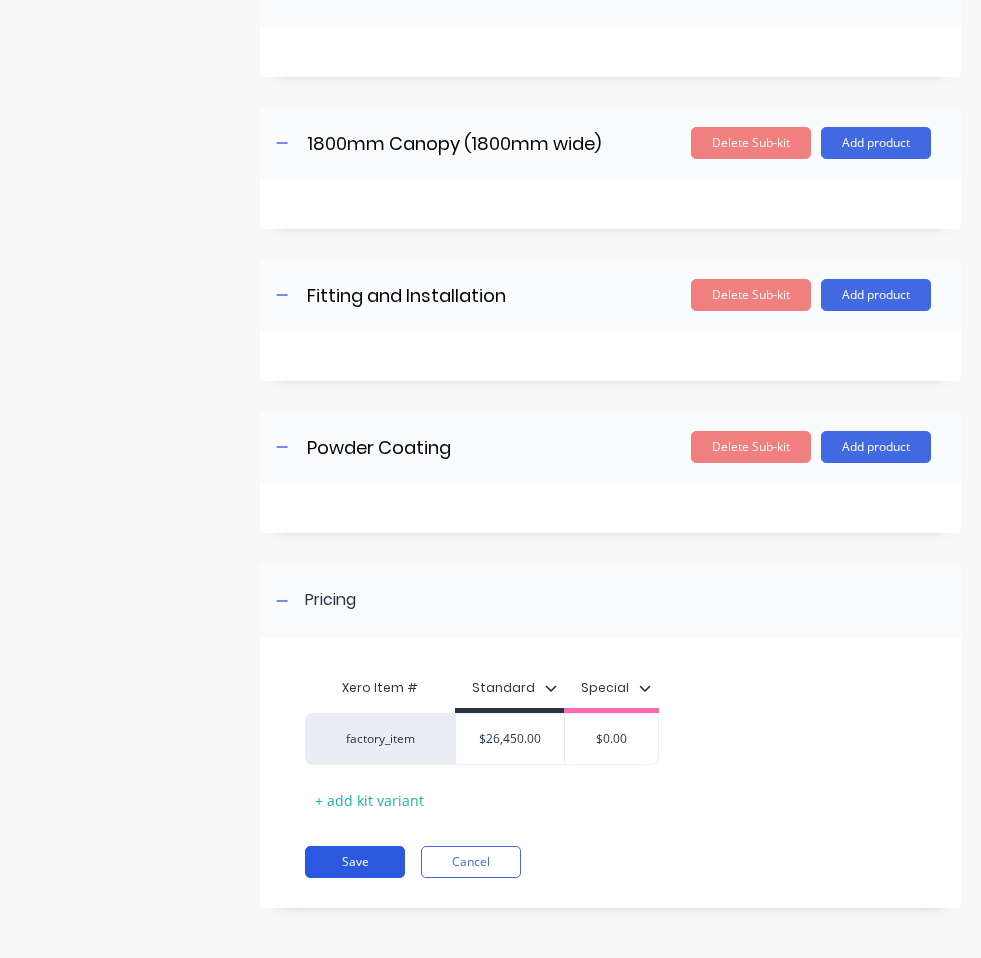 click on "Save" at bounding box center [355, 862] 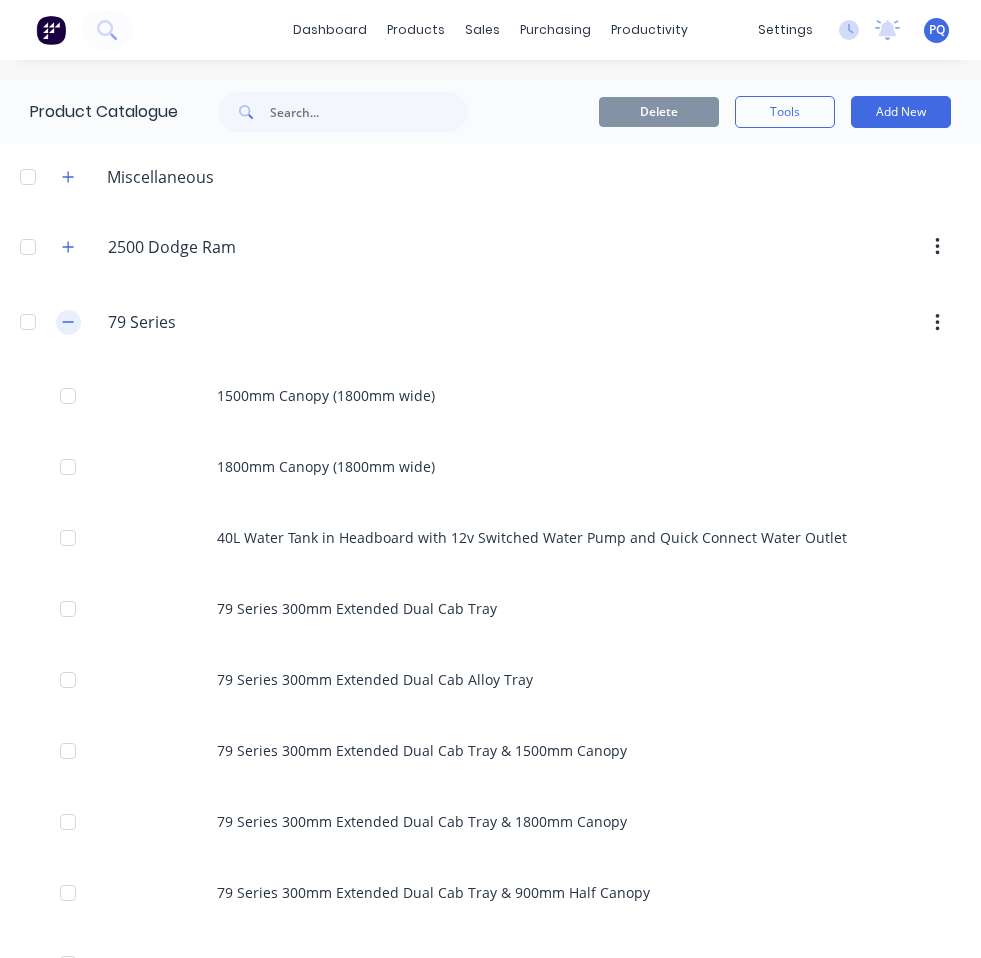 click at bounding box center (68, 322) 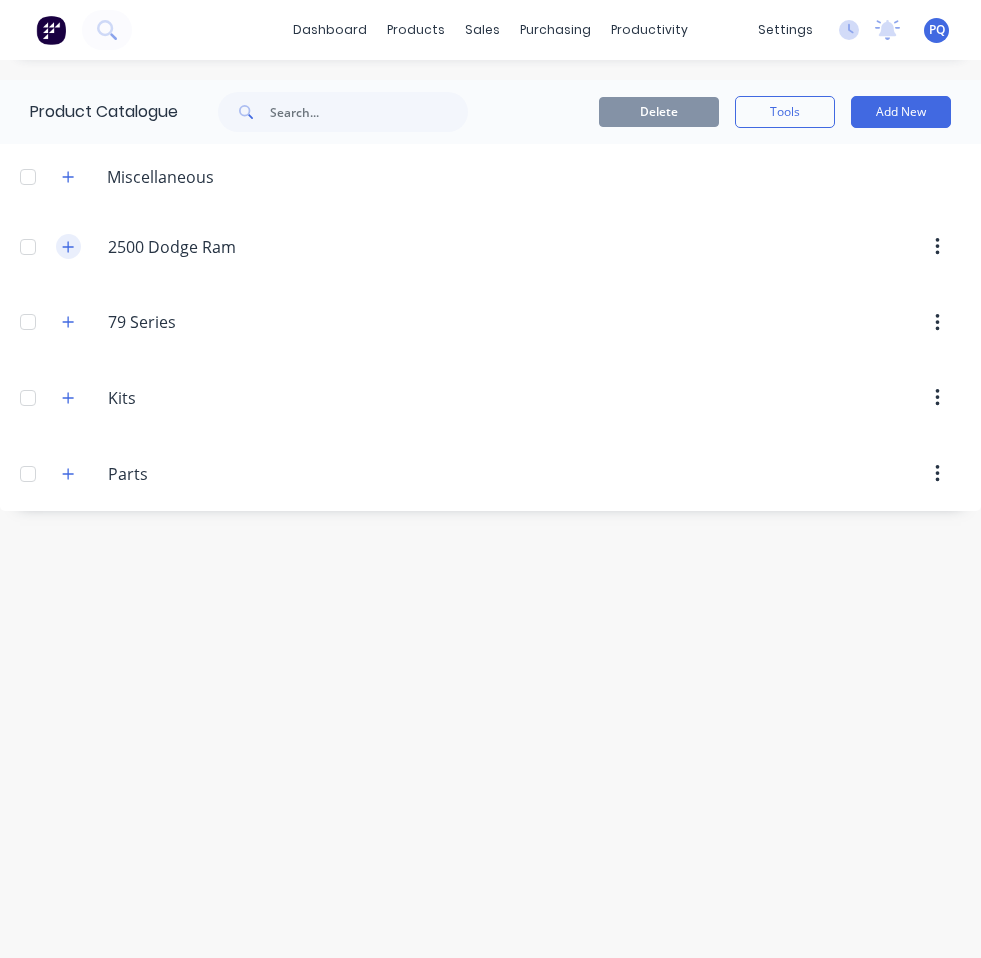 click at bounding box center [68, 246] 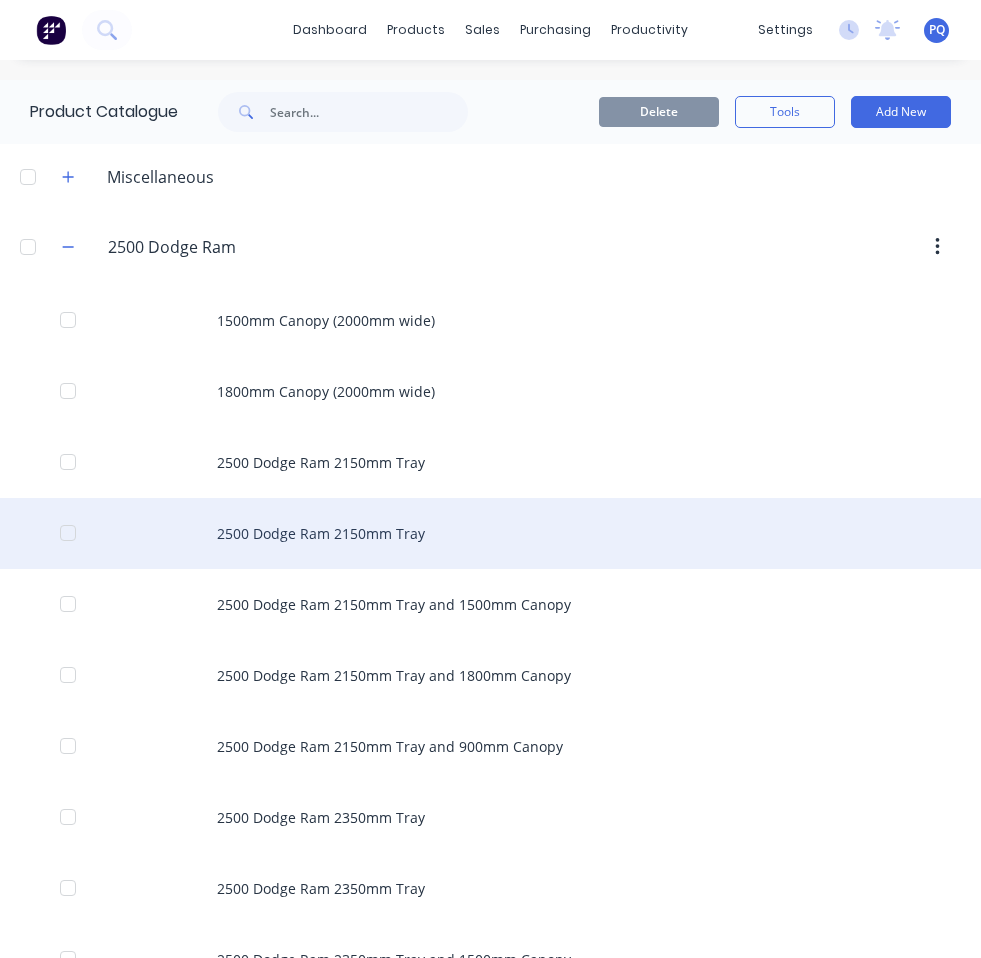 click on "2500 Dodge Ram 2150mm Tray" at bounding box center [490, 533] 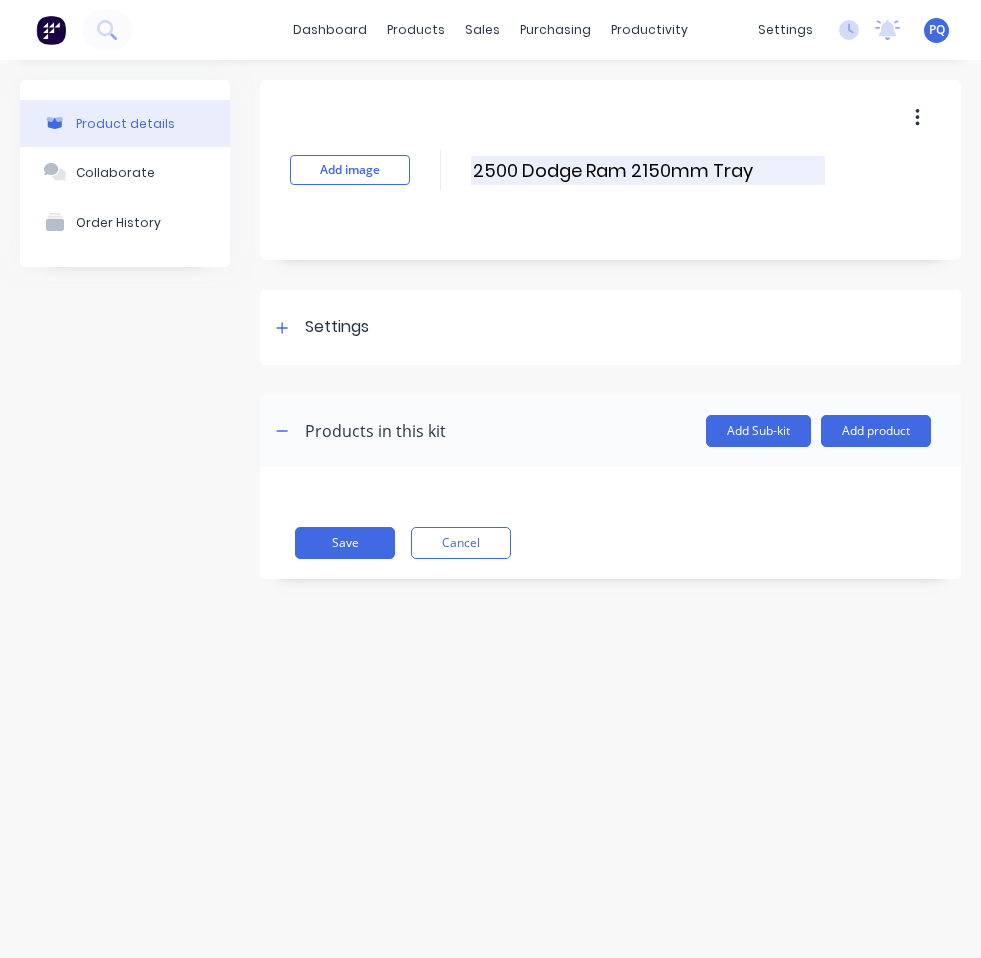 click on "2500 Dodge Ram 2150mm Tray" at bounding box center [648, 170] 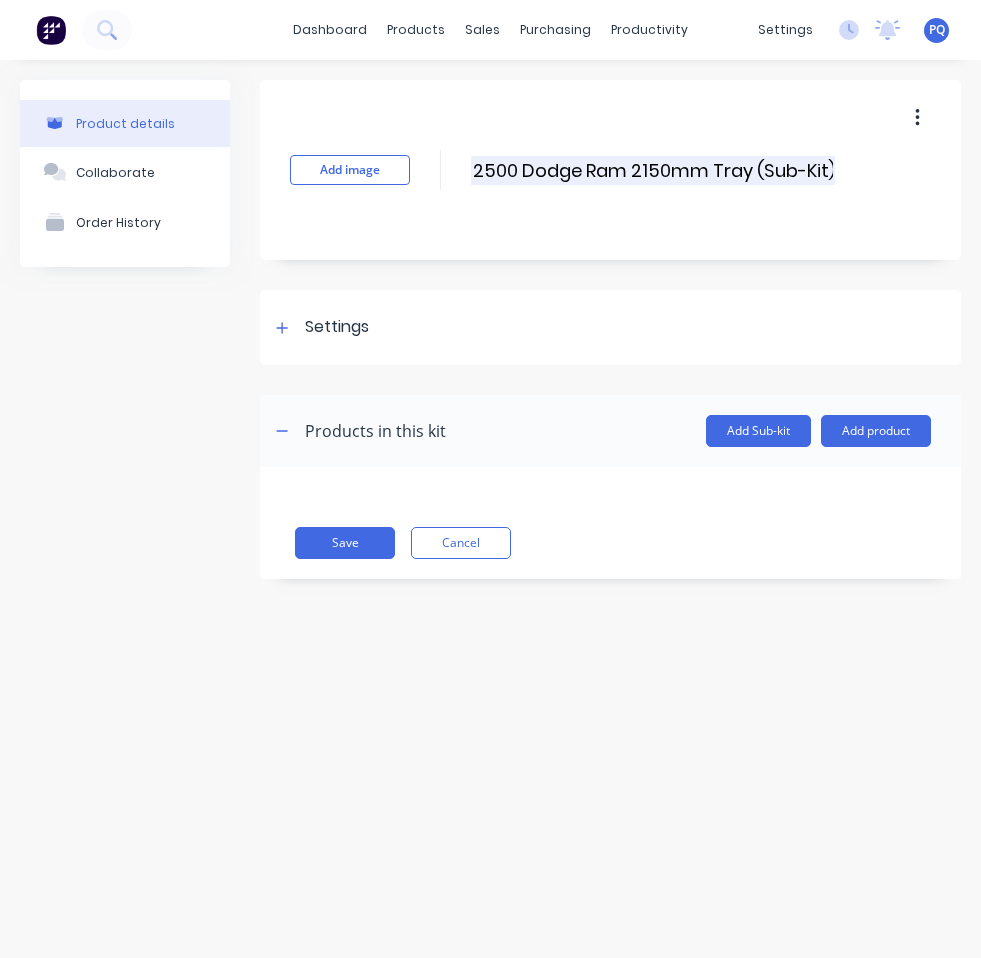 click on "2500 Dodge Ram 2150mm Tray (Sub-Kit)" at bounding box center (653, 170) 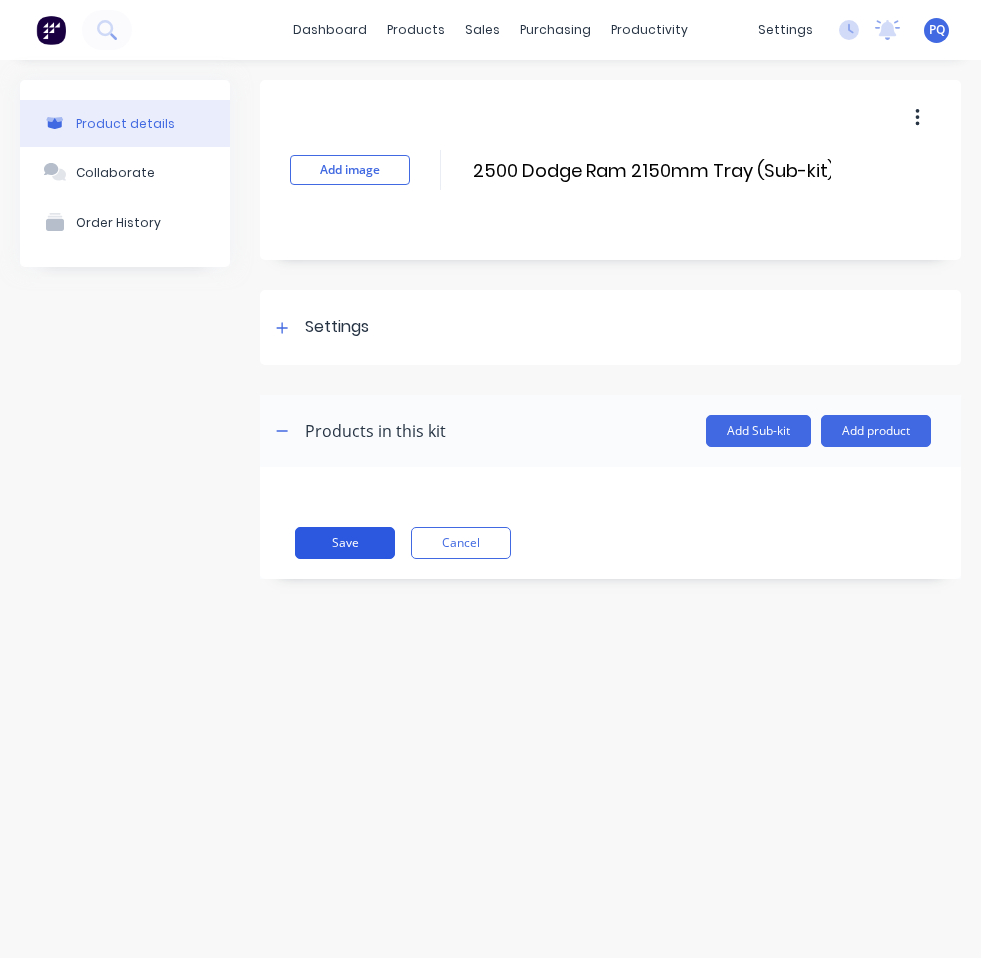 type on "2500 Dodge Ram 2150mm Tray (Sub-kit)" 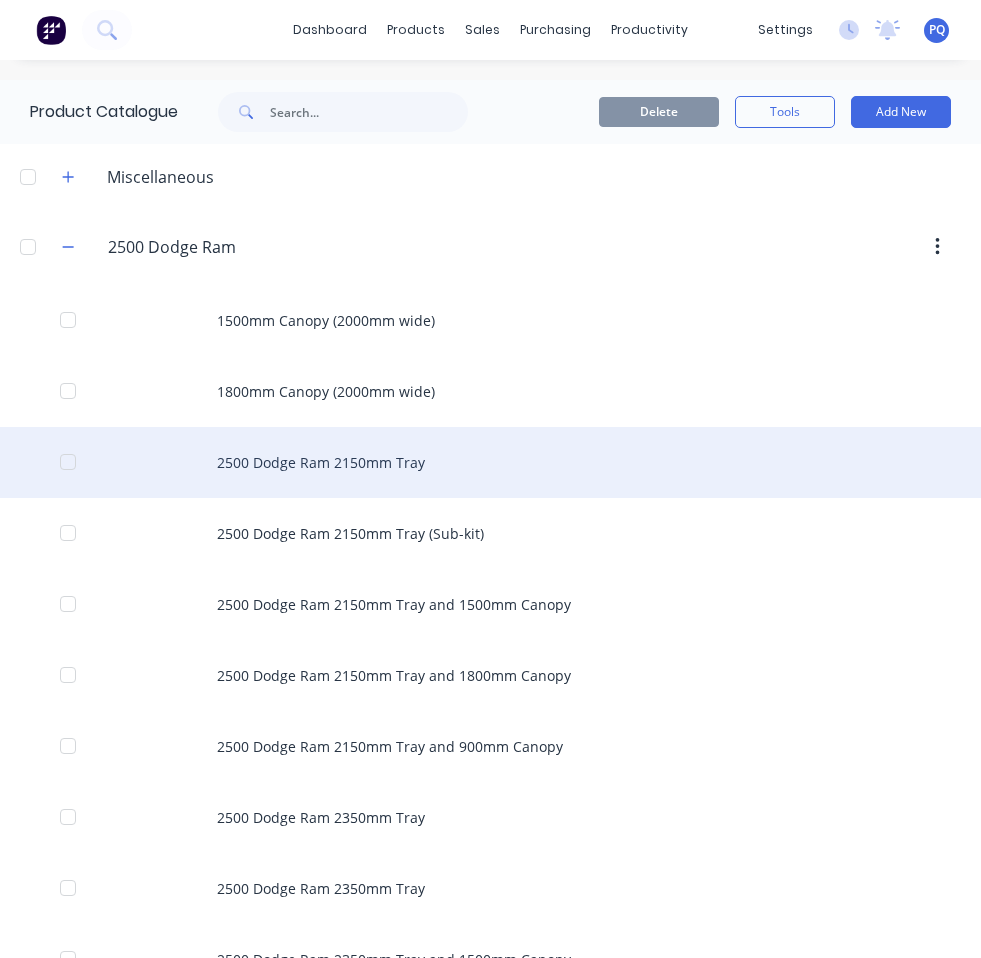 click on "2500 Dodge Ram 2150mm Tray" at bounding box center [490, 462] 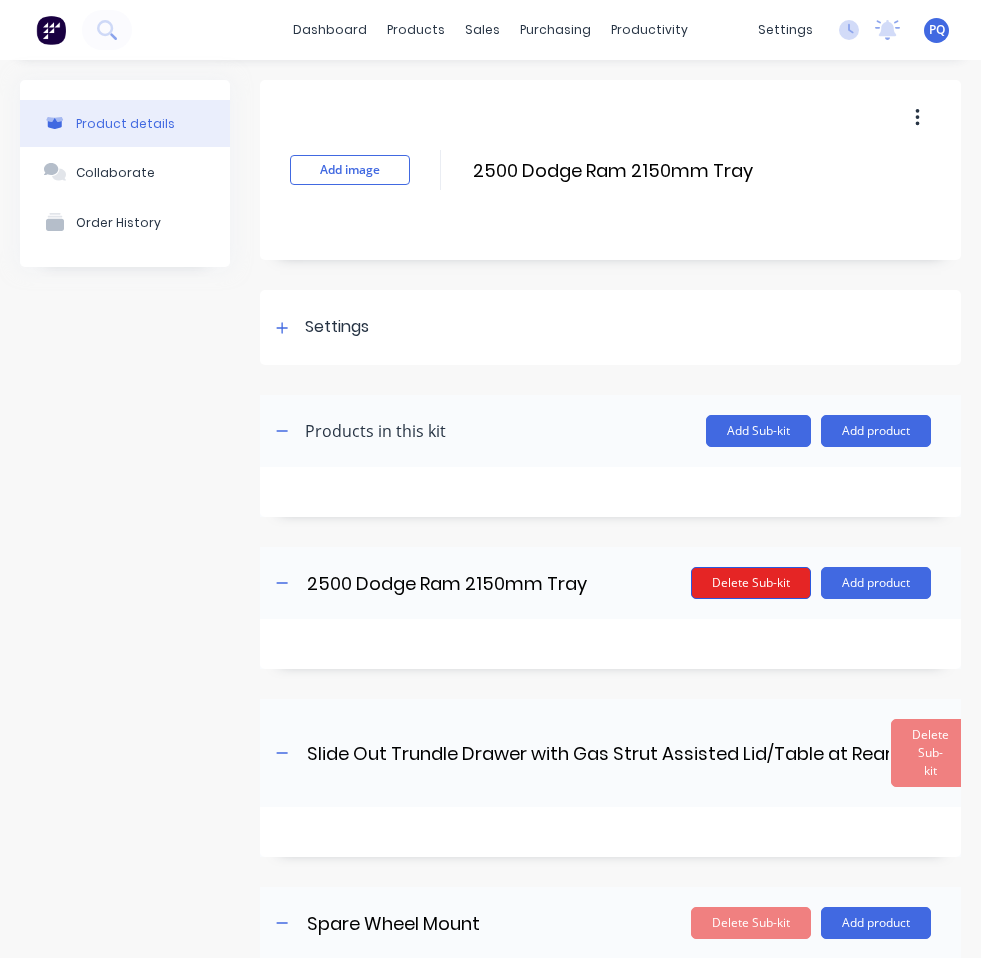 click on "Delete Sub-kit" at bounding box center [751, 583] 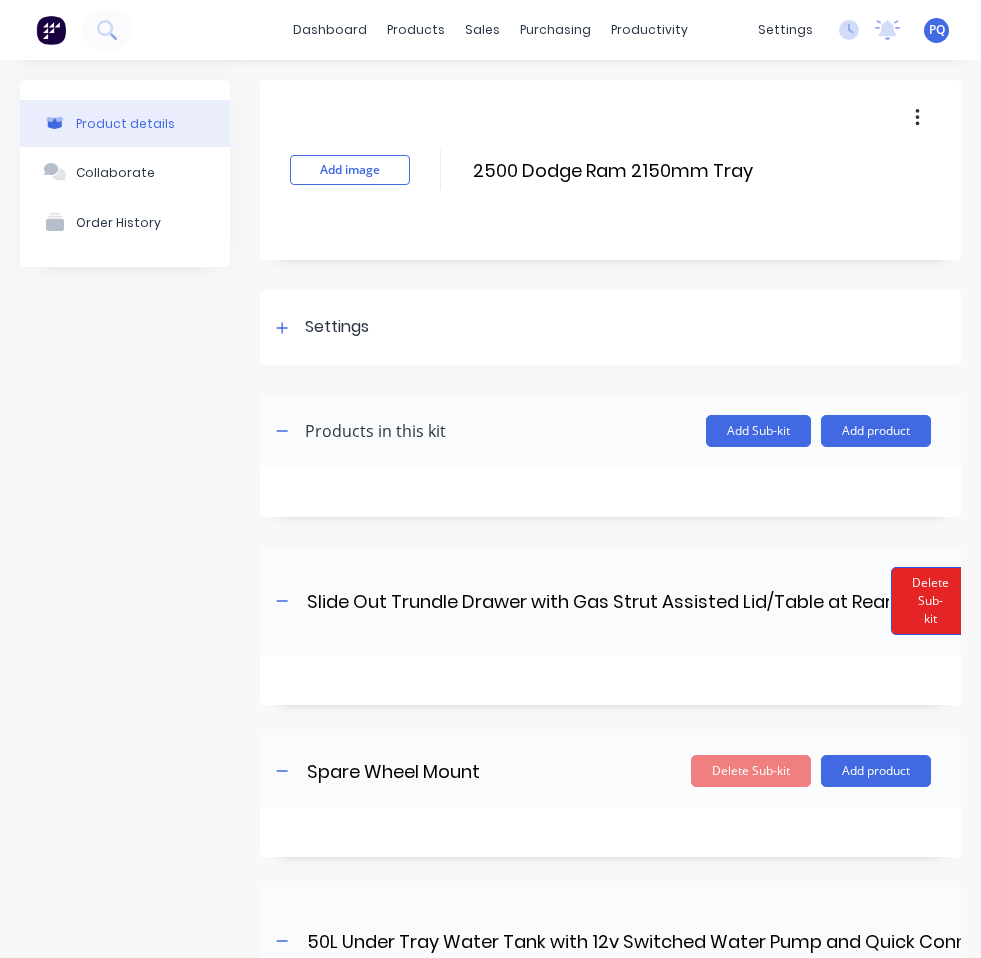 click on "Delete Sub-kit" at bounding box center (930, 601) 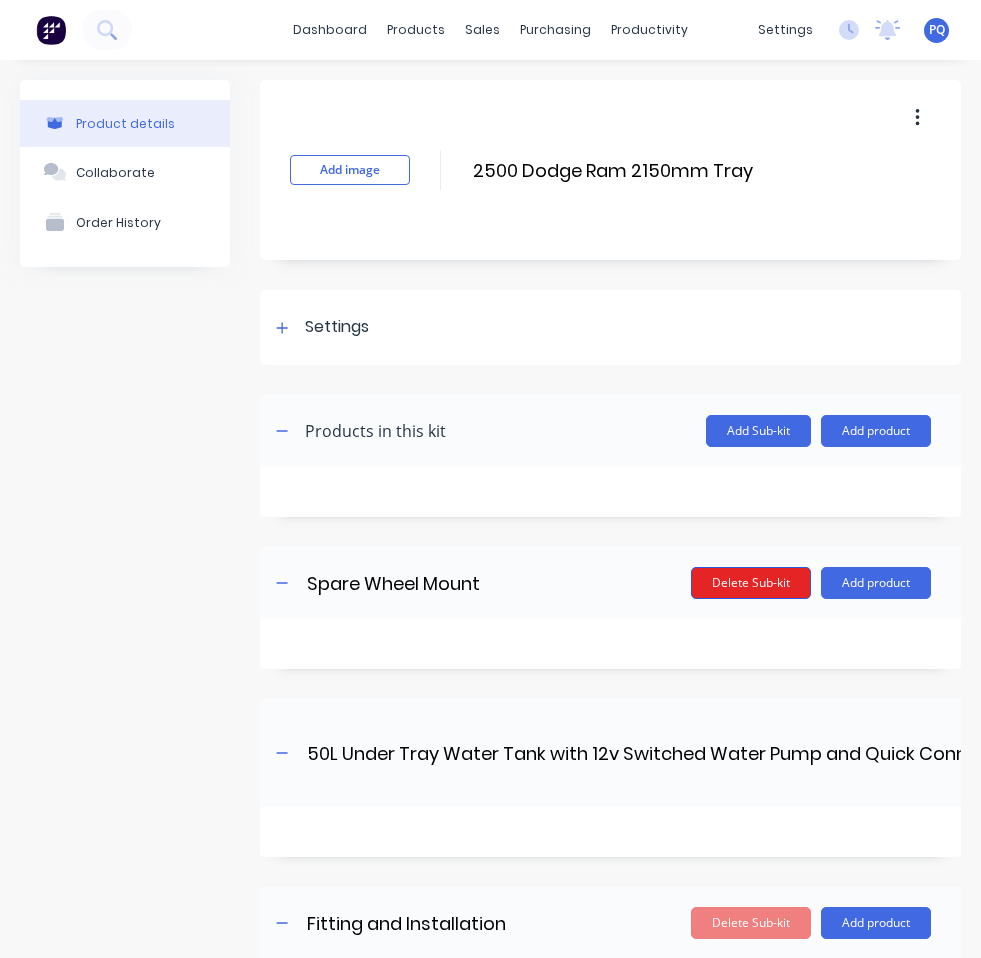 click on "Delete Sub-kit" at bounding box center (751, 583) 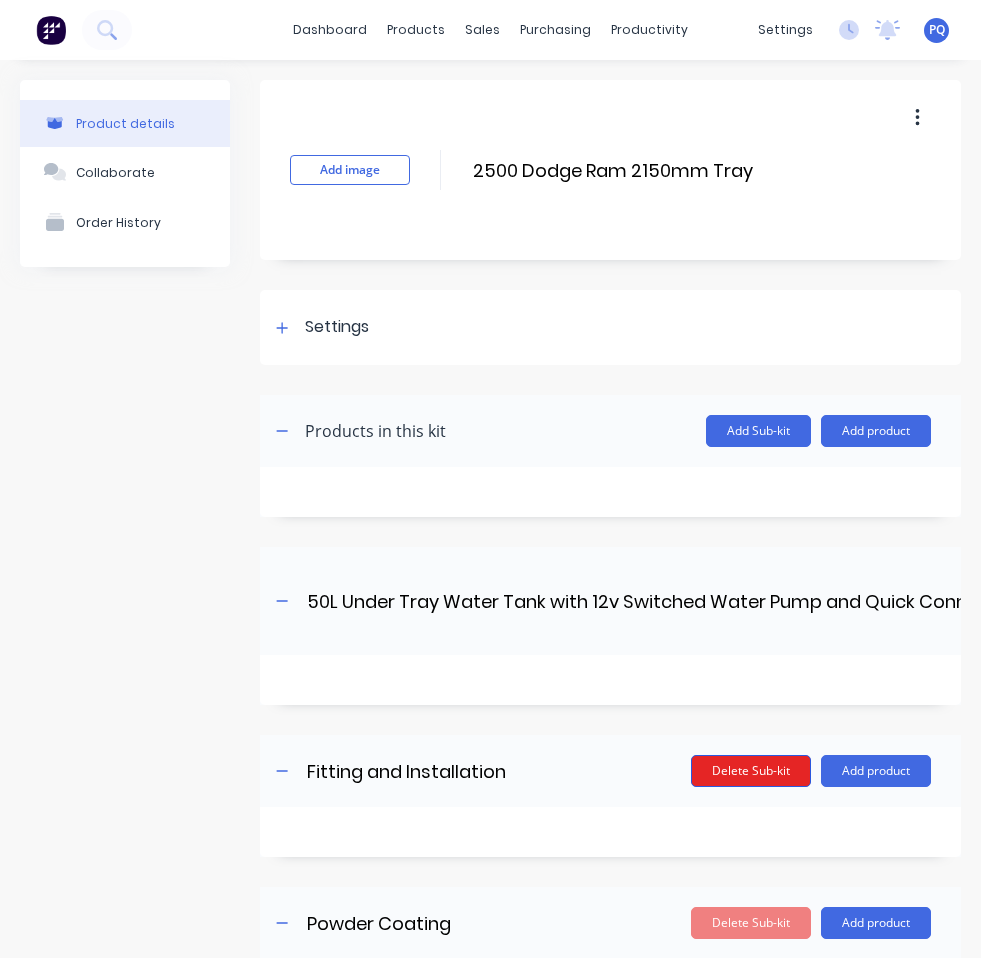 click on "Delete Sub-kit" at bounding box center (751, 771) 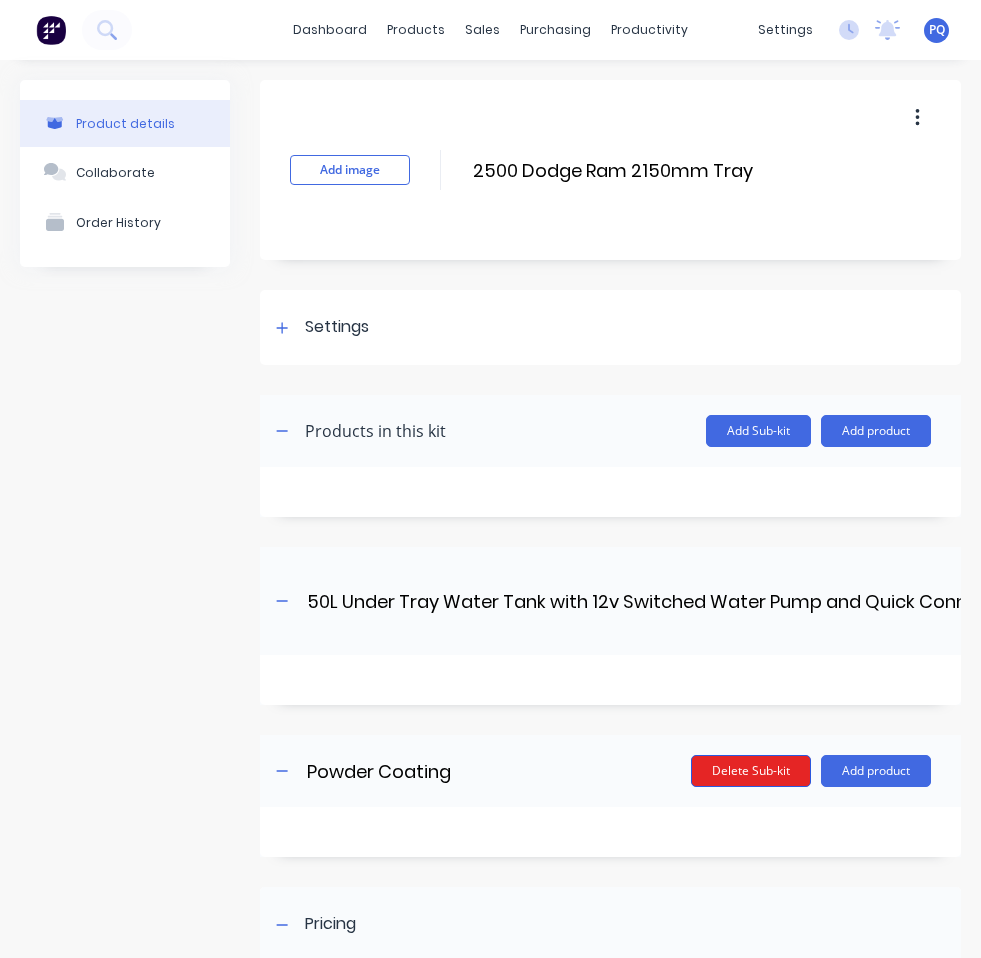 click on "Delete Sub-kit" at bounding box center (751, 771) 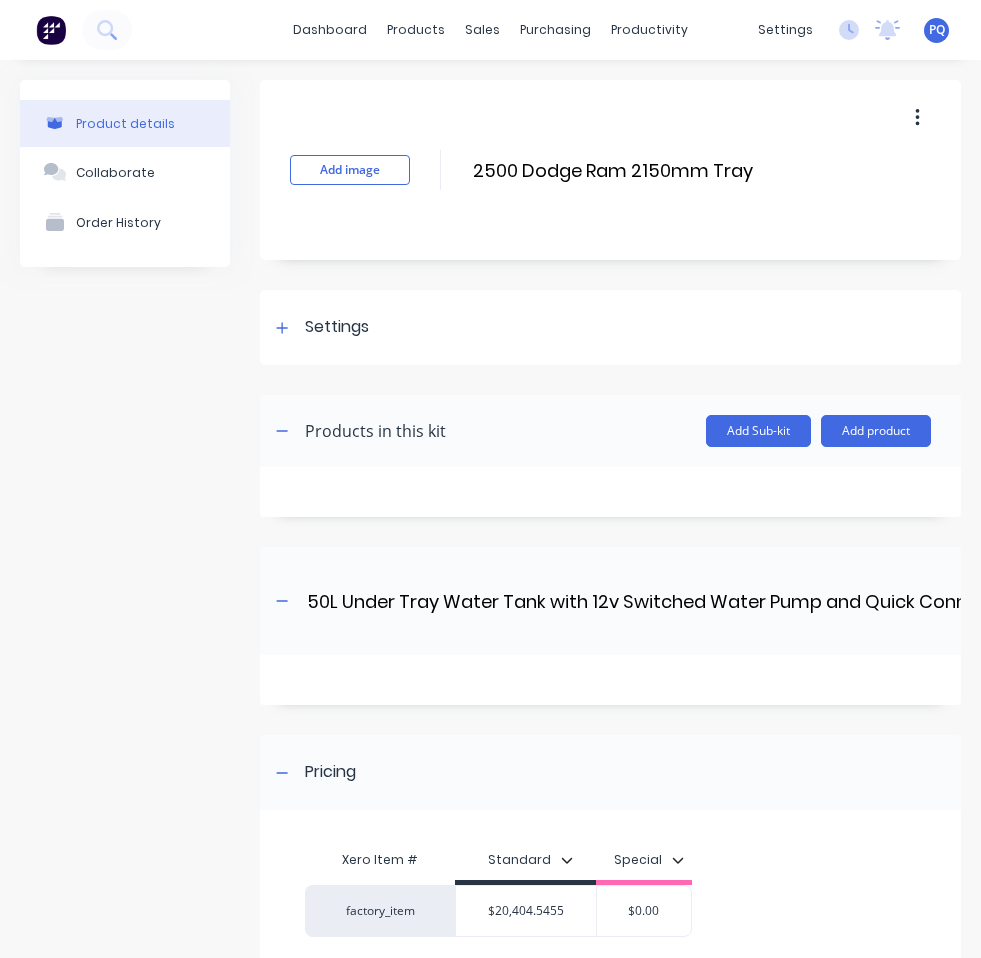 scroll, scrollTop: 187, scrollLeft: 0, axis: vertical 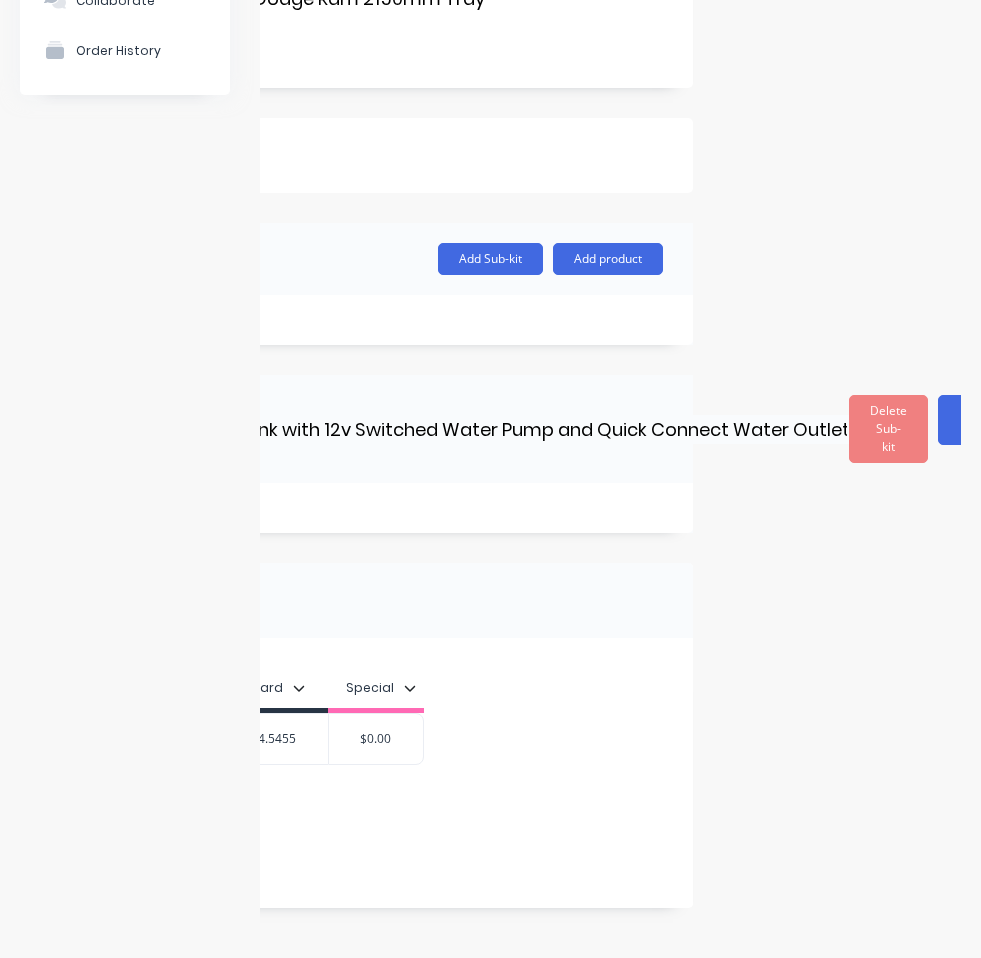 click on "Add image 2500 Dodge Ram 2150mm Tray 2500 Dodge Ram 2150mm Tray Enter kit name   Settings Kit description Kit Options Use custom kit pricing when adding to order (overrides individual product prices) I track costs and markups for this kit Product Category 2500 Dodge Ram  Display individual kit items on 7 selected Display sub-kits on 7 selected Products in this kit Add Sub-kit   Add product     50L Under Tray Water Tank with 12v Switched Water Pump and Quick Connect Water Outlet 50L Under Tray Water Tank with 12v Switched Water Pump and Quick Connect Water Outlet Enter sub-kit name Delete Sub-kit   Add product     Pricing Xero Item # Standard Special factory_item $20,404.5455 $0.00 + add kit variant Save   Cancel" at bounding box center (610, 423) 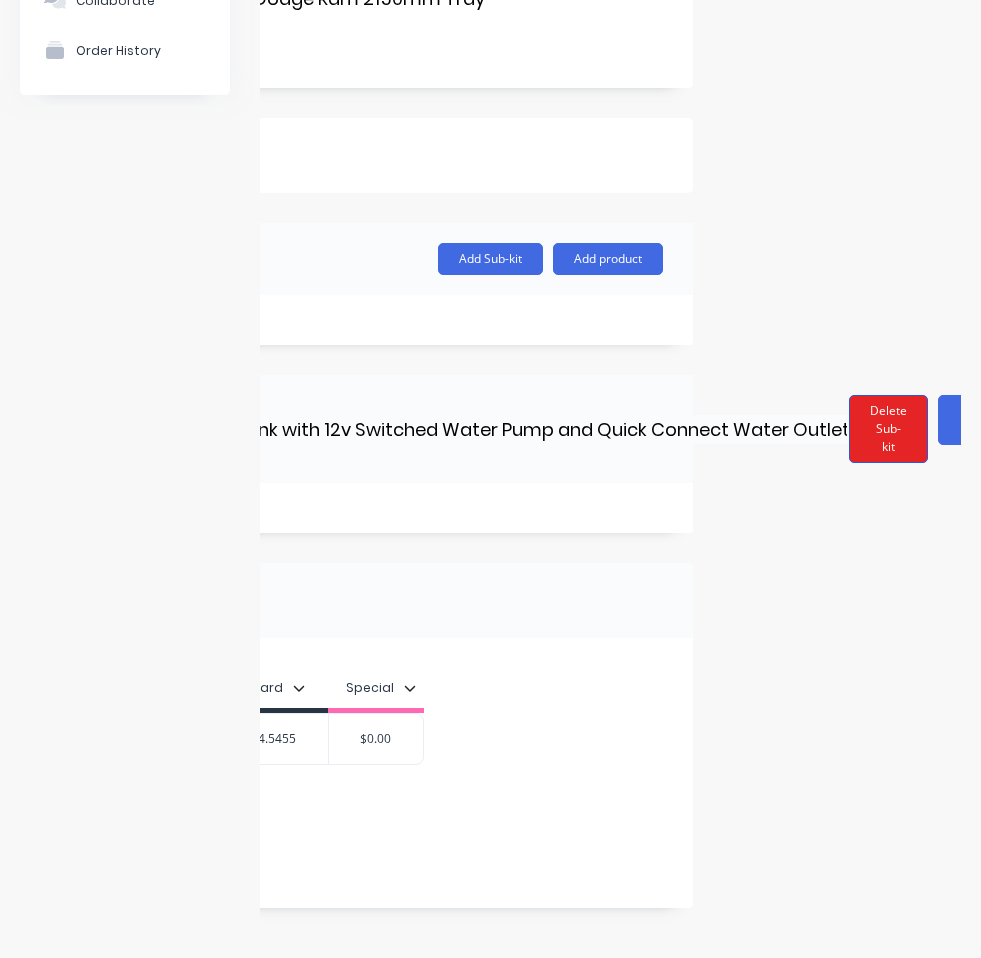 click on "Delete Sub-kit" at bounding box center [888, 429] 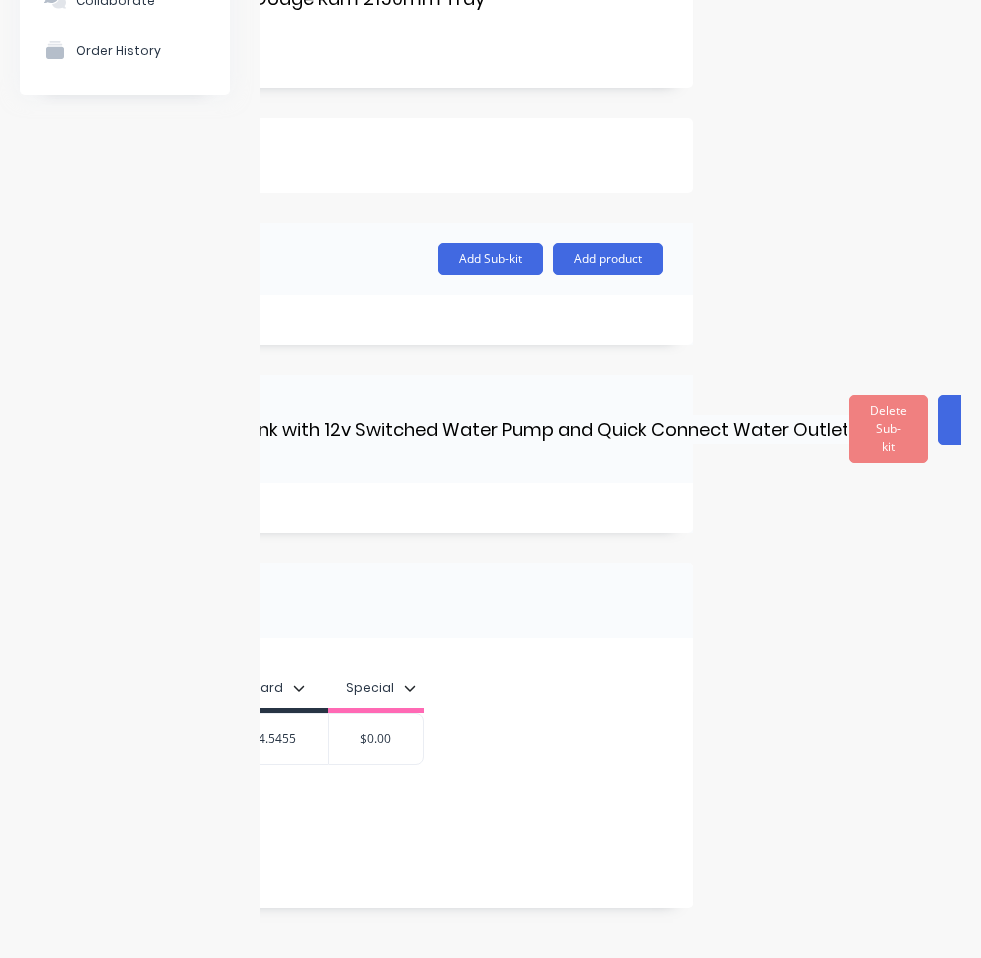scroll, scrollTop: 0, scrollLeft: 0, axis: both 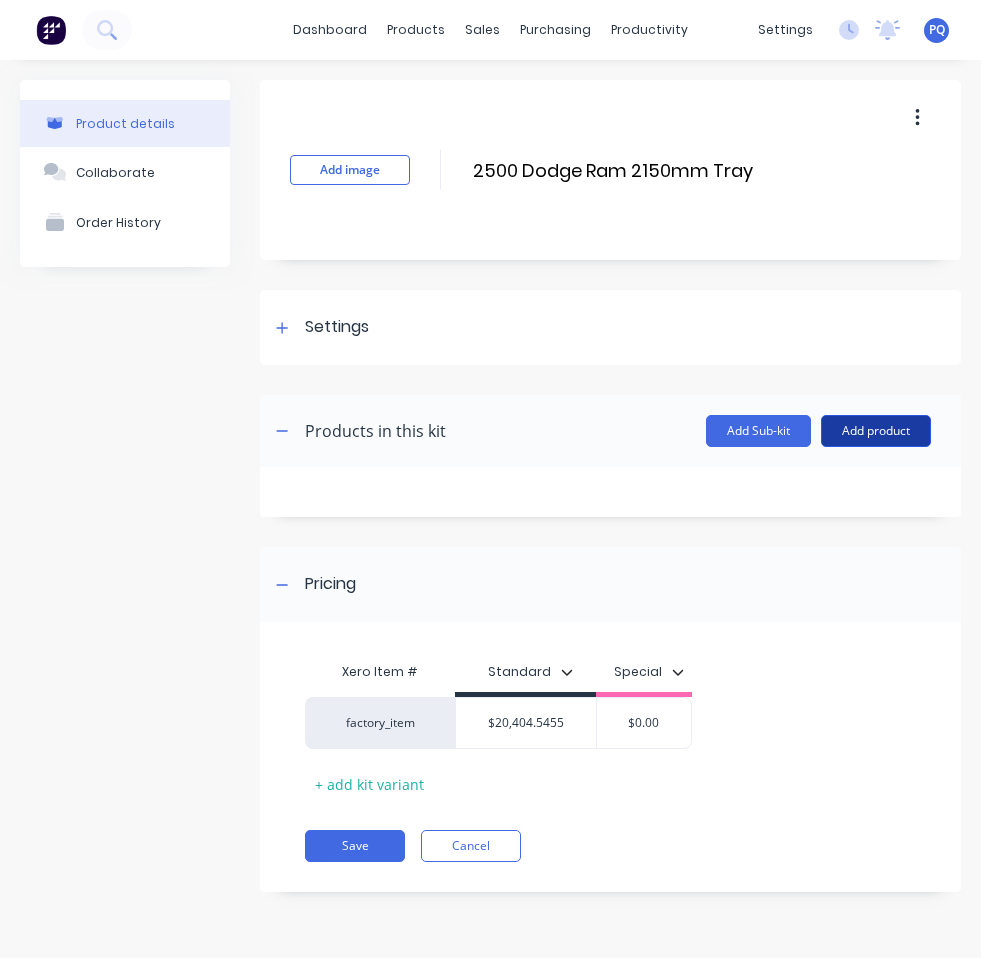 click on "Add product" at bounding box center [876, 431] 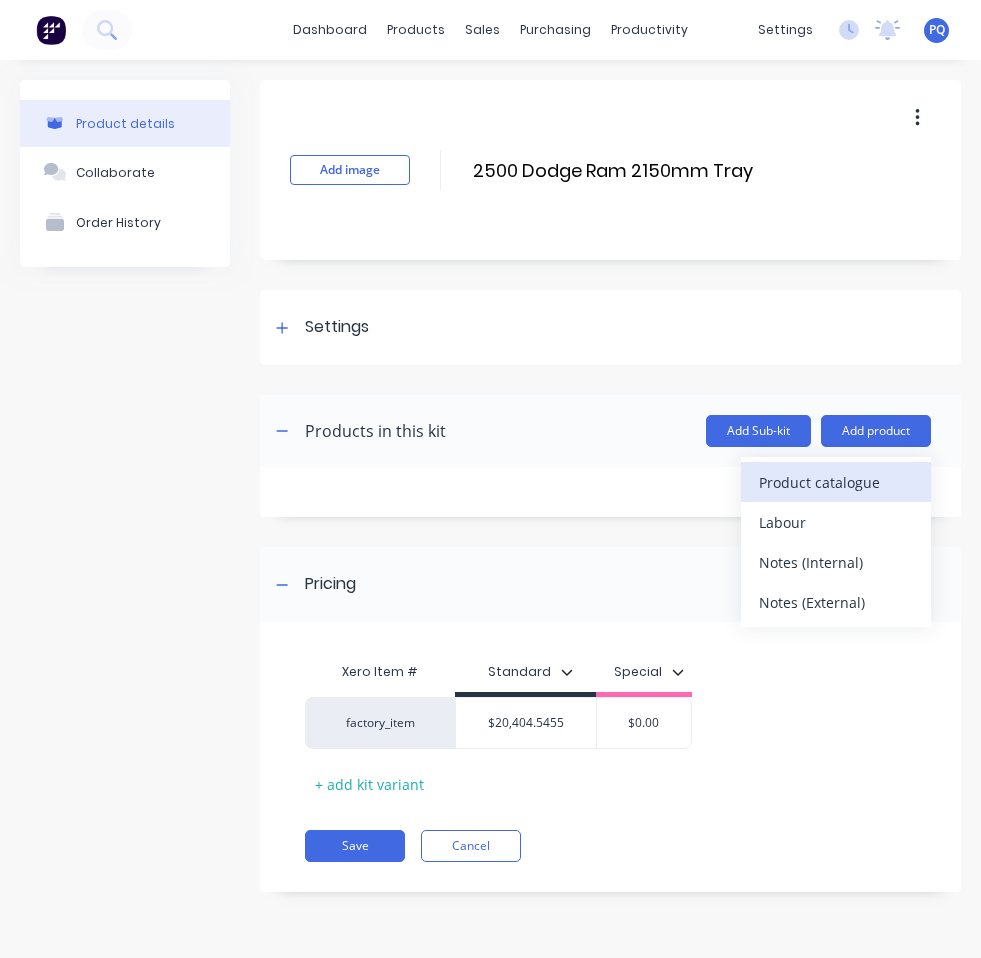 click on "Product catalogue" at bounding box center [836, 482] 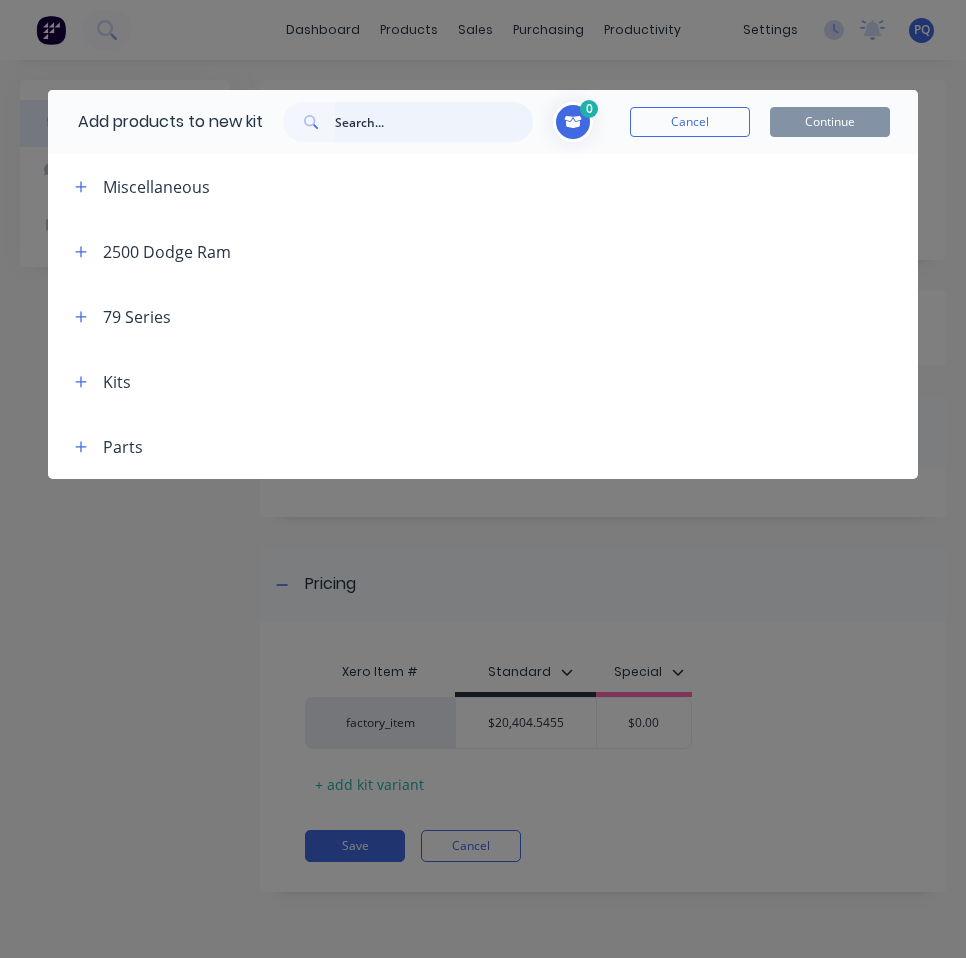 click at bounding box center (434, 122) 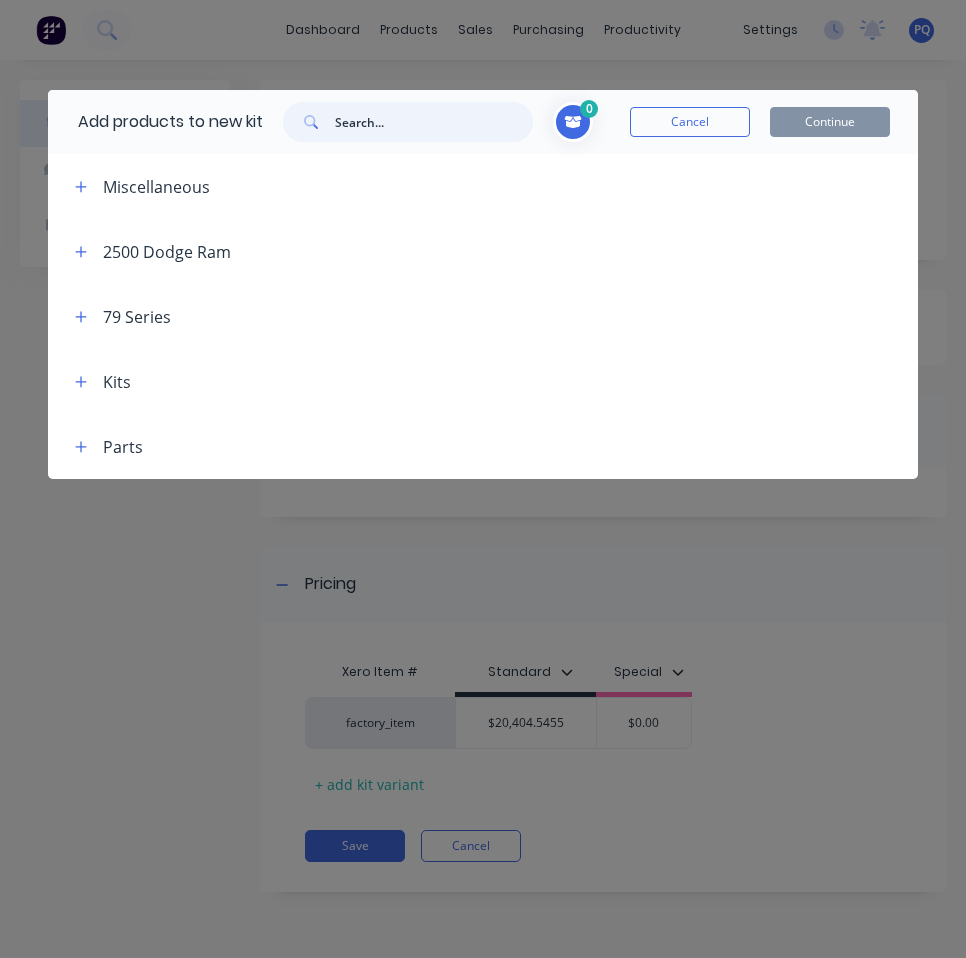 paste on "2500 Dodge Ram 2150mm Tray" 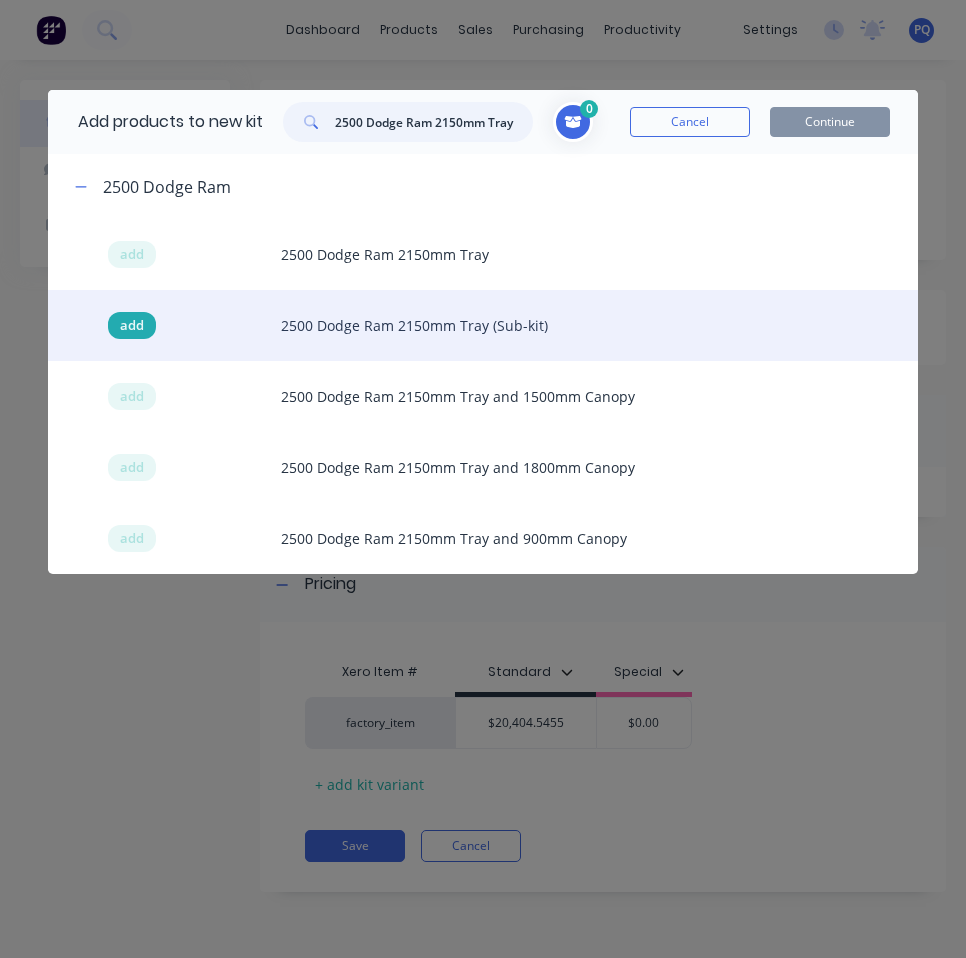 type on "2500 Dodge Ram 2150mm Tray" 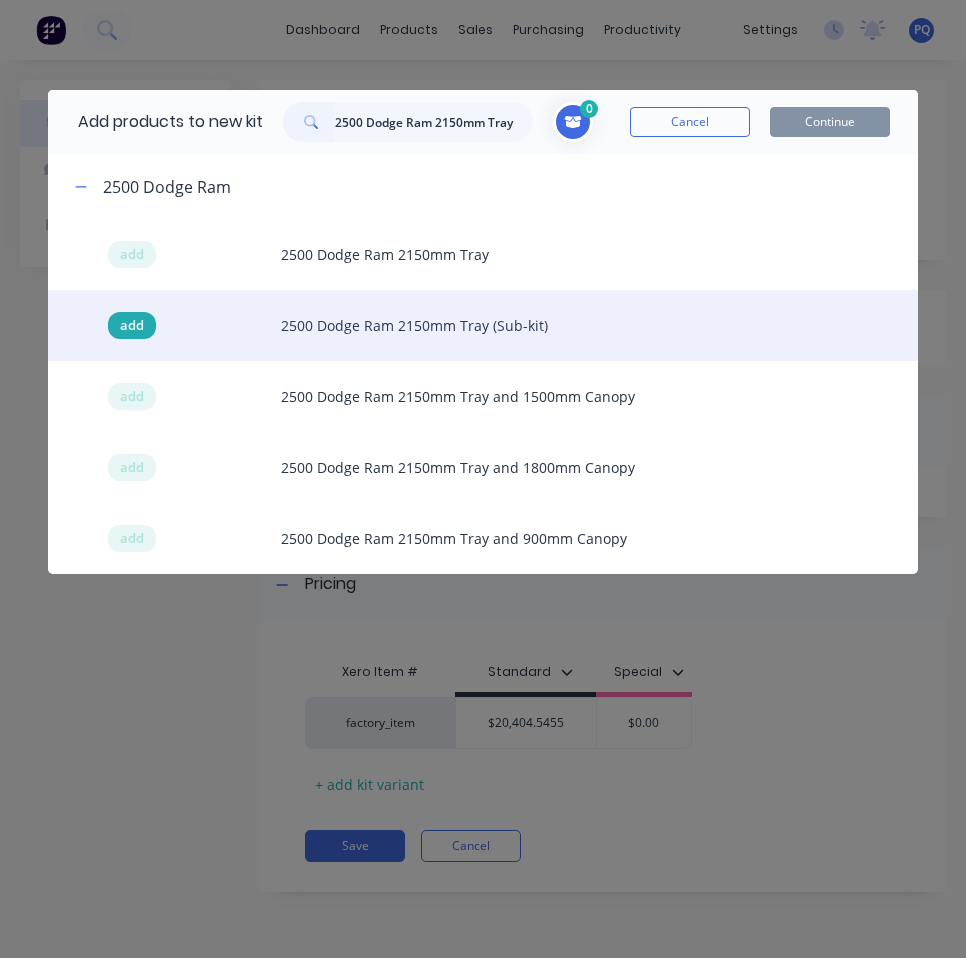click on "add" at bounding box center [132, 326] 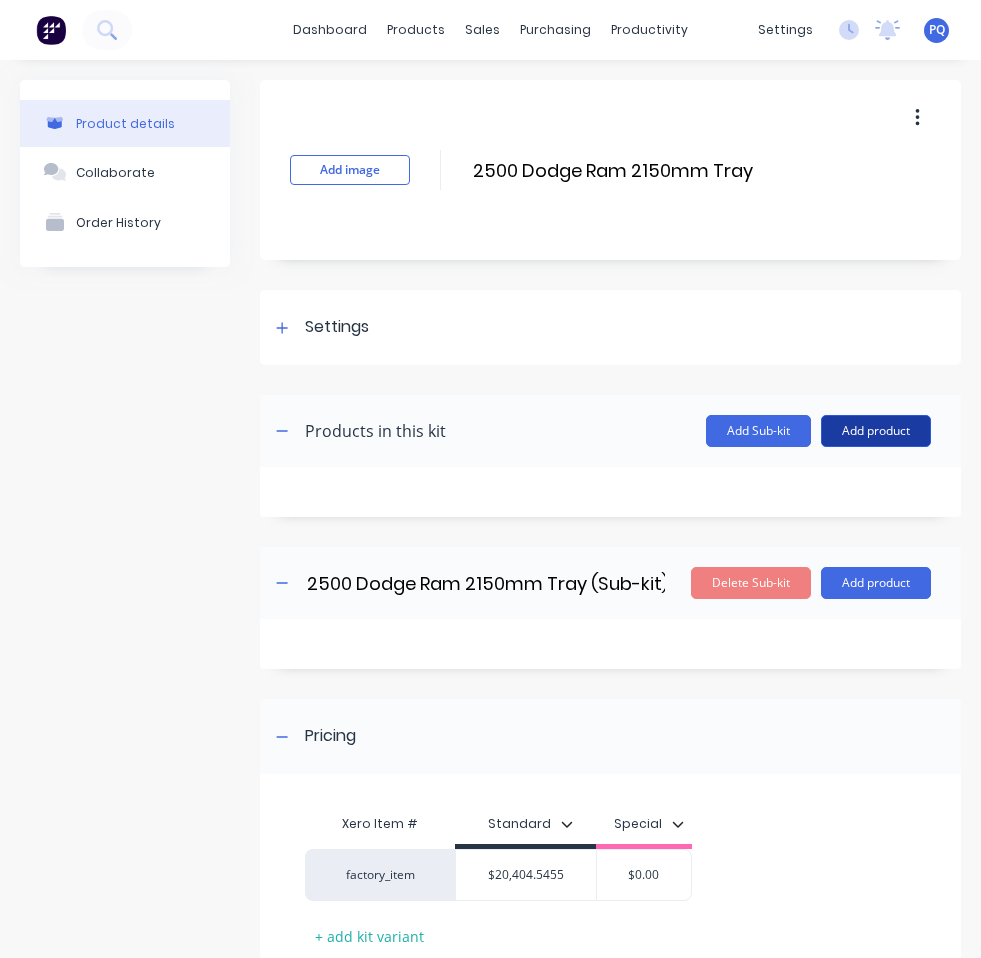 click on "Add product" at bounding box center [876, 431] 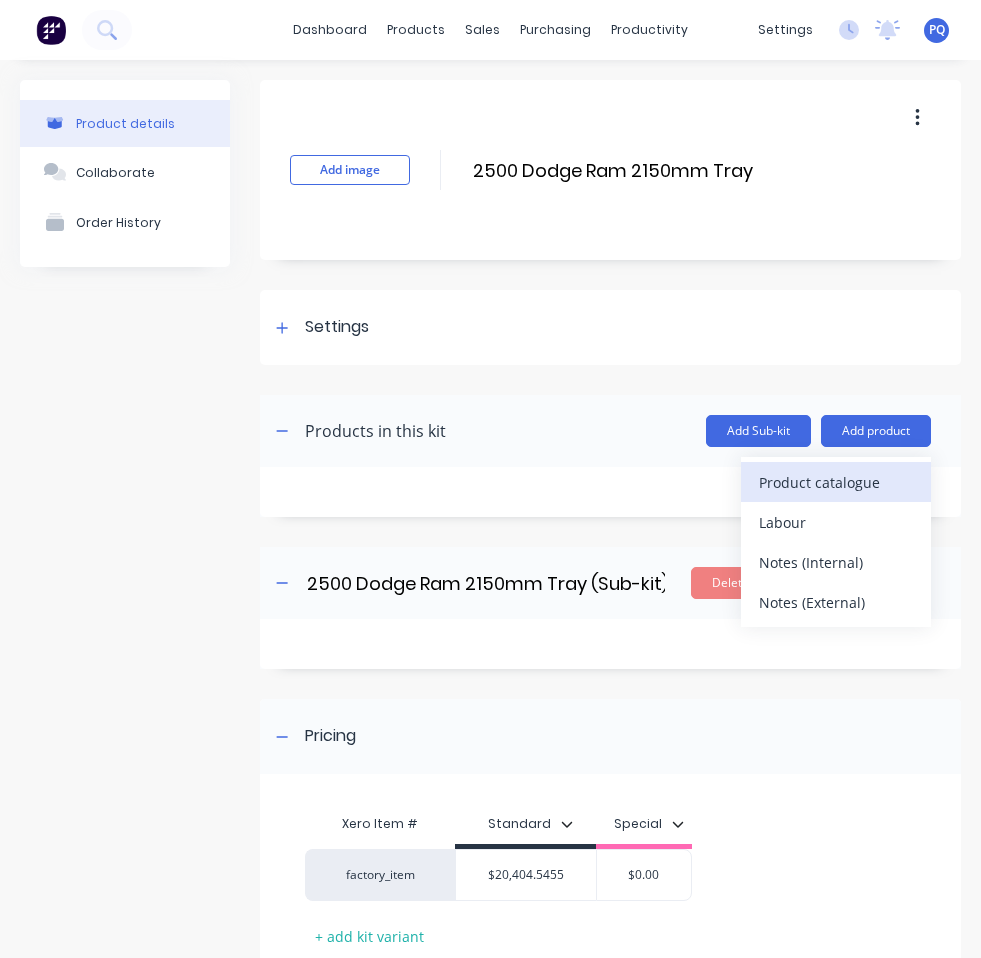 click on "Product catalogue" at bounding box center [836, 482] 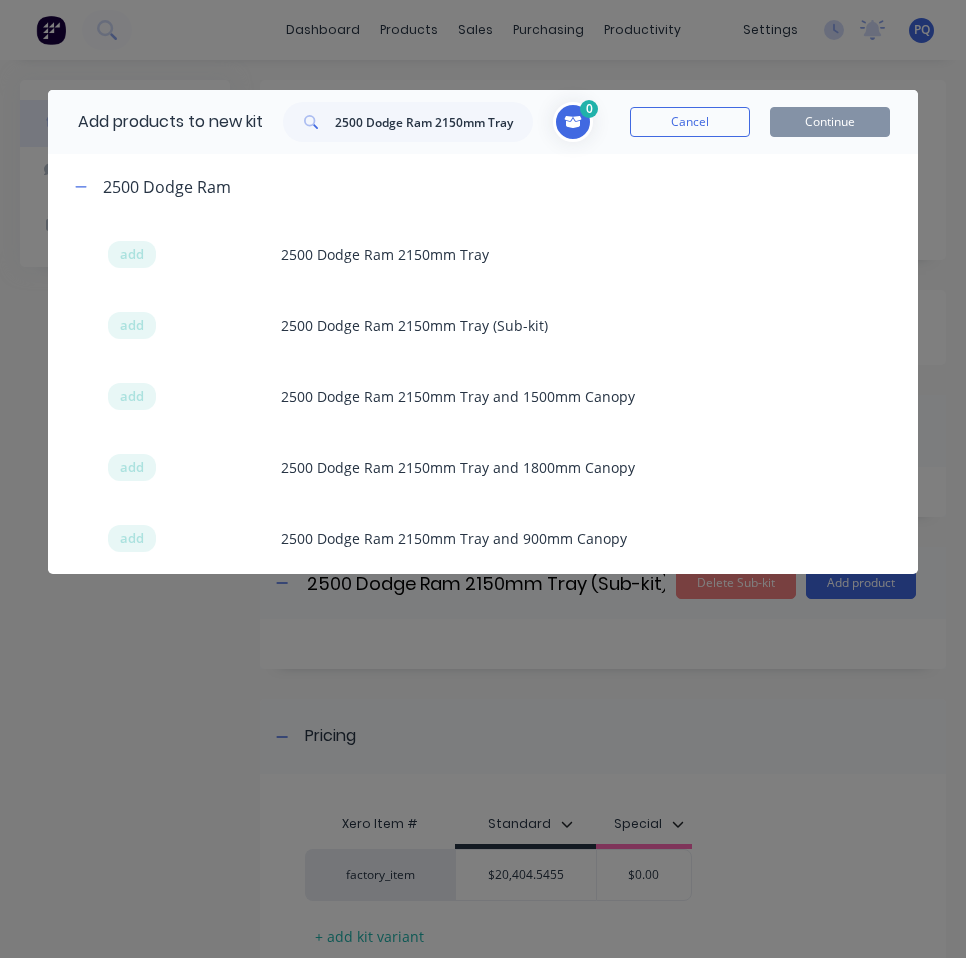click at bounding box center (309, 122) 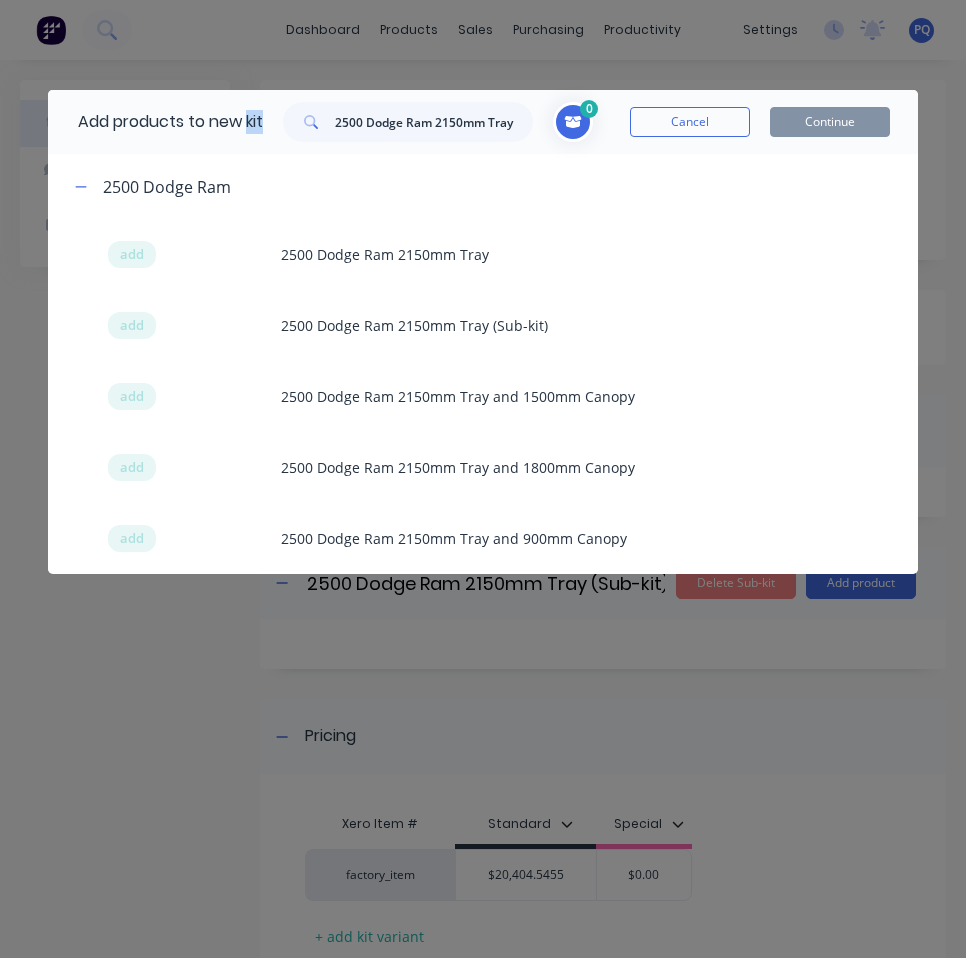 click at bounding box center [309, 122] 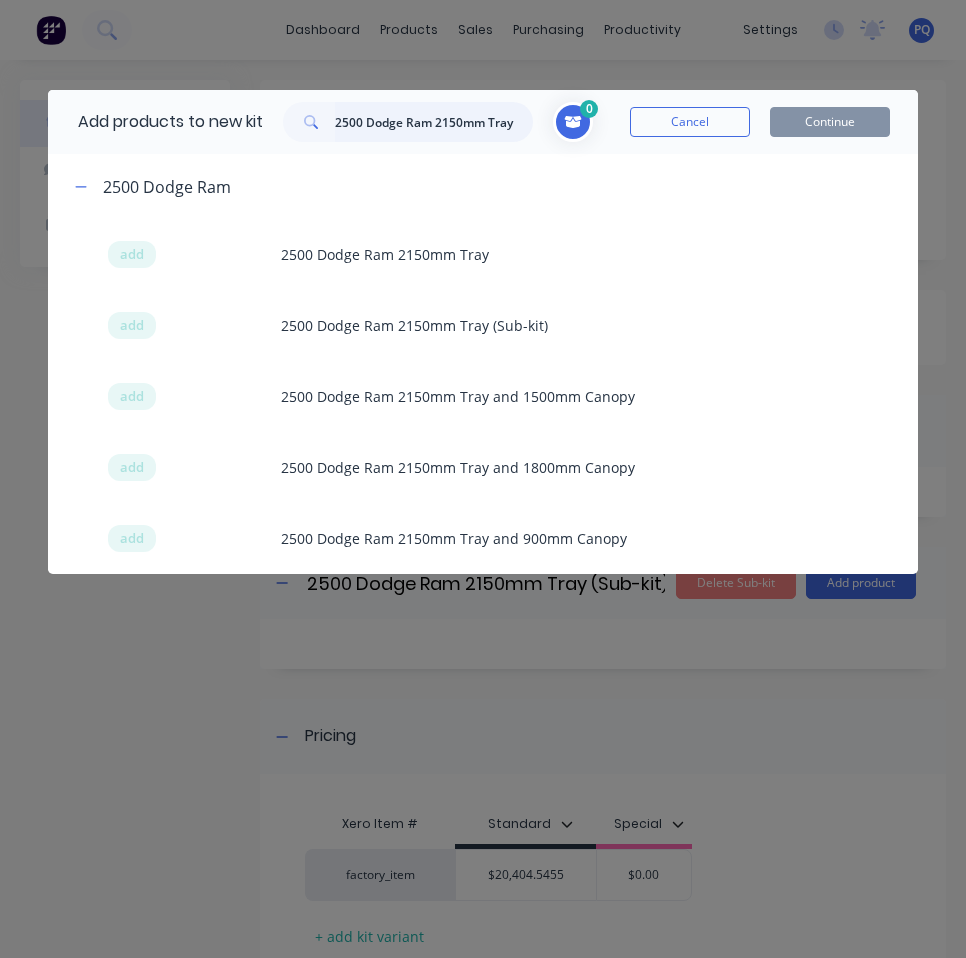 click on "2500 Dodge Ram 2150mm Tray" at bounding box center [434, 122] 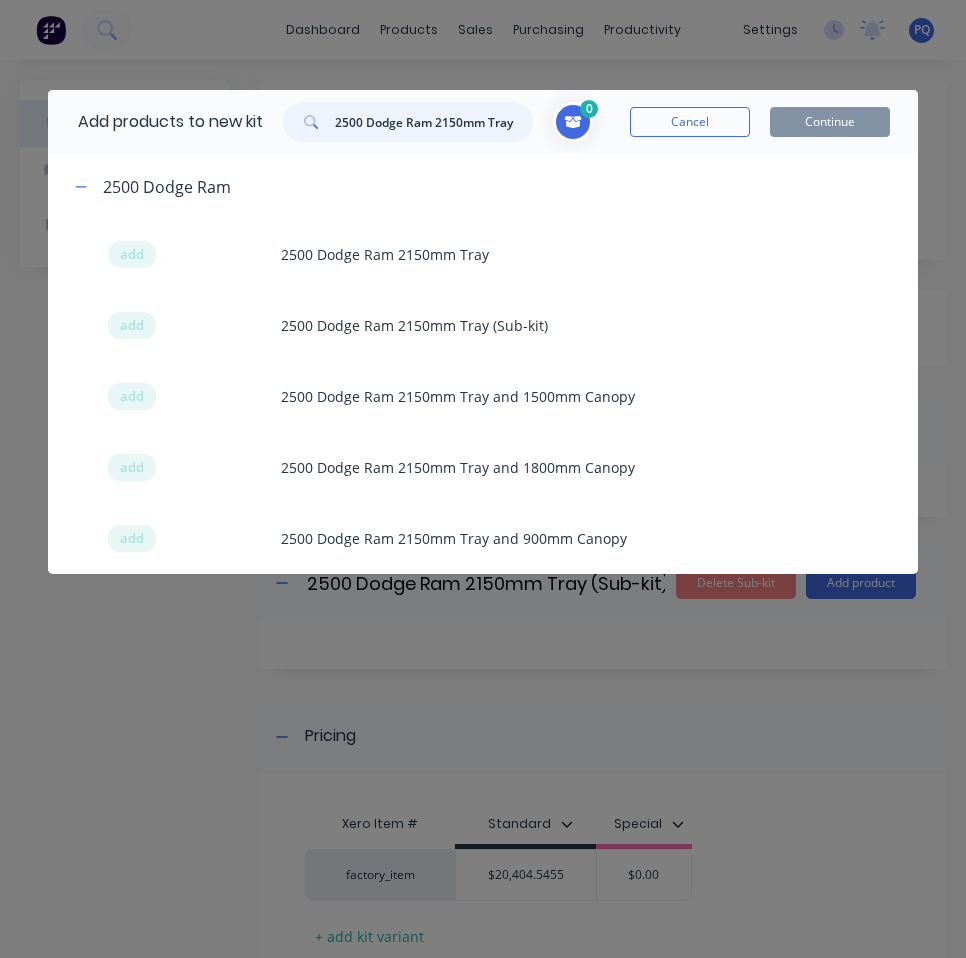 click on "2500 Dodge Ram 2150mm Tray" at bounding box center [434, 122] 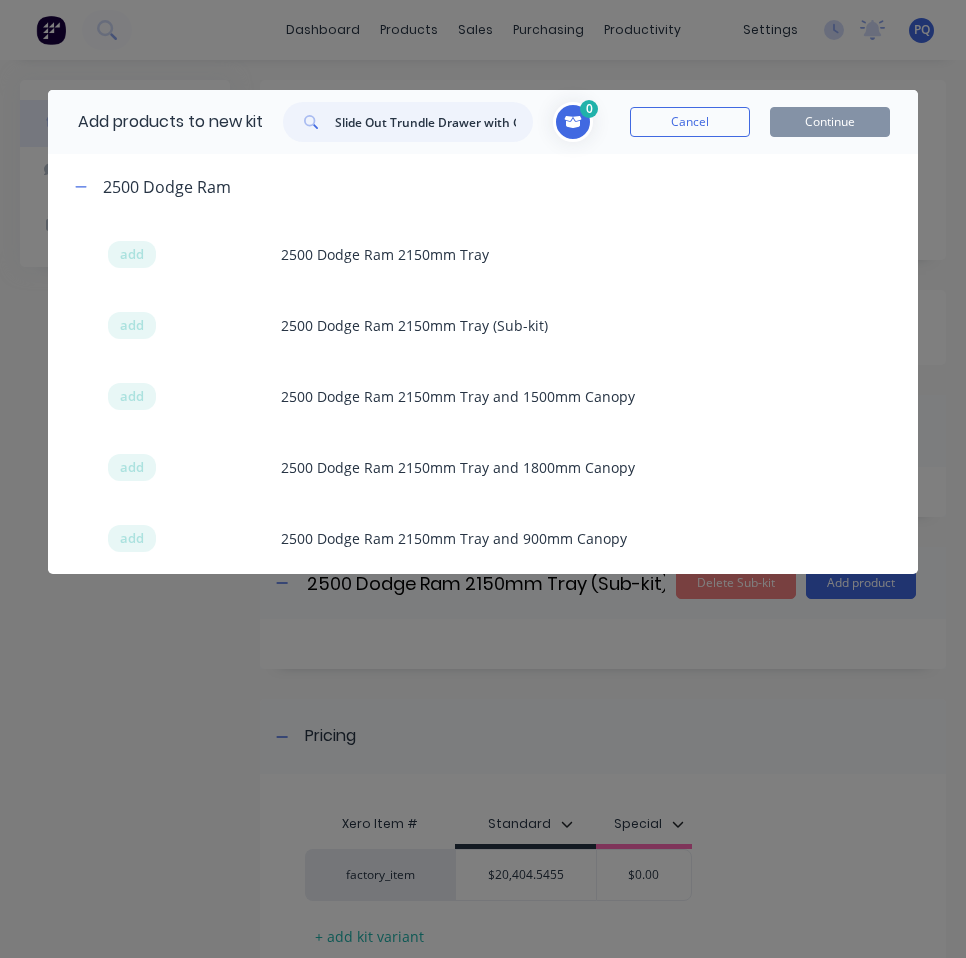scroll, scrollTop: 0, scrollLeft: 201, axis: horizontal 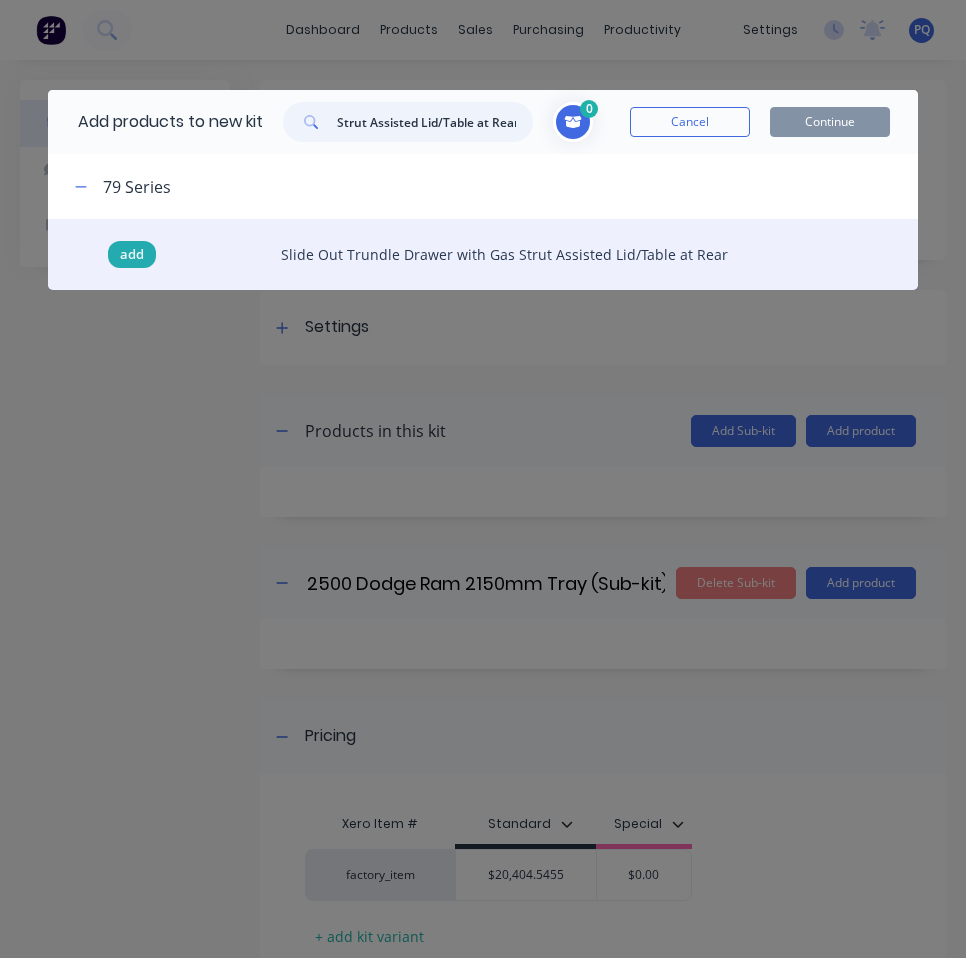 type on "Slide Out Trundle Drawer with Gas Strut Assisted Lid/Table at Rear" 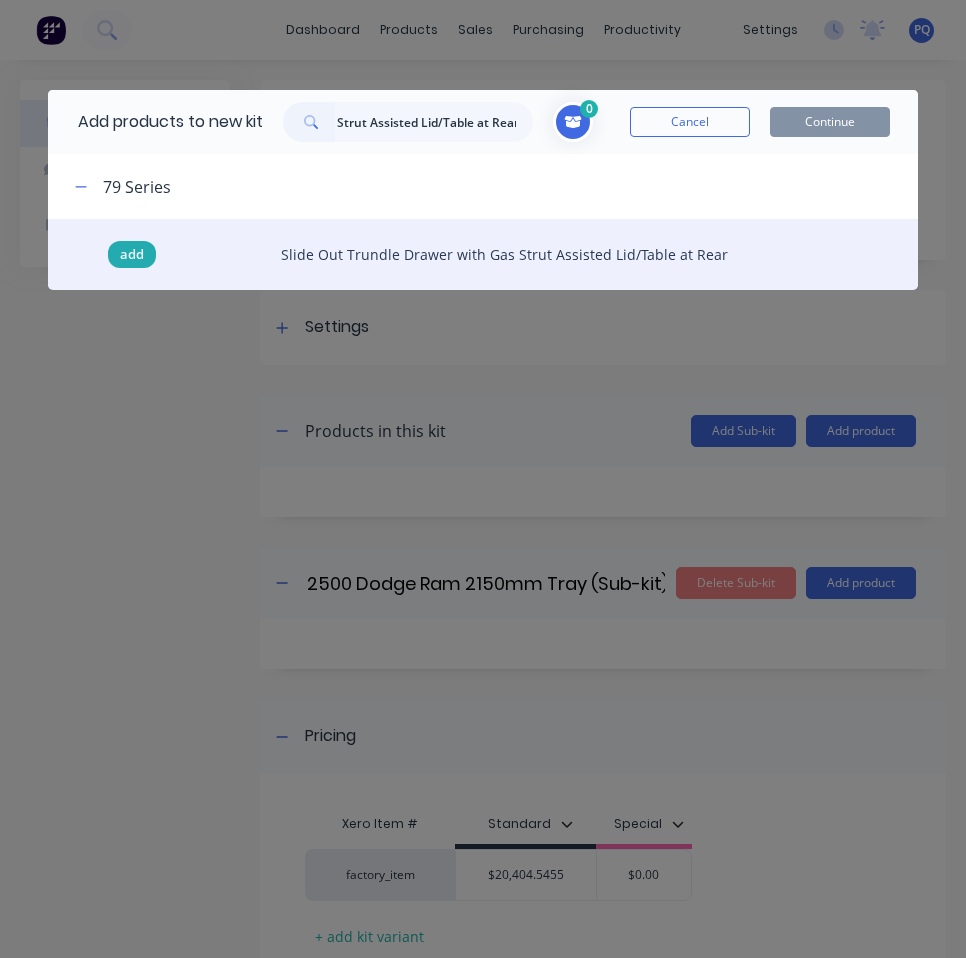 scroll, scrollTop: 0, scrollLeft: 0, axis: both 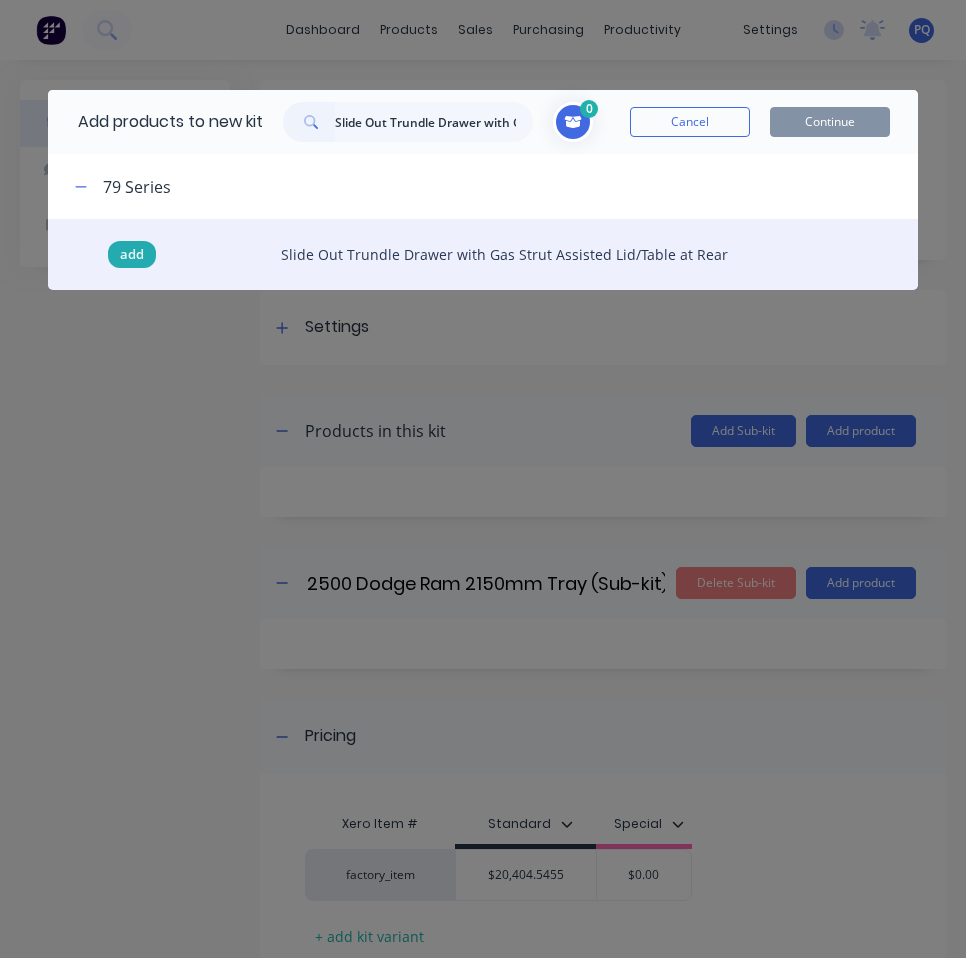 click on "add" at bounding box center [132, 255] 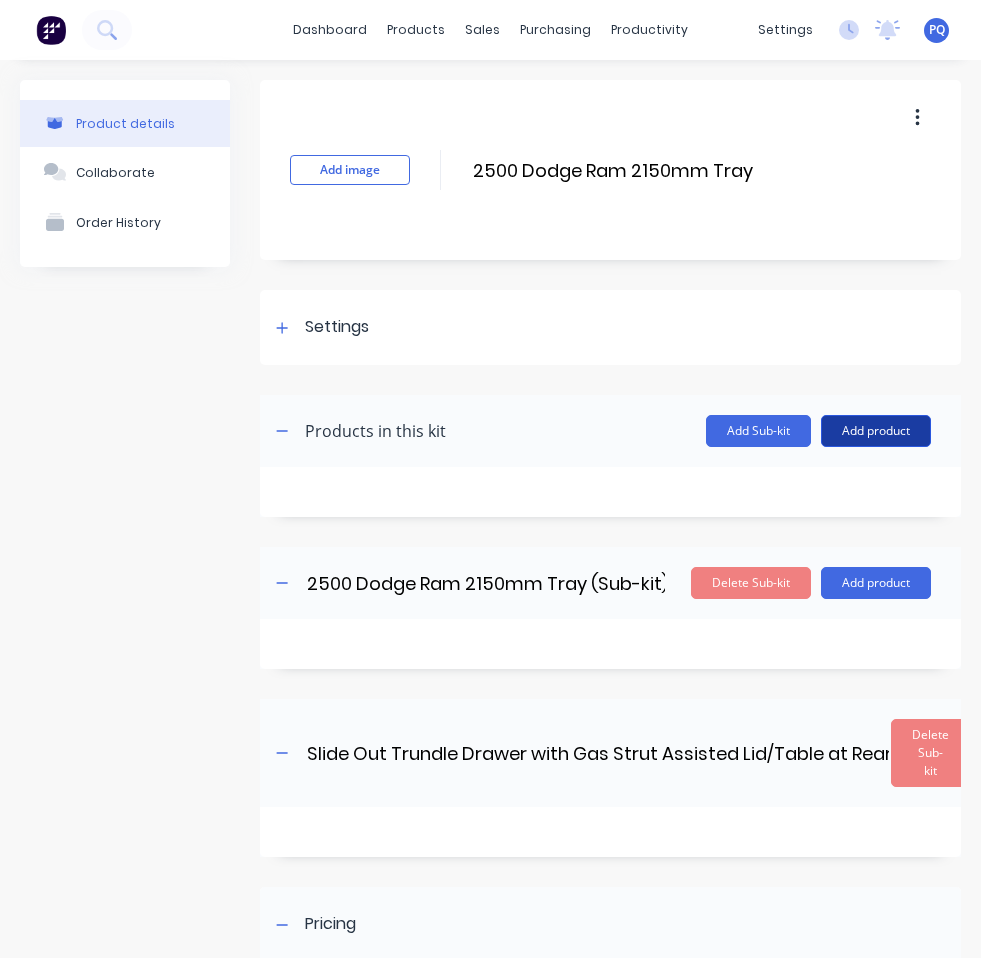 click on "Add product" at bounding box center [876, 431] 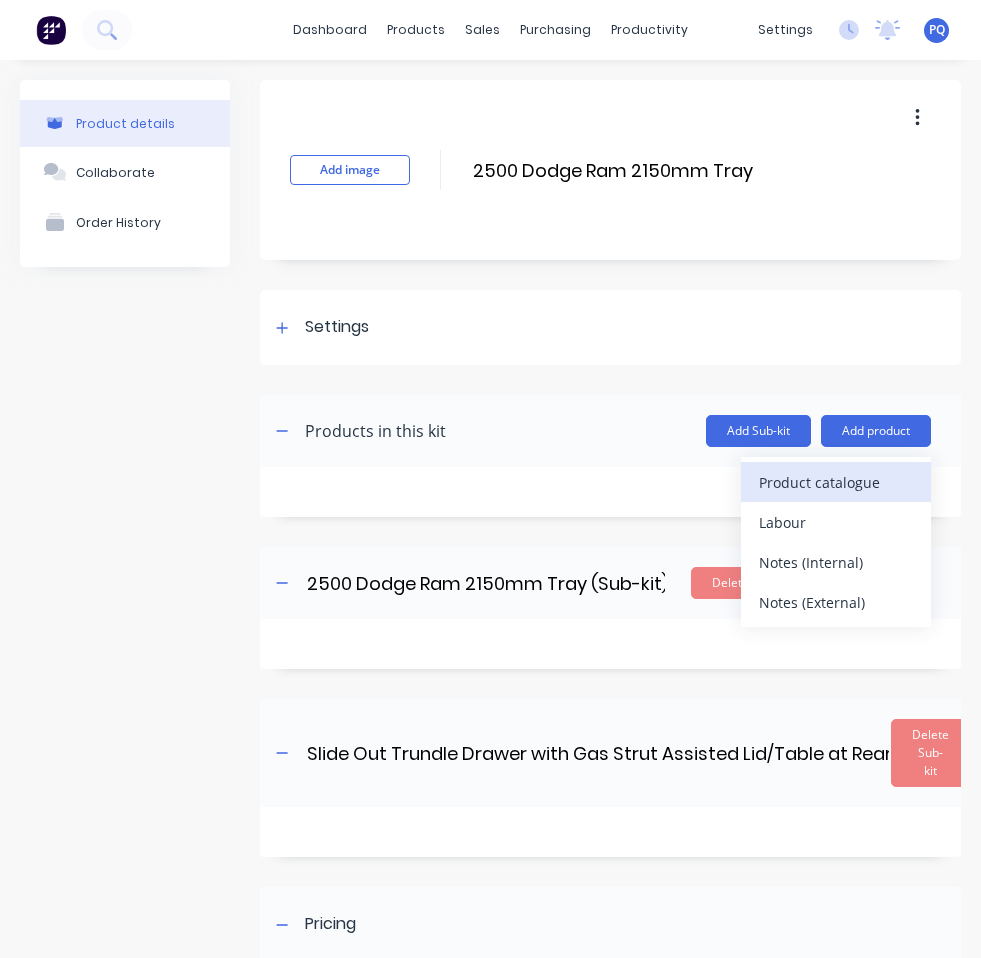click on "Product catalogue" at bounding box center [836, 482] 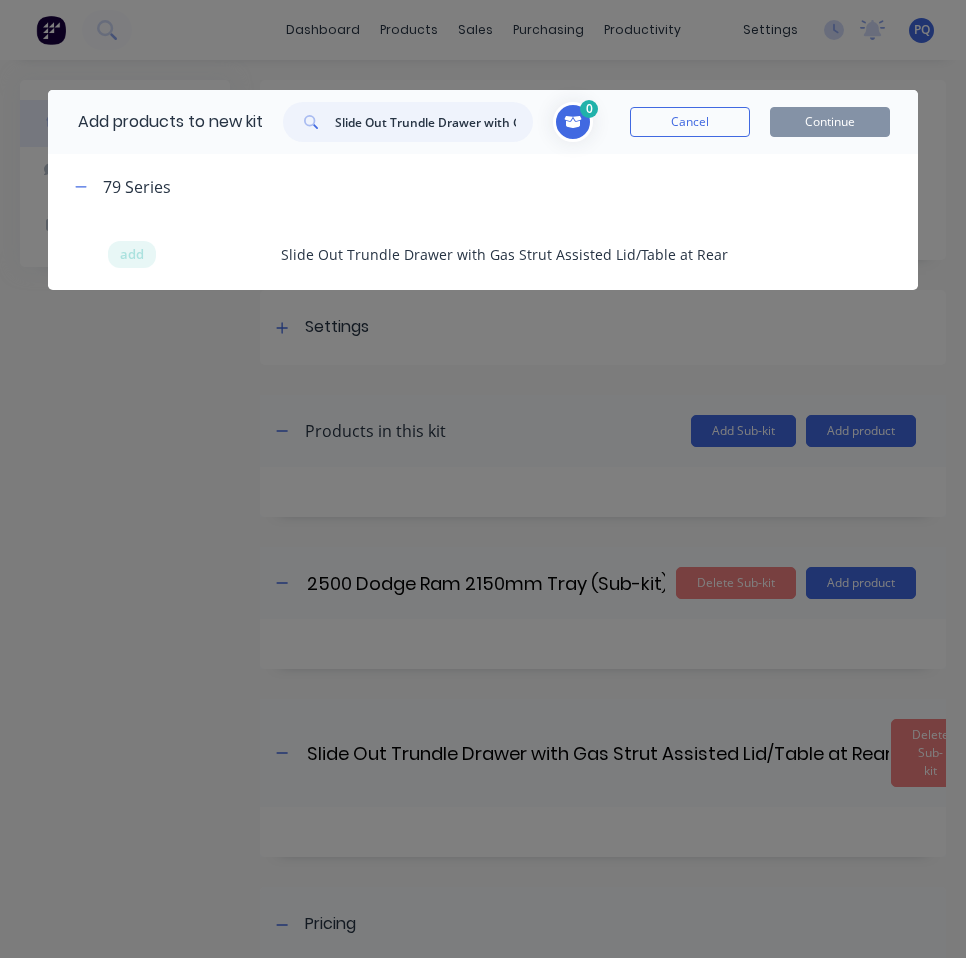 click on "Slide Out Trundle Drawer with Gas Strut Assisted Lid/Table at Rear" at bounding box center (434, 122) 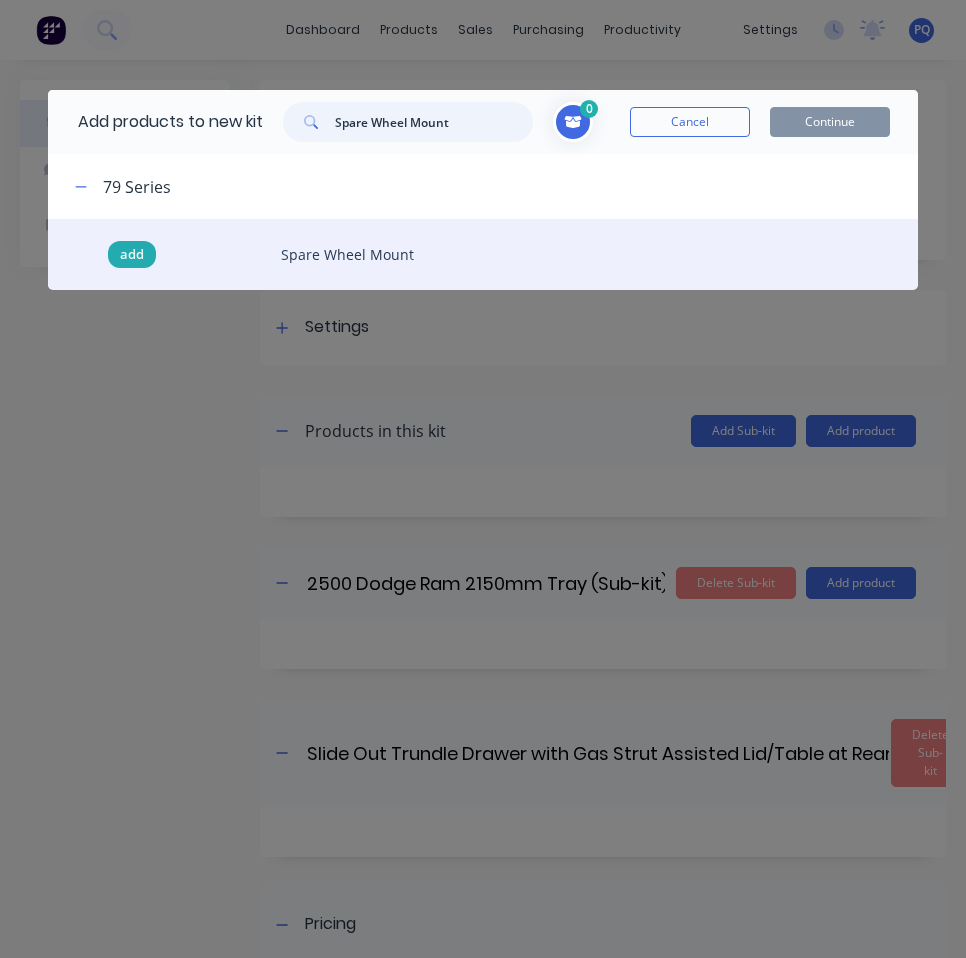 type on "Spare Wheel Mount" 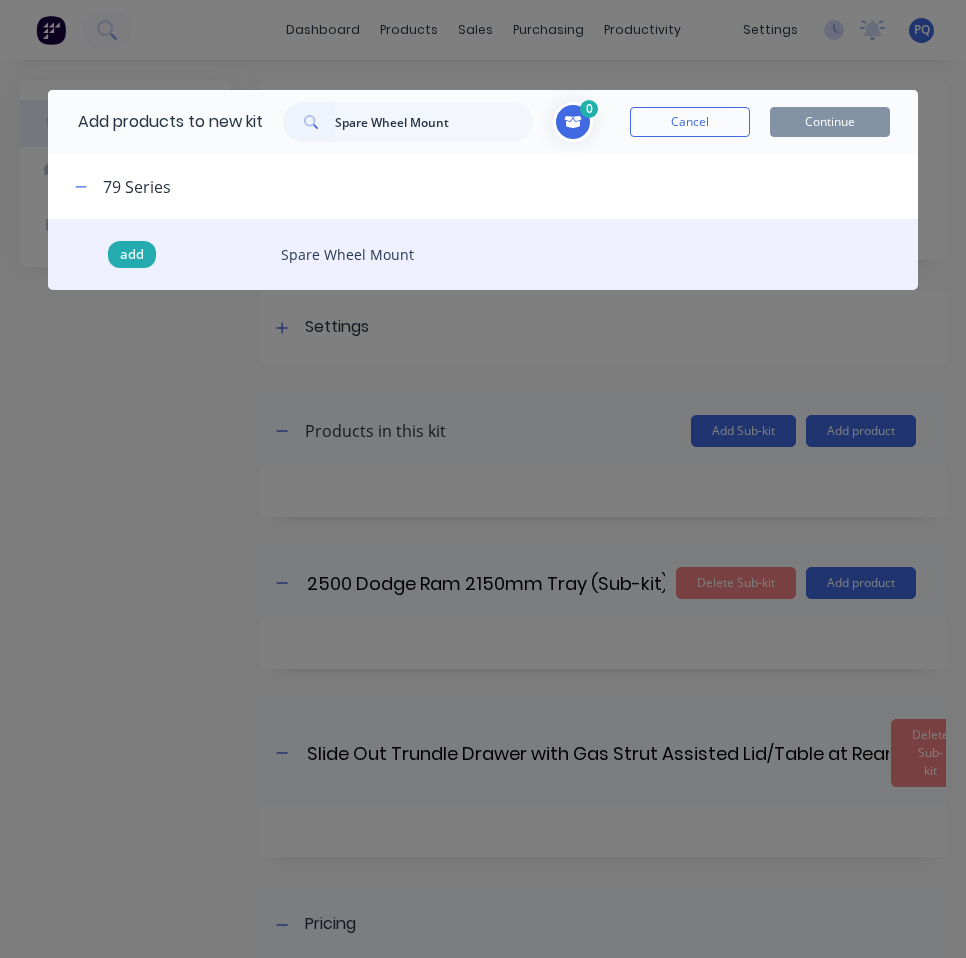 click on "add" at bounding box center (132, 255) 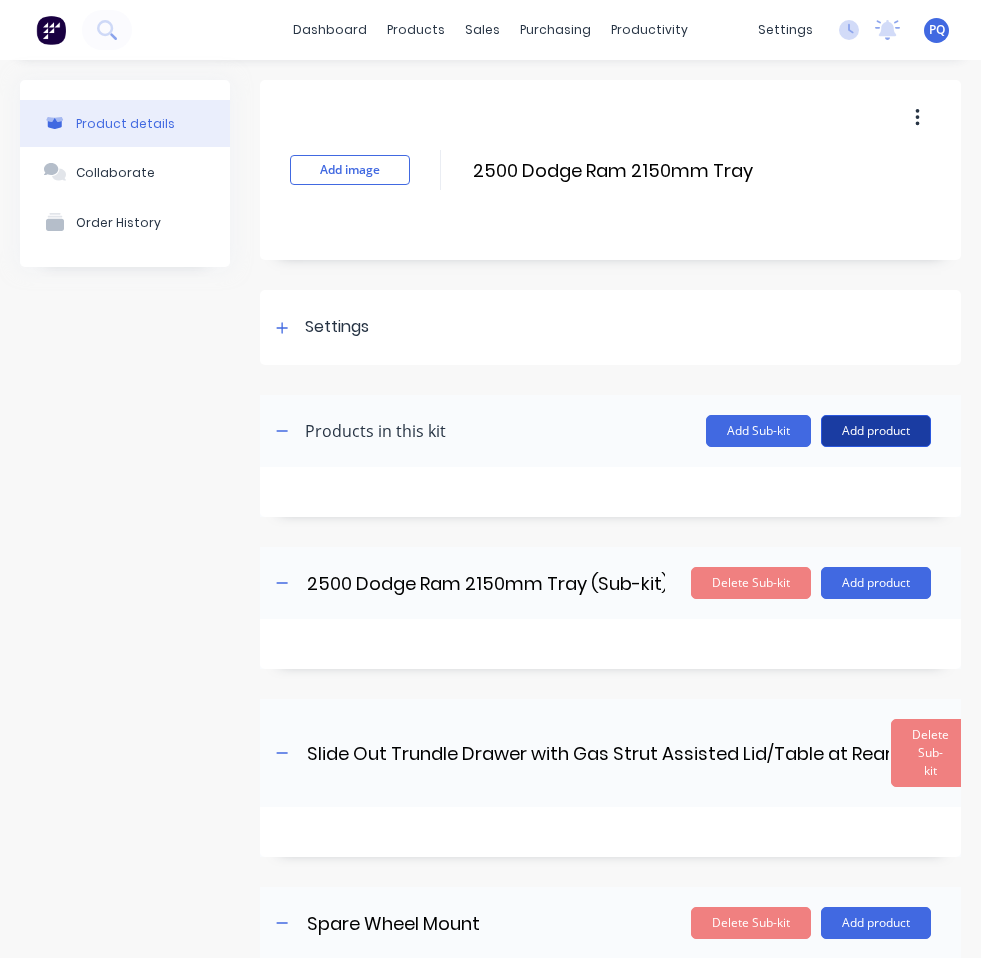 click on "Add product" at bounding box center [876, 431] 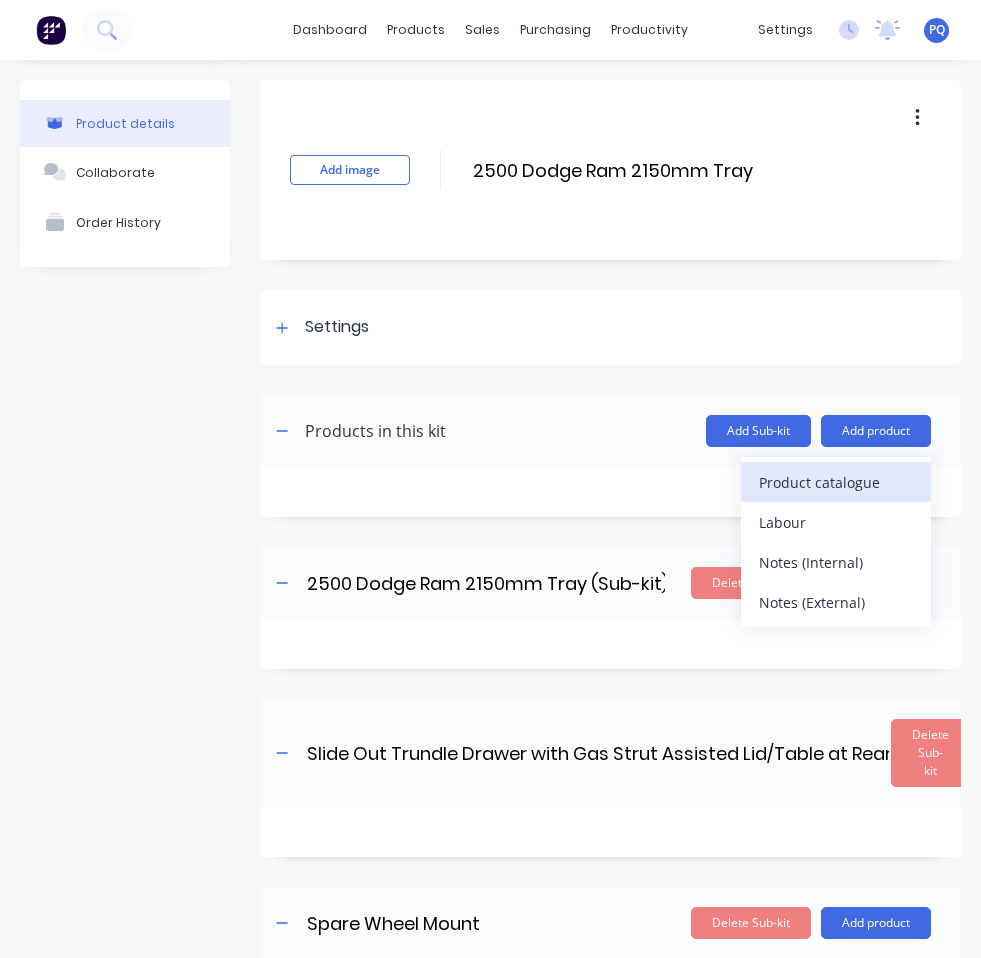 click on "Product catalogue" at bounding box center [836, 482] 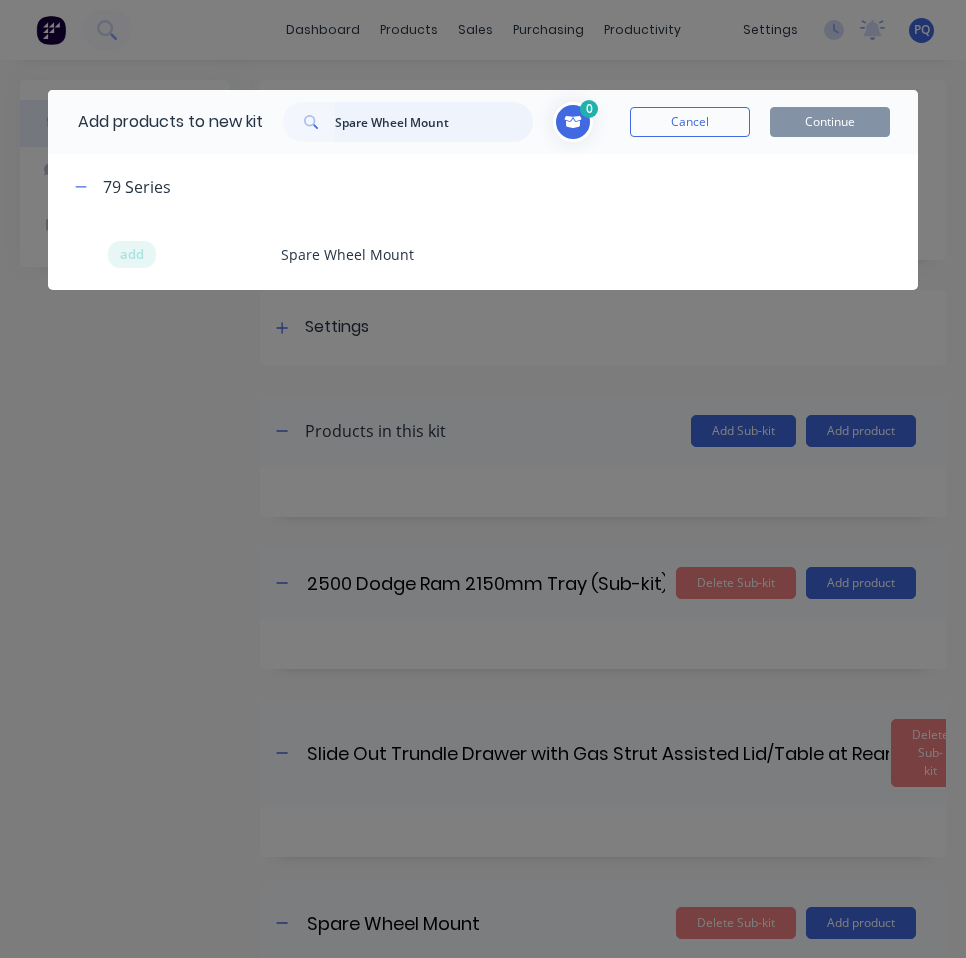 click on "Spare Wheel Mount" at bounding box center (434, 122) 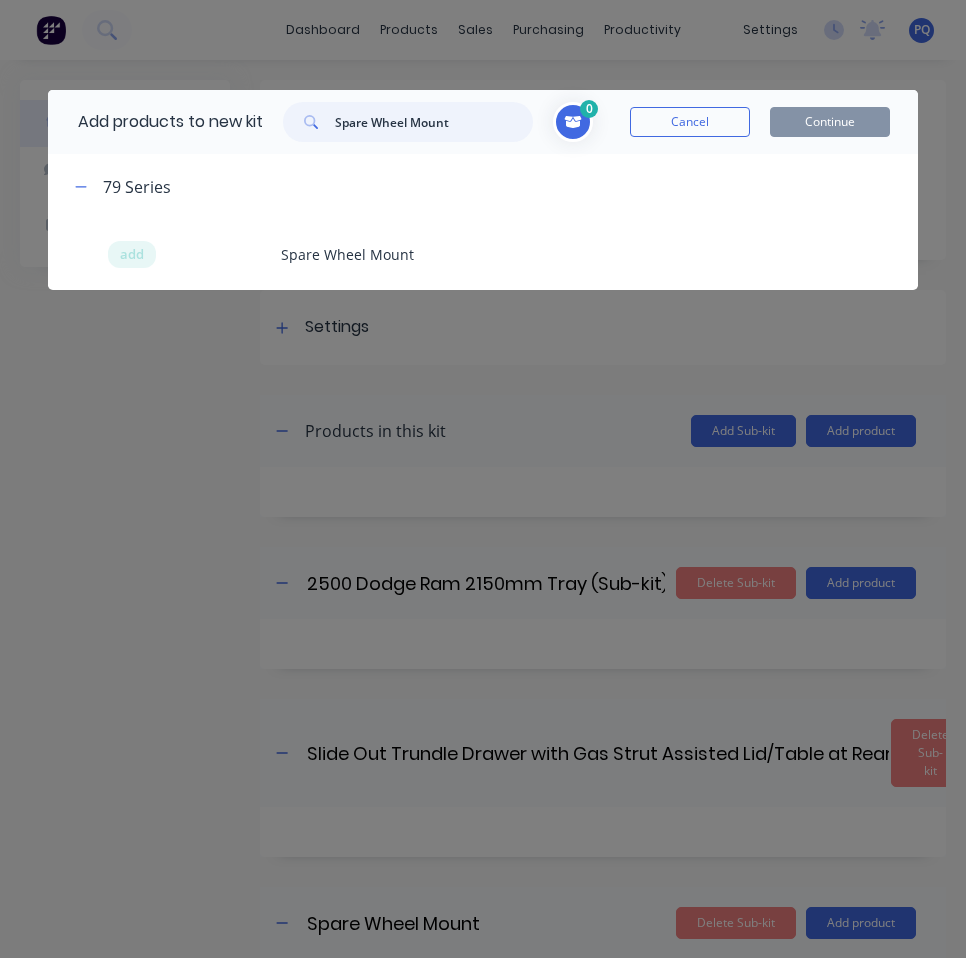 click on "Spare Wheel Mount" at bounding box center [434, 122] 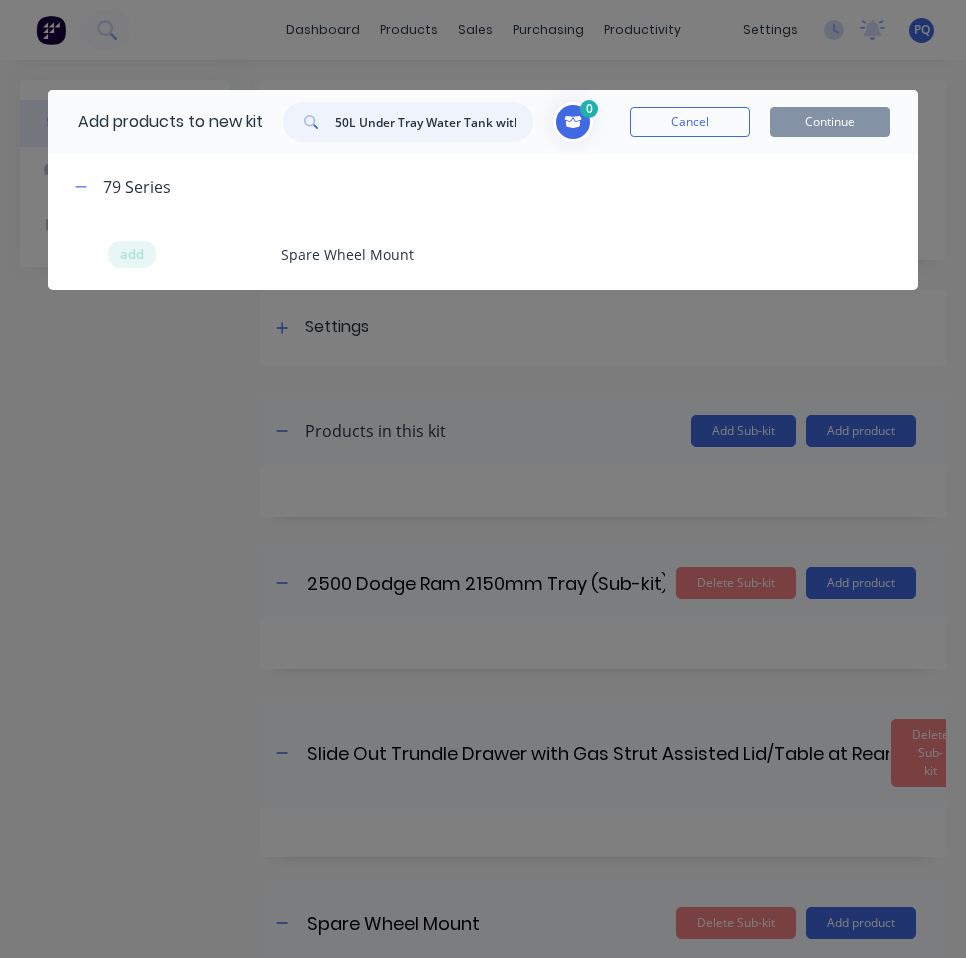scroll, scrollTop: 0, scrollLeft: 347, axis: horizontal 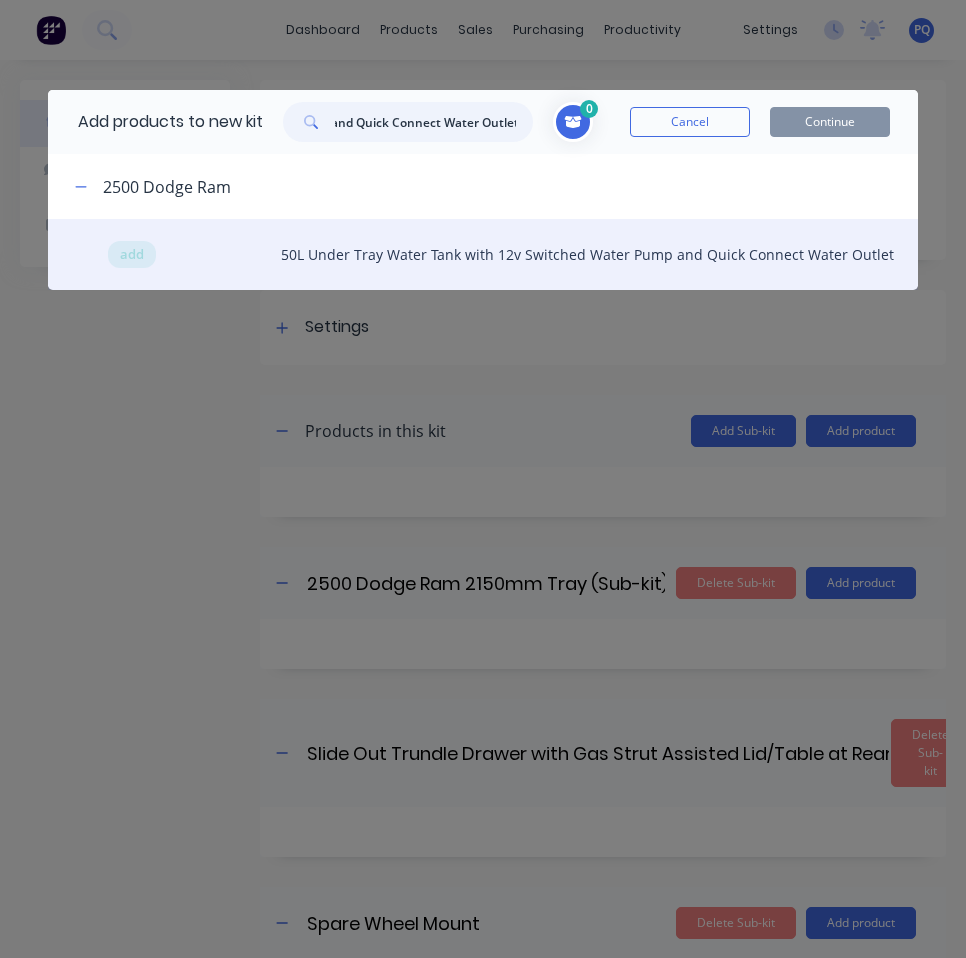 type on "50L Under Tray Water Tank with 12v Switched Water Pump and Quick Connect Water Outlet" 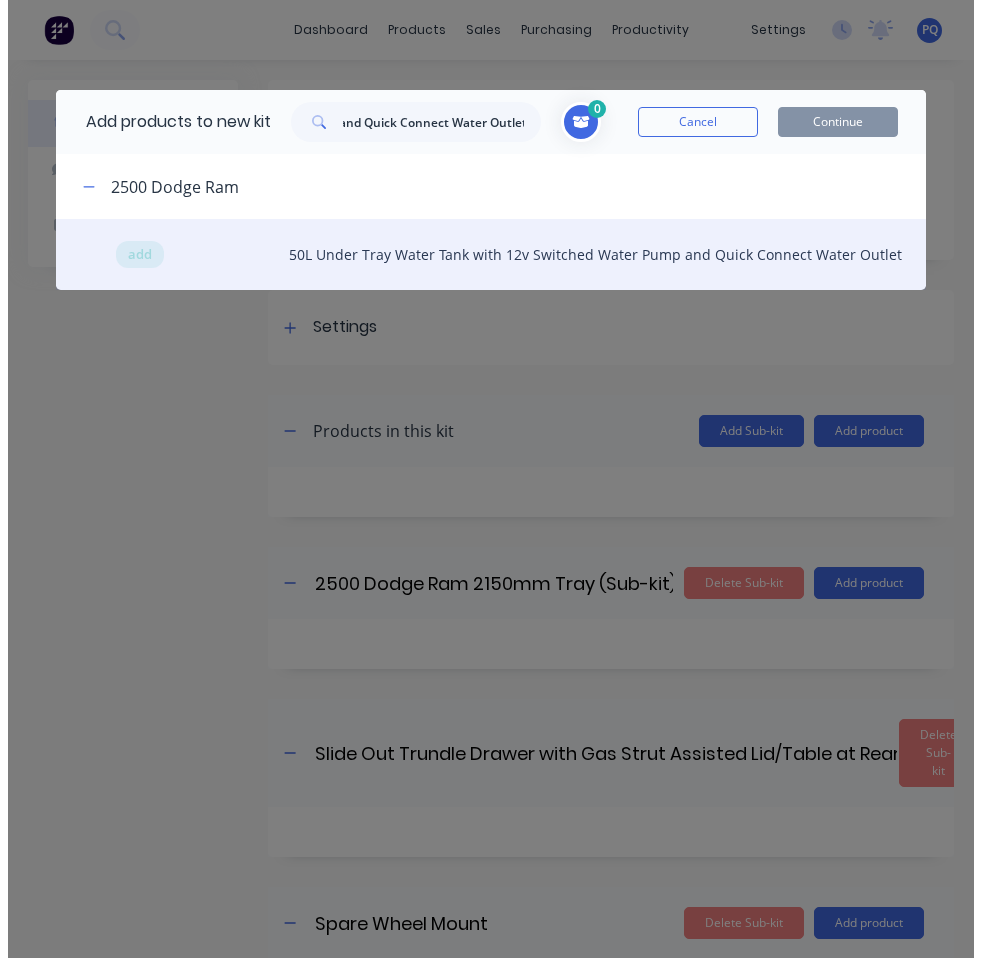 scroll, scrollTop: 0, scrollLeft: 0, axis: both 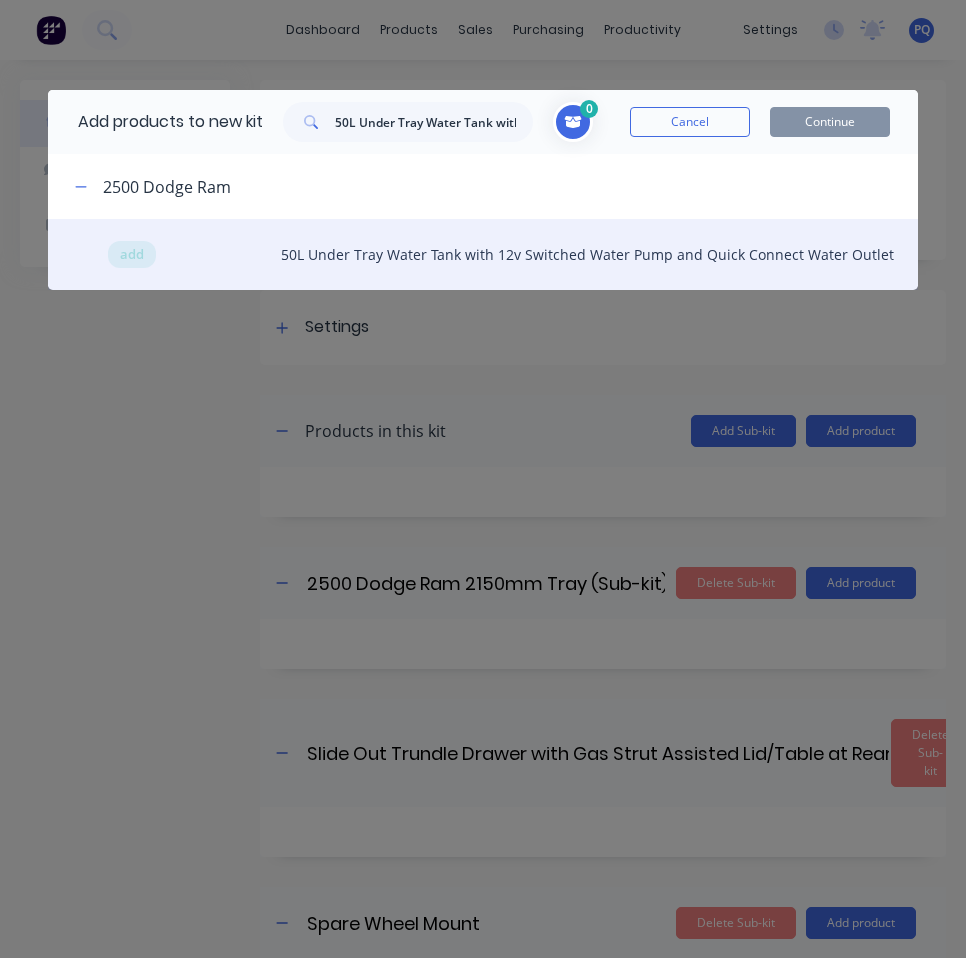 click on "add 50L Under Tray Water Tank with 12v Switched Water Pump and Quick Connect Water Outlet" at bounding box center [482, 254] 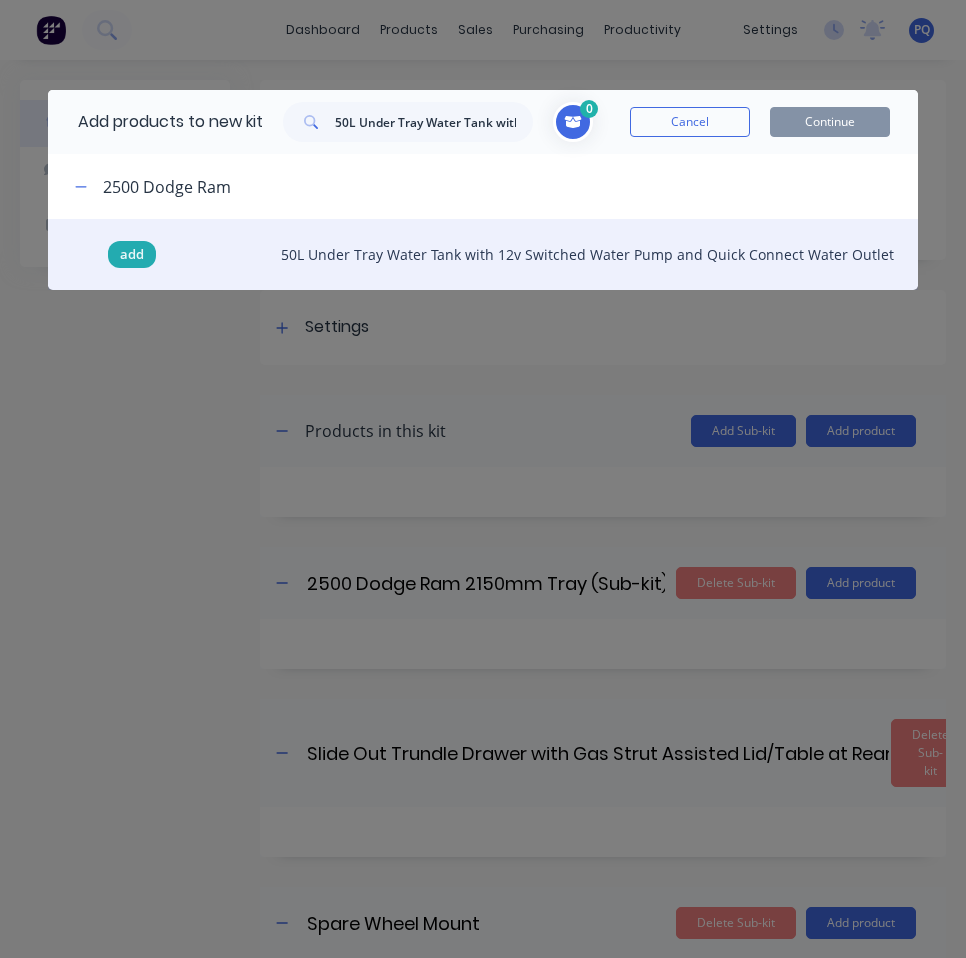 click on "add" at bounding box center [132, 255] 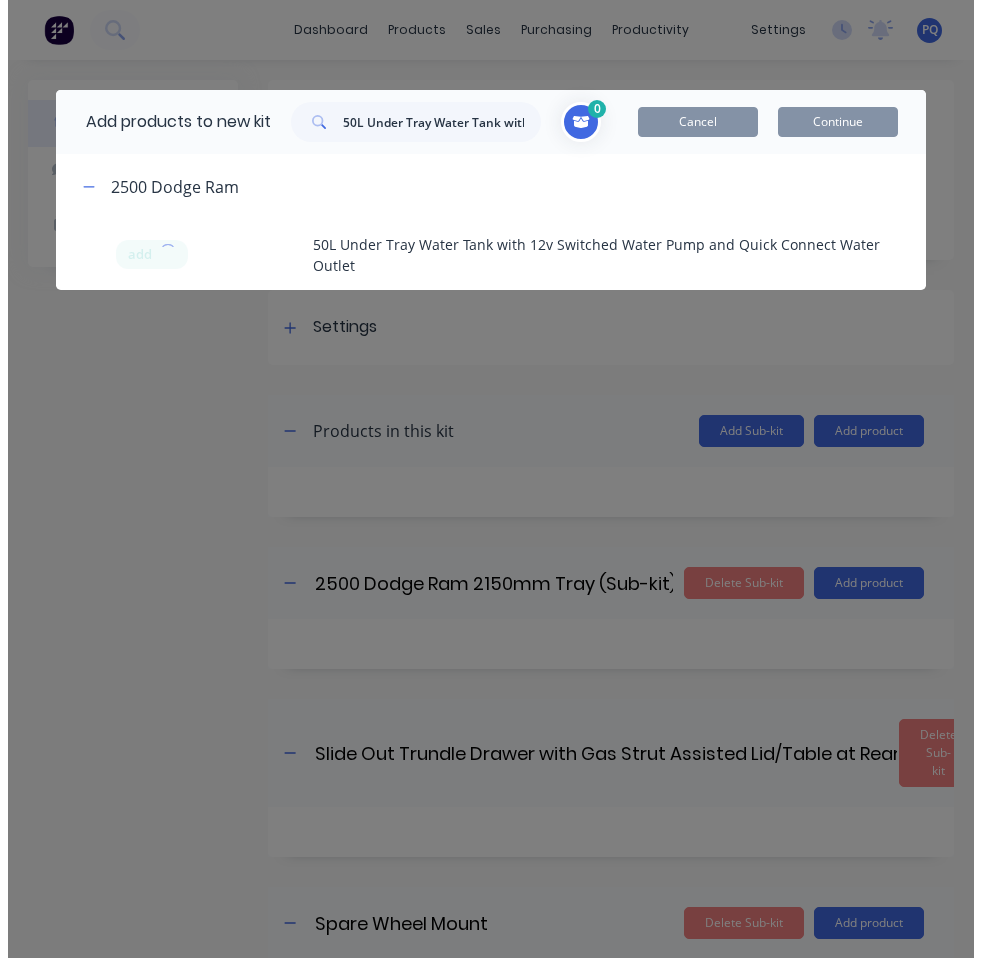 scroll, scrollTop: 100, scrollLeft: 0, axis: vertical 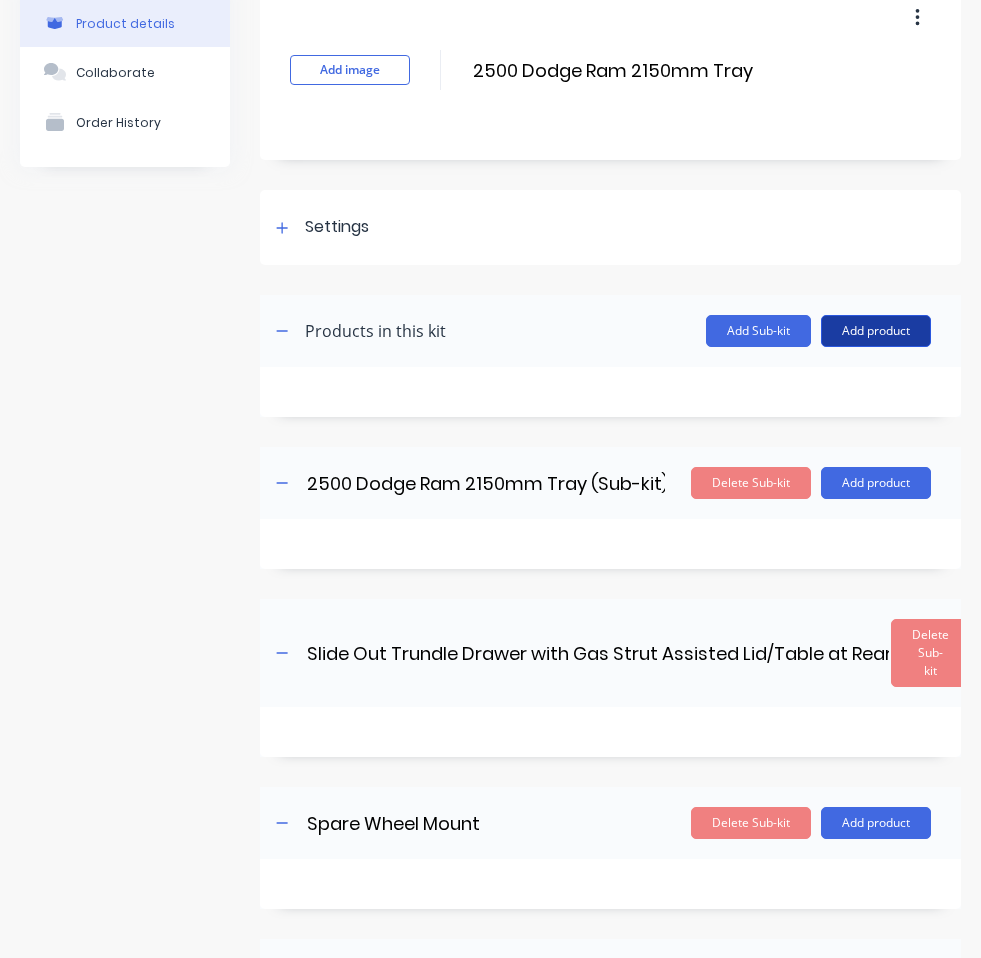 click on "Add product" at bounding box center (876, 331) 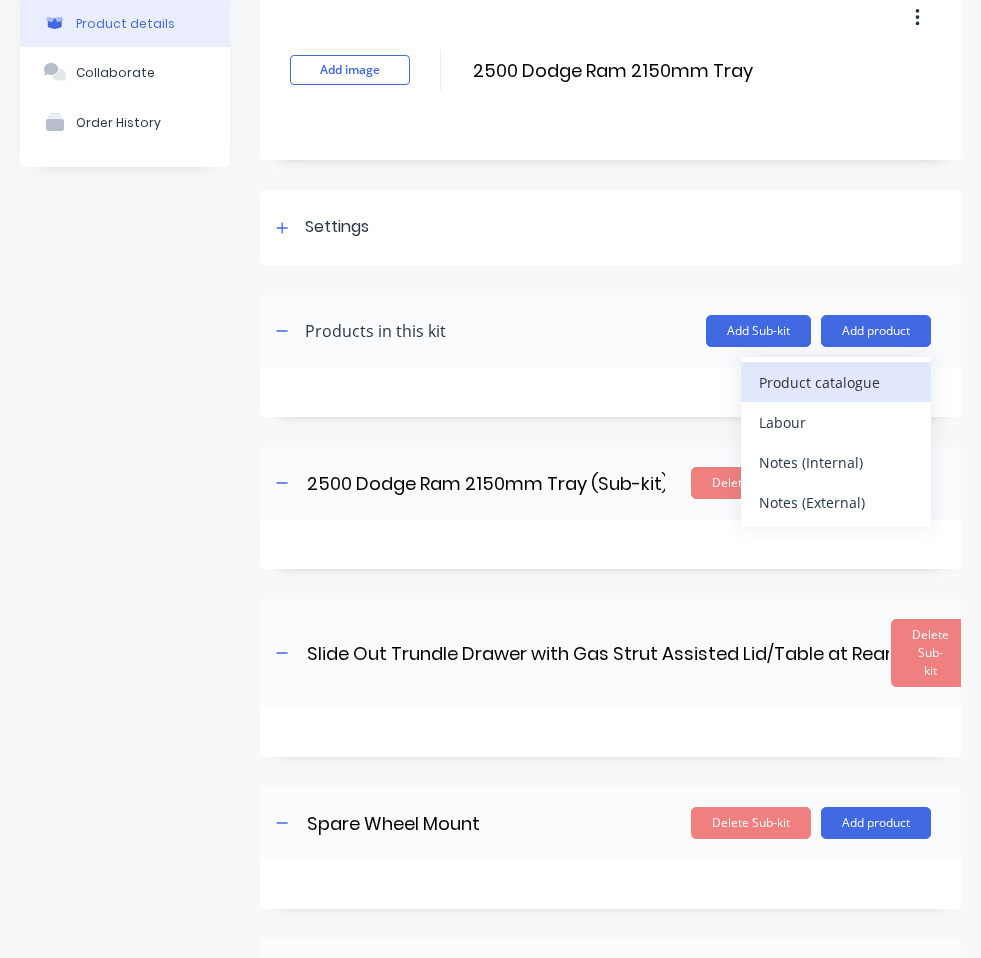 click on "Product catalogue" at bounding box center (836, 382) 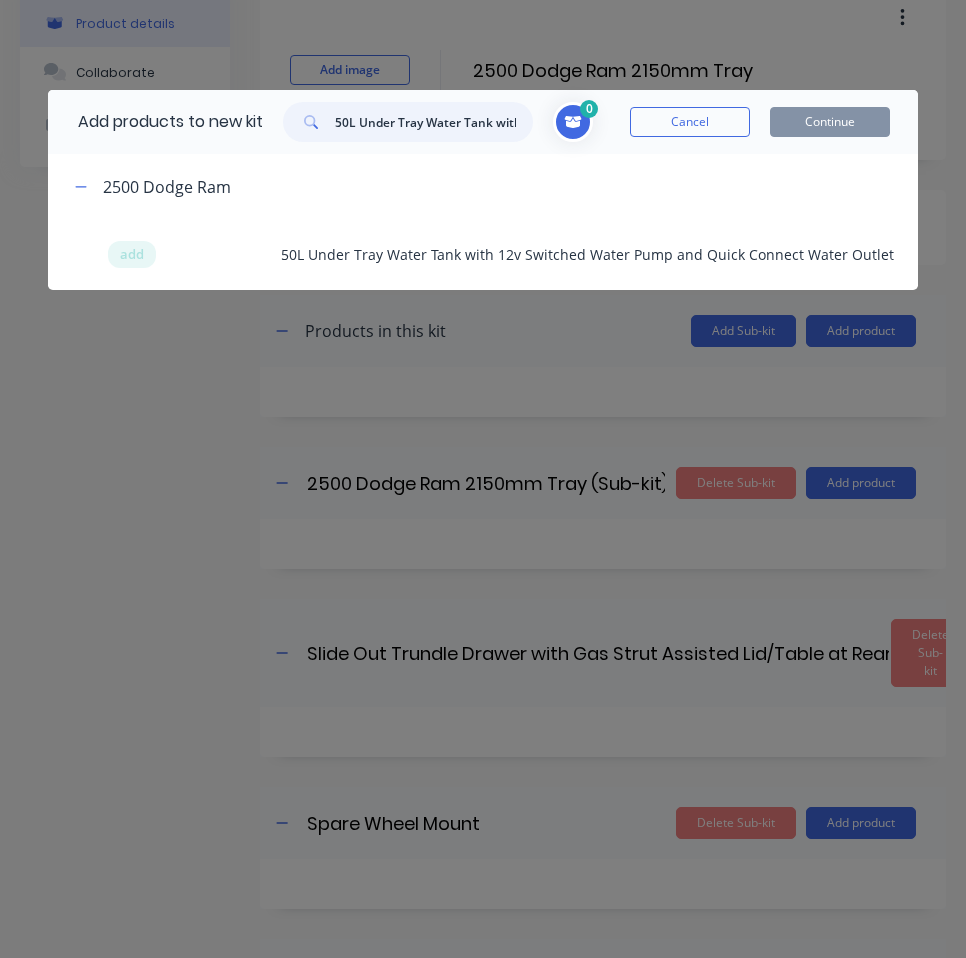 click on "50L Under Tray Water Tank with 12v Switched Water Pump and Quick Connect Water Outlet" at bounding box center [434, 122] 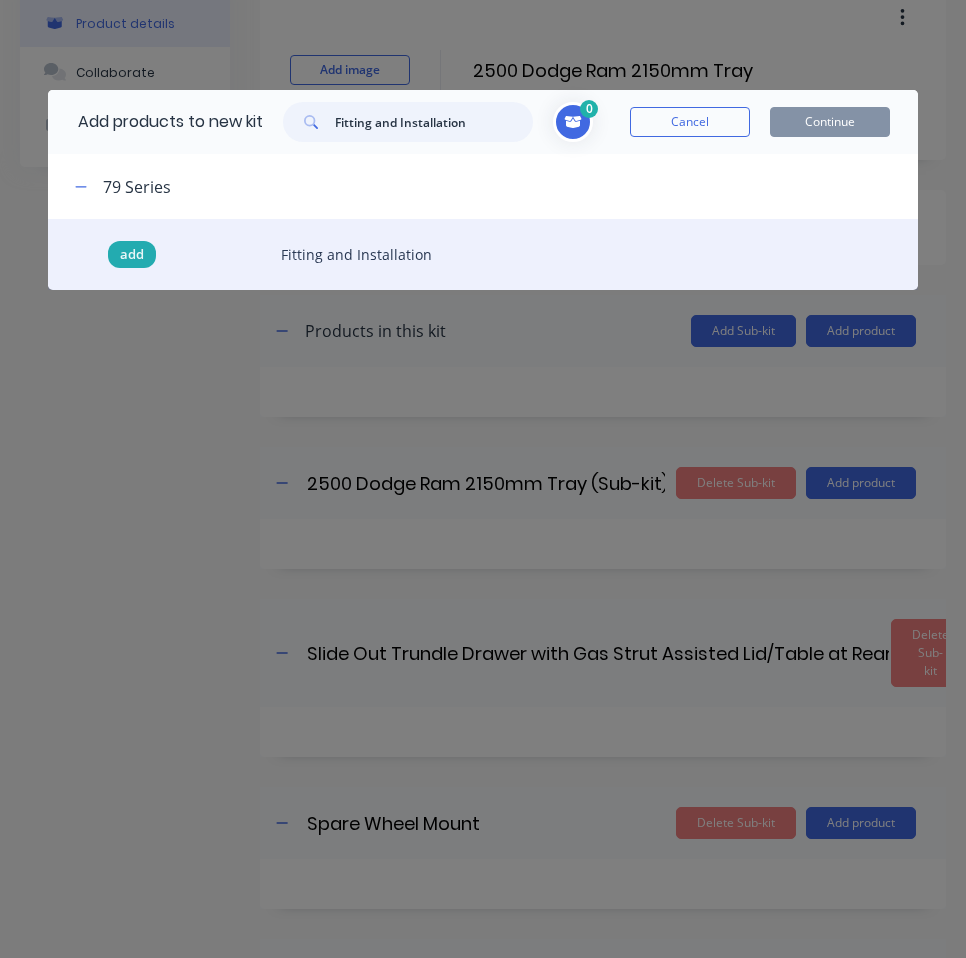 type on "Fitting and Installation" 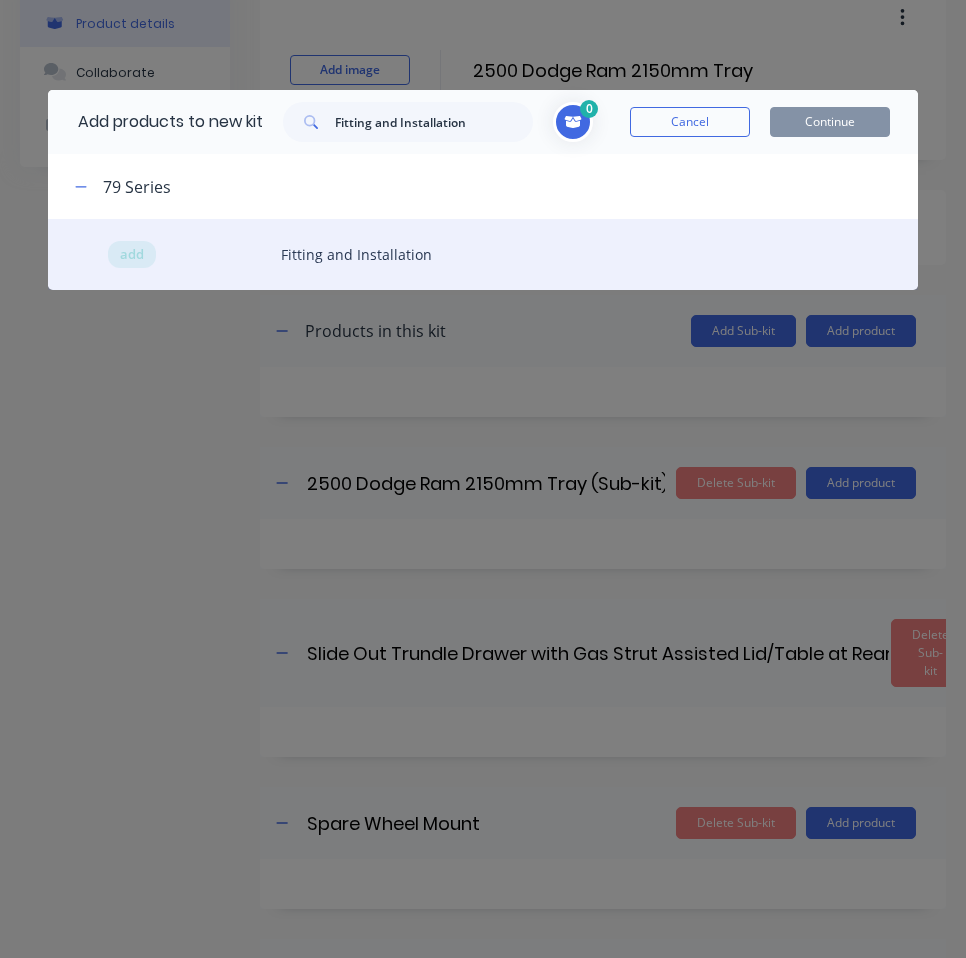 click on "add" at bounding box center (132, 255) 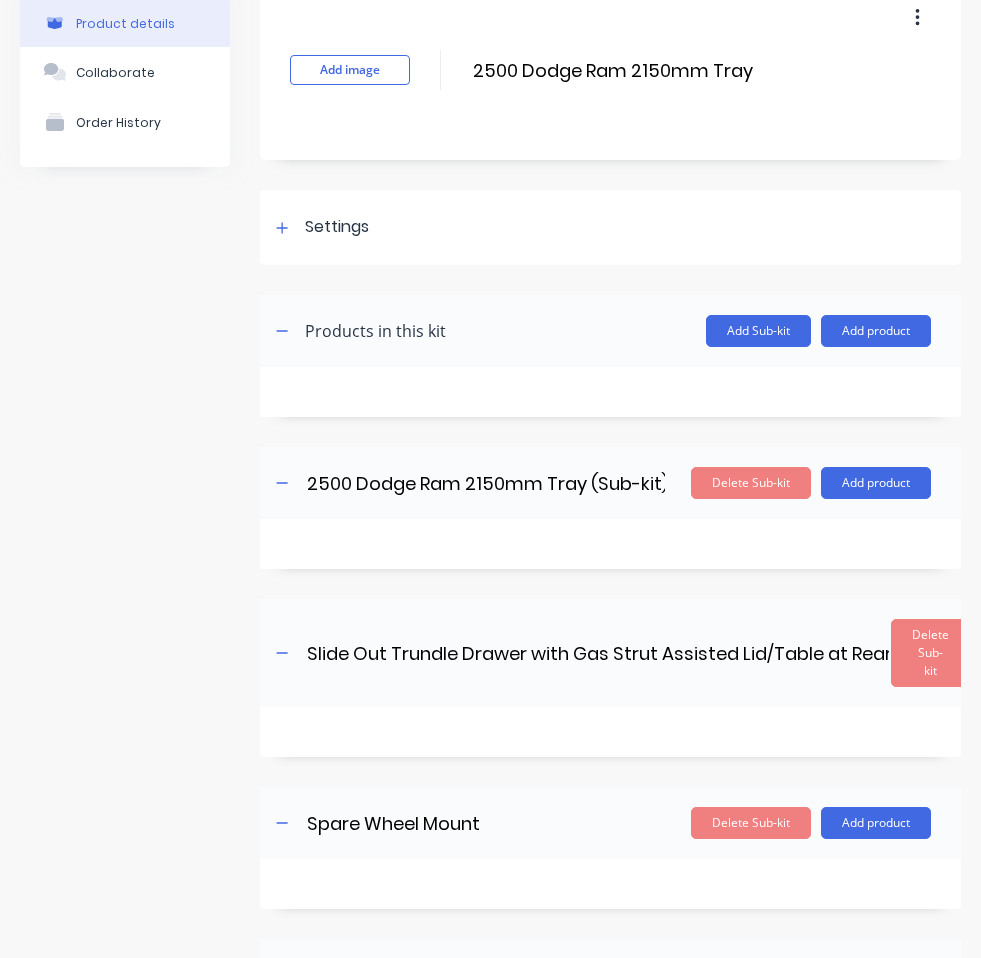scroll, scrollTop: 288, scrollLeft: 0, axis: vertical 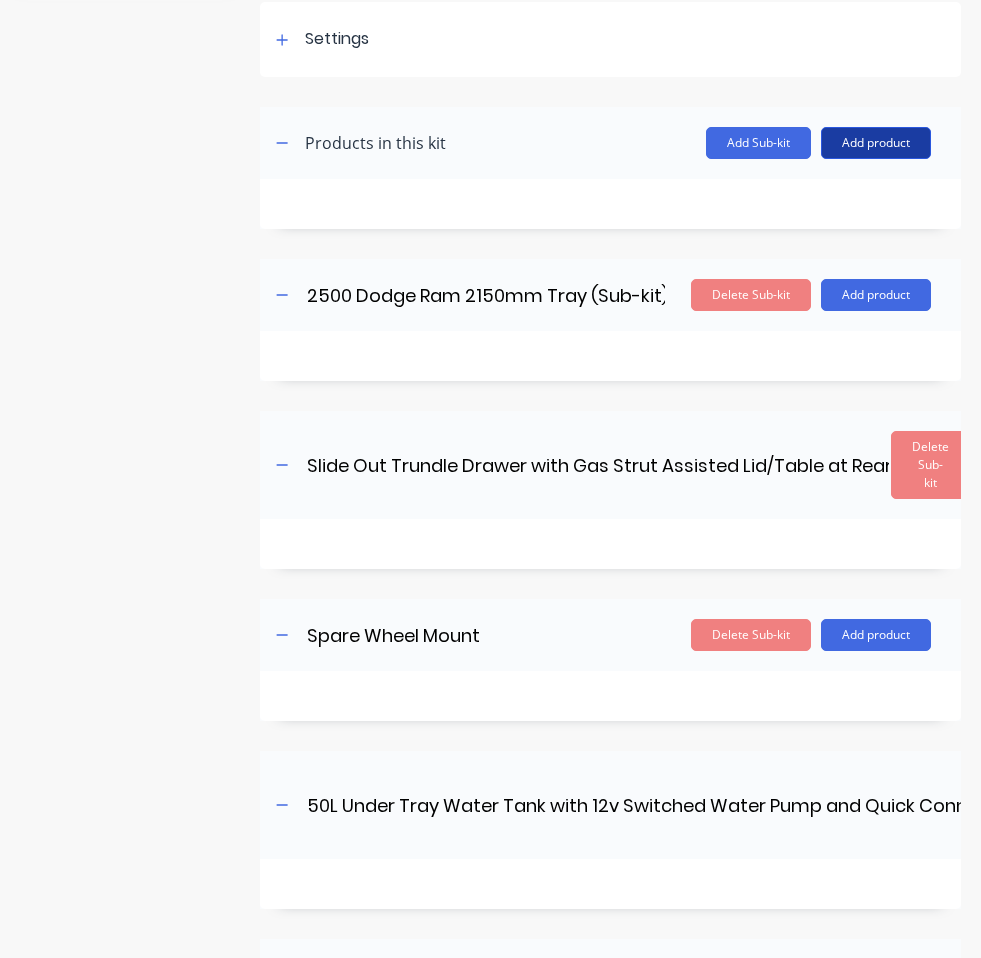 click on "Add product" at bounding box center [876, 143] 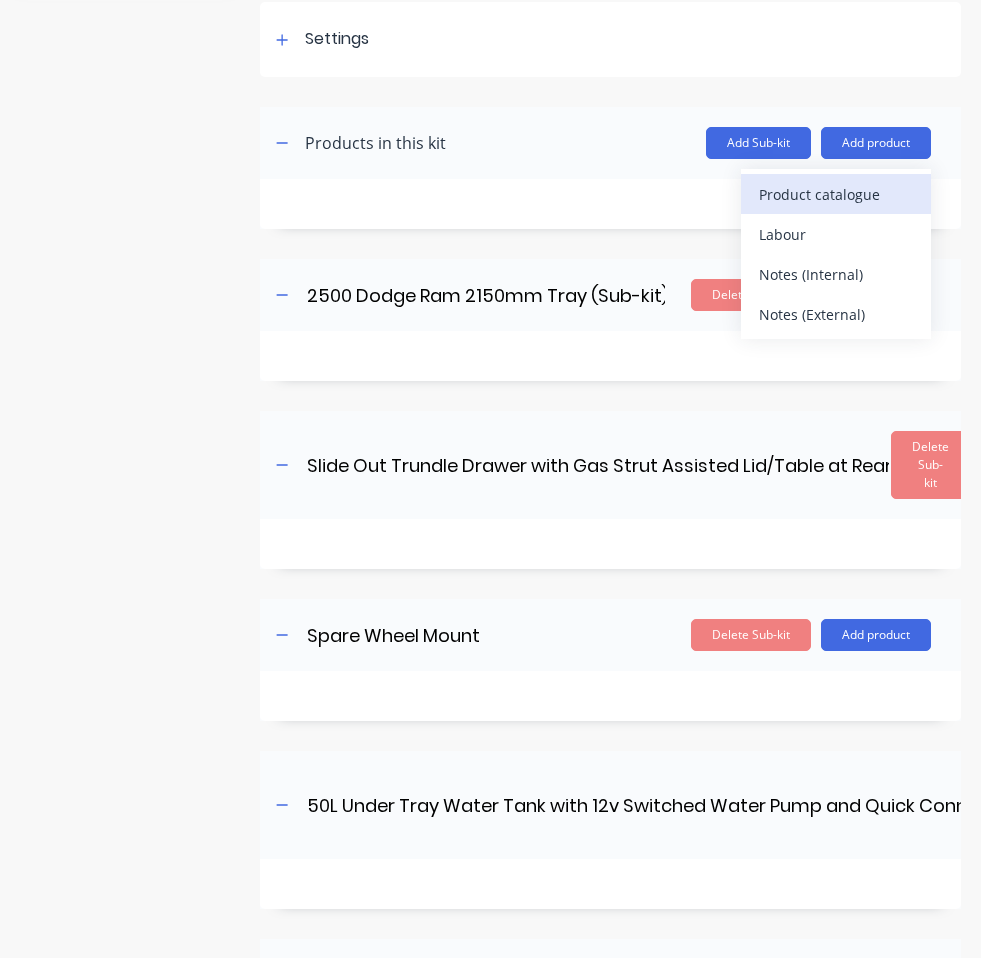 click on "Product catalogue" at bounding box center (836, 194) 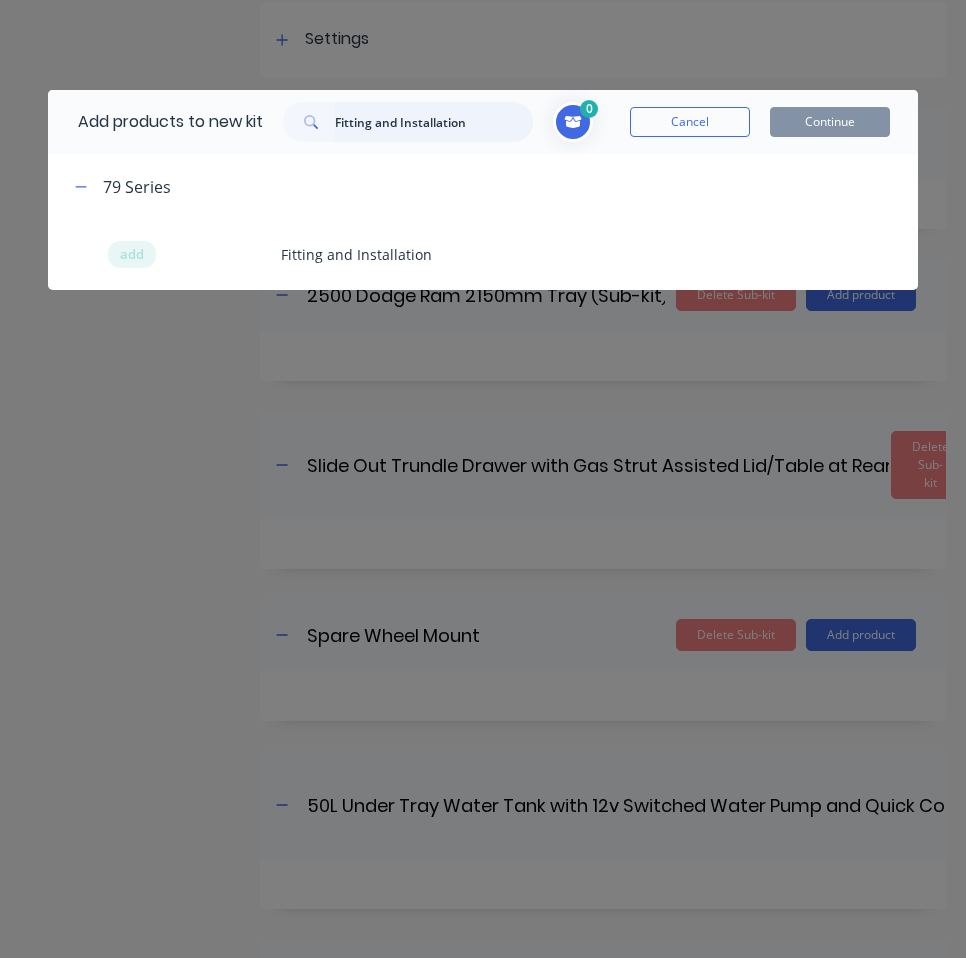 click on "Fitting and Installation" at bounding box center [434, 122] 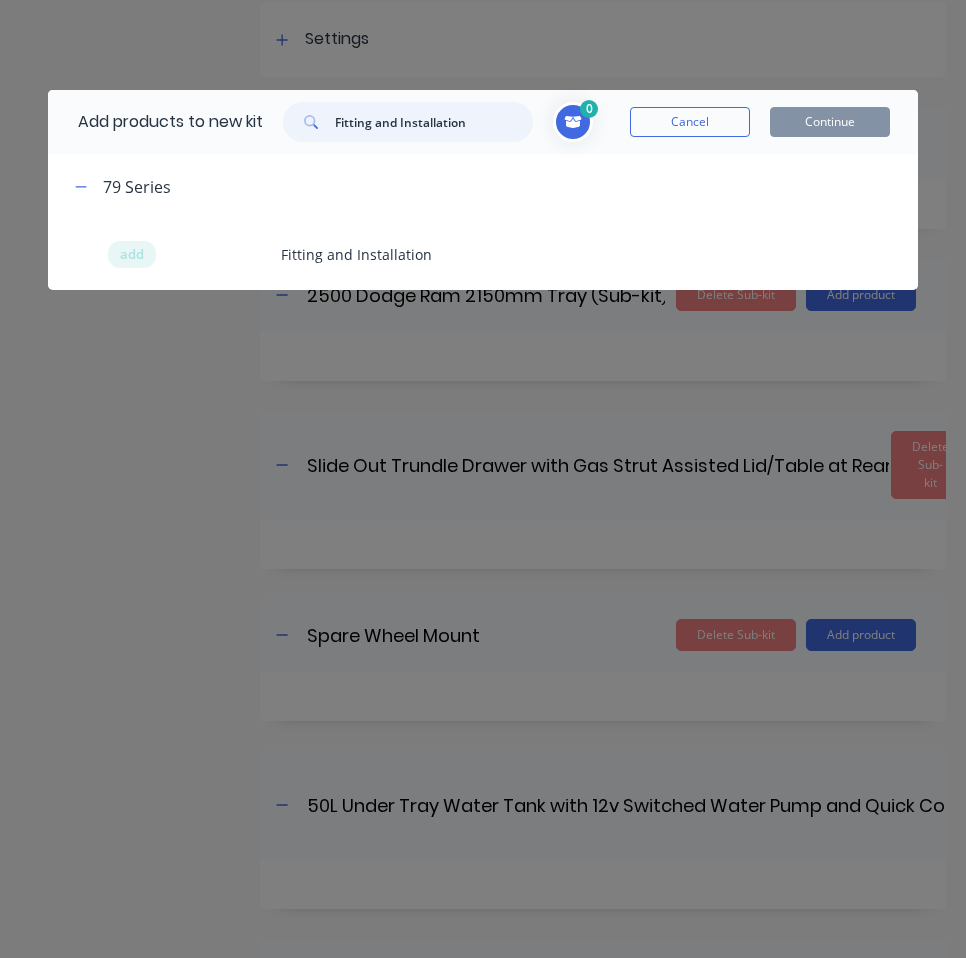 click on "Fitting and Installation" at bounding box center (434, 122) 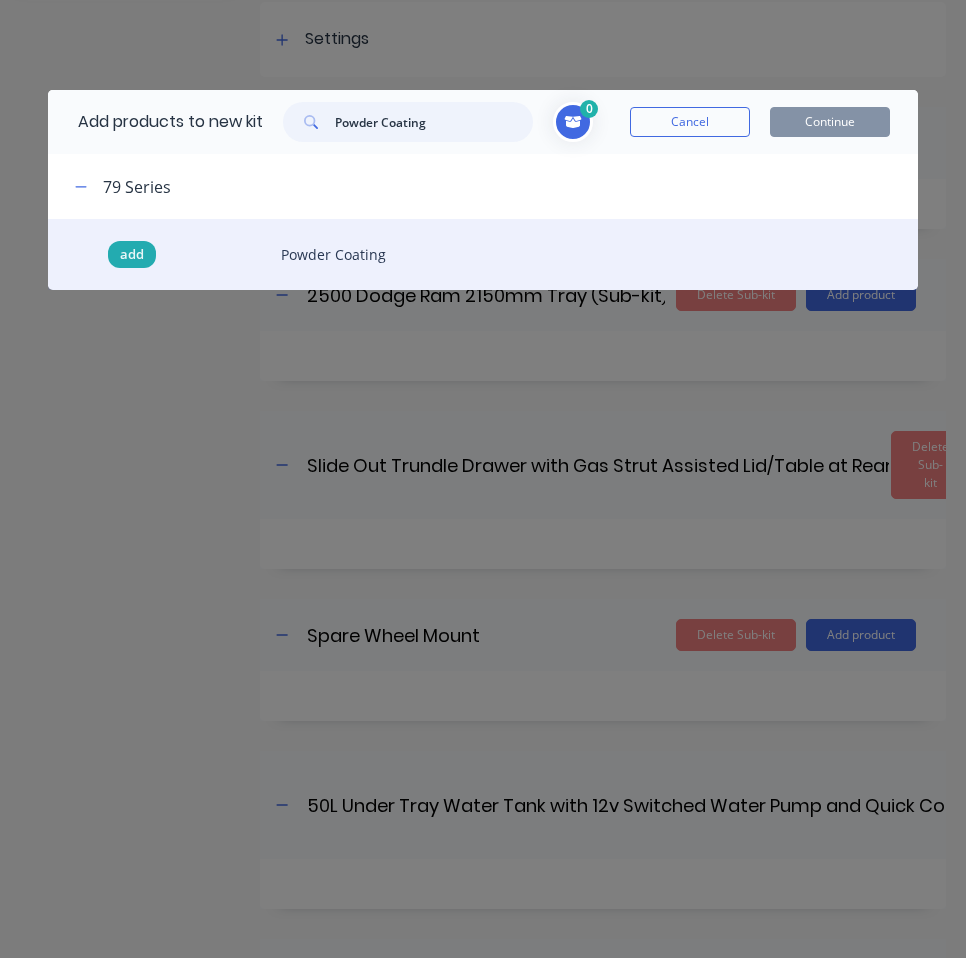 type on "Powder Coating" 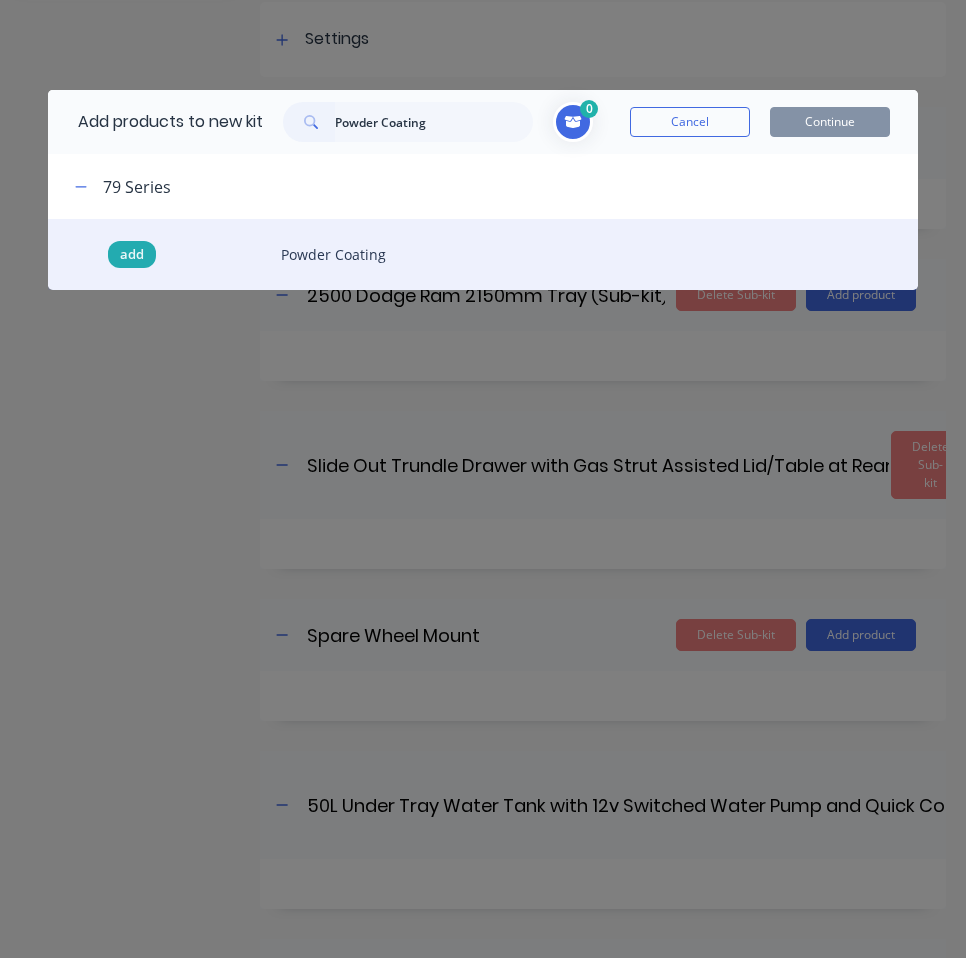 click on "add" at bounding box center (132, 255) 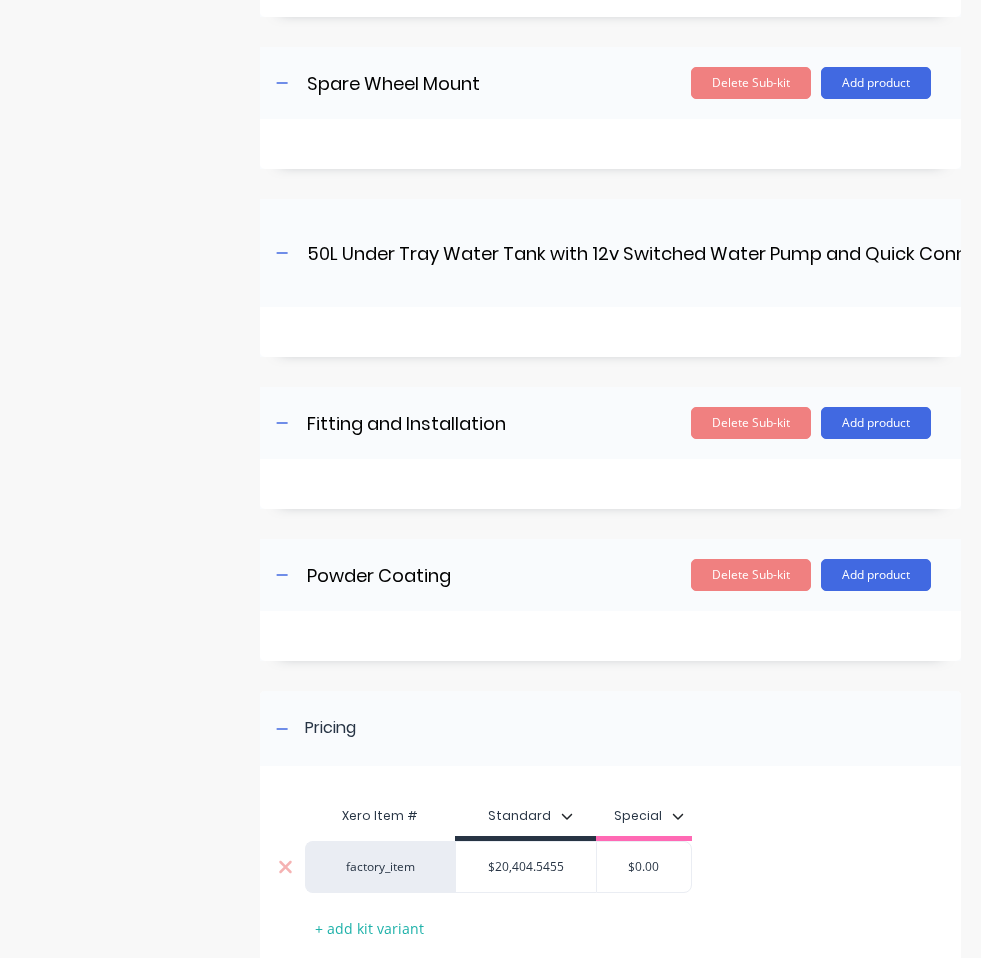 scroll, scrollTop: 983, scrollLeft: 0, axis: vertical 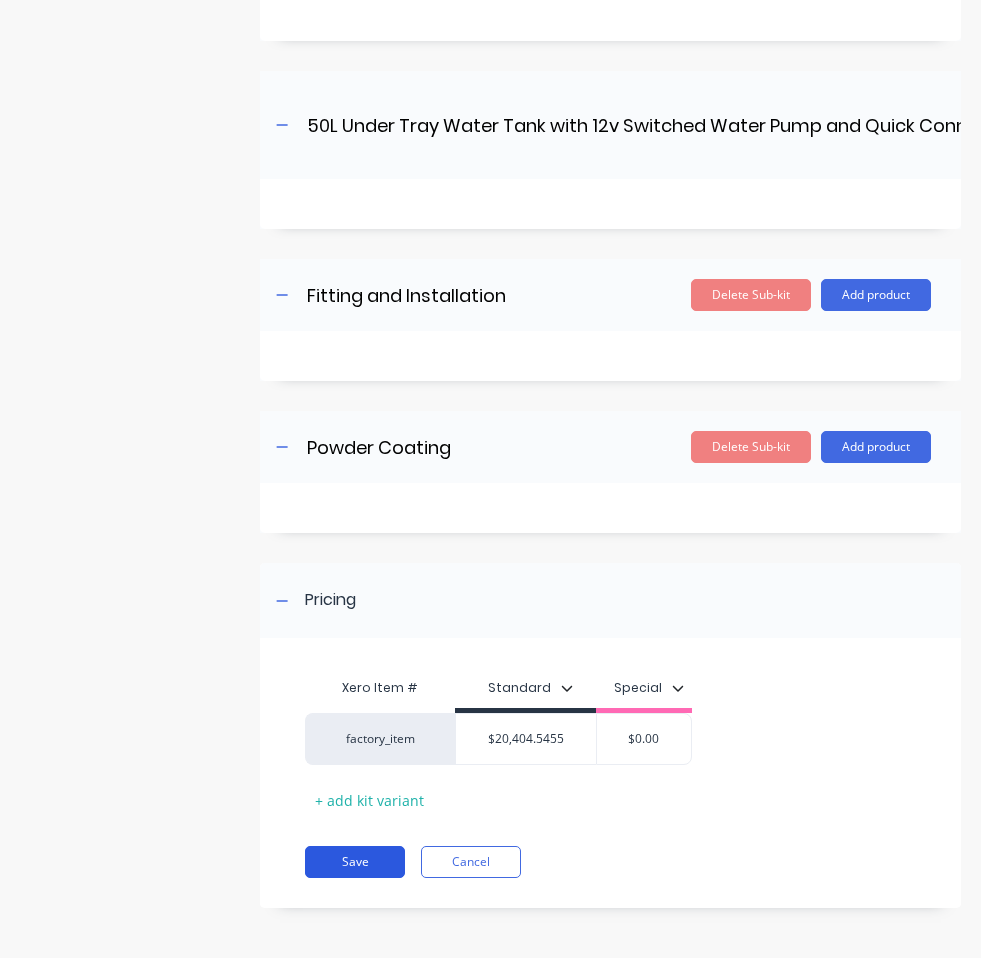 click on "Save" at bounding box center [355, 862] 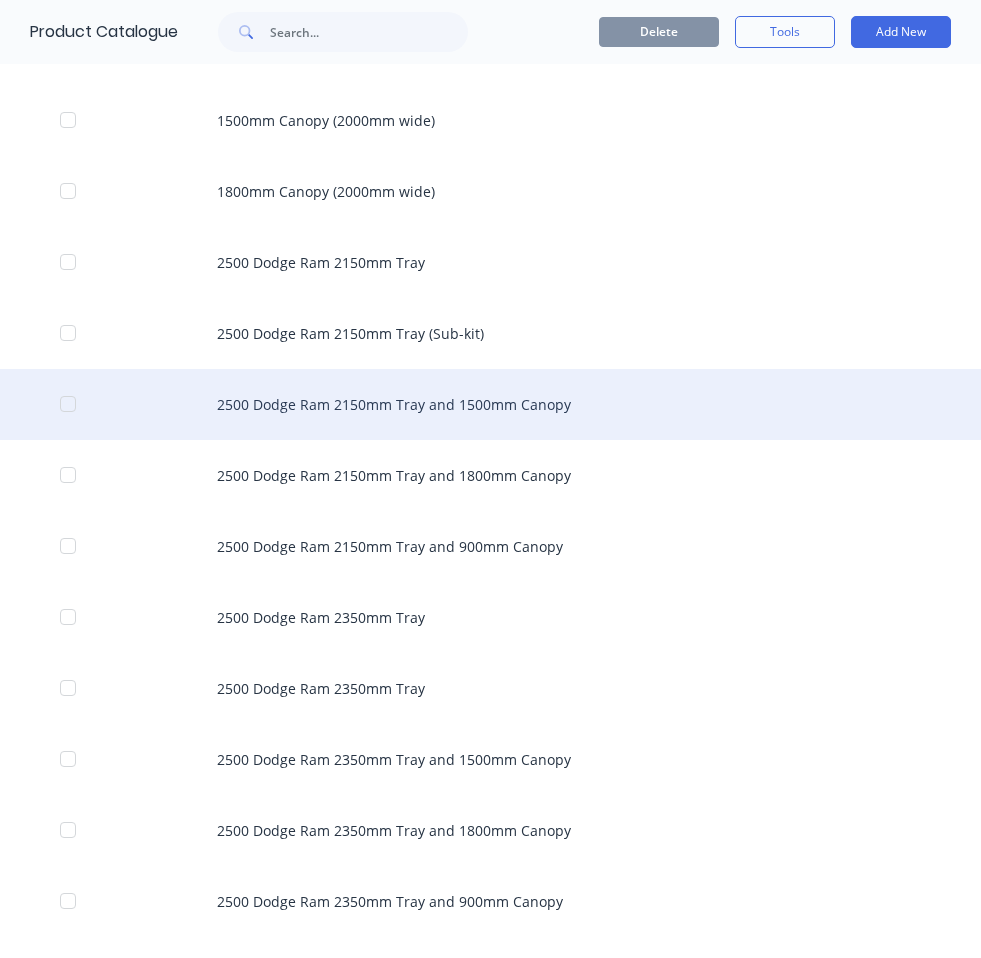 scroll, scrollTop: 300, scrollLeft: 0, axis: vertical 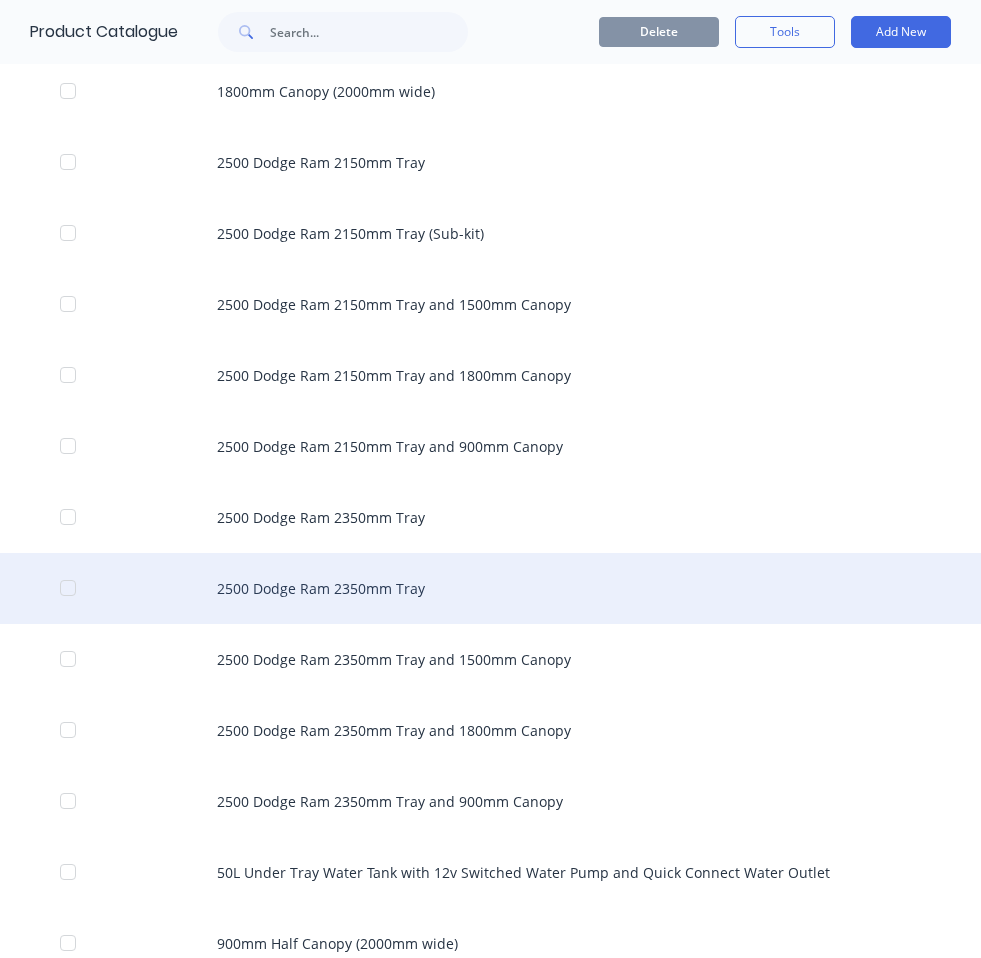 click on "2500 Dodge Ram 2350mm Tray" at bounding box center (490, 588) 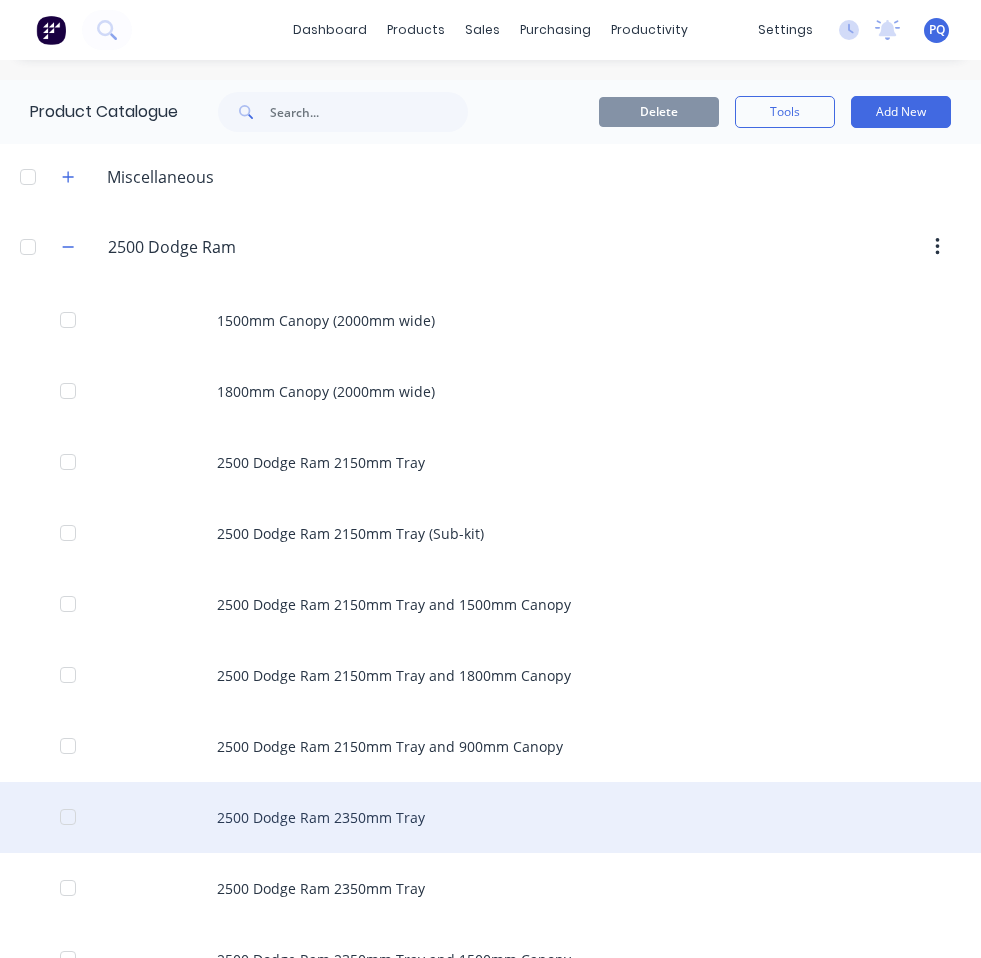 scroll, scrollTop: 500, scrollLeft: 0, axis: vertical 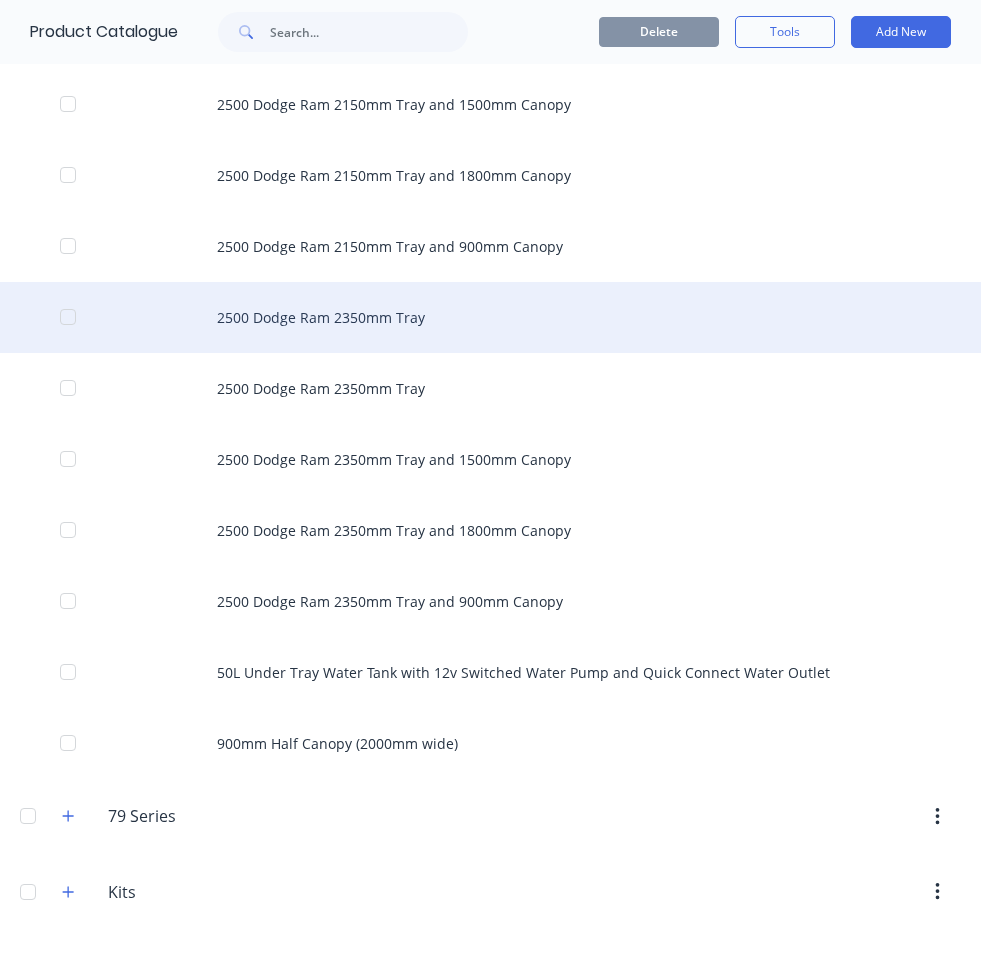 click on "2500 Dodge Ram 2350mm Tray" at bounding box center (490, 317) 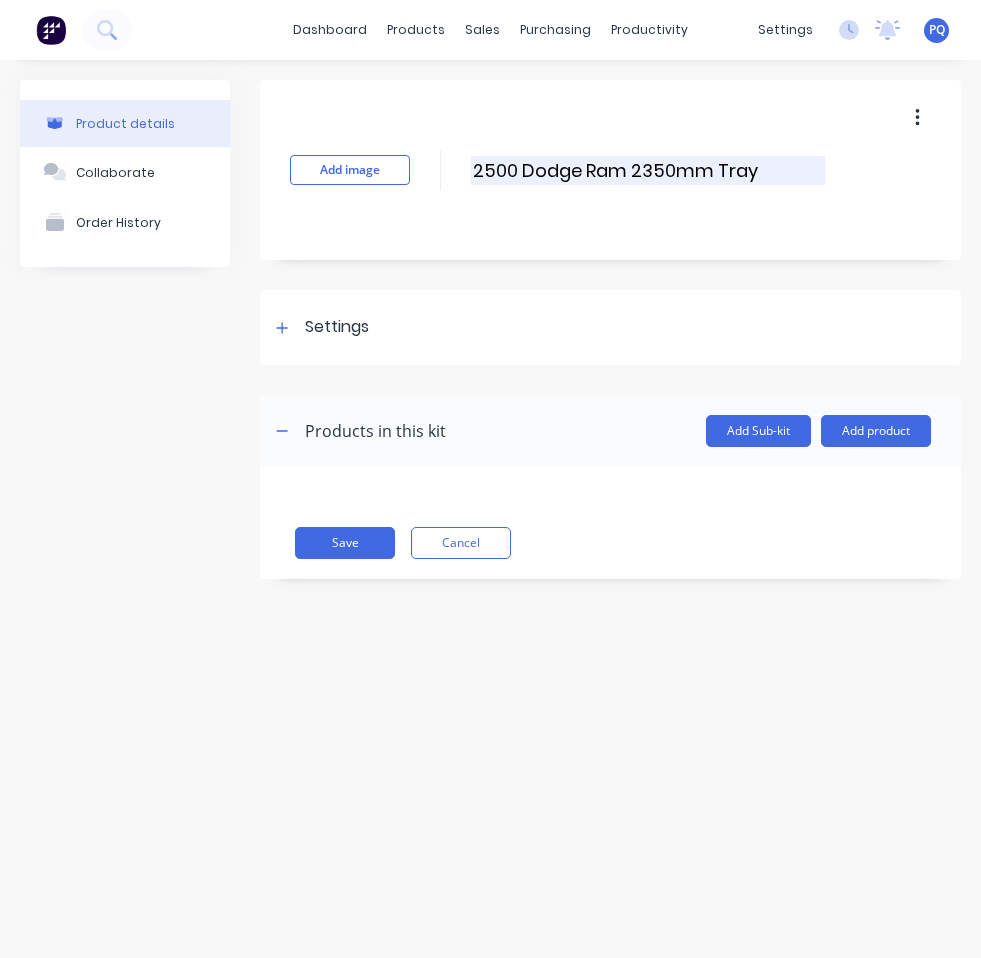 click on "2500 Dodge Ram 2350mm Tray" at bounding box center [648, 170] 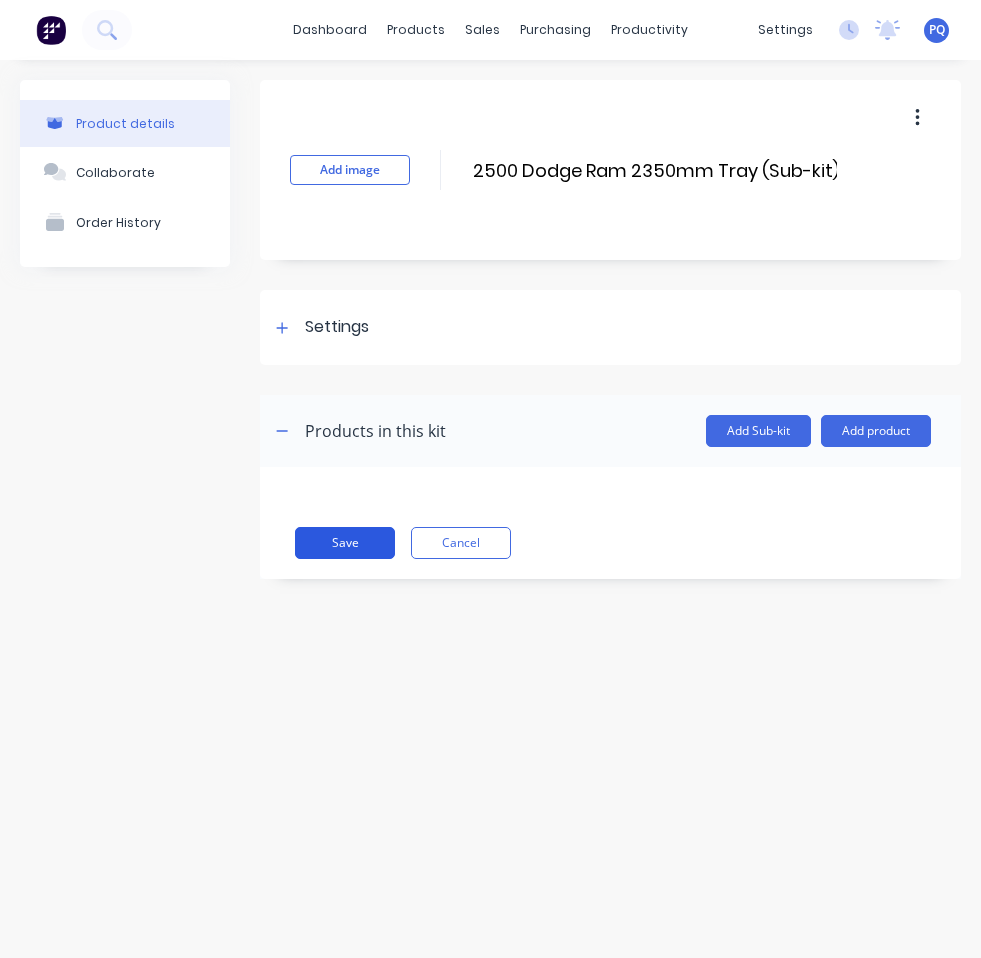 type on "2500 Dodge Ram 2350mm Tray (Sub-kit)" 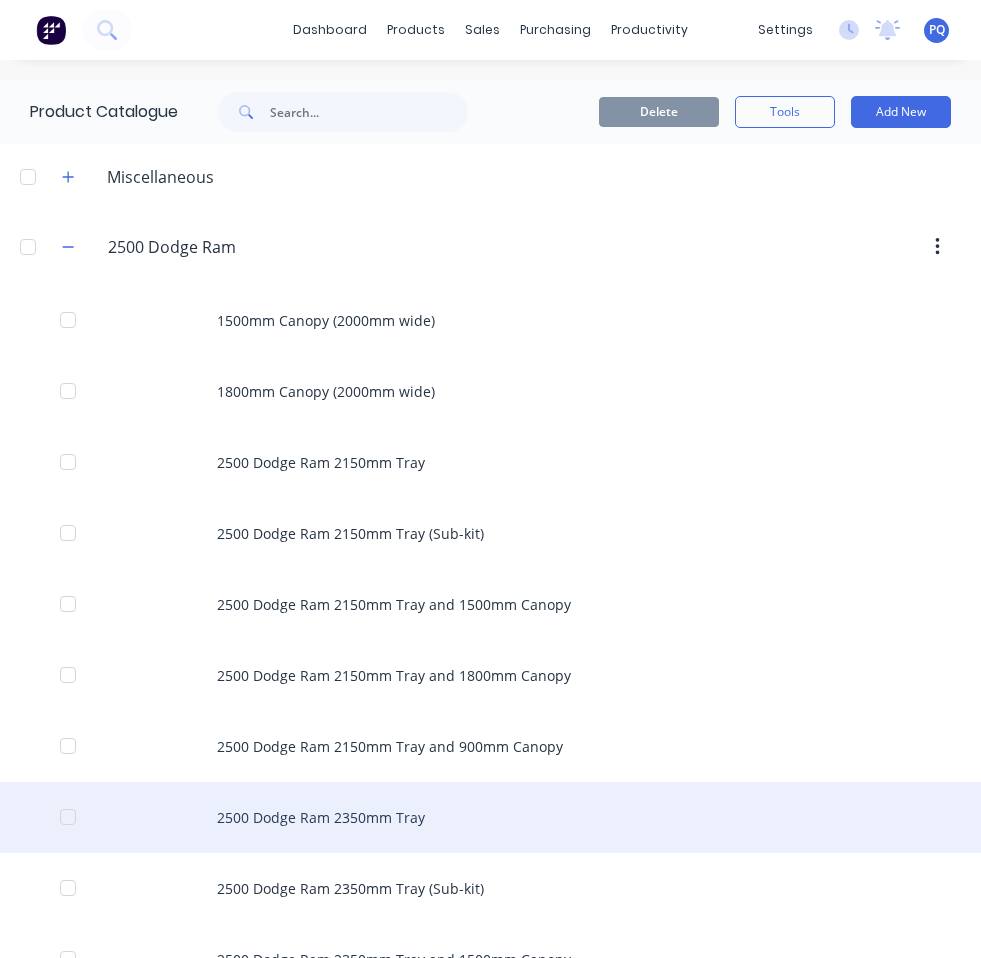 click on "2500 Dodge Ram 2350mm Tray" at bounding box center [490, 817] 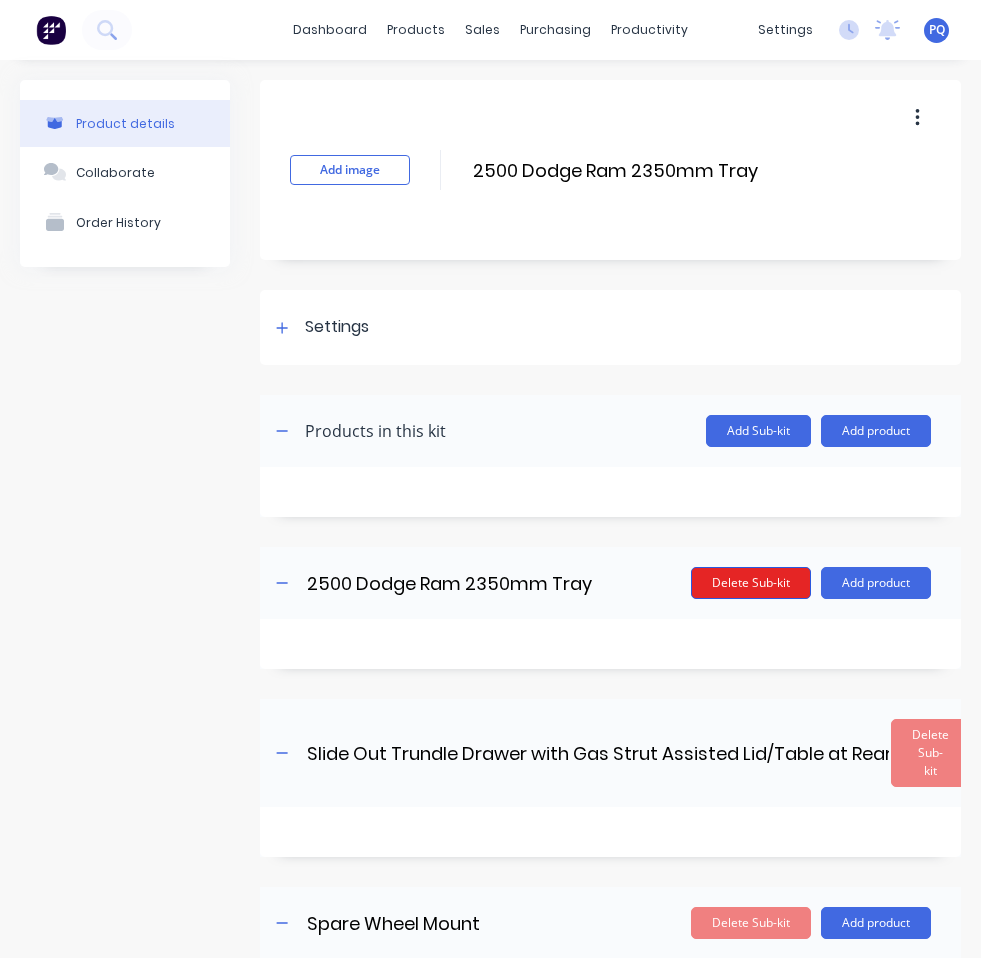 click on "Delete Sub-kit" at bounding box center (751, 583) 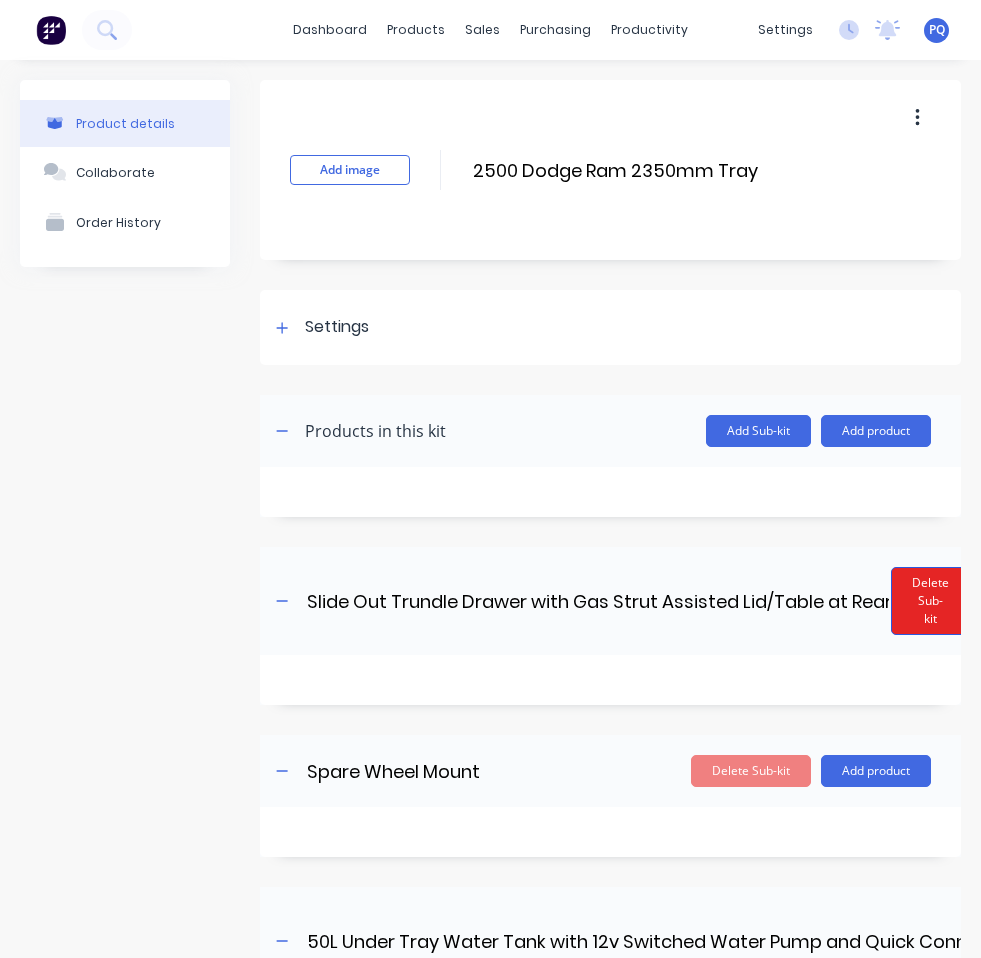 click on "Delete Sub-kit" at bounding box center (930, 601) 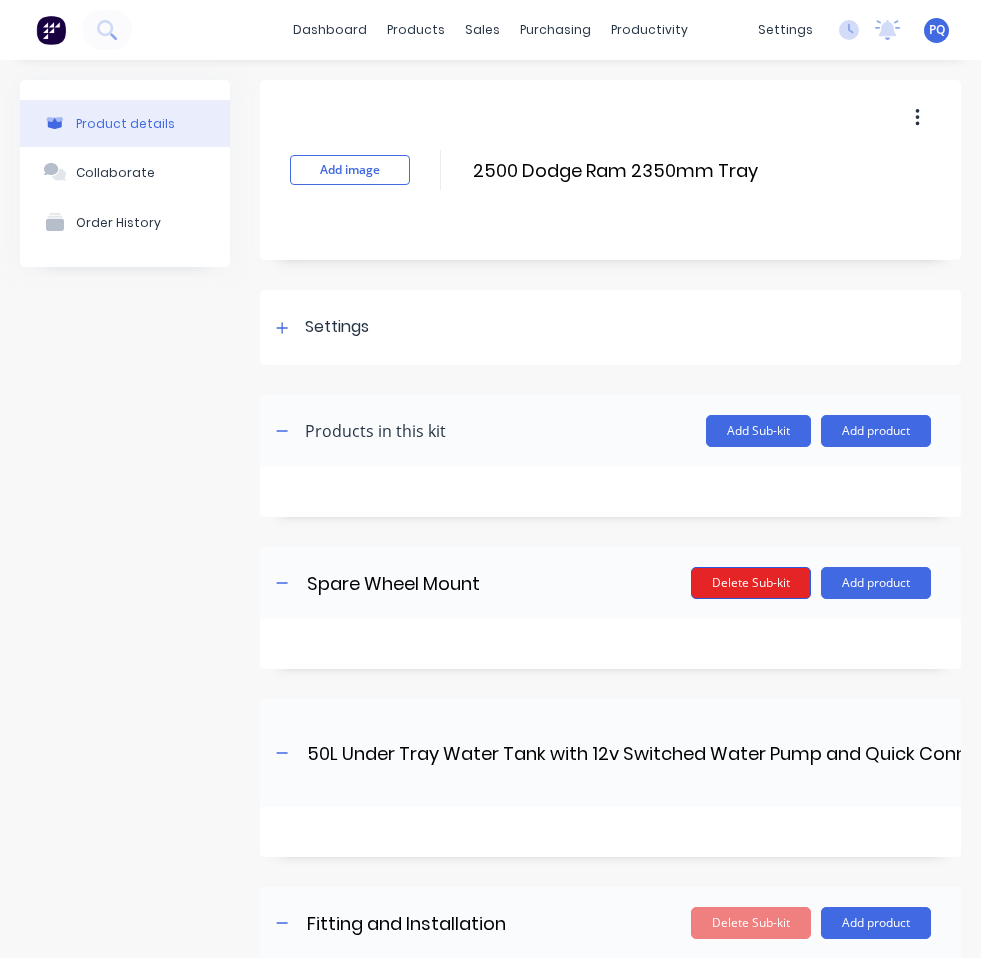 click on "Delete Sub-kit" at bounding box center [751, 583] 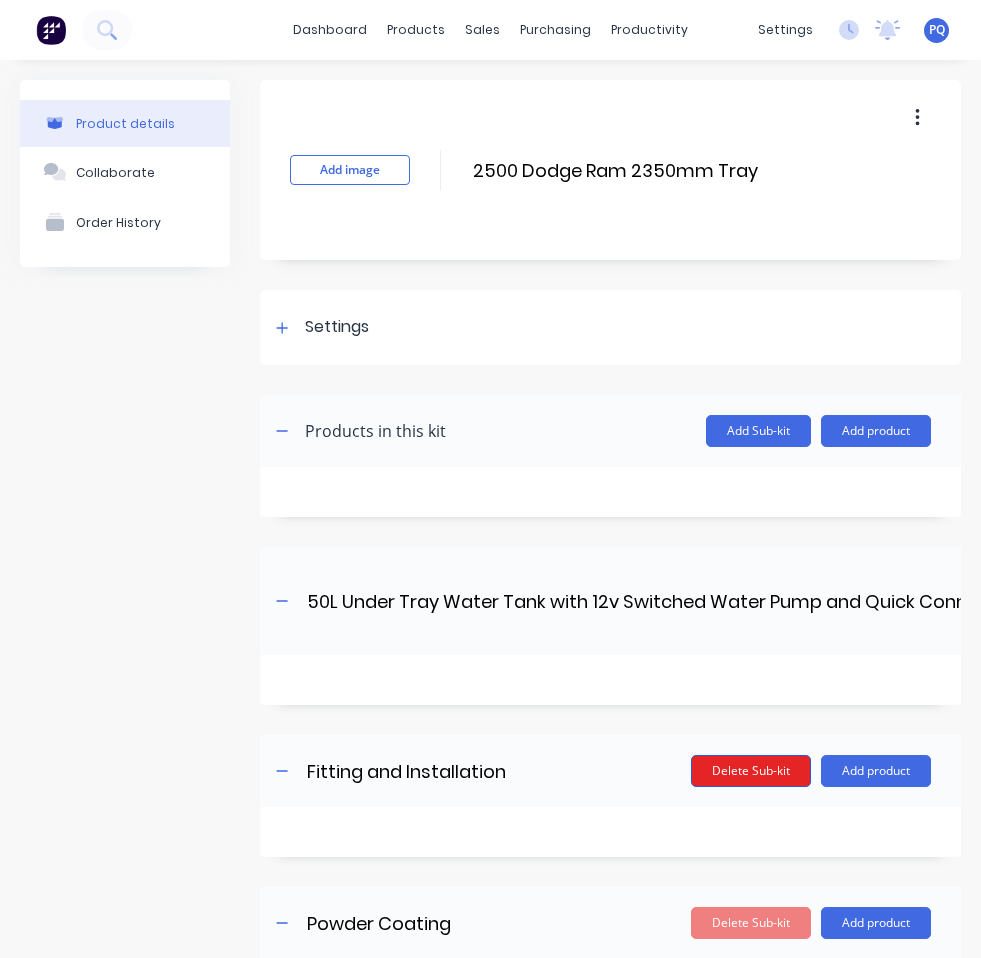 click on "Delete Sub-kit" at bounding box center (751, 771) 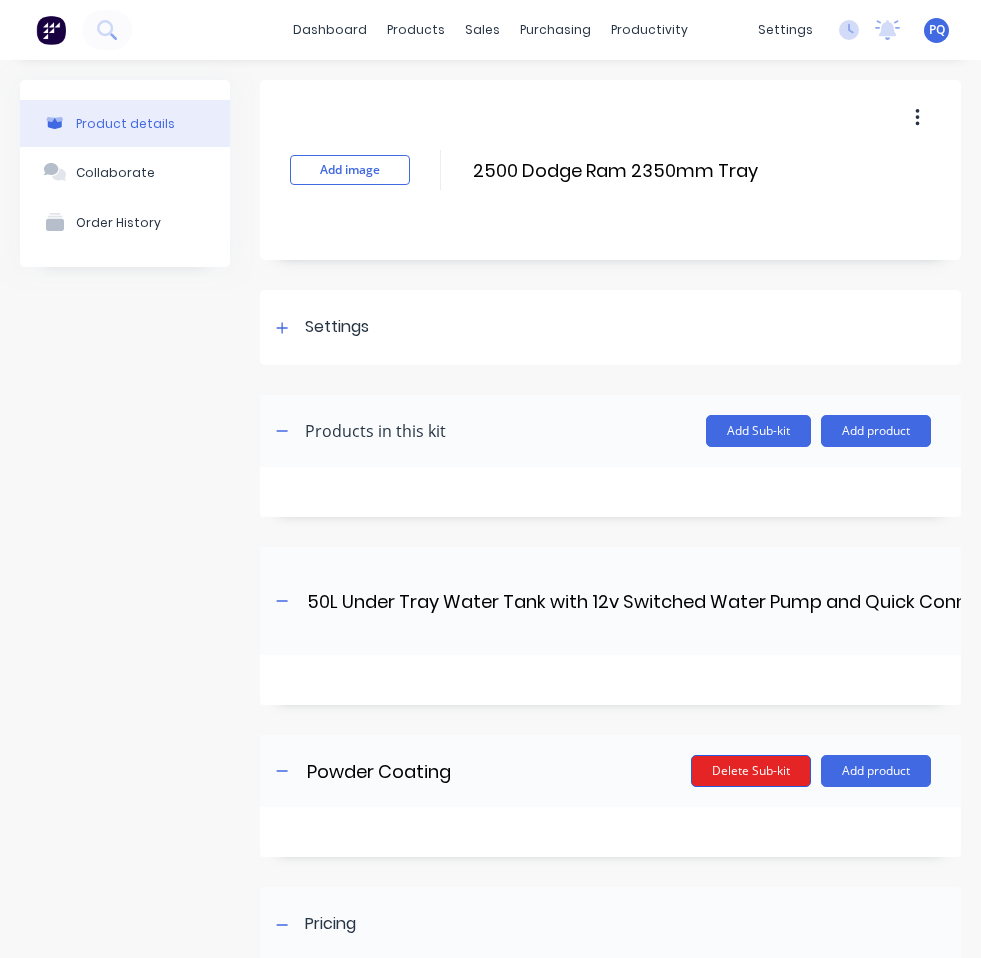 click on "Delete Sub-kit" at bounding box center (751, 771) 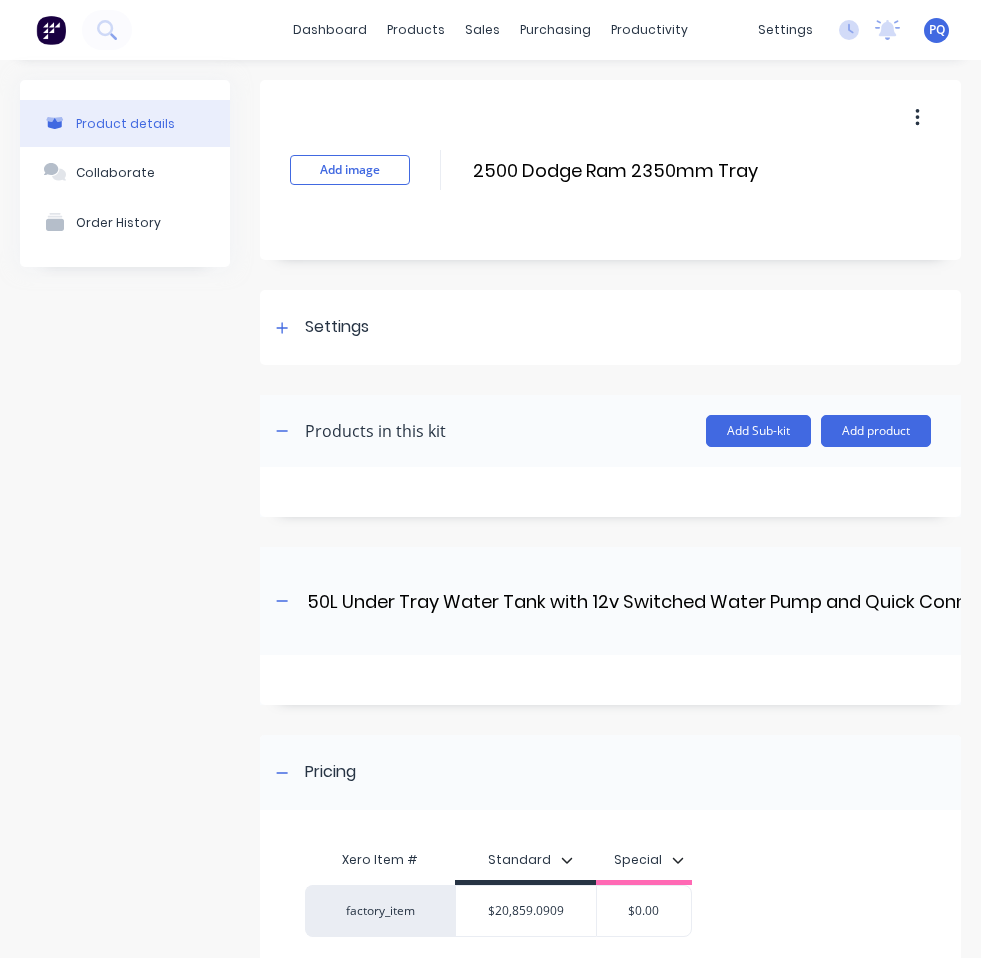 scroll, scrollTop: 187, scrollLeft: 0, axis: vertical 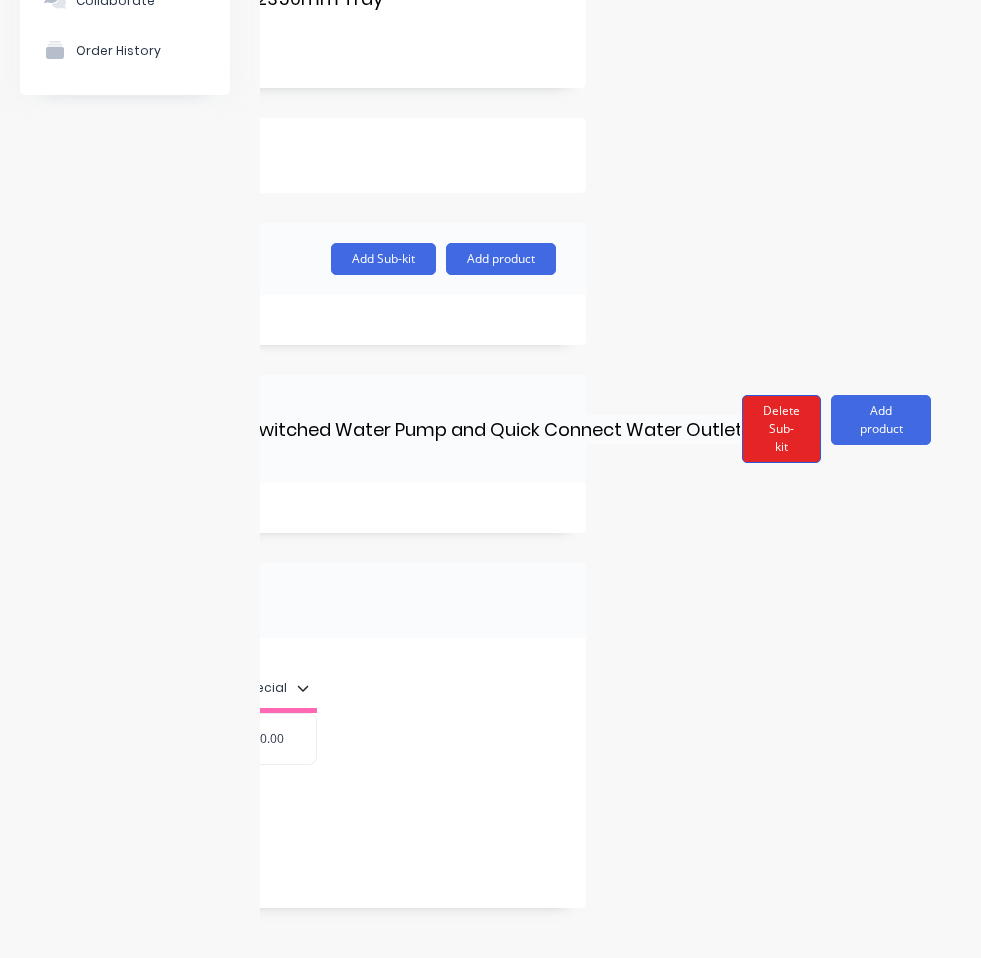 click on "Delete Sub-kit" at bounding box center (781, 429) 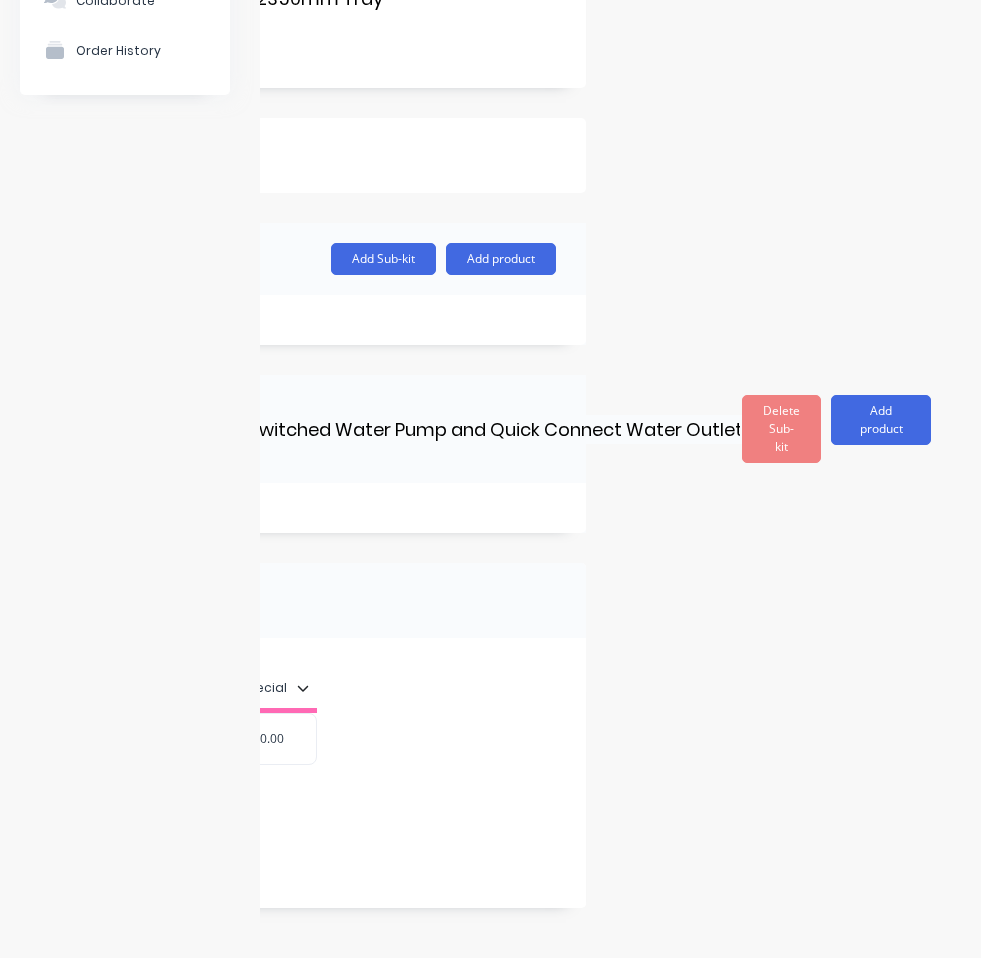 scroll, scrollTop: 0, scrollLeft: 0, axis: both 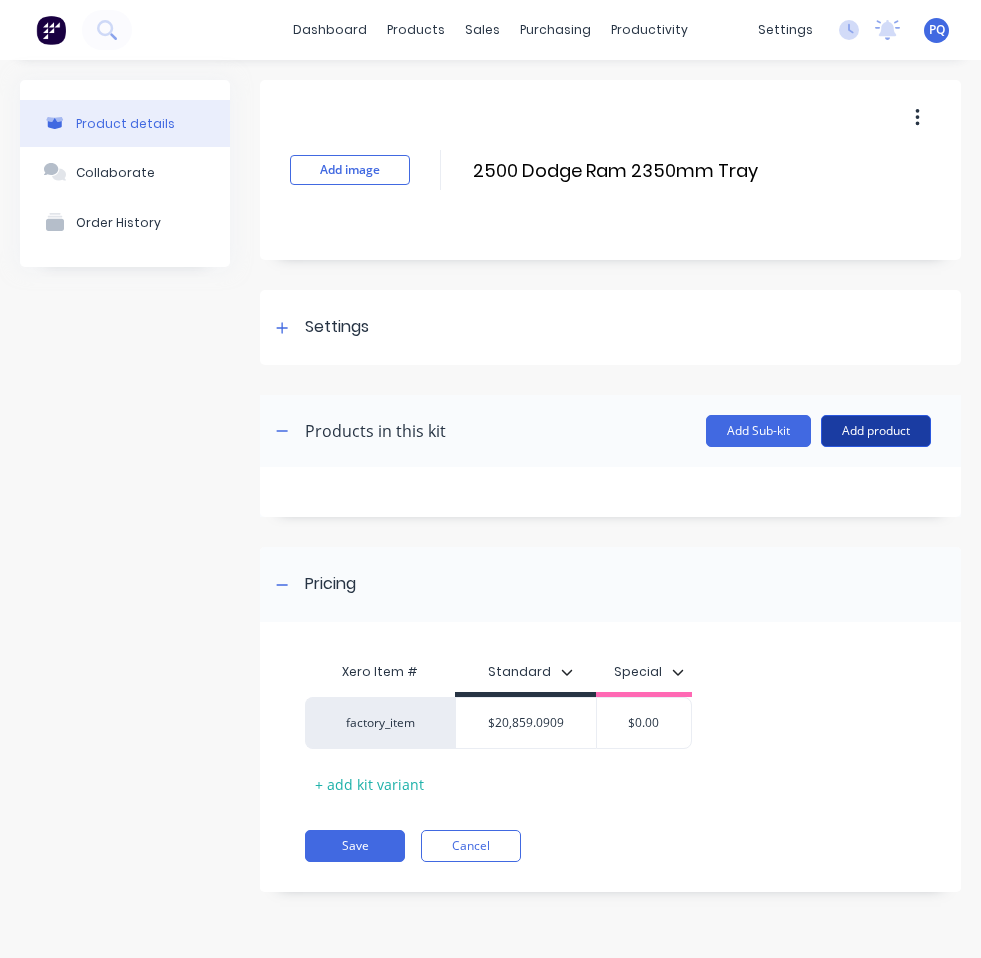 click on "Add product" at bounding box center (876, 431) 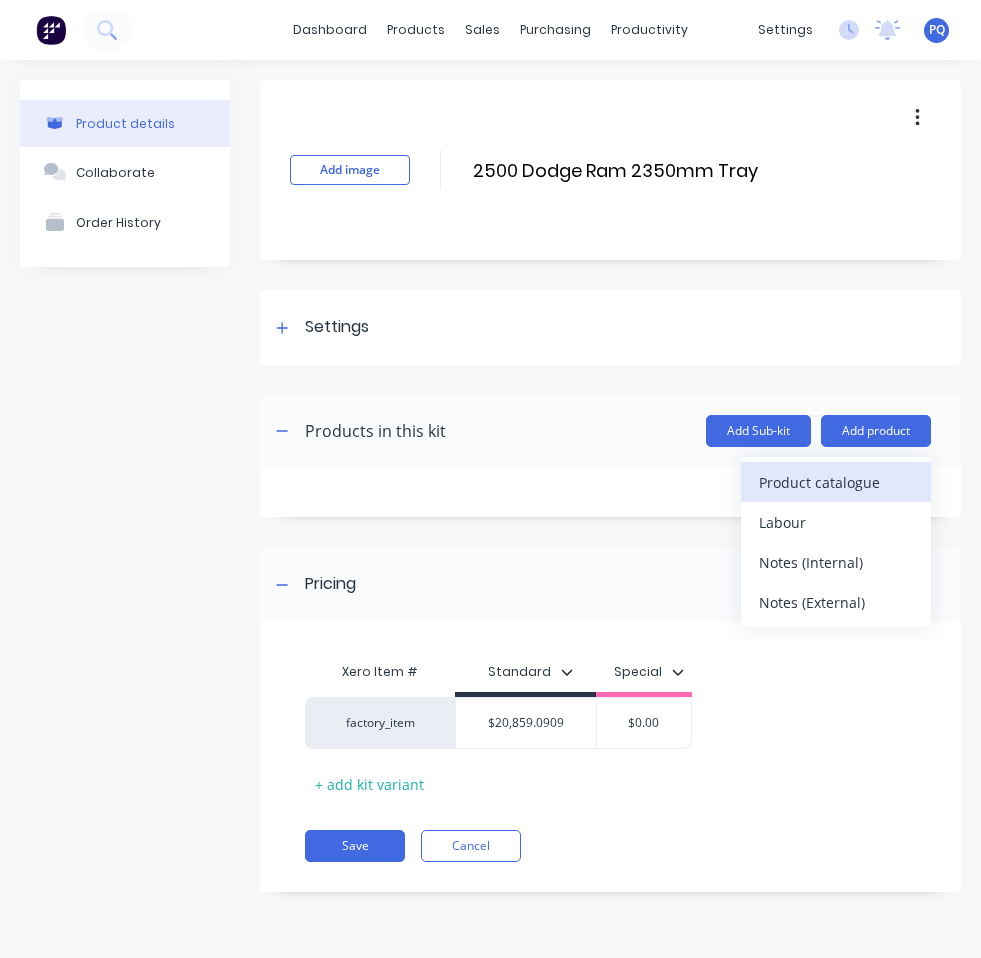 click on "Product catalogue" at bounding box center [836, 482] 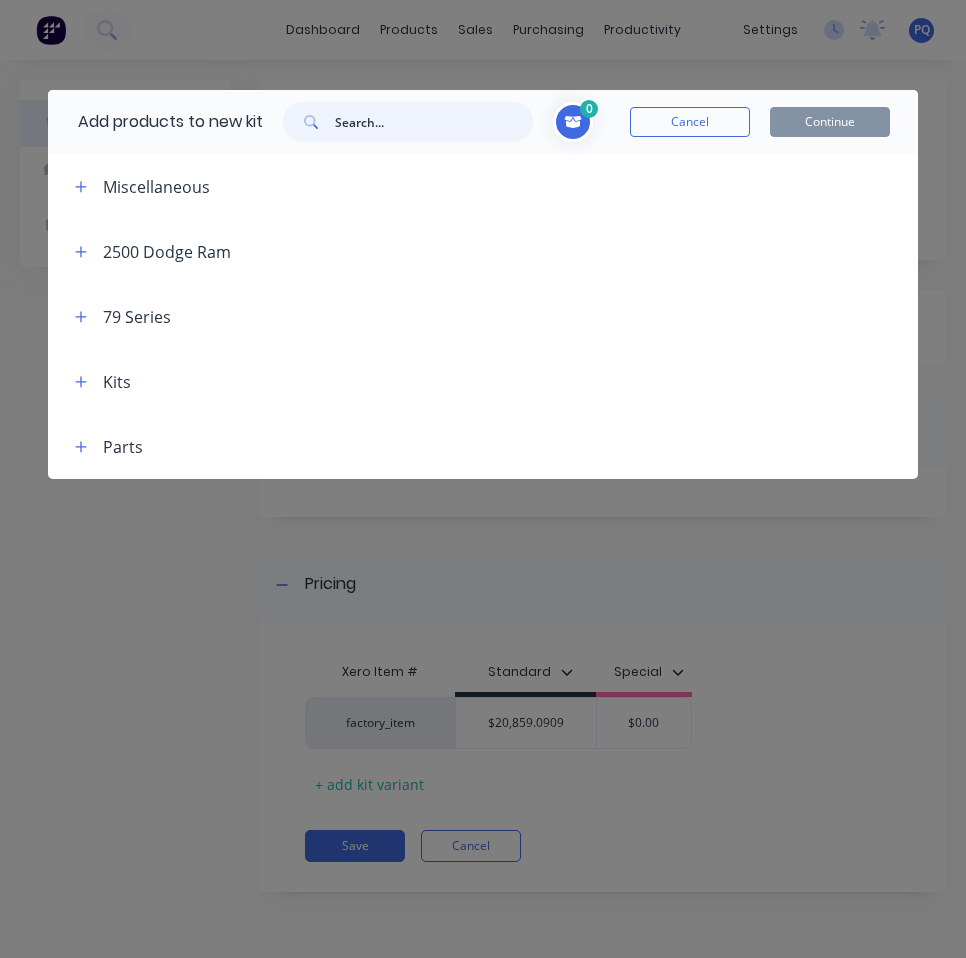 click at bounding box center [434, 122] 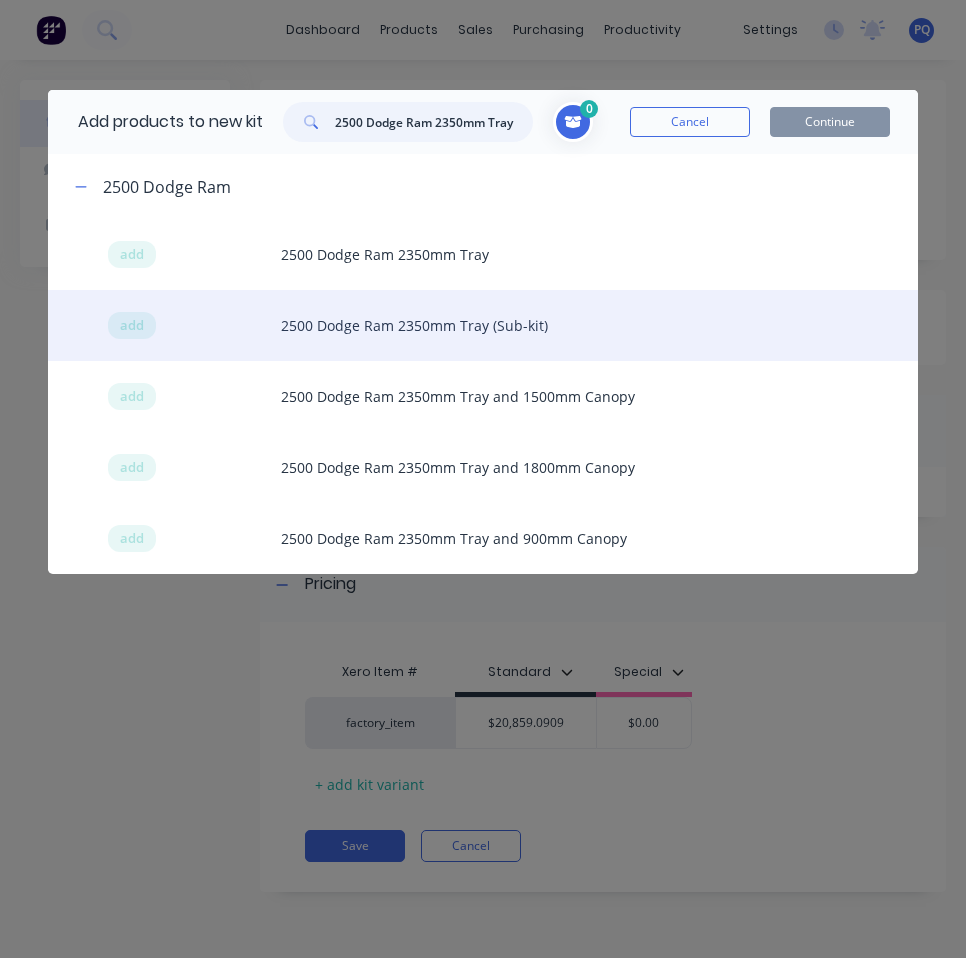 type on "2500 Dodge Ram 2350mm Tray" 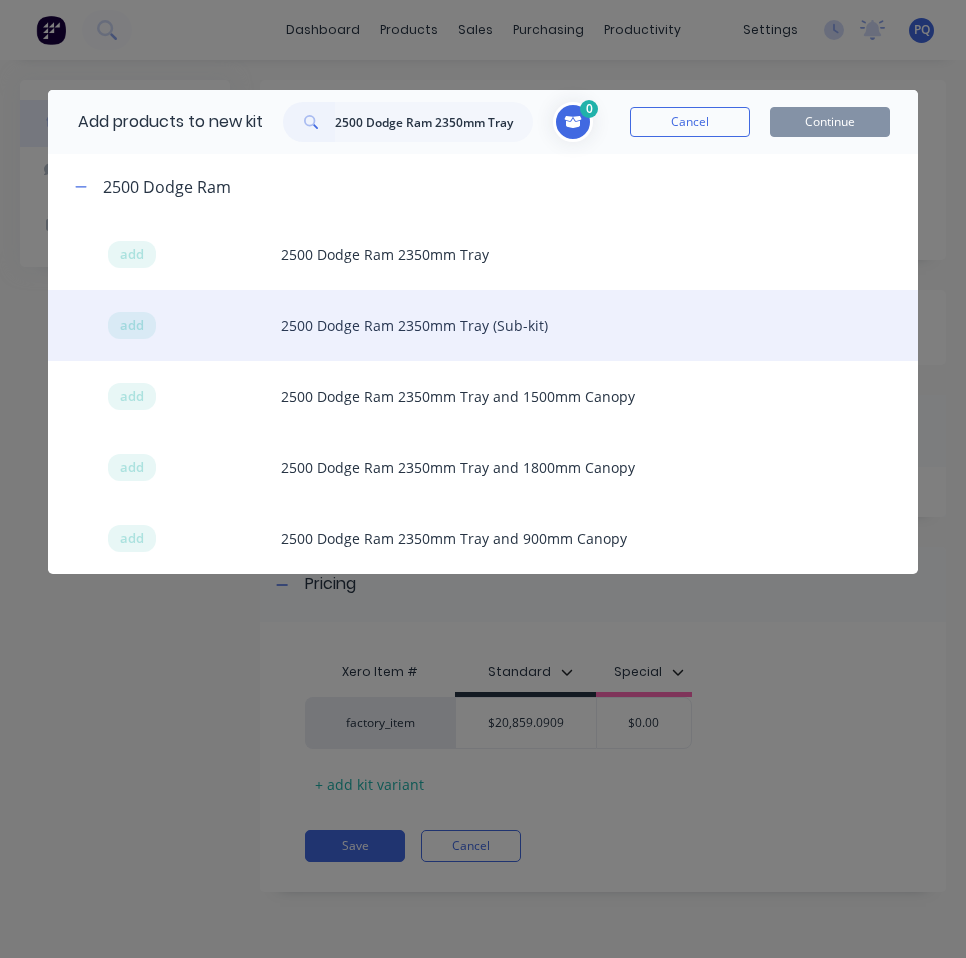 click on "add 2500 Dodge Ram 2350mm Tray (Sub-kit)" at bounding box center [482, 325] 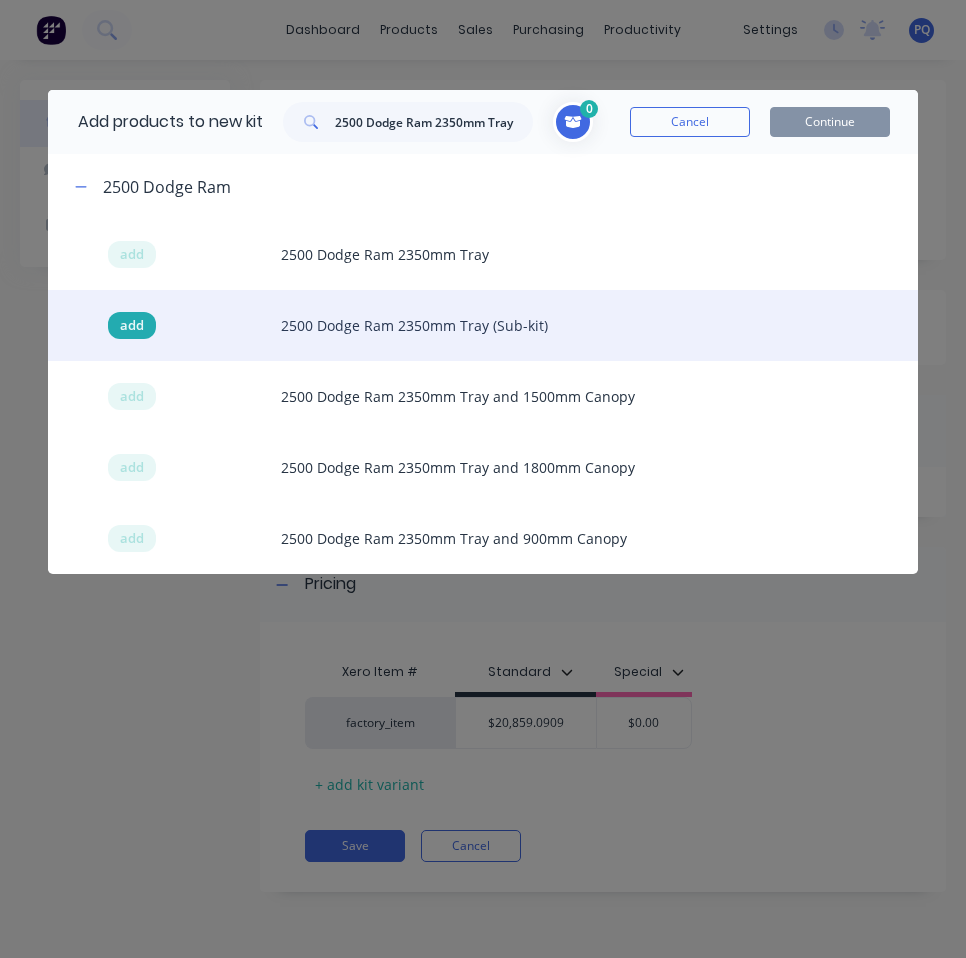 click on "add" at bounding box center [132, 326] 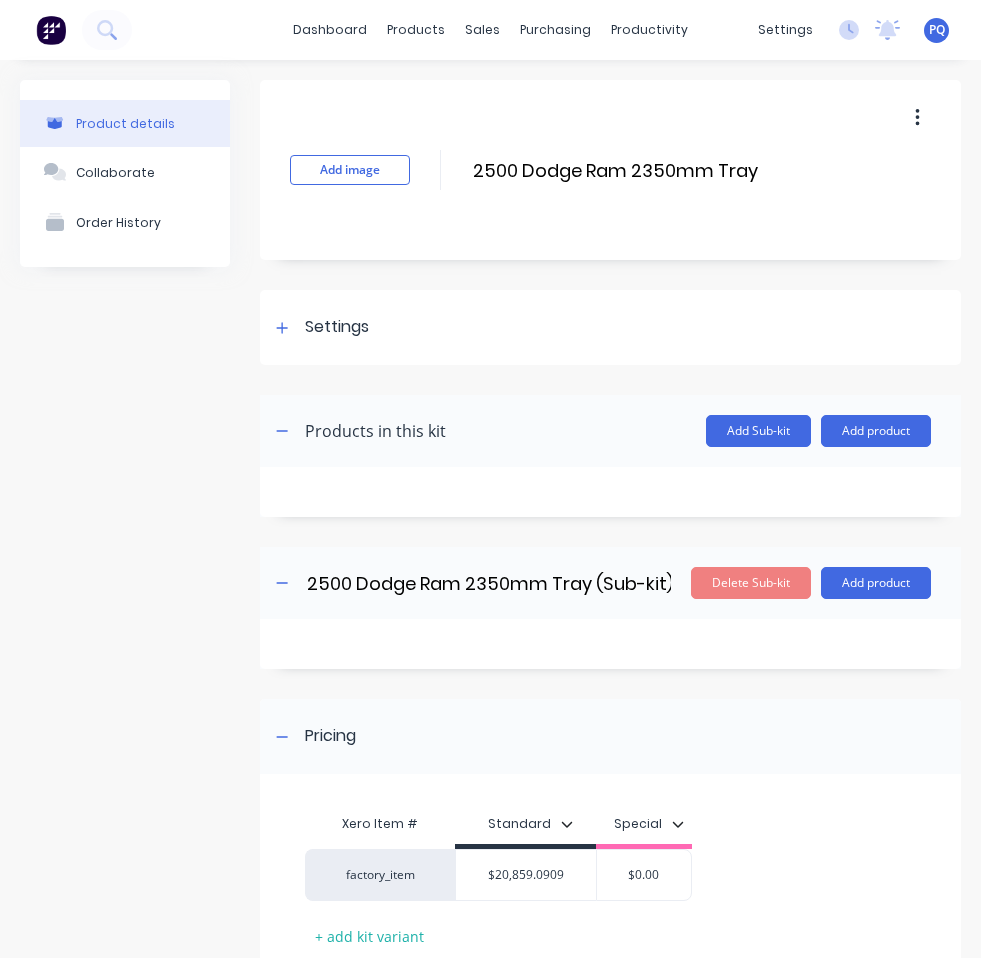 click on "Products in this kit Add Sub-kit   Add product" at bounding box center [610, 431] 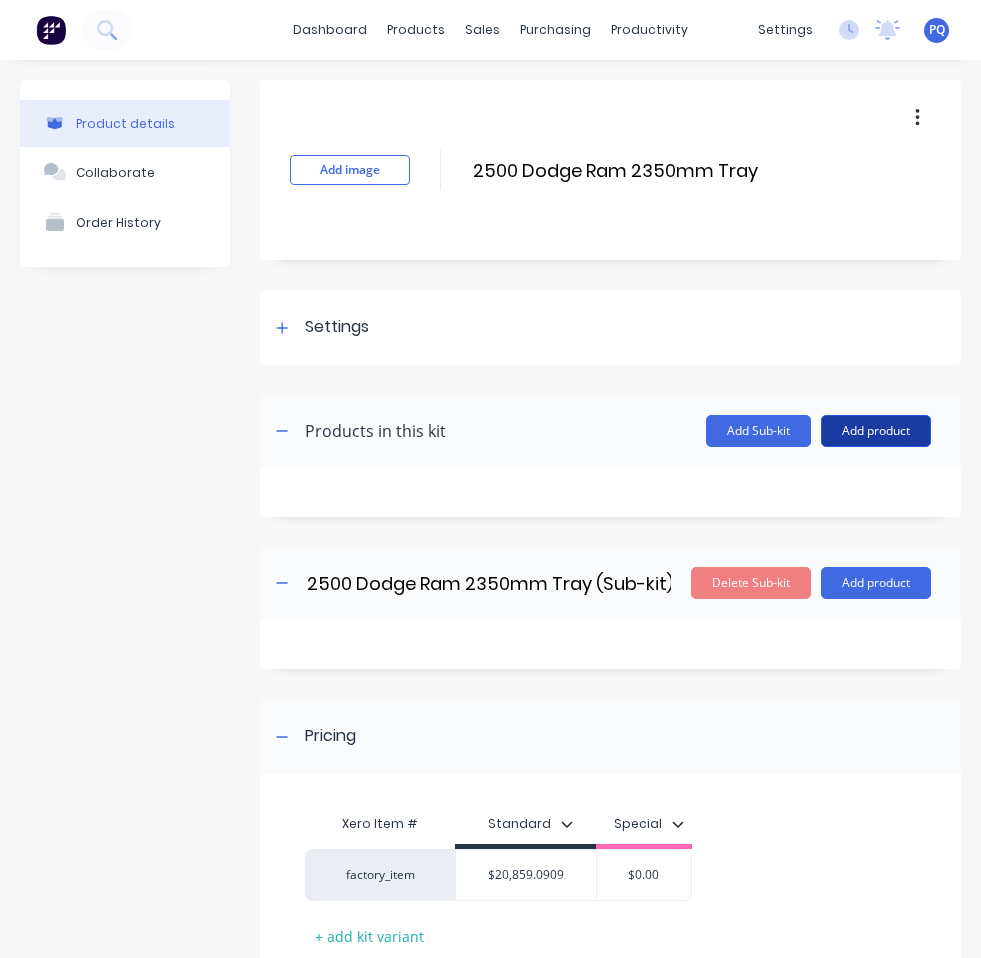click on "Add product" at bounding box center (876, 431) 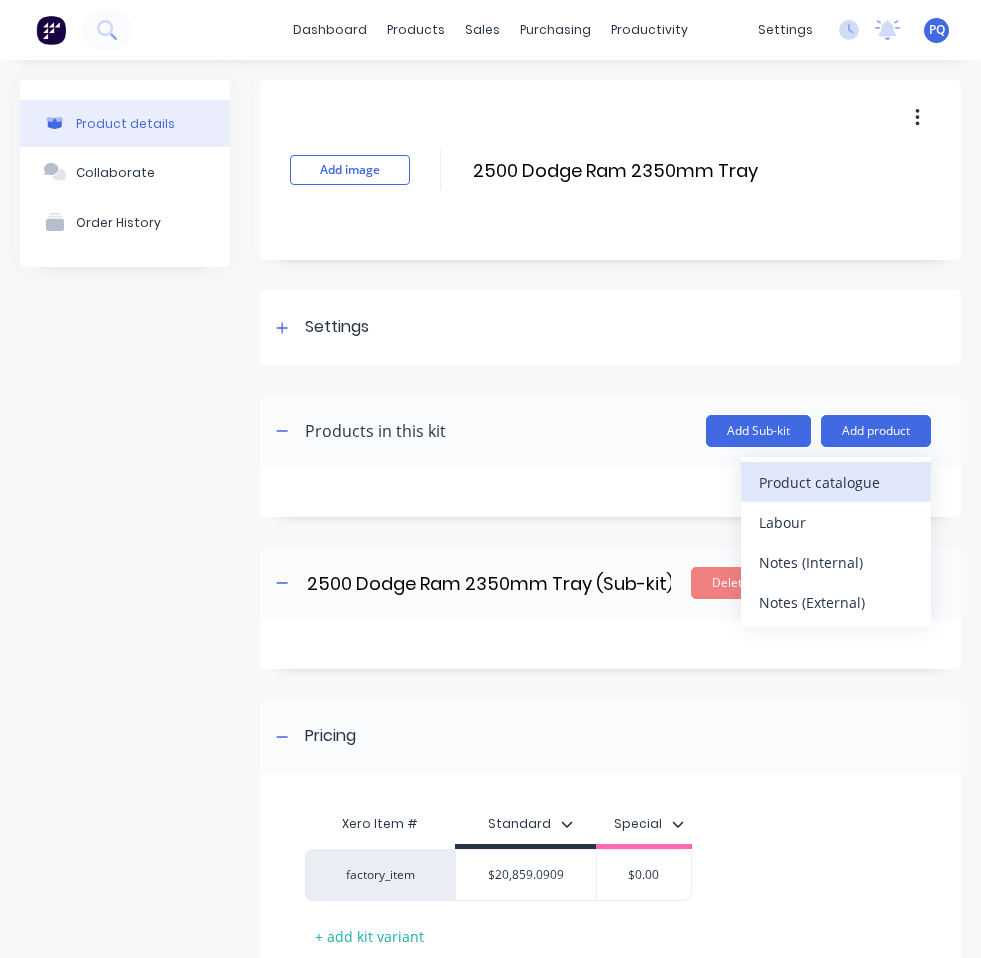 click on "Product catalogue" at bounding box center [836, 482] 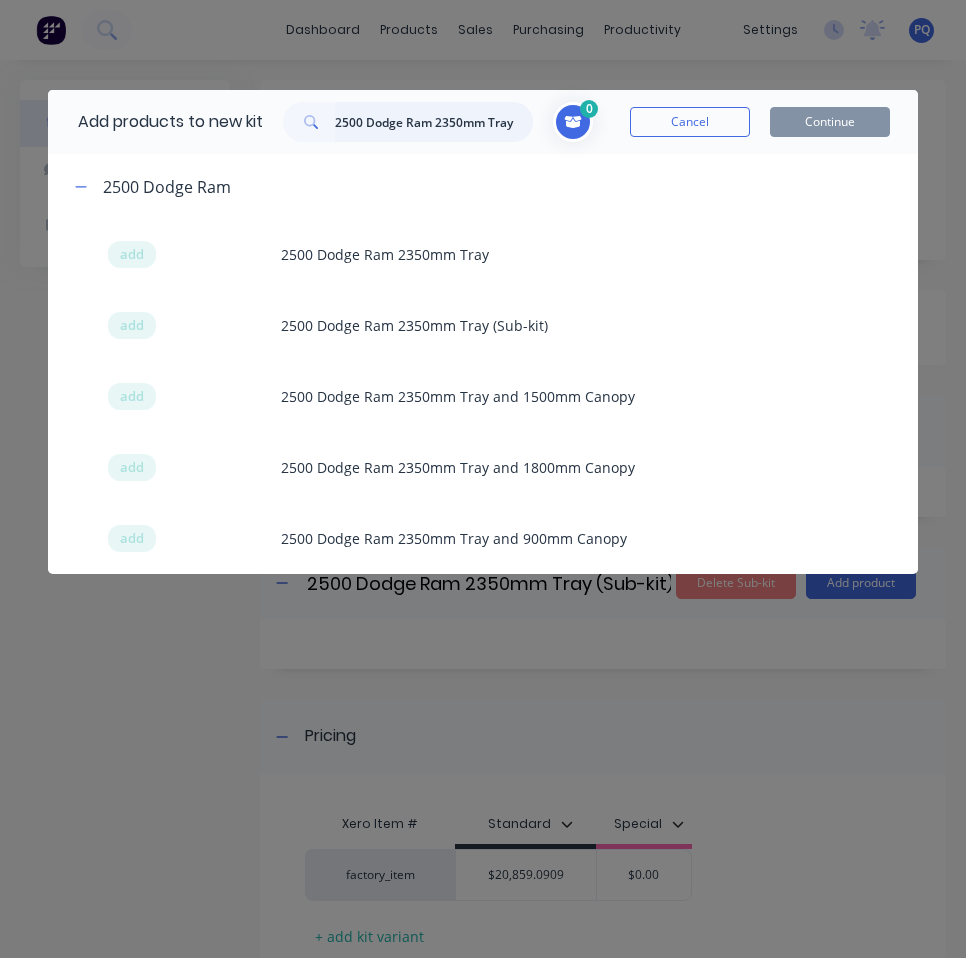 click on "2500 Dodge Ram 2350mm Tray" at bounding box center [434, 122] 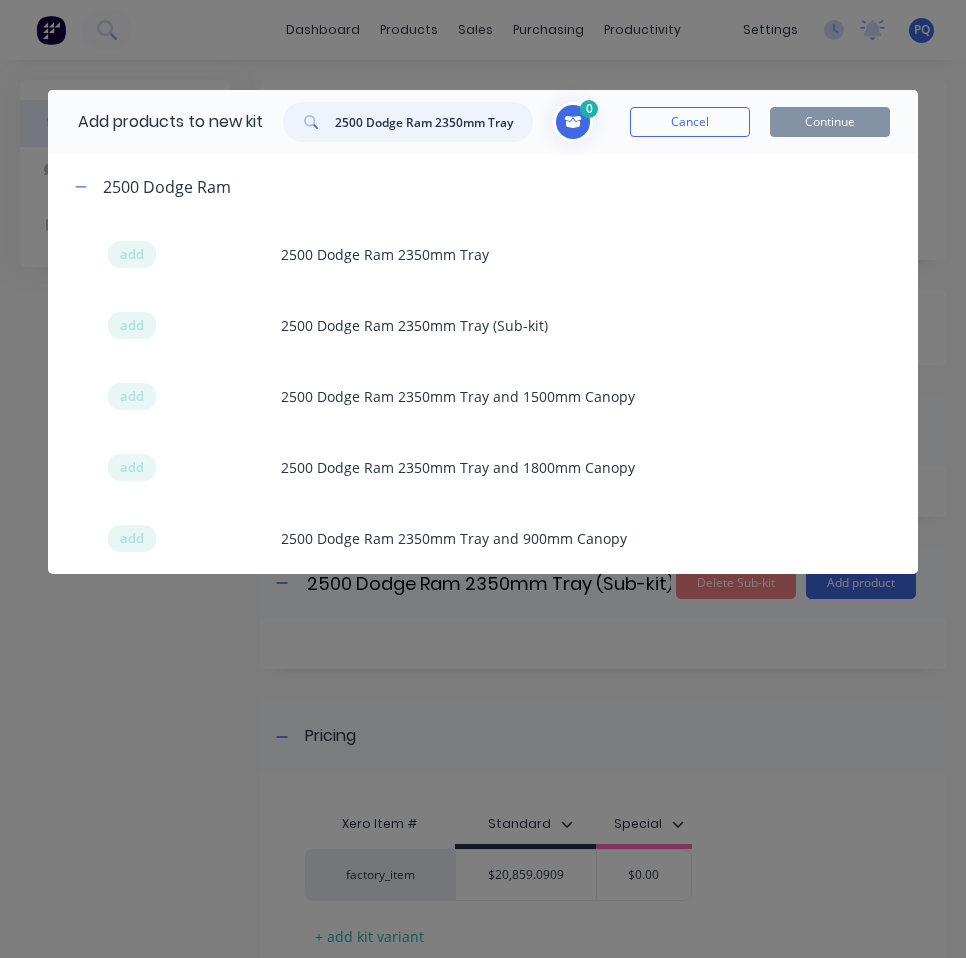 click on "2500 Dodge Ram 2350mm Tray" at bounding box center (434, 122) 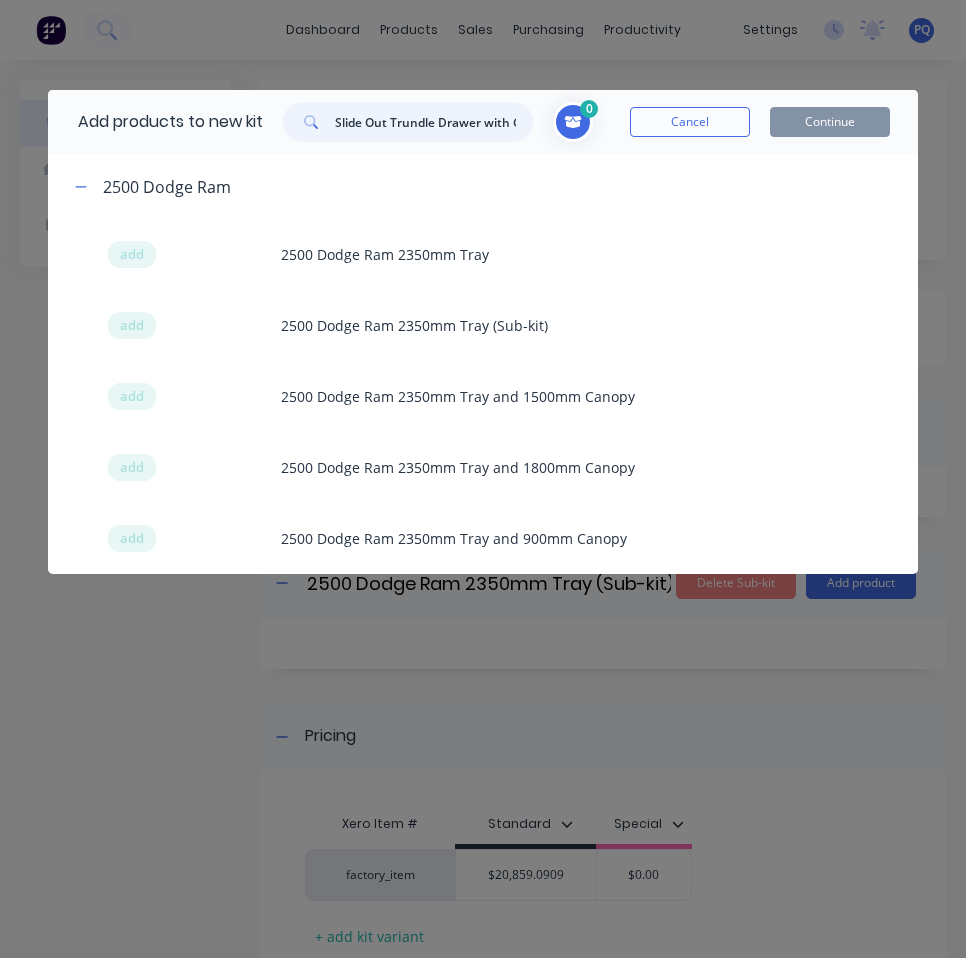 scroll, scrollTop: 0, scrollLeft: 201, axis: horizontal 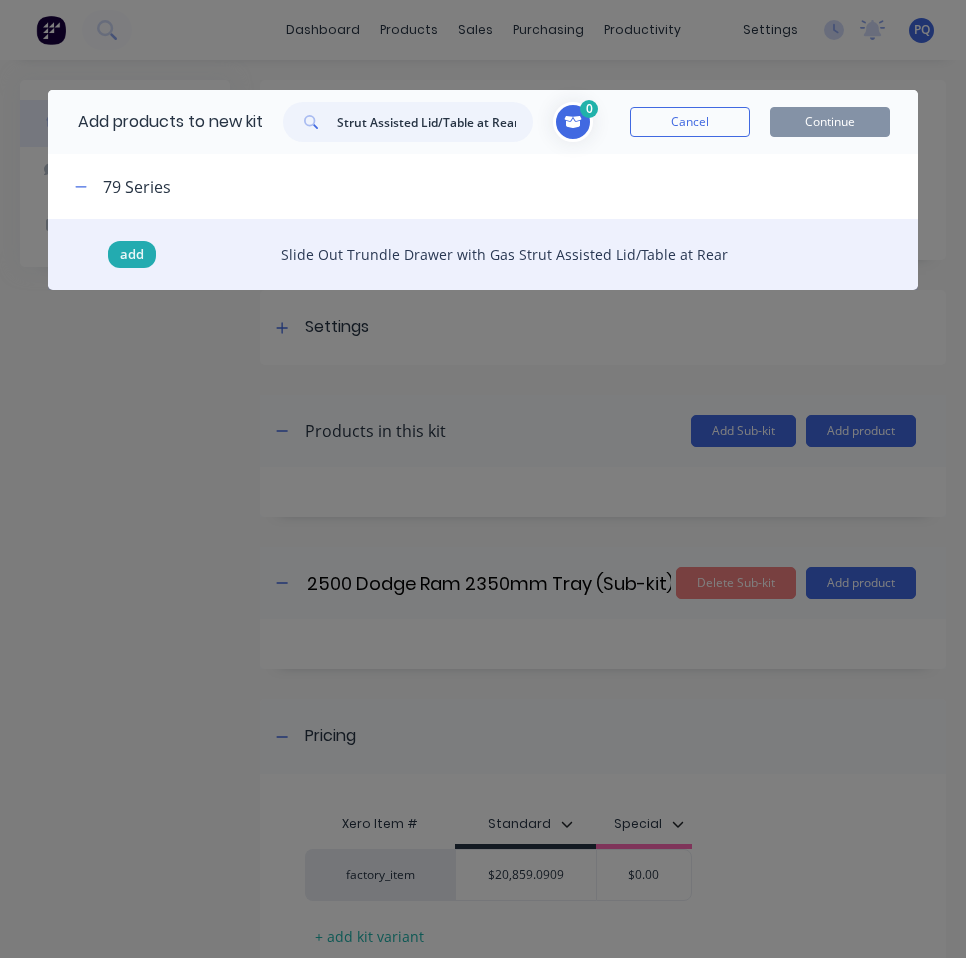 type on "Slide Out Trundle Drawer with Gas Strut Assisted Lid/Table at Rear" 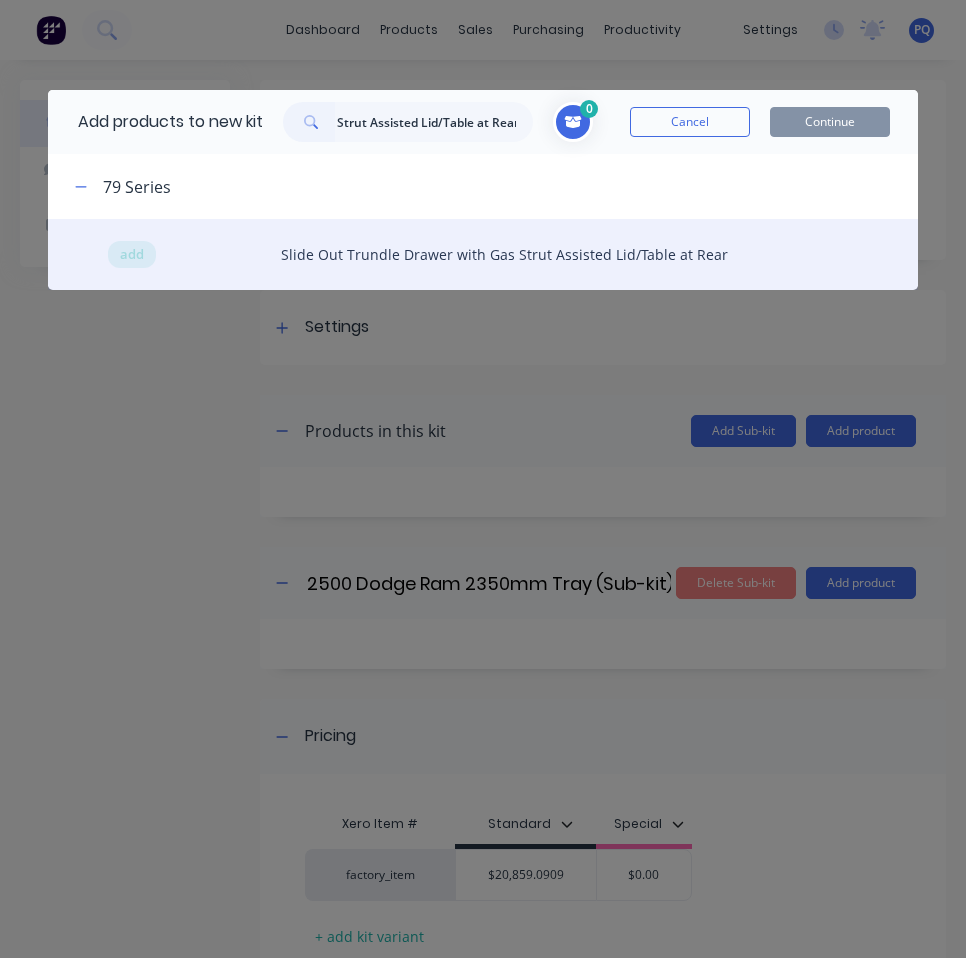 scroll, scrollTop: 0, scrollLeft: 0, axis: both 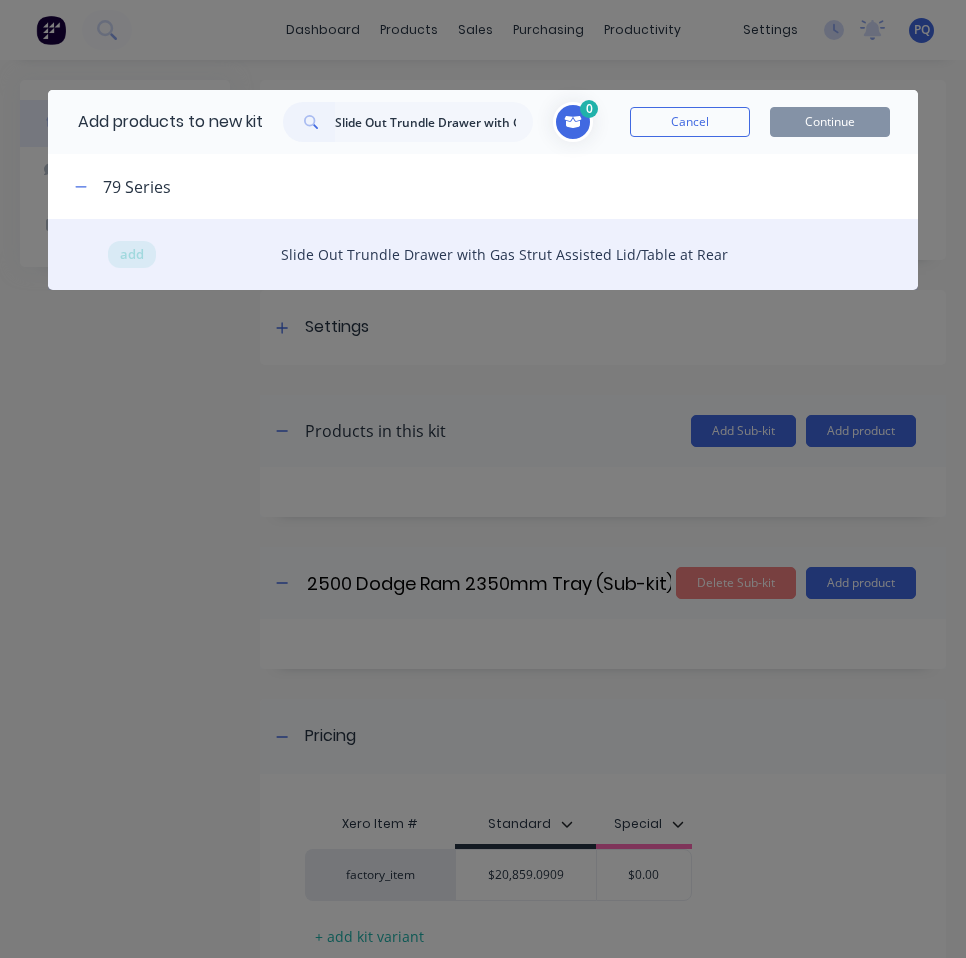 click on "add" at bounding box center (132, 255) 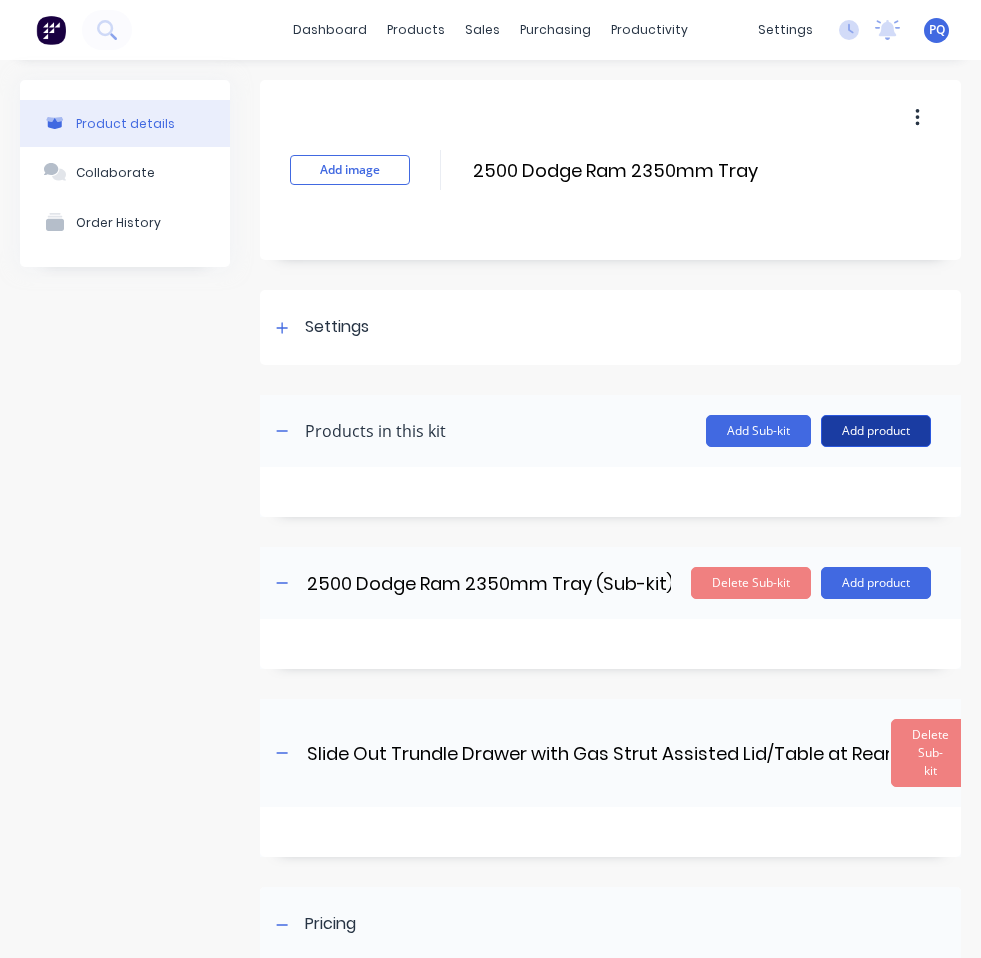click on "Add product" at bounding box center (876, 431) 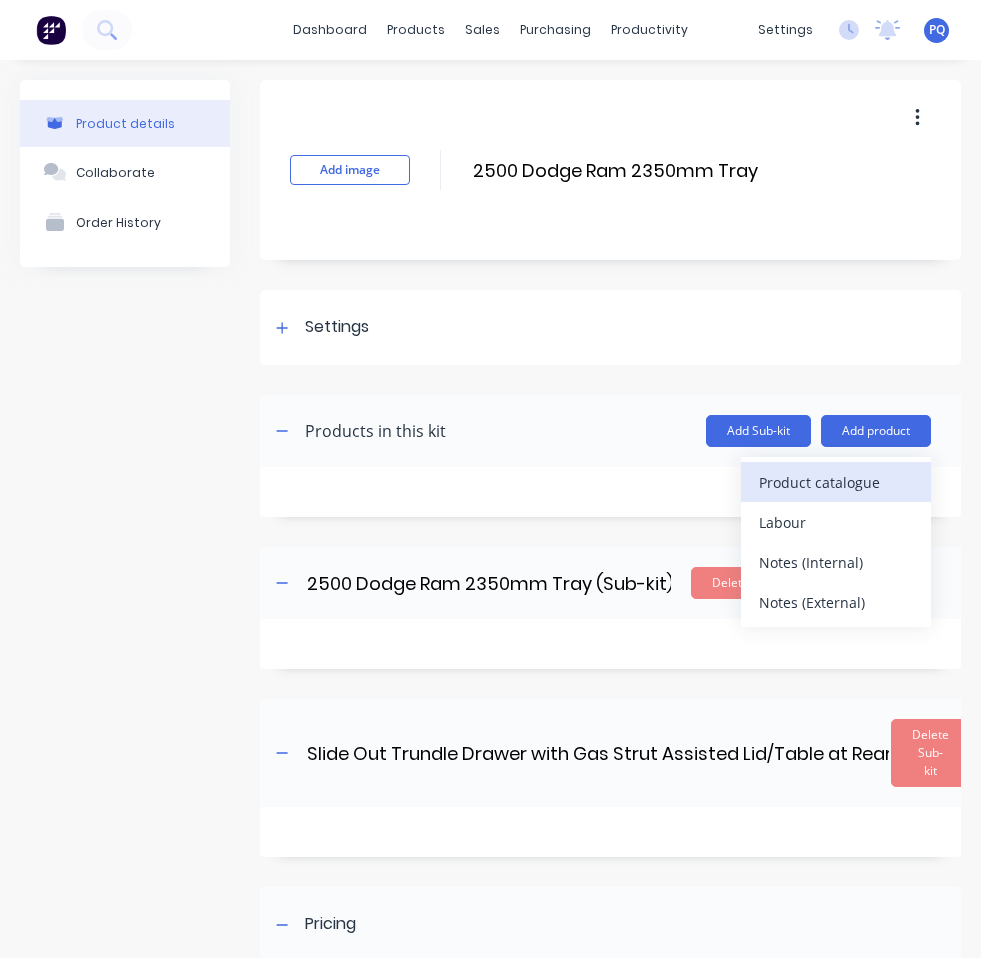 click on "Product catalogue" at bounding box center [836, 482] 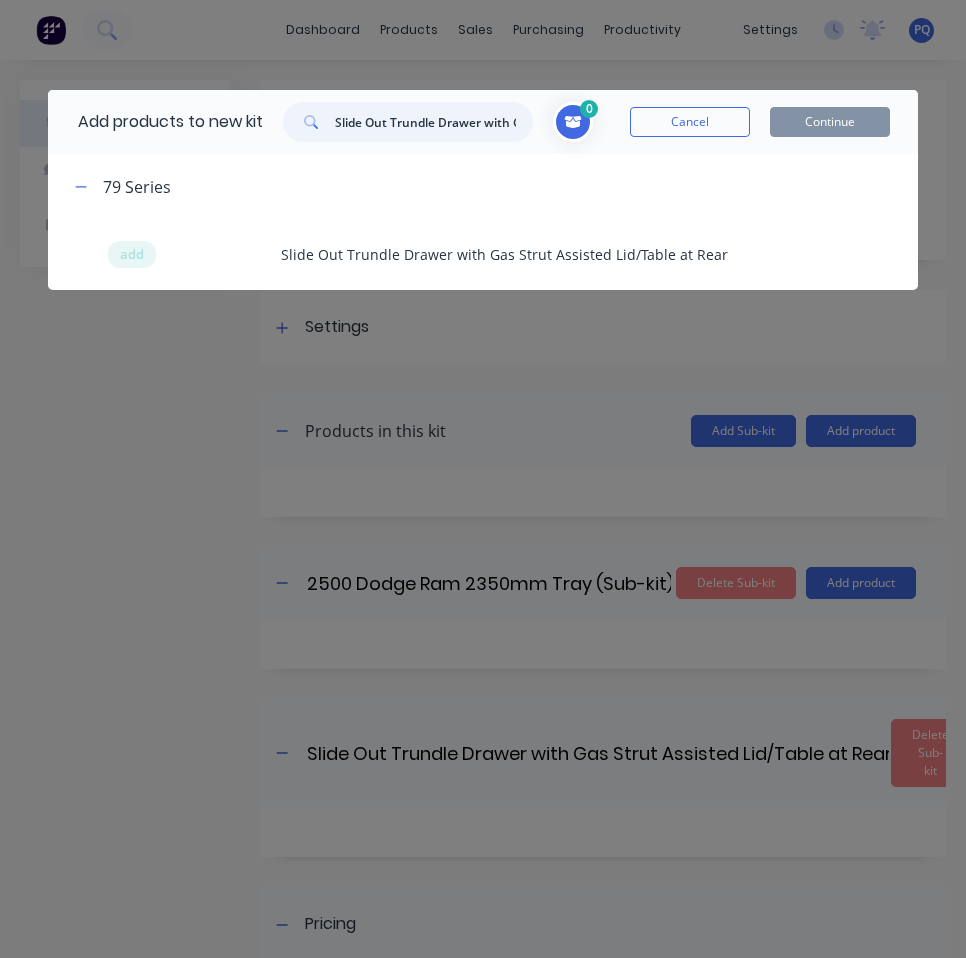 click on "Slide Out Trundle Drawer with Gas Strut Assisted Lid/Table at Rear" at bounding box center (434, 122) 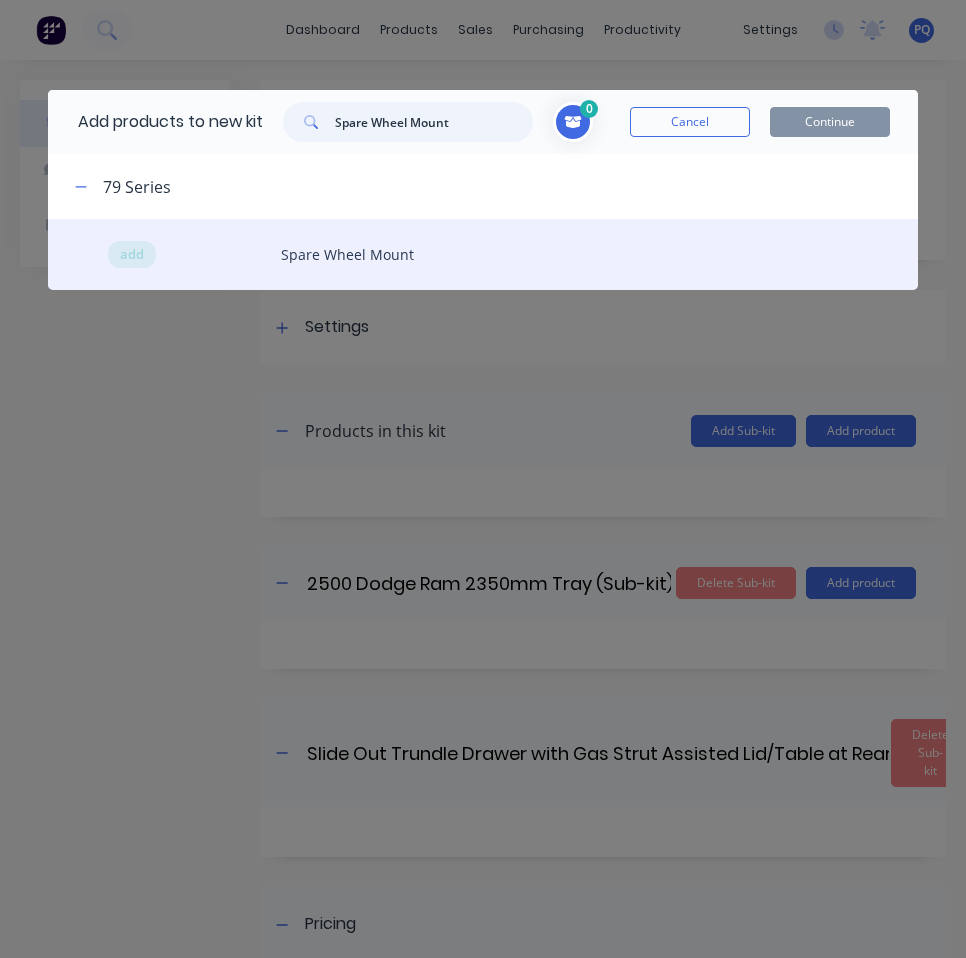 type on "Spare Wheel Mount" 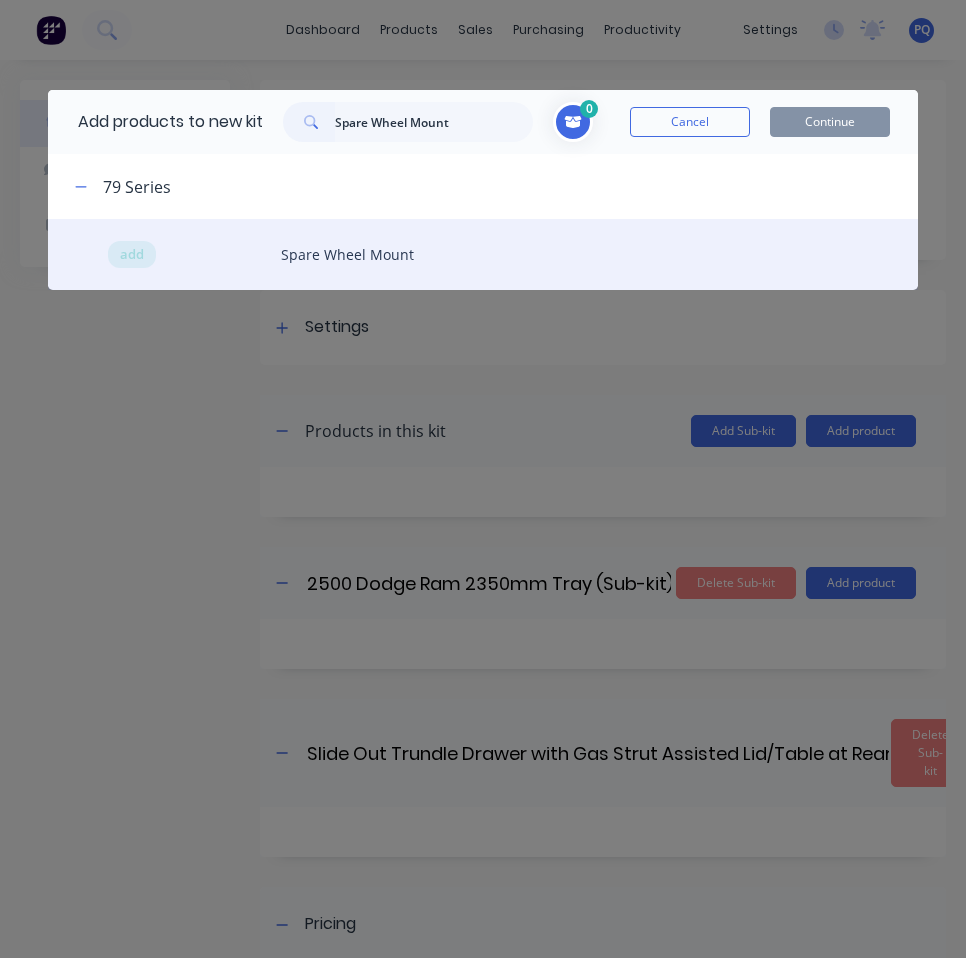 click on "add" at bounding box center (132, 255) 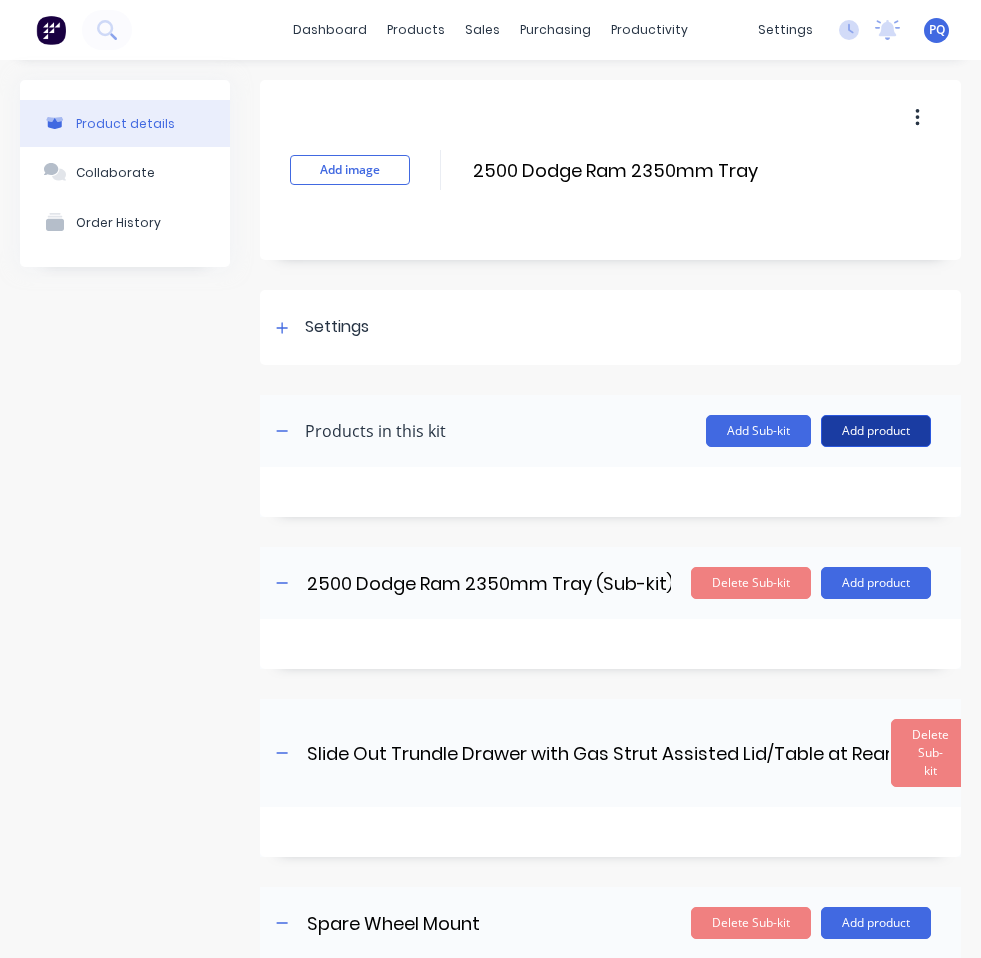 click on "Add product" at bounding box center [876, 431] 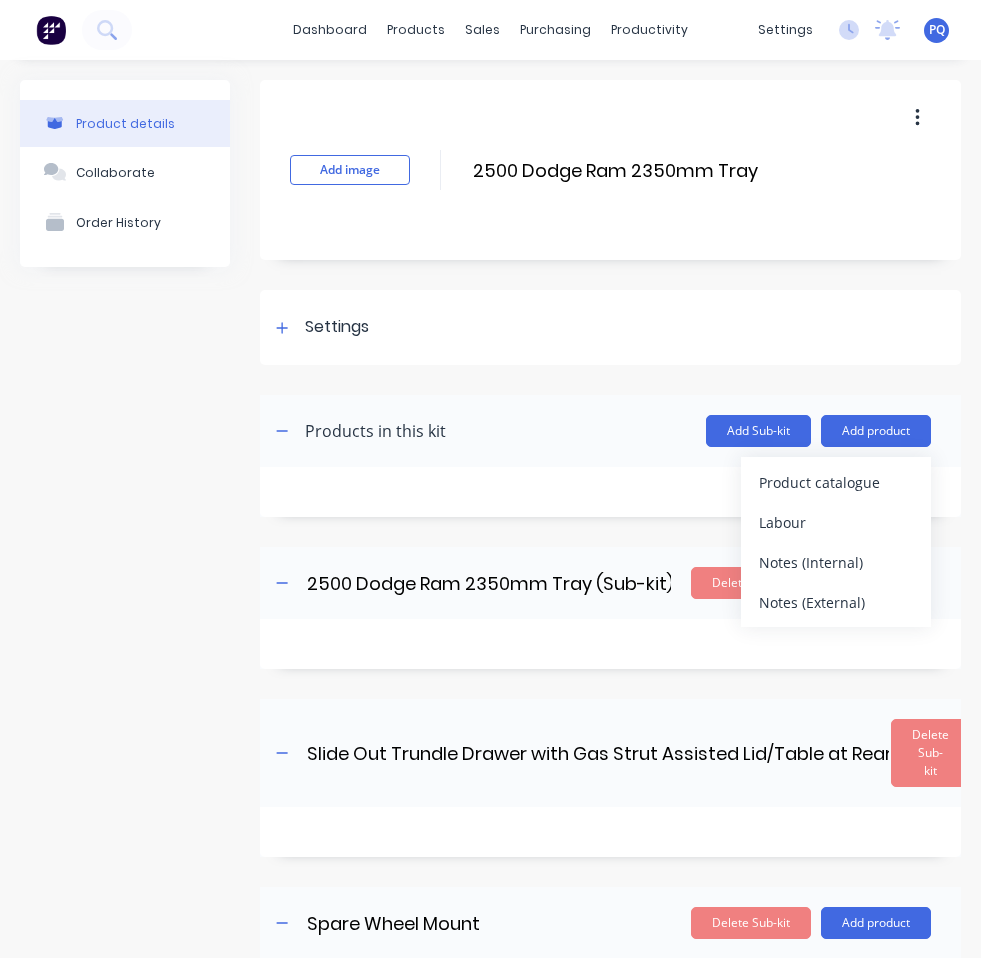 click on "Product catalogue" at bounding box center [836, 482] 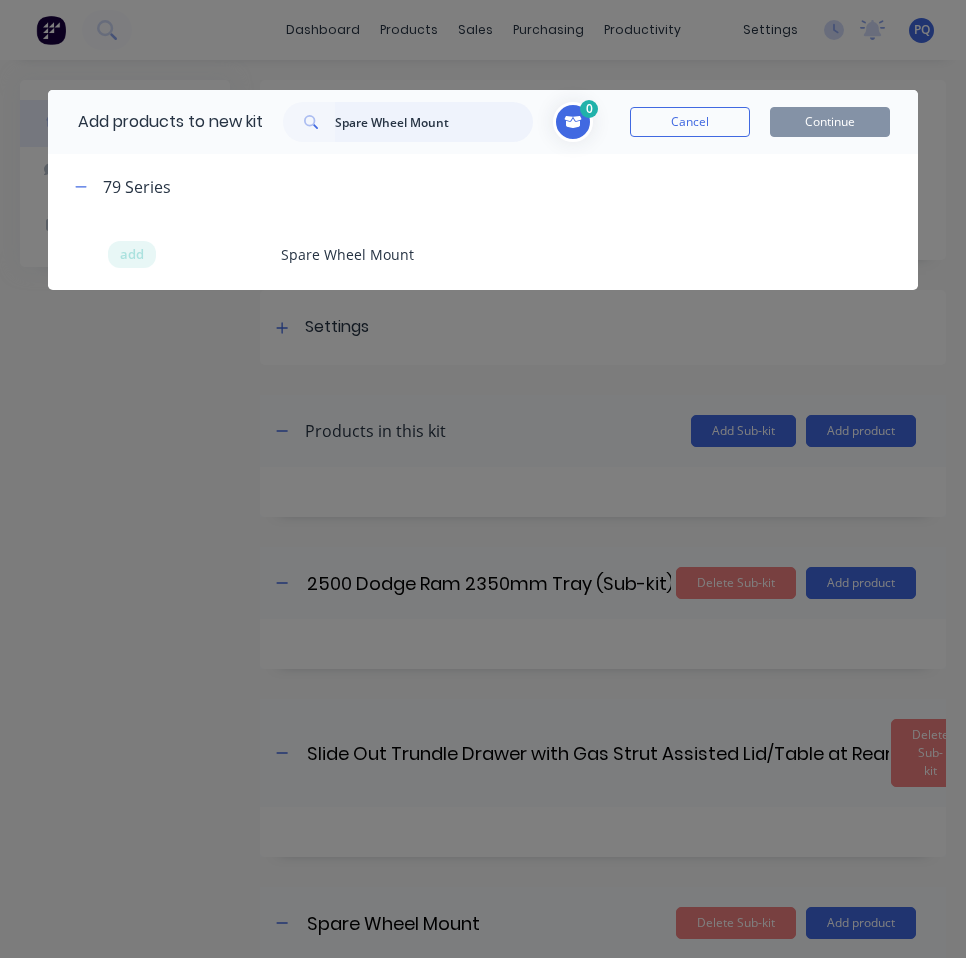 click on "Spare Wheel Mount" at bounding box center (434, 122) 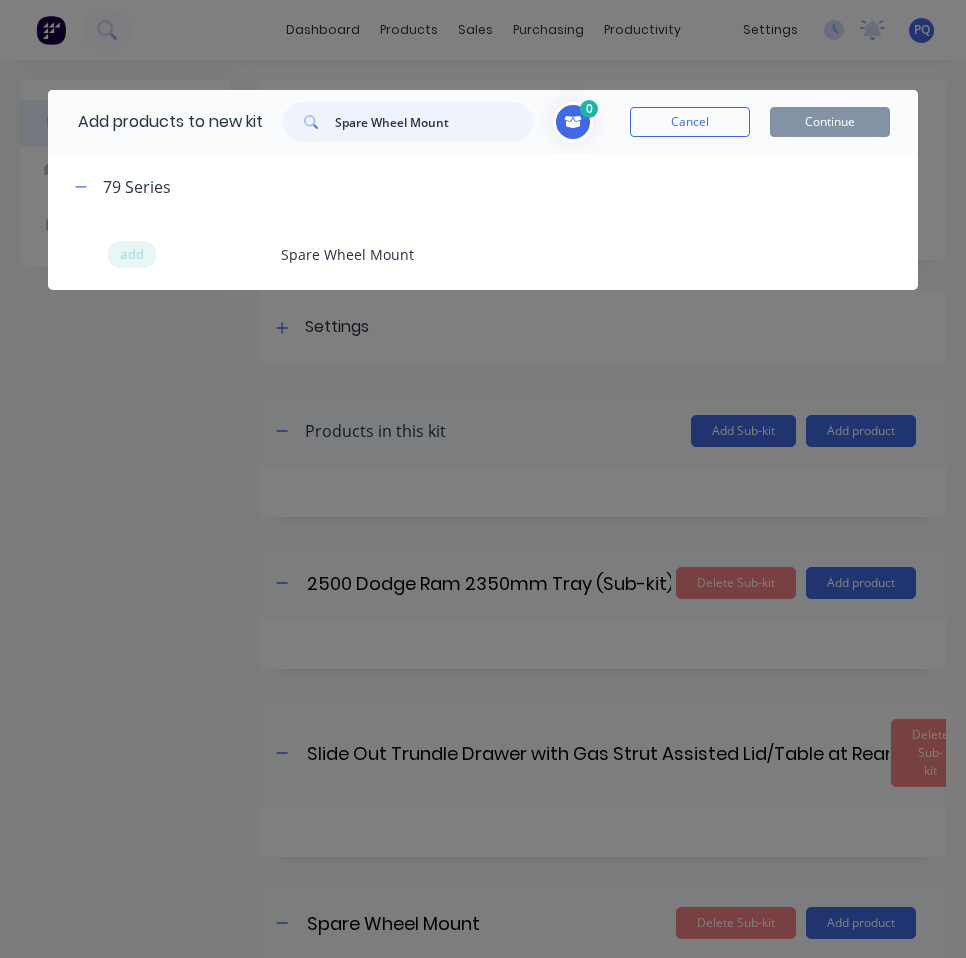 click on "Spare Wheel Mount" at bounding box center [434, 122] 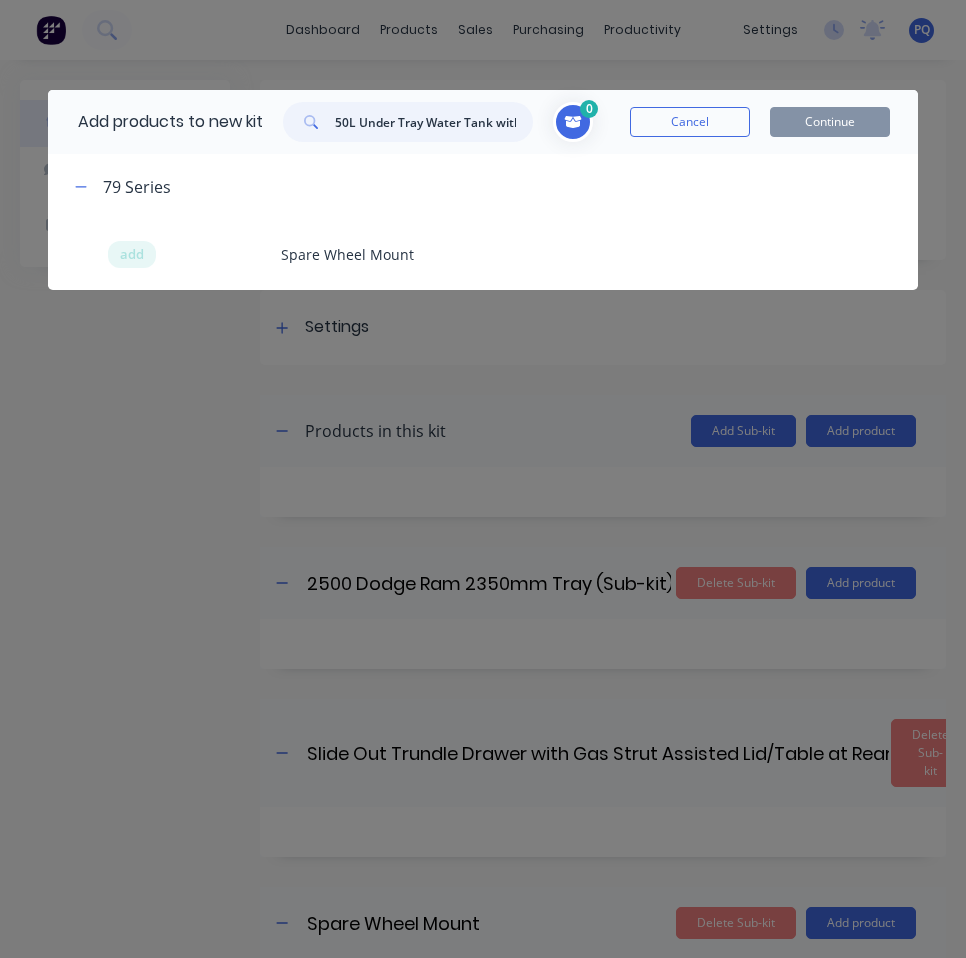 scroll, scrollTop: 0, scrollLeft: 347, axis: horizontal 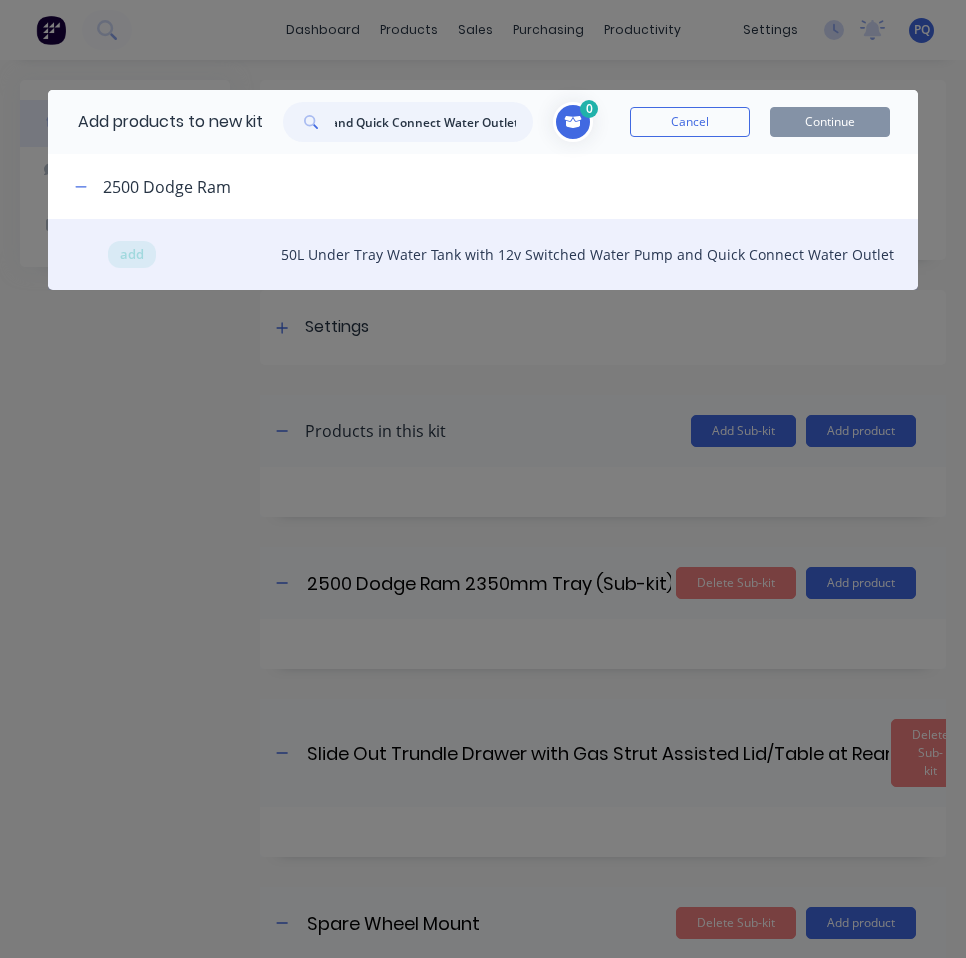 type on "50L Under Tray Water Tank with 12v Switched Water Pump and Quick Connect Water Outlet" 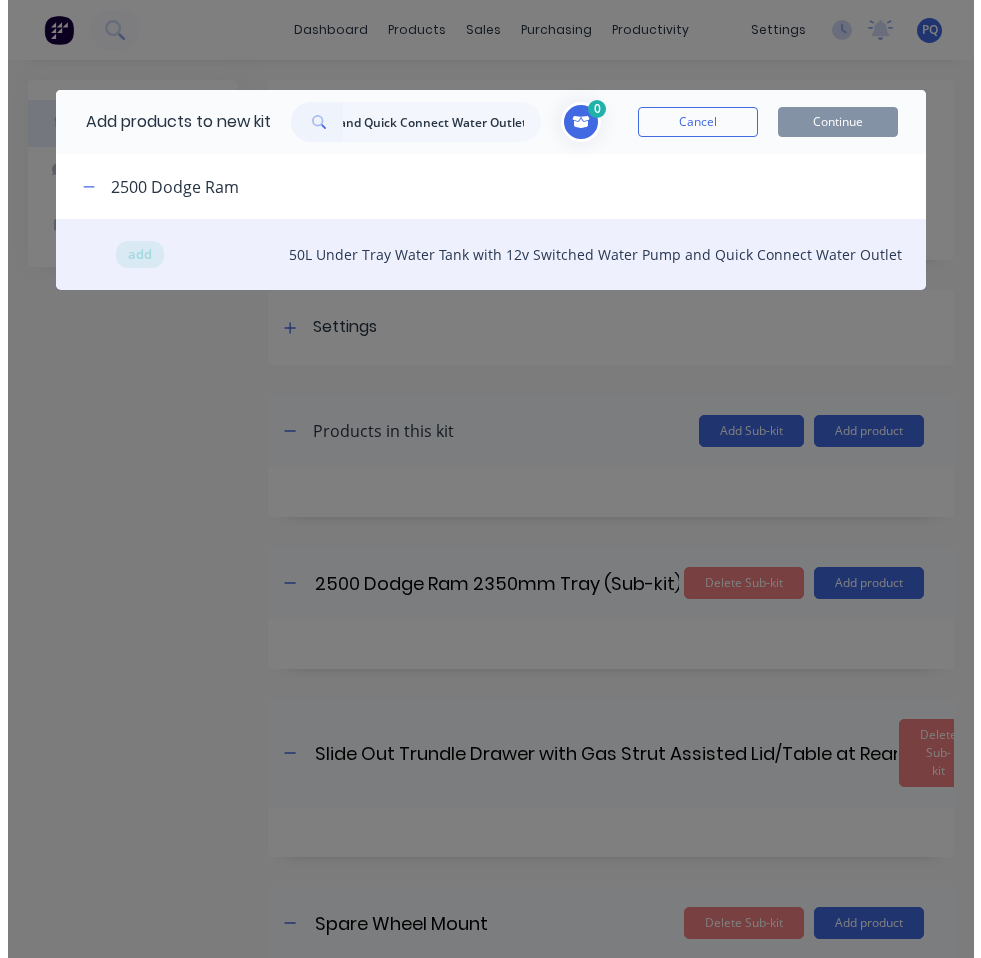 scroll, scrollTop: 0, scrollLeft: 0, axis: both 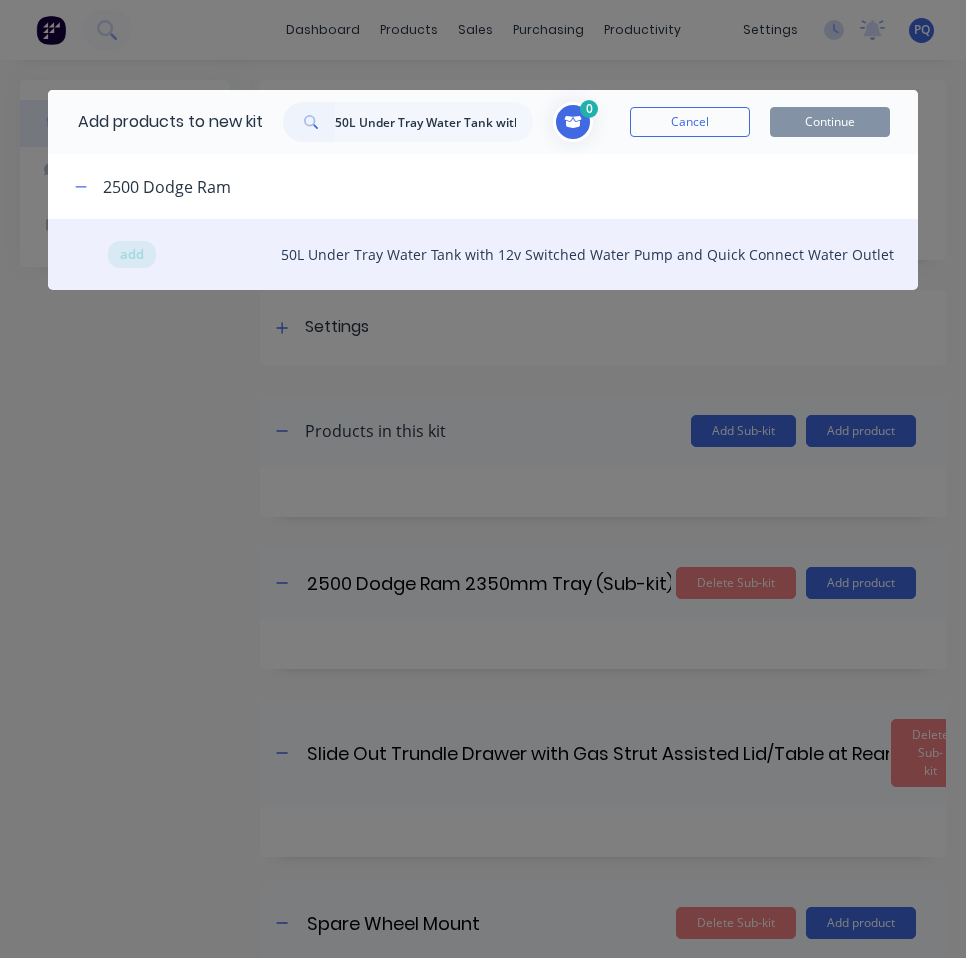 click on "add 50L Under Tray Water Tank with 12v Switched Water Pump and Quick Connect Water Outlet" at bounding box center (482, 254) 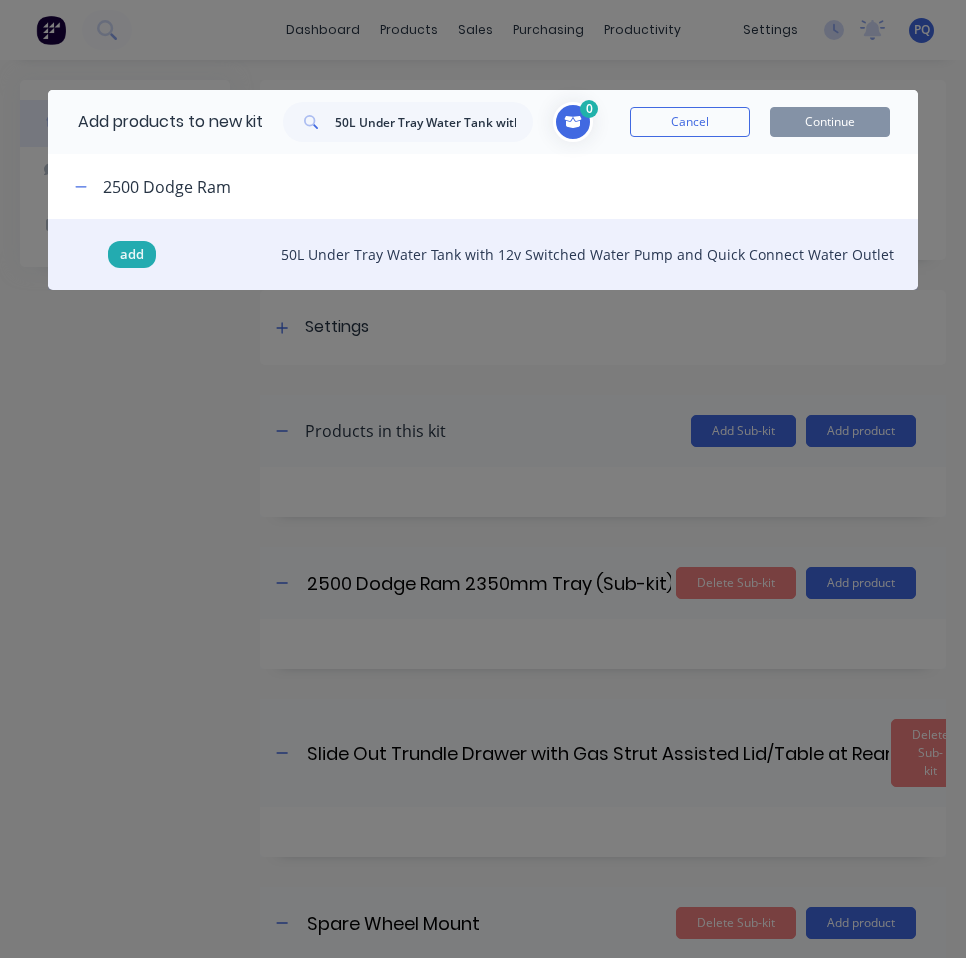 click on "add" at bounding box center [132, 255] 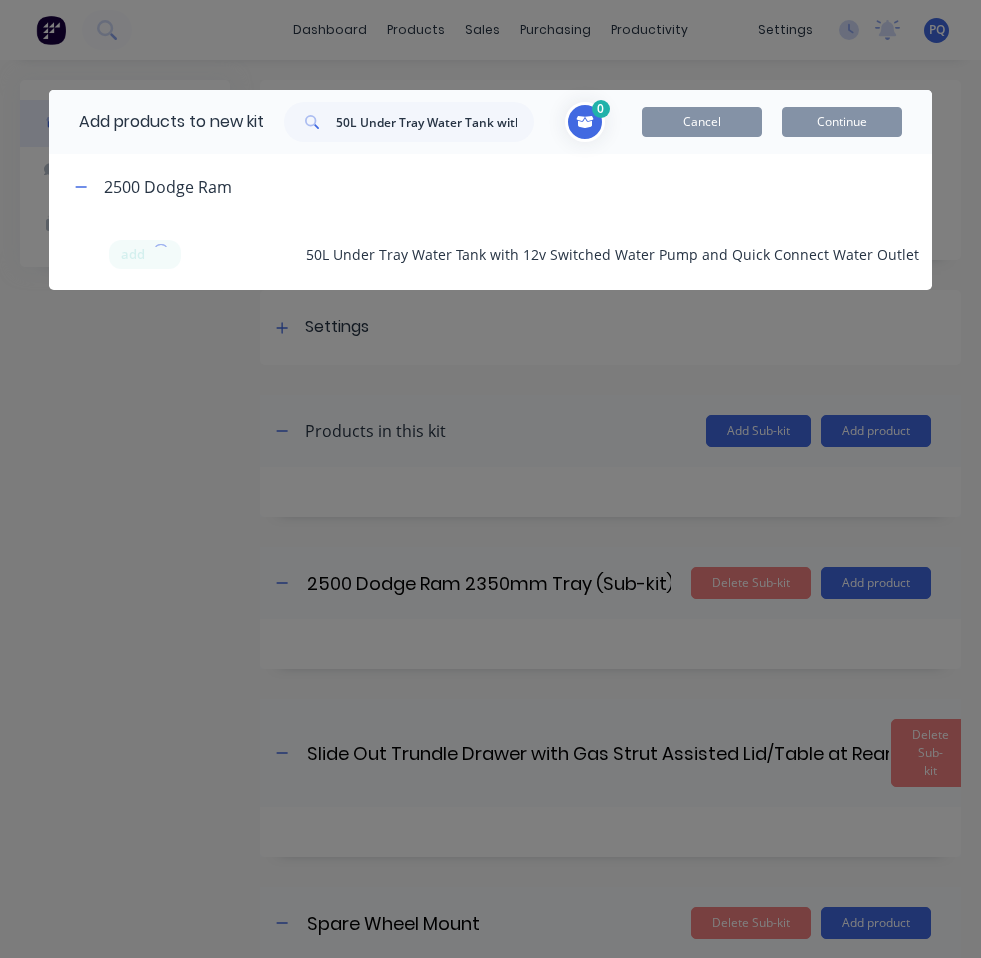 scroll, scrollTop: 100, scrollLeft: 0, axis: vertical 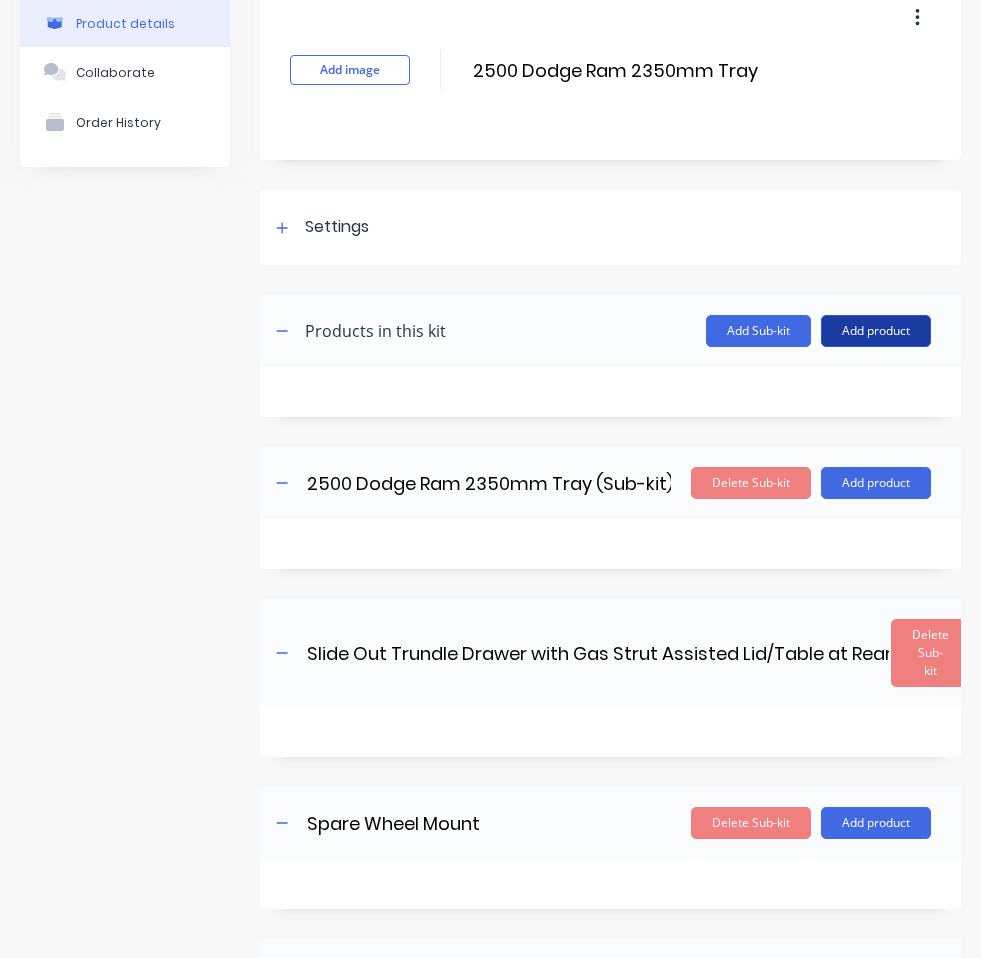 click on "Add product" at bounding box center [876, 331] 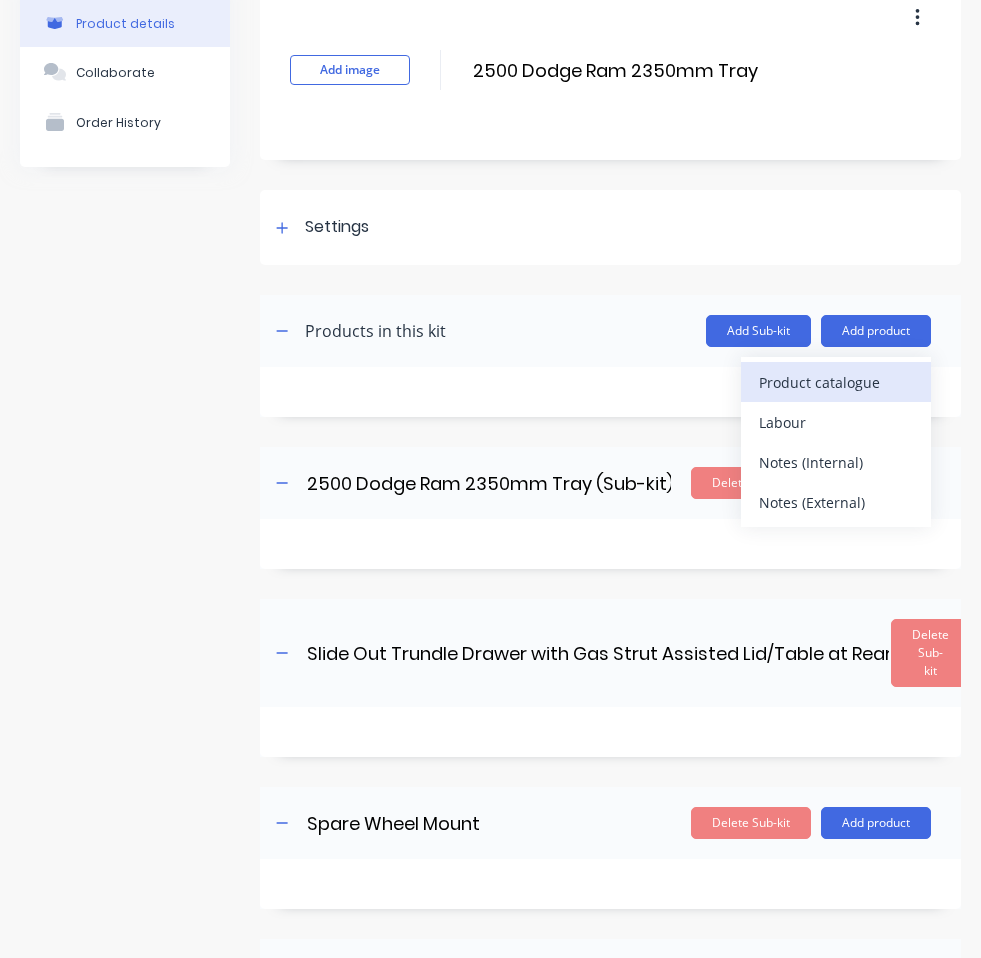 click on "Product catalogue" at bounding box center (836, 382) 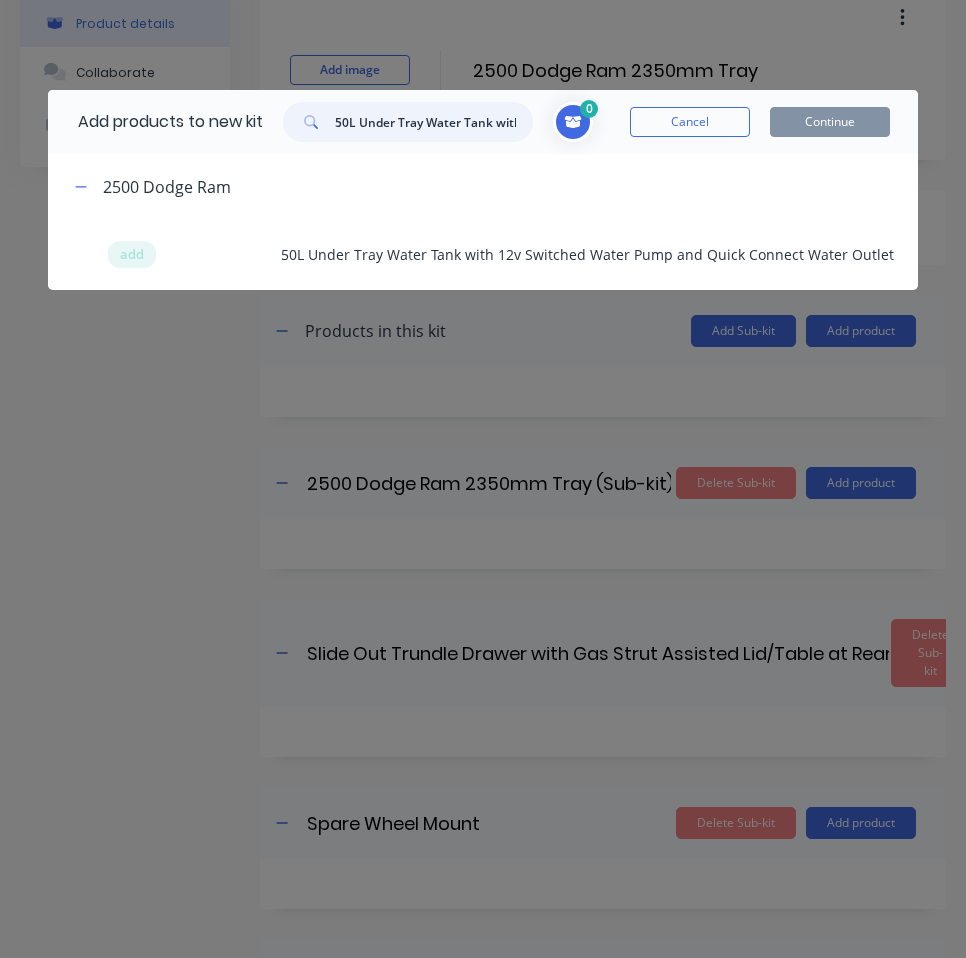 click on "50L Under Tray Water Tank with 12v Switched Water Pump and Quick Connect Water Outlet" at bounding box center [434, 122] 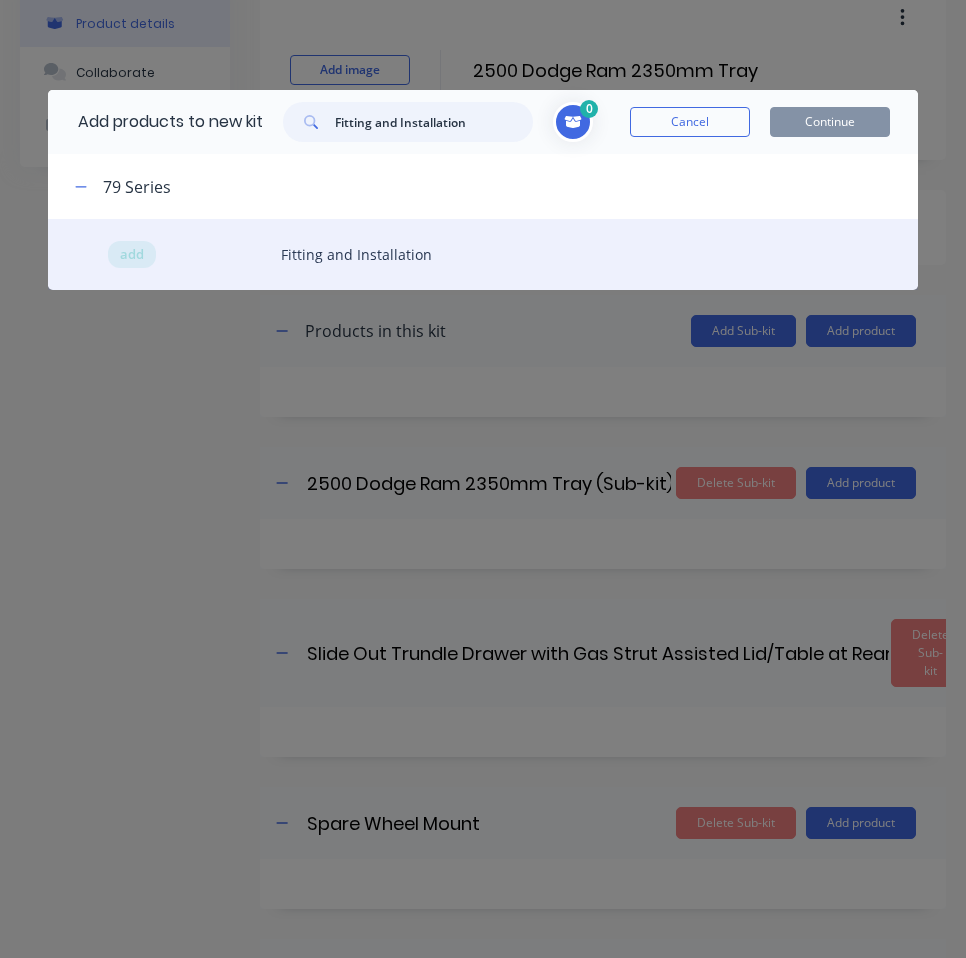 type on "Fitting and Installation" 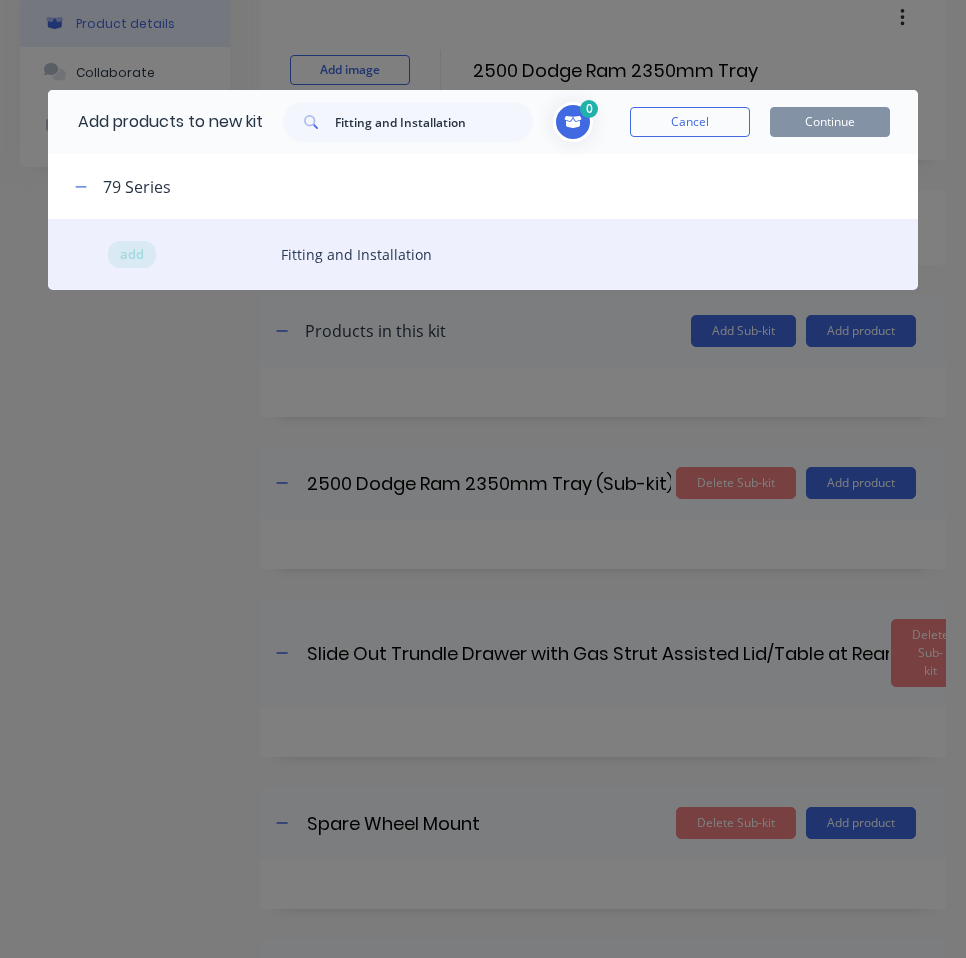 click on "add Fitting and Installation" at bounding box center [482, 254] 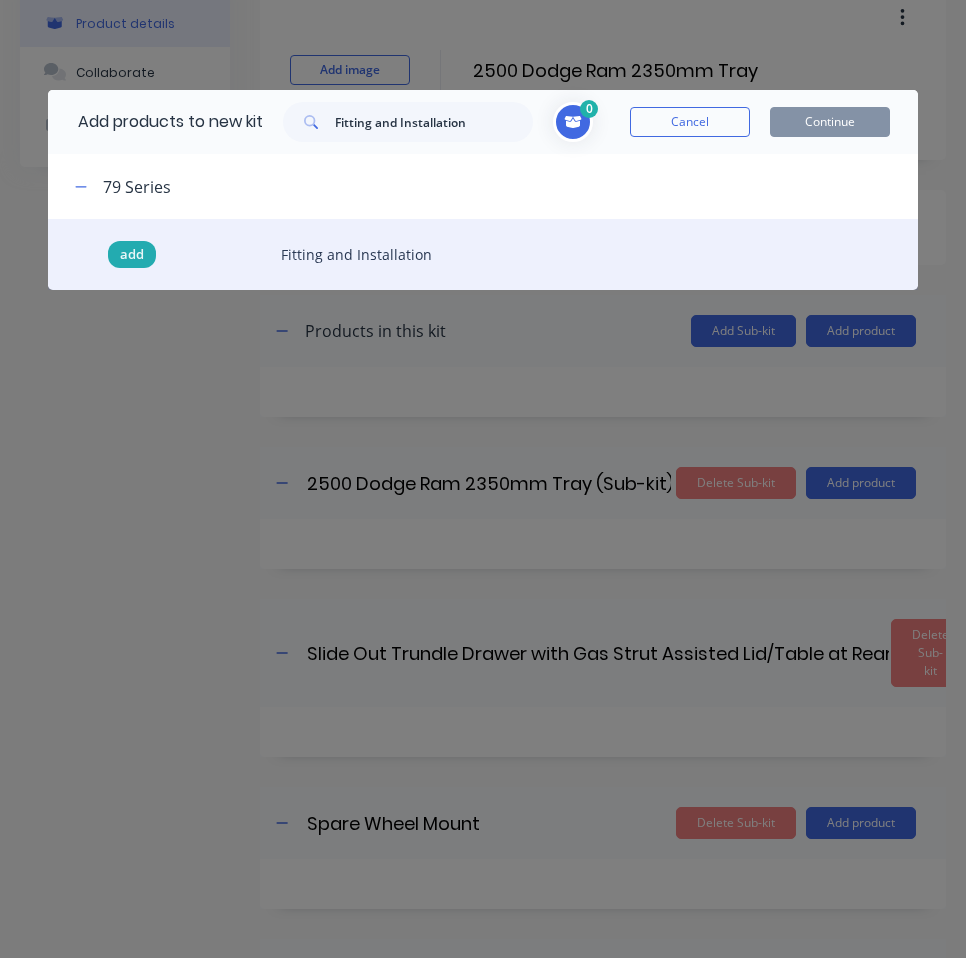 click on "add" at bounding box center (132, 255) 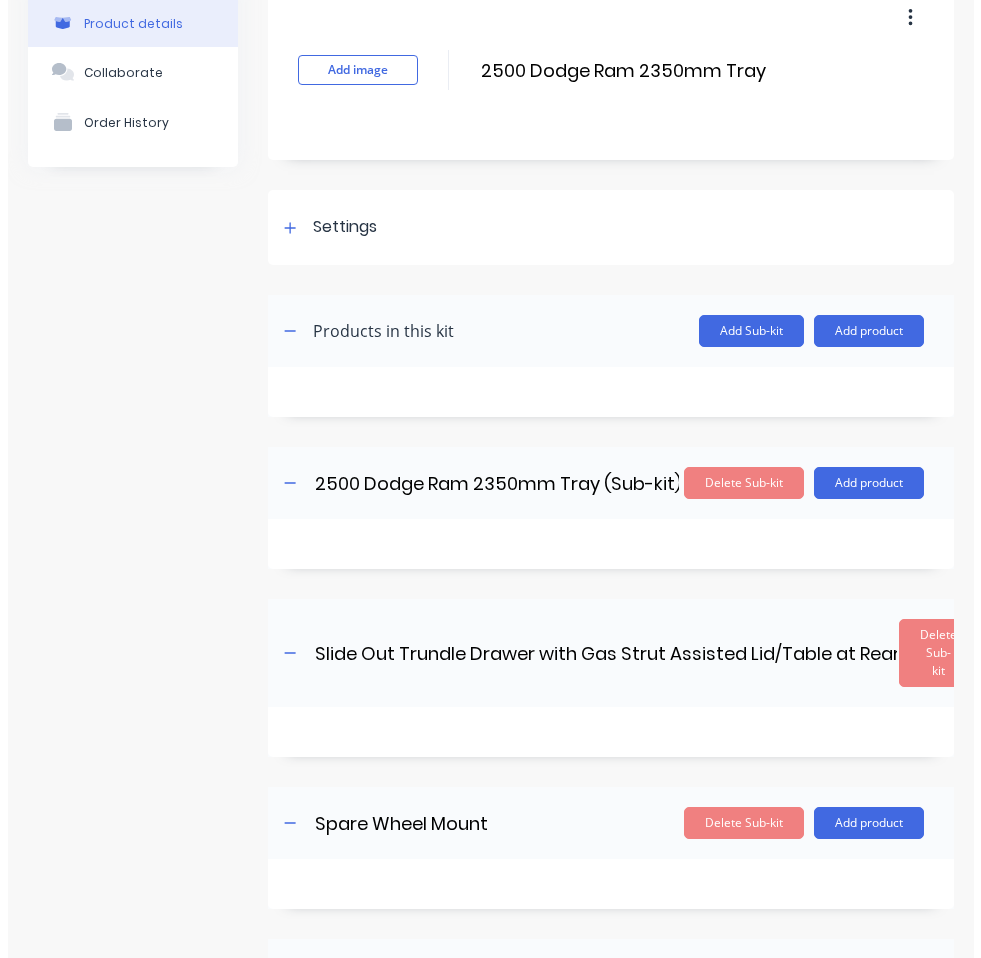 scroll, scrollTop: 288, scrollLeft: 0, axis: vertical 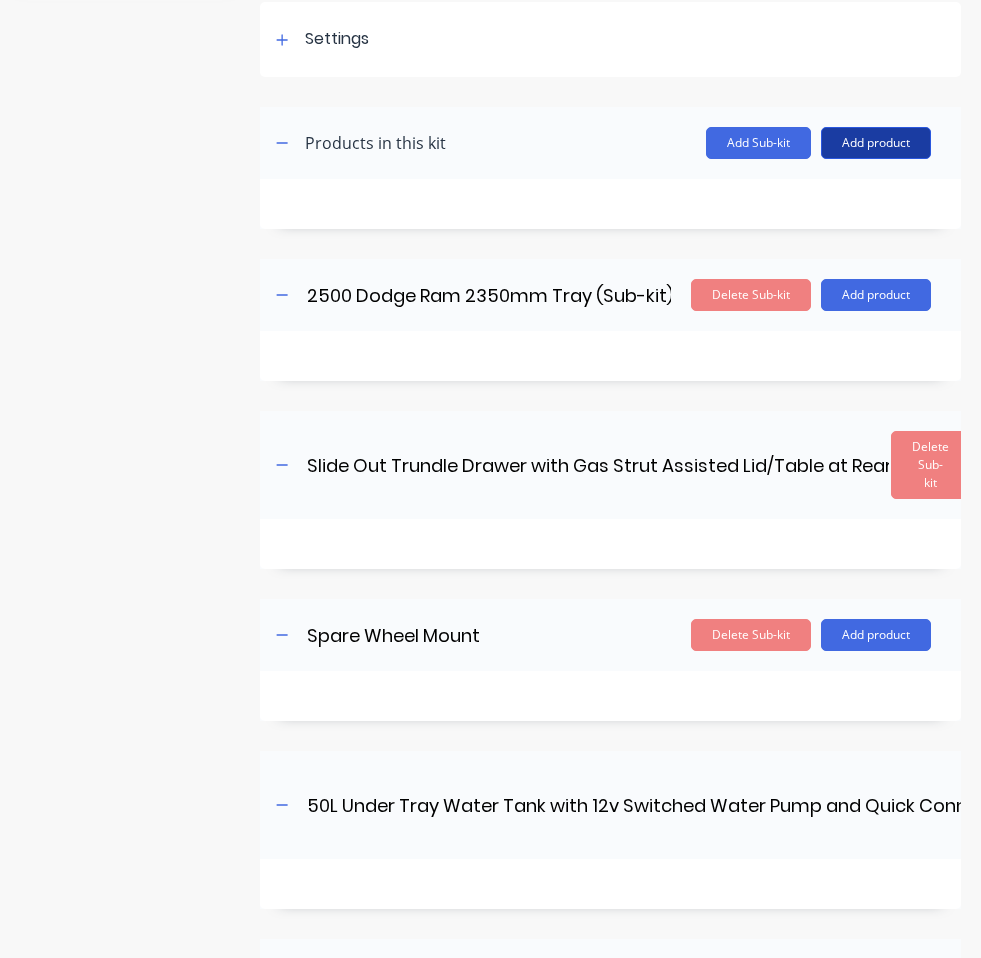 click on "Add product" at bounding box center (876, 143) 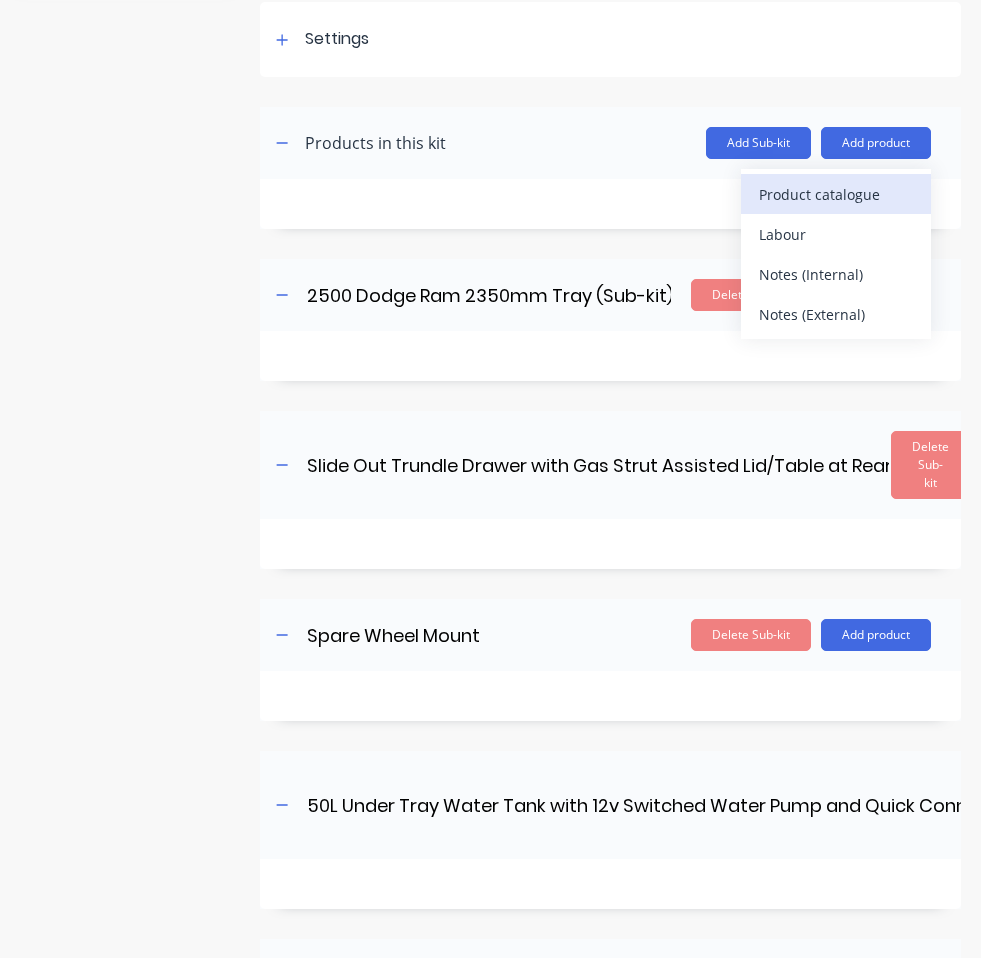 click on "Product catalogue" at bounding box center (836, 194) 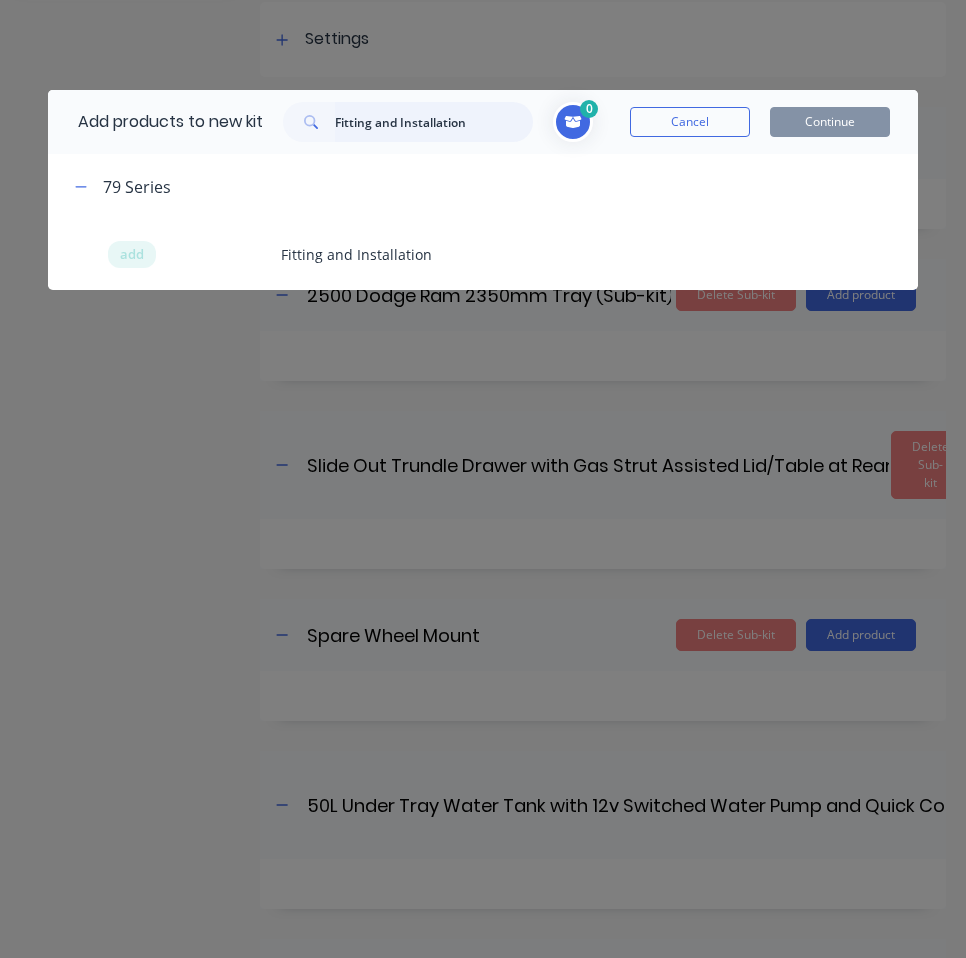 click on "Fitting and Installation" at bounding box center (434, 122) 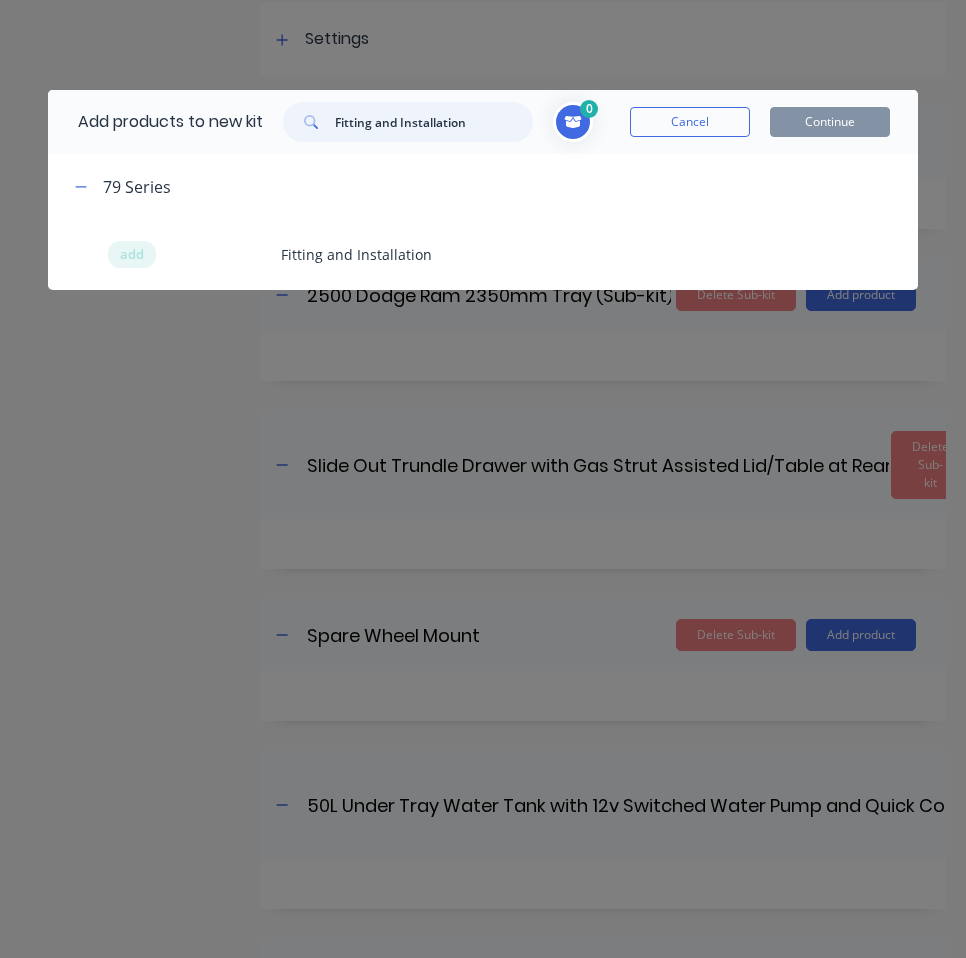 click on "Fitting and Installation" at bounding box center (434, 122) 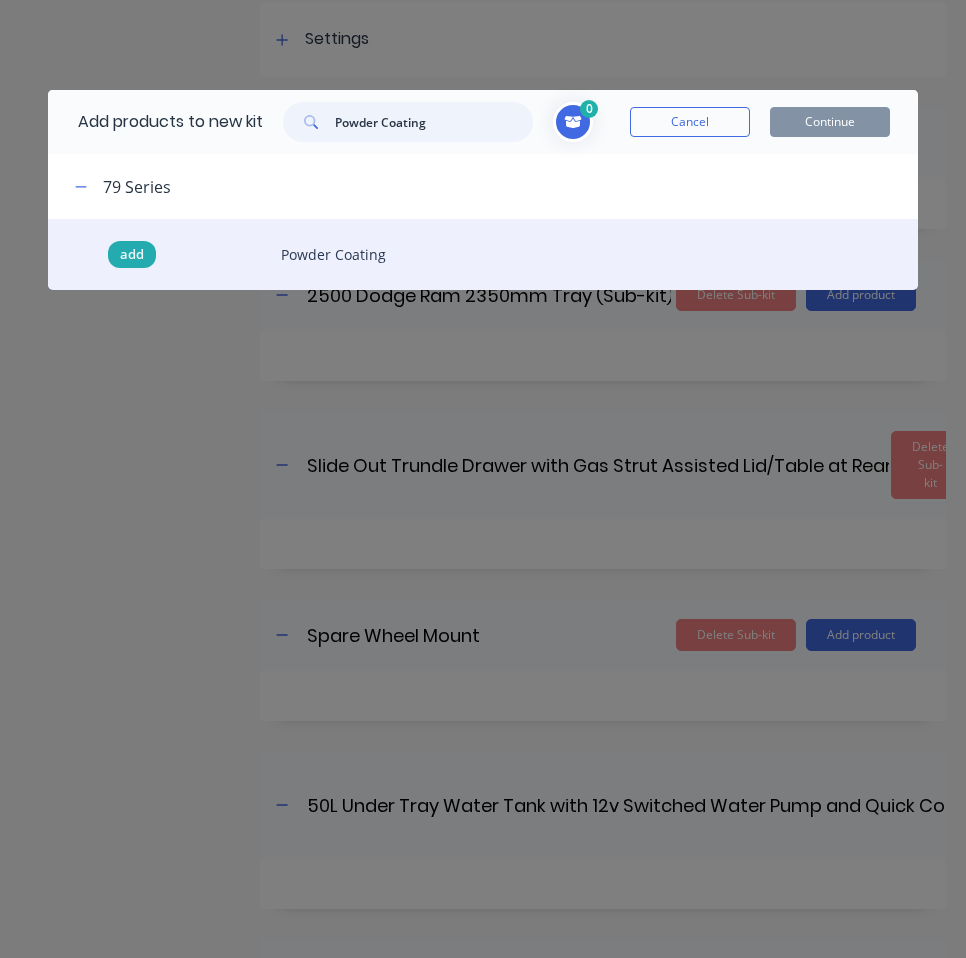 type on "Powder Coating" 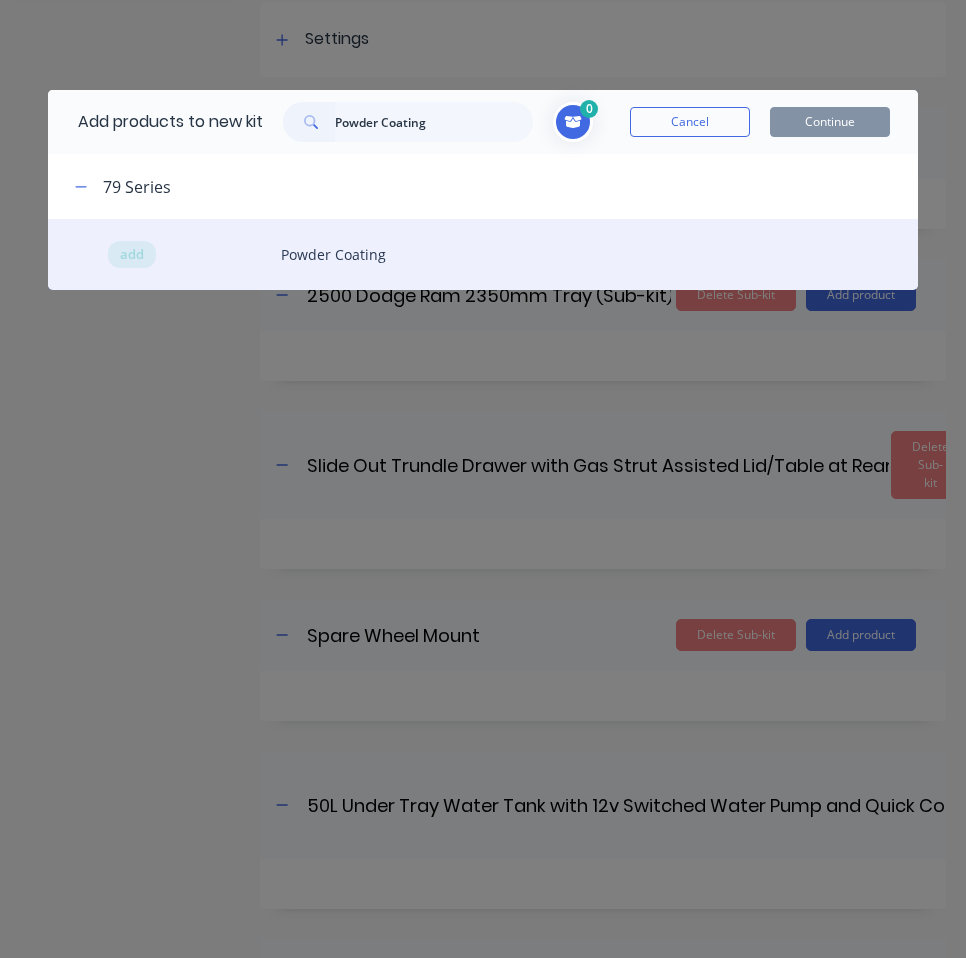 click on "add" at bounding box center [132, 255] 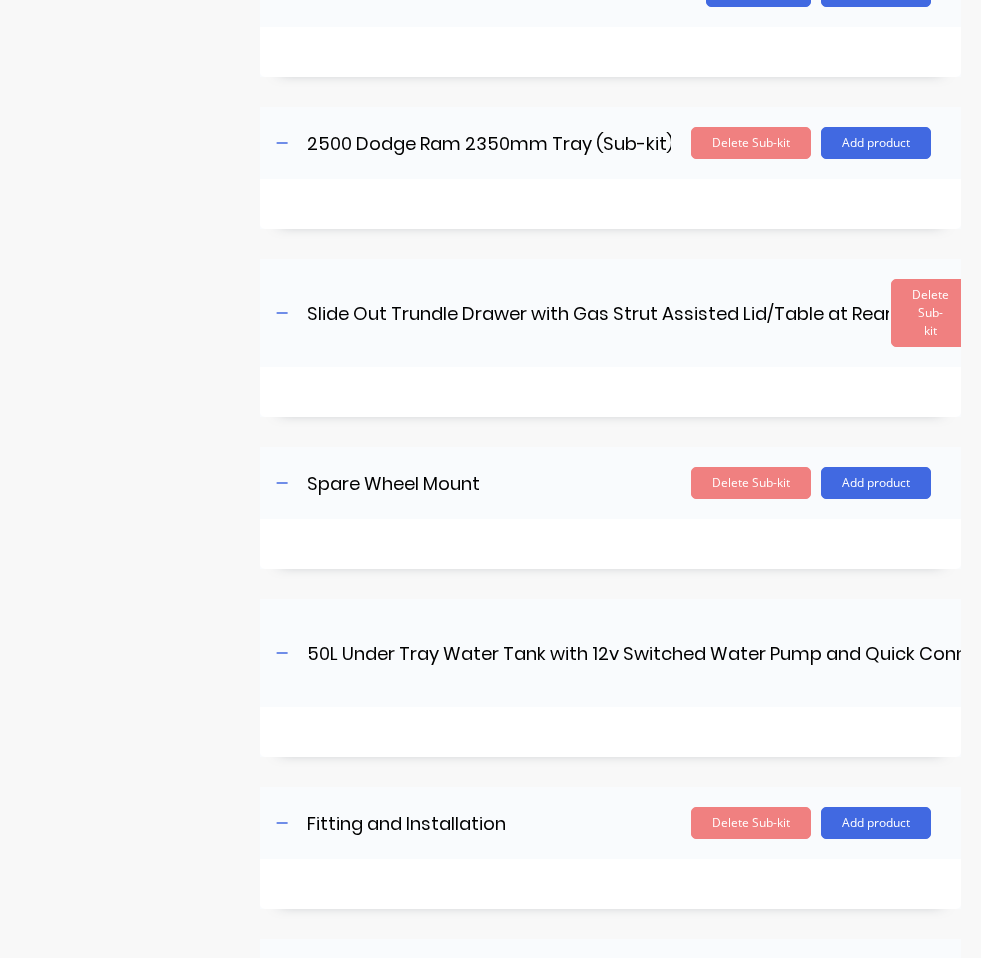 scroll, scrollTop: 983, scrollLeft: 0, axis: vertical 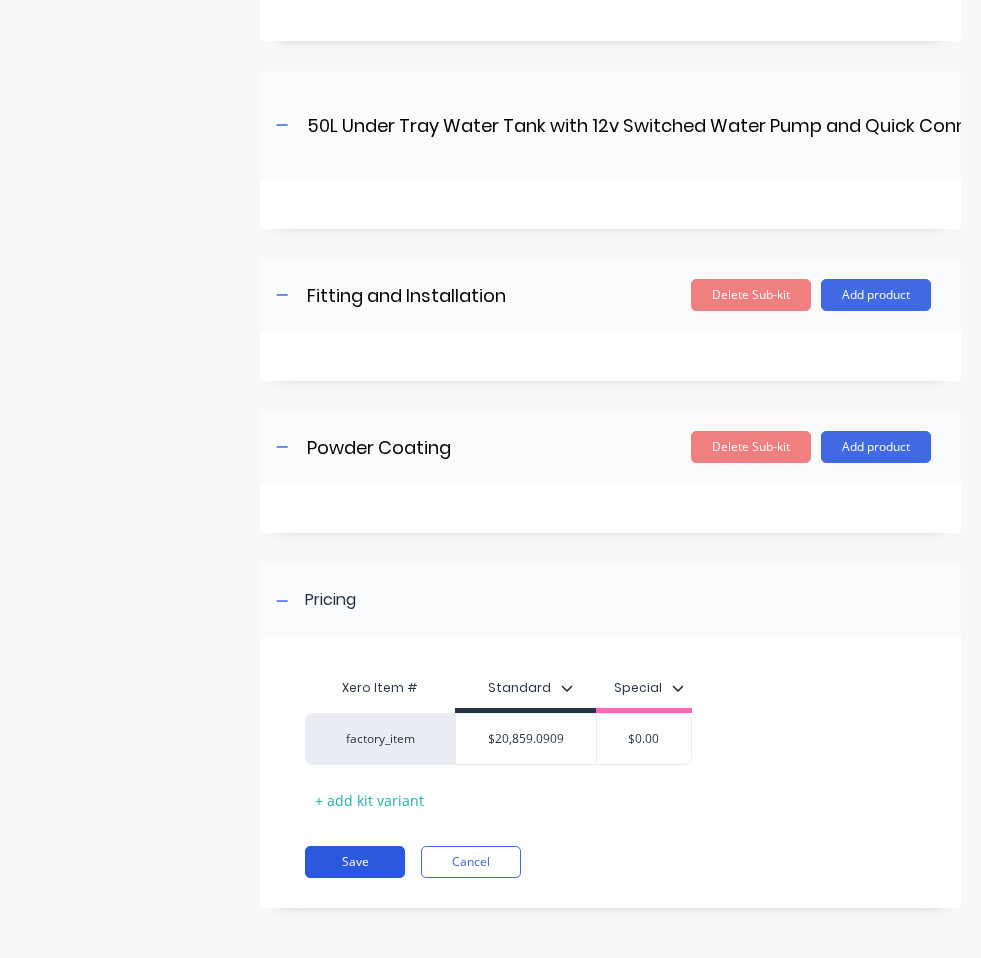 click on "Save" at bounding box center [355, 862] 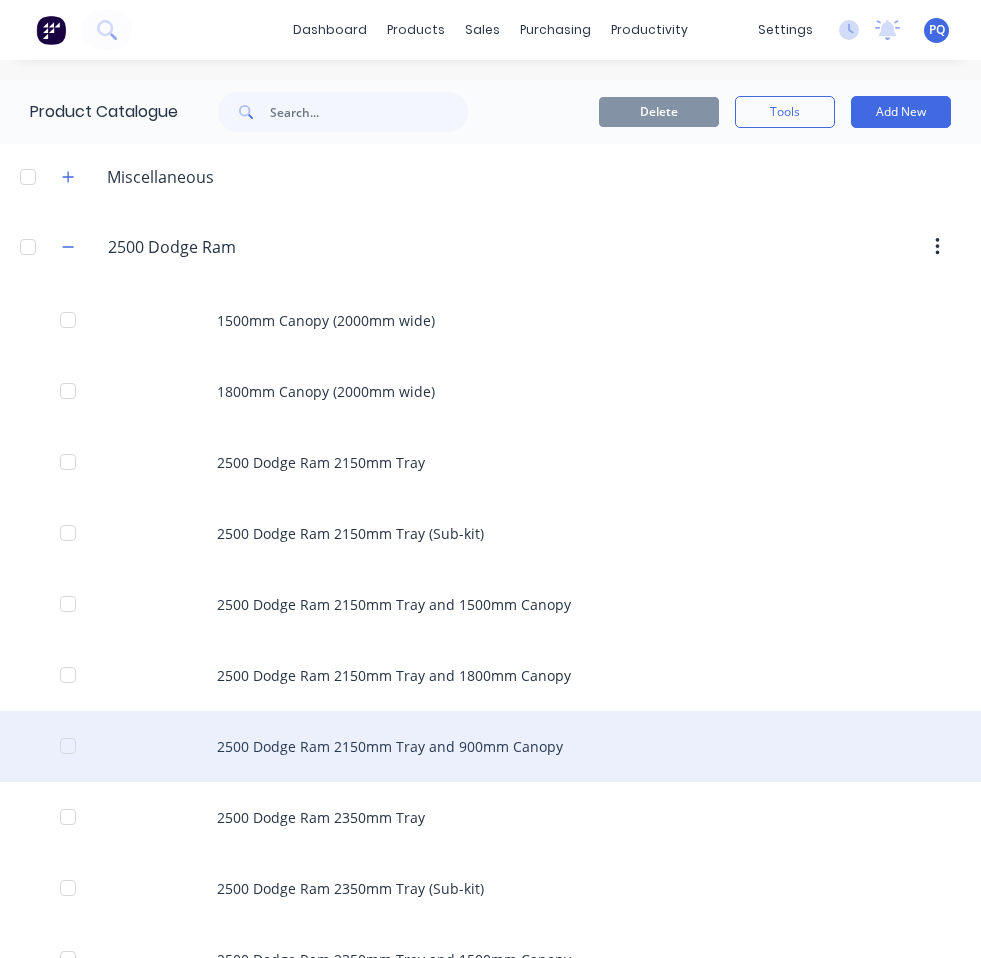 click on "2500 Dodge Ram 2150mm Tray and 900mm Canopy" at bounding box center (490, 746) 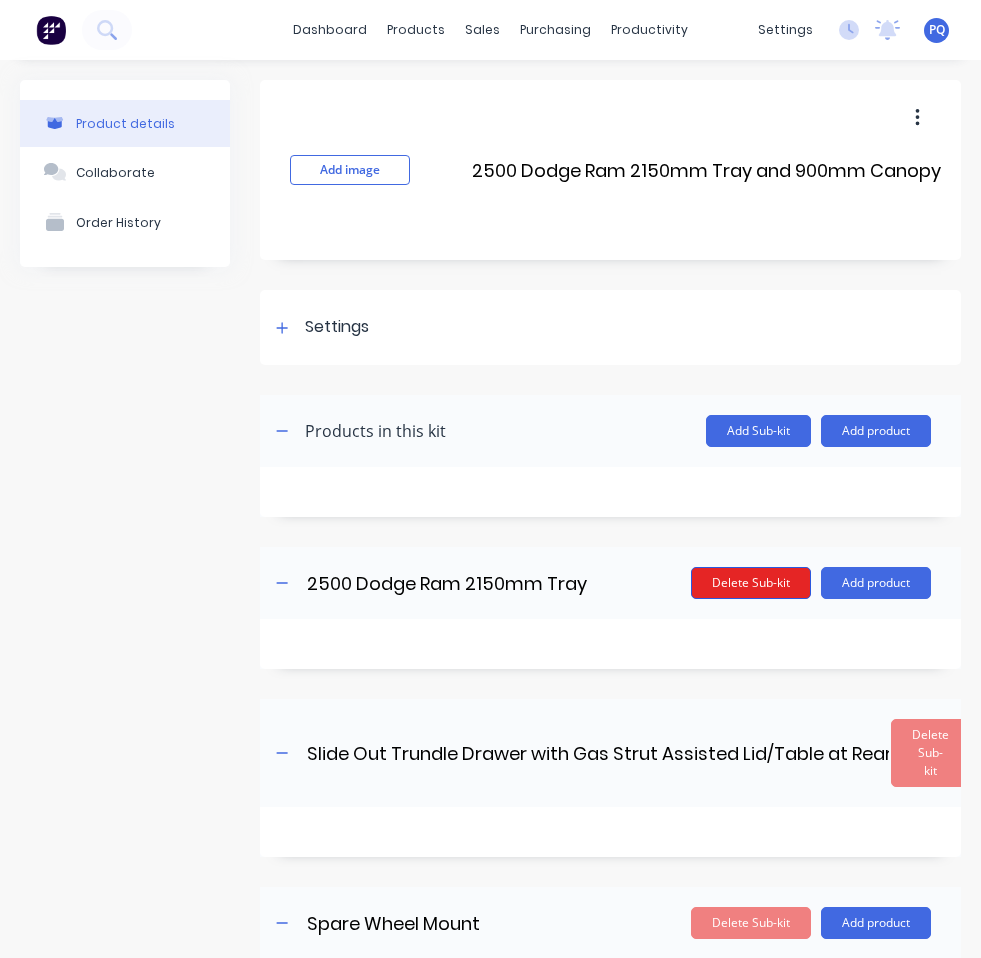 click on "Delete Sub-kit" at bounding box center [751, 583] 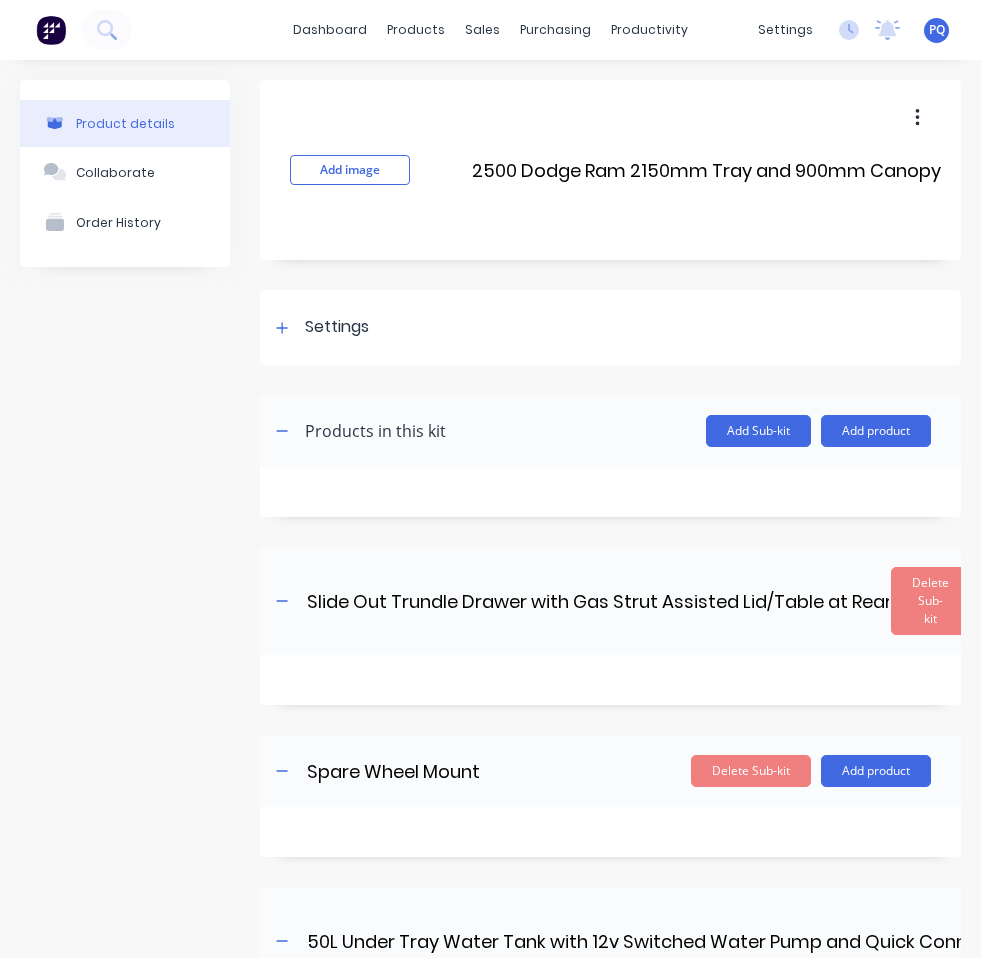 drag, startPoint x: 929, startPoint y: 613, endPoint x: 919, endPoint y: 621, distance: 12.806249 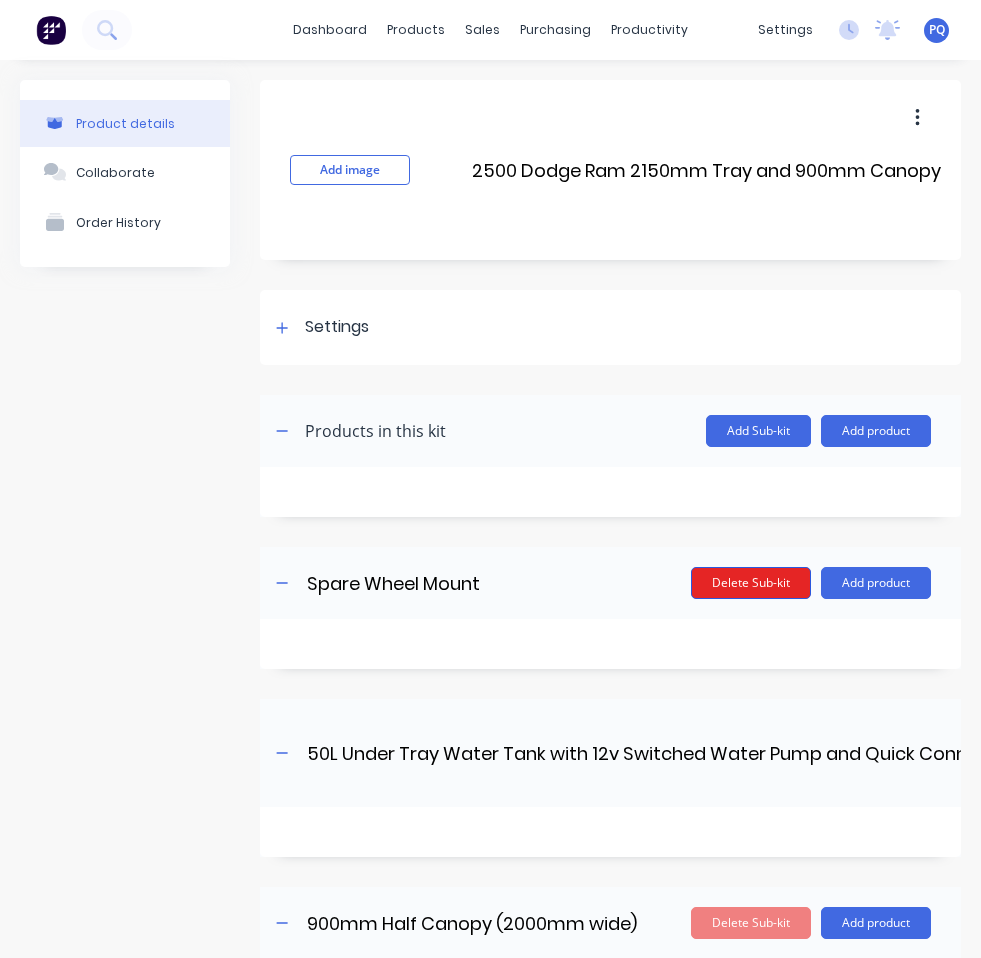 click on "Delete Sub-kit" at bounding box center [751, 583] 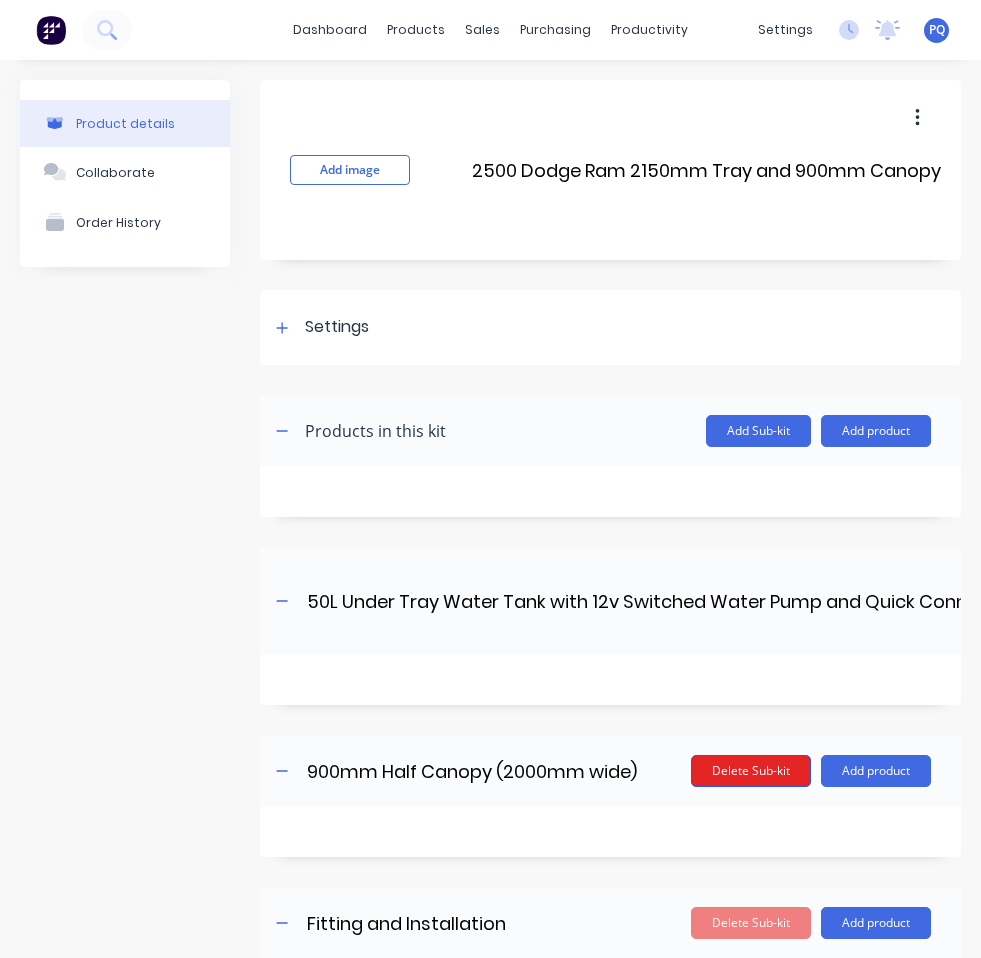click on "Delete Sub-kit" at bounding box center [751, 771] 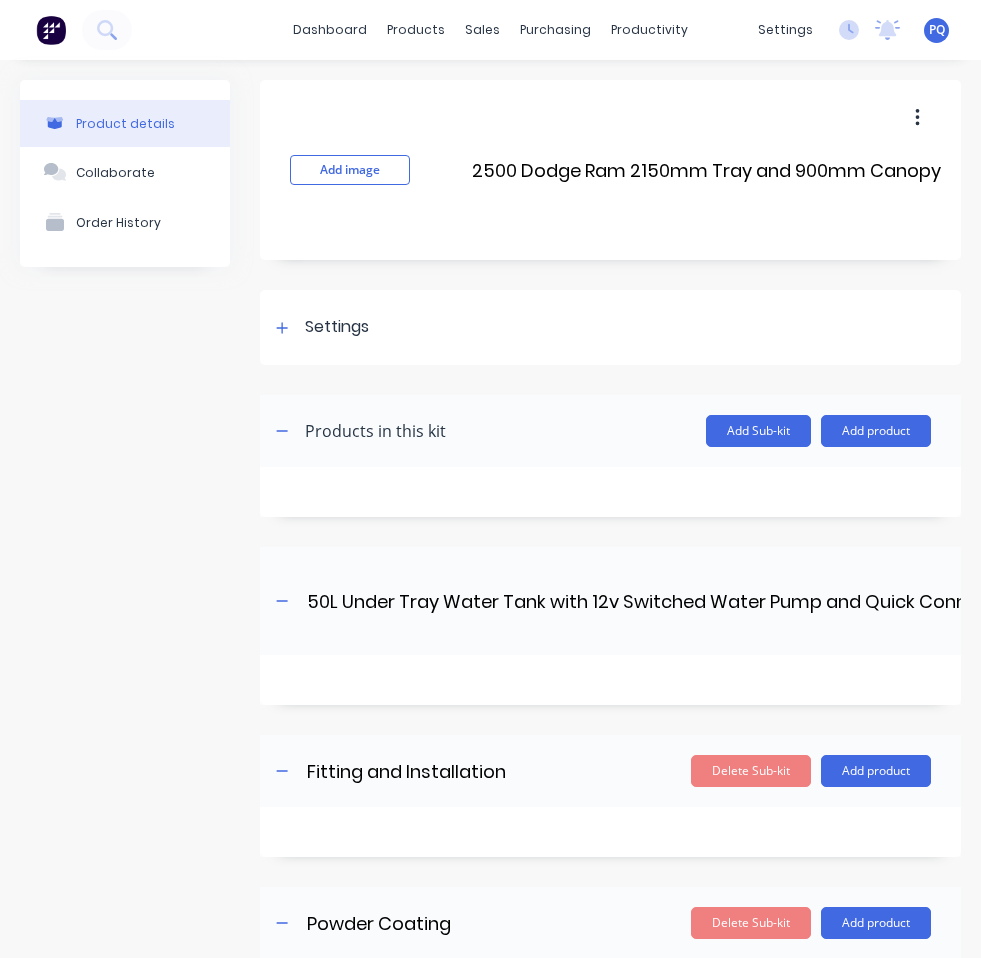 drag, startPoint x: 735, startPoint y: 907, endPoint x: 733, endPoint y: 855, distance: 52.03845 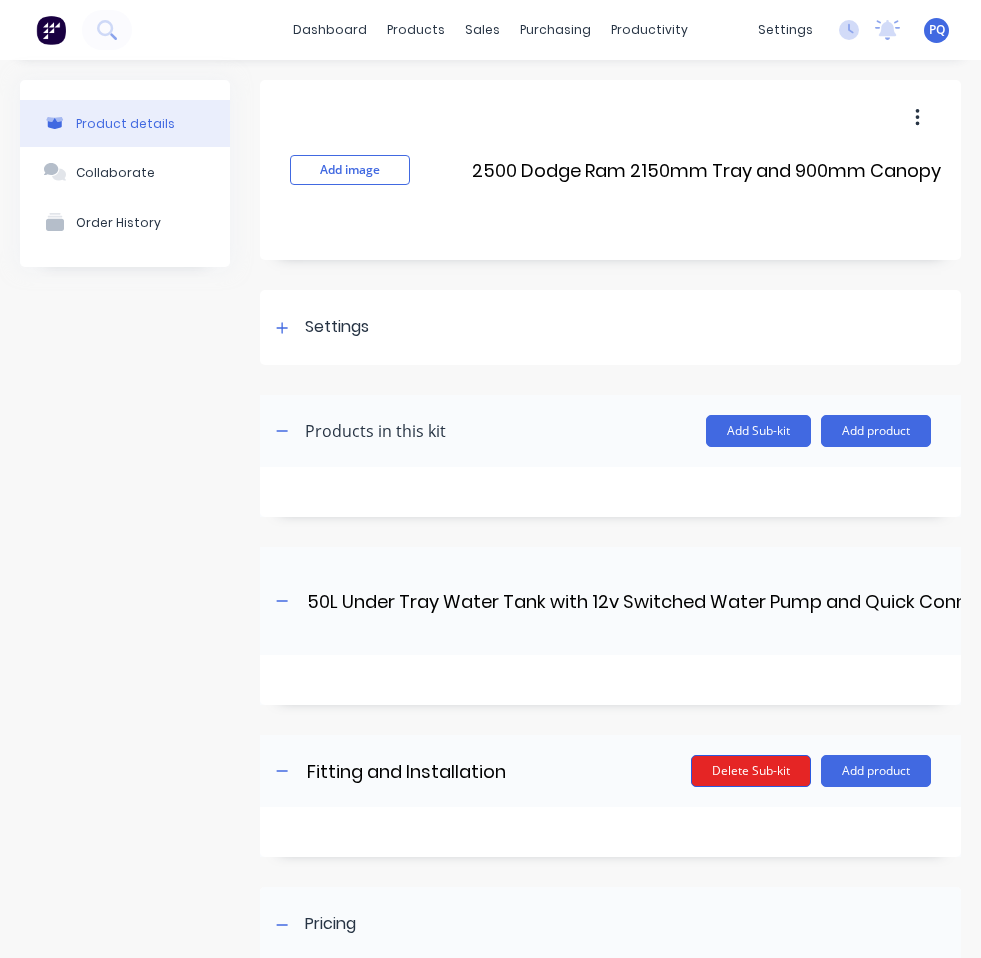 click on "Delete Sub-kit" at bounding box center [751, 771] 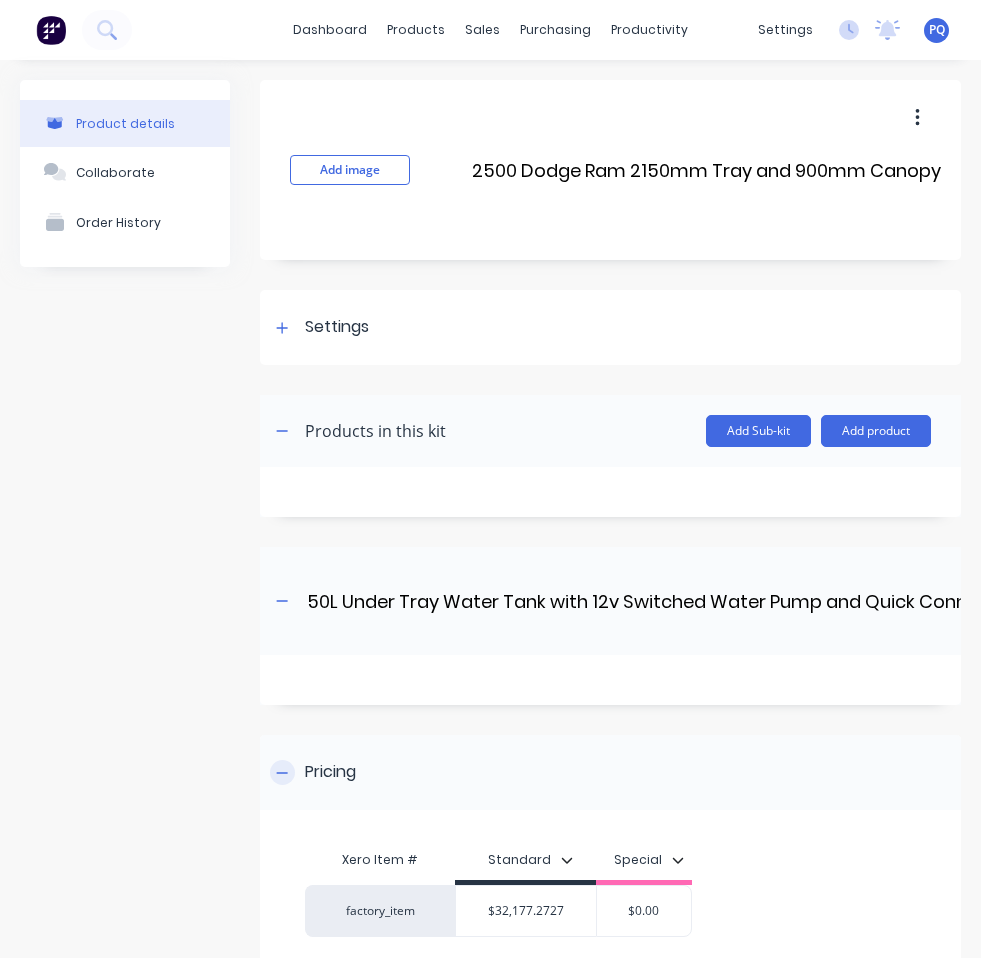 scroll, scrollTop: 187, scrollLeft: 0, axis: vertical 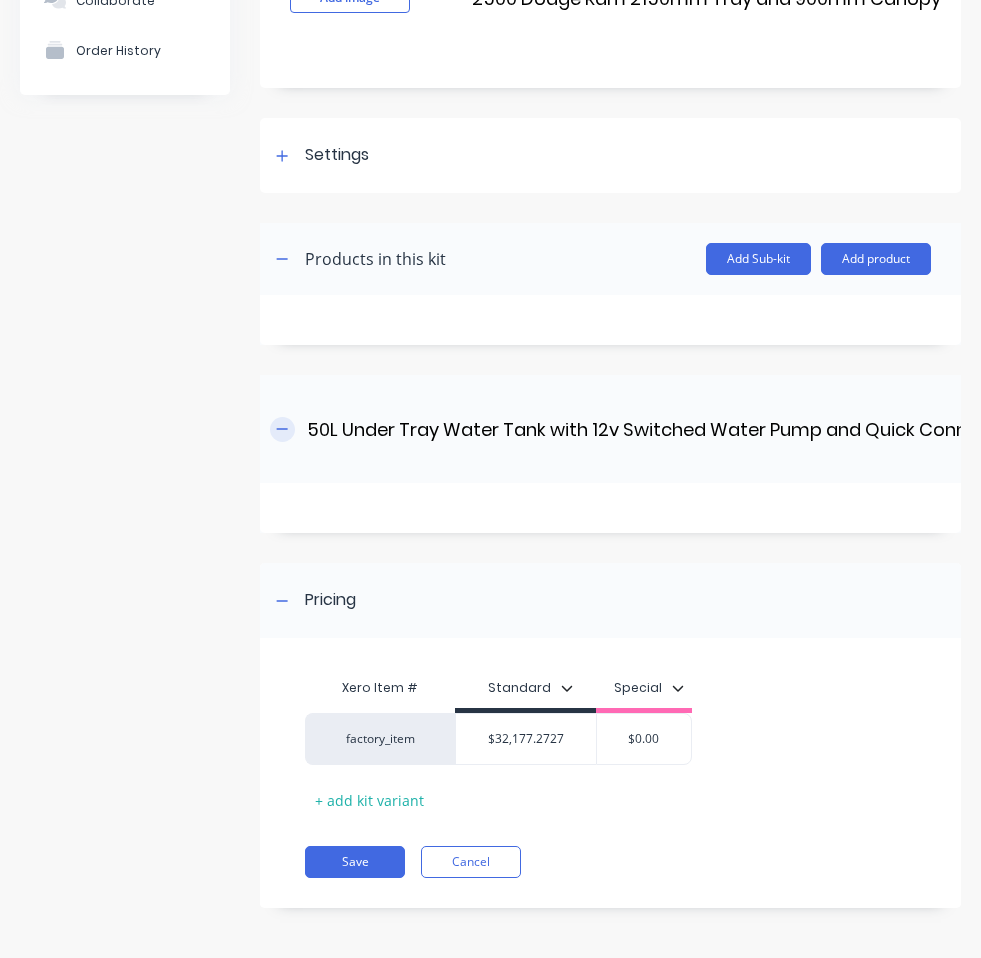 click at bounding box center [282, 429] 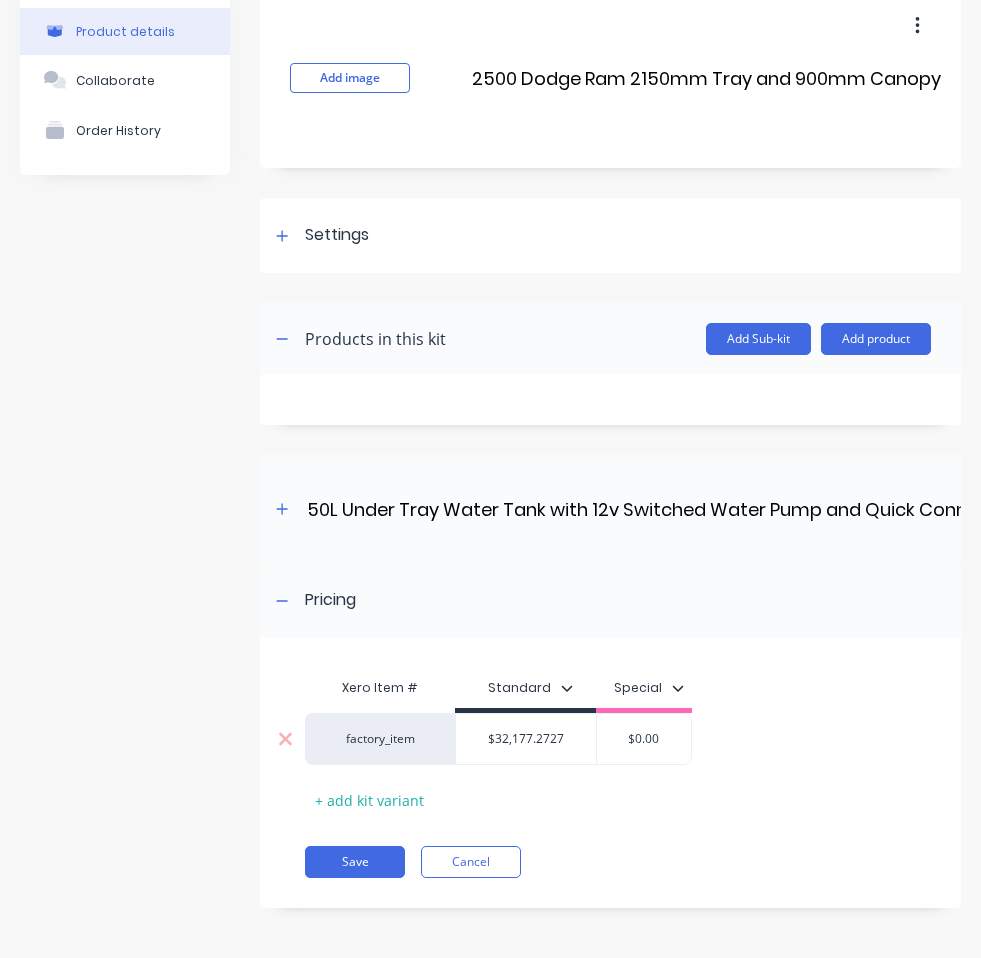 drag, startPoint x: 284, startPoint y: 488, endPoint x: 475, endPoint y: 724, distance: 303.60666 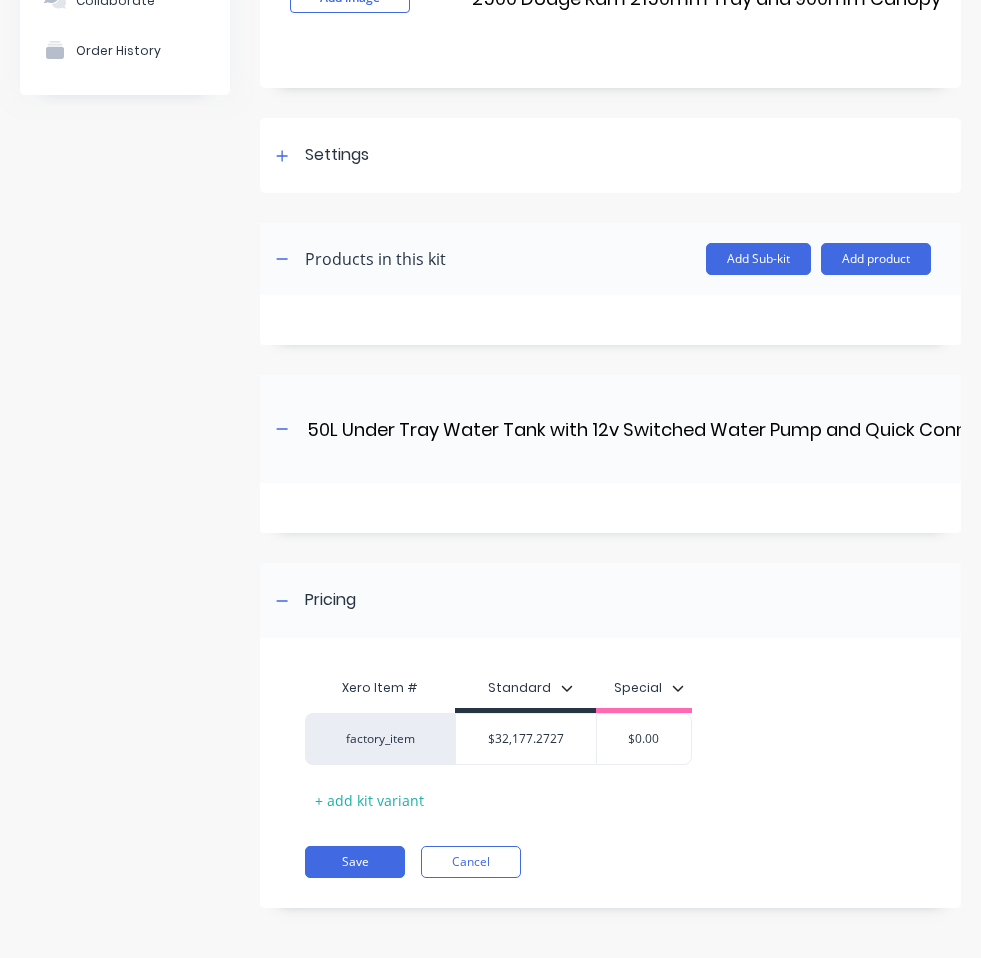 scroll, scrollTop: 0, scrollLeft: 389, axis: horizontal 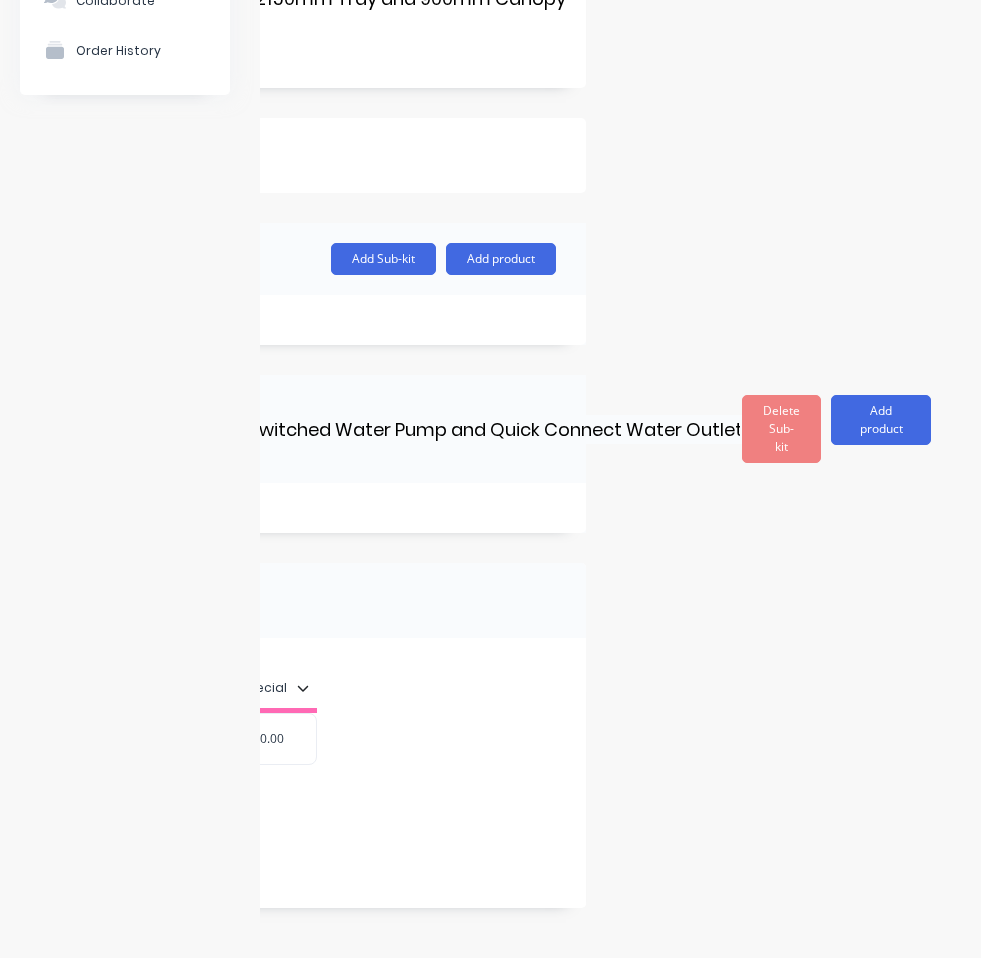 click on "Add image 2500 Dodge Ram 2150mm Tray and 900mm Canopy 2500 Dodge Ram 2150mm Tray and 900mm Canopy  Enter kit name   Settings Kit description Kit Options Use custom kit pricing when adding to order (overrides individual product prices) I track costs and markups for this kit Product Category 2500 Dodge Ram  Display individual kit items on 7 selected Display sub-kits on 7 selected Products in this kit Add Sub-kit   Add product     50L Under Tray Water Tank with 12v Switched Water Pump and Quick Connect Water Outlet 50L Under Tray Water Tank with 12v Switched Water Pump and Quick Connect Water Outlet Enter sub-kit name Delete Sub-kit   Add product     Pricing Xero Item # Standard Special factory_item $32,177.2727 $0.00 + add kit variant Save   Cancel" at bounding box center [610, 423] 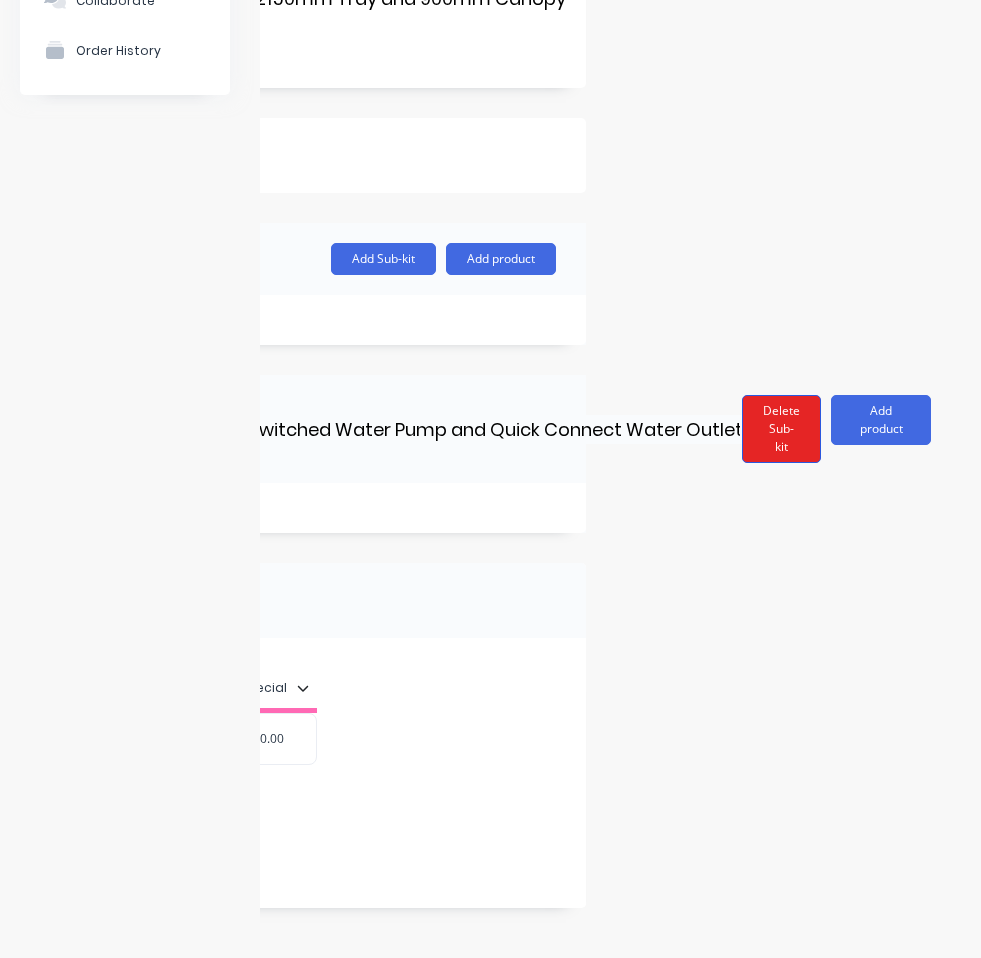 click on "Delete Sub-kit" at bounding box center (781, 429) 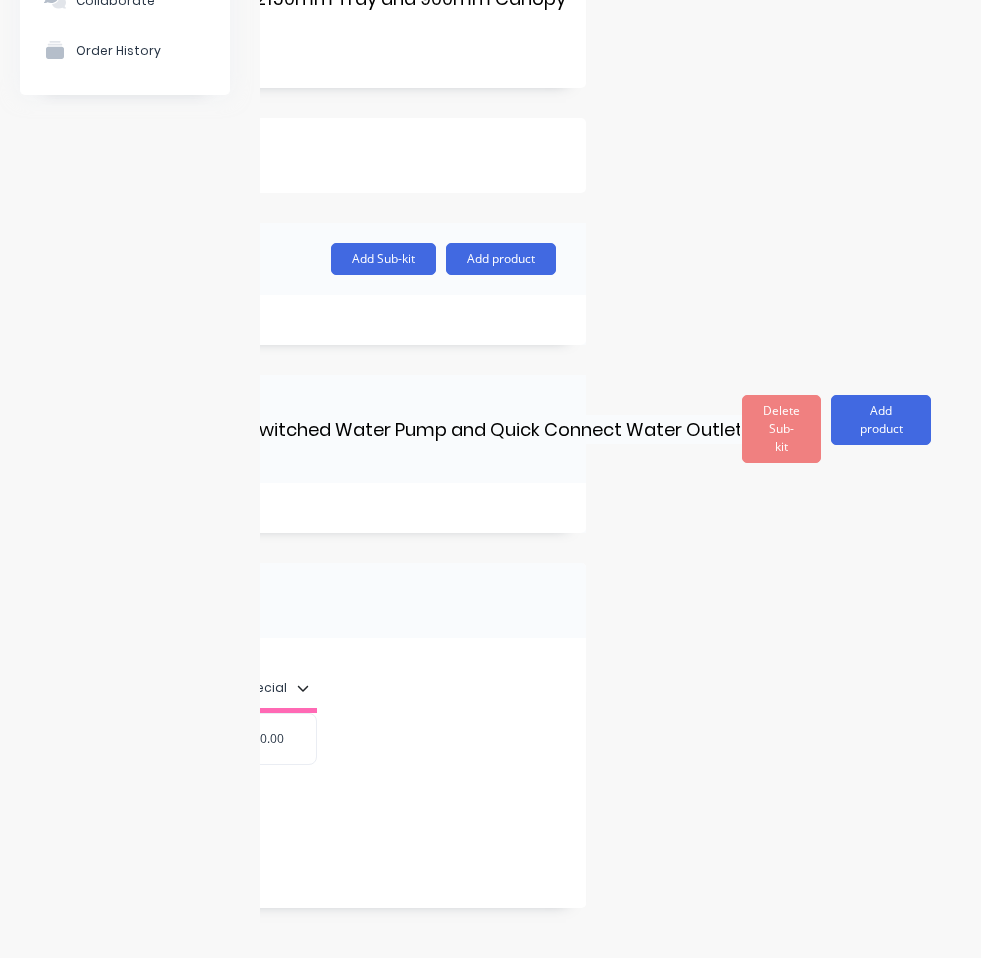 scroll, scrollTop: 0, scrollLeft: 0, axis: both 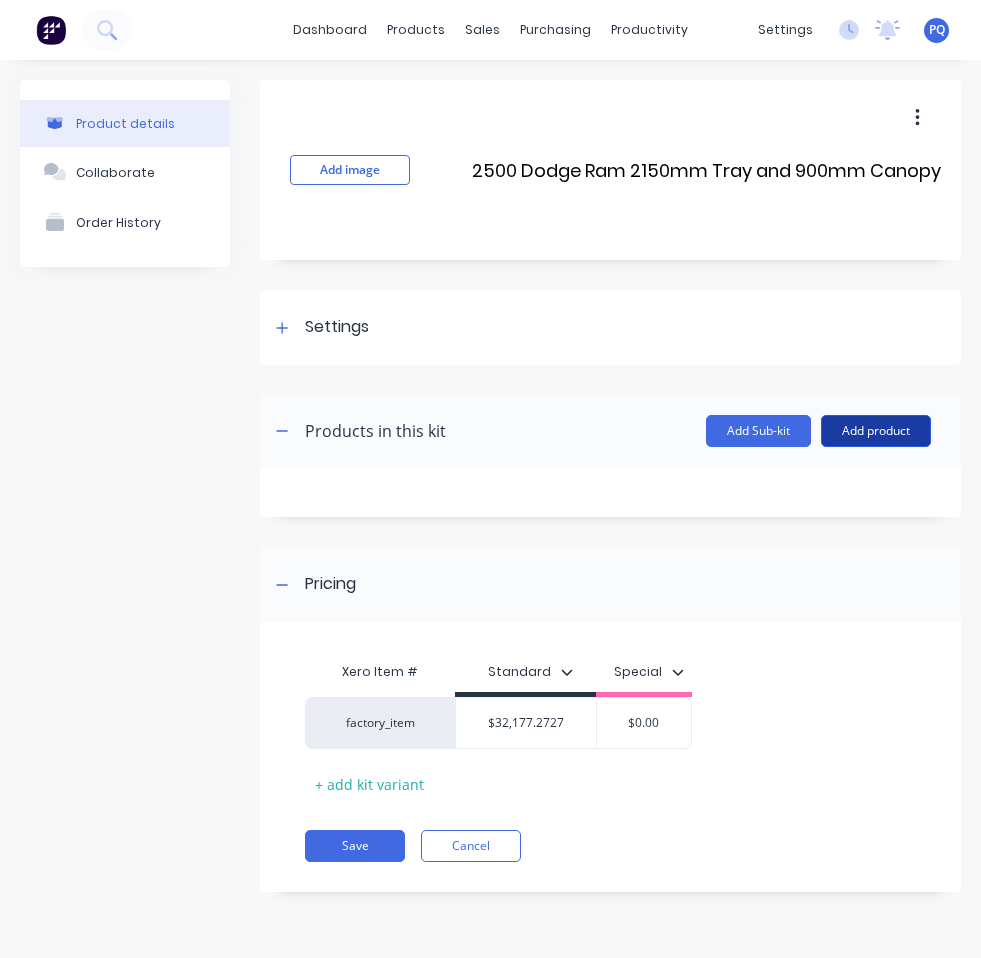 click on "Add product" at bounding box center [876, 431] 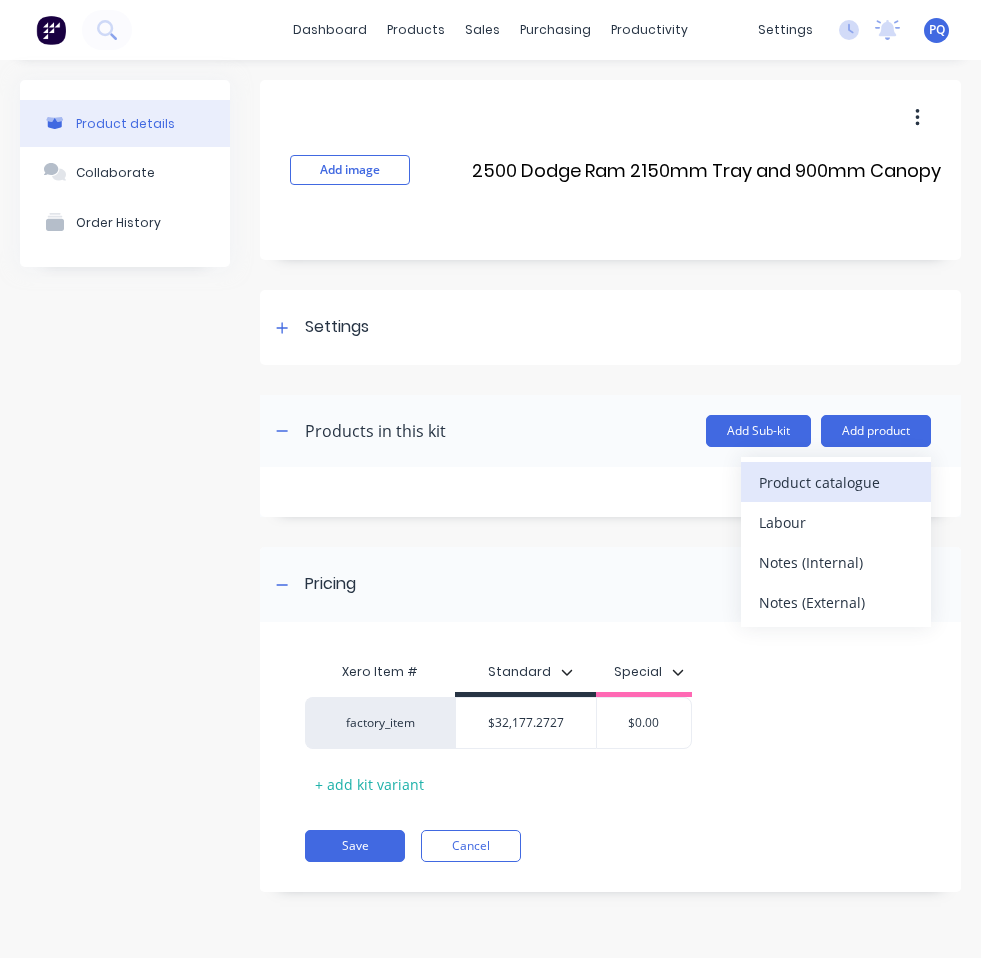 click on "Product catalogue" at bounding box center [836, 482] 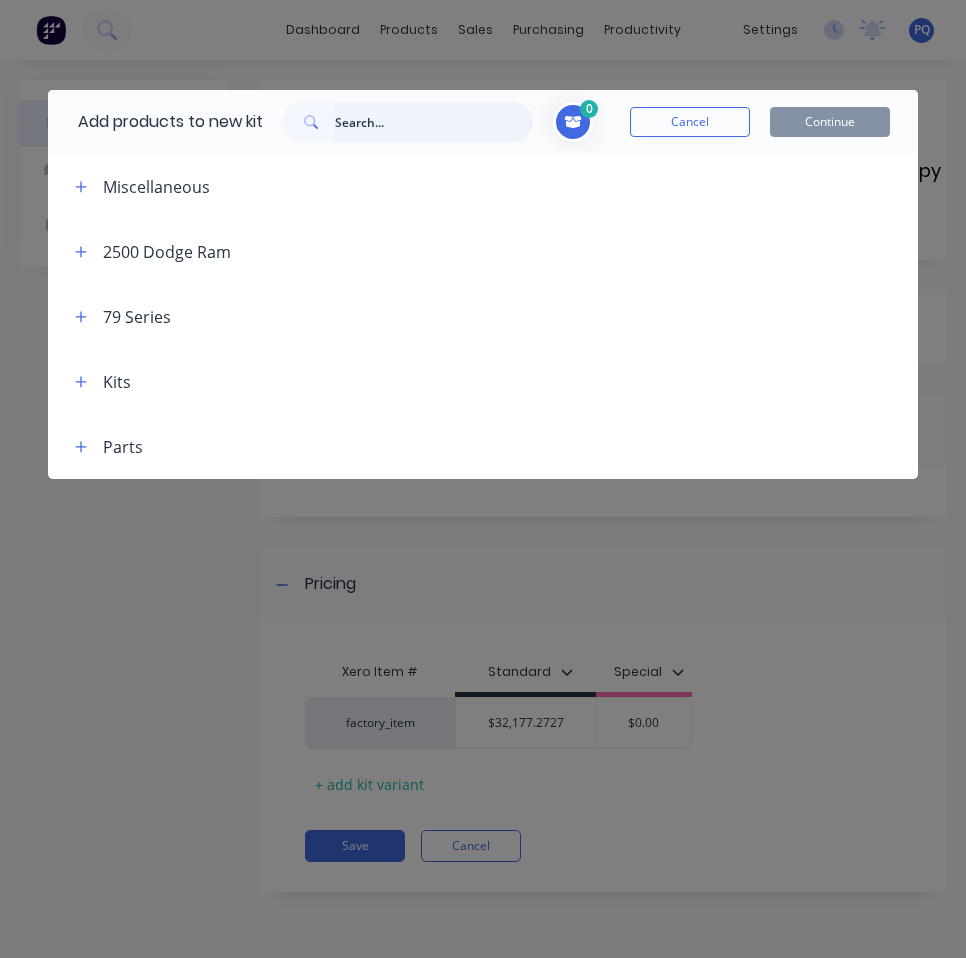 click at bounding box center (434, 122) 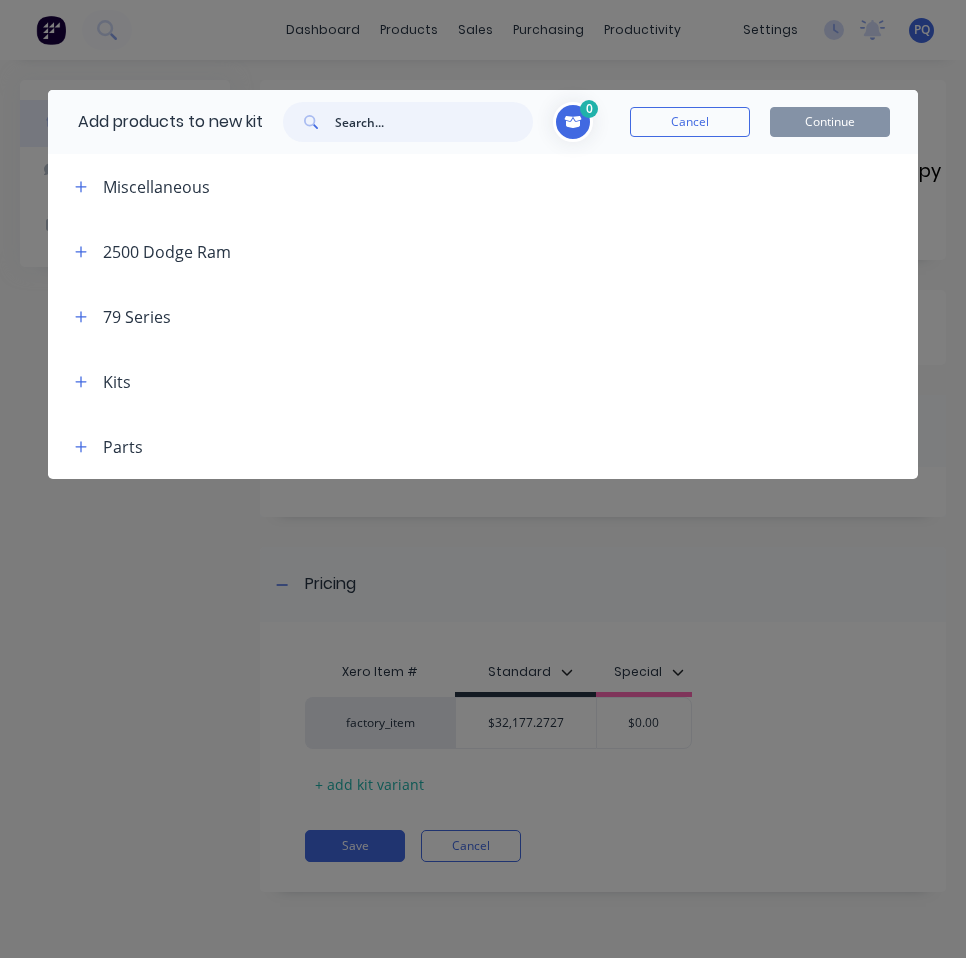 paste on "2500 Dodge Ram 2150mm Tray" 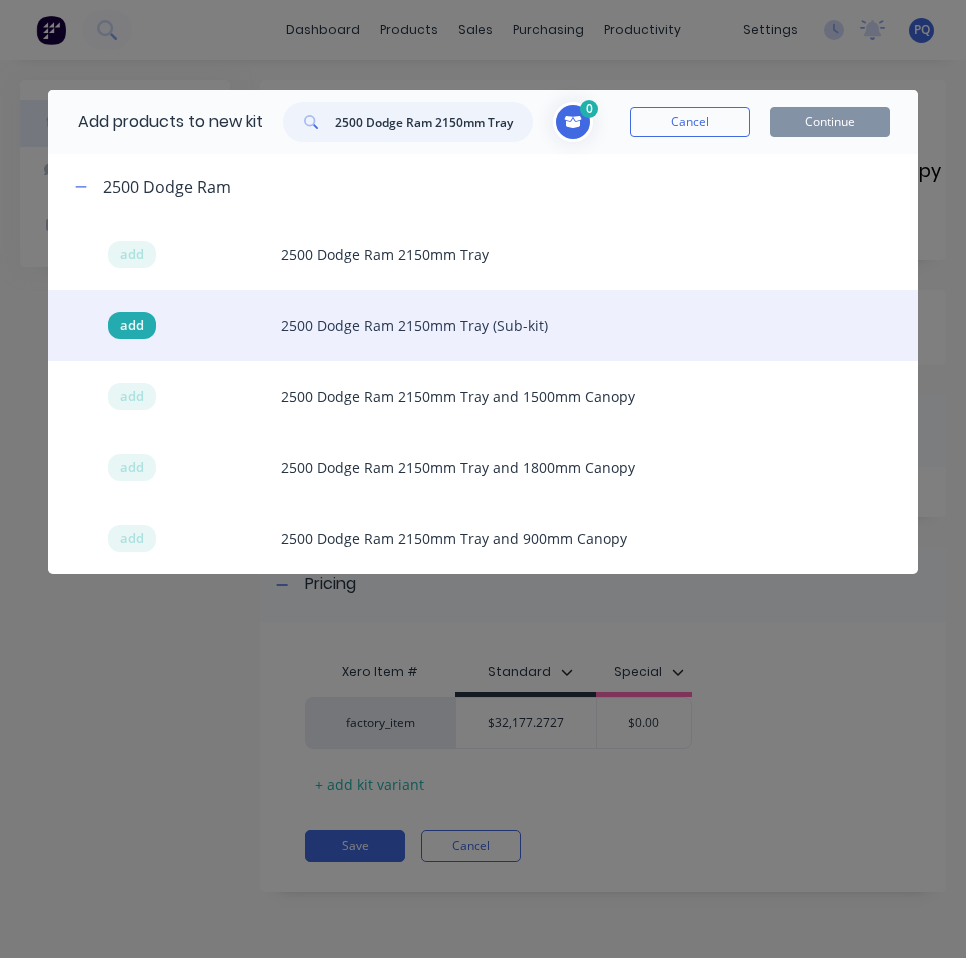type on "2500 Dodge Ram 2150mm Tray" 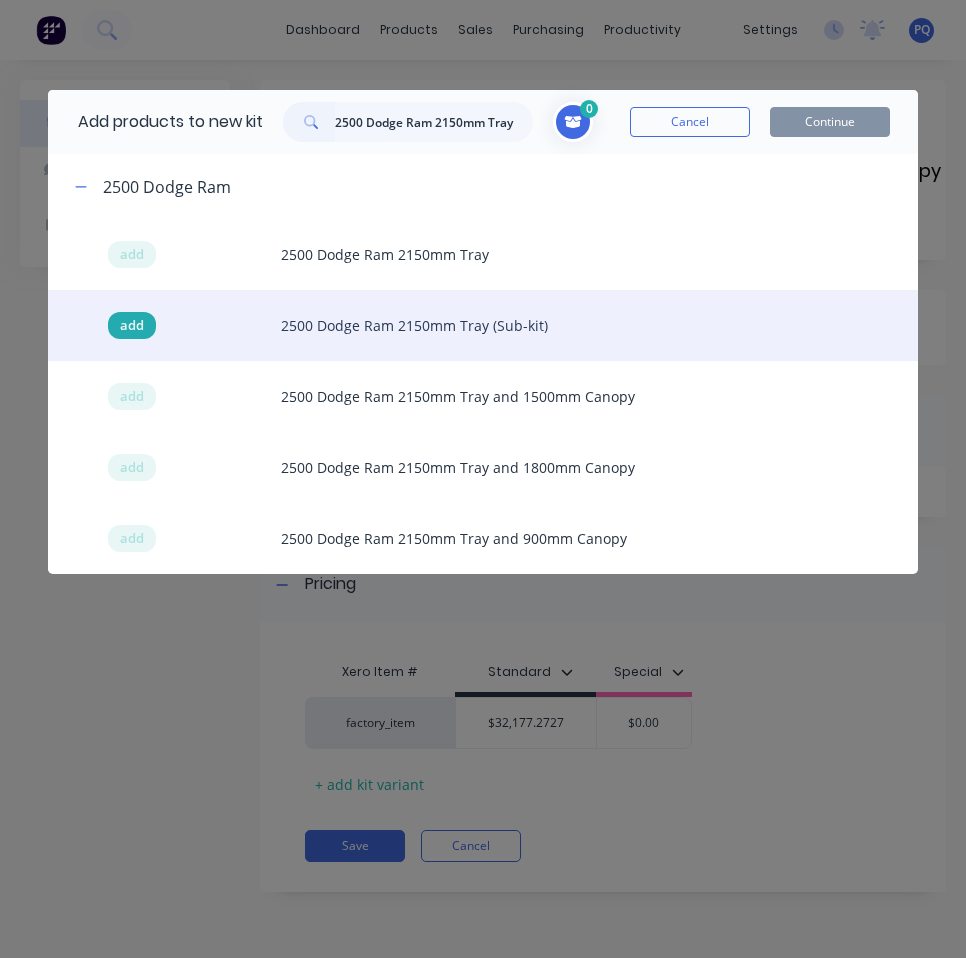 click on "add" at bounding box center [132, 326] 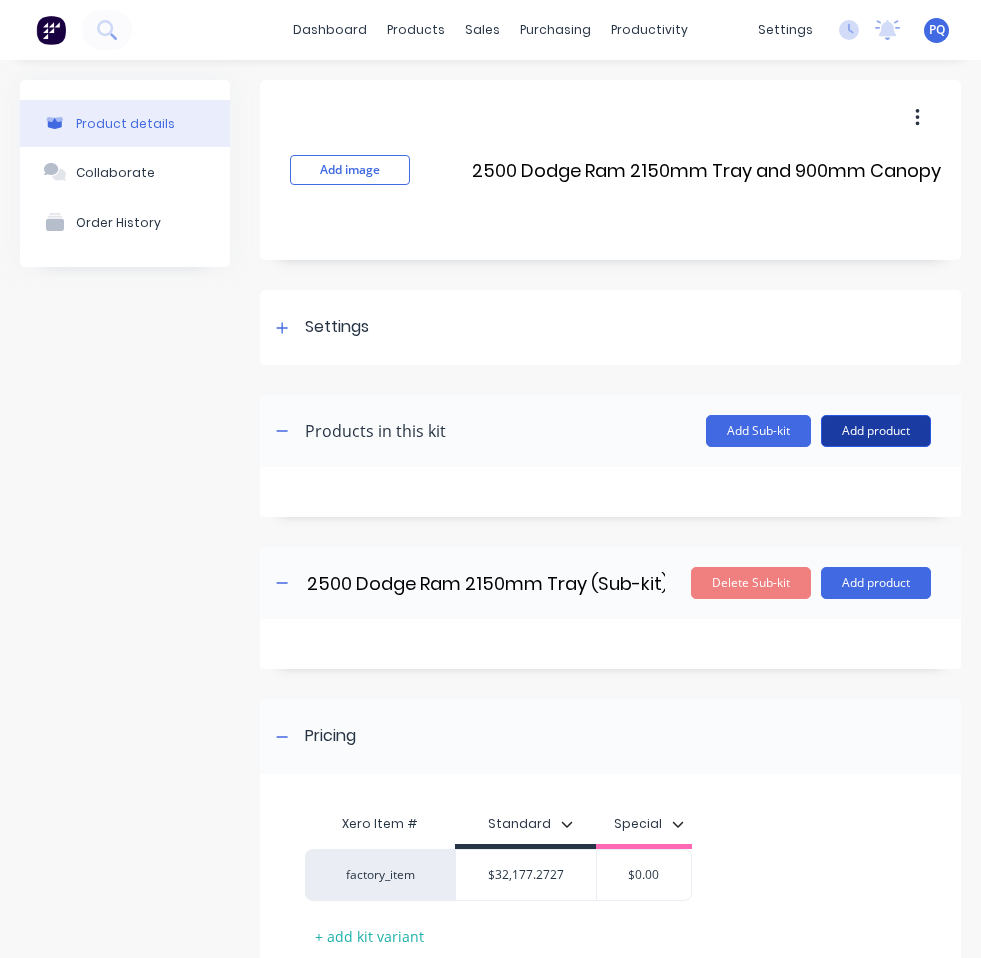 click on "Add product" at bounding box center [876, 431] 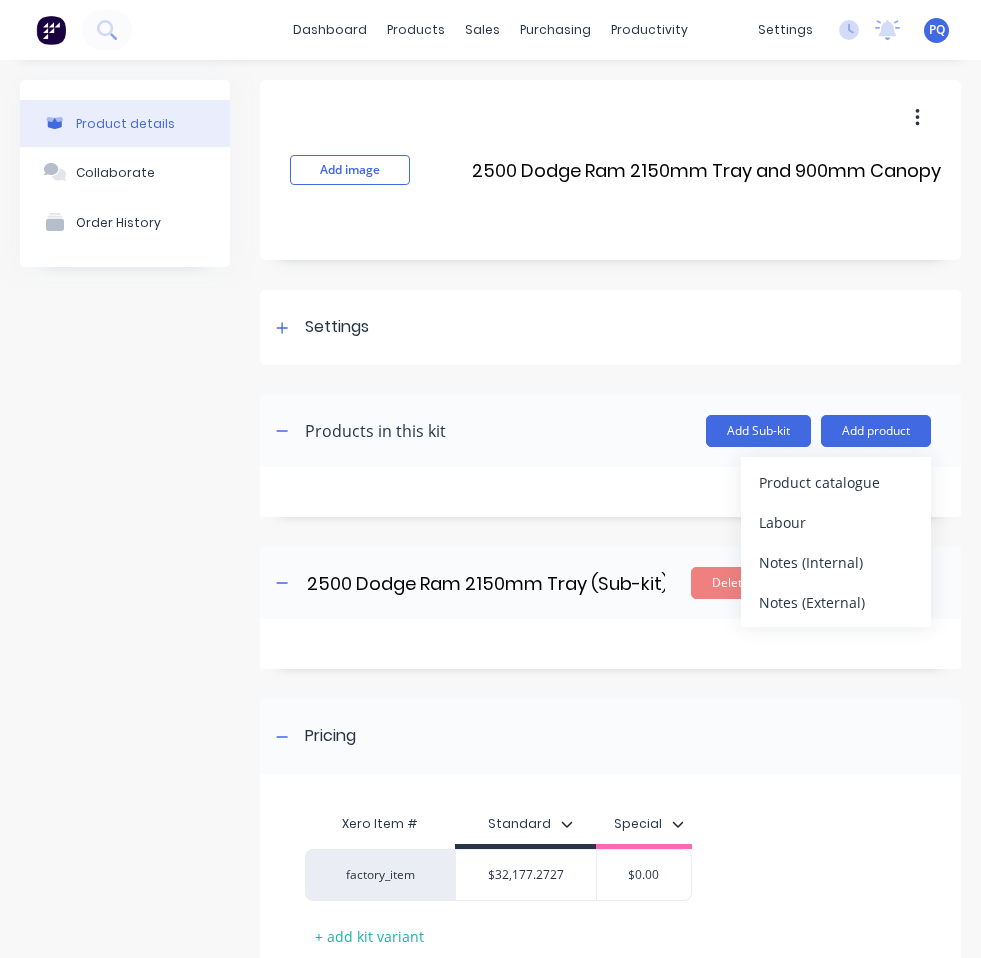 click on "Product catalogue" at bounding box center [836, 482] 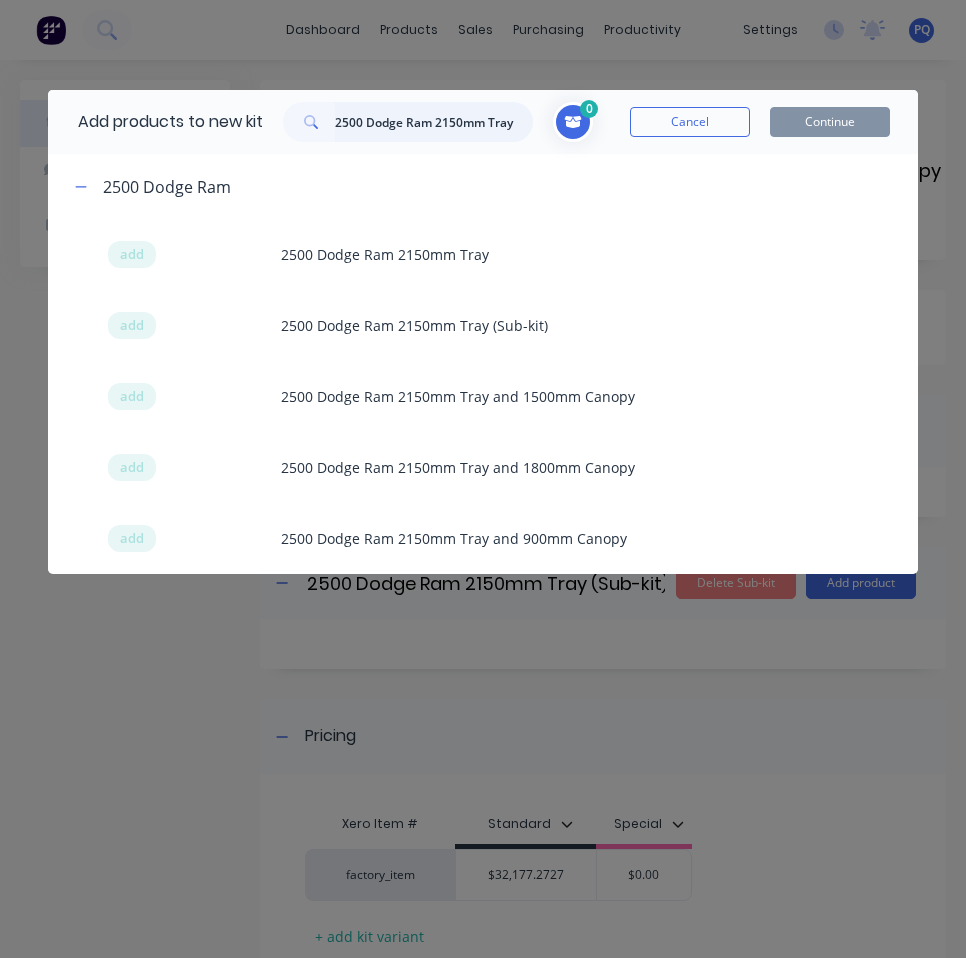 click on "2500 Dodge Ram 2150mm Tray" at bounding box center [434, 122] 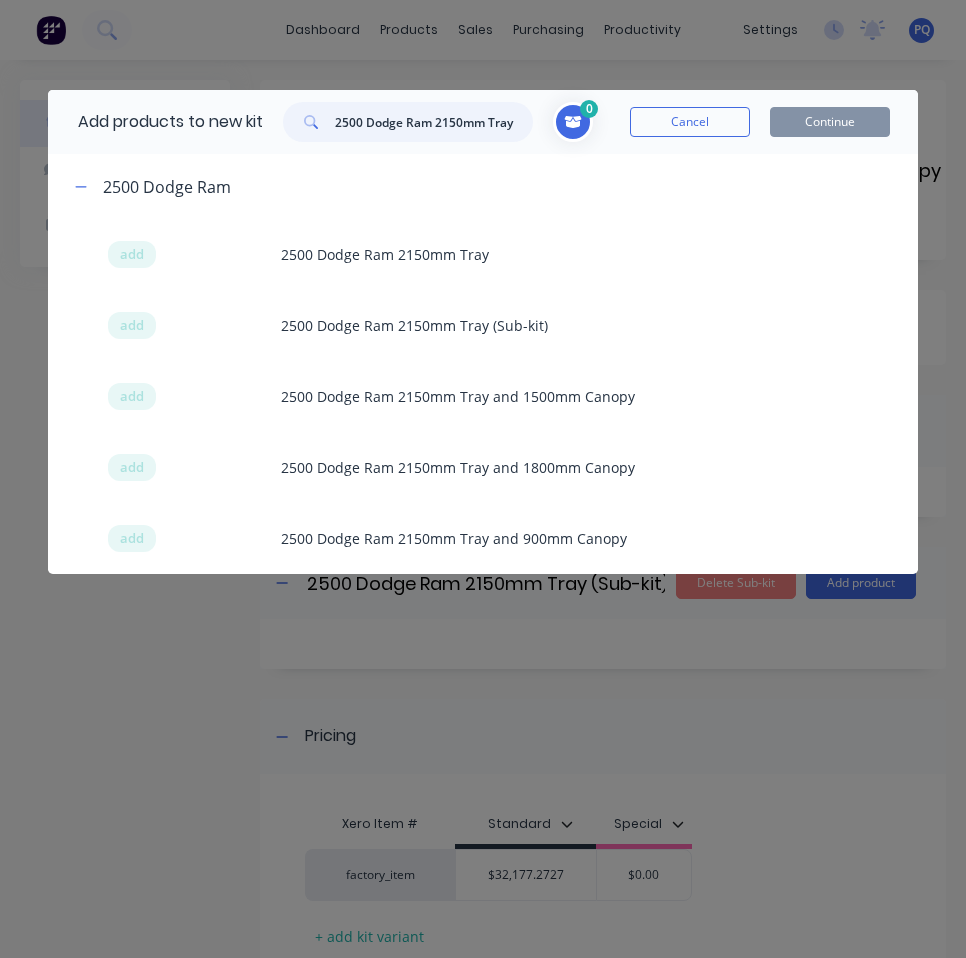 click on "2500 Dodge Ram 2150mm Tray" at bounding box center (434, 122) 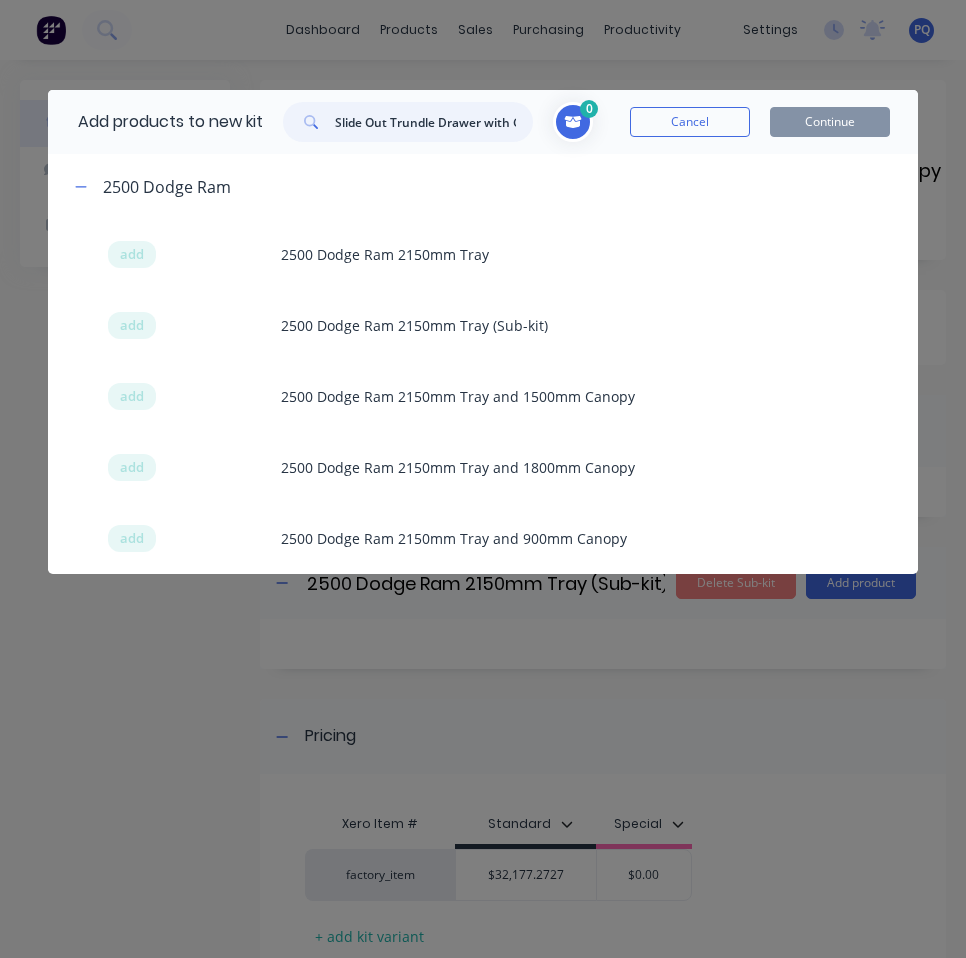 scroll, scrollTop: 0, scrollLeft: 201, axis: horizontal 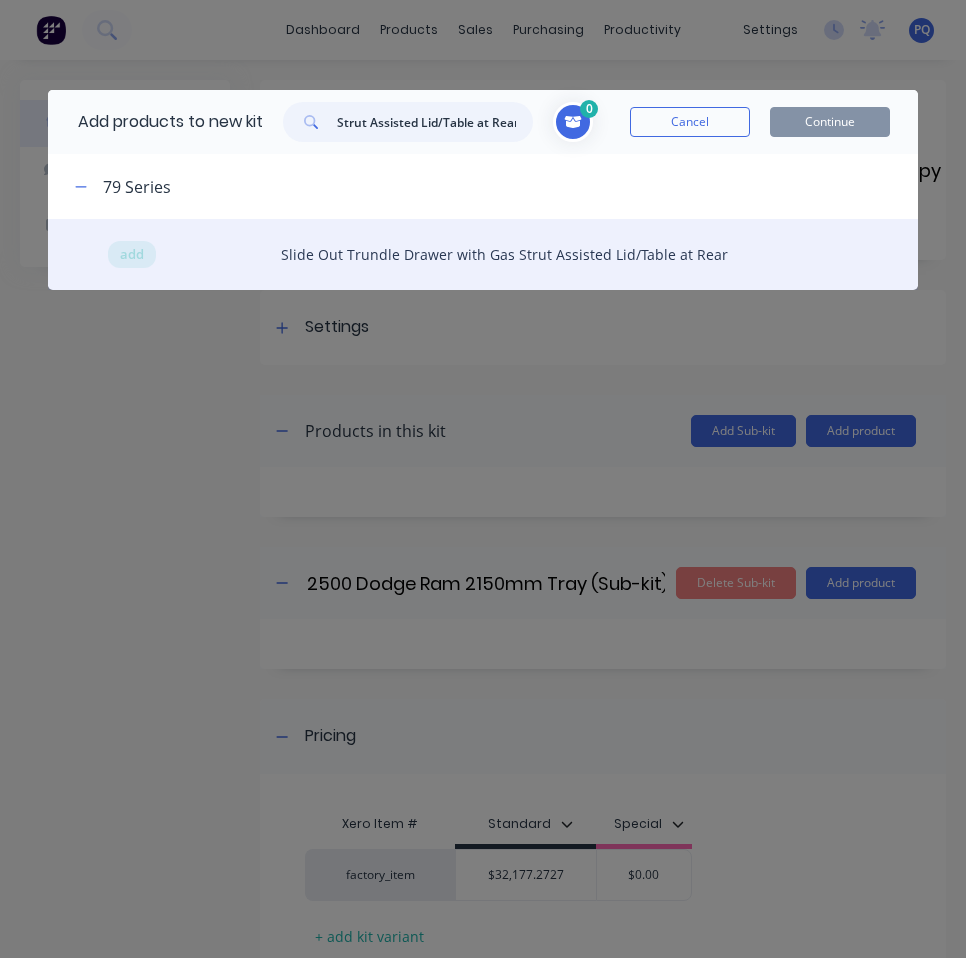 type on "Slide Out Trundle Drawer with Gas Strut Assisted Lid/Table at Rear" 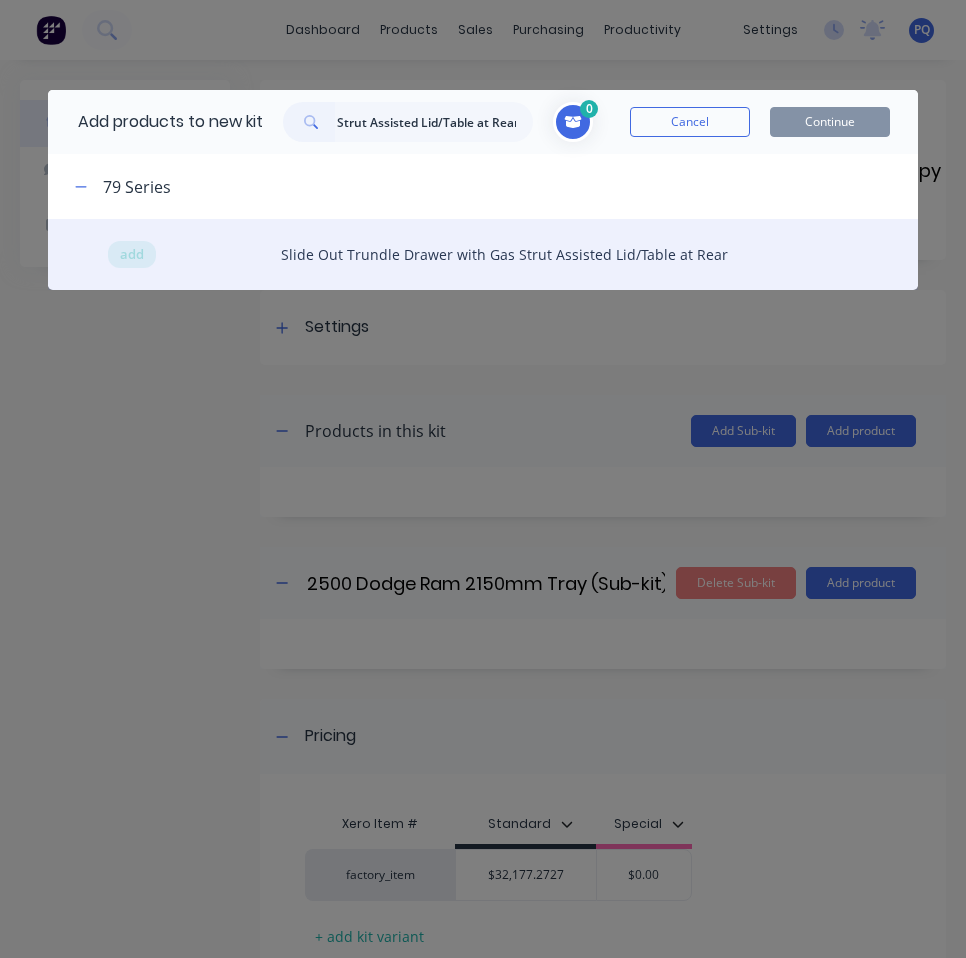 click on "add Slide Out Trundle Drawer with Gas Strut Assisted Lid/Table at Rear" at bounding box center [482, 254] 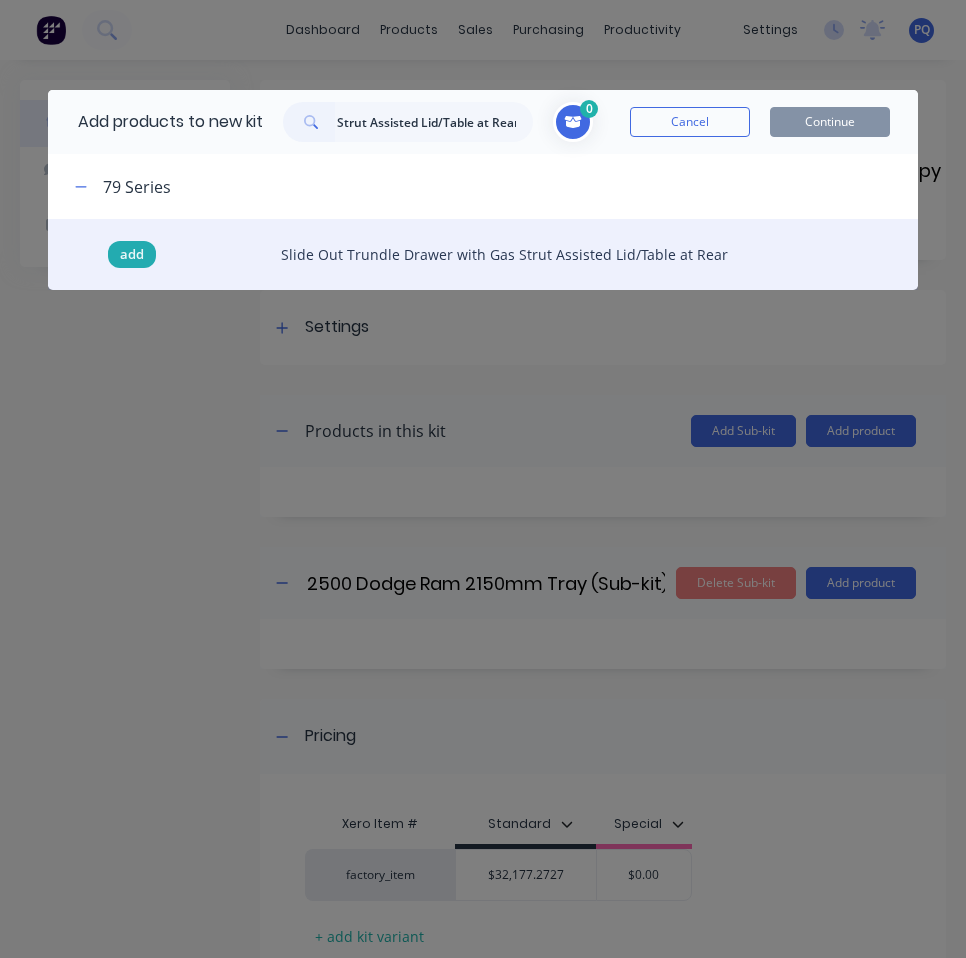 scroll, scrollTop: 0, scrollLeft: 0, axis: both 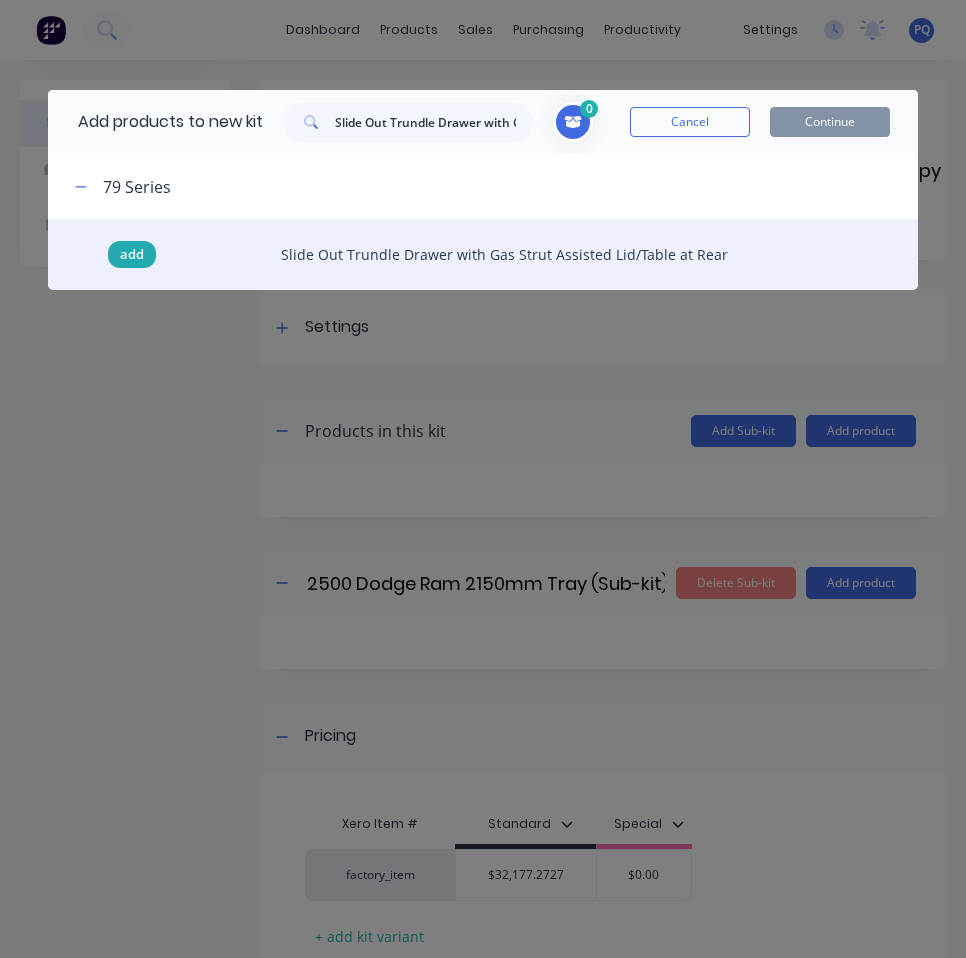 click on "add" at bounding box center (132, 255) 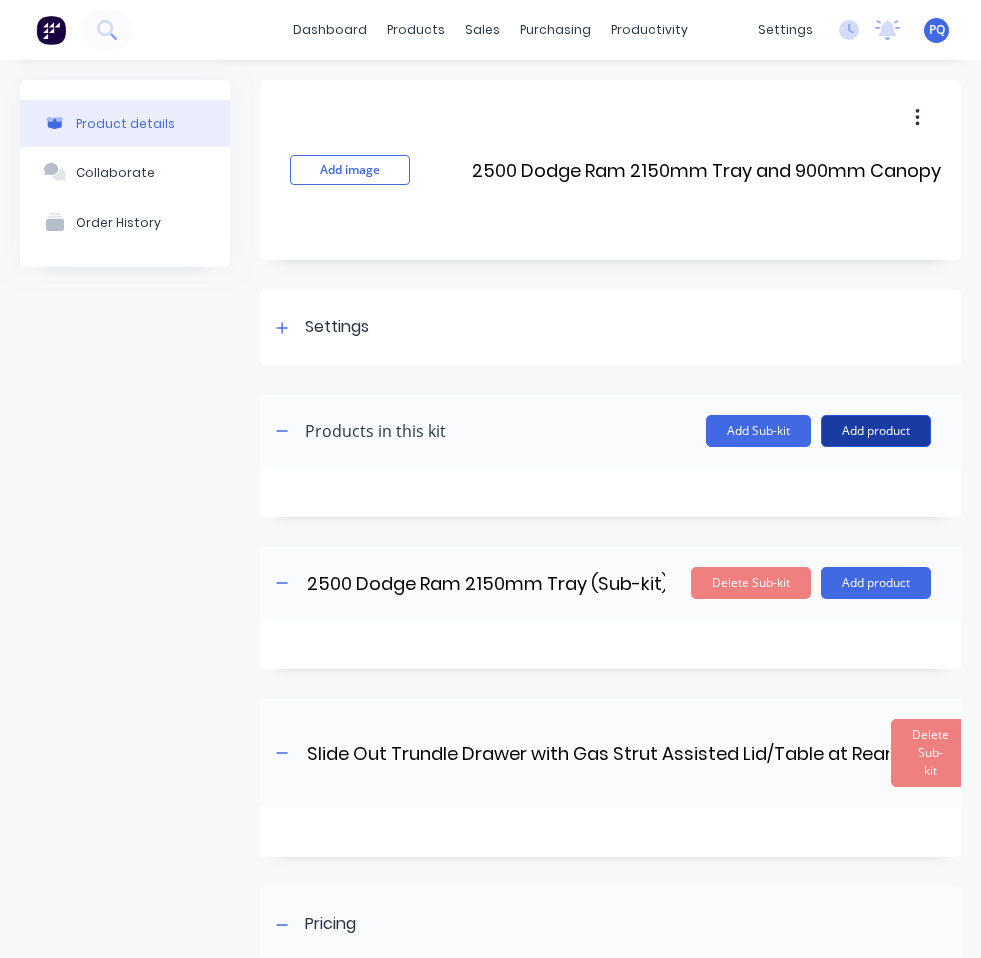 click on "Add product" at bounding box center [876, 431] 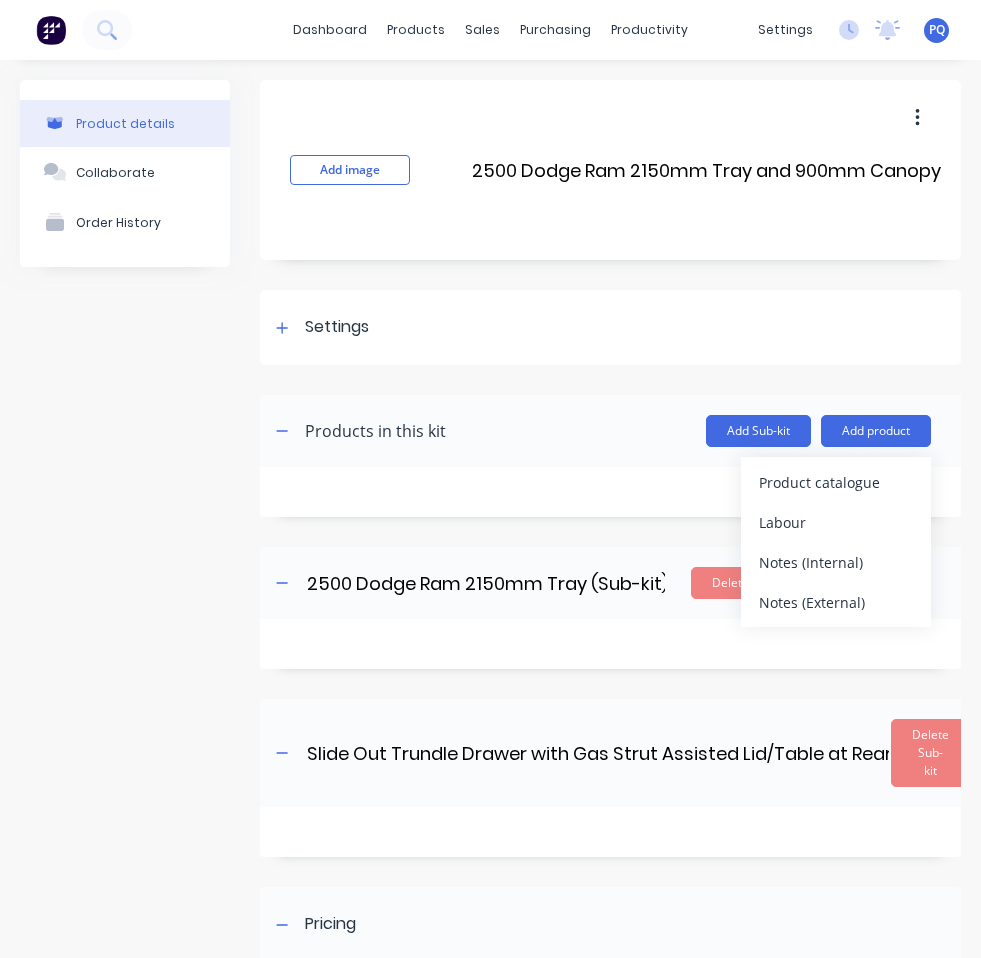 click on "Products in this kit Add Sub-kit   Add product     Product catalogue   Labour   Notes (Internal)   Notes (External)" at bounding box center (610, 431) 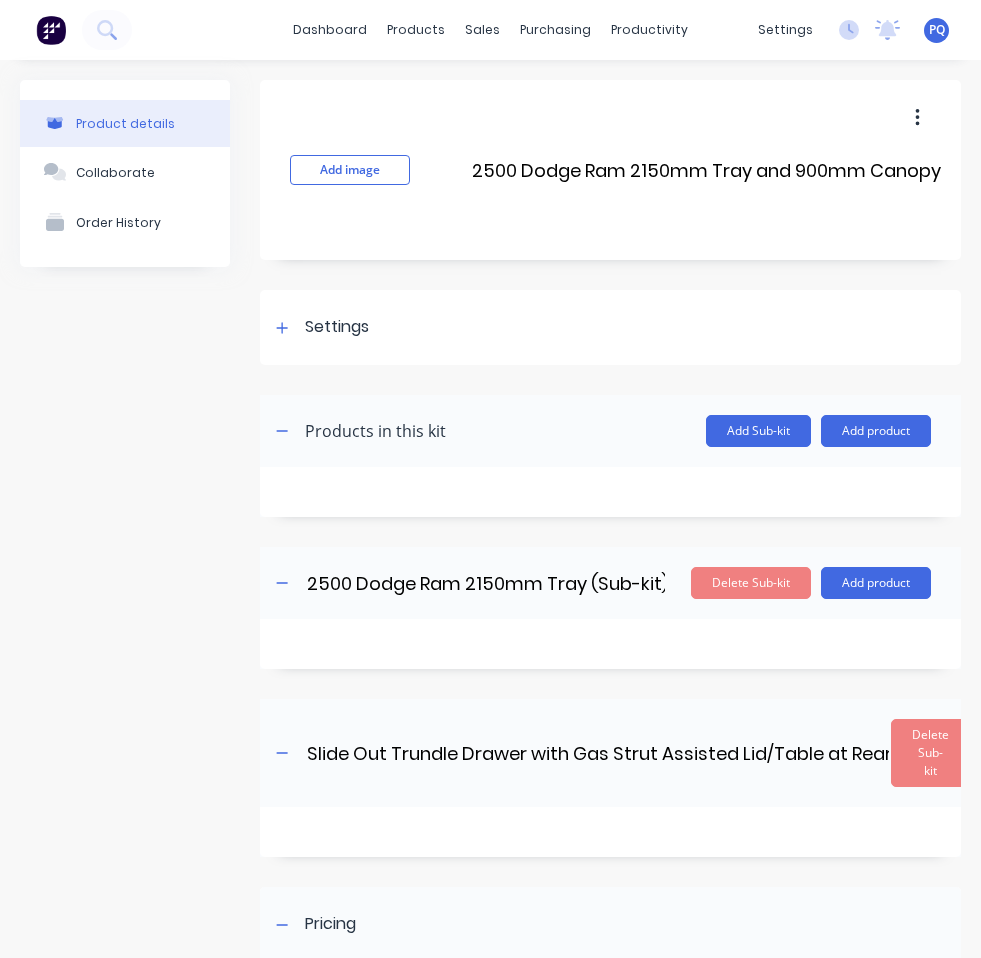 drag, startPoint x: 862, startPoint y: 421, endPoint x: 863, endPoint y: 451, distance: 30.016663 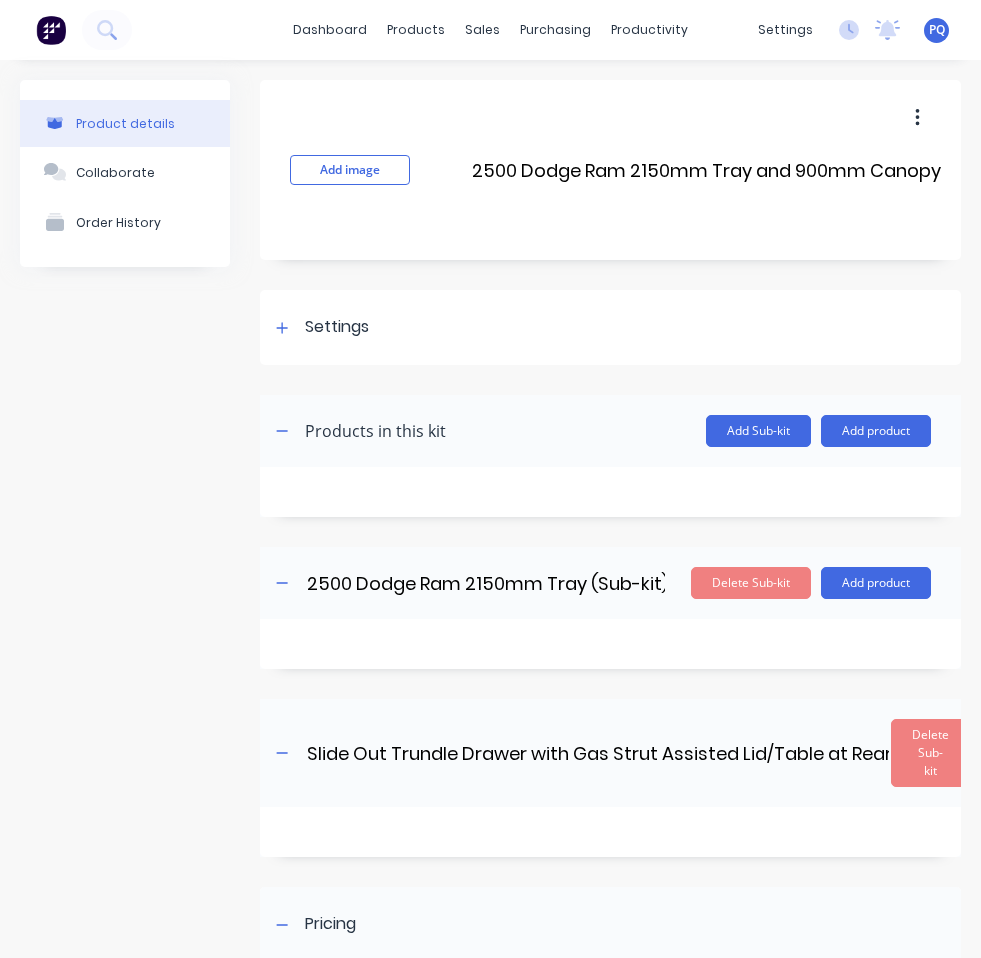 click on "Add product" at bounding box center [876, 431] 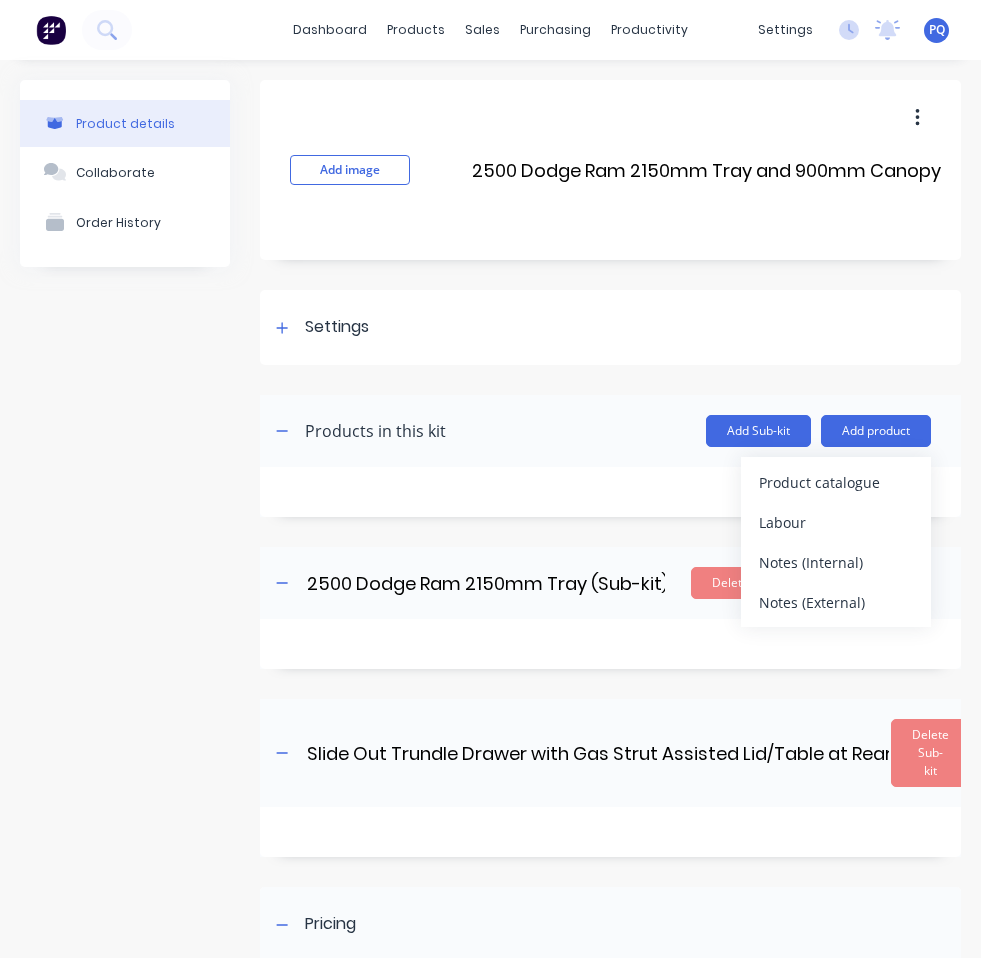 click on "Product catalogue" at bounding box center (836, 482) 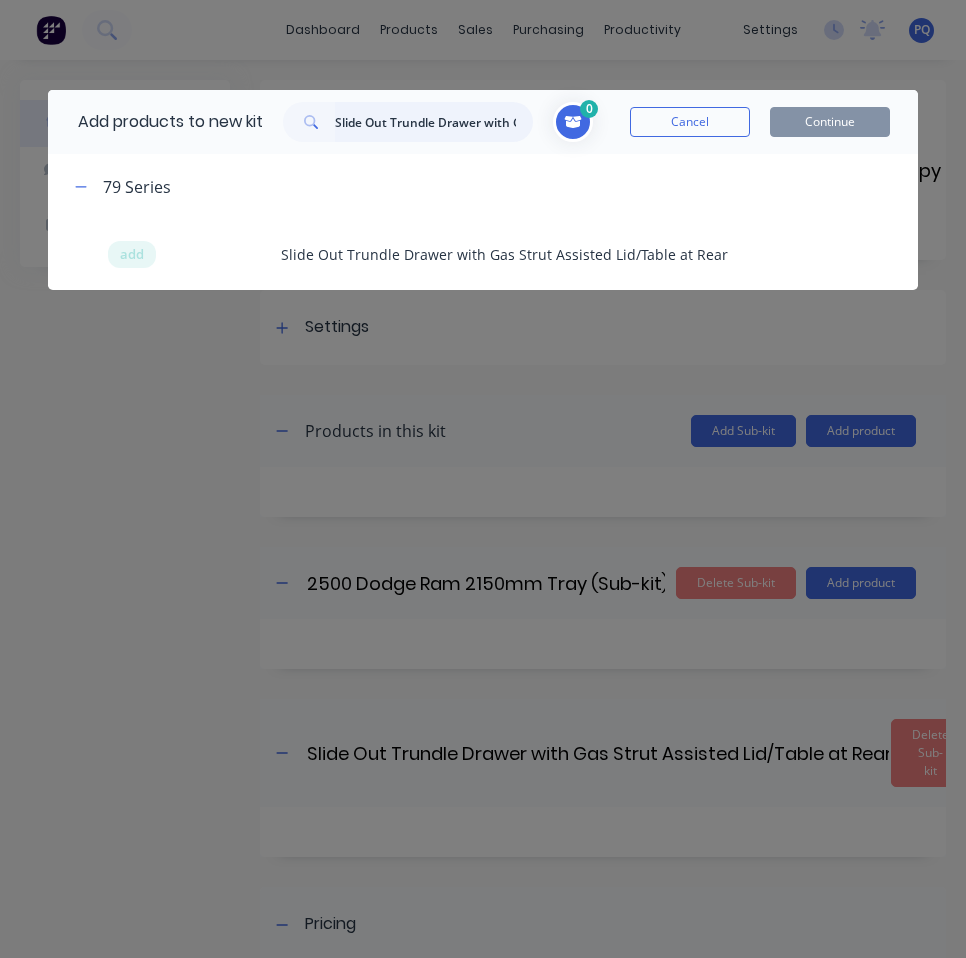 click on "Slide Out Trundle Drawer with Gas Strut Assisted Lid/Table at Rear" at bounding box center [434, 122] 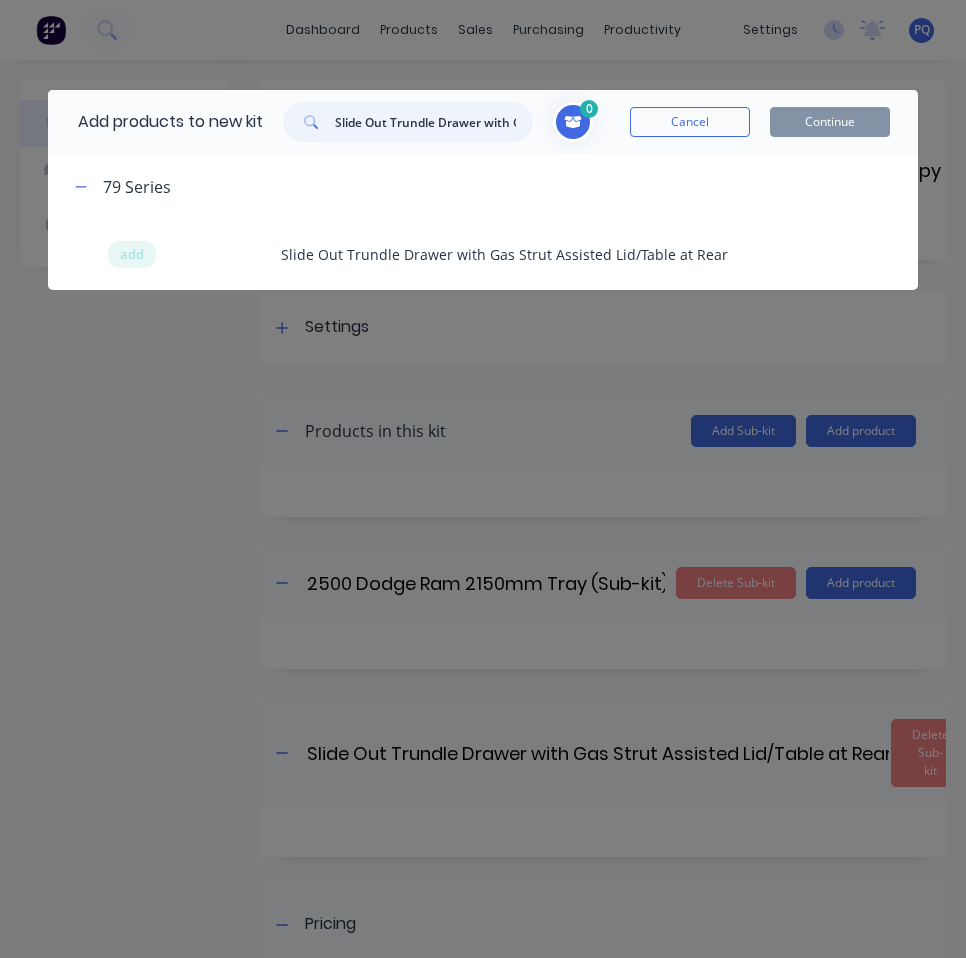 click on "Slide Out Trundle Drawer with Gas Strut Assisted Lid/Table at Rear" at bounding box center [434, 122] 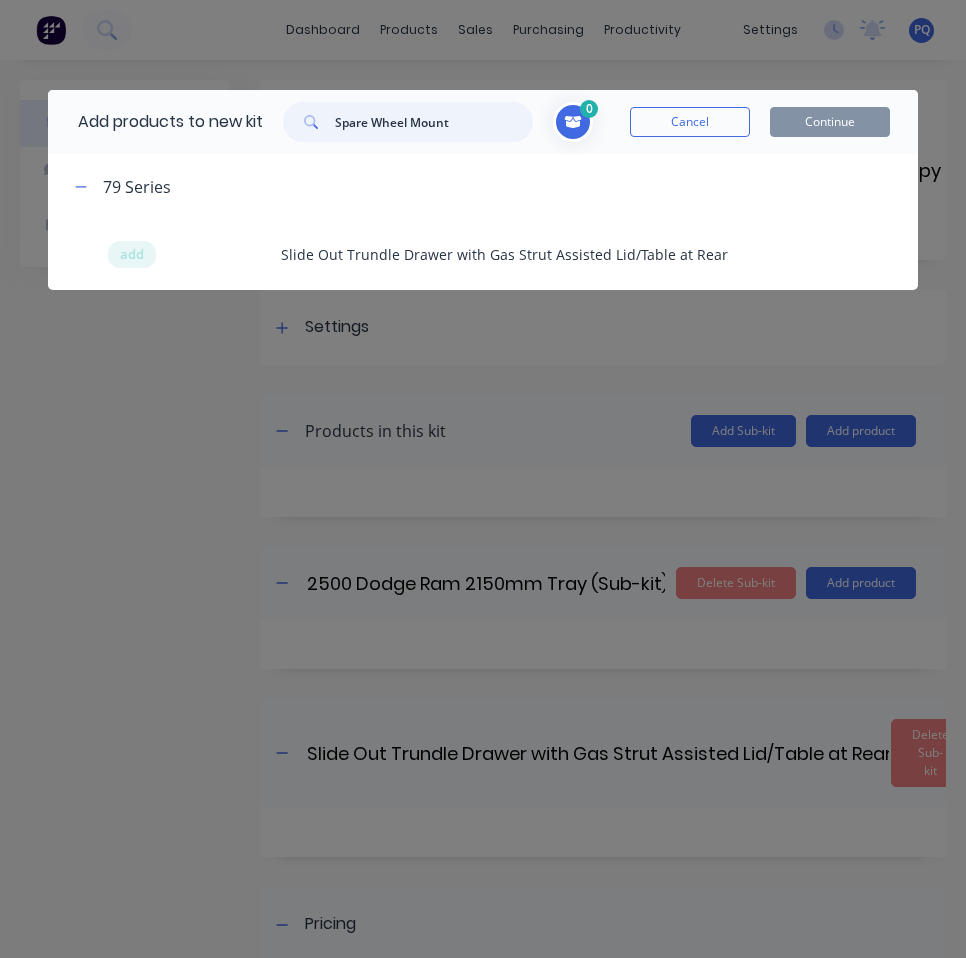 type on "Spare Wheel Mount" 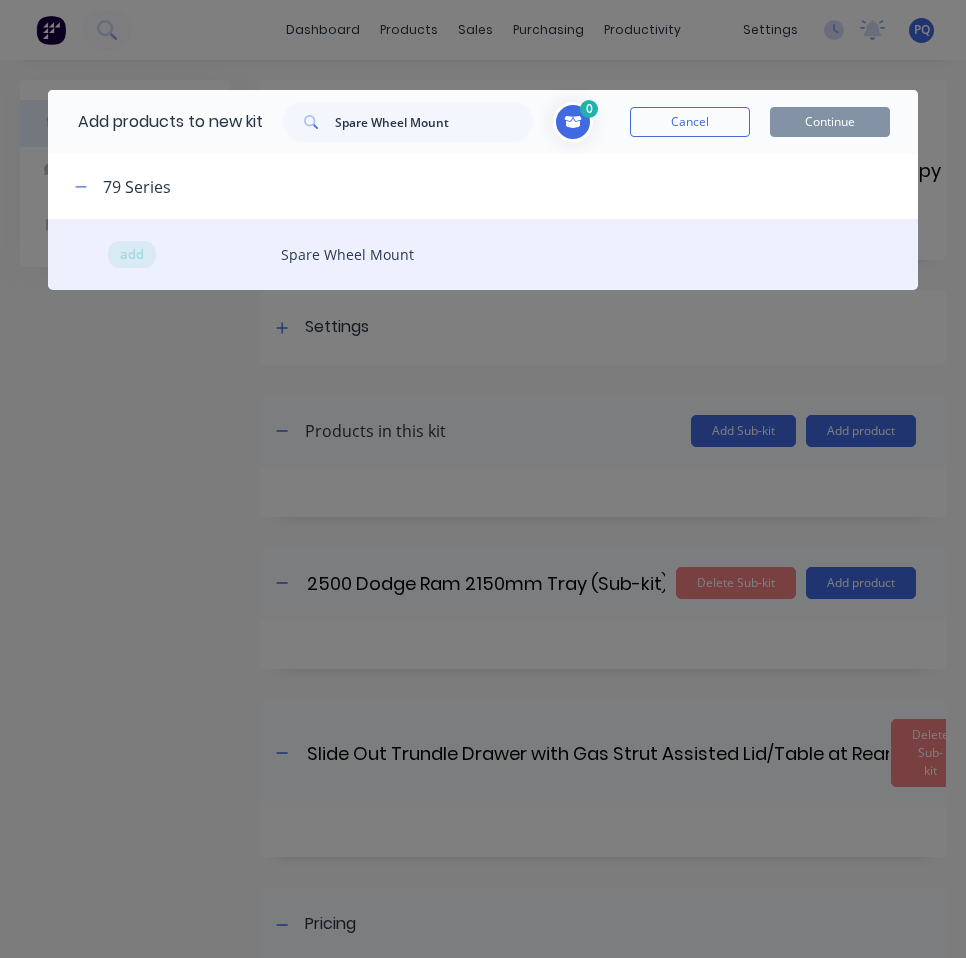 click on "add" at bounding box center [132, 255] 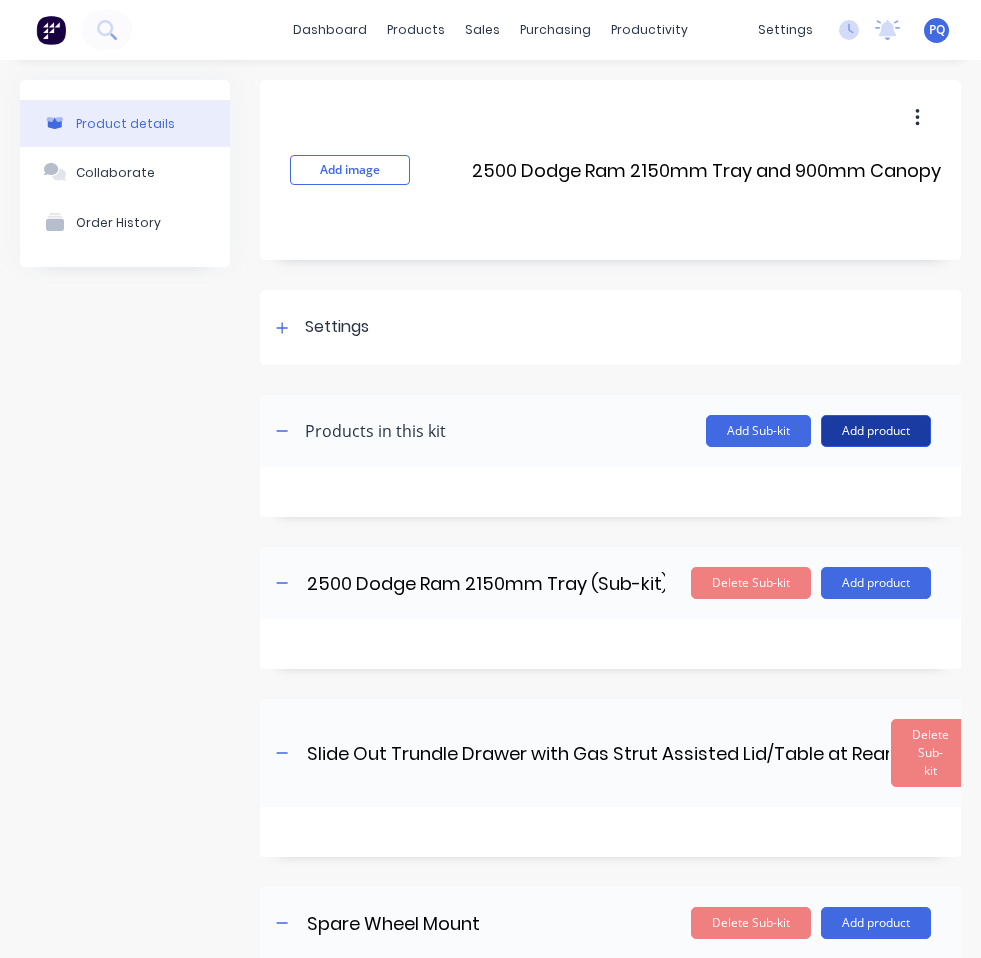 click on "Add product" at bounding box center (876, 431) 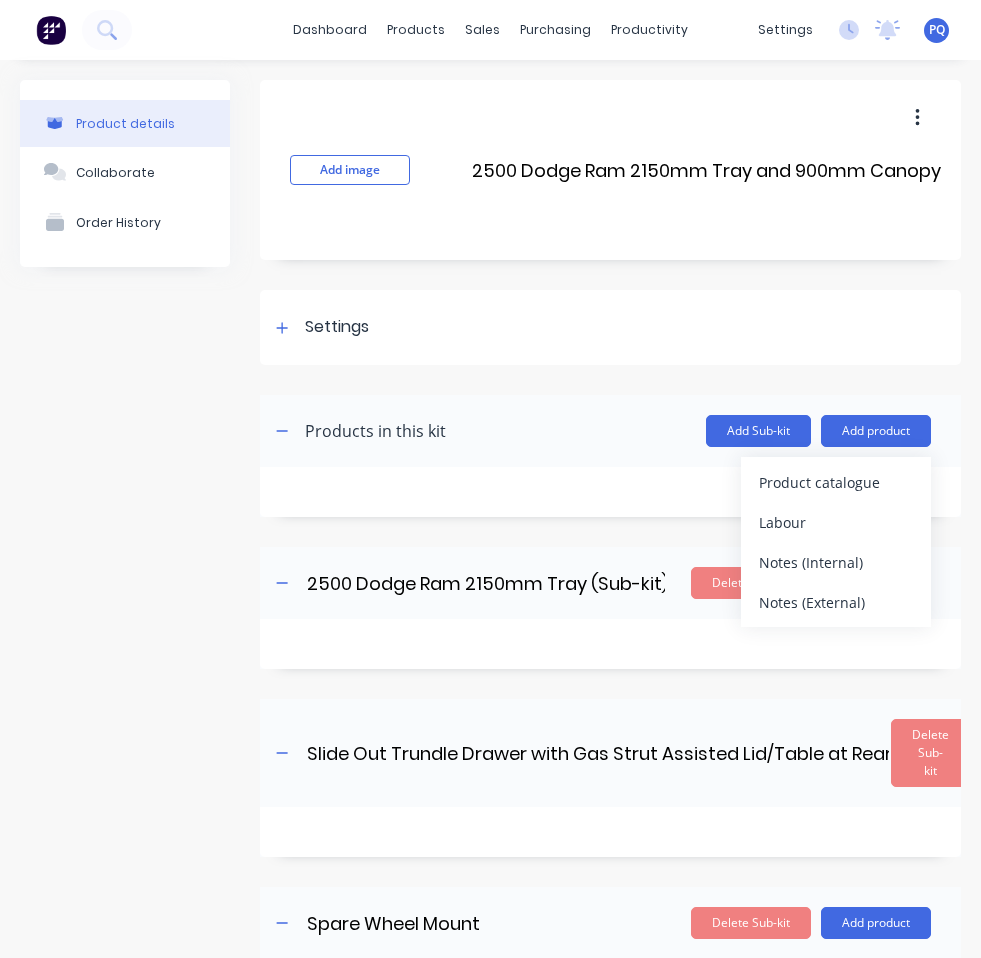 drag, startPoint x: 844, startPoint y: 455, endPoint x: 843, endPoint y: 474, distance: 19.026299 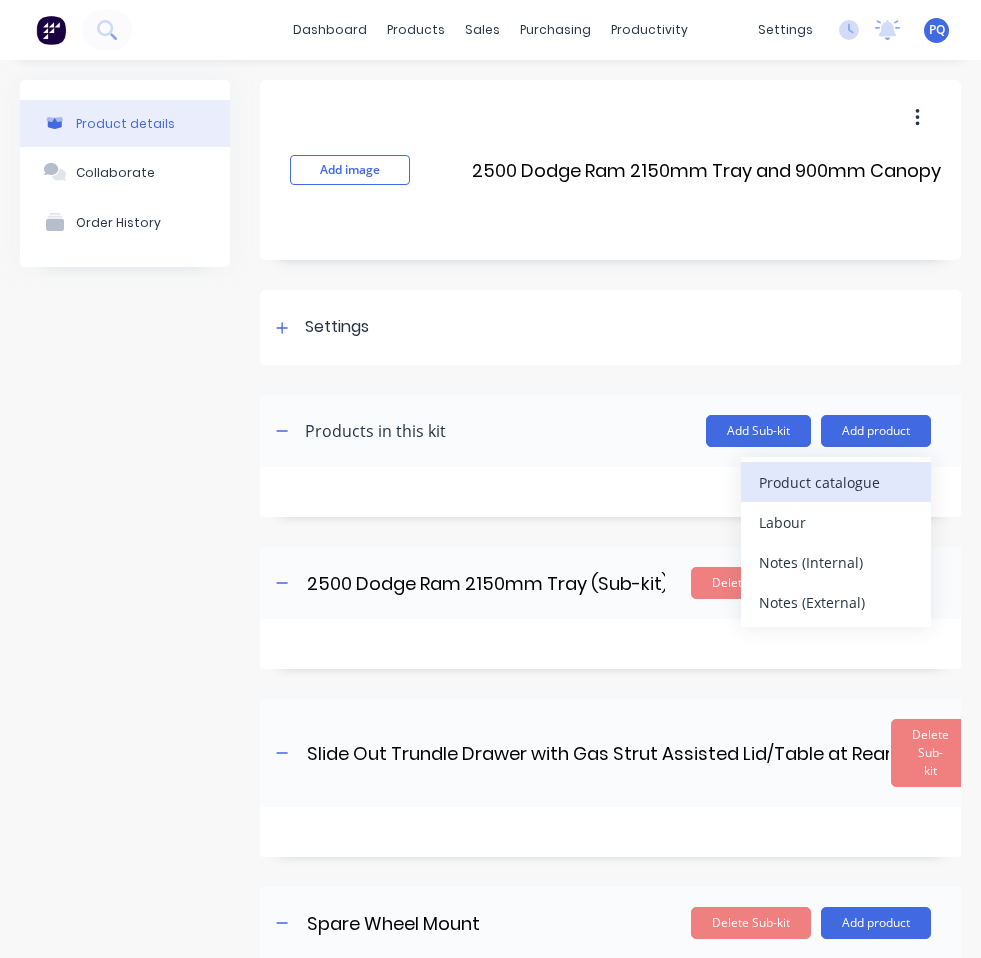 click on "Product catalogue" at bounding box center (836, 482) 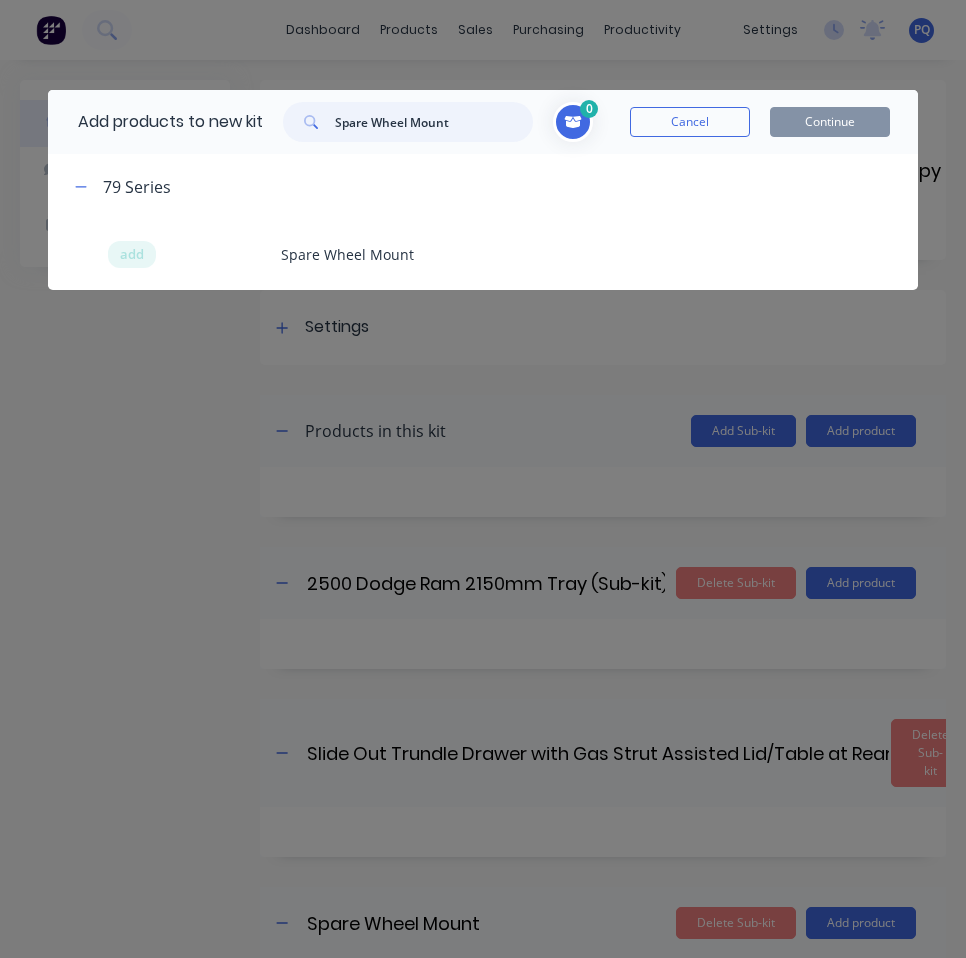 click on "Spare Wheel Mount" at bounding box center [434, 122] 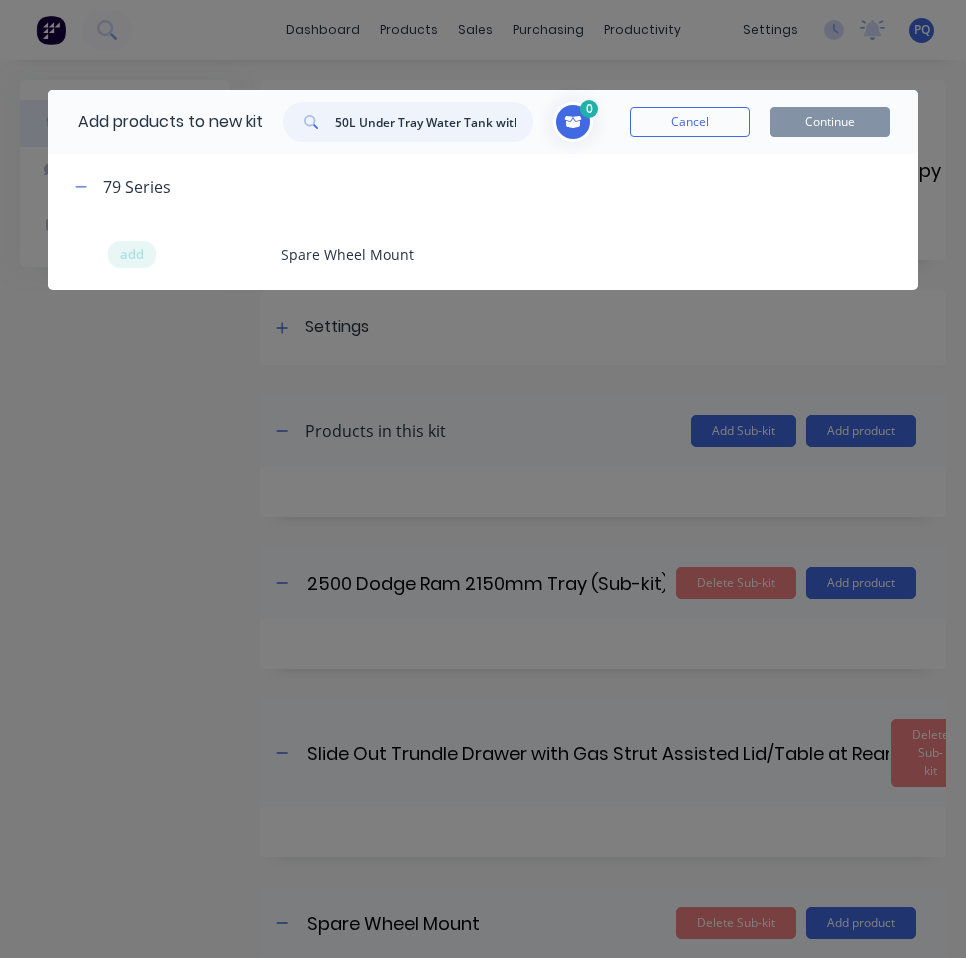 scroll, scrollTop: 0, scrollLeft: 347, axis: horizontal 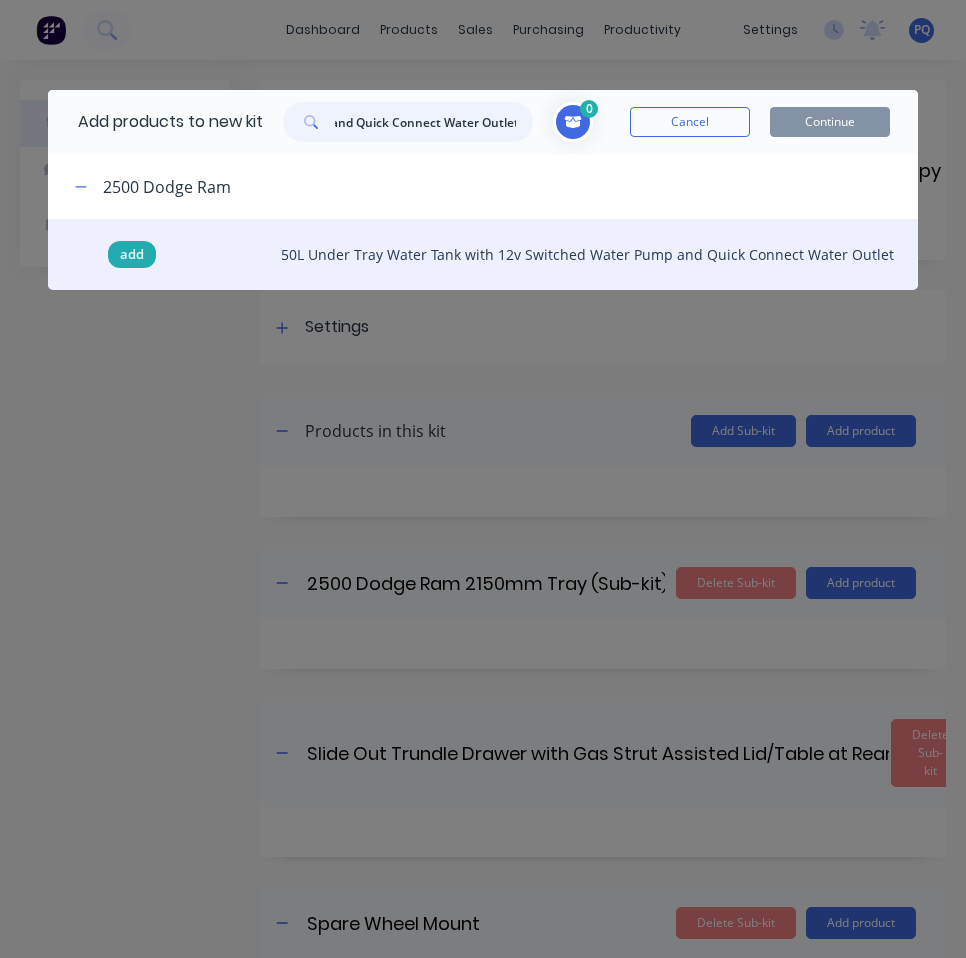 type on "50L Under Tray Water Tank with 12v Switched Water Pump and Quick Connect Water Outlet" 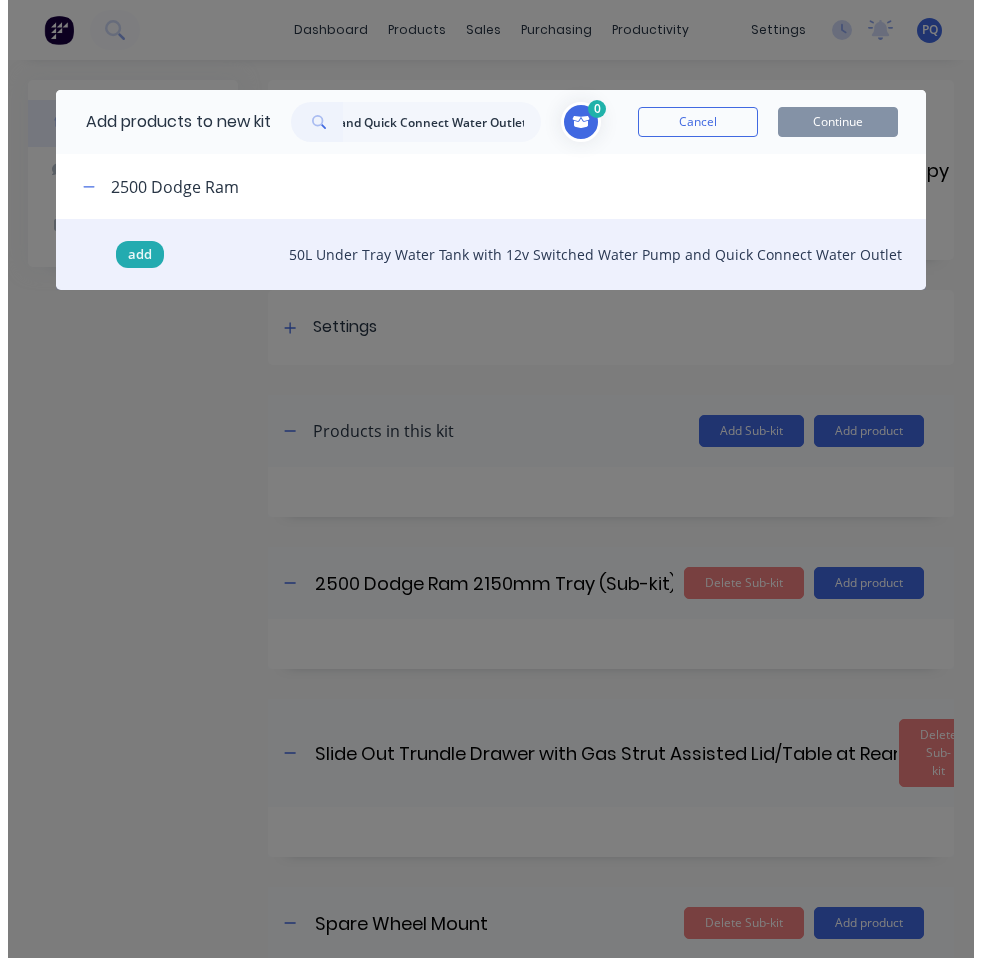 scroll, scrollTop: 0, scrollLeft: 0, axis: both 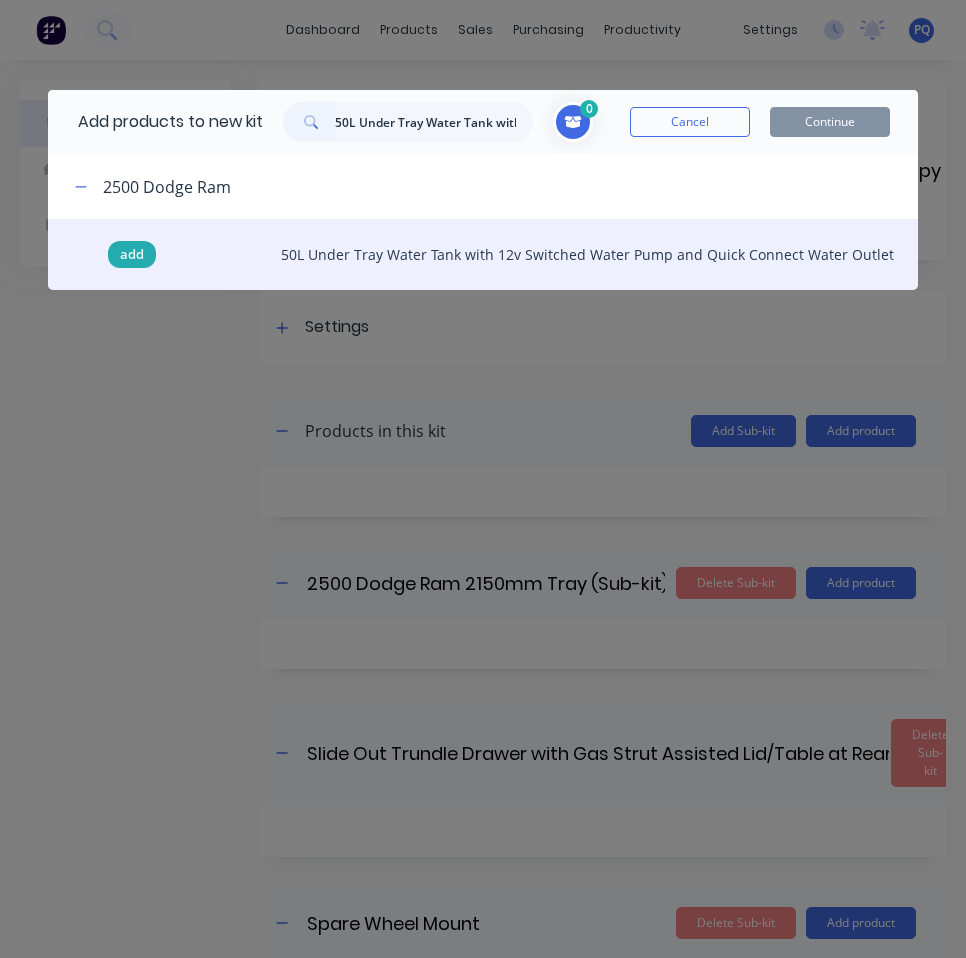 click on "add" at bounding box center (132, 255) 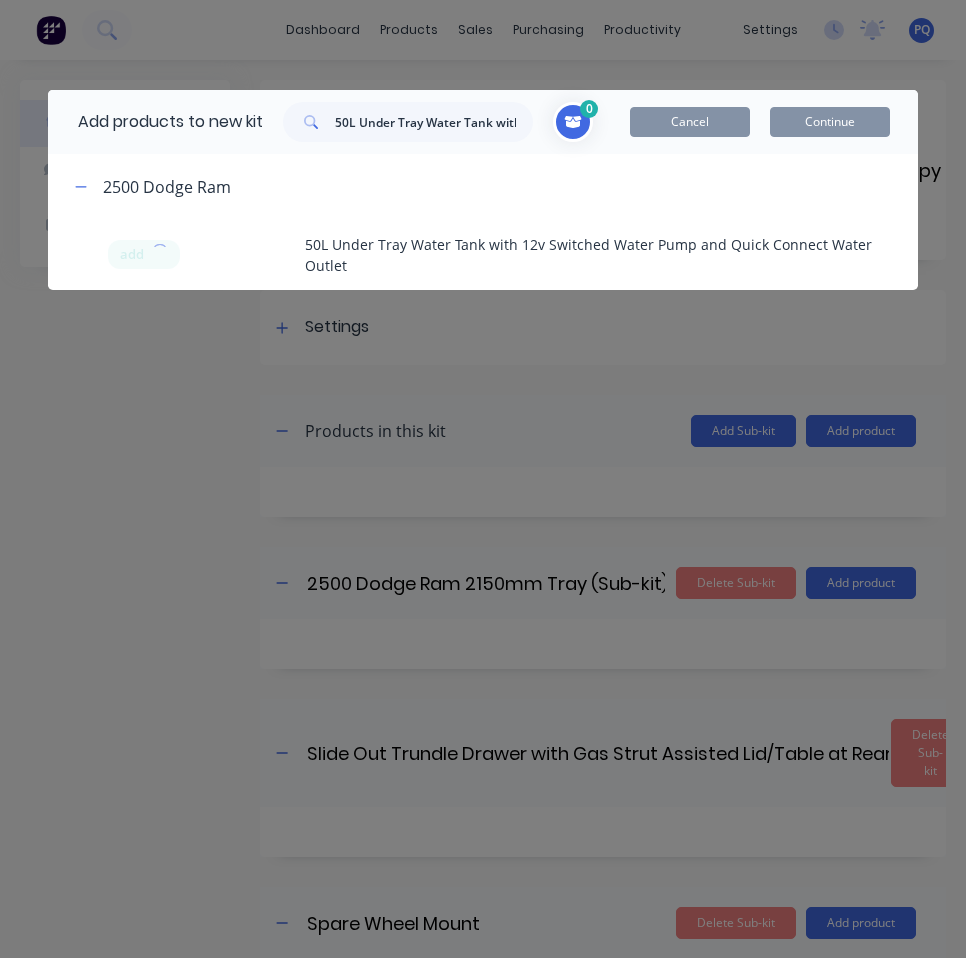scroll, scrollTop: 100, scrollLeft: 0, axis: vertical 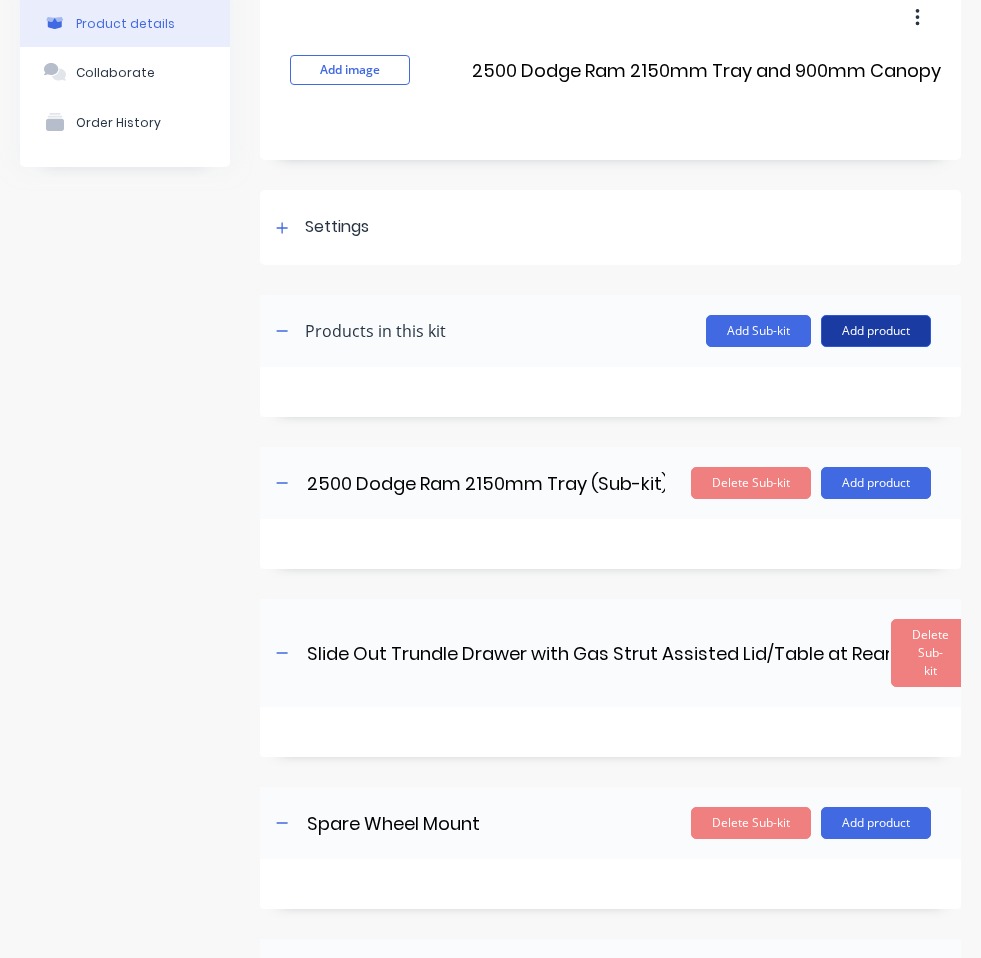 click on "Add product" at bounding box center [876, 331] 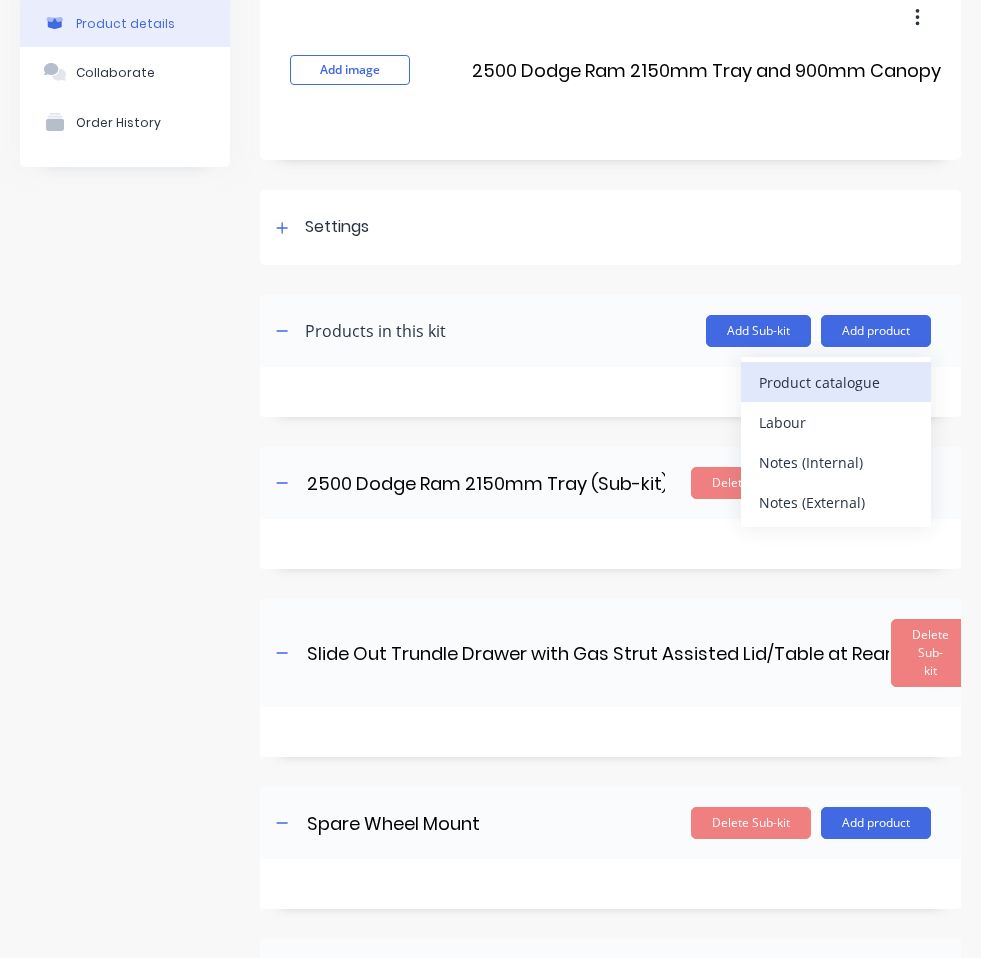 click on "Product catalogue" at bounding box center [836, 382] 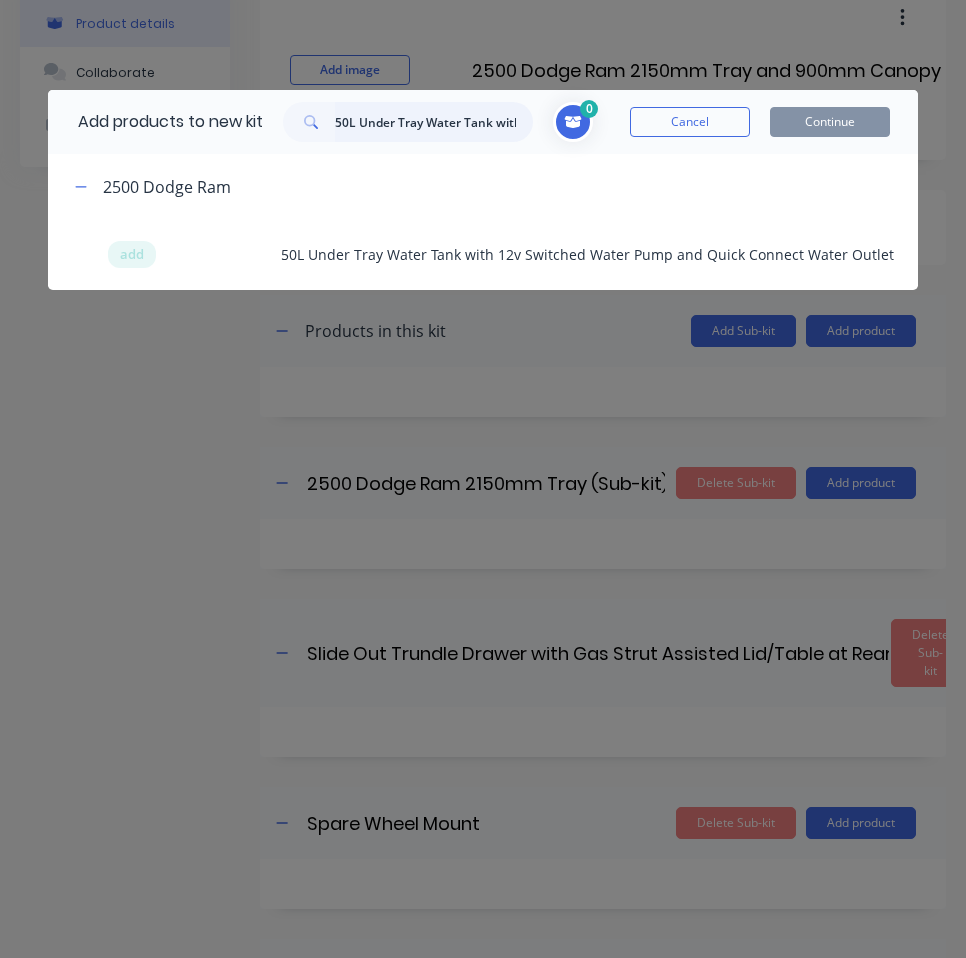click on "50L Under Tray Water Tank with 12v Switched Water Pump and Quick Connect Water Outlet" at bounding box center (434, 122) 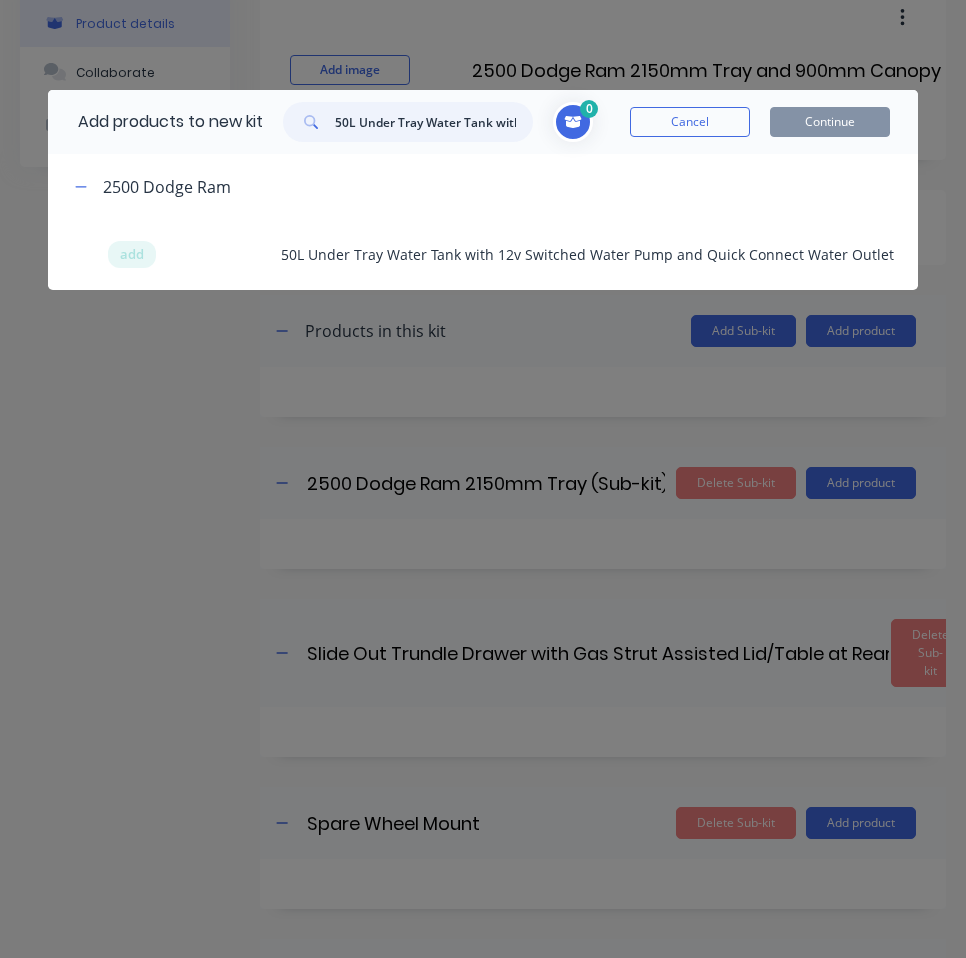 click on "50L Under Tray Water Tank with 12v Switched Water Pump and Quick Connect Water Outlet" at bounding box center [434, 122] 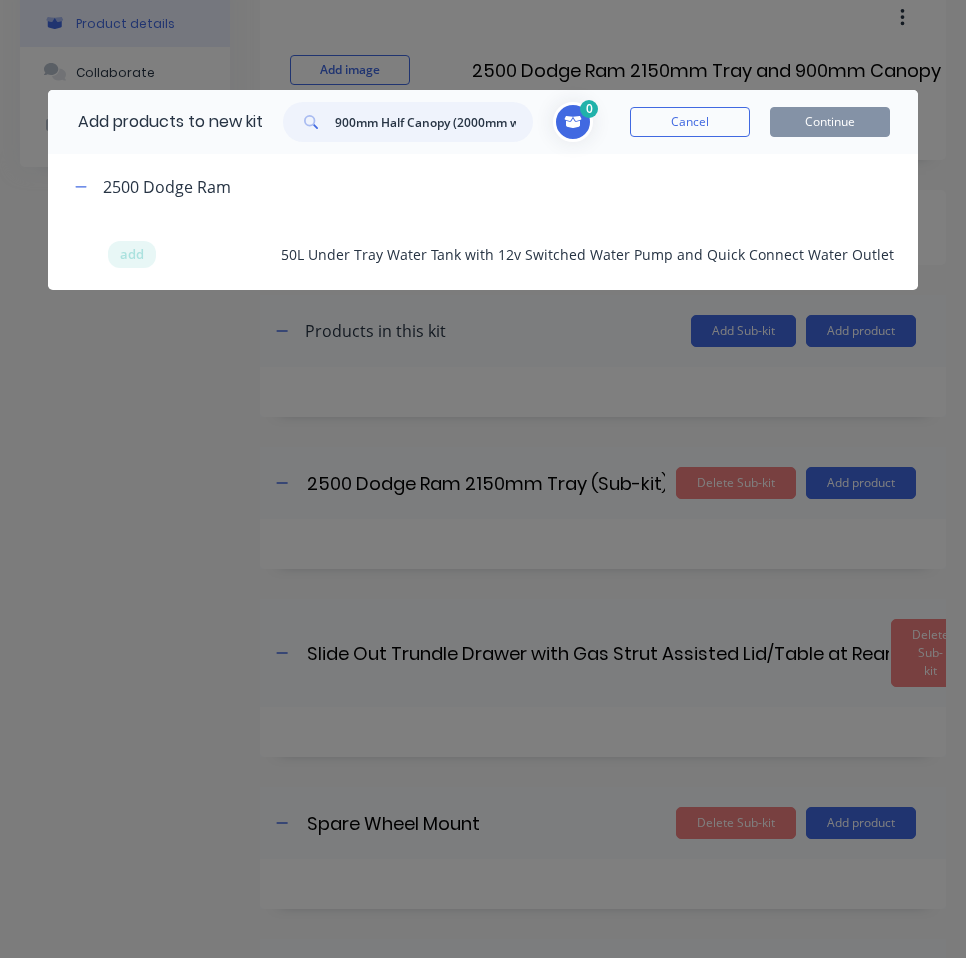 scroll, scrollTop: 0, scrollLeft: 27, axis: horizontal 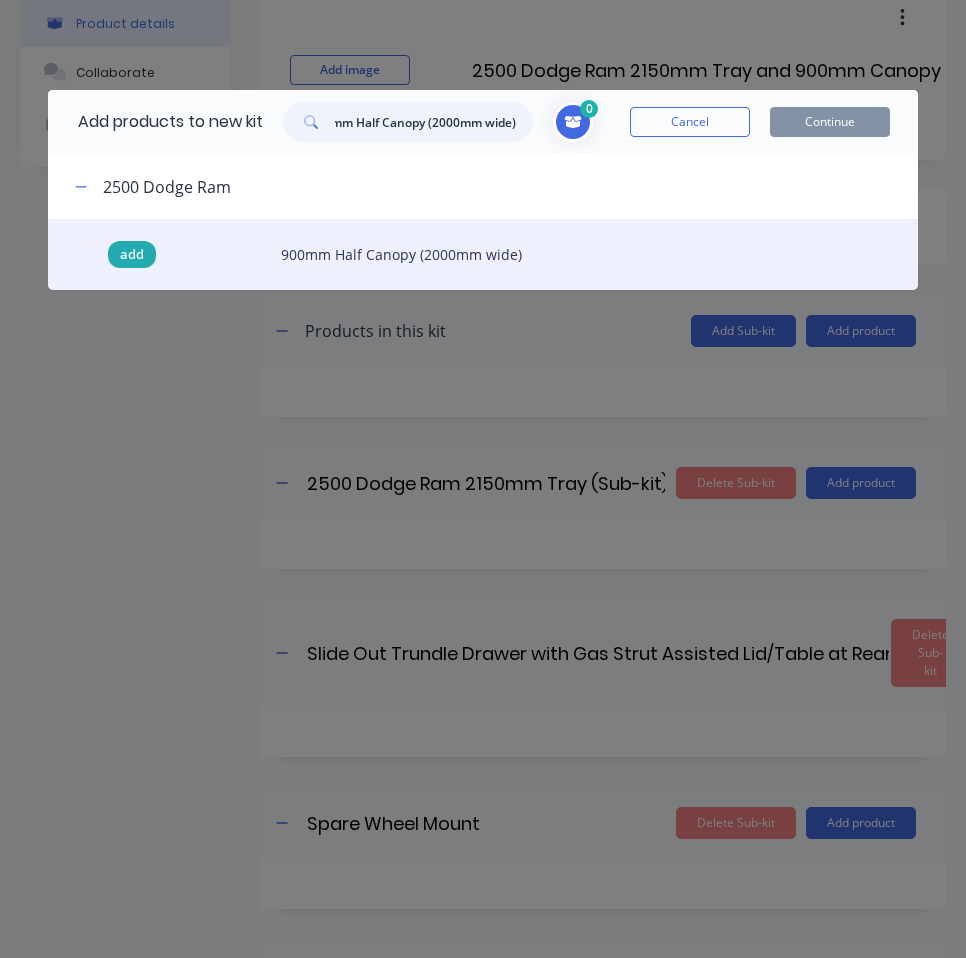 type on "900mm Half Canopy (2000mm wide)" 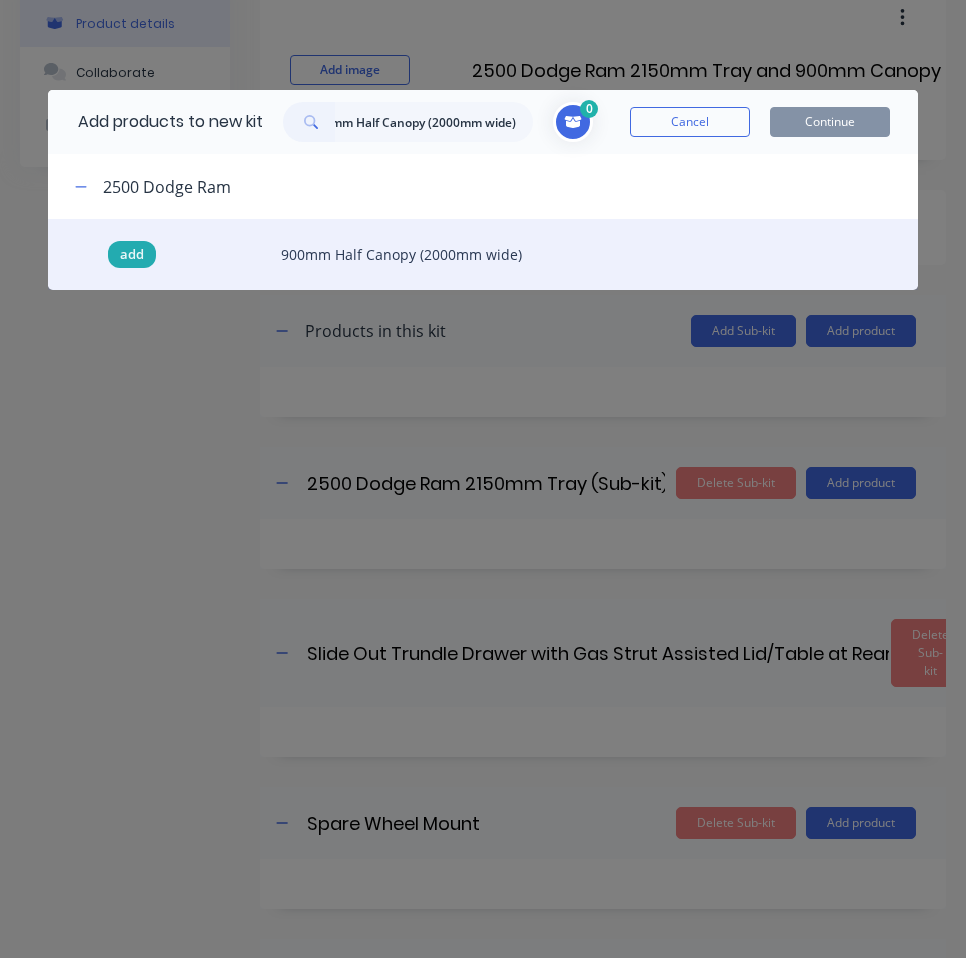 click on "add" at bounding box center (132, 255) 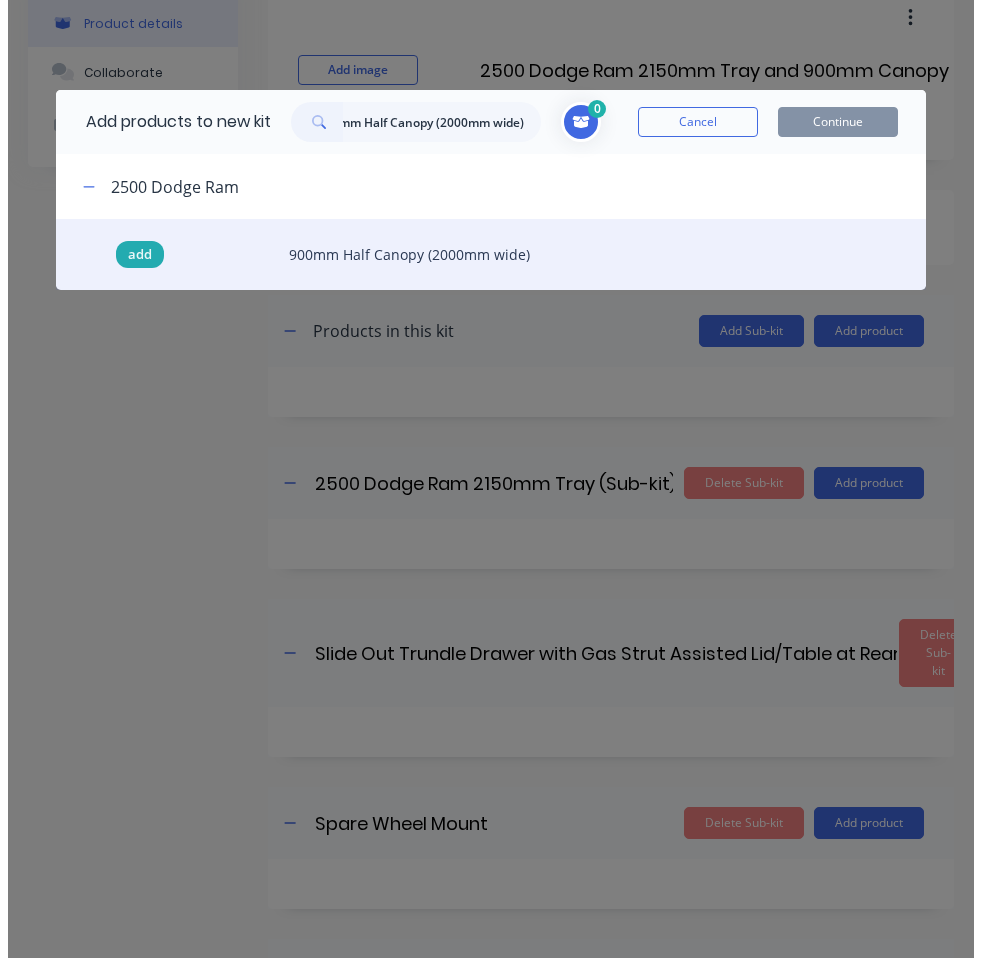scroll, scrollTop: 0, scrollLeft: 0, axis: both 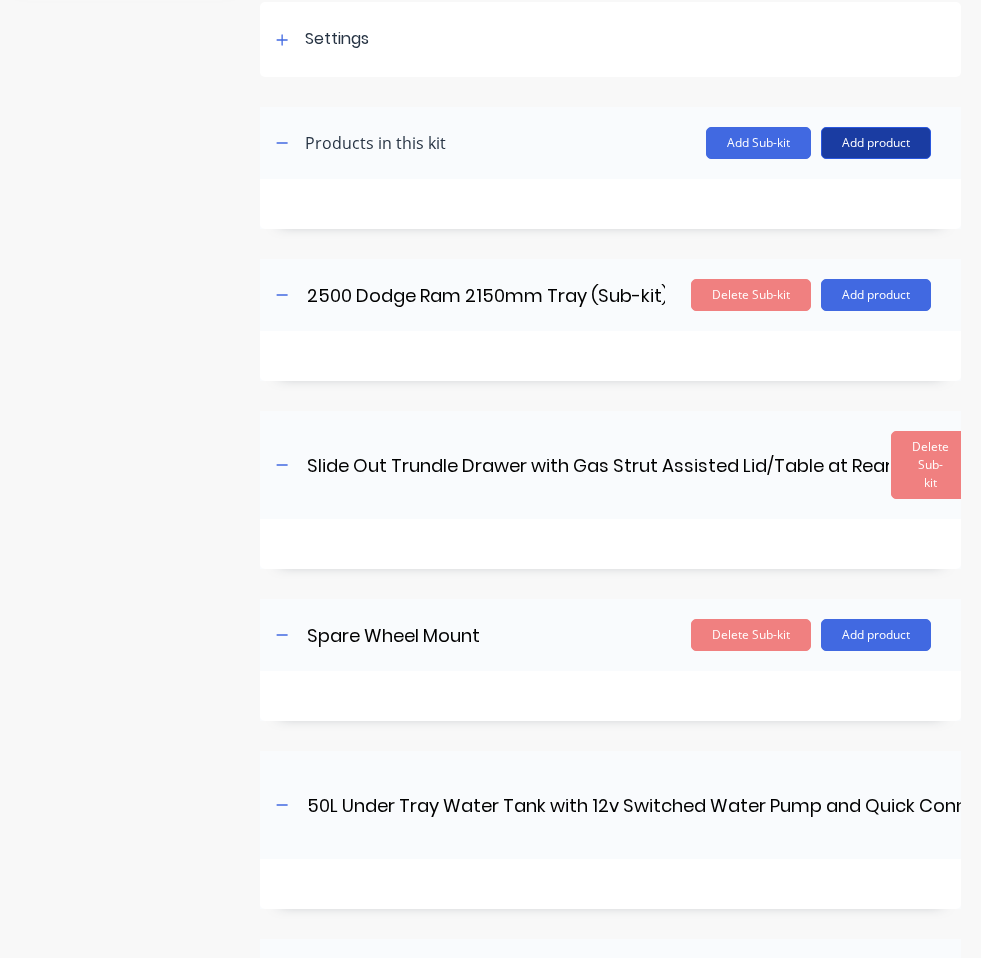 click on "Add product" at bounding box center (876, 143) 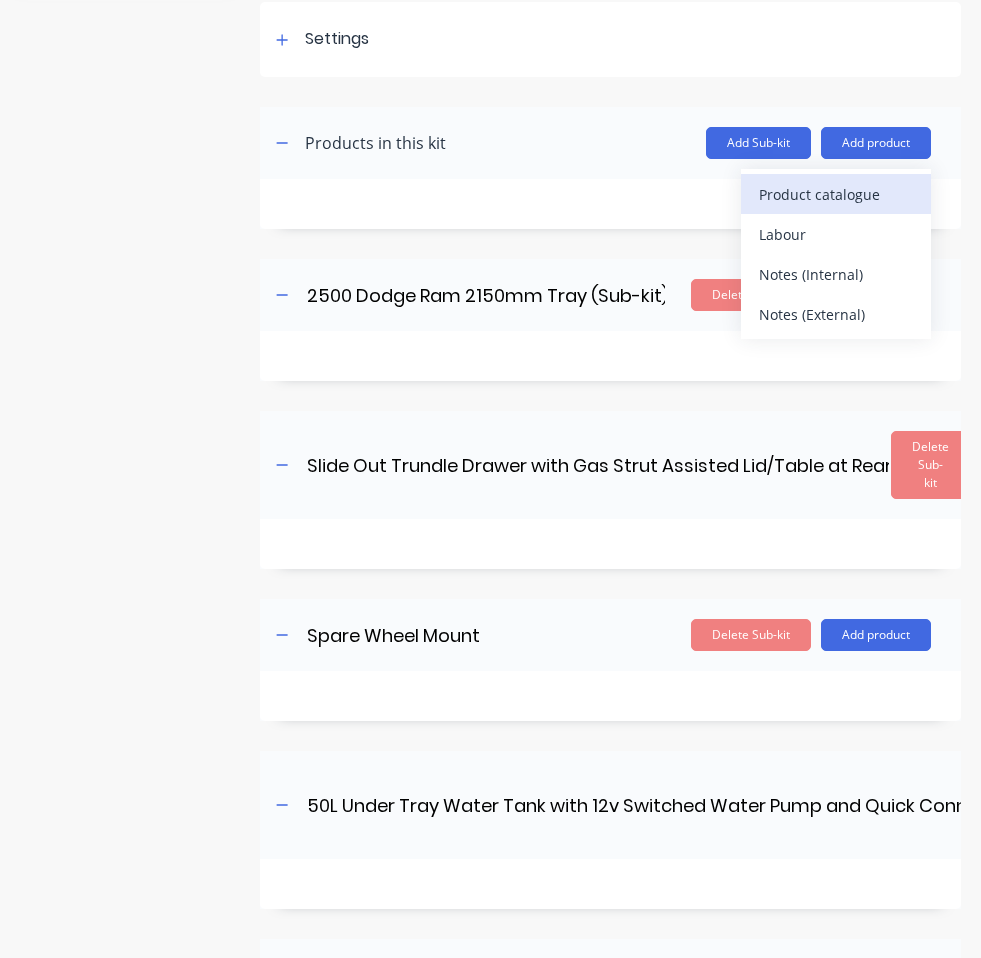 click on "Product catalogue" at bounding box center [836, 194] 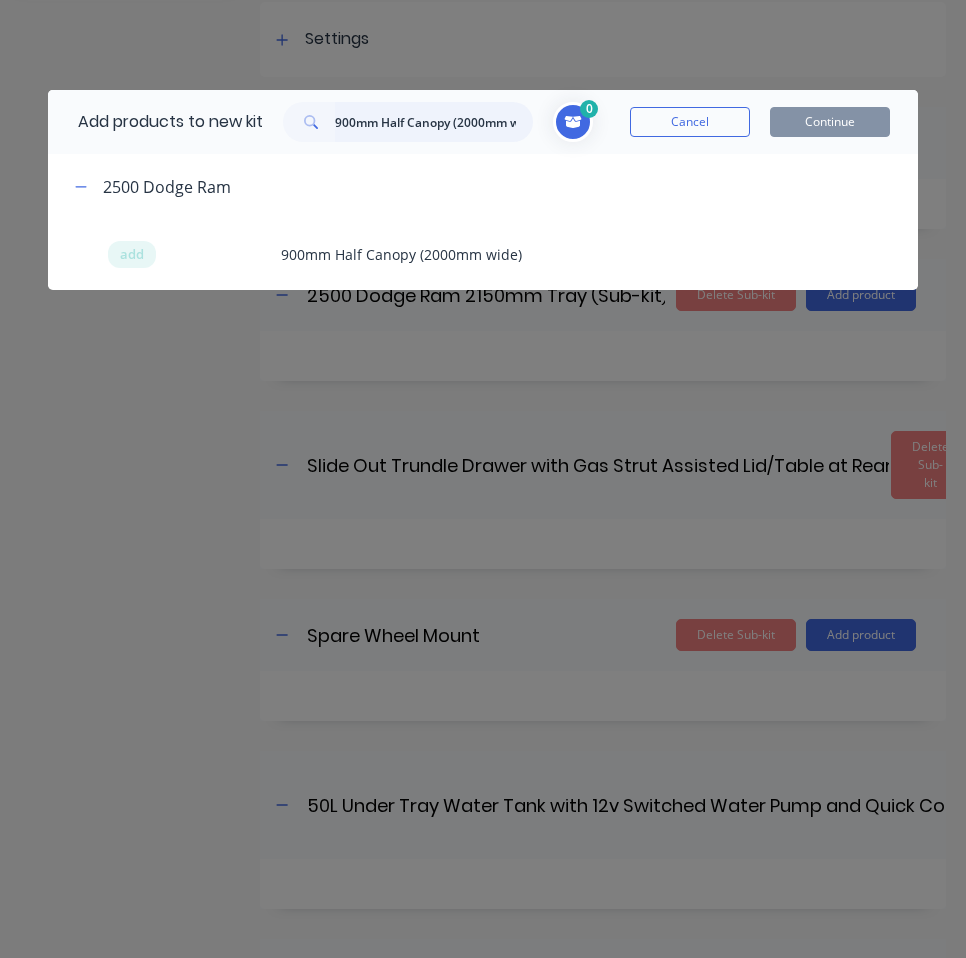 click on "900mm Half Canopy (2000mm wide)" at bounding box center (434, 122) 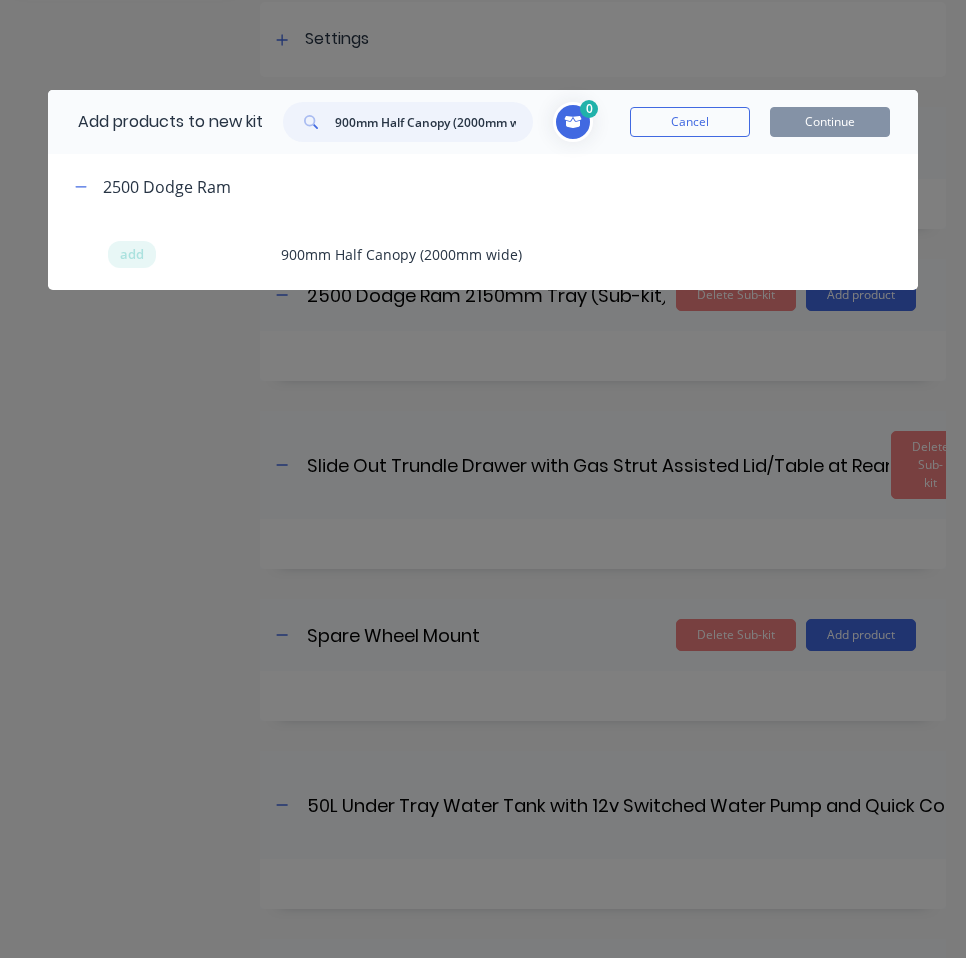 click on "900mm Half Canopy (2000mm wide)" at bounding box center (434, 122) 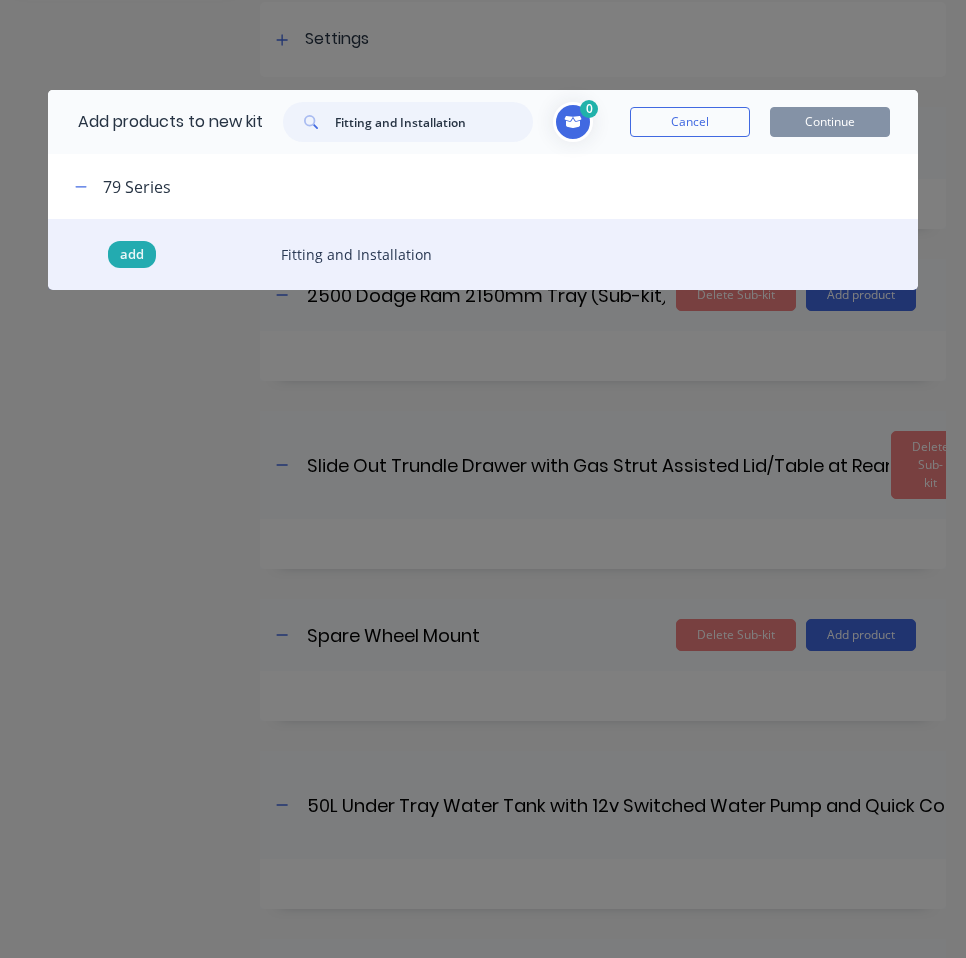 type on "Fitting and Installation" 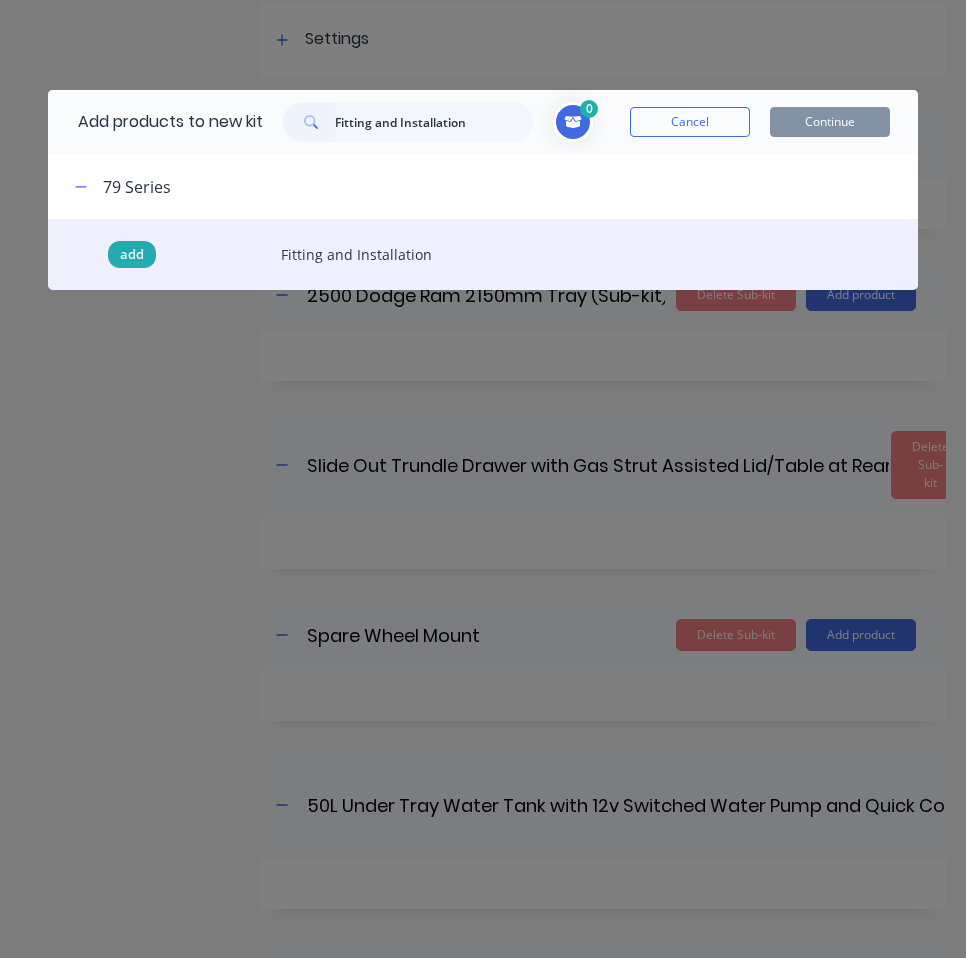 click on "add" at bounding box center (132, 255) 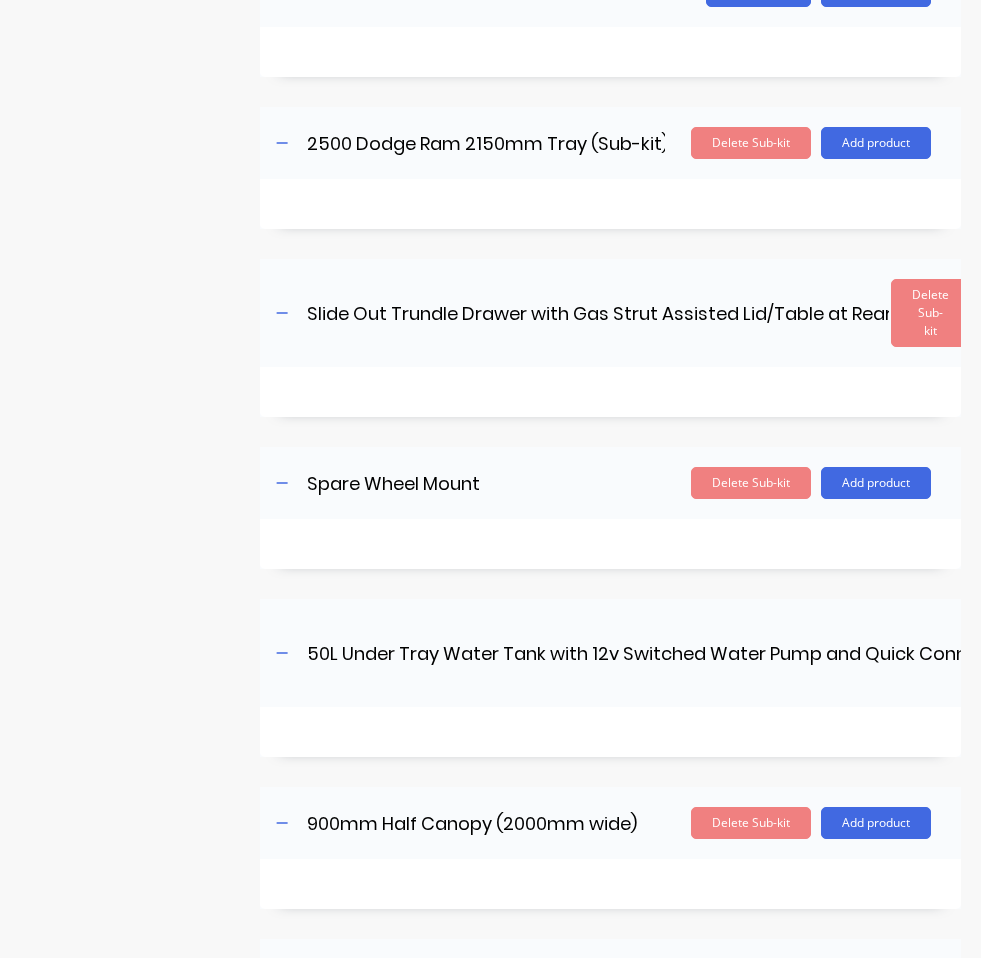 scroll, scrollTop: 140, scrollLeft: 0, axis: vertical 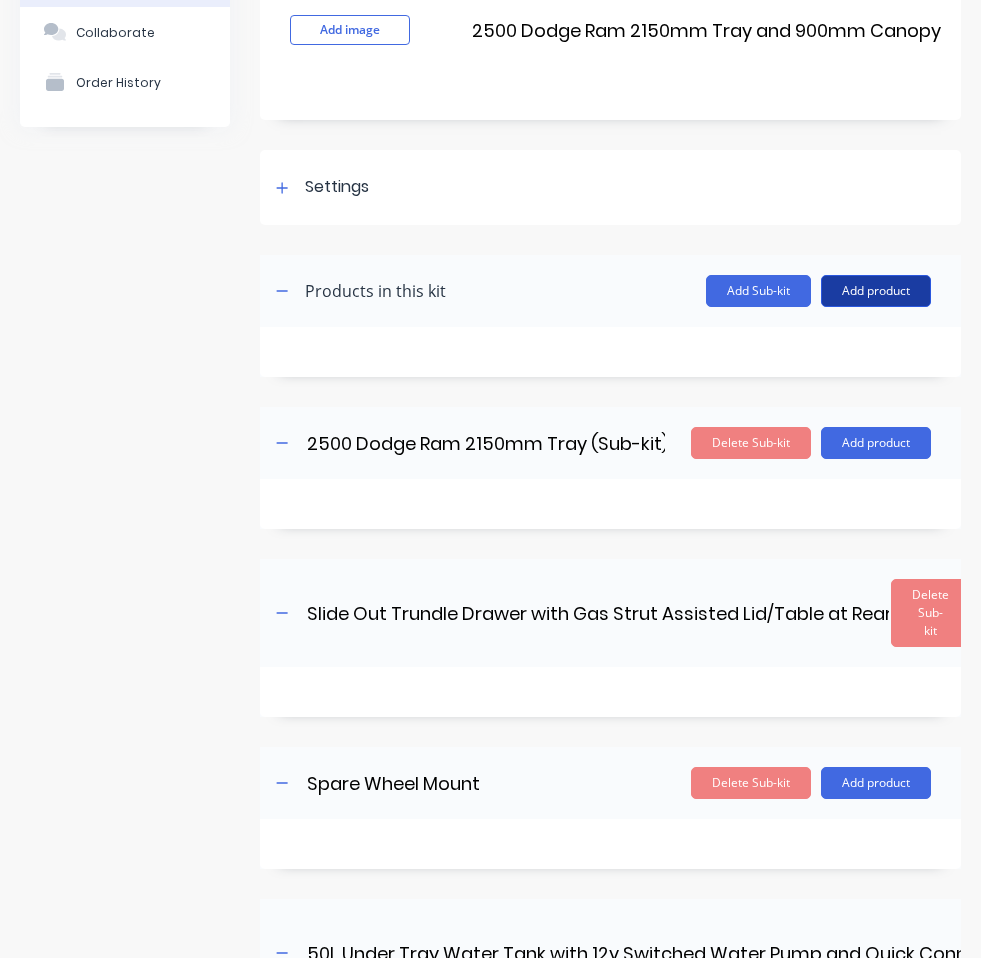 click on "Add product" at bounding box center (876, 291) 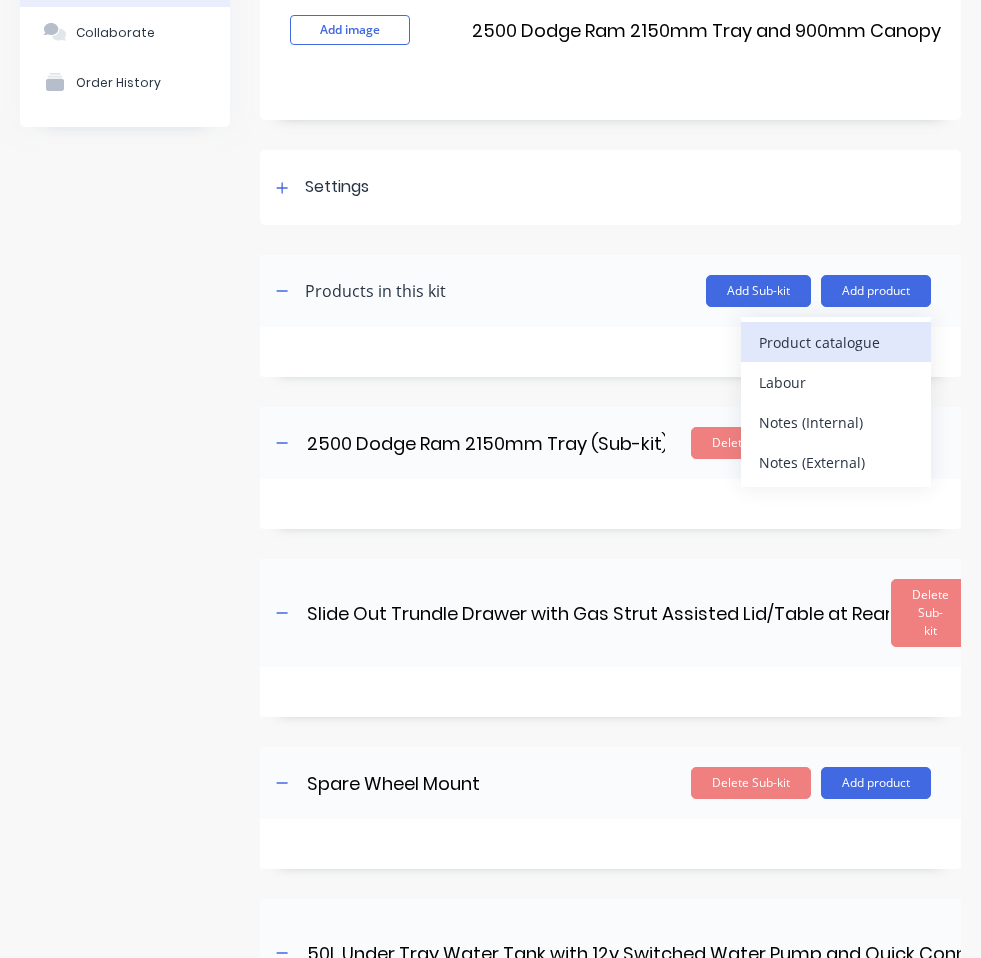 click on "Product catalogue" at bounding box center (836, 342) 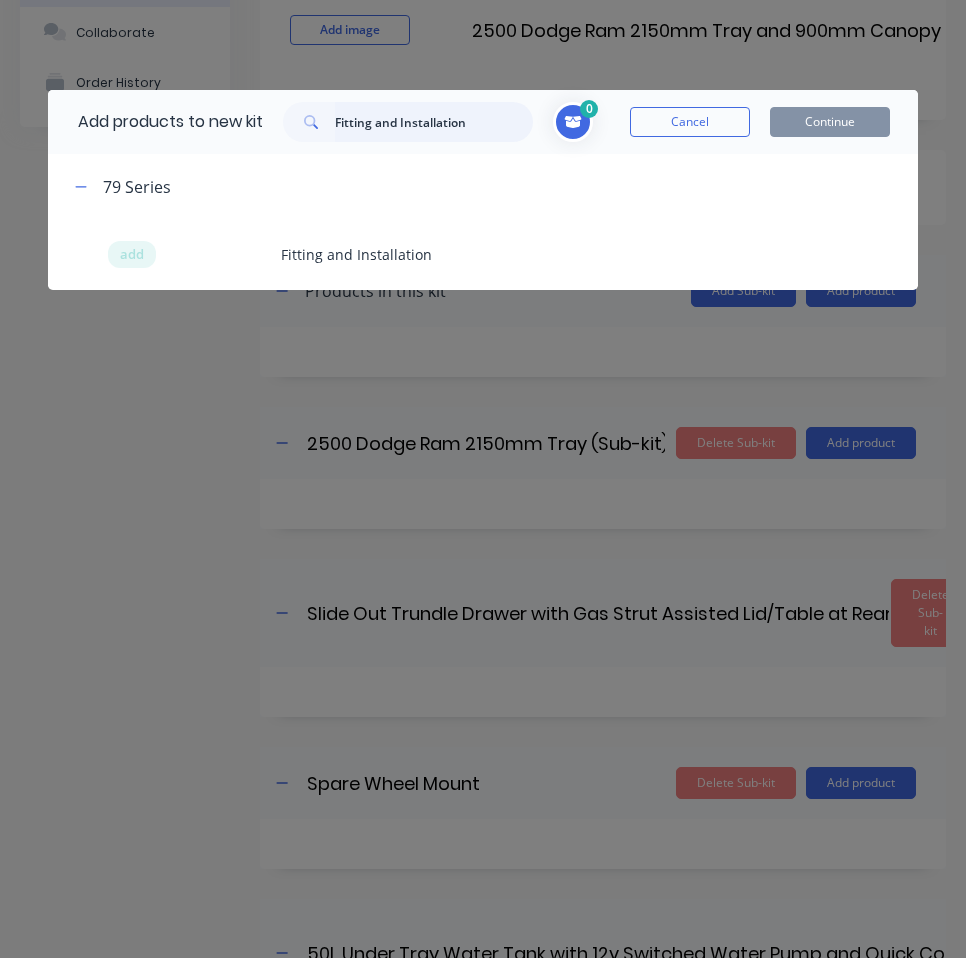 click on "Fitting and Installation" at bounding box center [434, 122] 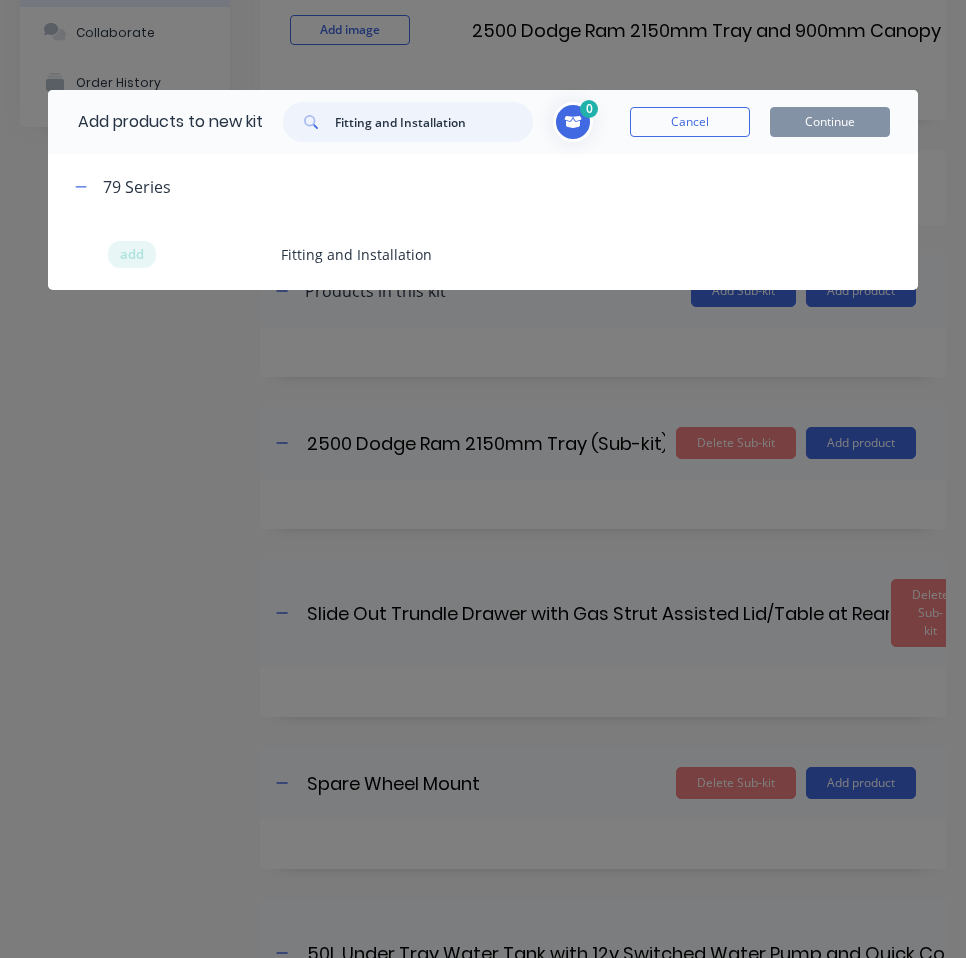 click on "Fitting and Installation" at bounding box center (434, 122) 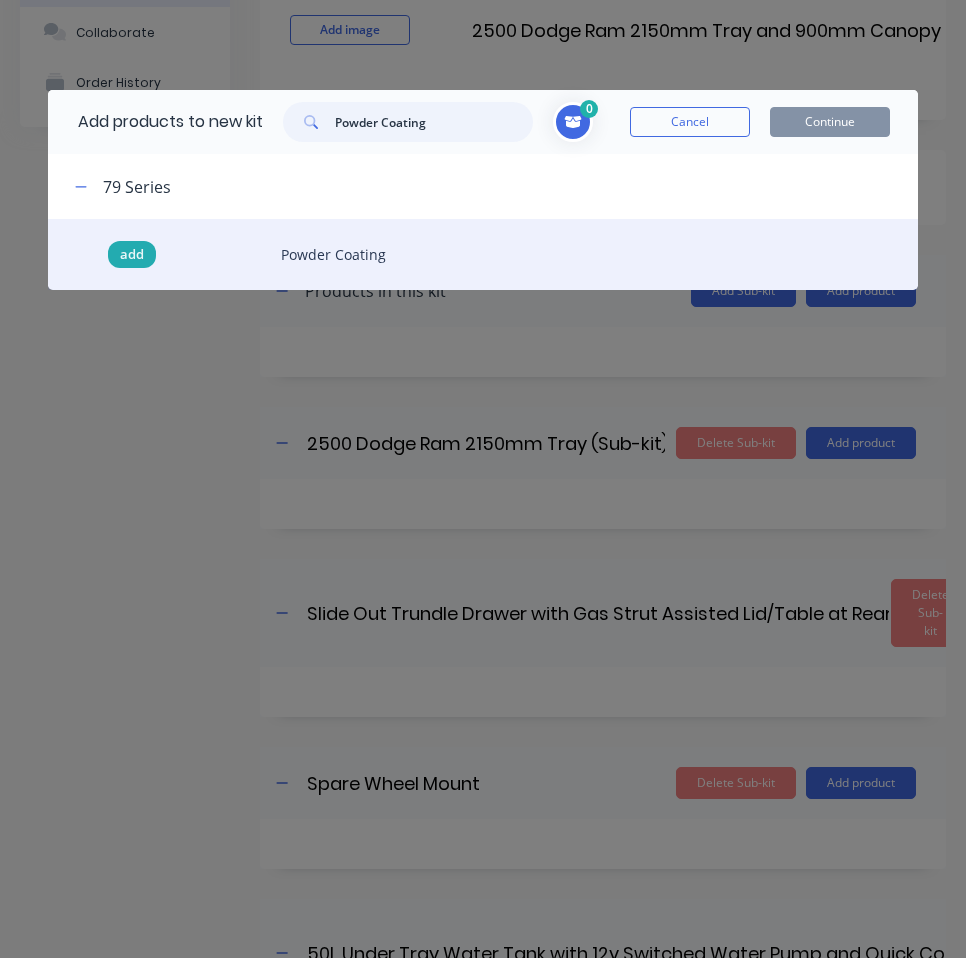 type on "Powder Coating" 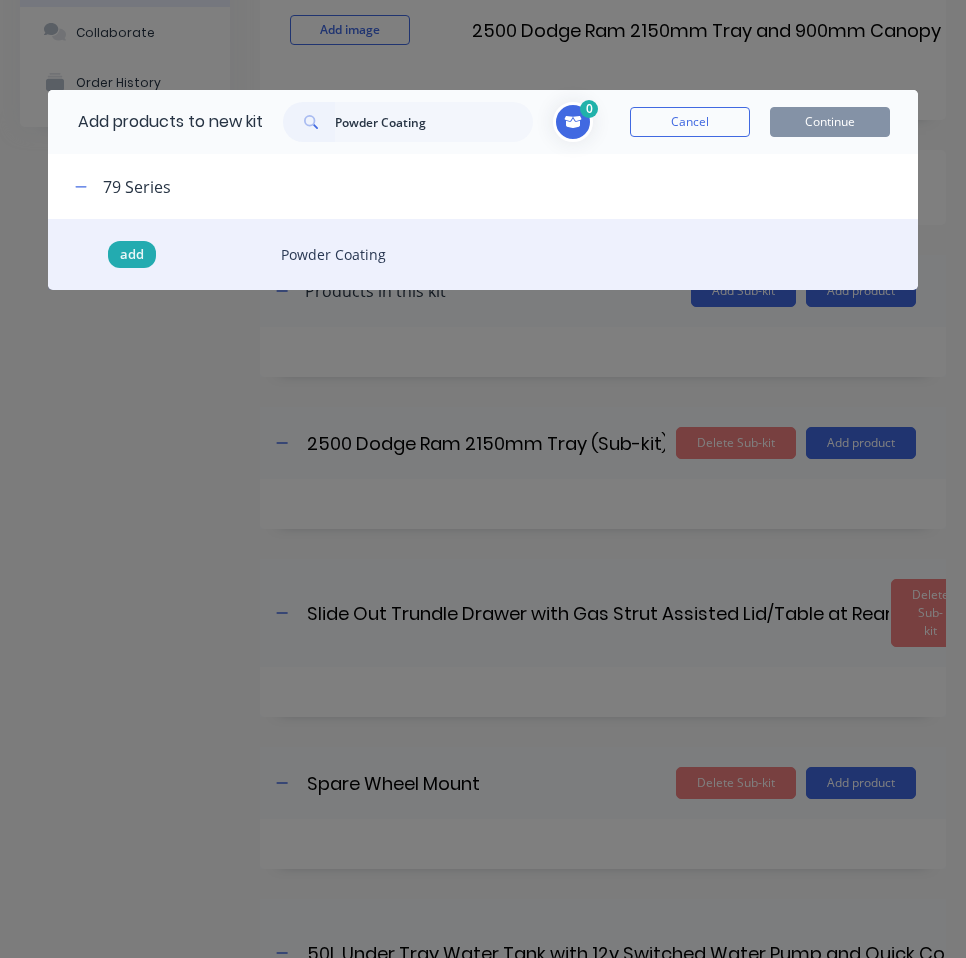 click on "add" at bounding box center [132, 255] 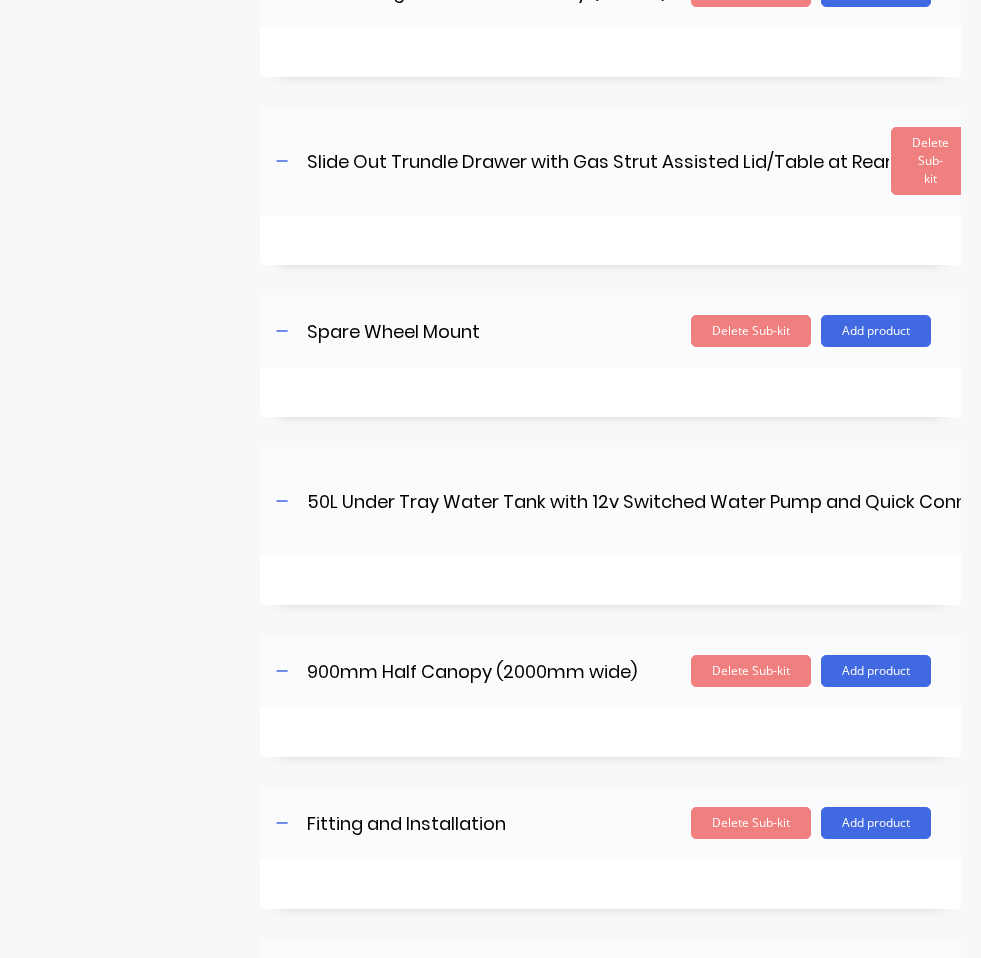 click on "Product details Collaborate Order History" at bounding box center [125, 477] 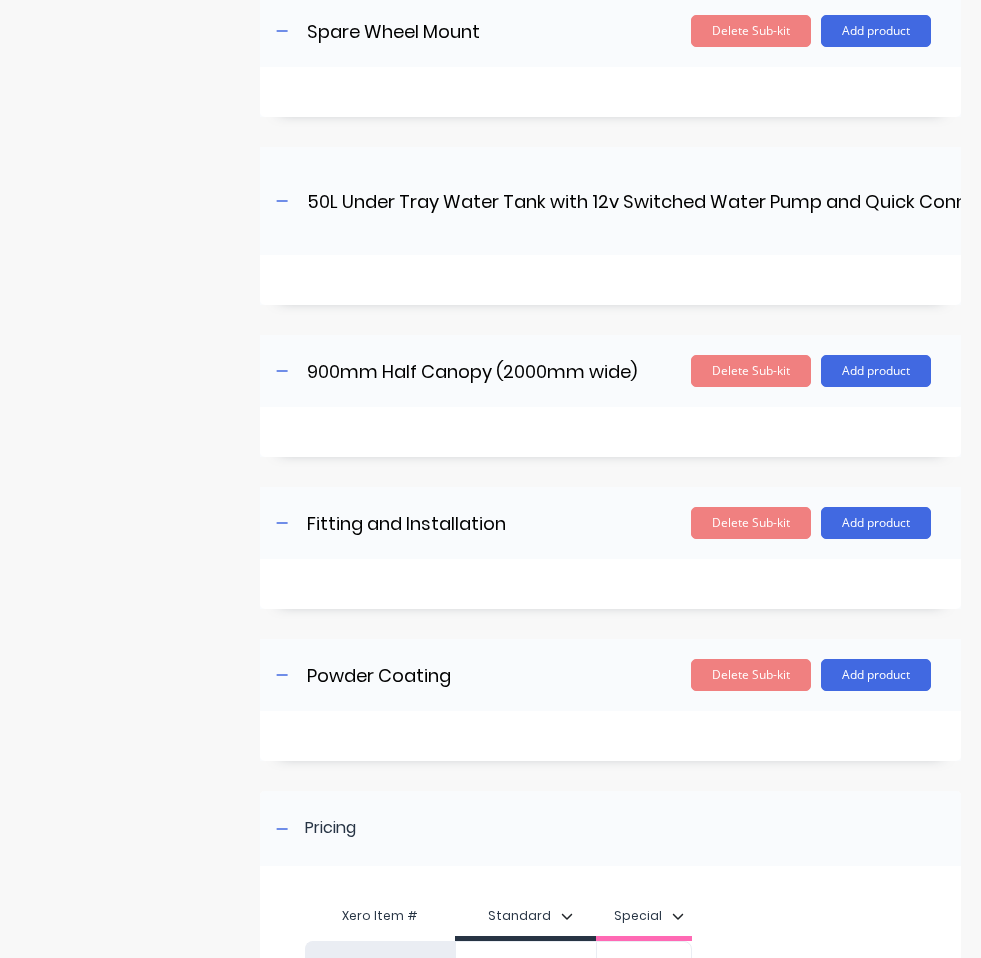 scroll, scrollTop: 1135, scrollLeft: 0, axis: vertical 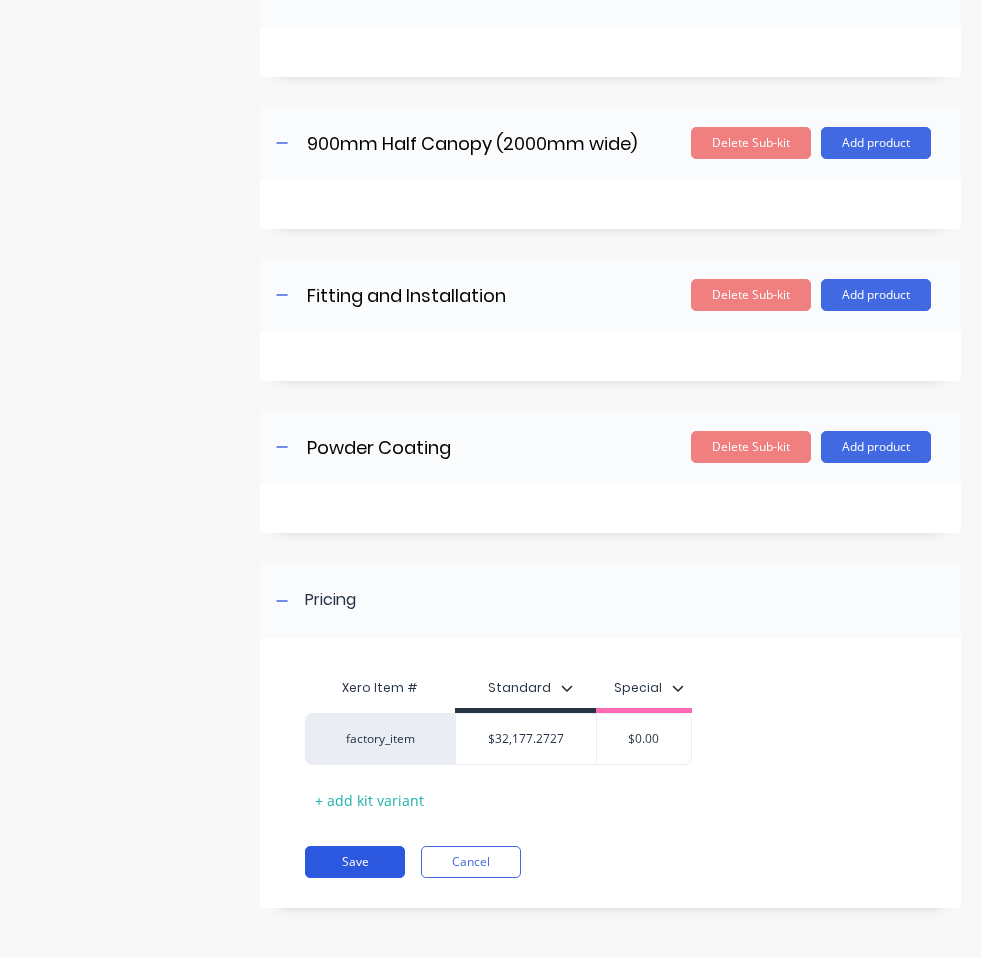 click on "Save" at bounding box center (355, 862) 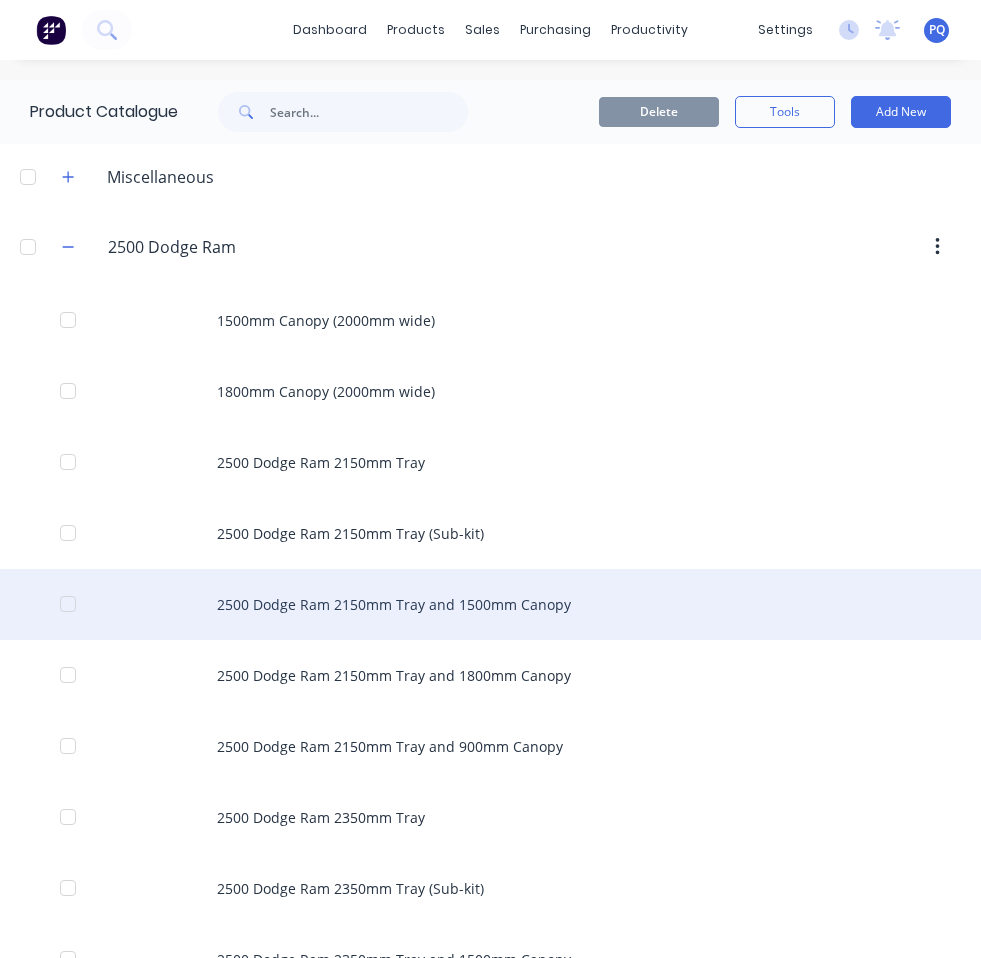 click on "2500 Dodge Ram 2150mm Tray and 1500mm Canopy" at bounding box center (490, 604) 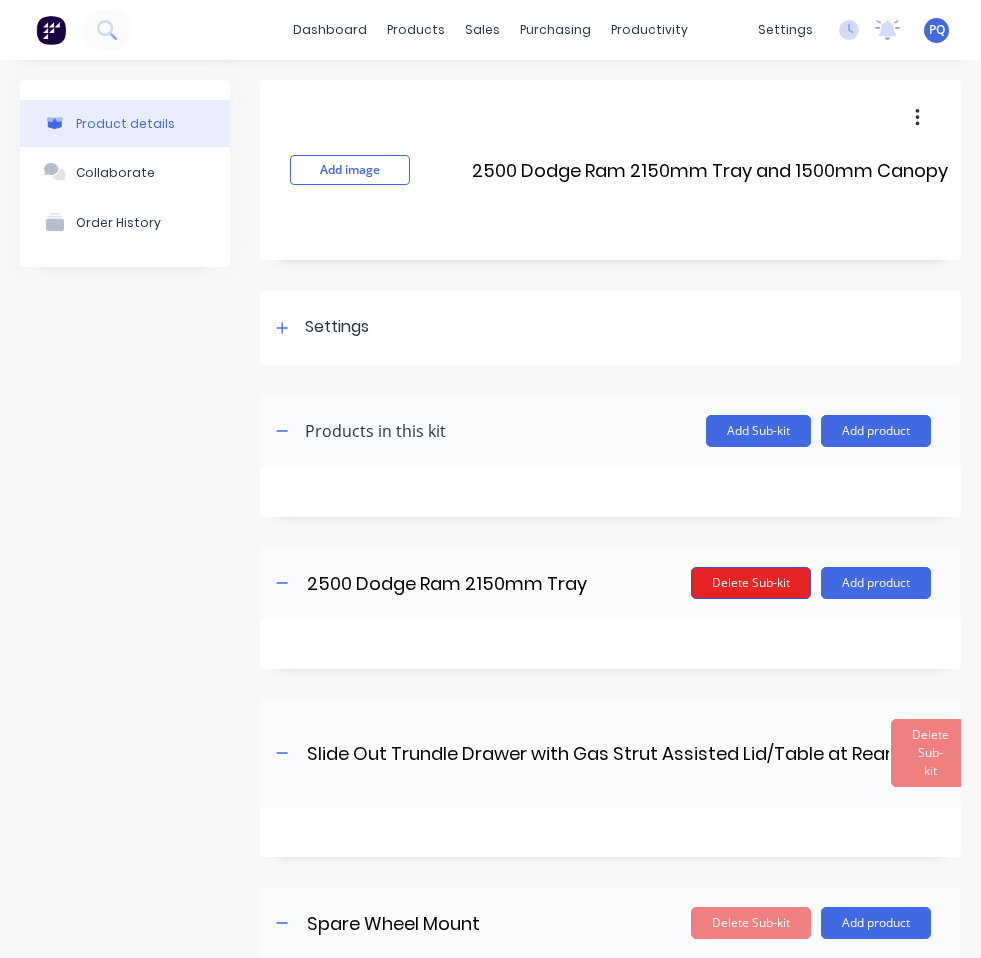 click on "Delete Sub-kit" at bounding box center [751, 583] 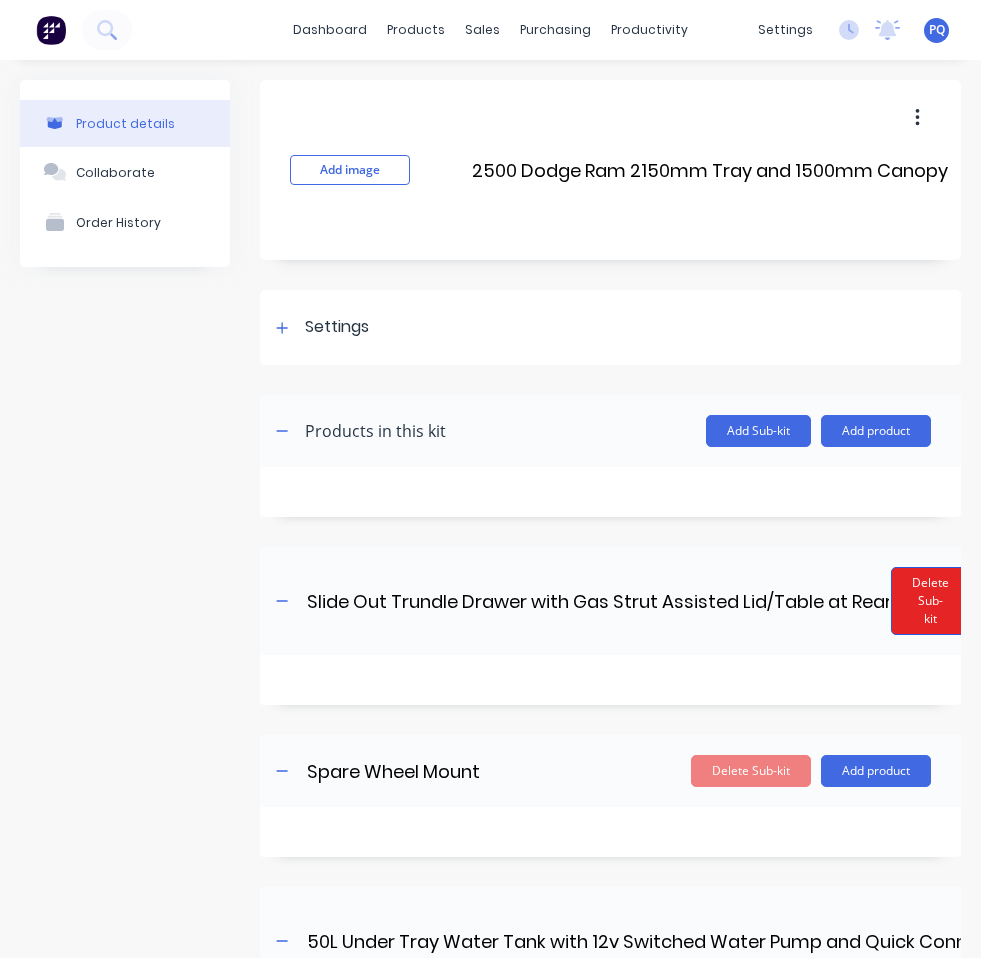 click on "Delete Sub-kit" at bounding box center (930, 601) 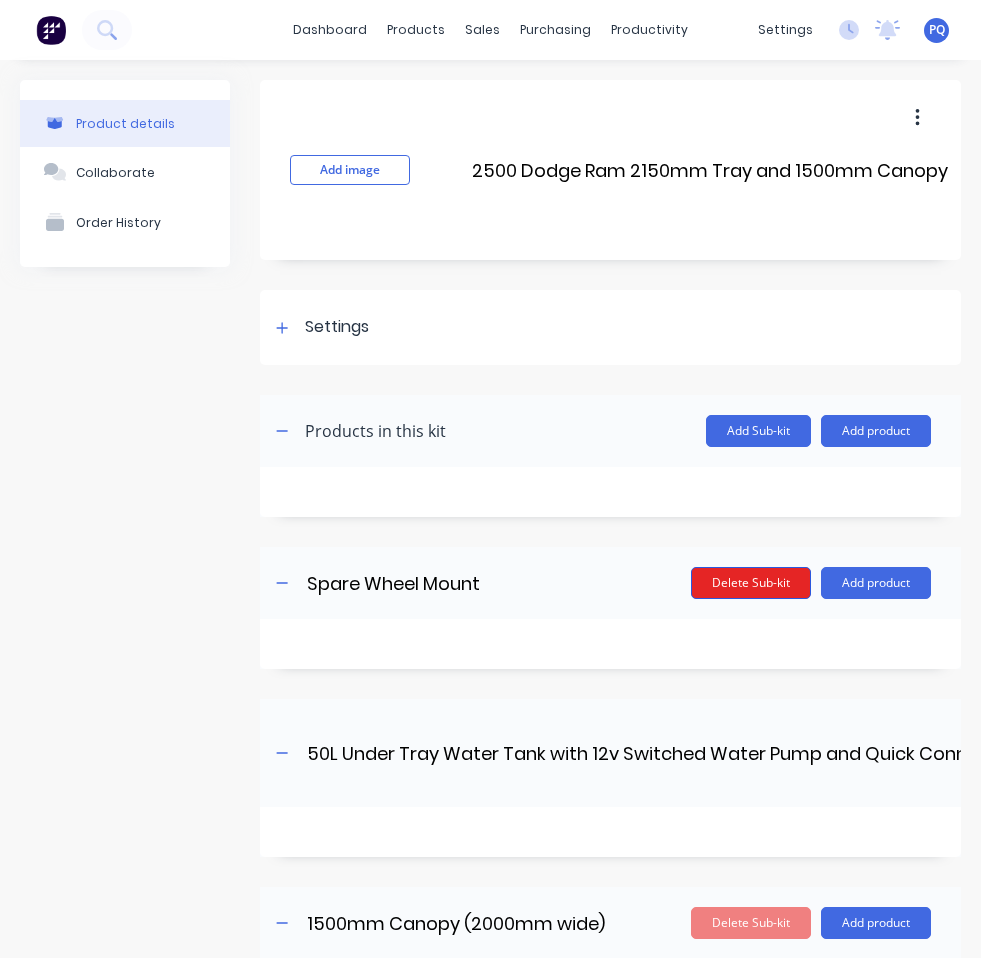 click on "Delete Sub-kit" at bounding box center (751, 583) 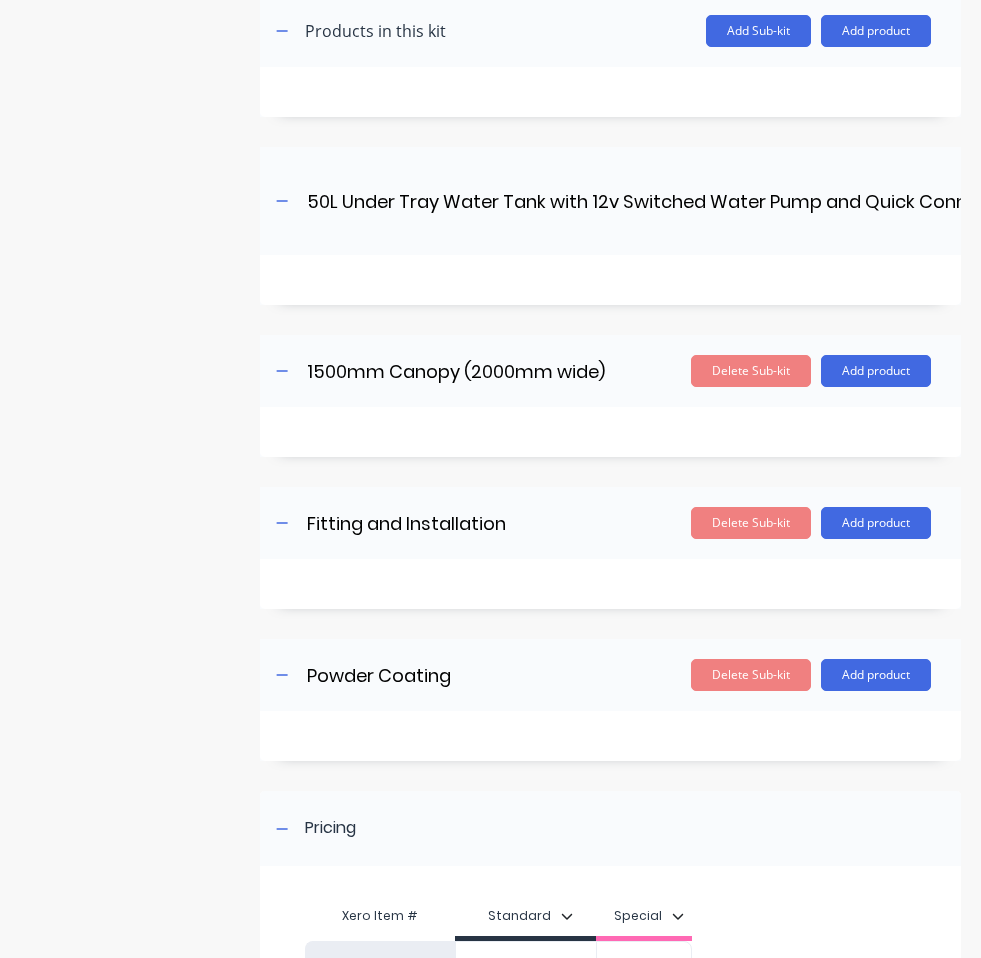 drag, startPoint x: 758, startPoint y: 681, endPoint x: 716, endPoint y: 602, distance: 89.470665 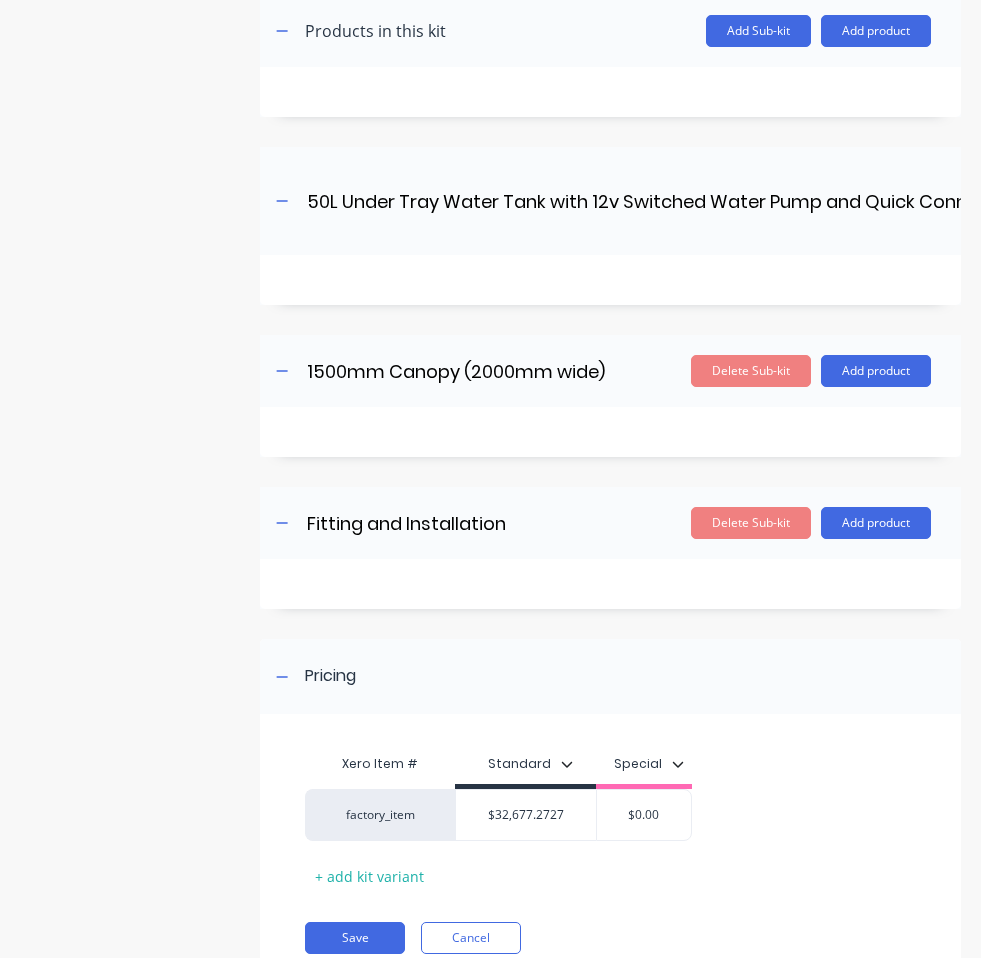 drag, startPoint x: 727, startPoint y: 529, endPoint x: 715, endPoint y: 475, distance: 55.31727 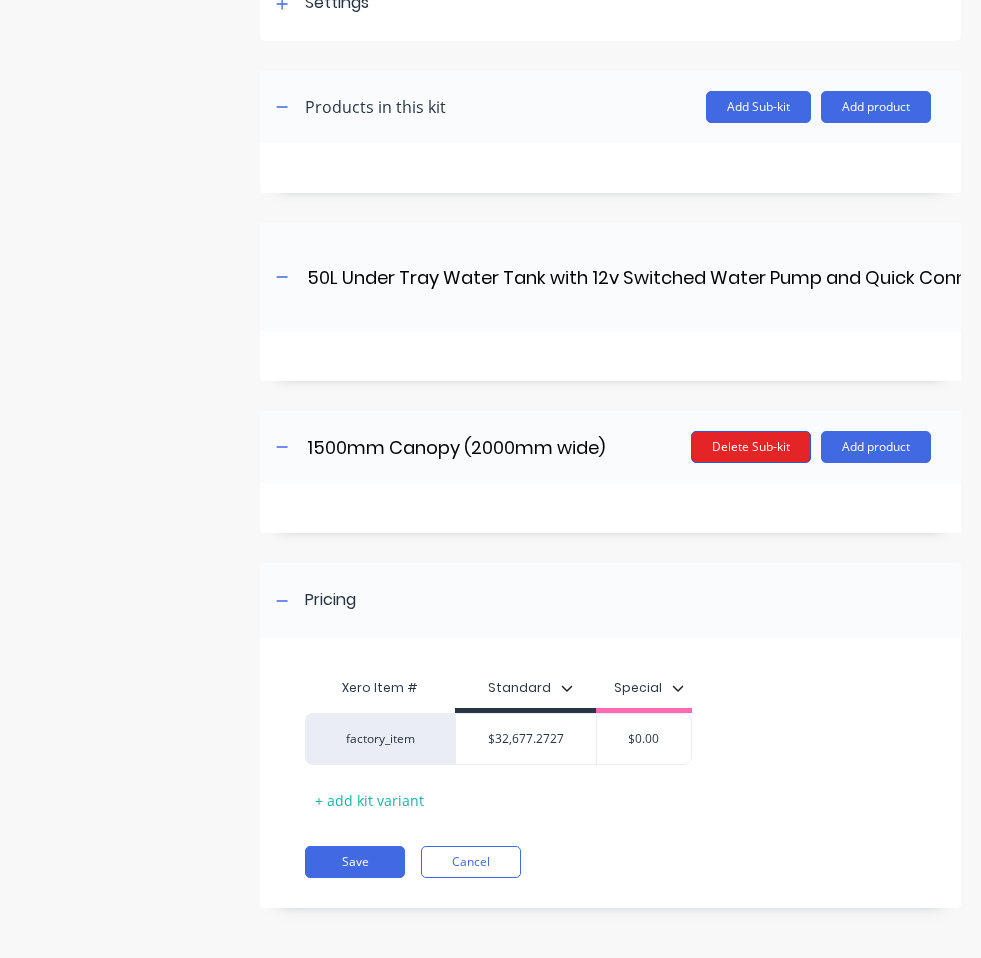 drag, startPoint x: 721, startPoint y: 406, endPoint x: 736, endPoint y: 442, distance: 39 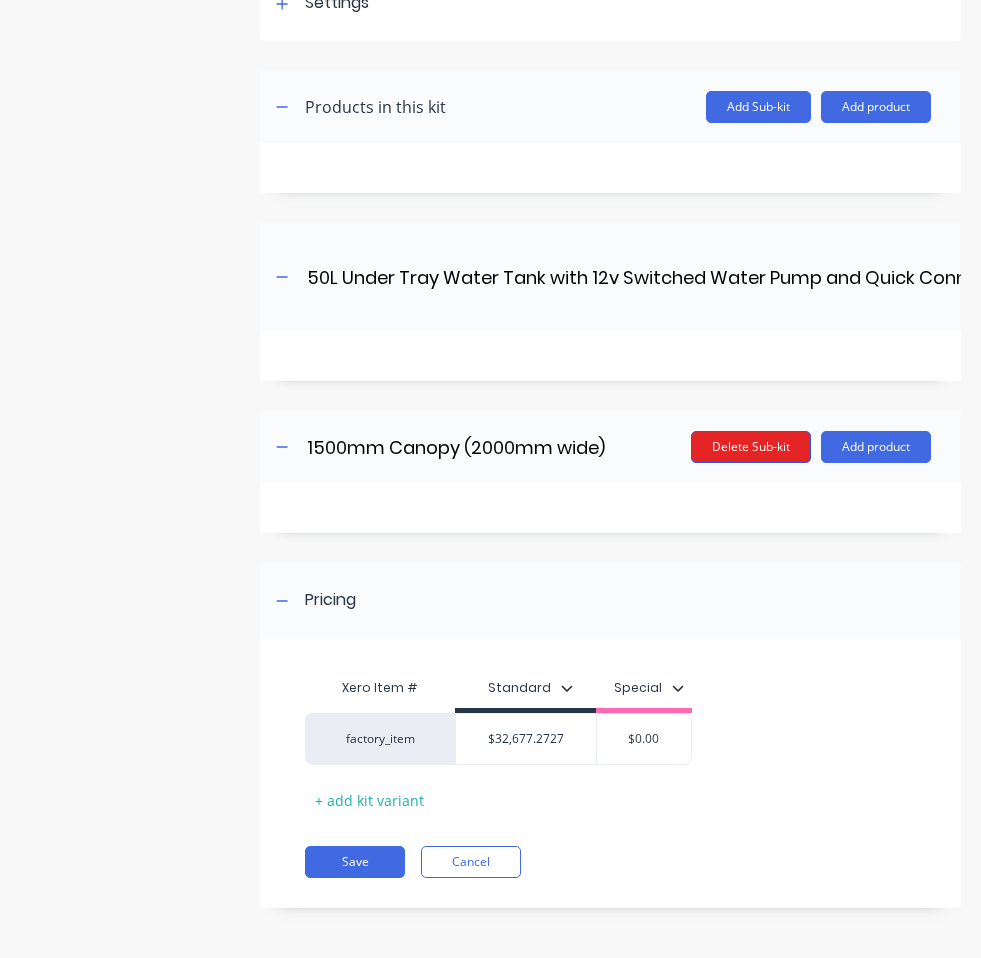 click on "Delete Sub-kit" at bounding box center (751, 447) 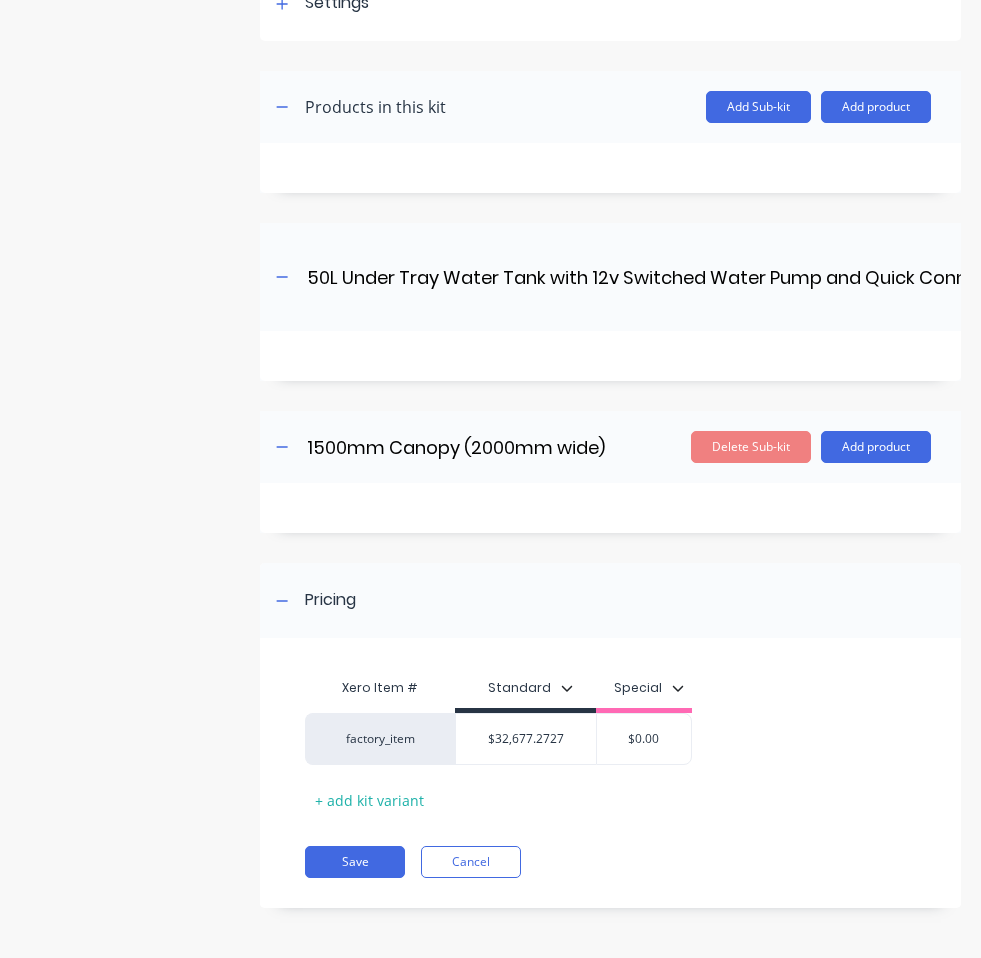 scroll, scrollTop: 187, scrollLeft: 0, axis: vertical 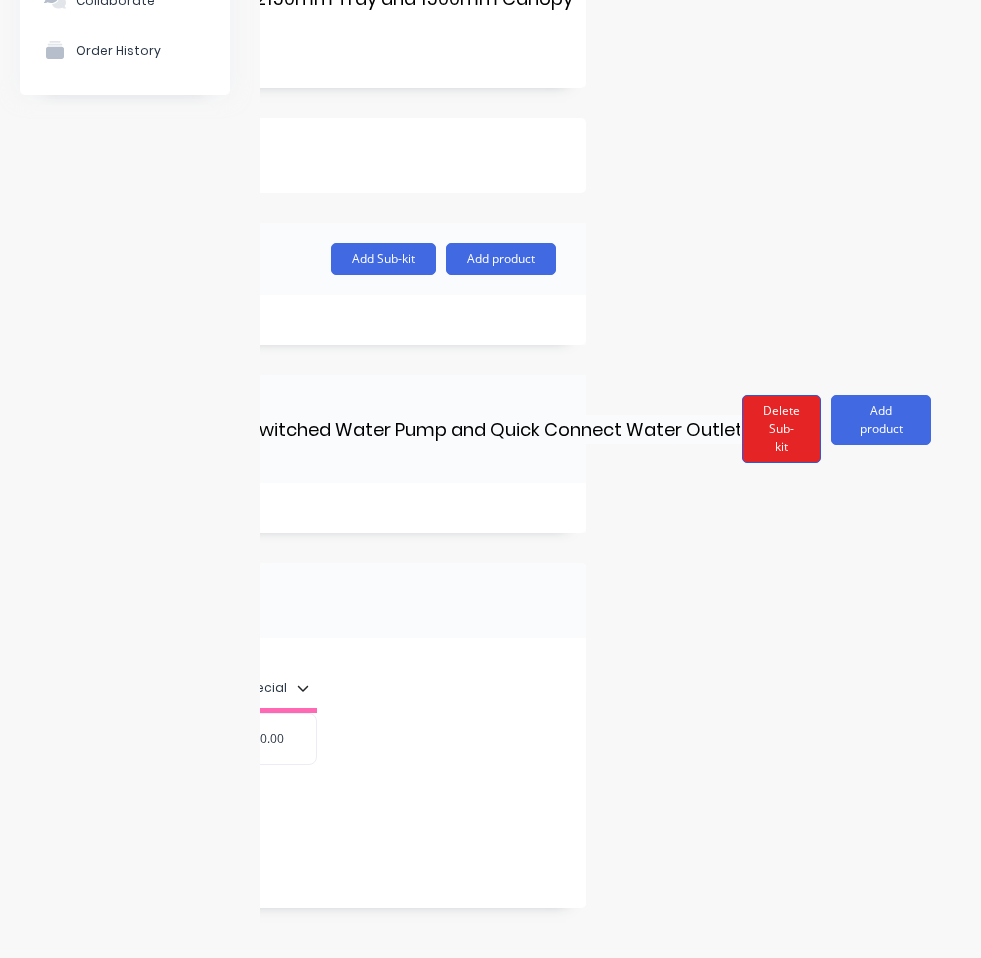 click on "Delete Sub-kit" at bounding box center [781, 429] 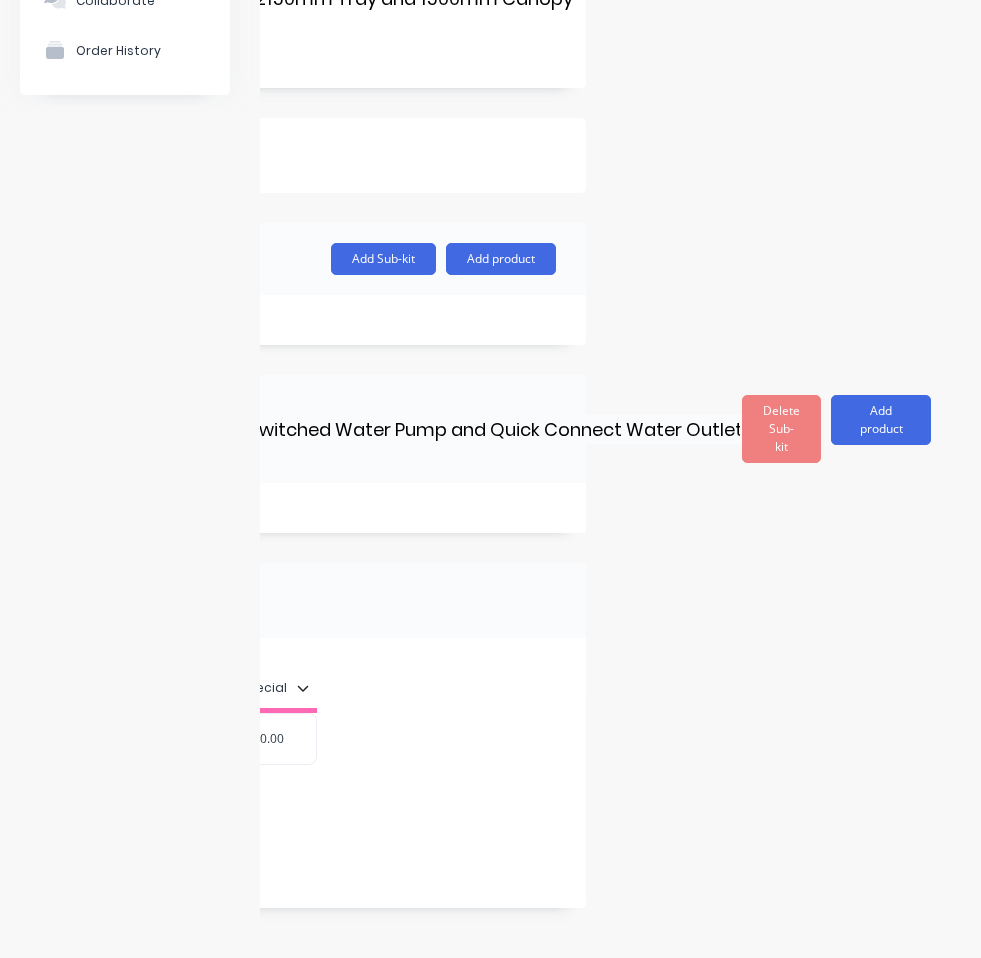 scroll, scrollTop: 0, scrollLeft: 0, axis: both 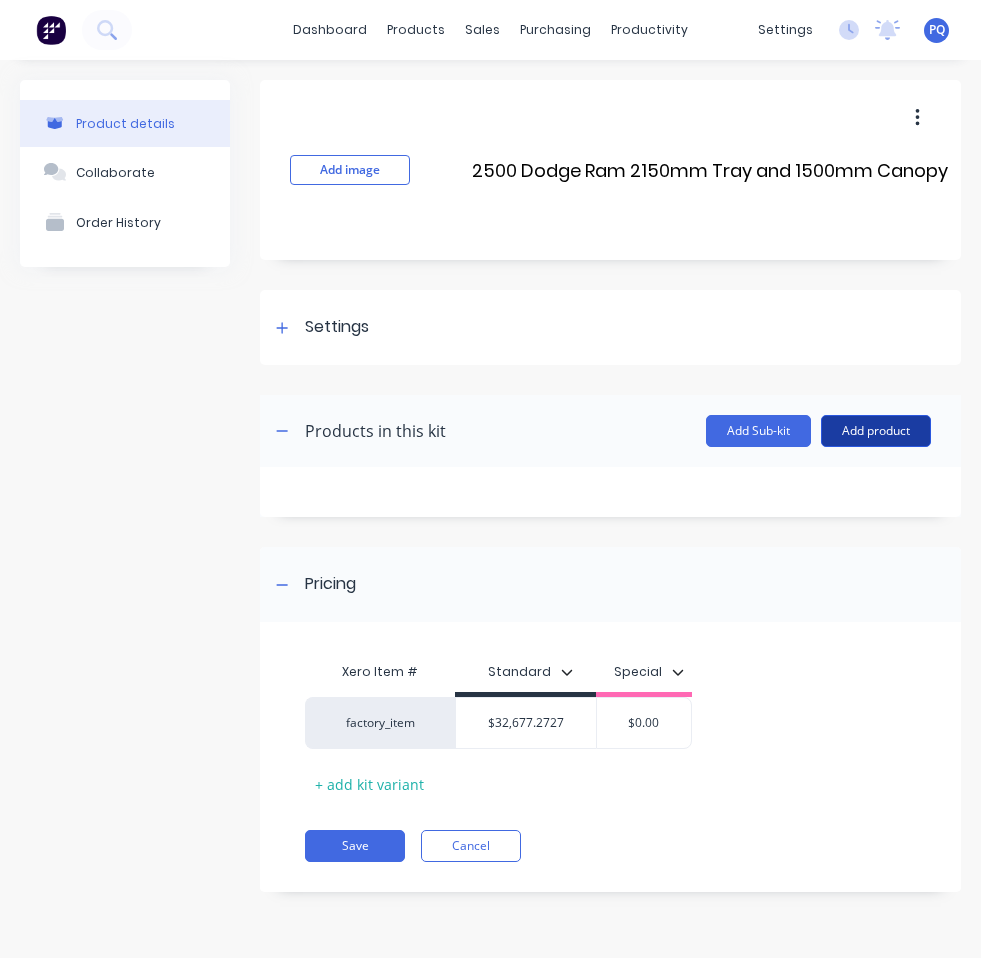 click on "Add product" at bounding box center (876, 431) 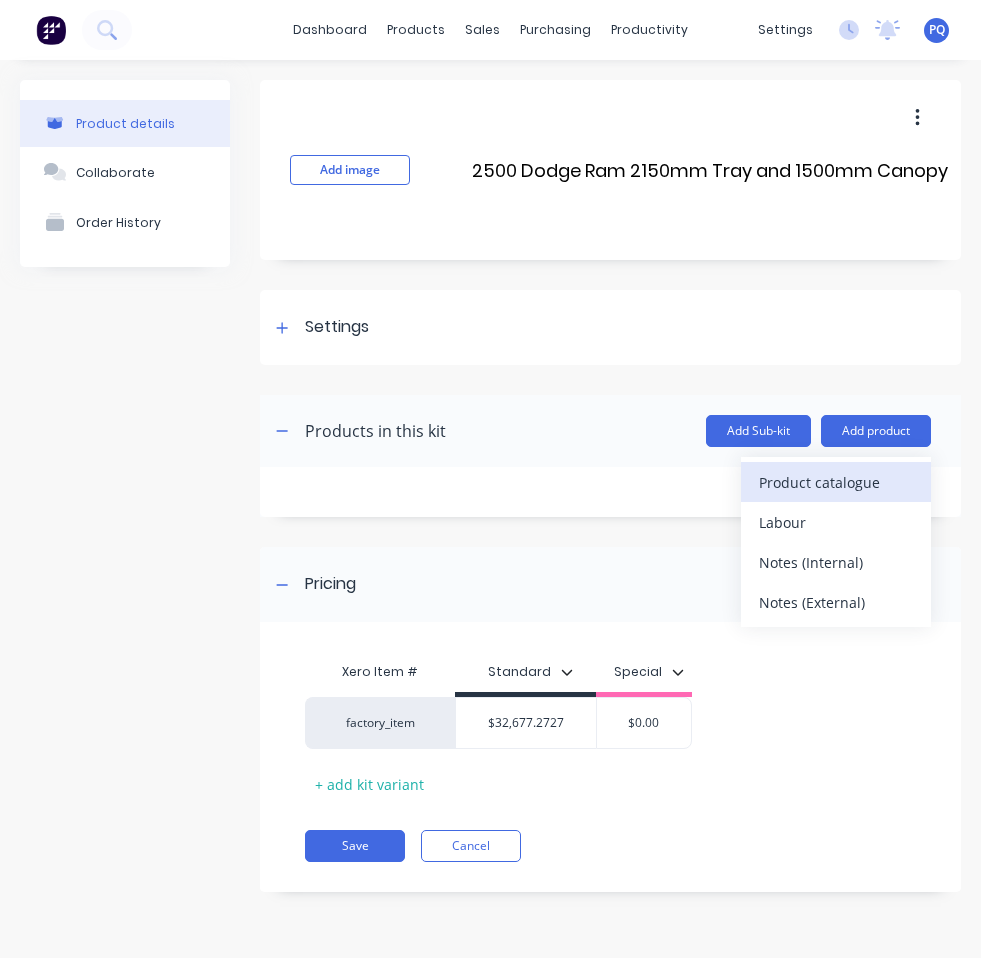 click on "Product catalogue" at bounding box center [836, 482] 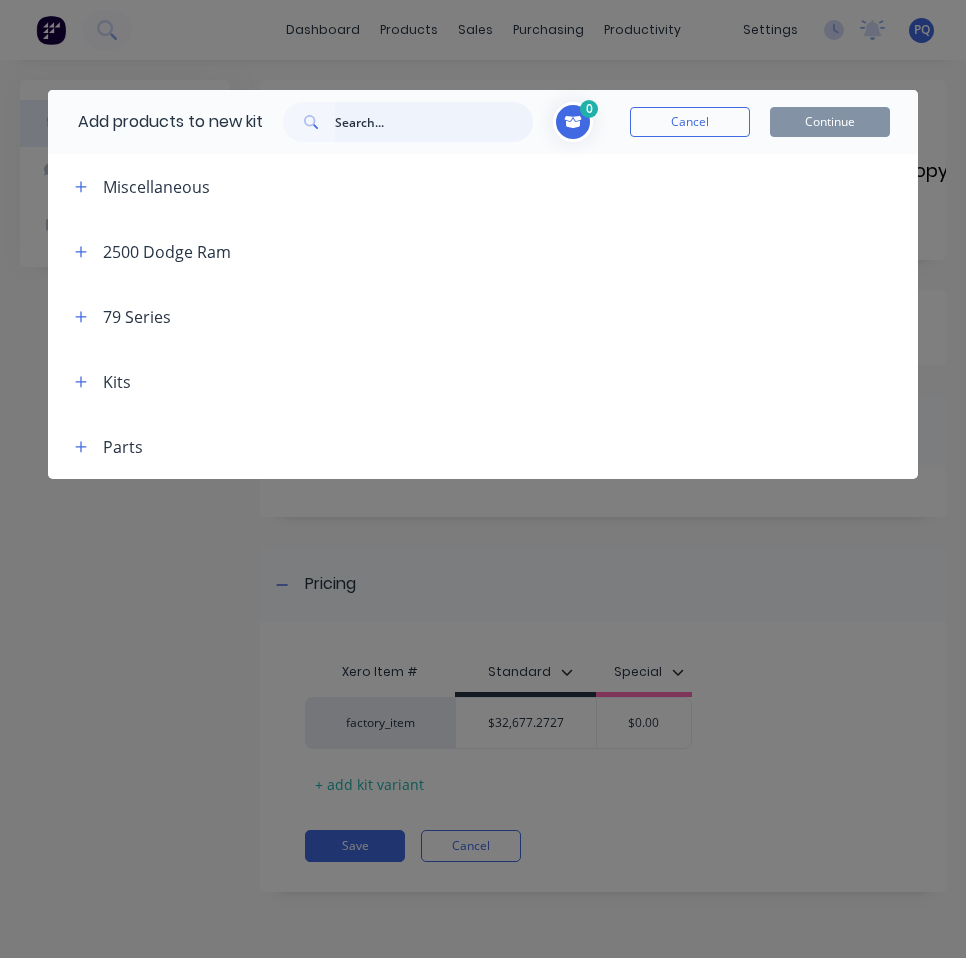 click at bounding box center (434, 122) 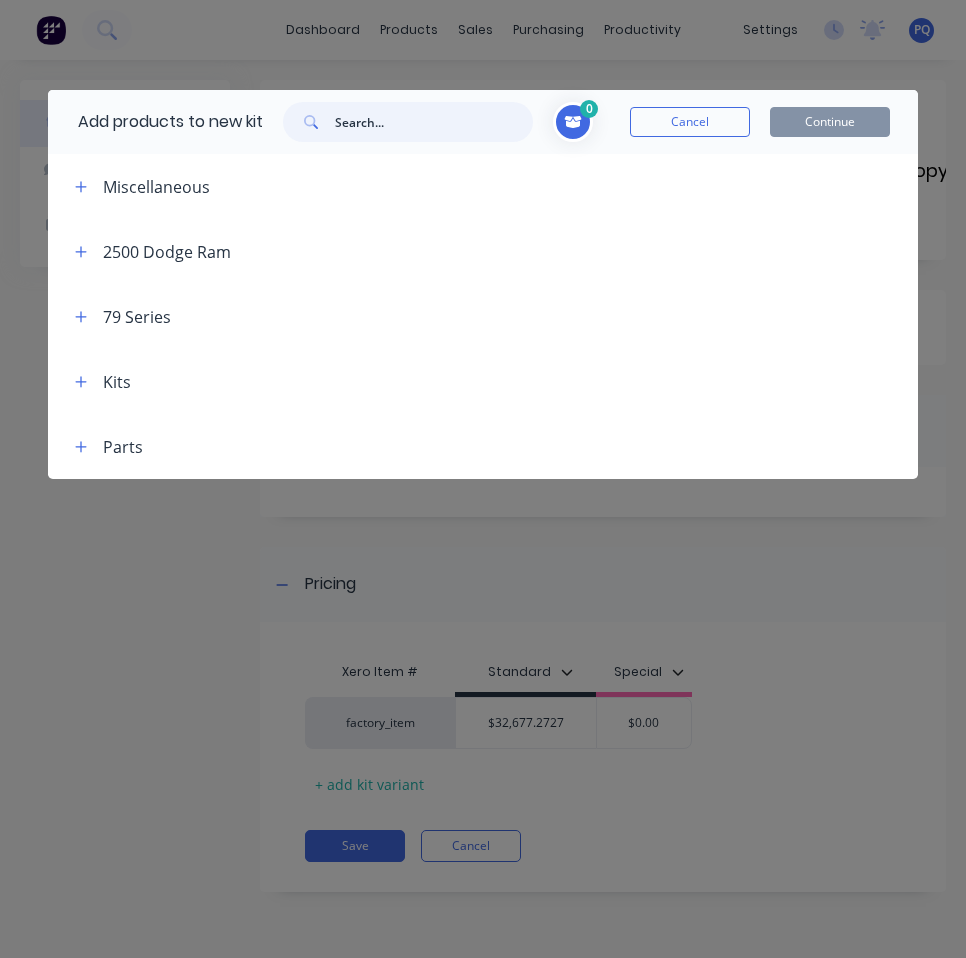 paste on "2500 Dodge Ram 2150mm Tray" 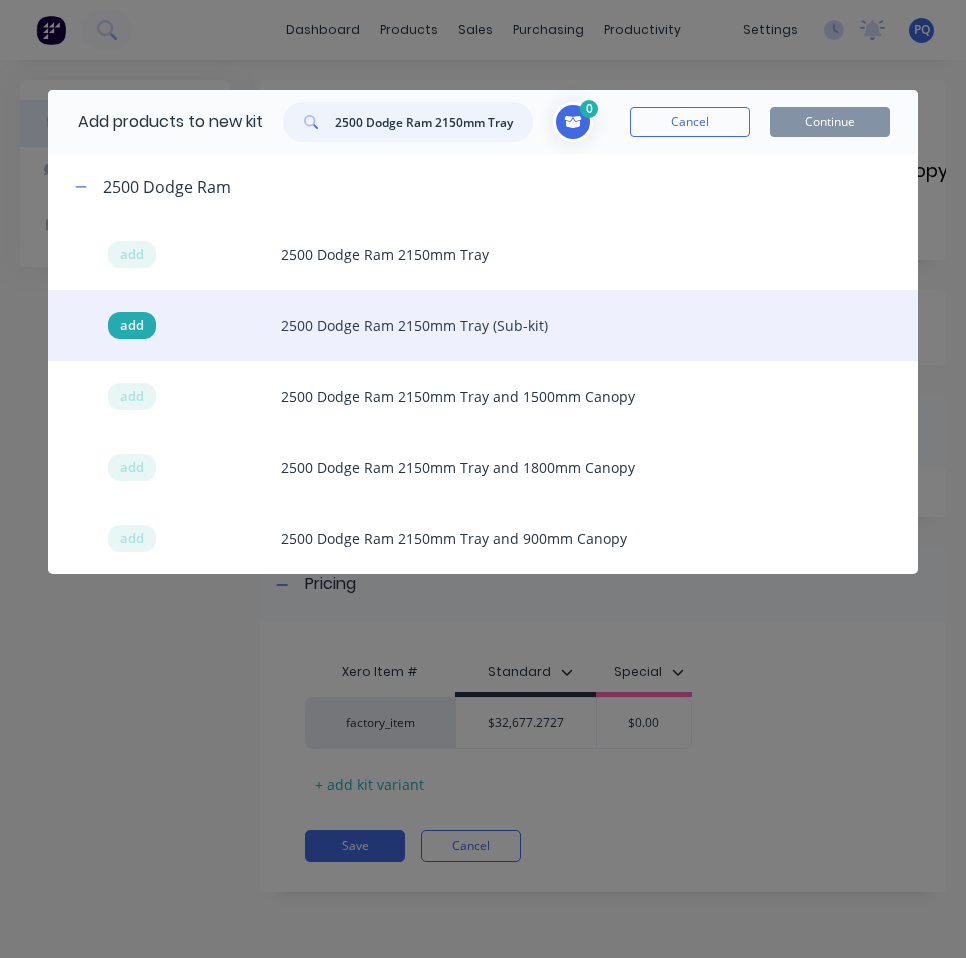 type on "2500 Dodge Ram 2150mm Tray" 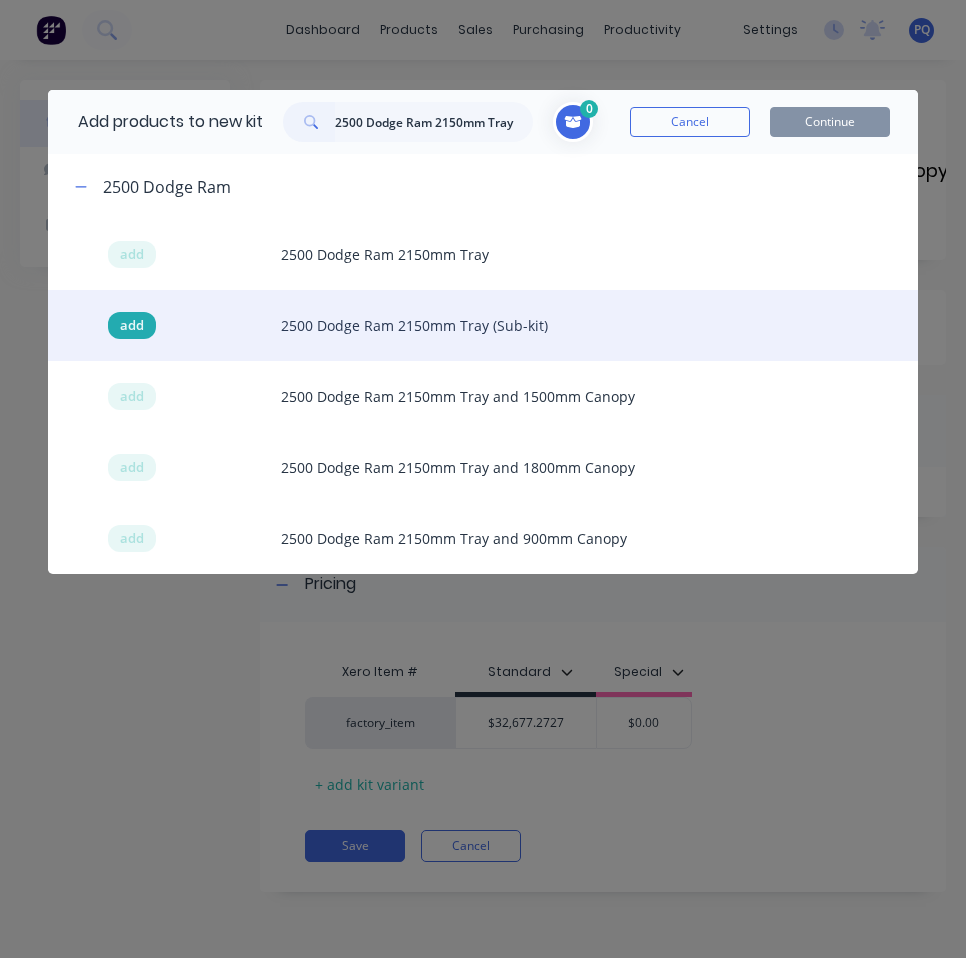 click on "add" at bounding box center (132, 326) 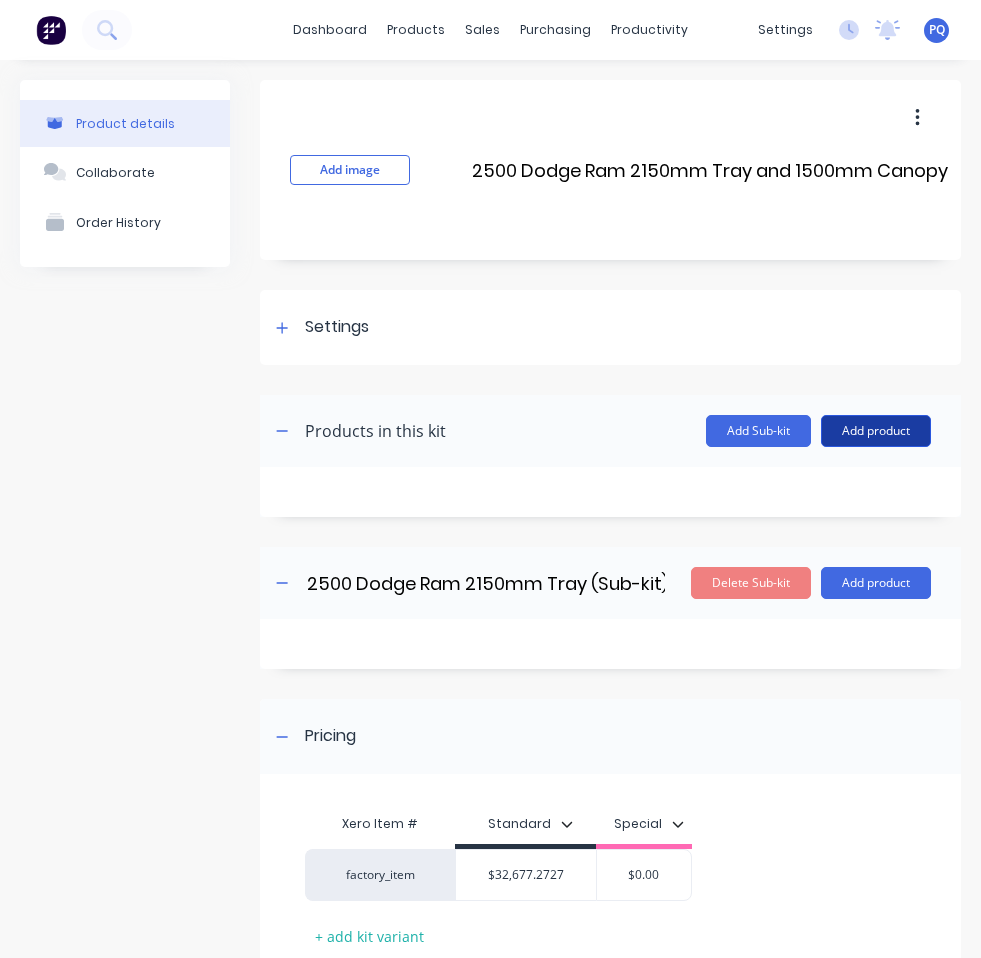 drag, startPoint x: 870, startPoint y: 428, endPoint x: 864, endPoint y: 446, distance: 18.973665 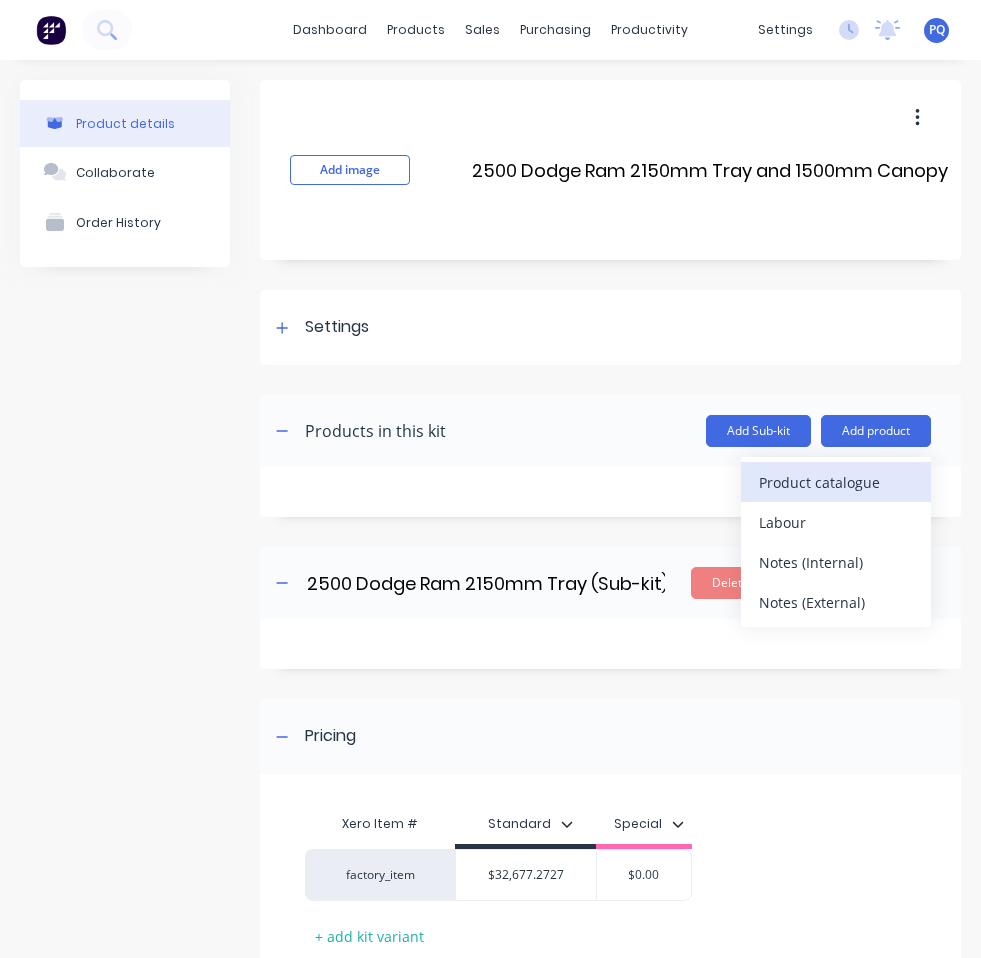 drag, startPoint x: 856, startPoint y: 460, endPoint x: 853, endPoint y: 472, distance: 12.369317 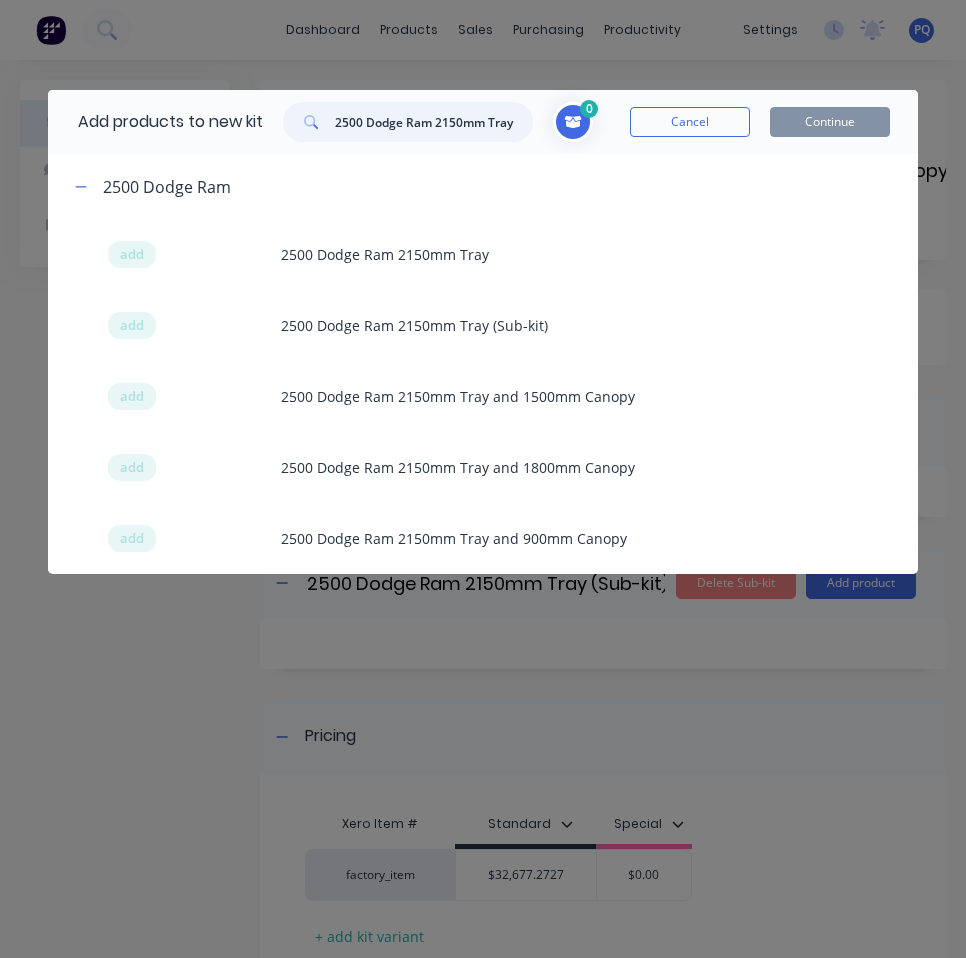 click on "2500 Dodge Ram 2150mm Tray" at bounding box center [434, 122] 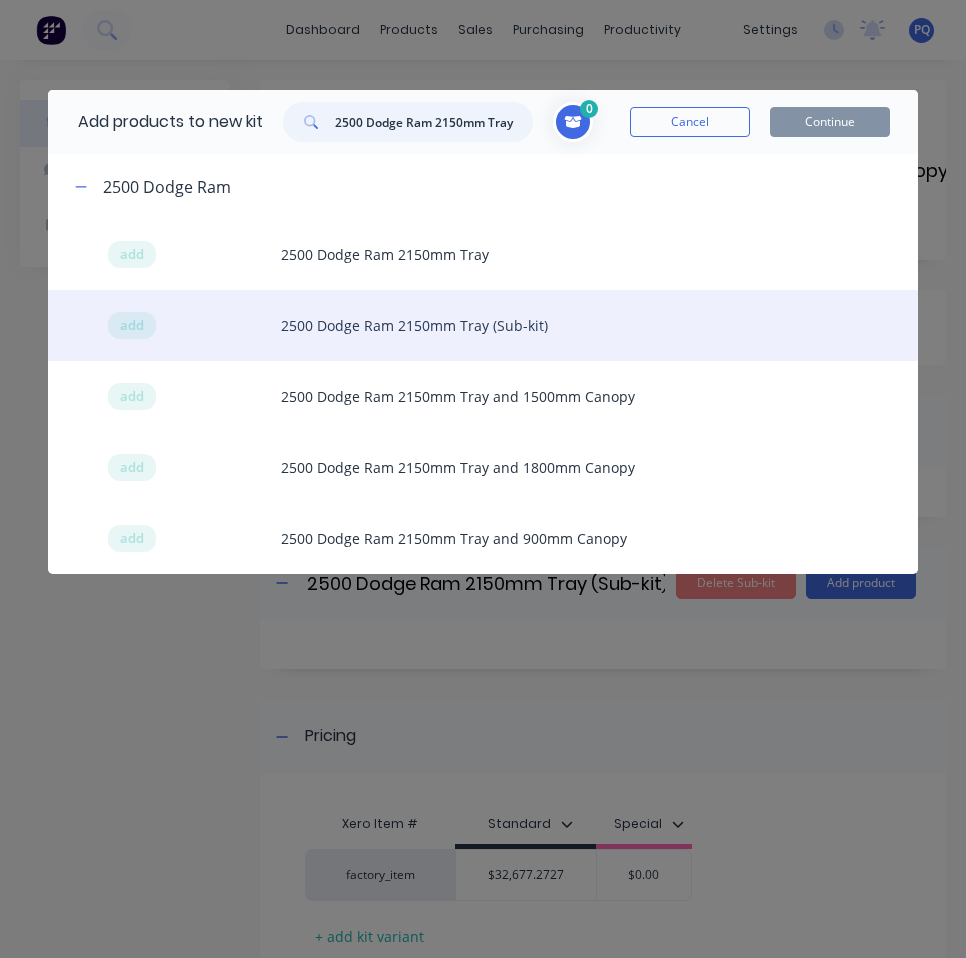 paste on "Slide Out Trundle Drawer with Gas Strut Assisted Lid/Table at Rear" 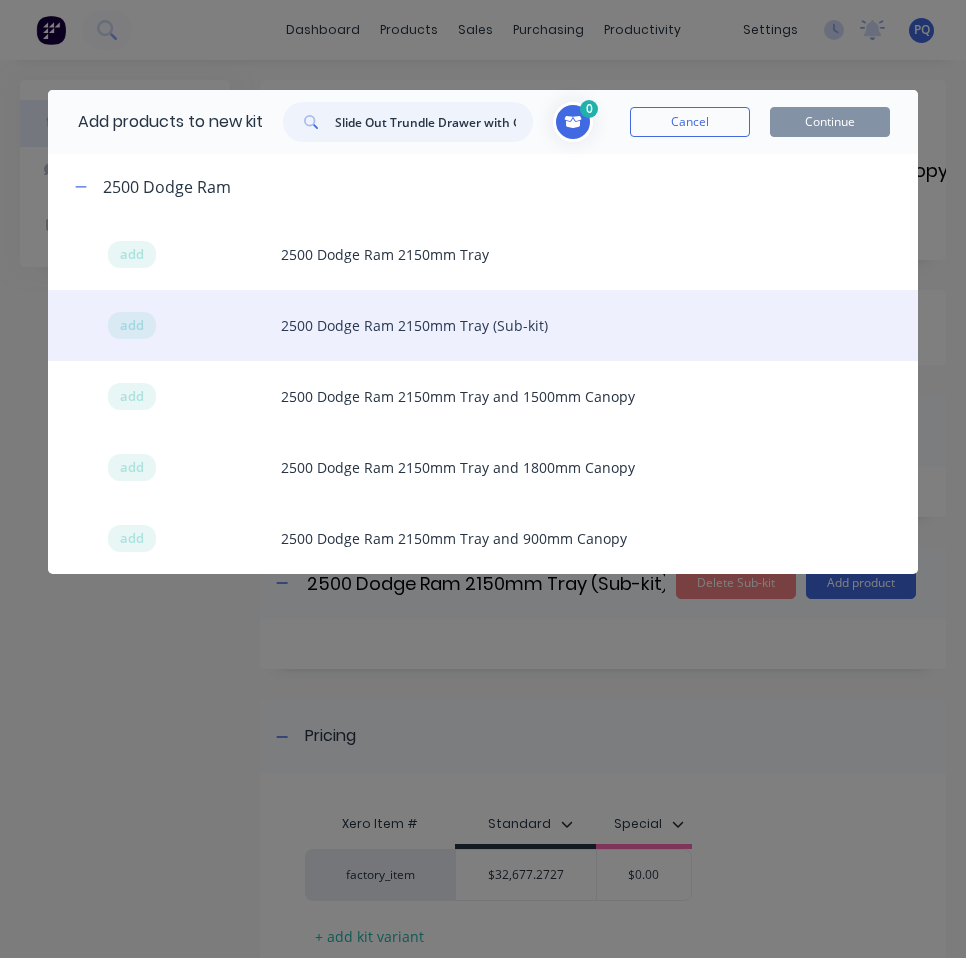 scroll, scrollTop: 0, scrollLeft: 201, axis: horizontal 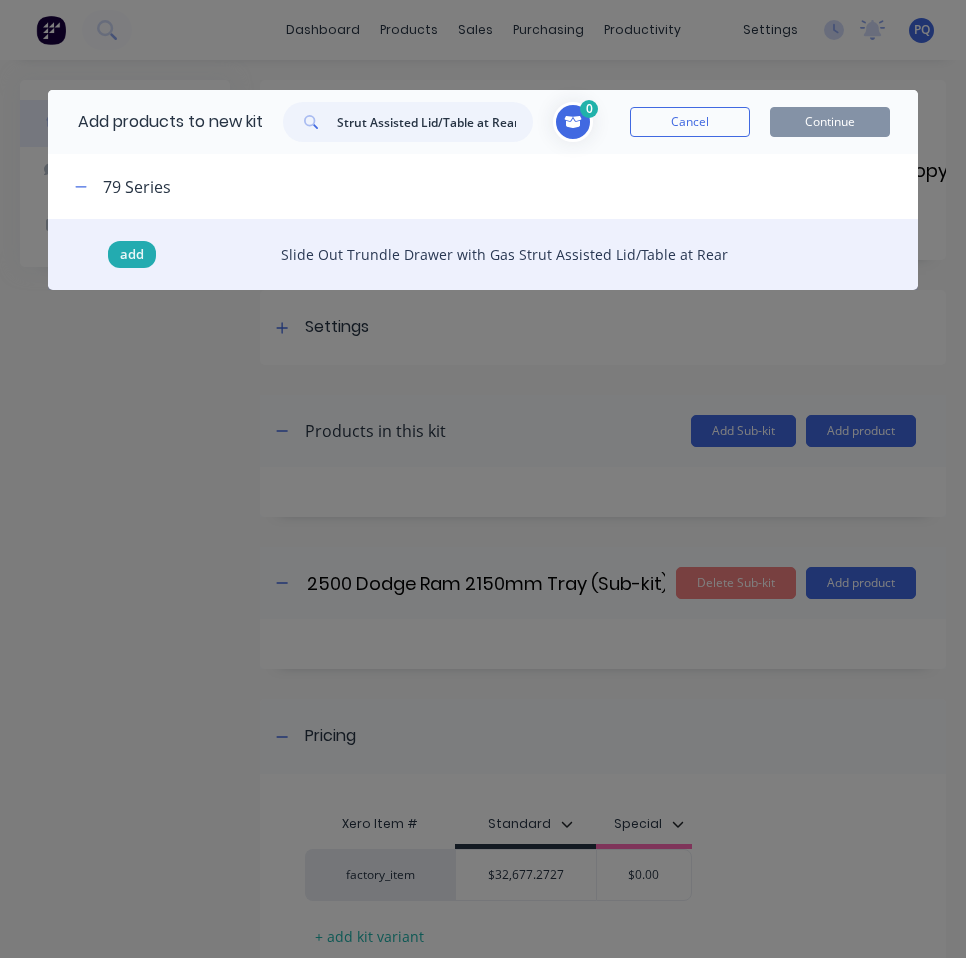 type on "Slide Out Trundle Drawer with Gas Strut Assisted Lid/Table at Rear" 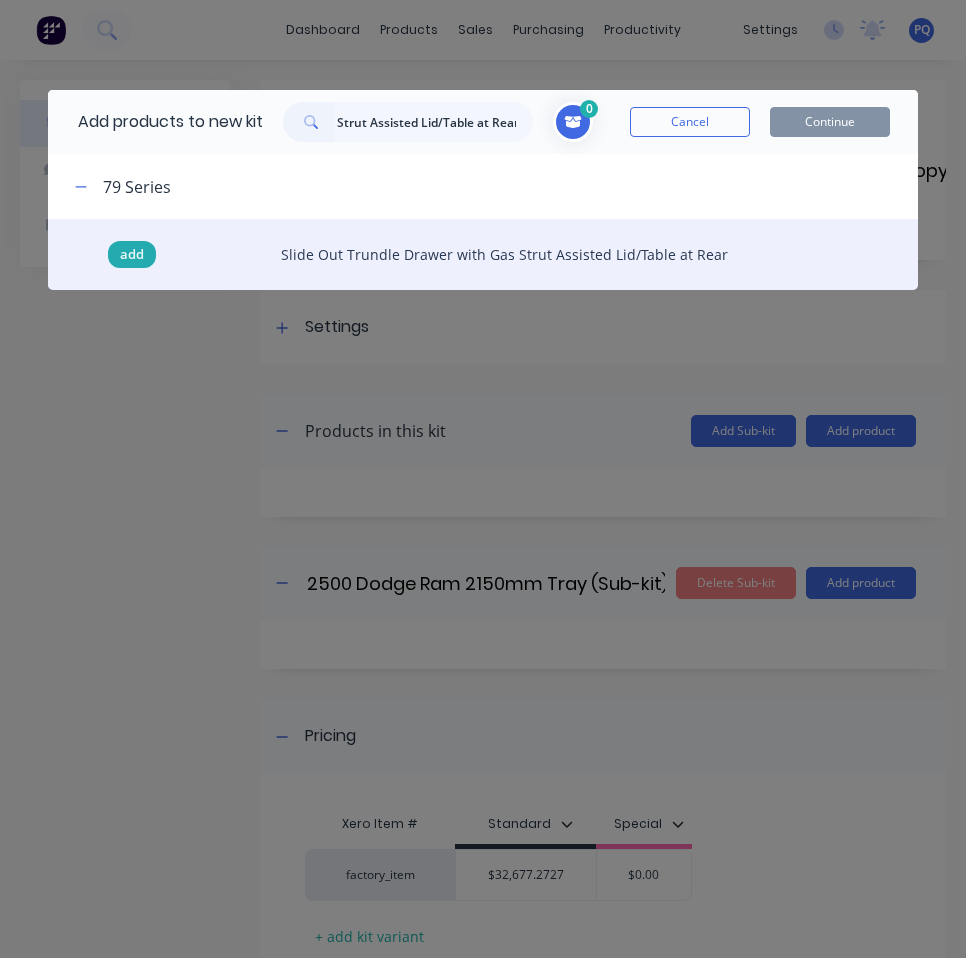 scroll, scrollTop: 0, scrollLeft: 0, axis: both 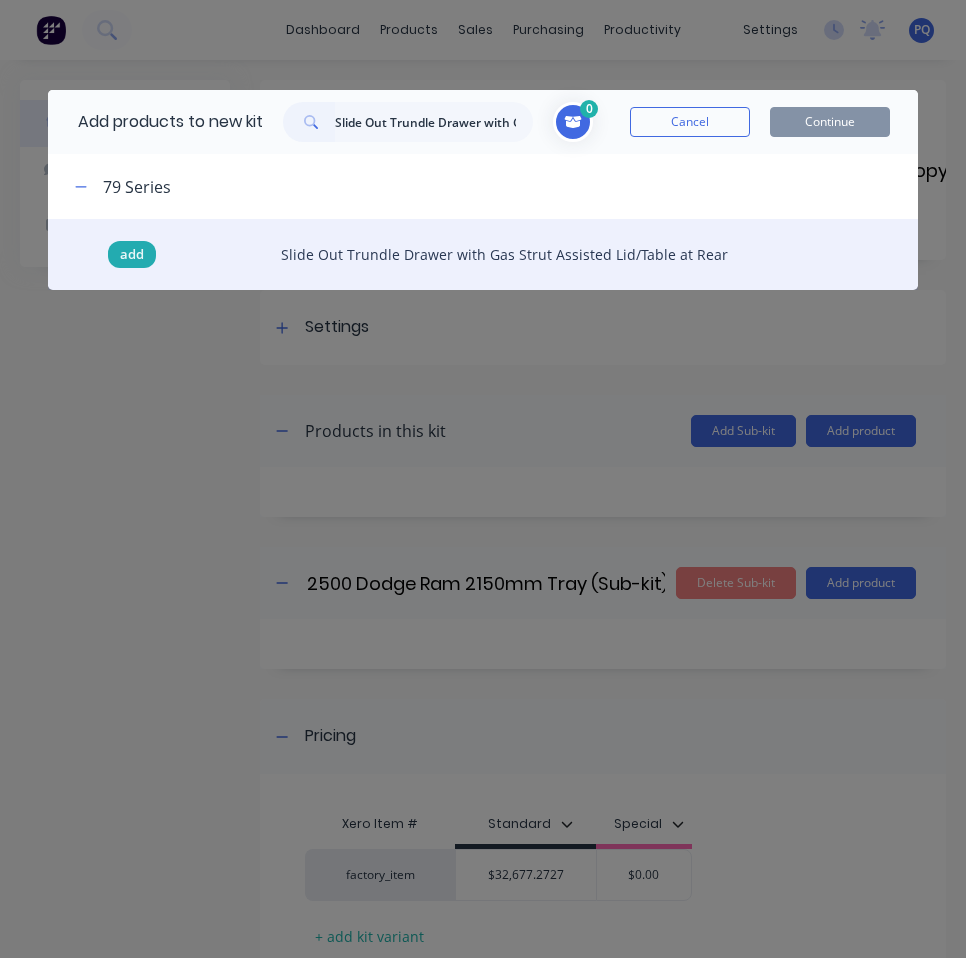 click on "add" at bounding box center (132, 255) 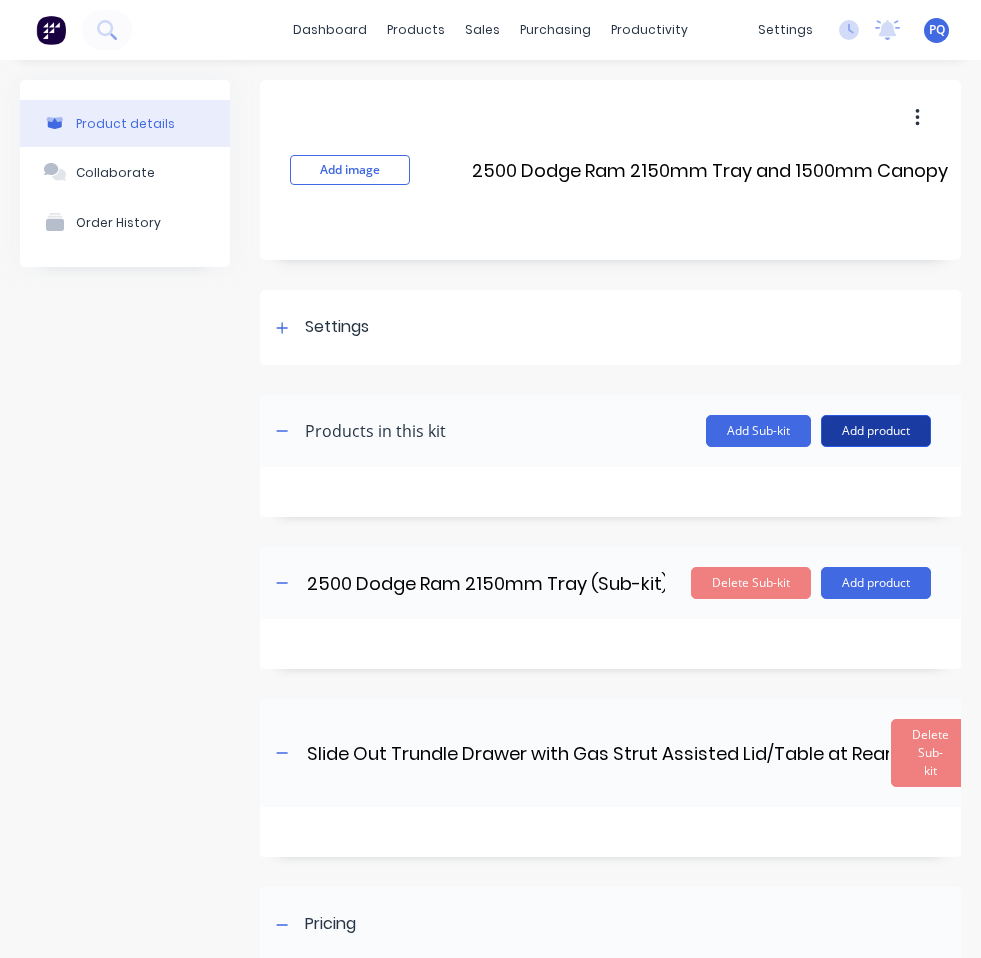 click on "Add product" at bounding box center (876, 431) 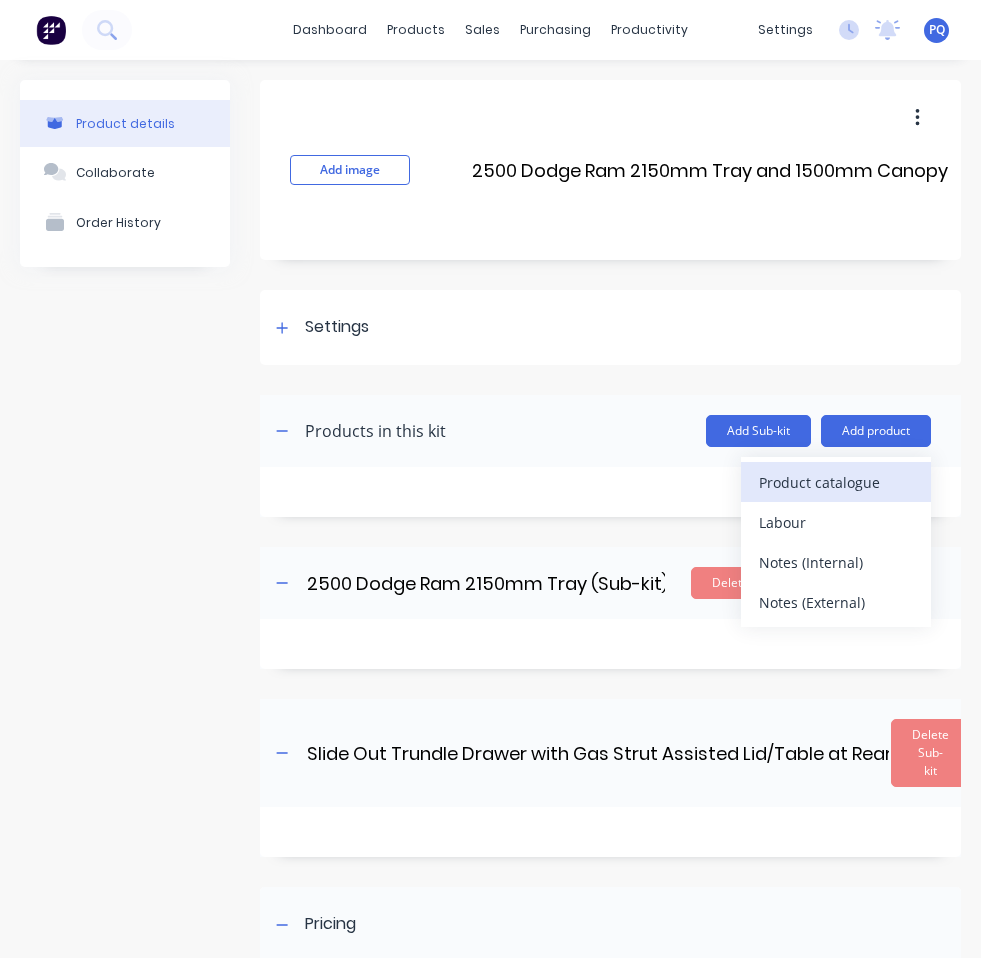 click on "Product catalogue" at bounding box center [836, 482] 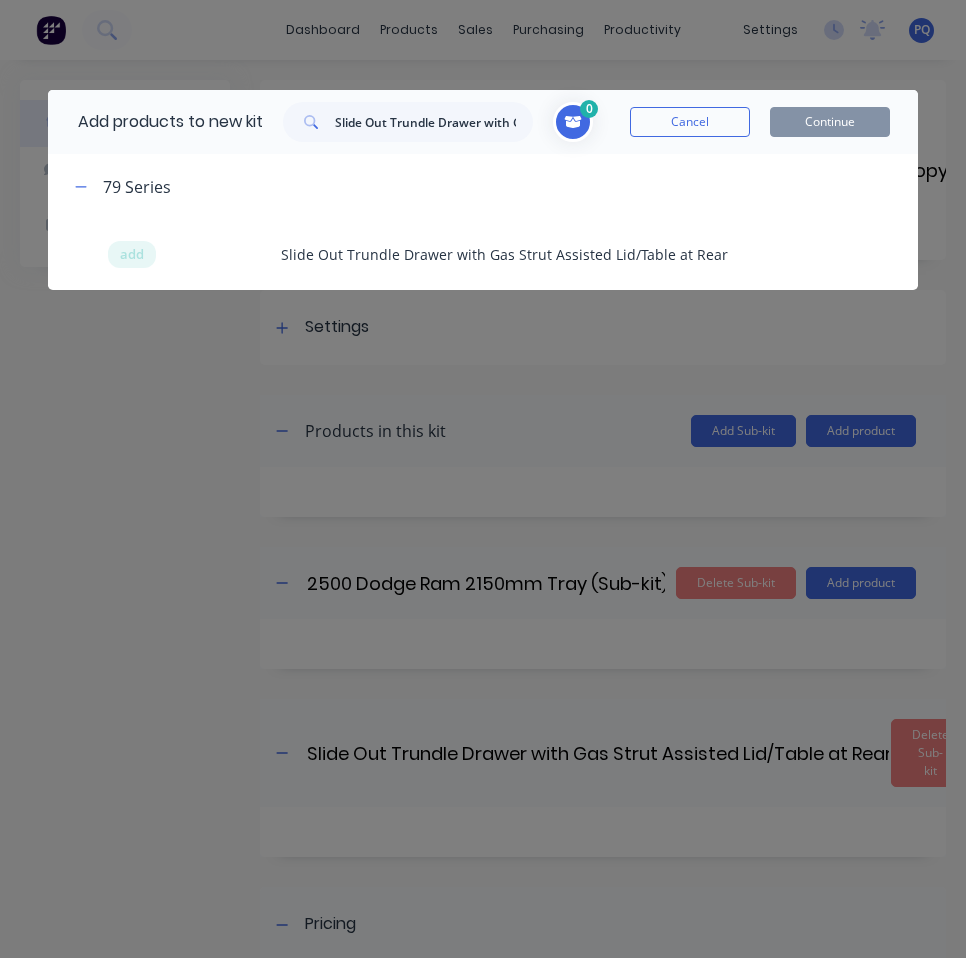 click on "Add products to new kit Slide Out Trundle Drawer with Gas Strut Assisted Lid/Table at Rear" at bounding box center [300, 122] 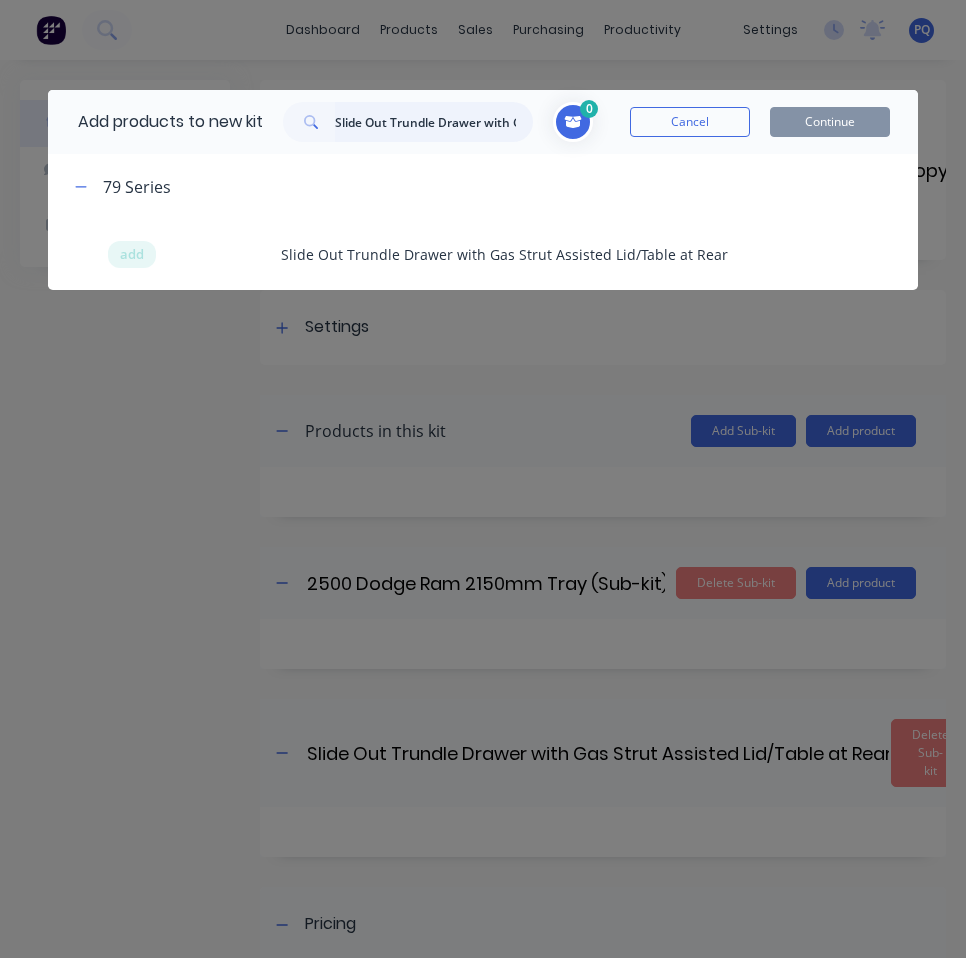 click on "Slide Out Trundle Drawer with Gas Strut Assisted Lid/Table at Rear" at bounding box center [434, 122] 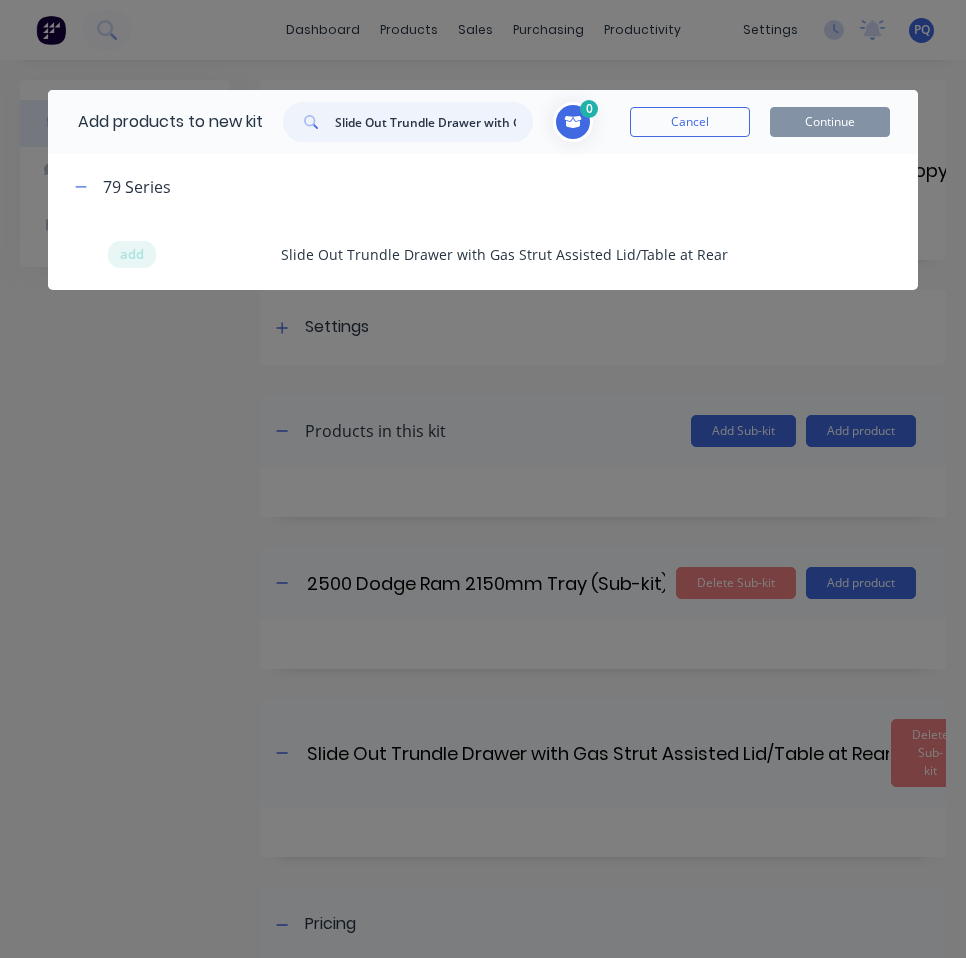 click on "Slide Out Trundle Drawer with Gas Strut Assisted Lid/Table at Rear" at bounding box center (434, 122) 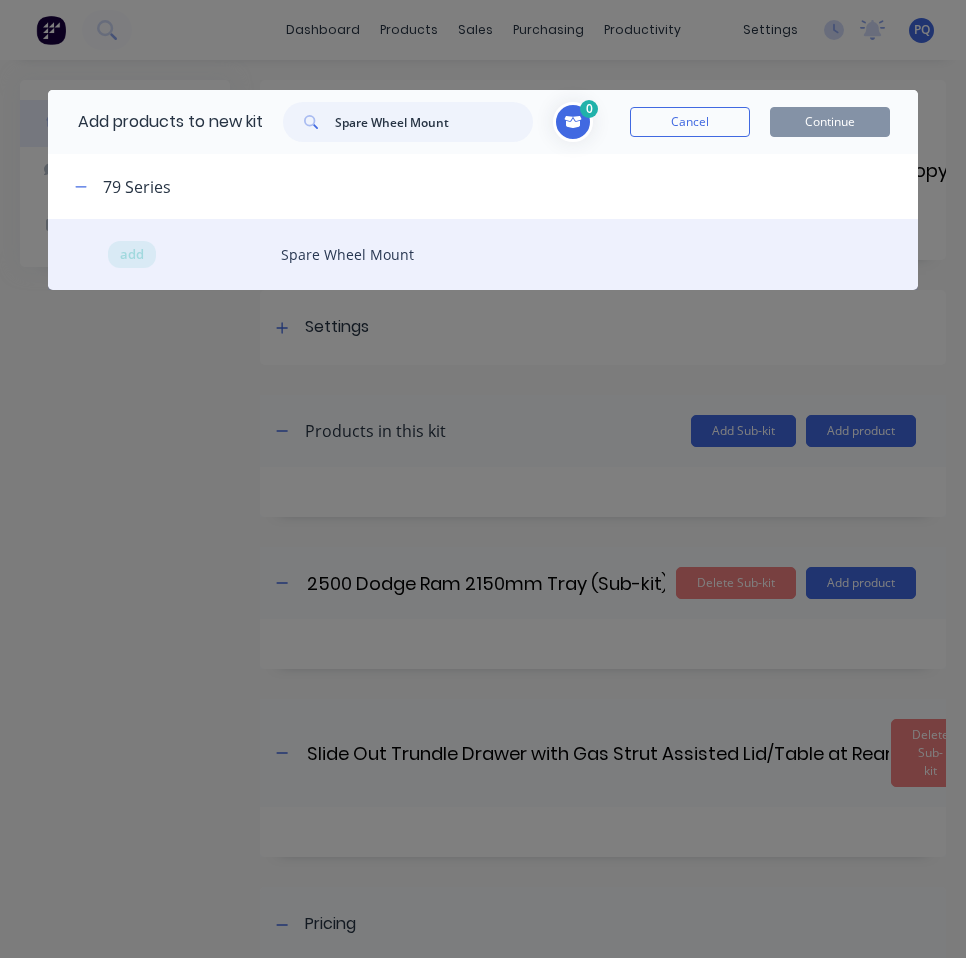 type on "Spare Wheel Mount" 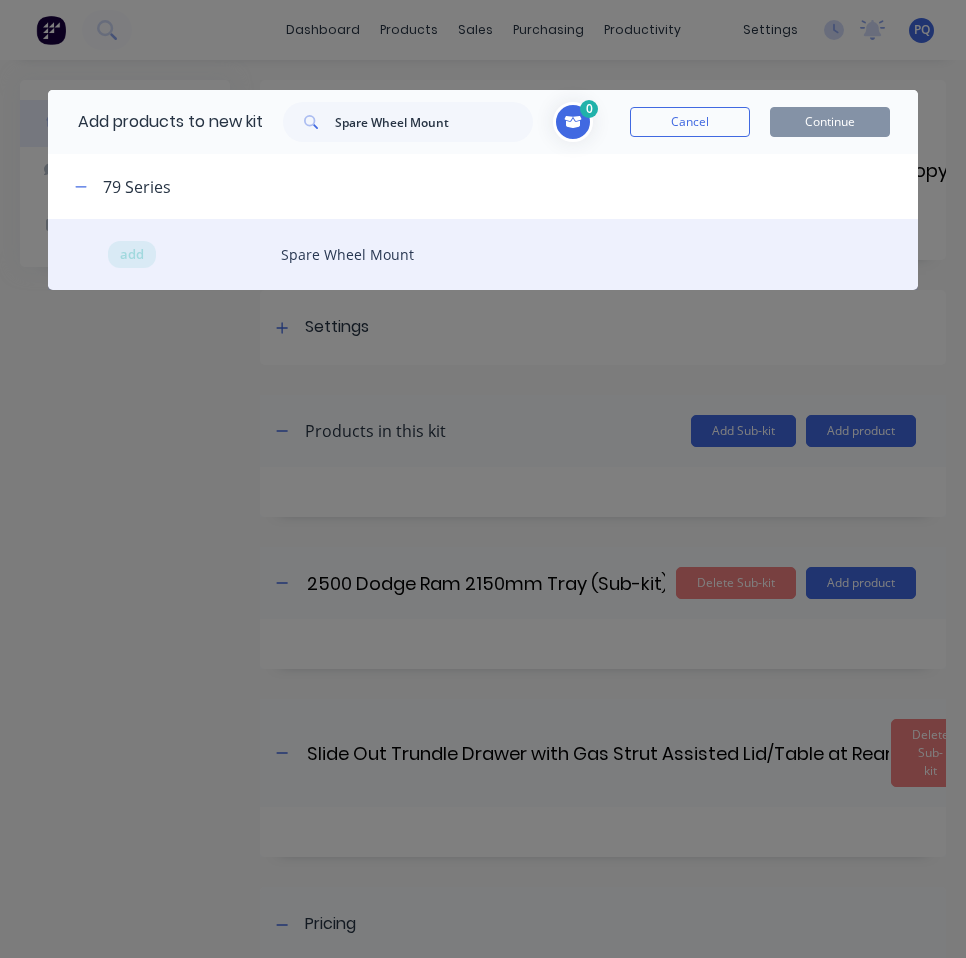 click on "add Spare Wheel Mount" at bounding box center [482, 254] 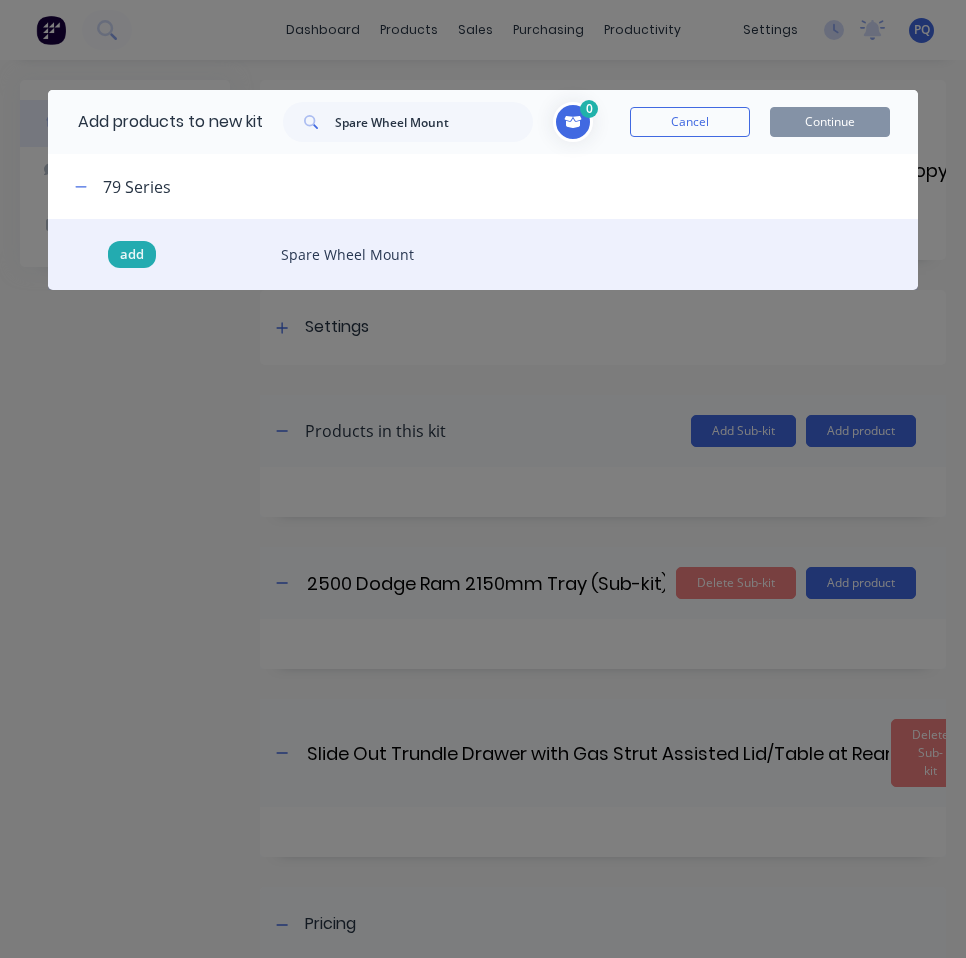 click on "add" at bounding box center (132, 255) 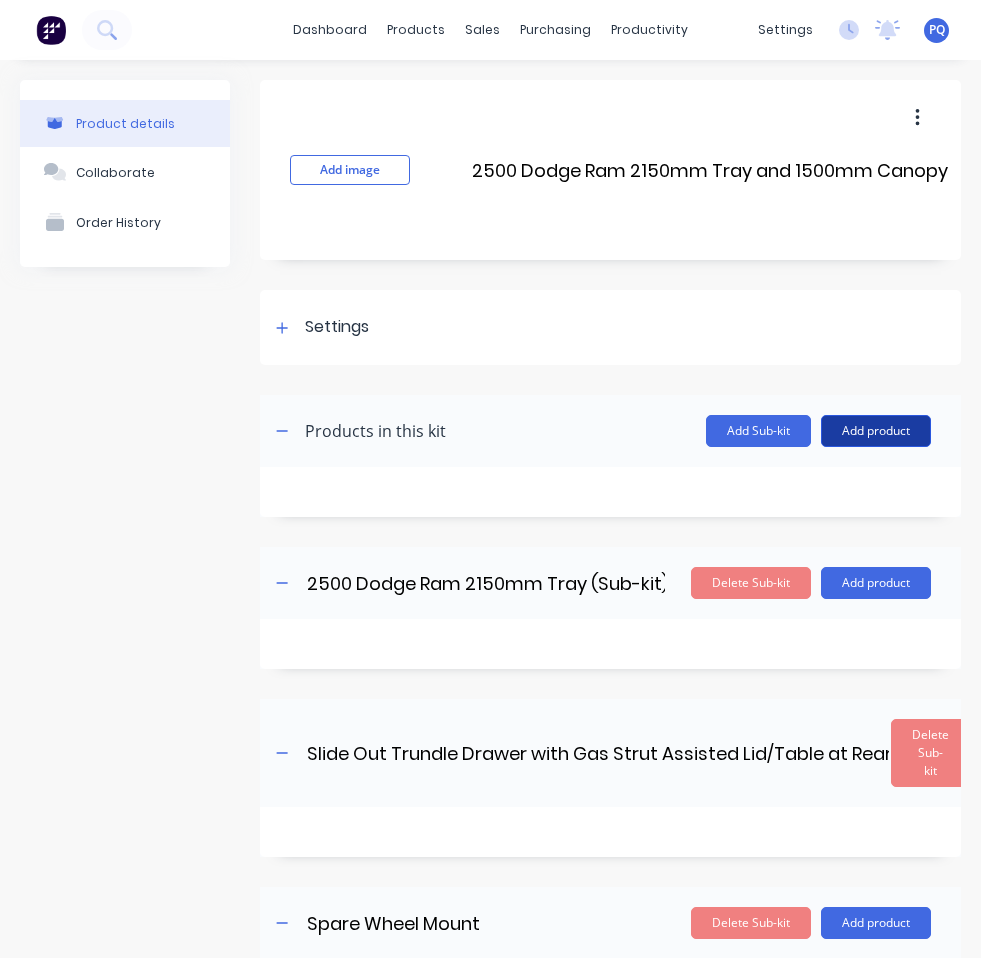 click on "Add product" at bounding box center (876, 431) 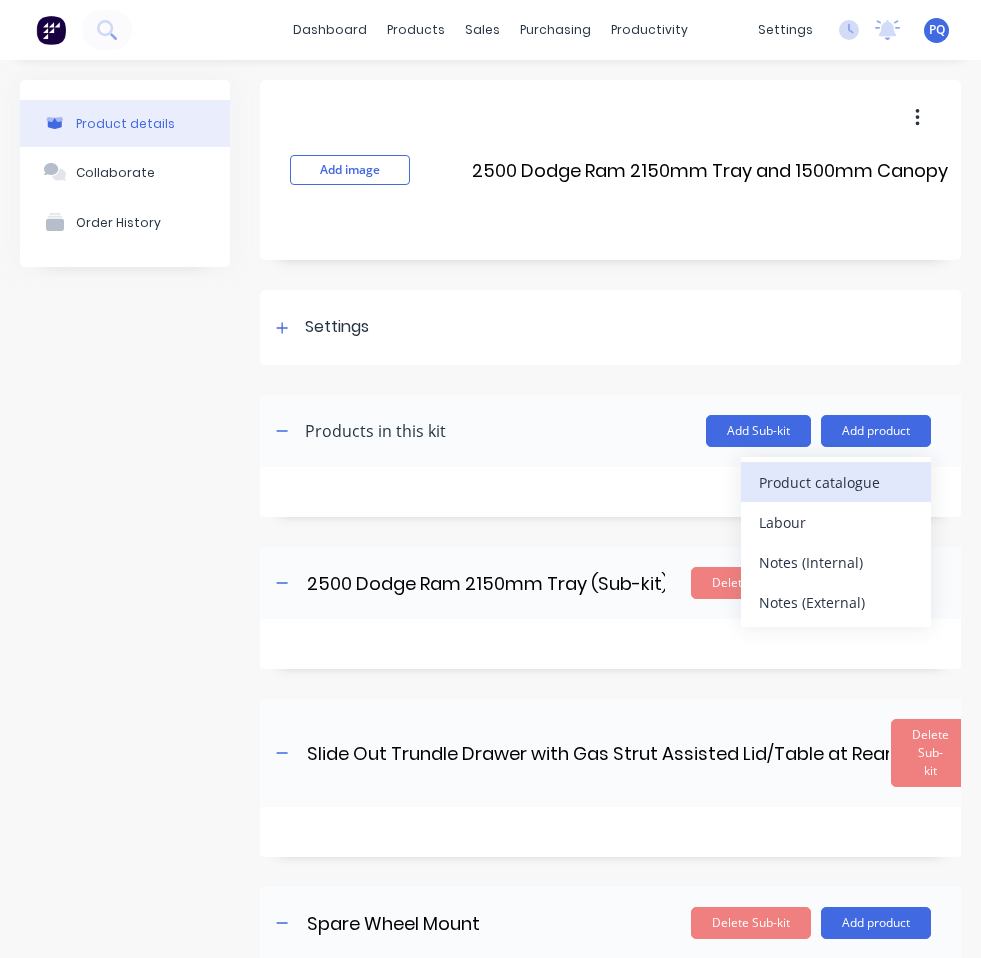 click on "Product catalogue" at bounding box center (836, 482) 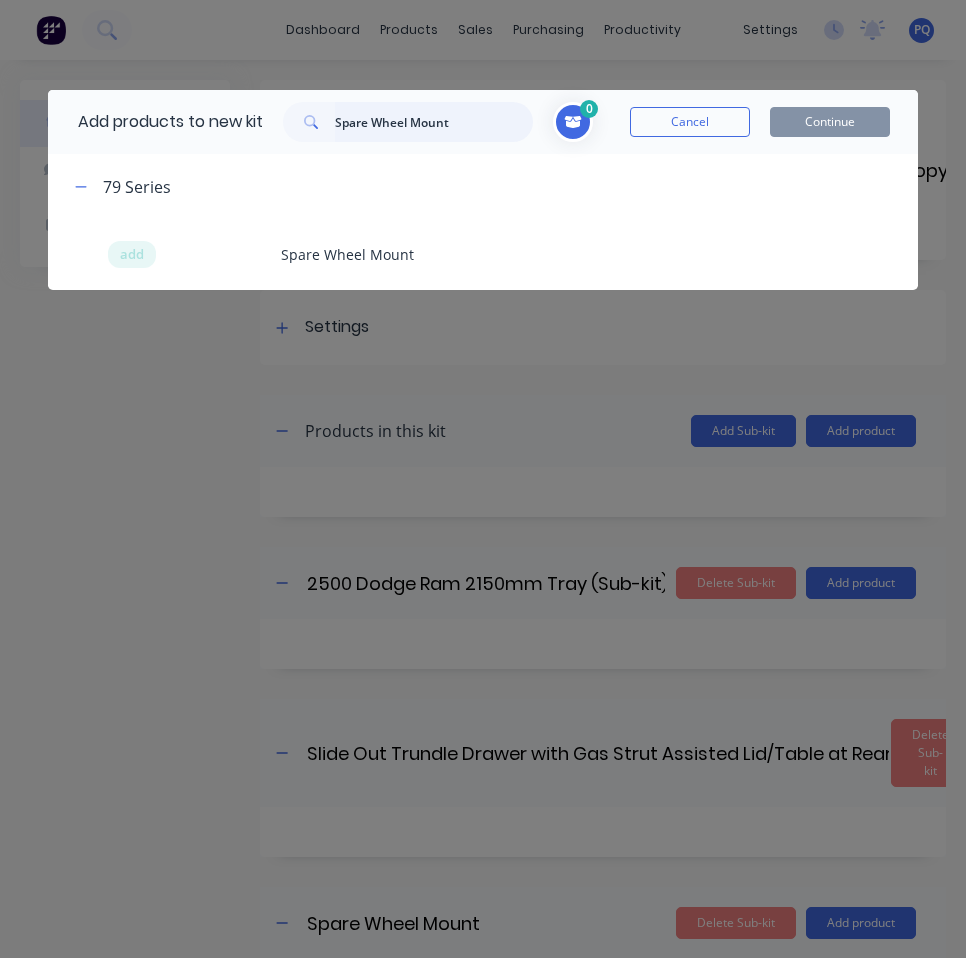 click on "Spare Wheel Mount" at bounding box center (434, 122) 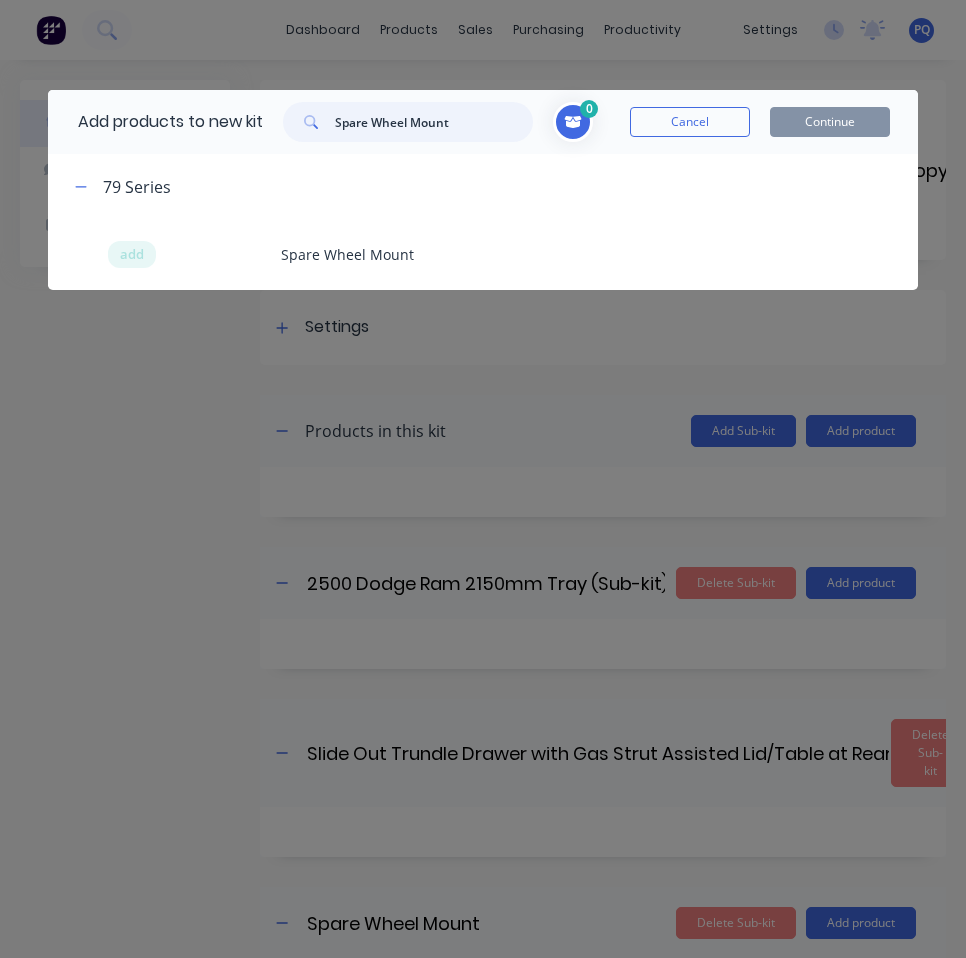 click on "Spare Wheel Mount" at bounding box center (434, 122) 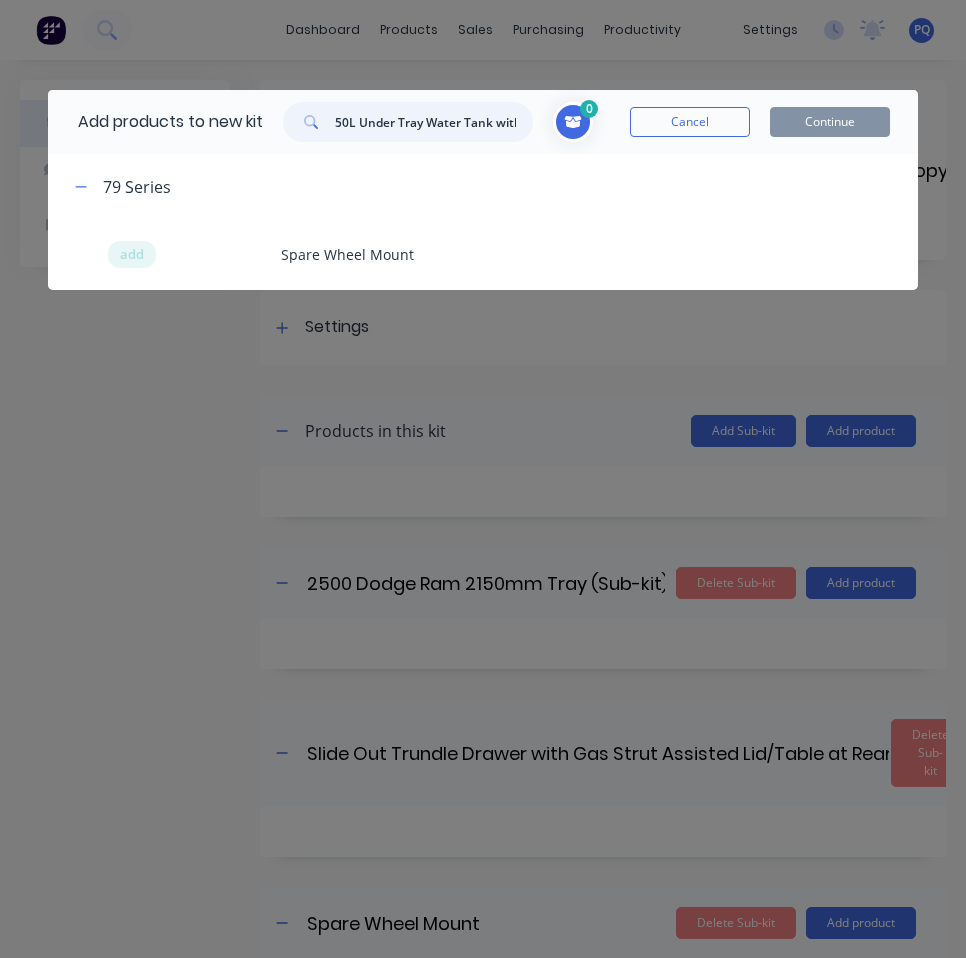 scroll, scrollTop: 0, scrollLeft: 347, axis: horizontal 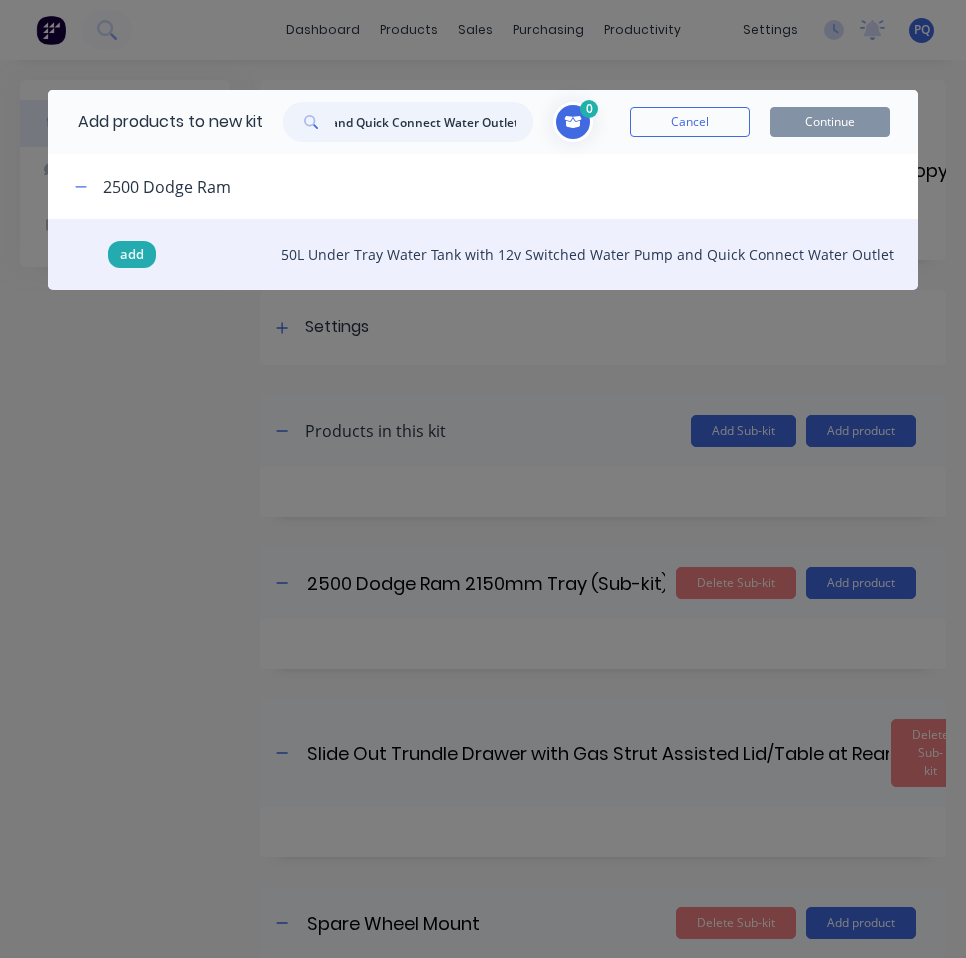 type on "50L Under Tray Water Tank with 12v Switched Water Pump and Quick Connect Water Outlet" 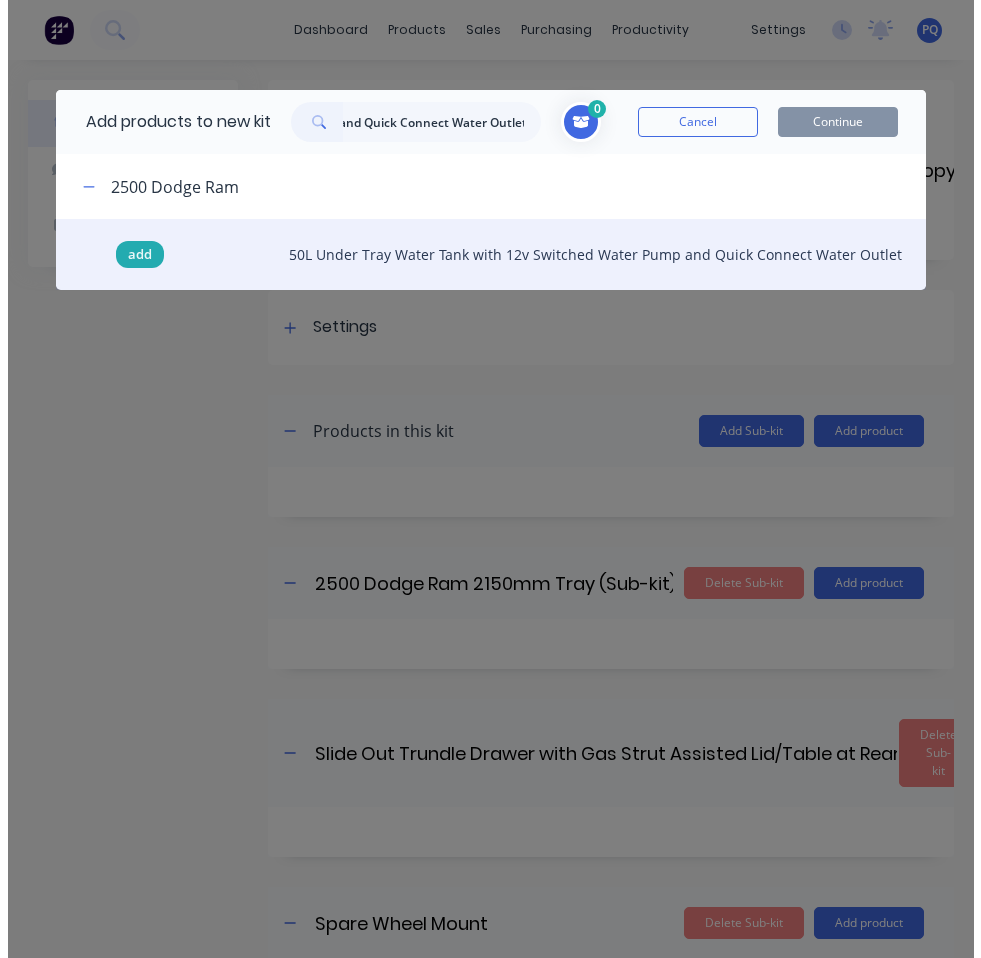 scroll, scrollTop: 0, scrollLeft: 0, axis: both 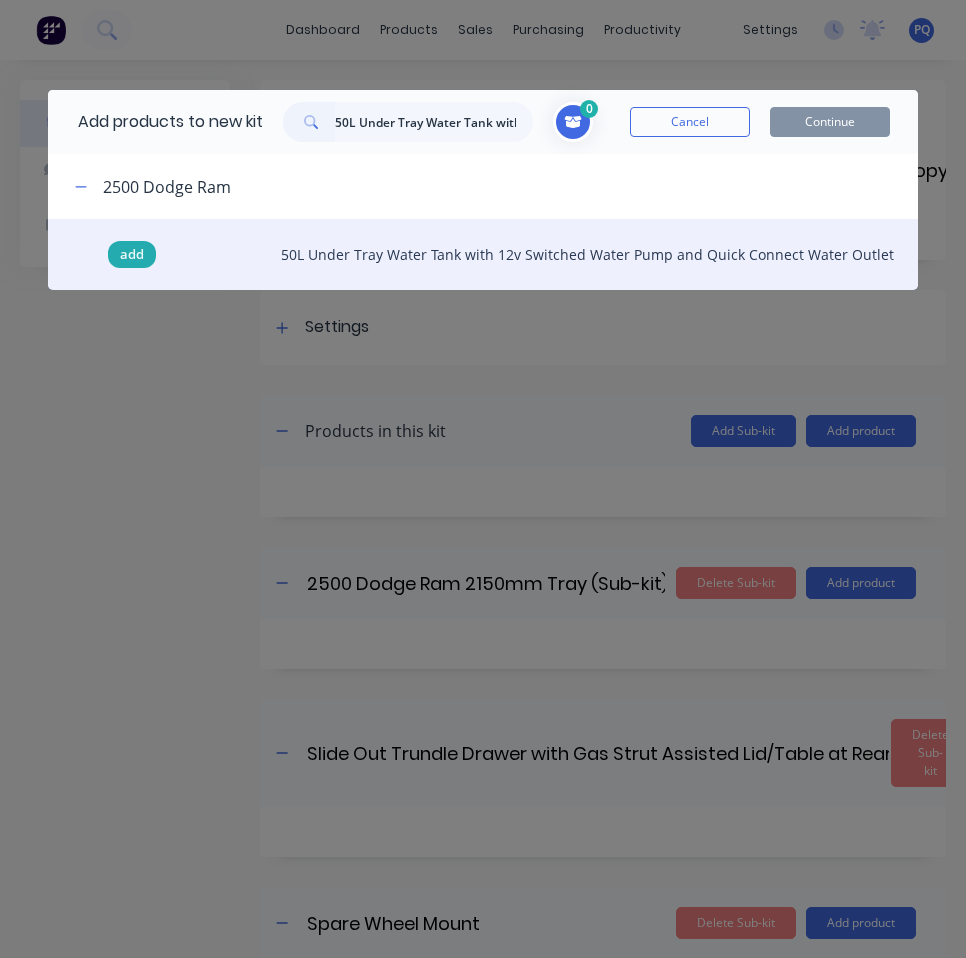 click on "add" at bounding box center (132, 255) 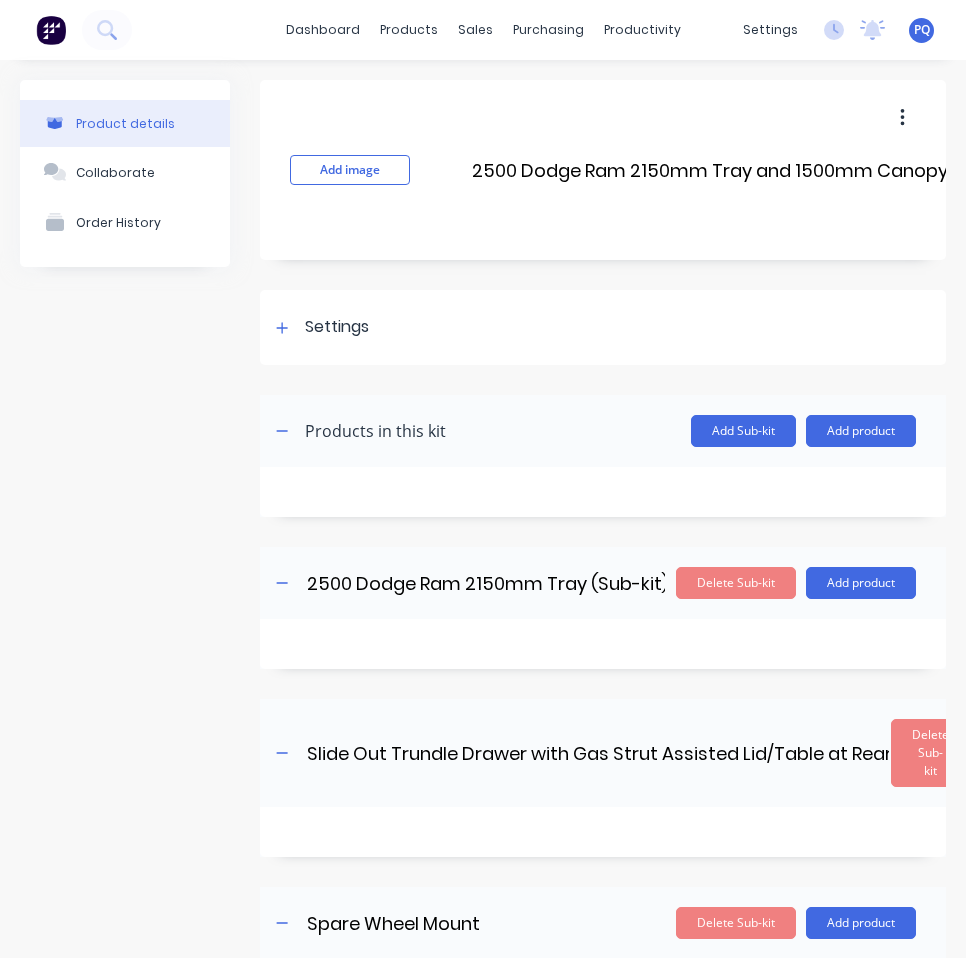 scroll, scrollTop: 100, scrollLeft: 0, axis: vertical 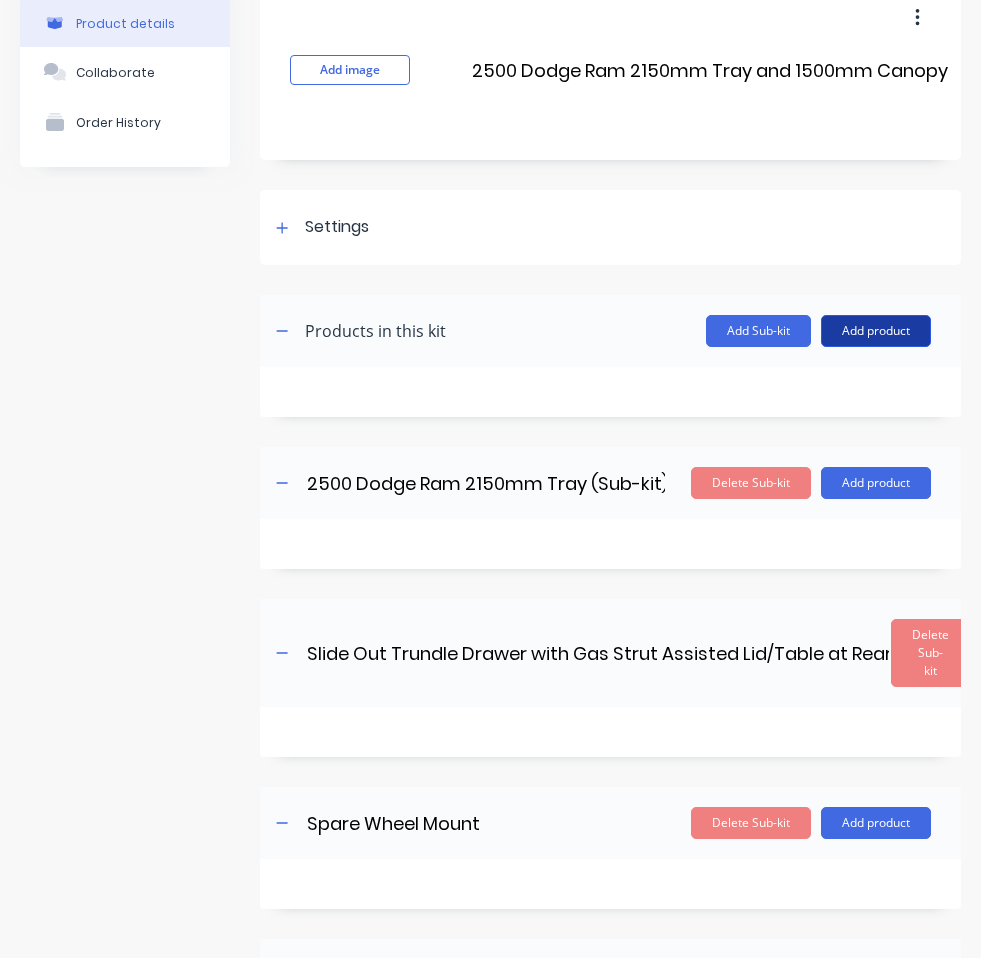 click on "Add product" at bounding box center (876, 331) 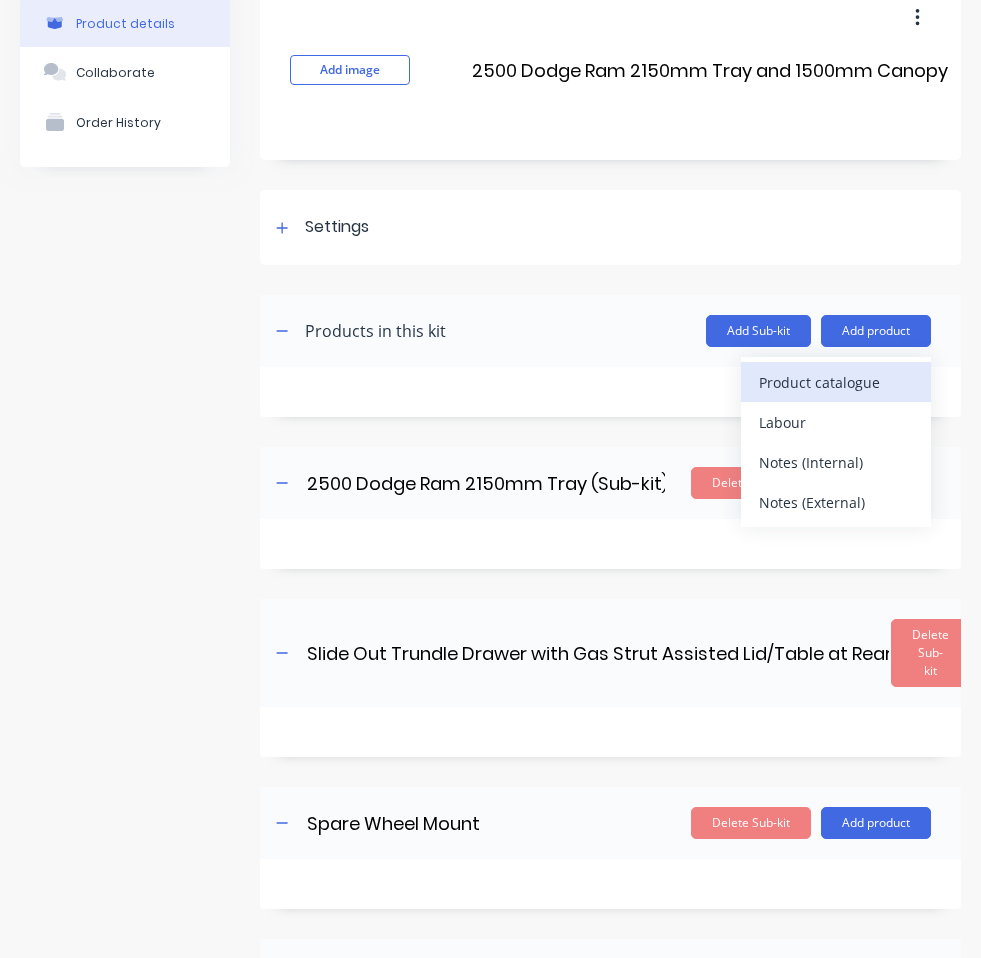 click on "Product catalogue" at bounding box center [836, 382] 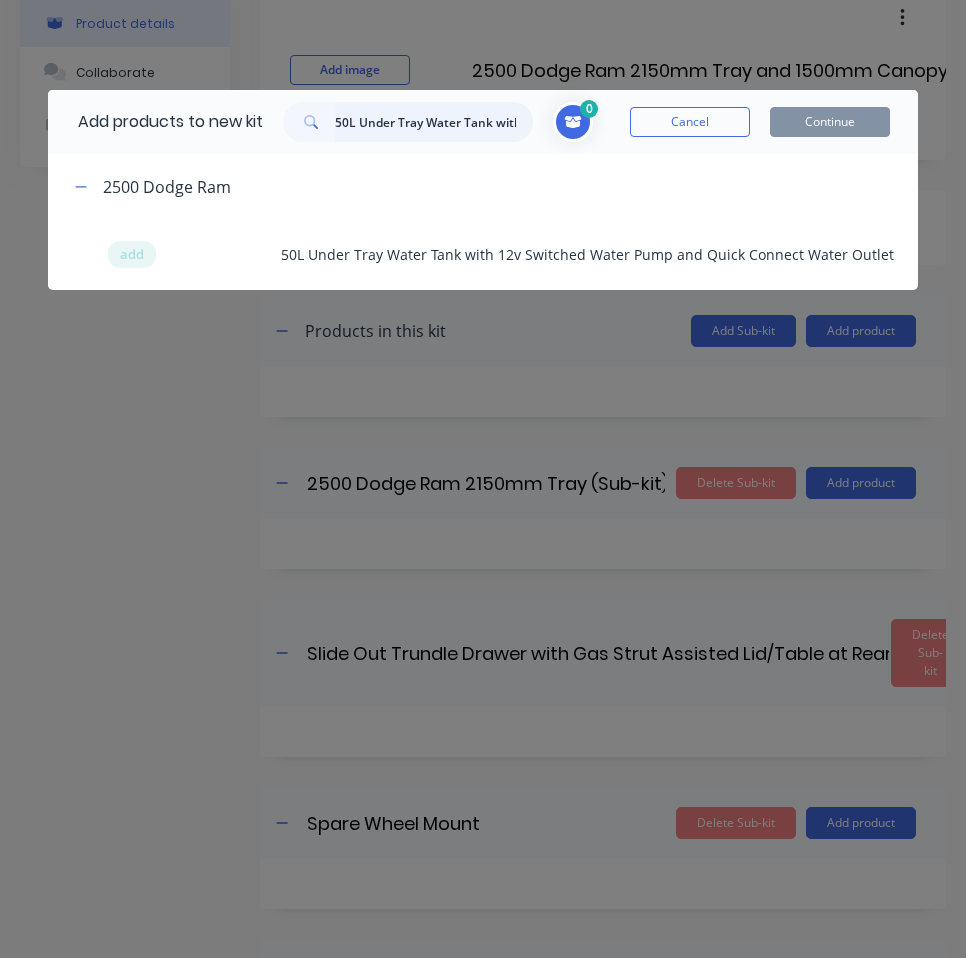click on "50L Under Tray Water Tank with 12v Switched Water Pump and Quick Connect Water Outlet" at bounding box center [434, 122] 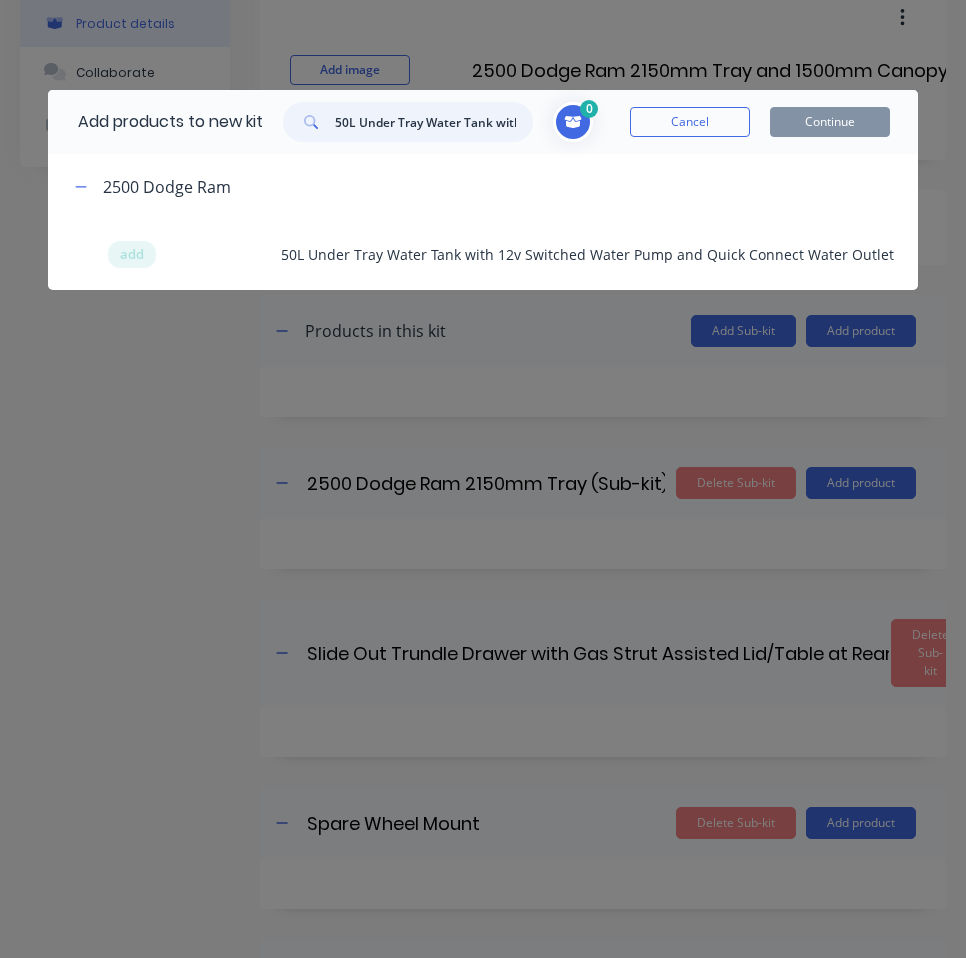 click on "50L Under Tray Water Tank with 12v Switched Water Pump and Quick Connect Water Outlet" at bounding box center [434, 122] 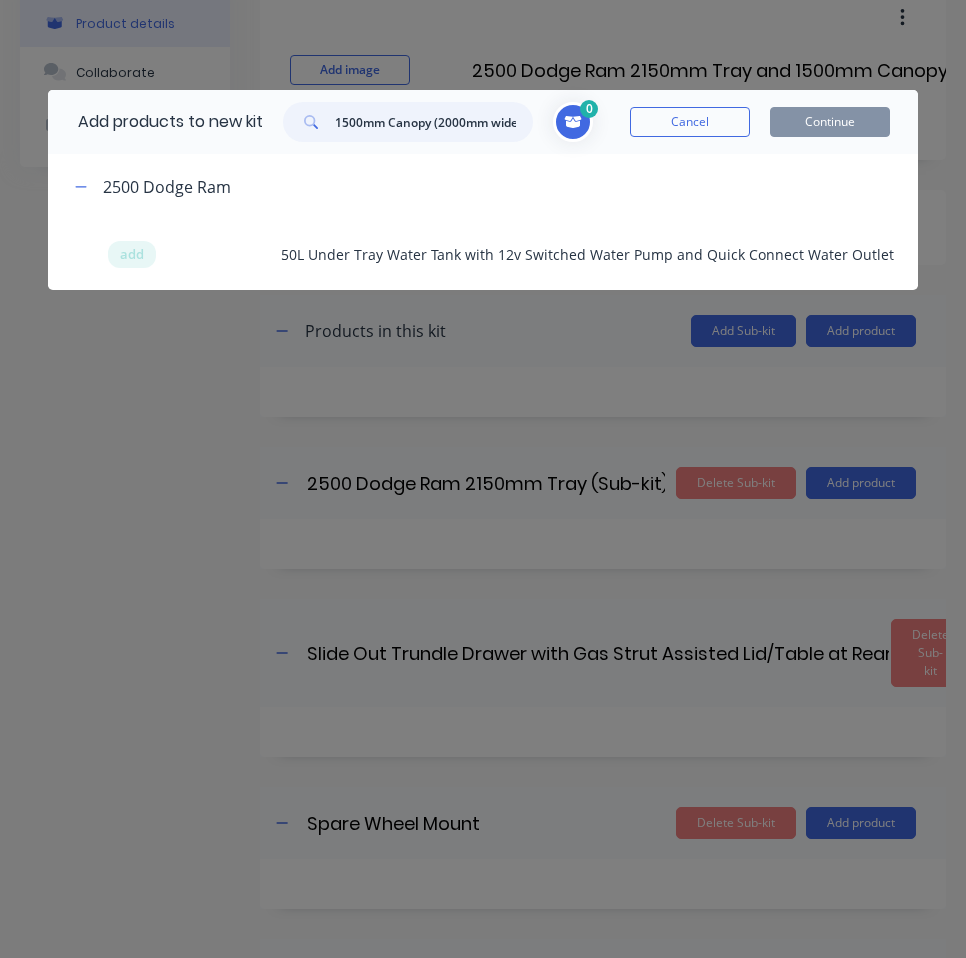 scroll, scrollTop: 0, scrollLeft: 7, axis: horizontal 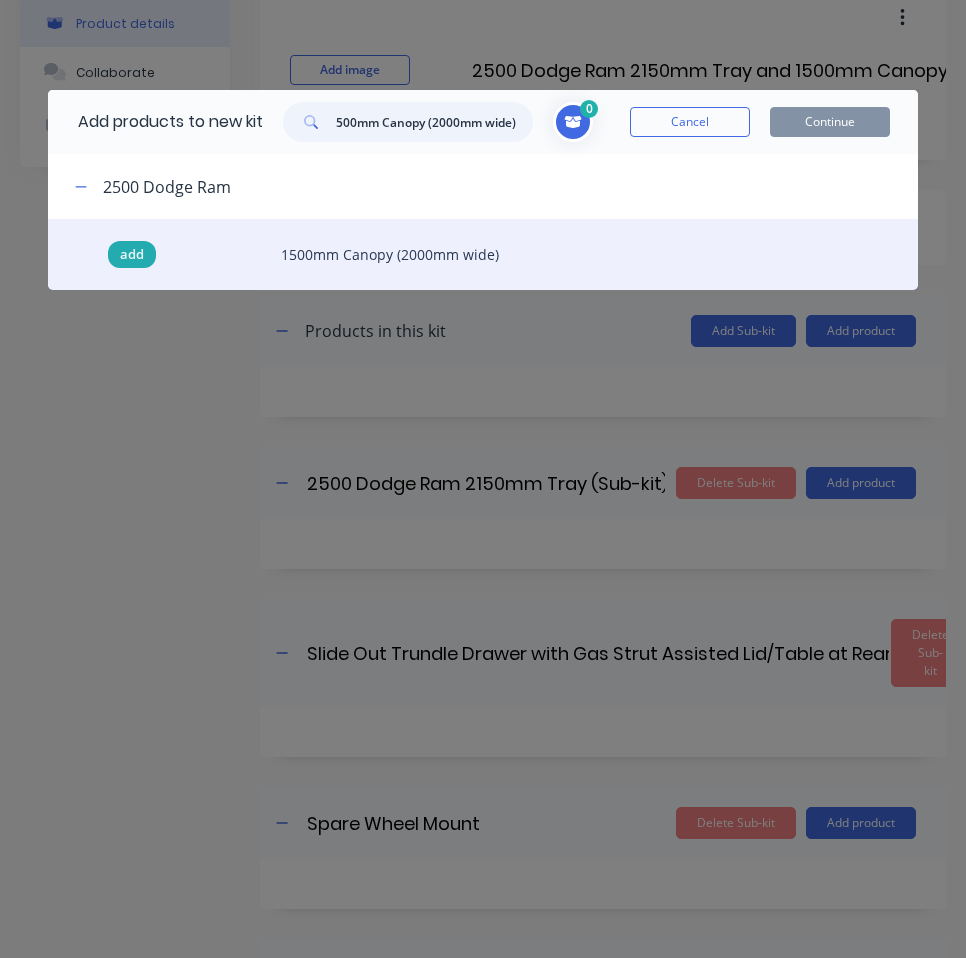 type on "1500mm Canopy (2000mm wide)" 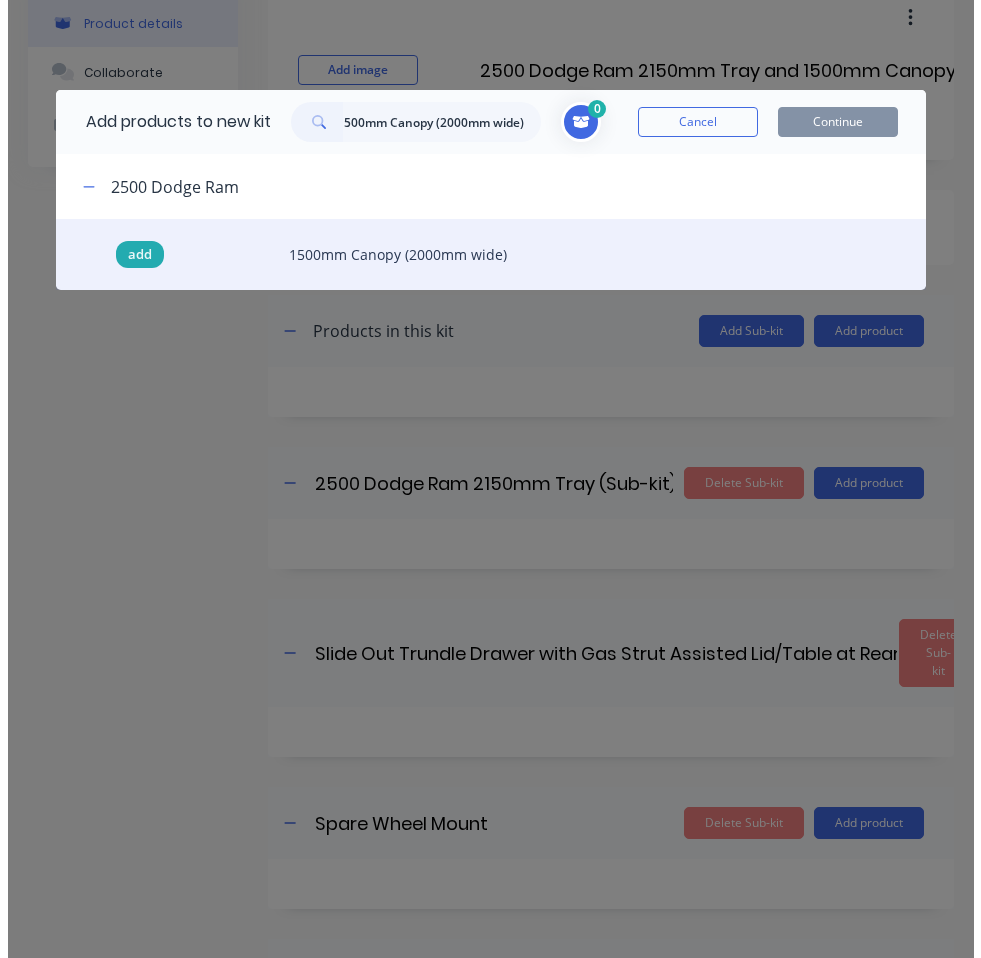scroll, scrollTop: 0, scrollLeft: 0, axis: both 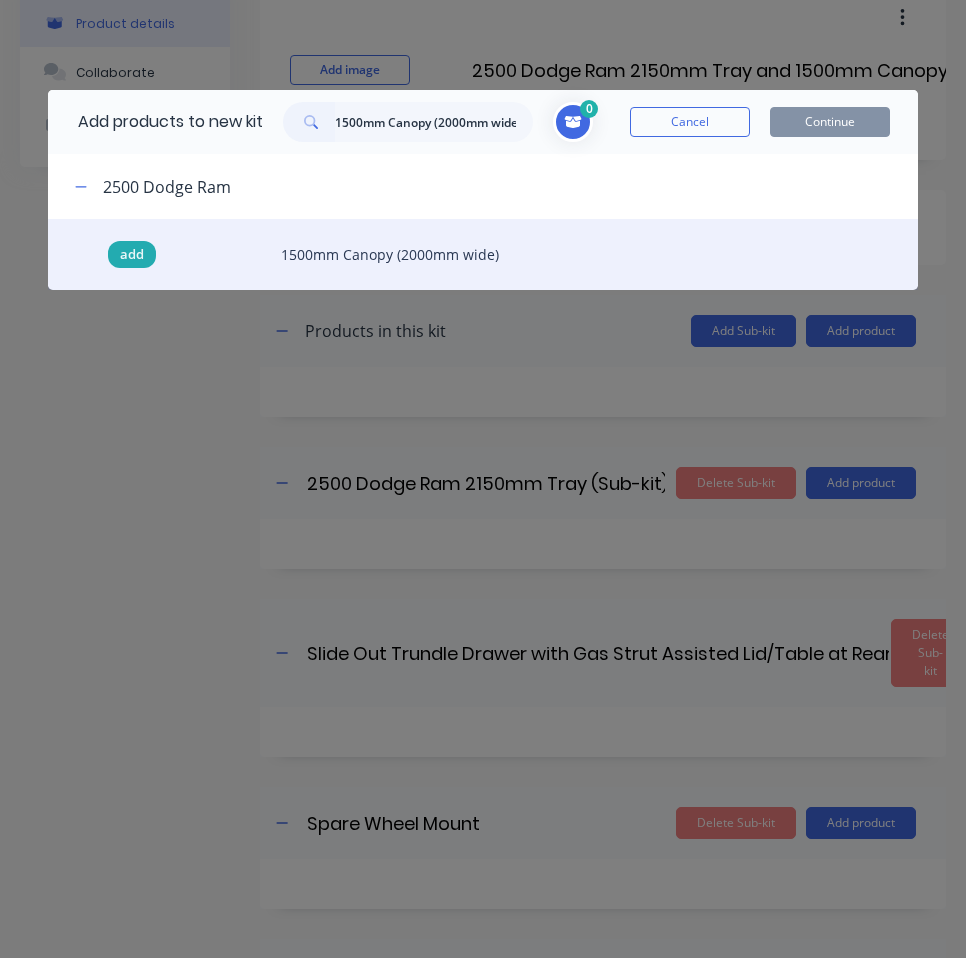click on "add" at bounding box center (132, 255) 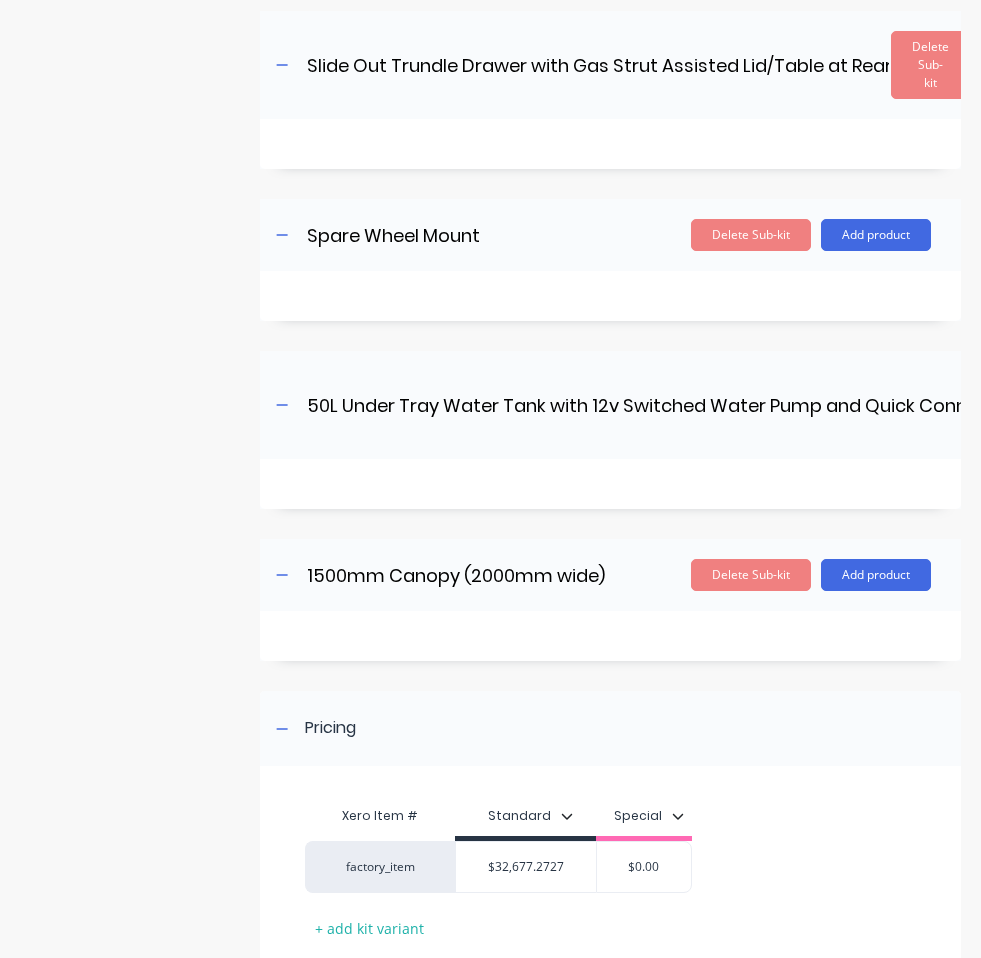 scroll, scrollTop: 188, scrollLeft: 0, axis: vertical 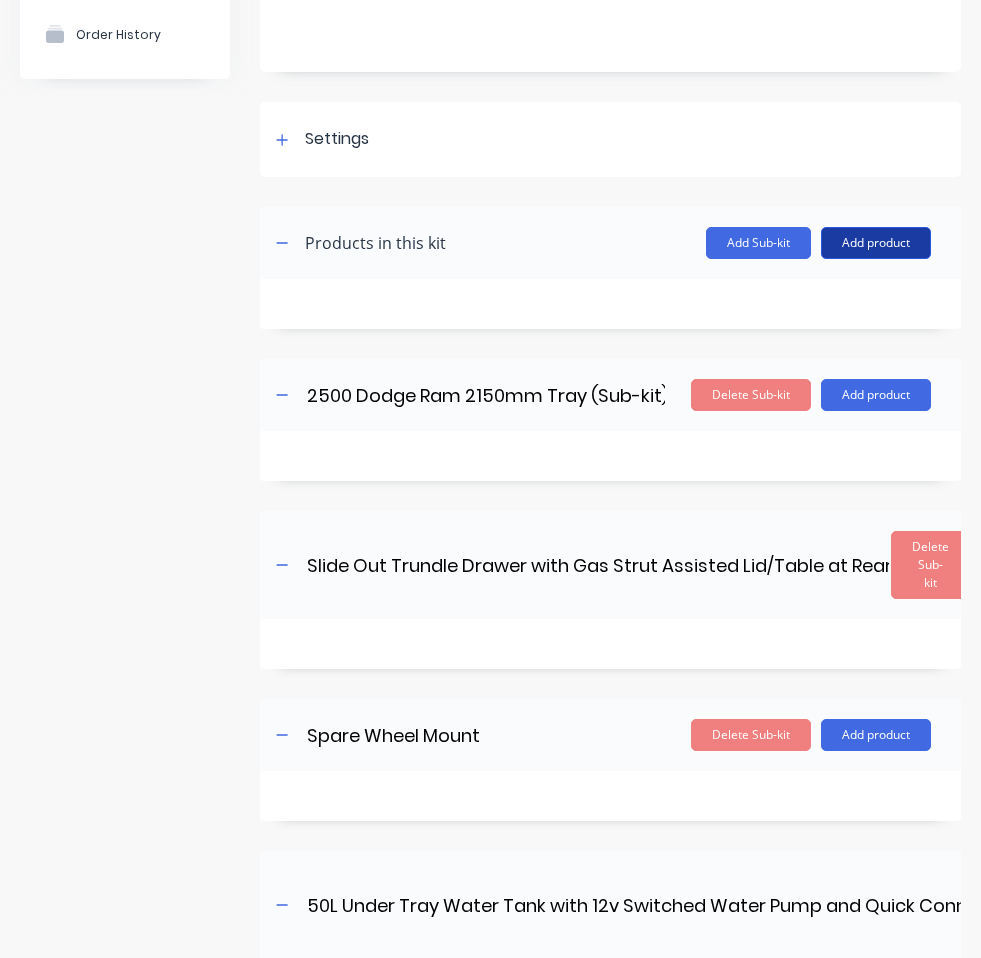 click on "Add product" at bounding box center [876, 243] 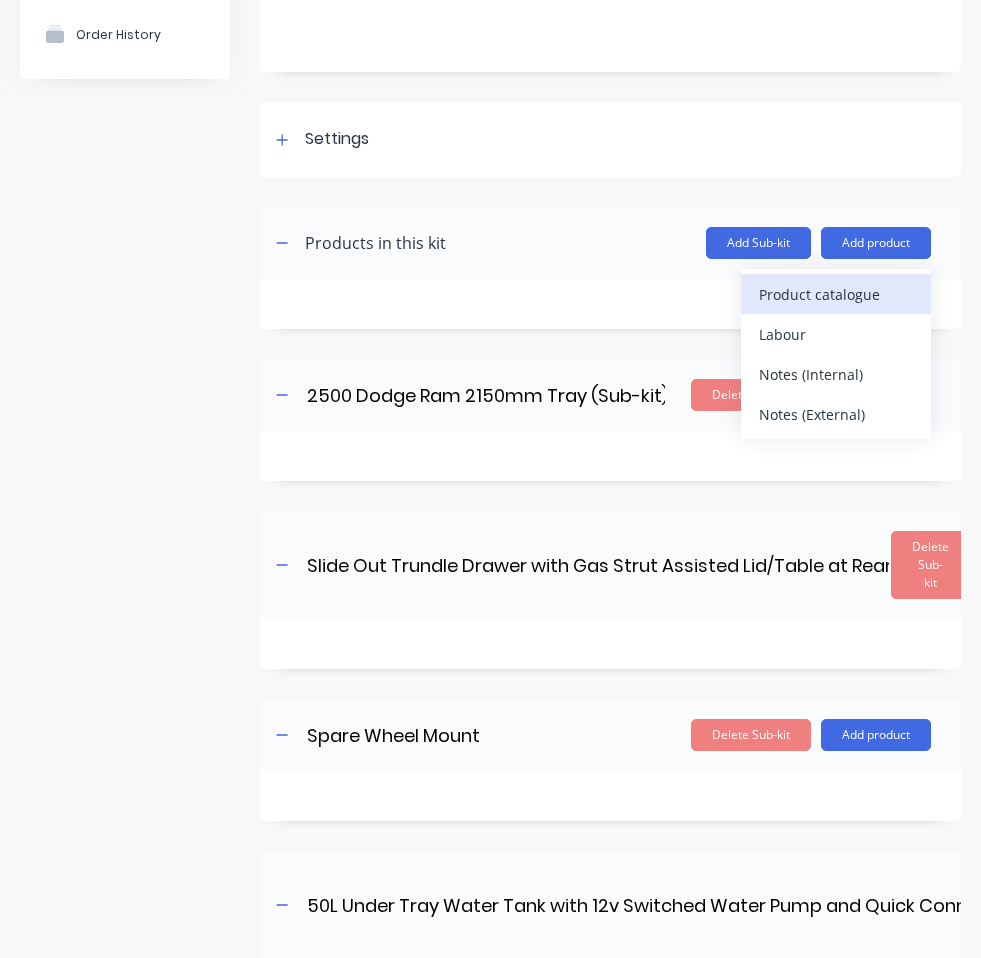 click on "Product catalogue" at bounding box center (836, 294) 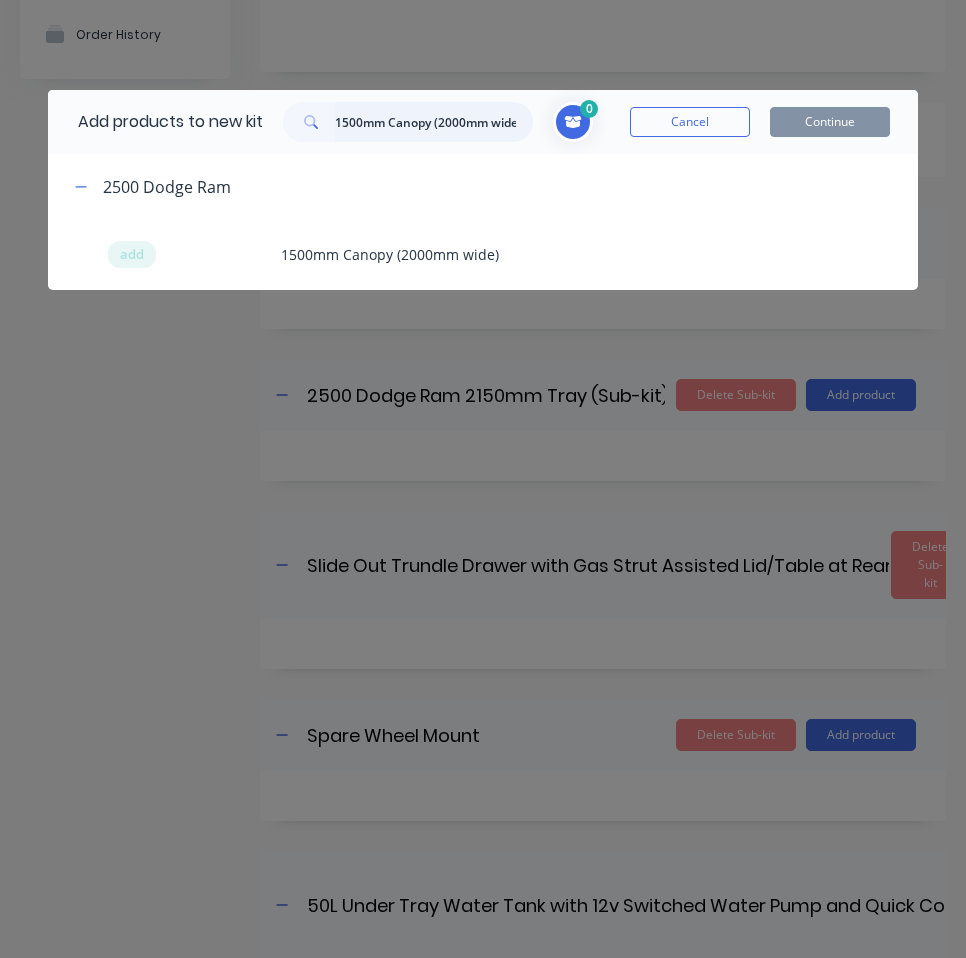 click on "1500mm Canopy (2000mm wide)" at bounding box center [434, 122] 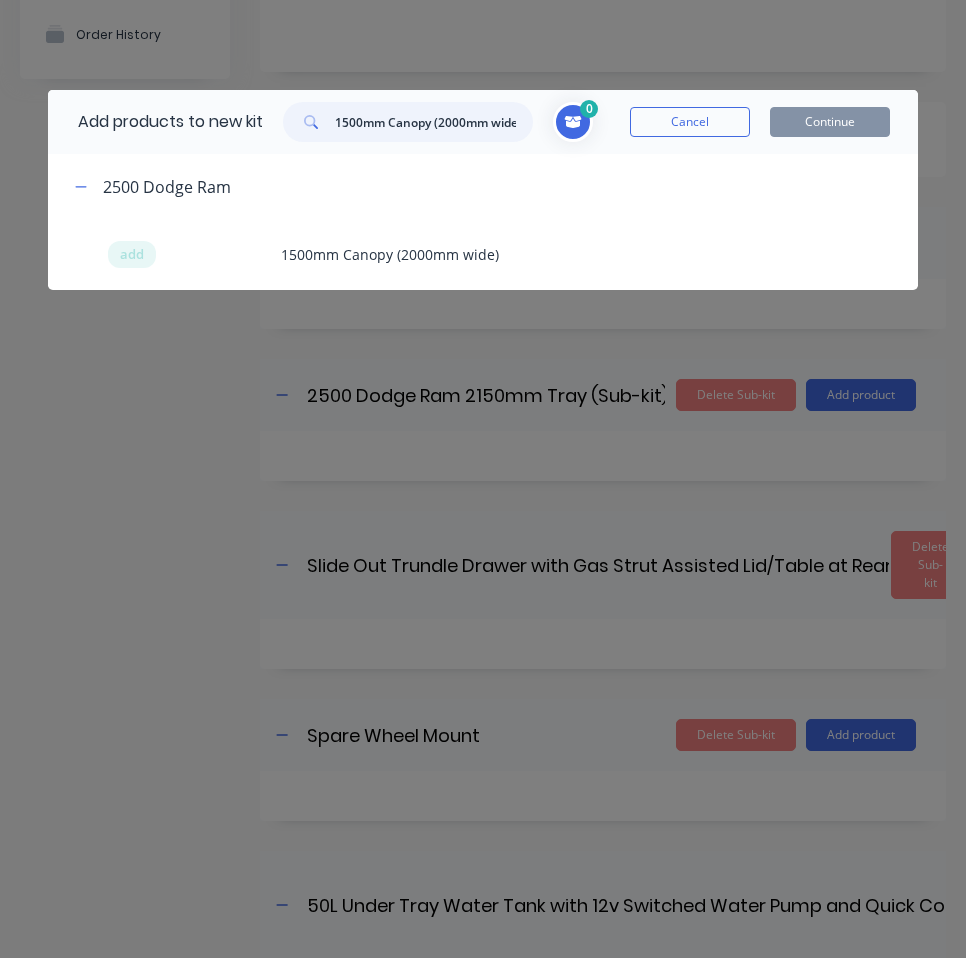 click on "1500mm Canopy (2000mm wide)" at bounding box center [434, 122] 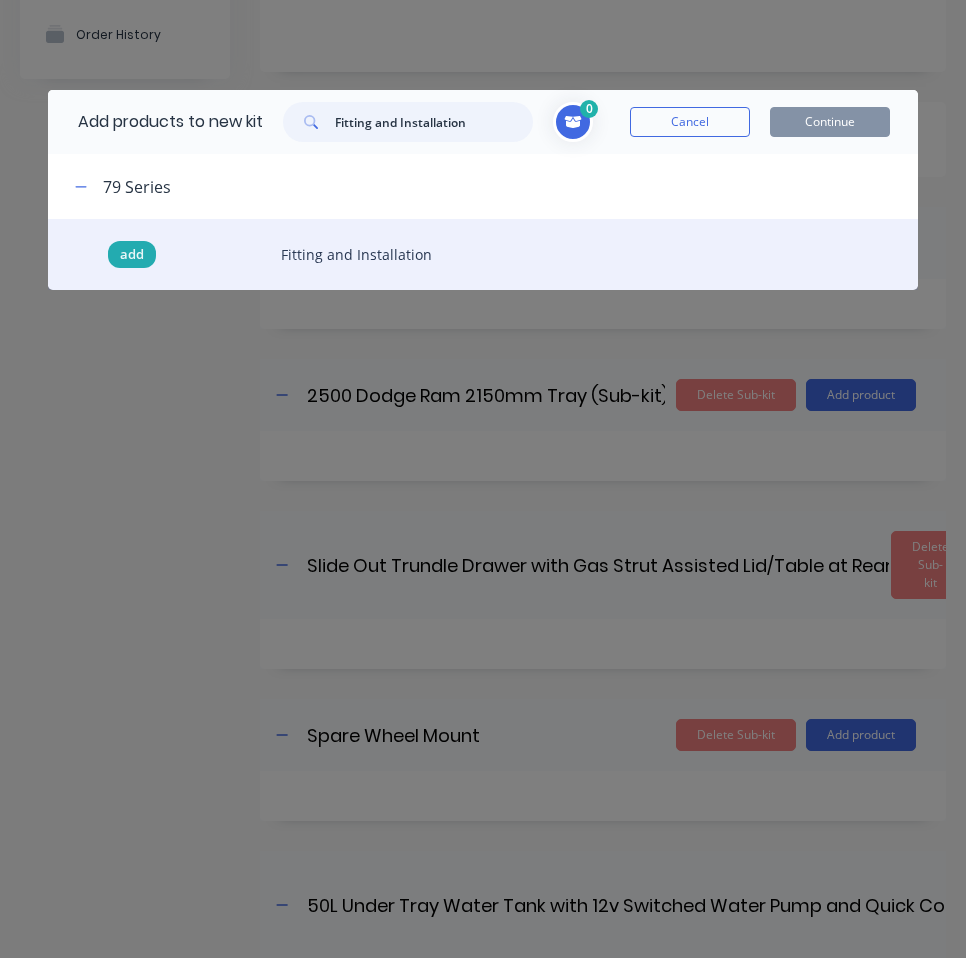 type on "Fitting and Installation" 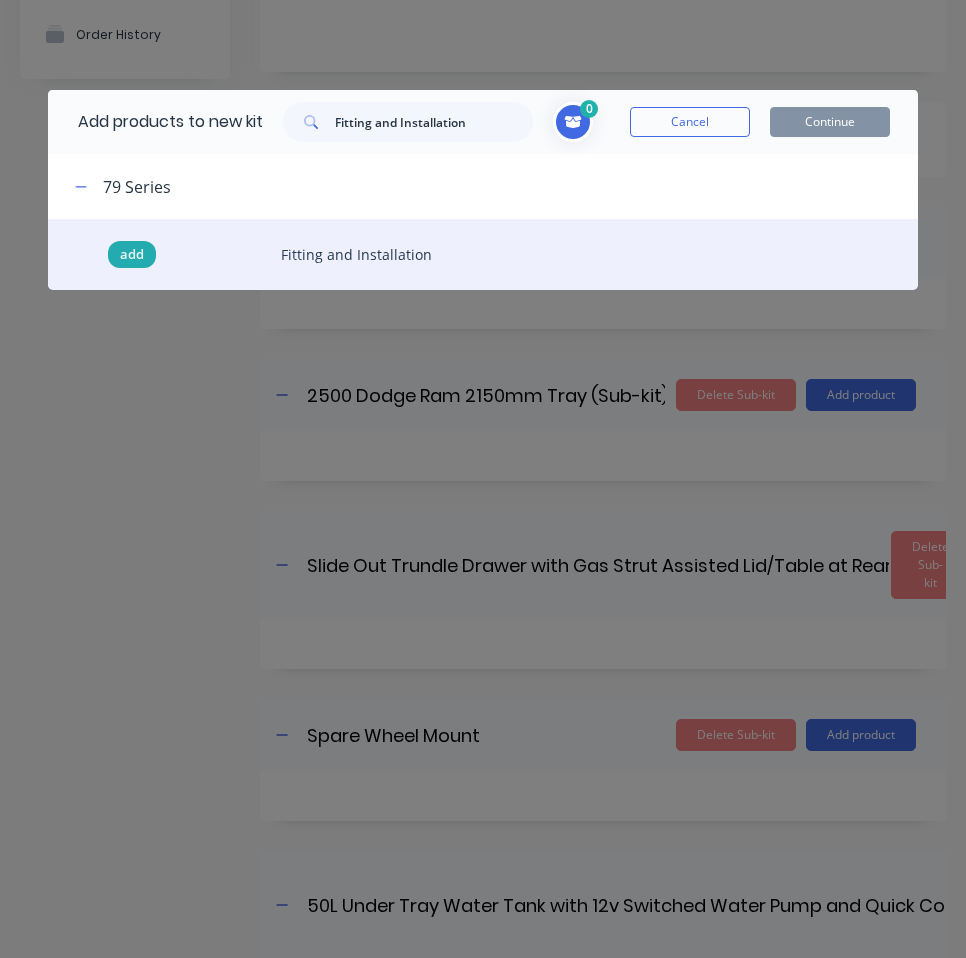 click on "add" at bounding box center (132, 255) 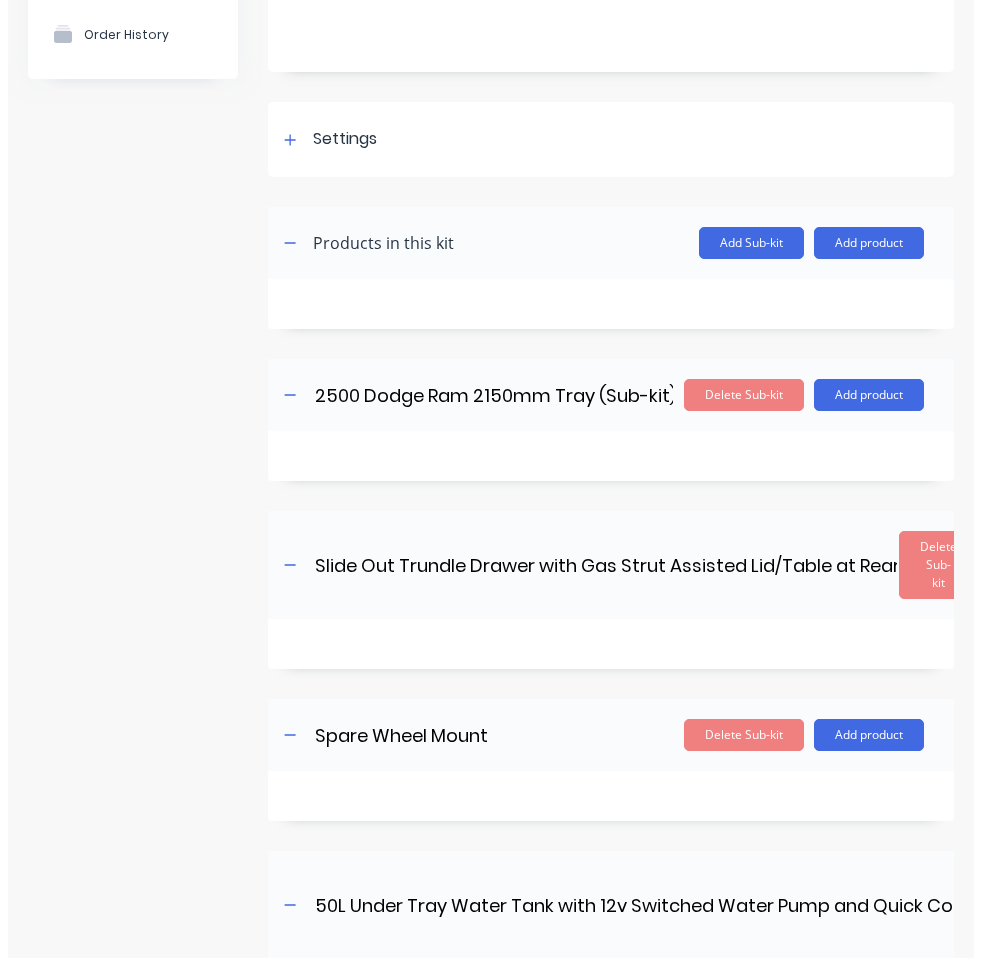 scroll, scrollTop: 440, scrollLeft: 0, axis: vertical 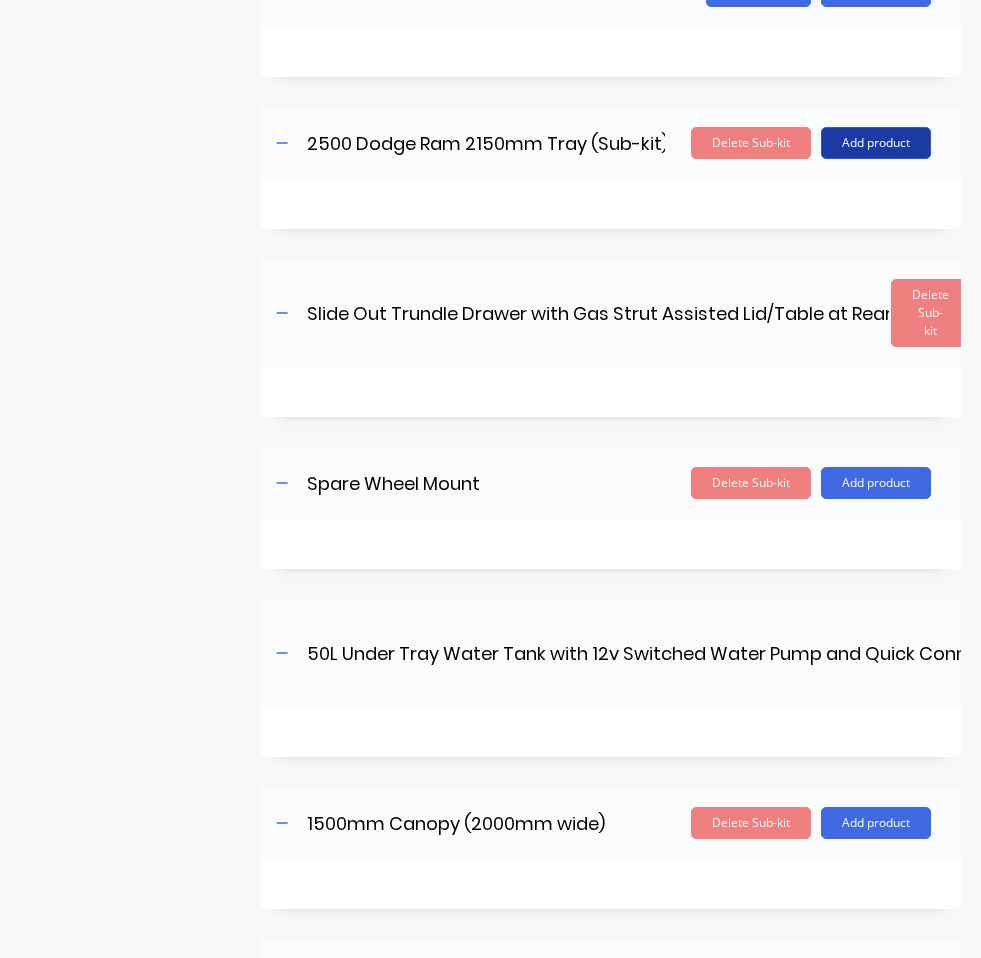 click on "Add product" at bounding box center [876, 143] 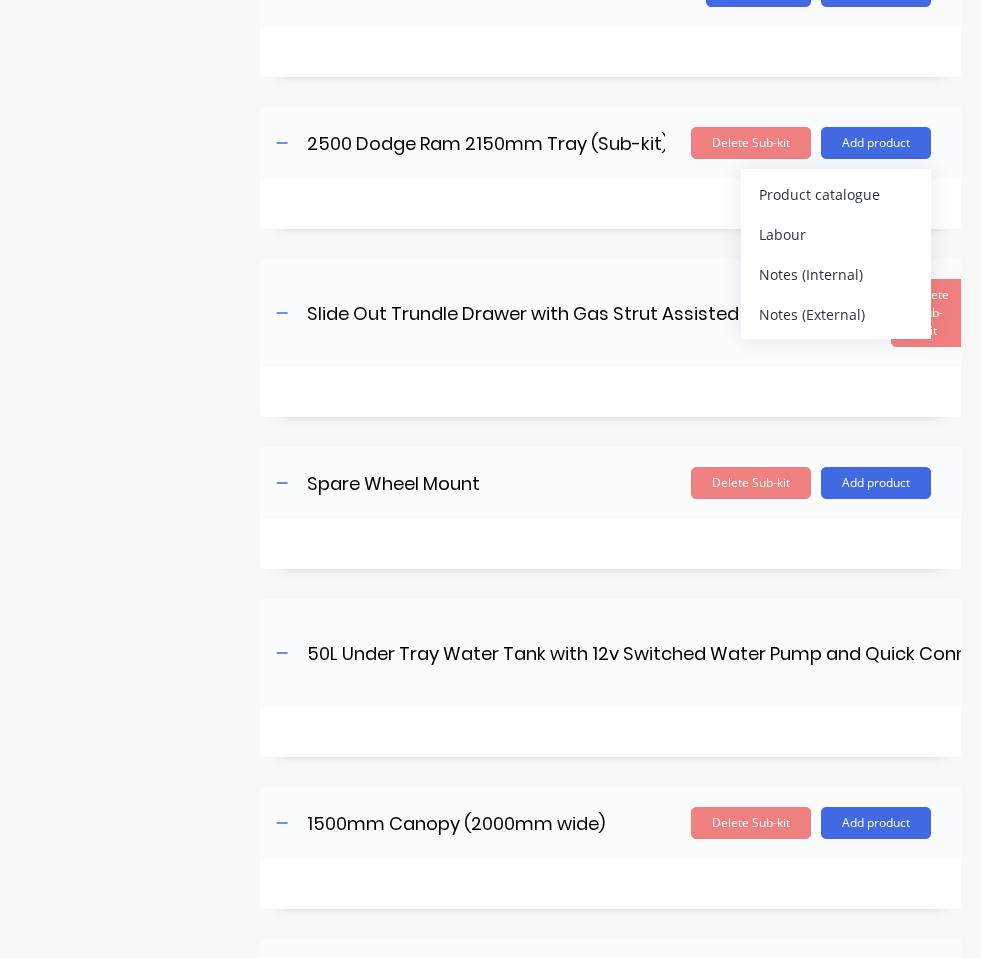 click on "Product details Collaborate Order History" at bounding box center (125, 553) 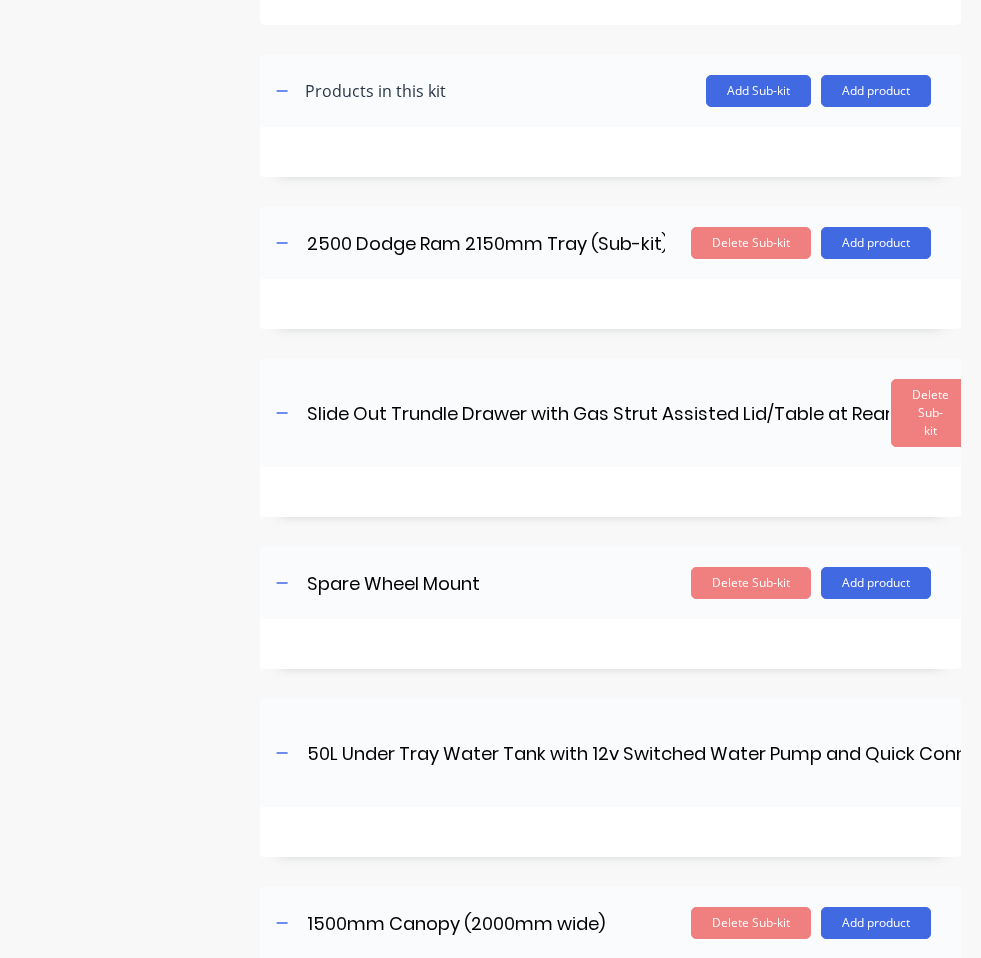 scroll, scrollTop: 240, scrollLeft: 0, axis: vertical 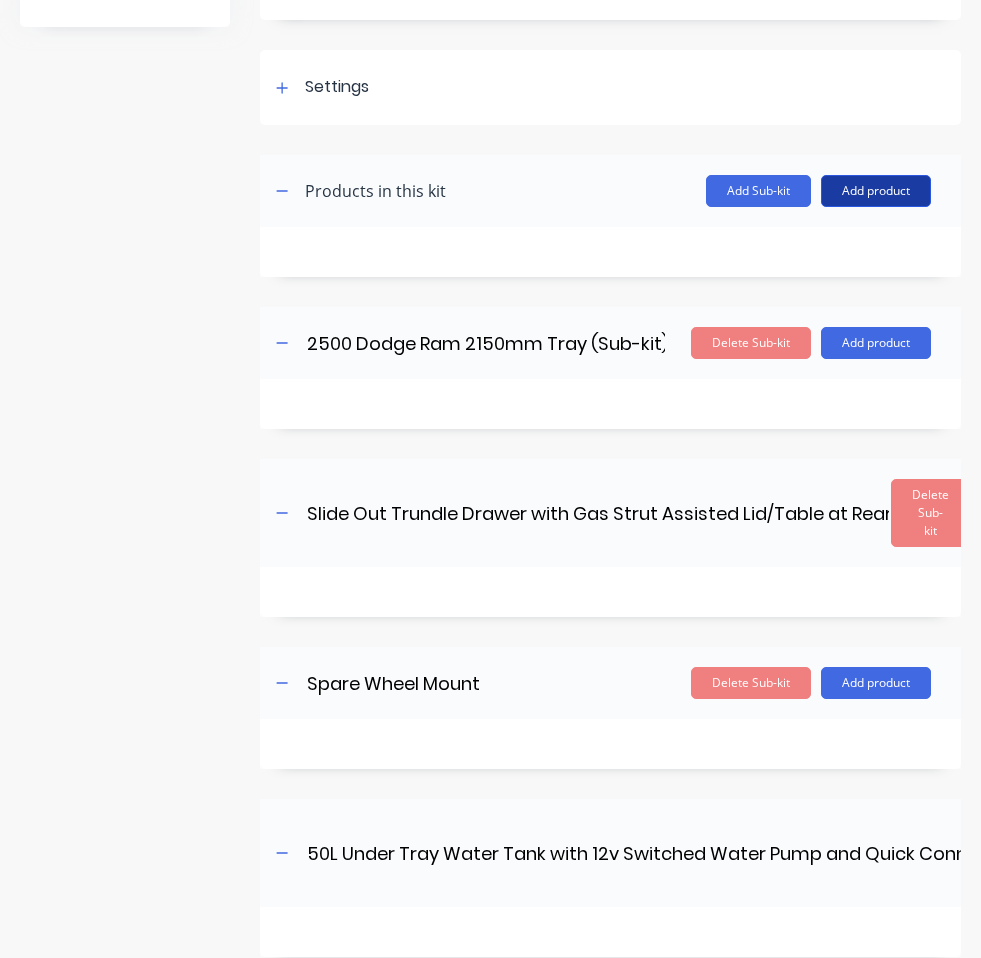 click on "Add product" at bounding box center (876, 191) 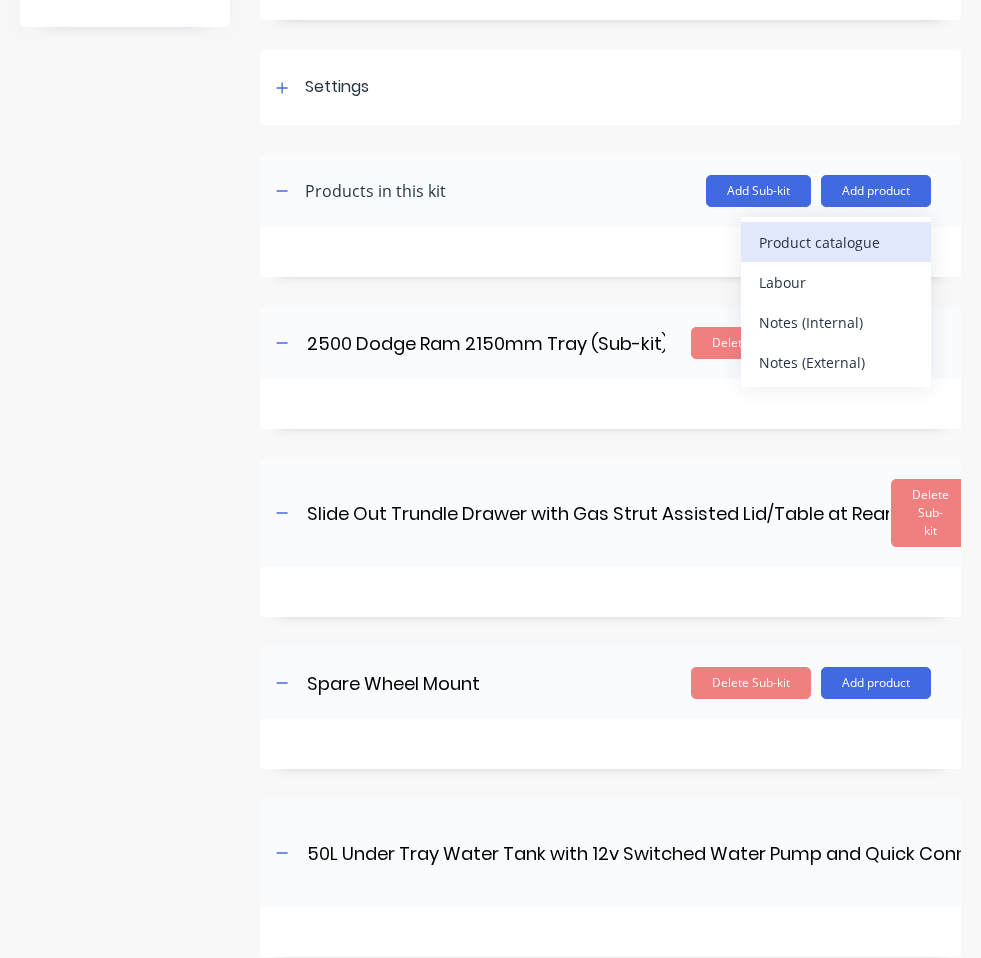 click on "Product catalogue" at bounding box center [836, 242] 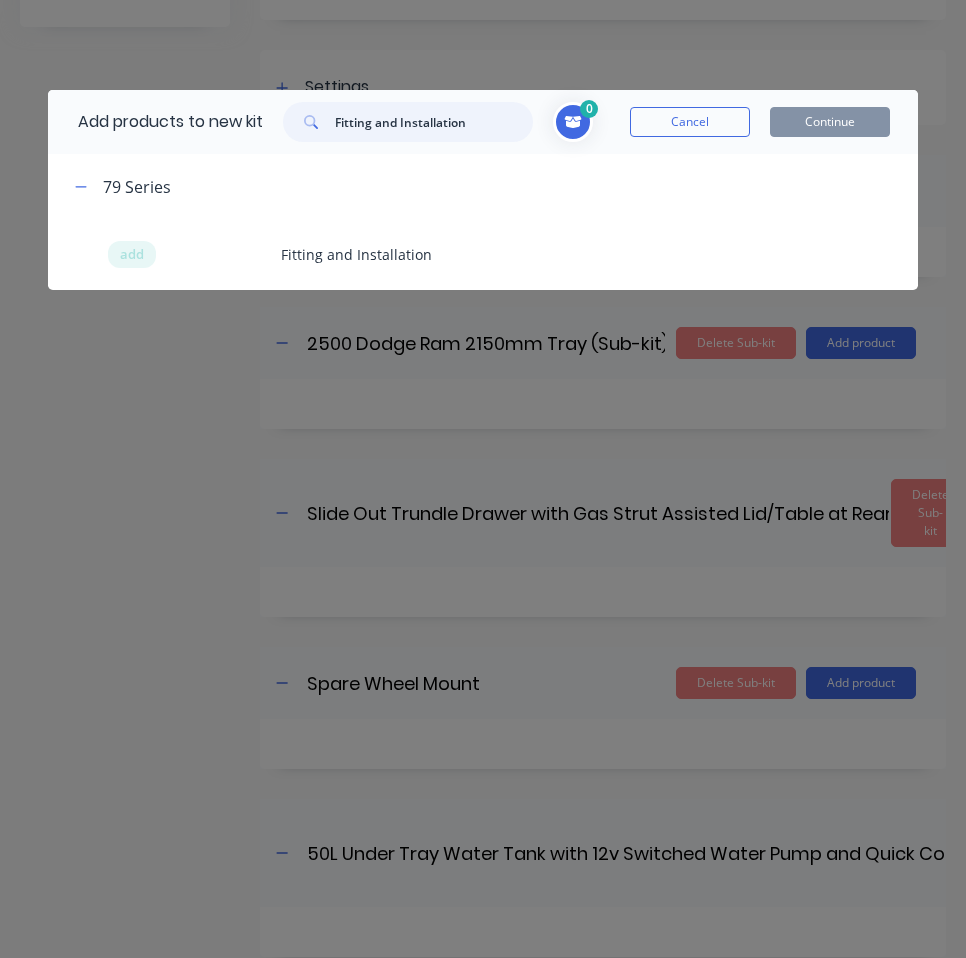 click on "Fitting and Installation" at bounding box center [434, 122] 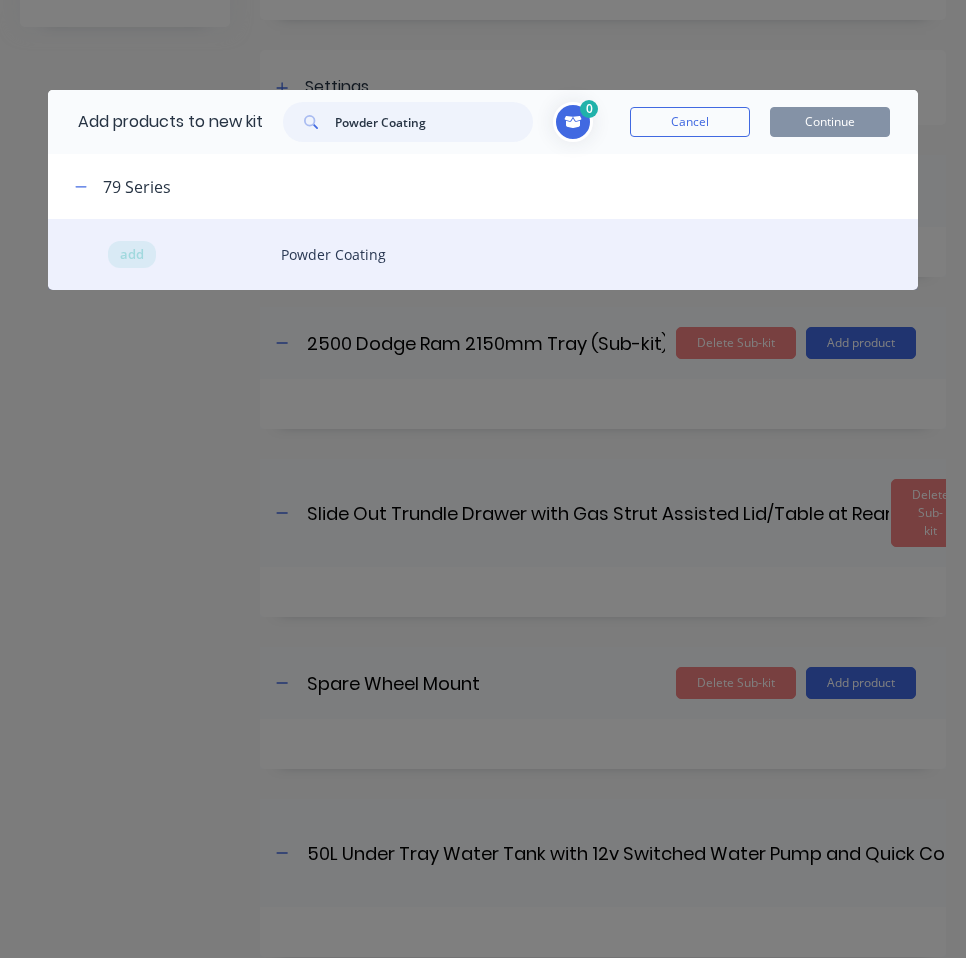 type on "Powder Coating" 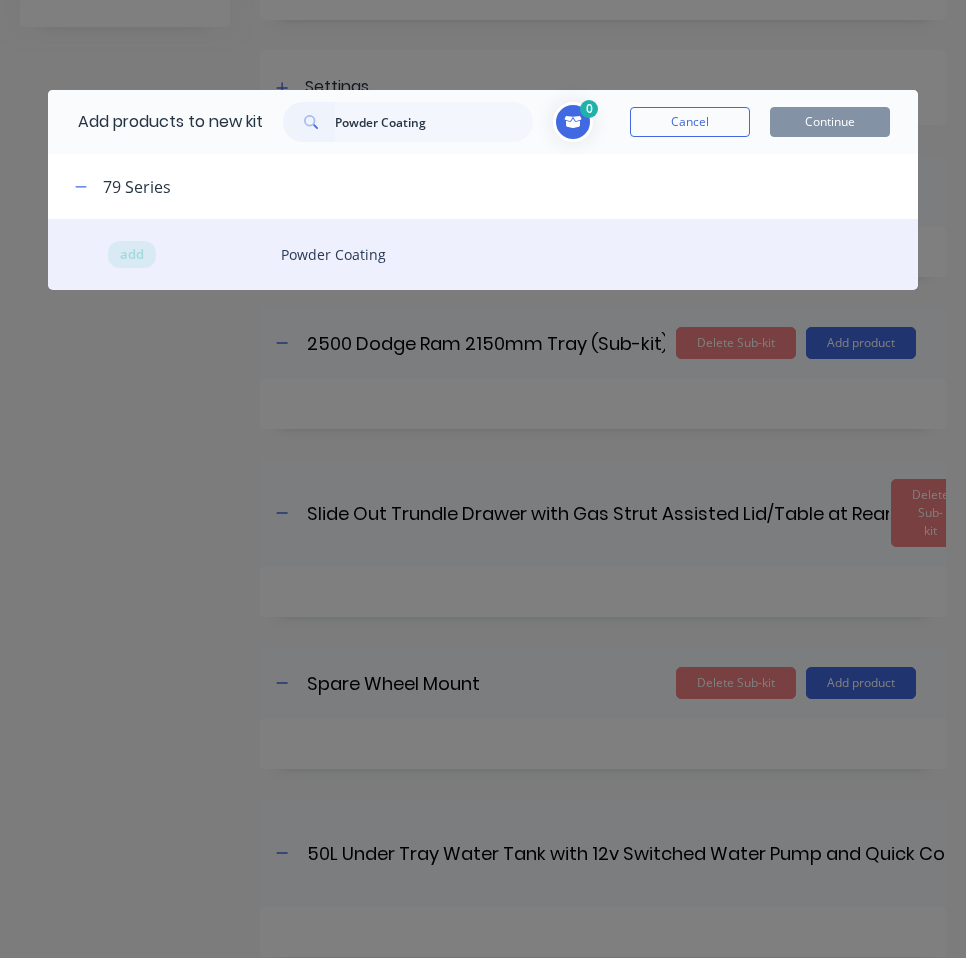 click on "add" at bounding box center [132, 255] 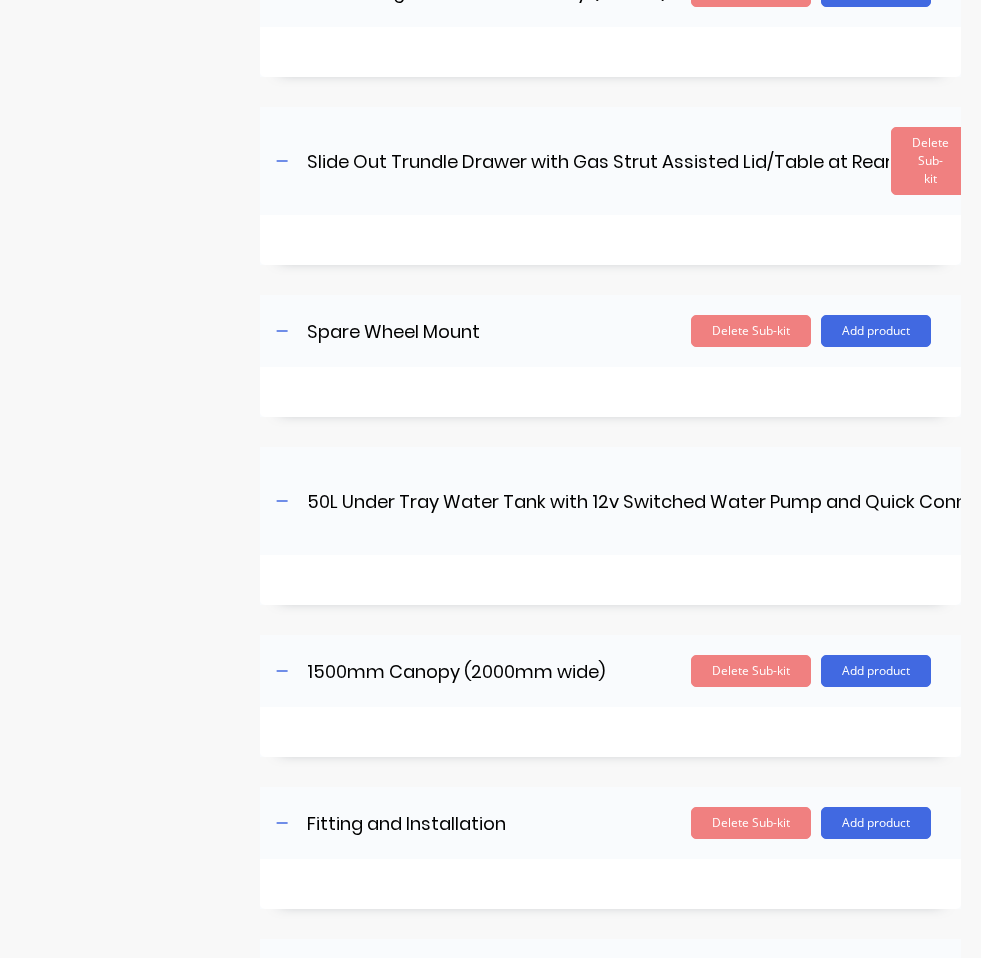 click on "Product details Collaborate Order History" at bounding box center (125, 477) 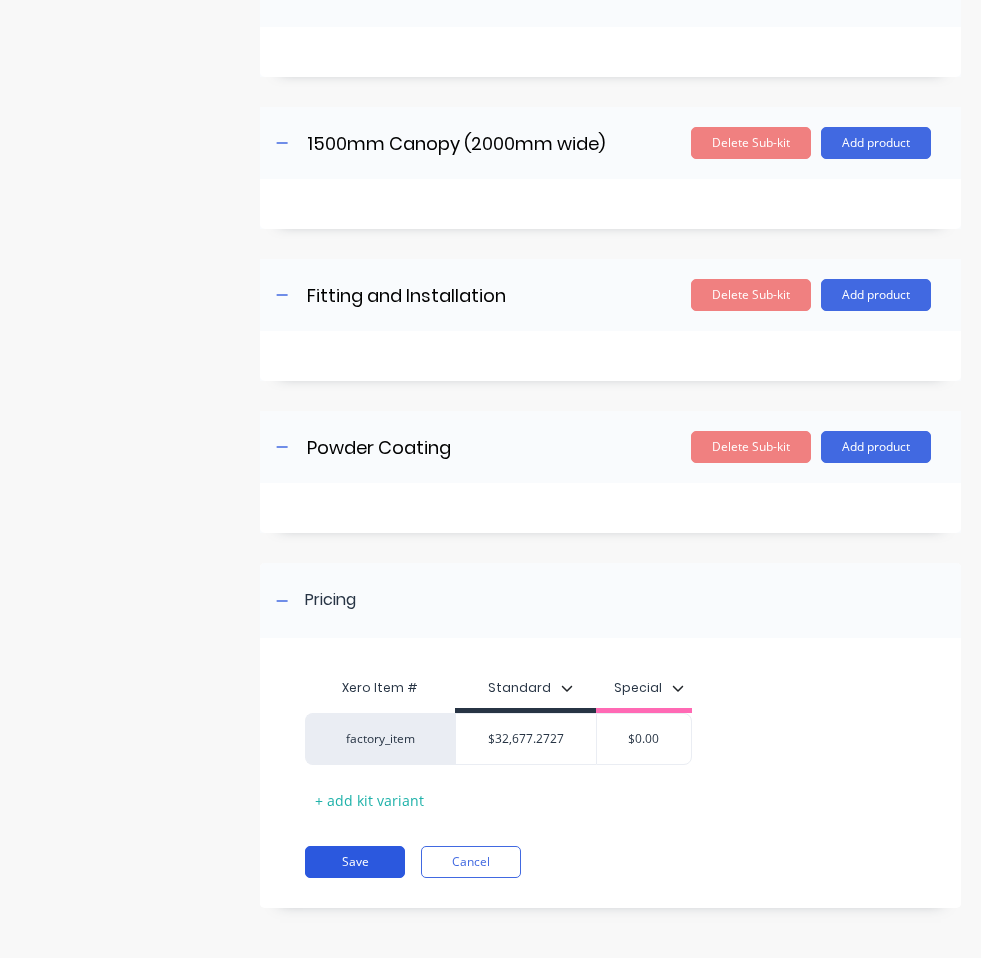 click on "Save" at bounding box center [355, 862] 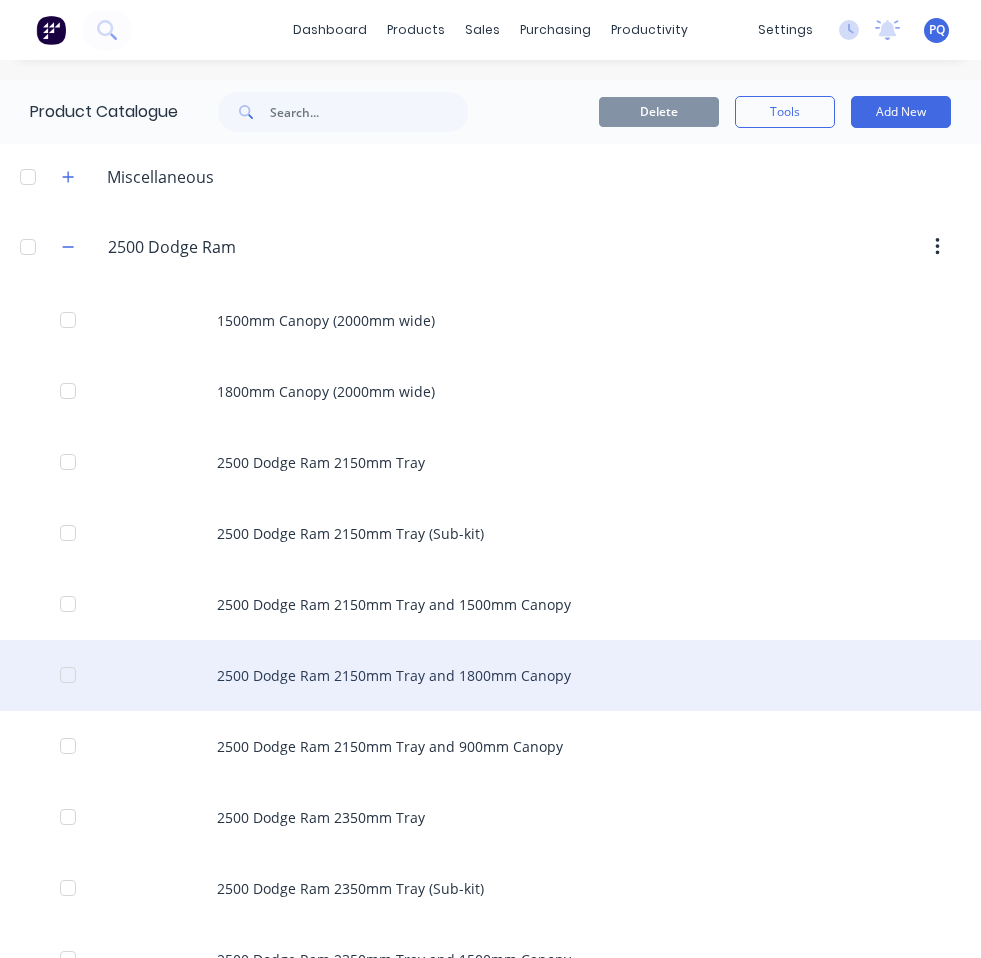 click on "2500 Dodge Ram 2150mm Tray and 1800mm Canopy" at bounding box center [490, 675] 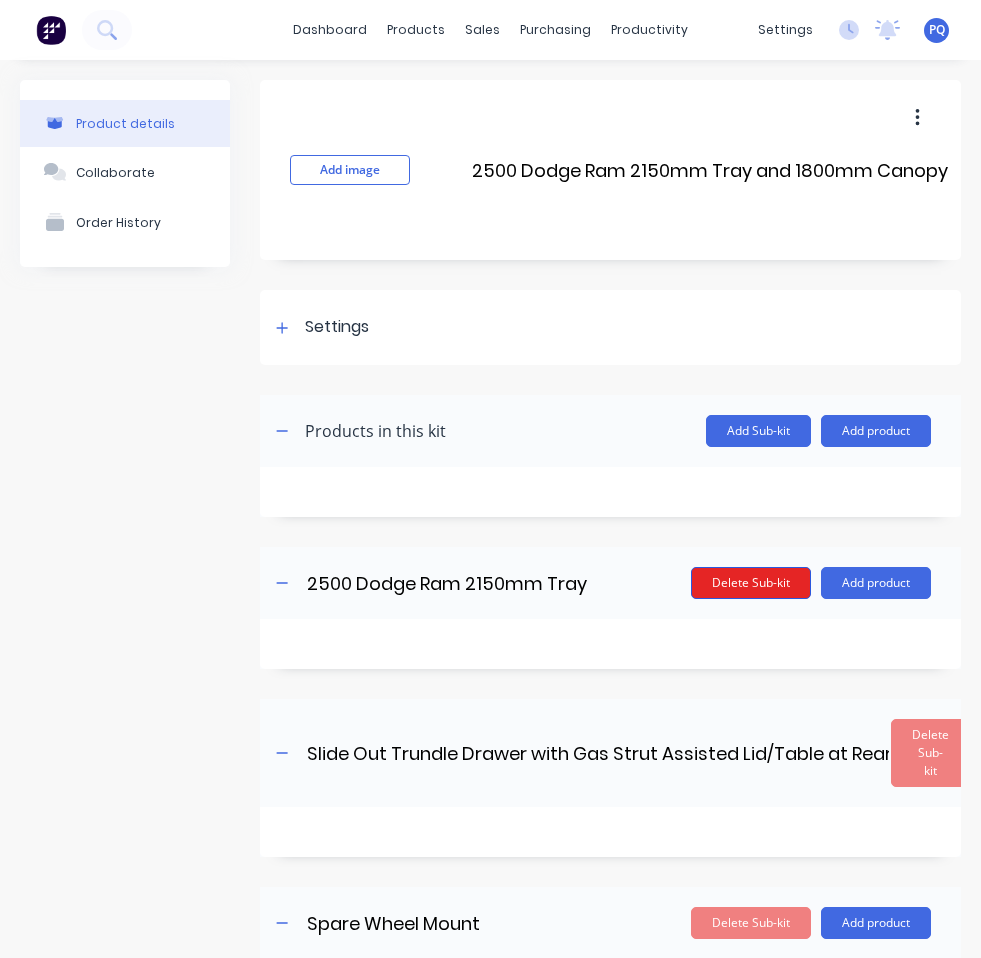 click on "Delete Sub-kit" at bounding box center [751, 583] 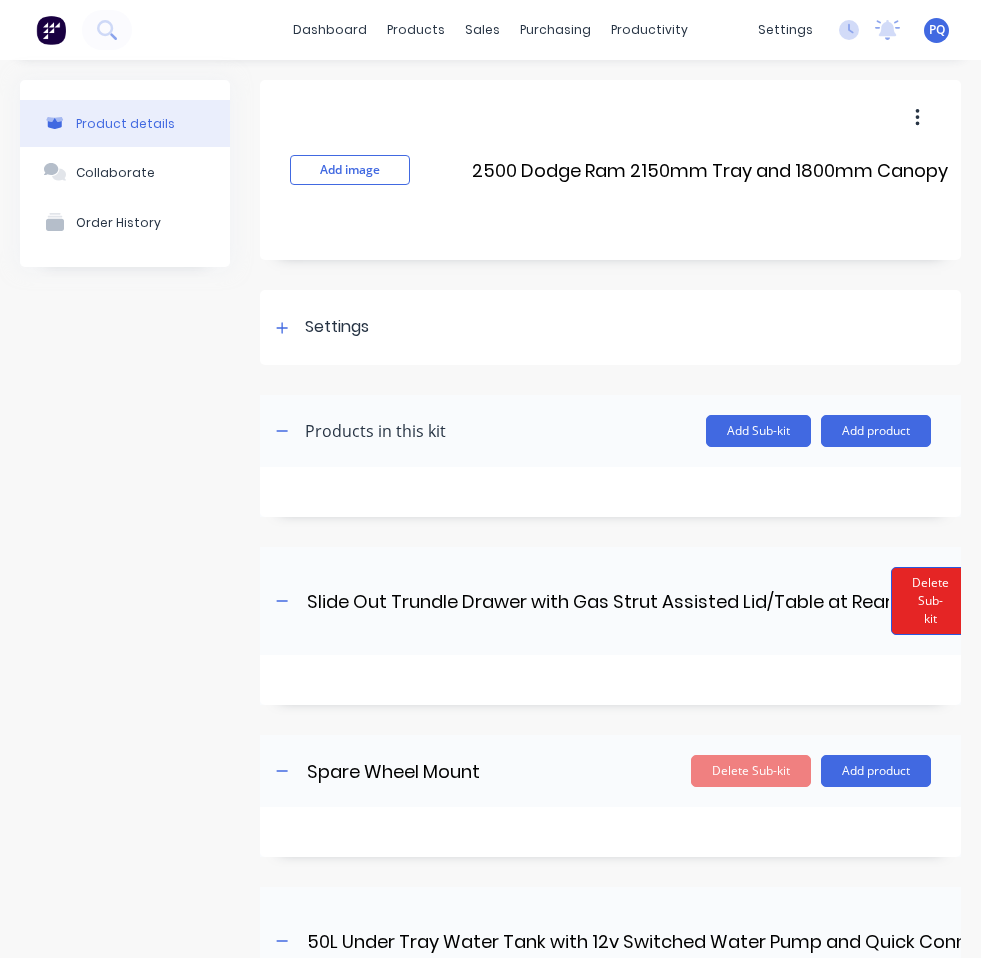 click on "Delete Sub-kit" at bounding box center (930, 601) 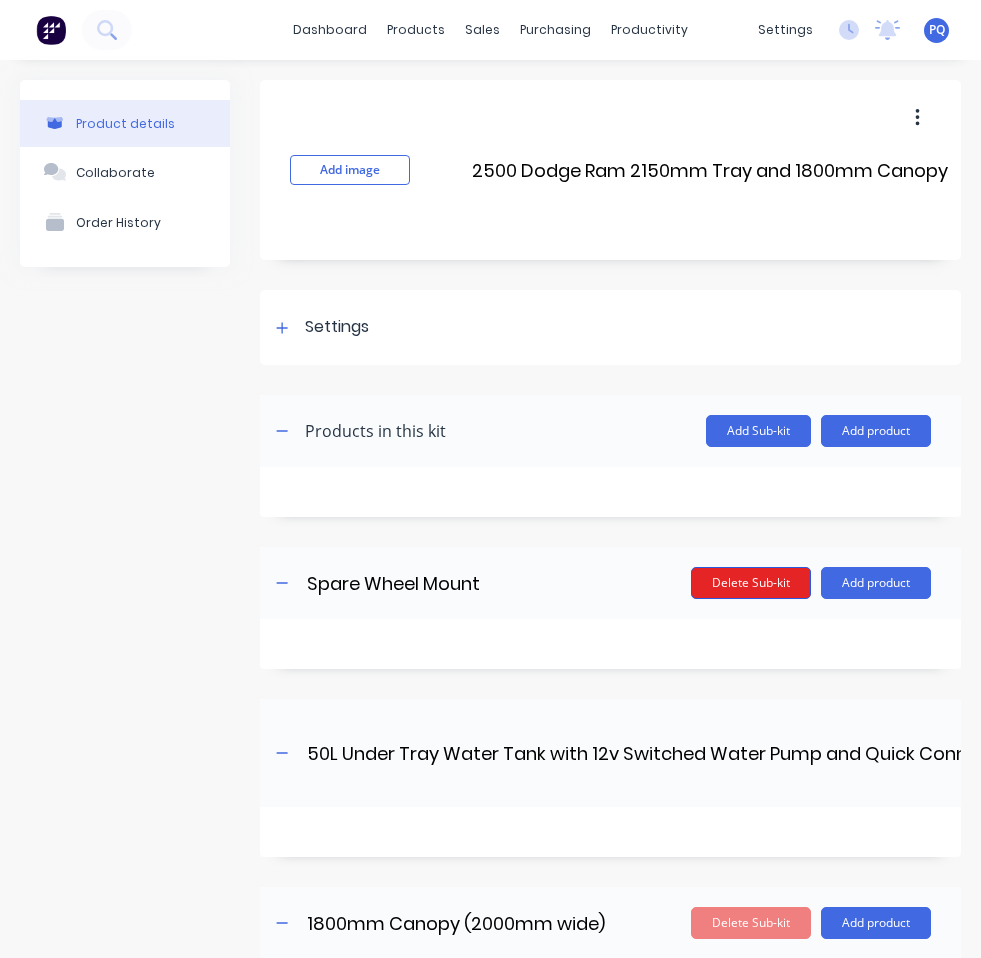 click on "Delete Sub-kit" at bounding box center (751, 583) 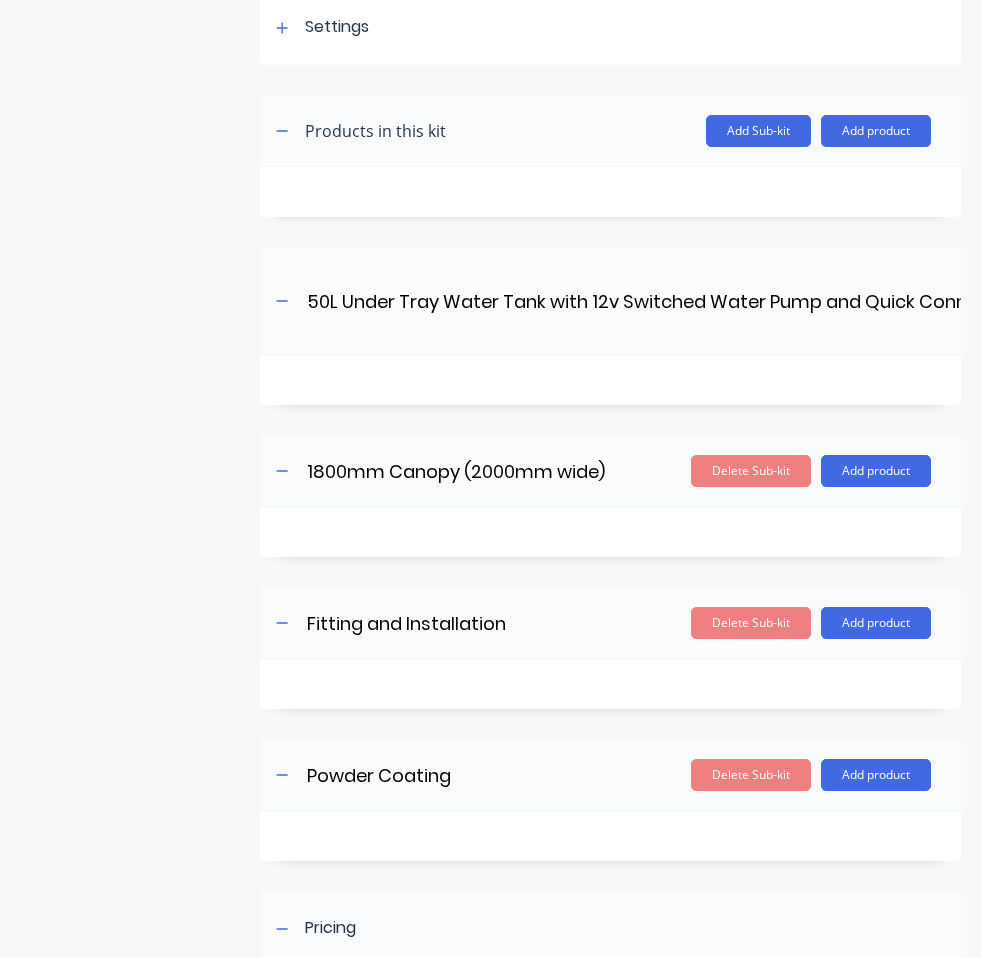scroll, scrollTop: 400, scrollLeft: 0, axis: vertical 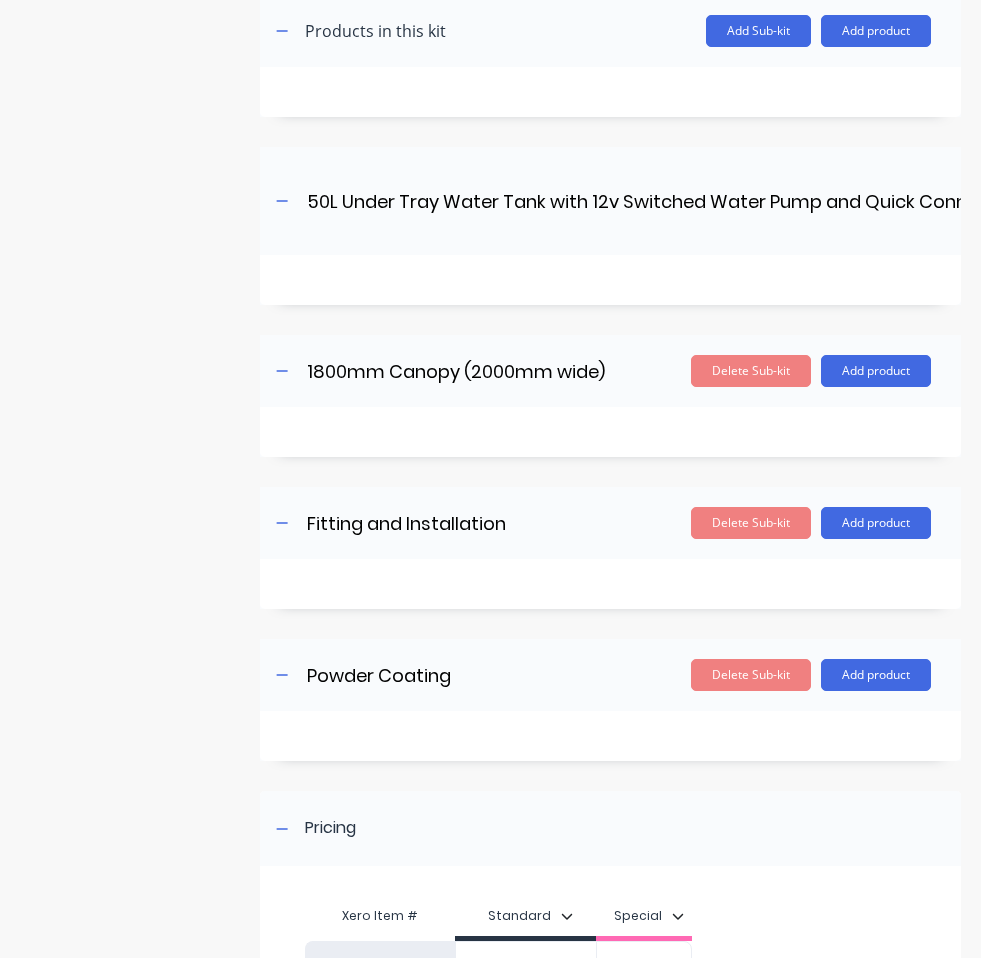 click on "1800mm Canopy (2000mm wide) 1800mm Canopy (2000mm wide) Enter sub-kit name Delete Sub-kit   Add product" at bounding box center (610, 371) 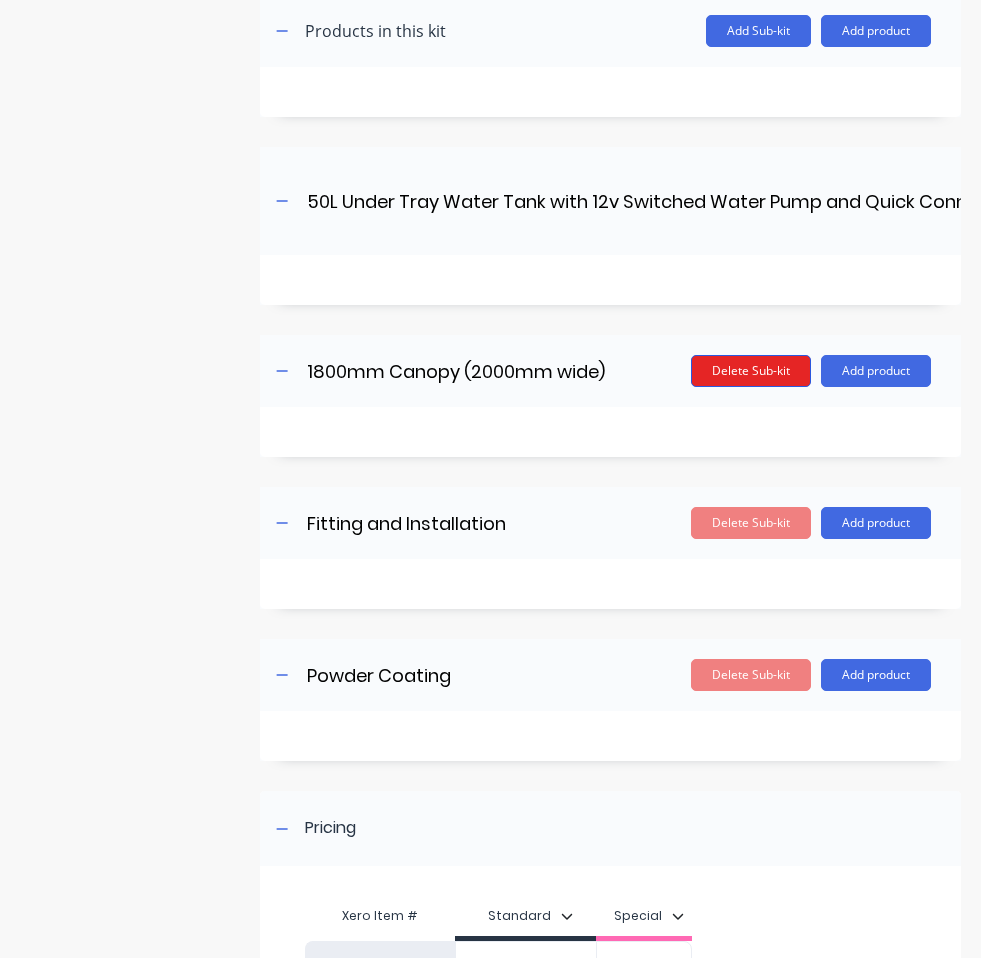 click on "Delete Sub-kit" at bounding box center (751, 371) 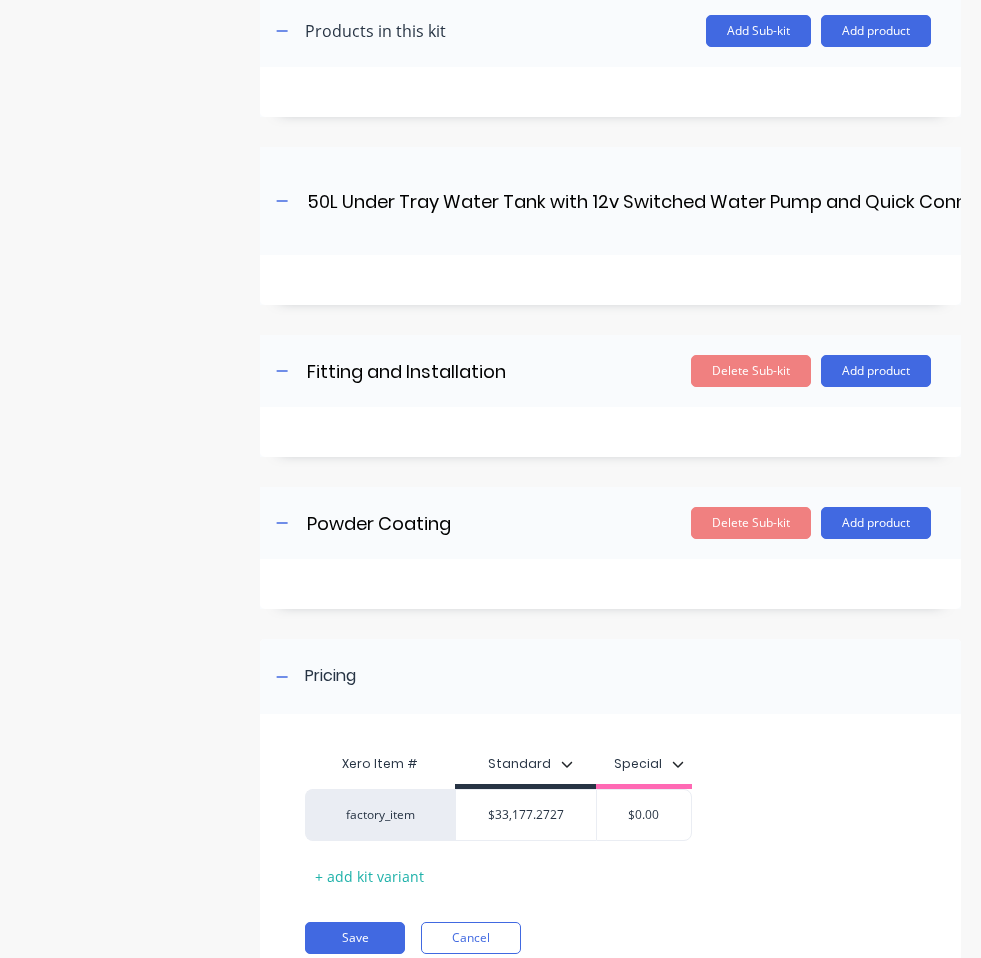 click on "Delete Sub-kit" at bounding box center (751, 371) 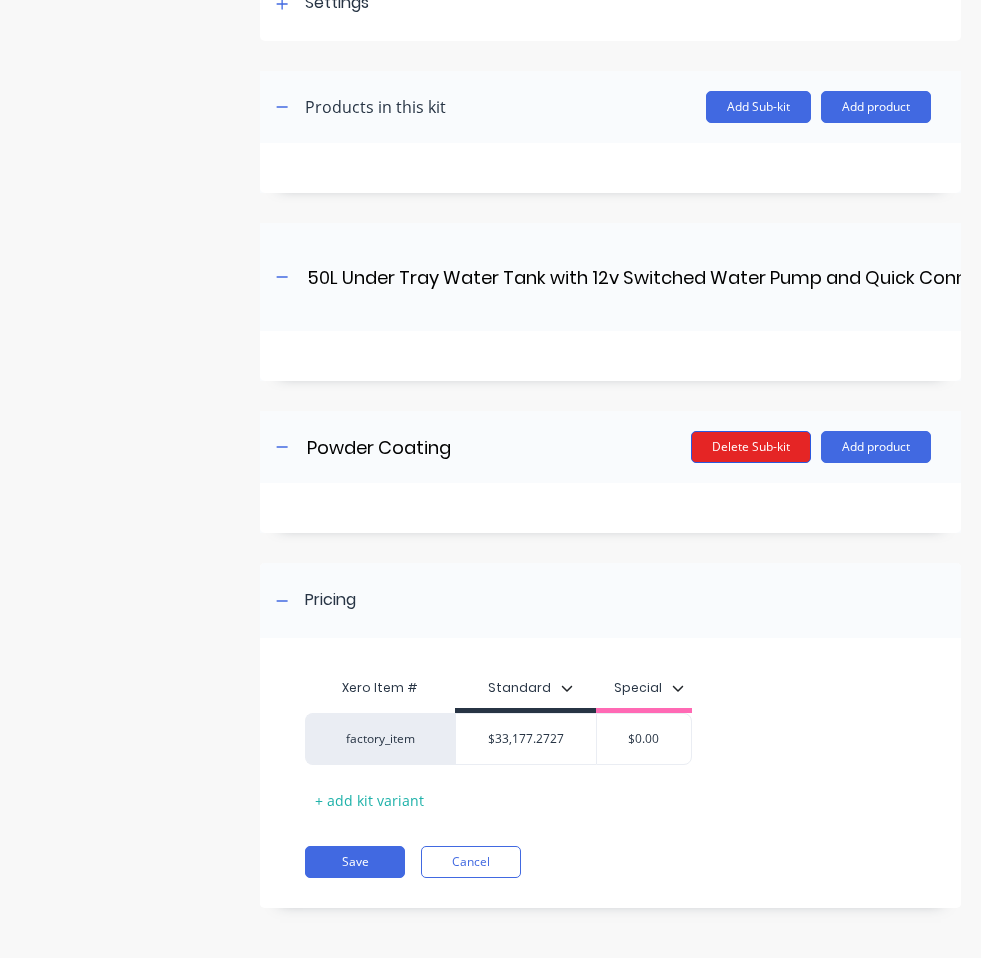 click on "Delete Sub-kit" at bounding box center [751, 447] 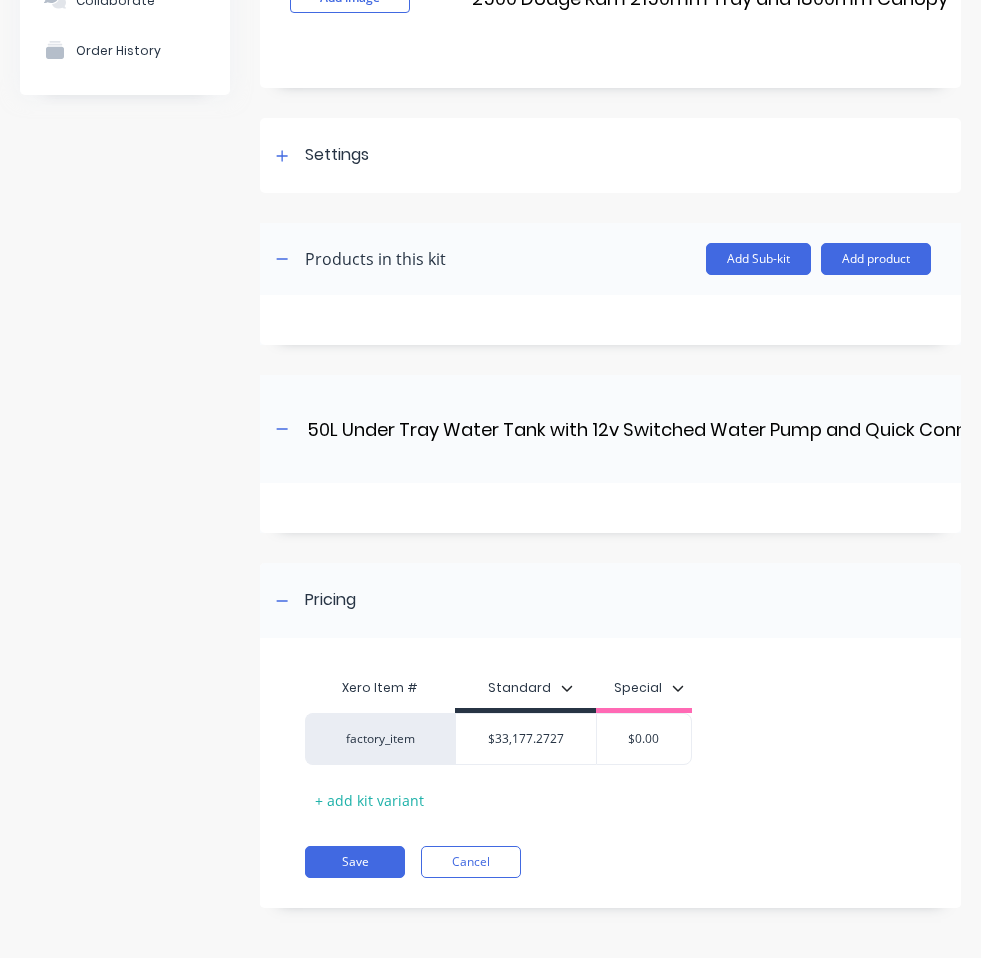 scroll, scrollTop: 187, scrollLeft: 0, axis: vertical 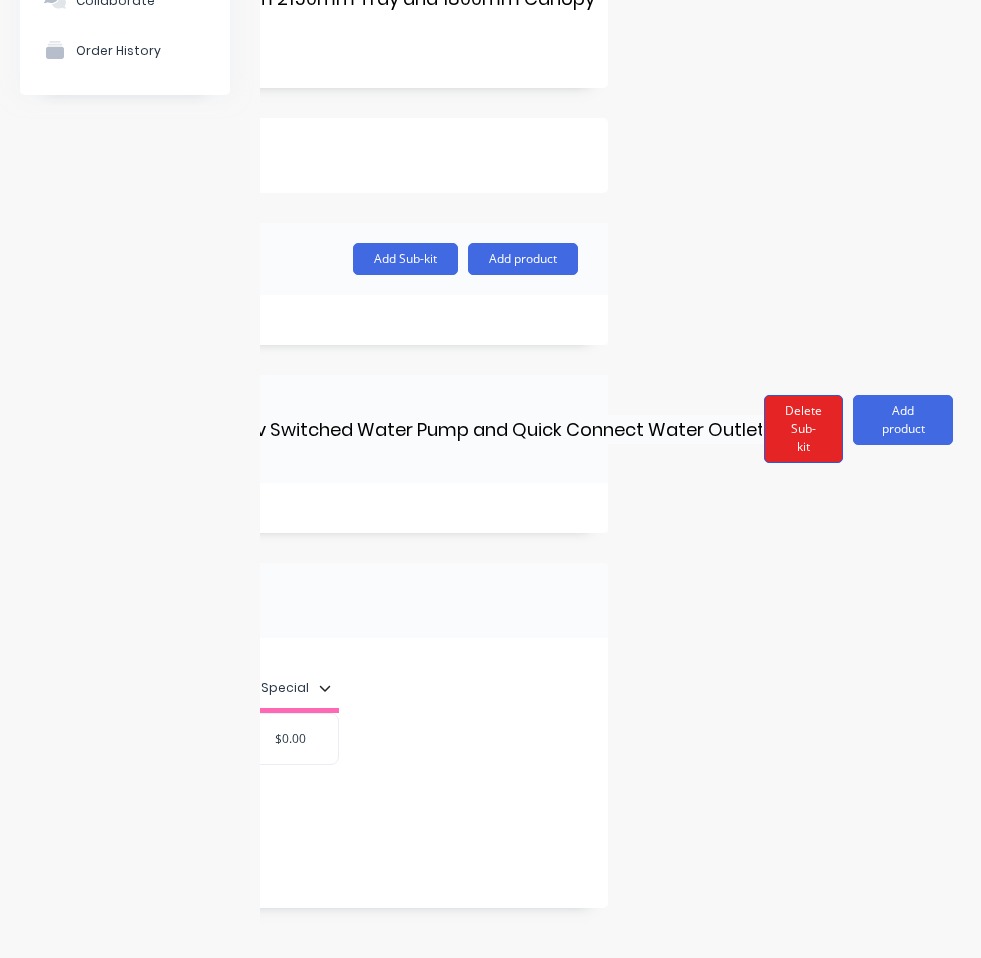 click on "Delete Sub-kit" at bounding box center [803, 429] 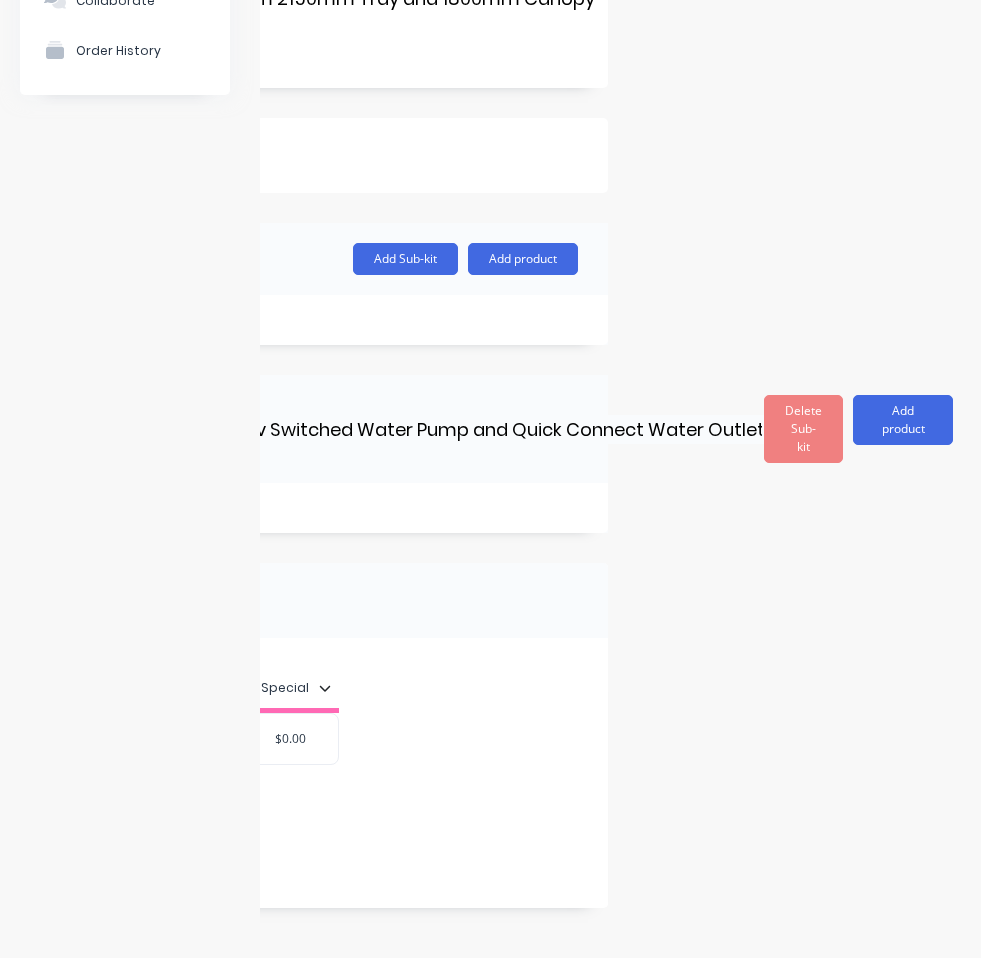 scroll, scrollTop: 0, scrollLeft: 0, axis: both 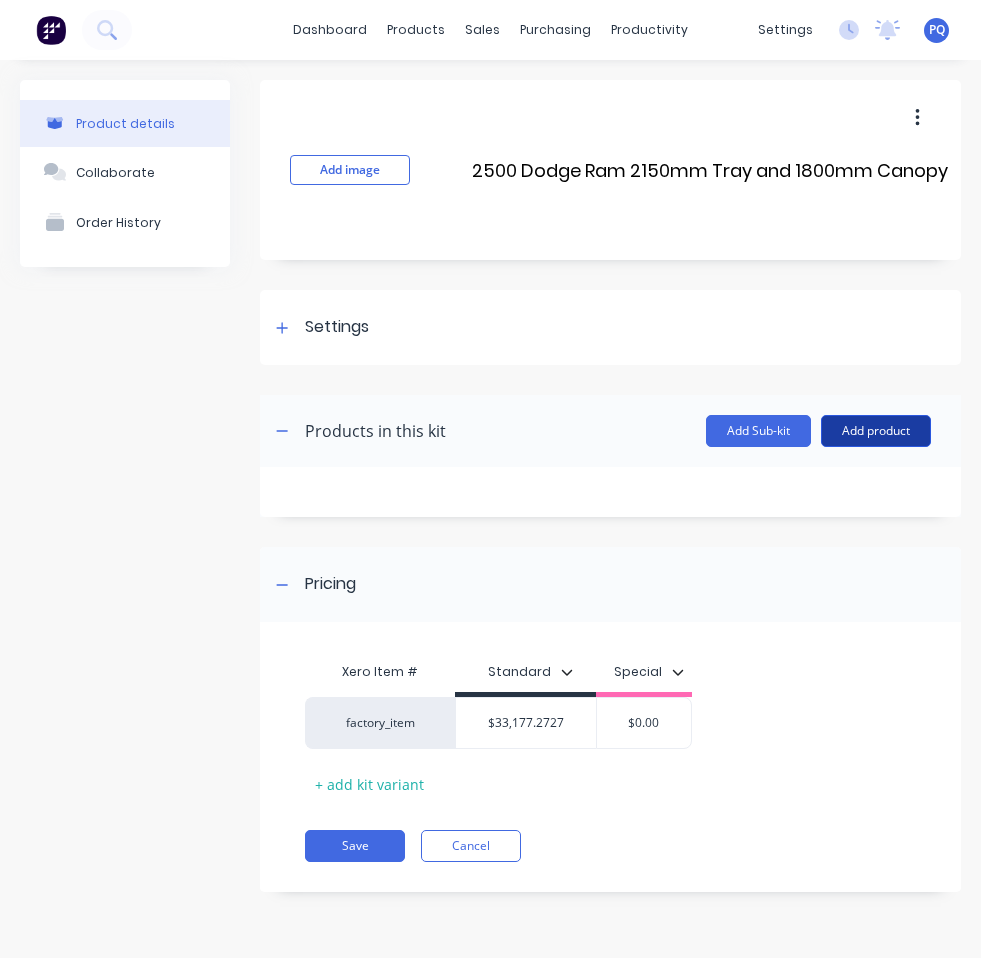 click on "Add product" at bounding box center (876, 431) 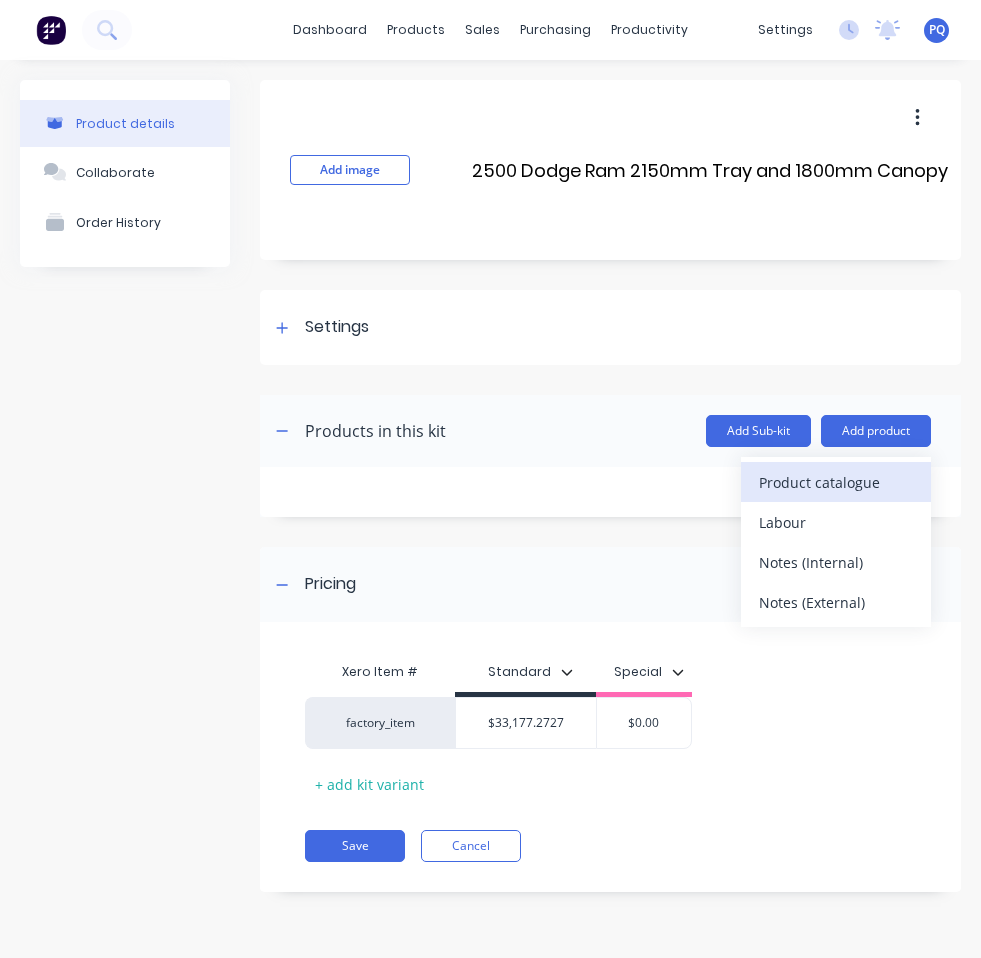click on "Product catalogue" at bounding box center [836, 482] 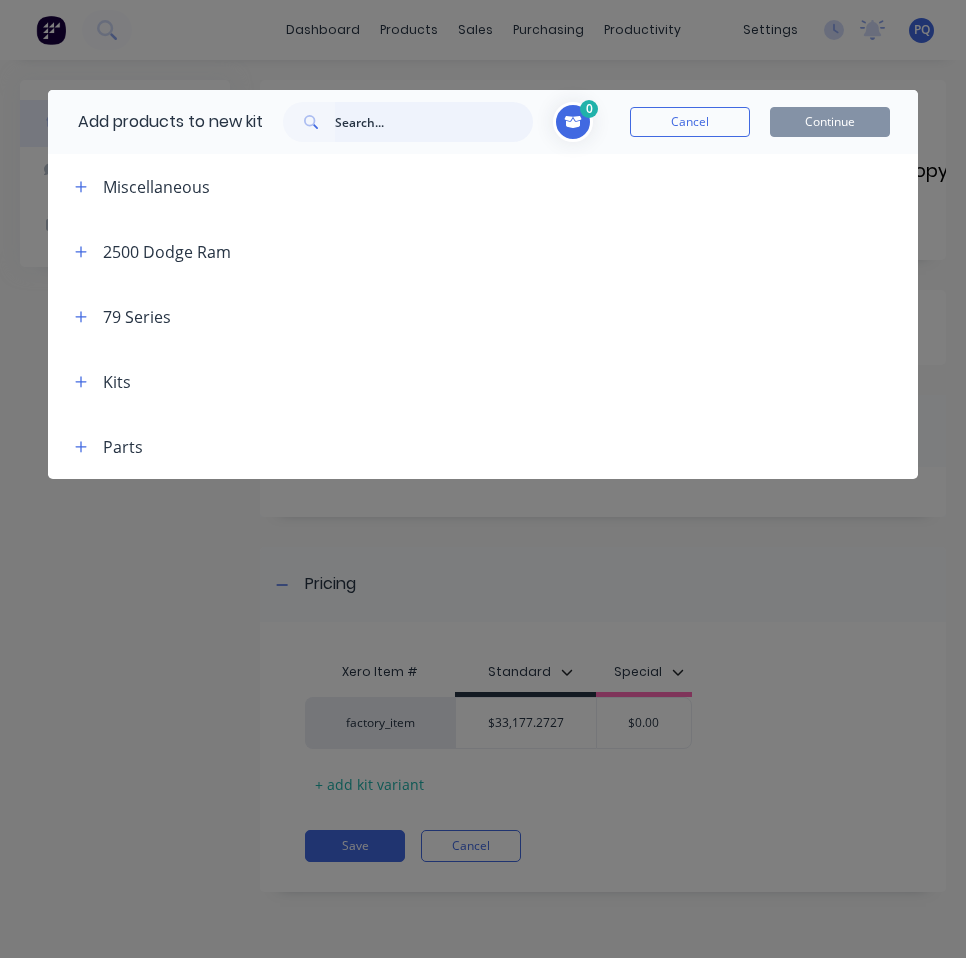 click at bounding box center (434, 122) 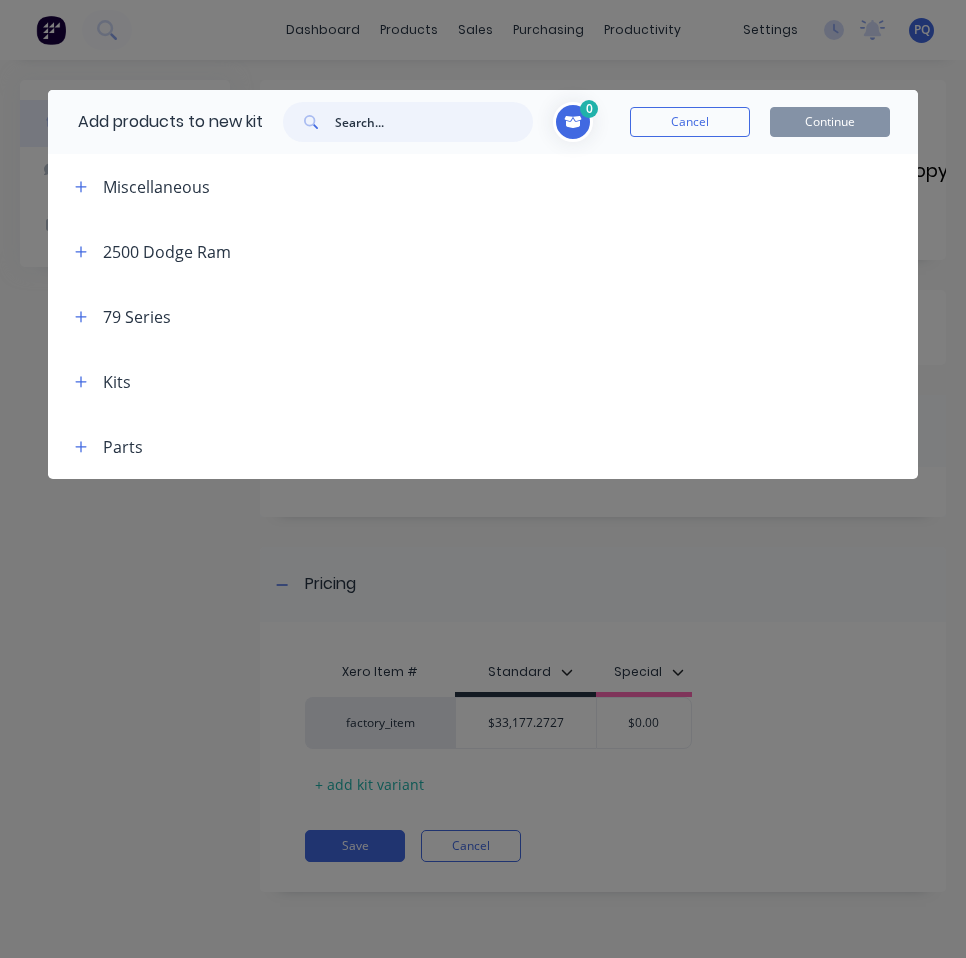 paste on "2500 Dodge Ram 2150mm Tray" 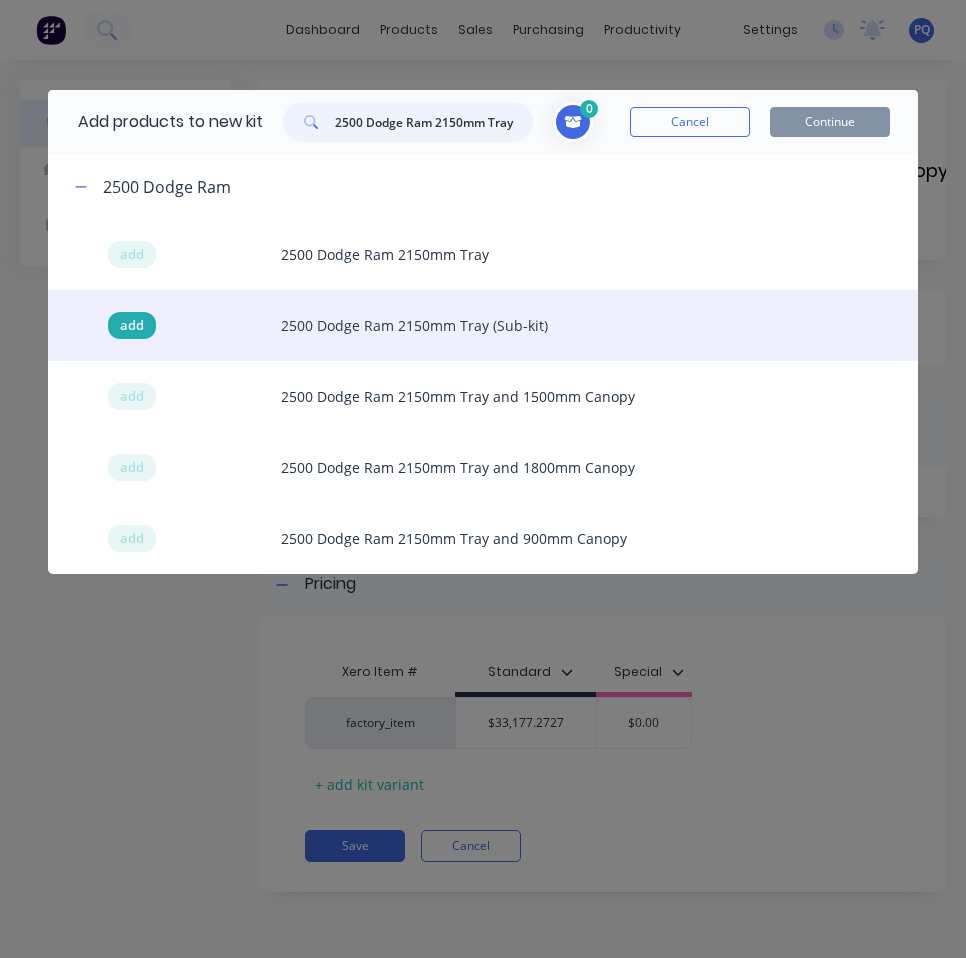 type on "2500 Dodge Ram 2150mm Tray" 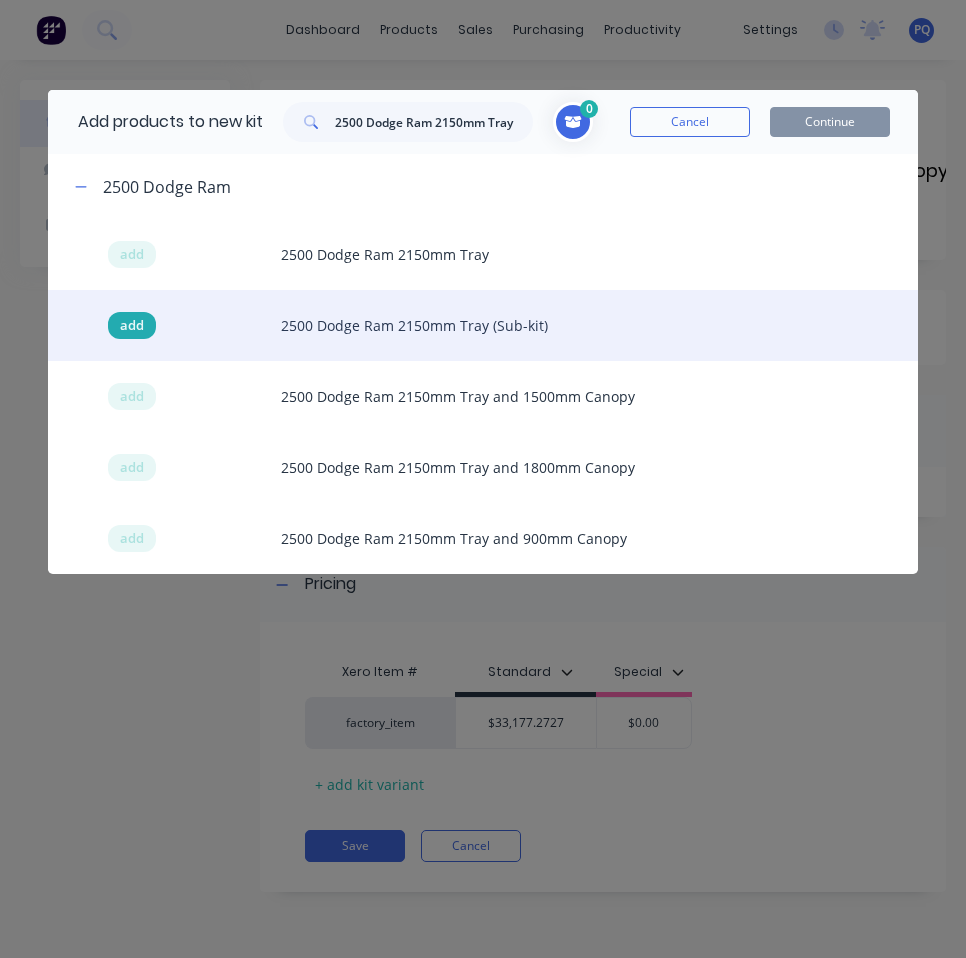 click on "add" at bounding box center [132, 326] 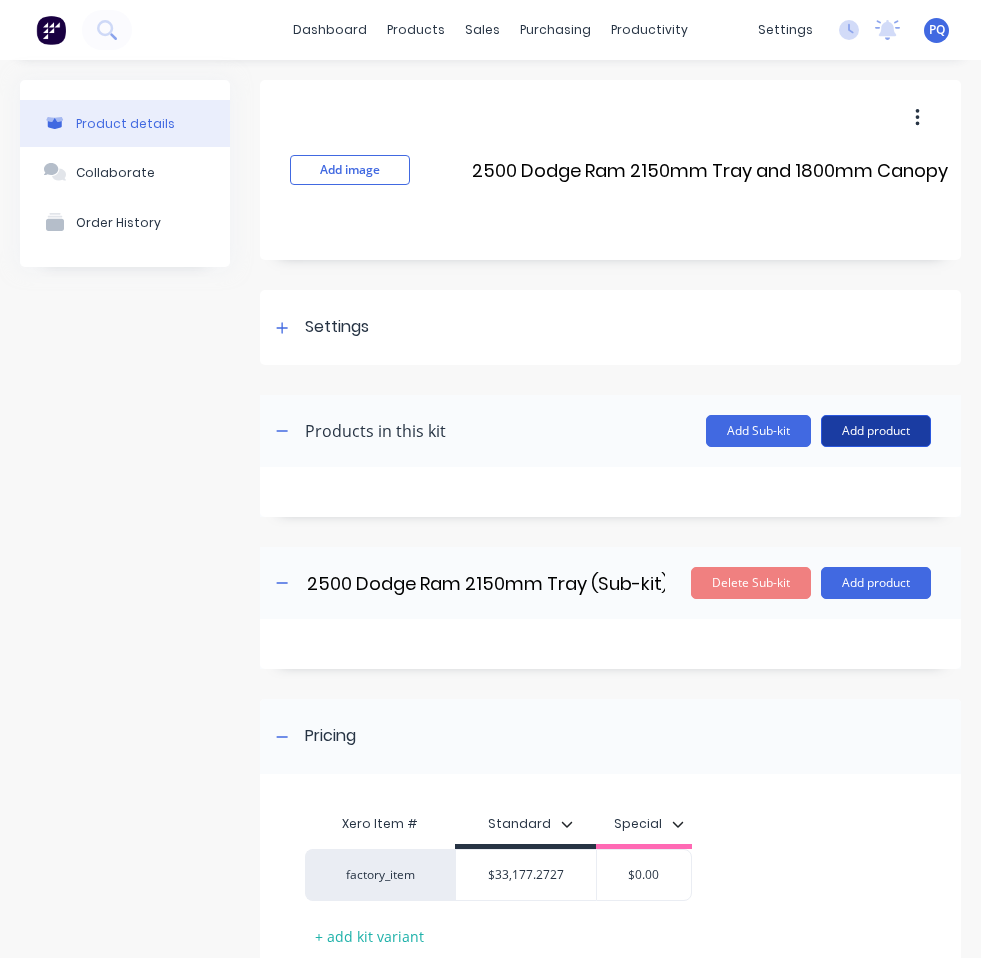 click on "Add product" at bounding box center [876, 431] 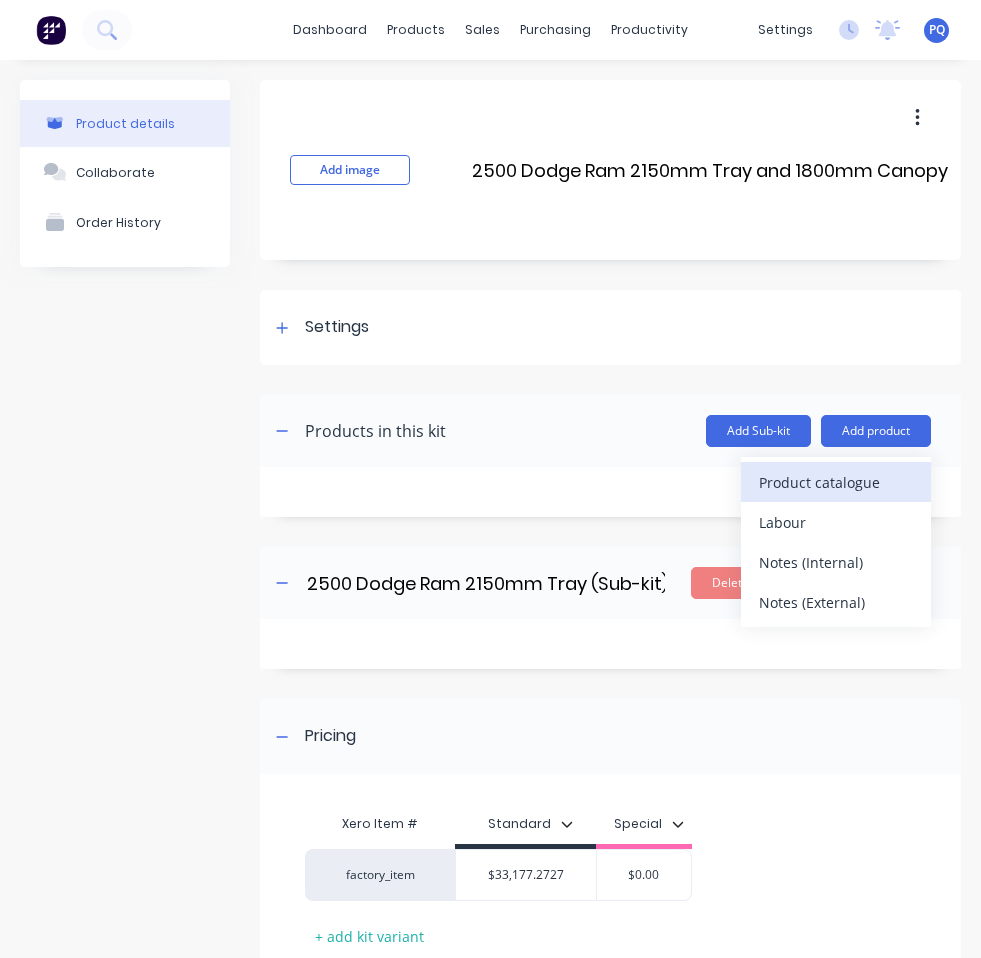 click on "Product catalogue" at bounding box center (836, 482) 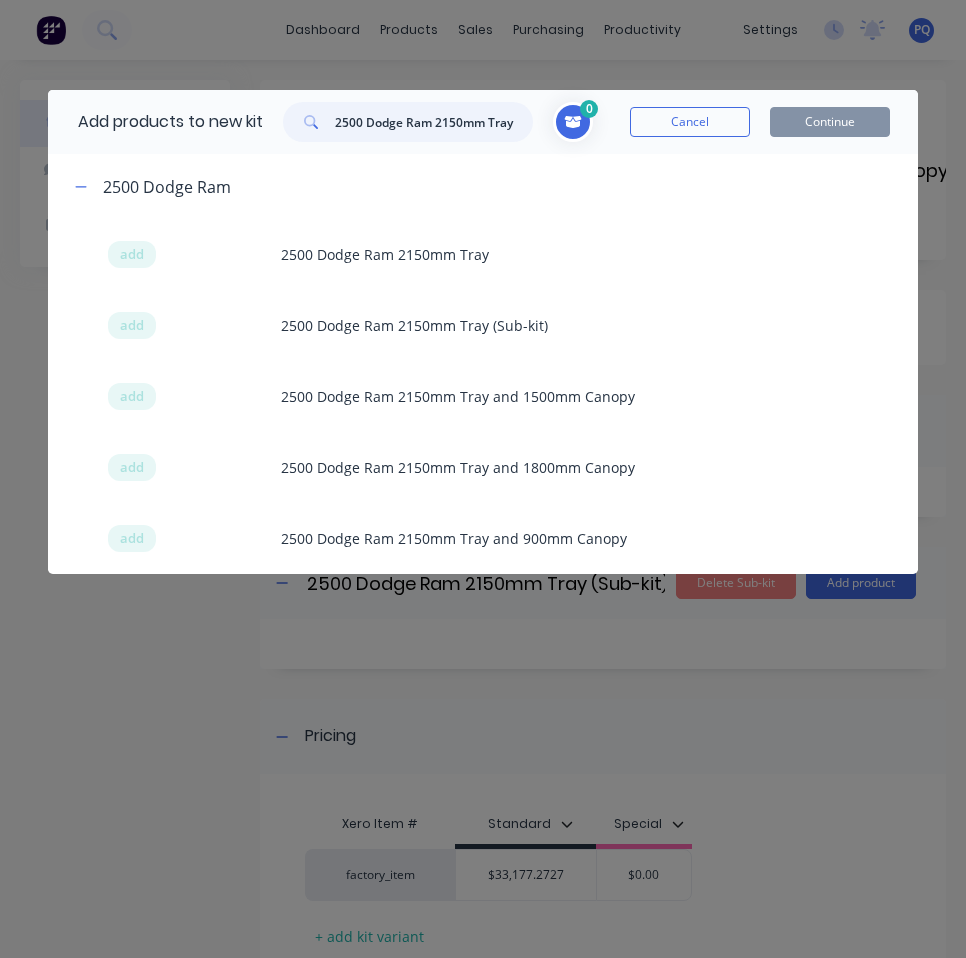 click on "2500 Dodge Ram 2150mm Tray" at bounding box center (434, 122) 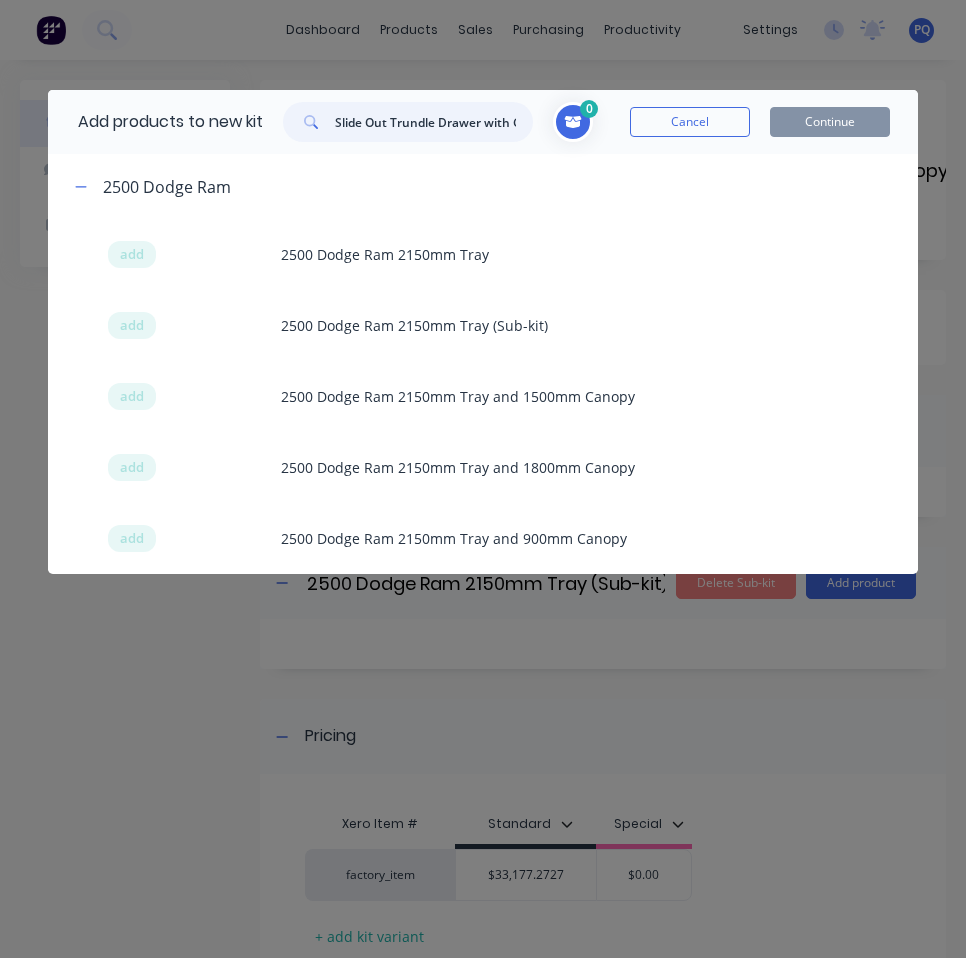 scroll, scrollTop: 0, scrollLeft: 201, axis: horizontal 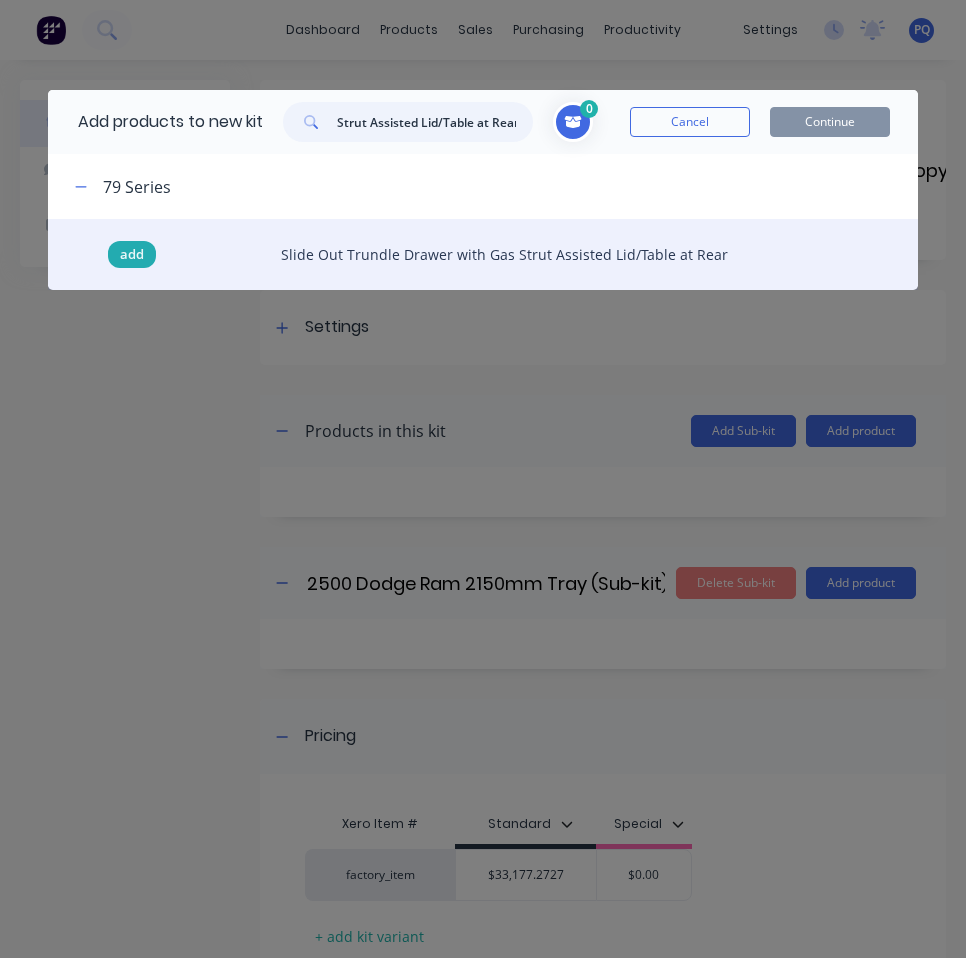 type on "Slide Out Trundle Drawer with Gas Strut Assisted Lid/Table at Rear" 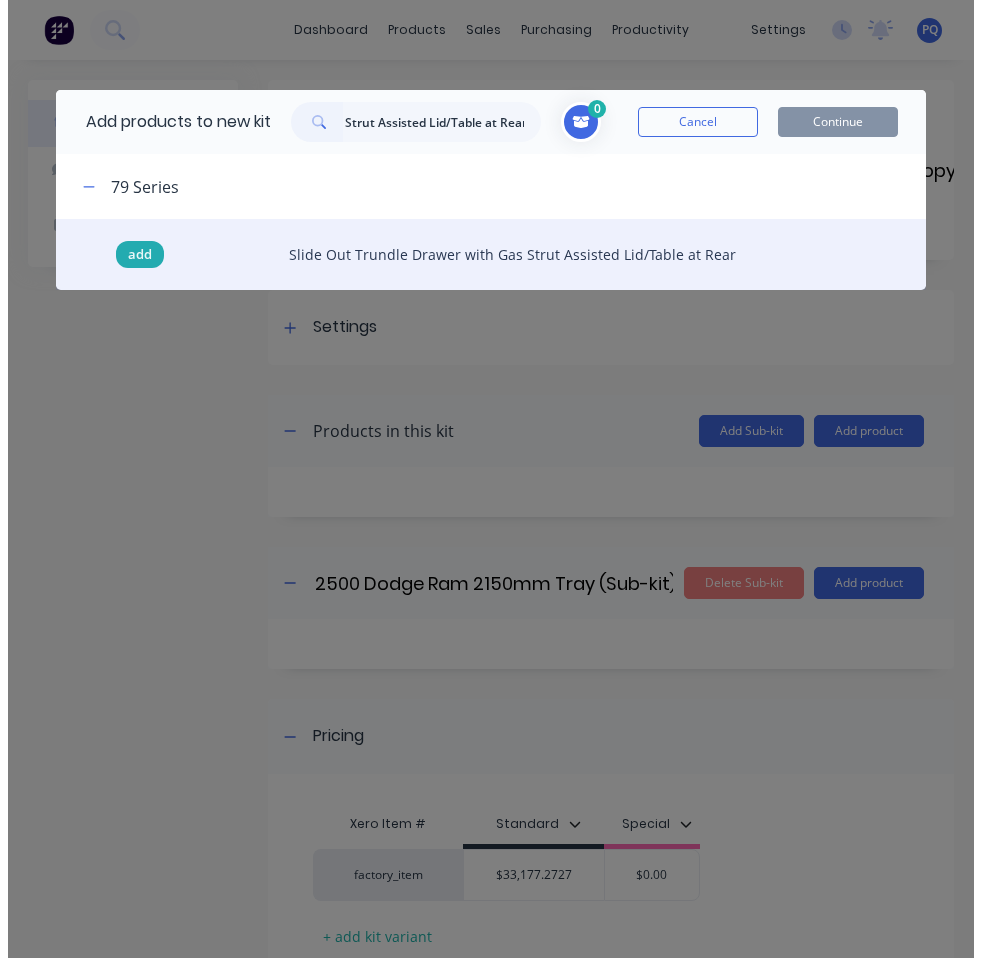scroll, scrollTop: 0, scrollLeft: 0, axis: both 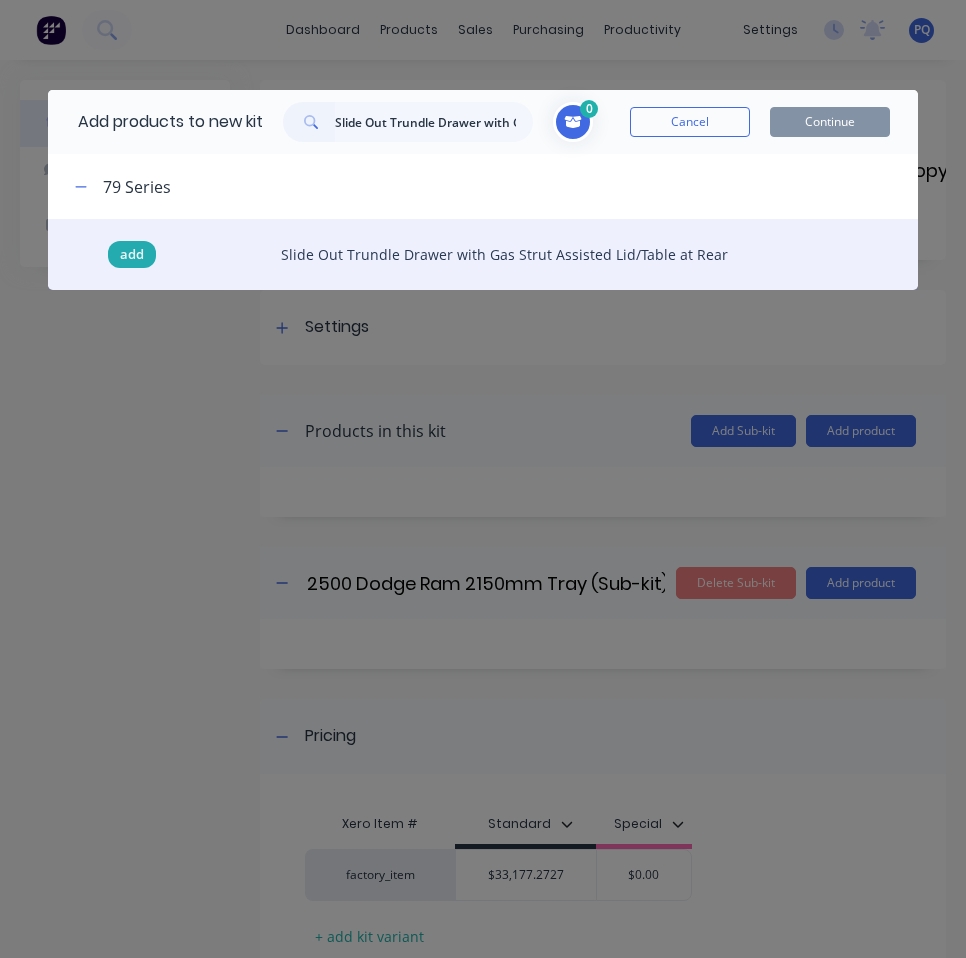 click on "add" at bounding box center [132, 255] 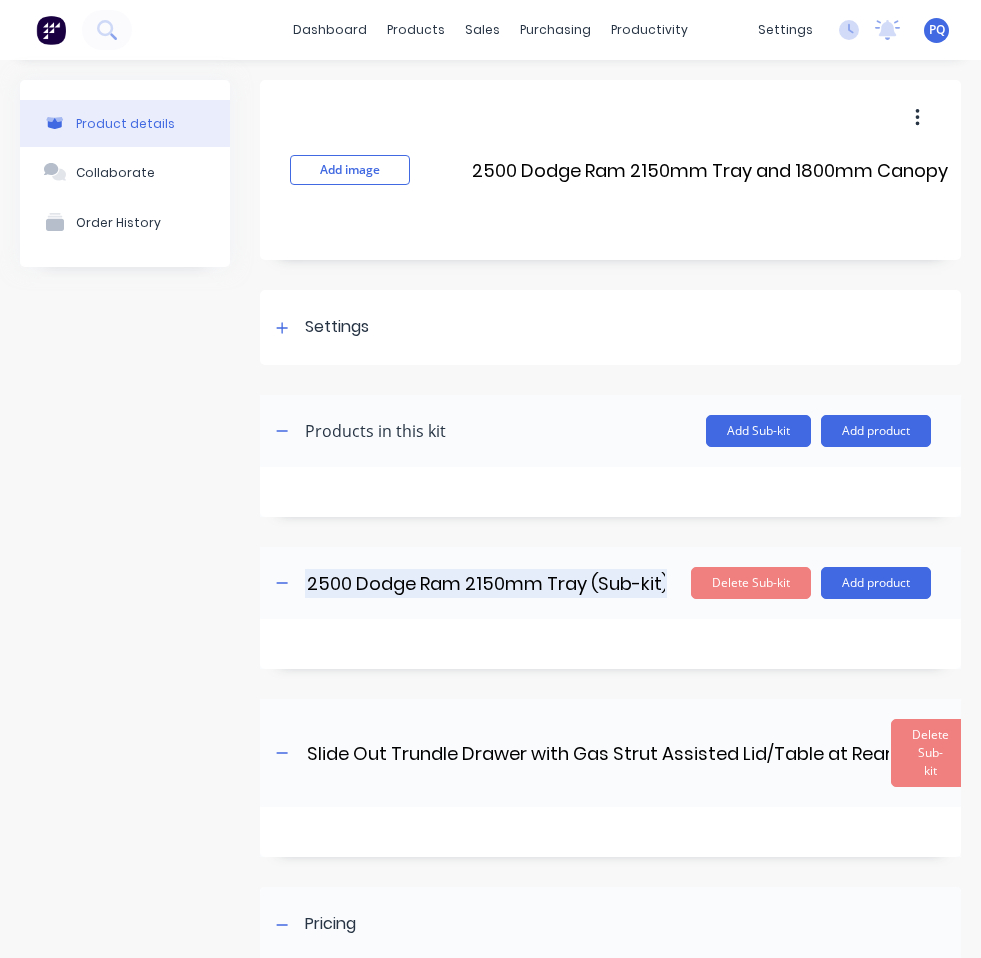 scroll, scrollTop: 200, scrollLeft: 0, axis: vertical 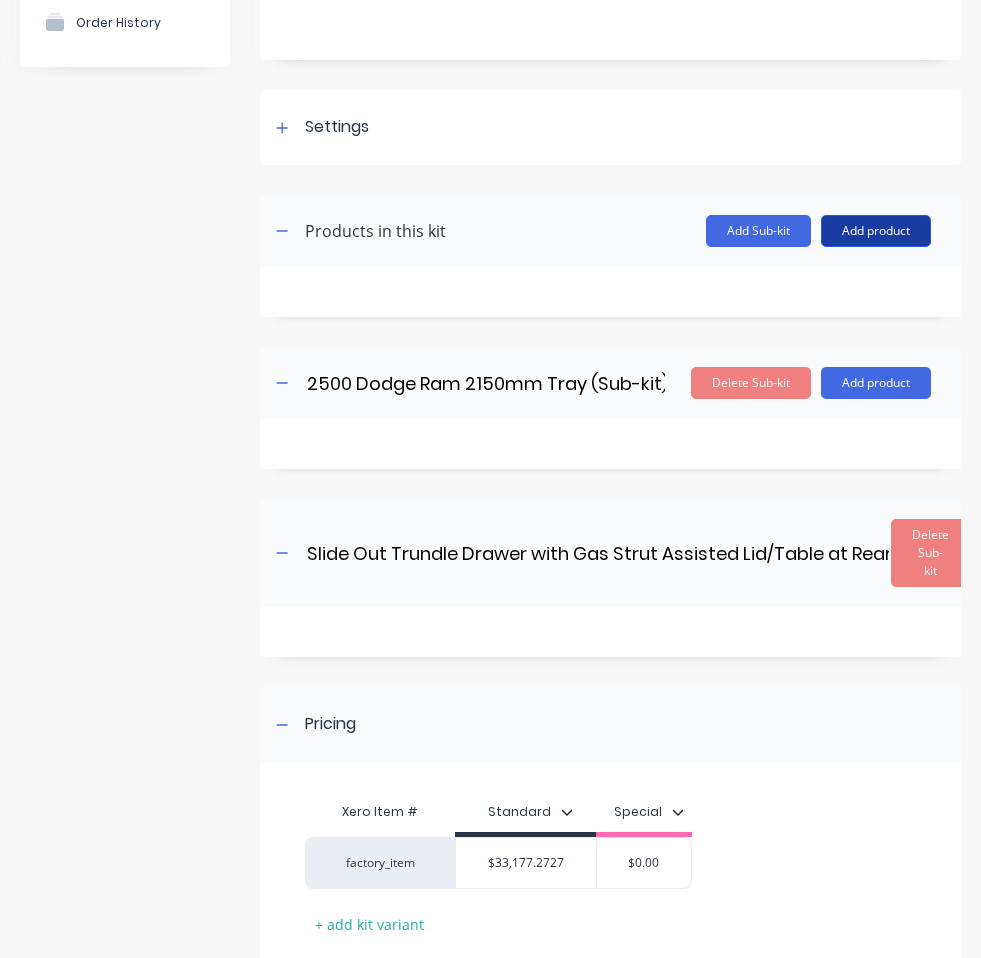 click on "Add product" at bounding box center [876, 231] 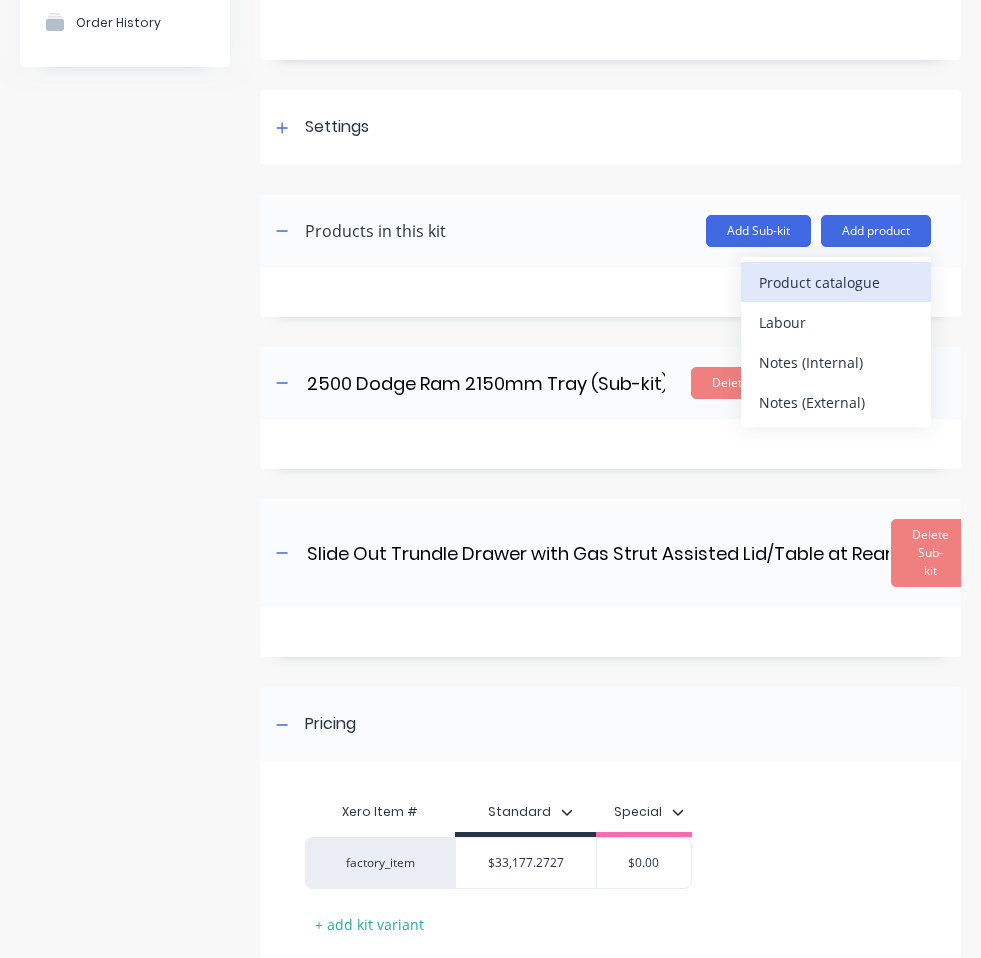 click on "Product catalogue" at bounding box center [836, 282] 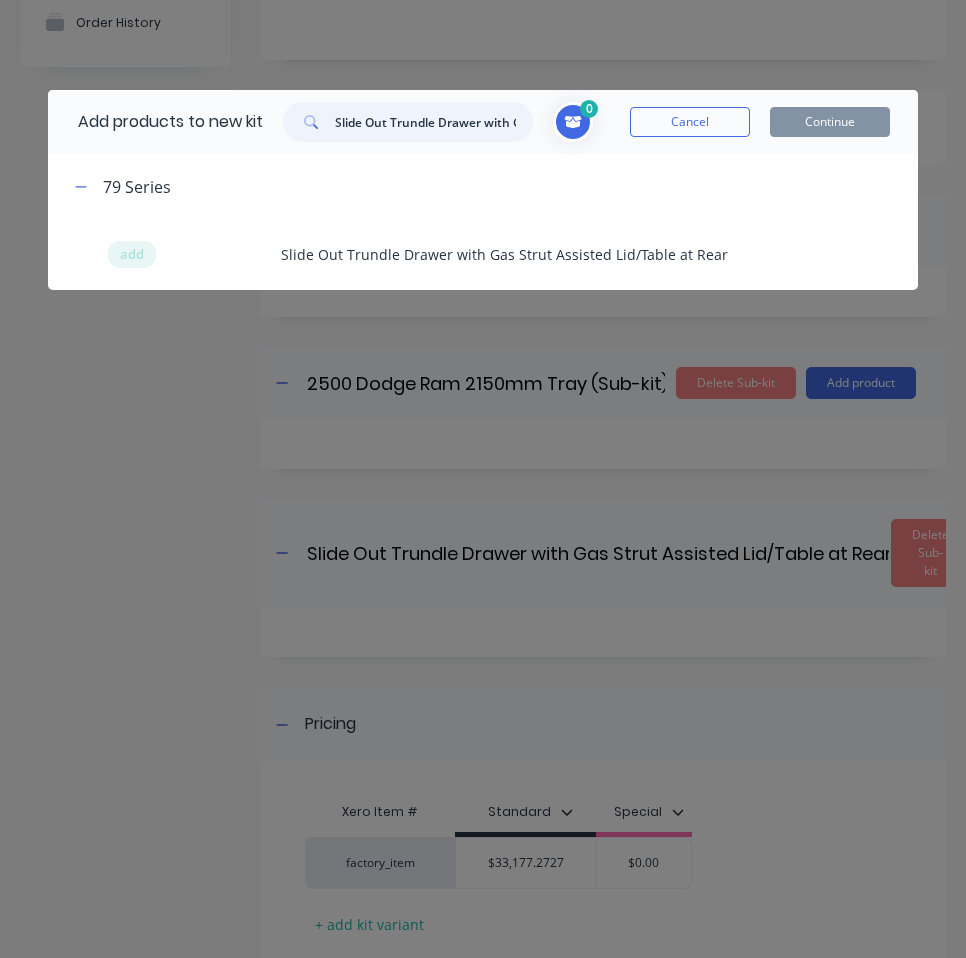 click on "Slide Out Trundle Drawer with Gas Strut Assisted Lid/Table at Rear" at bounding box center [434, 122] 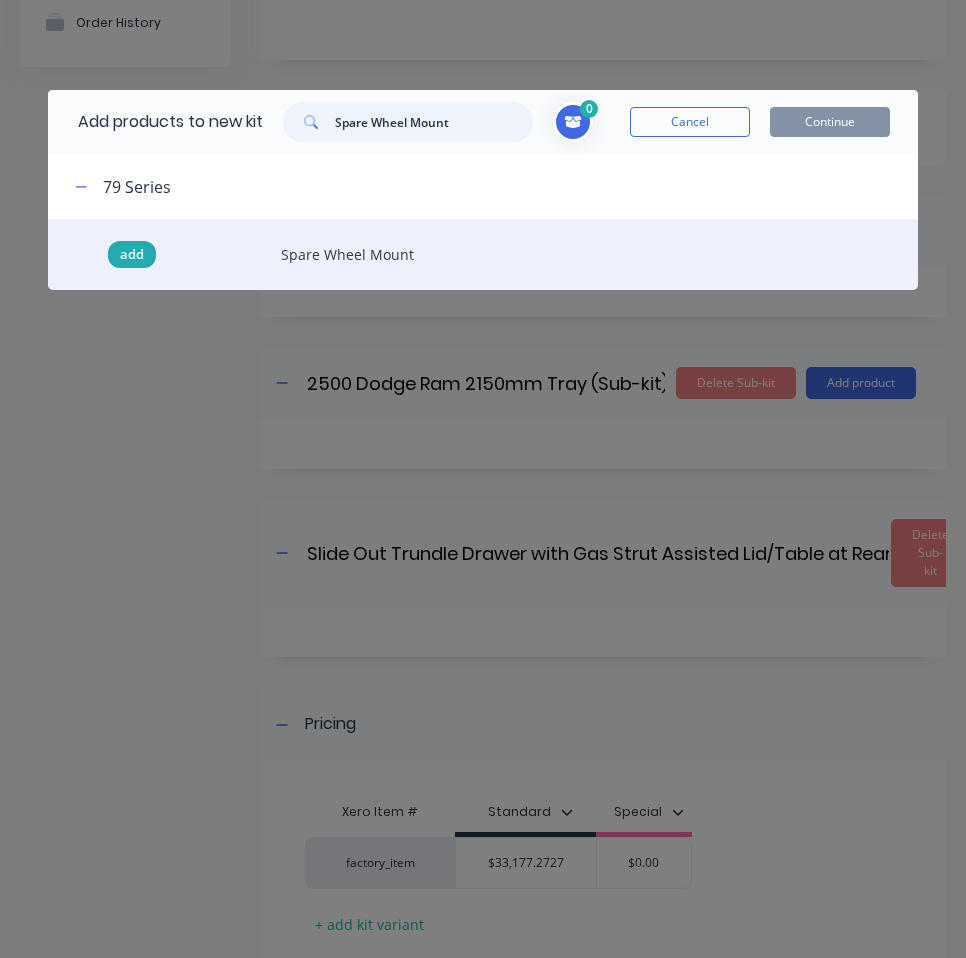 type on "Spare Wheel Mount" 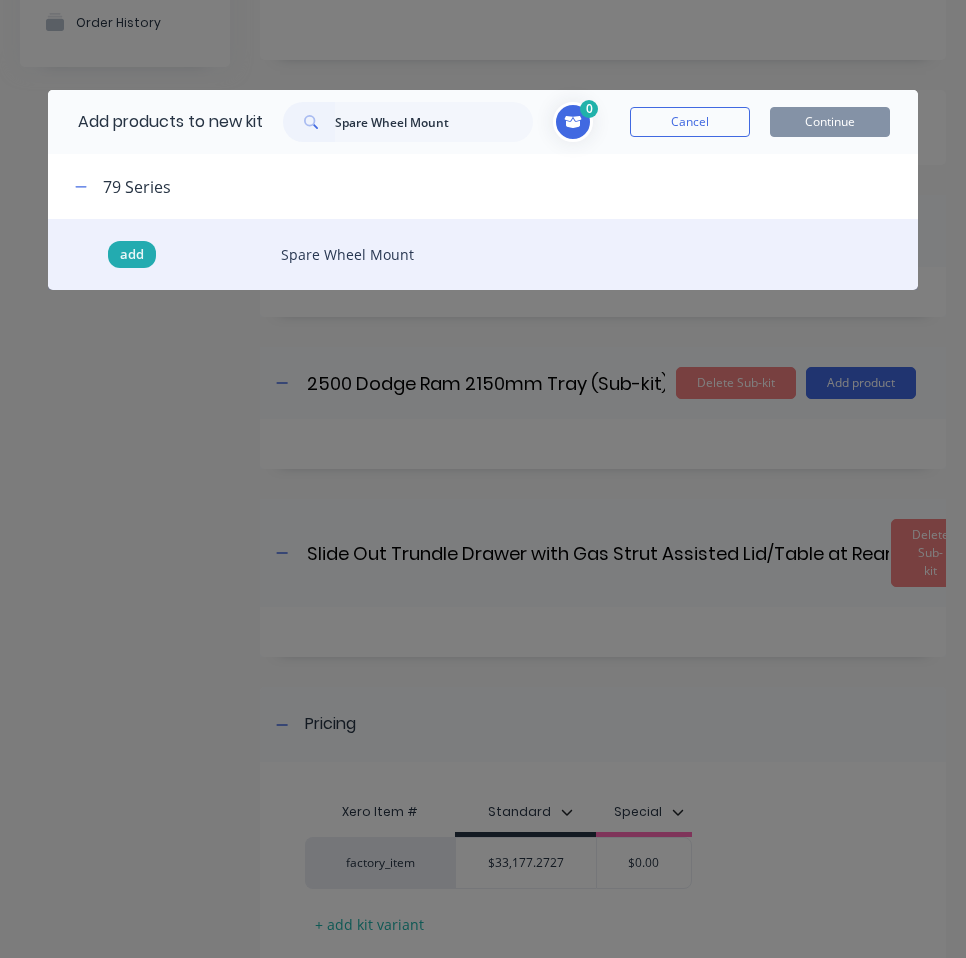 click on "add" at bounding box center (132, 255) 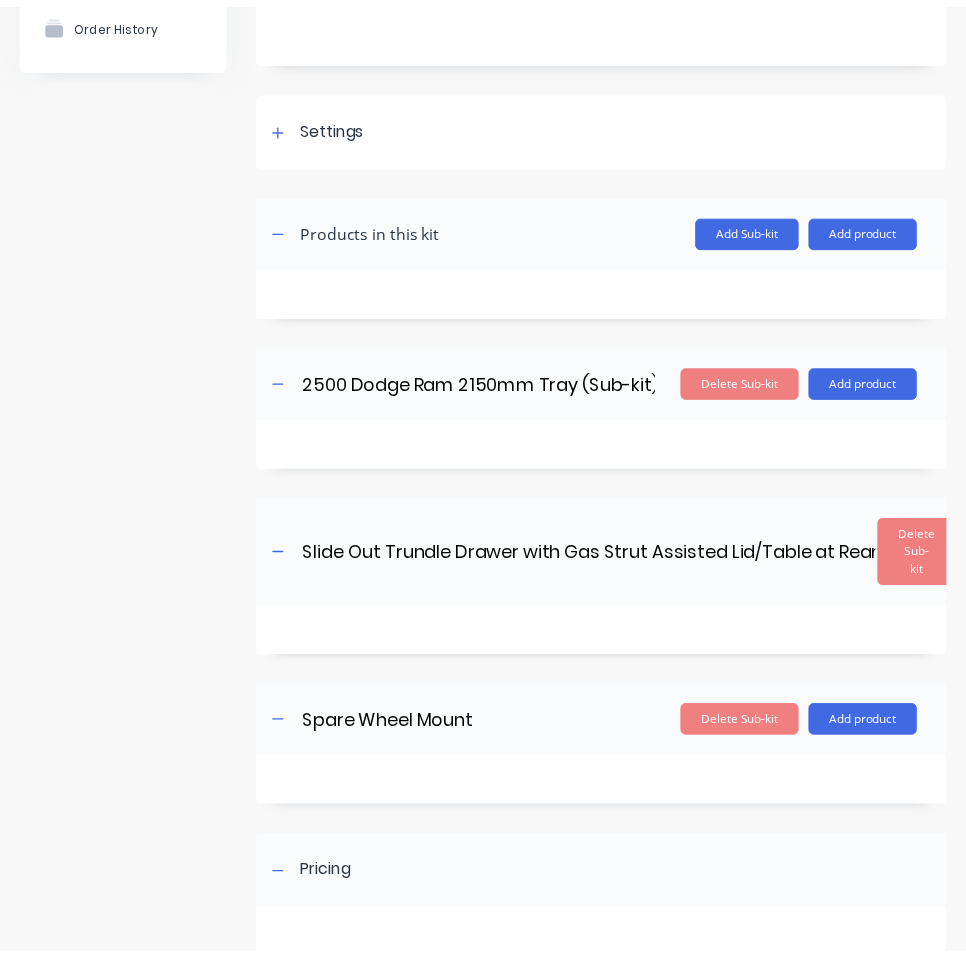 scroll, scrollTop: 0, scrollLeft: 0, axis: both 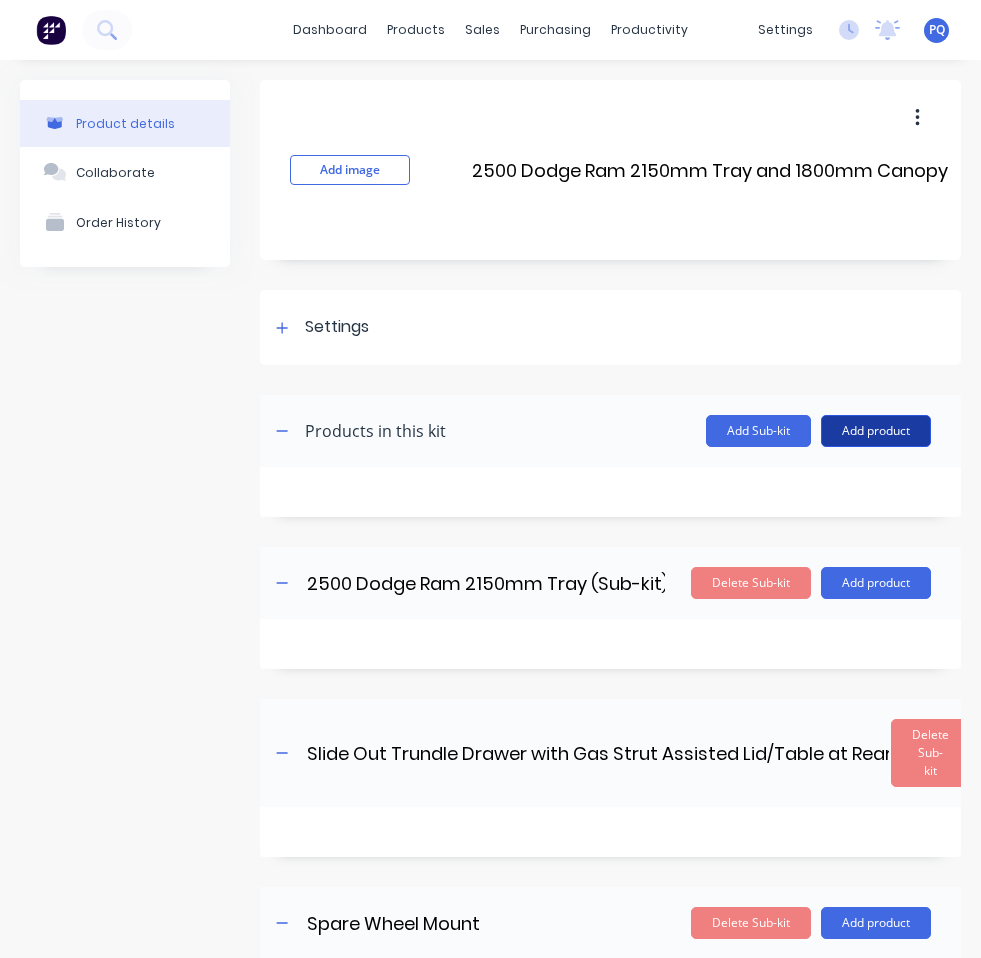 click on "Add product" at bounding box center (876, 431) 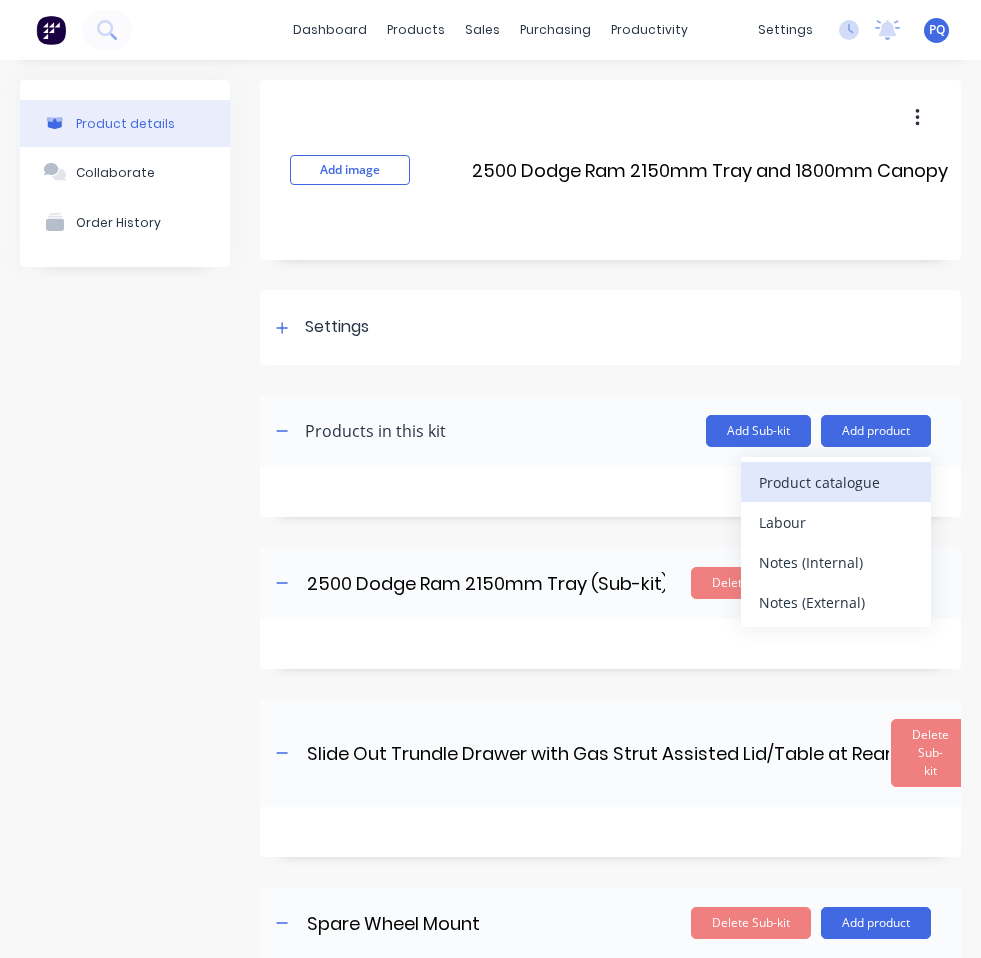 click on "Product catalogue" at bounding box center [836, 482] 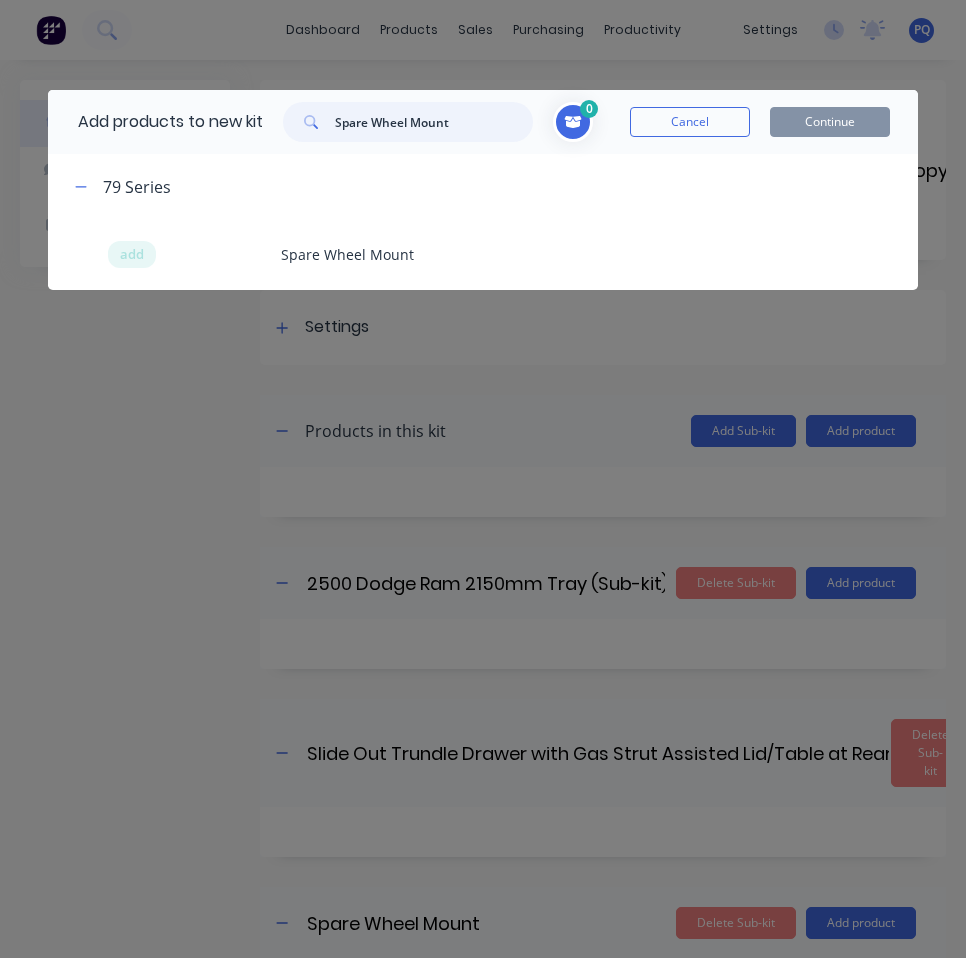 click on "Spare Wheel Mount" at bounding box center [434, 122] 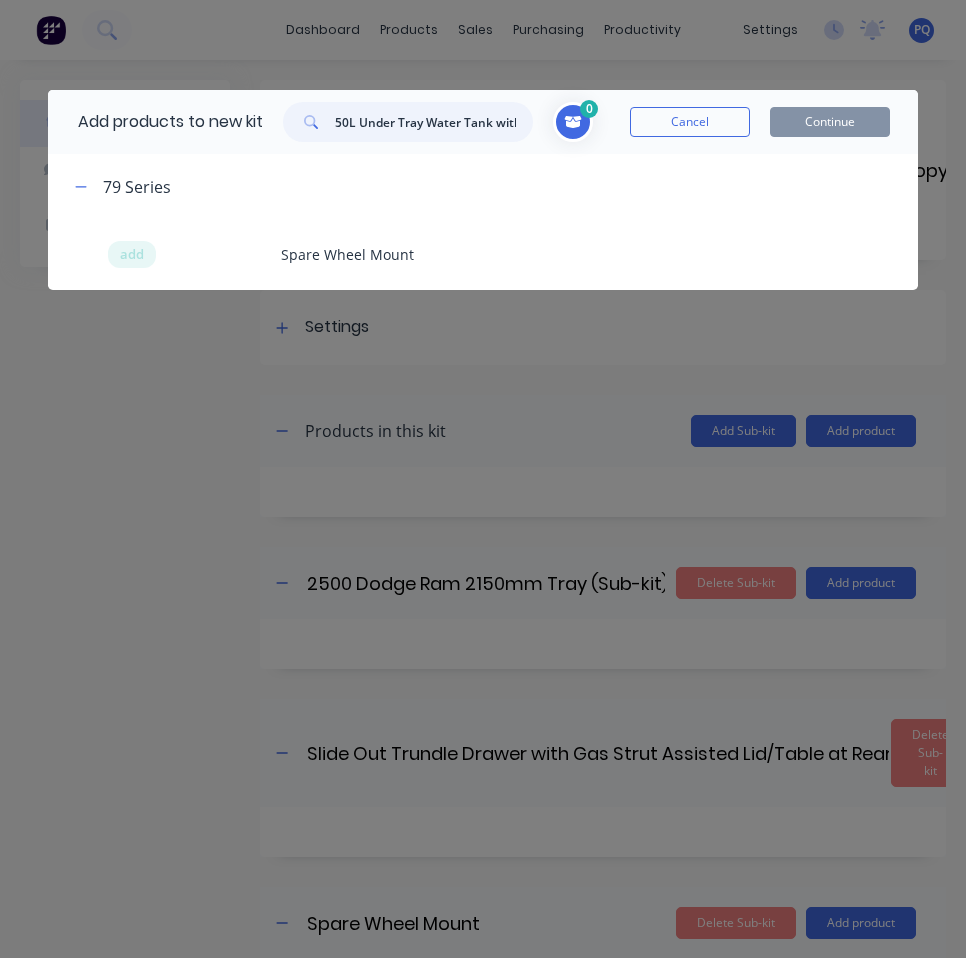 scroll, scrollTop: 0, scrollLeft: 347, axis: horizontal 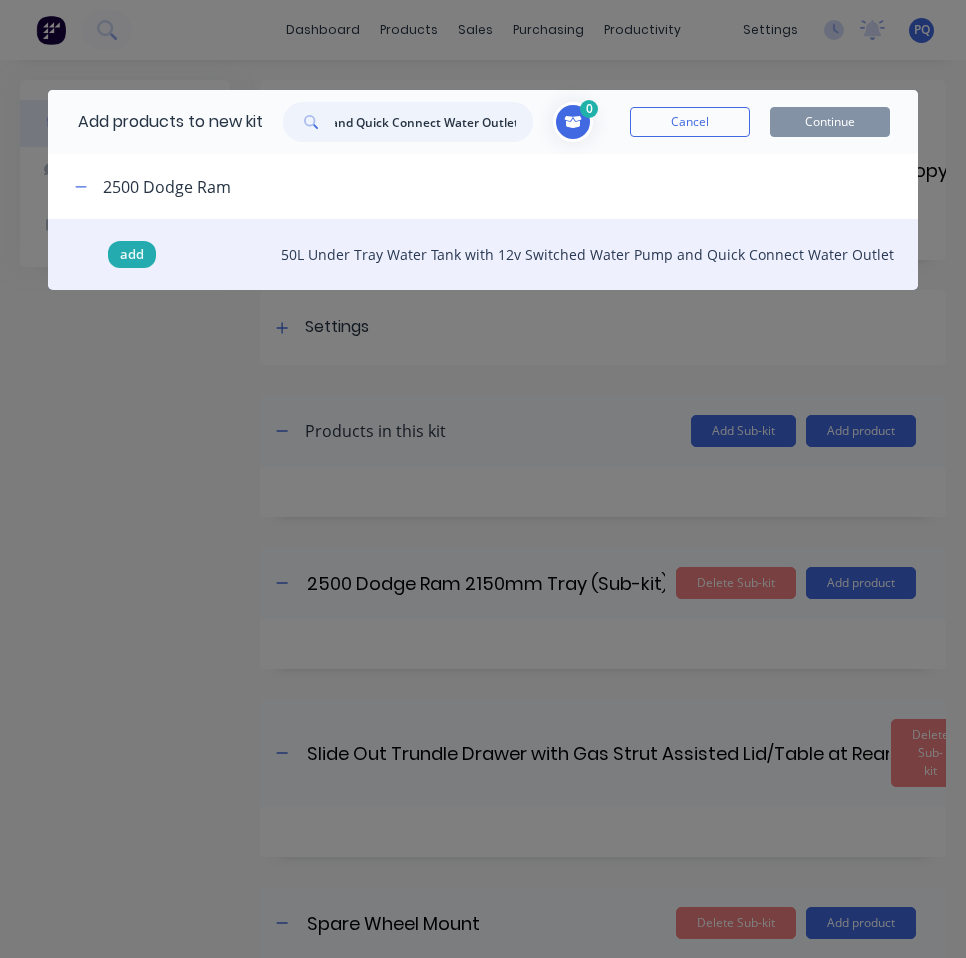 type on "50L Under Tray Water Tank with 12v Switched Water Pump and Quick Connect Water Outlet" 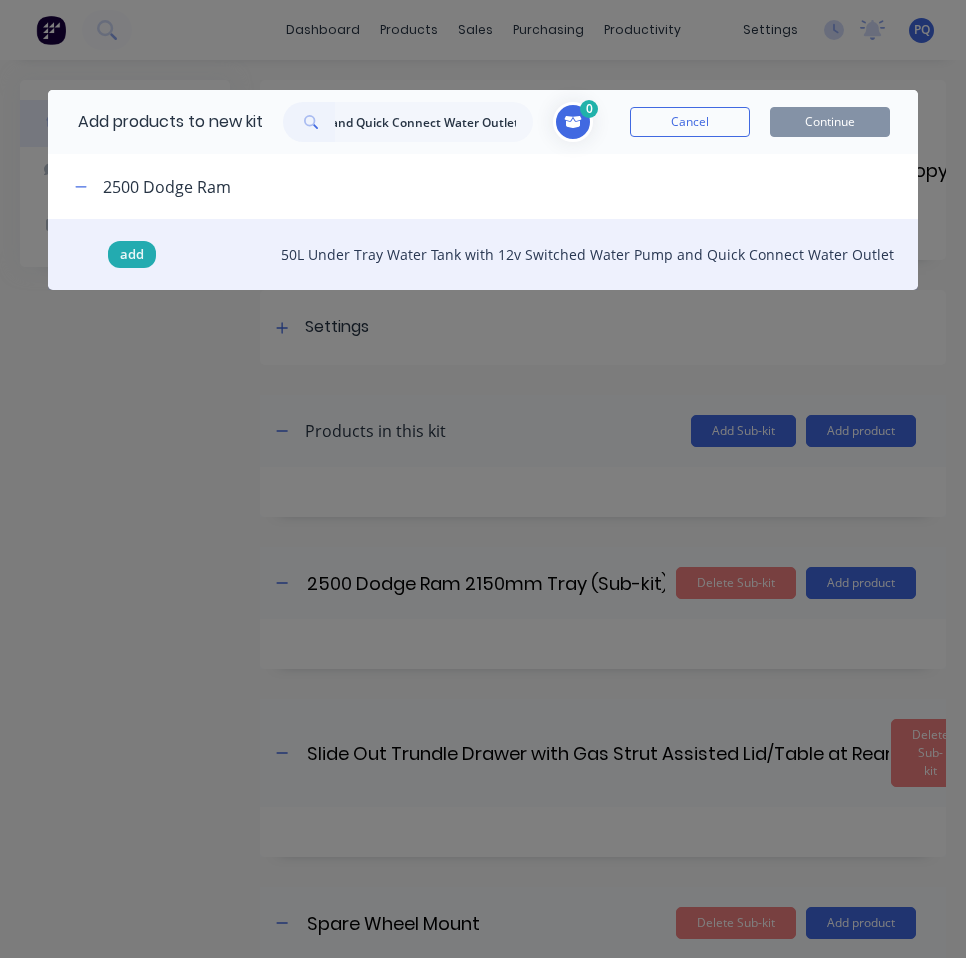 click on "add" at bounding box center [132, 255] 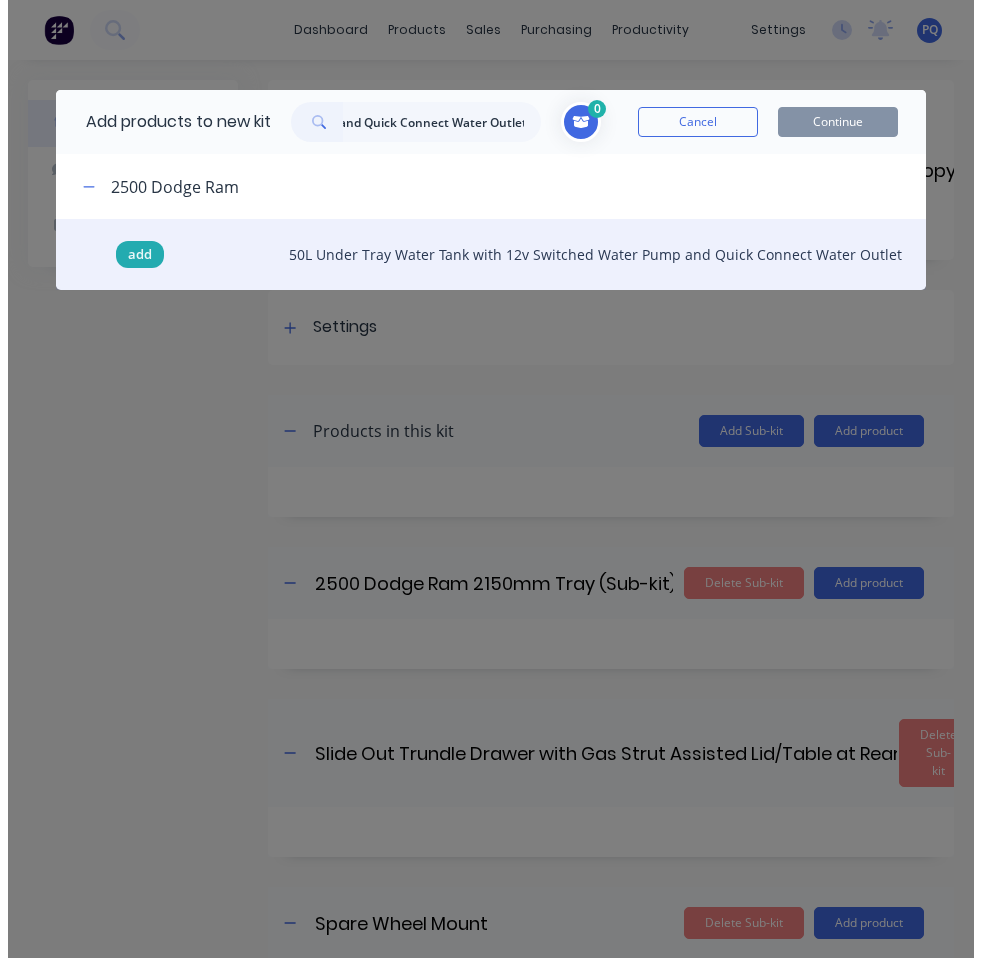 scroll, scrollTop: 0, scrollLeft: 0, axis: both 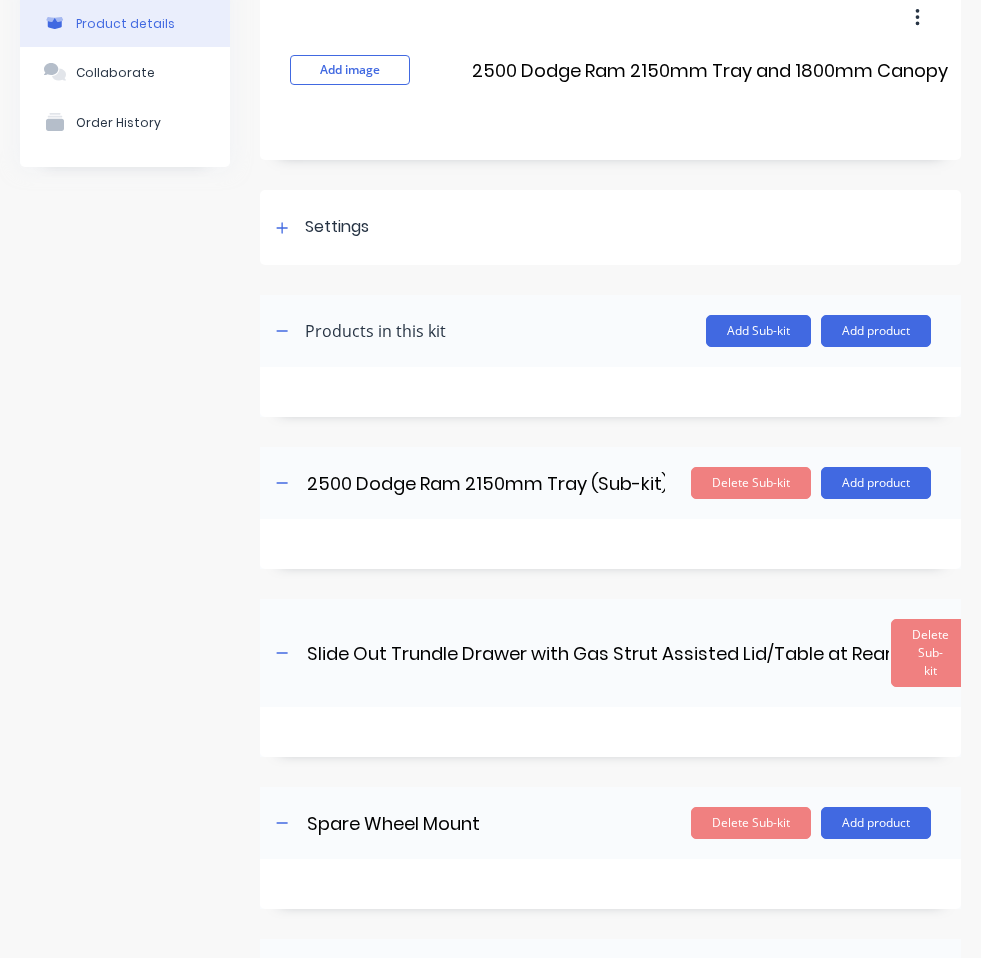 click on "Products in this kit Add Sub-kit   Add product" at bounding box center (610, 331) 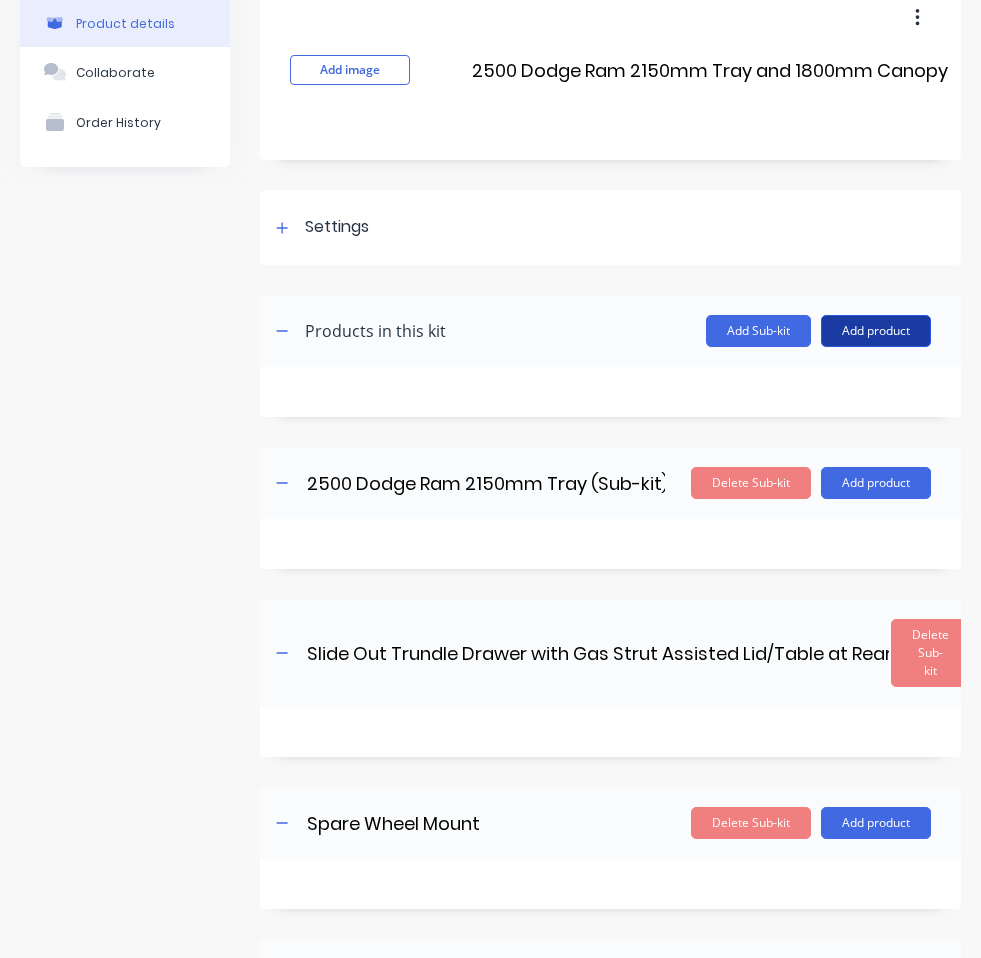 click on "Add product" at bounding box center [876, 331] 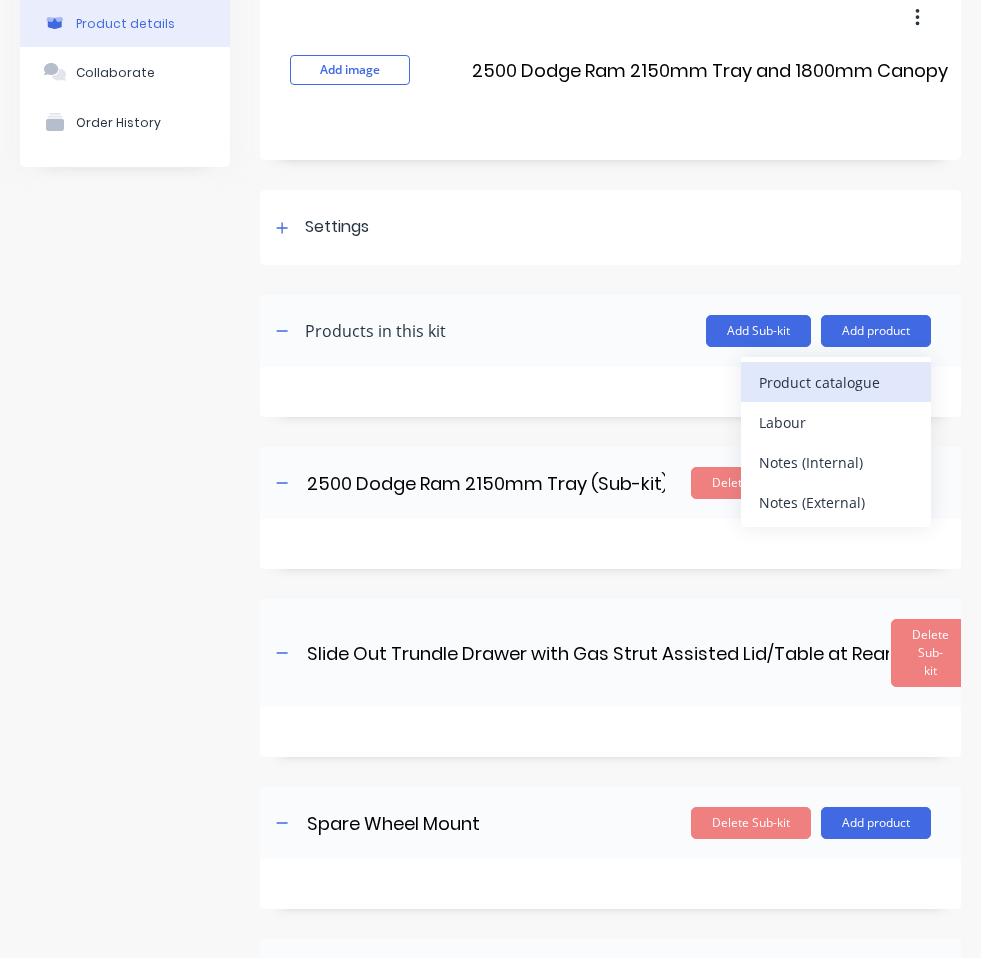 click on "Product catalogue" at bounding box center (836, 382) 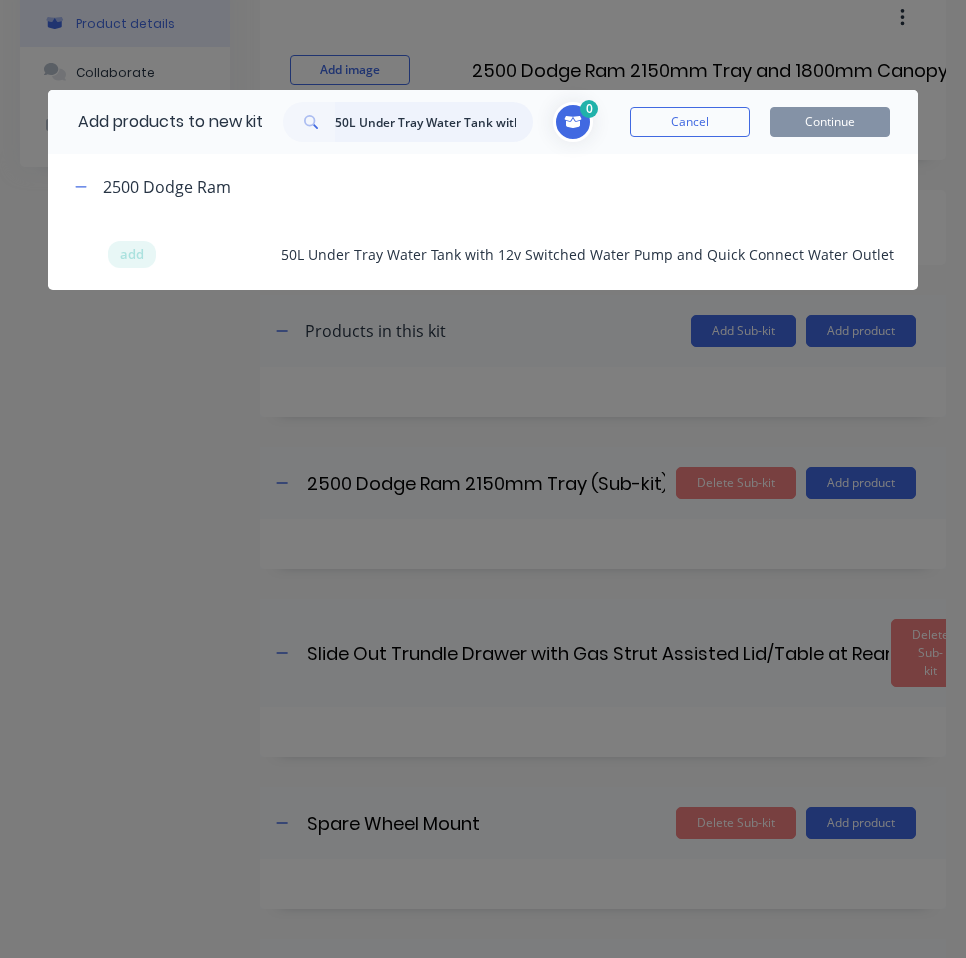 click on "50L Under Tray Water Tank with 12v Switched Water Pump and Quick Connect Water Outlet" at bounding box center (434, 122) 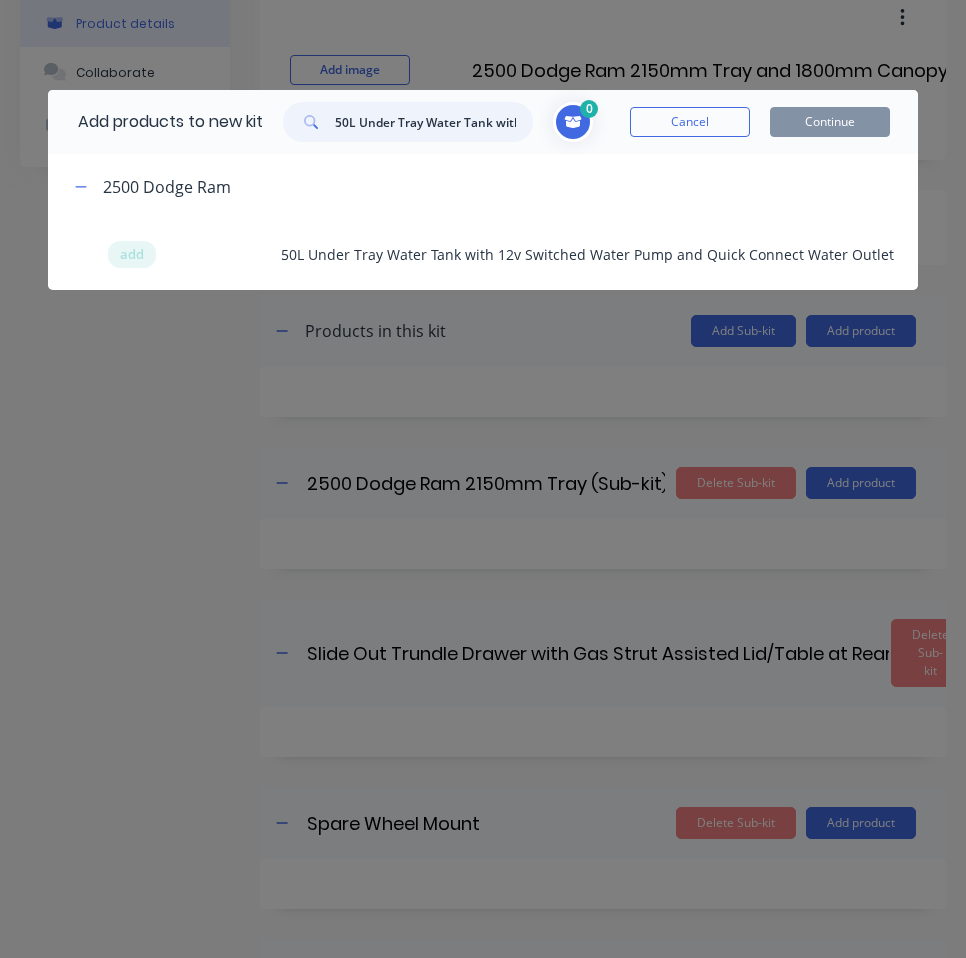 click on "50L Under Tray Water Tank with 12v Switched Water Pump and Quick Connect Water Outlet" at bounding box center (434, 122) 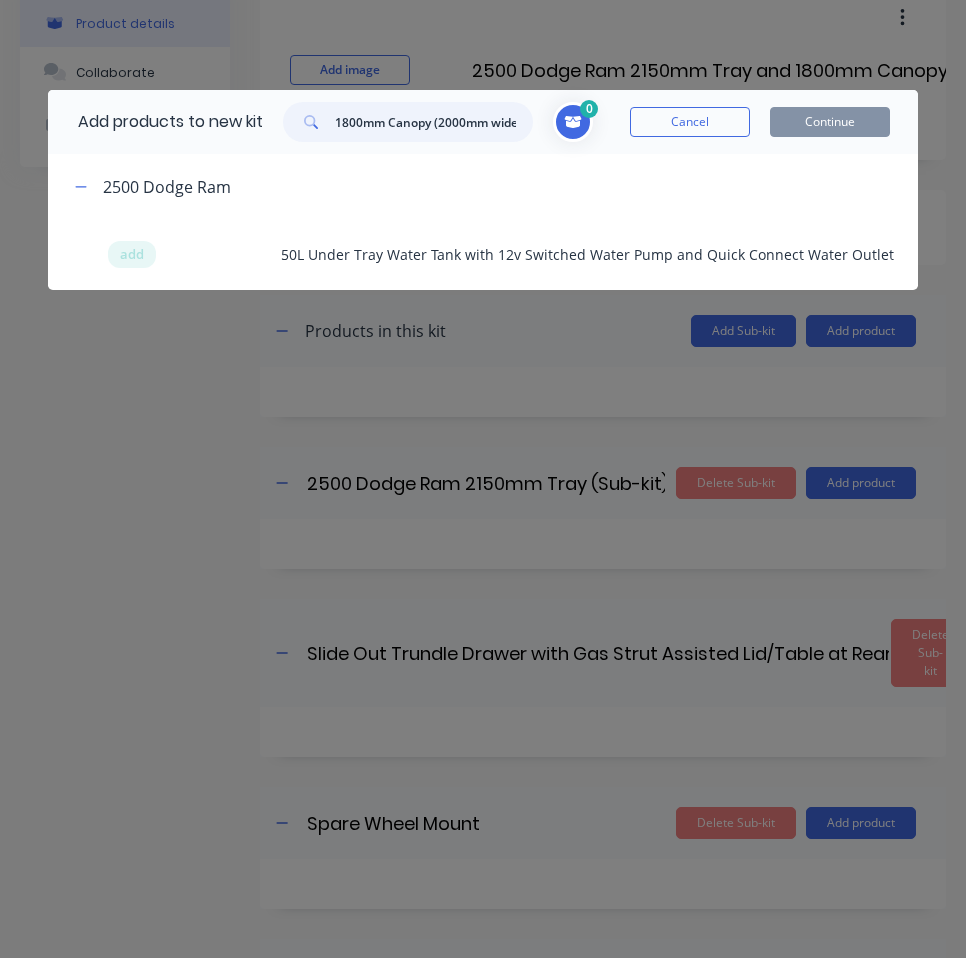 scroll, scrollTop: 0, scrollLeft: 7, axis: horizontal 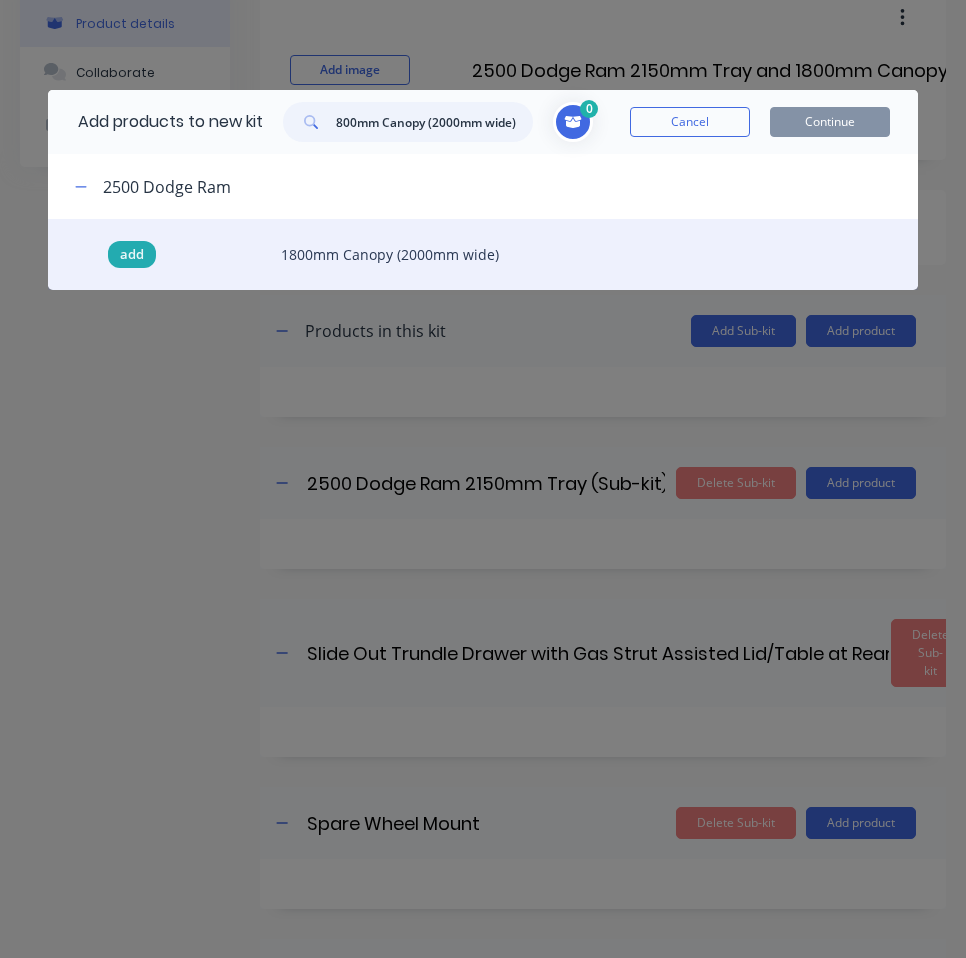 type on "1800mm Canopy (2000mm wide)" 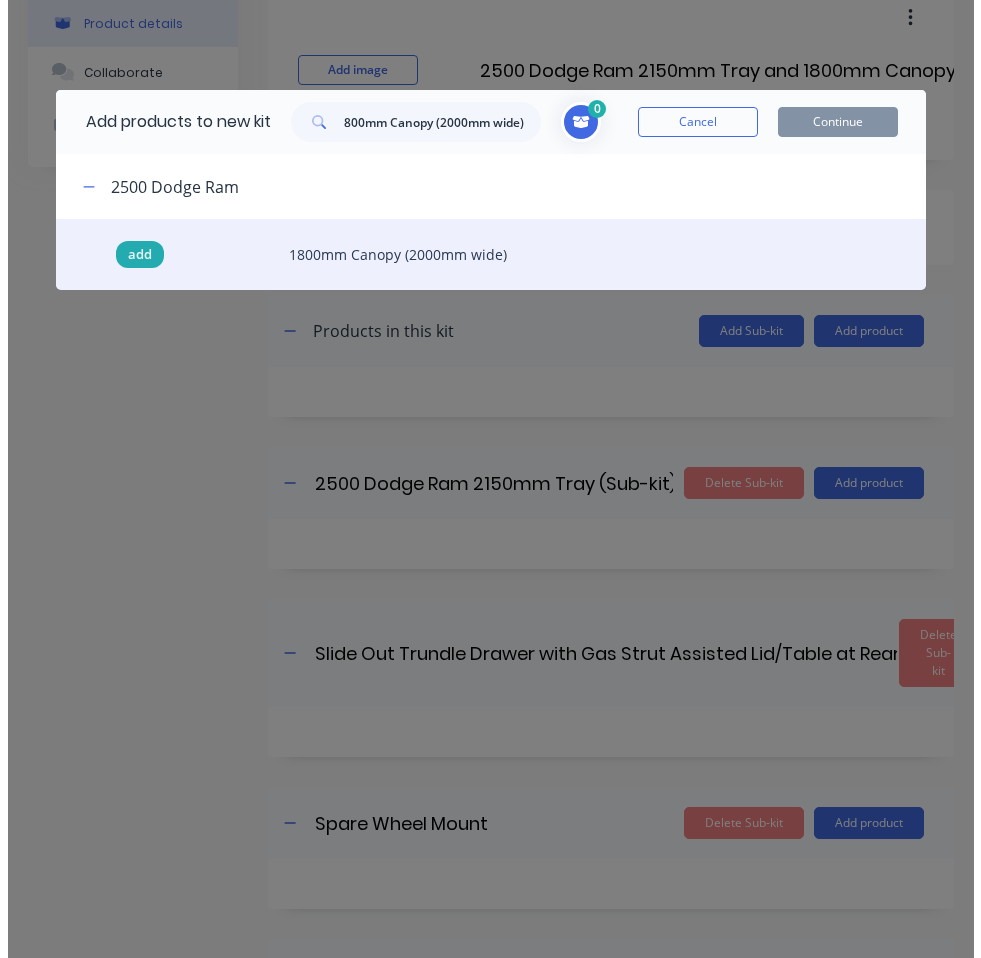 scroll, scrollTop: 0, scrollLeft: 0, axis: both 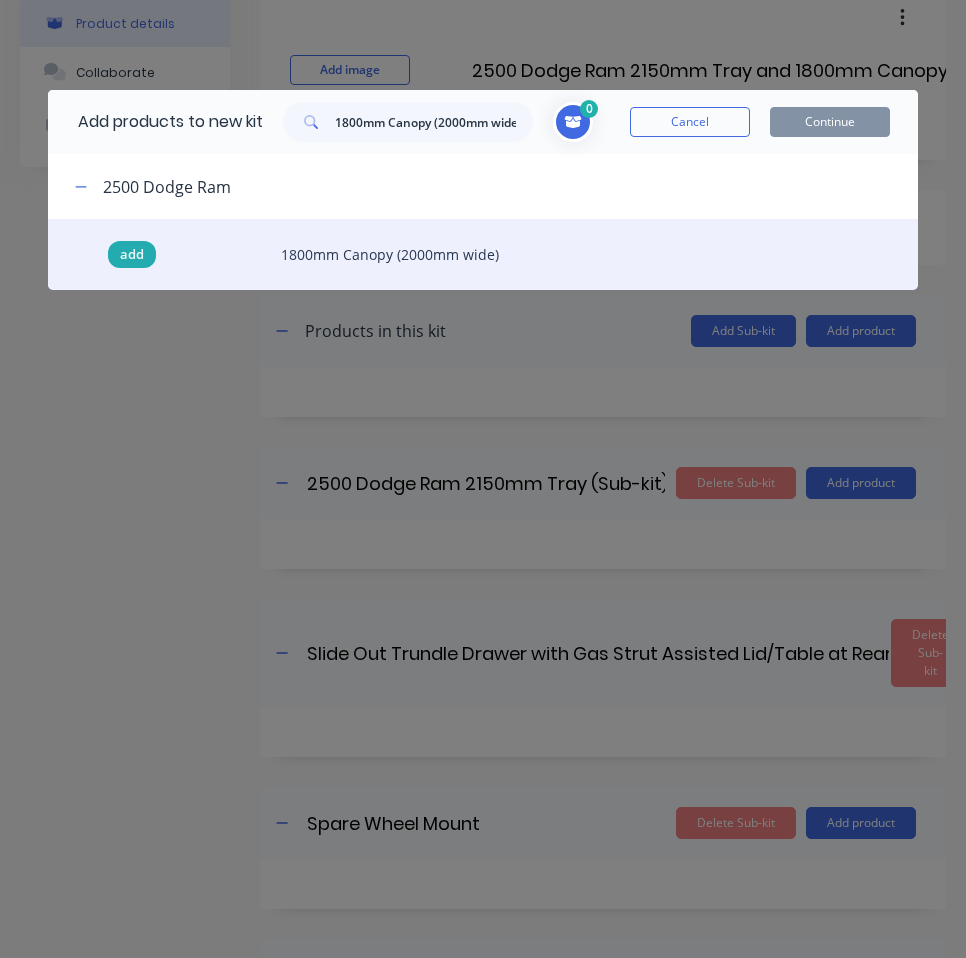 click on "add" at bounding box center [132, 255] 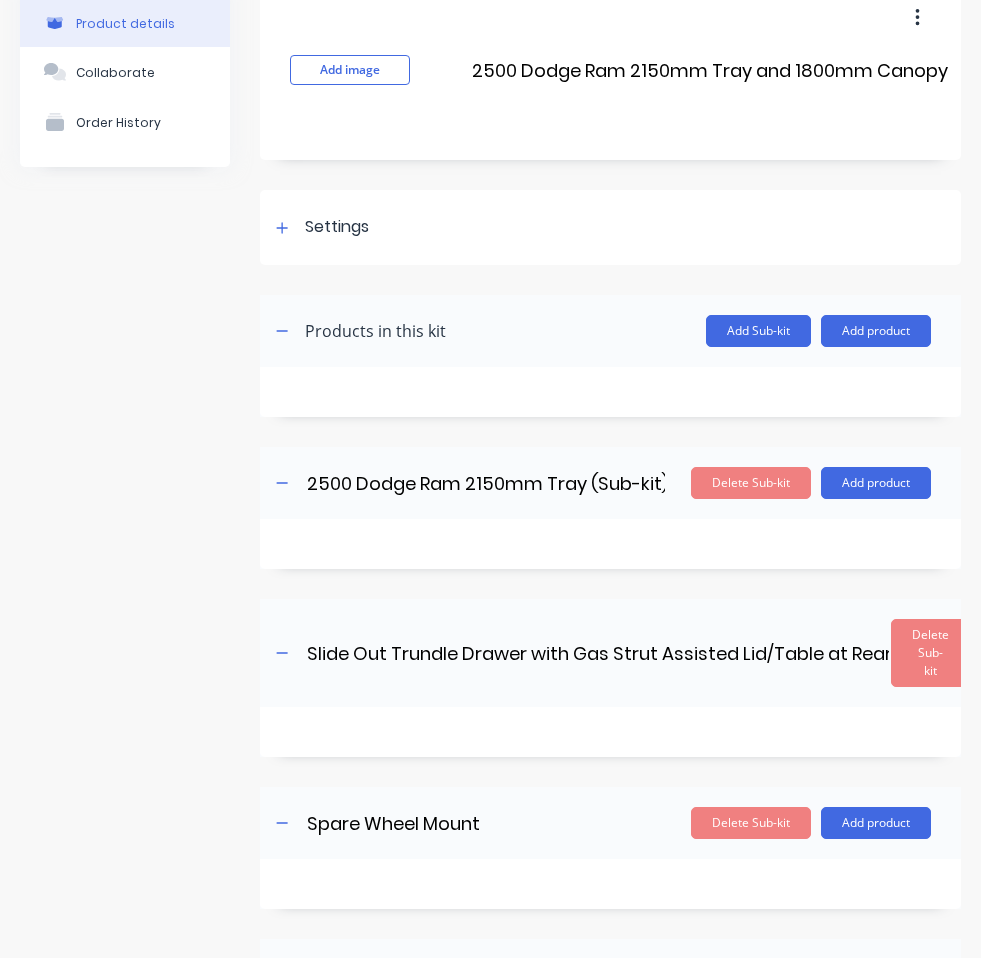 scroll, scrollTop: 288, scrollLeft: 0, axis: vertical 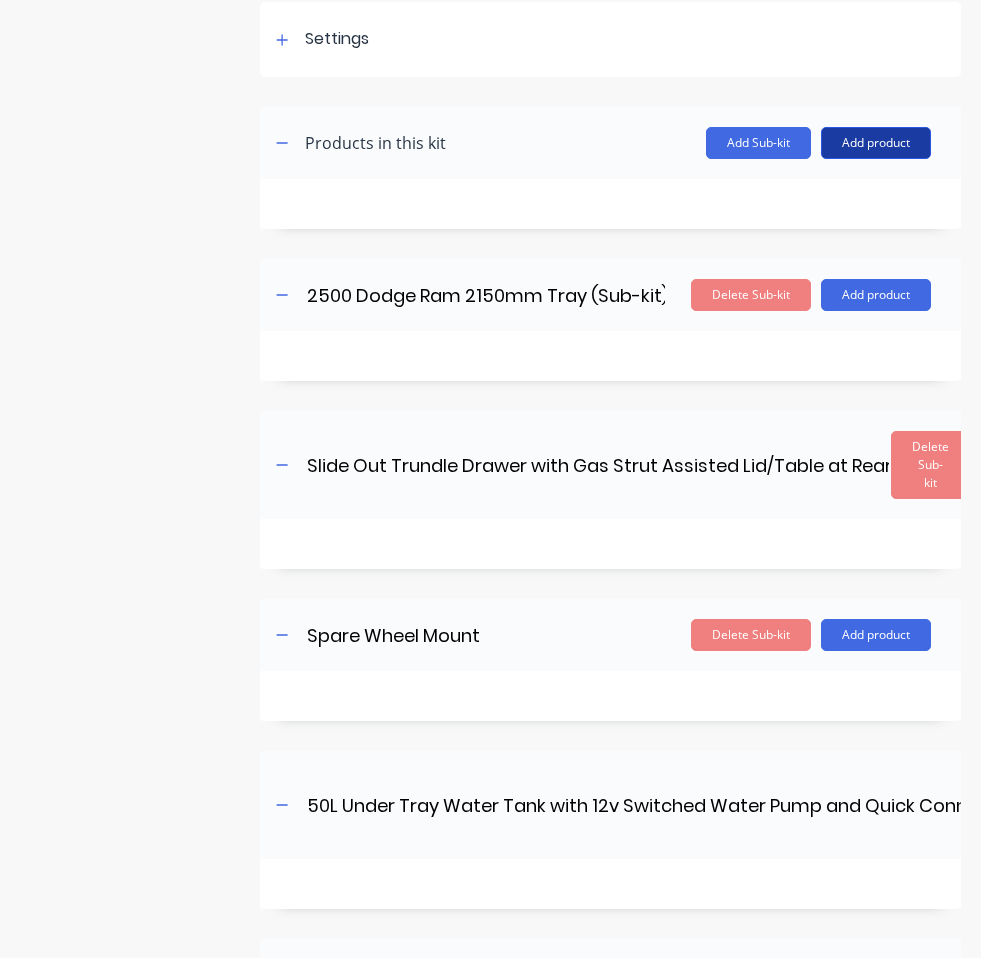 click on "Add product" at bounding box center (876, 143) 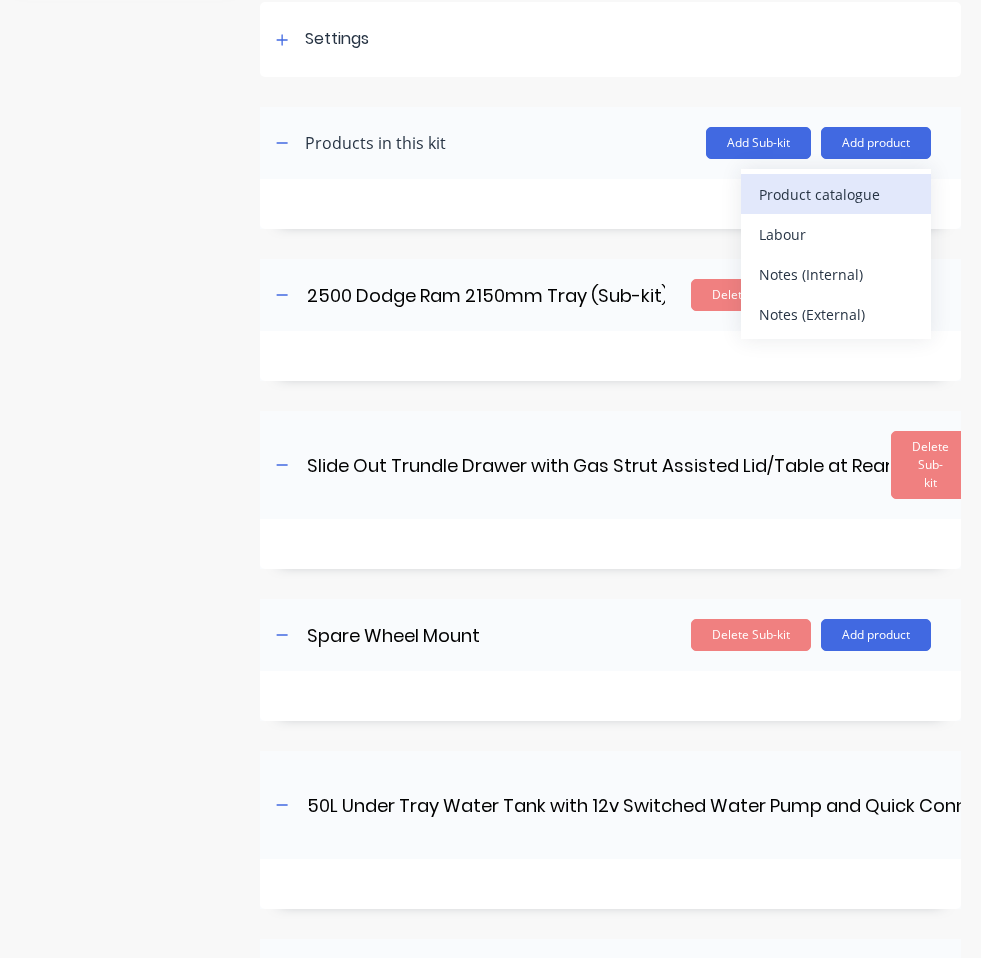 click on "Product catalogue" at bounding box center [836, 194] 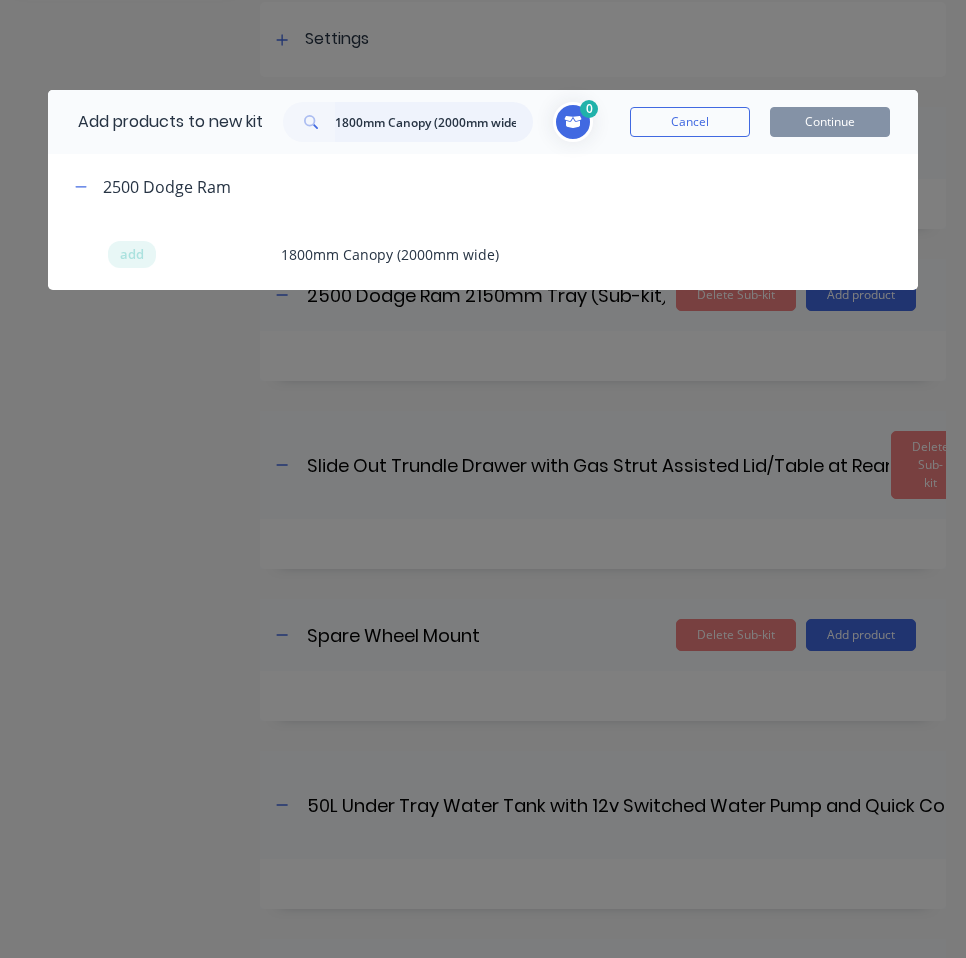 click on "1800mm Canopy (2000mm wide)" at bounding box center [434, 122] 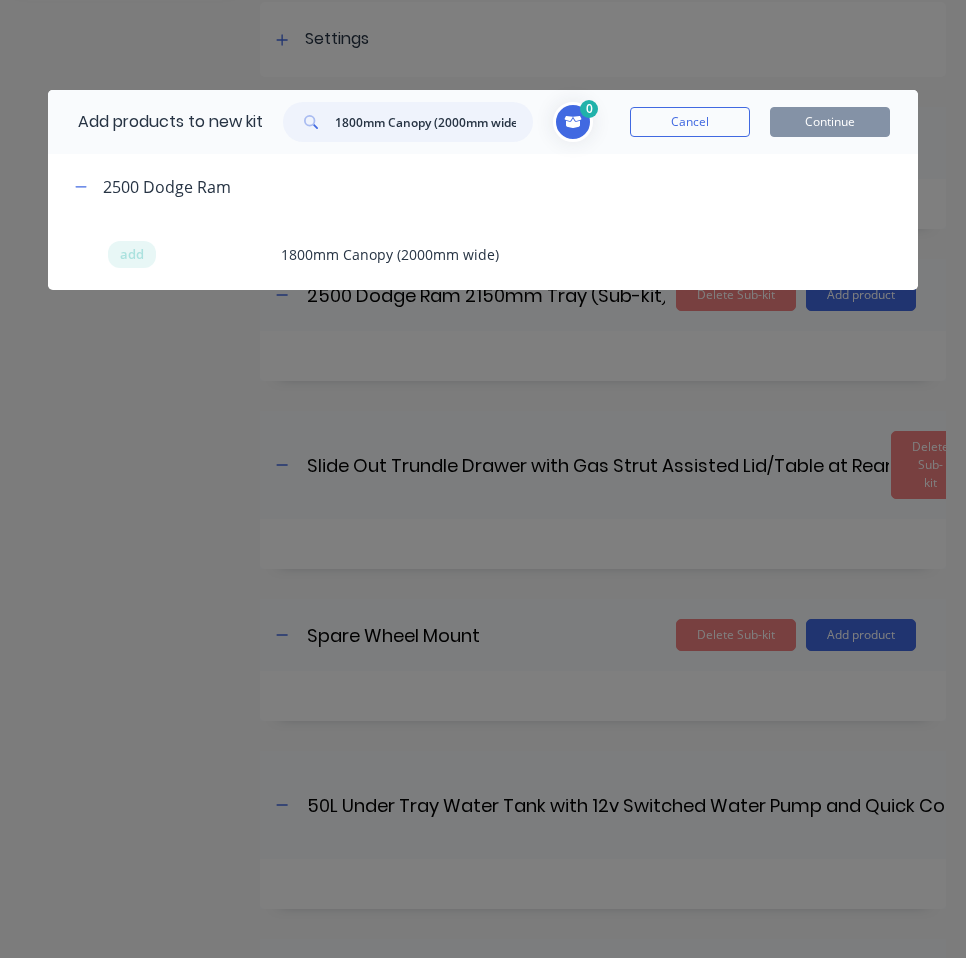 click on "1800mm Canopy (2000mm wide)" at bounding box center (434, 122) 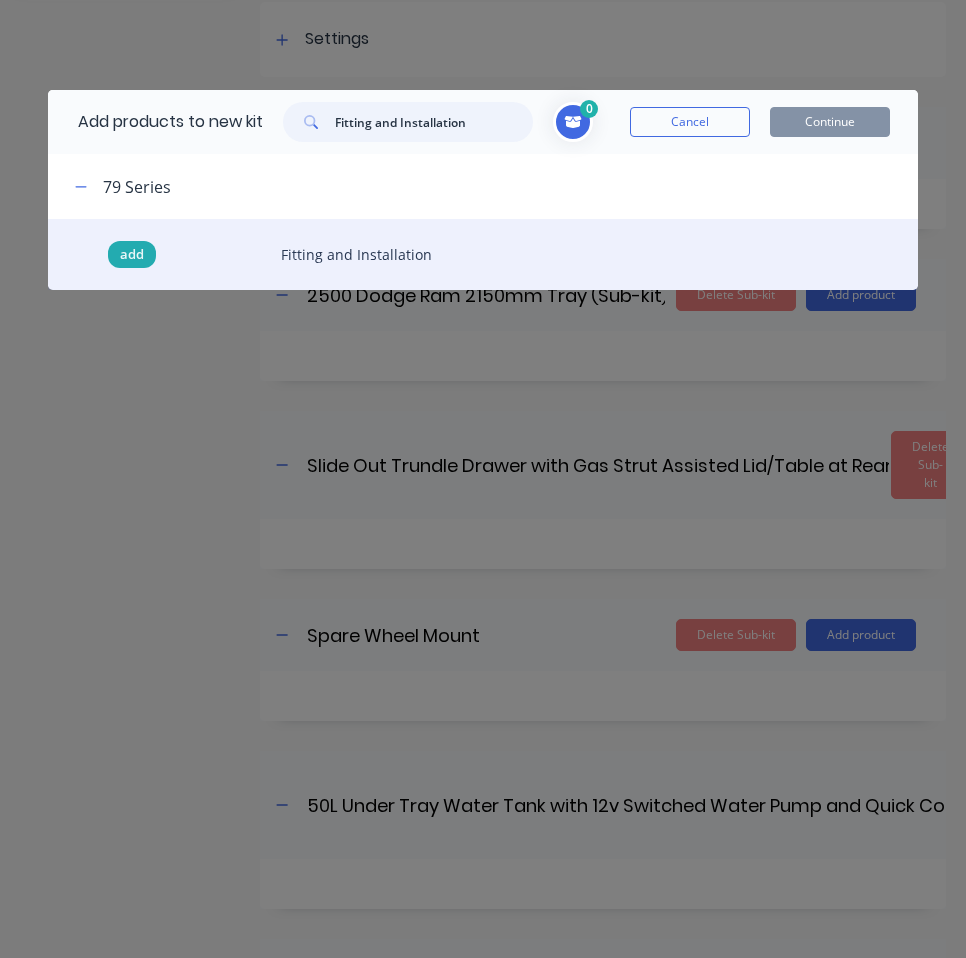 type on "Fitting and Installation" 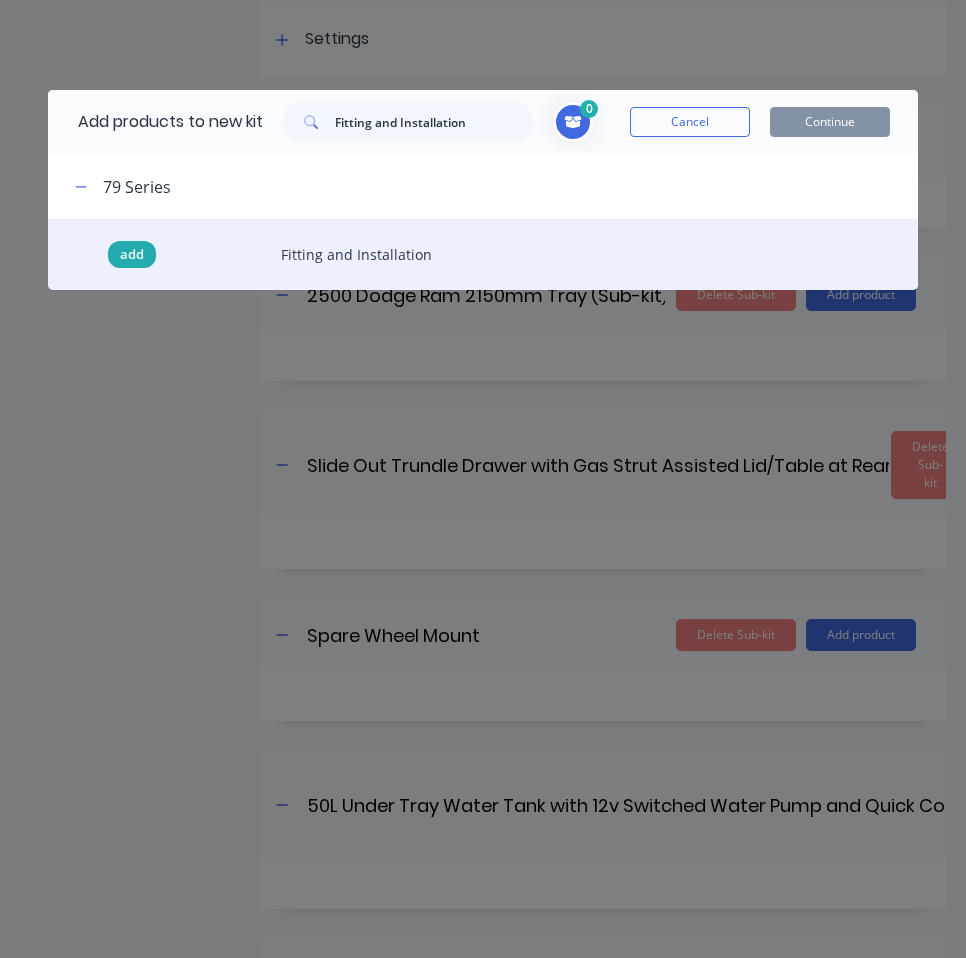 click on "add" at bounding box center (132, 255) 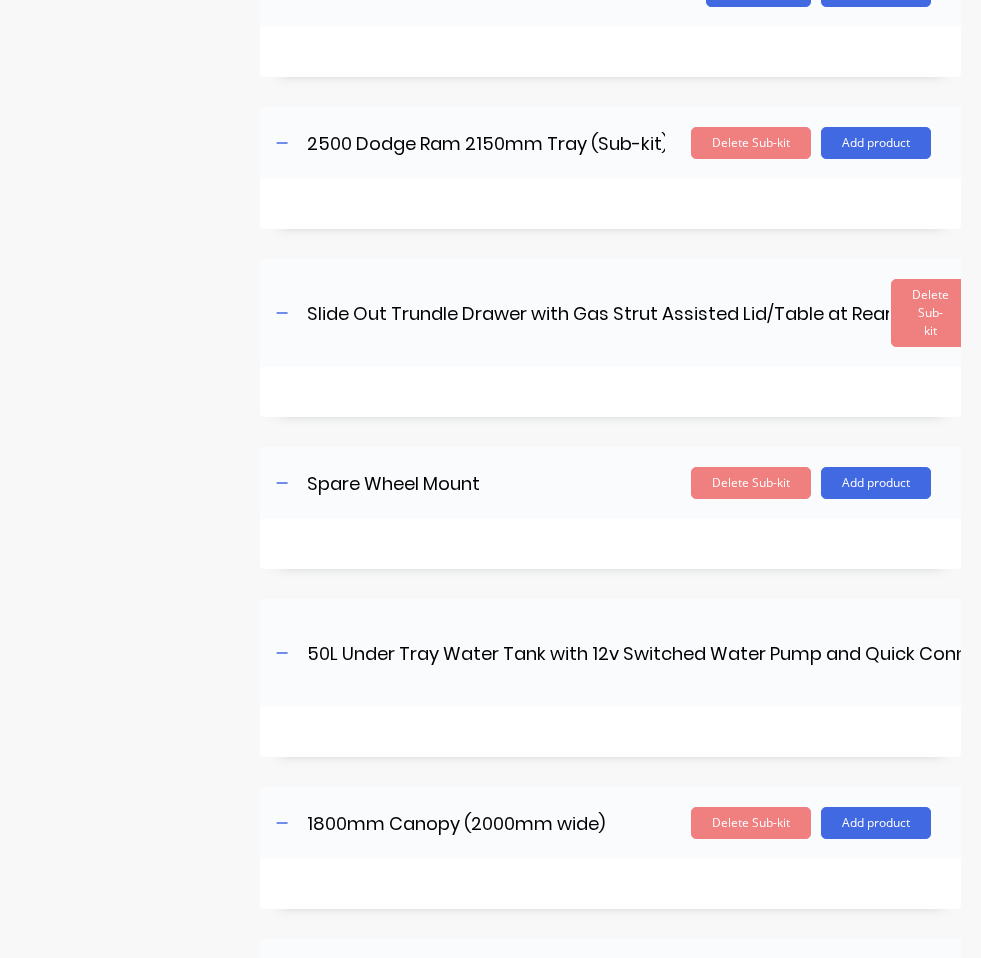 scroll, scrollTop: 140, scrollLeft: 0, axis: vertical 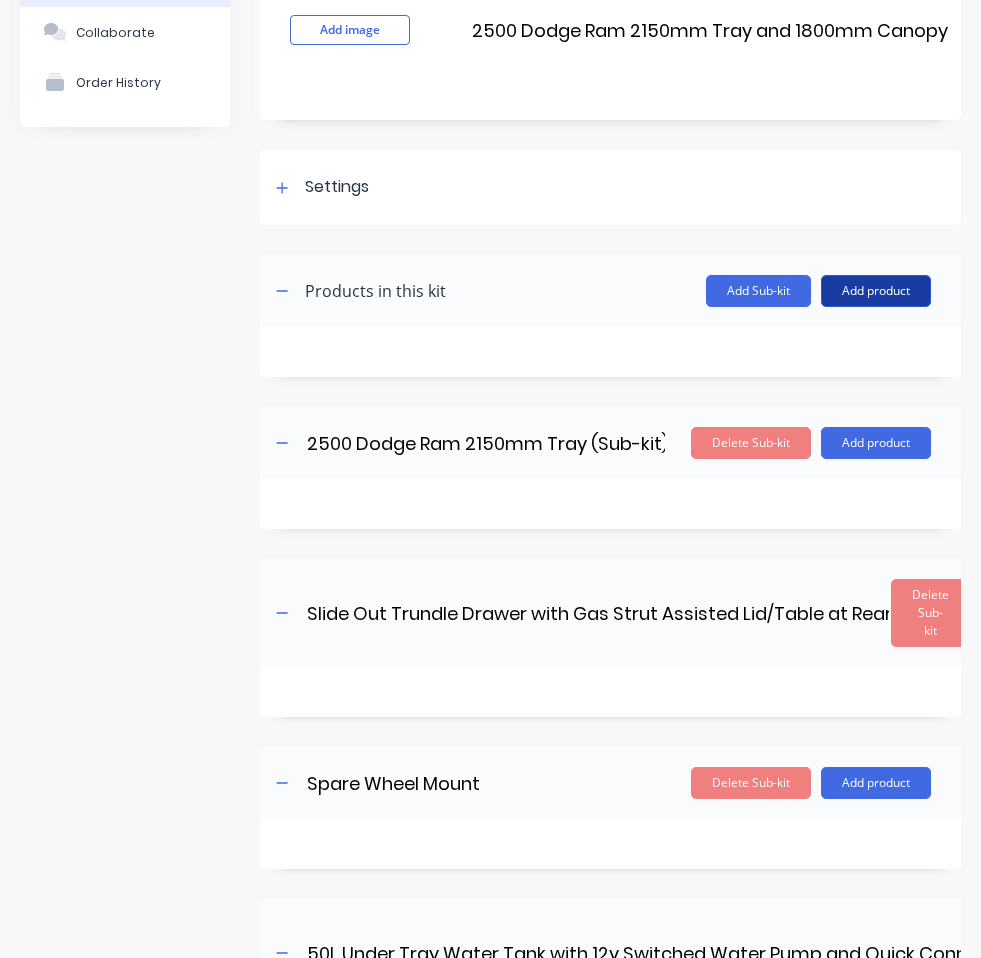 click on "Add product" at bounding box center [876, 291] 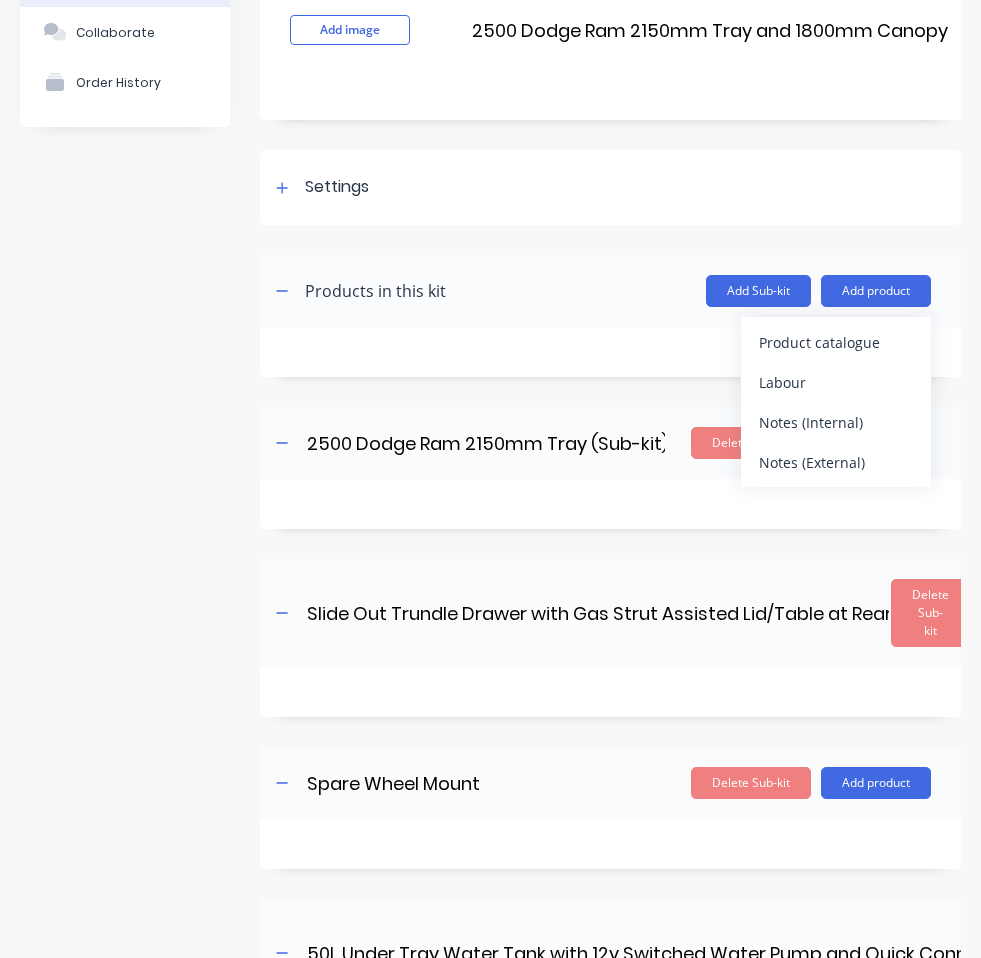 click on "Product catalogue" at bounding box center [836, 342] 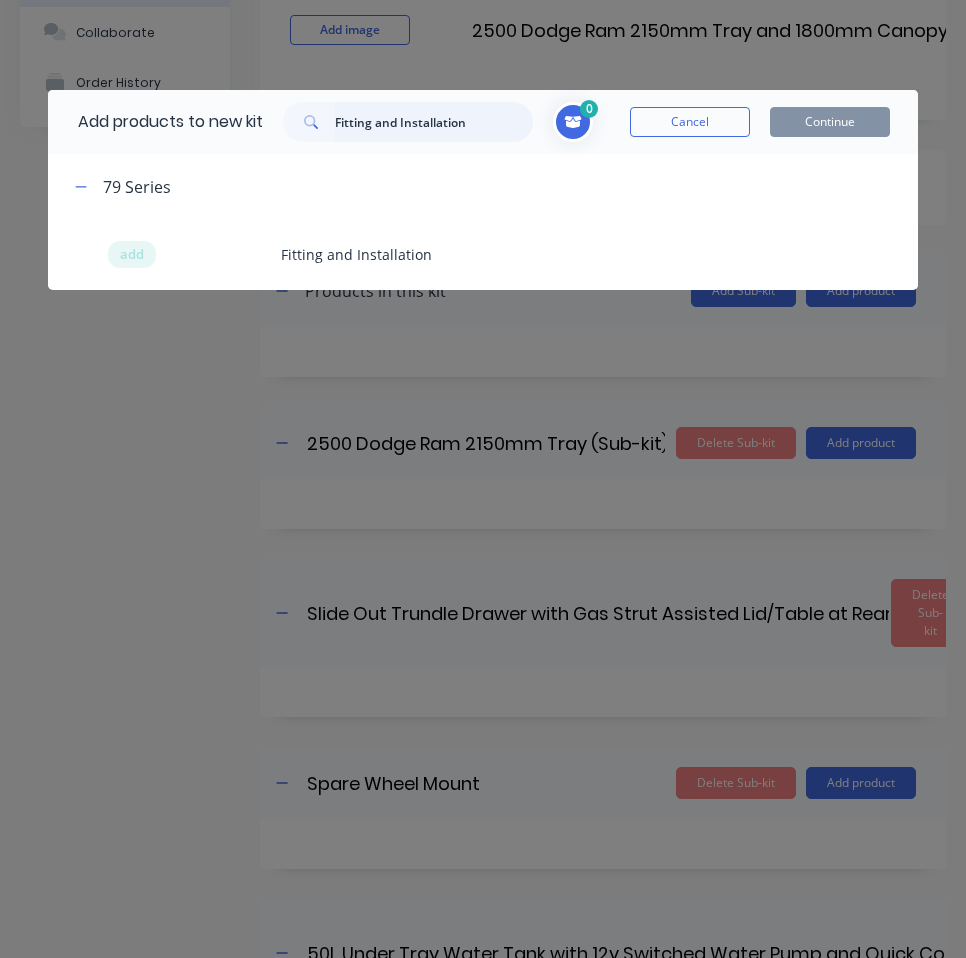 click on "Fitting and Installation" at bounding box center [434, 122] 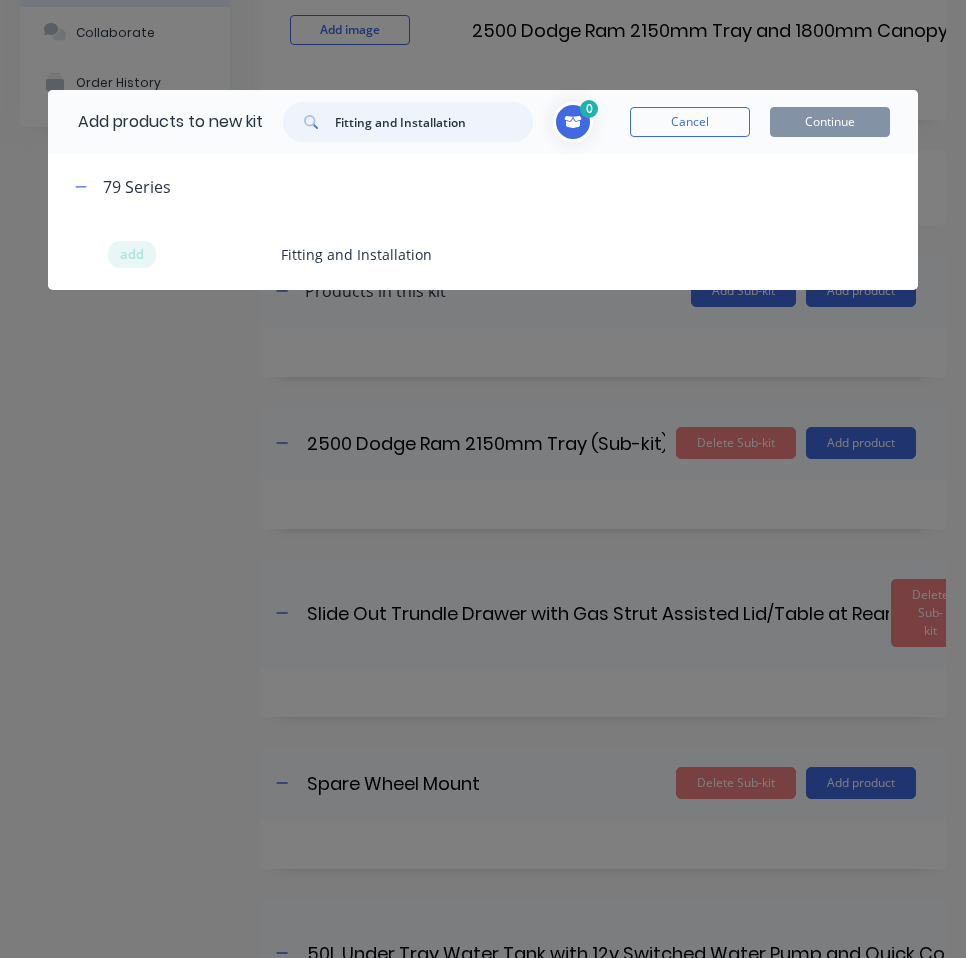 click on "Fitting and Installation" at bounding box center (434, 122) 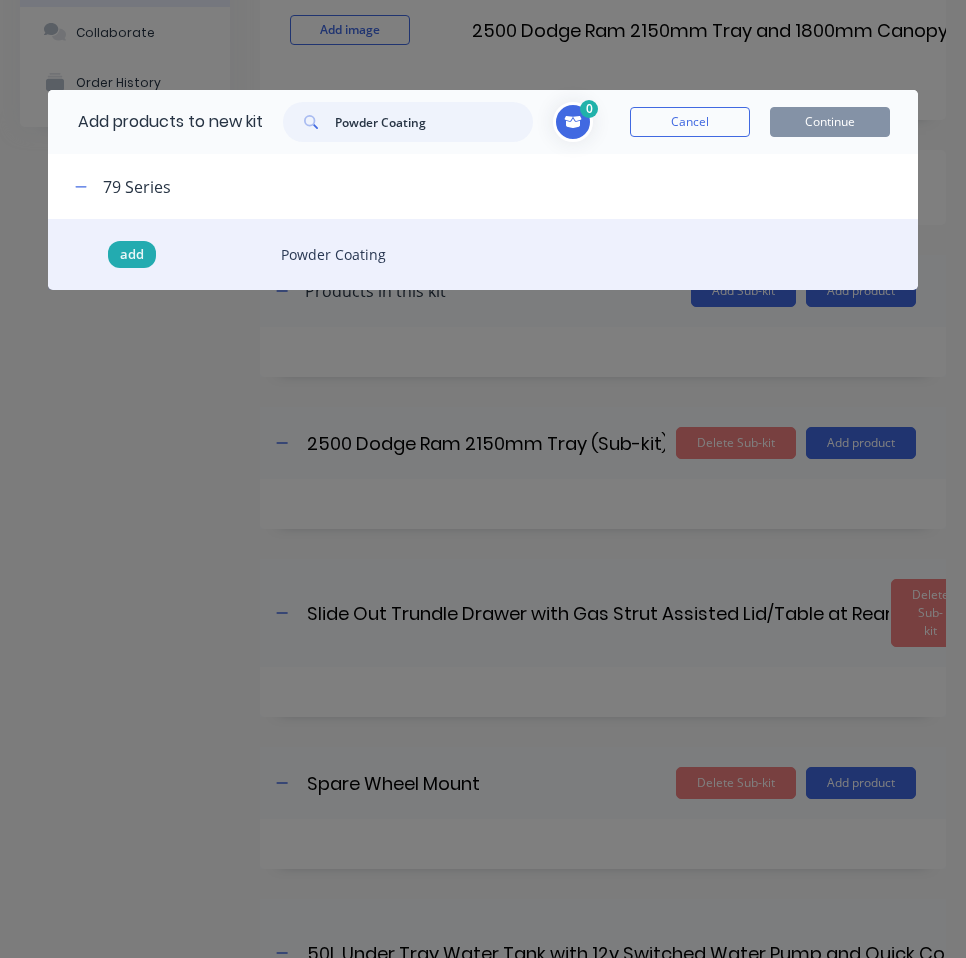 type on "Powder Coating" 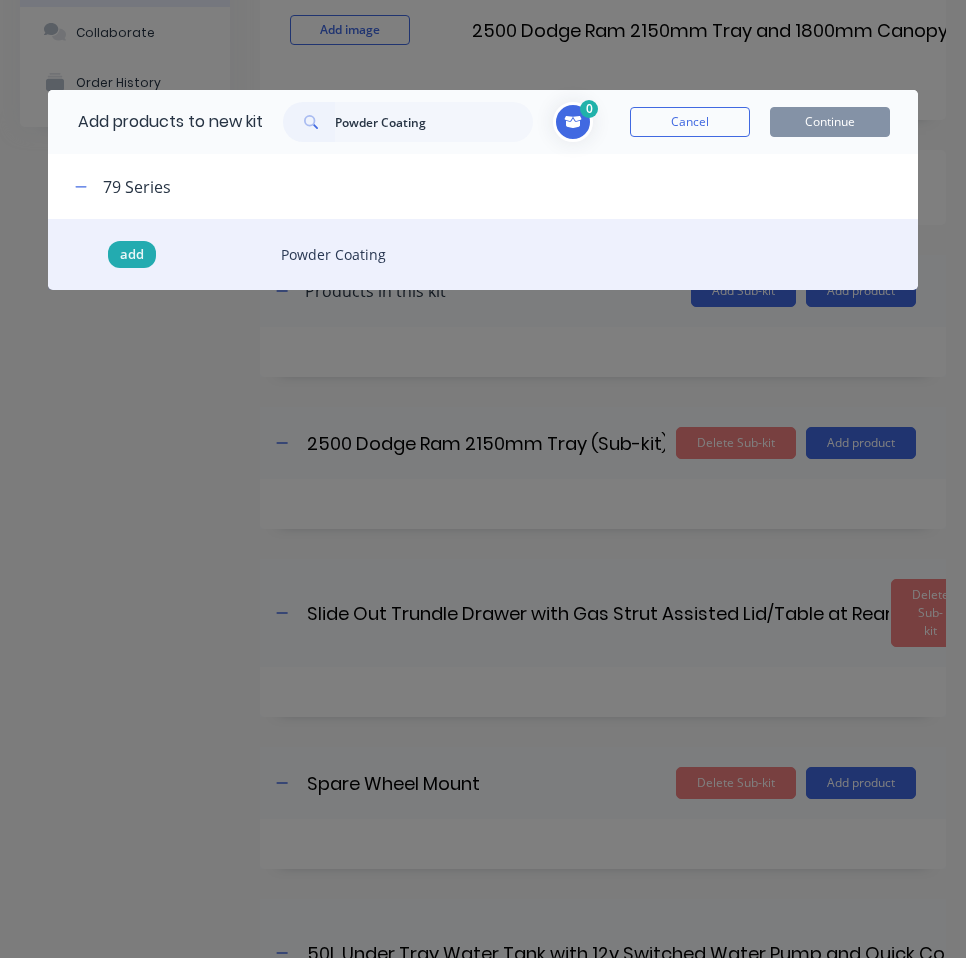 click on "add" at bounding box center [132, 255] 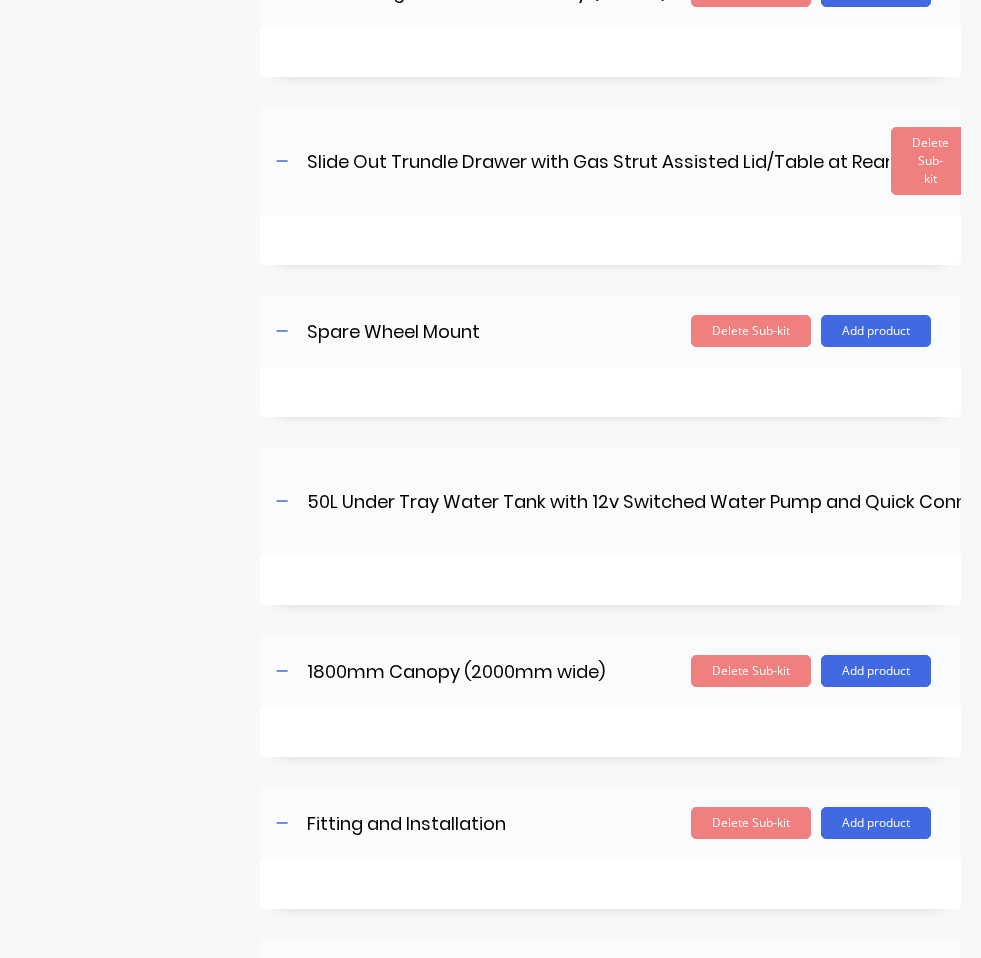 click on "Product details Collaborate Order History Add image 2500 Dodge Ram 2150mm Tray and 1800mm Canopy 2500 Dodge Ram 2150mm Tray and 1800mm Canopy  Enter kit name   Settings Kit description Kit Options Use custom kit pricing when adding to order (overrides individual product prices) I track costs and markups for this kit Product Category 2500 Dodge Ram  Display individual kit items on 7 selected Display sub-kits on 7 selected Products in this kit Add Sub-kit   Add product     2500 Dodge Ram 2150mm Tray (Sub-kit) 2500 Dodge Ram 2150mm Tray (Sub-kit) Enter sub-kit name Delete Sub-kit   Add product     Slide Out Trundle Drawer with Gas Strut Assisted Lid/Table at Rear Slide Out Trundle Drawer with Gas Strut Assisted Lid/Table at Rear Enter sub-kit name Delete Sub-kit   Add product     Spare Wheel Mount Spare Wheel Mount Enter sub-kit name Delete Sub-kit   Add product     50L Under Tray Water Tank with 12v Switched Water Pump and Quick Connect Water Outlet Enter sub-kit name Delete Sub-kit   Add product" at bounding box center (490, 477) 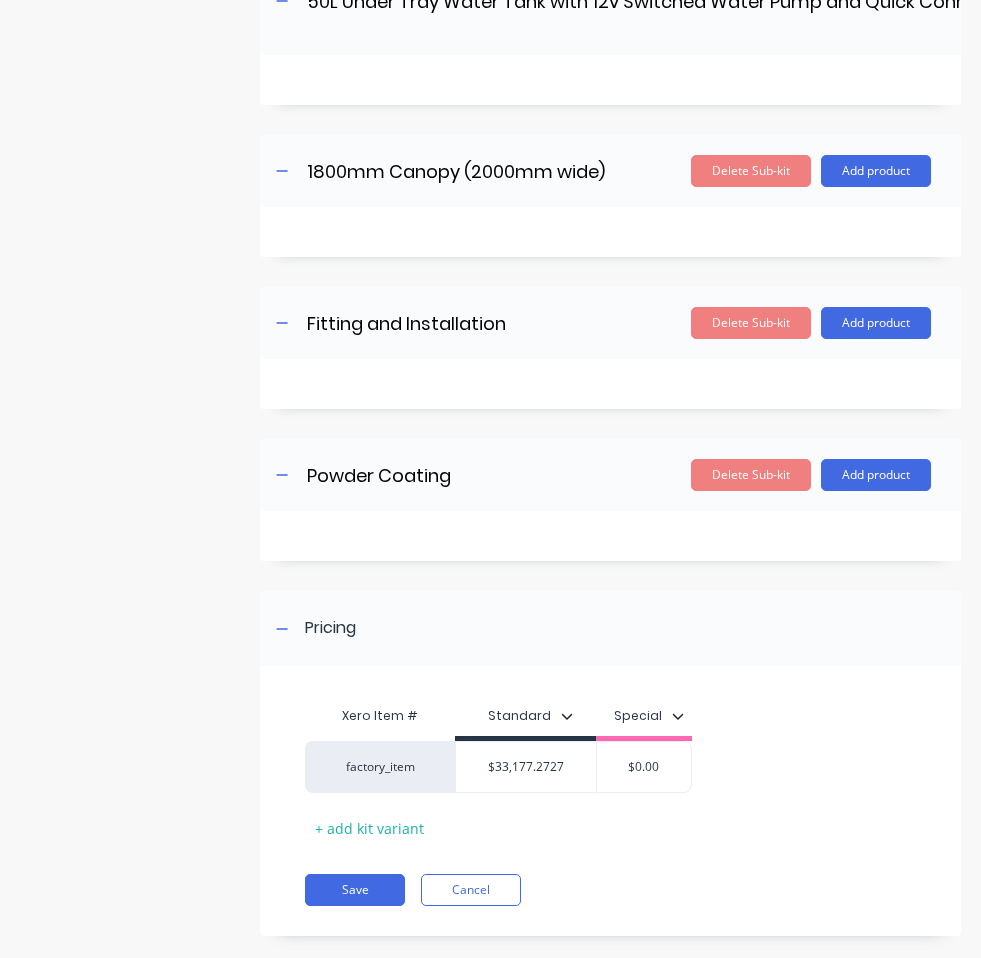 scroll, scrollTop: 1135, scrollLeft: 0, axis: vertical 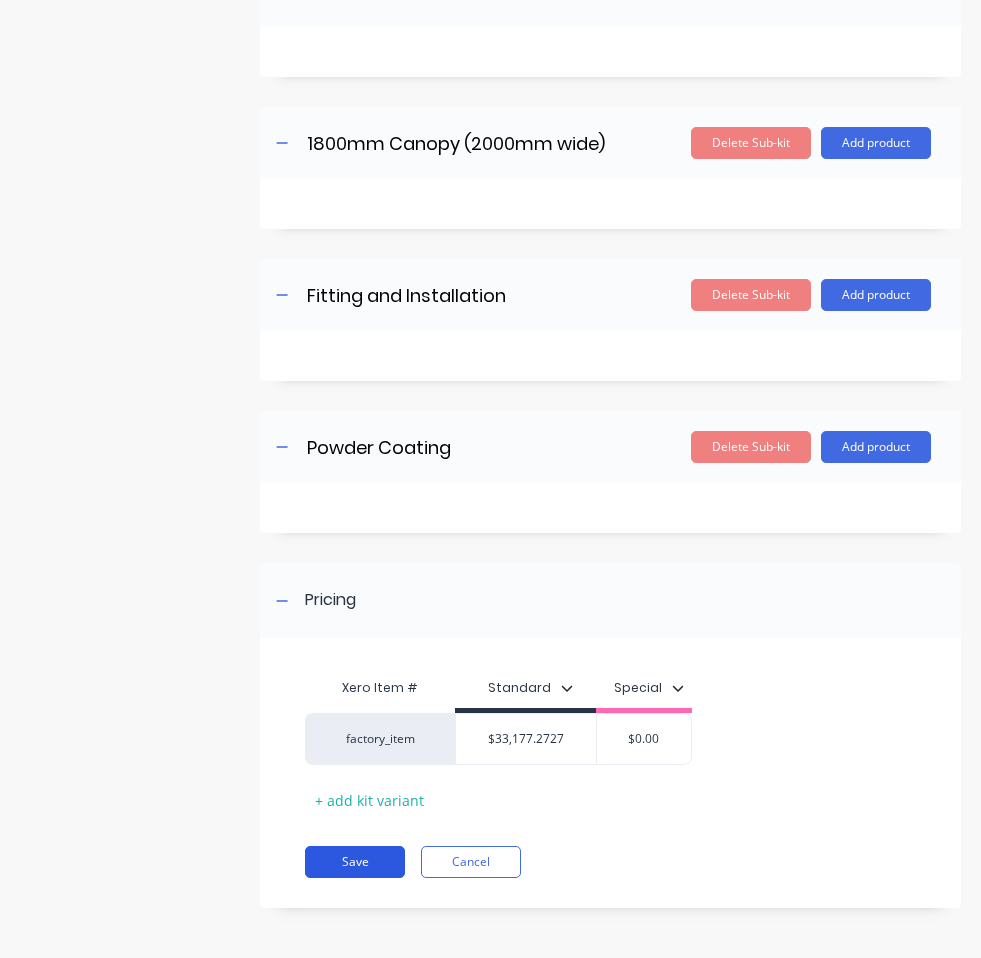 click on "Save" at bounding box center [355, 862] 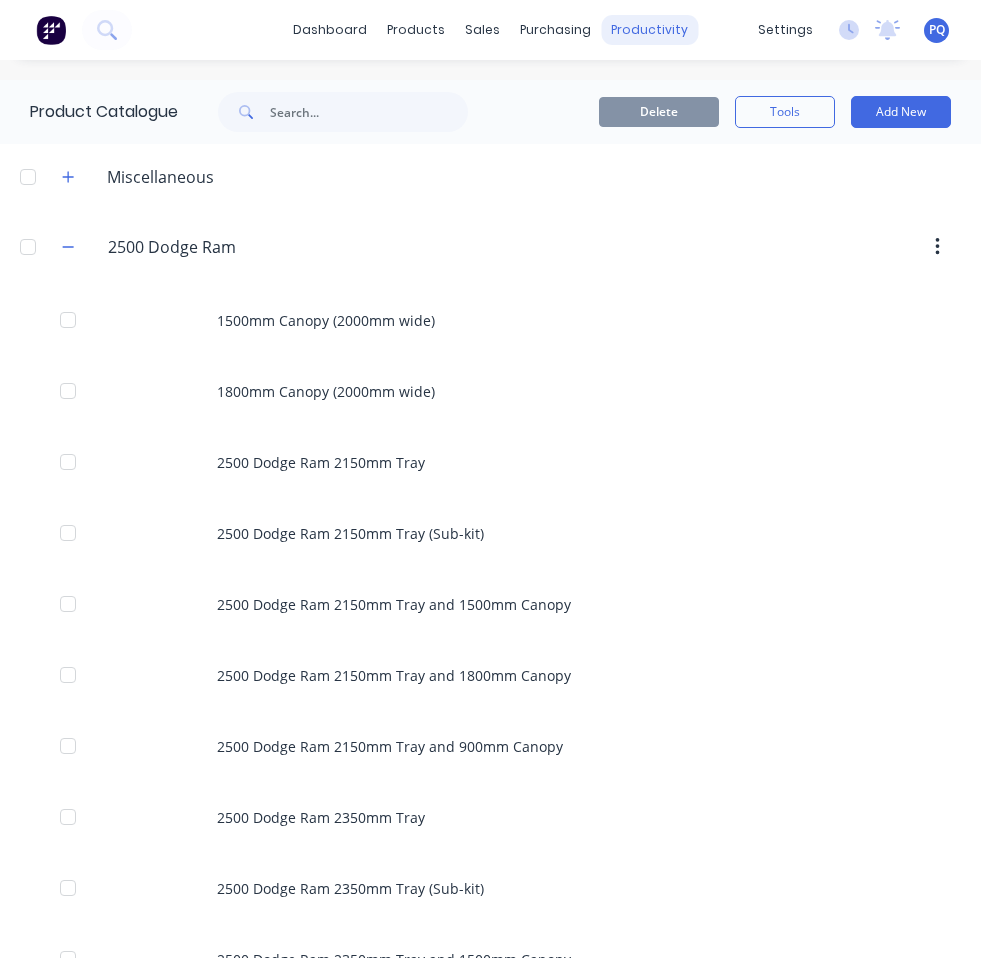 scroll, scrollTop: 567, scrollLeft: 0, axis: vertical 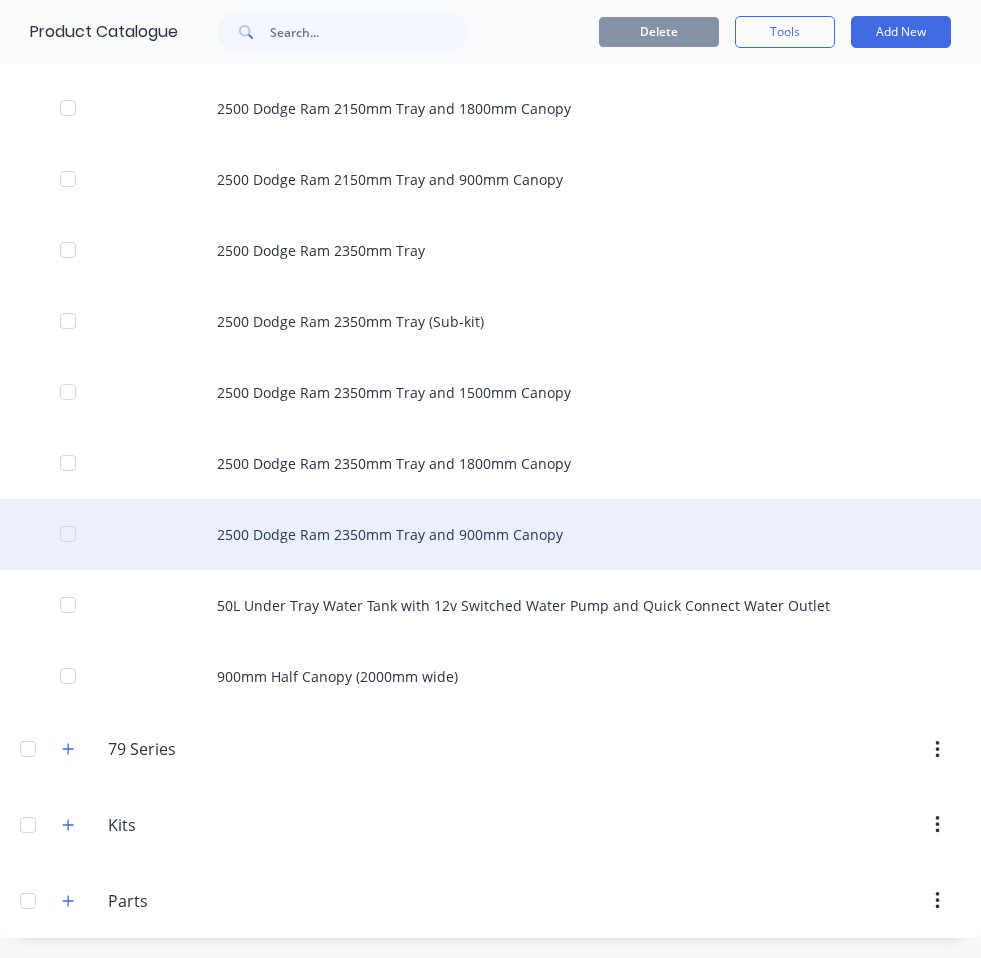 click on "2500 Dodge Ram 2350mm Tray and 900mm Canopy" at bounding box center [490, 534] 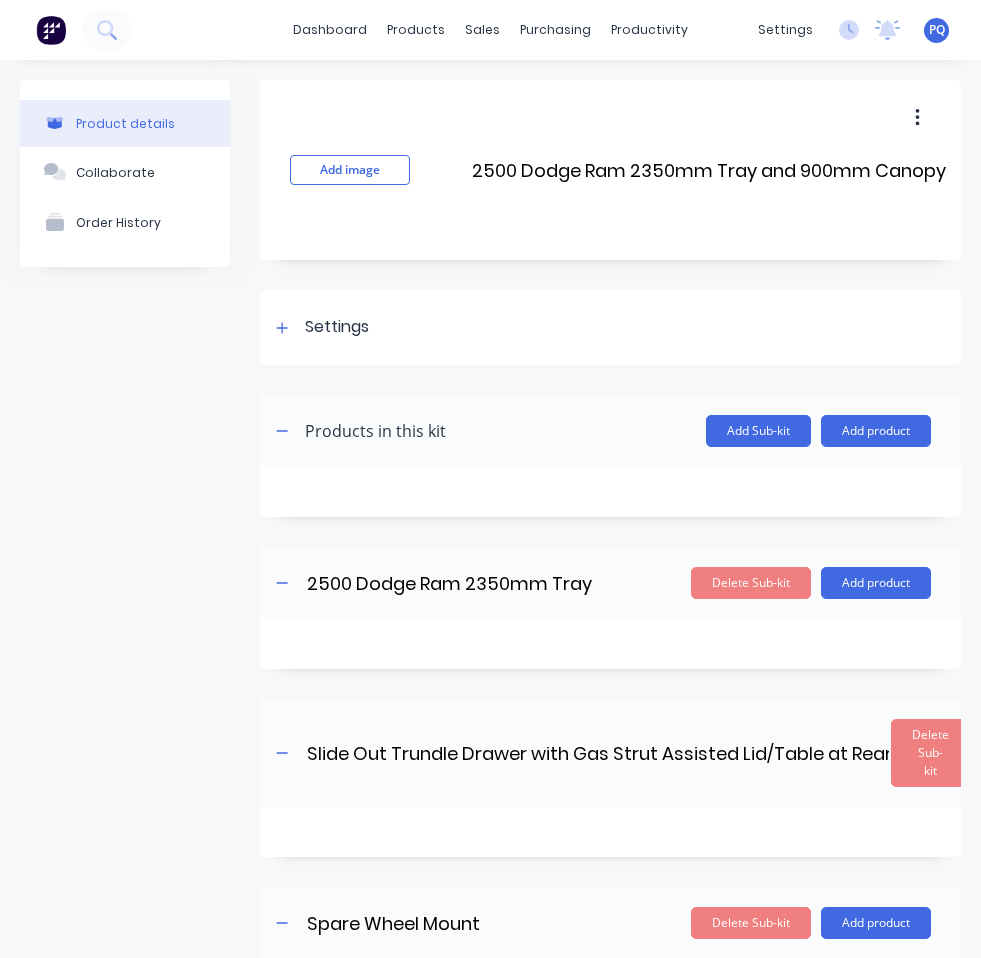 click on "Delete Sub-kit" at bounding box center (751, 583) 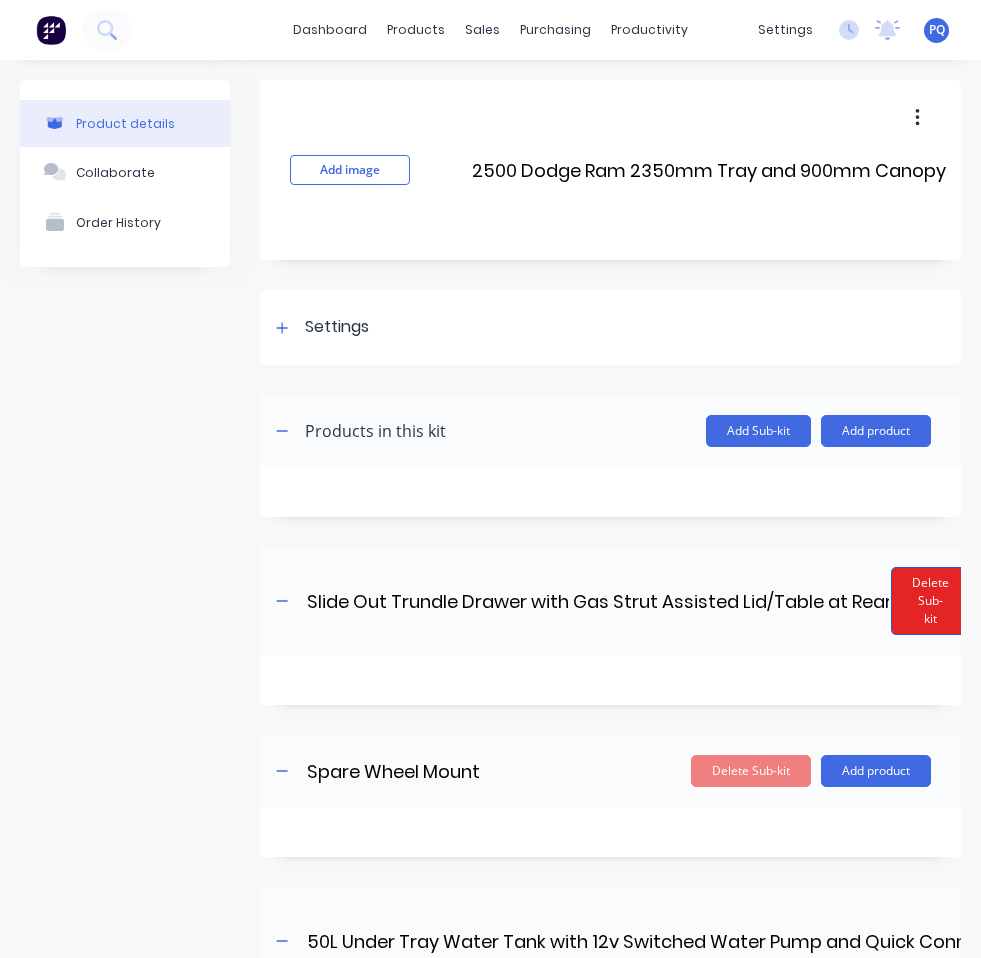 click on "Delete Sub-kit" at bounding box center (930, 601) 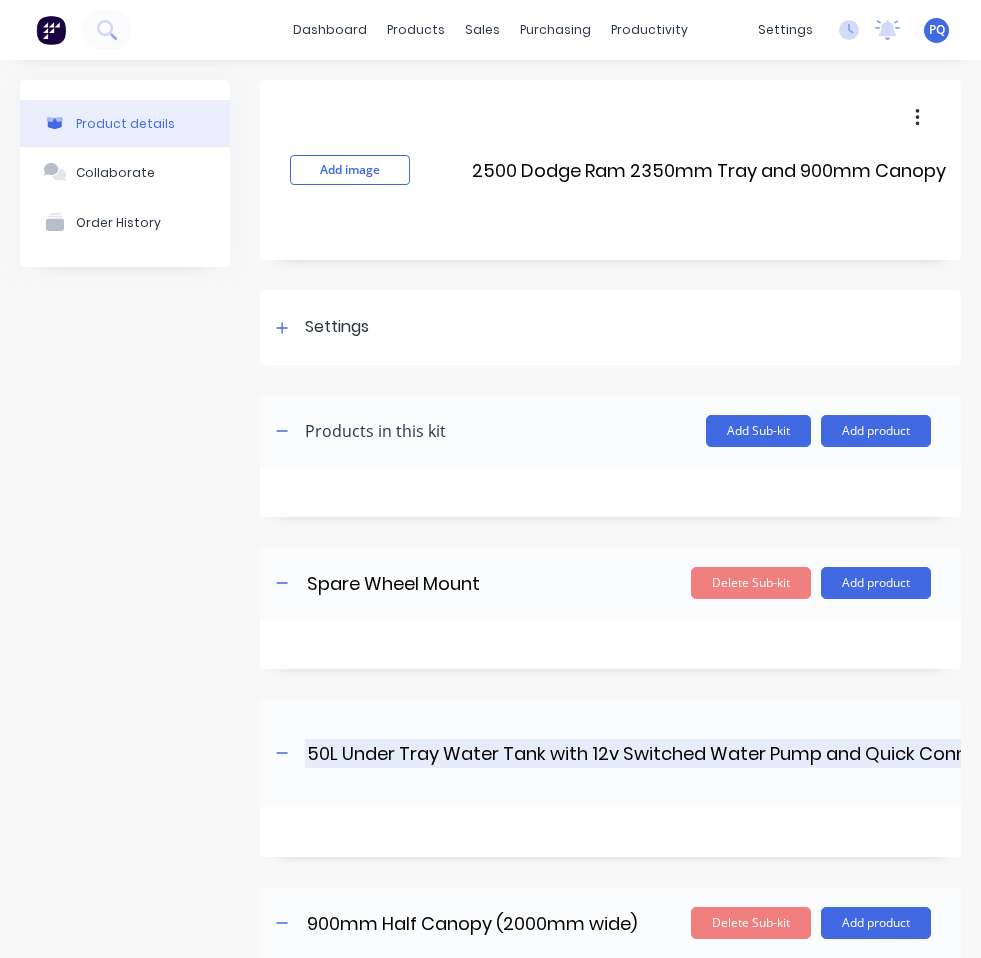 click on "Delete Sub-kit" at bounding box center (751, 583) 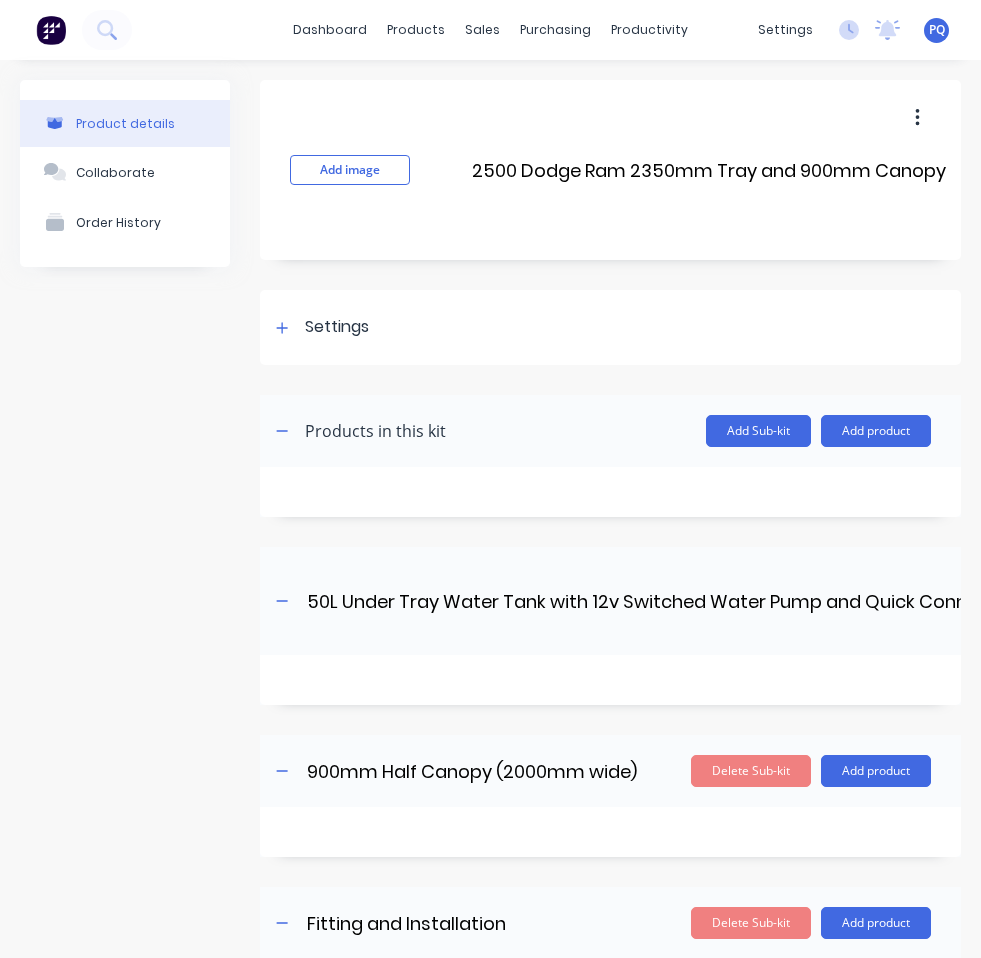 scroll, scrollTop: 200, scrollLeft: 0, axis: vertical 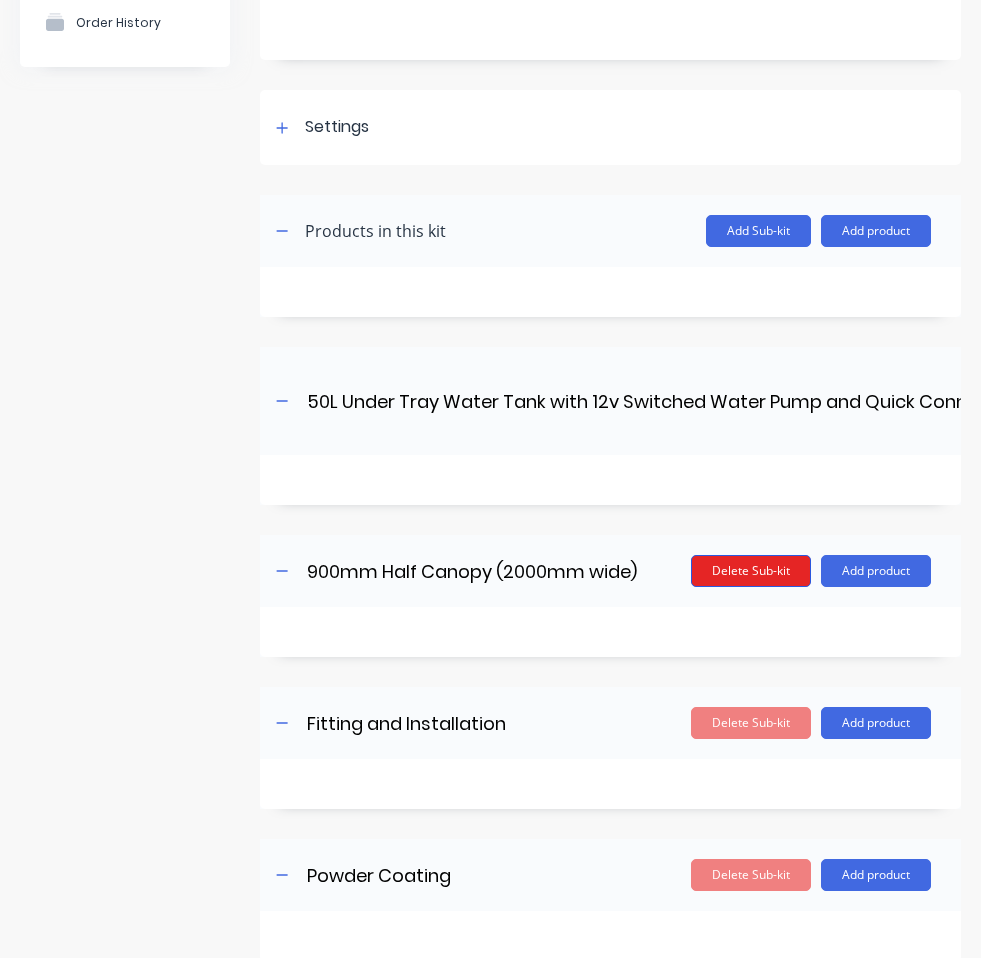 click on "Delete Sub-kit" at bounding box center (751, 571) 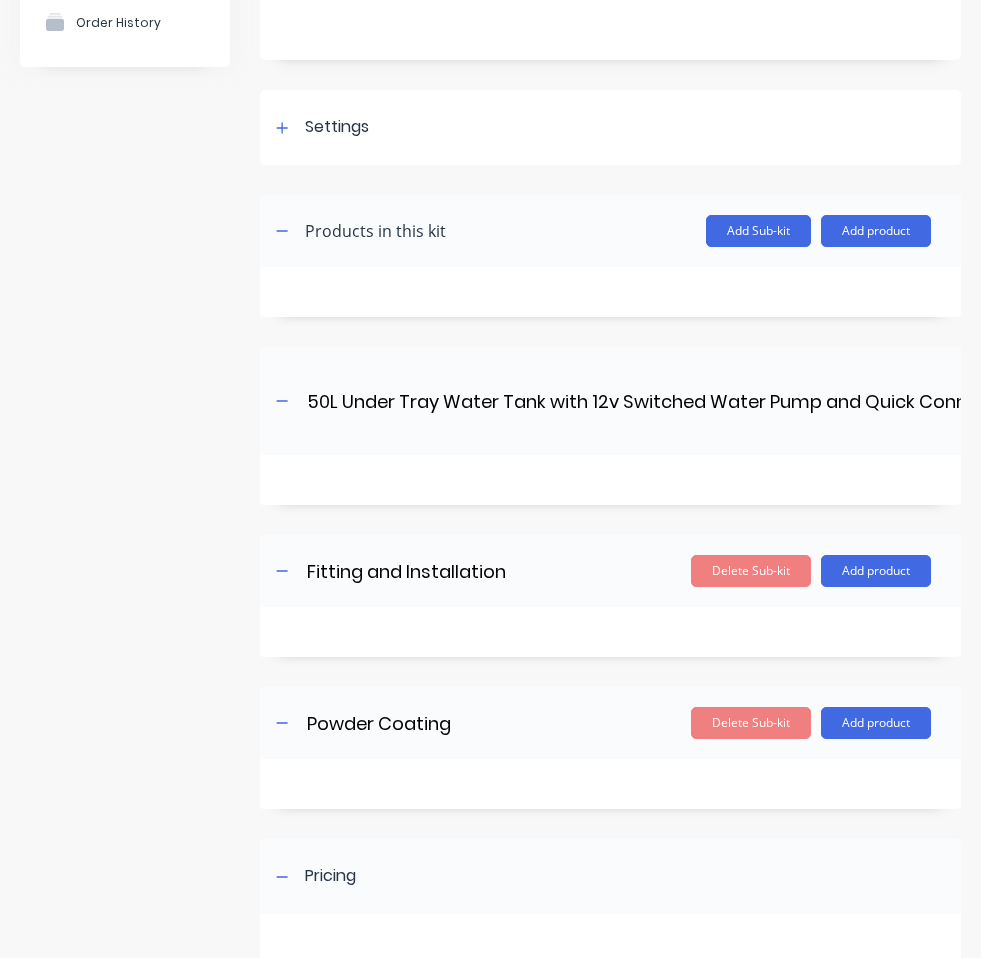 click on "Powder Coating Powder Coating Enter sub-kit name Delete Sub-kit   Add product" at bounding box center [610, 723] 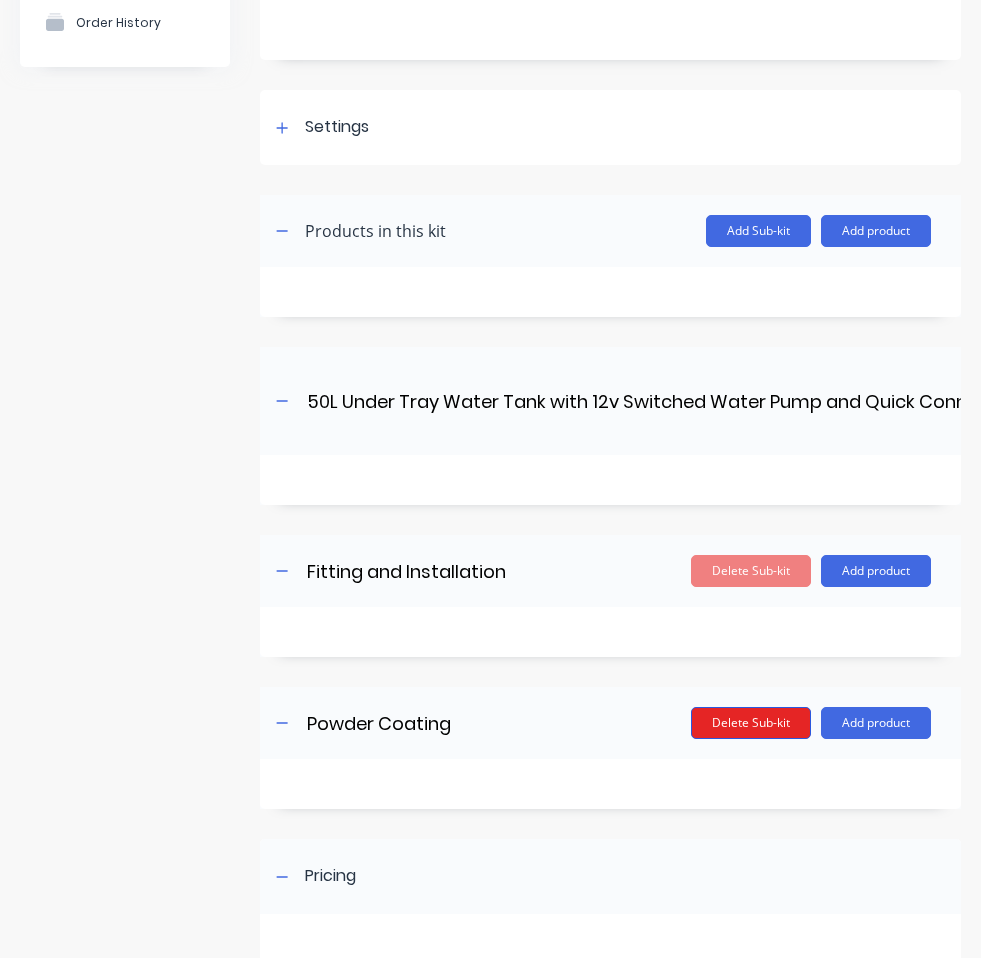 click on "Delete Sub-kit" at bounding box center [751, 723] 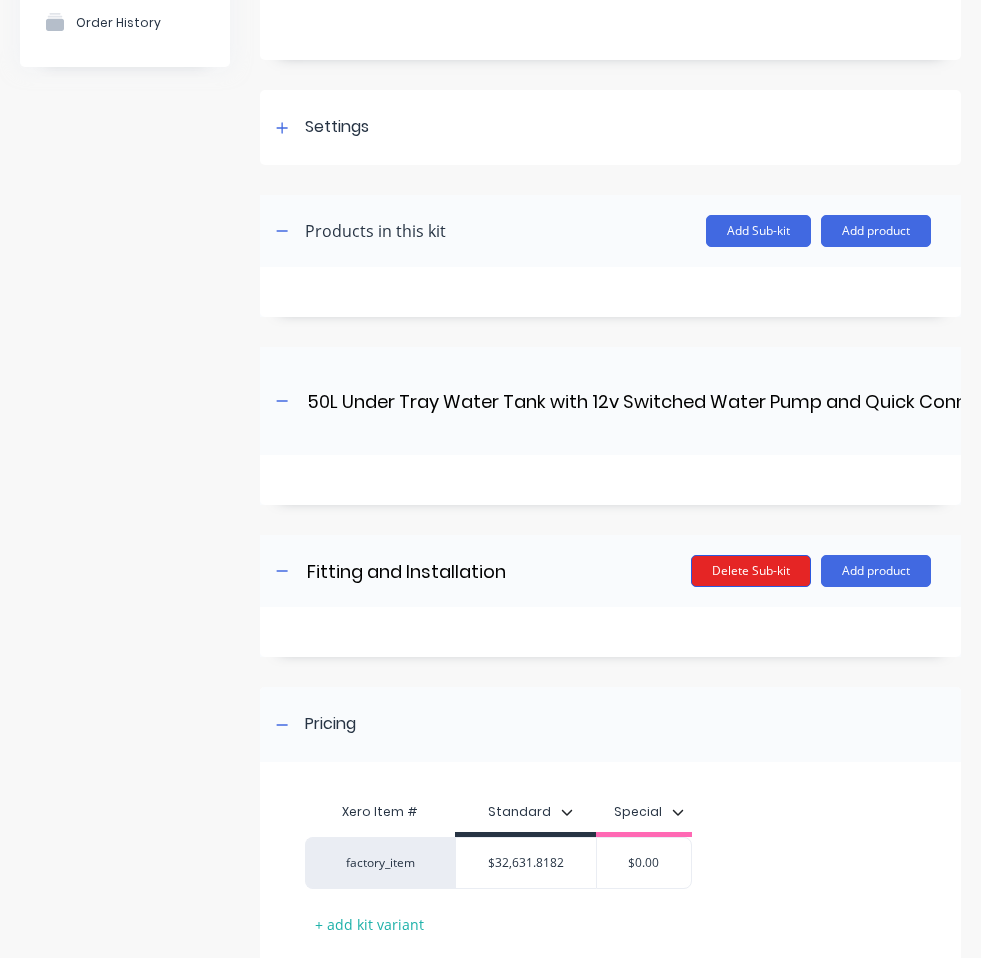 click on "Delete Sub-kit" at bounding box center [751, 571] 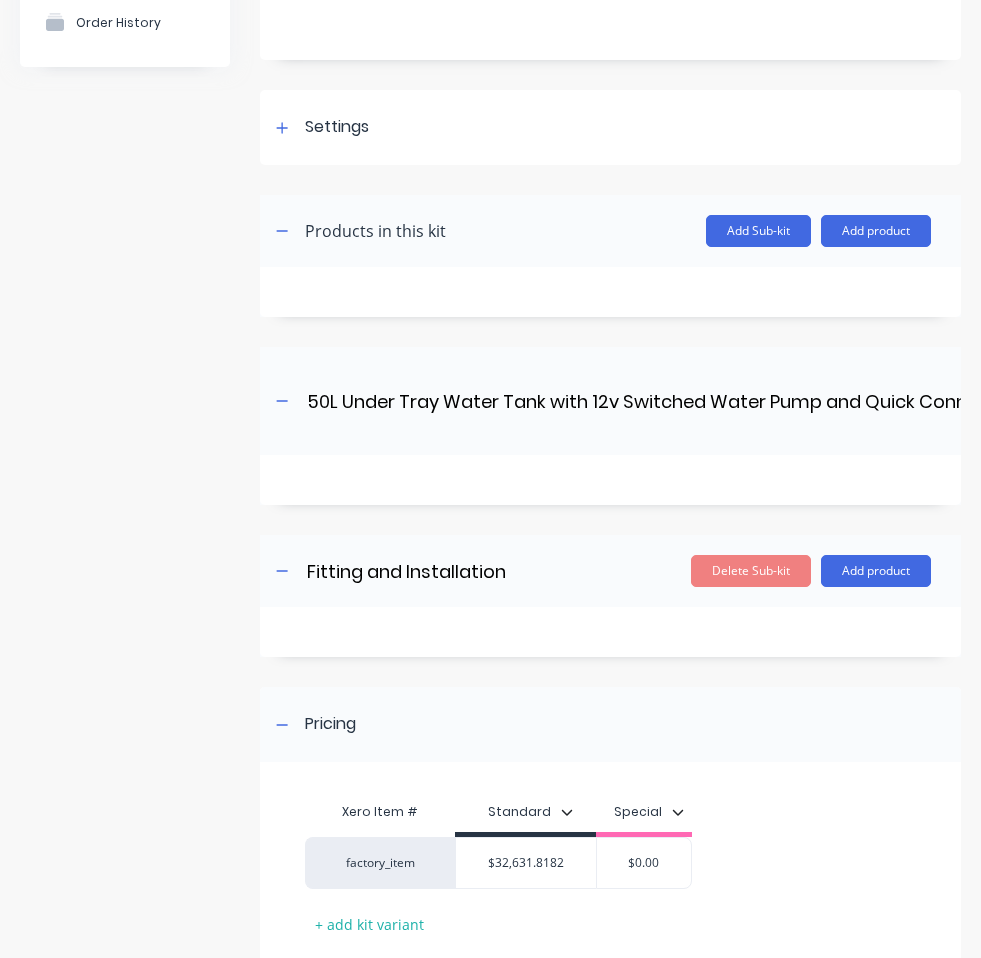 scroll, scrollTop: 187, scrollLeft: 0, axis: vertical 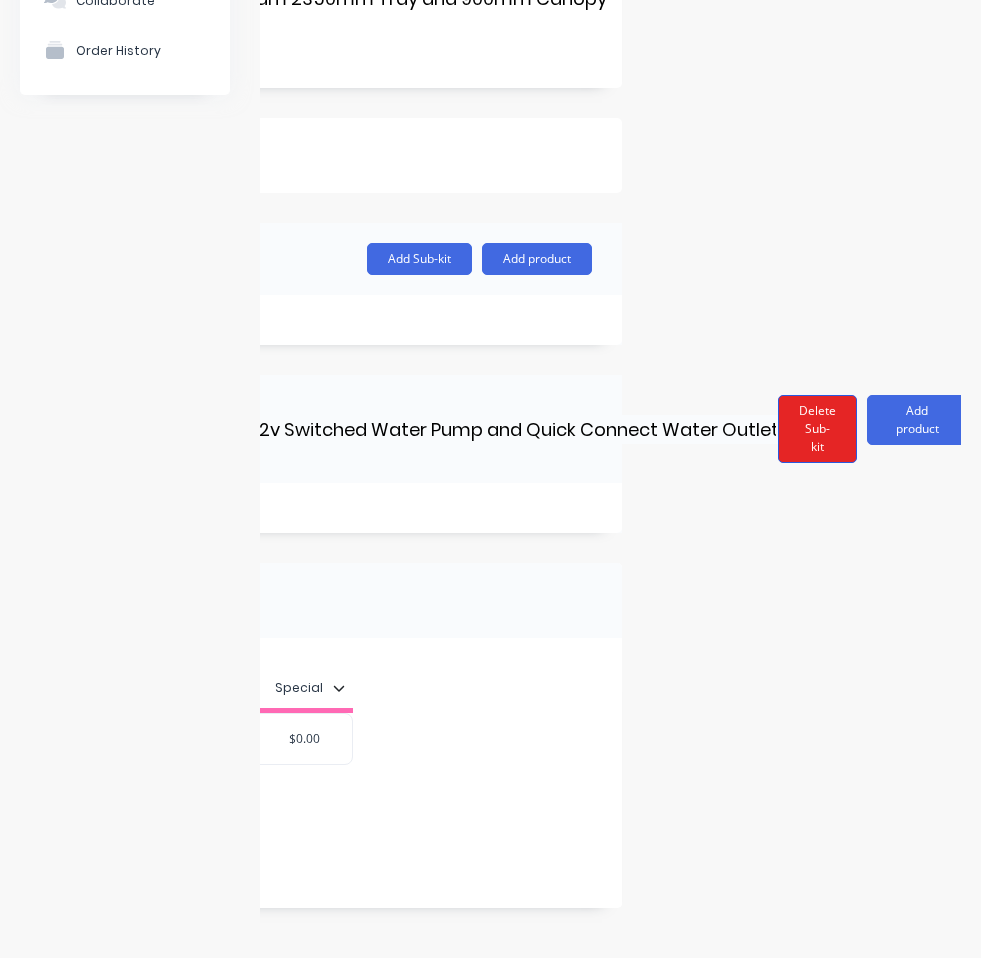 click on "Delete Sub-kit" at bounding box center [817, 429] 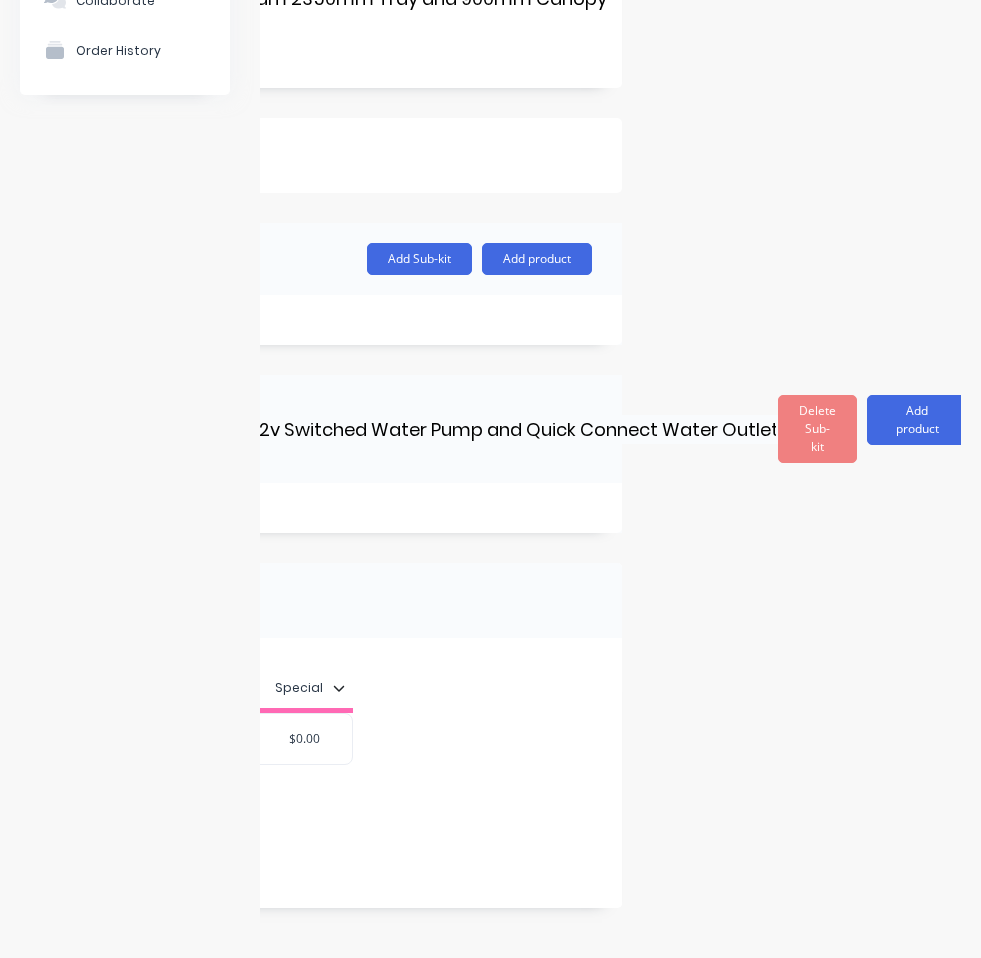 scroll, scrollTop: 0, scrollLeft: 0, axis: both 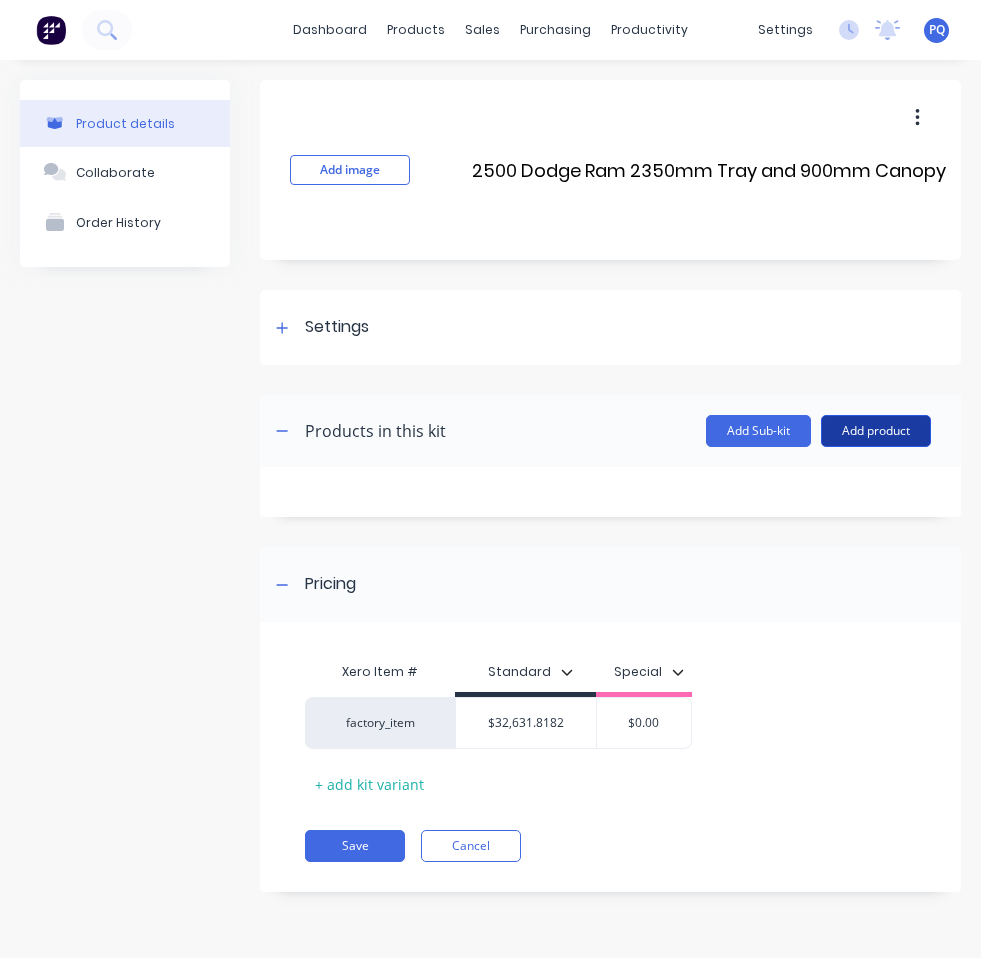 click on "Add product" at bounding box center (876, 431) 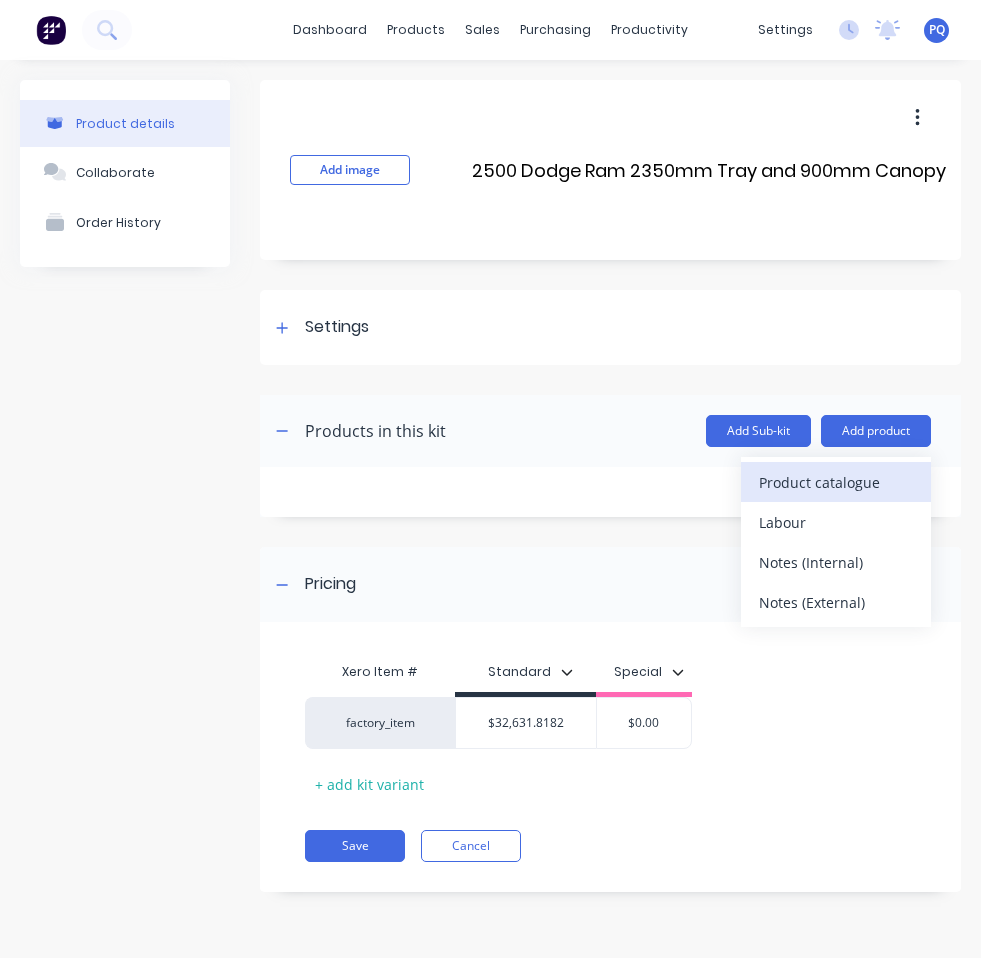 click on "Product catalogue" at bounding box center [836, 482] 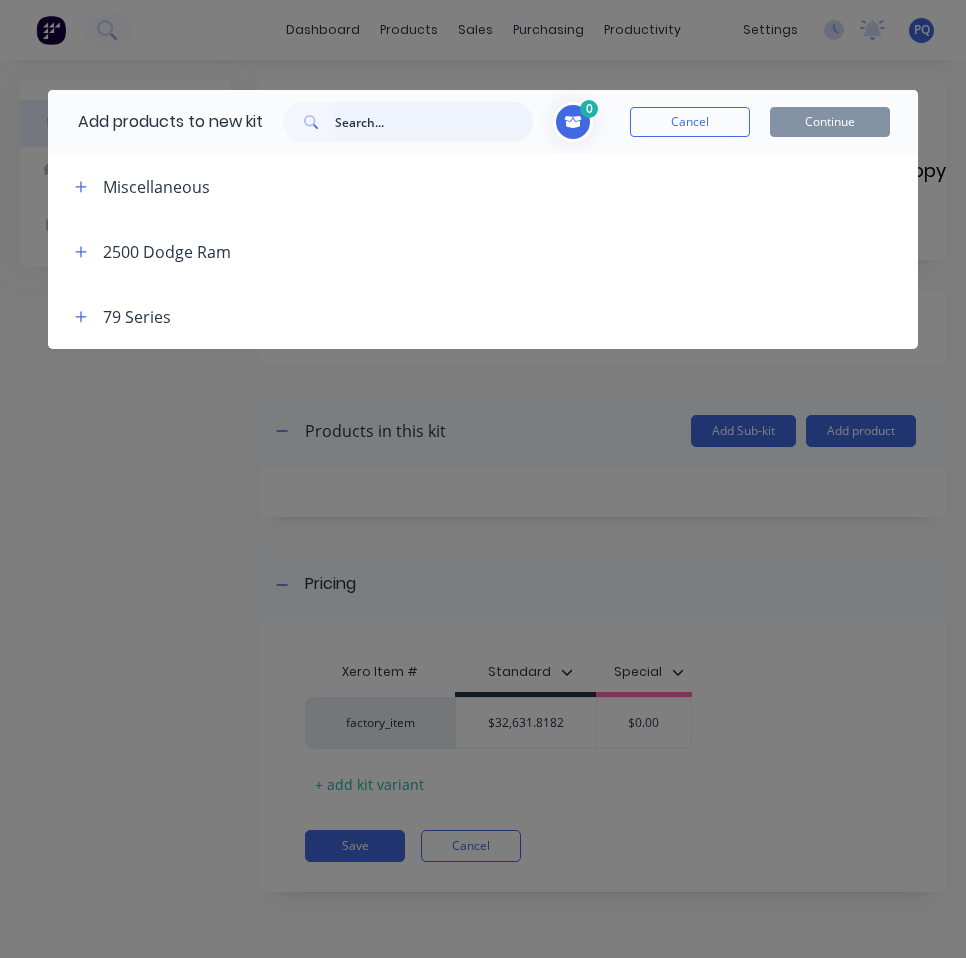 click at bounding box center [434, 122] 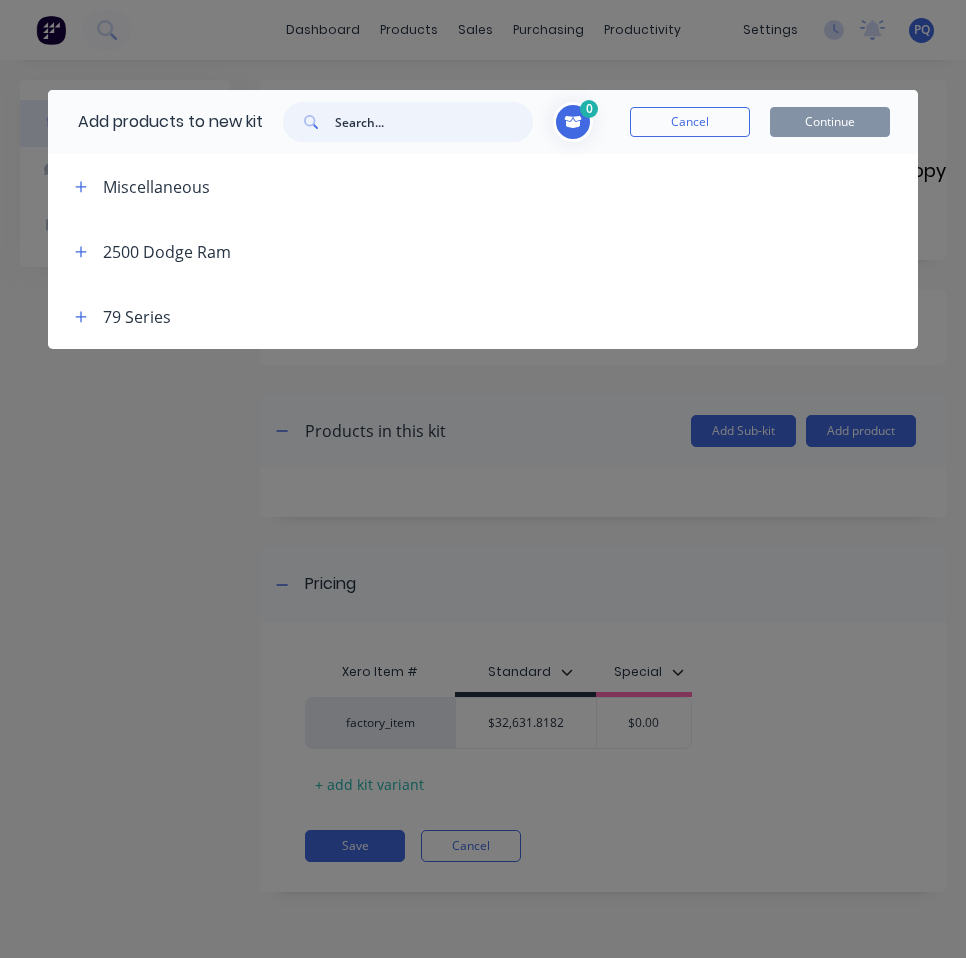 paste on "2500 Dodge Ram 2350mm Tray" 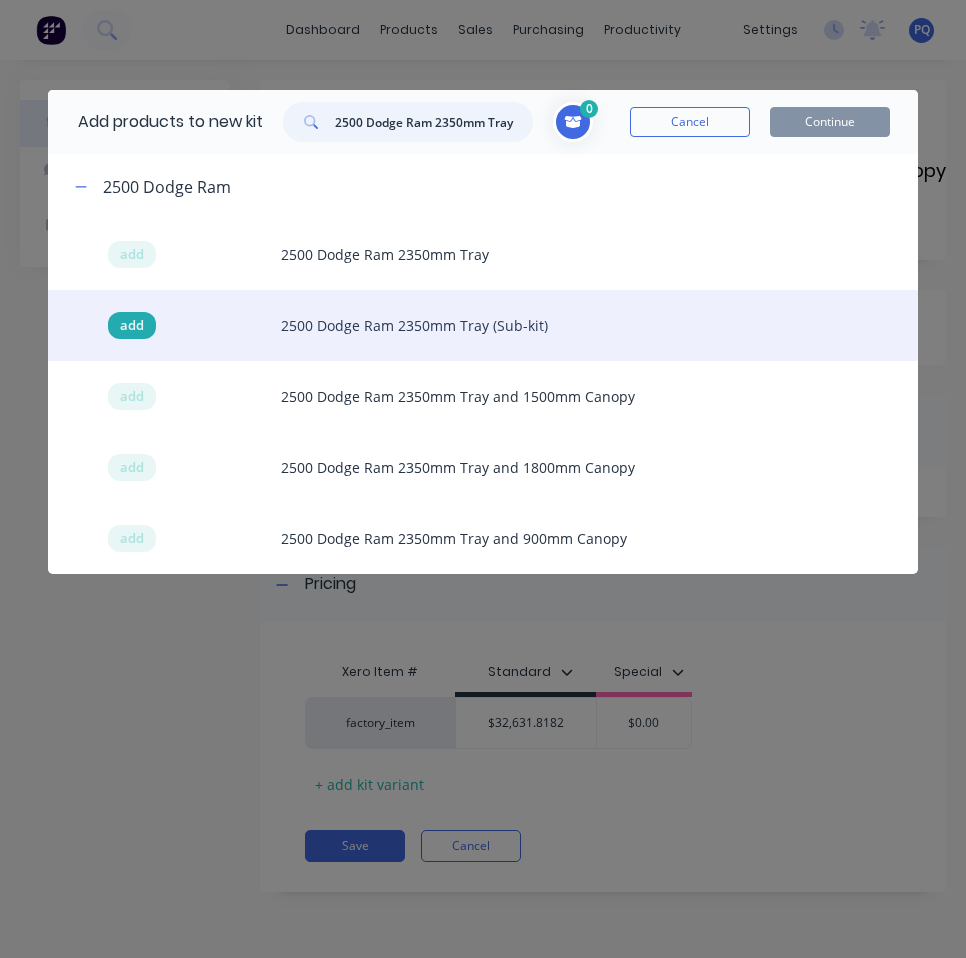 type on "2500 Dodge Ram 2350mm Tray" 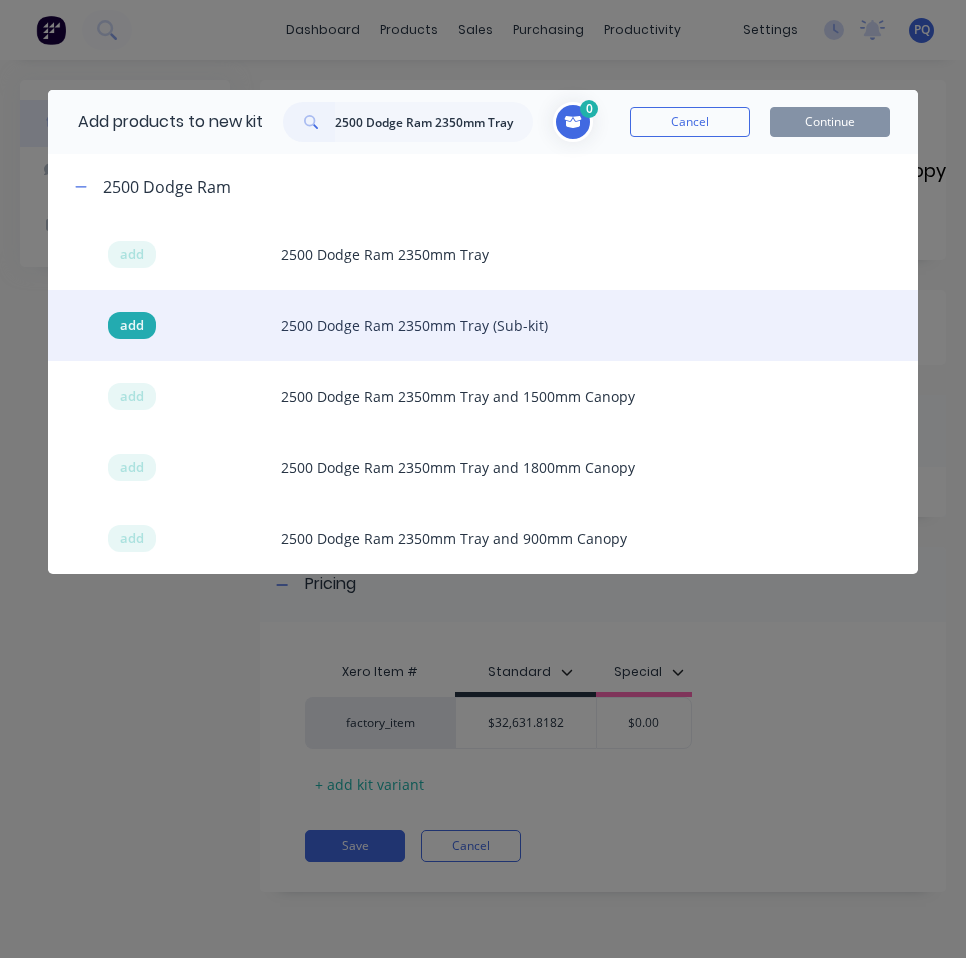 click on "add" at bounding box center (132, 326) 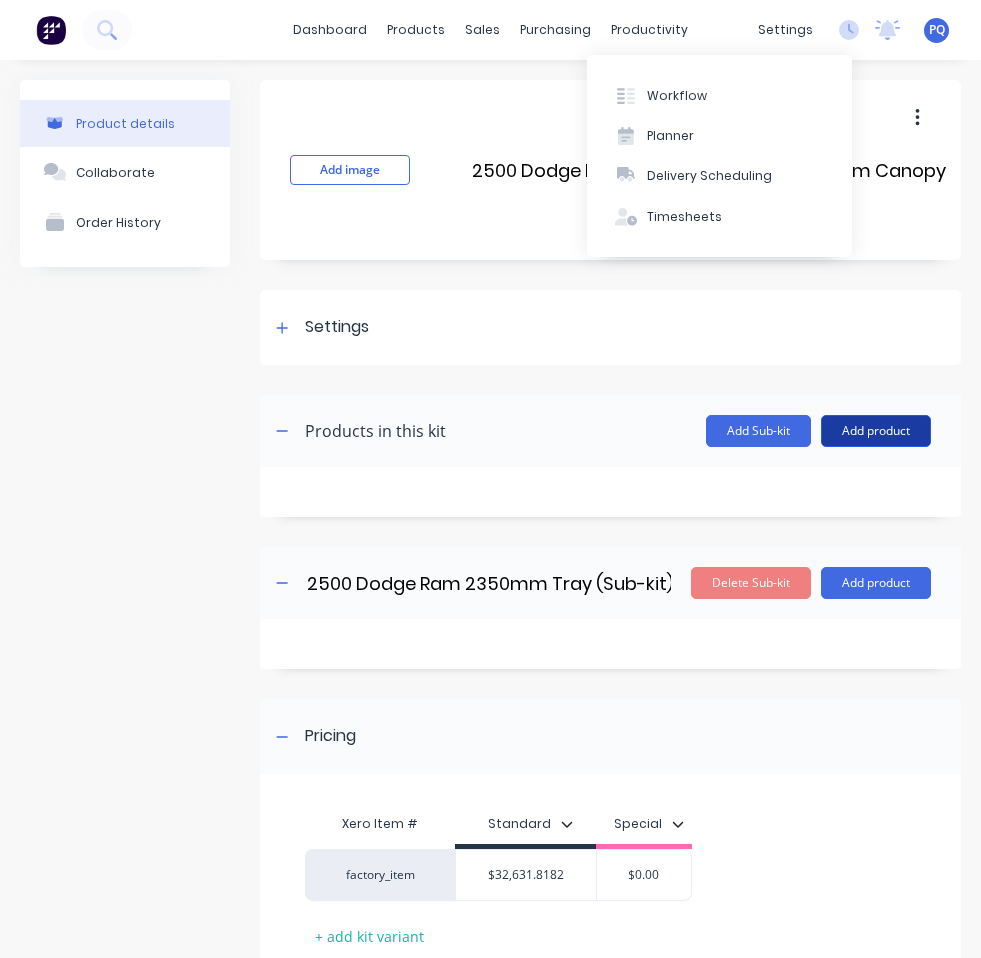 click on "Add product" at bounding box center (876, 431) 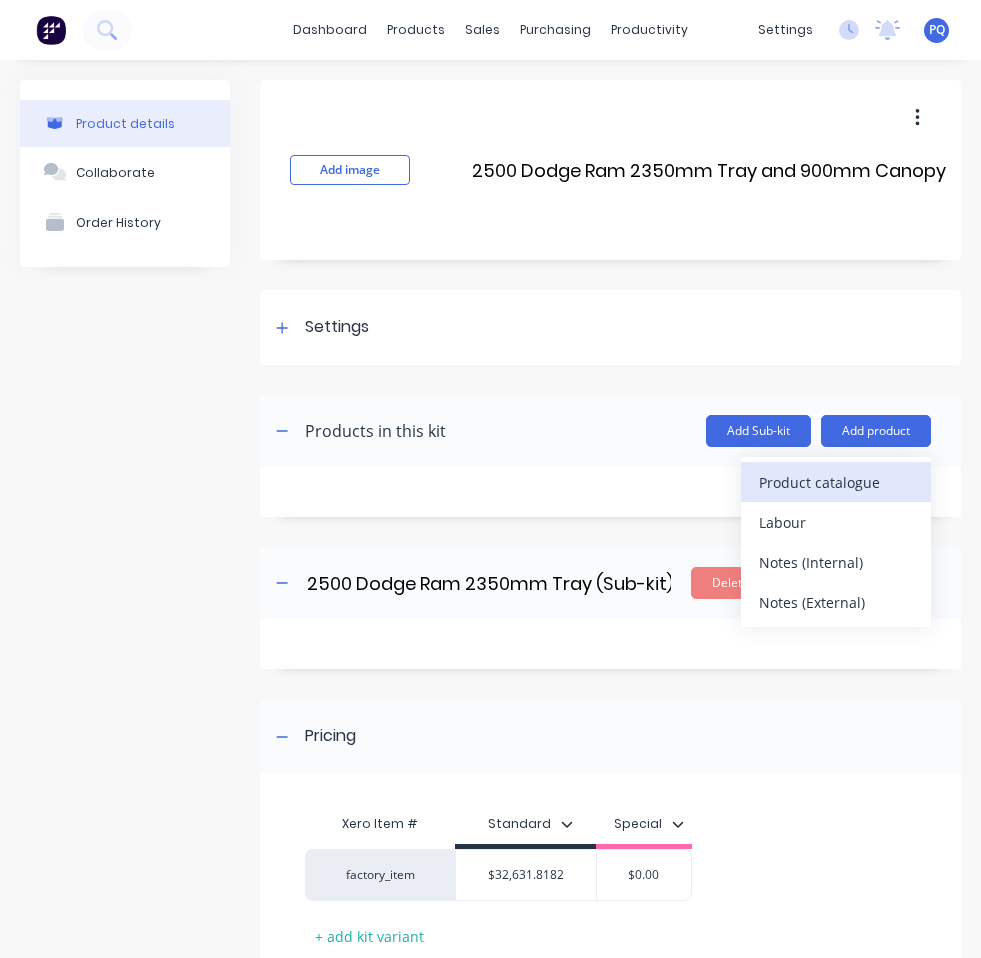 click on "Product catalogue" at bounding box center (836, 482) 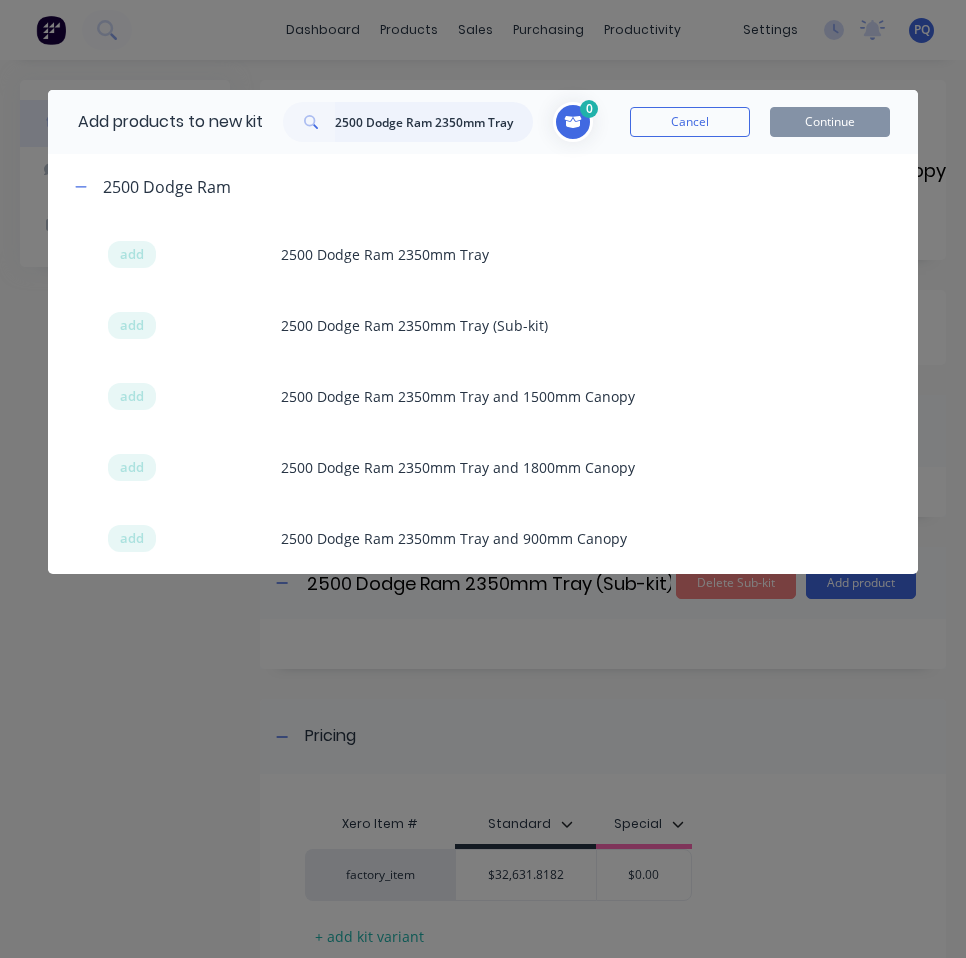 click on "2500 Dodge Ram 2350mm Tray" at bounding box center [434, 122] 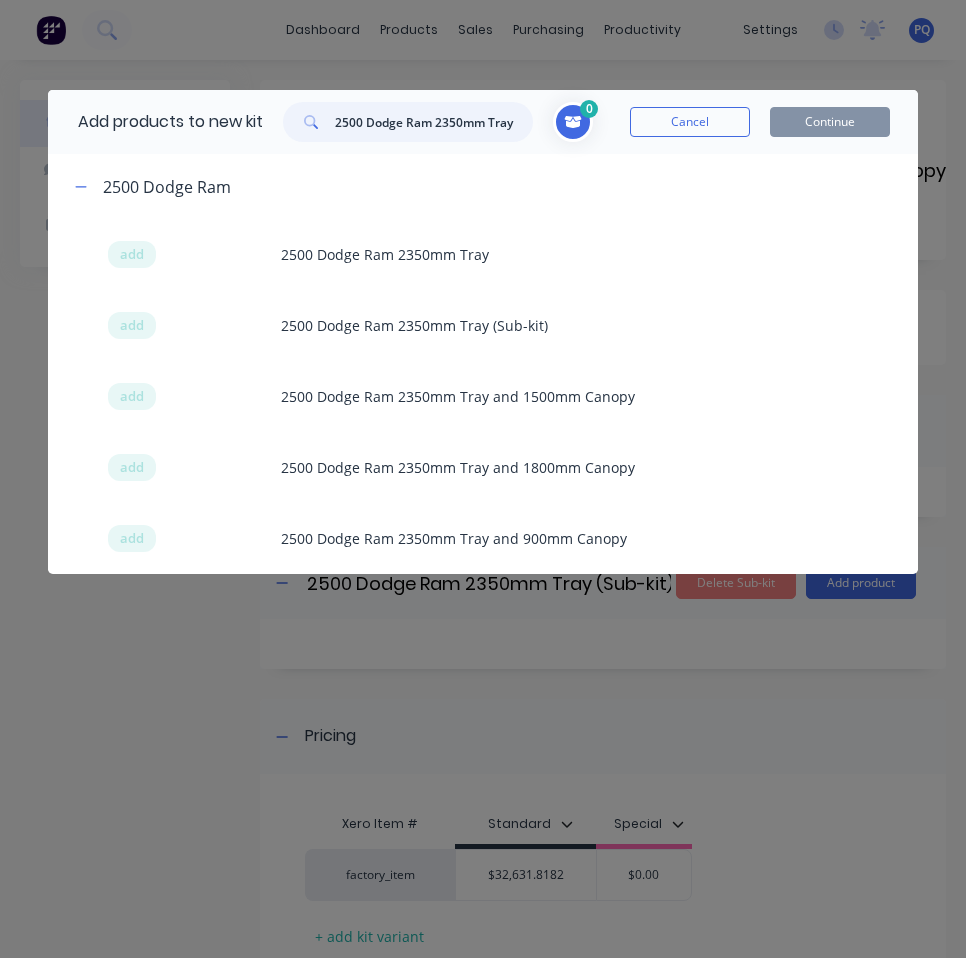 click on "2500 Dodge Ram 2350mm Tray" at bounding box center [434, 122] 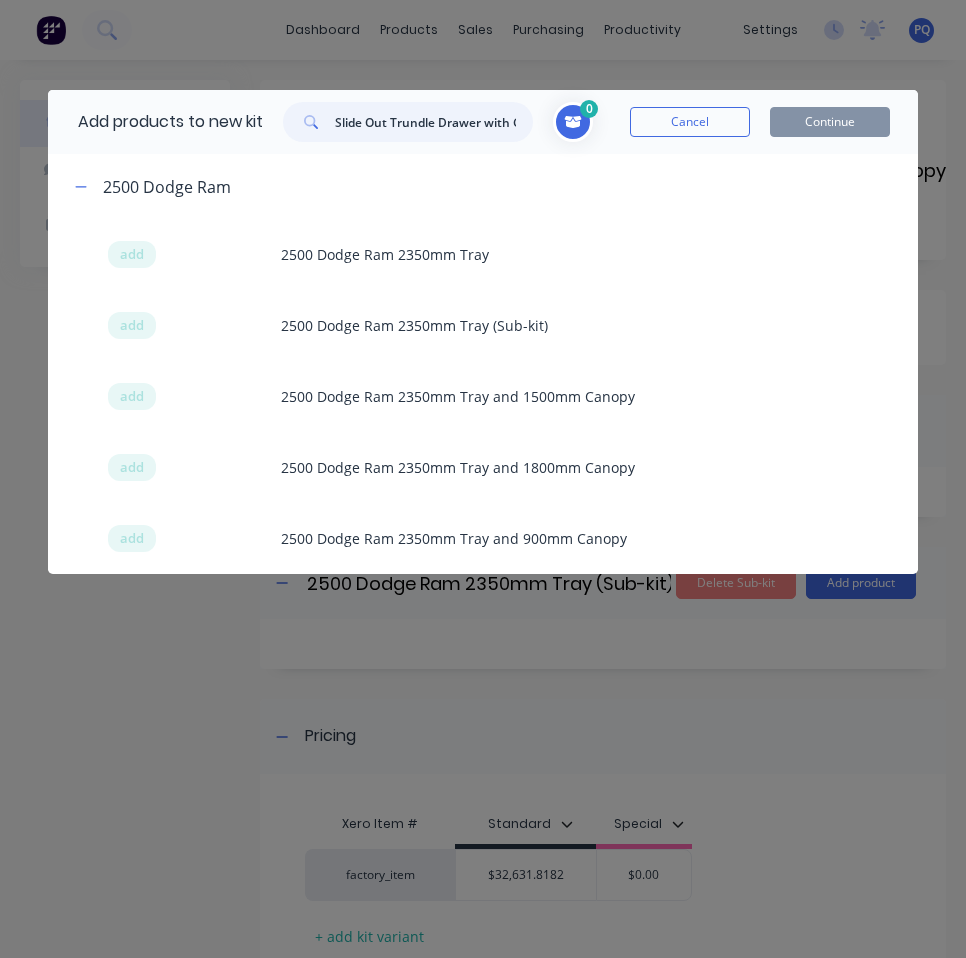 scroll, scrollTop: 0, scrollLeft: 201, axis: horizontal 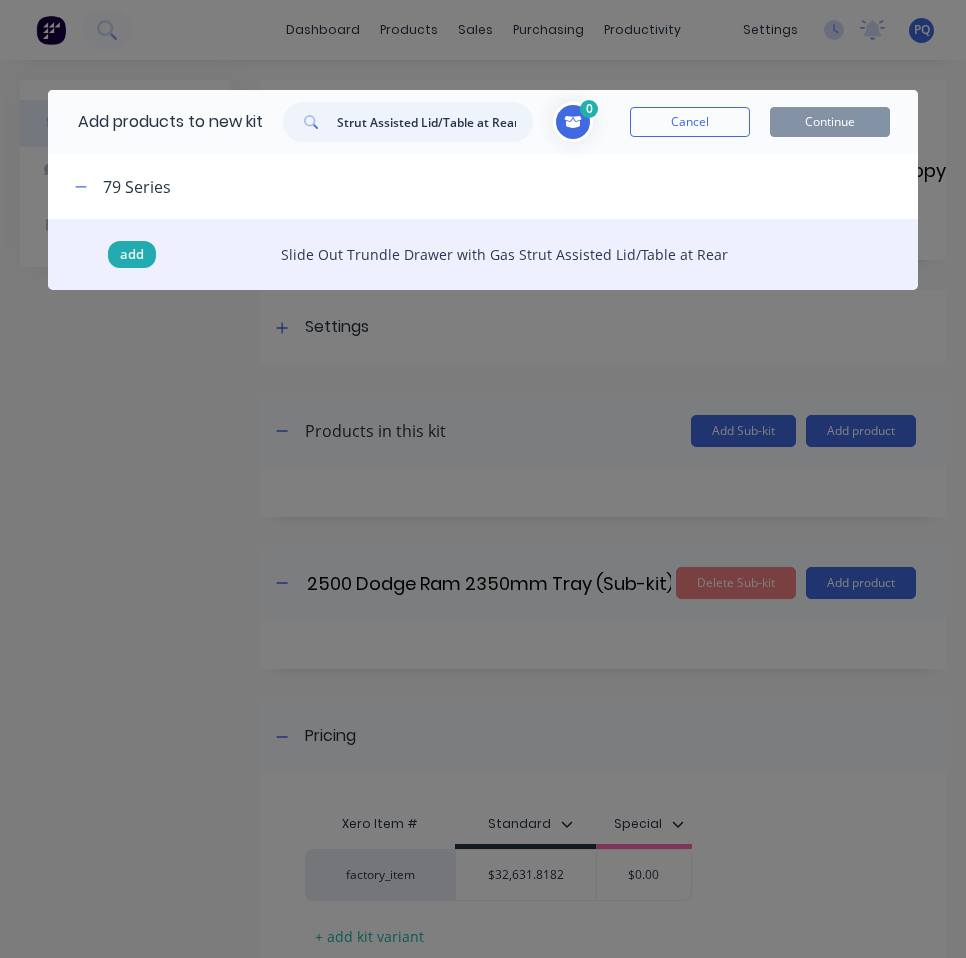 type on "Slide Out Trundle Drawer with Gas Strut Assisted Lid/Table at Rear" 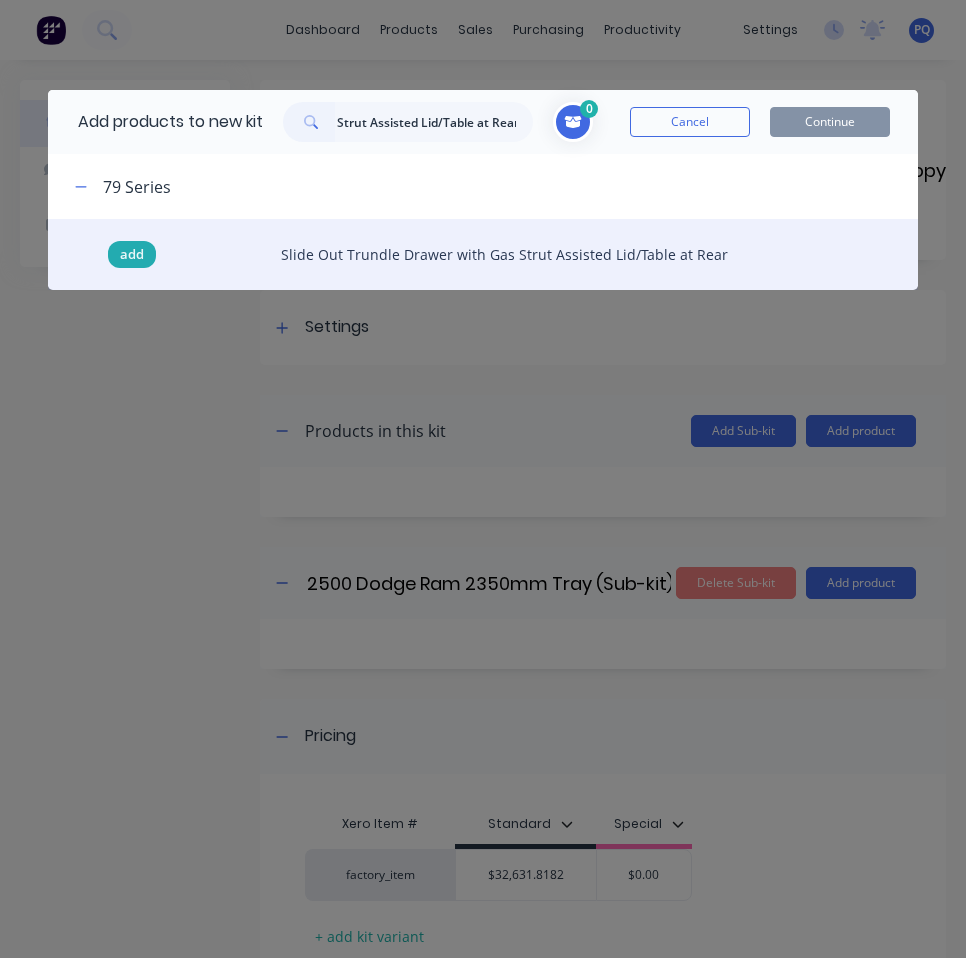 click on "add" at bounding box center [132, 255] 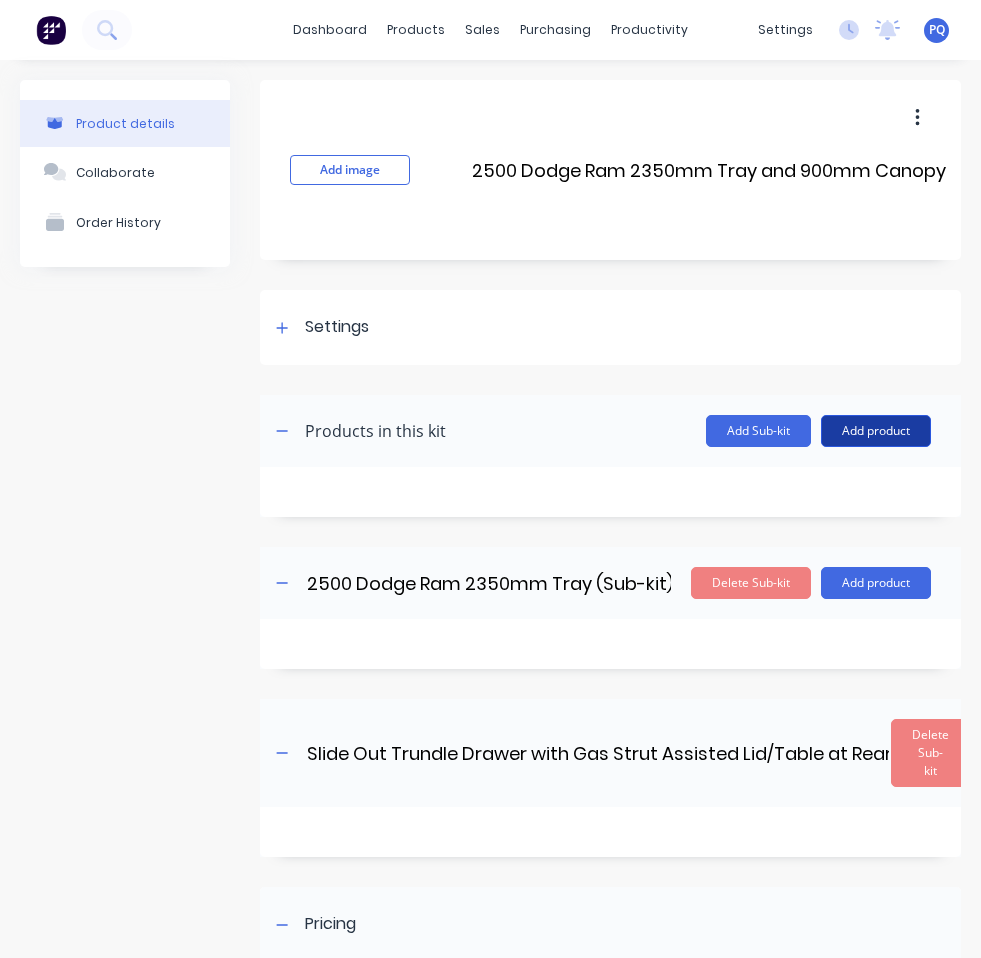 drag, startPoint x: 882, startPoint y: 428, endPoint x: 877, endPoint y: 441, distance: 13.928389 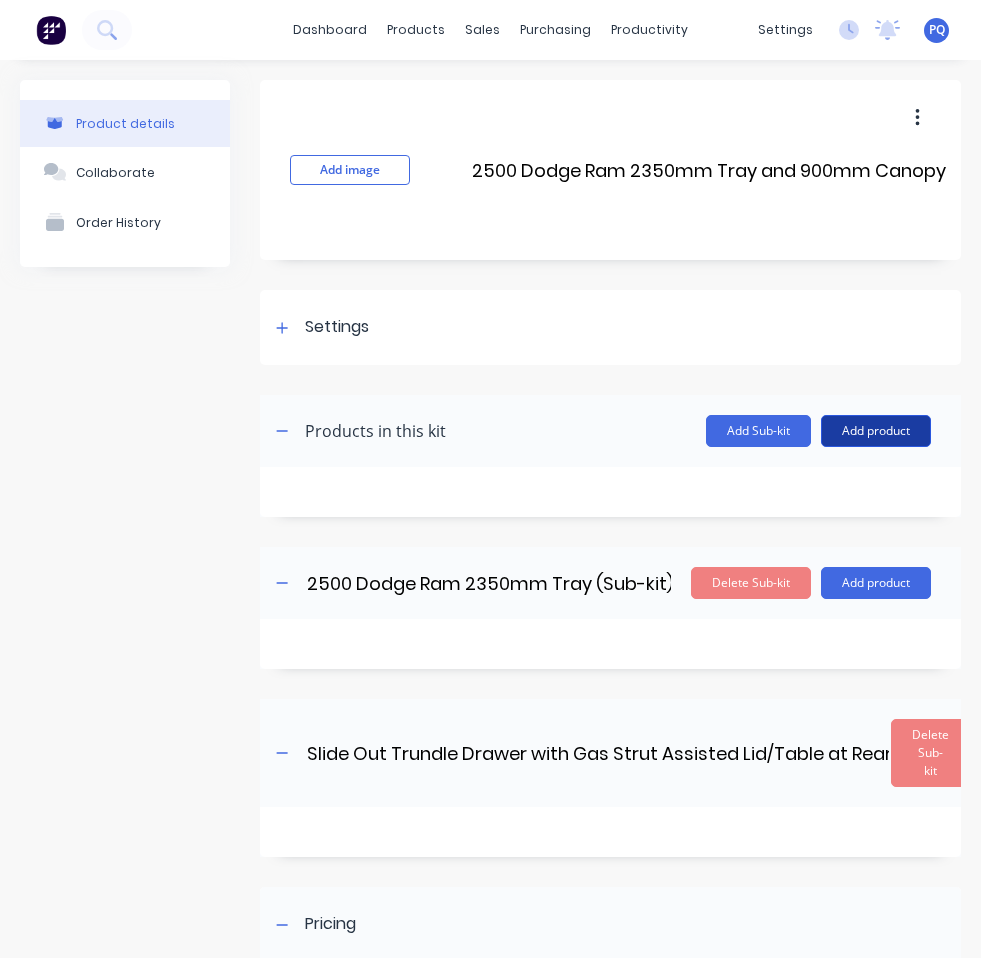click on "Add product" at bounding box center [876, 431] 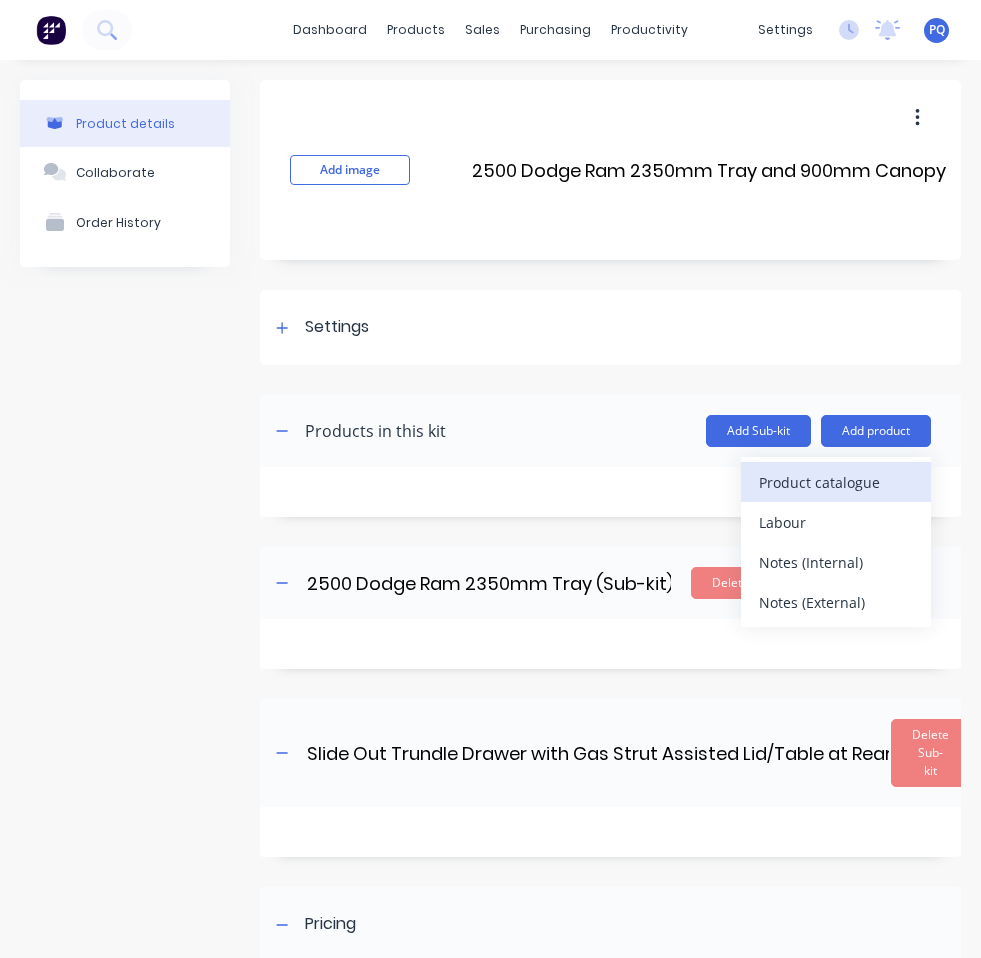 click on "Product catalogue" at bounding box center [836, 482] 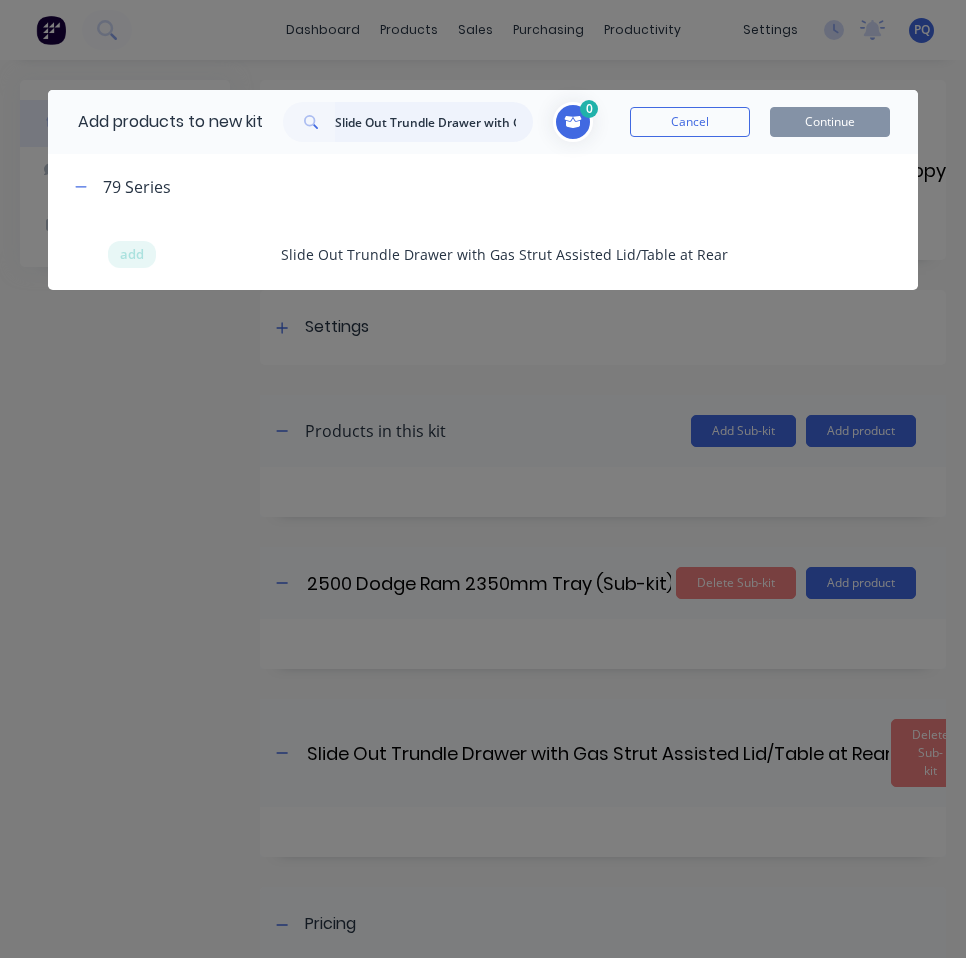 click on "Slide Out Trundle Drawer with Gas Strut Assisted Lid/Table at Rear" at bounding box center [434, 122] 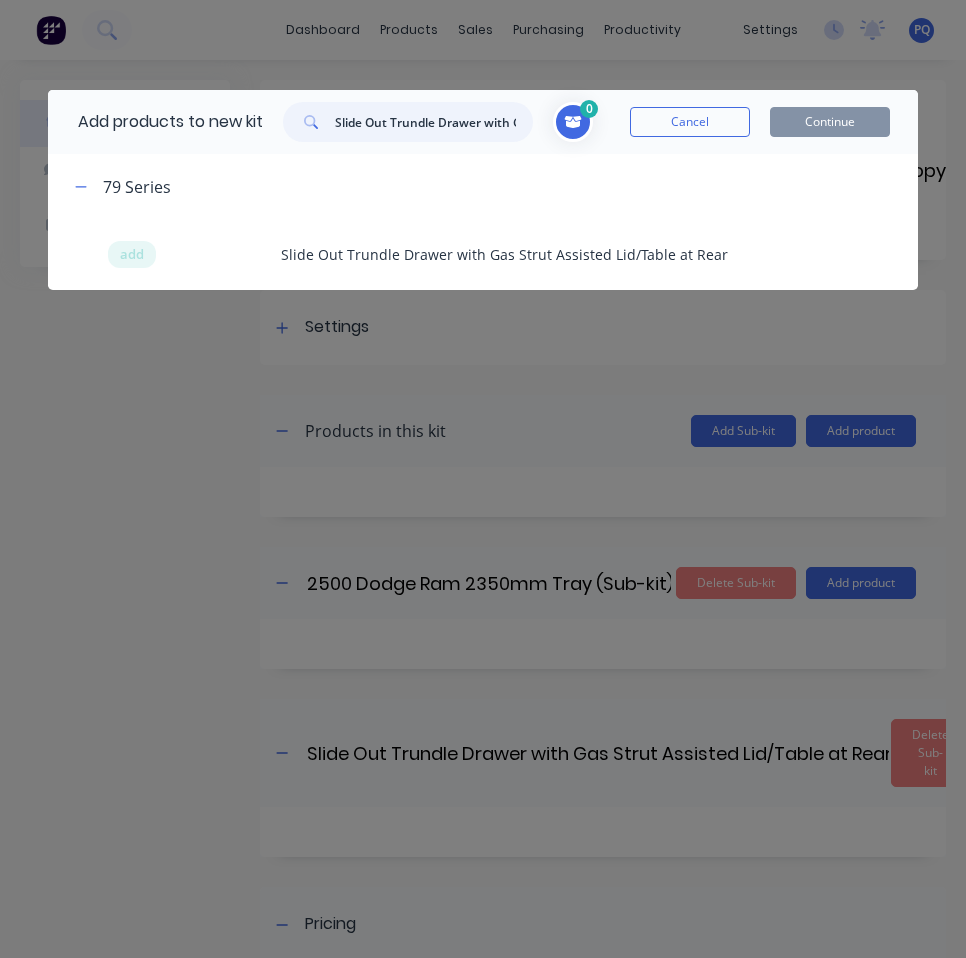click on "Slide Out Trundle Drawer with Gas Strut Assisted Lid/Table at Rear" at bounding box center (434, 122) 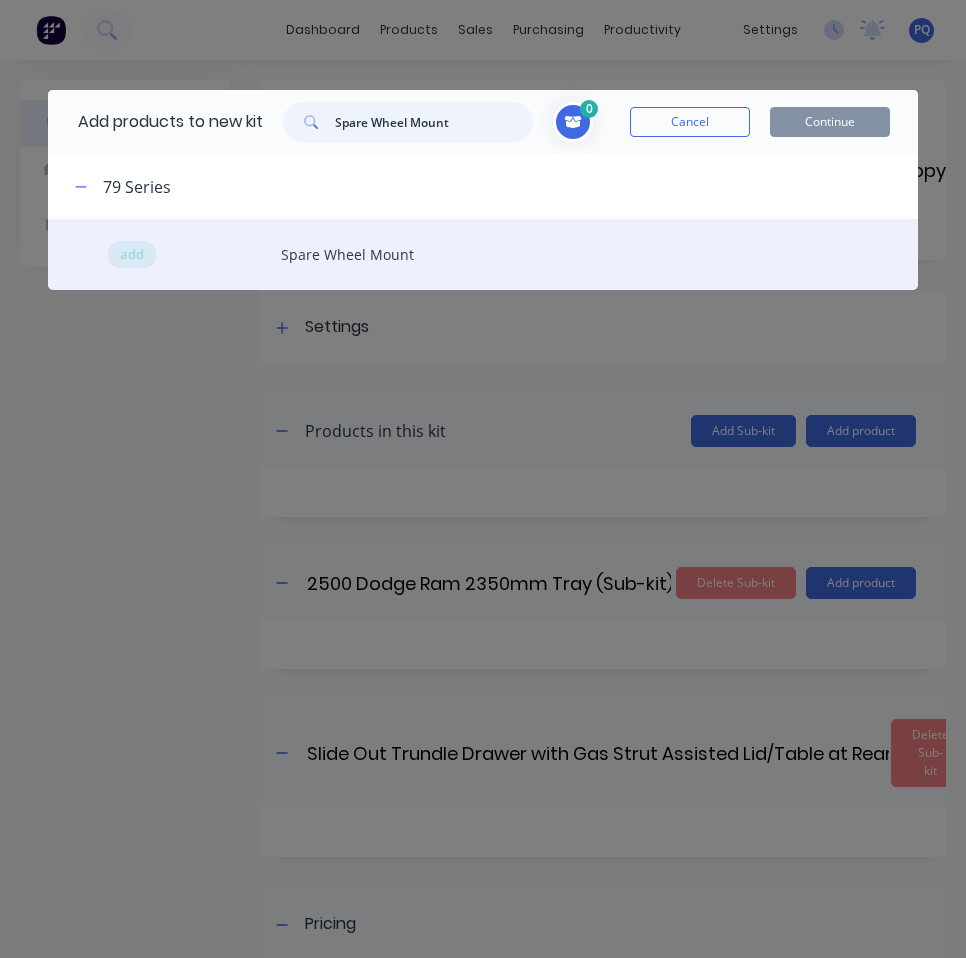type on "Spare Wheel Mount" 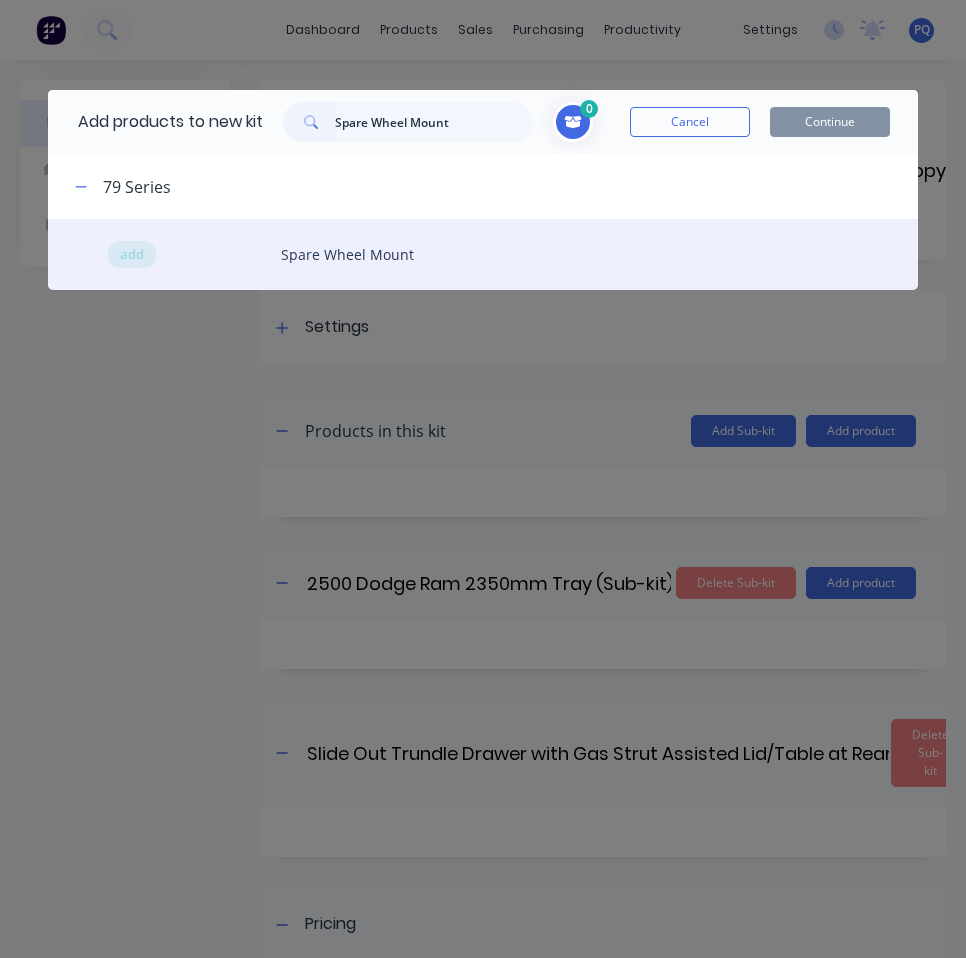 click on "add Spare Wheel Mount" at bounding box center [482, 254] 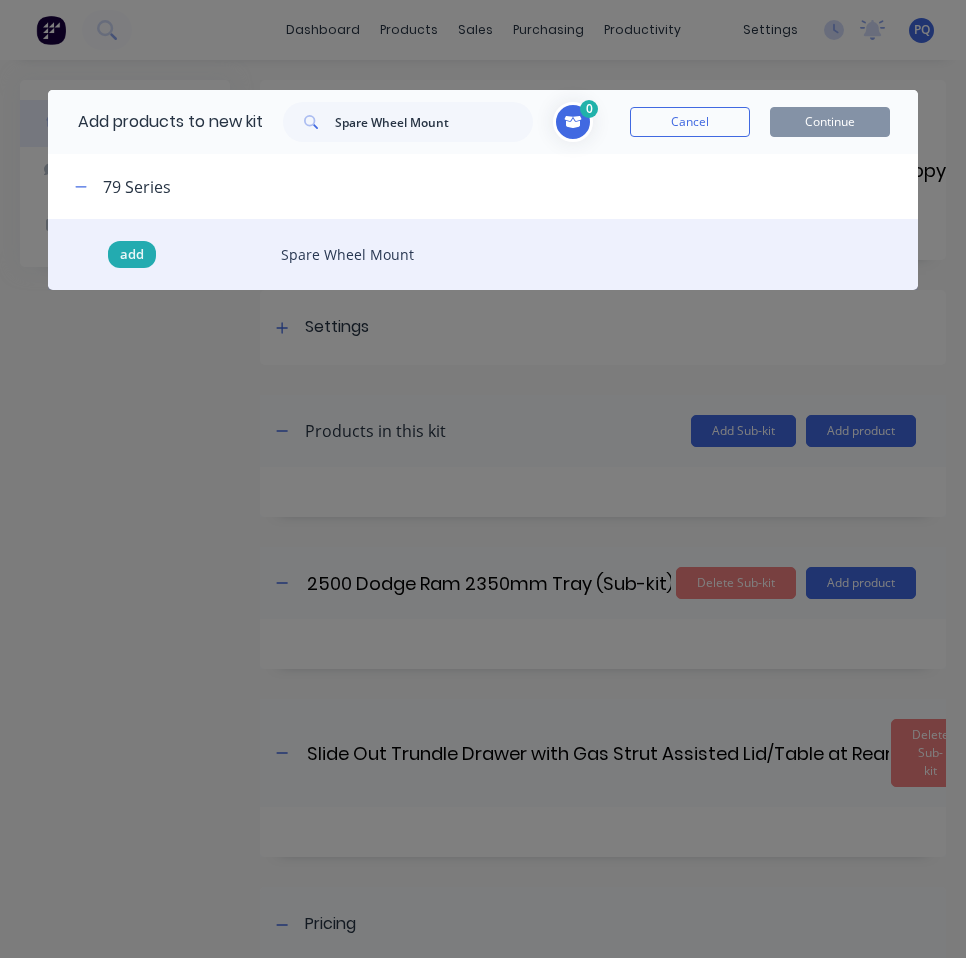 click on "add" at bounding box center [132, 255] 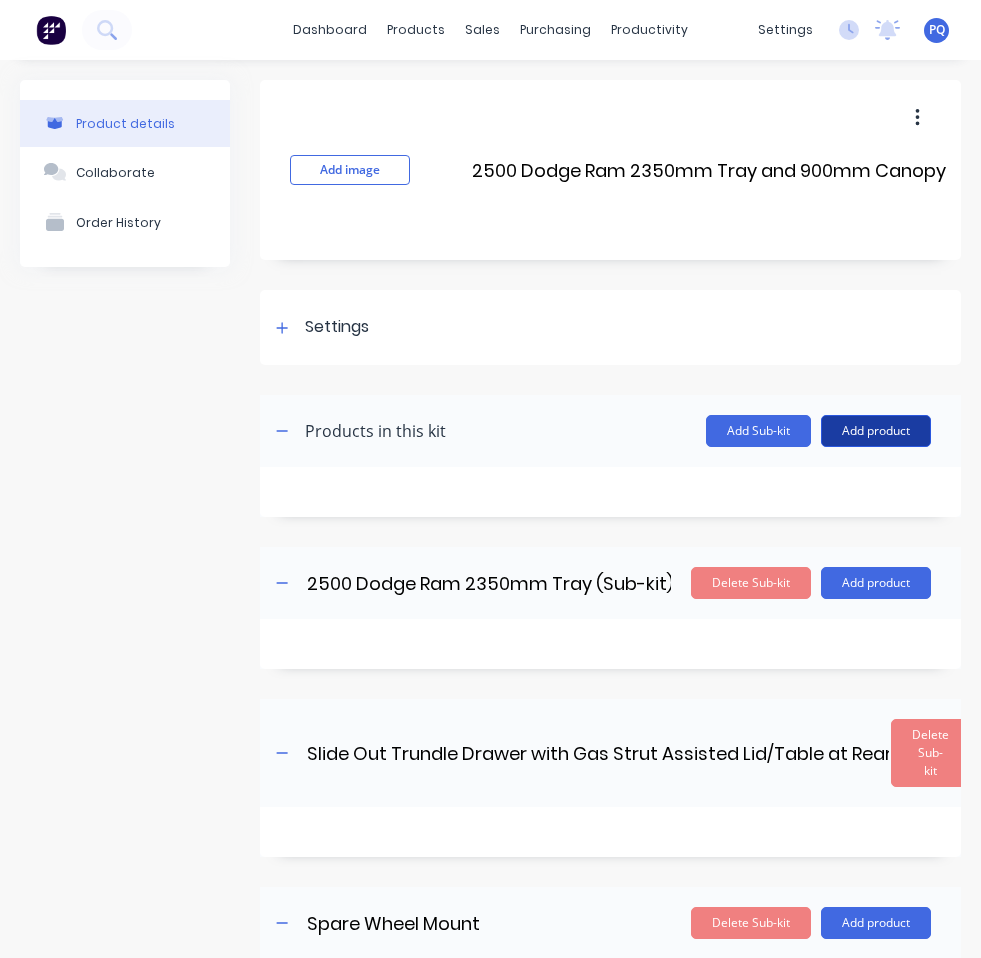click on "Add product" at bounding box center (876, 431) 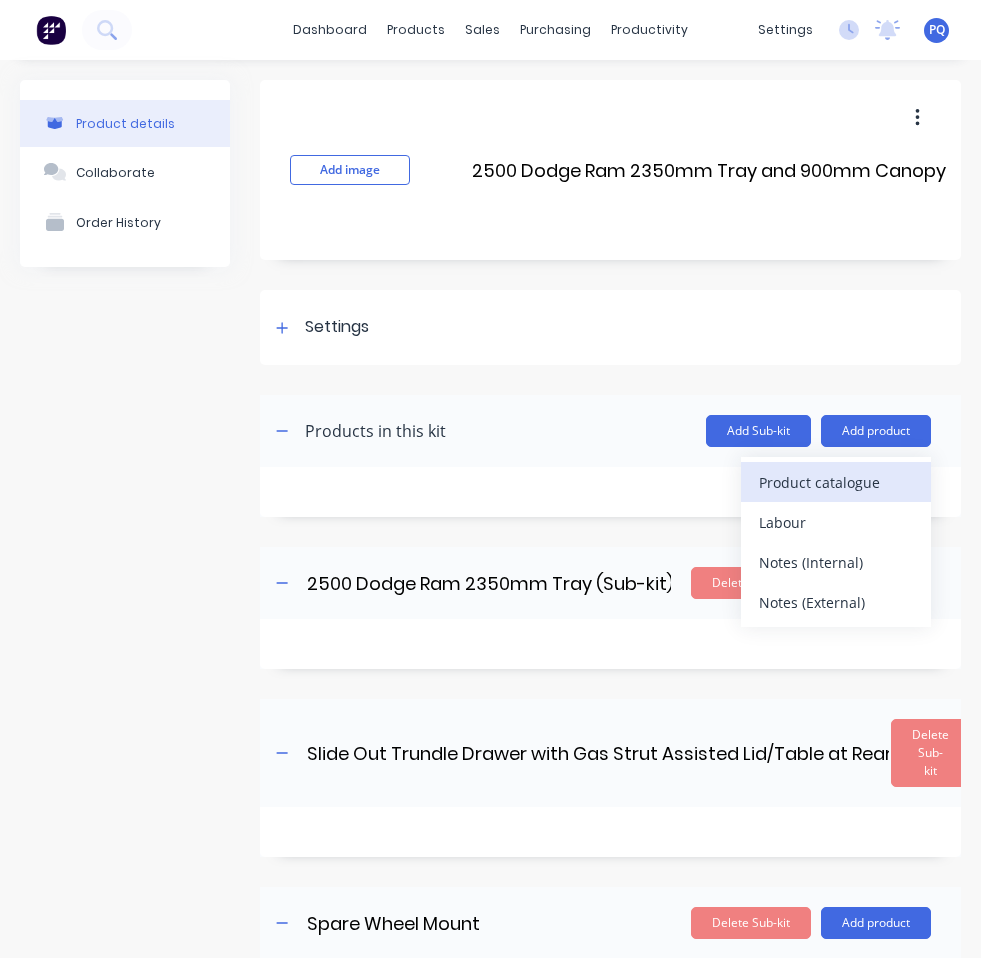 click on "Product catalogue" at bounding box center (836, 482) 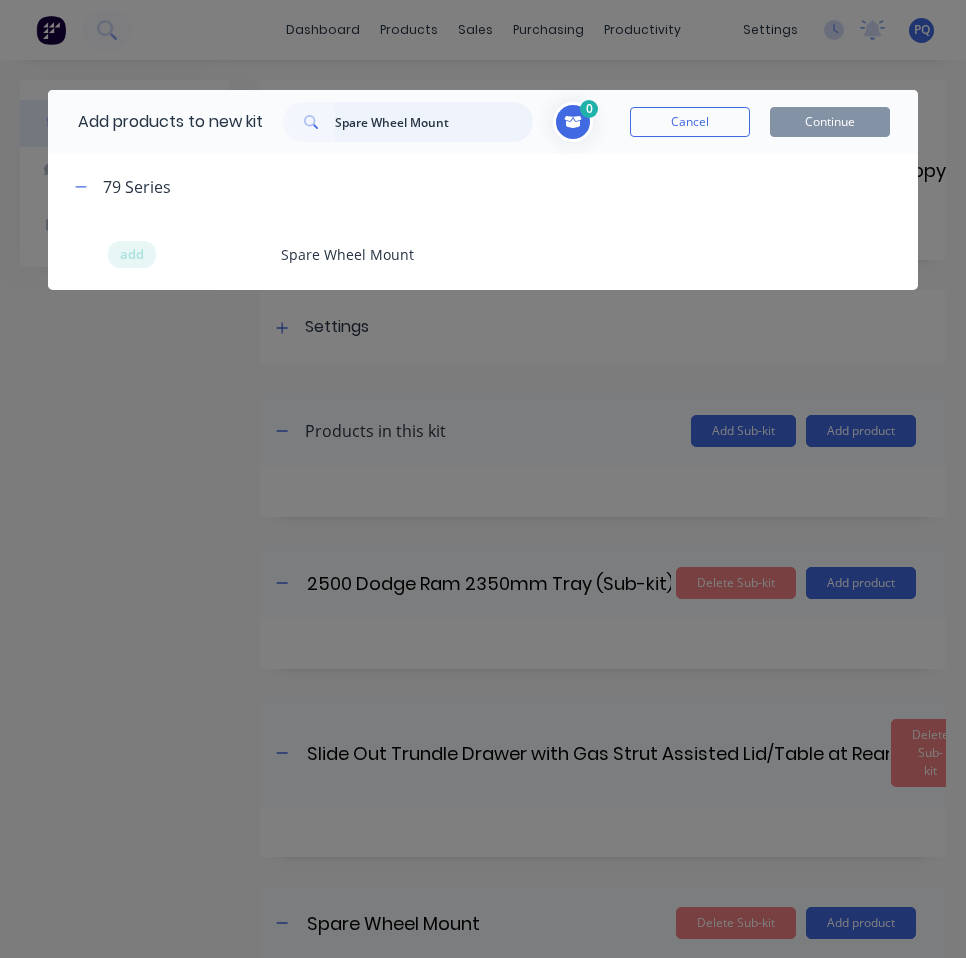 click on "Spare Wheel Mount" at bounding box center [434, 122] 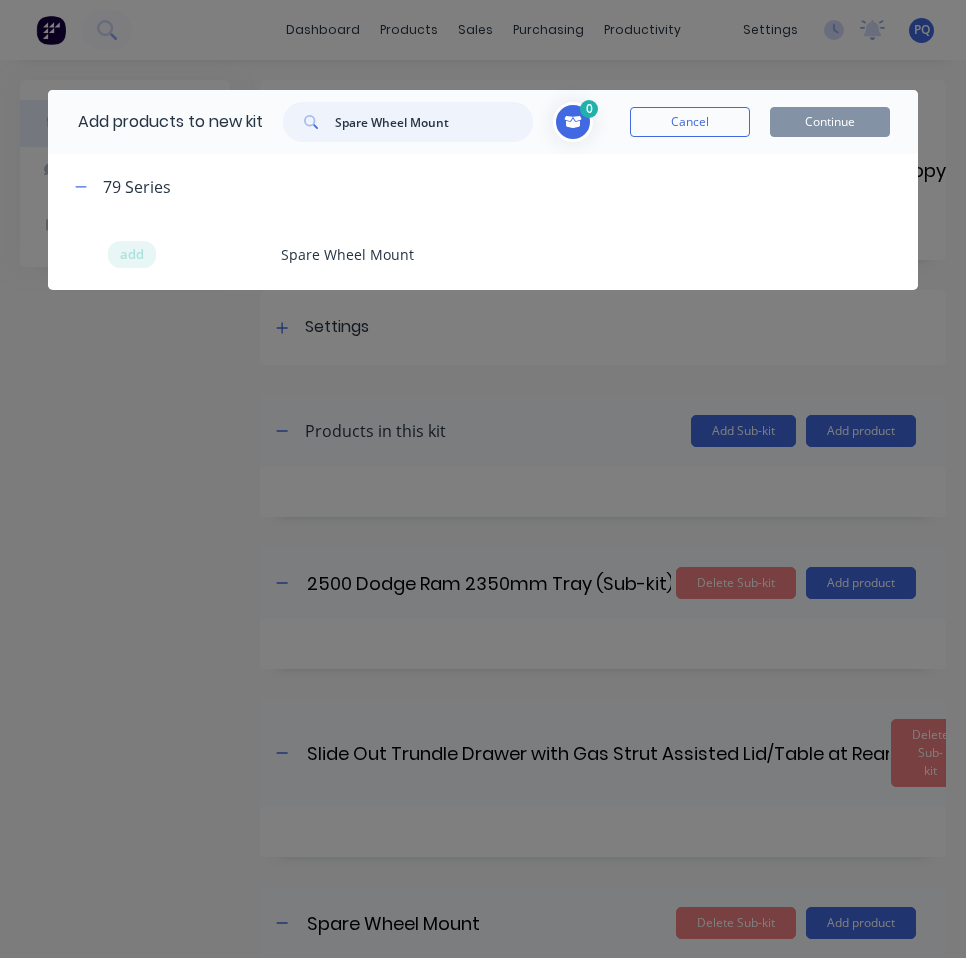 click on "Spare Wheel Mount" at bounding box center [434, 122] 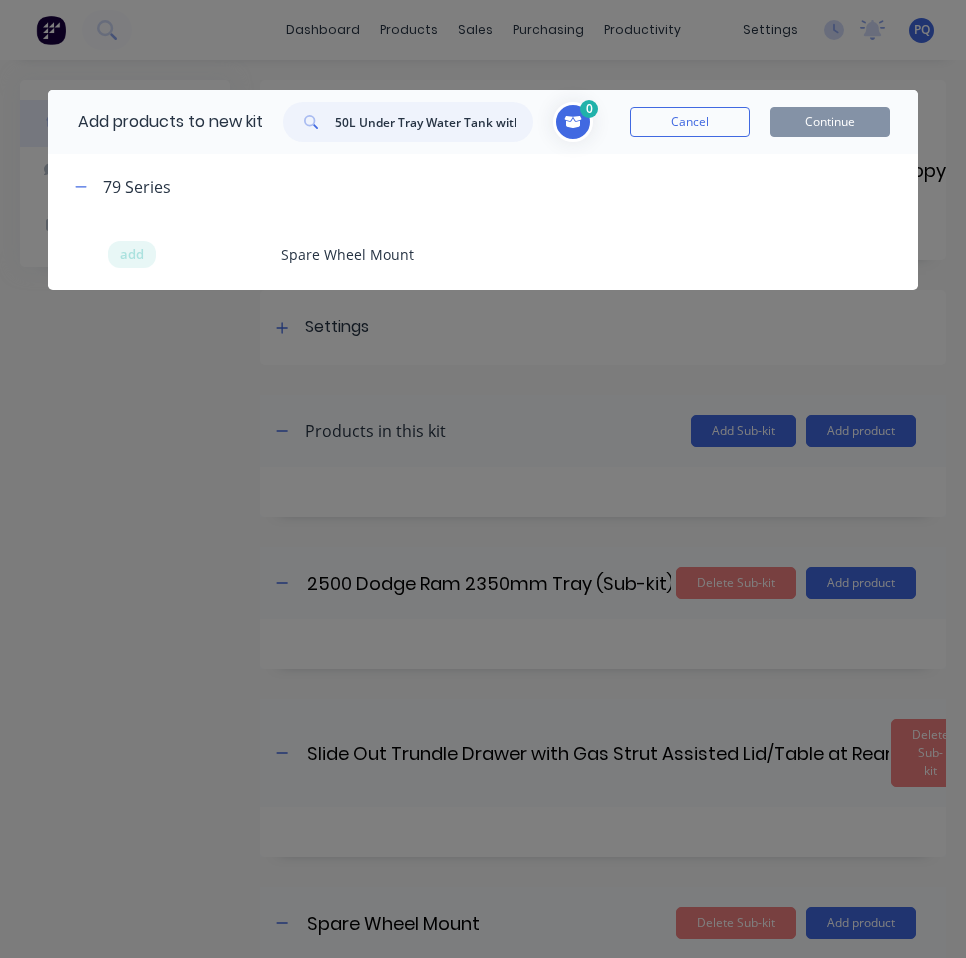 scroll, scrollTop: 0, scrollLeft: 347, axis: horizontal 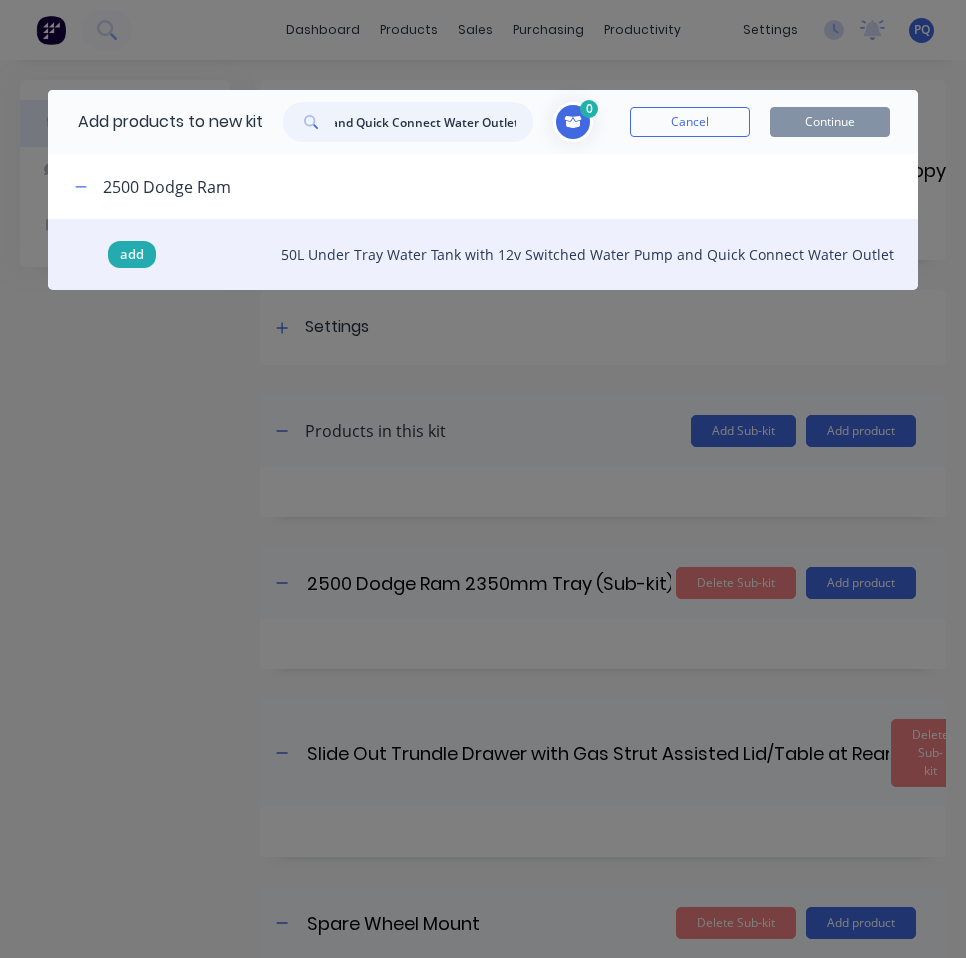 type on "50L Under Tray Water Tank with 12v Switched Water Pump and Quick Connect Water Outlet" 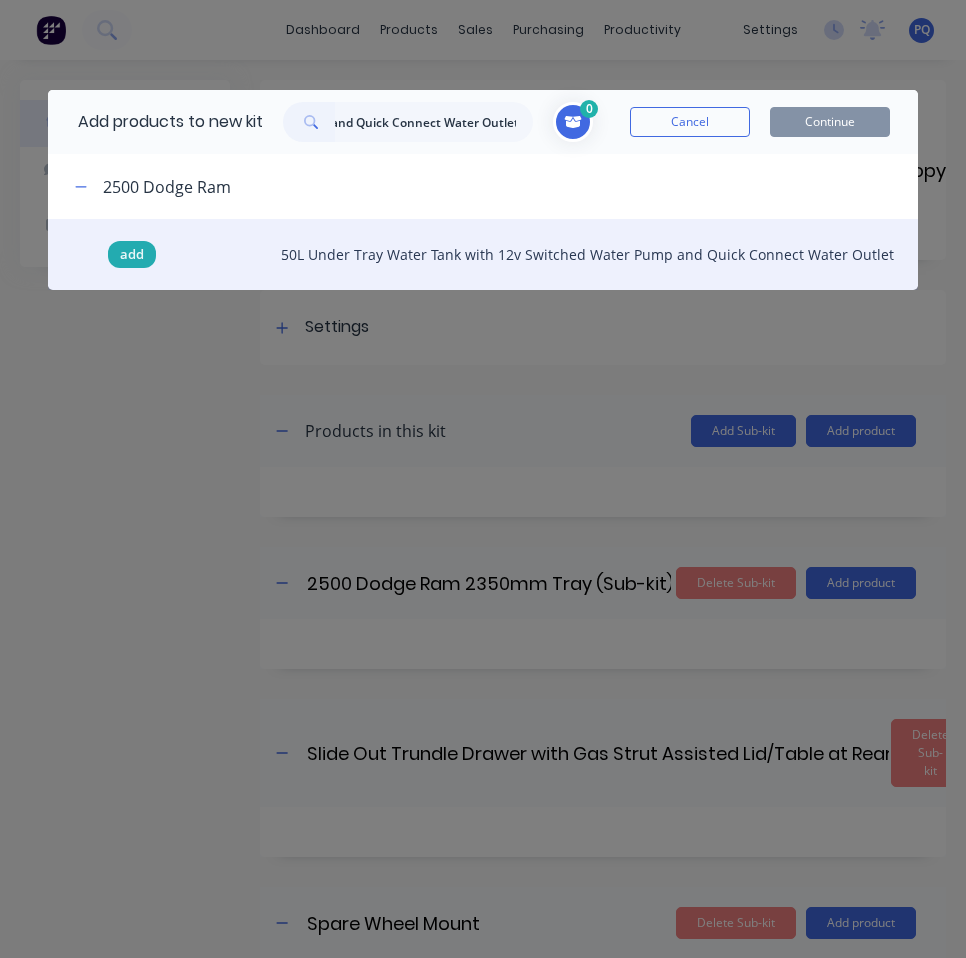 click on "add" at bounding box center (132, 255) 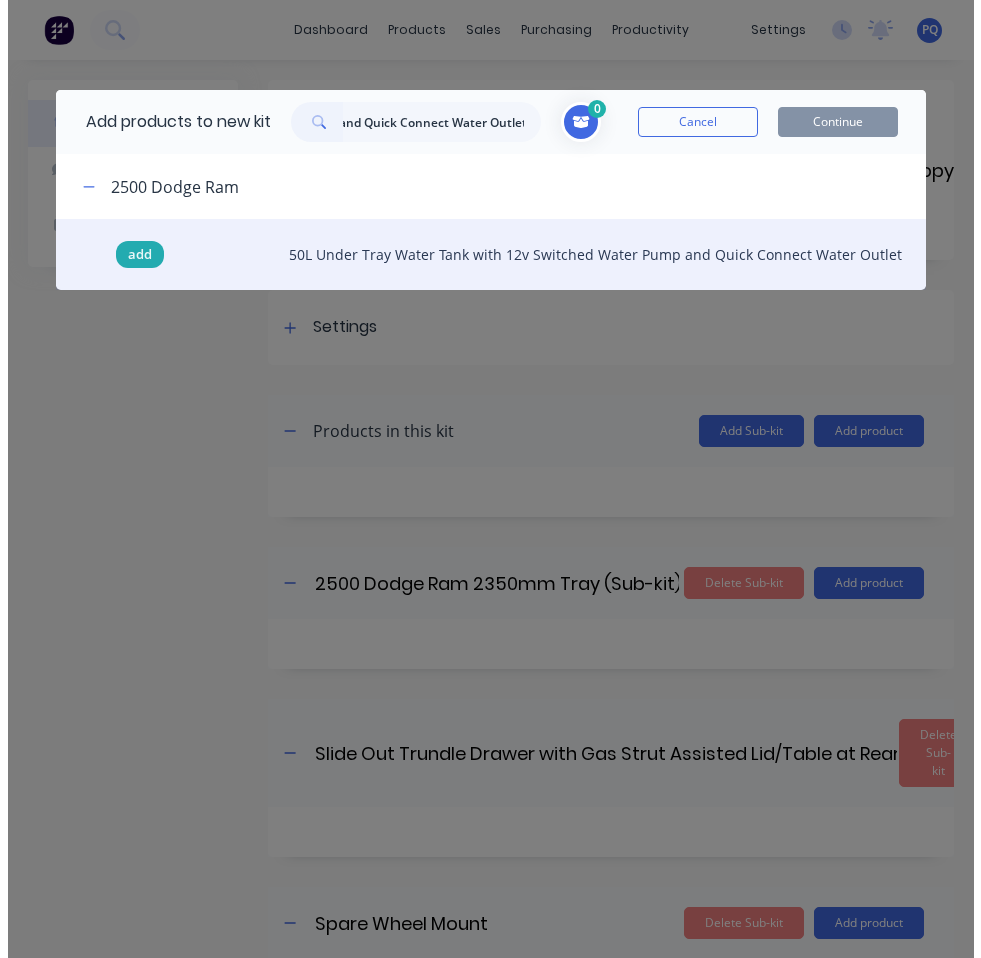 scroll, scrollTop: 0, scrollLeft: 0, axis: both 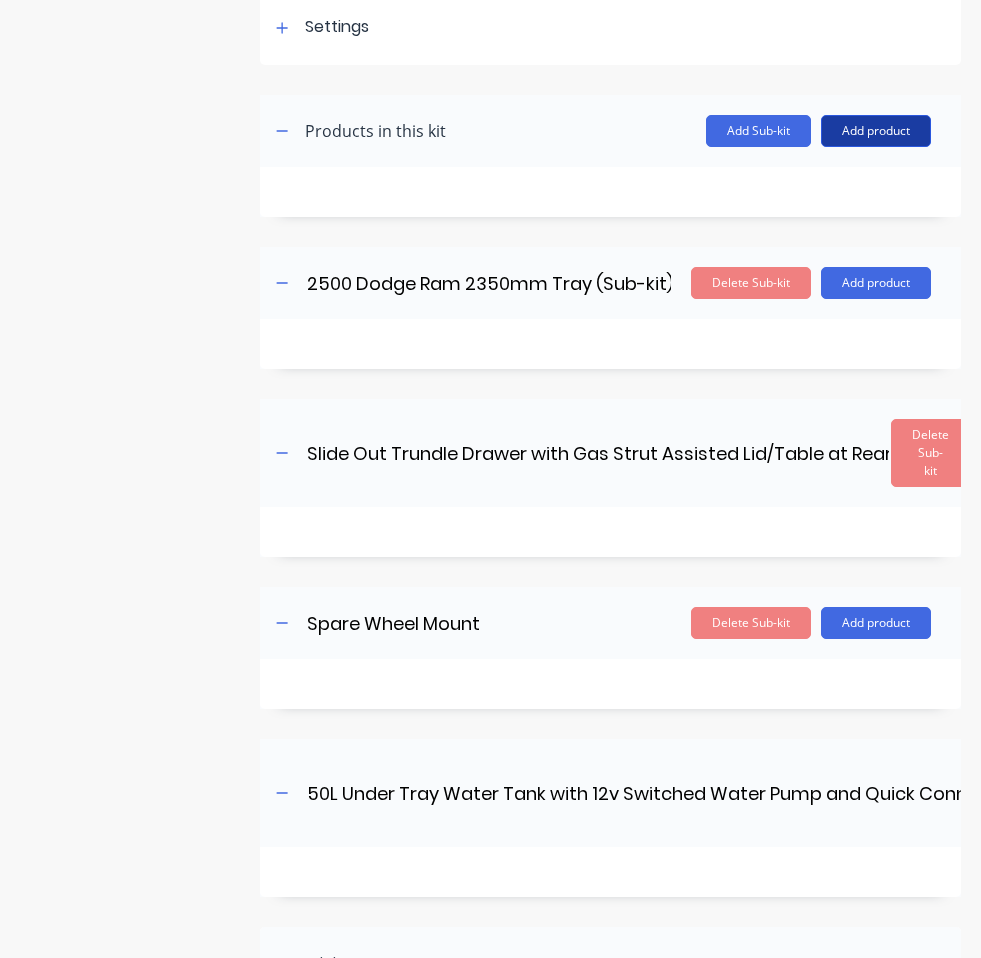 click on "Add product" at bounding box center (876, 131) 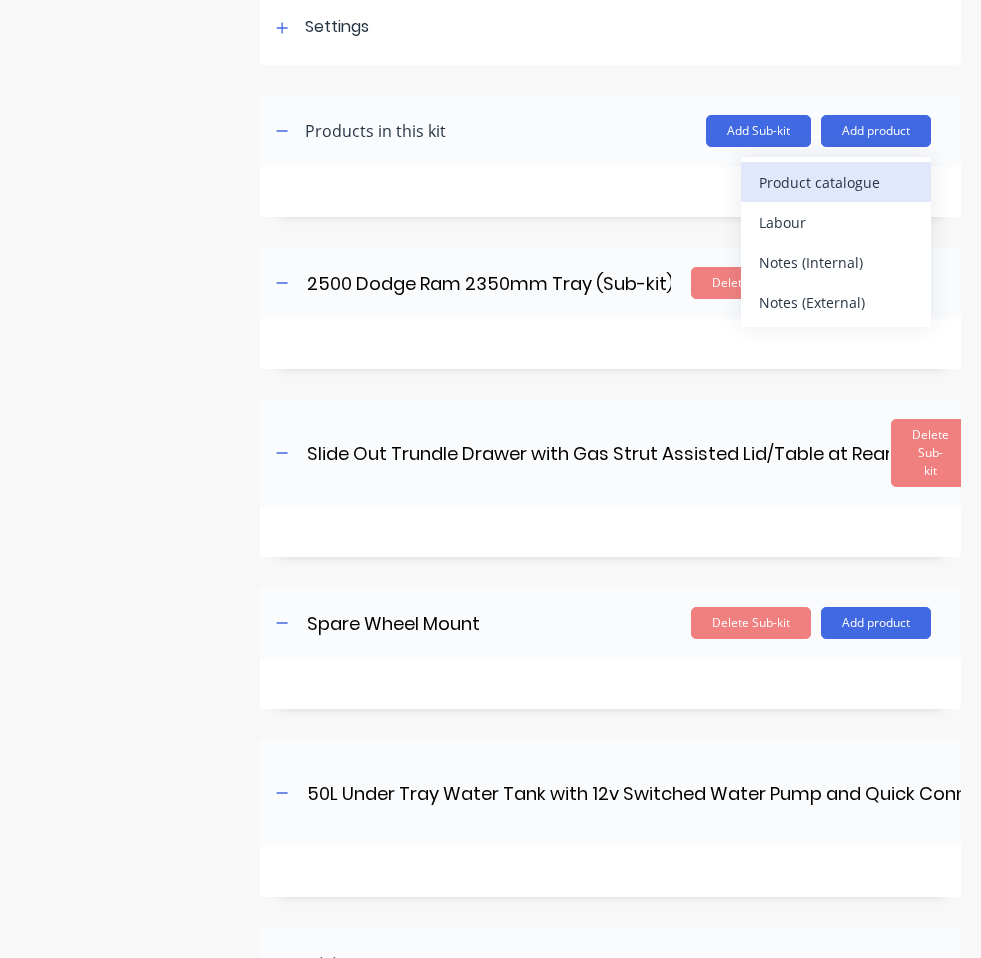 click on "Product catalogue" at bounding box center [836, 182] 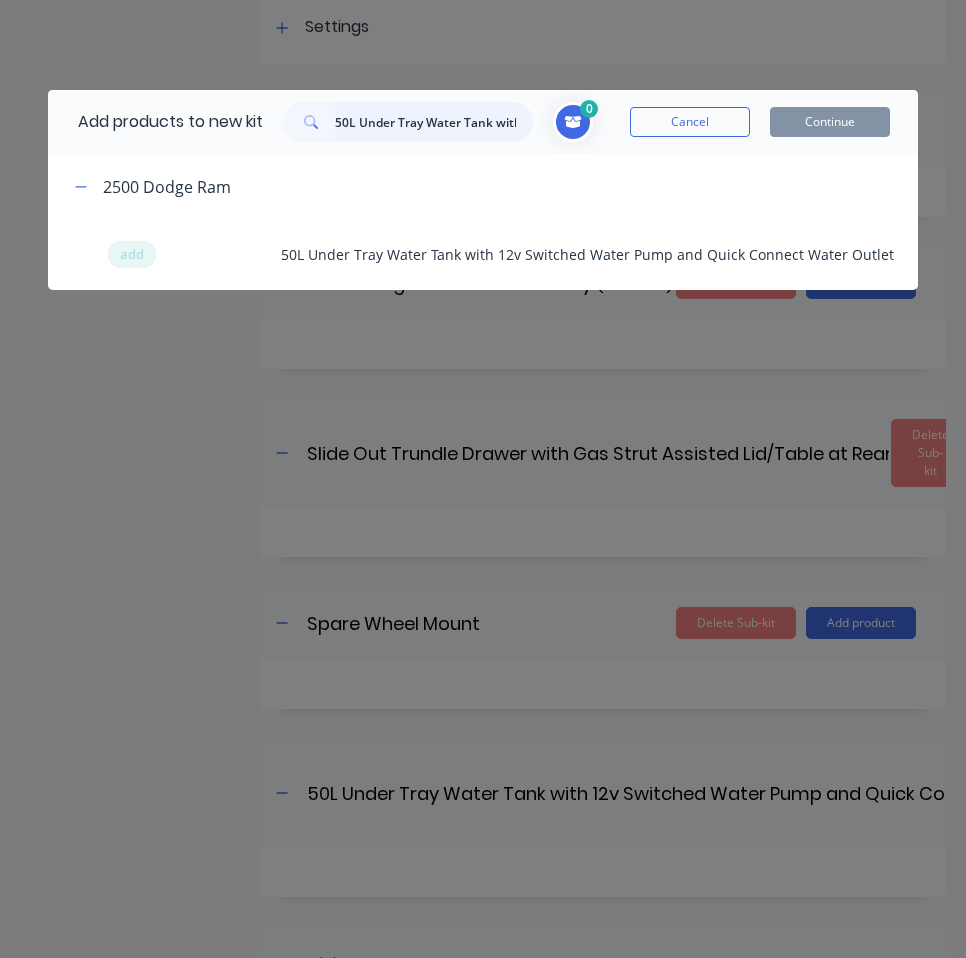 click on "50L Under Tray Water Tank with 12v Switched Water Pump and Quick Connect Water Outlet" at bounding box center [434, 122] 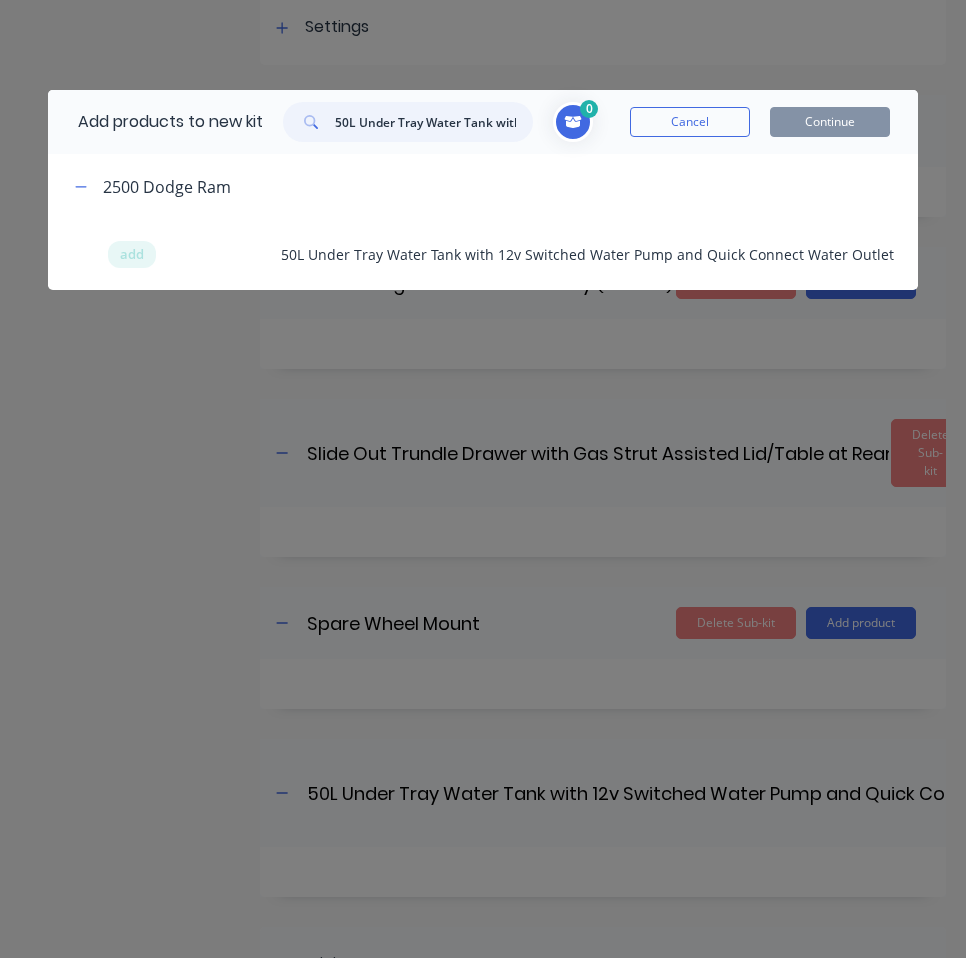 click on "50L Under Tray Water Tank with 12v Switched Water Pump and Quick Connect Water Outlet" at bounding box center (434, 122) 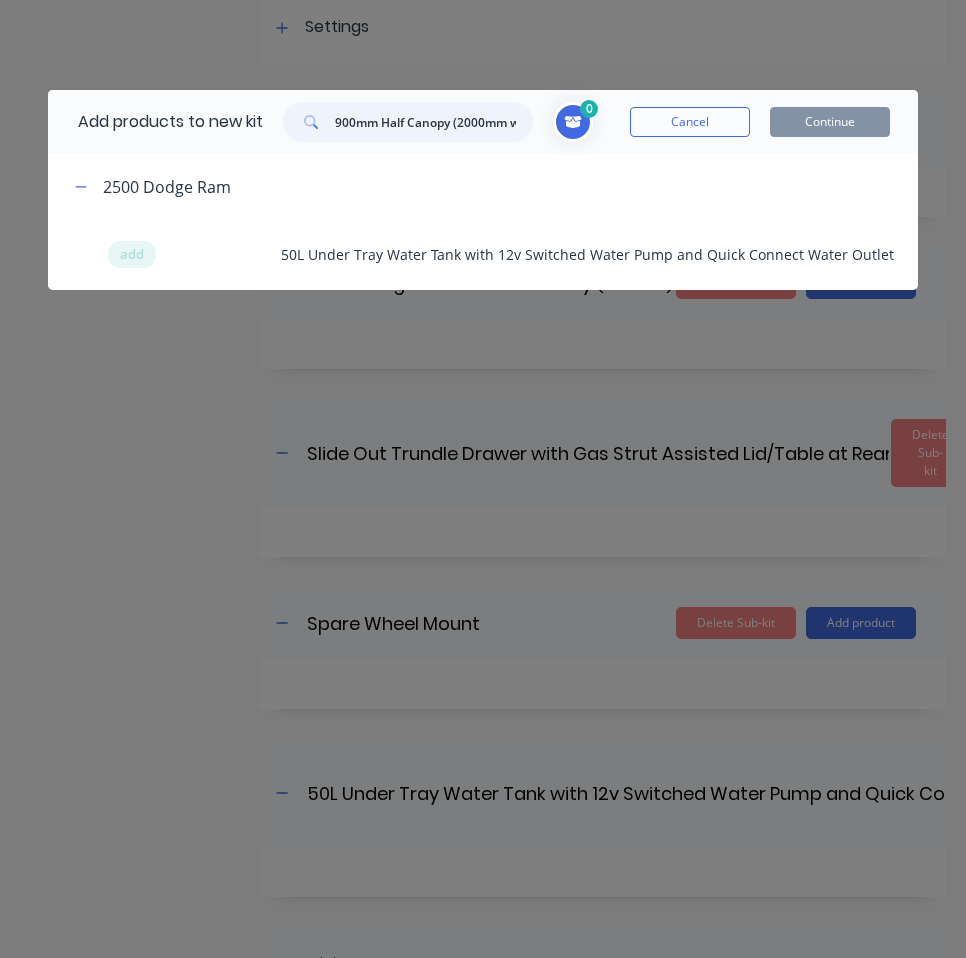 scroll, scrollTop: 0, scrollLeft: 27, axis: horizontal 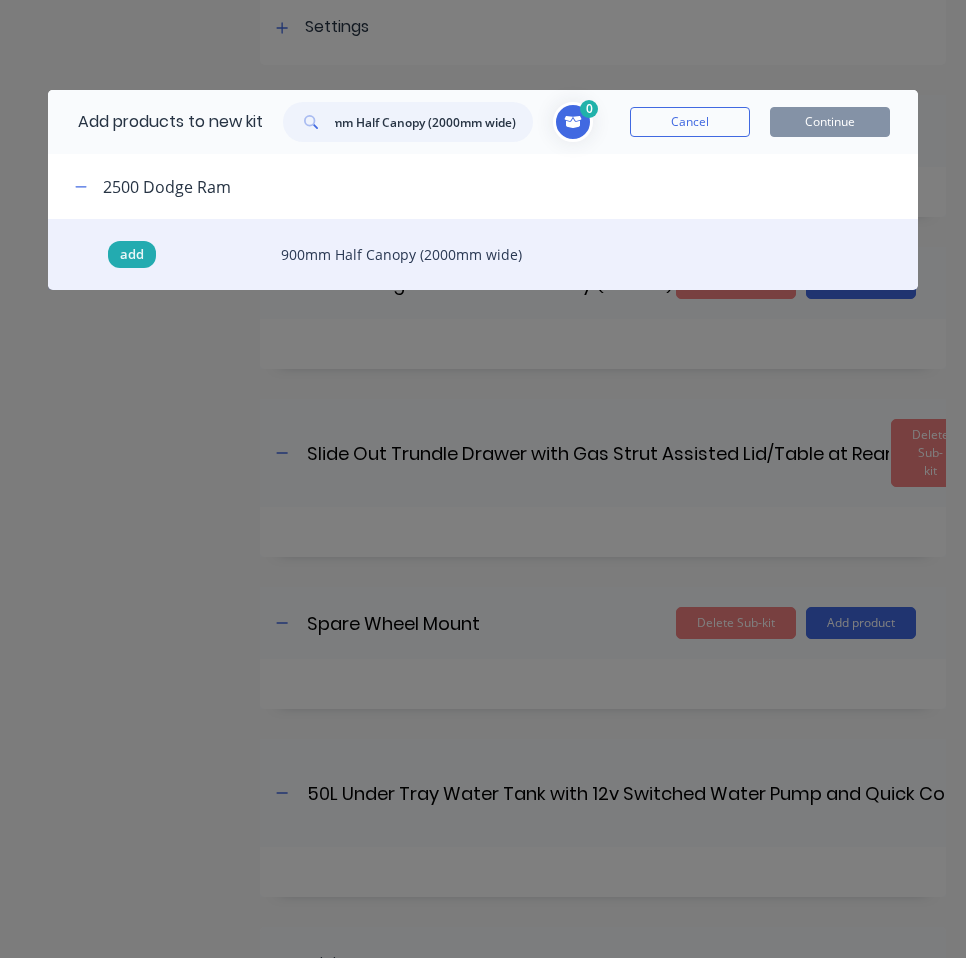 type on "900mm Half Canopy (2000mm wide)" 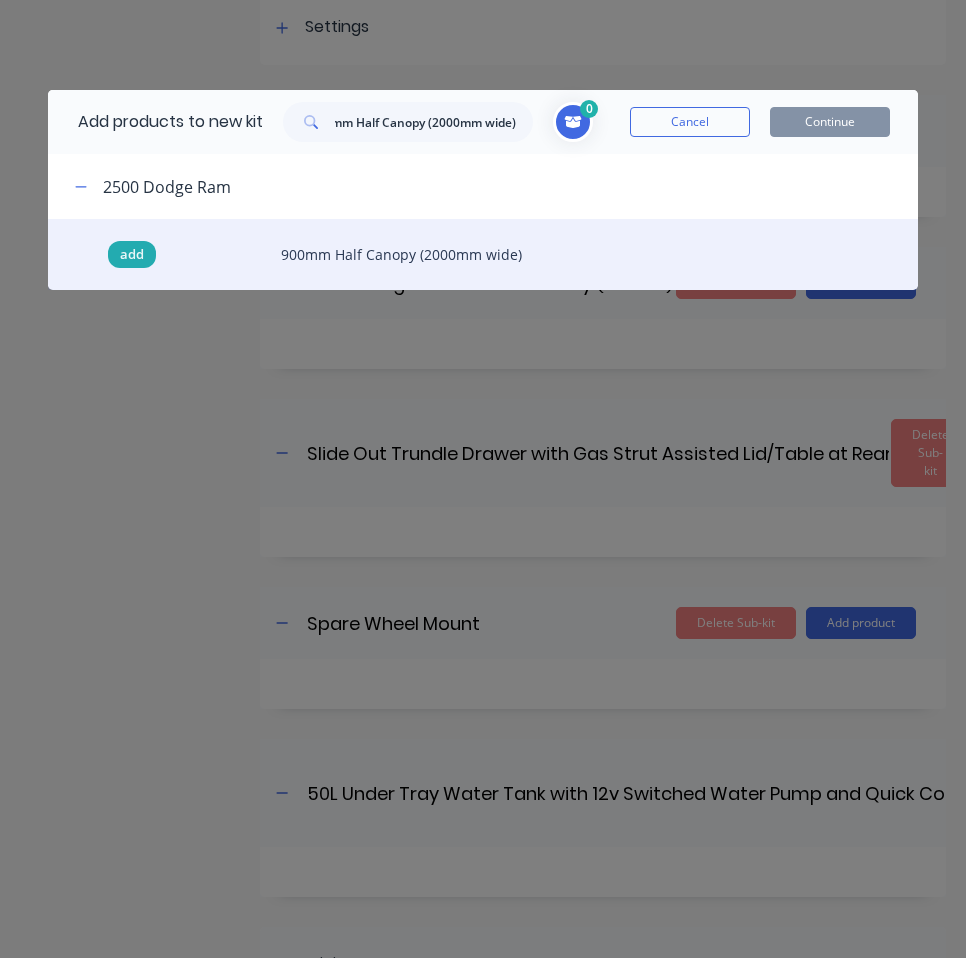 click on "add" at bounding box center [132, 255] 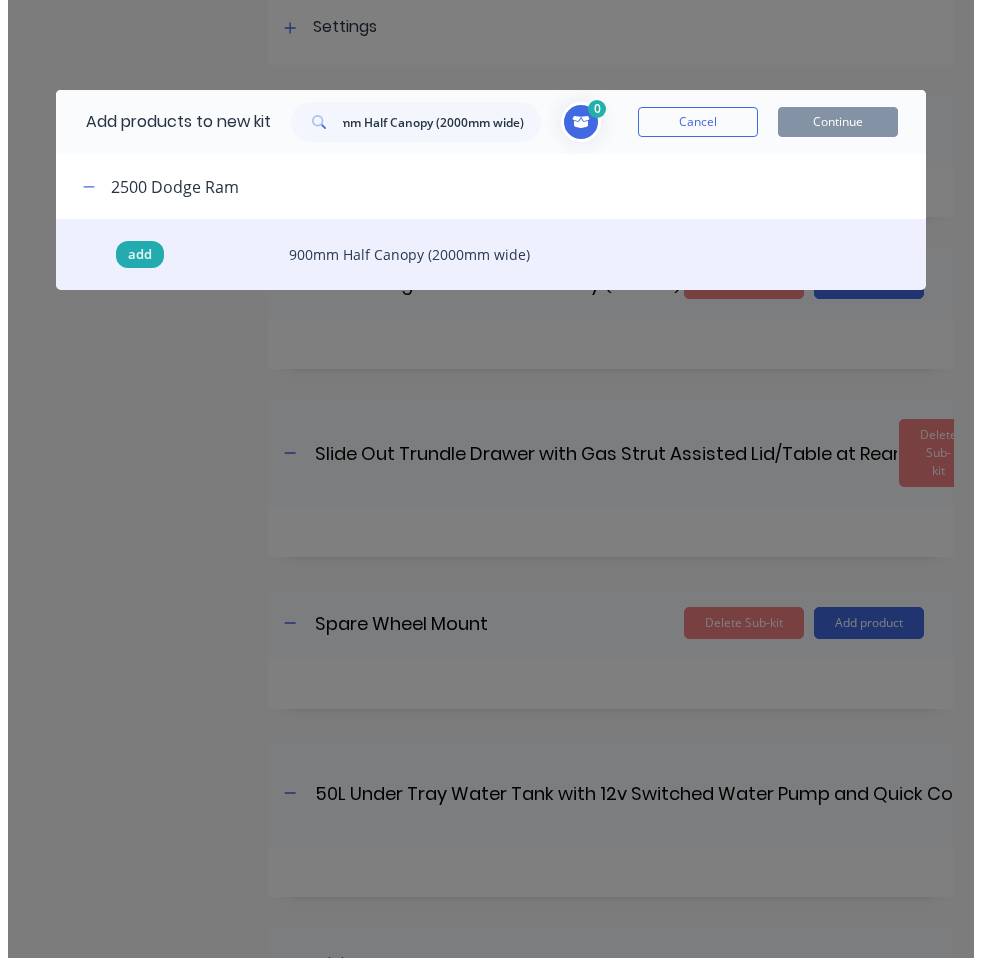 scroll, scrollTop: 0, scrollLeft: 0, axis: both 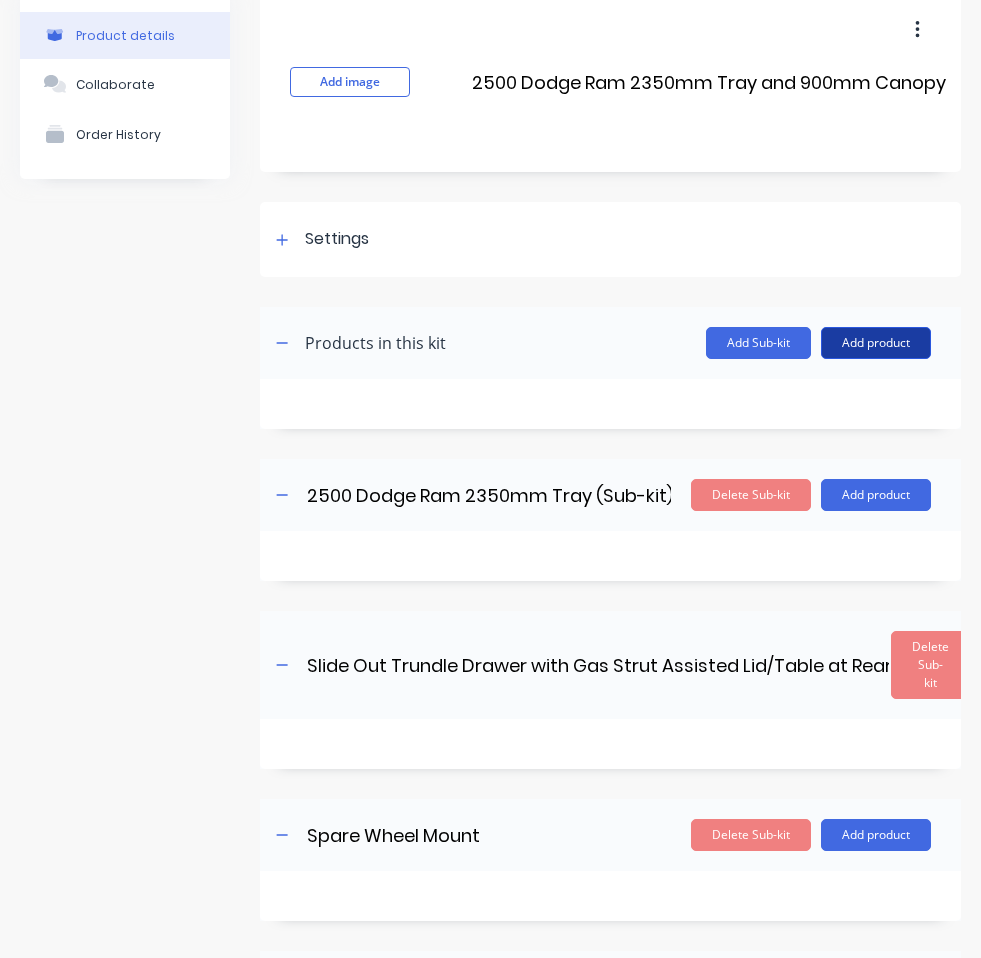 click on "Add product" at bounding box center (876, 343) 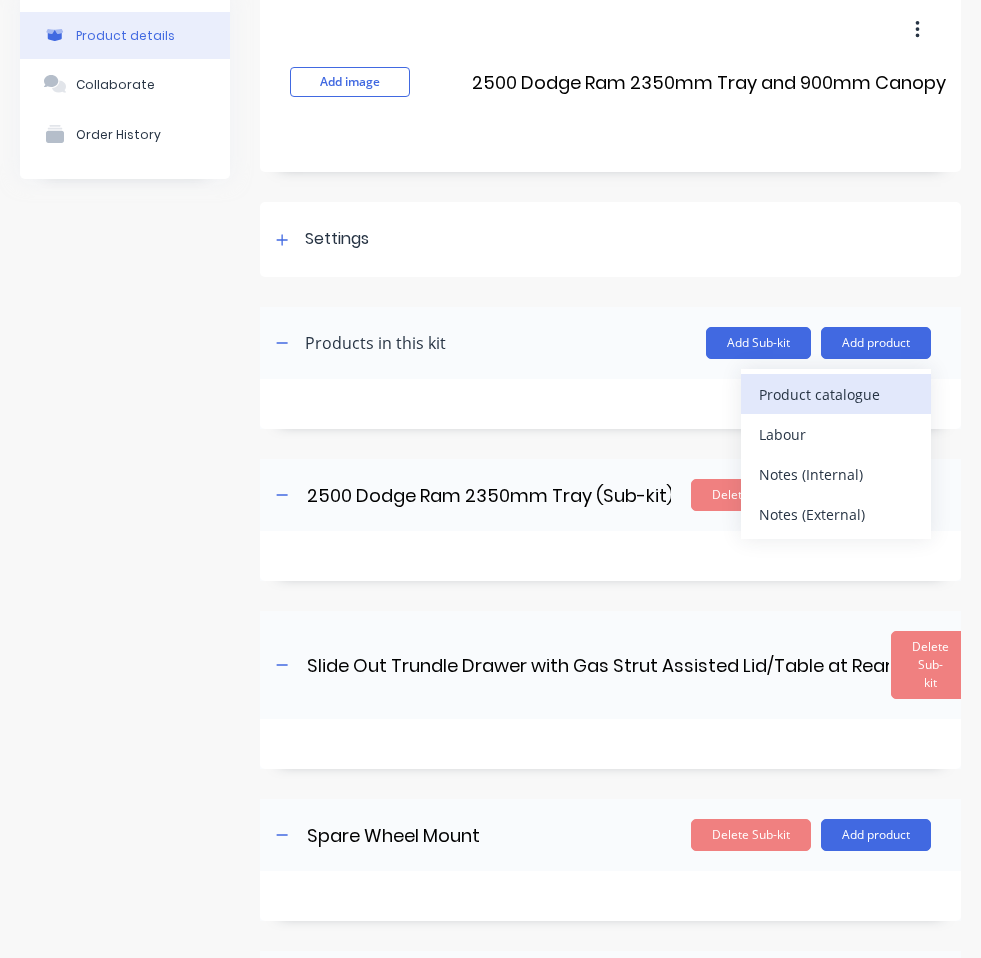click on "Product catalogue" at bounding box center (836, 394) 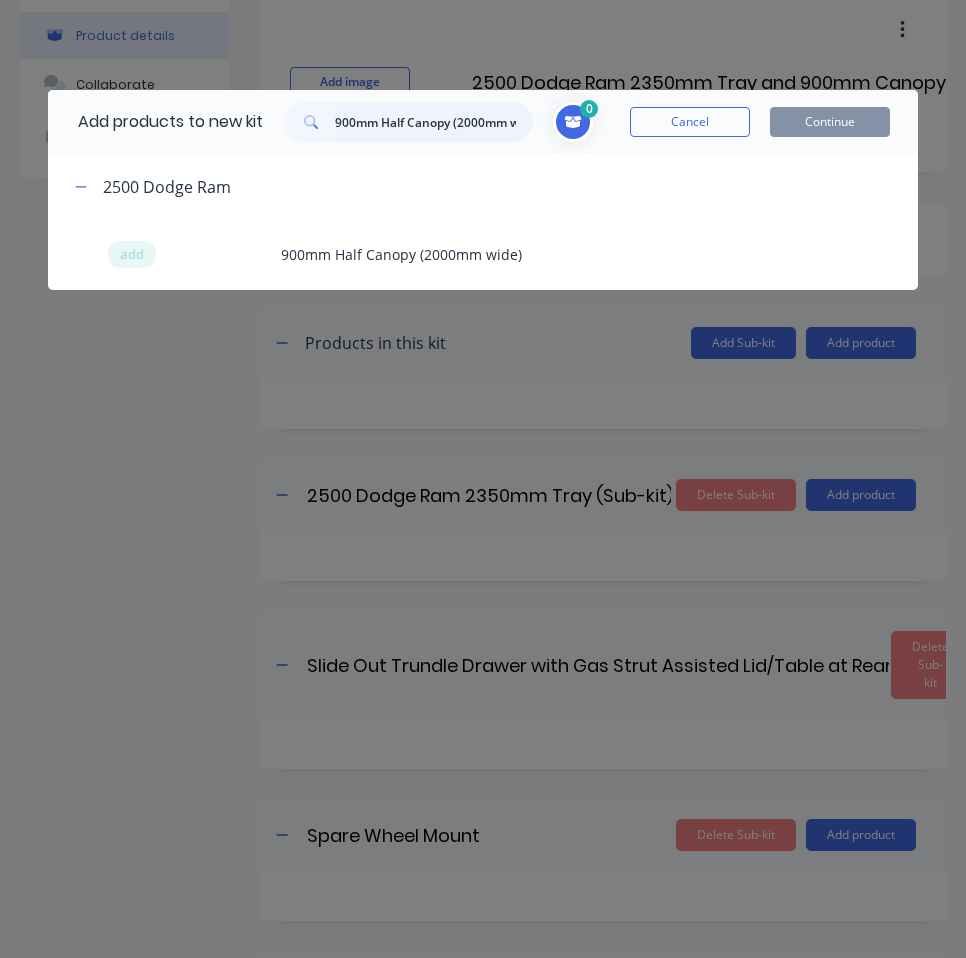 click on "900mm Half Canopy (2000mm wide)" at bounding box center (434, 122) 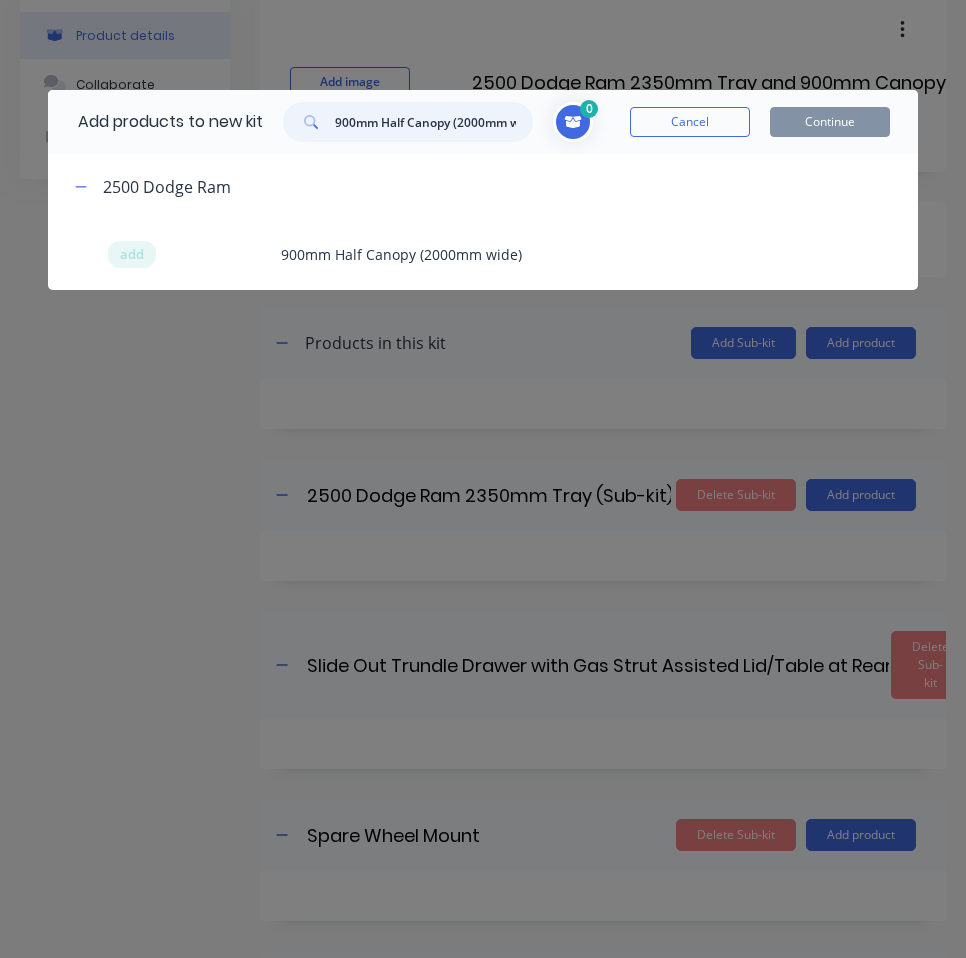 click on "900mm Half Canopy (2000mm wide)" at bounding box center [434, 122] 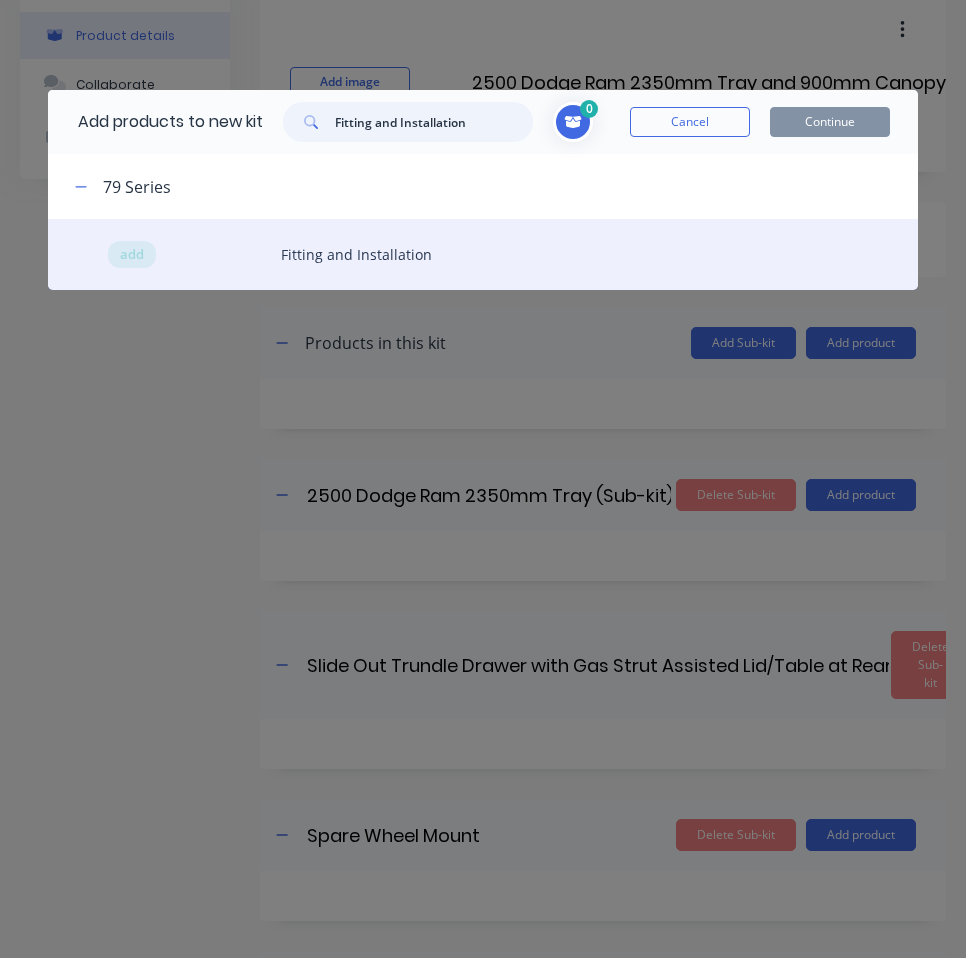 type on "Fitting and Installation" 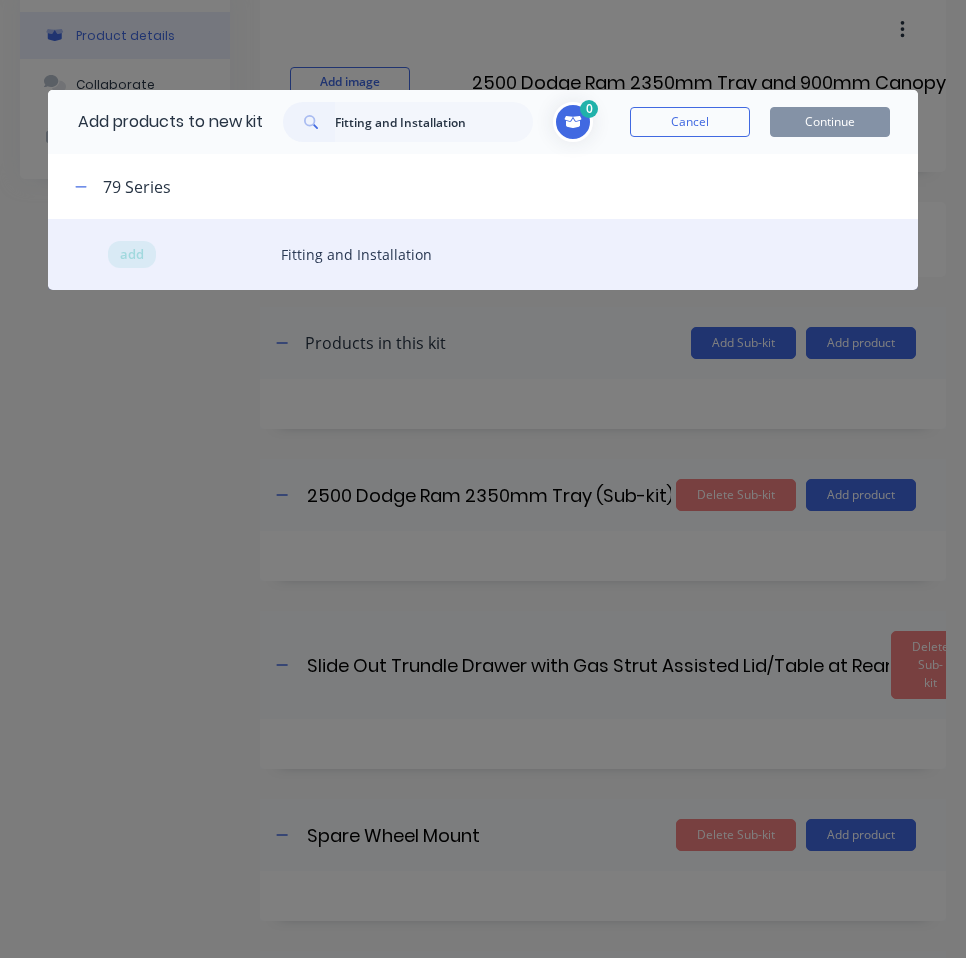 click on "add Fitting and Installation" at bounding box center [482, 254] 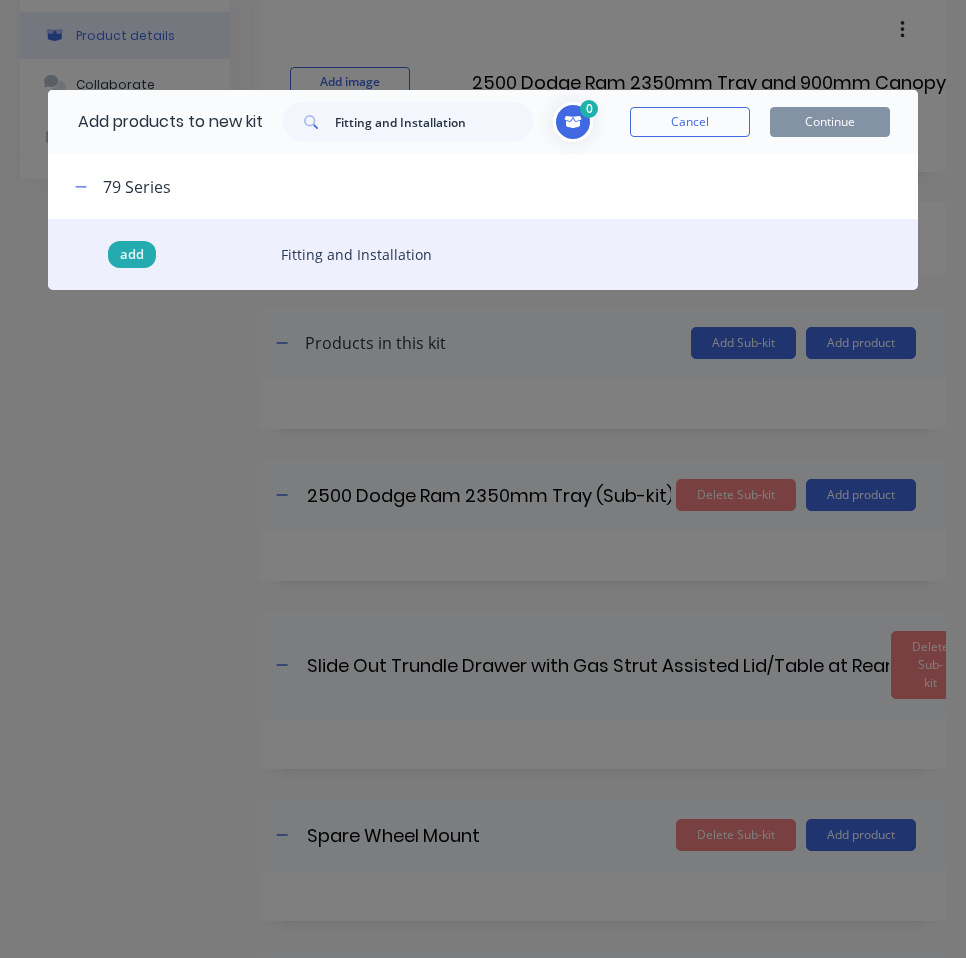click on "add" at bounding box center [132, 255] 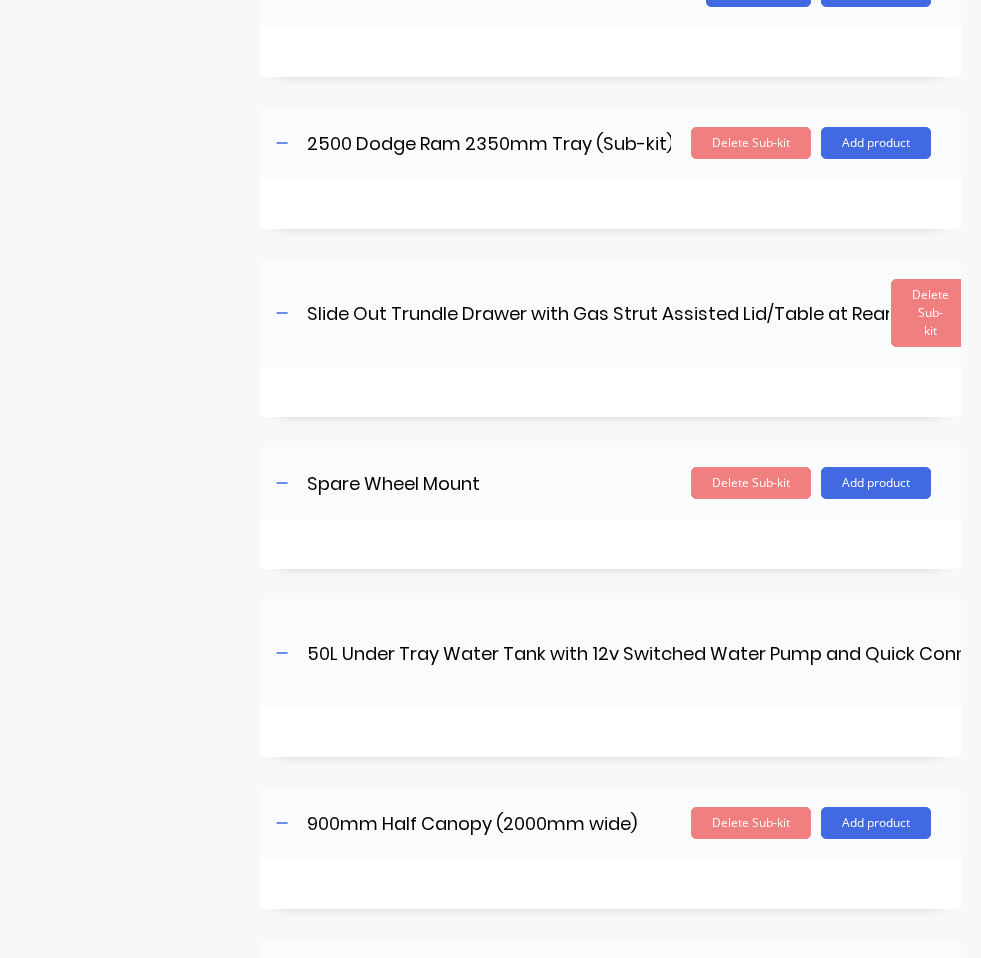 scroll, scrollTop: 140, scrollLeft: 0, axis: vertical 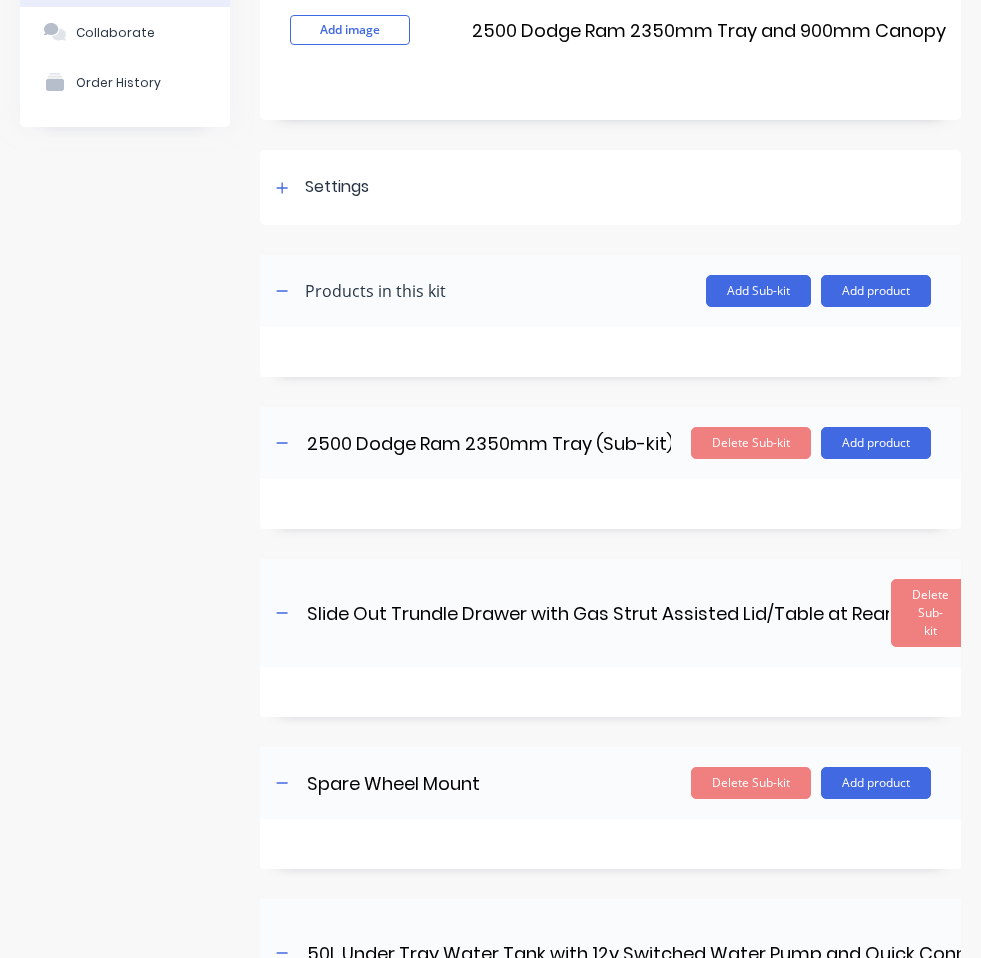 drag, startPoint x: 851, startPoint y: 295, endPoint x: 843, endPoint y: 312, distance: 18.788294 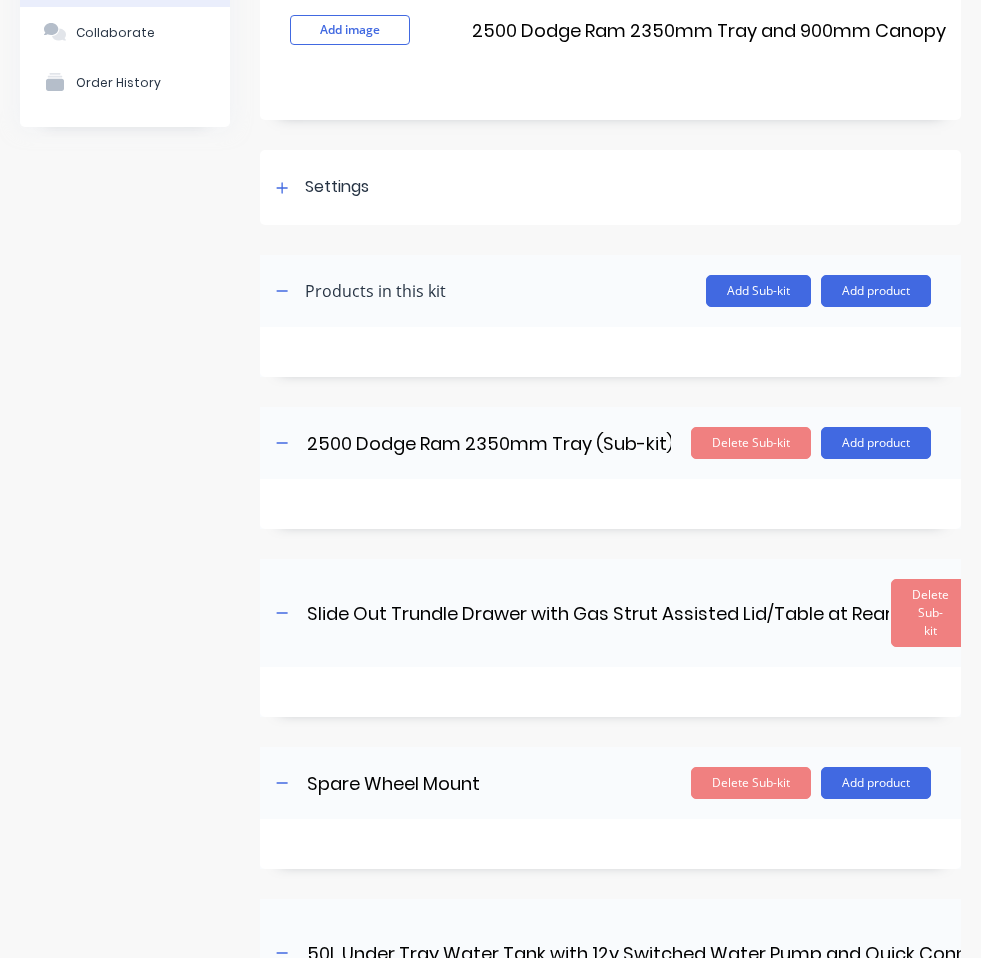click on "Add product" at bounding box center (876, 291) 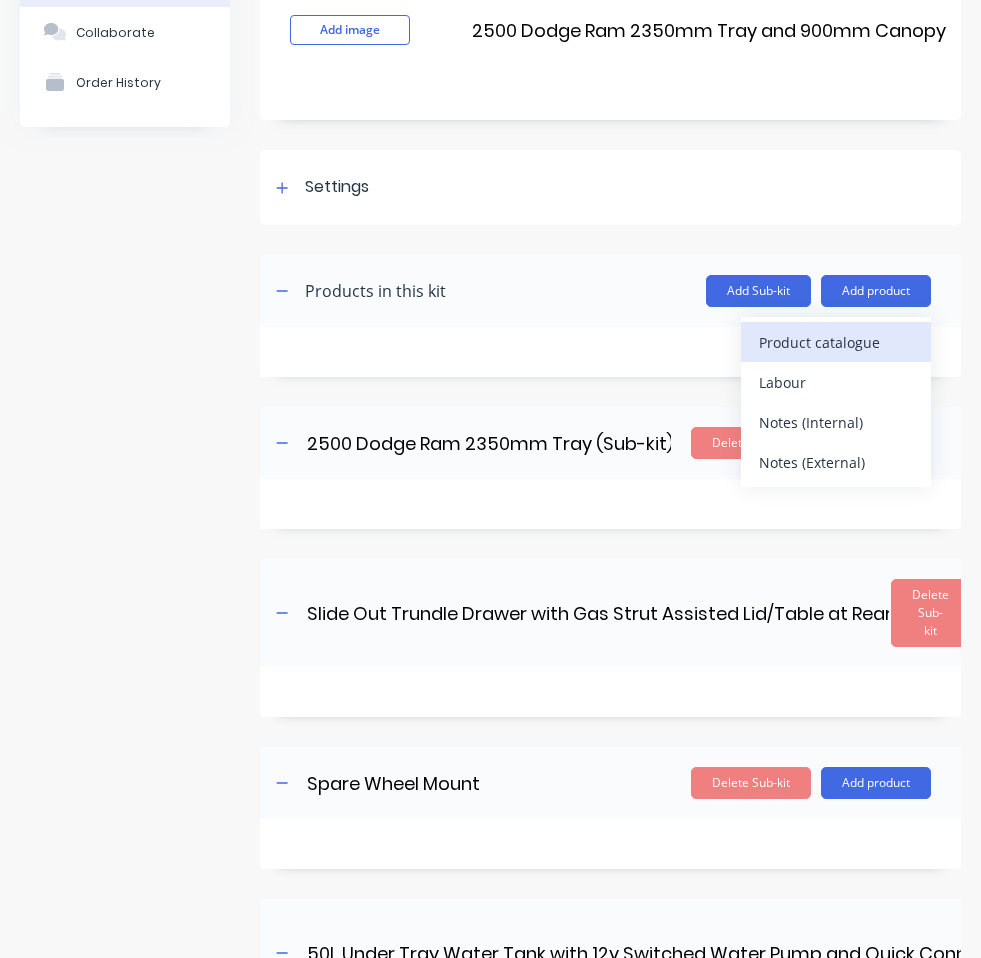 click on "Product catalogue" at bounding box center (836, 342) 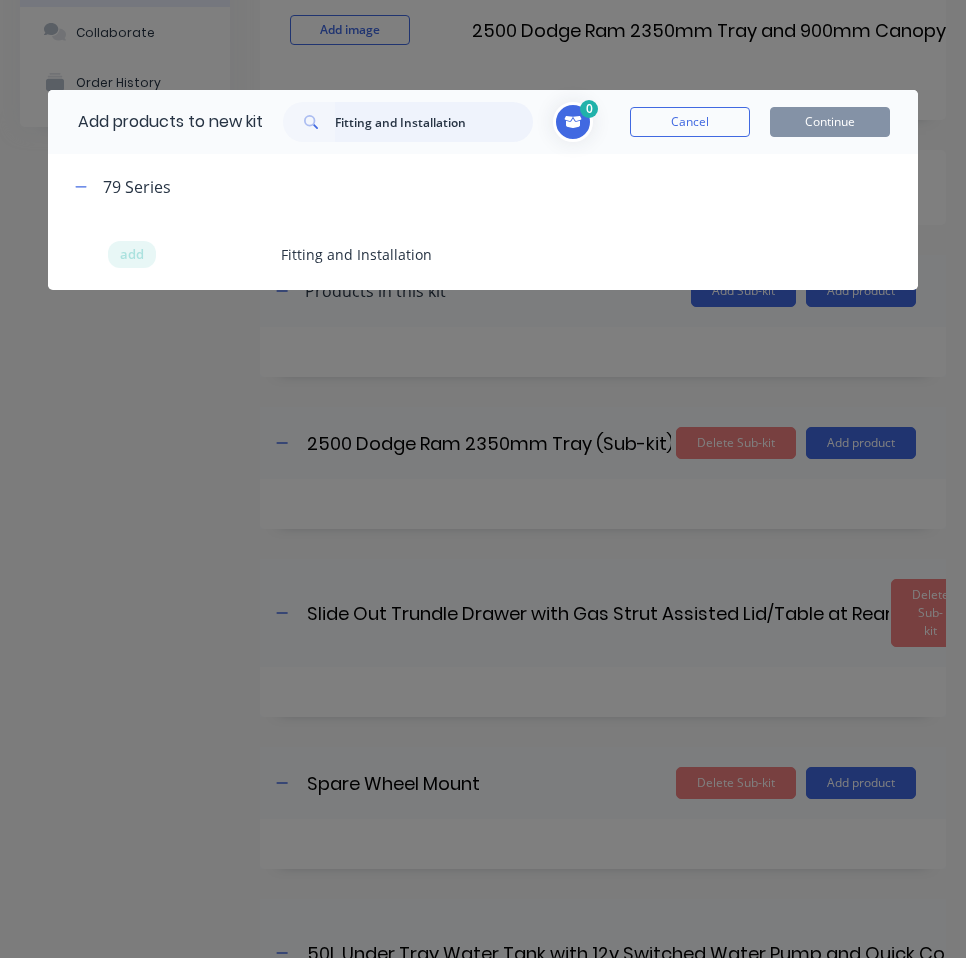 click on "Fitting and Installation" at bounding box center [434, 122] 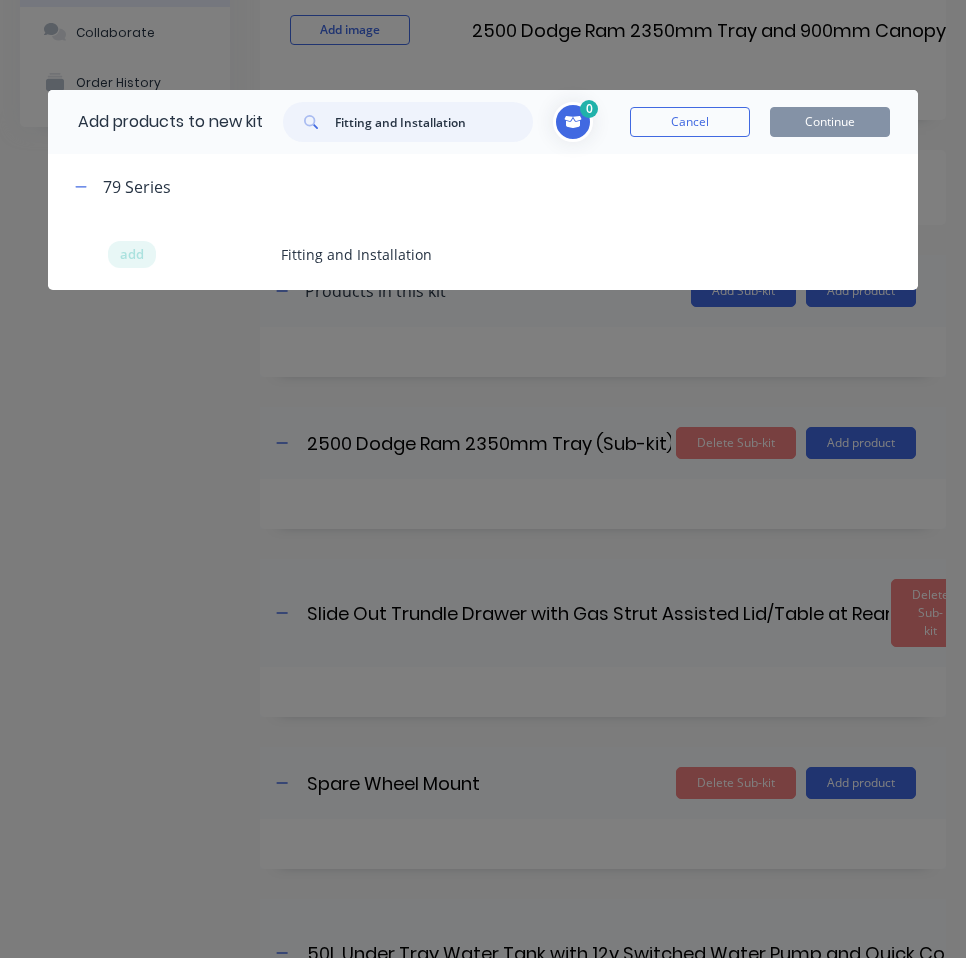 click on "Fitting and Installation" at bounding box center (434, 122) 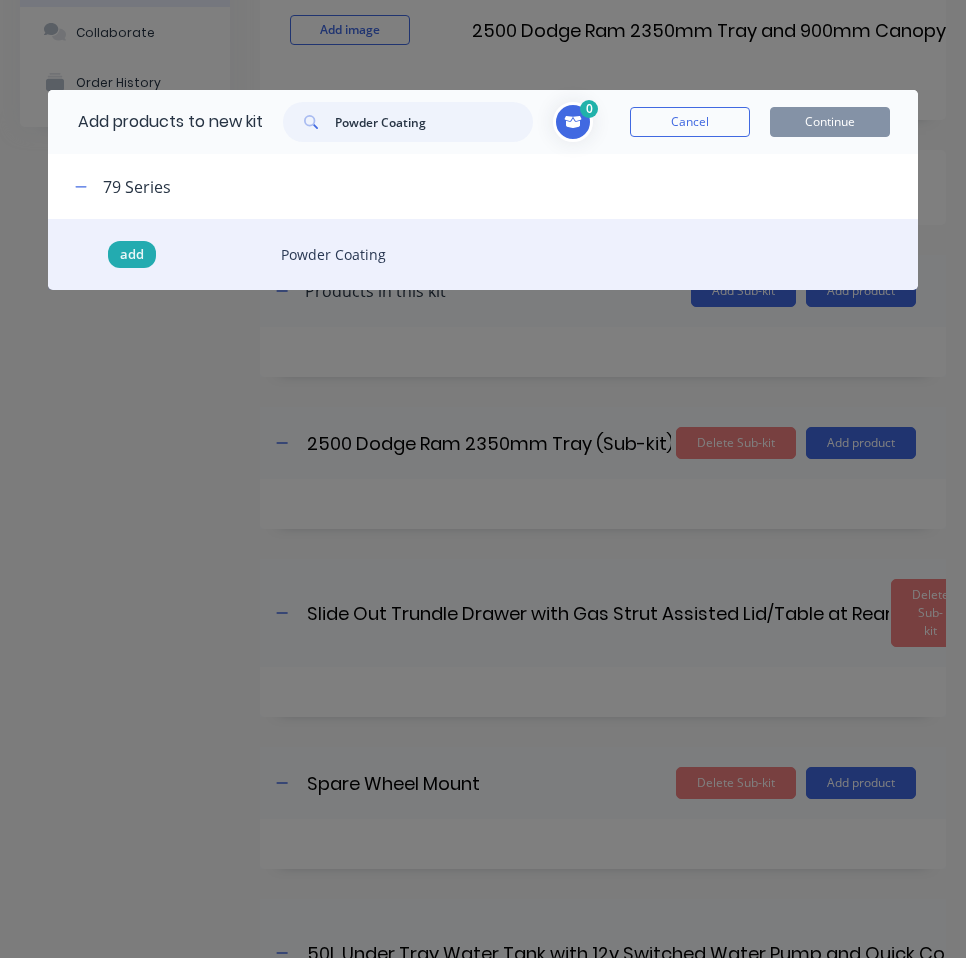 type on "Powder Coating" 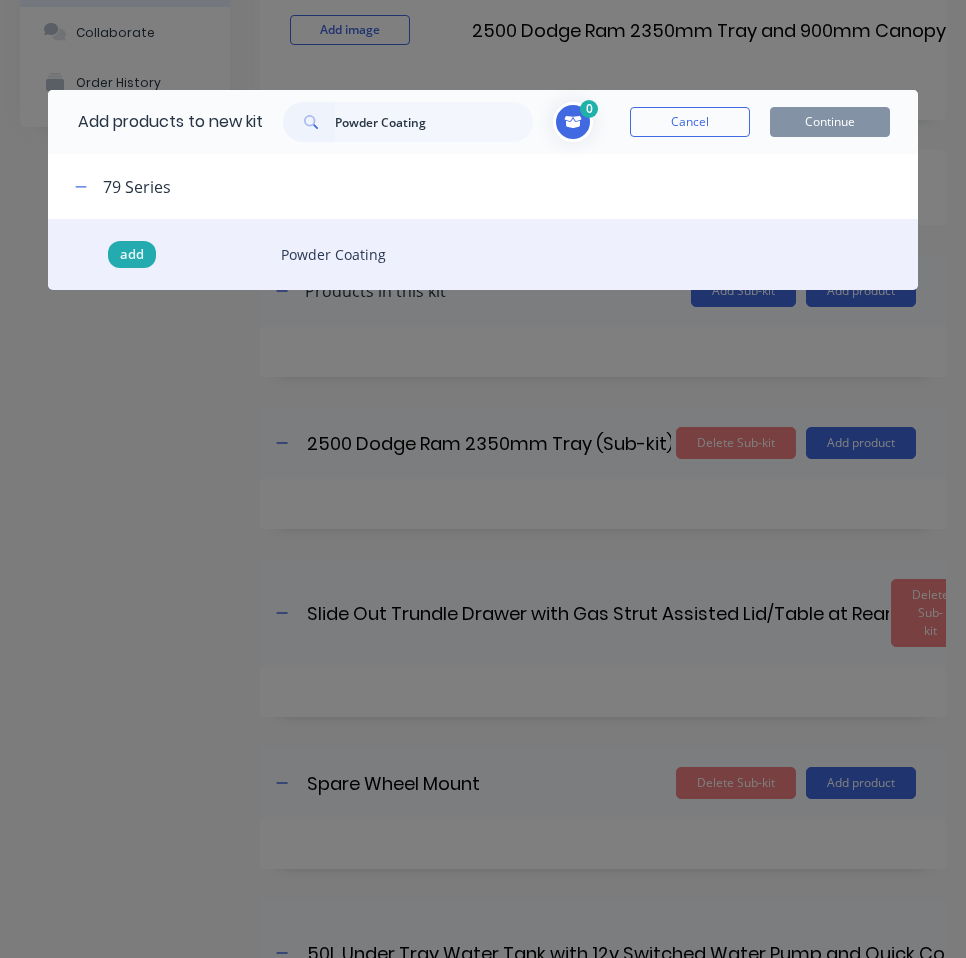 click on "add" at bounding box center (132, 255) 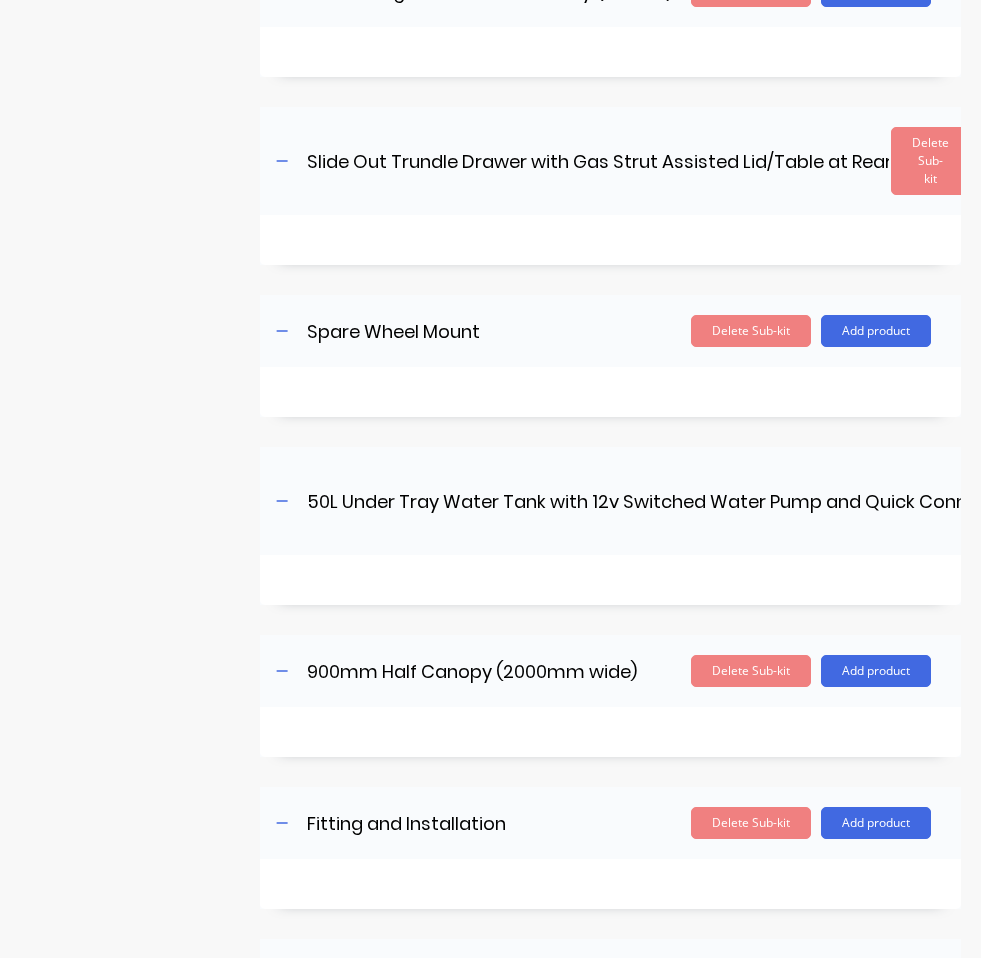 click on "Product details Collaborate Order History" at bounding box center (125, 477) 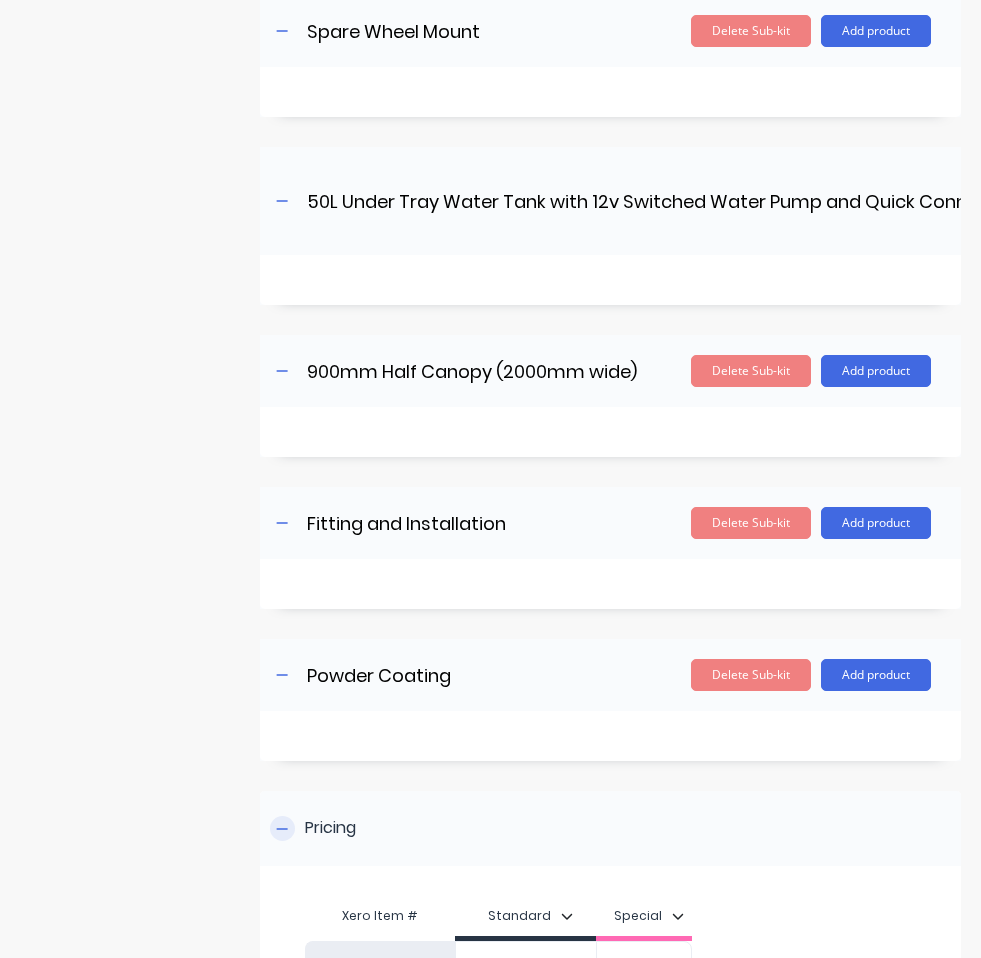 scroll, scrollTop: 1135, scrollLeft: 0, axis: vertical 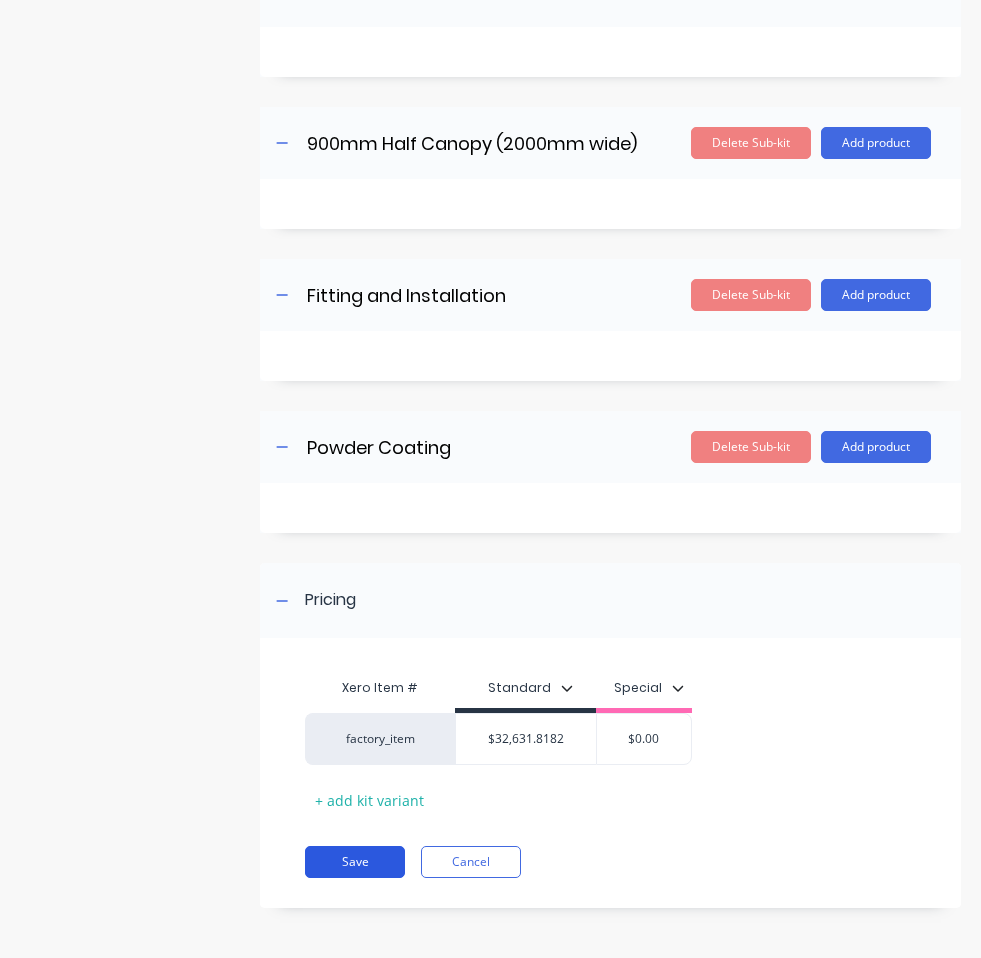 click on "Save" at bounding box center [355, 862] 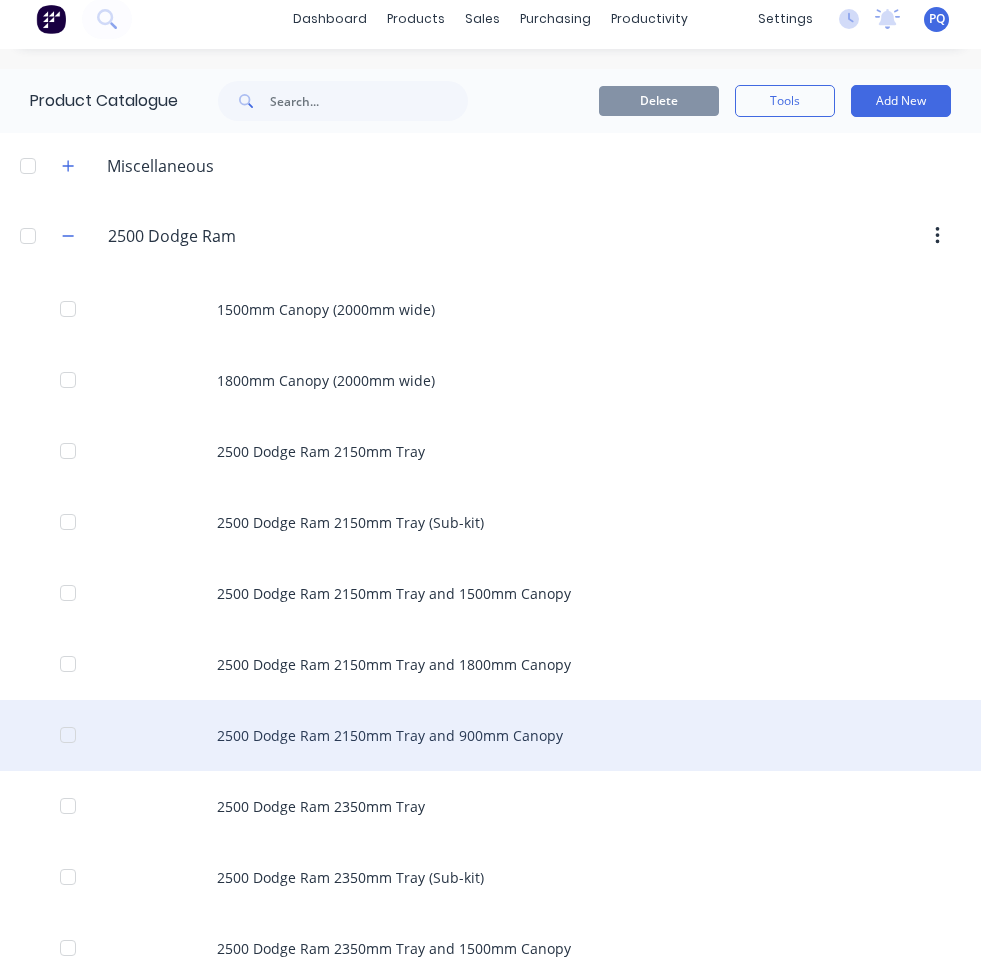 scroll, scrollTop: 311, scrollLeft: 0, axis: vertical 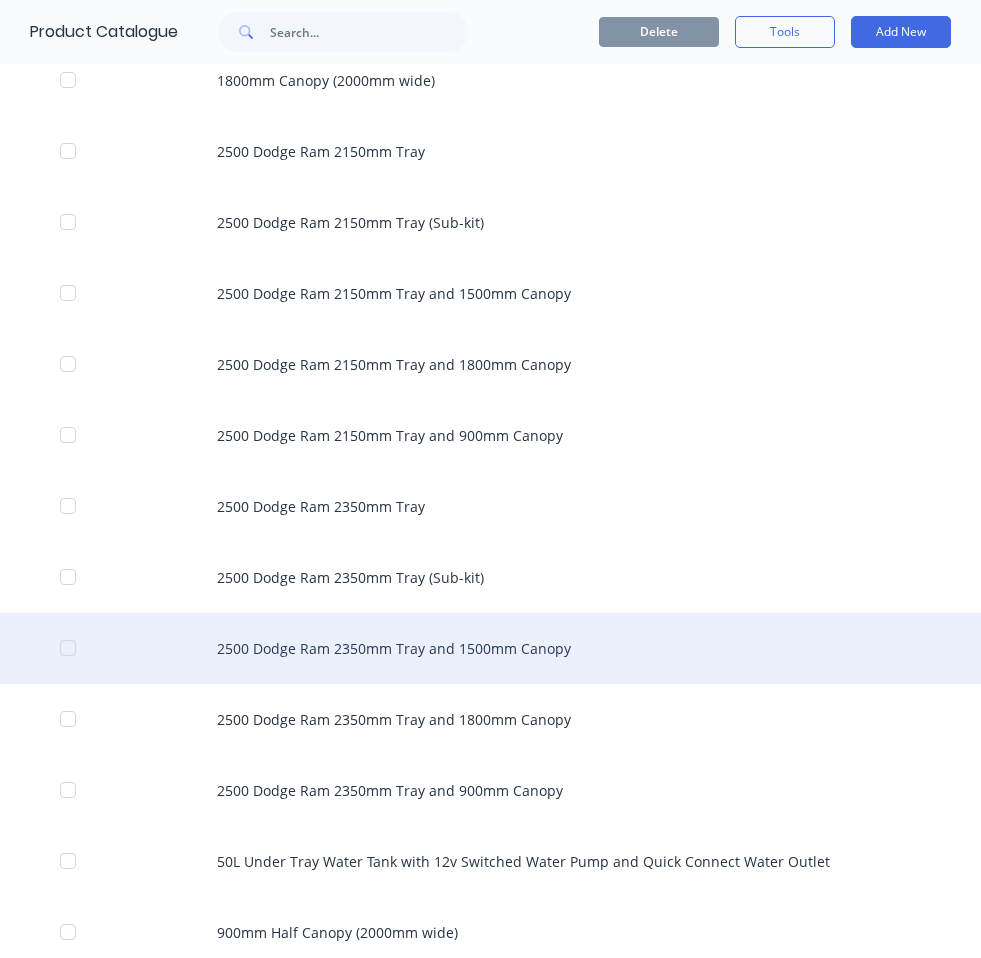 click on "2500 Dodge Ram 2350mm Tray and 1500mm Canopy" at bounding box center (490, 648) 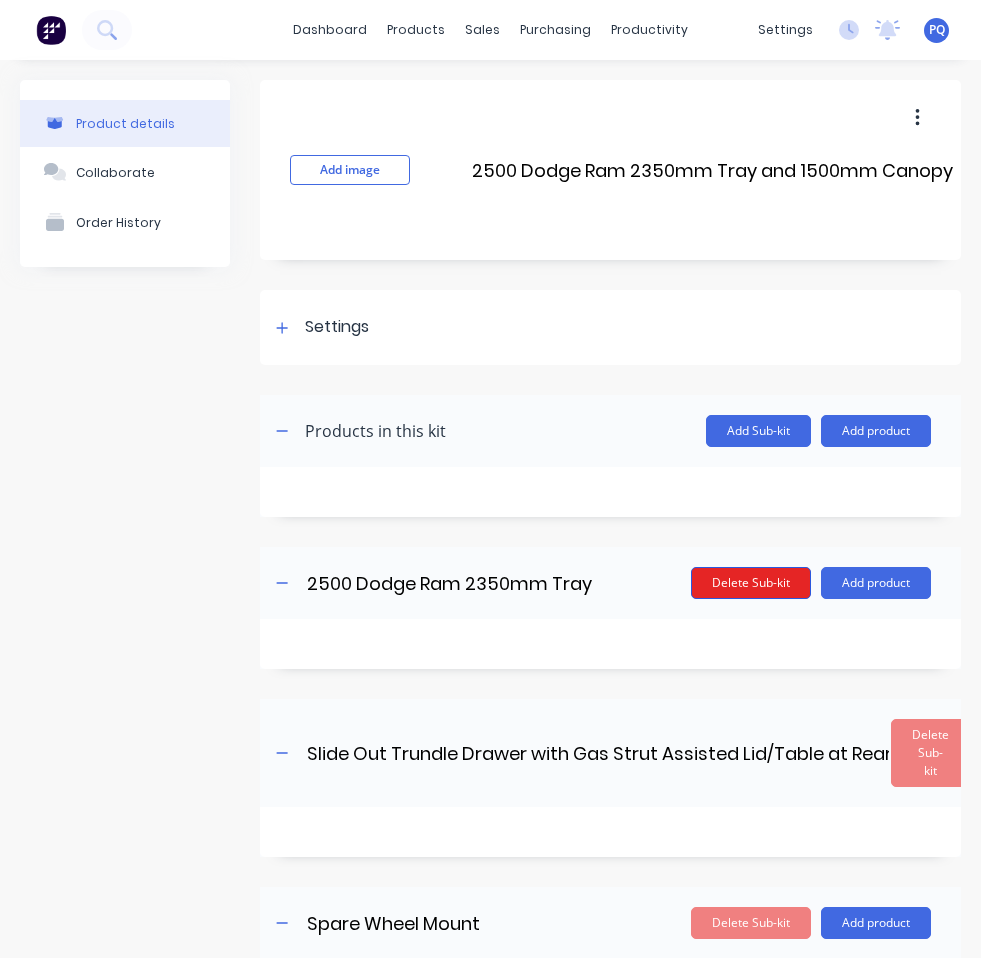 click on "Delete Sub-kit" at bounding box center (751, 583) 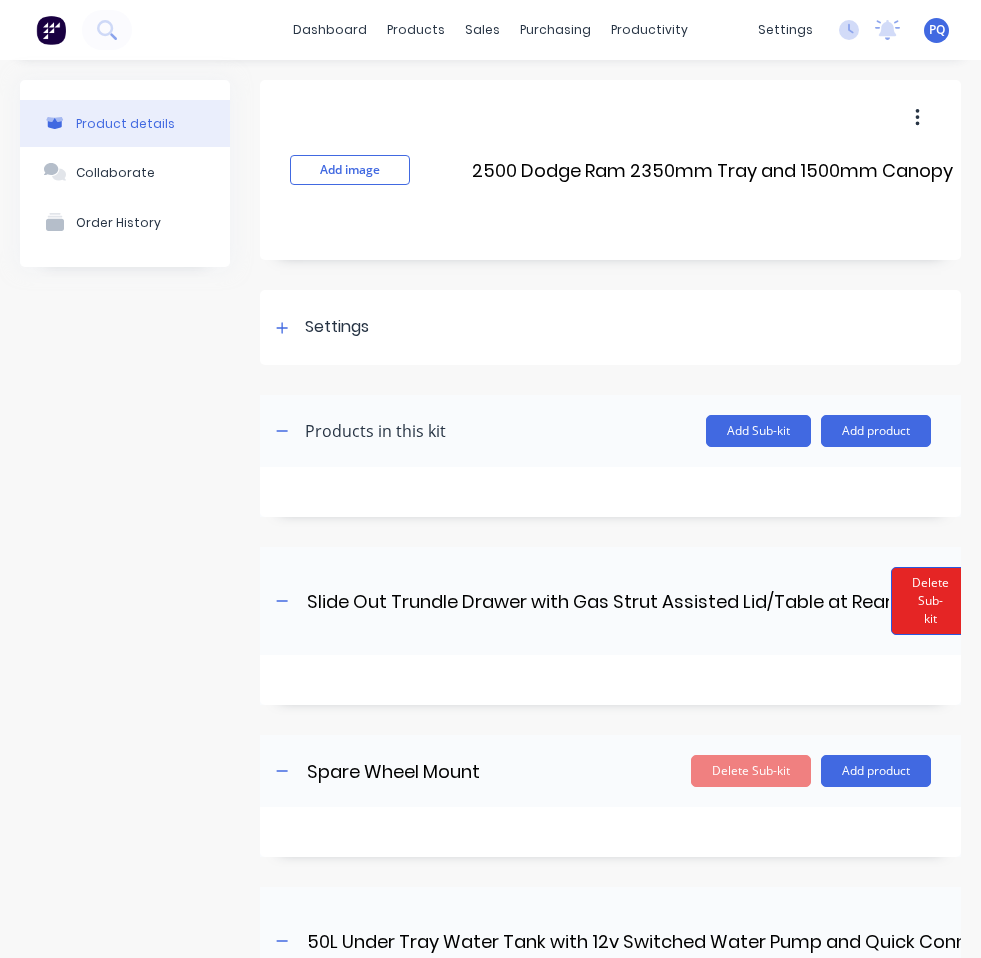 click on "Product details Collaborate Order History Add image 2500 Dodge Ram 2350mm Tray and 1500mm Canopy 2500 Dodge Ram 2350mm Tray and 1500mm Canopy  Enter kit name   Settings Kit description Kit Options Use custom kit pricing when adding to order (overrides individual product prices) I track costs and markups for this kit Product Category 2500 Dodge Ram  Display individual kit items on 7 selected Display sub-kits on 7 selected Products in this kit Add Sub-kit   Add product     Slide Out Trundle Drawer with Gas Strut Assisted Lid/Table at Rear Slide Out Trundle Drawer with Gas Strut Assisted Lid/Table at Rear Enter sub-kit name Delete Sub-kit   Add product     Spare Wheel Mount Spare Wheel Mount Enter sub-kit name Delete Sub-kit   Add product     50L Under Tray Water Tank with 12v Switched Water Pump and Quick Connect Water Outlet 50L Under Tray Water Tank with 12v Switched Water Pump and Quick Connect Water Outlet Enter sub-kit name Delete Sub-kit   Add product     1500mm Canopy (2000mm wide) Enter sub-kit name" at bounding box center [490, 993] 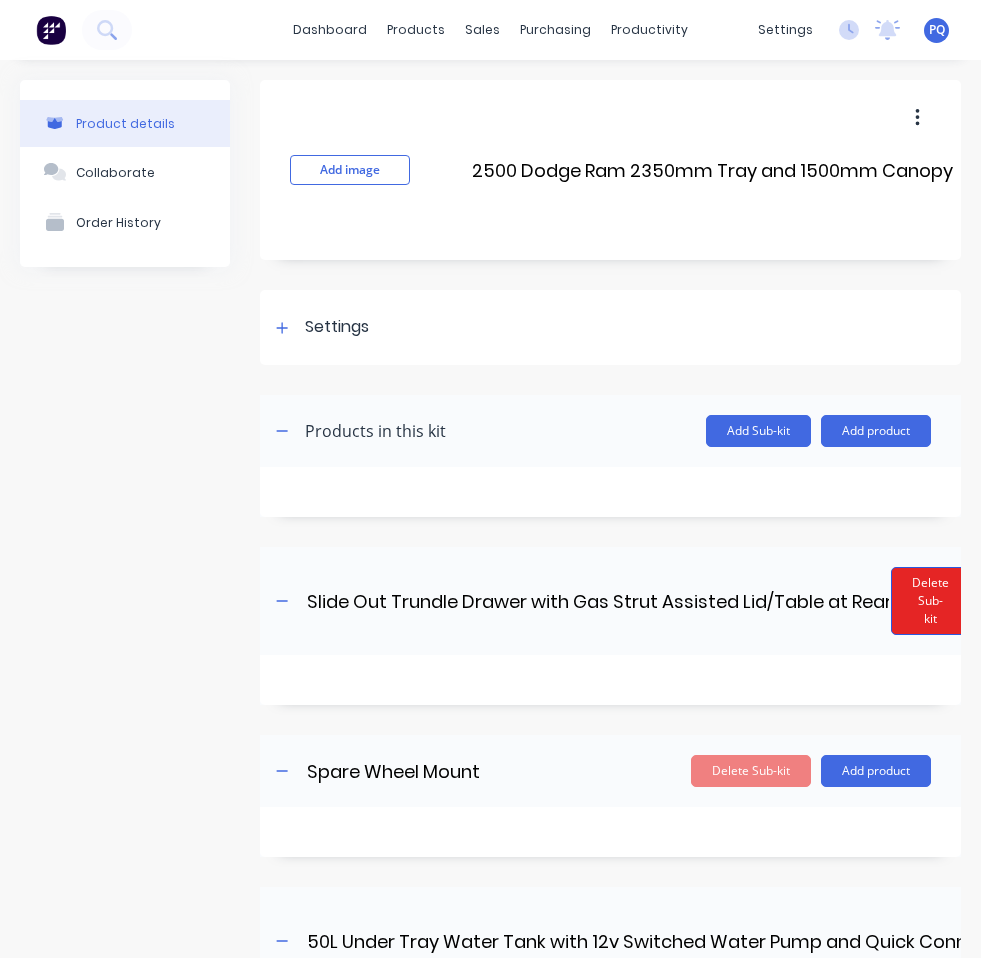 click on "Delete Sub-kit" at bounding box center (930, 601) 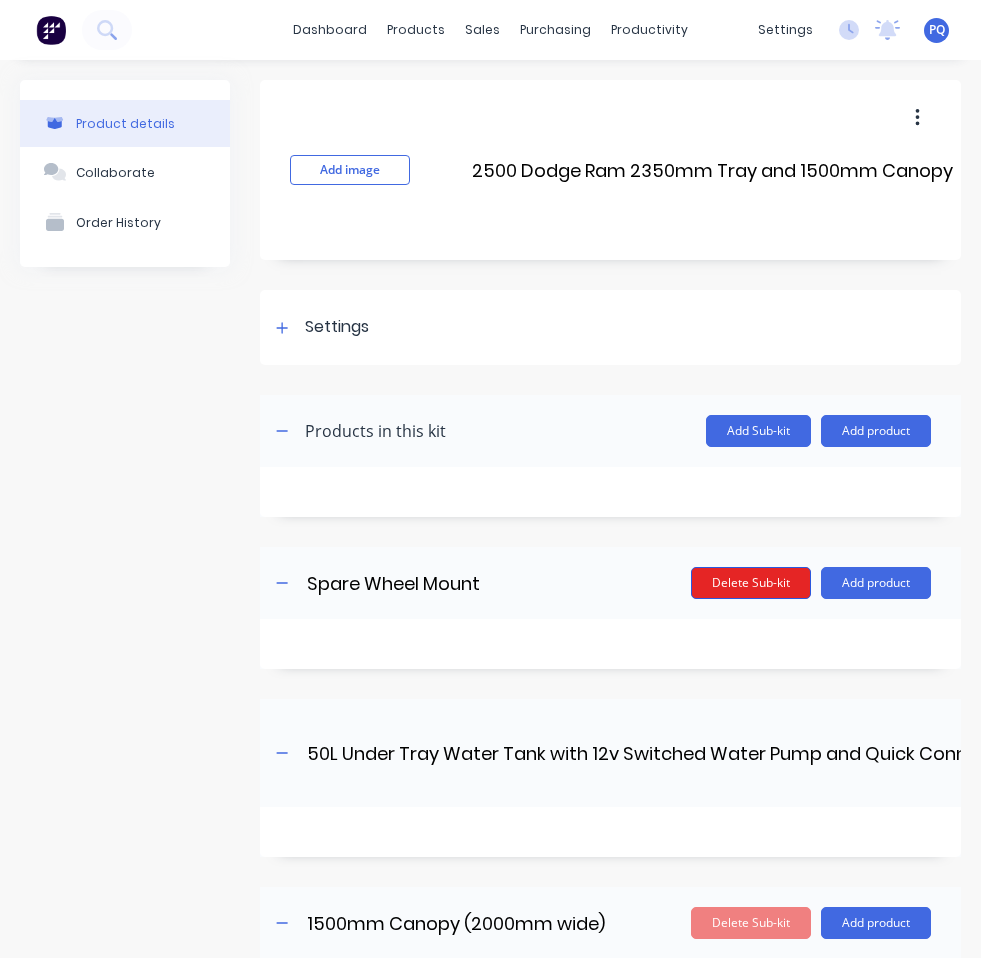 click on "Delete Sub-kit" at bounding box center [751, 583] 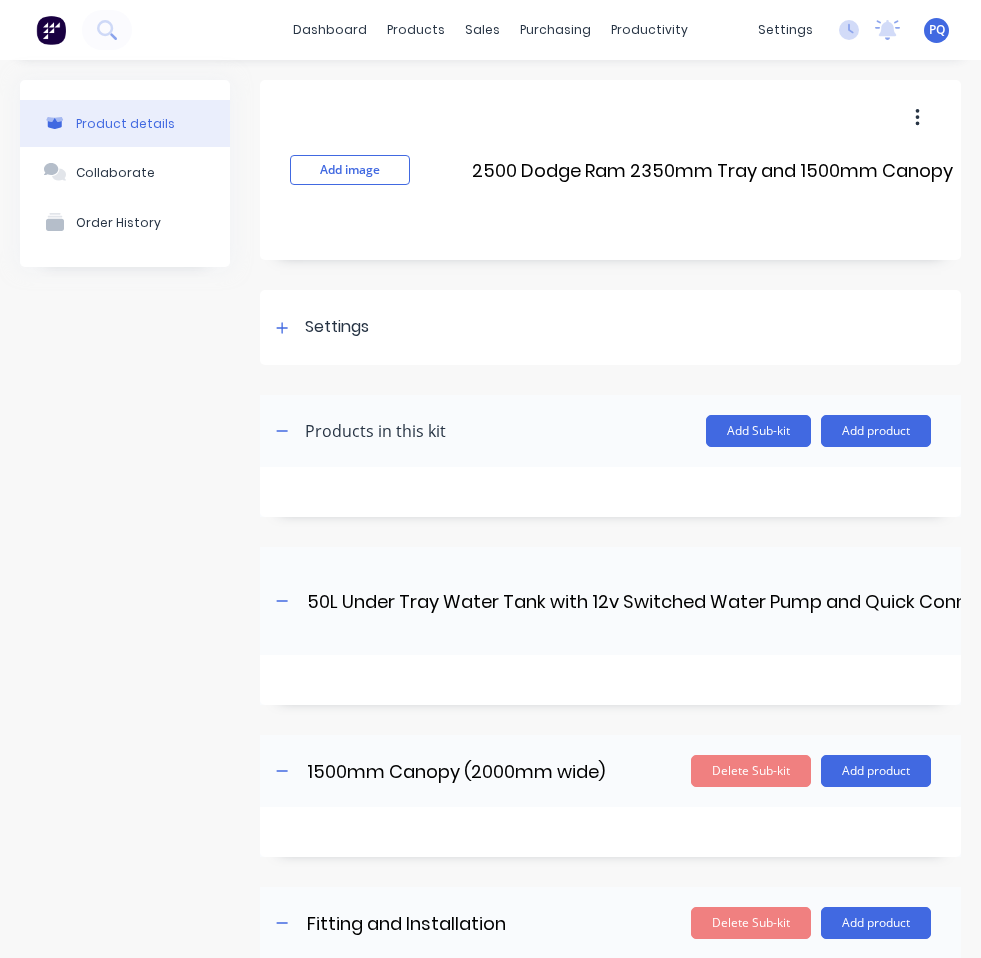 scroll, scrollTop: 200, scrollLeft: 0, axis: vertical 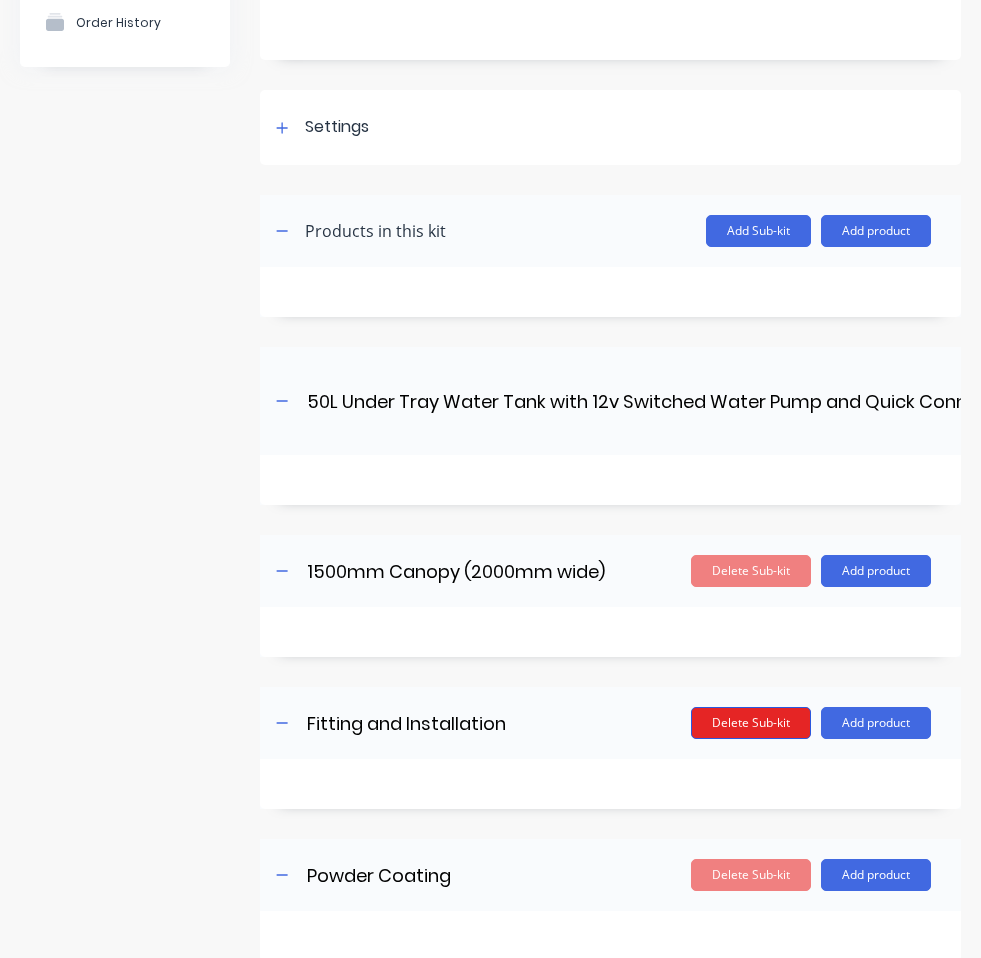 click on "Delete Sub-kit" at bounding box center [751, 571] 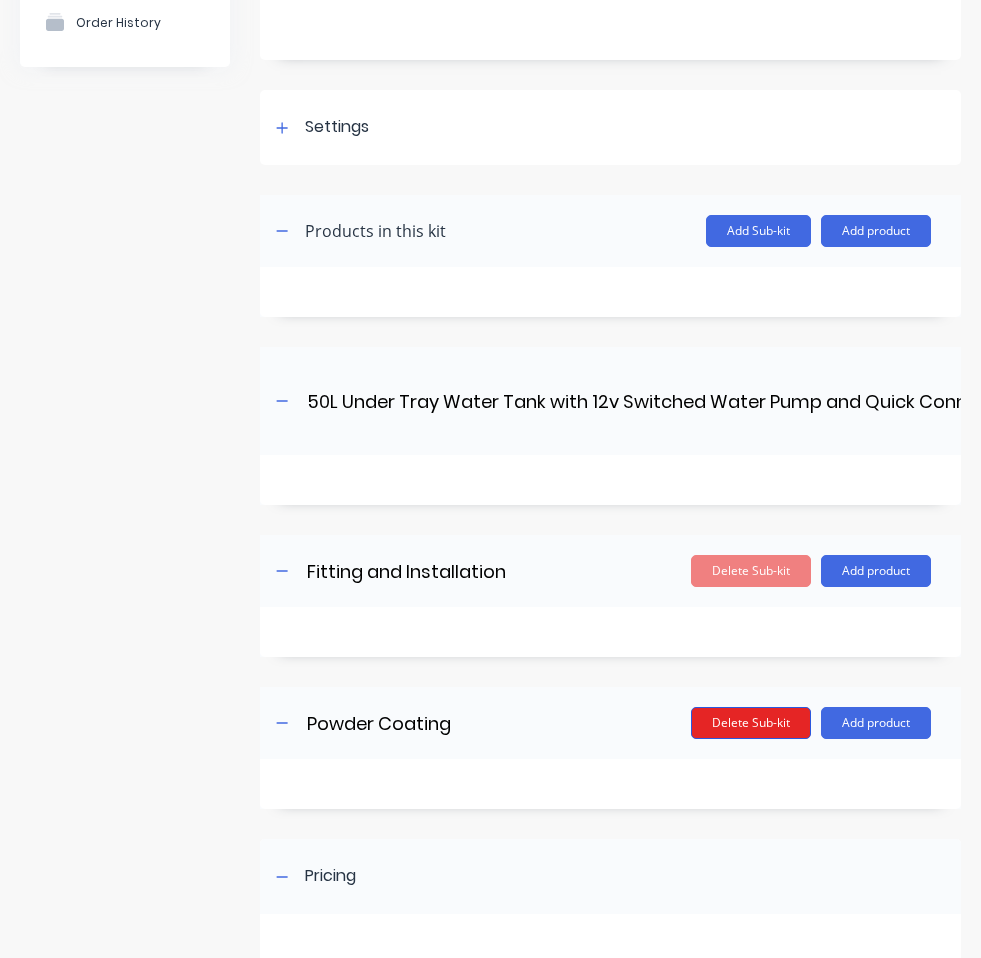 click on "Delete Sub-kit" at bounding box center (751, 723) 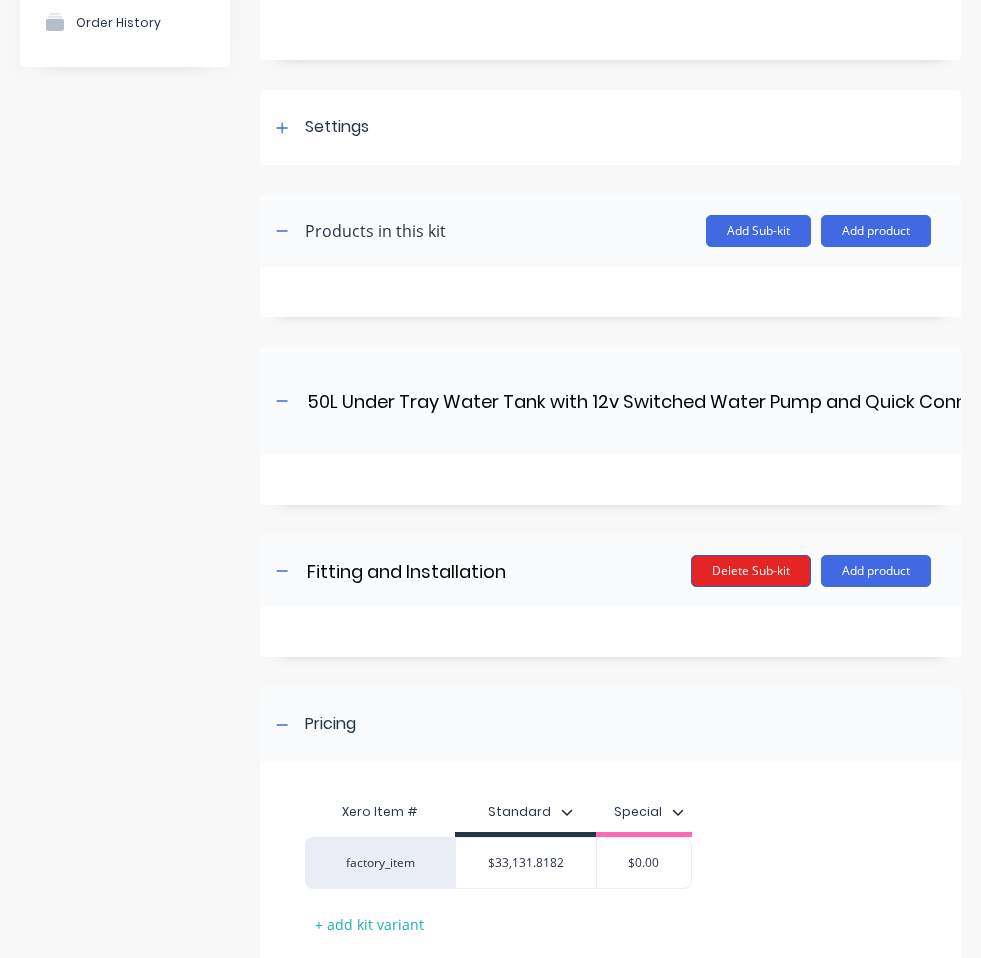 click on "Delete Sub-kit" at bounding box center [751, 571] 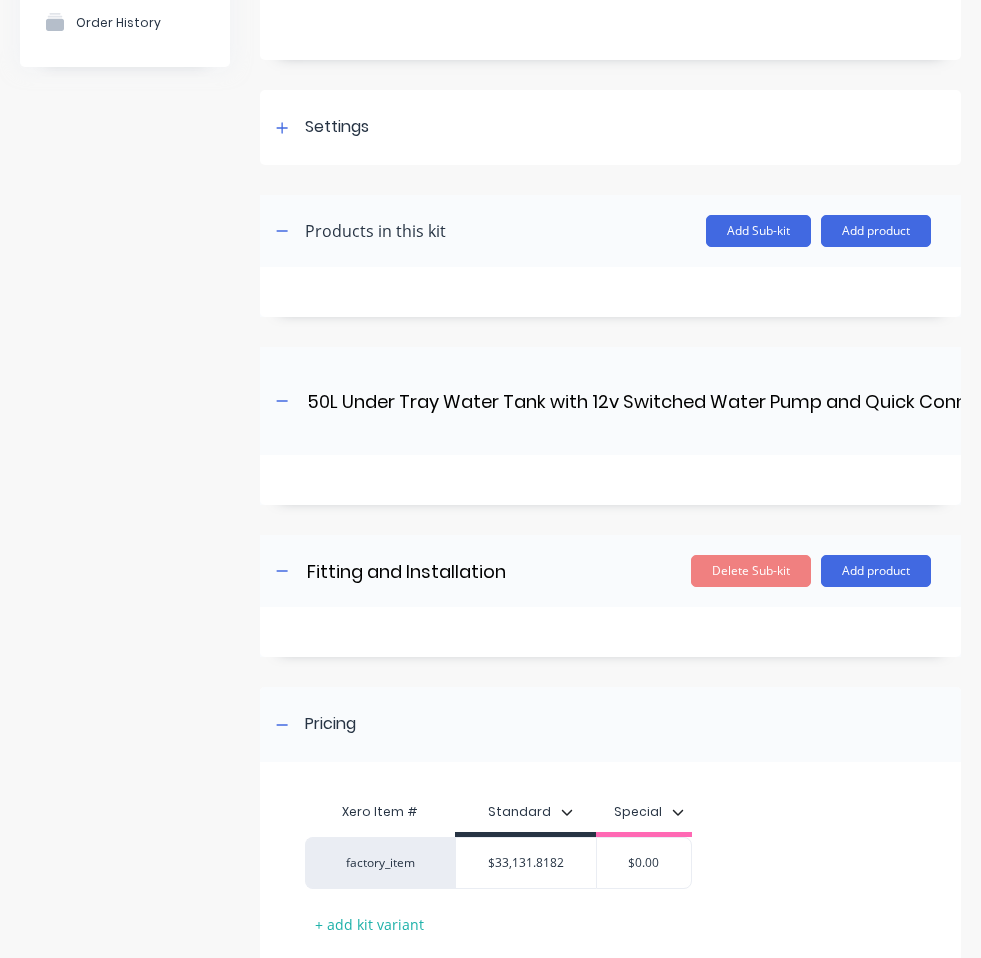 scroll, scrollTop: 187, scrollLeft: 0, axis: vertical 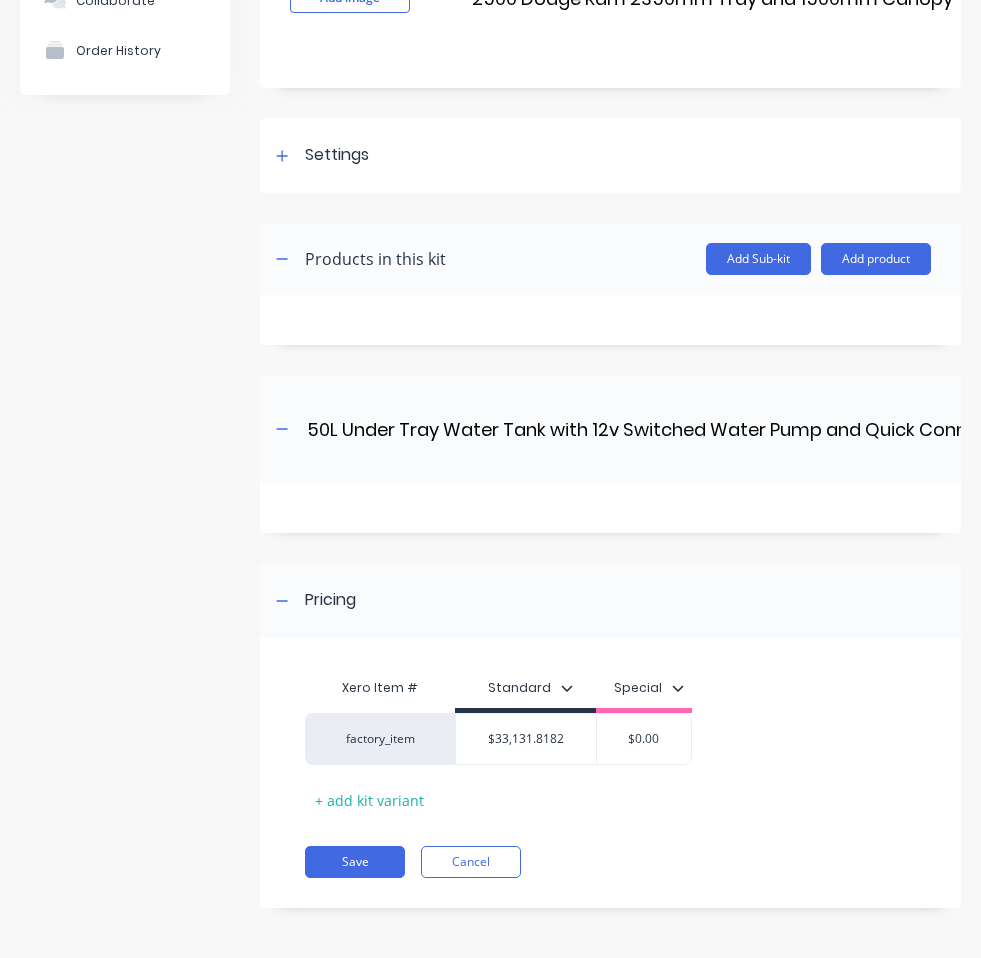 click on "Add image 2500 Dodge Ram 2350mm Tray and 1500mm Canopy 2500 Dodge Ram 2350mm Tray and 1500mm Canopy  Enter kit name   Settings Kit description Kit Options Use custom kit pricing when adding to order (overrides individual product prices) I track costs and markups for this kit Product Category 2500 Dodge Ram  Display individual kit items on 7 selected Display sub-kits on 7 selected Products in this kit Add Sub-kit   Add product     50L Under Tray Water Tank with 12v Switched Water Pump and Quick Connect Water Outlet 50L Under Tray Water Tank with 12v Switched Water Pump and Quick Connect Water Outlet Enter sub-kit name Delete Sub-kit   Add product     Pricing Xero Item # Standard Special factory_item $33,131.8182 $0.00 + add kit variant Save   Cancel" at bounding box center [610, 423] 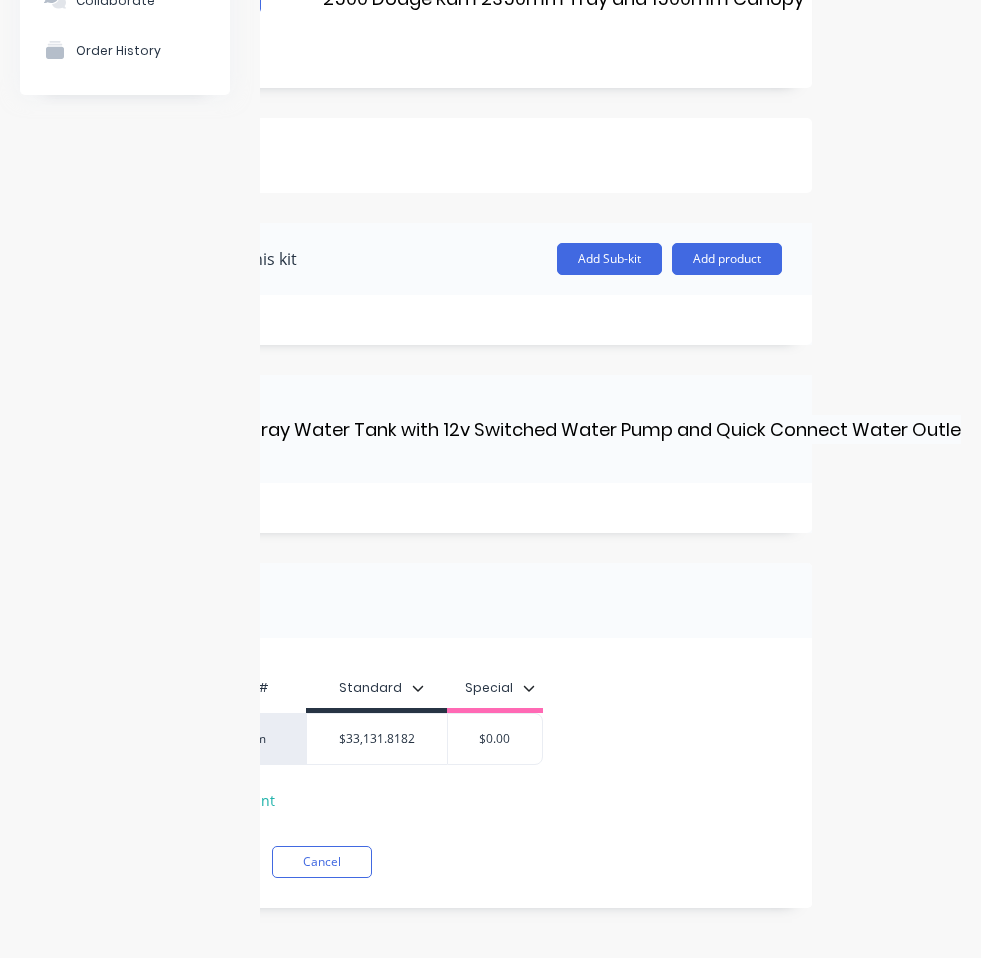 scroll, scrollTop: 0, scrollLeft: 389, axis: horizontal 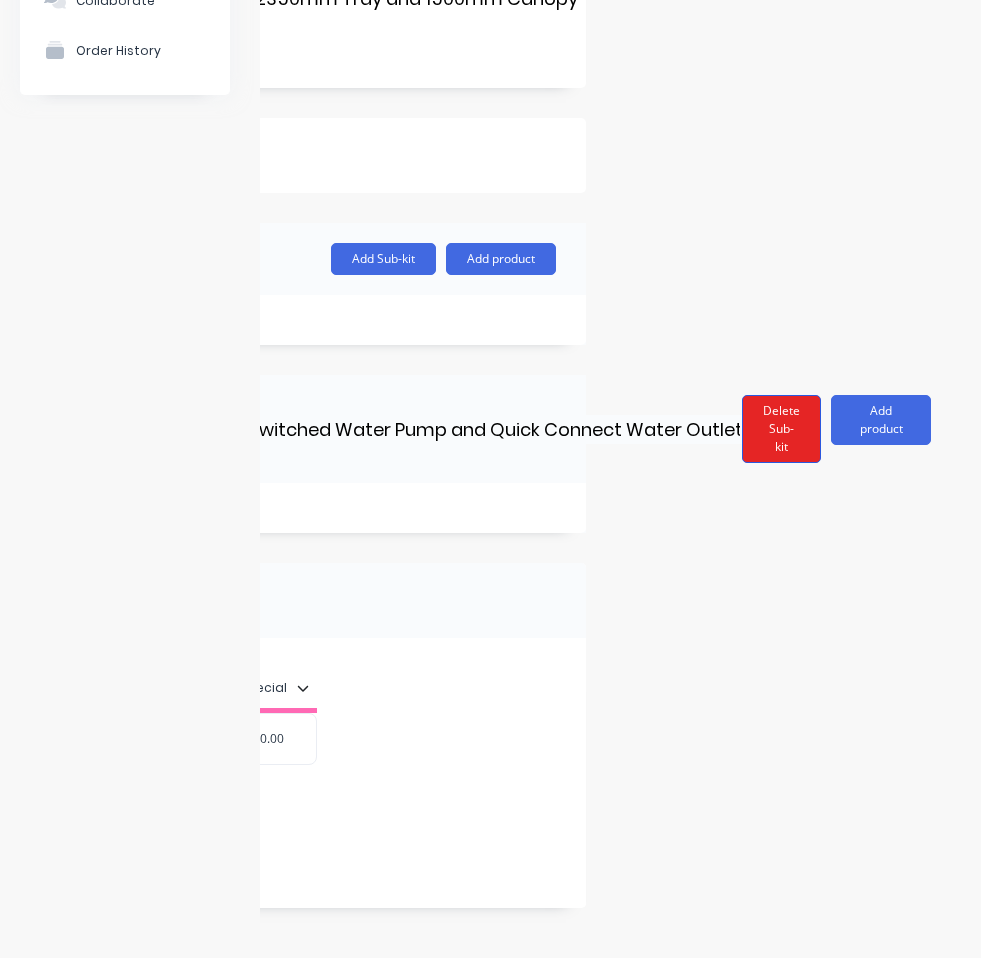 click on "Delete Sub-kit" at bounding box center (781, 429) 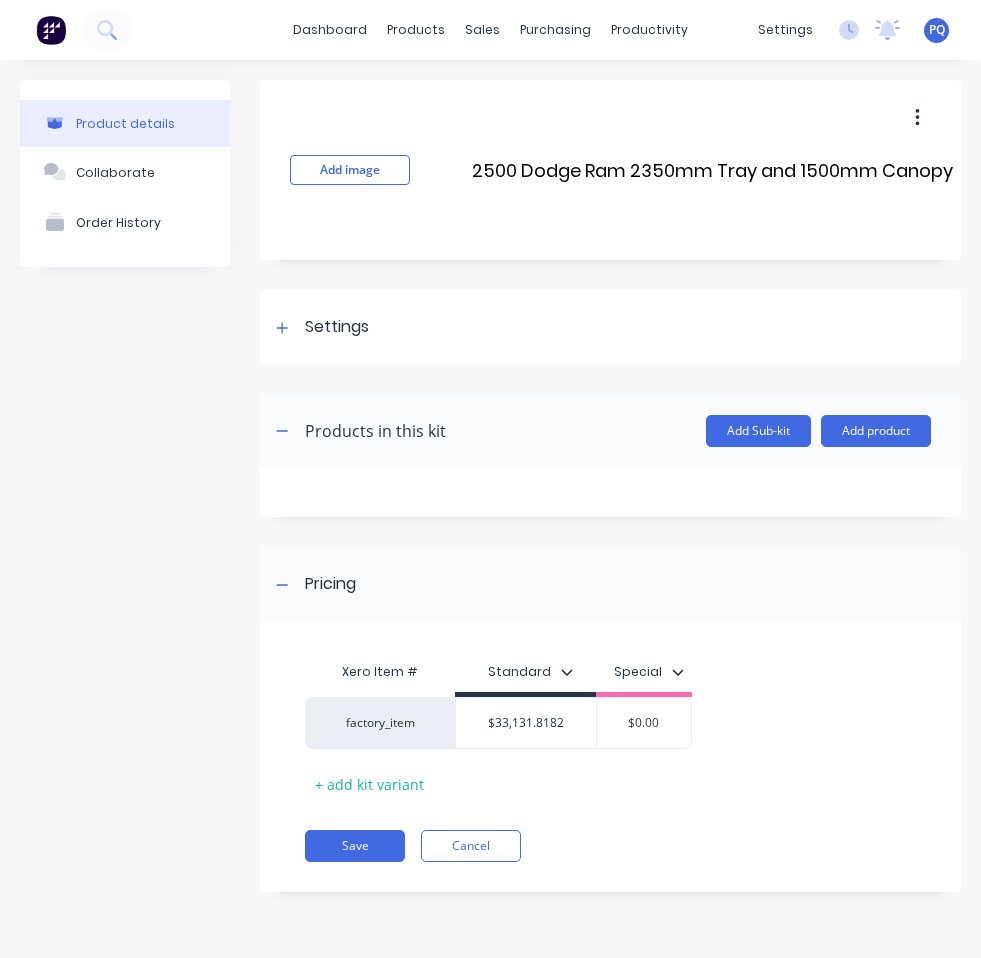 scroll, scrollTop: 0, scrollLeft: 0, axis: both 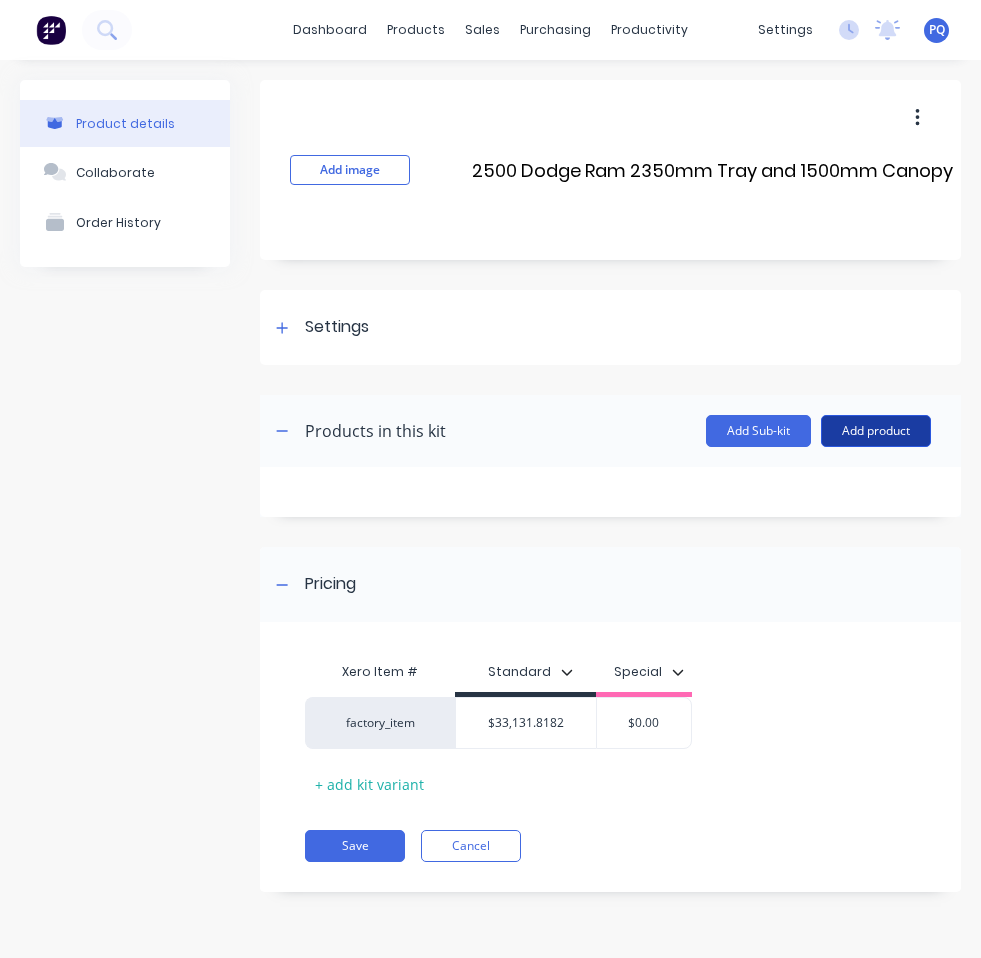click on "Add product" at bounding box center (876, 431) 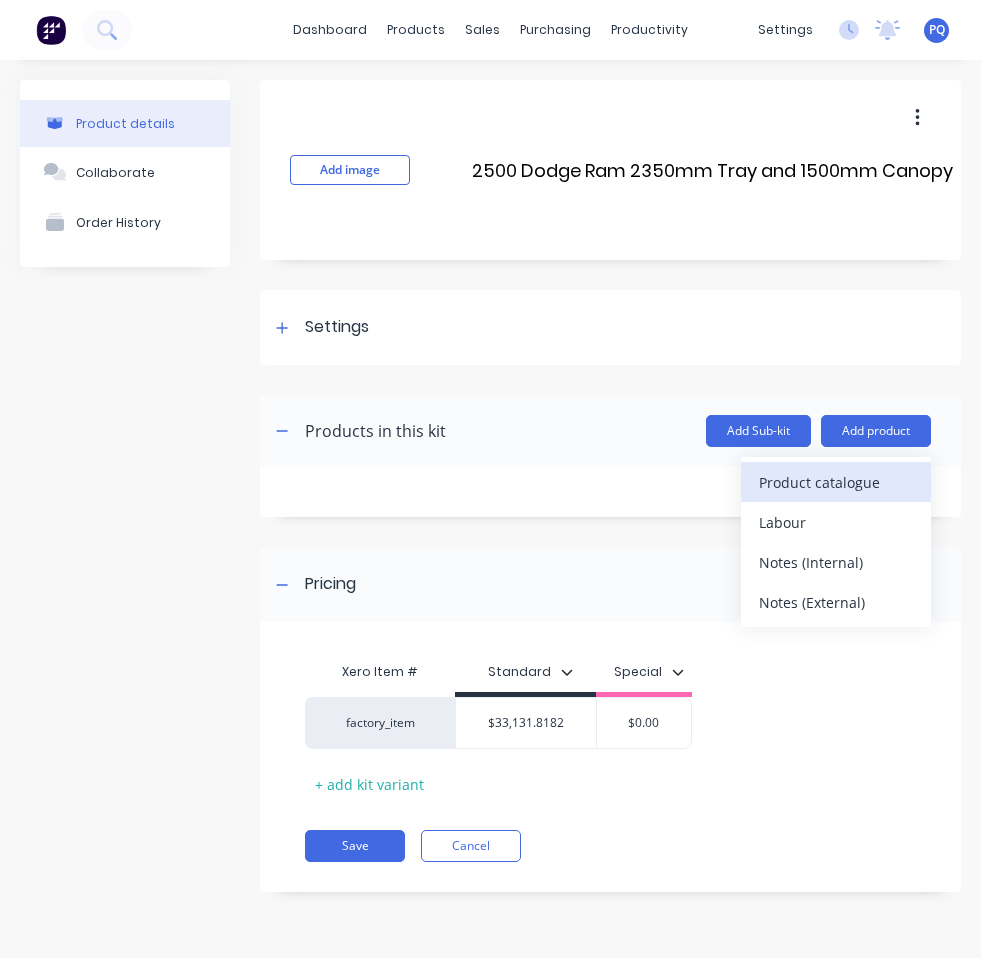 click on "Product catalogue" at bounding box center [836, 482] 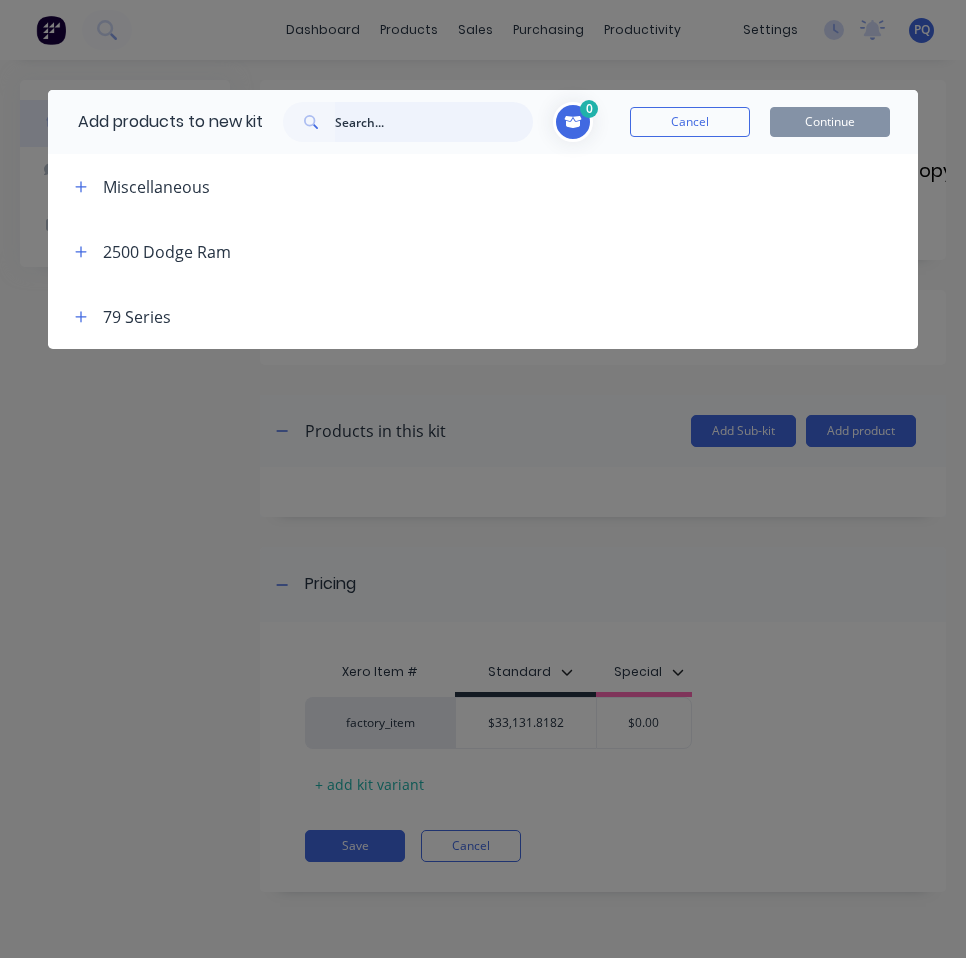 click at bounding box center [434, 122] 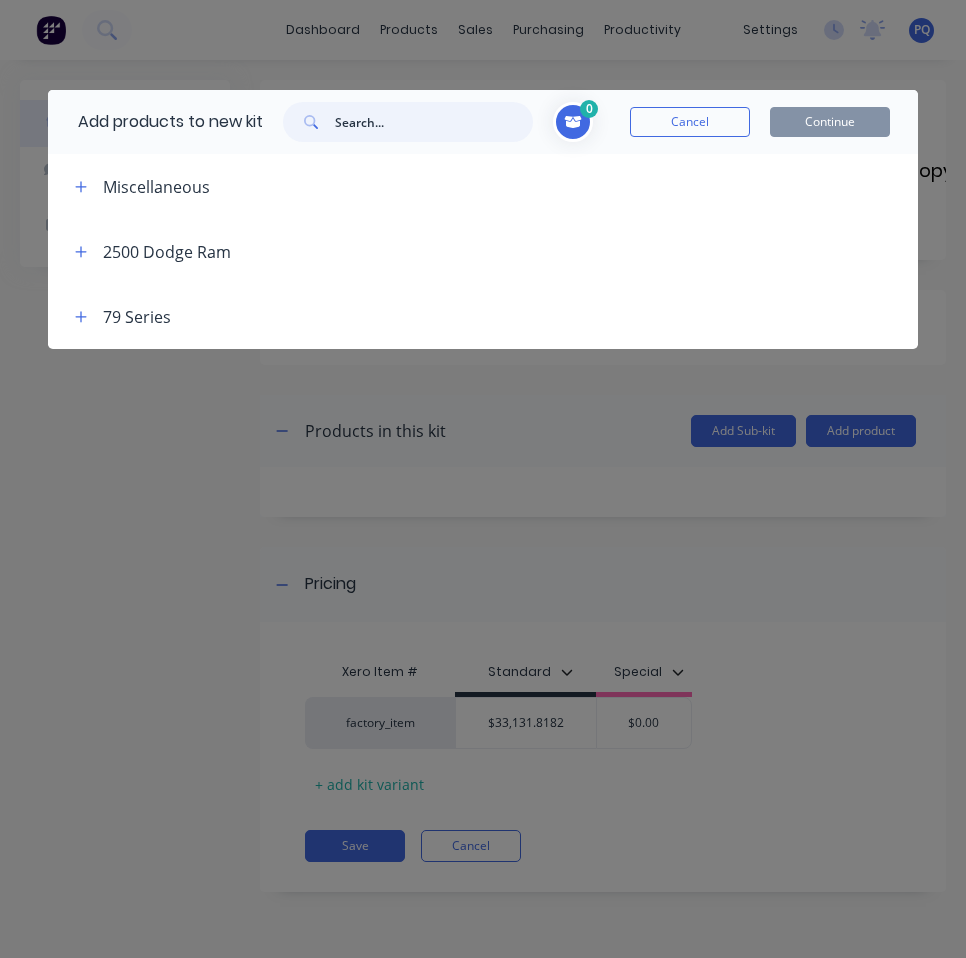 paste on "2500 Dodge Ram 2350mm Tray" 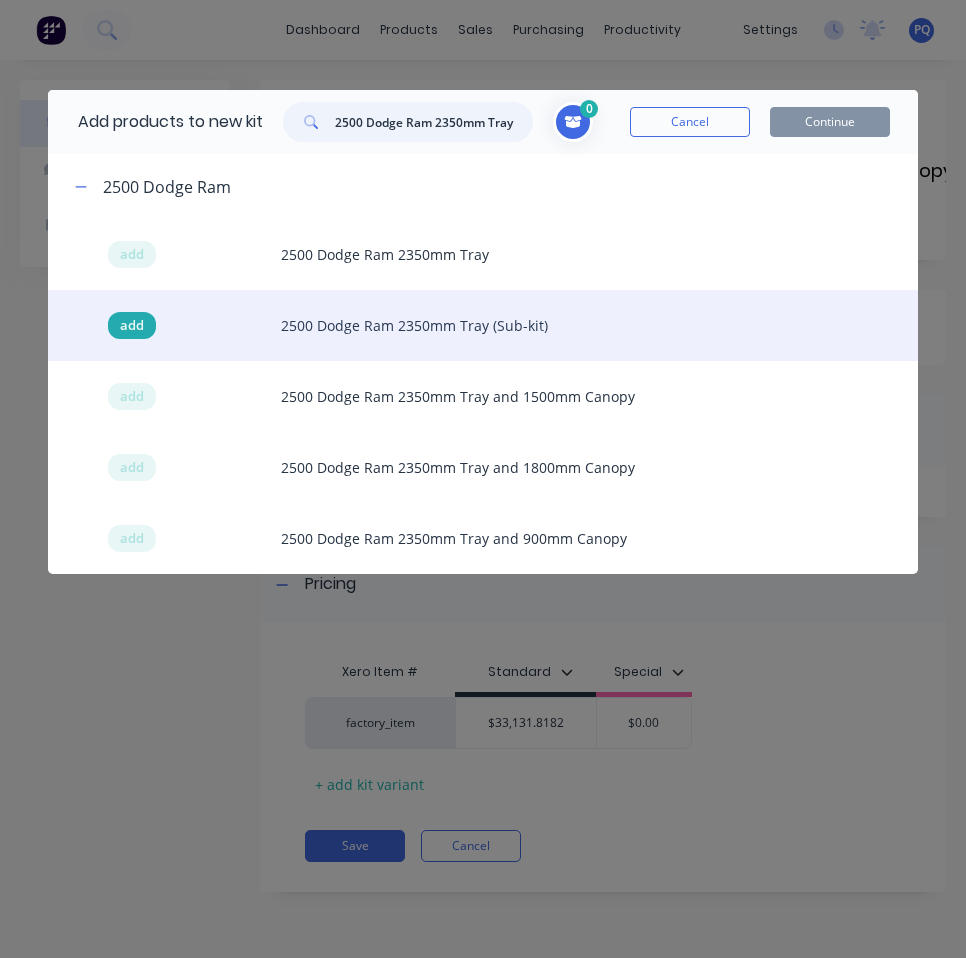 type on "2500 Dodge Ram 2350mm Tray" 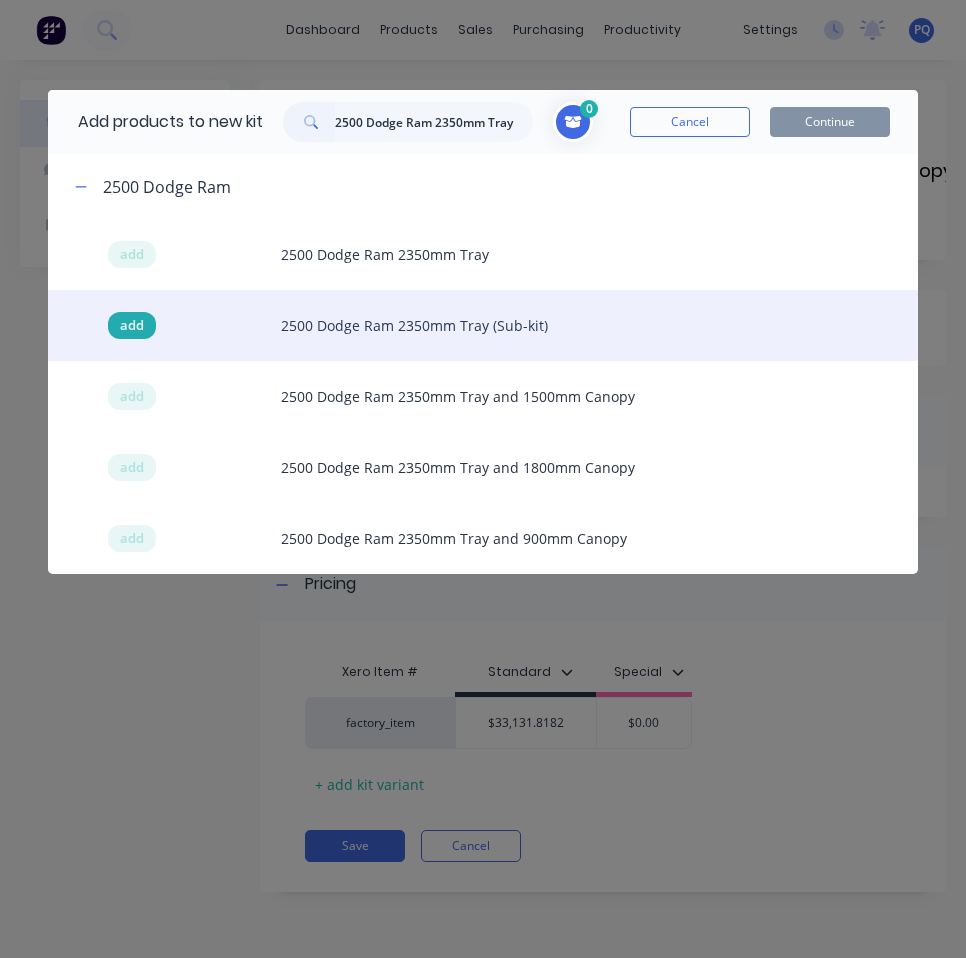 drag, startPoint x: 134, startPoint y: 322, endPoint x: 872, endPoint y: 496, distance: 758.2348 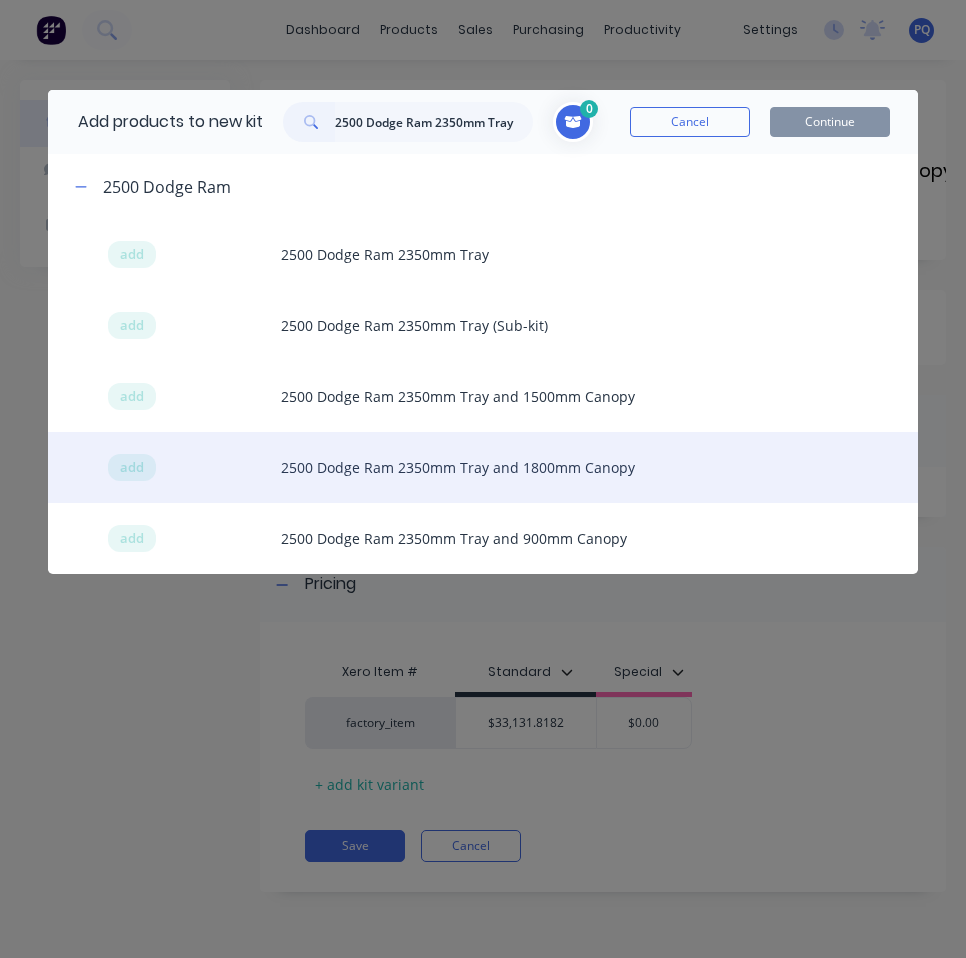 click on "add" at bounding box center [132, 326] 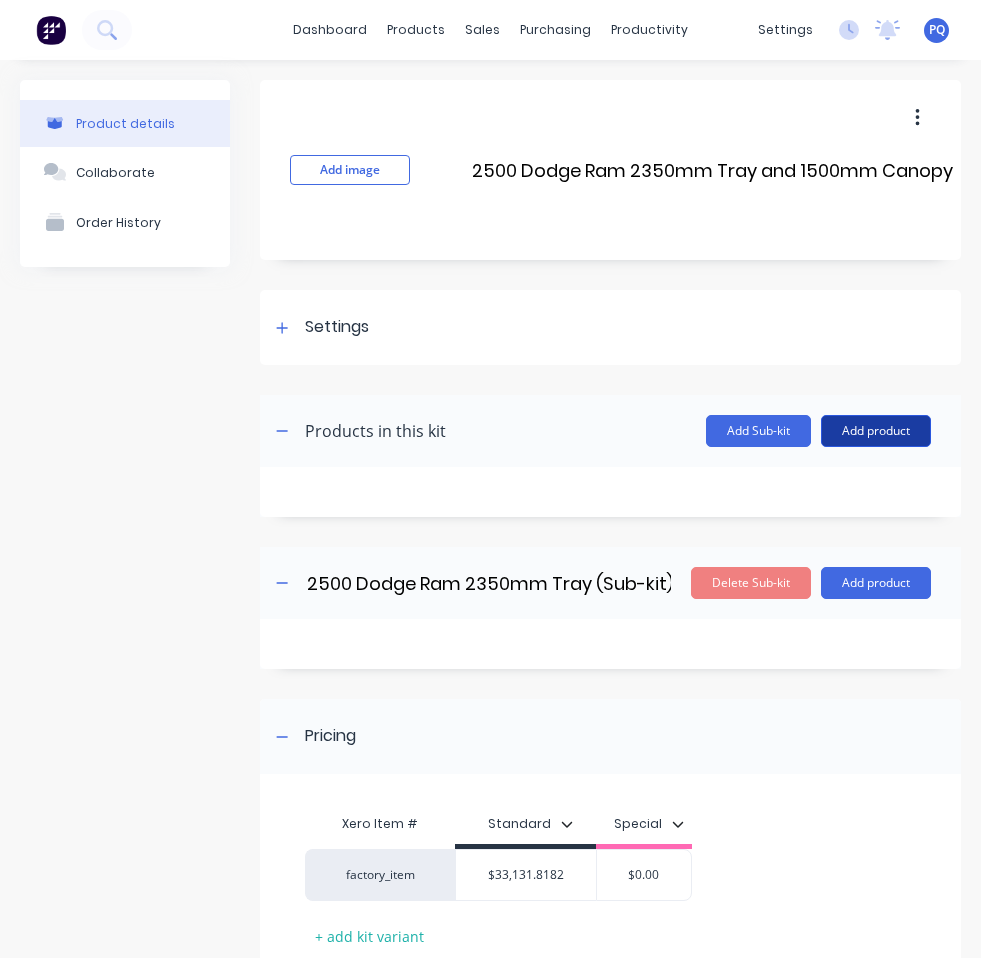click on "Add product" at bounding box center (876, 431) 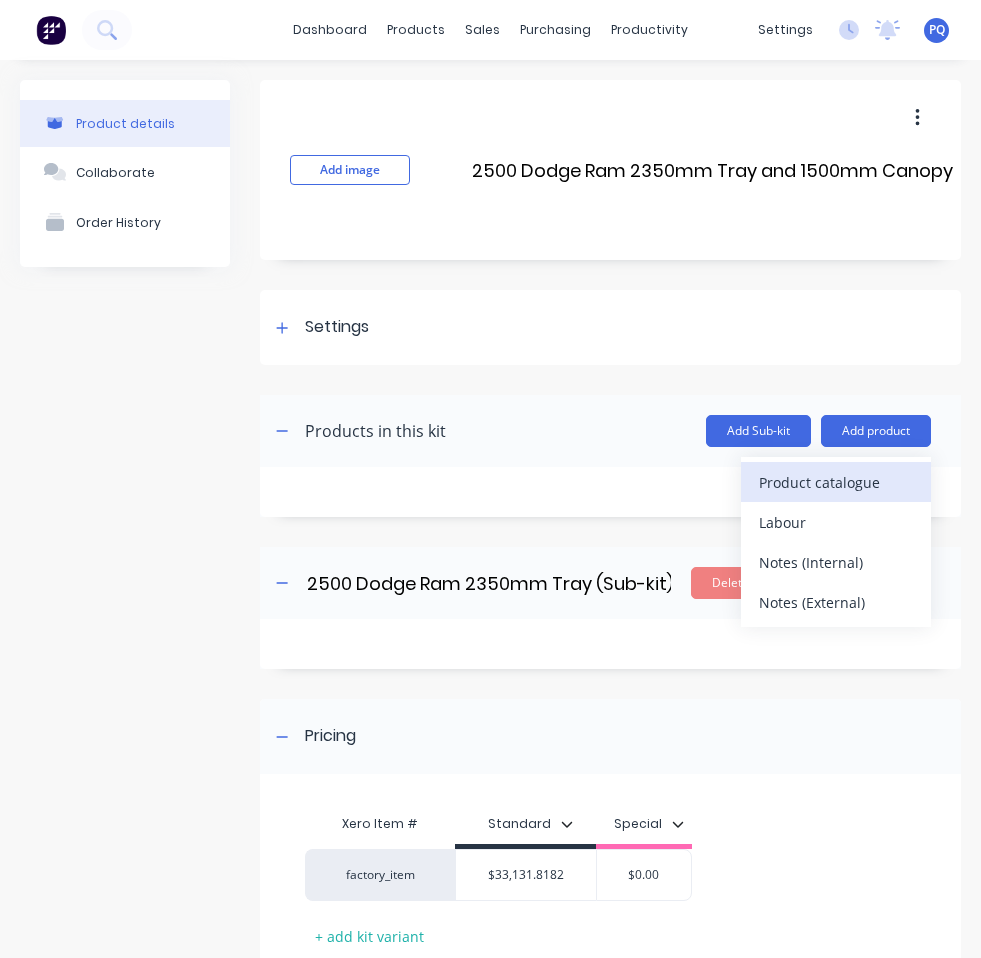 click on "Product catalogue" at bounding box center (836, 482) 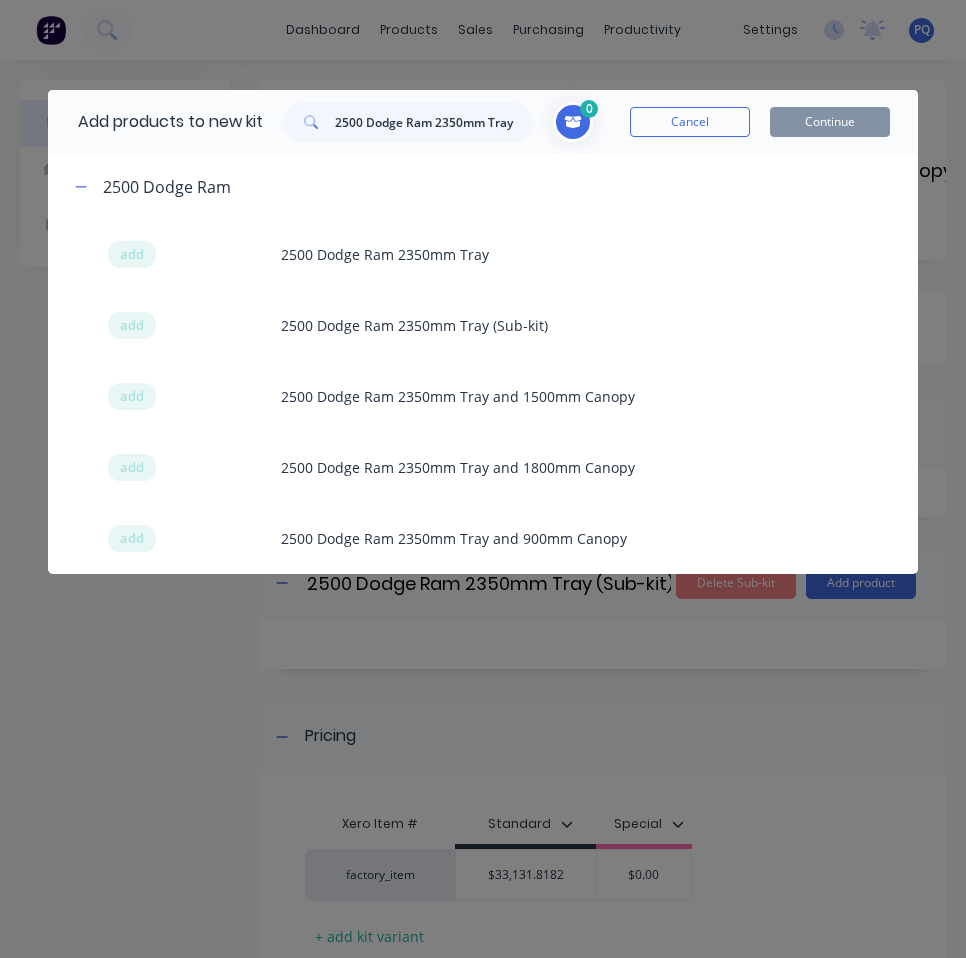 click on "Add products to new kit 2500 Dodge Ram 2350mm Tray" at bounding box center [300, 122] 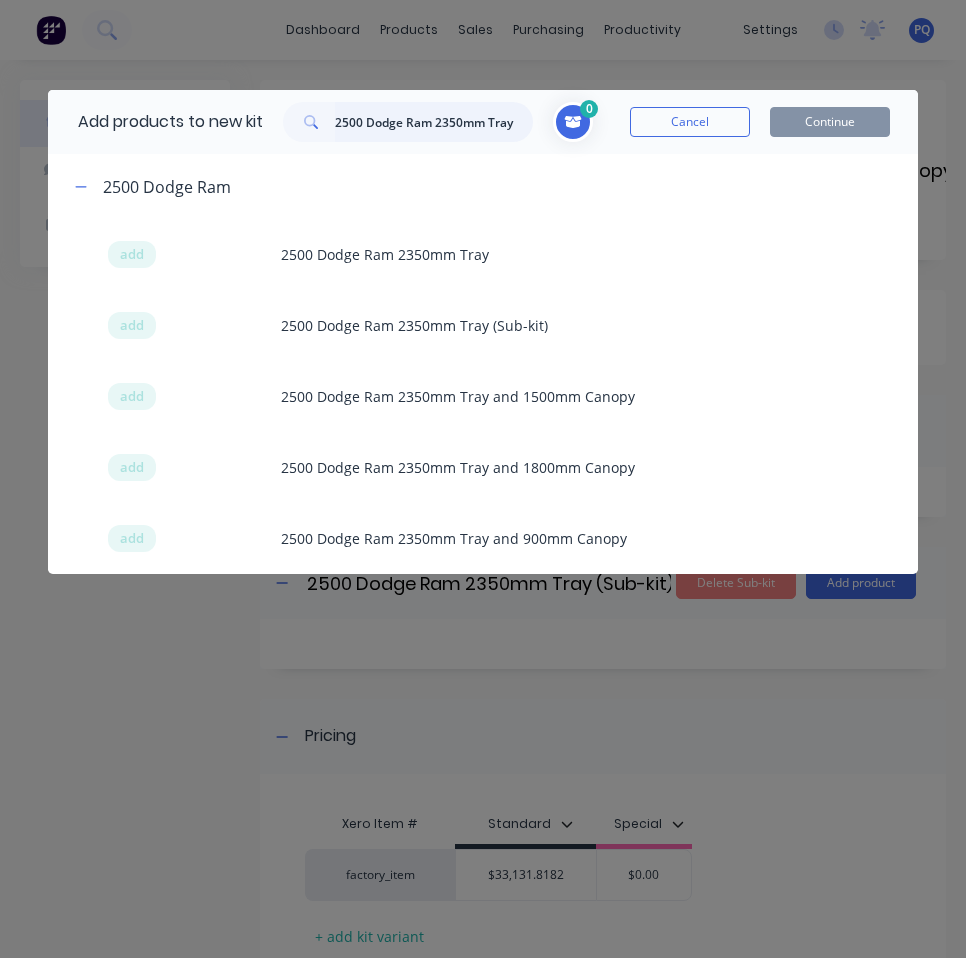 click on "2500 Dodge Ram 2350mm Tray" at bounding box center [434, 122] 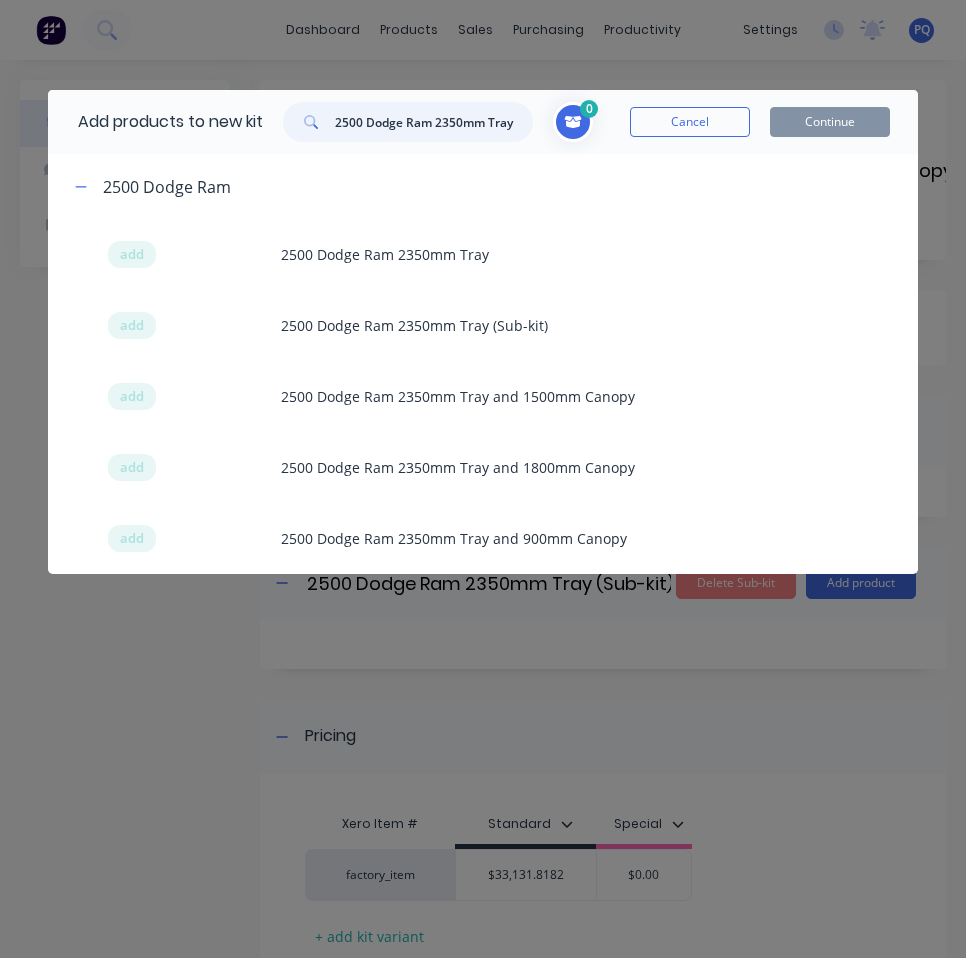 click on "2500 Dodge Ram 2350mm Tray" at bounding box center (434, 122) 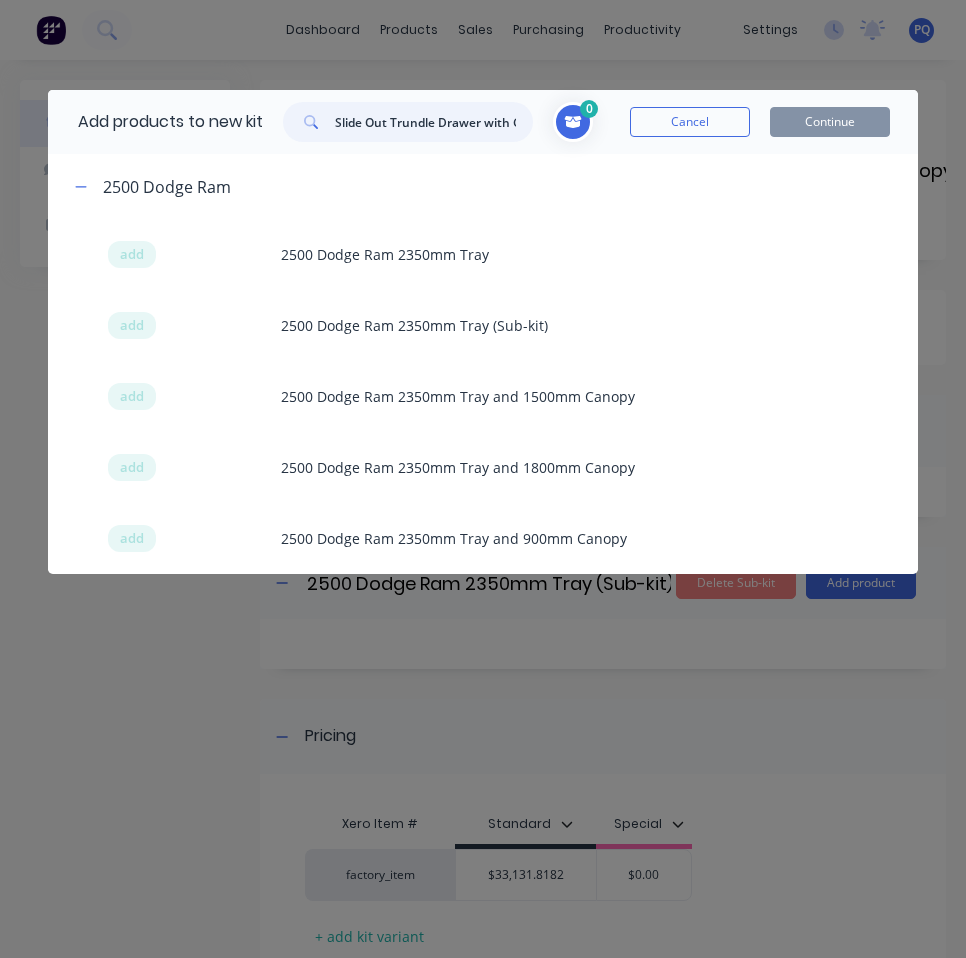 scroll, scrollTop: 0, scrollLeft: 201, axis: horizontal 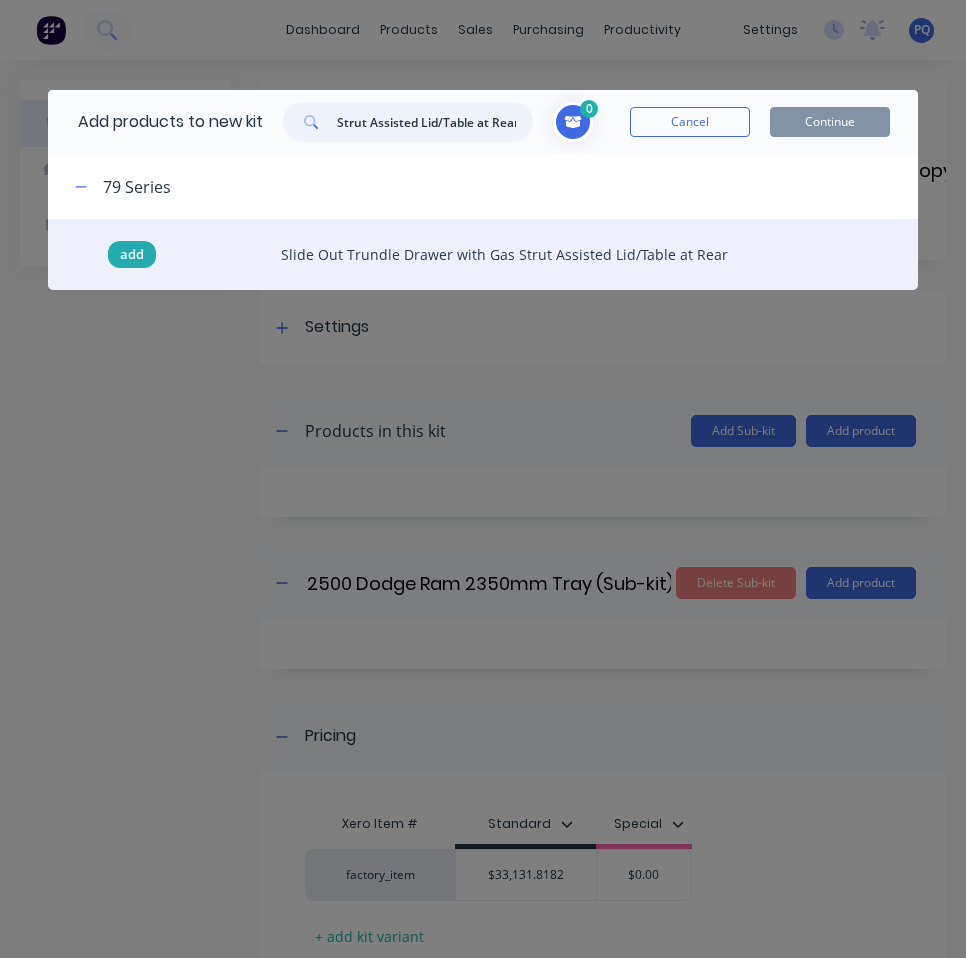 type on "Slide Out Trundle Drawer with Gas Strut Assisted Lid/Table at Rear" 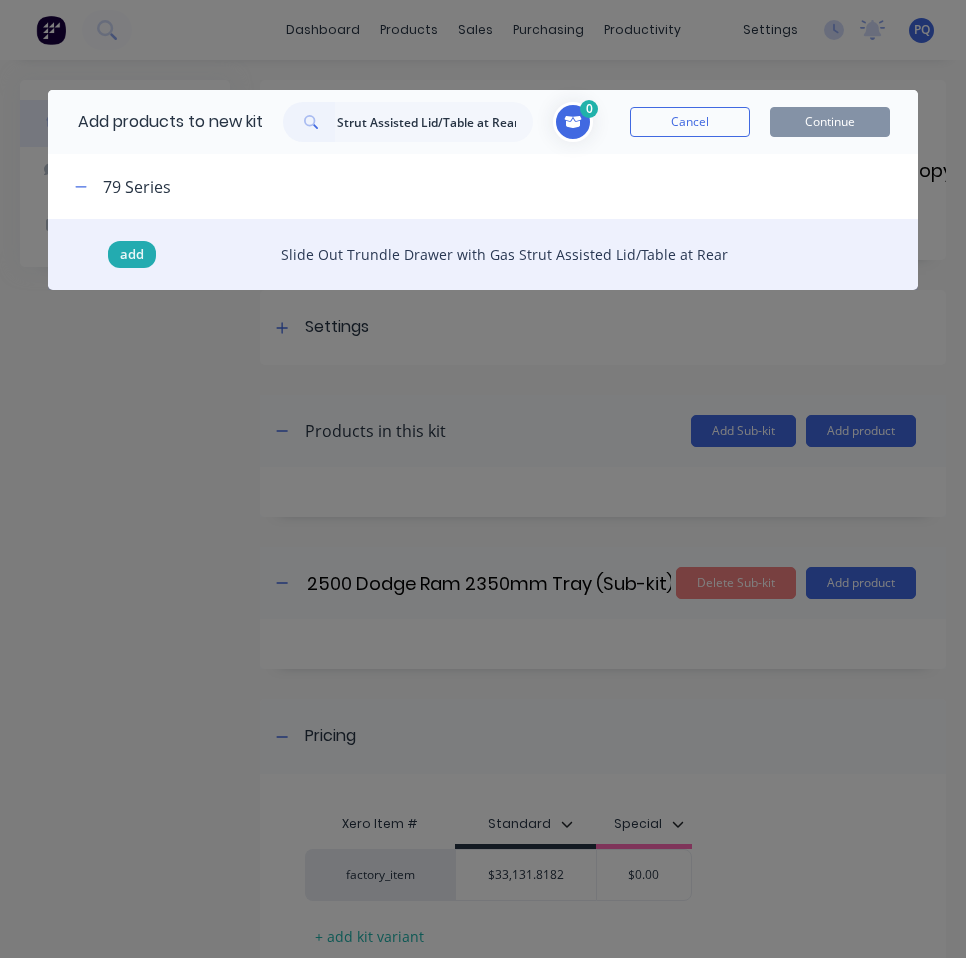 click on "add" at bounding box center (132, 255) 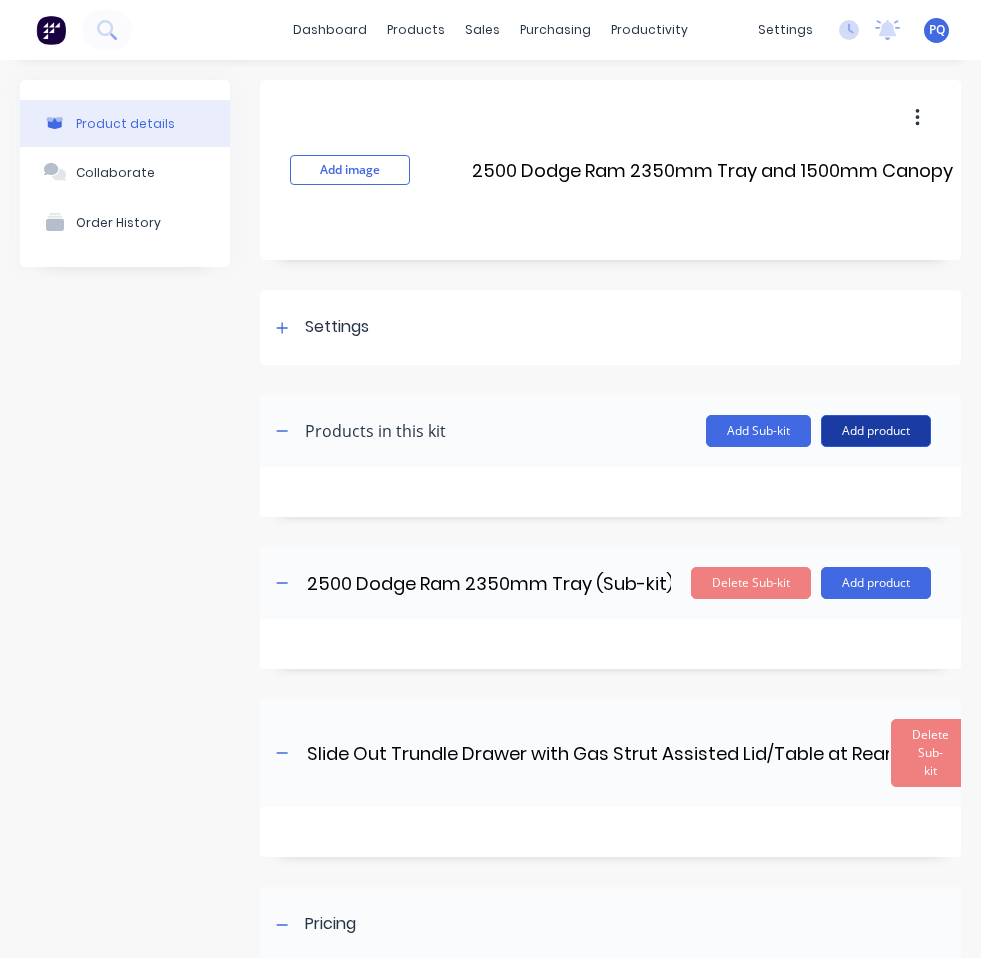 click on "Add product" at bounding box center [876, 431] 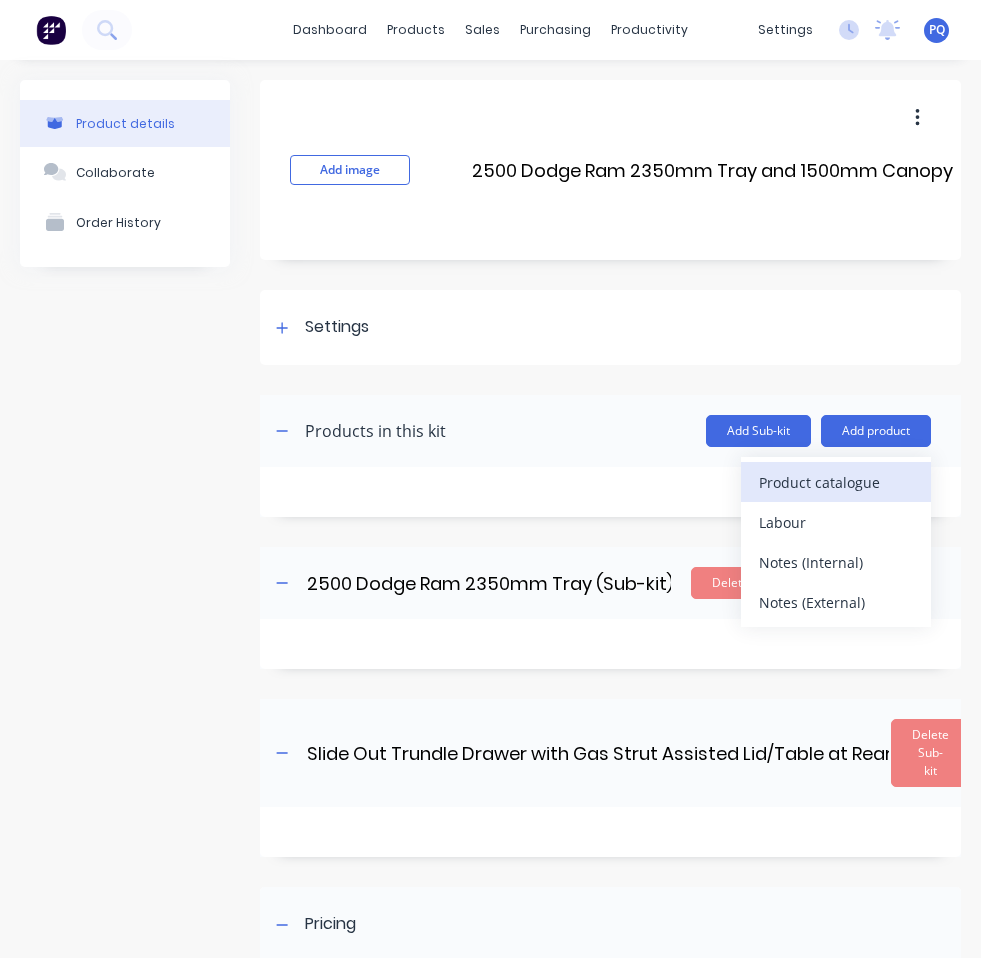 click on "Product catalogue" at bounding box center [836, 482] 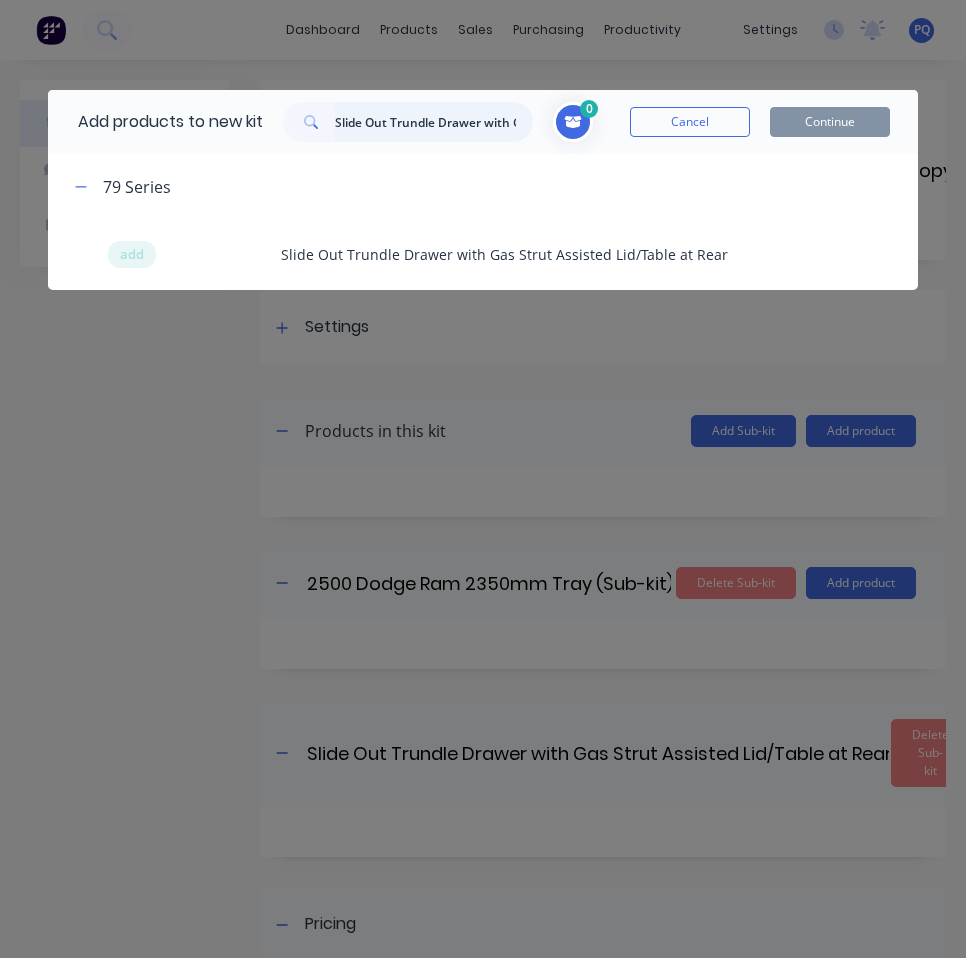 click on "Slide Out Trundle Drawer with Gas Strut Assisted Lid/Table at Rear" at bounding box center [434, 122] 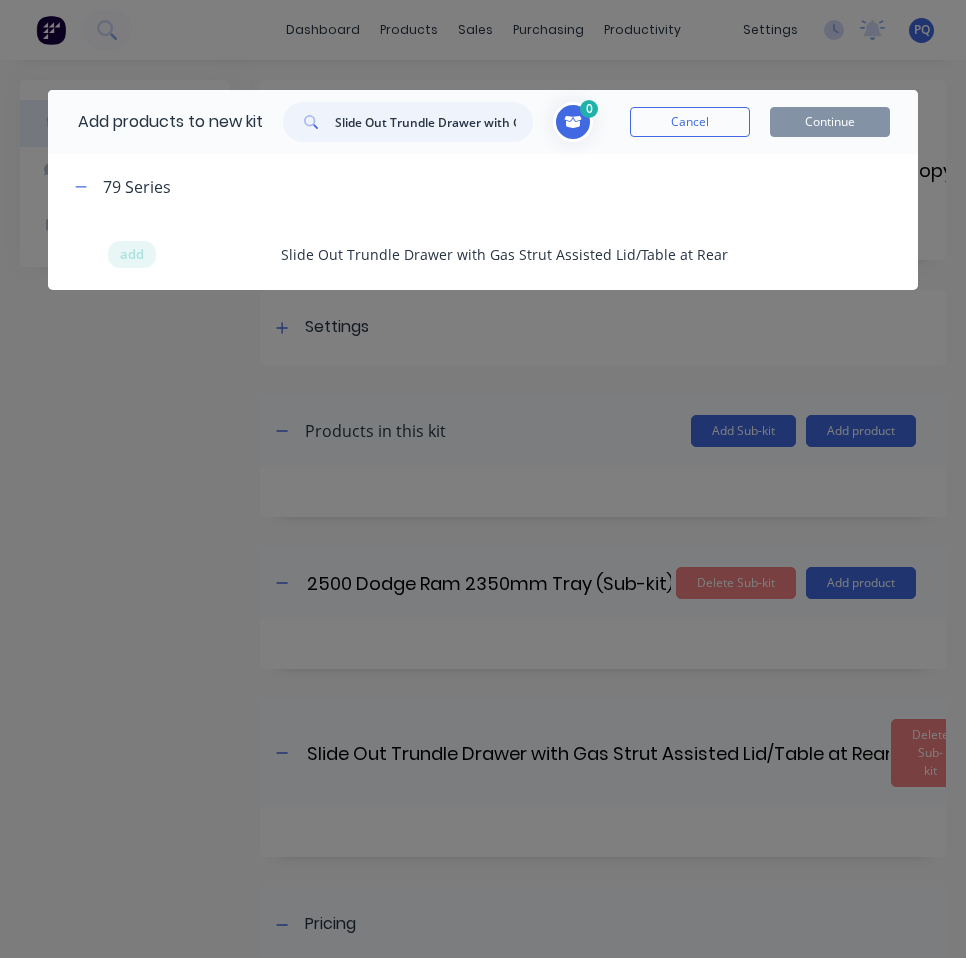 click on "Slide Out Trundle Drawer with Gas Strut Assisted Lid/Table at Rear" at bounding box center (434, 122) 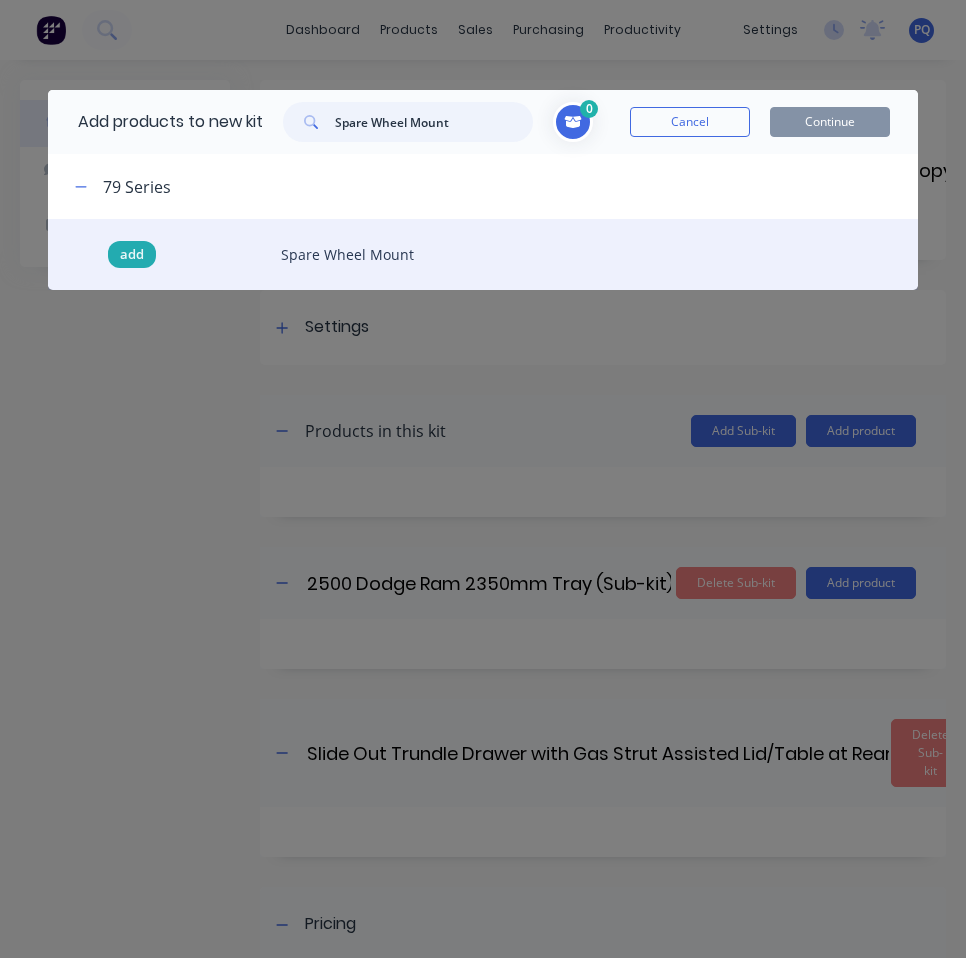 type on "Spare Wheel Mount" 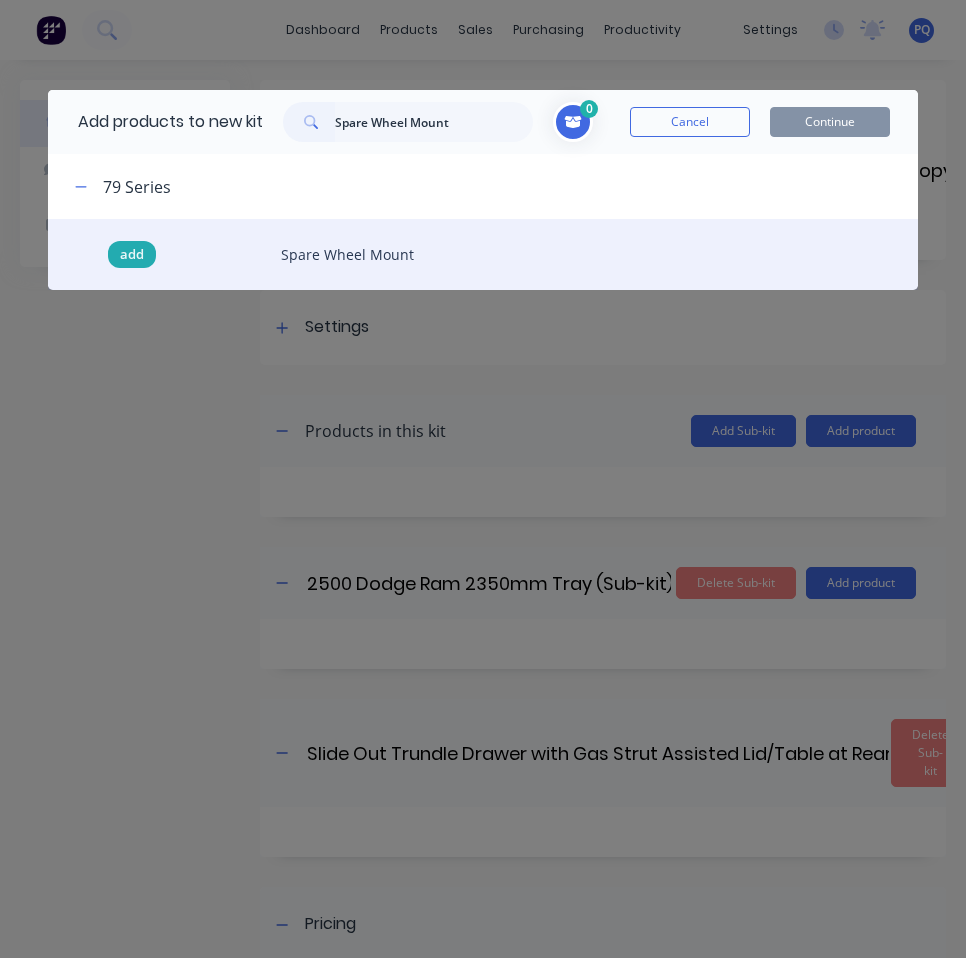 click on "add" at bounding box center [132, 255] 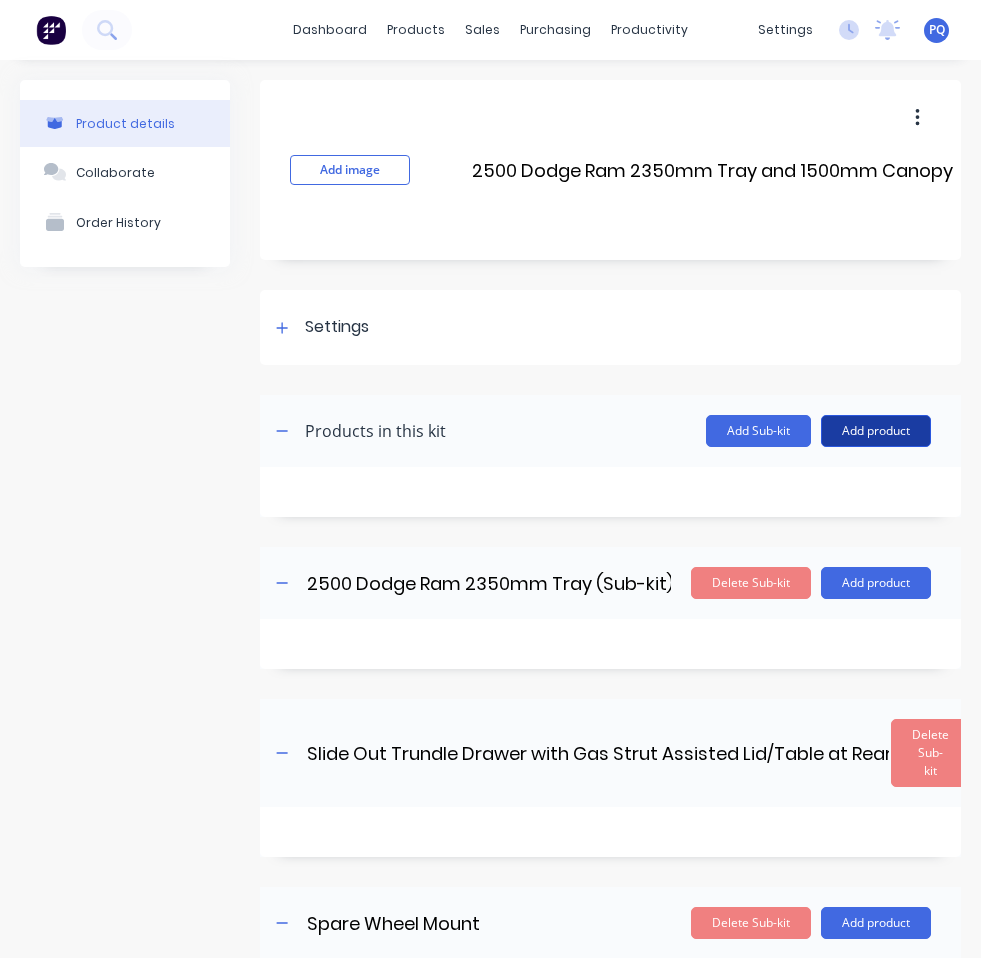 click on "Add product" at bounding box center [876, 431] 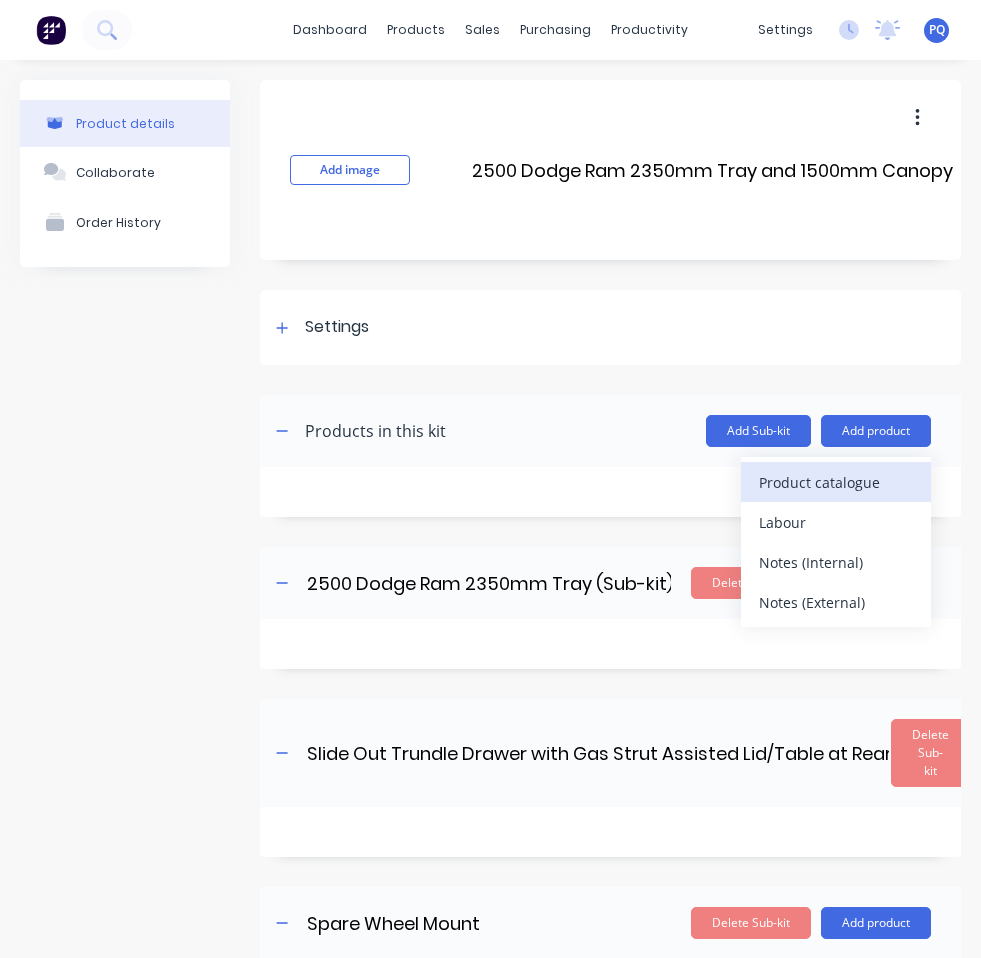click on "Product catalogue" at bounding box center (836, 482) 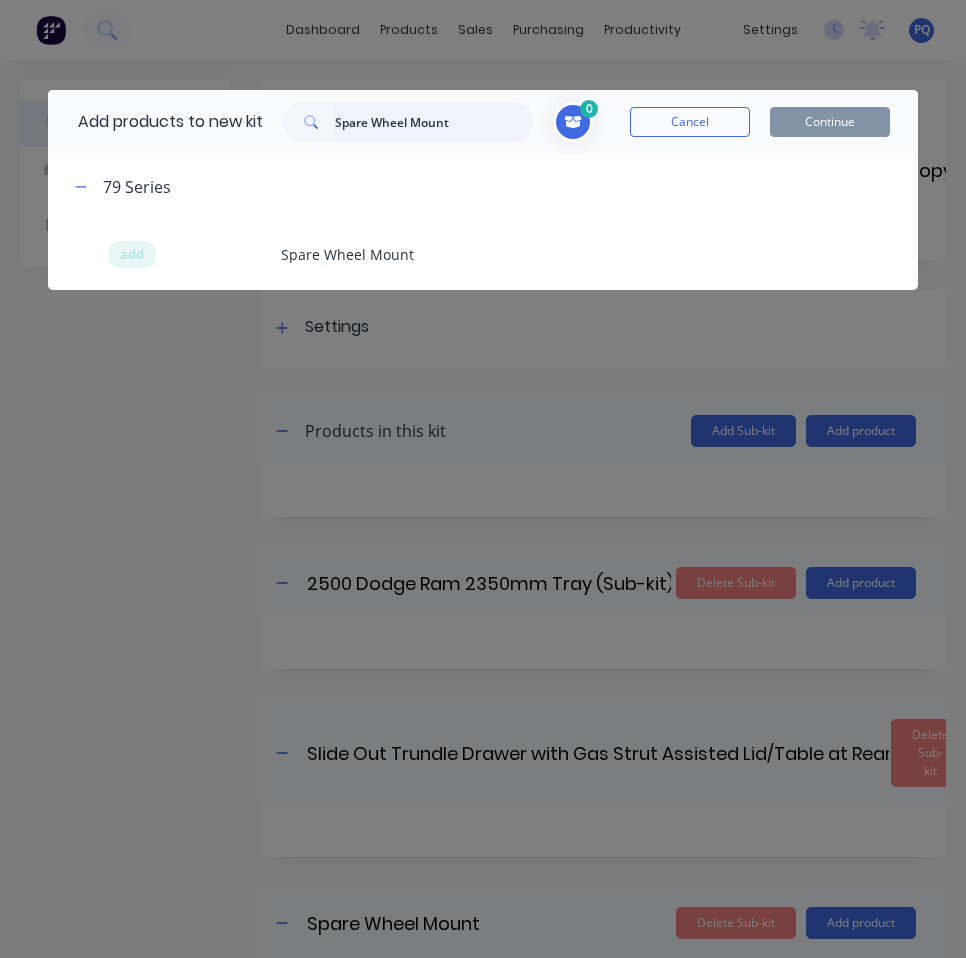 click on "Spare Wheel Mount" at bounding box center (434, 122) 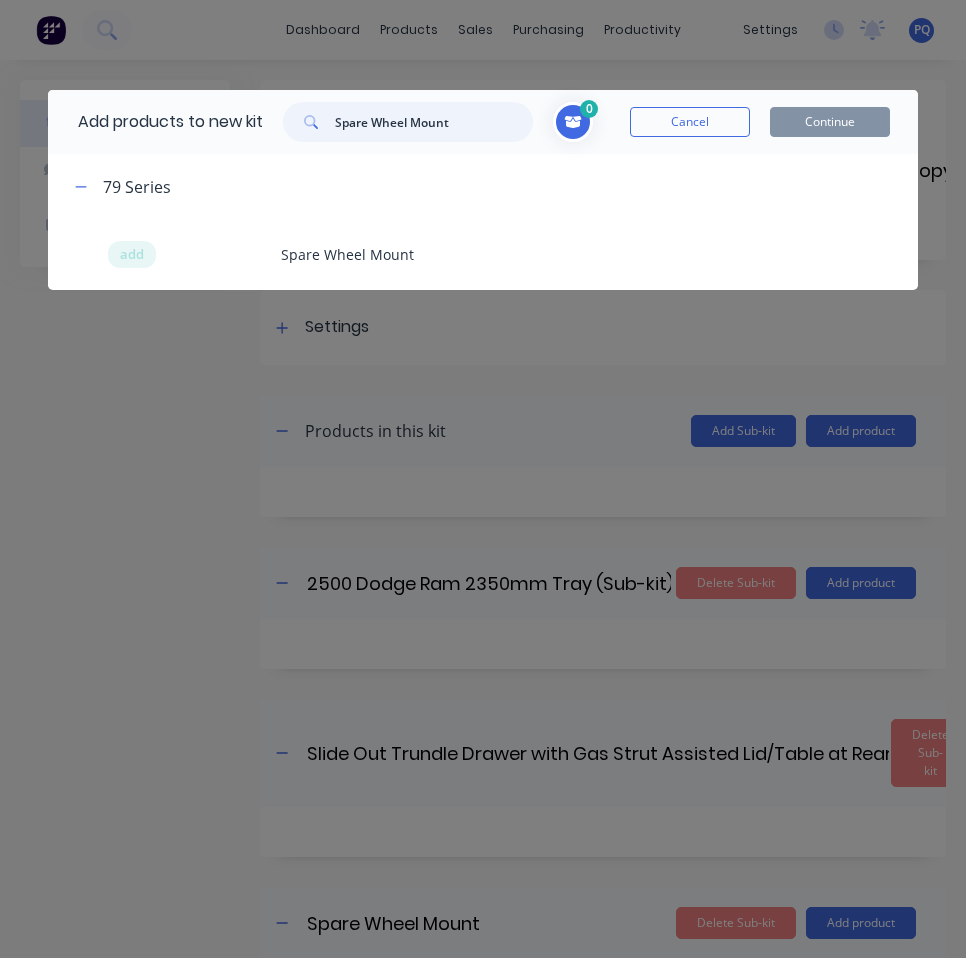 click on "Spare Wheel Mount" at bounding box center (434, 122) 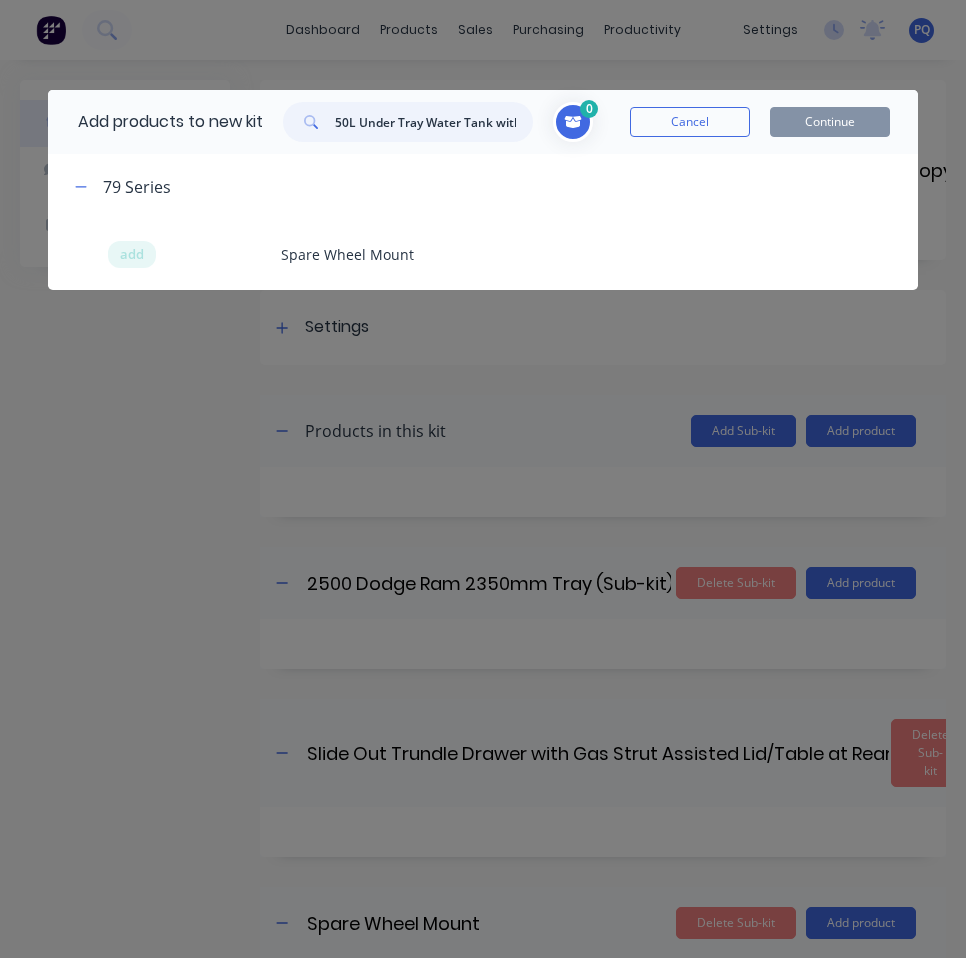 scroll, scrollTop: 0, scrollLeft: 347, axis: horizontal 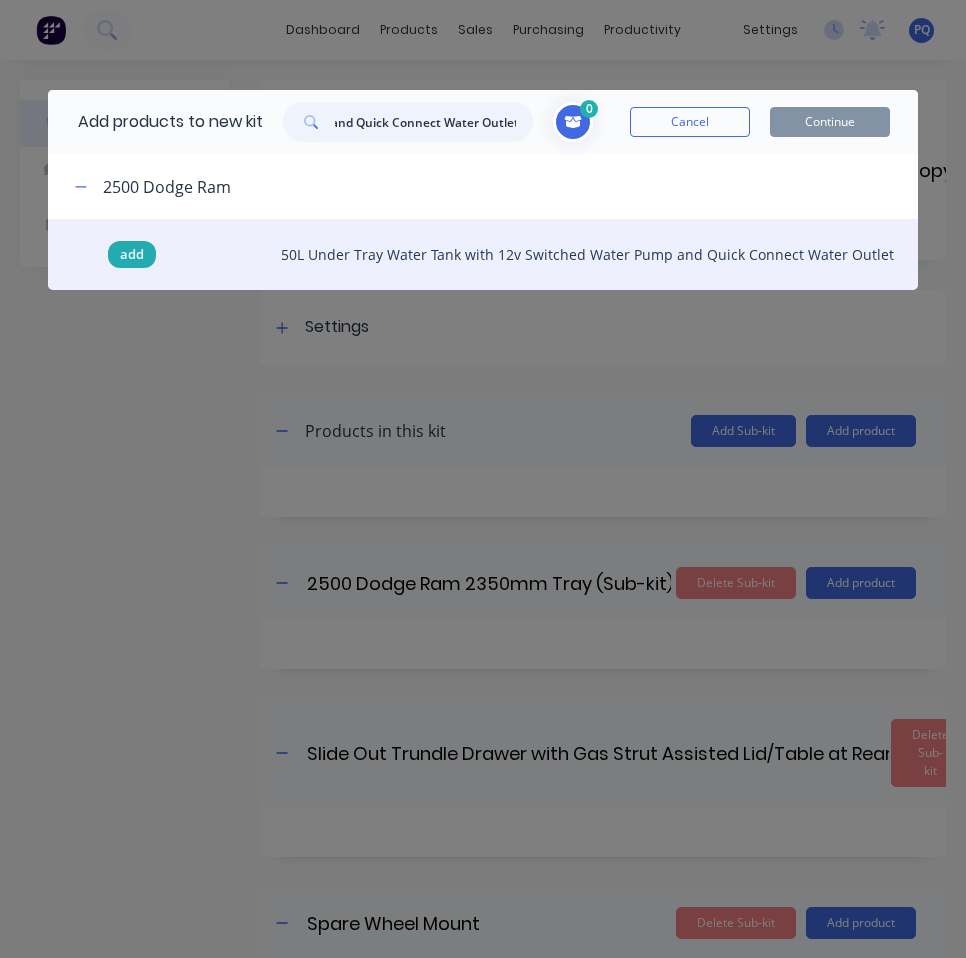type on "50L Under Tray Water Tank with 12v Switched Water Pump and Quick Connect Water Outlet" 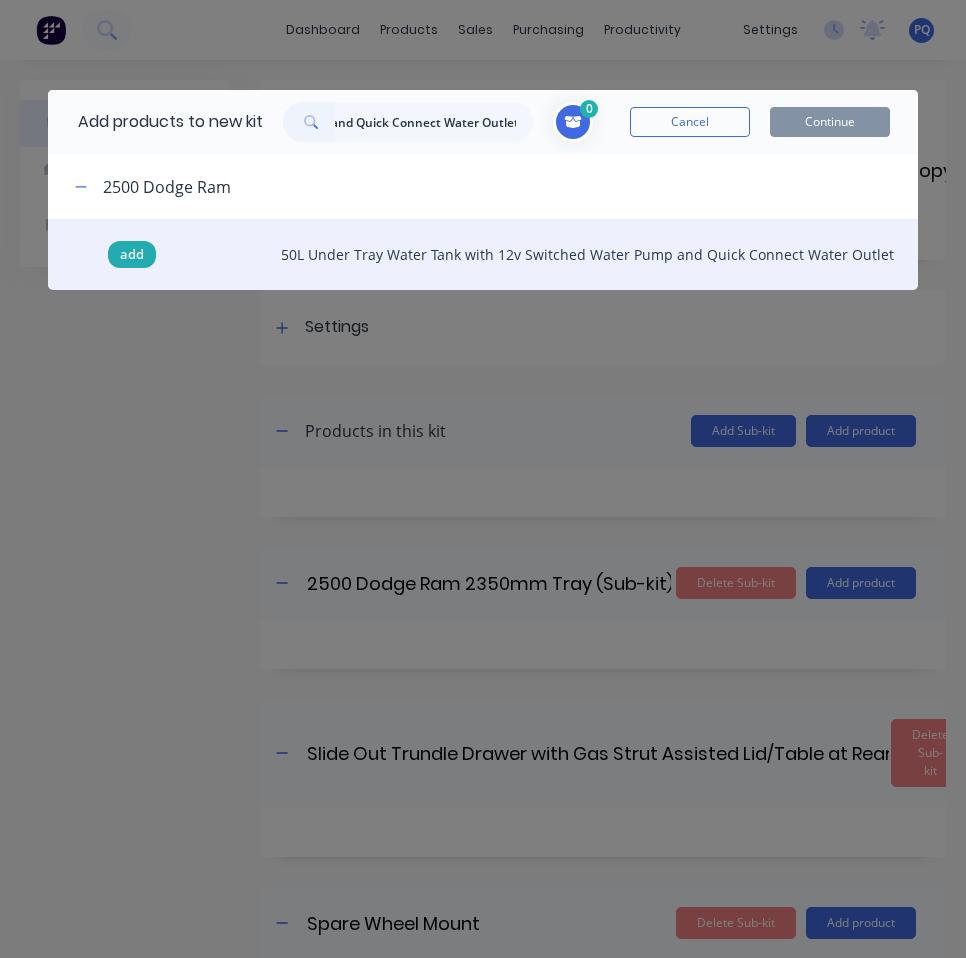 click on "add" at bounding box center (132, 255) 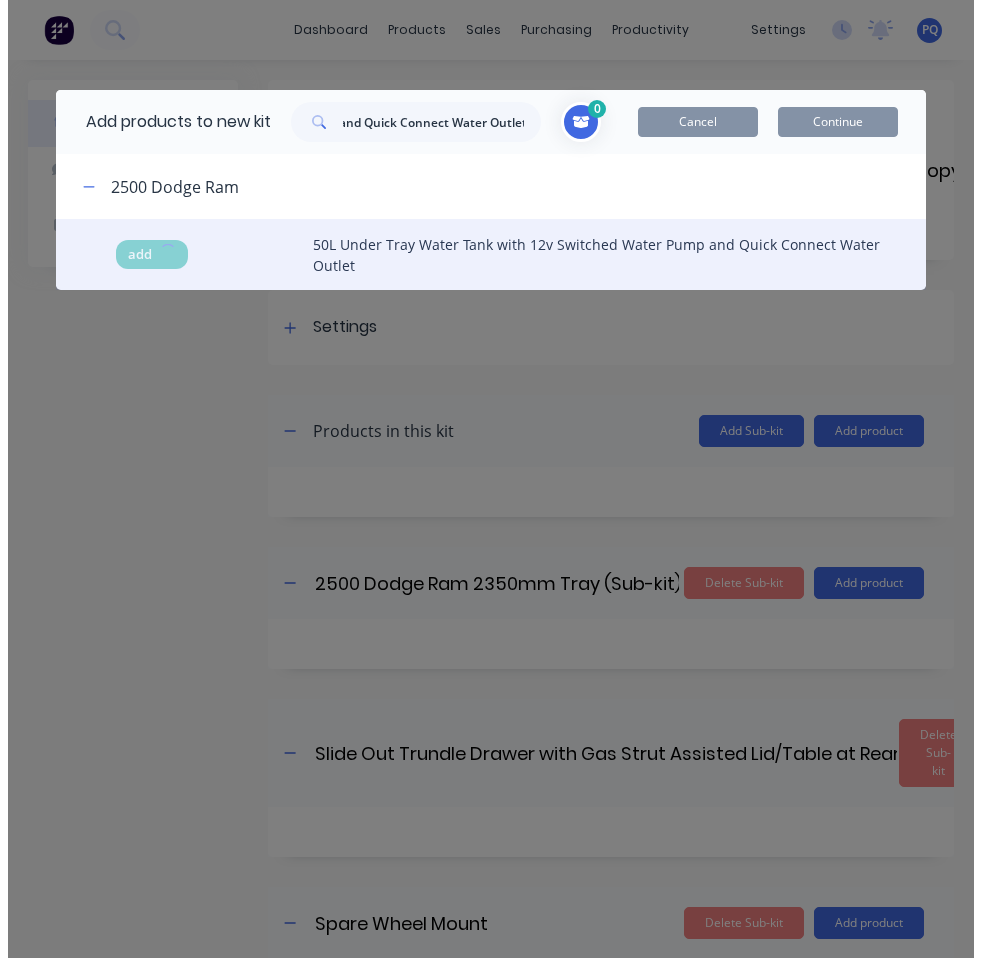 scroll, scrollTop: 0, scrollLeft: 0, axis: both 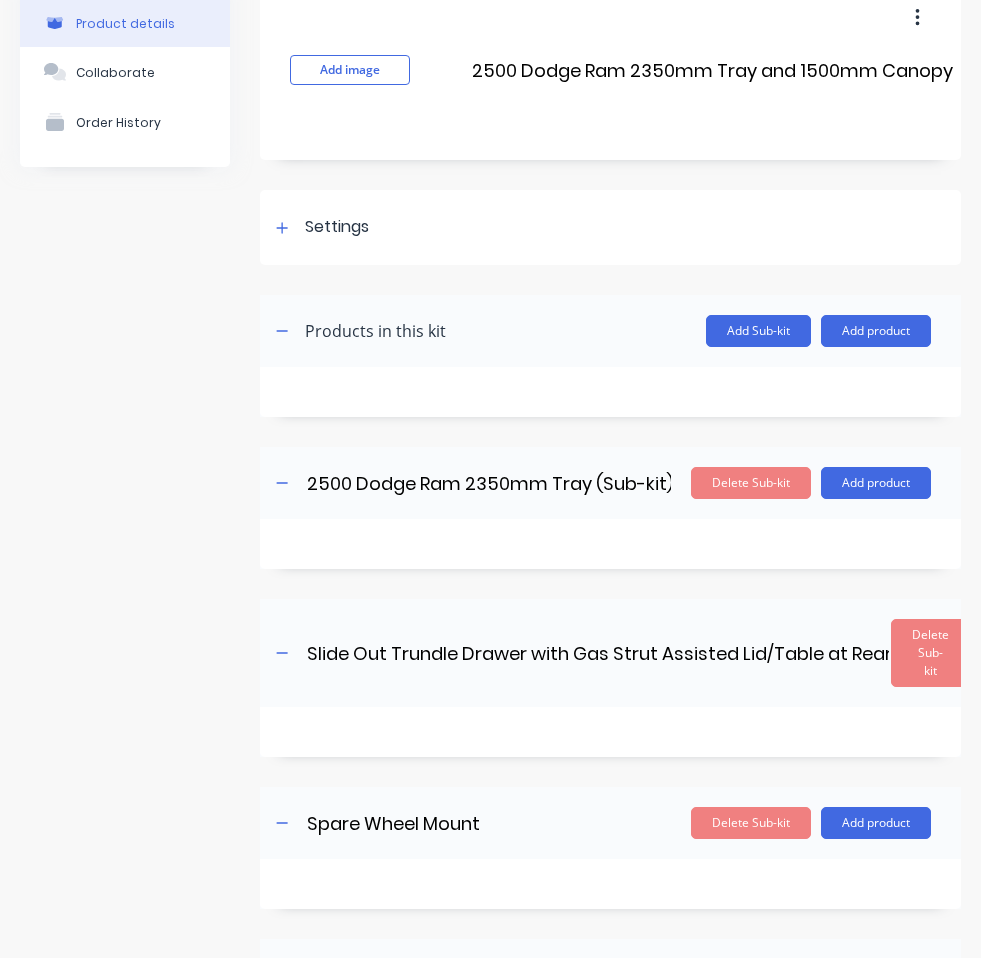 drag, startPoint x: 844, startPoint y: 322, endPoint x: 844, endPoint y: 356, distance: 34 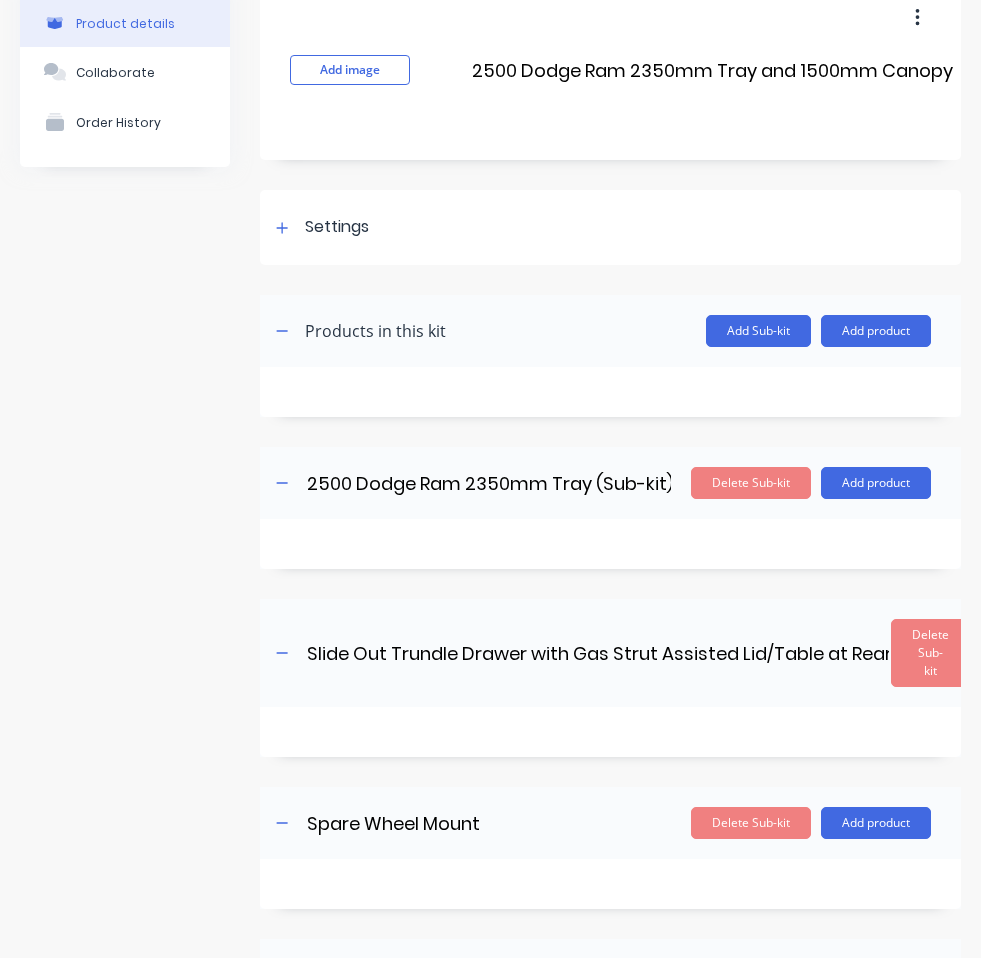 click on "Add product" at bounding box center [876, 331] 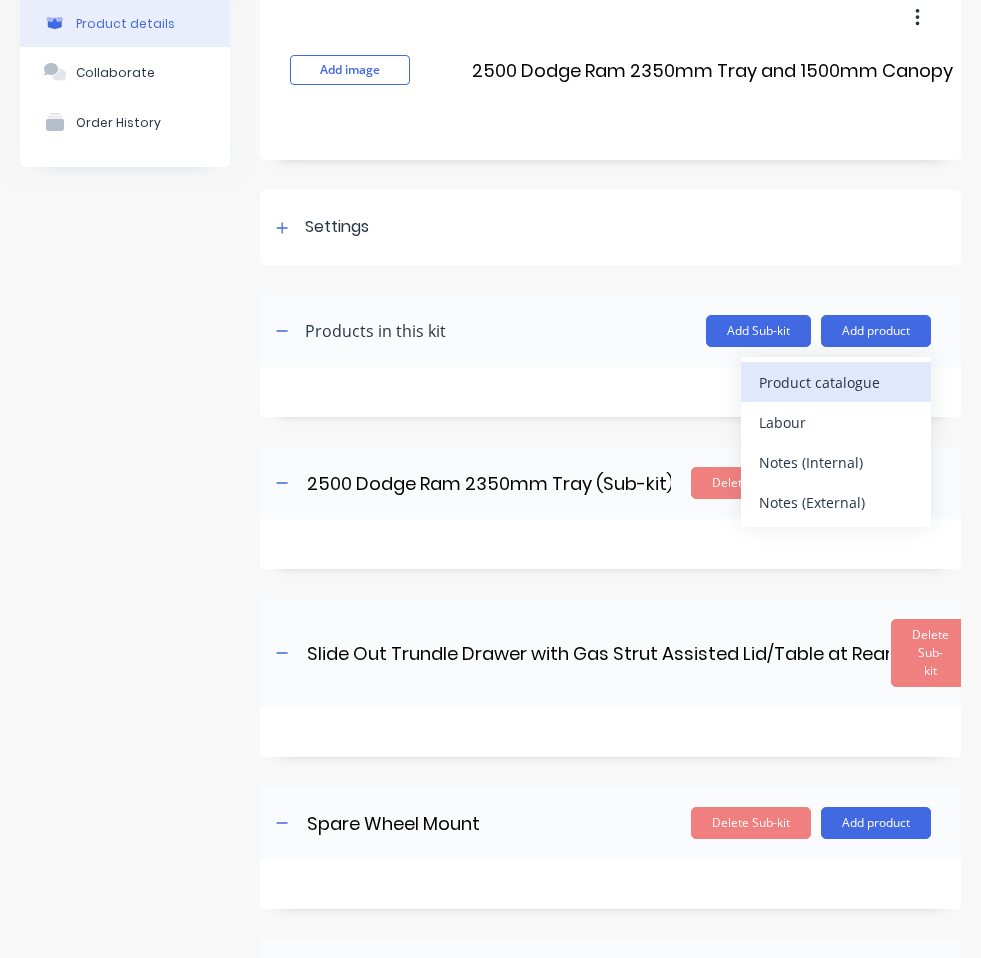 click on "Product catalogue" at bounding box center [836, 382] 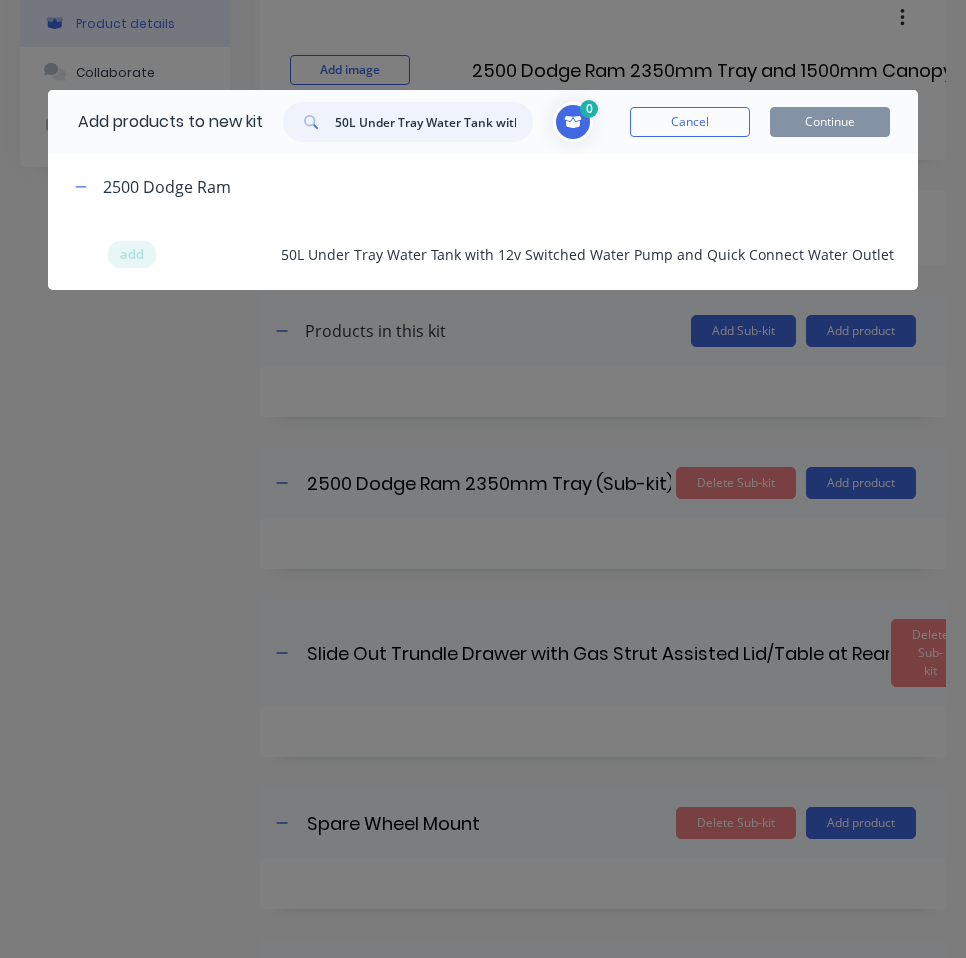 click on "50L Under Tray Water Tank with 12v Switched Water Pump and Quick Connect Water Outlet" at bounding box center [434, 122] 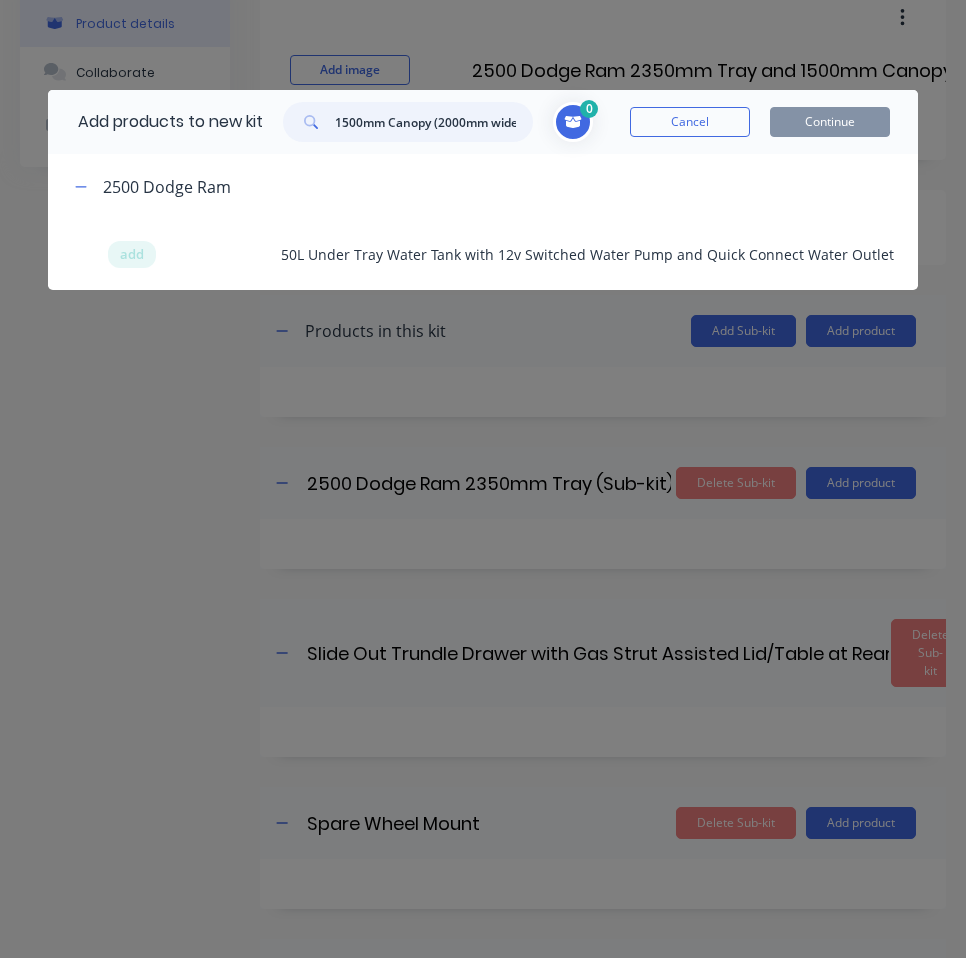 scroll, scrollTop: 0, scrollLeft: 7, axis: horizontal 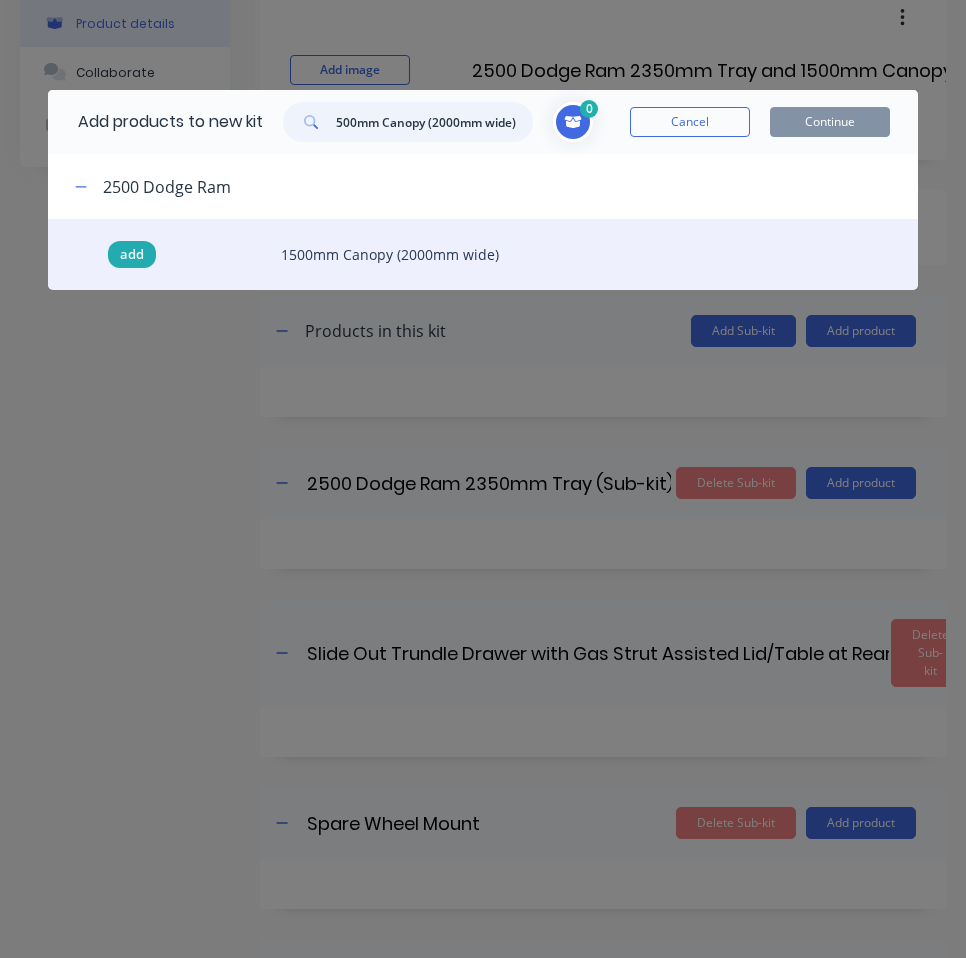 type on "1500mm Canopy (2000mm wide)" 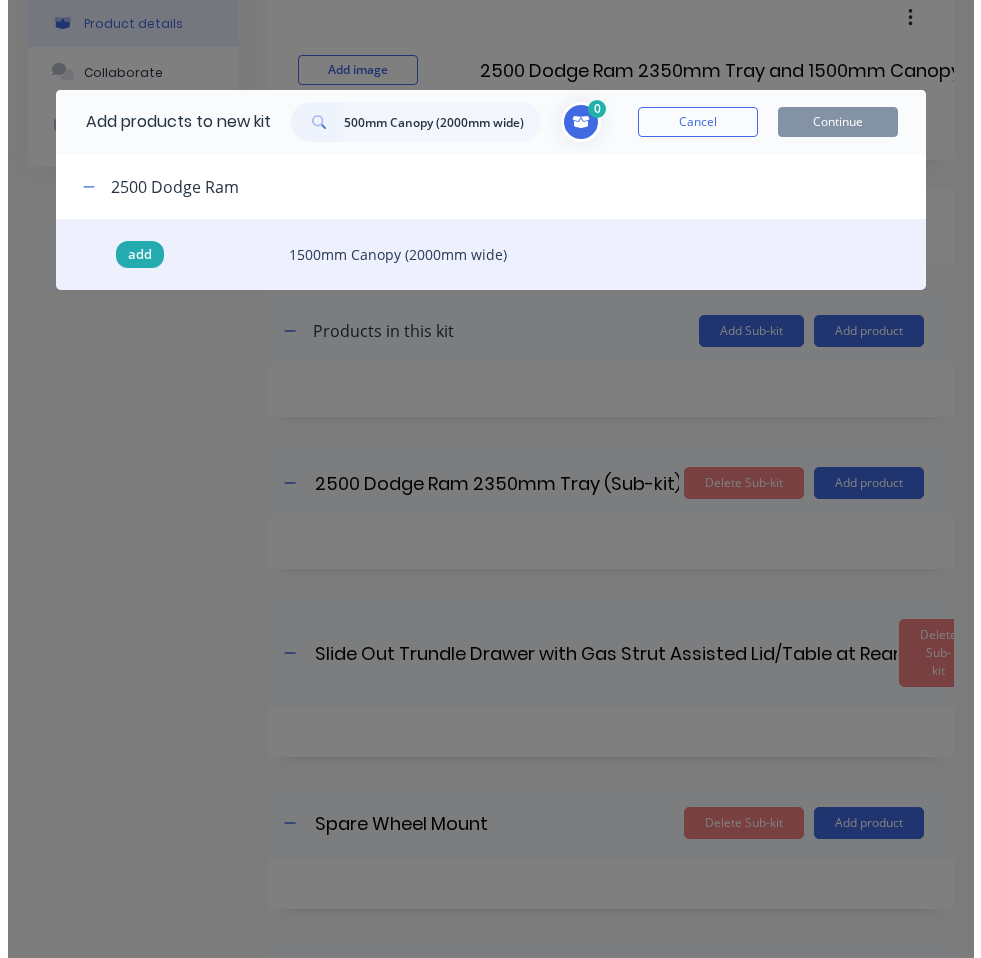 scroll, scrollTop: 0, scrollLeft: 0, axis: both 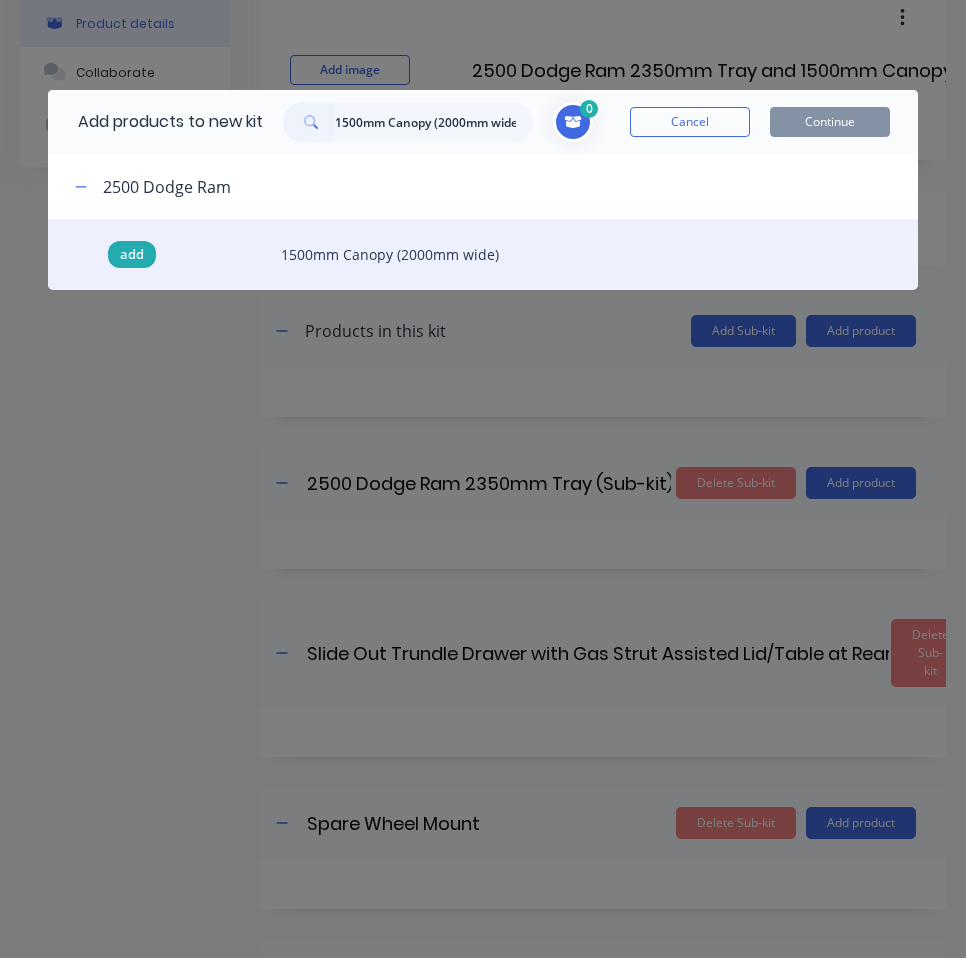 click on "add" at bounding box center (132, 255) 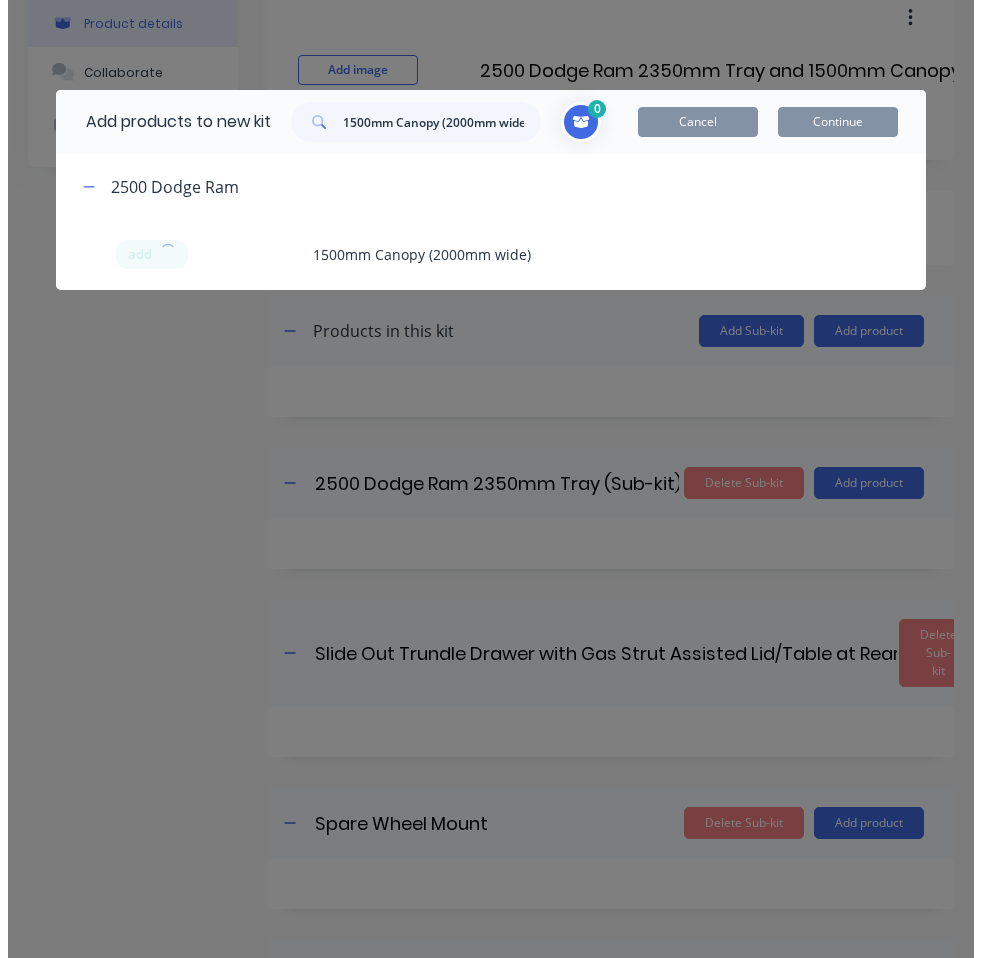 scroll, scrollTop: 288, scrollLeft: 0, axis: vertical 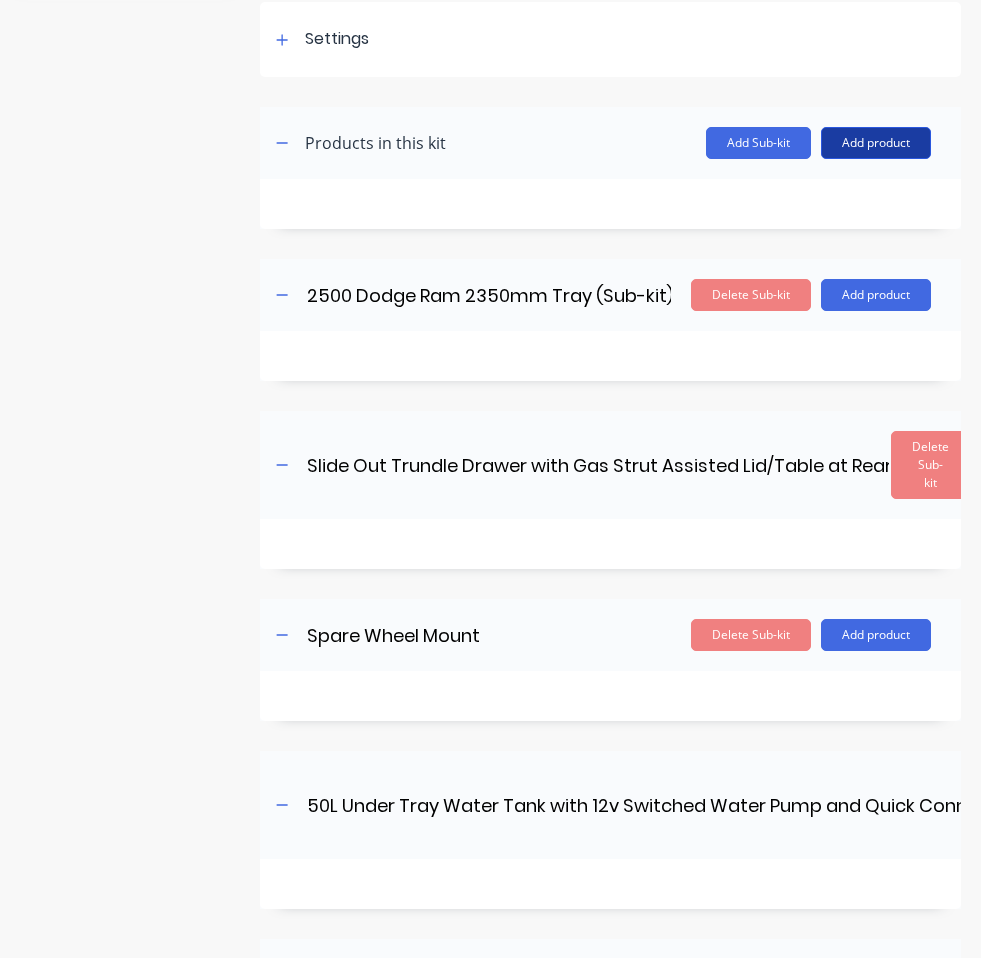 click on "Add product" at bounding box center (876, 143) 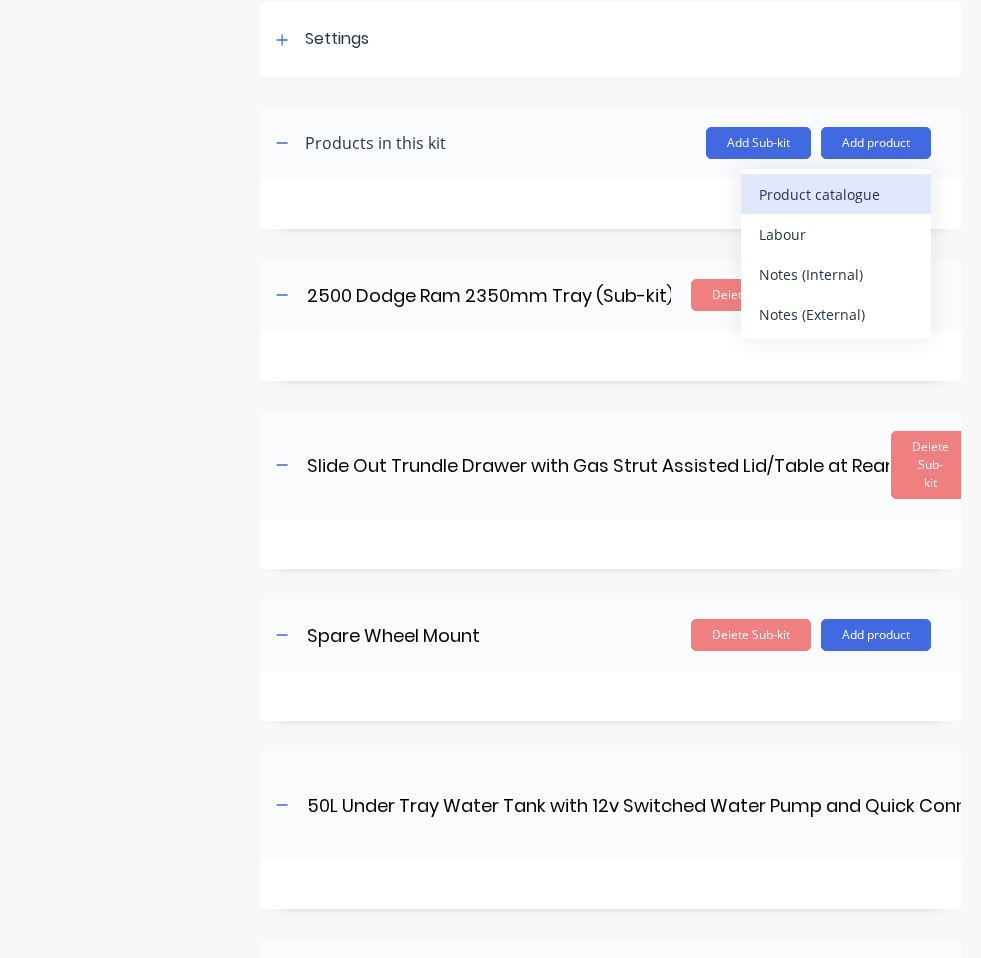 click on "Product catalogue" at bounding box center [836, 194] 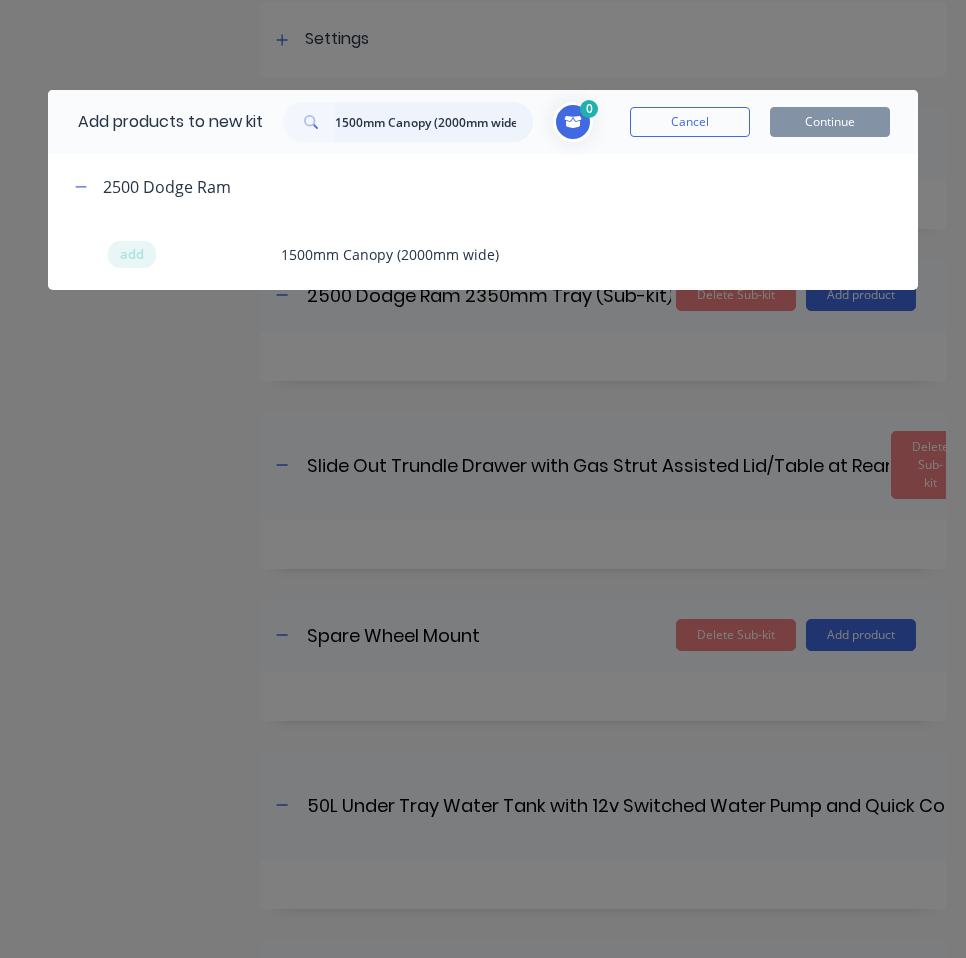 click on "1500mm Canopy (2000mm wide)" at bounding box center [434, 122] 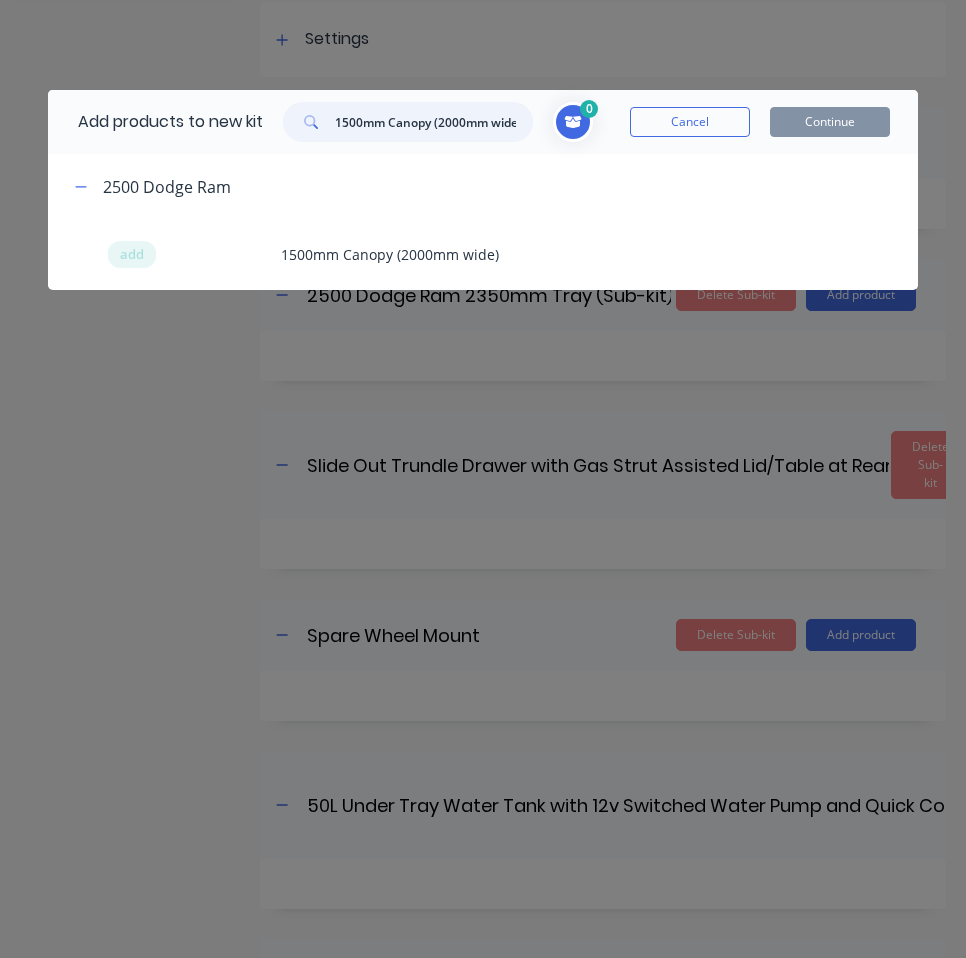 click on "1500mm Canopy (2000mm wide)" at bounding box center (434, 122) 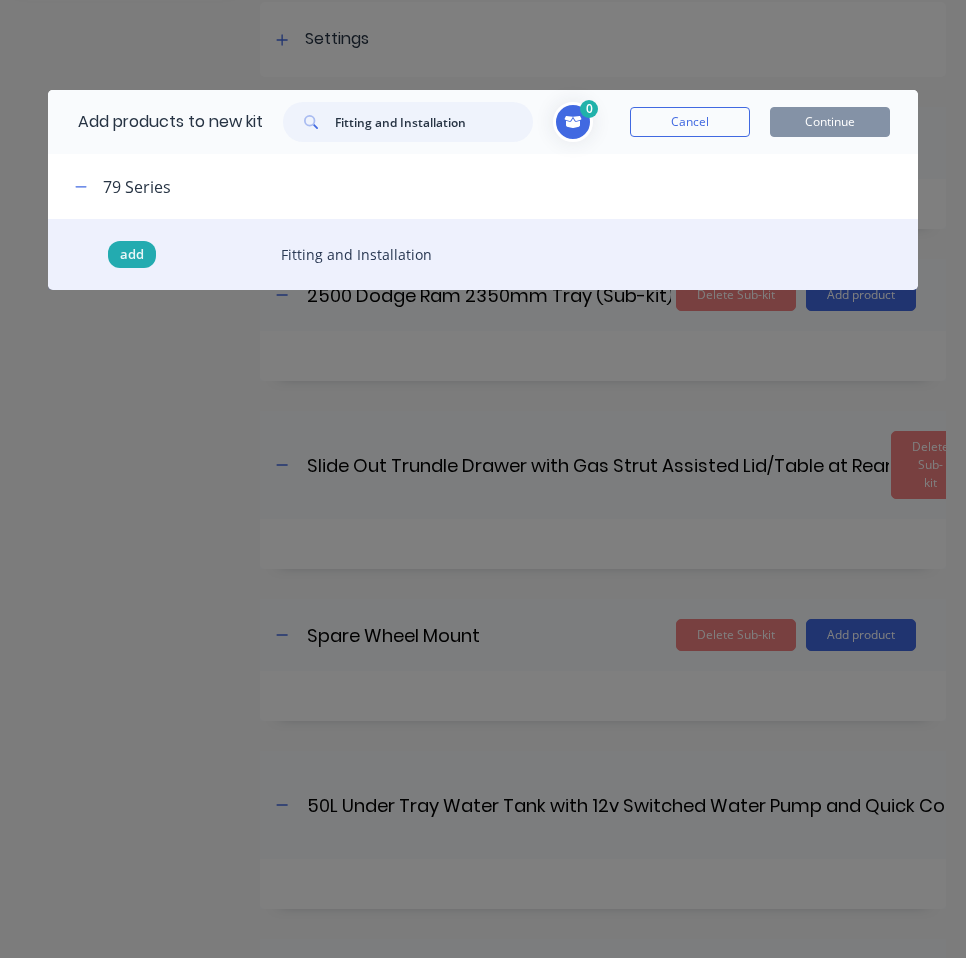type on "Fitting and Installation" 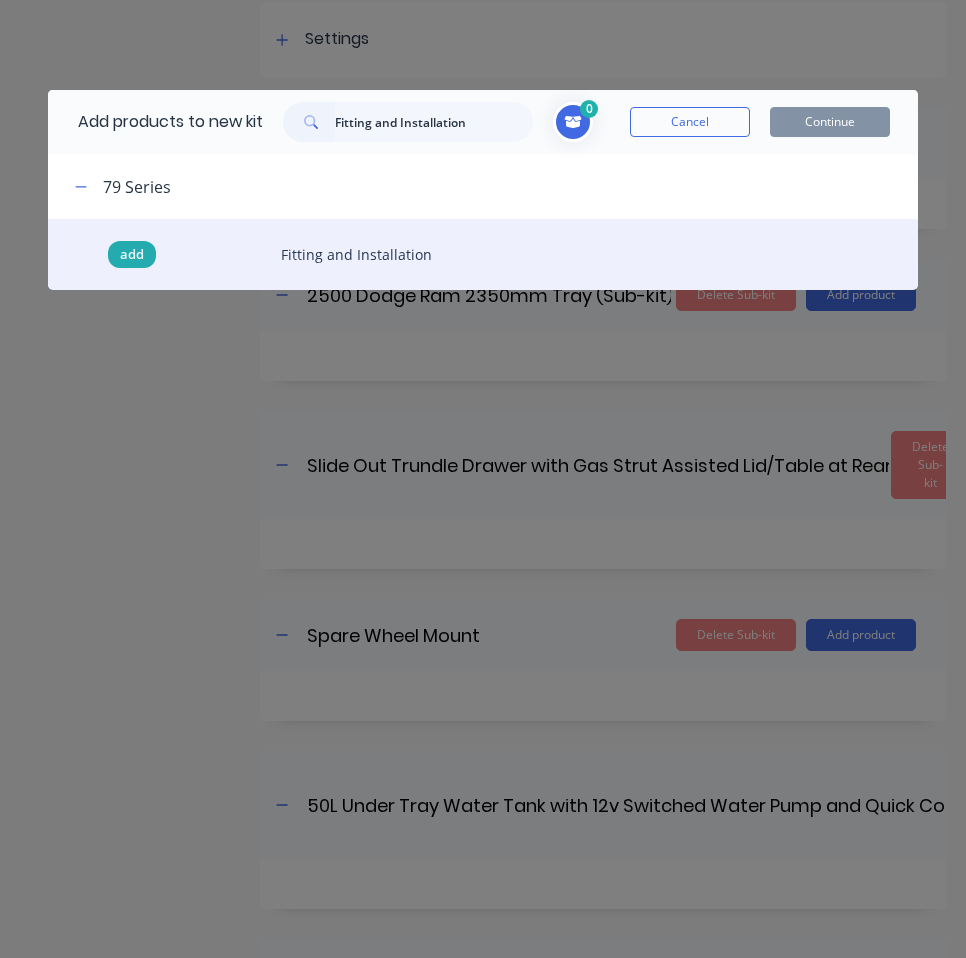 click on "add" at bounding box center [132, 255] 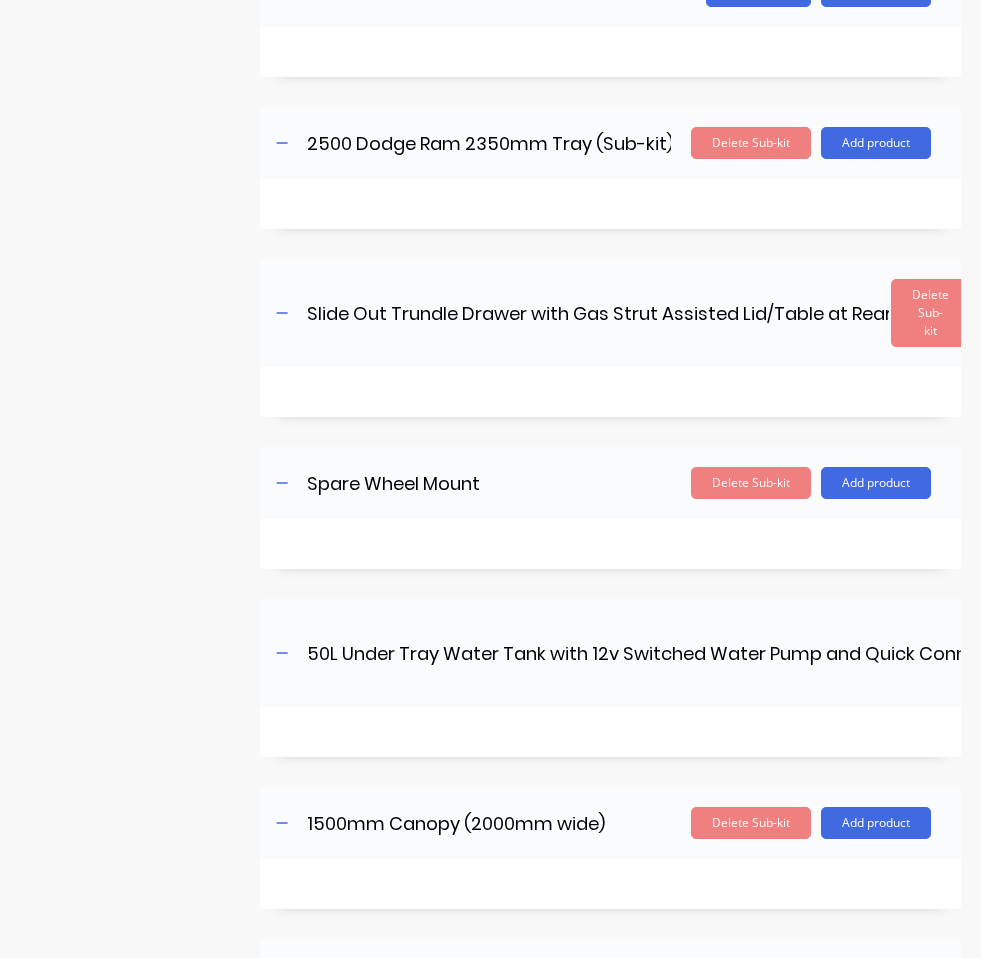 scroll, scrollTop: 240, scrollLeft: 0, axis: vertical 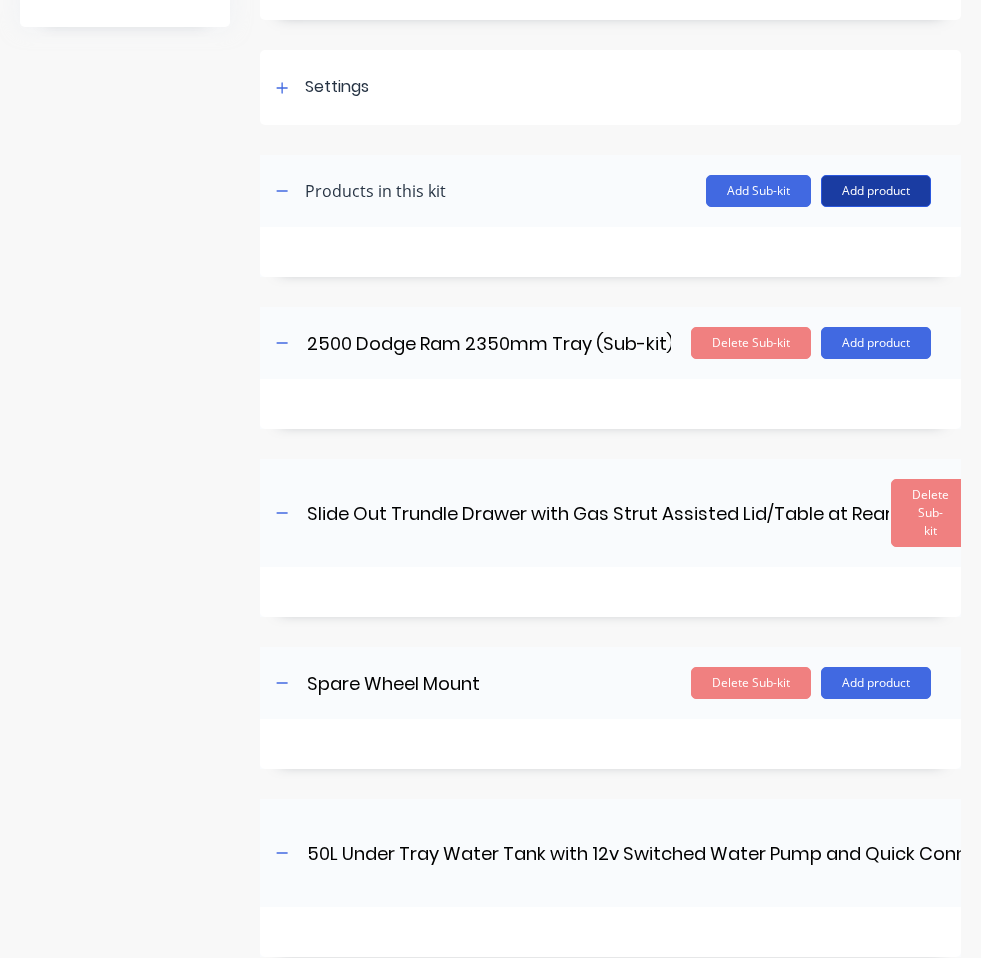 click on "Add product" at bounding box center [876, 191] 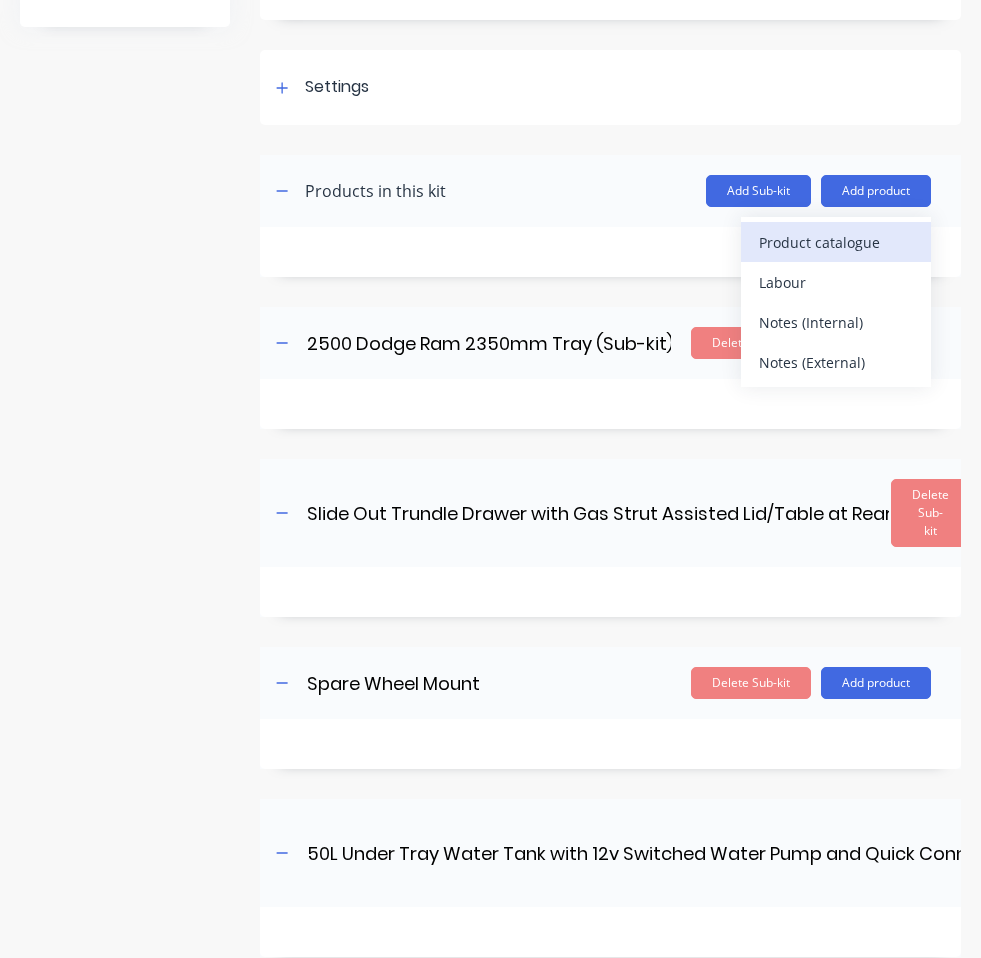 click on "Product catalogue" at bounding box center (836, 242) 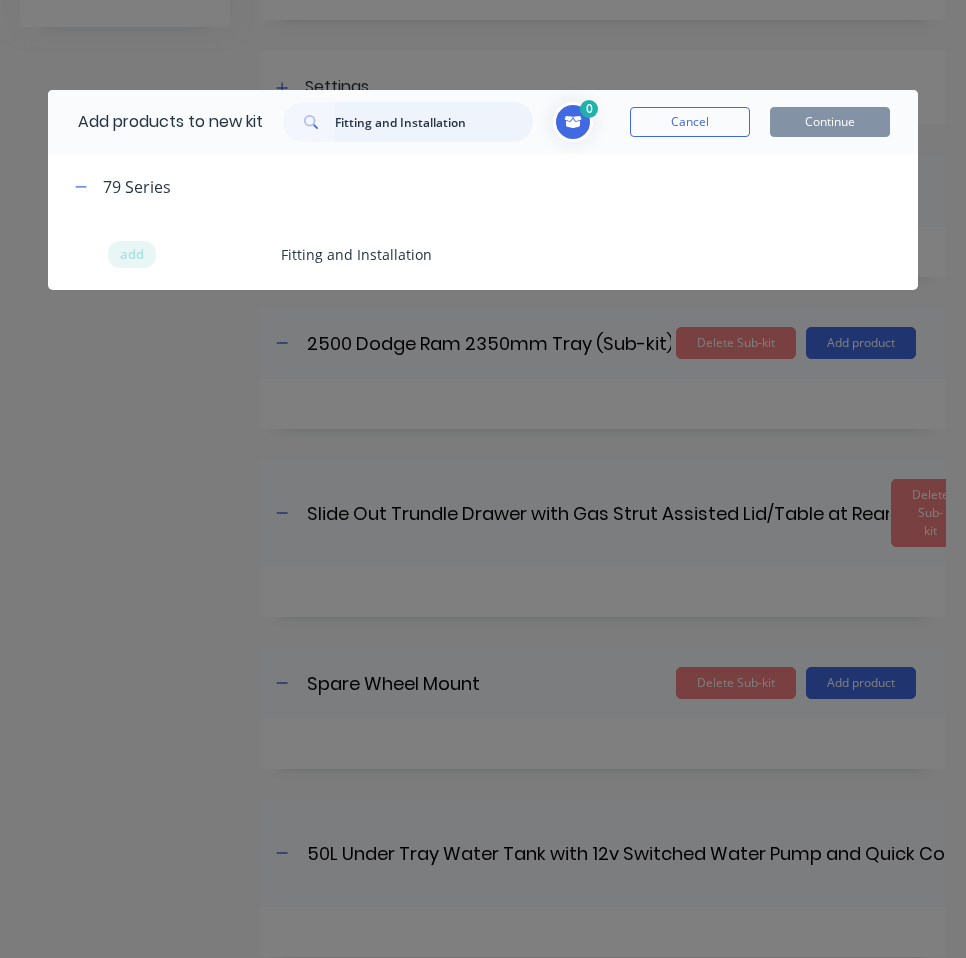 click on "Fitting and Installation" at bounding box center [434, 122] 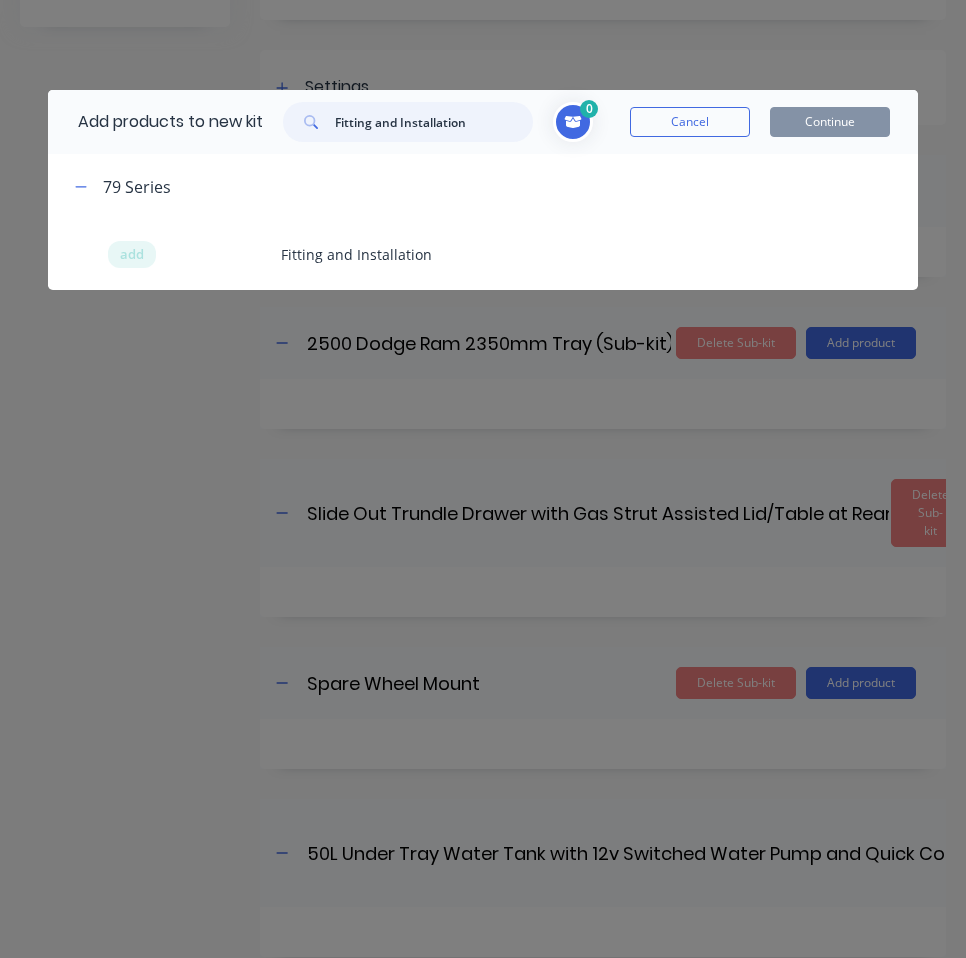 click on "Fitting and Installation" at bounding box center [434, 122] 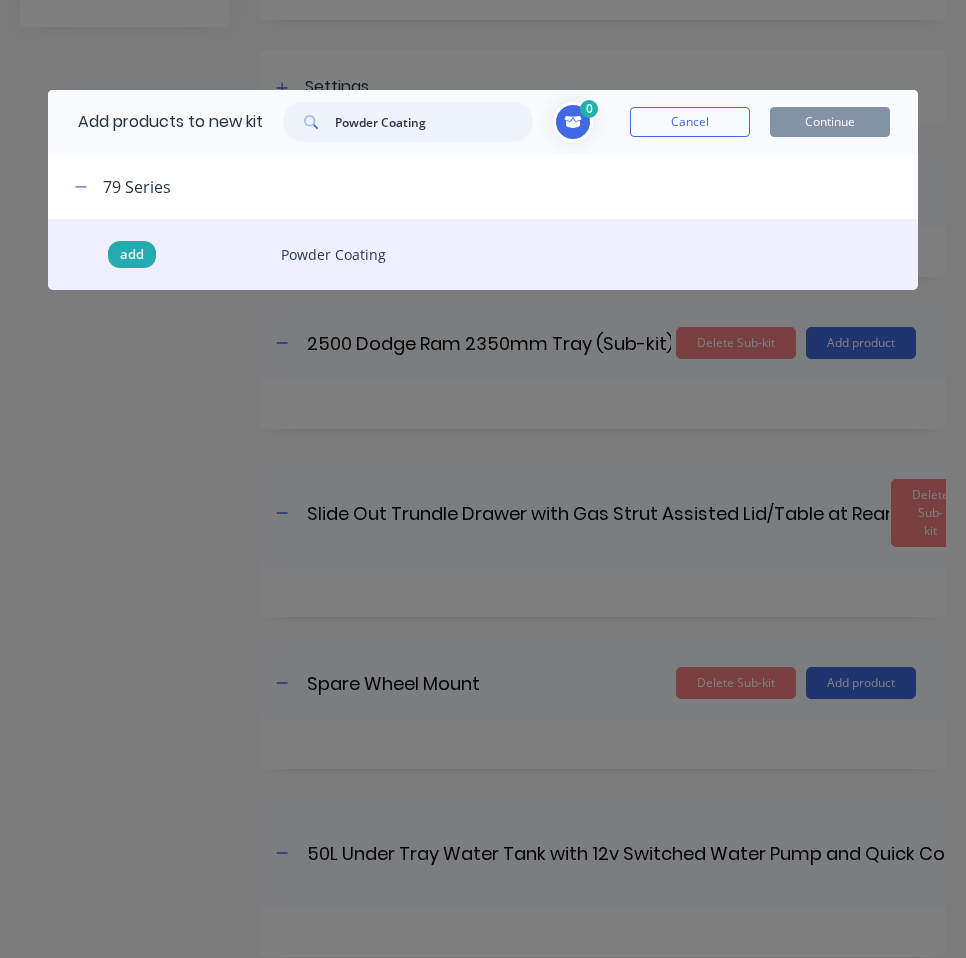 type on "Powder Coating" 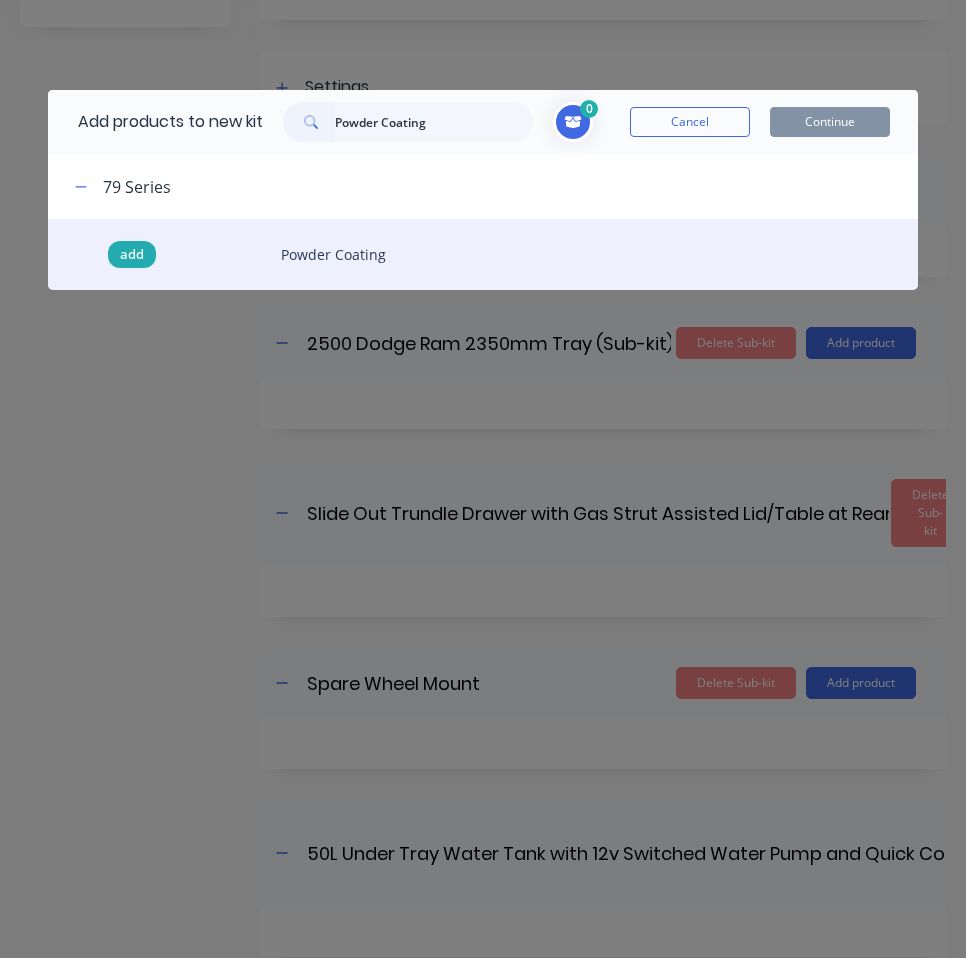 click on "add" at bounding box center [132, 255] 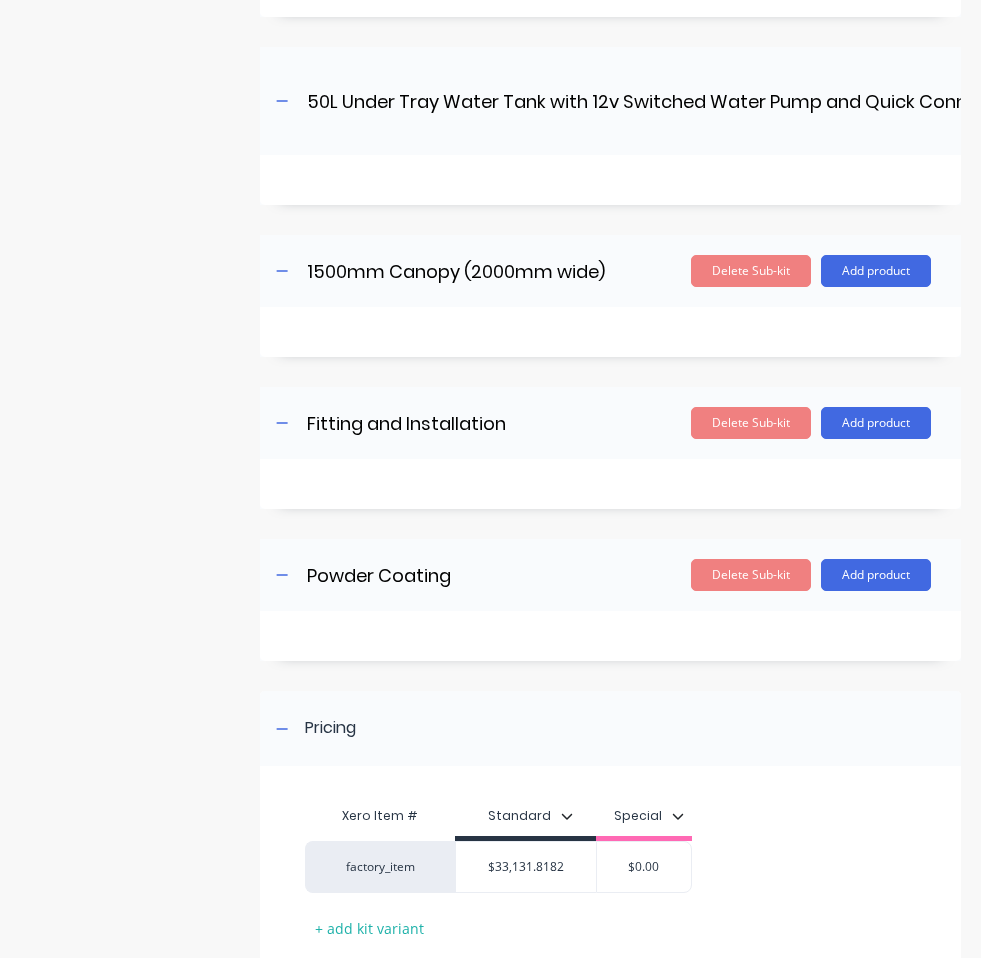 scroll, scrollTop: 1135, scrollLeft: 0, axis: vertical 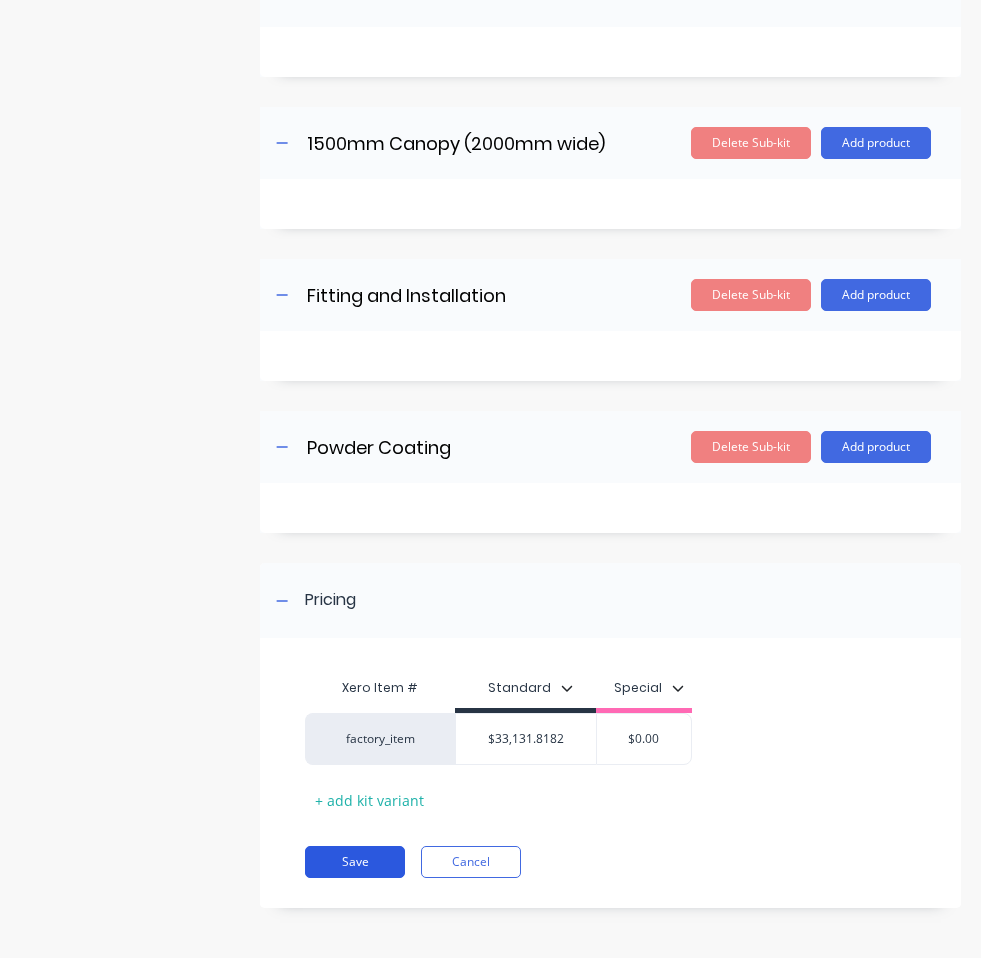 click on "Save" at bounding box center (355, 862) 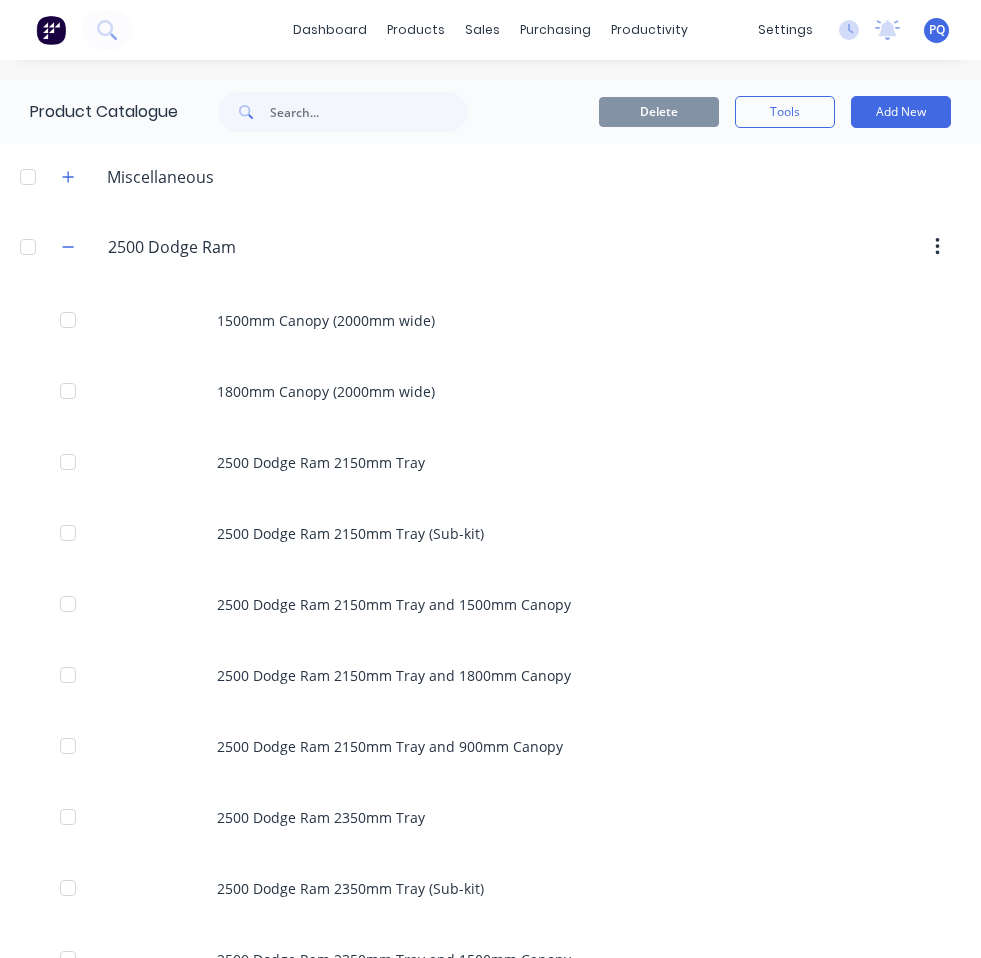 scroll, scrollTop: 416, scrollLeft: 0, axis: vertical 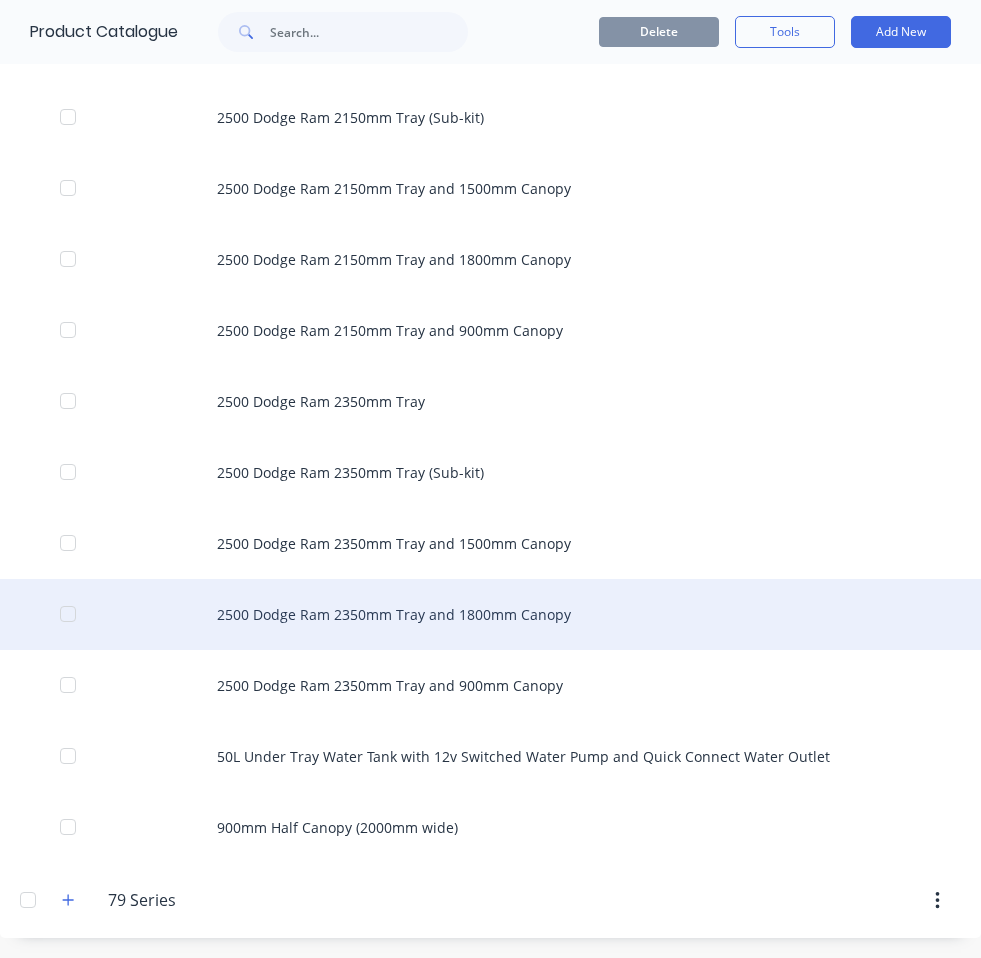 click on "2500 Dodge Ram 2350mm Tray and 1800mm Canopy" at bounding box center [490, 614] 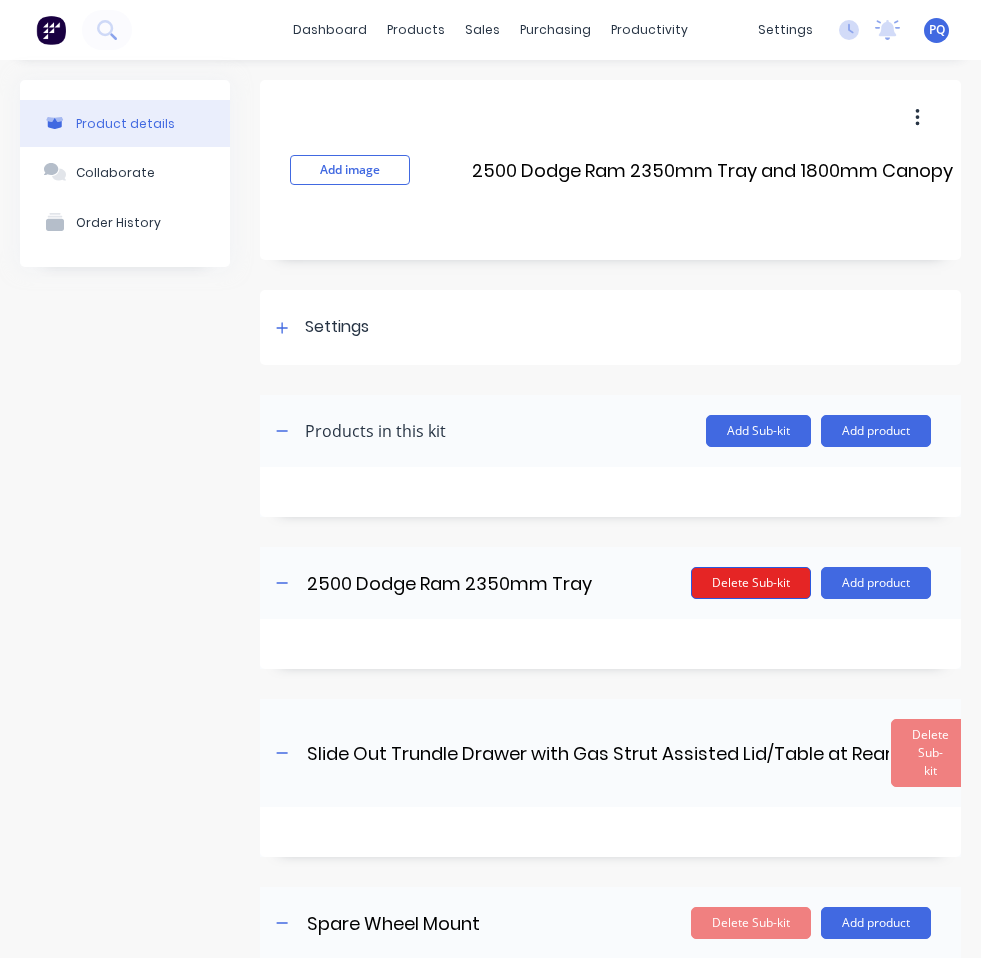 click on "Delete Sub-kit" at bounding box center [751, 583] 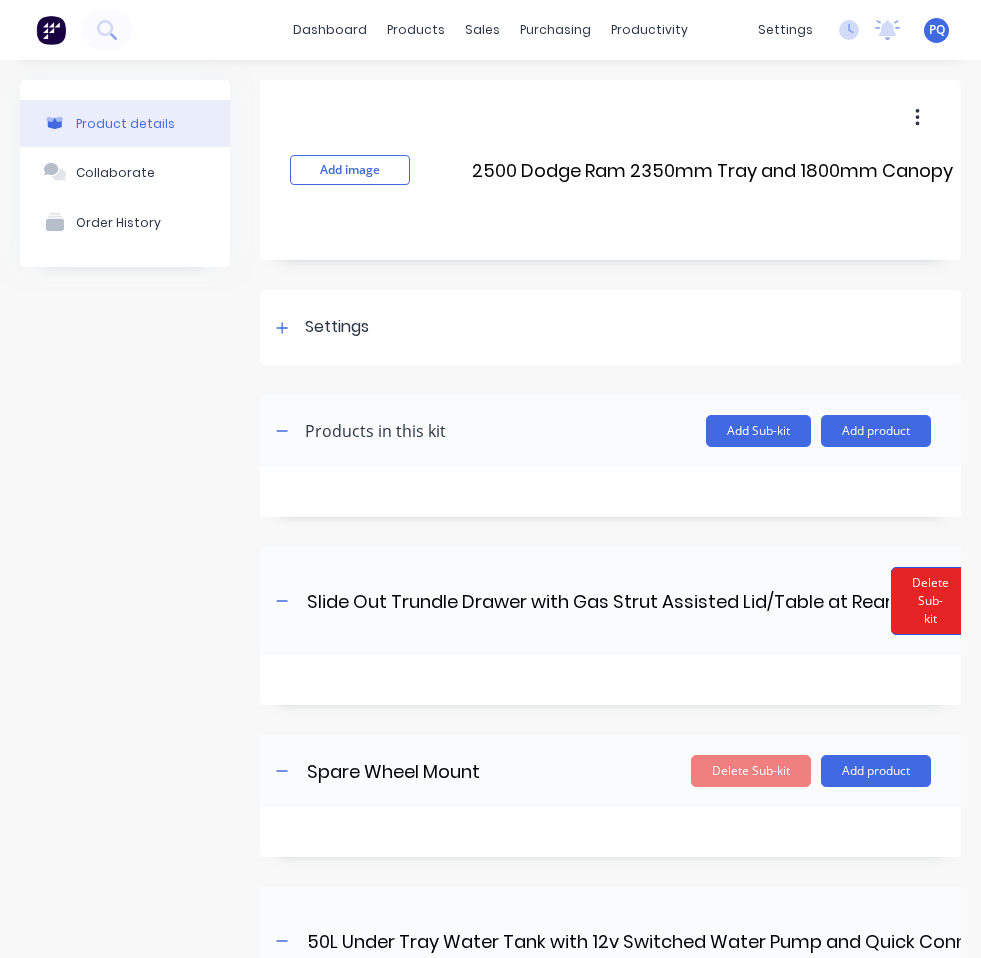click on "Delete Sub-kit" at bounding box center (930, 601) 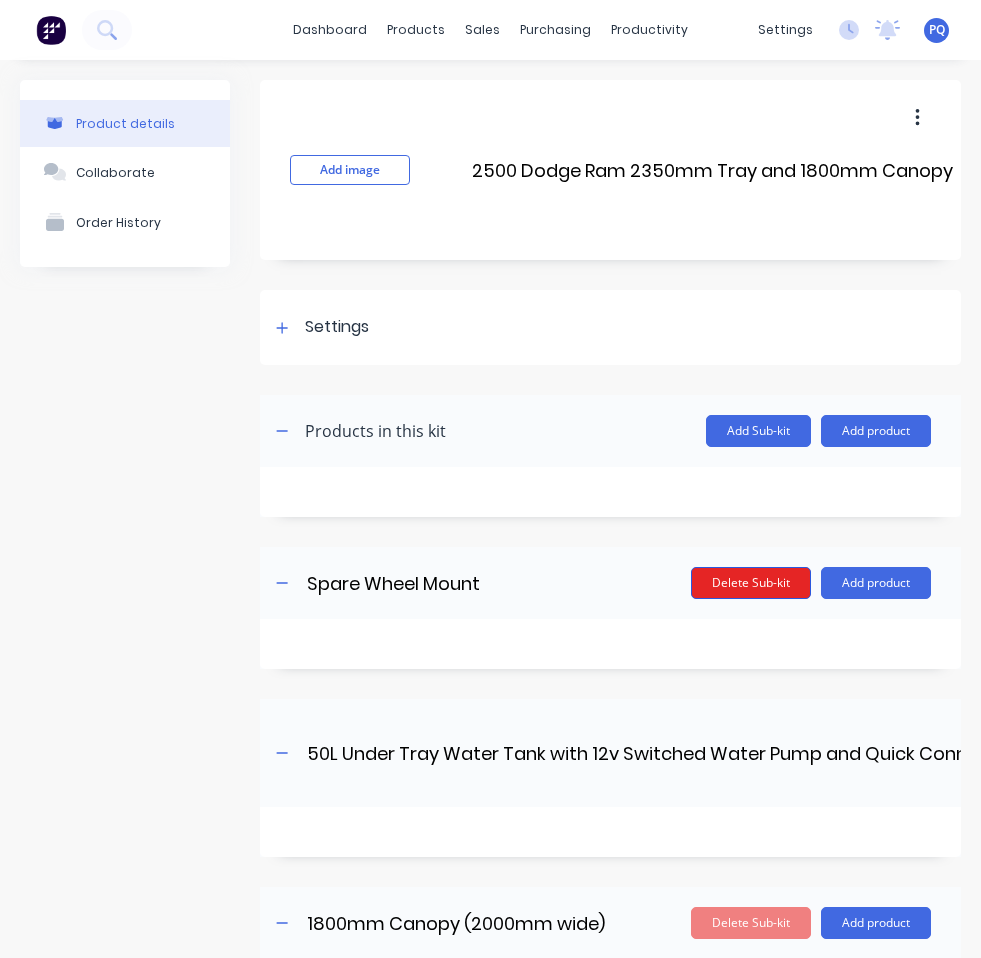 click on "Delete Sub-kit" at bounding box center [751, 583] 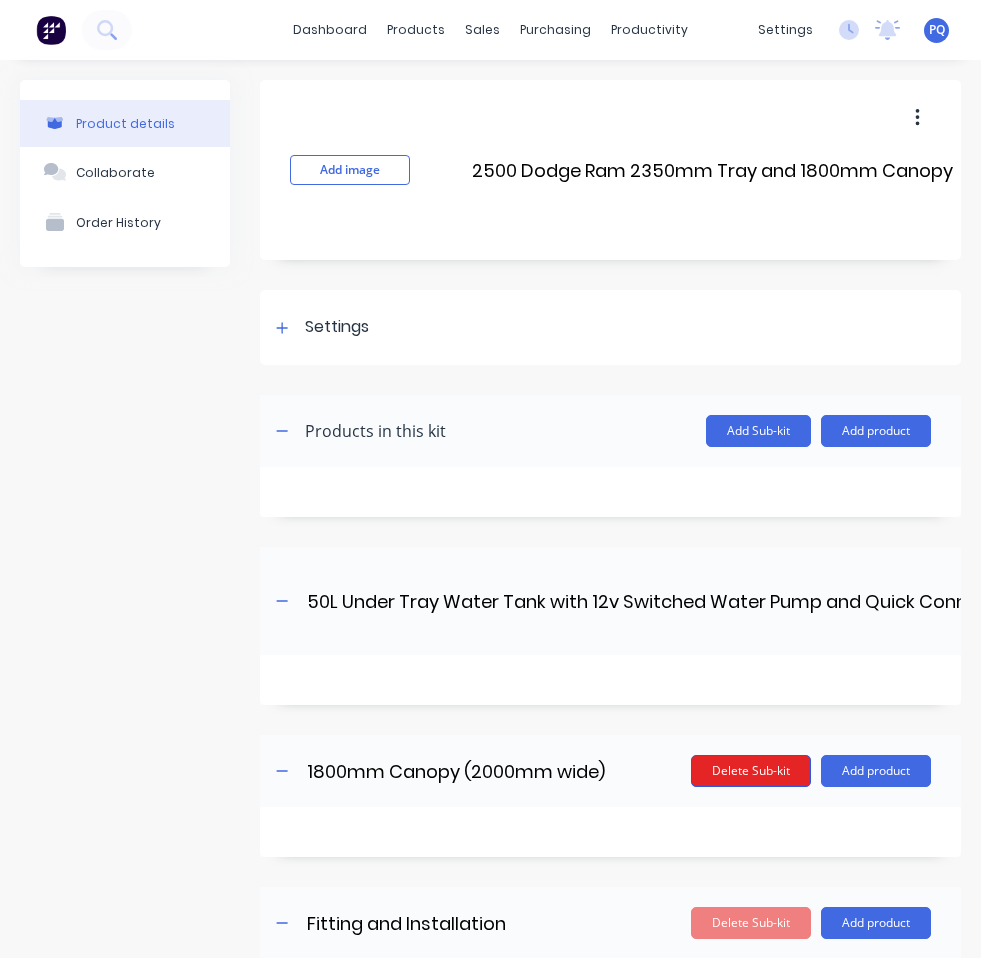 click on "Delete Sub-kit" at bounding box center [751, 771] 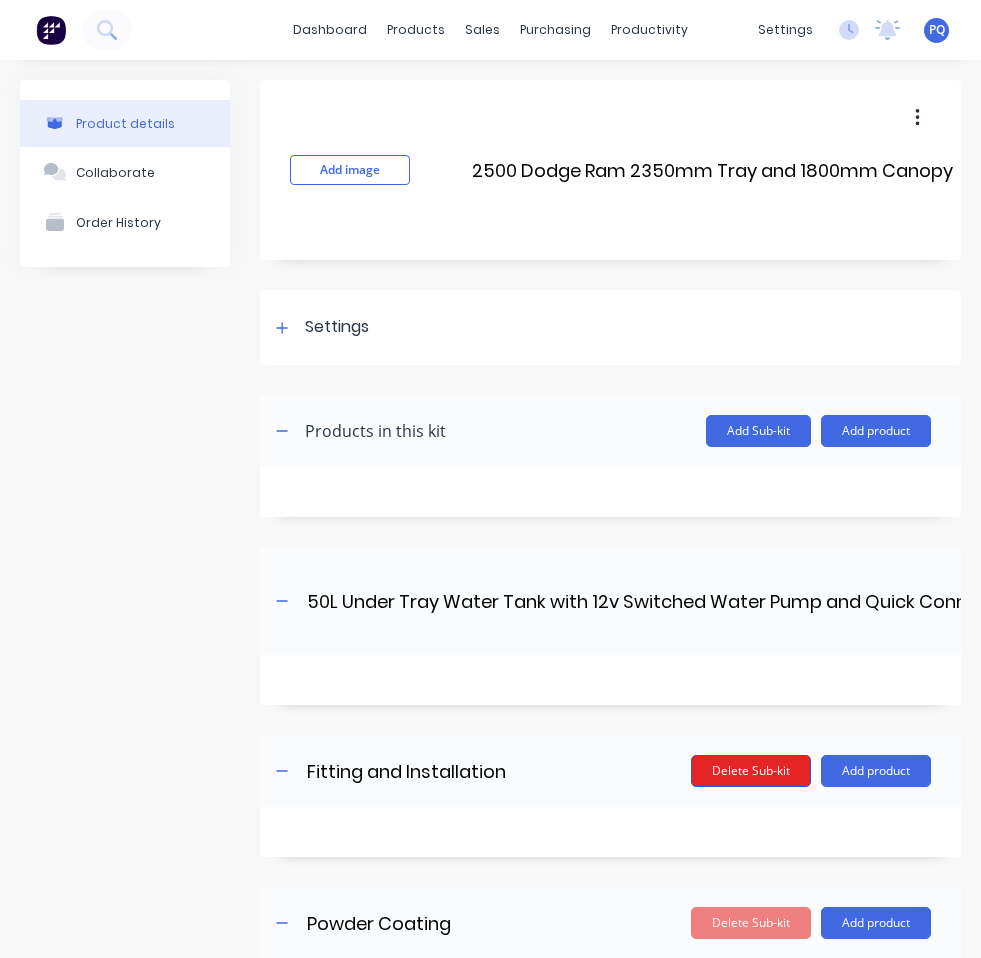 click on "Delete Sub-kit" at bounding box center (751, 771) 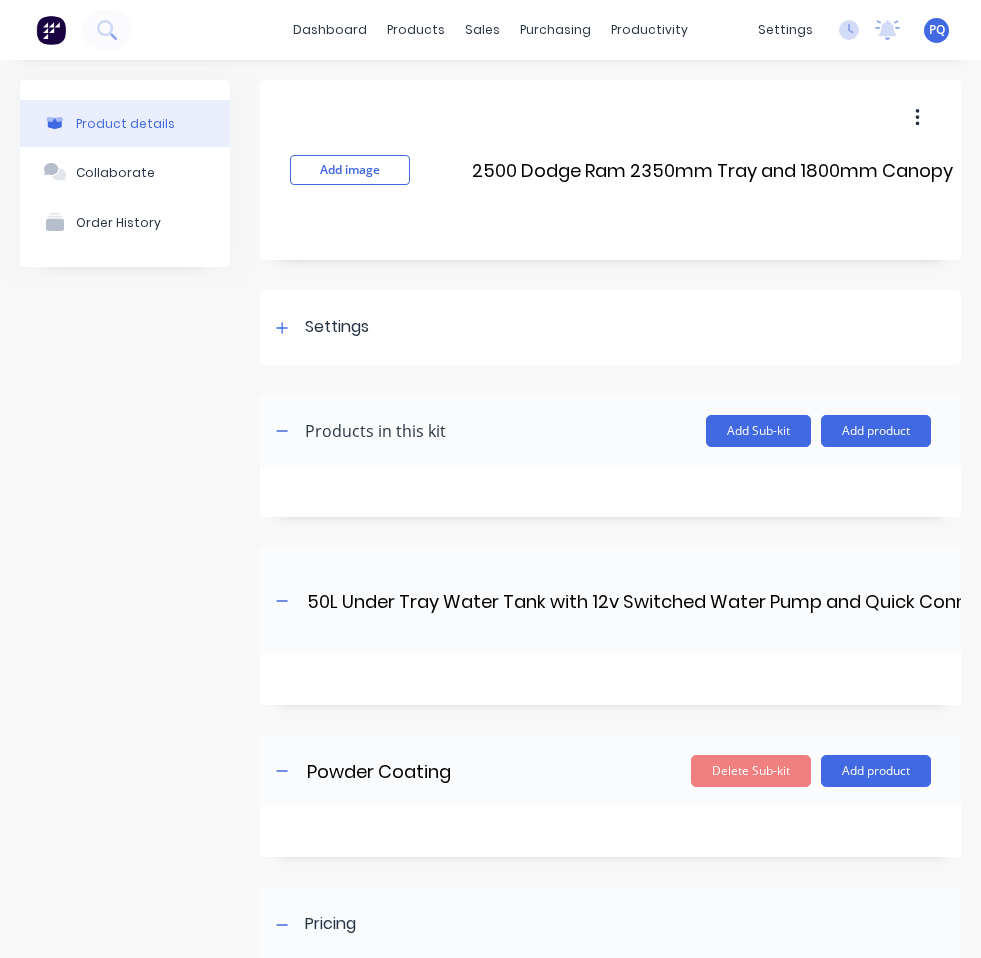 click on "Delete Sub-kit" at bounding box center [751, 771] 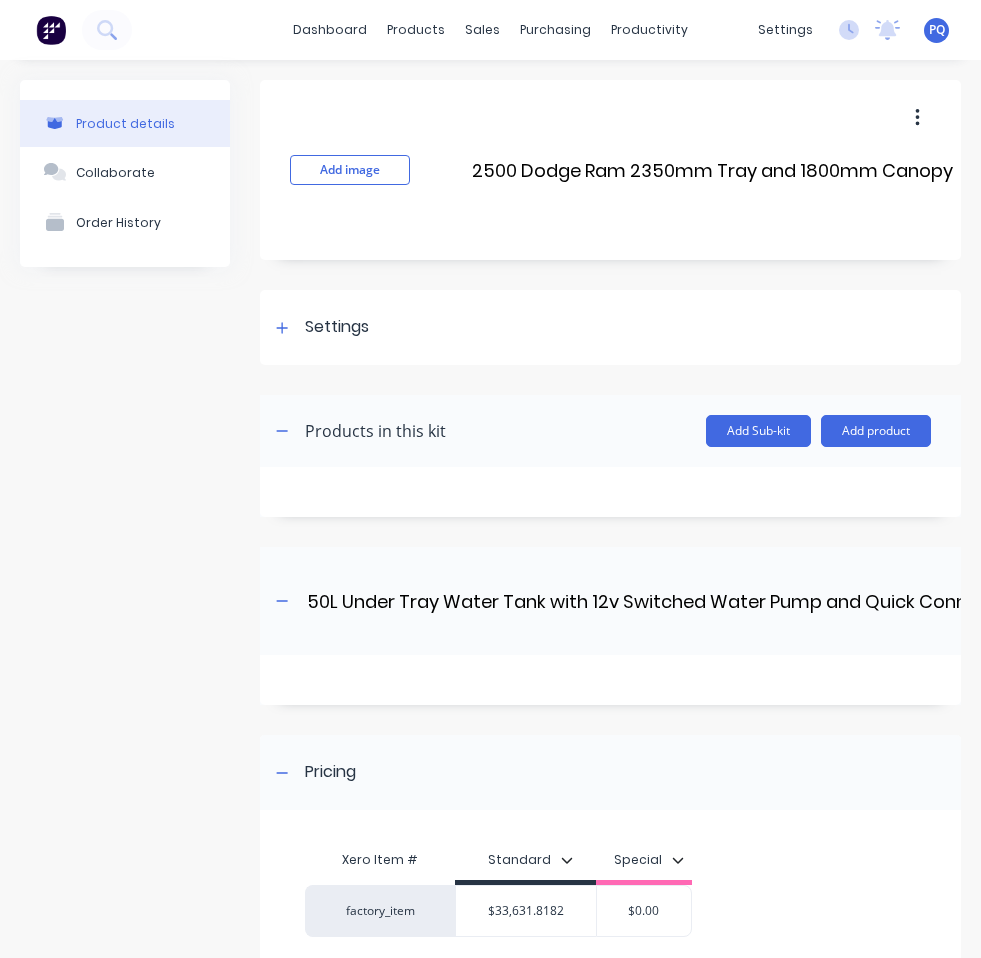 scroll, scrollTop: 187, scrollLeft: 0, axis: vertical 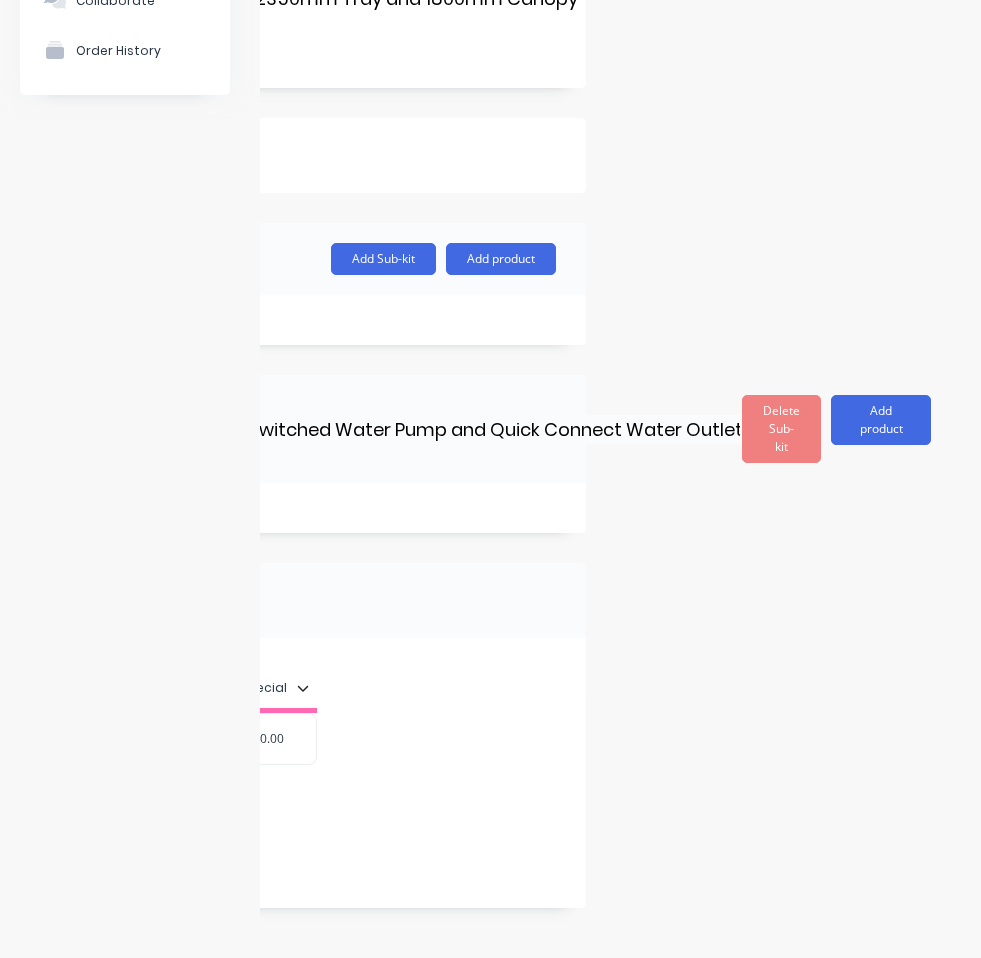 click on "Delete Sub-kit" at bounding box center (781, 429) 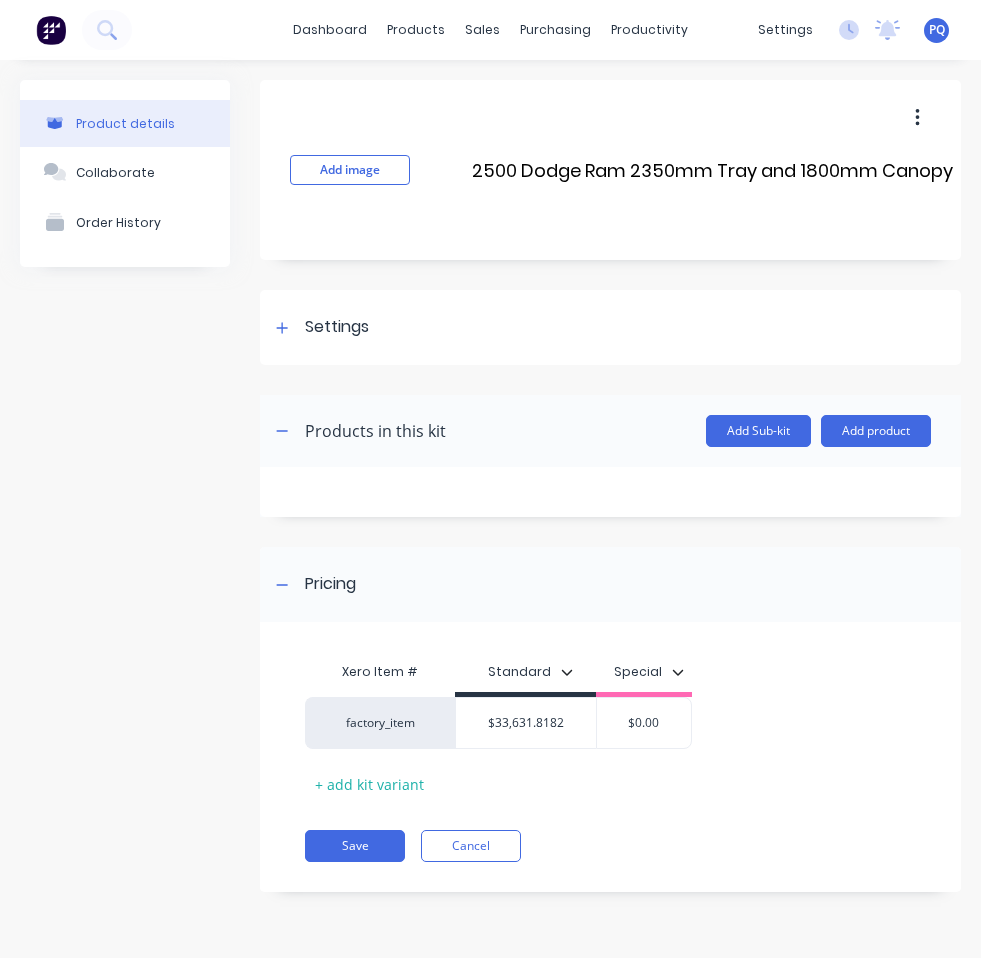 scroll, scrollTop: 0, scrollLeft: 0, axis: both 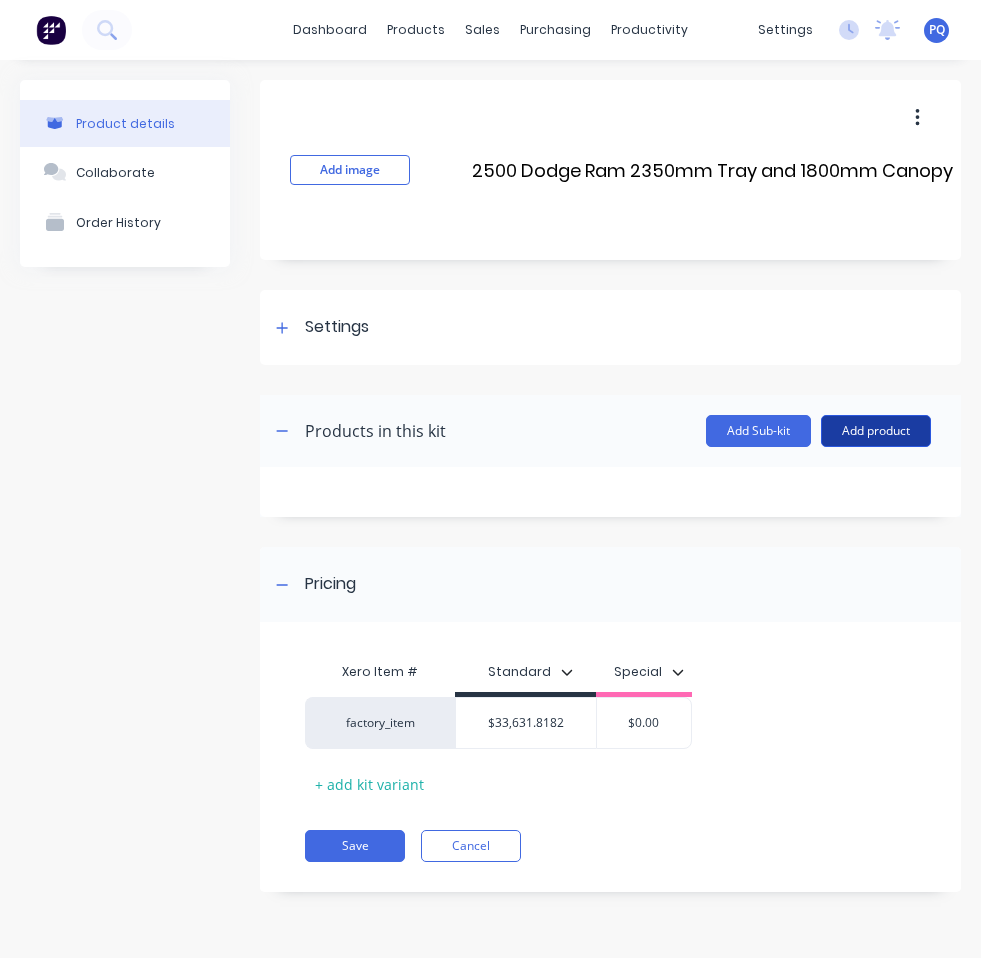 click on "Add product" at bounding box center (876, 431) 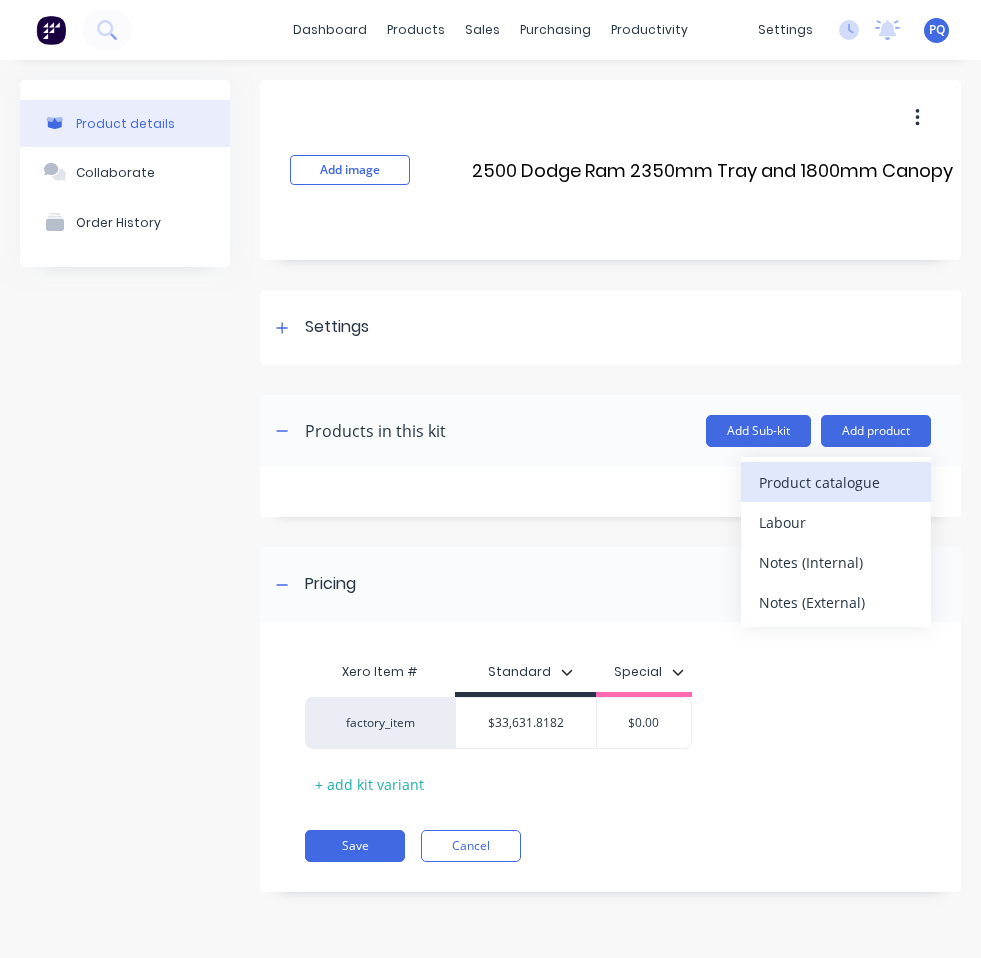 click on "Product catalogue" at bounding box center [836, 482] 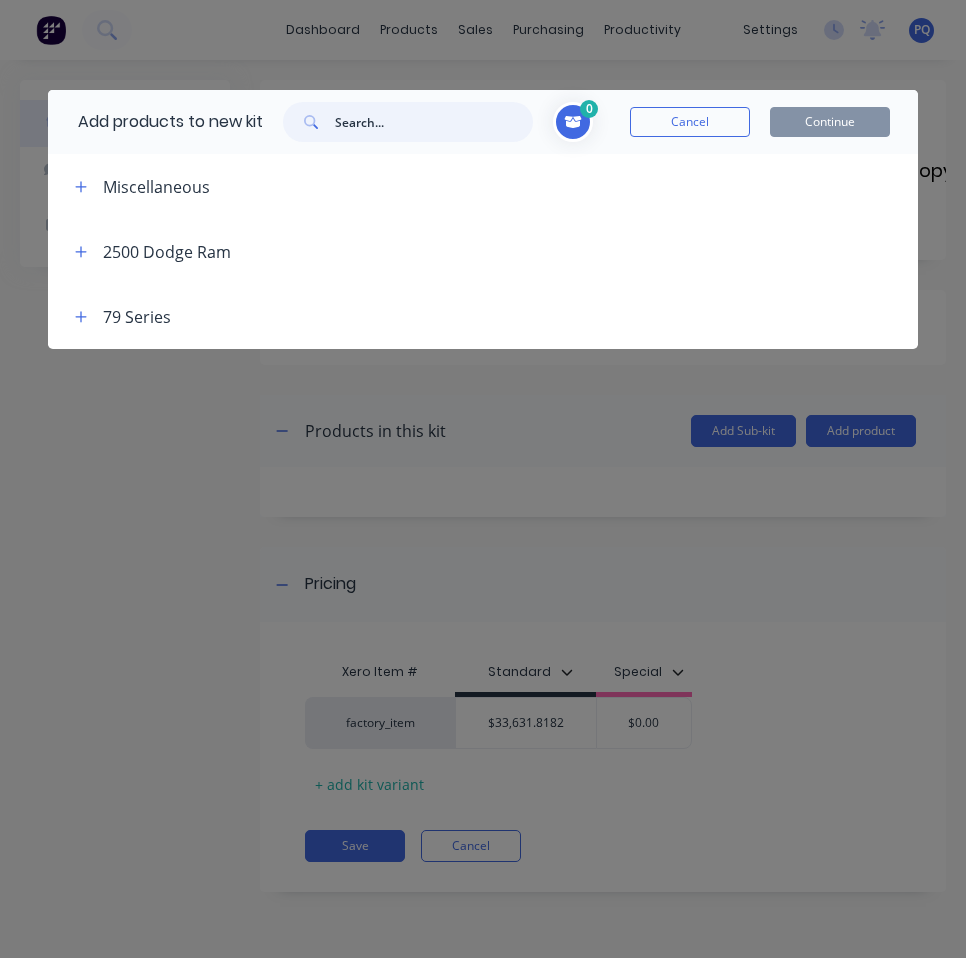 click at bounding box center (434, 122) 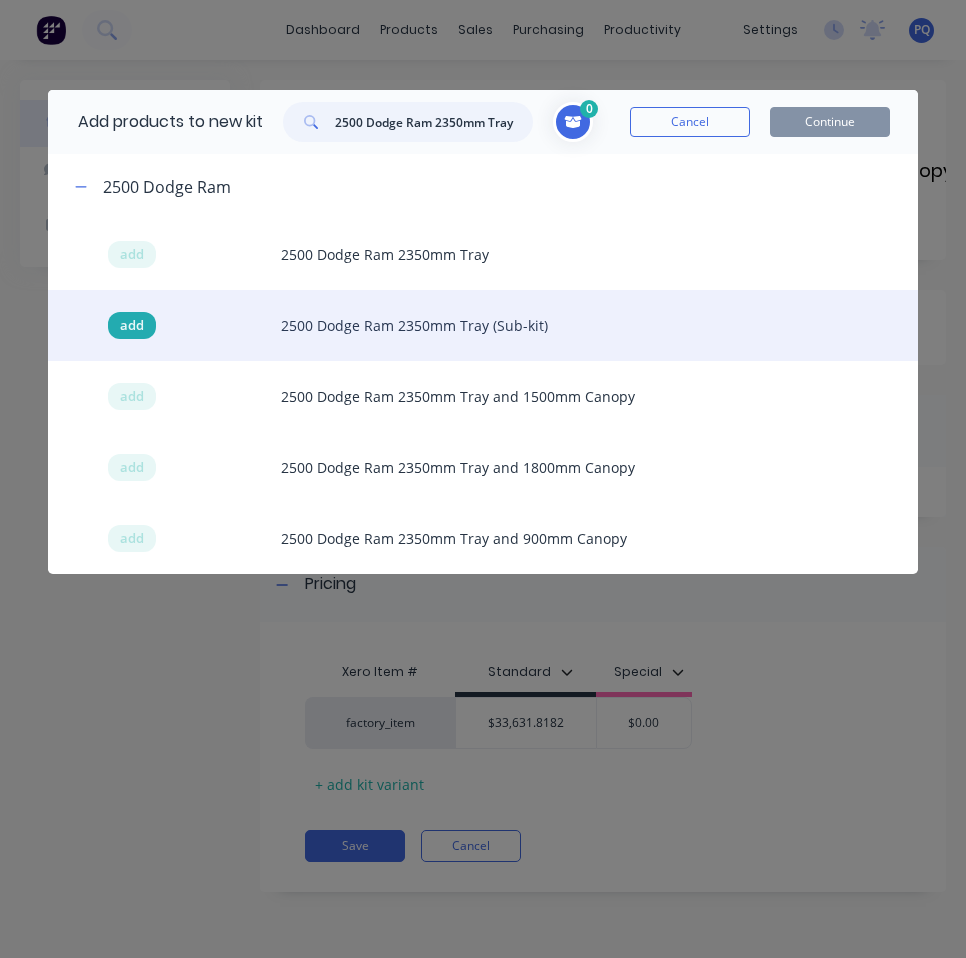 type on "2500 Dodge Ram 2350mm Tray" 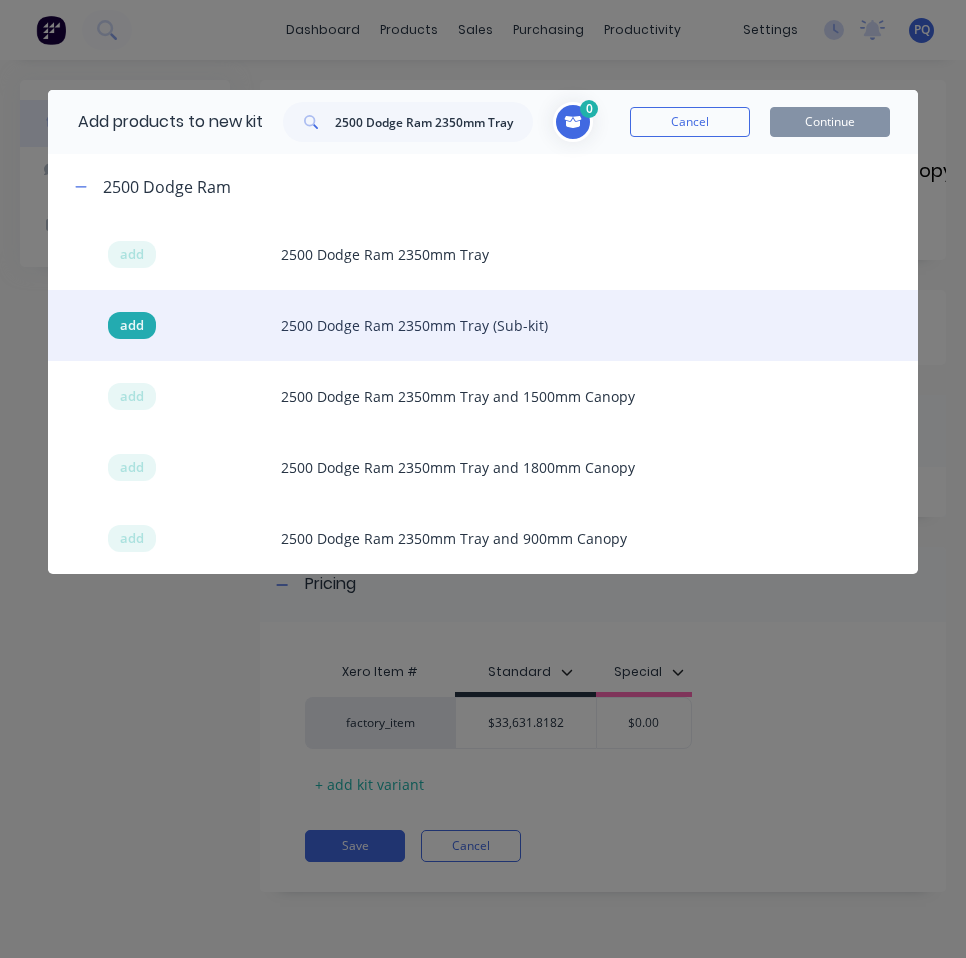 click on "add" at bounding box center [132, 326] 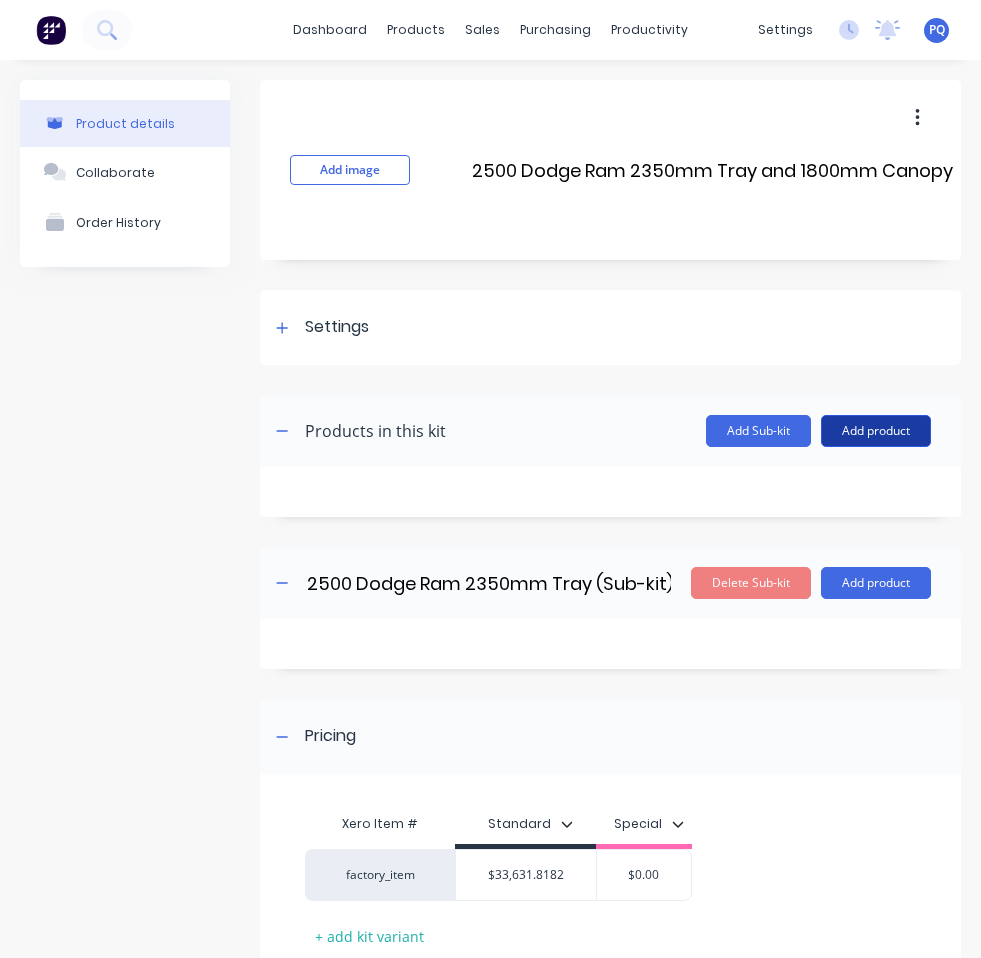 click on "Add product" at bounding box center (876, 431) 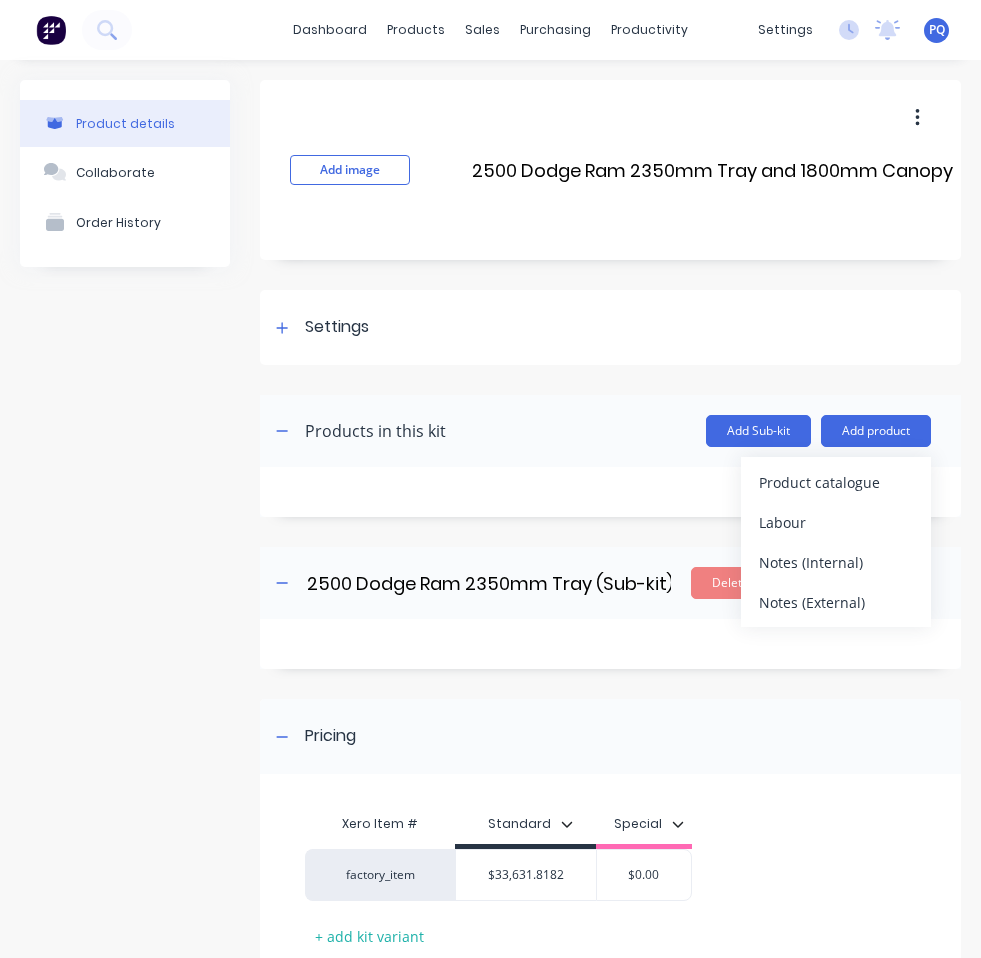click on "Product catalogue" at bounding box center (836, 482) 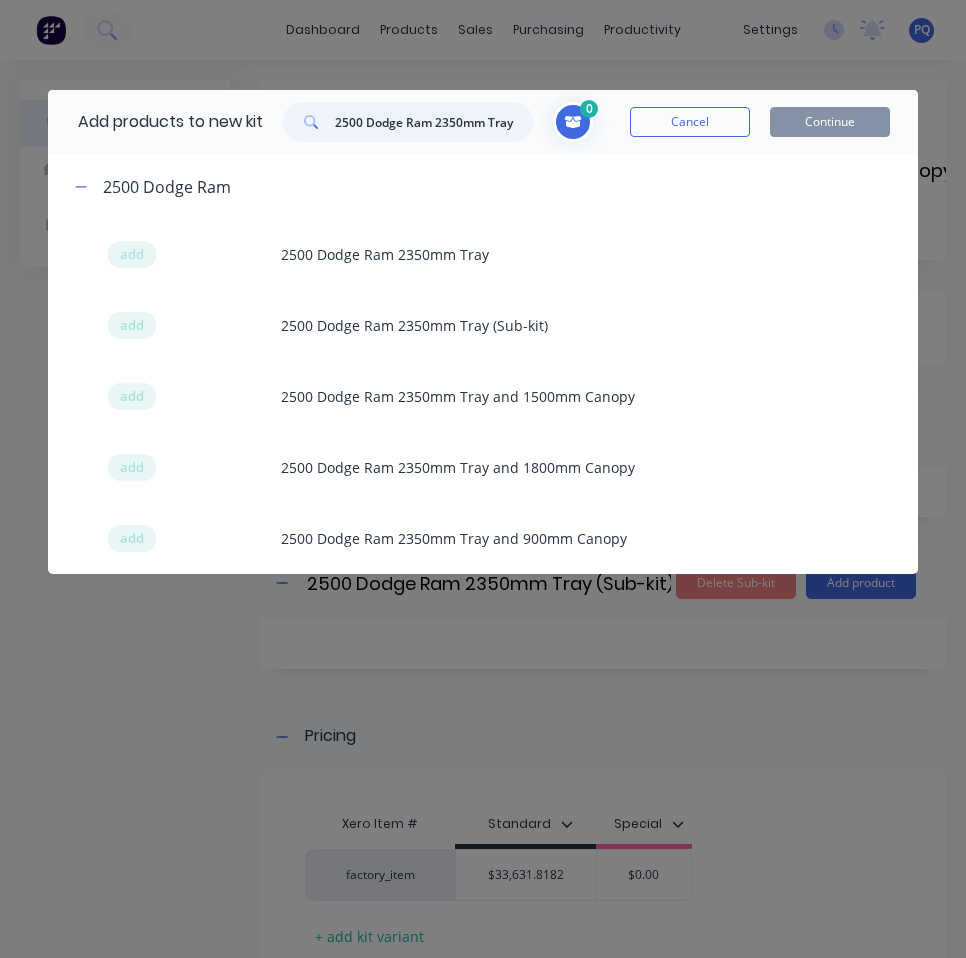 click on "2500 Dodge Ram 2350mm Tray" at bounding box center (434, 122) 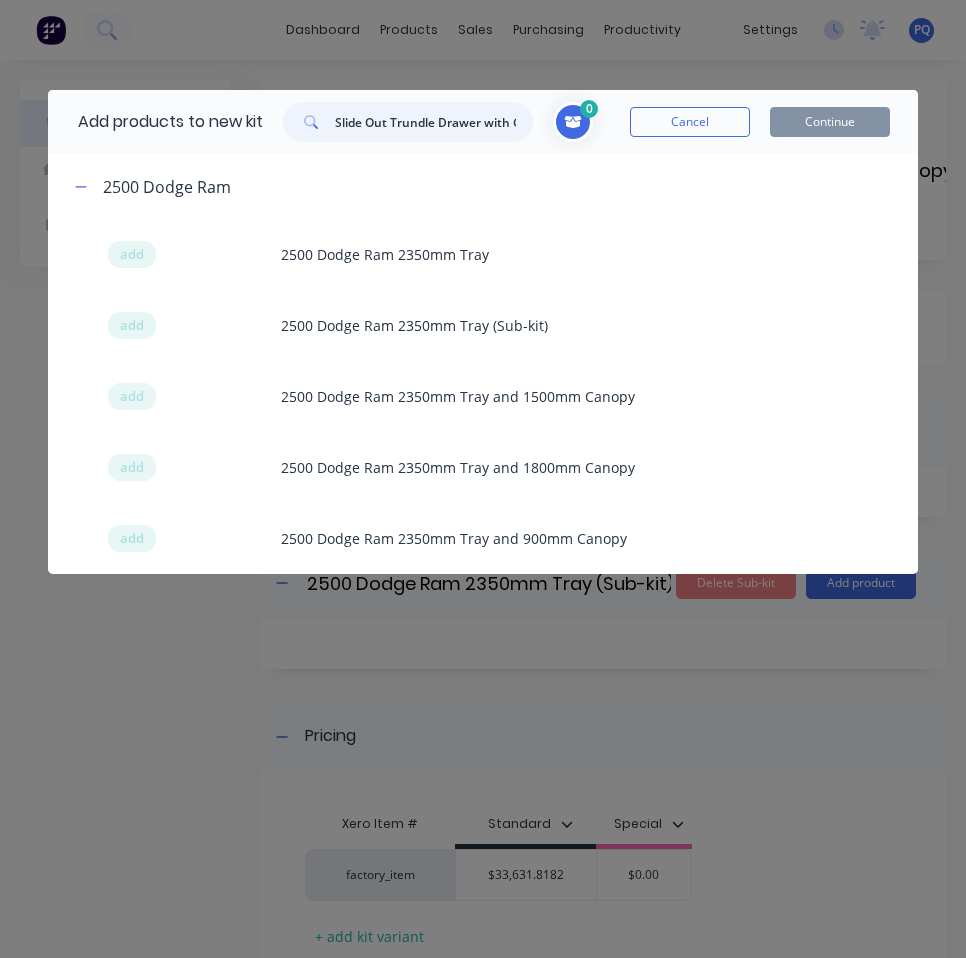 scroll, scrollTop: 0, scrollLeft: 201, axis: horizontal 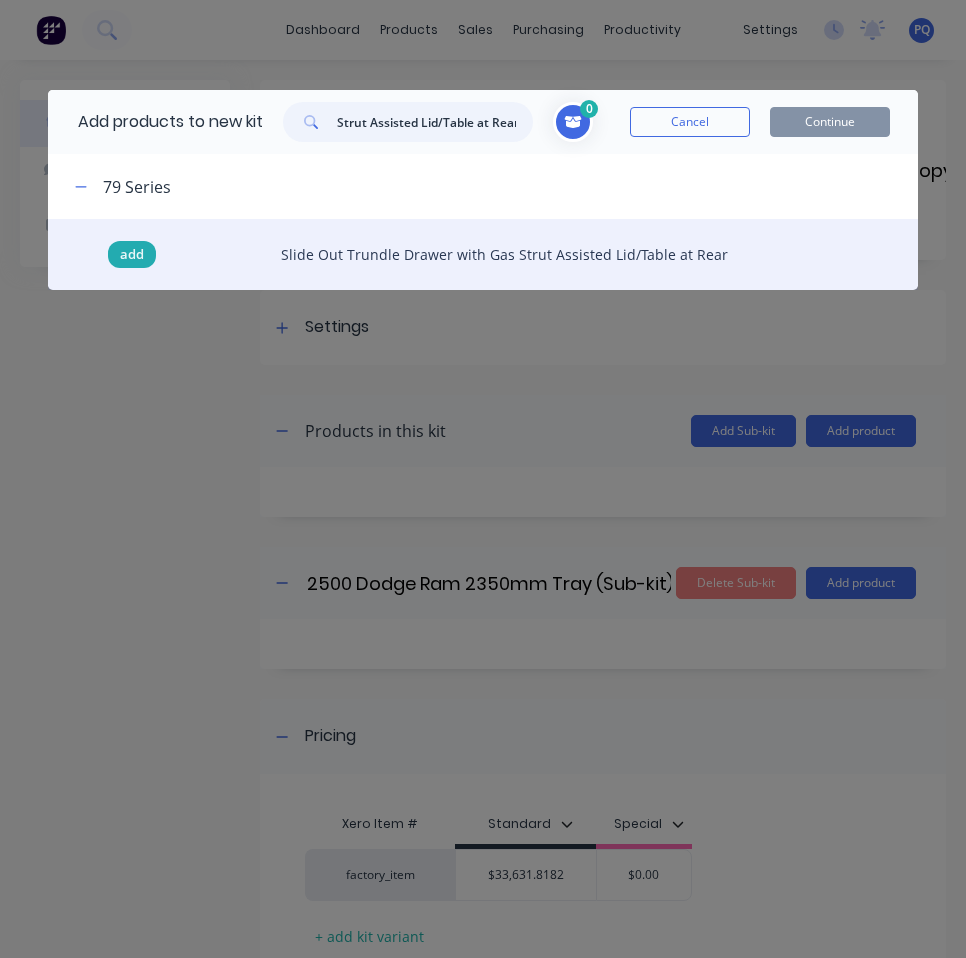 type on "Slide Out Trundle Drawer with Gas Strut Assisted Lid/Table at Rear" 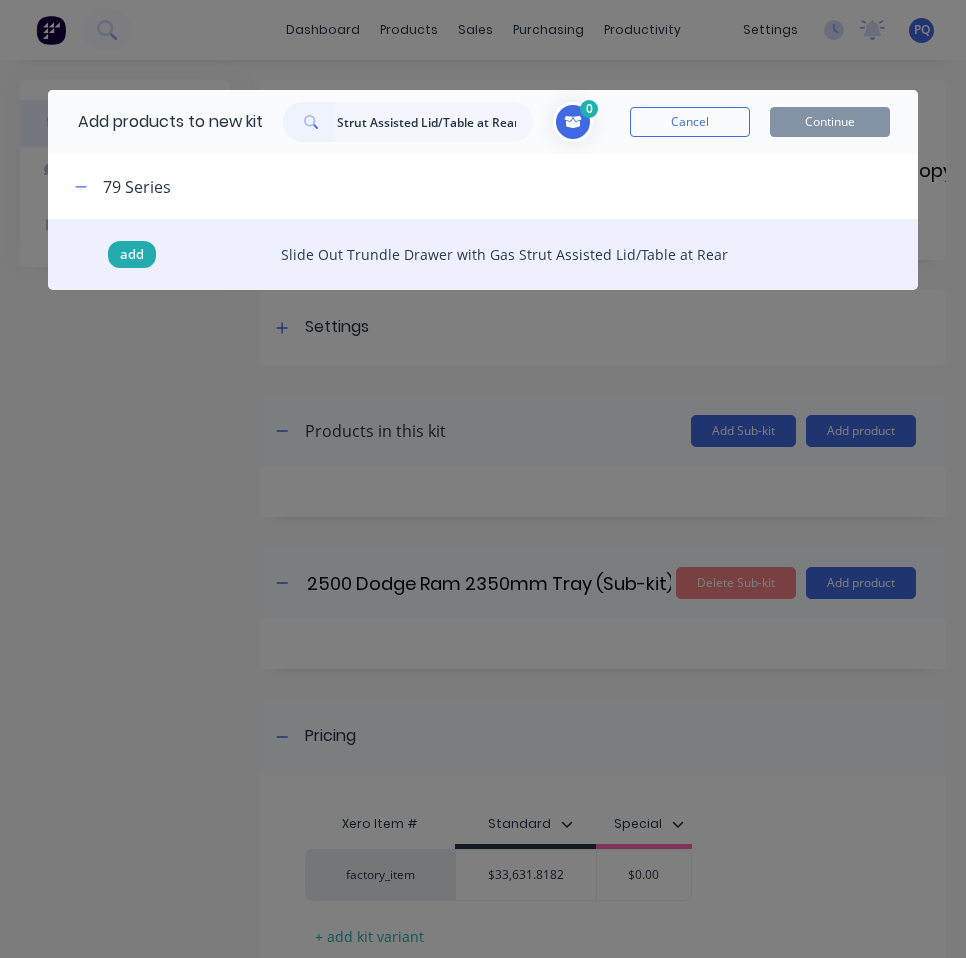 scroll, scrollTop: 0, scrollLeft: 0, axis: both 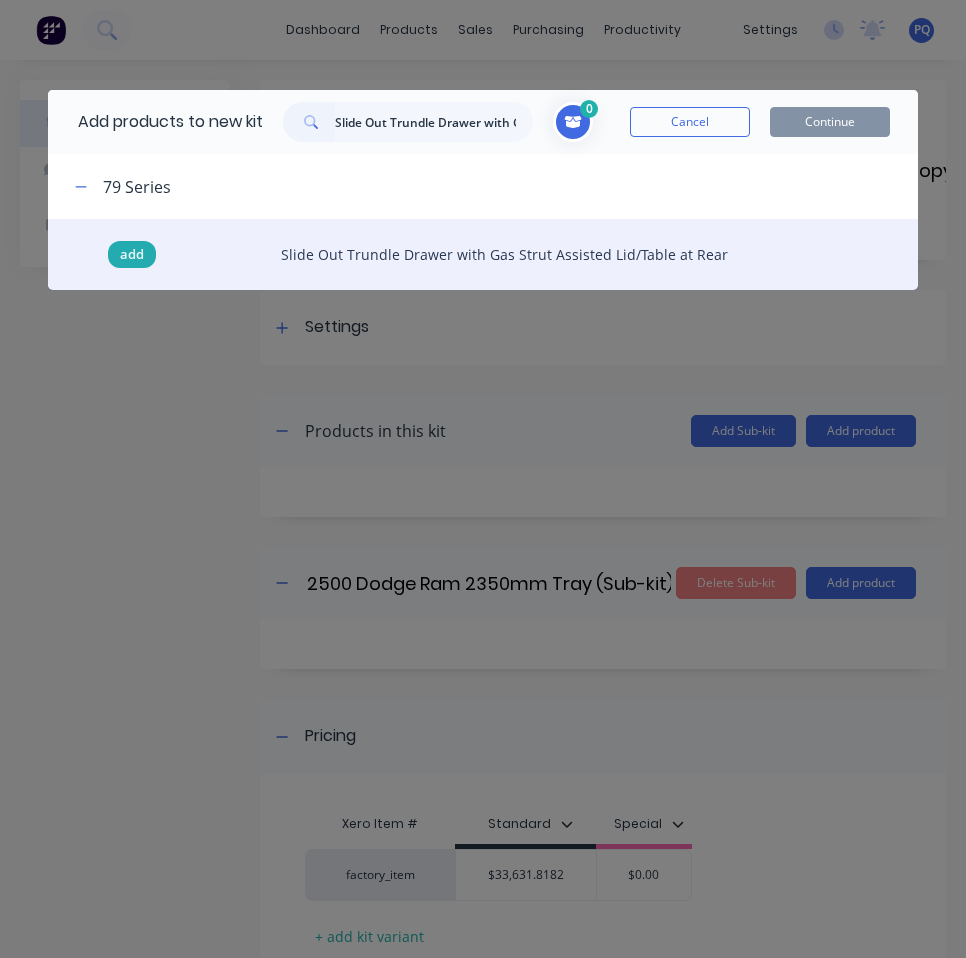 click on "add" at bounding box center [132, 255] 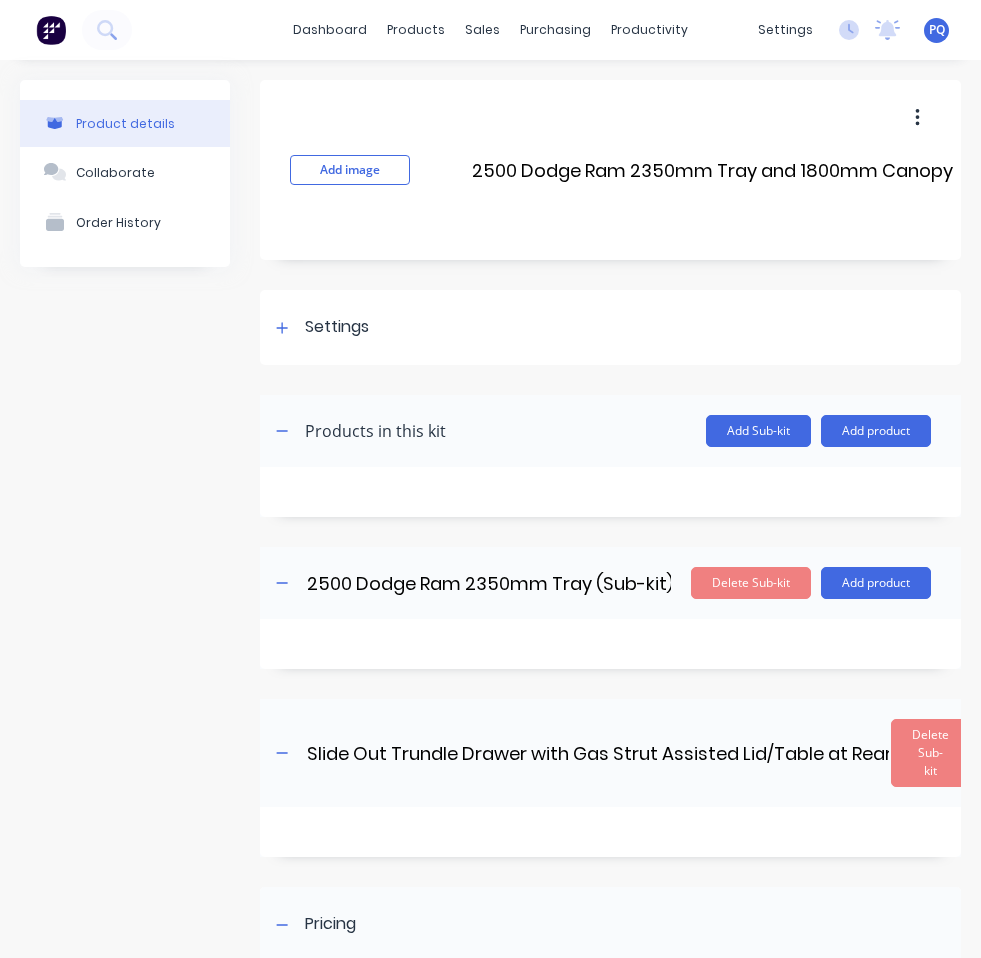 click on "Products in this kit Add Sub-kit   Add product" at bounding box center (610, 431) 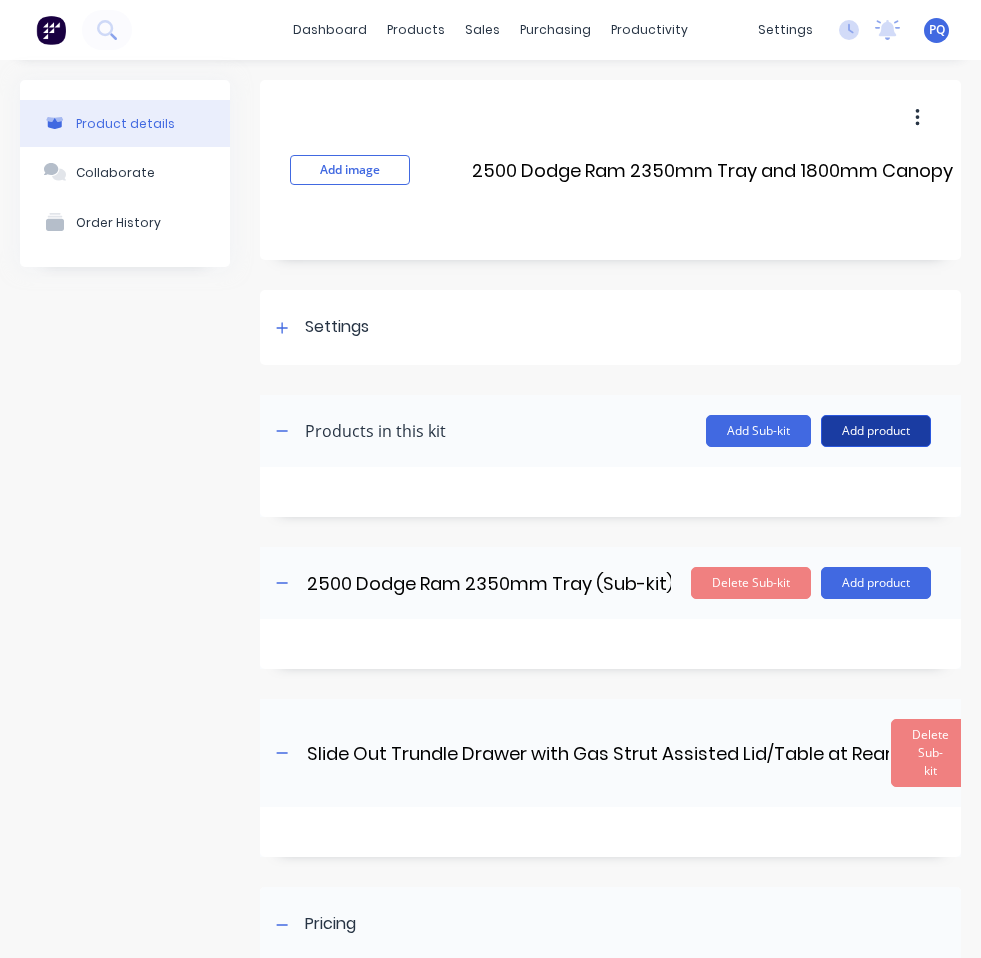 click on "Add product" at bounding box center [876, 431] 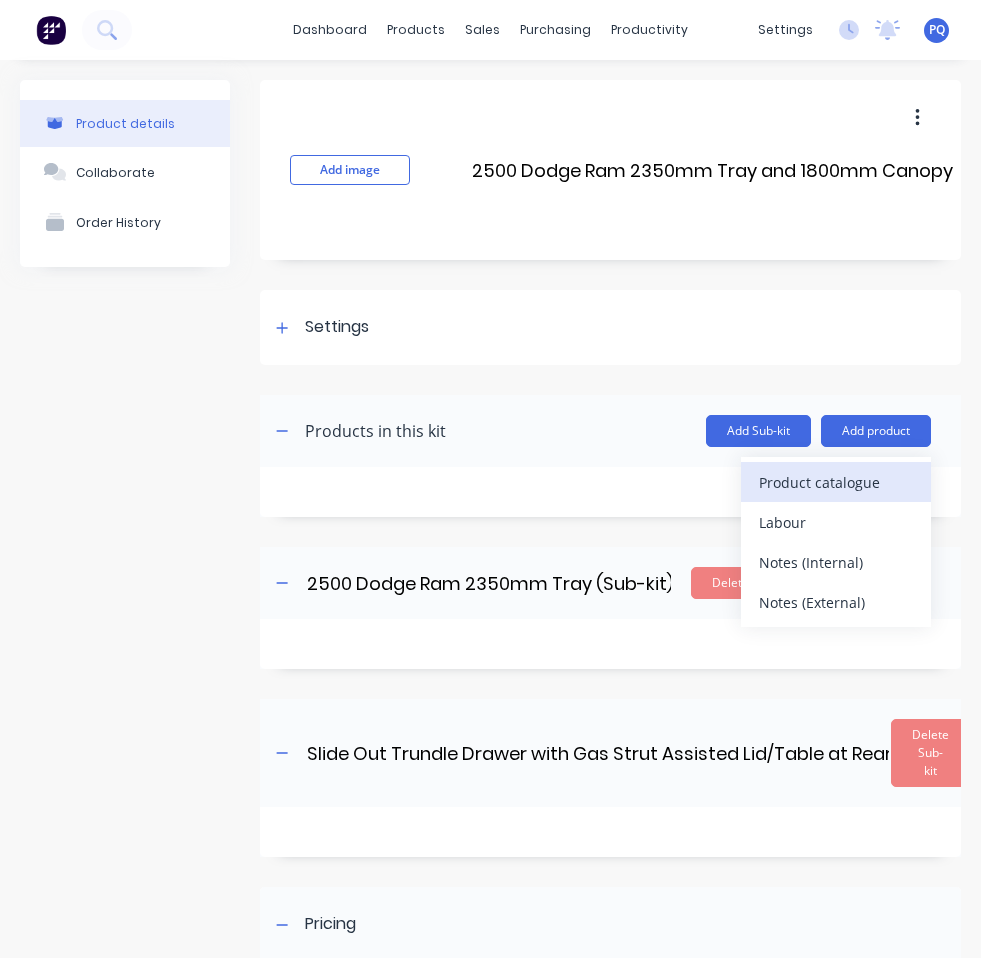 click on "Product catalogue" at bounding box center (836, 482) 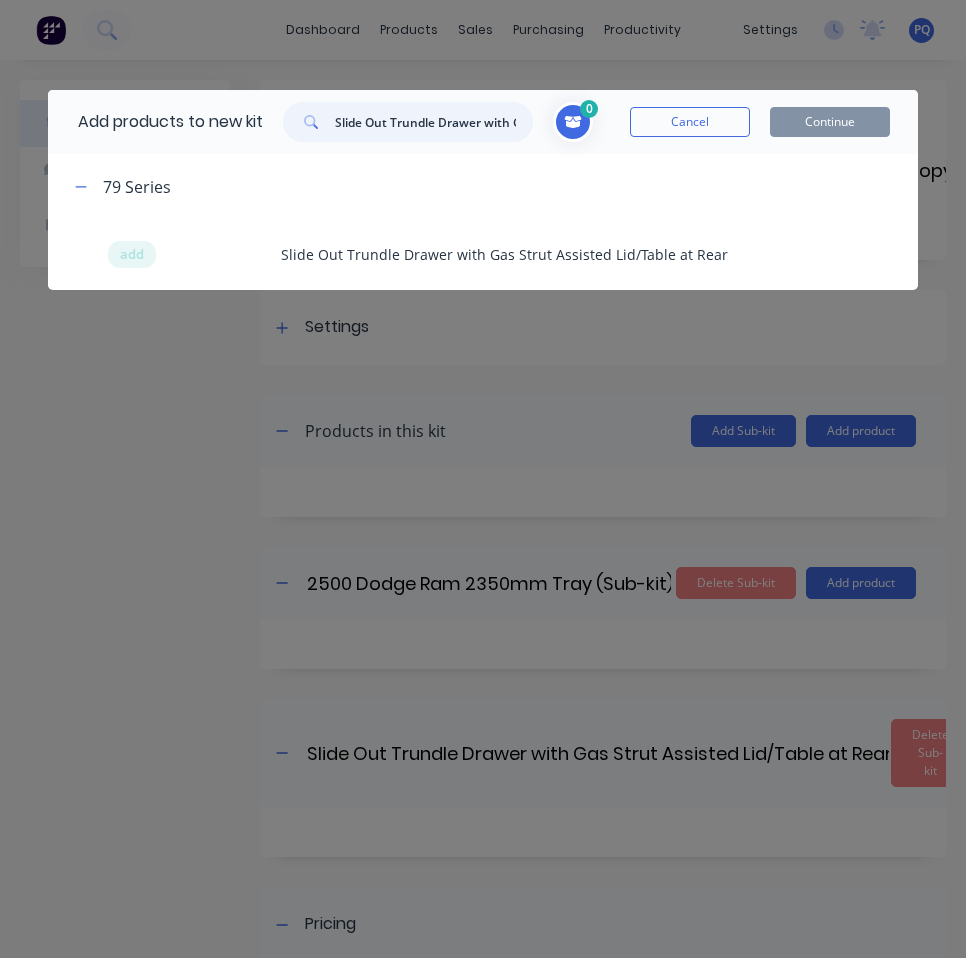 click on "Slide Out Trundle Drawer with Gas Strut Assisted Lid/Table at Rear" at bounding box center [434, 122] 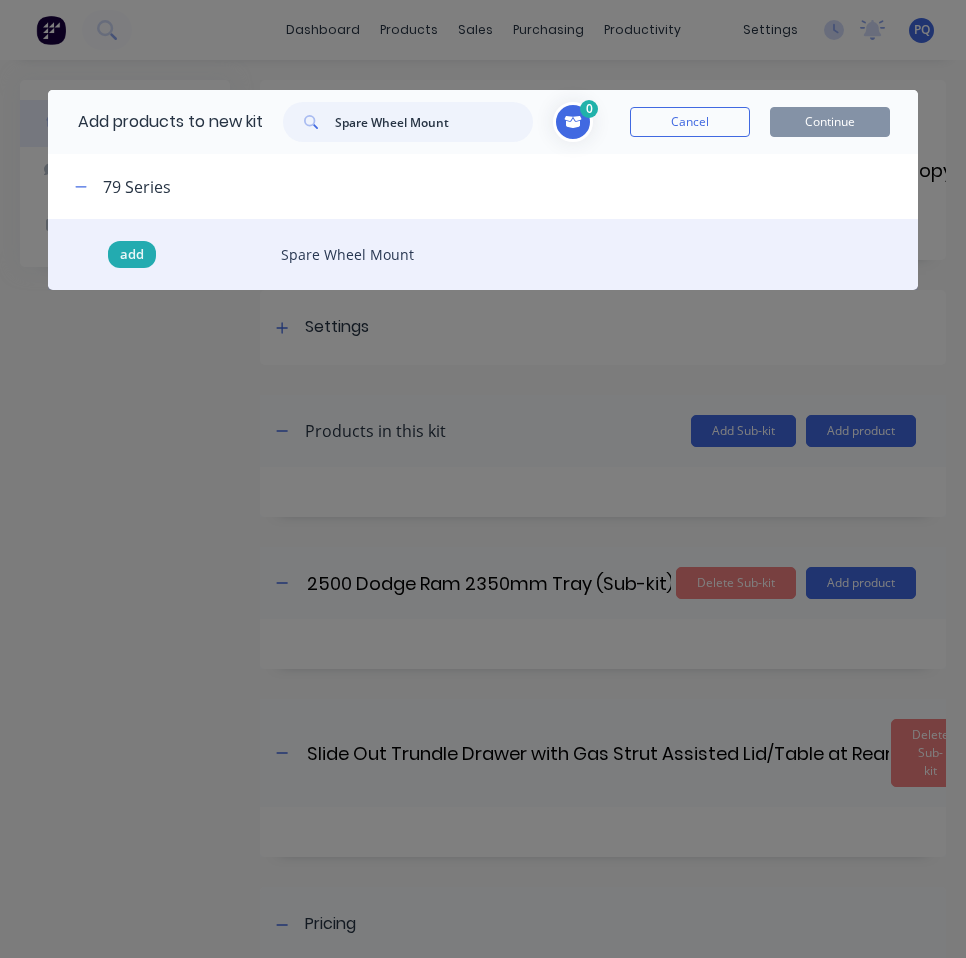 type on "Spare Wheel Mount" 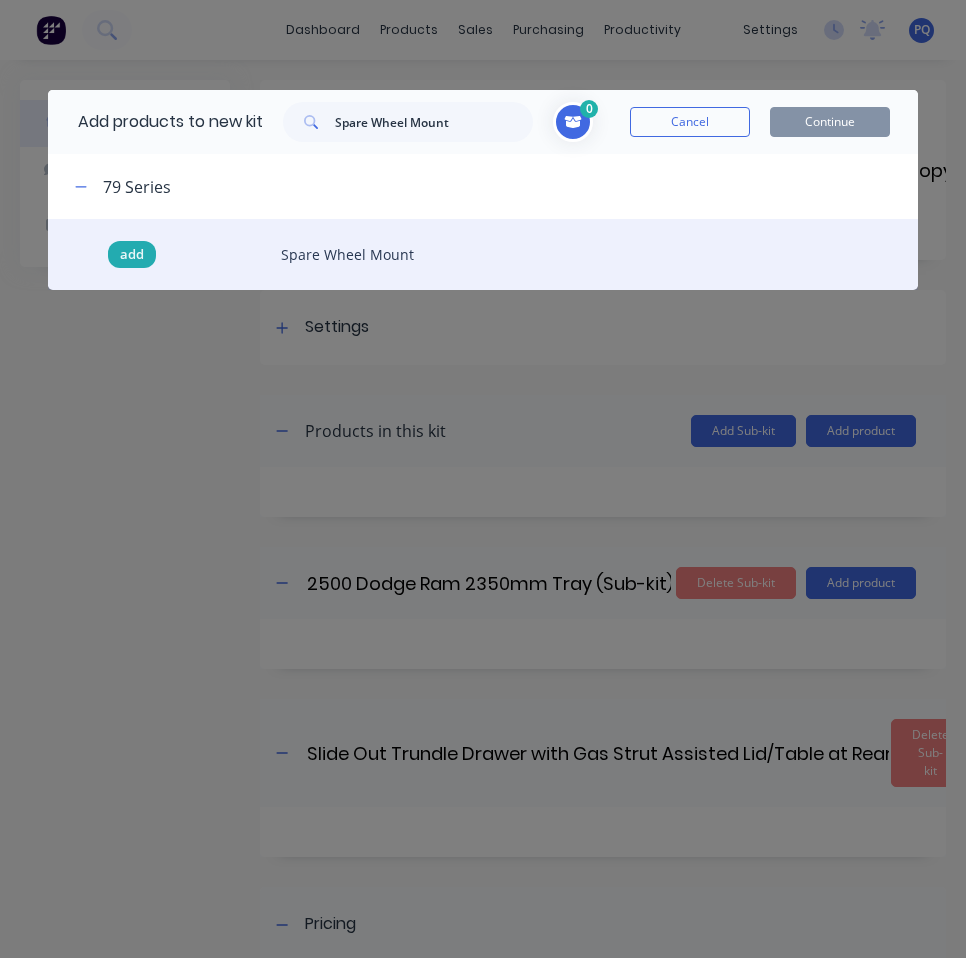 click on "add" at bounding box center [132, 255] 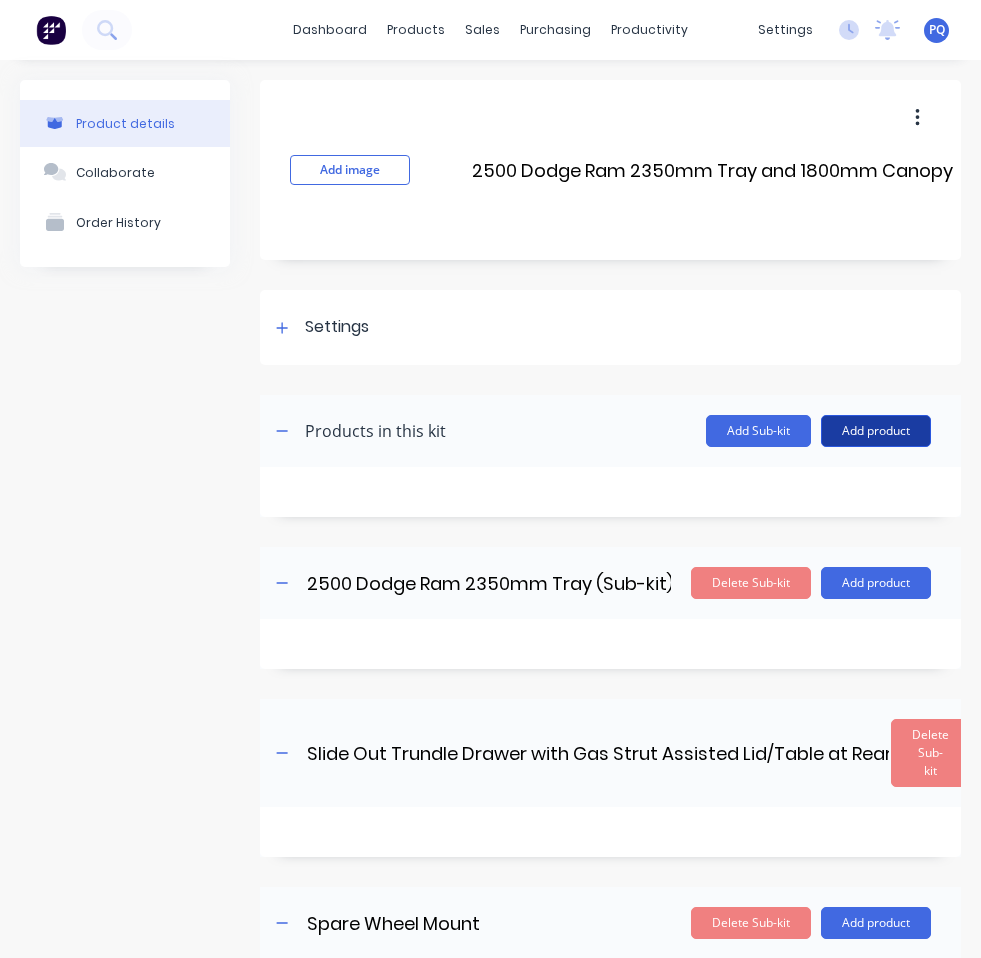 click on "Add product" at bounding box center (876, 431) 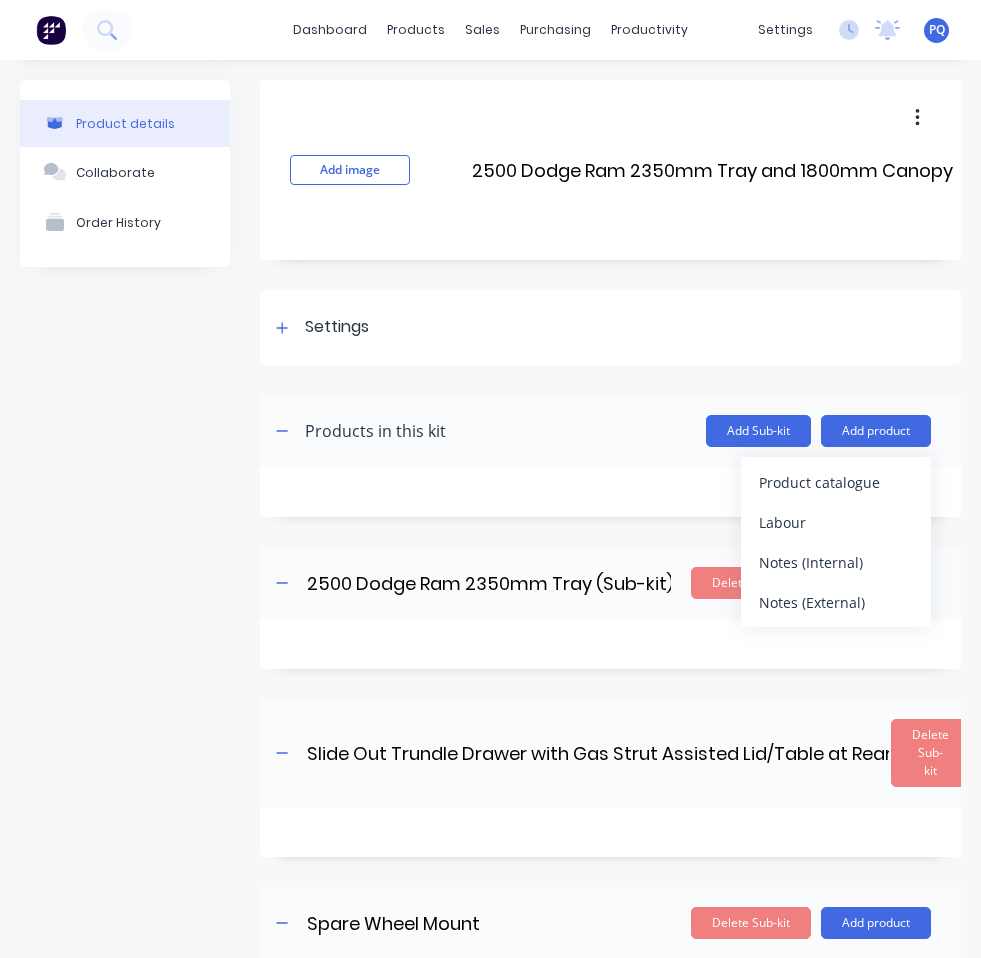 click on "Product catalogue   Labour   Notes (Internal)   Notes (External)" at bounding box center (836, 542) 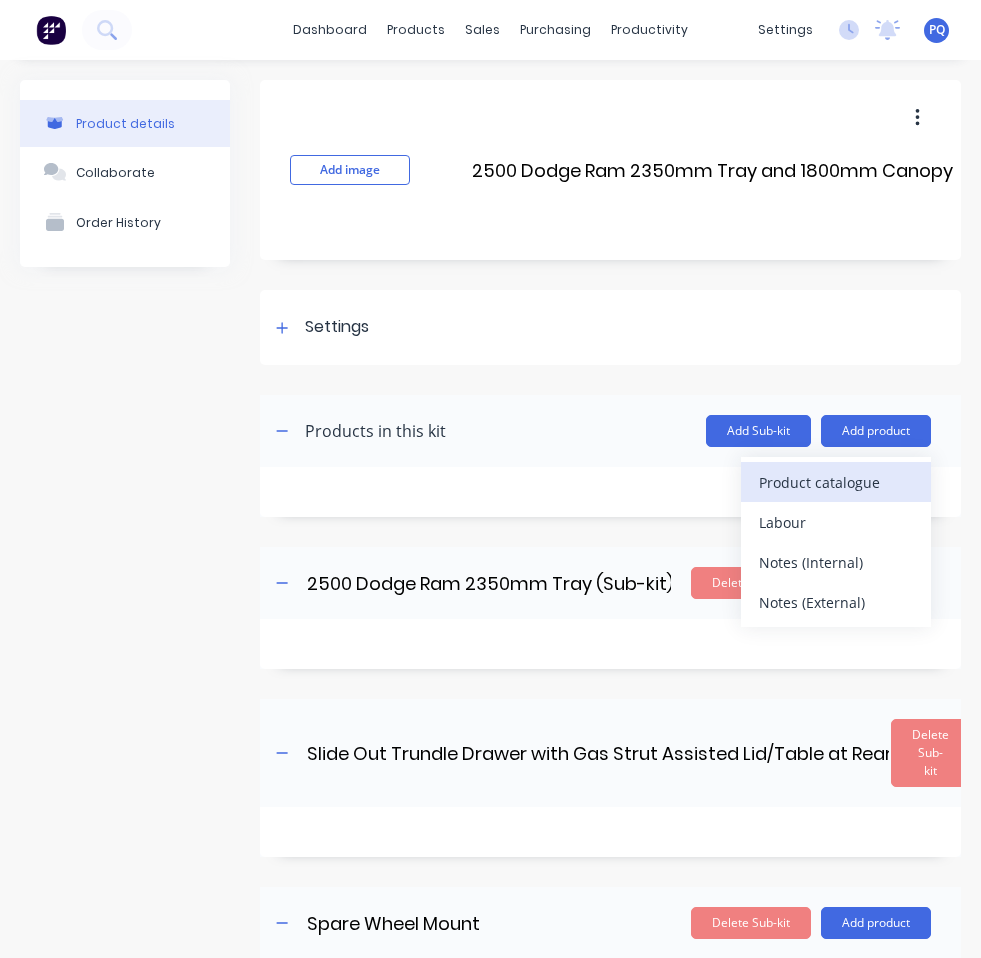 click on "Product catalogue" at bounding box center (836, 482) 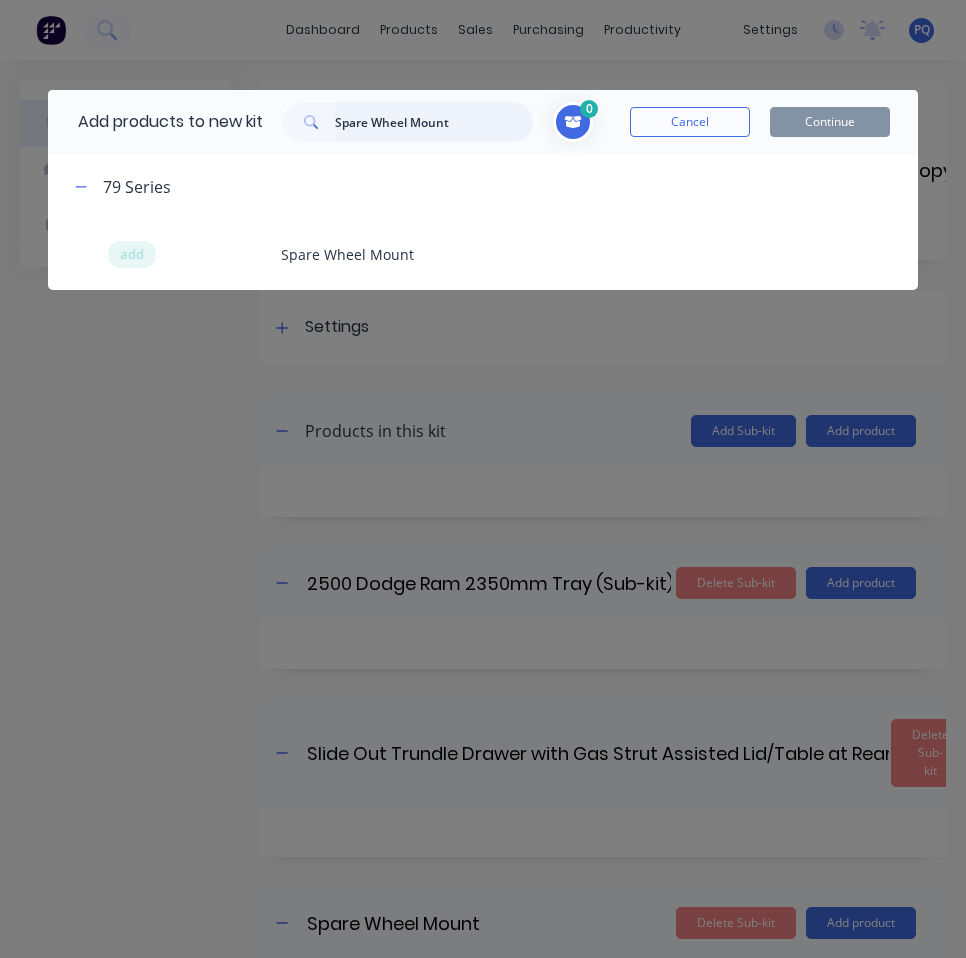 click on "Spare Wheel Mount" at bounding box center [434, 122] 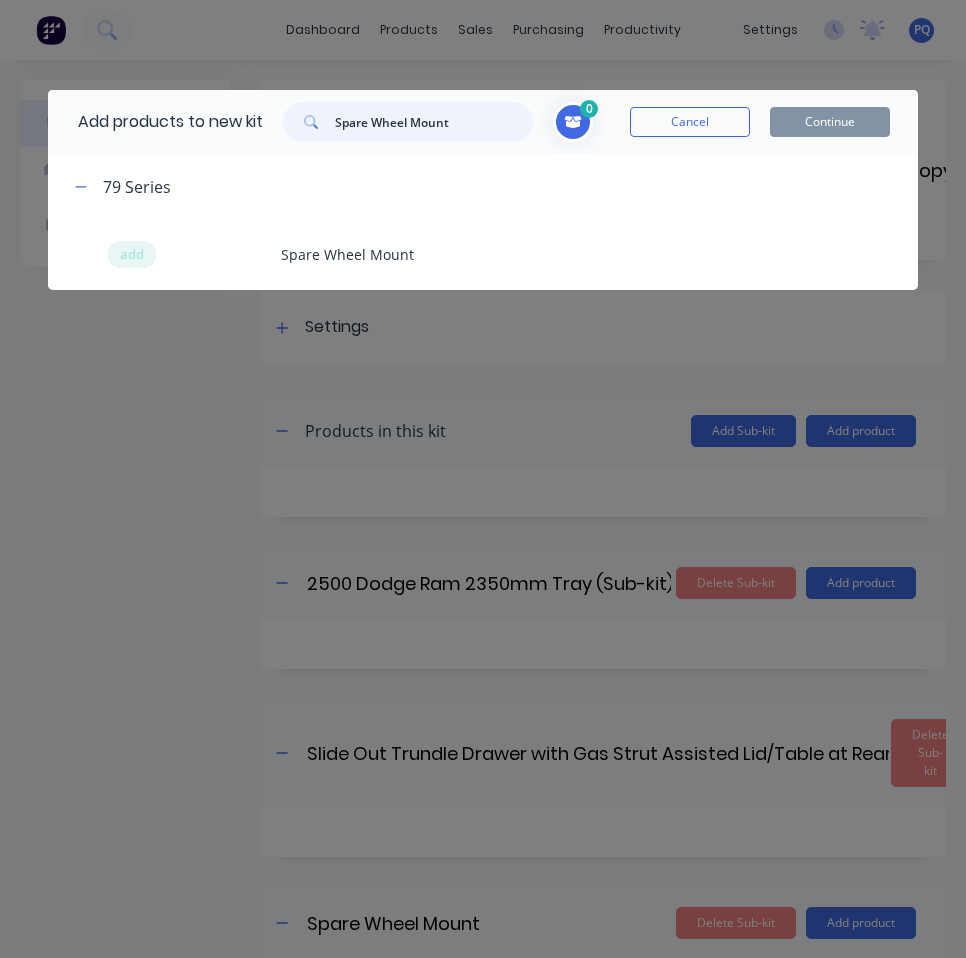click on "Spare Wheel Mount" at bounding box center [434, 122] 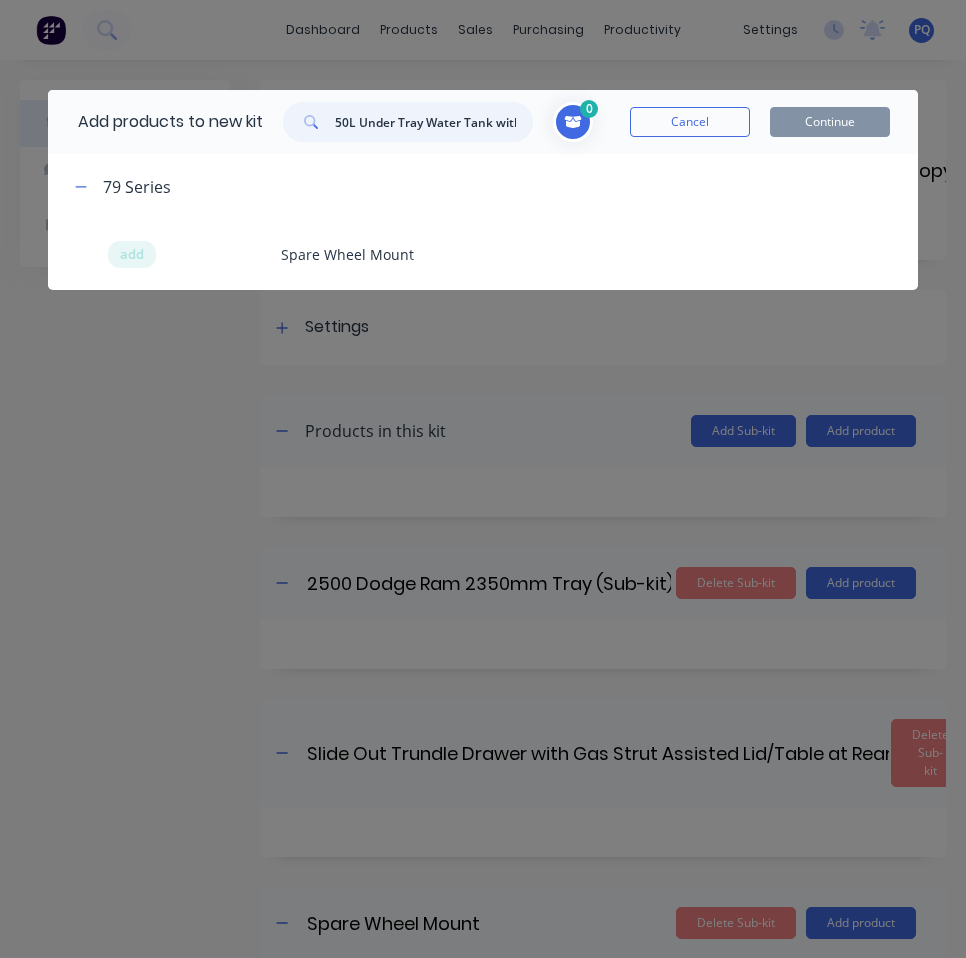 scroll, scrollTop: 0, scrollLeft: 347, axis: horizontal 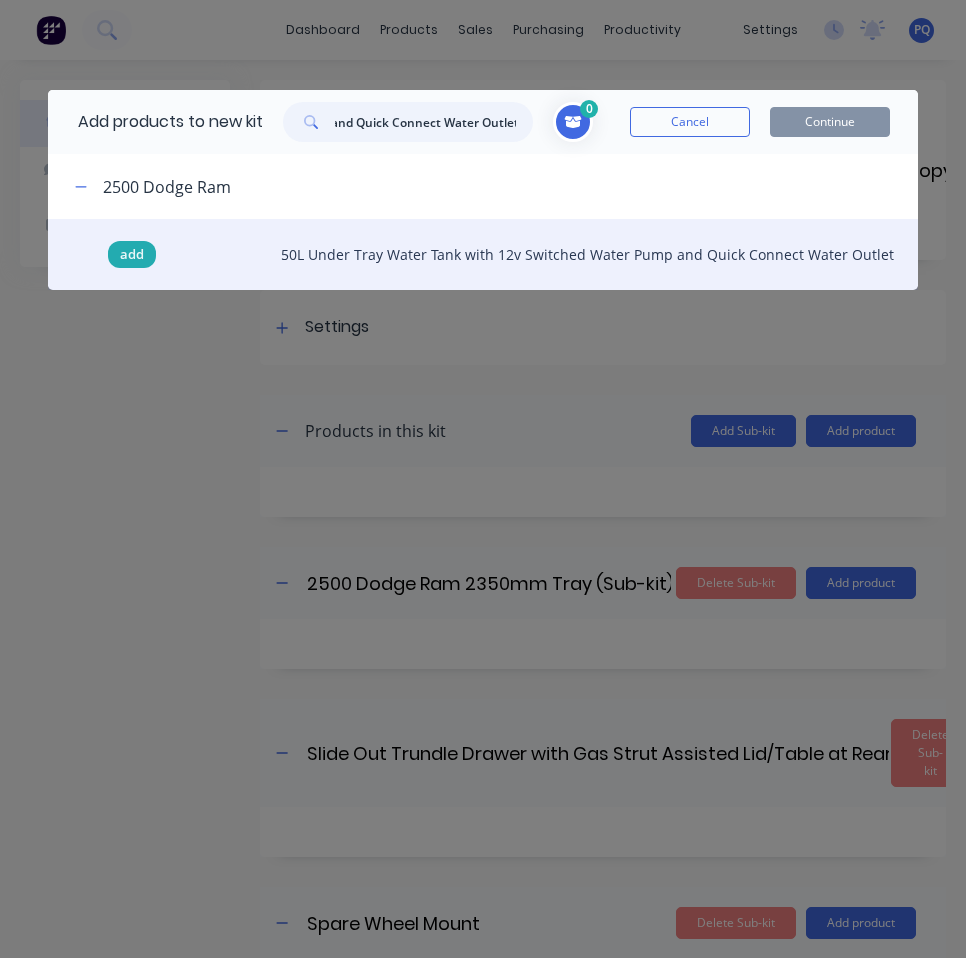type on "50L Under Tray Water Tank with 12v Switched Water Pump and Quick Connect Water Outlet" 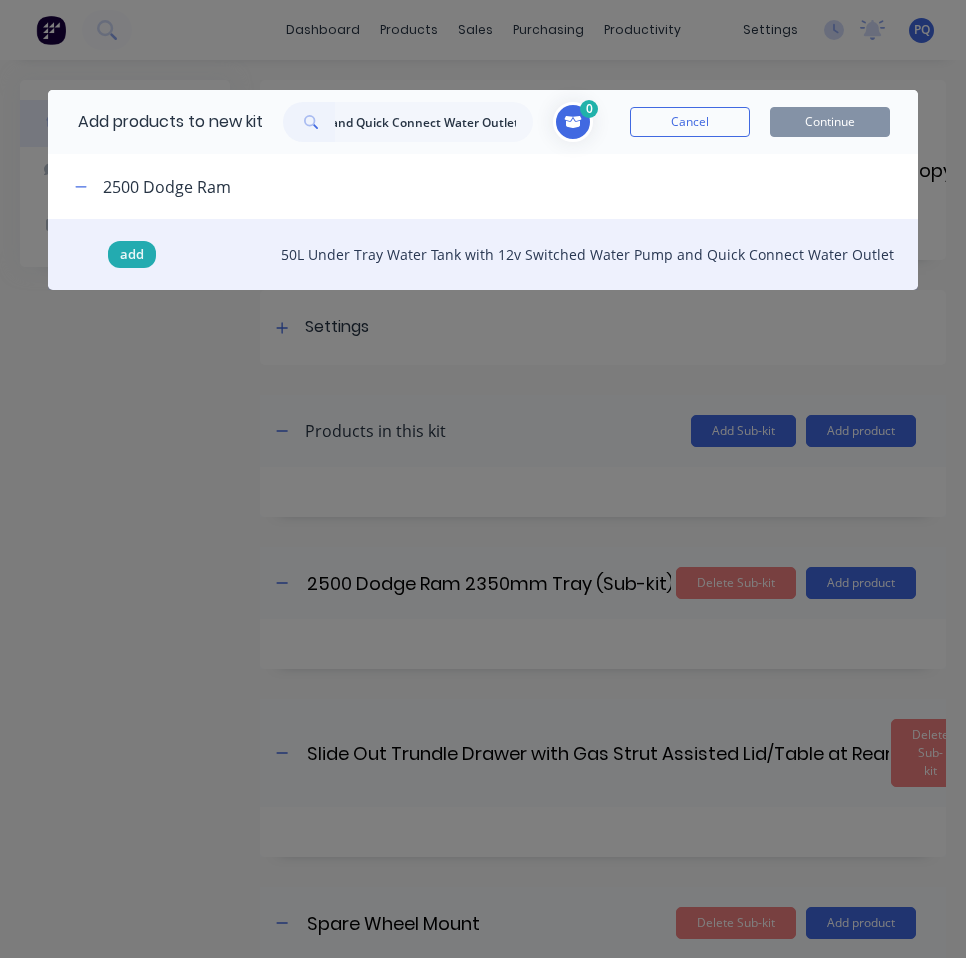 click on "add" at bounding box center (132, 255) 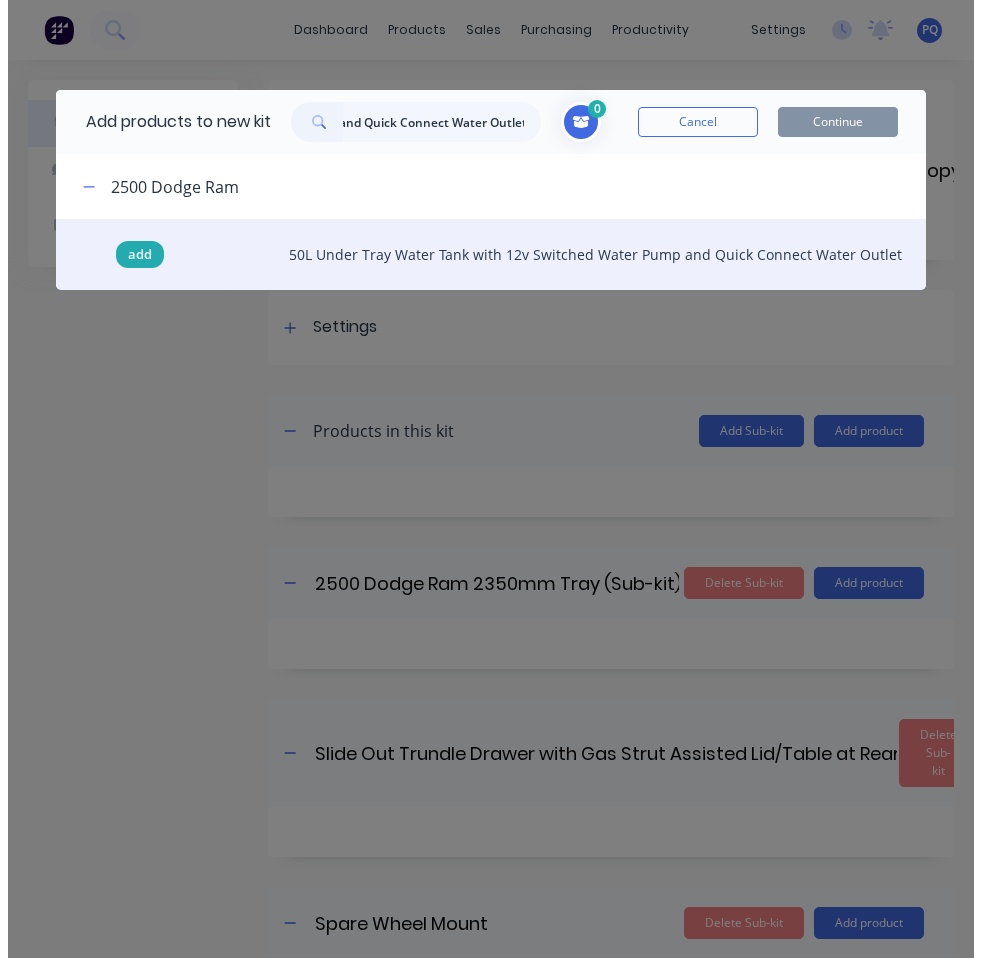 scroll, scrollTop: 0, scrollLeft: 0, axis: both 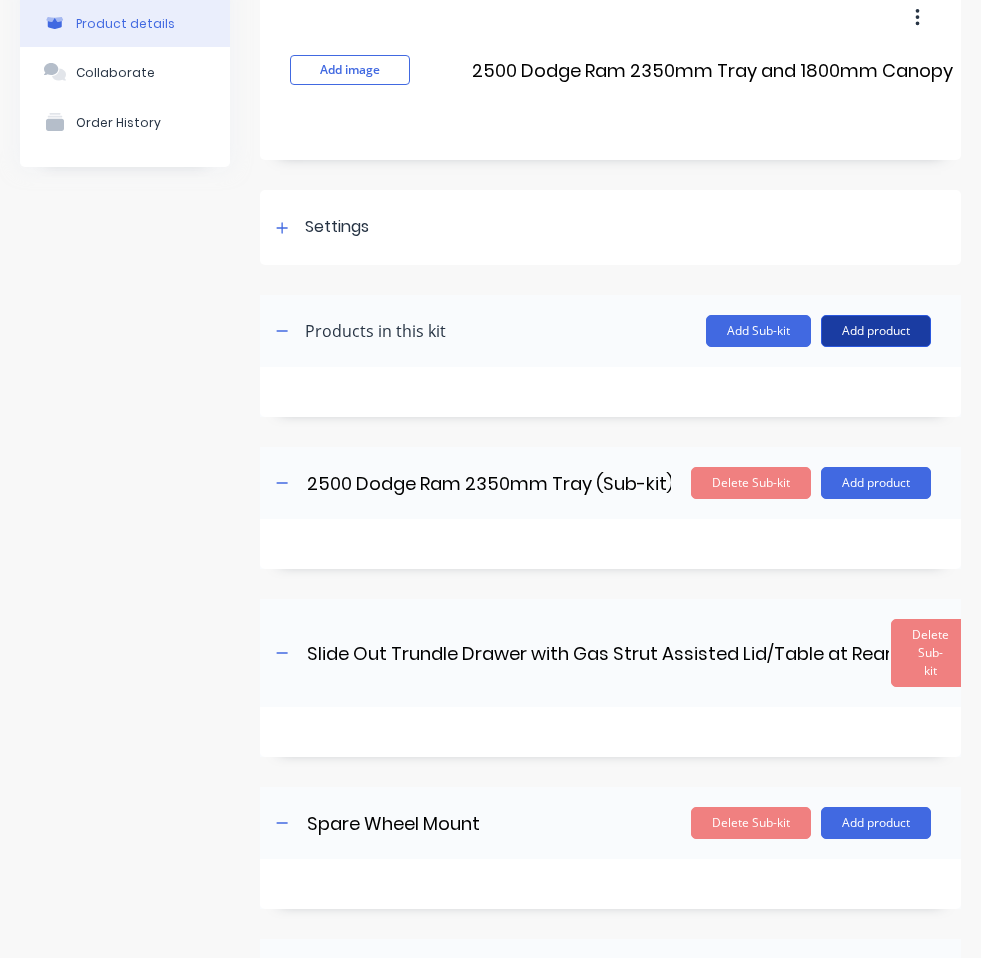 click on "Add product" at bounding box center [876, 331] 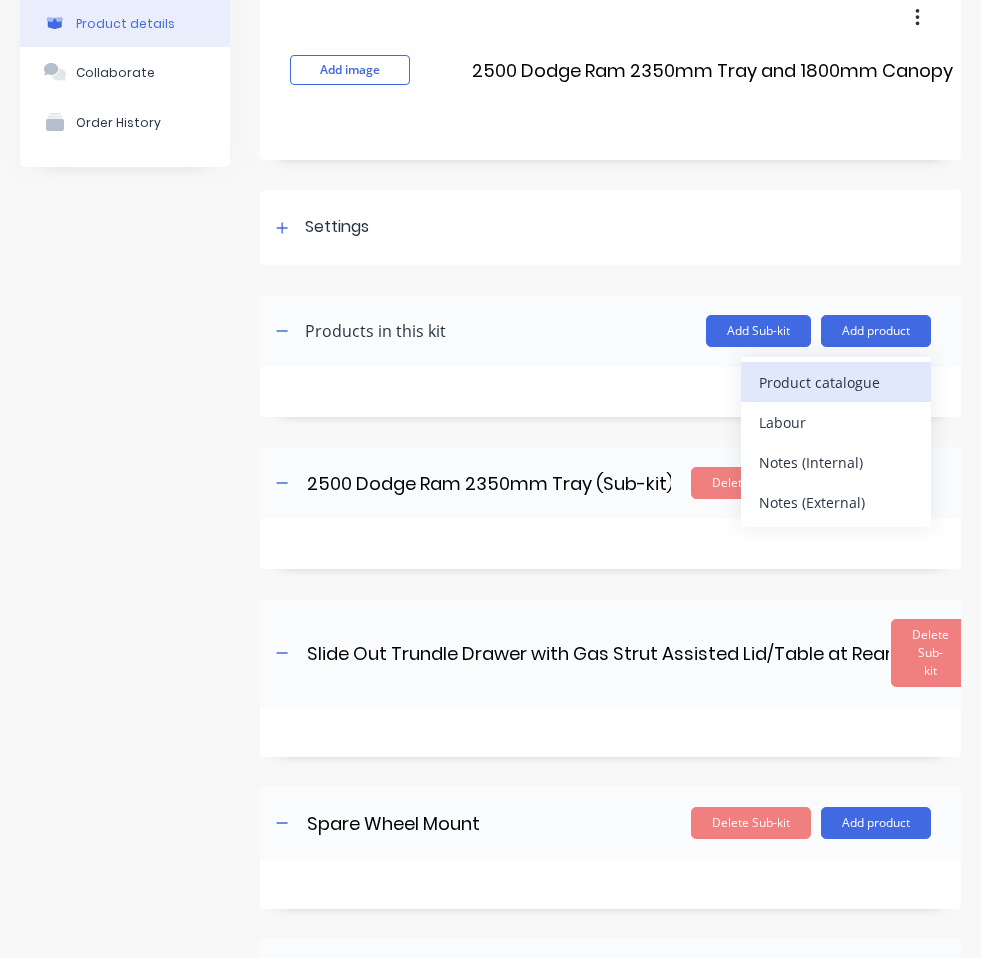 click on "Product catalogue" at bounding box center (836, 382) 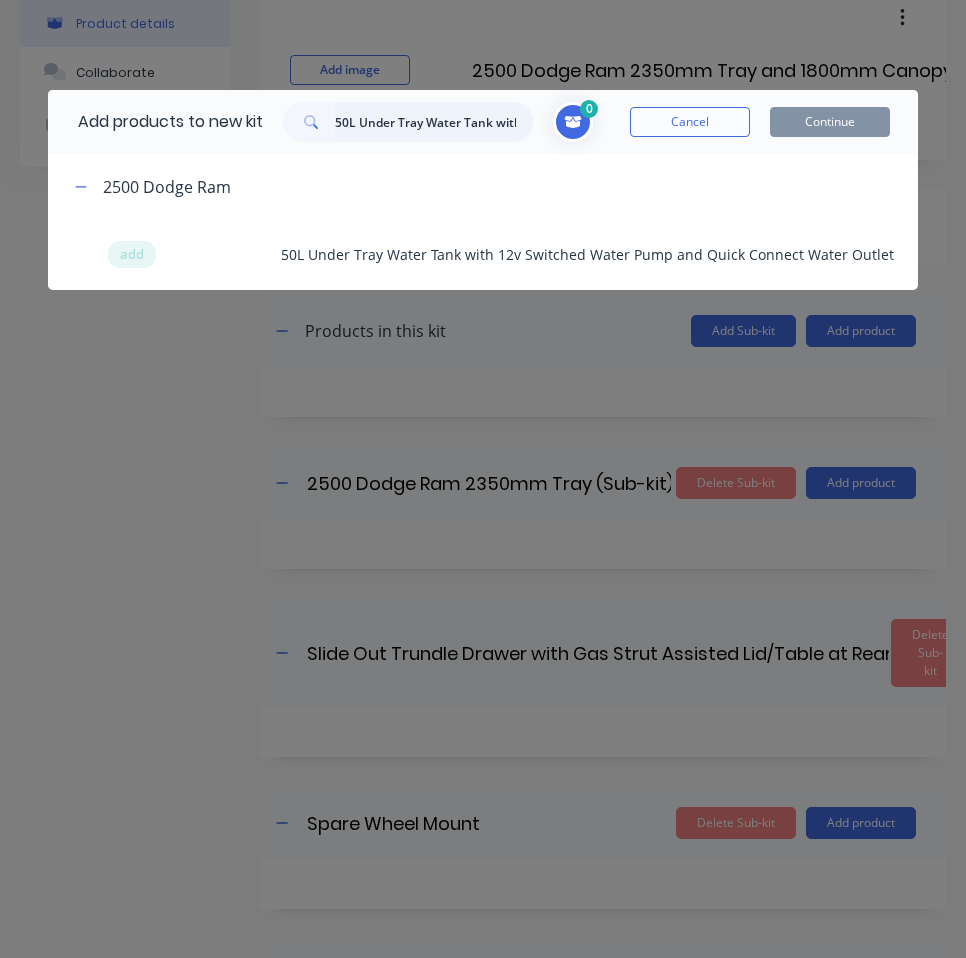 click on "50L Under Tray Water Tank with 12v Switched Water Pump and Quick Connect Water Outlet" at bounding box center [434, 122] 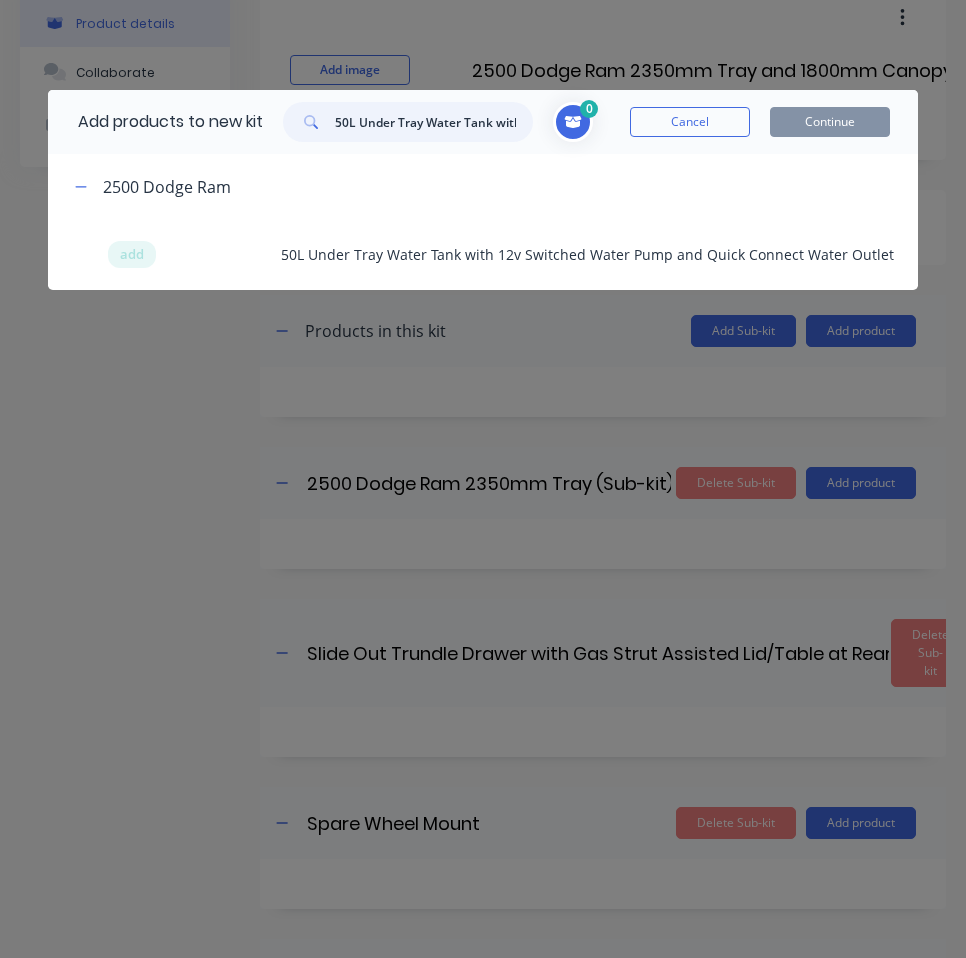 click on "50L Under Tray Water Tank with 12v Switched Water Pump and Quick Connect Water Outlet" at bounding box center (434, 122) 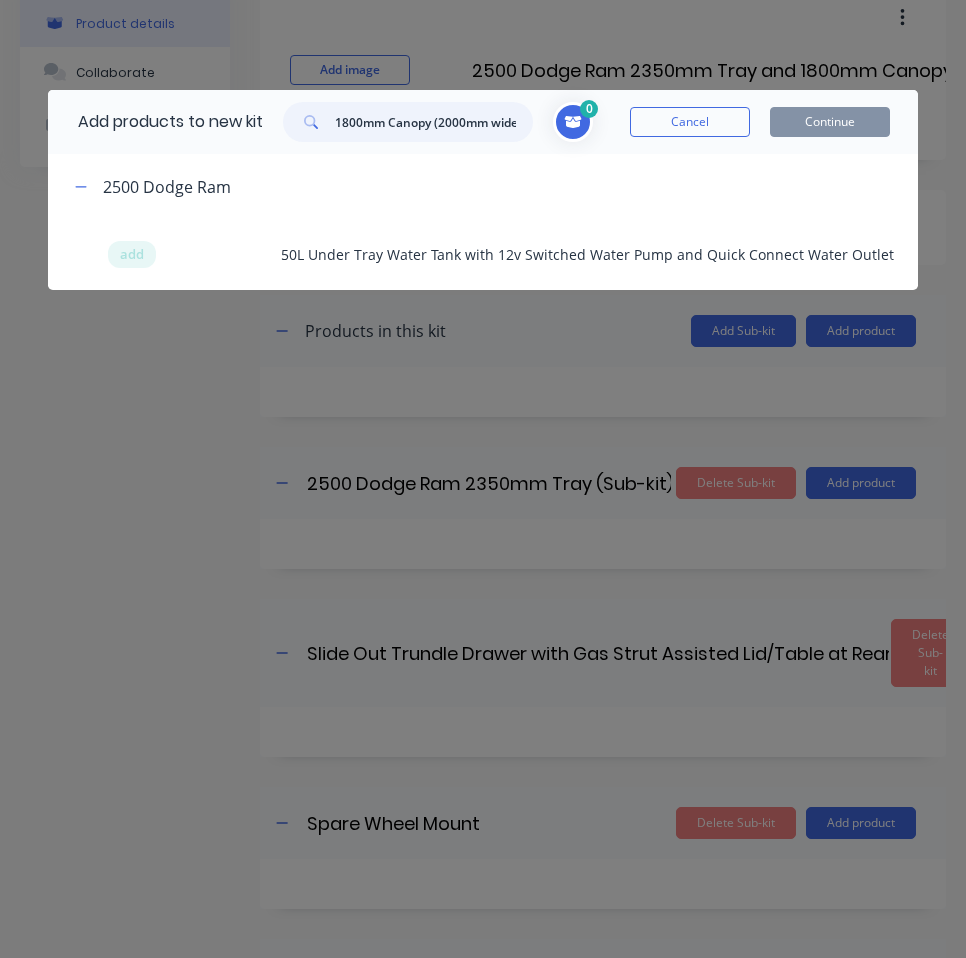 scroll, scrollTop: 0, scrollLeft: 7, axis: horizontal 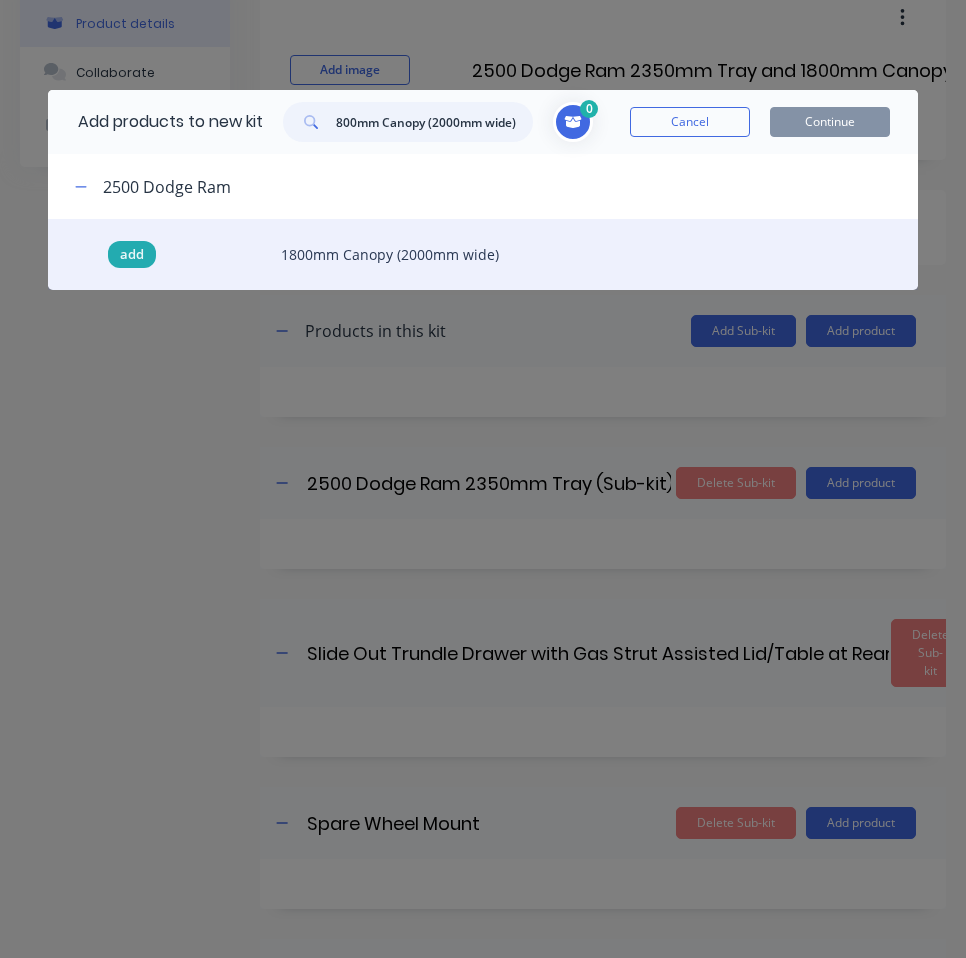 type on "1800mm Canopy (2000mm wide)" 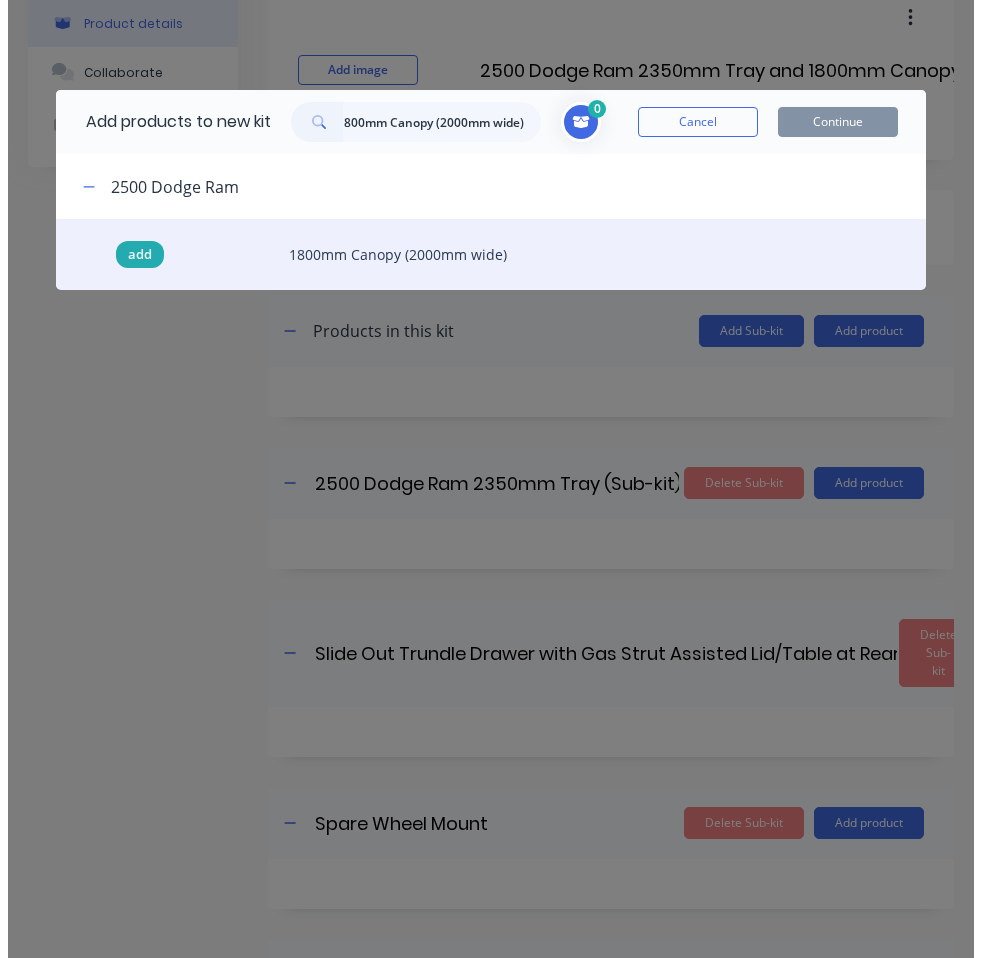 scroll, scrollTop: 0, scrollLeft: 0, axis: both 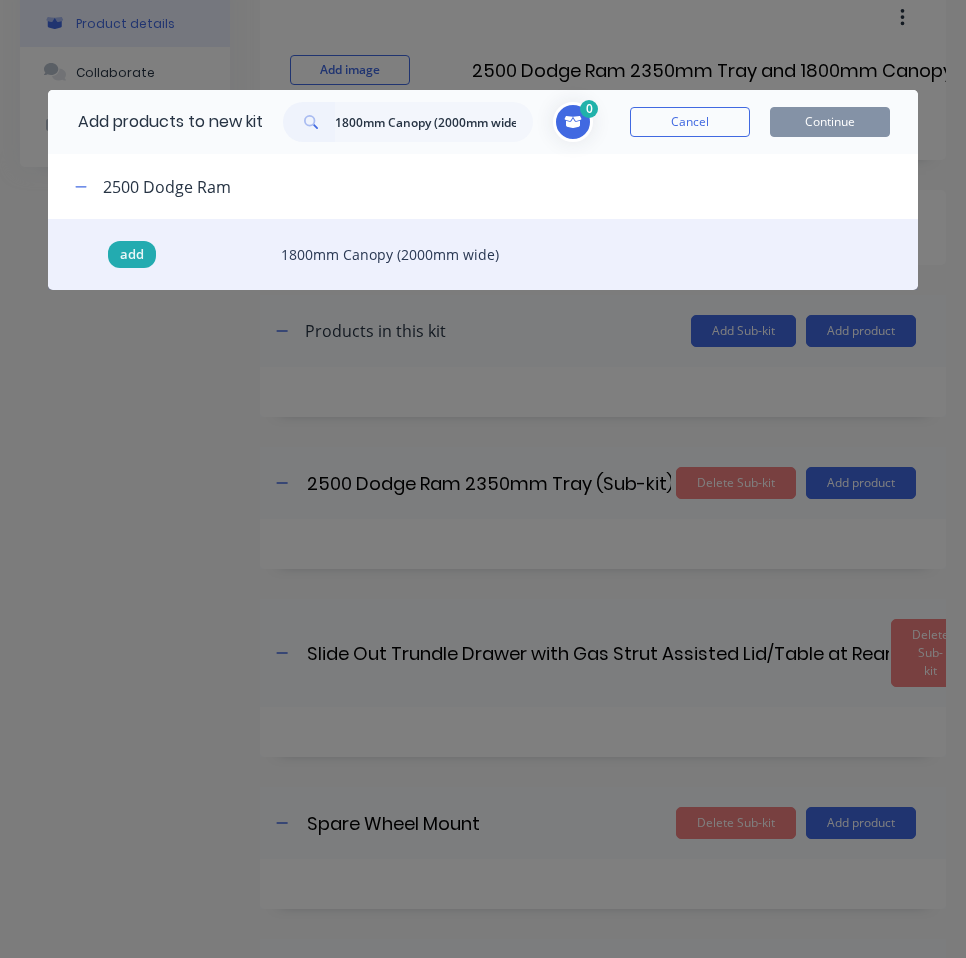 click on "add" at bounding box center (132, 255) 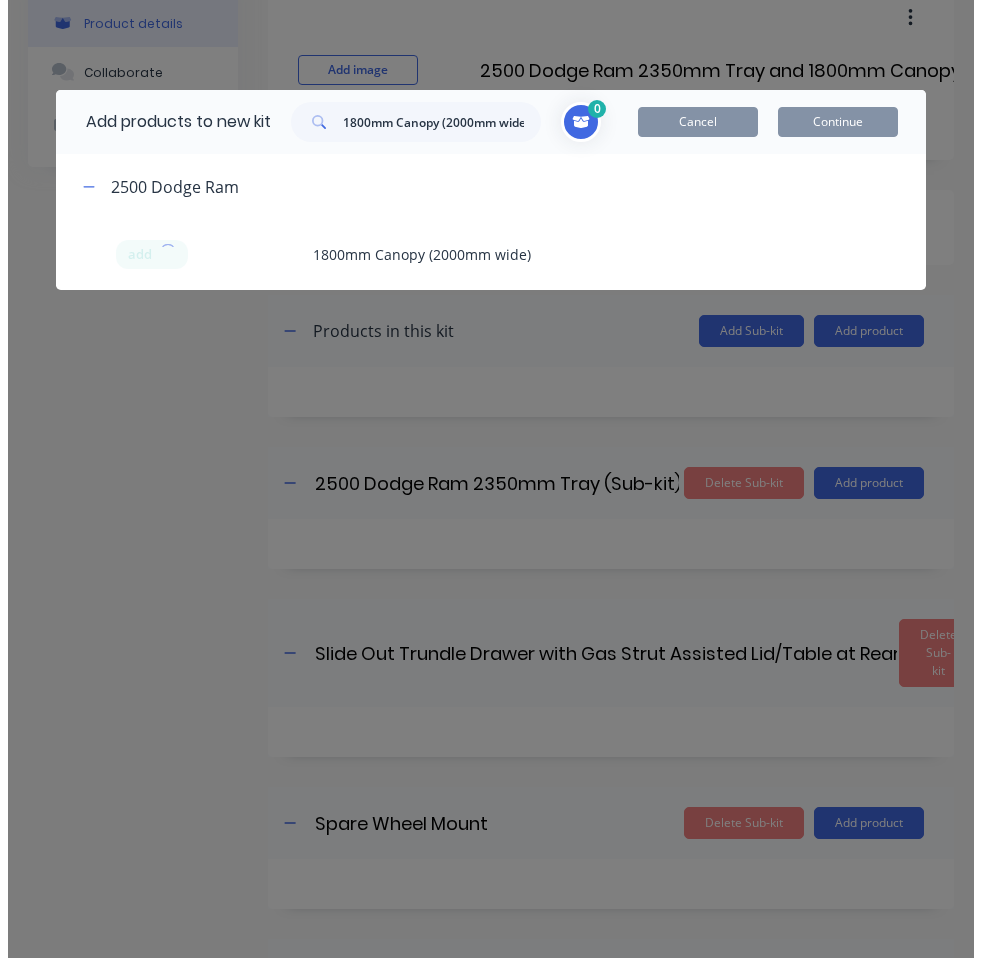scroll, scrollTop: 288, scrollLeft: 0, axis: vertical 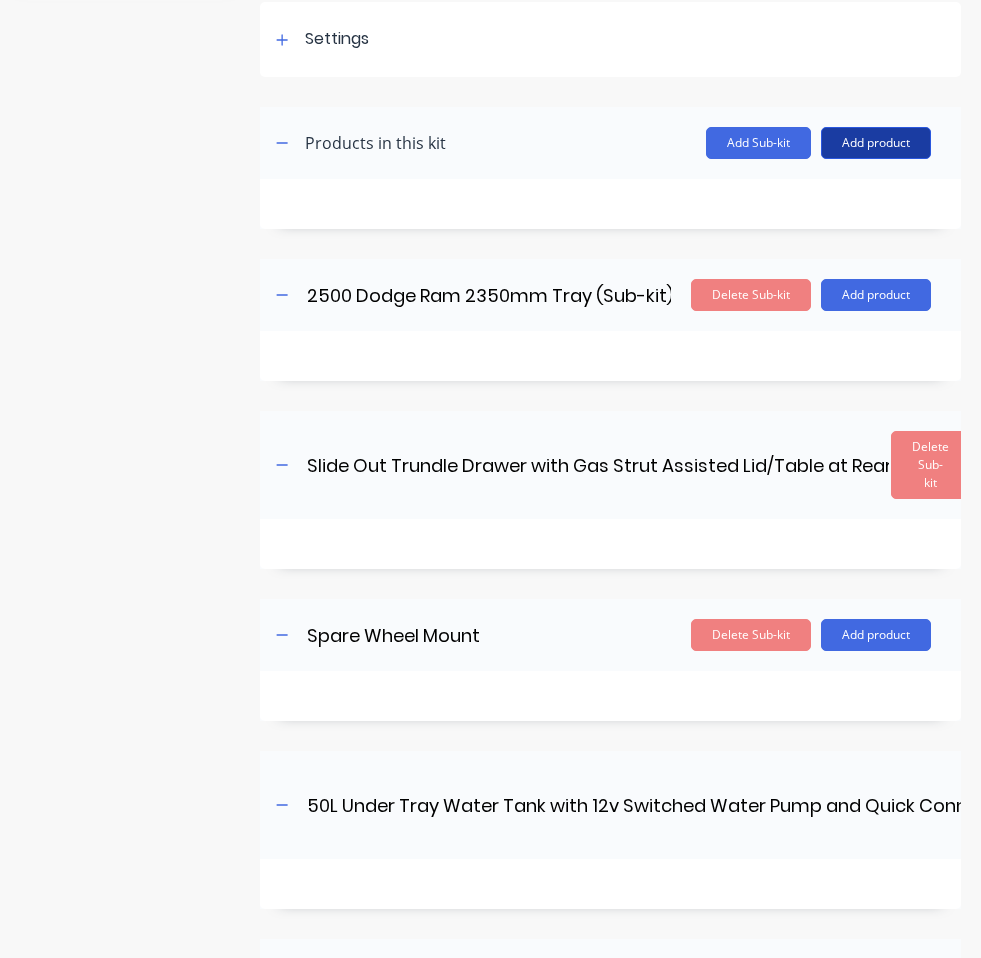 click on "Add product" at bounding box center (876, 143) 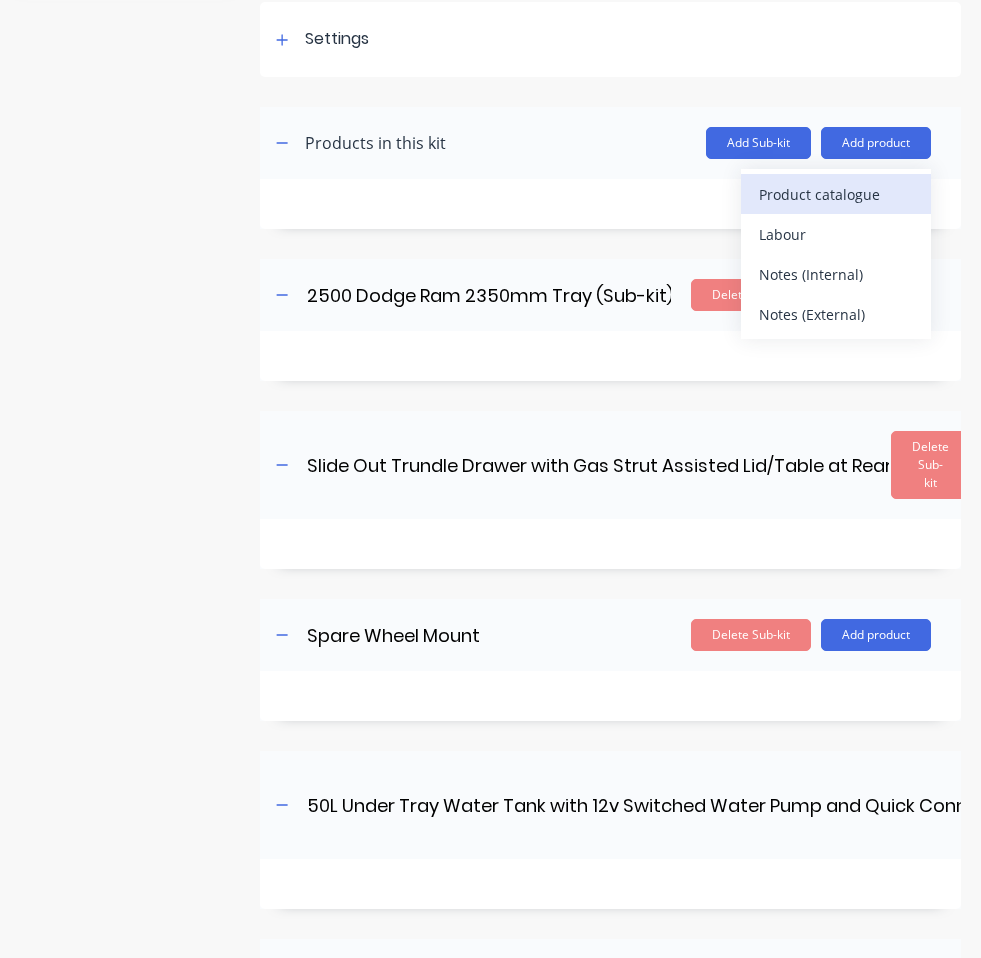 click on "Product catalogue" at bounding box center [836, 194] 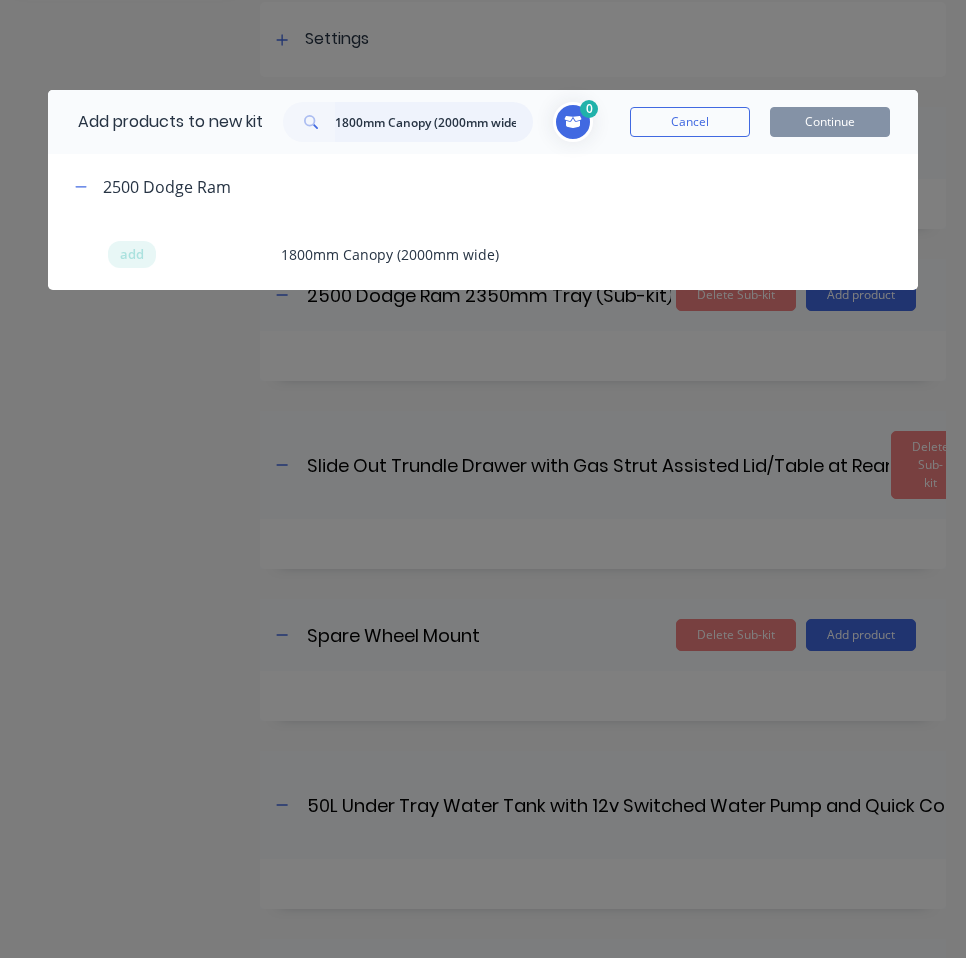 click on "1800mm Canopy (2000mm wide)" at bounding box center [434, 122] 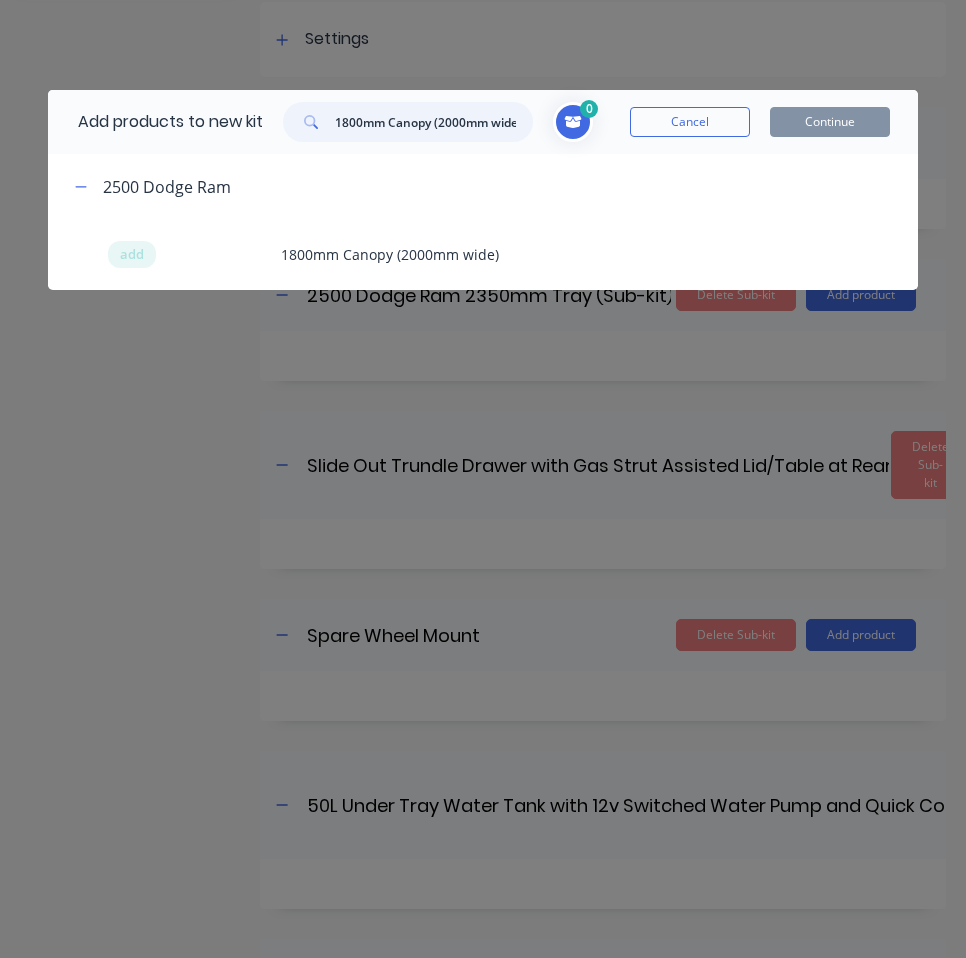 click on "1800mm Canopy (2000mm wide)" at bounding box center (434, 122) 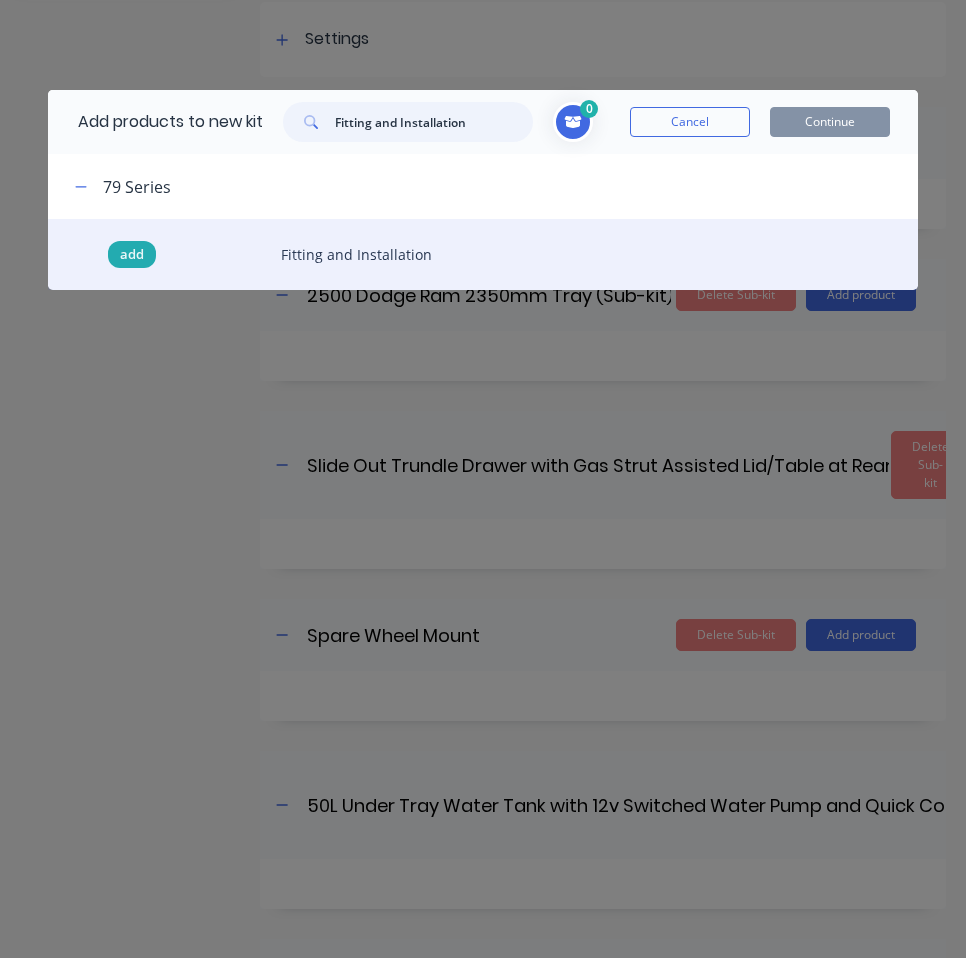 type on "Fitting and Installation" 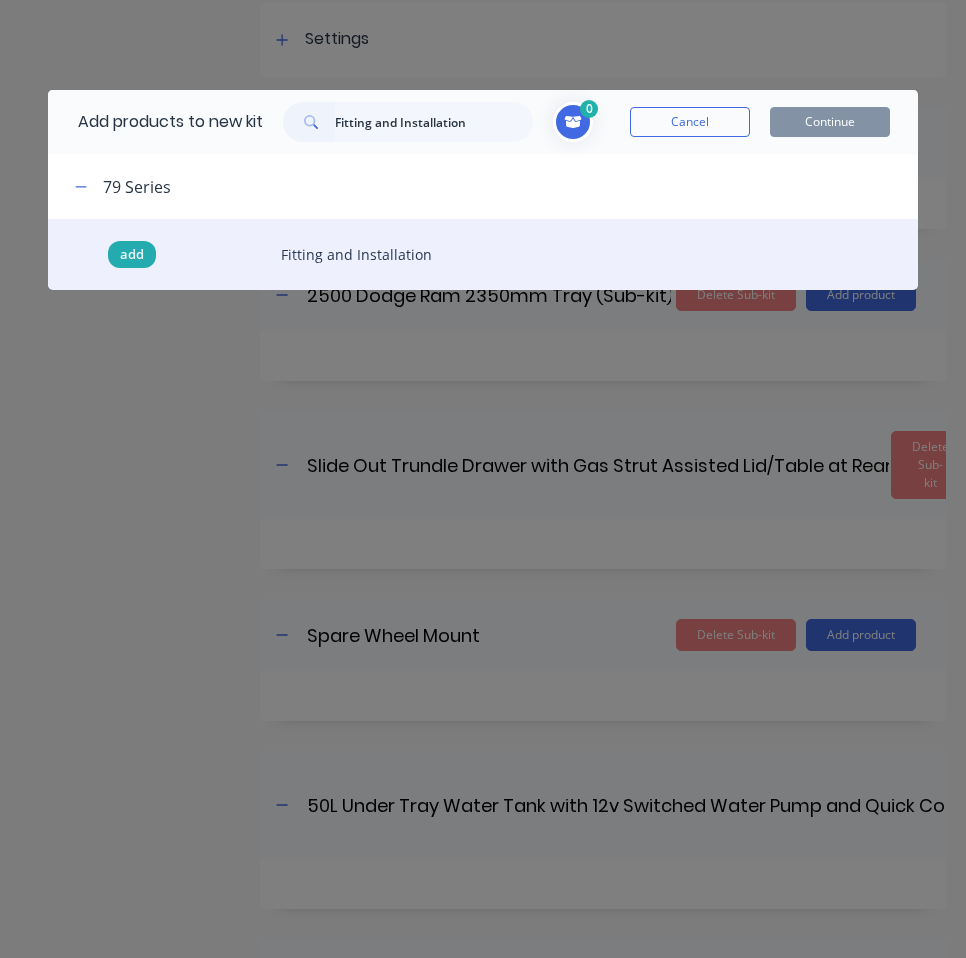 click on "add" at bounding box center [132, 255] 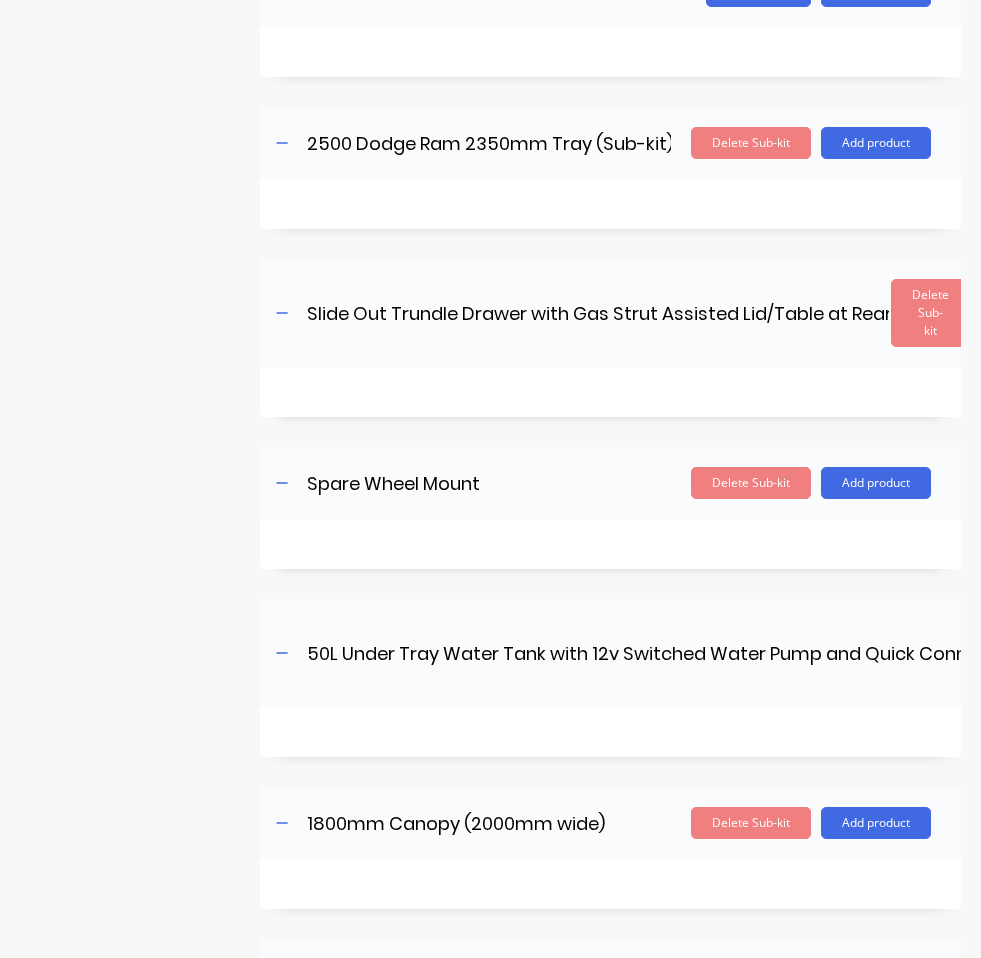 scroll, scrollTop: 240, scrollLeft: 0, axis: vertical 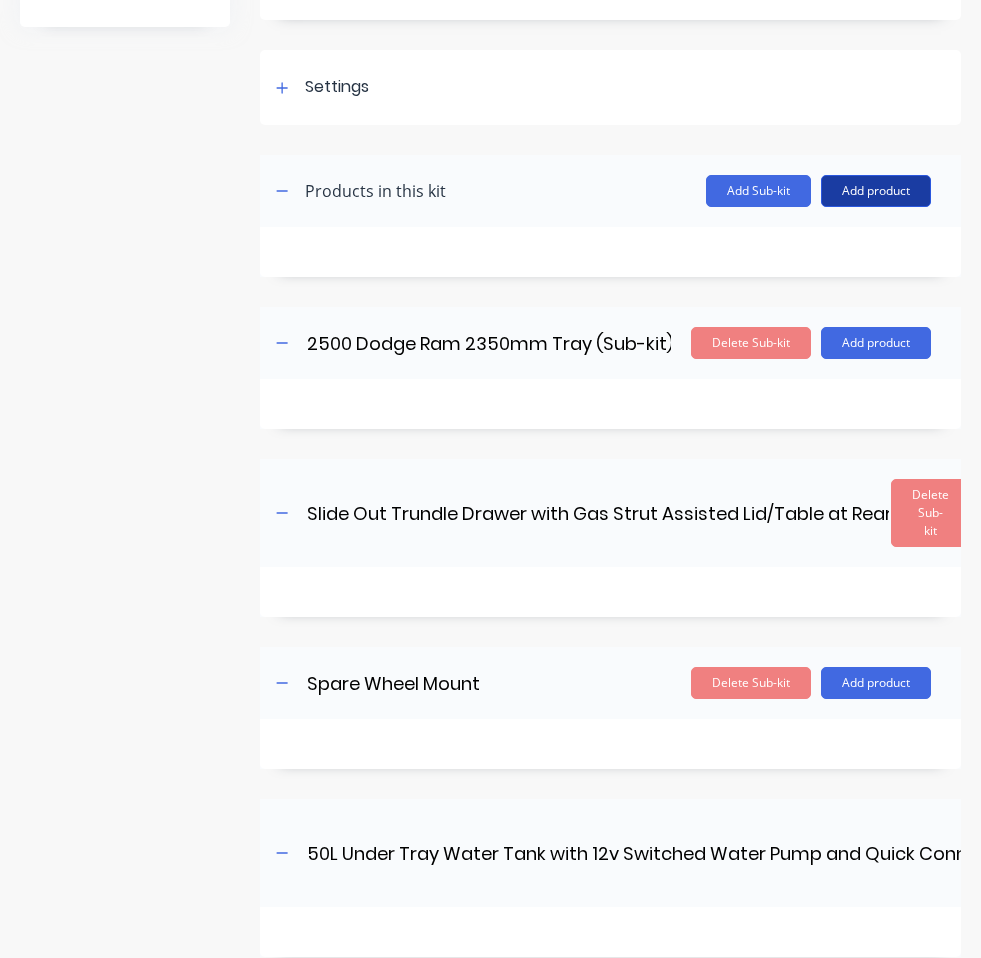 click on "Add product" at bounding box center [876, 191] 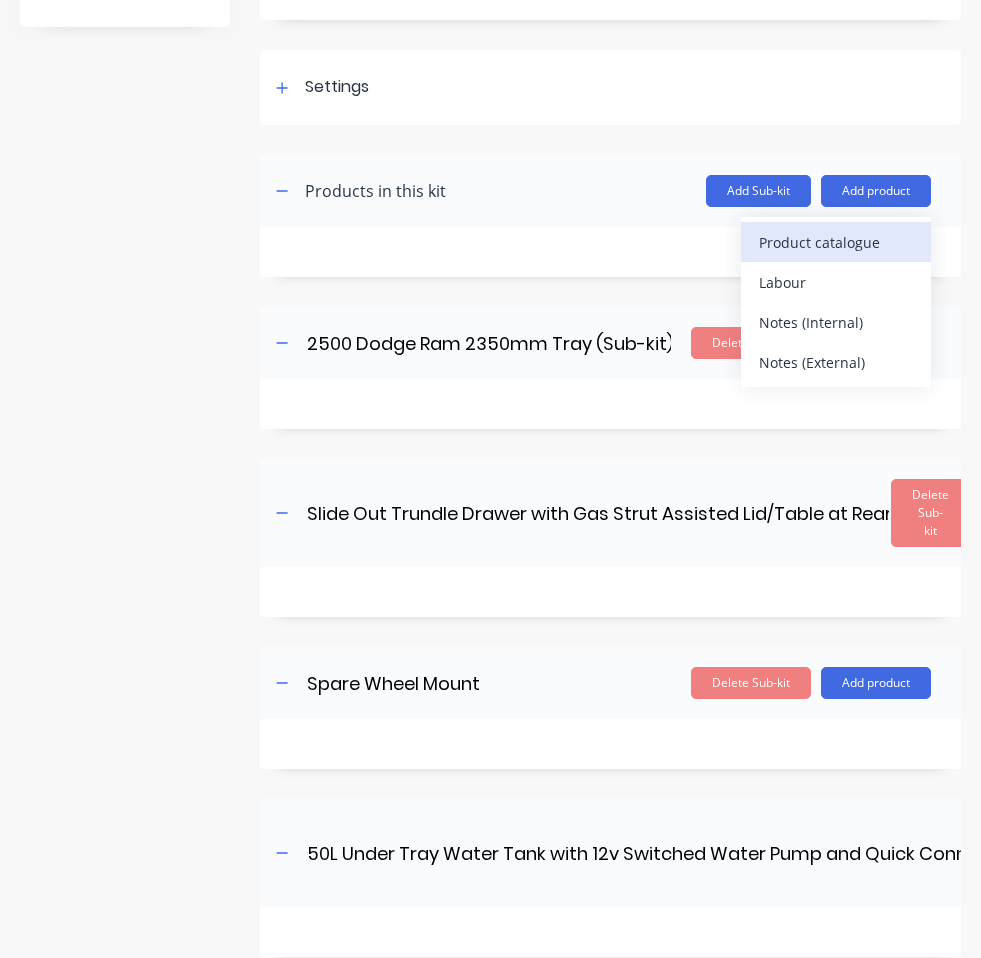 click on "Product catalogue" at bounding box center [836, 242] 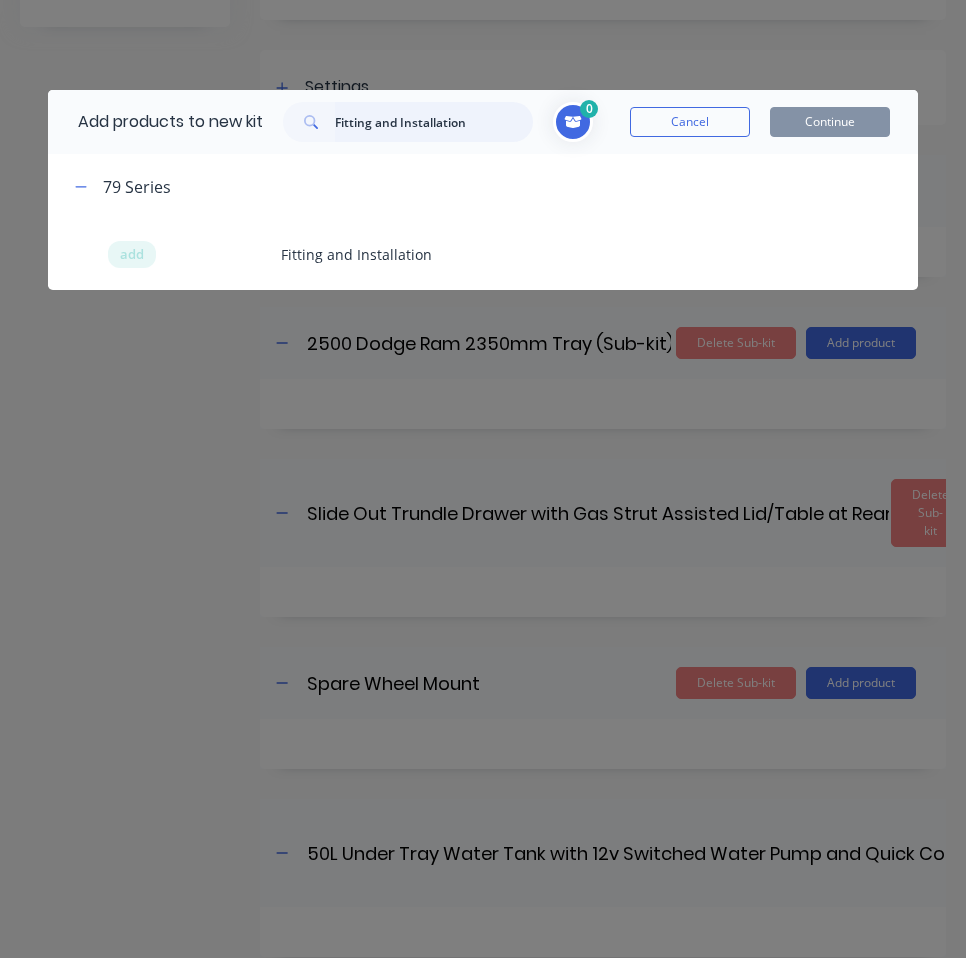 click on "Fitting and Installation" at bounding box center [434, 122] 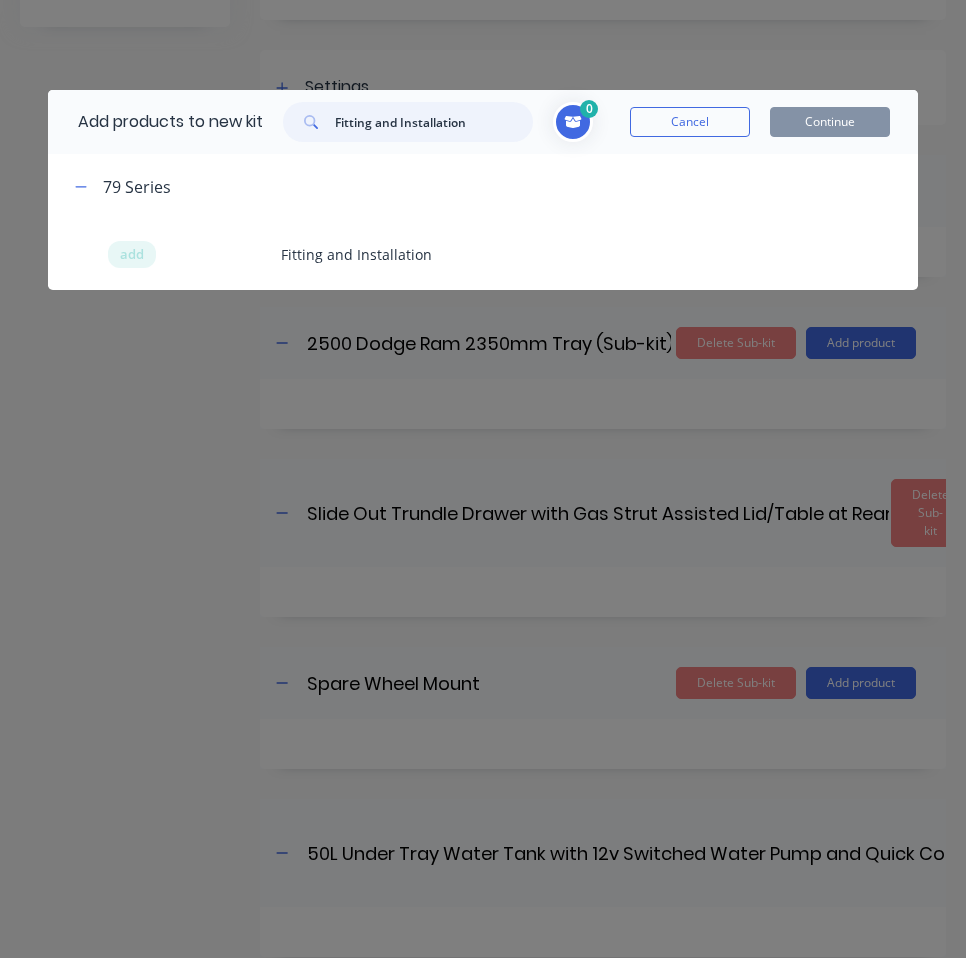 click on "Fitting and Installation" at bounding box center (434, 122) 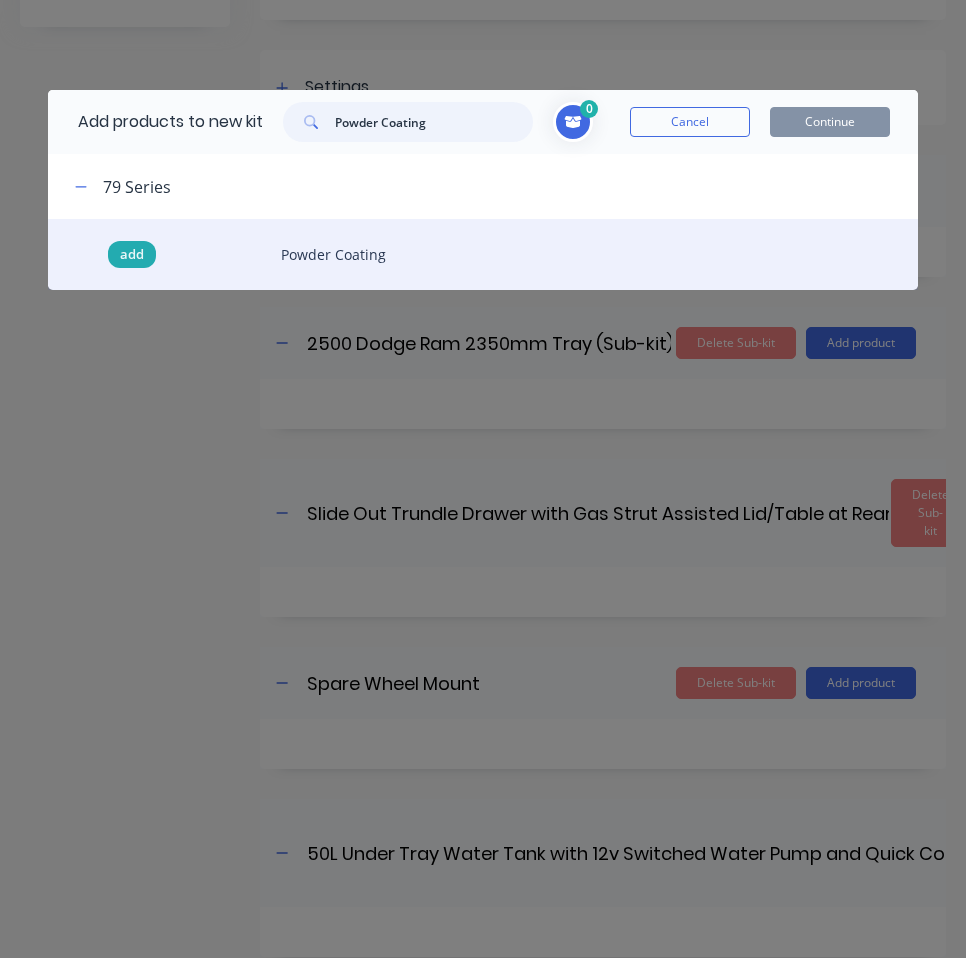 type on "Powder Coating" 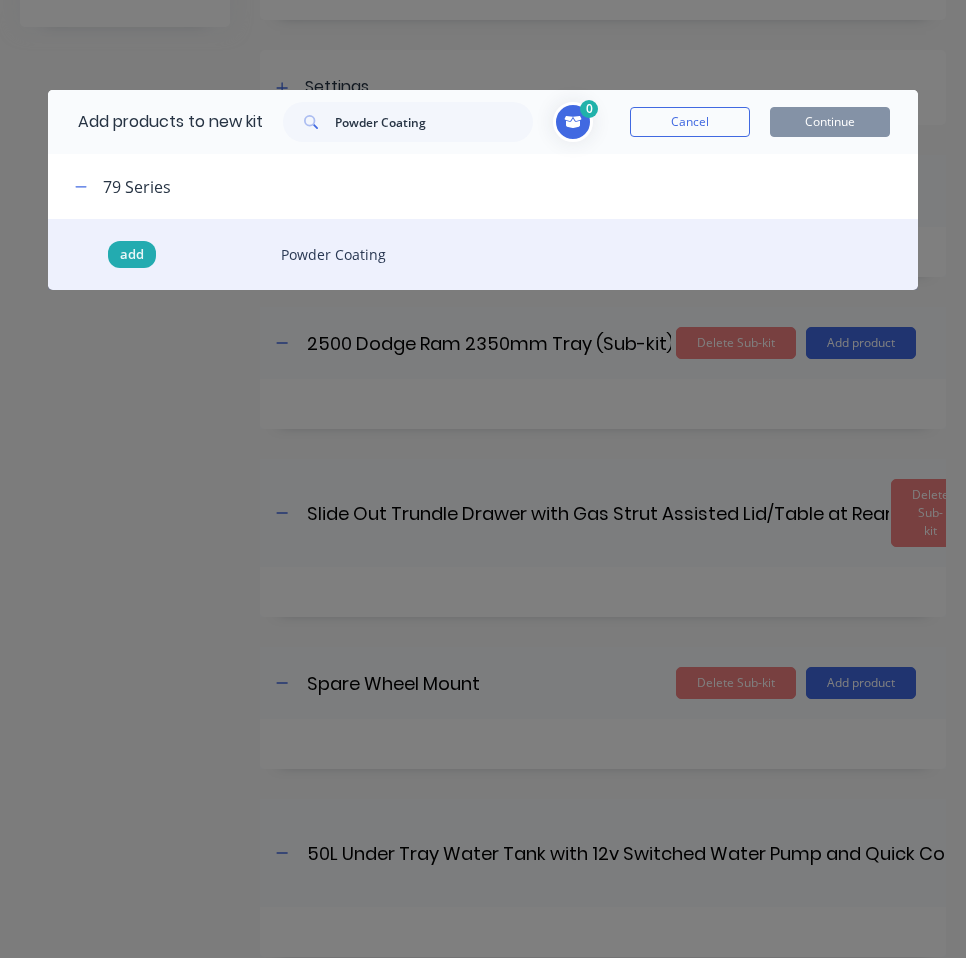 click on "add" at bounding box center (132, 255) 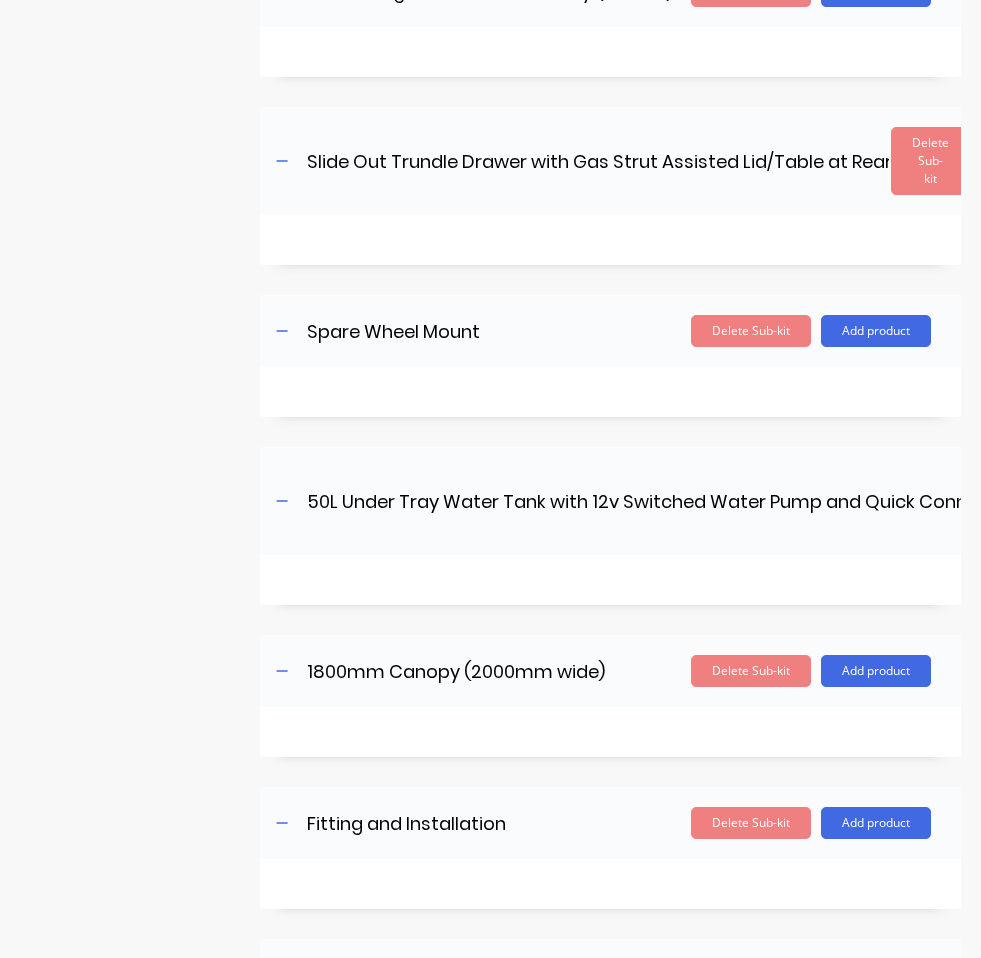 click on "Product details Collaborate Order History" at bounding box center [125, 477] 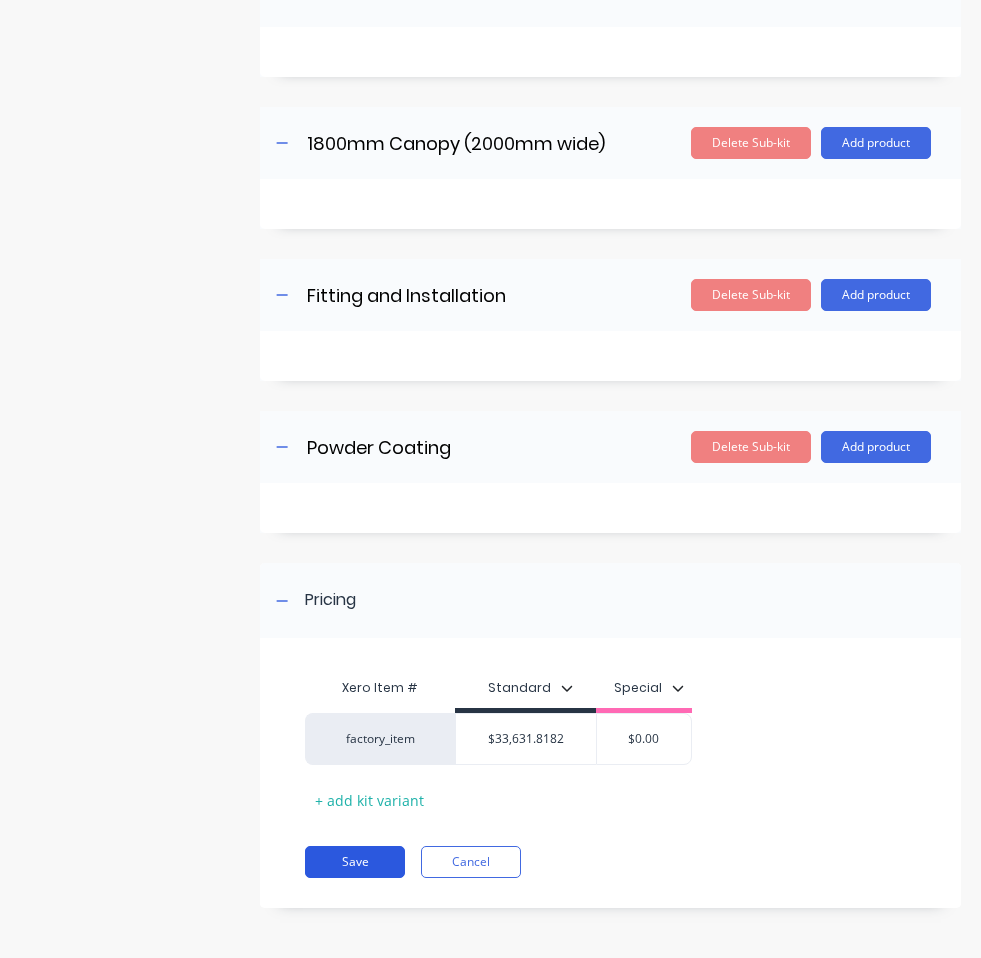 click on "Save" at bounding box center (355, 862) 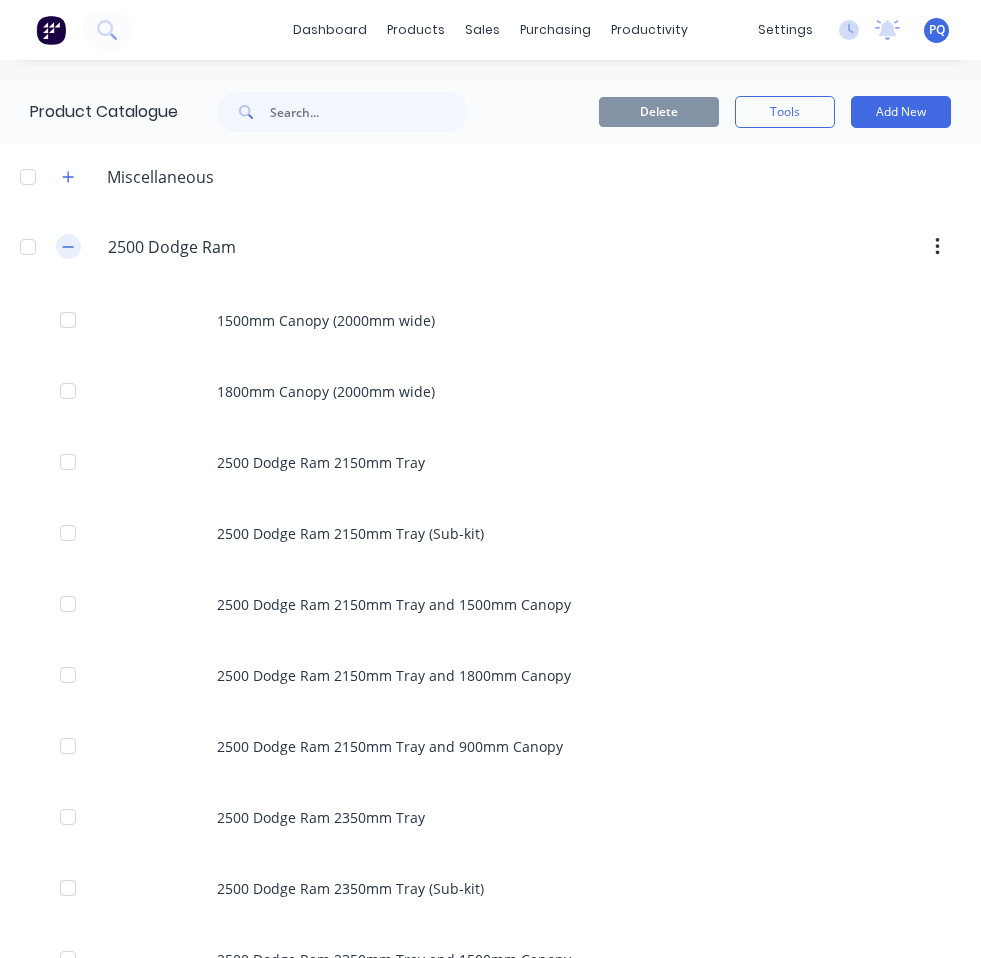 click 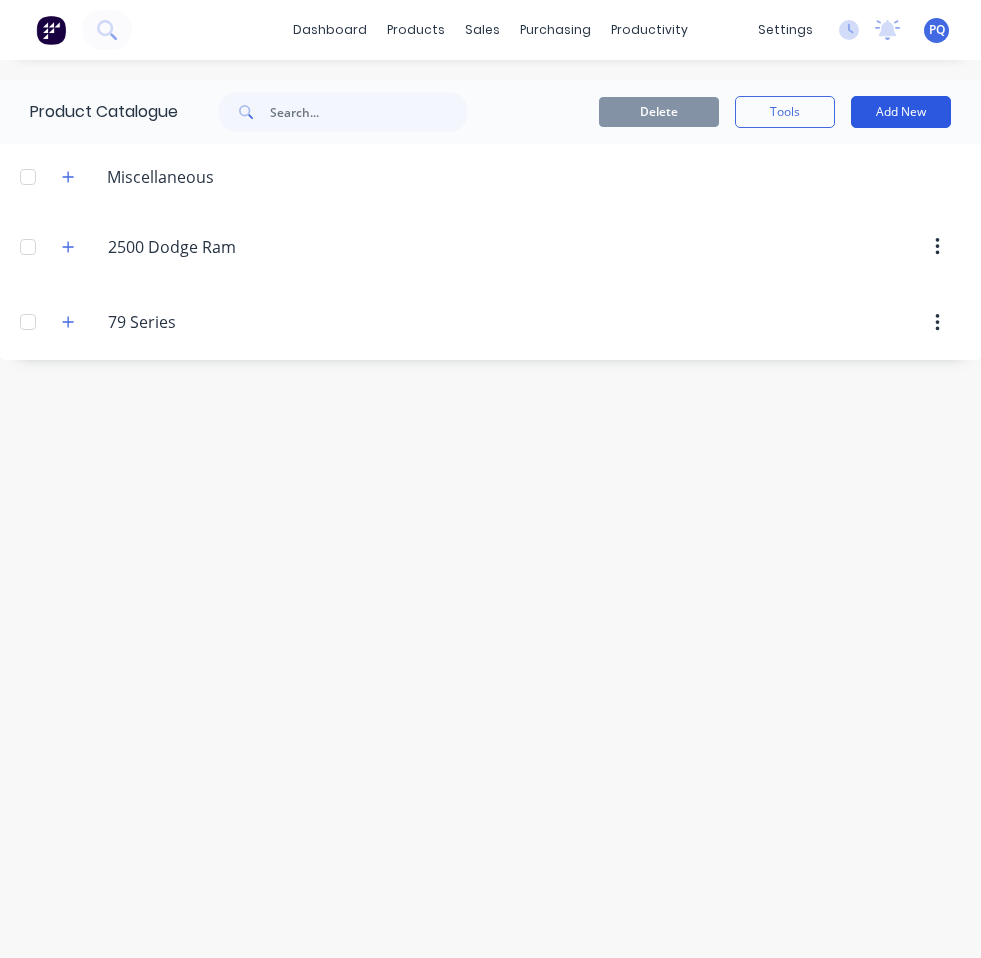 click on "Add New" at bounding box center [901, 112] 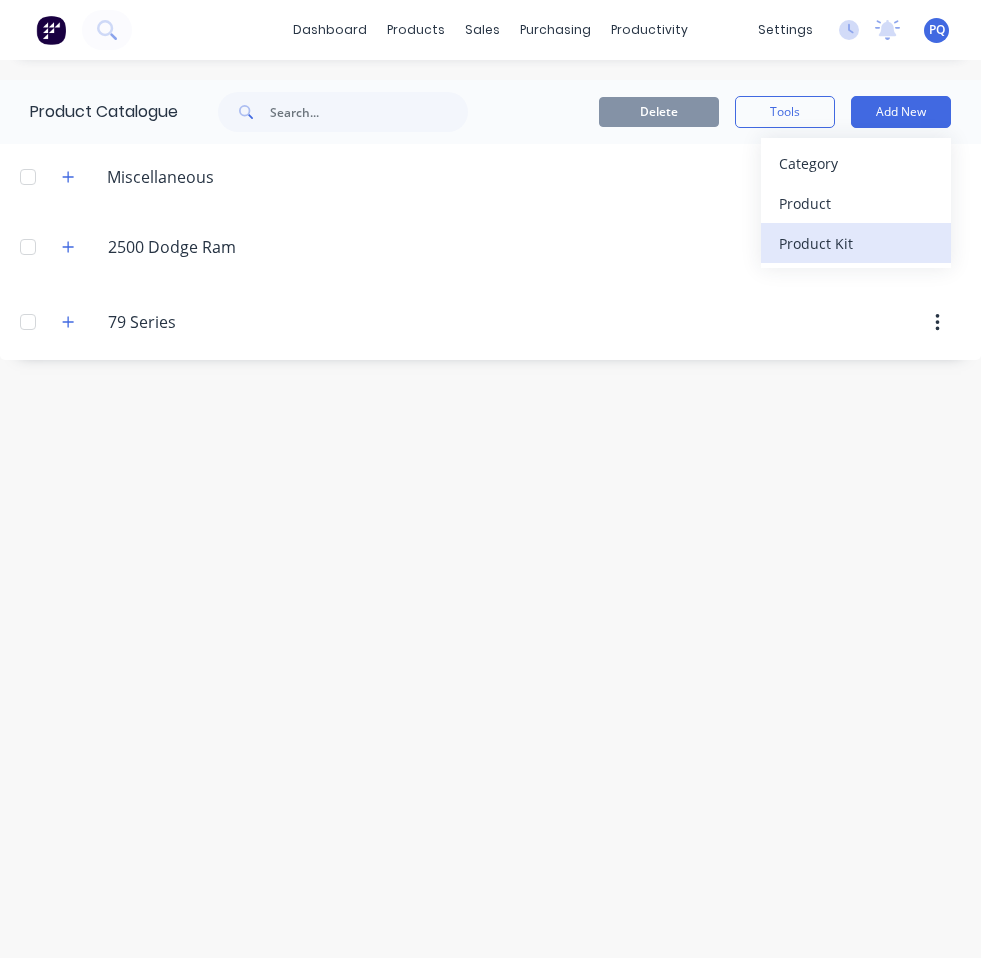 click on "Product Kit" at bounding box center (856, 243) 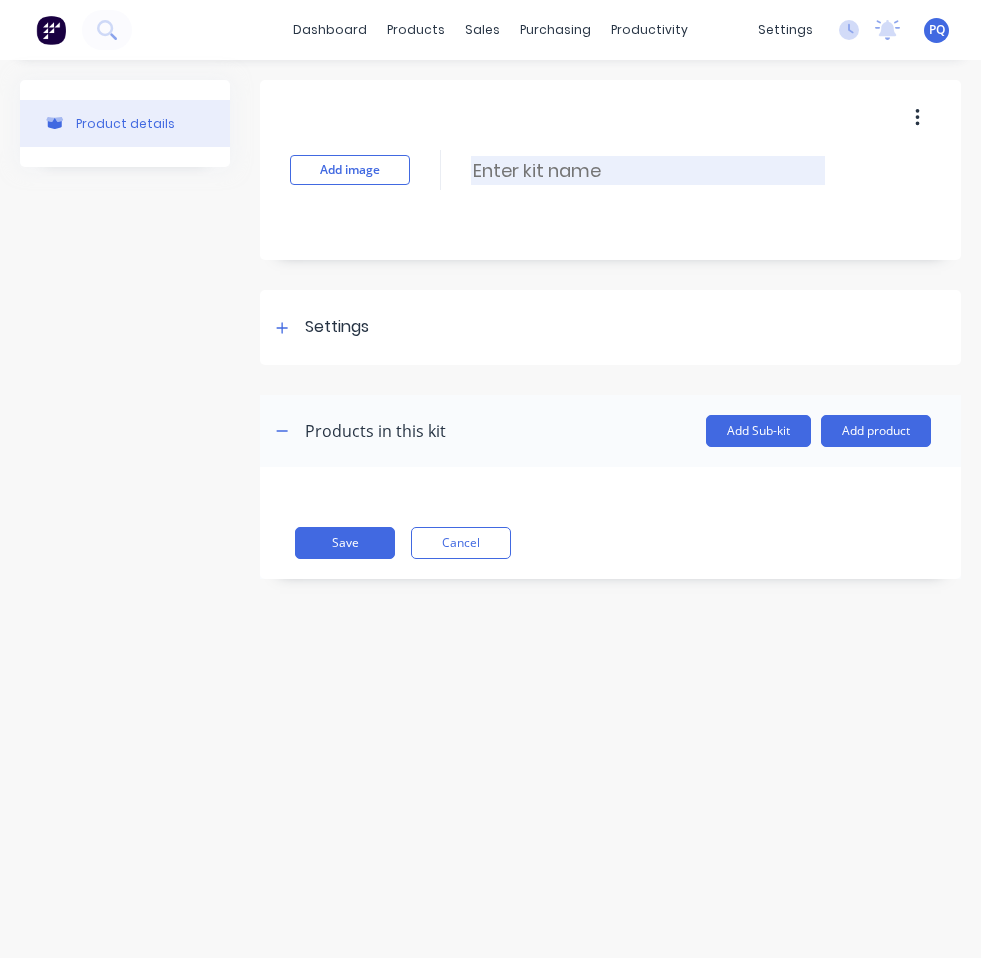 click at bounding box center (648, 170) 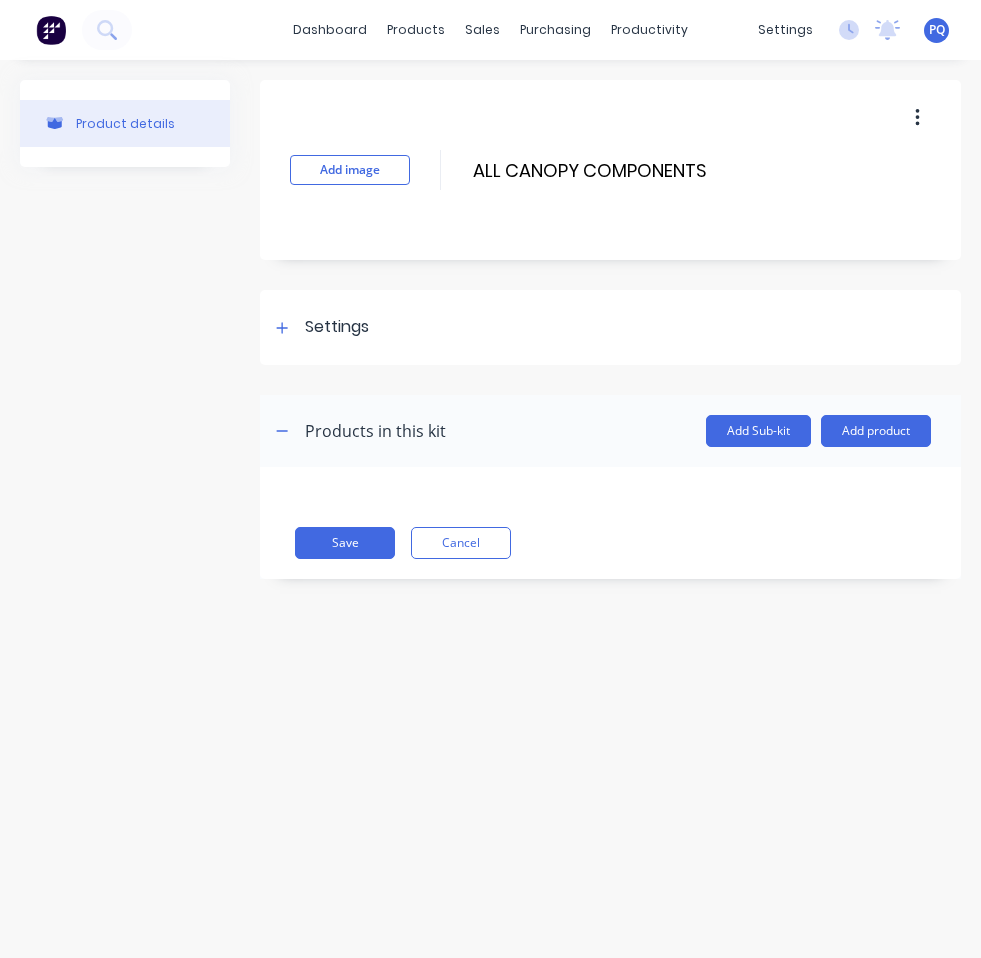type on "ALL CANOPY COMPONENTS" 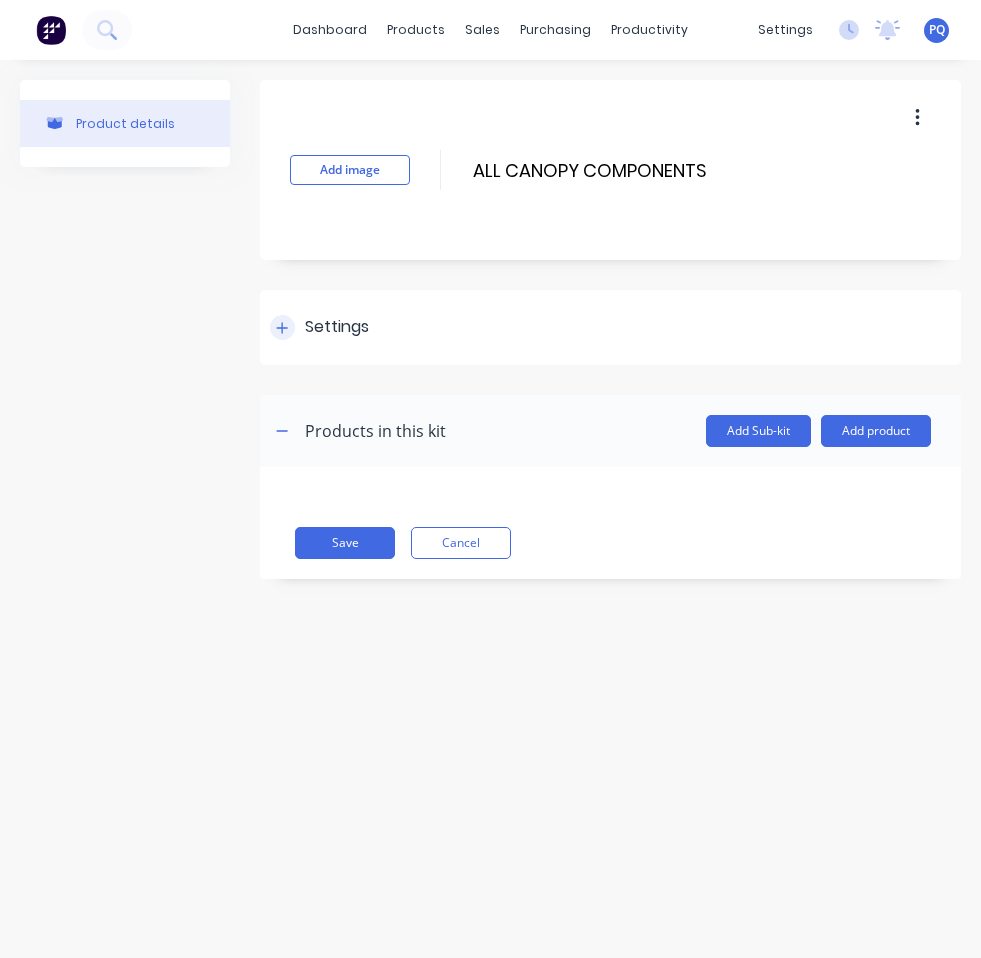 click on "Settings" at bounding box center [610, 327] 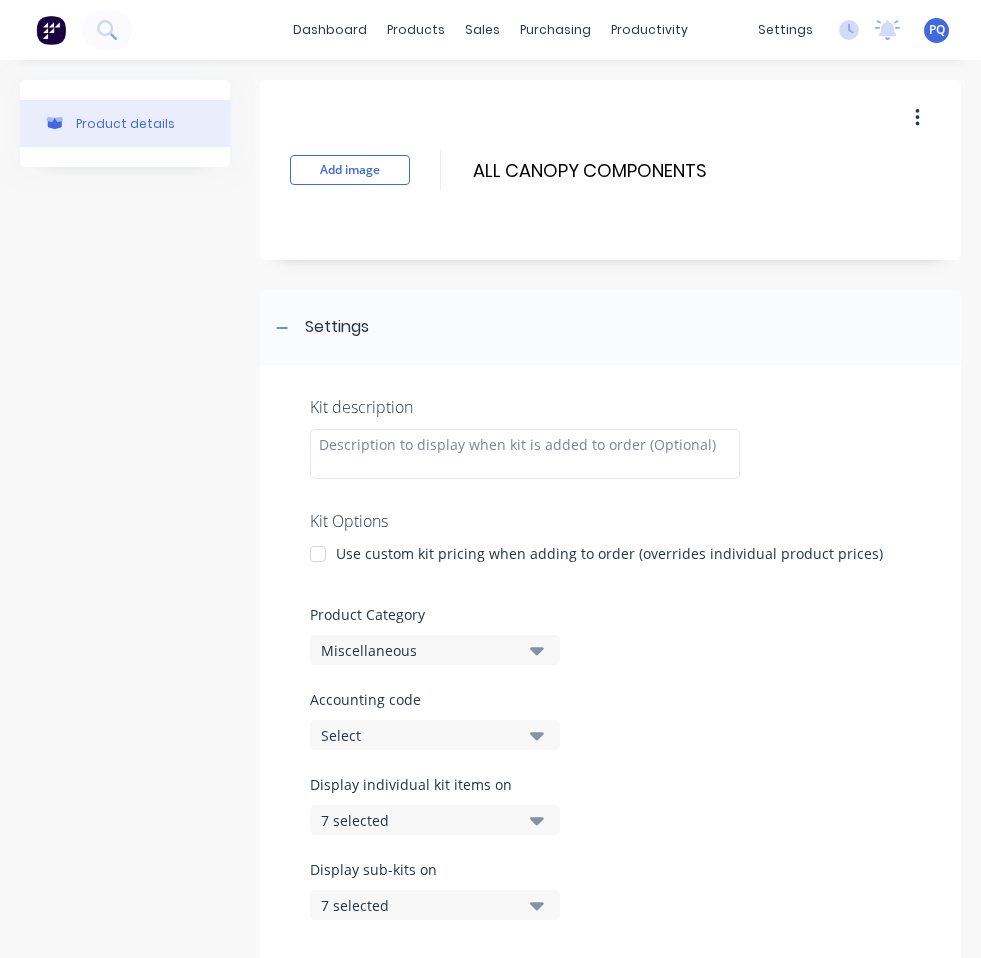 scroll, scrollTop: 300, scrollLeft: 0, axis: vertical 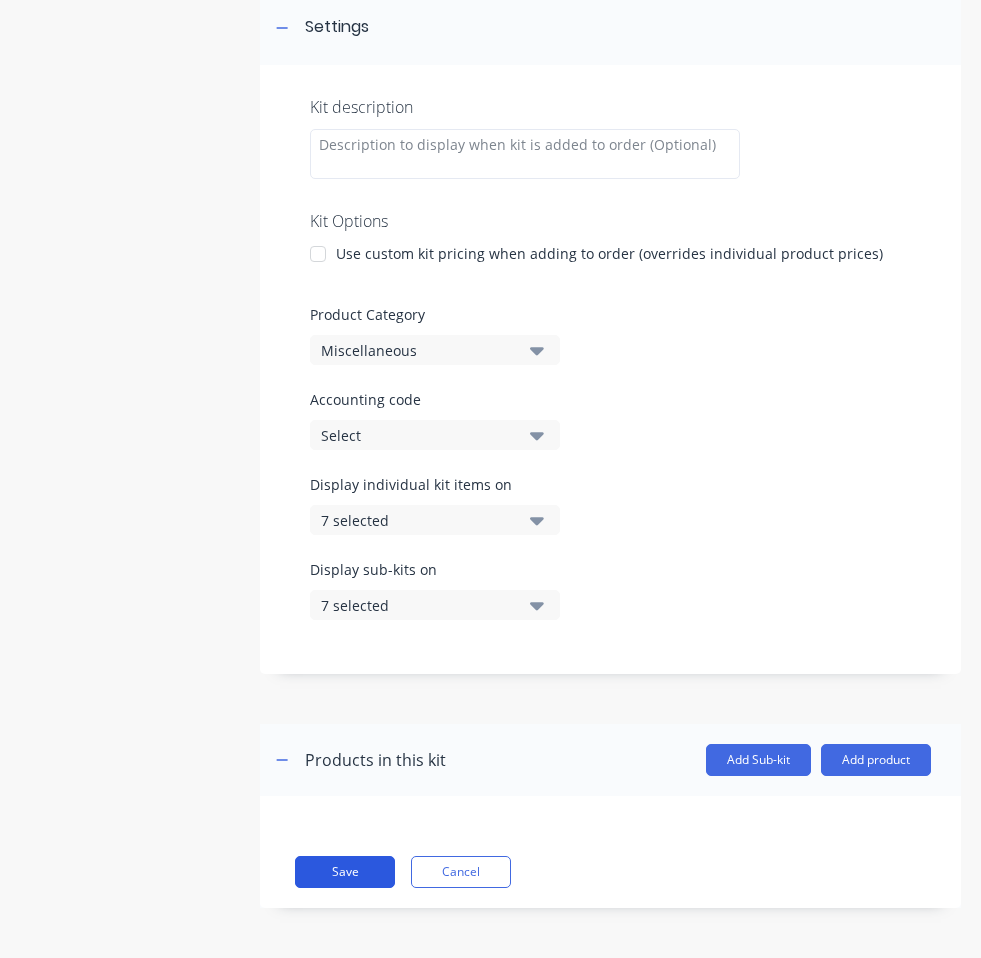 click on "Save" at bounding box center (345, 872) 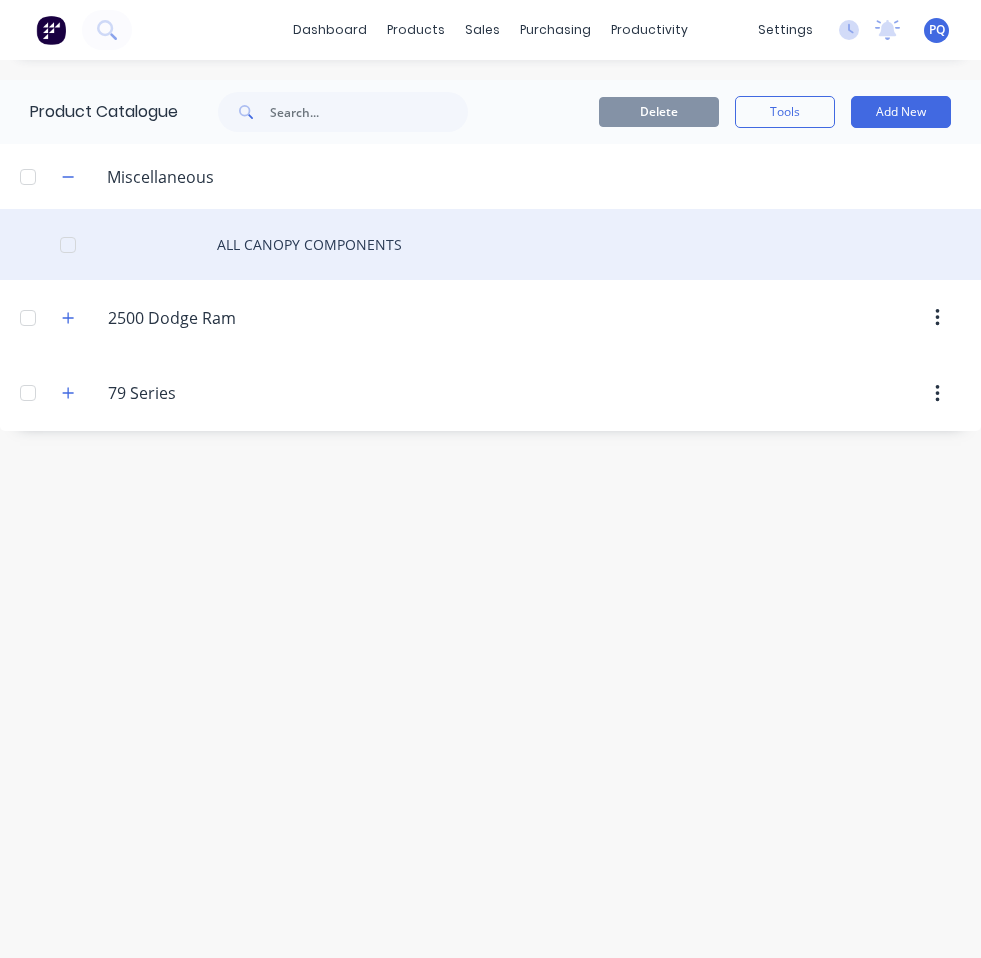 click on "ALL CANOPY COMPONENTS" at bounding box center [490, 244] 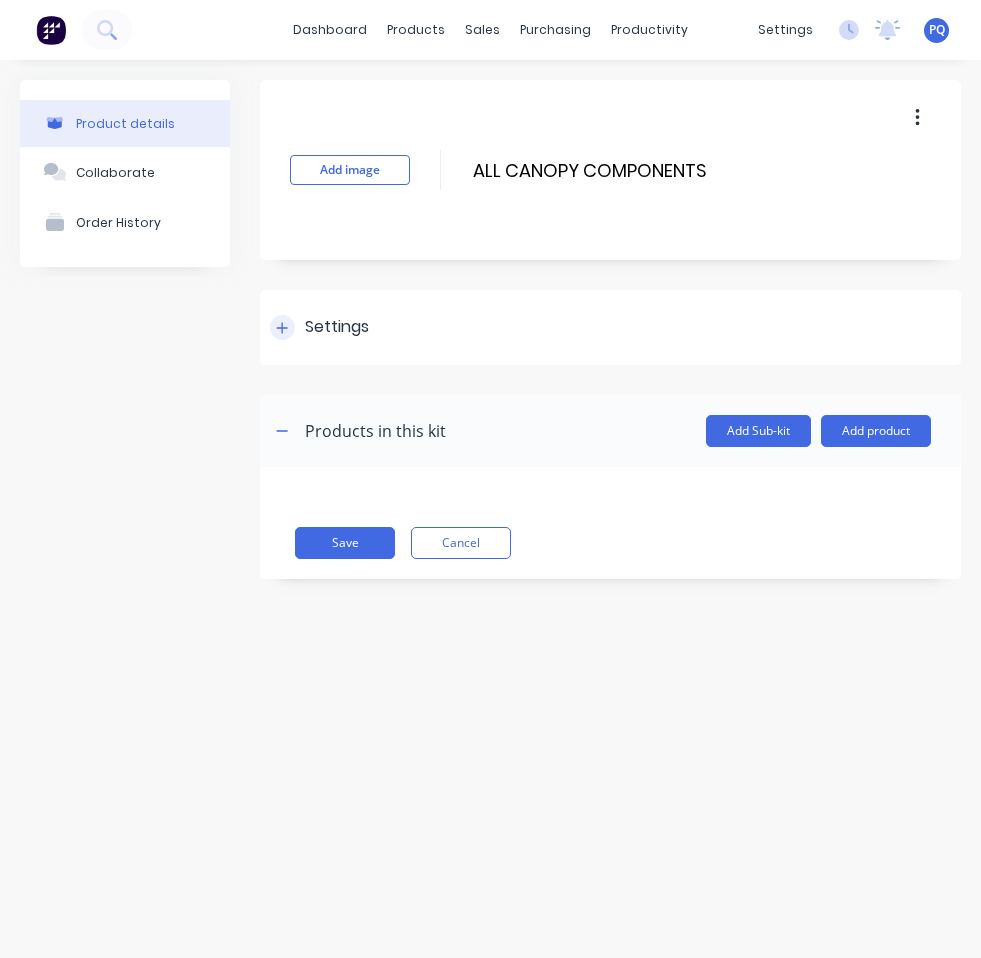 click on "Settings" at bounding box center [319, 327] 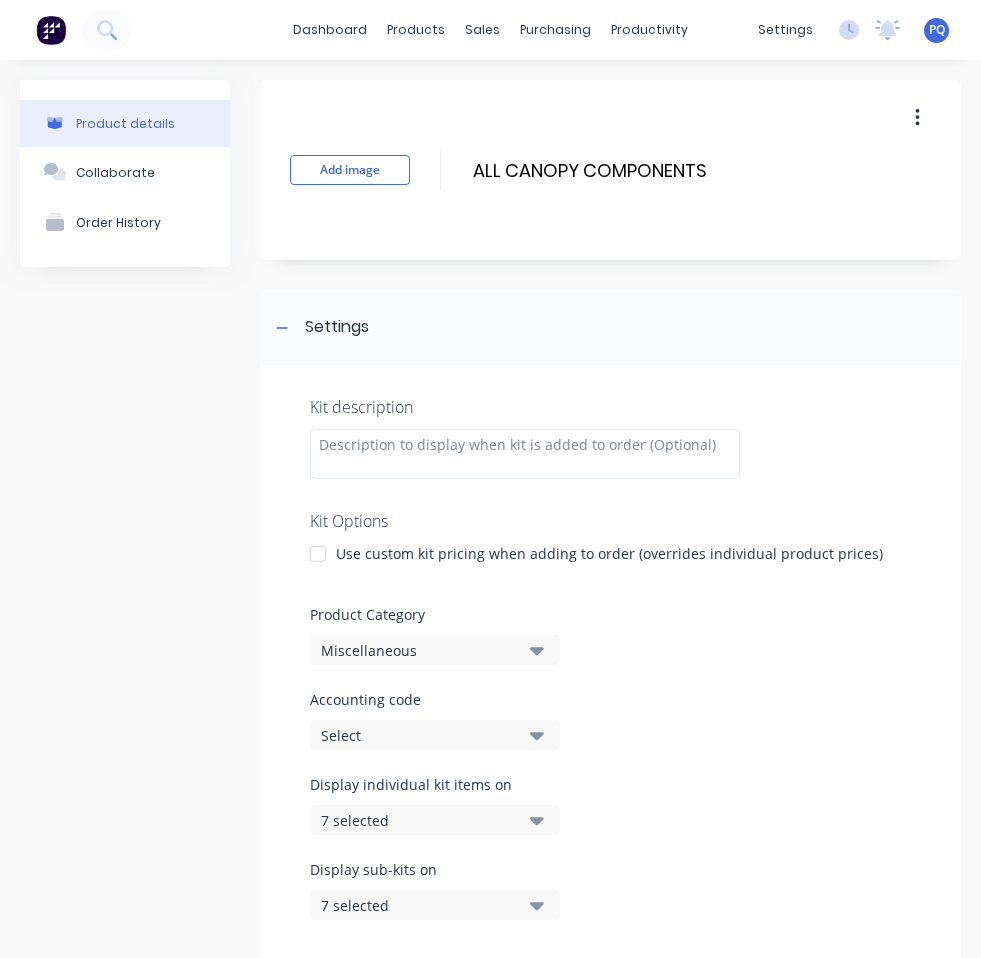 click on "Miscellaneous" at bounding box center [418, 650] 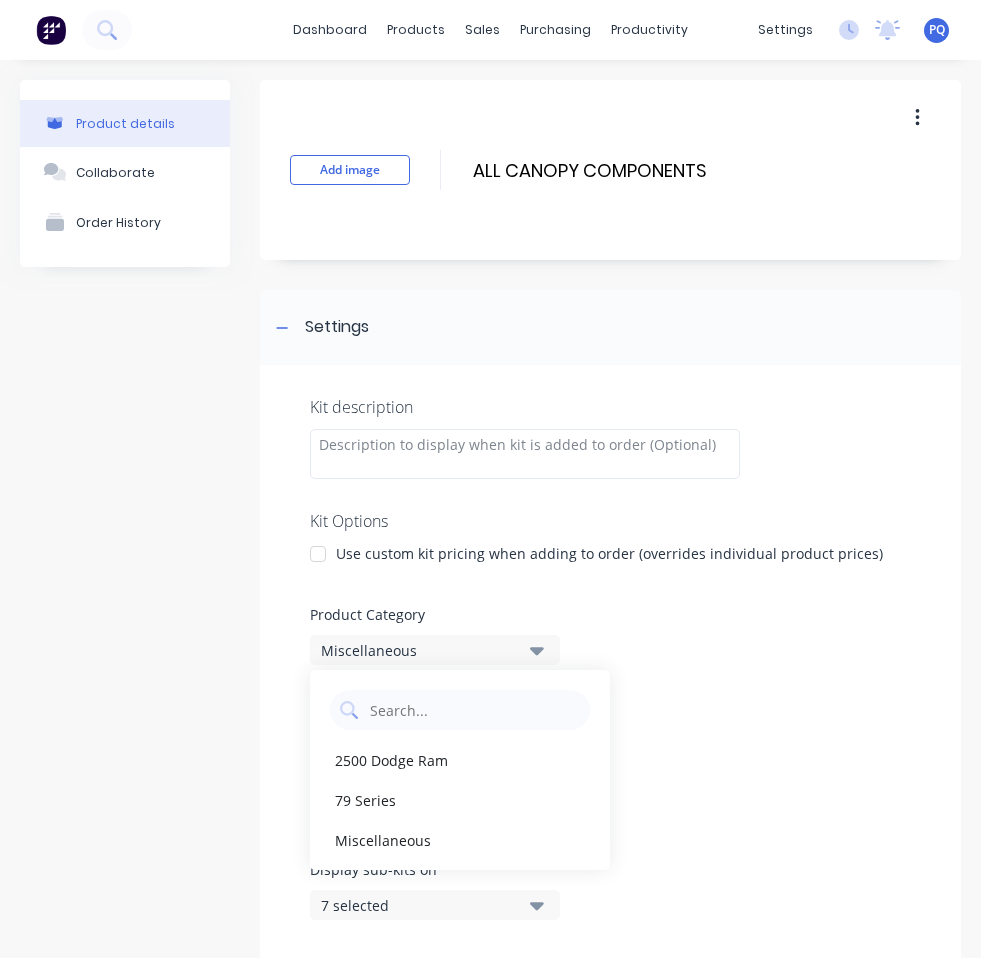 click on "Accounting code Select" at bounding box center (610, 719) 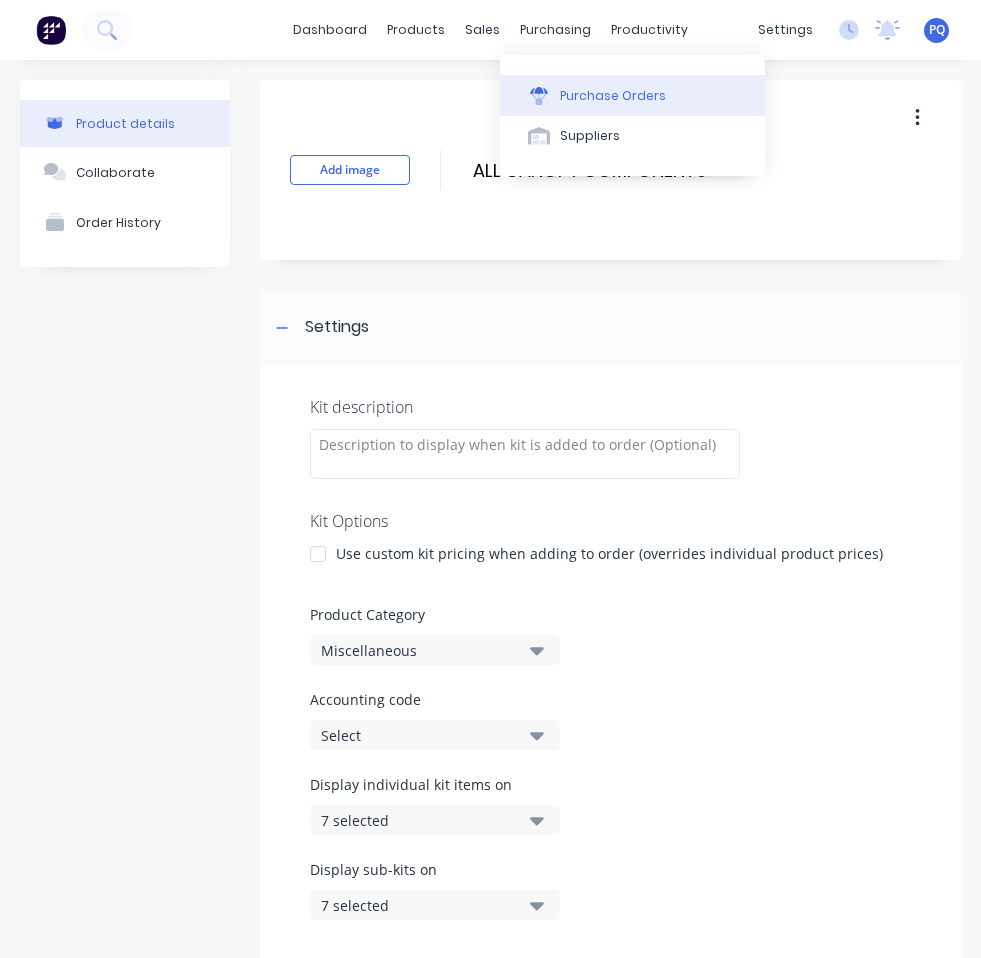 click 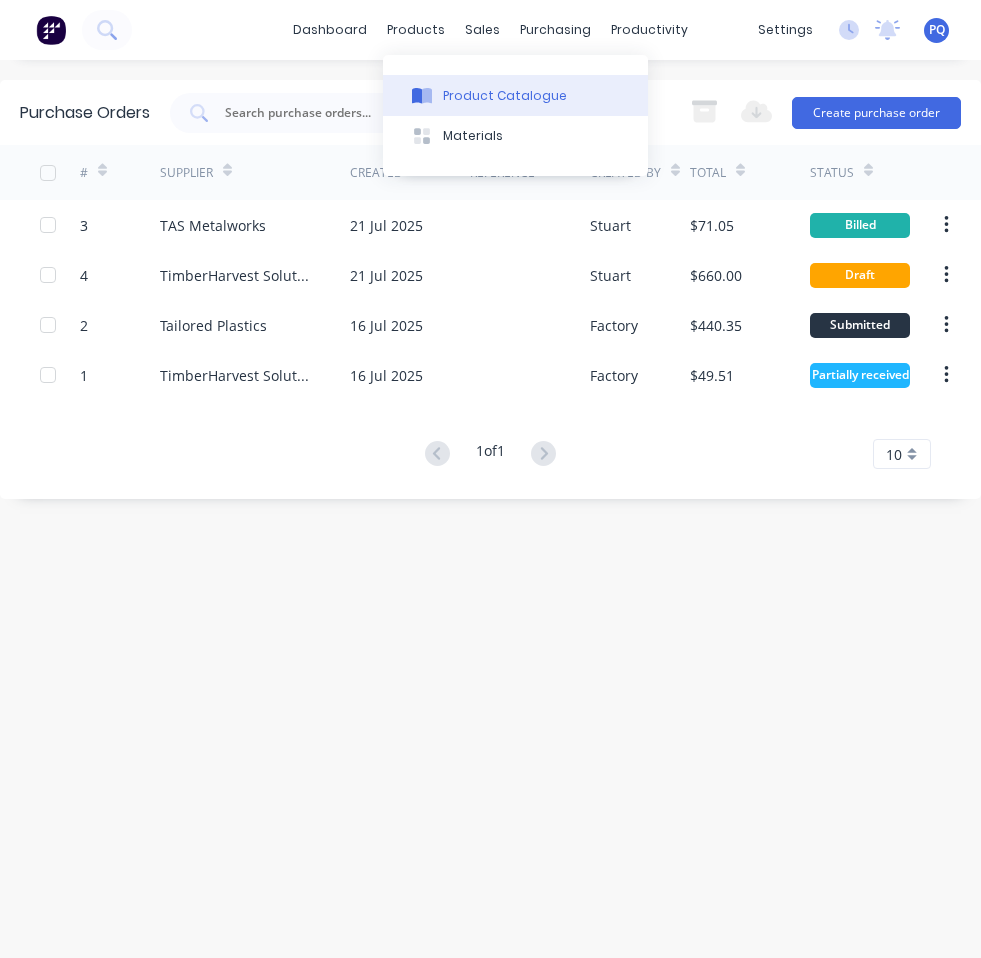 click on "Product Catalogue" at bounding box center (515, 95) 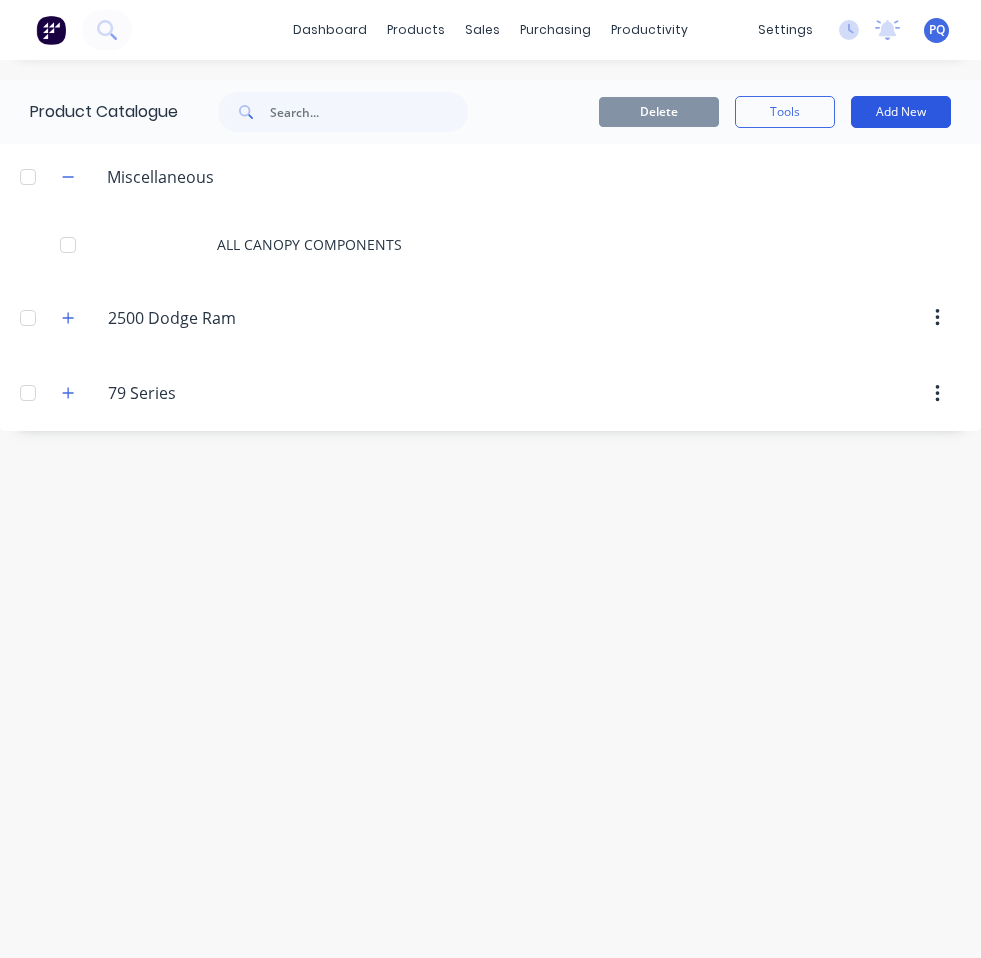 click on "Add New" at bounding box center (901, 112) 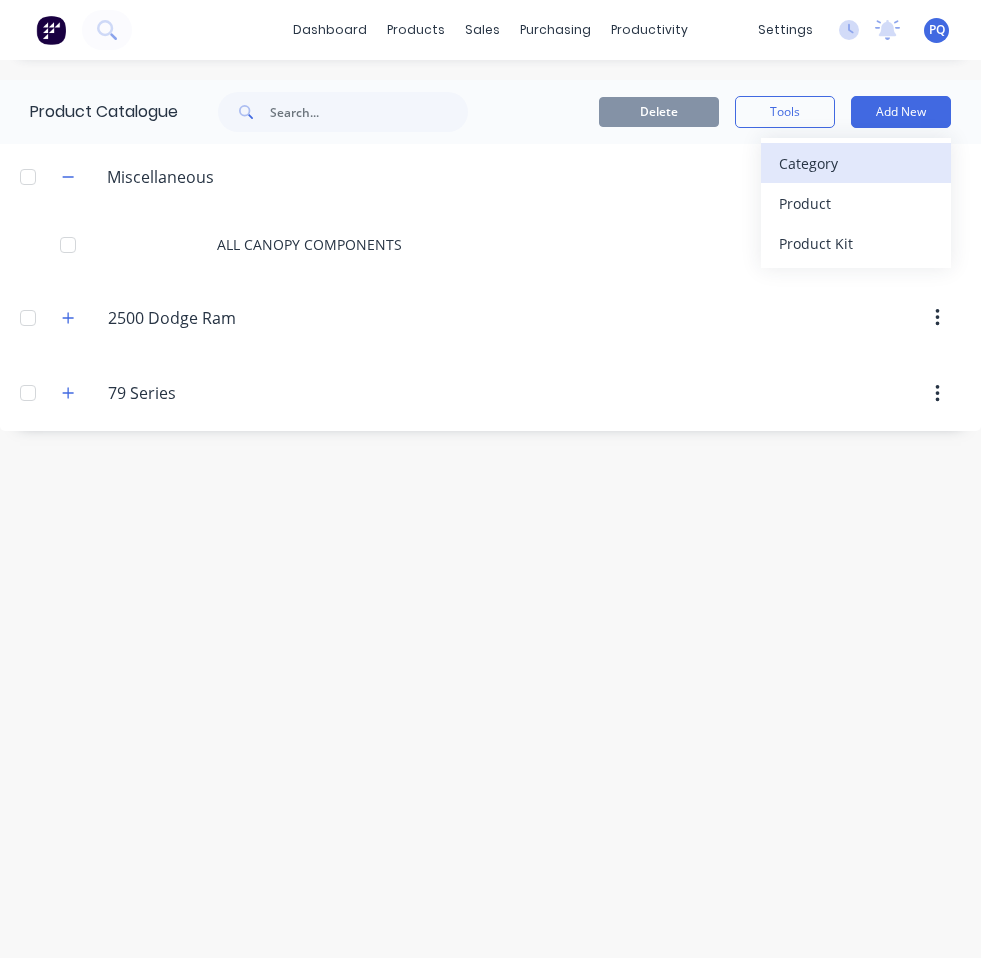 click on "Category" at bounding box center (856, 163) 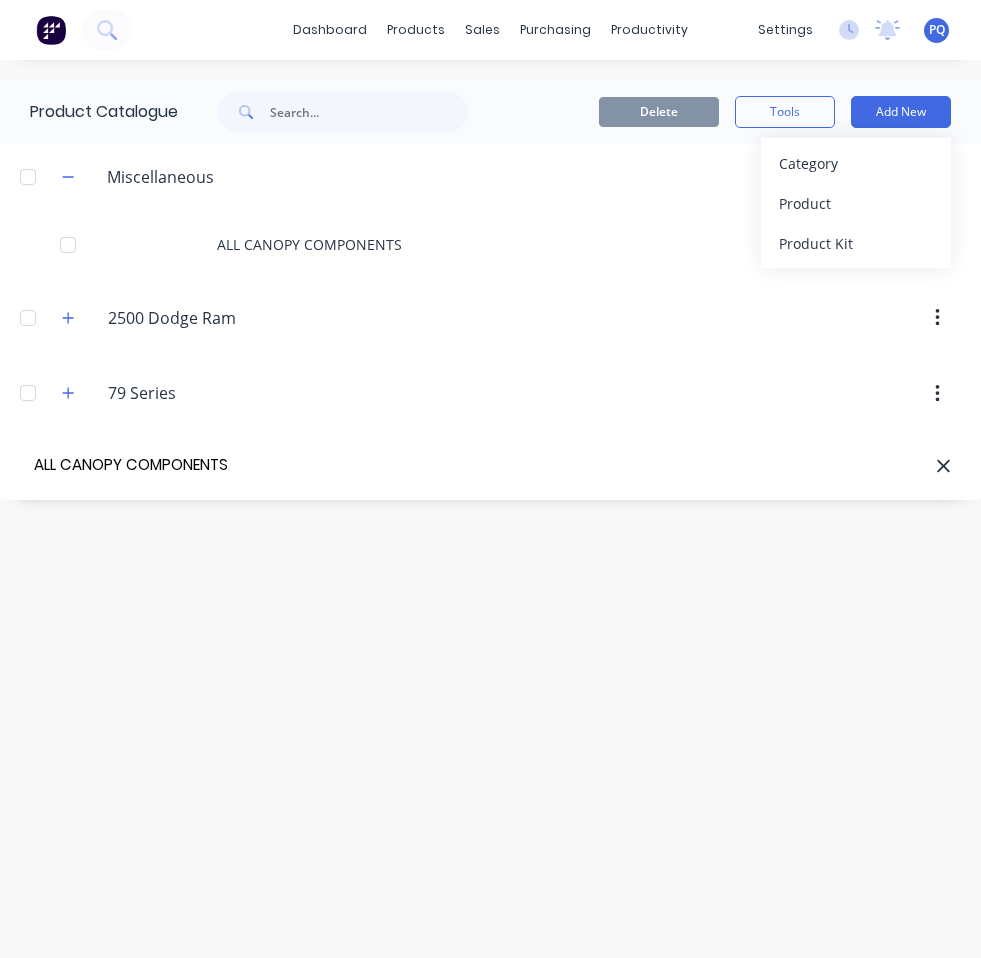 type on "ALL CANOPY COMPONENTS" 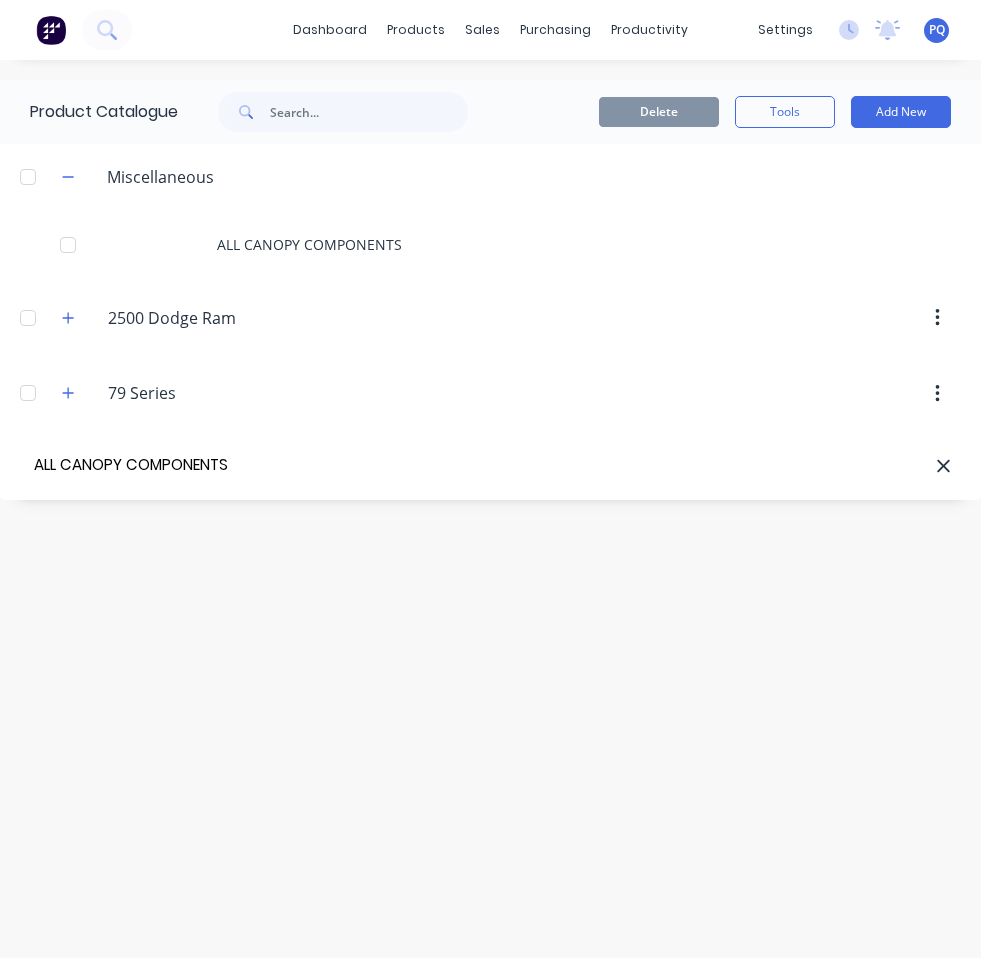 drag, startPoint x: 844, startPoint y: 537, endPoint x: 855, endPoint y: 523, distance: 17.804493 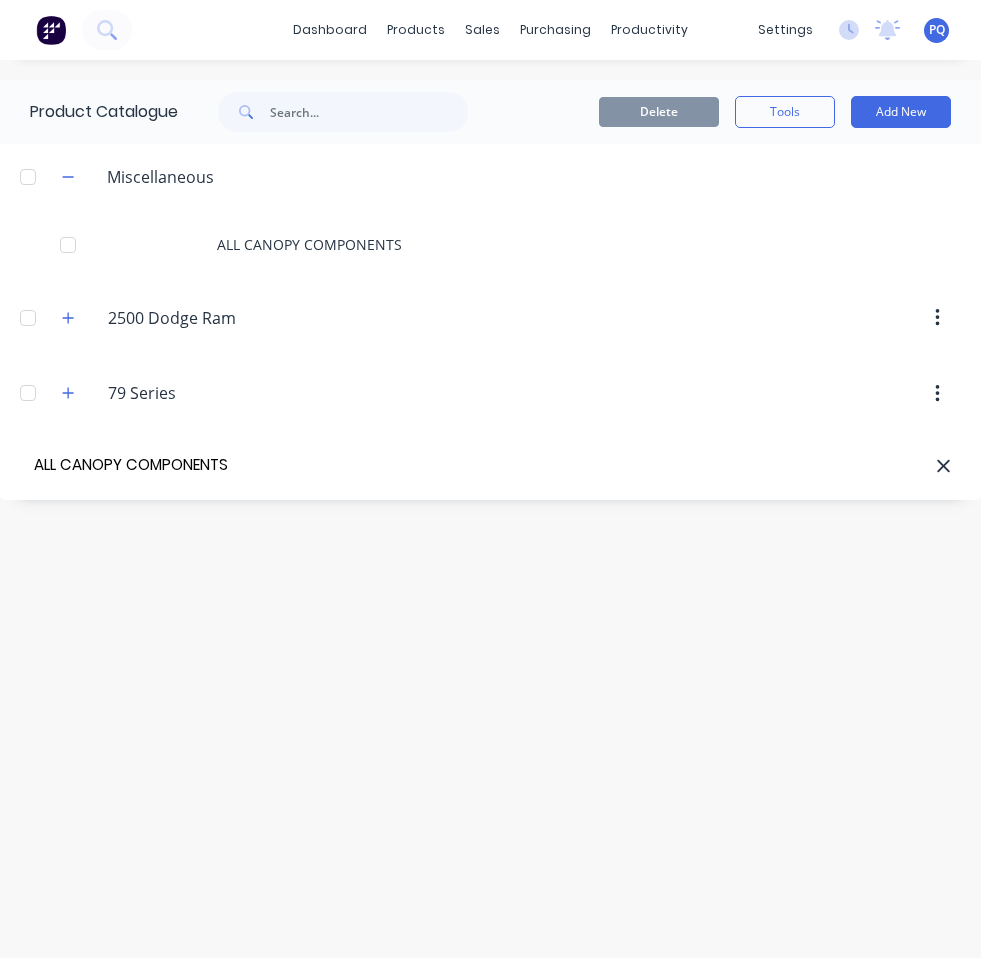 click on "Product Catalogue Delete Tools     Add New     Miscellaneous ALL CANOPY COMPONENTS 2500.Dodge.Ram. 2500 Dodge Ram   1500mm Canopy (2000mm wide) 1800mm Canopy (2000mm wide) 2500 Dodge Ram 2150mm Tray 2500 Dodge Ram 2150mm Tray (Sub-kit) 2500 Dodge Ram 2150mm Tray and 1500mm Canopy  2500 Dodge Ram 2150mm Tray and 1800mm Canopy  2500 Dodge Ram 2150mm Tray and 900mm Canopy  2500 Dodge Ram 2350mm Tray 2500 Dodge Ram 2350mm Tray (Sub-kit) 2500 Dodge Ram 2350mm Tray and 1500mm Canopy  2500 Dodge Ram 2350mm Tray and 1800mm Canopy  2500 Dodge Ram 2350mm Tray and 900mm Canopy  50L Under Tray Water Tank with 12v Switched Water Pump and Quick Connect Water Outlet 900mm Half Canopy (2000mm wide) 79.Series 79 Series   1500mm Canopy (1800mm wide) 1800mm Canopy (1800mm wide) 40L Water Tank in Headboard with 12v Switched Water Pump and Quick Connect Water Outlet 79  Series 300mm Extended Dual Cab Tray 79 Series 300mm Extended Dual Cab Alloy Tray 79 Series 300mm Extended Dual Cab Tray & 1500mm Canopy 79 Series Dual Cab Tray" at bounding box center (490, 509) 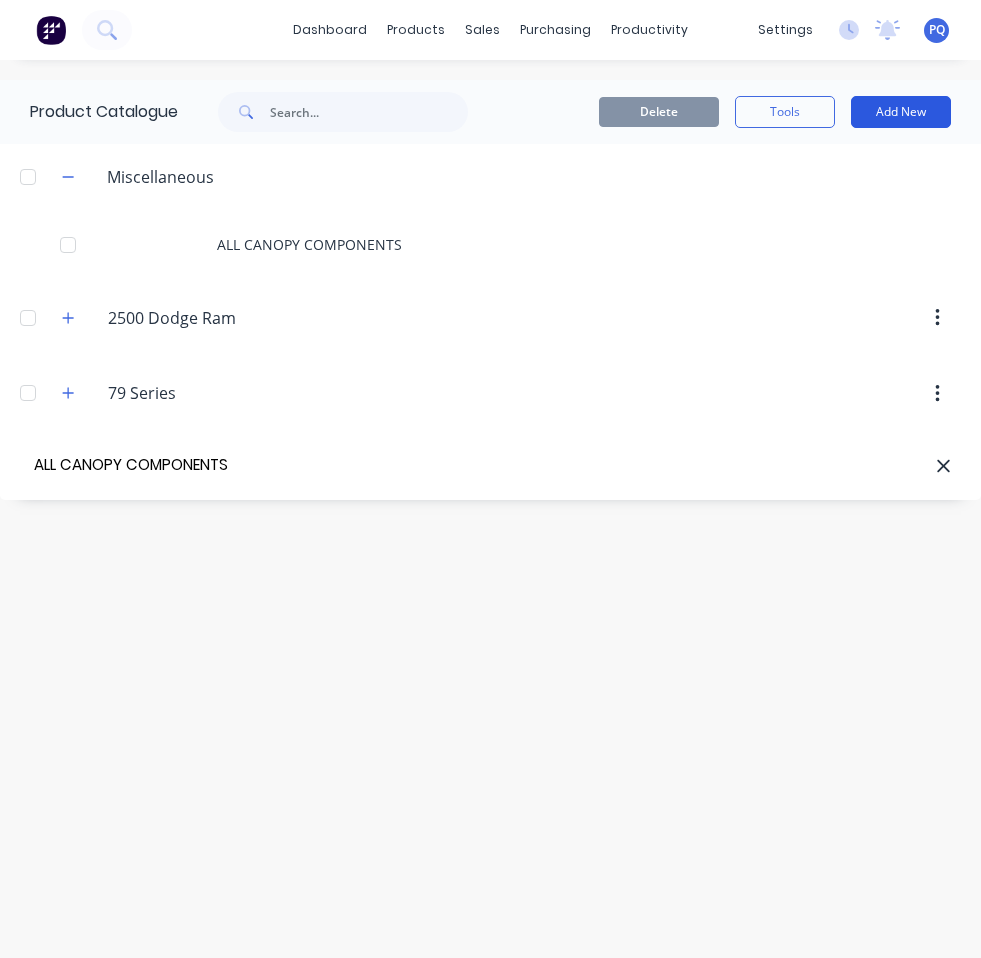 click on "Add New" at bounding box center [901, 112] 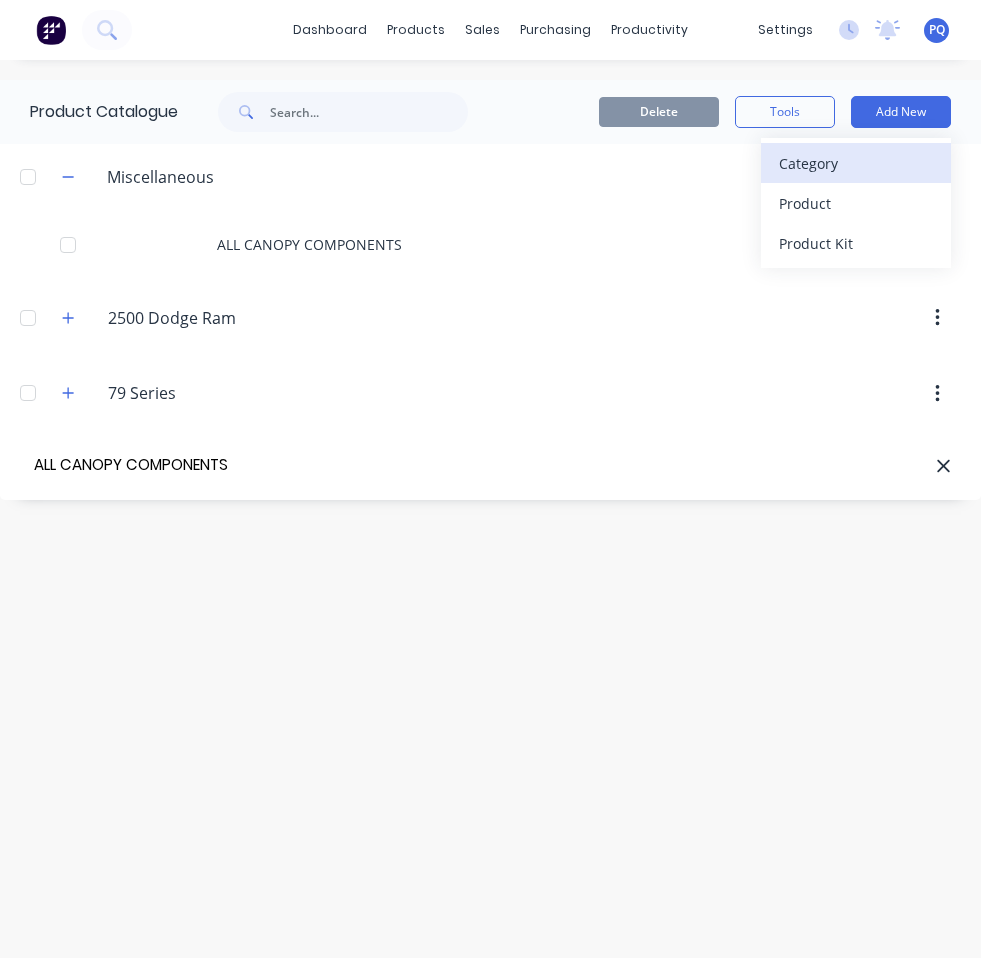 click on "Category" at bounding box center [856, 163] 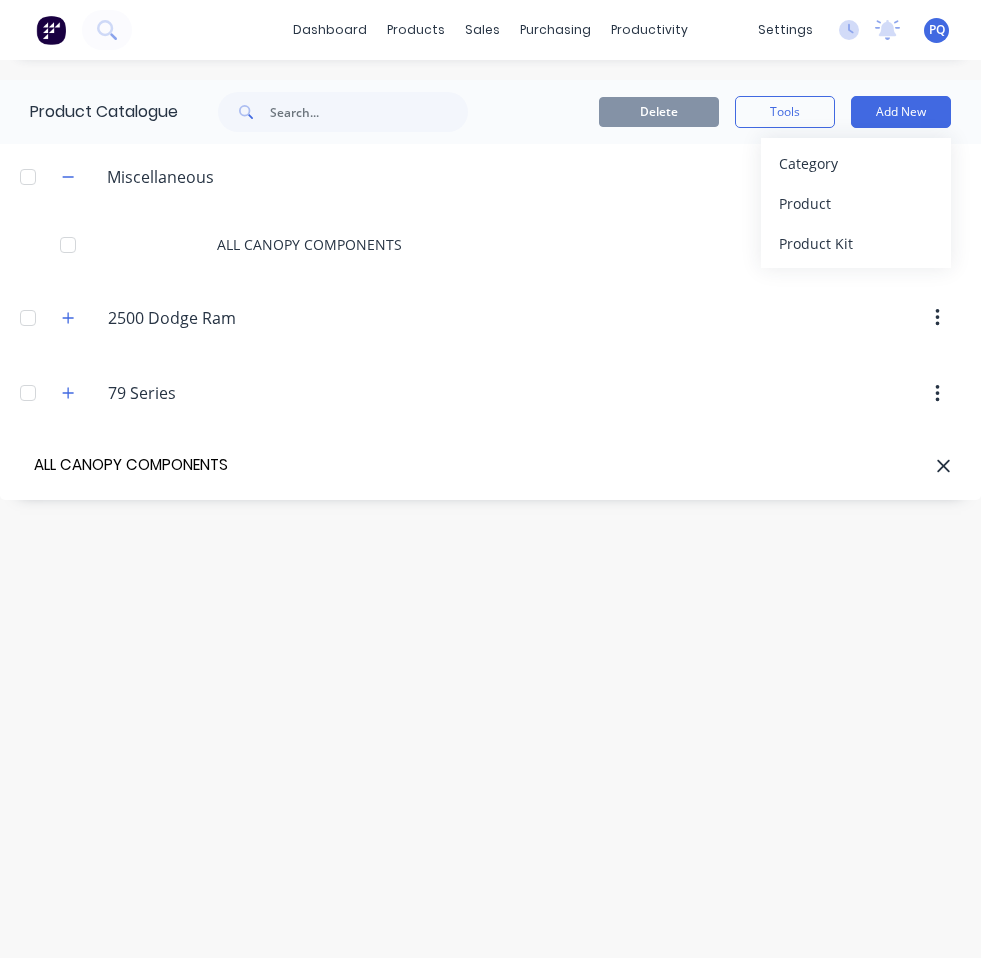 click at bounding box center [603, 466] 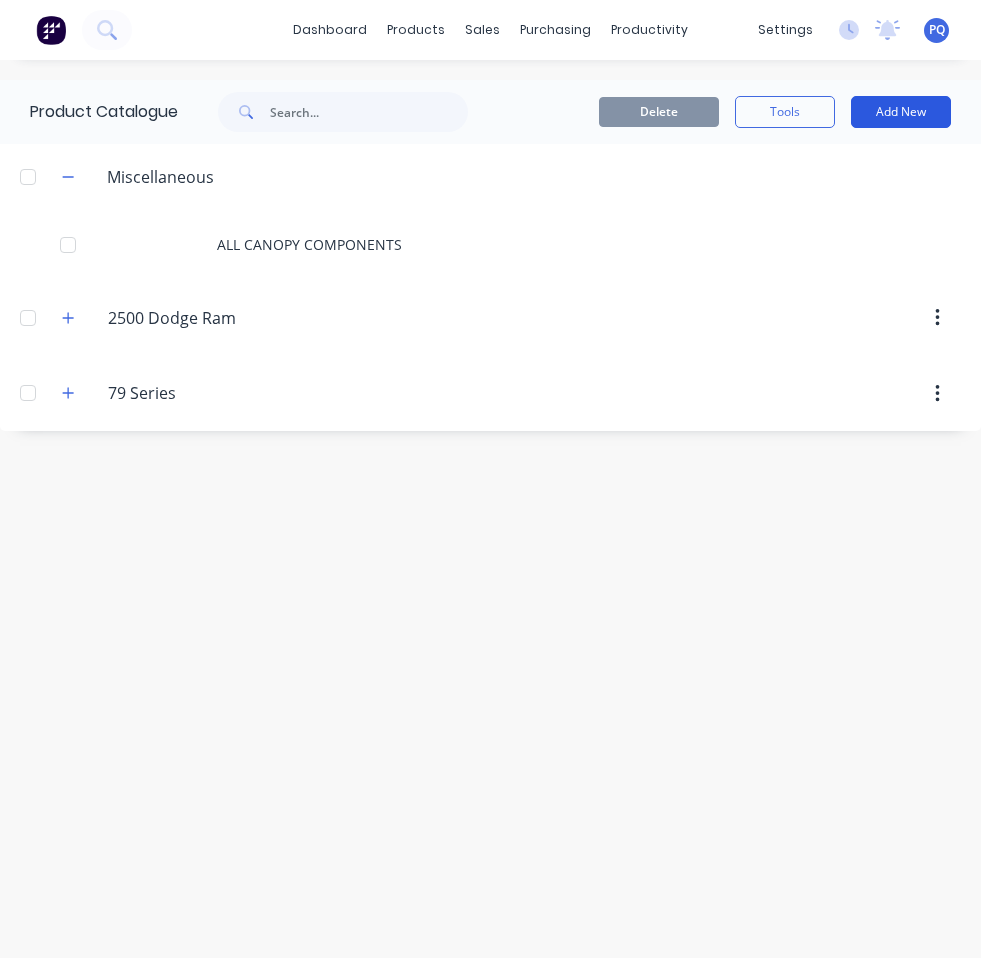 click on "Add New" at bounding box center (901, 112) 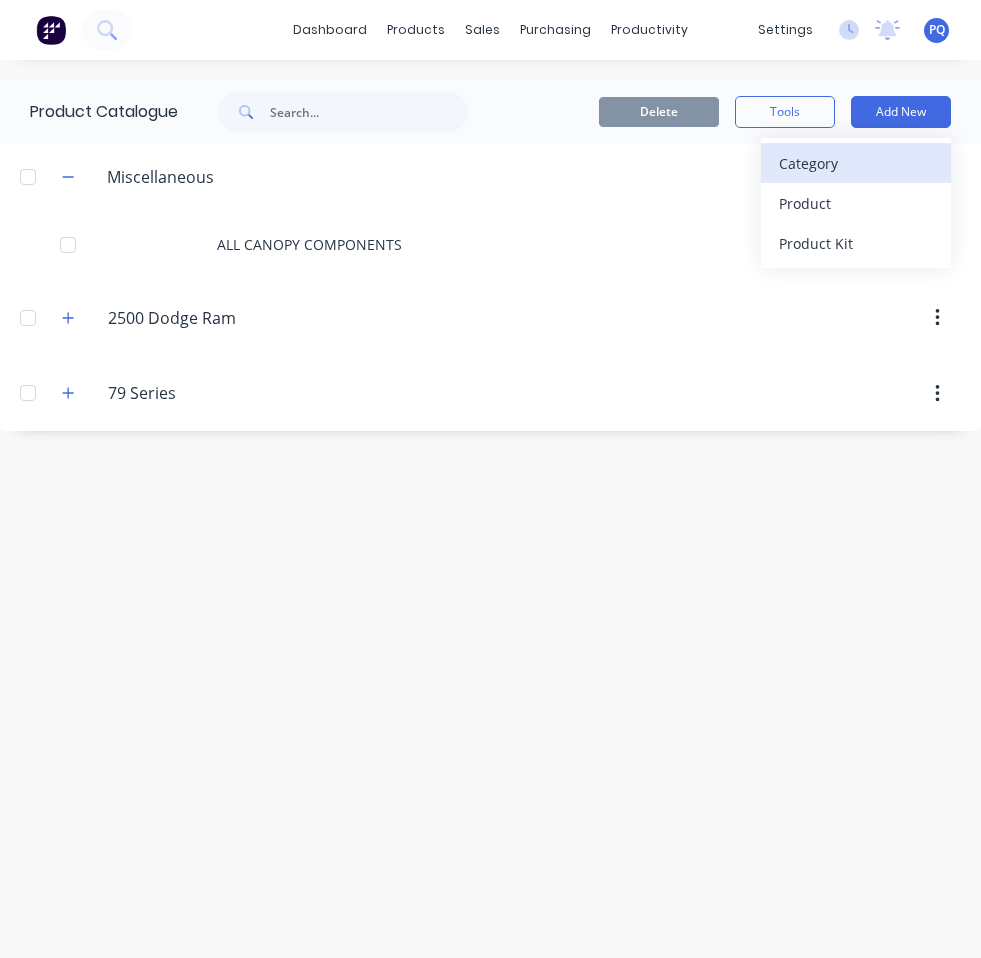 click on "Category" at bounding box center (856, 163) 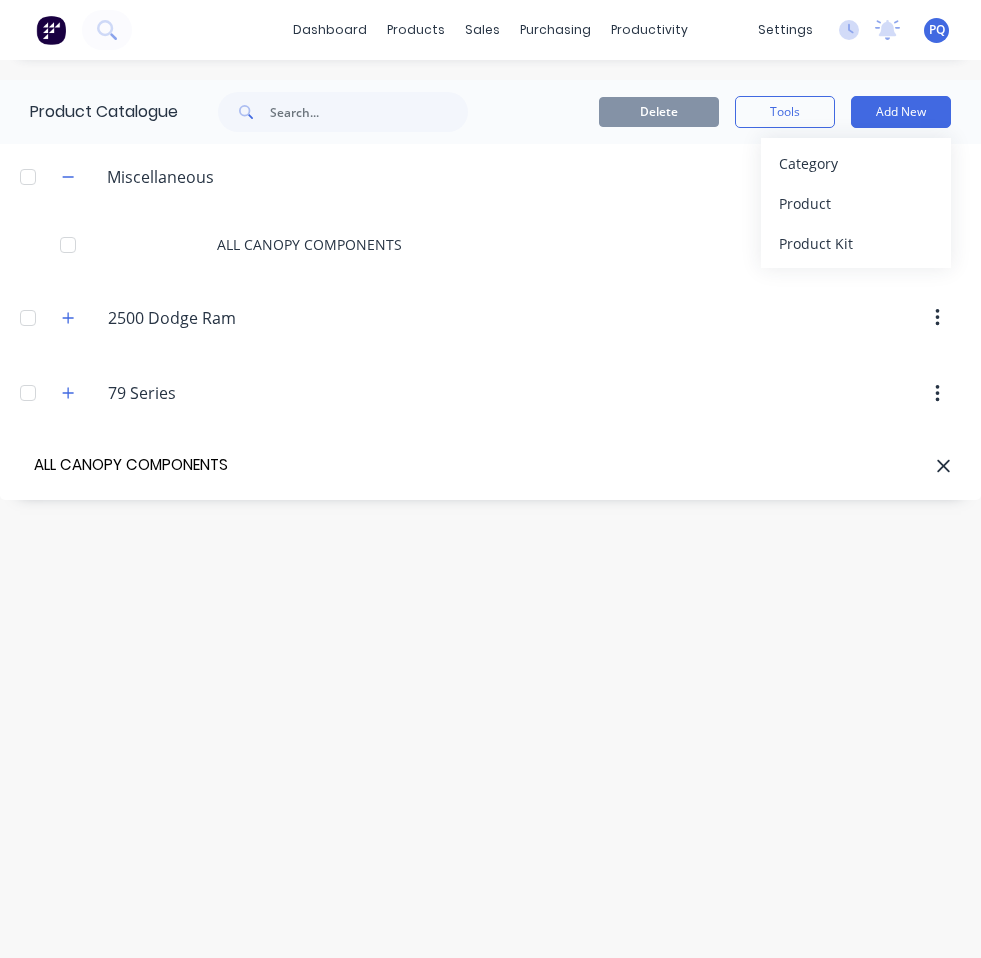 type on "ALL CANOPY COMPONENTS" 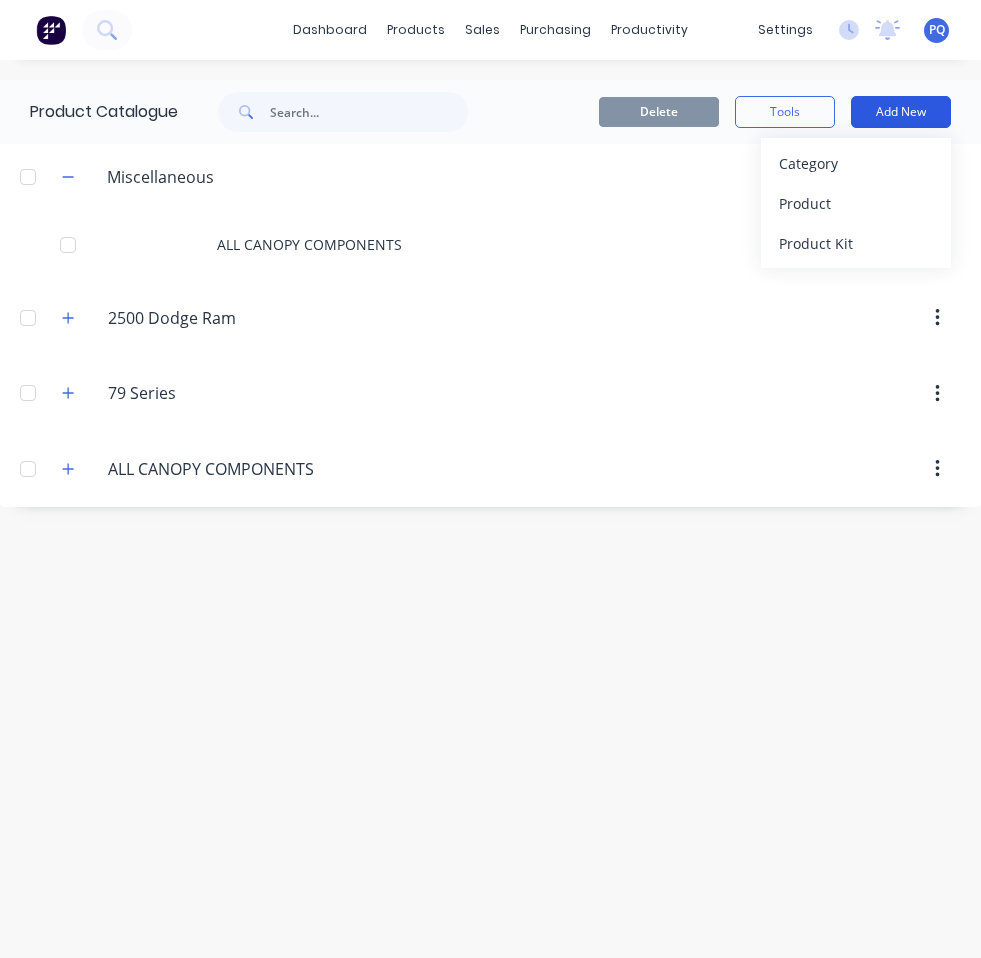 click on "Add New" at bounding box center [901, 112] 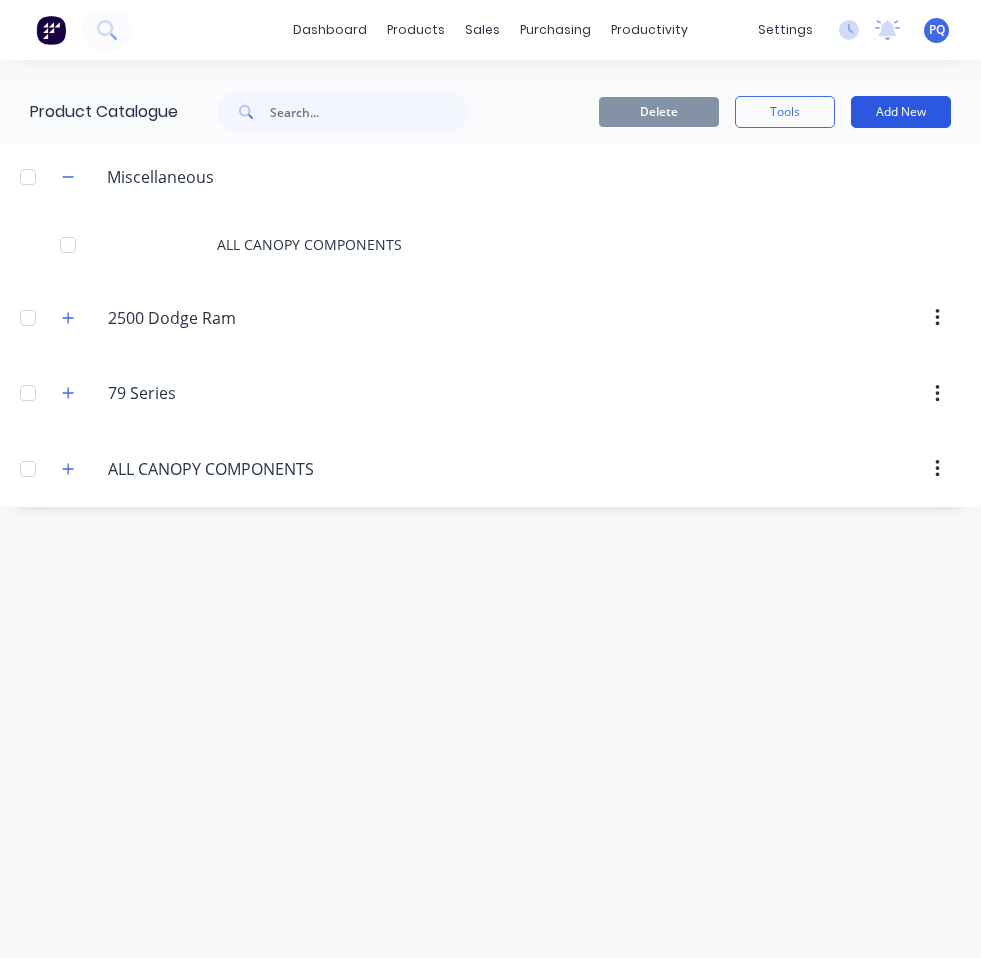 click on "Add New" at bounding box center (901, 112) 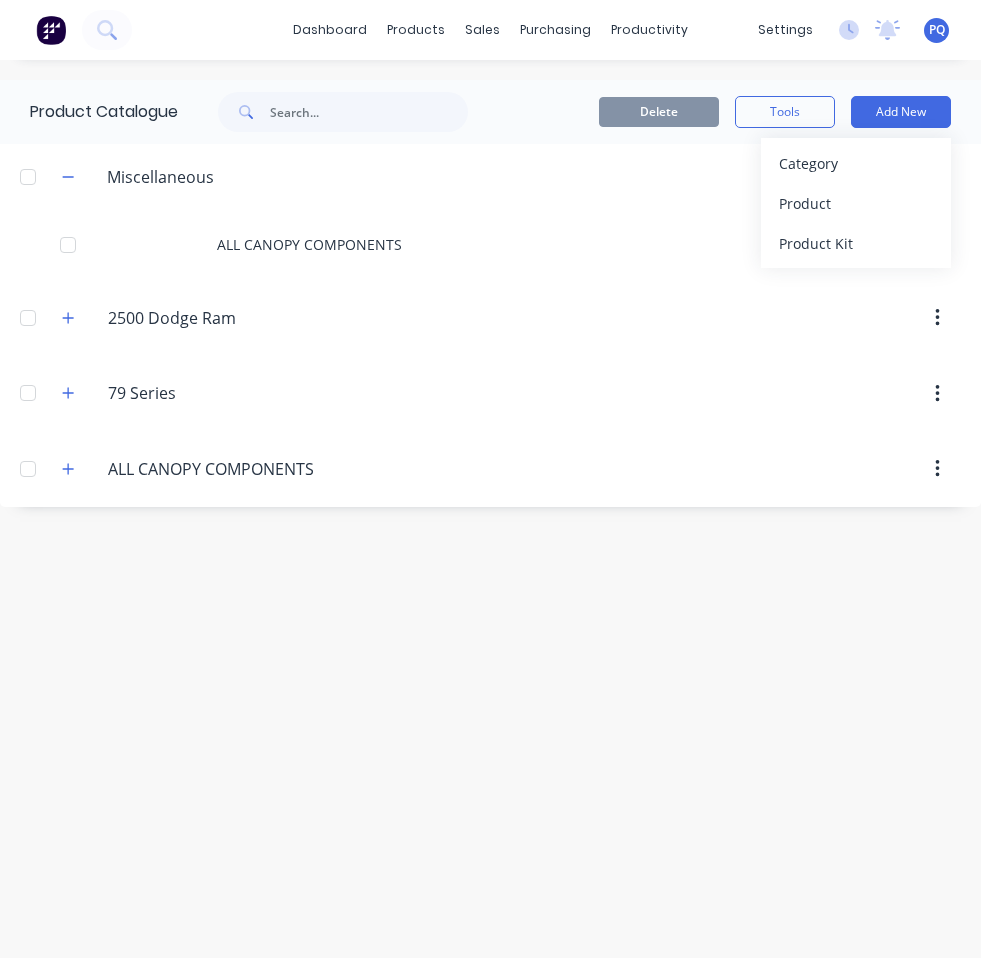 click on "Category" at bounding box center [856, 163] 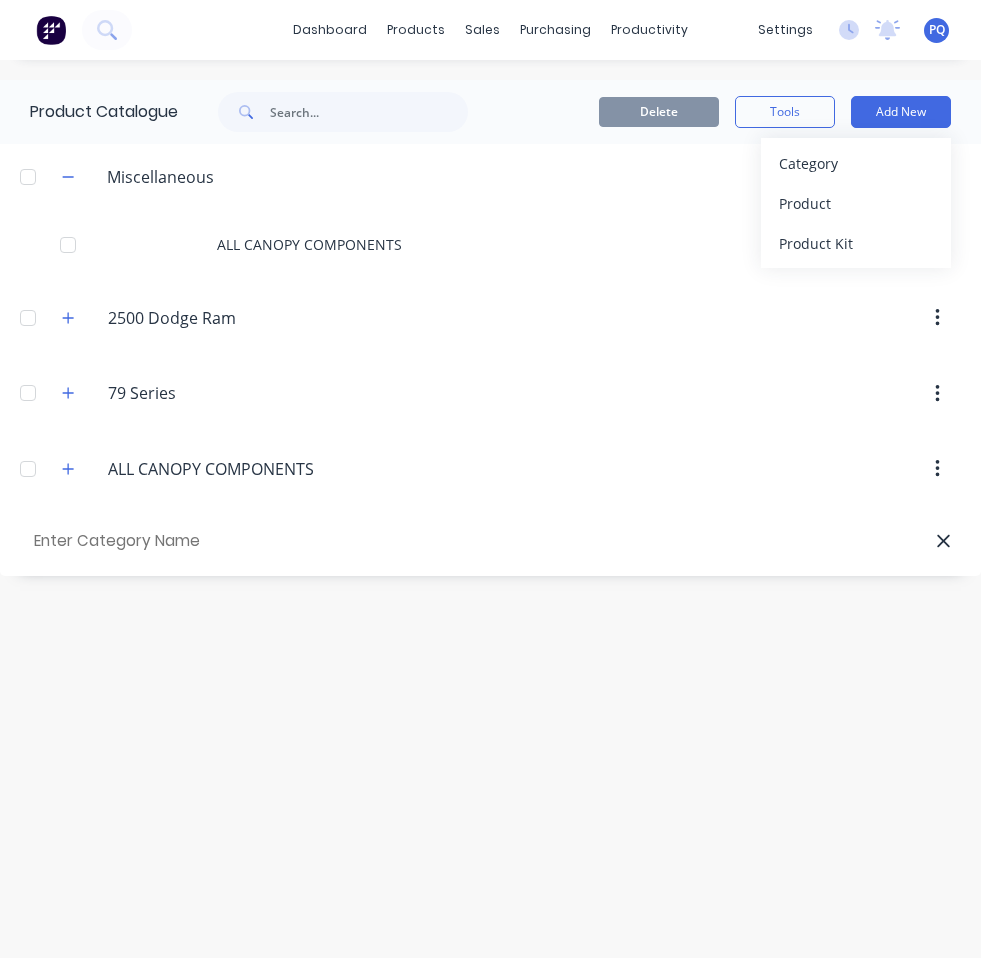 paste on "79 SERIES TRAY COMPONENTS" 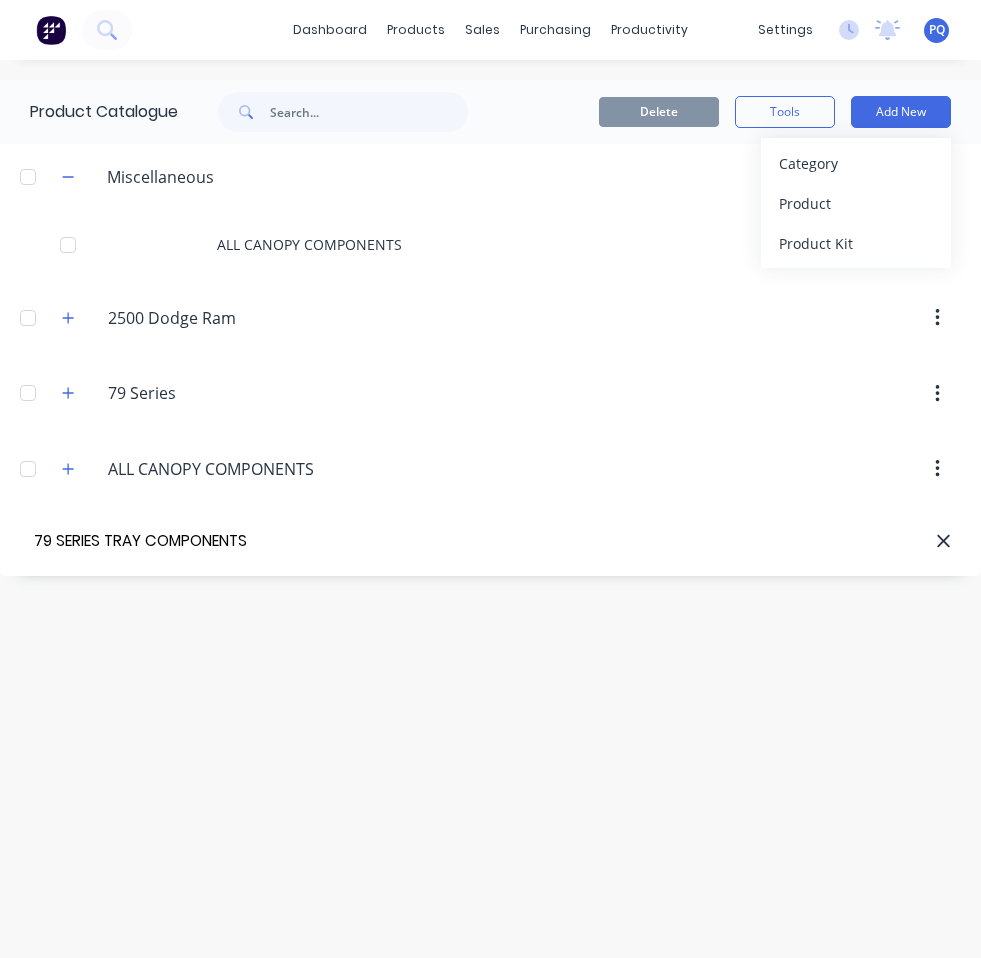 scroll, scrollTop: 0, scrollLeft: 12, axis: horizontal 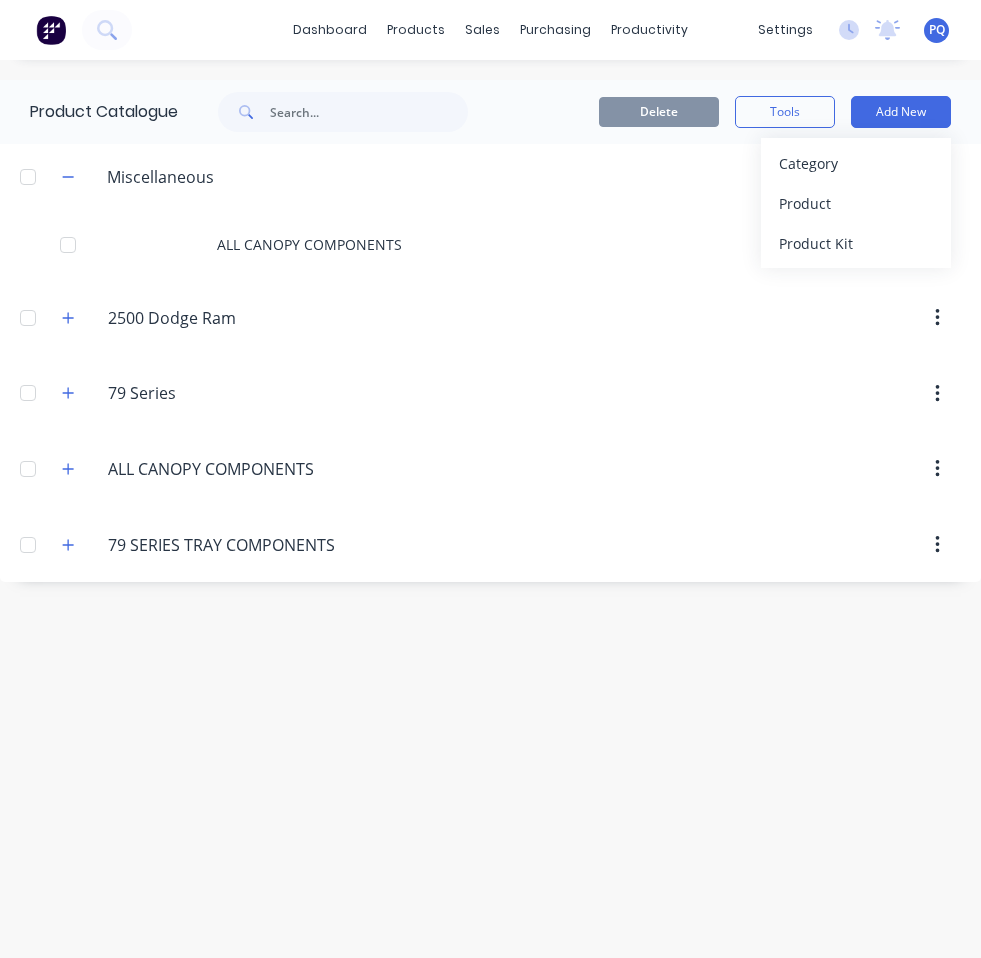 click at bounding box center (937, 469) 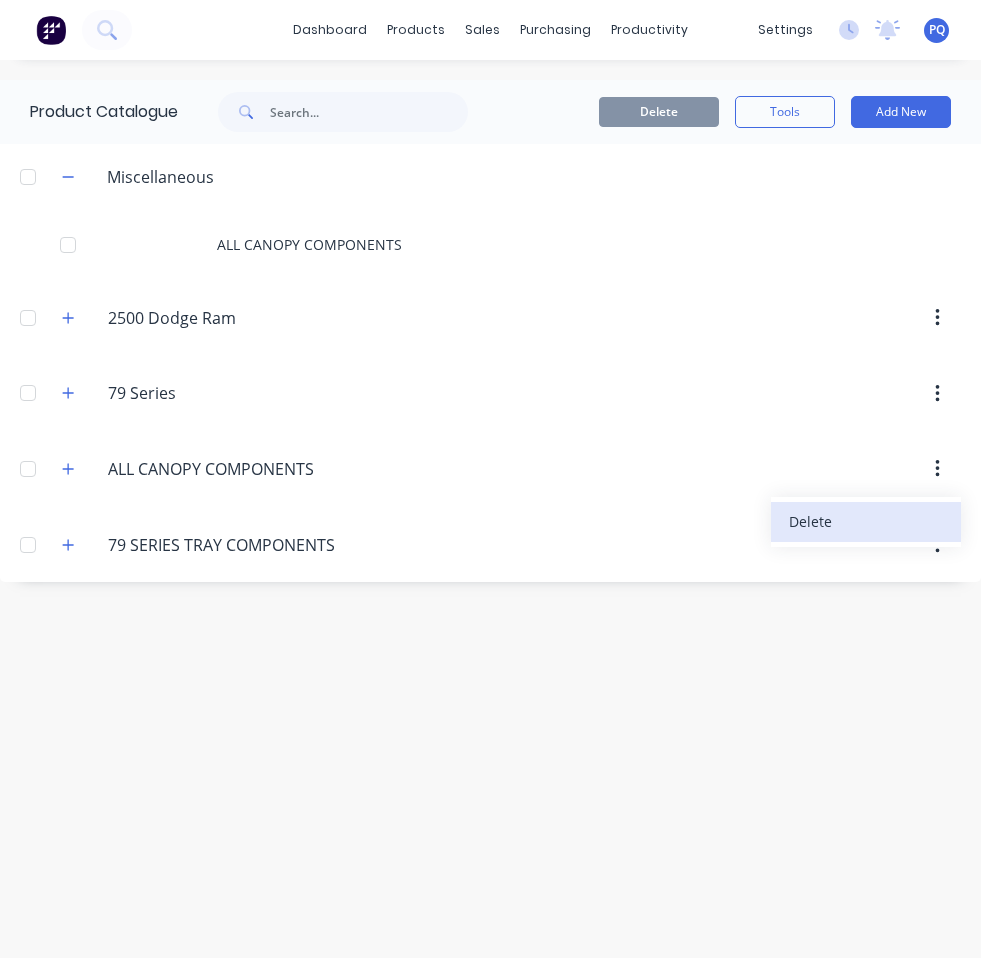 click on "Delete" at bounding box center (866, 521) 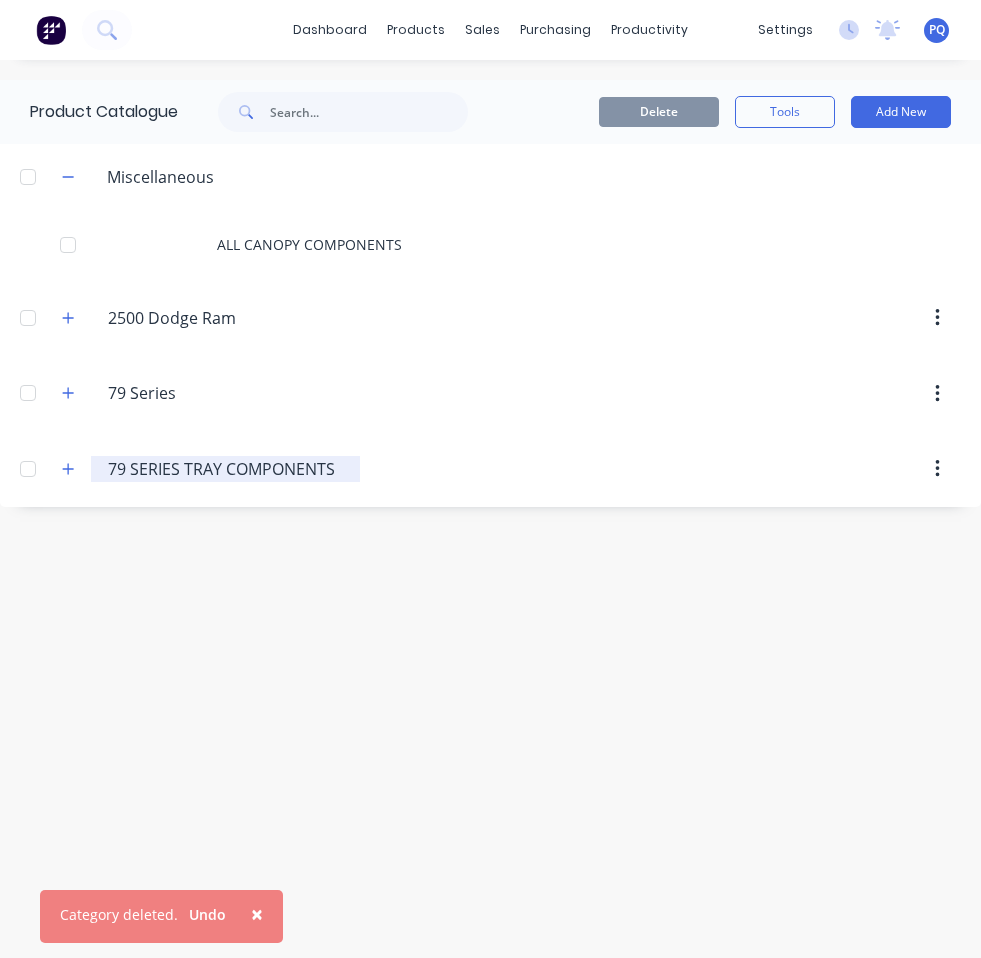 click on "79 SERIES TRAY COMPONENTS" at bounding box center (226, 469) 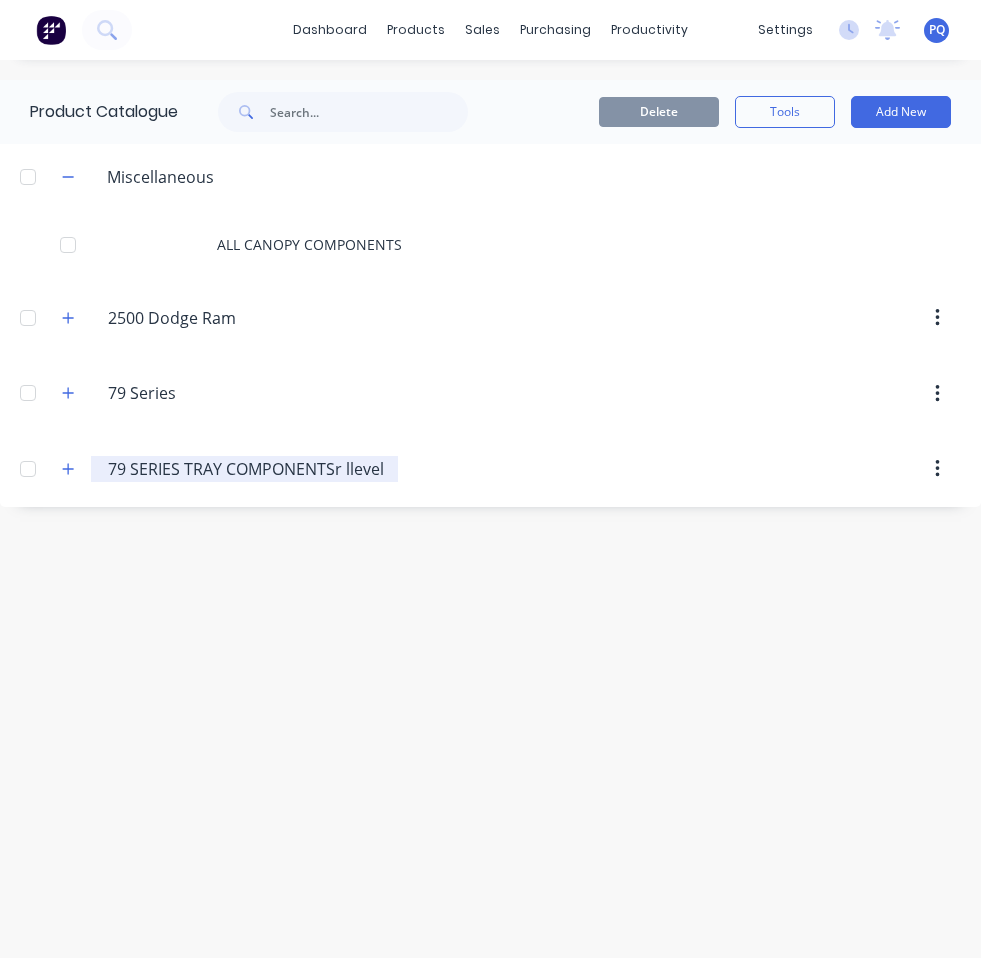 type on "79 SERIES TRAY COMPONENTSr llevel" 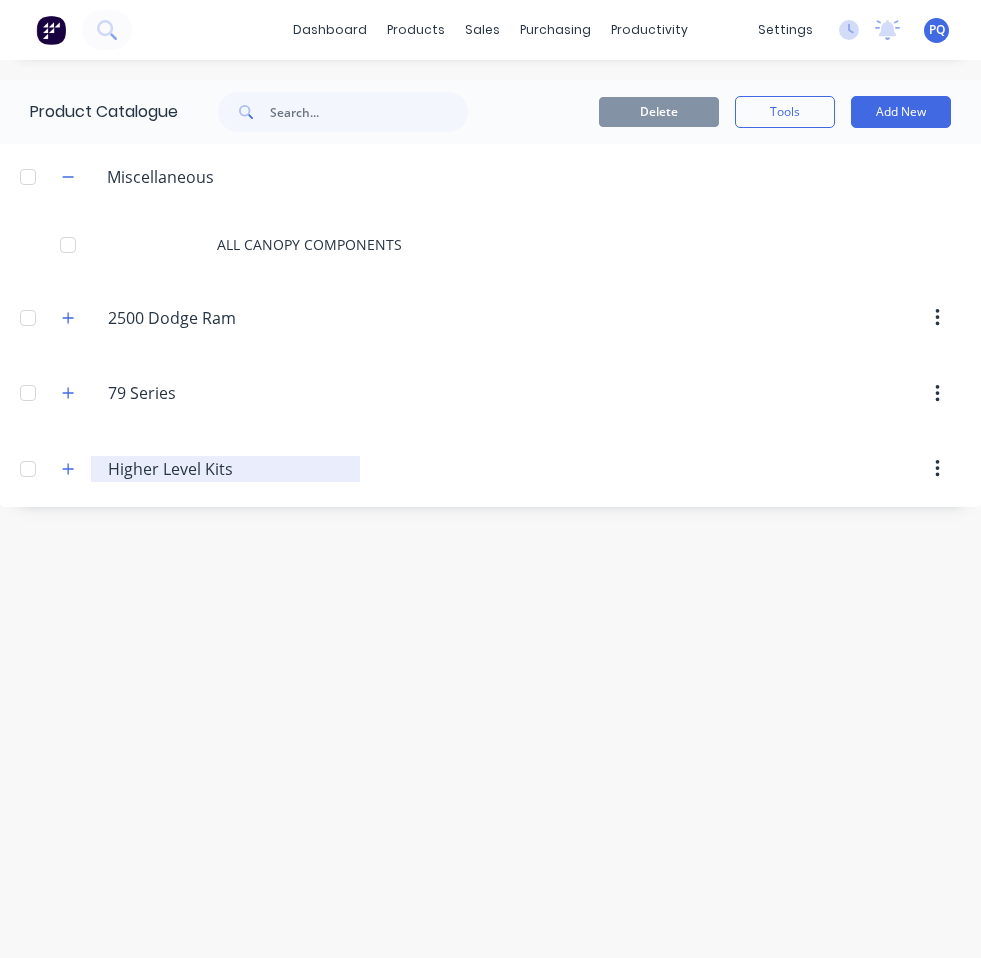 type on "Higher Level Kits" 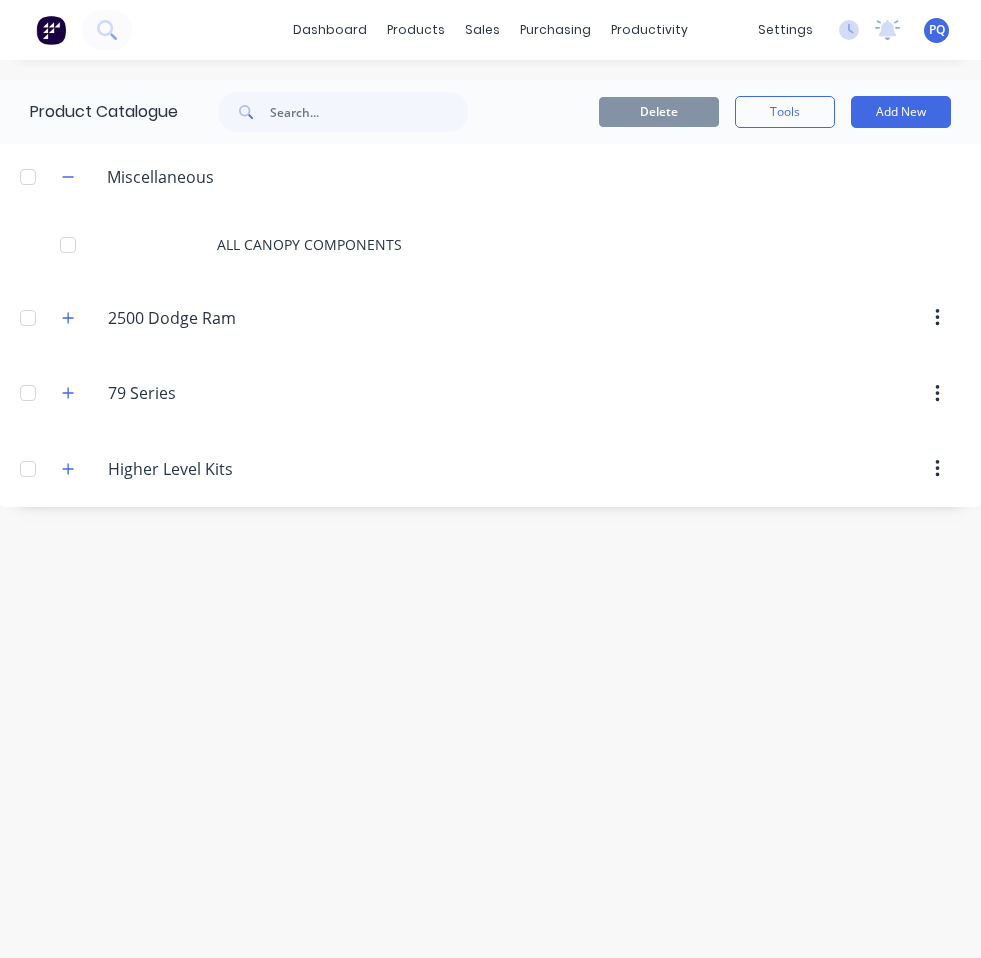 click on "Product Catalogue Delete Tools     Add New     Miscellaneous ALL CANOPY COMPONENTS 2500.Dodge.Ram. 2500 Dodge Ram   1500mm Canopy (2000mm wide) 1800mm Canopy (2000mm wide) 2500 Dodge Ram 2150mm Tray 2500 Dodge Ram 2150mm Tray (Sub-kit) 2500 Dodge Ram 2150mm Tray and 1500mm Canopy  2500 Dodge Ram 2150mm Tray and 1800mm Canopy  2500 Dodge Ram 2150mm Tray and 900mm Canopy  2500 Dodge Ram 2350mm Tray 2500 Dodge Ram 2350mm Tray (Sub-kit) 2500 Dodge Ram 2350mm Tray and 1500mm Canopy  2500 Dodge Ram 2350mm Tray and 1800mm Canopy  2500 Dodge Ram 2350mm Tray and 900mm Canopy  50L Under Tray Water Tank with 12v Switched Water Pump and Quick Connect Water Outlet 900mm Half Canopy (2000mm wide) 79.Series 79 Series   1500mm Canopy (1800mm wide) 1800mm Canopy (1800mm wide) 40L Water Tank in Headboard with 12v Switched Water Pump and Quick Connect Water Outlet 79  Series 300mm Extended Dual Cab Tray 79 Series 300mm Extended Dual Cab Alloy Tray 79 Series 300mm Extended Dual Cab Tray & 1500mm Canopy 79 Series Dual Cab Tray" at bounding box center [490, 509] 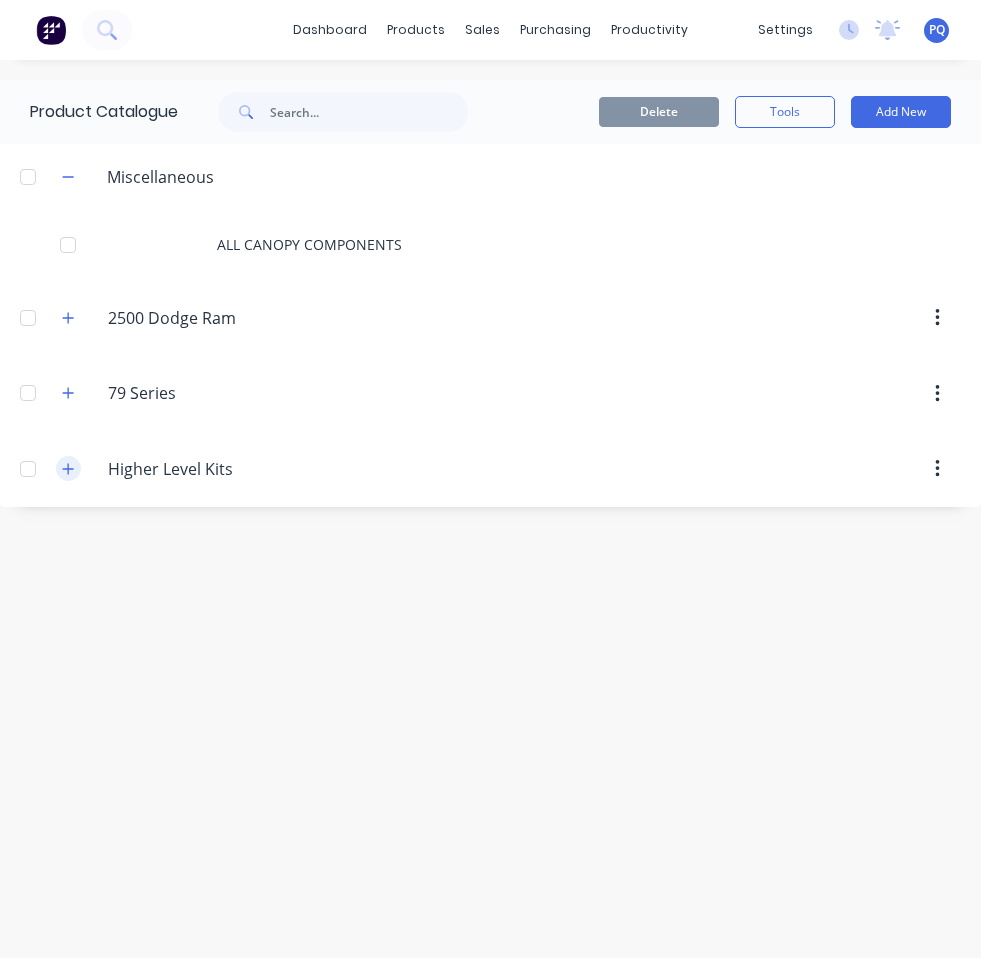 click at bounding box center (68, 468) 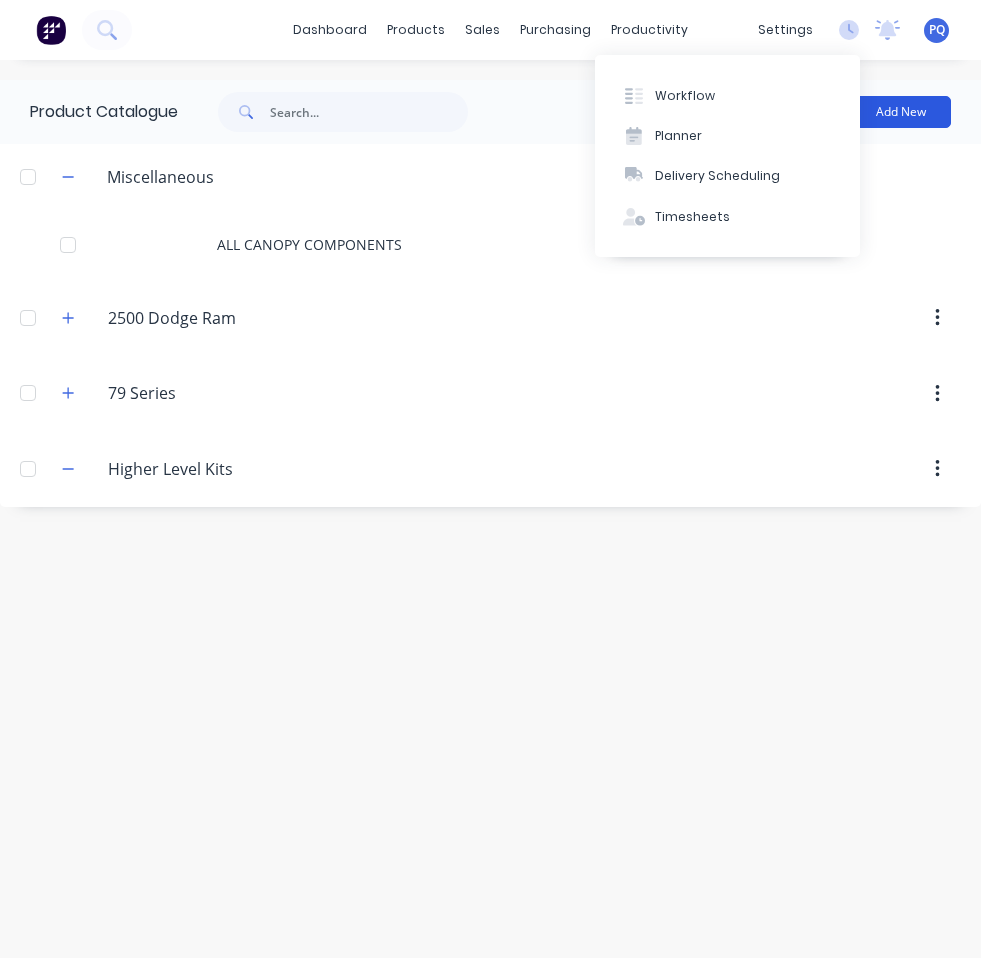 click on "Add New" at bounding box center [901, 112] 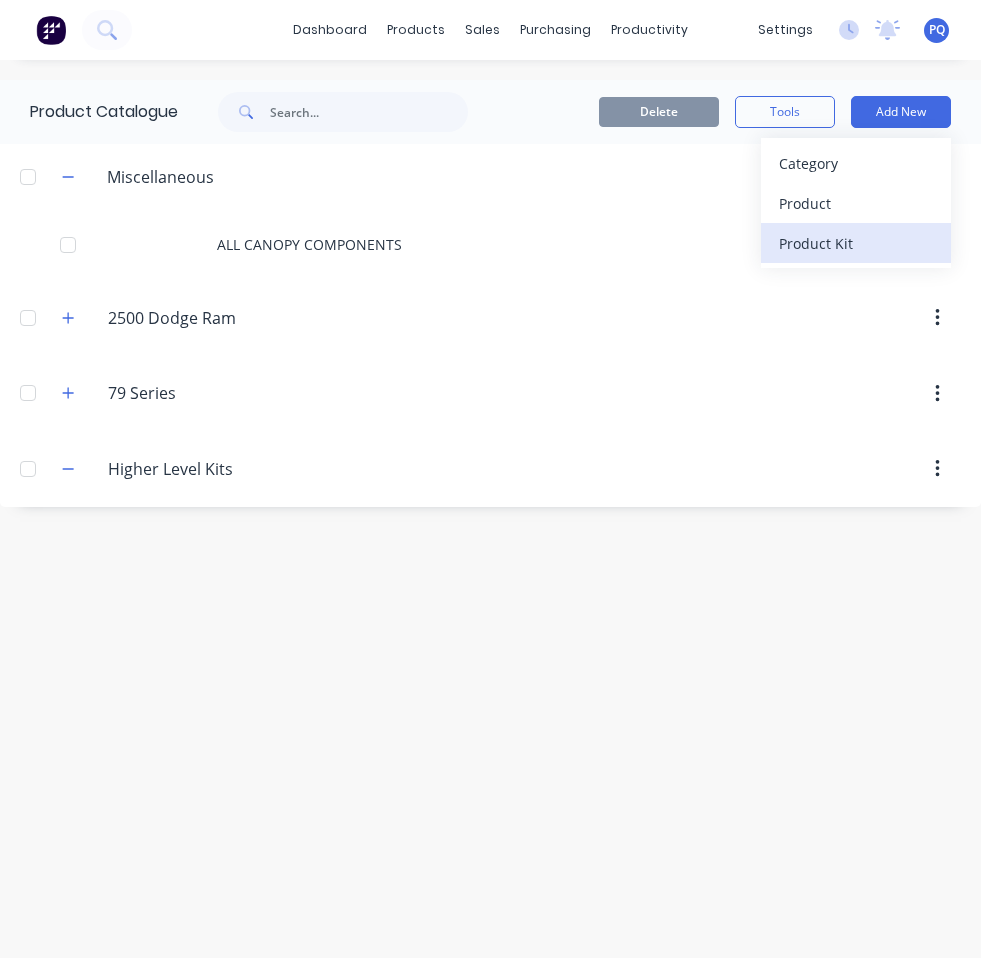 click on "Product Kit" at bounding box center [856, 243] 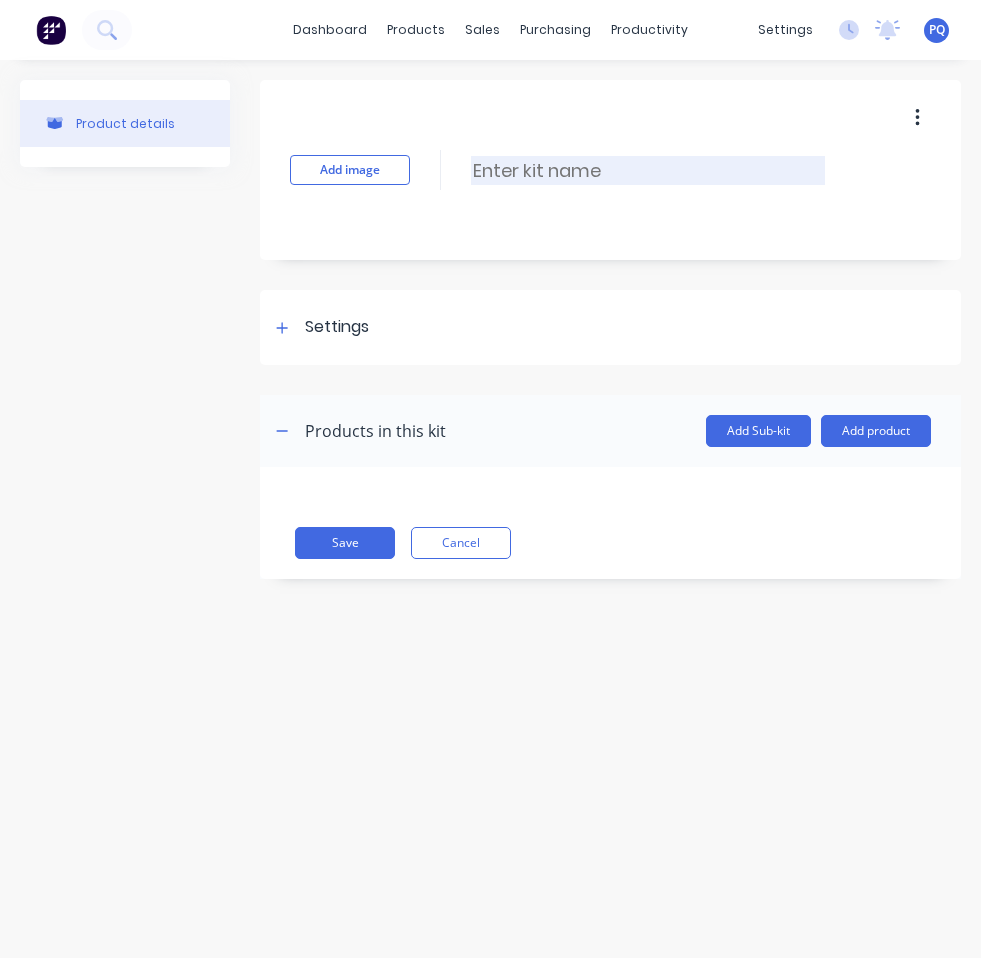 click at bounding box center [648, 170] 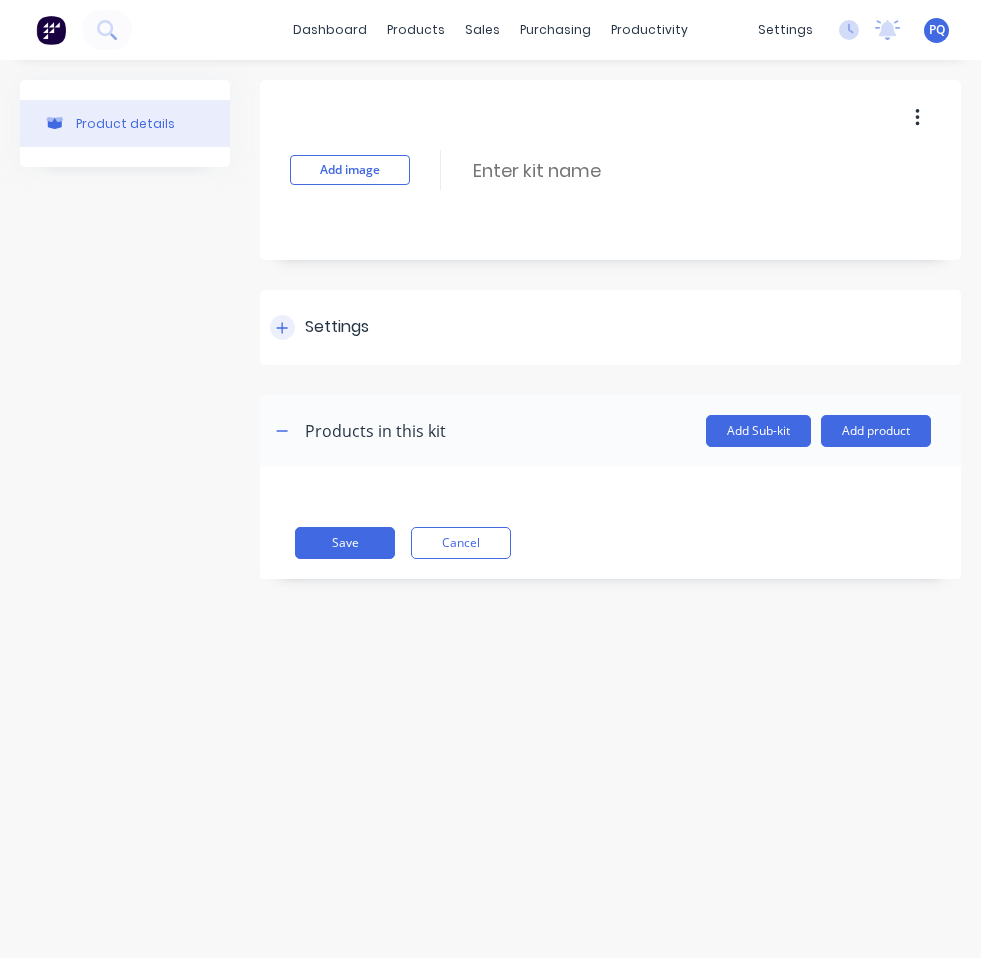paste on "79 SERIES TRAY COMPONENTS" 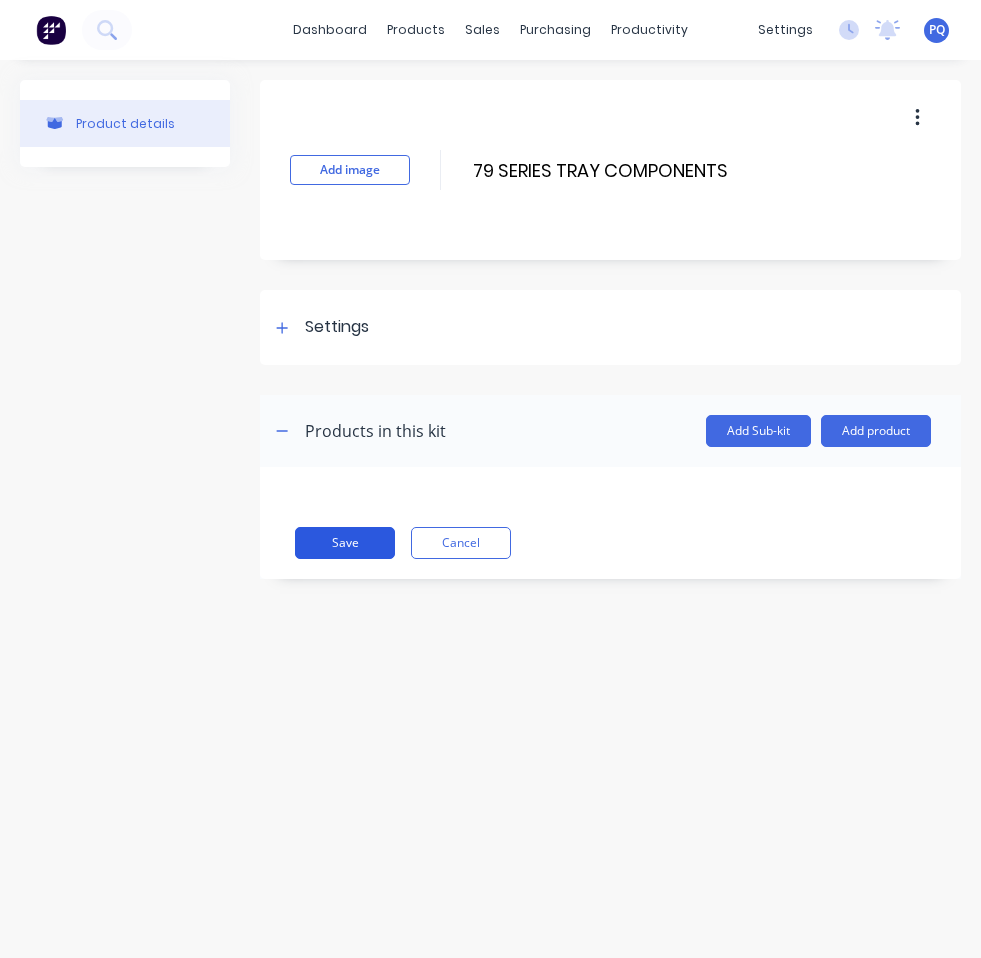 type on "79 SERIES TRAY COMPONENTS" 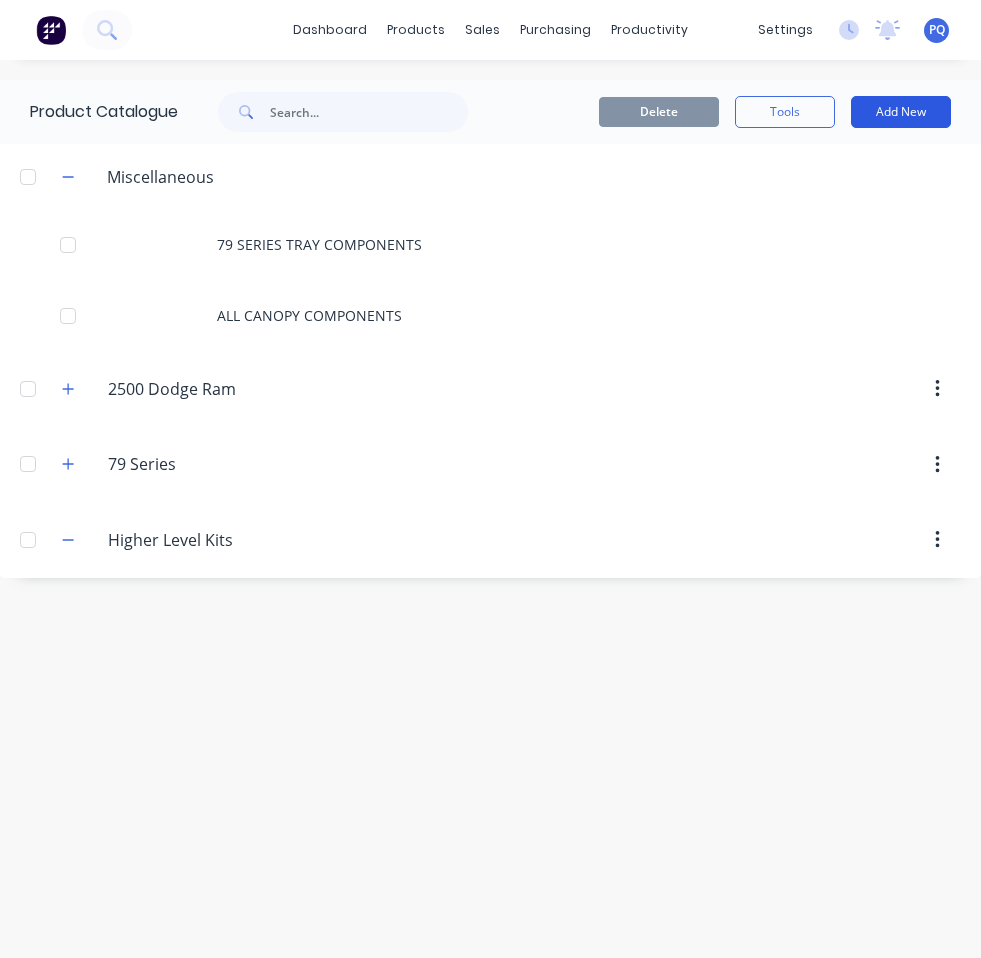 click on "Add New" at bounding box center (901, 112) 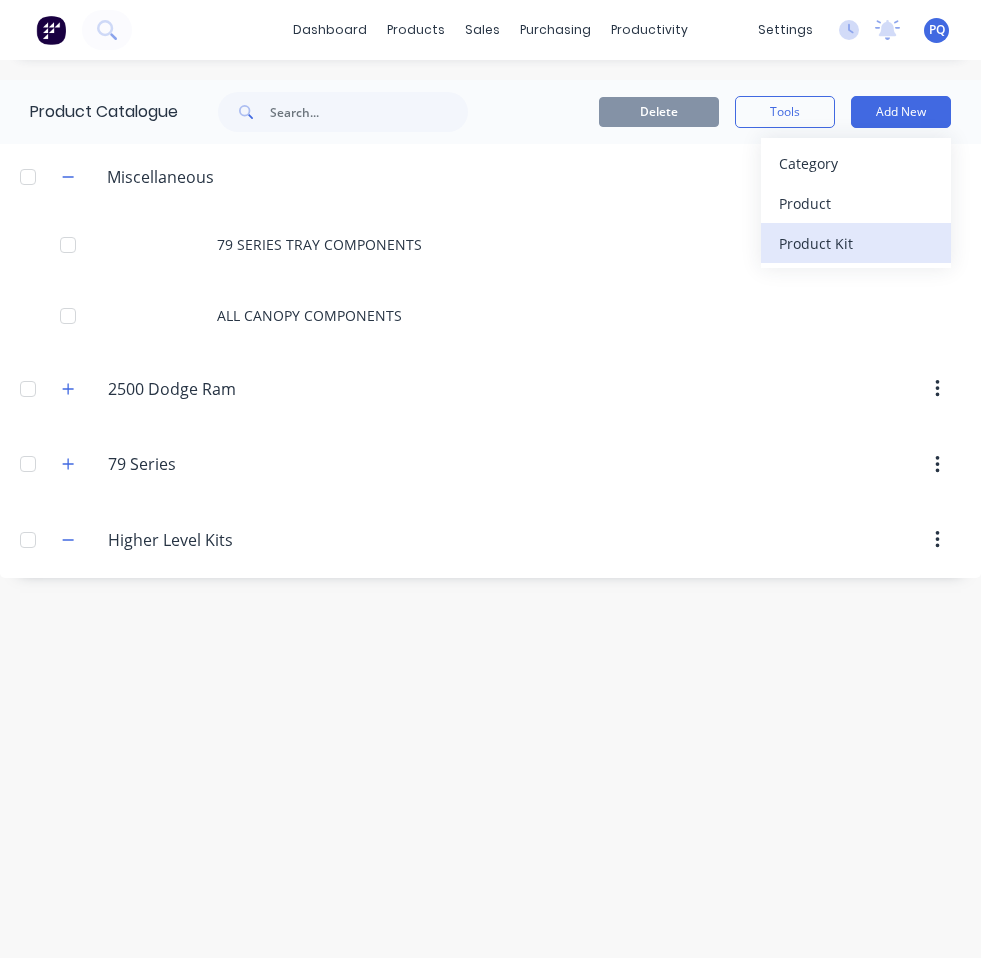 click on "Product Kit" at bounding box center [856, 243] 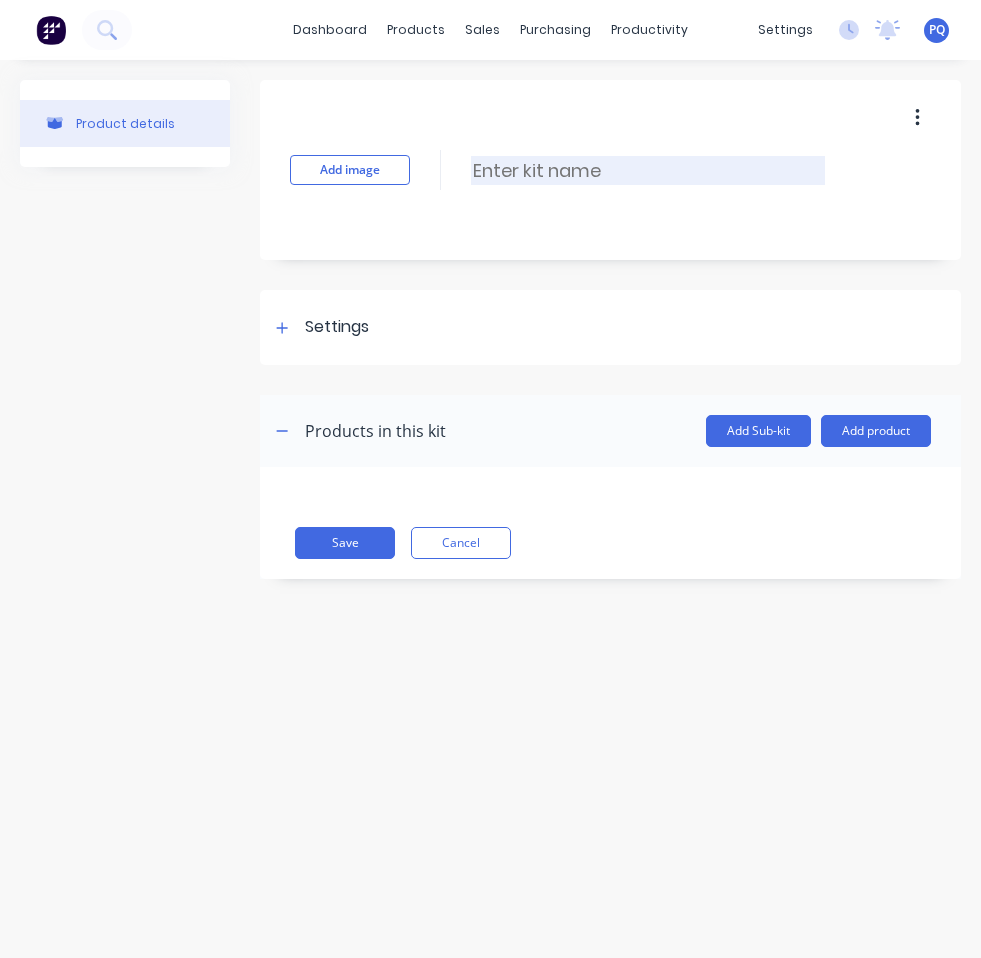 click at bounding box center (648, 170) 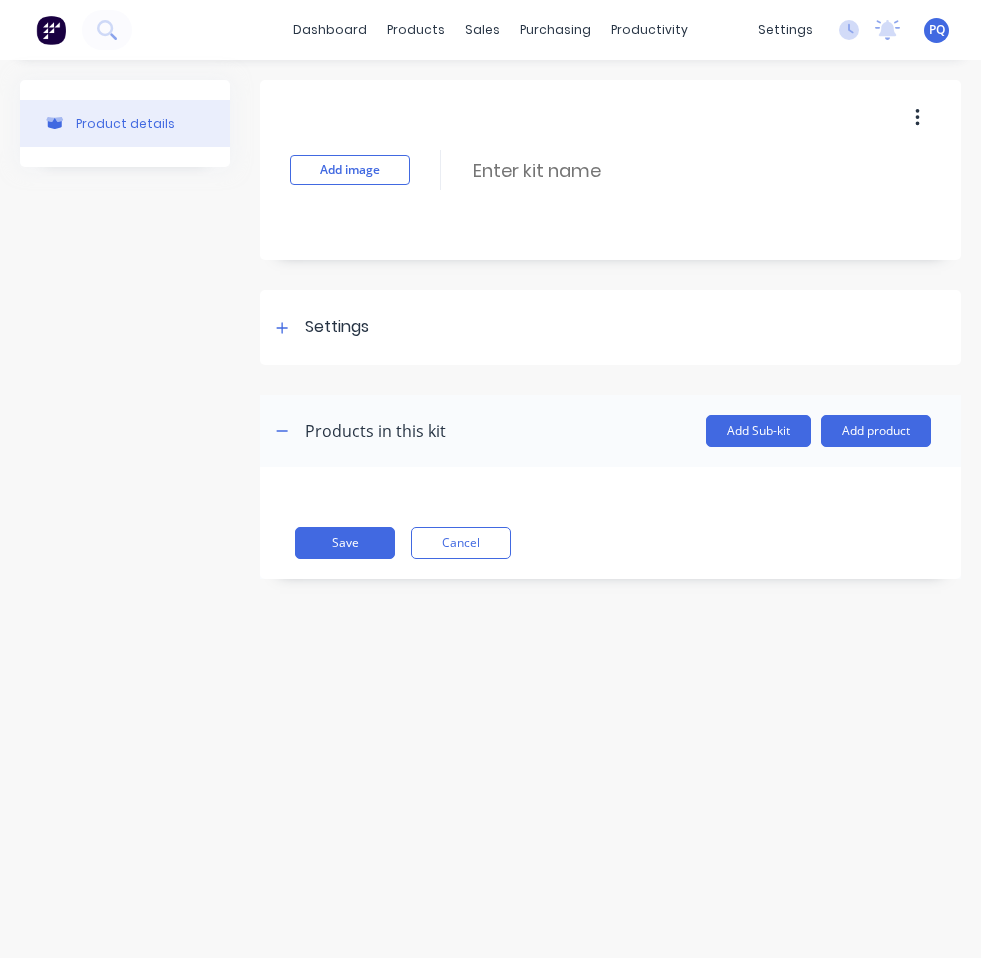 paste on "RAM TRAY COMPONENTS" 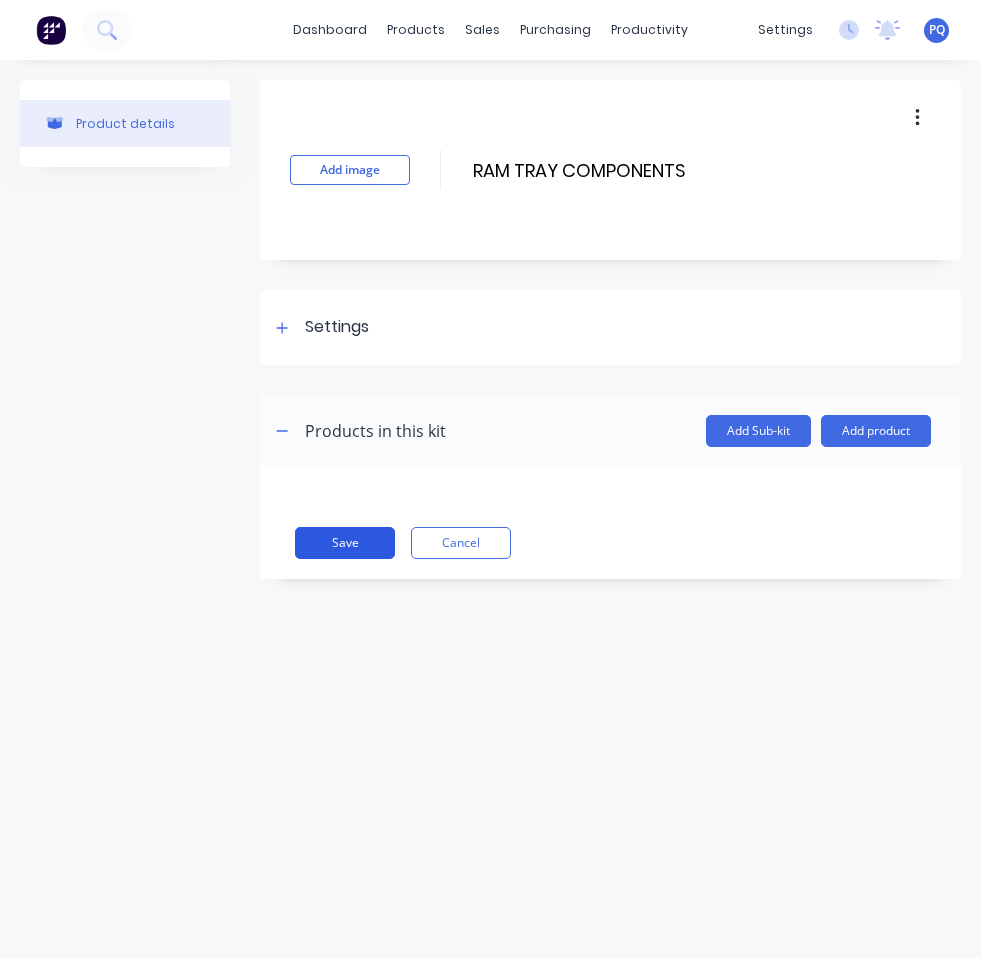 type on "RAM TRAY COMPONENTS" 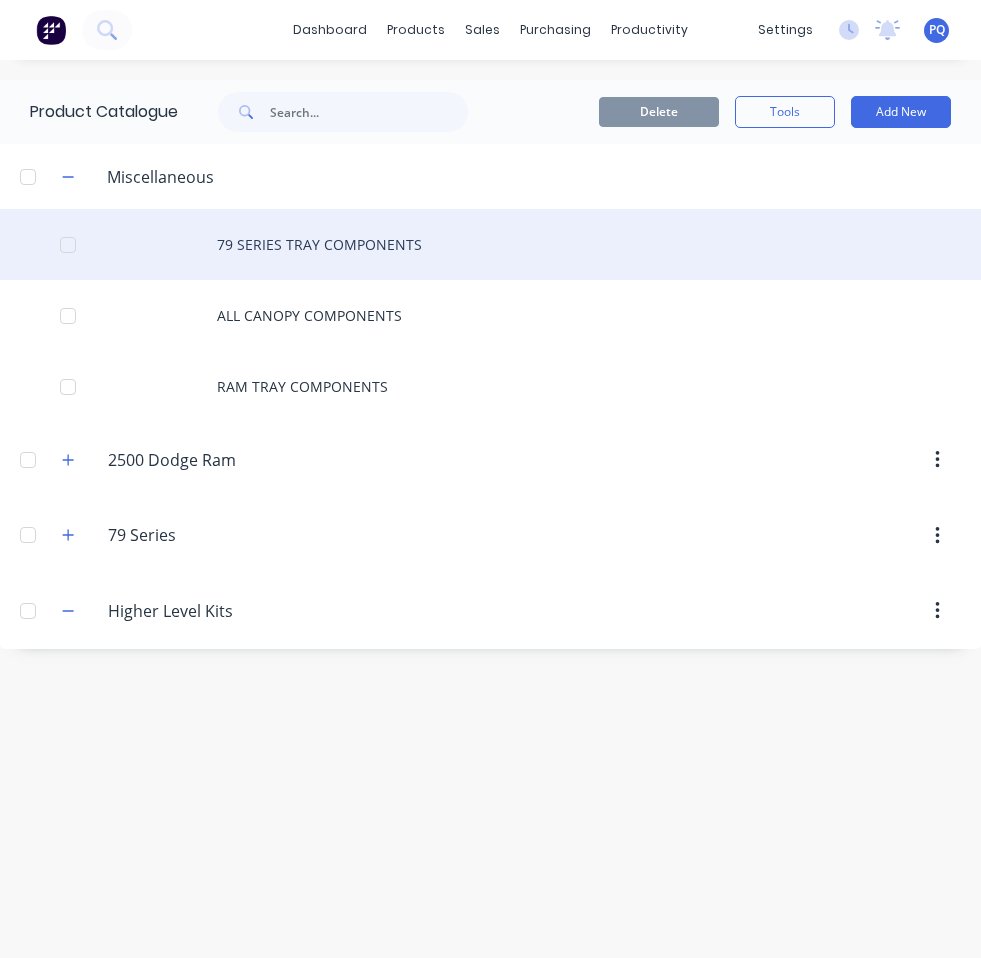 click on "79 SERIES TRAY COMPONENTS" at bounding box center (490, 244) 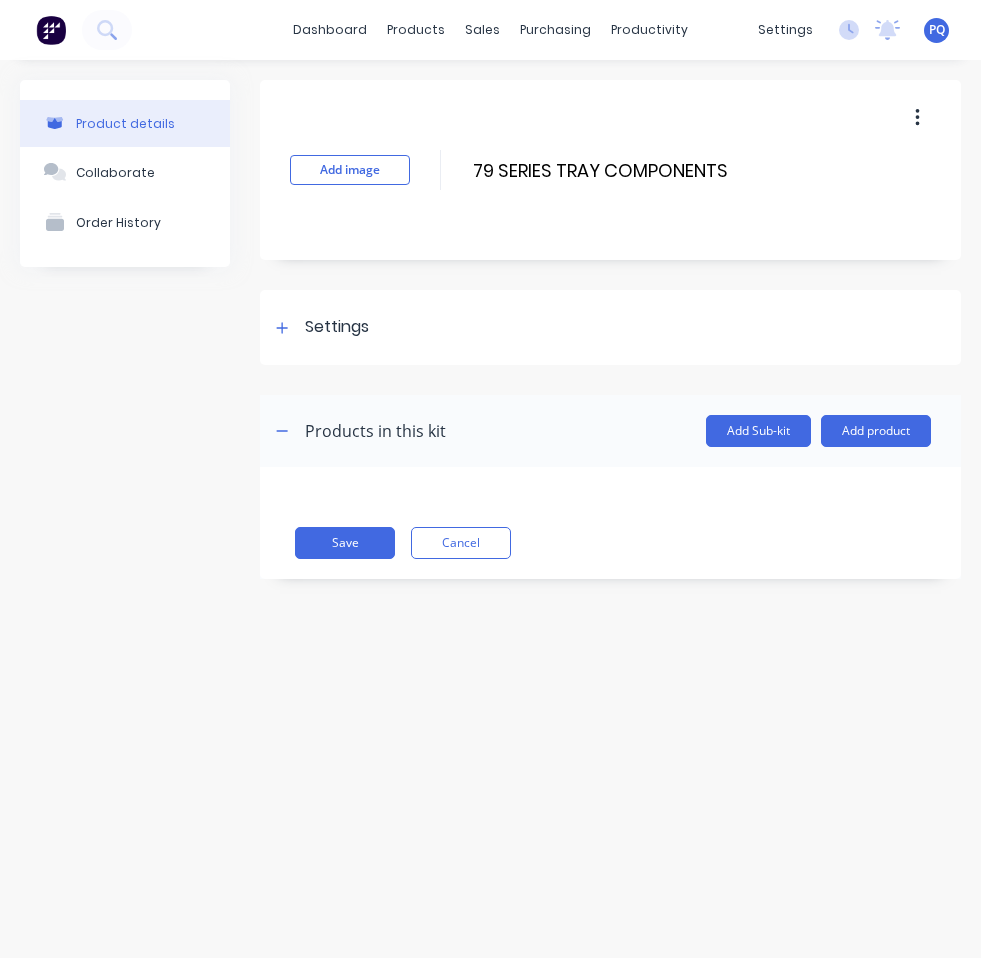click on "Settings" at bounding box center [610, 327] 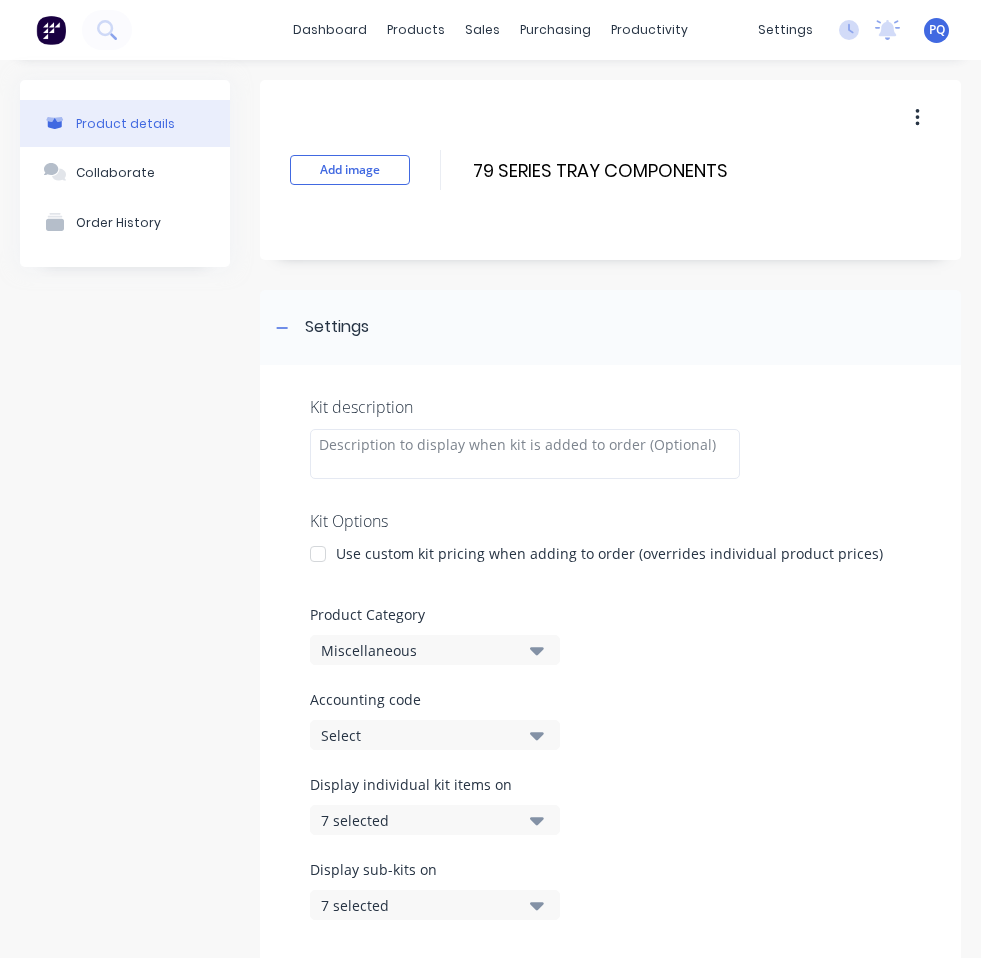 click on "Miscellaneous" at bounding box center (418, 650) 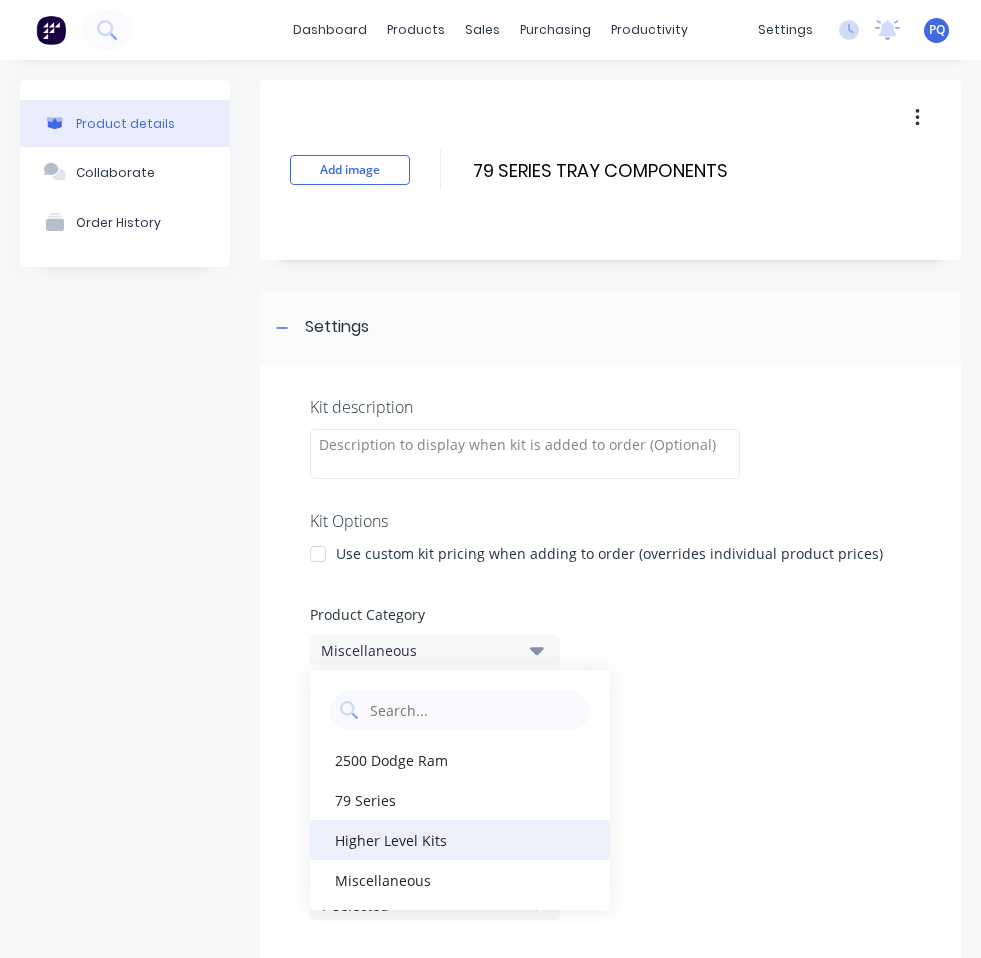 click on "Higher Level Kits" at bounding box center [460, 840] 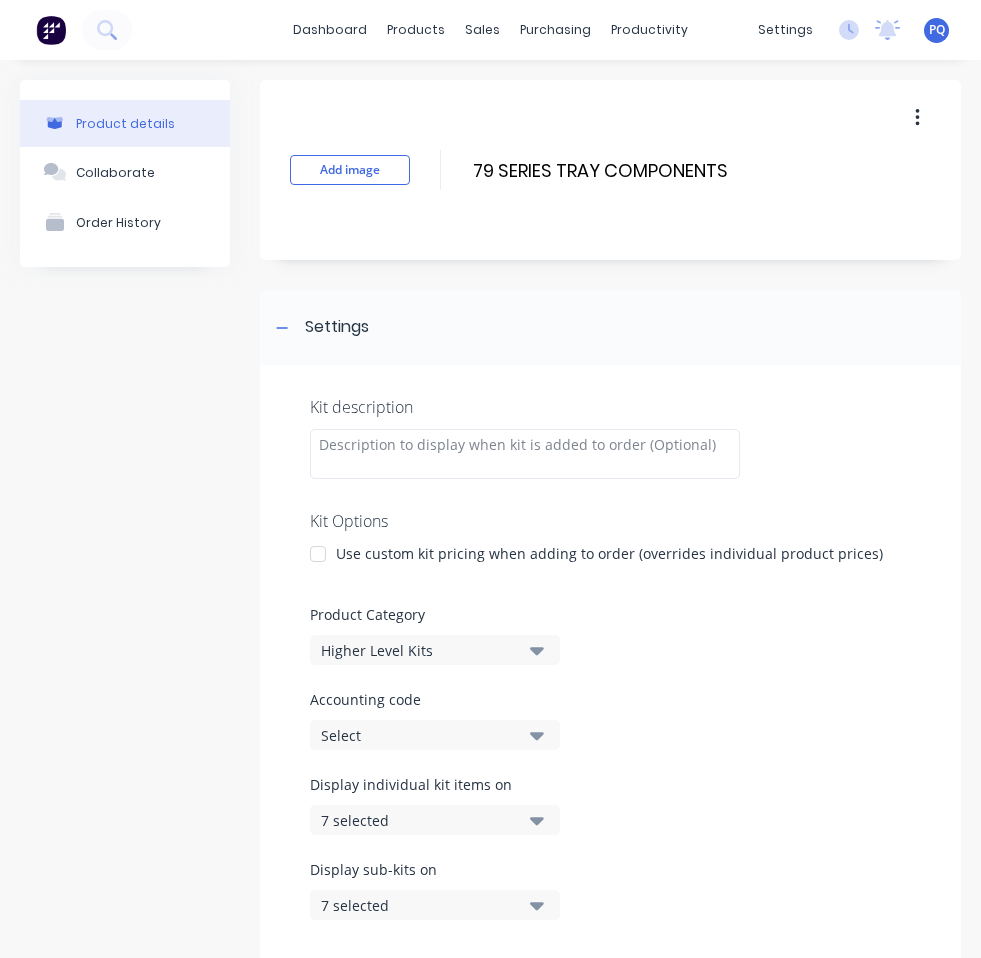 scroll, scrollTop: 300, scrollLeft: 0, axis: vertical 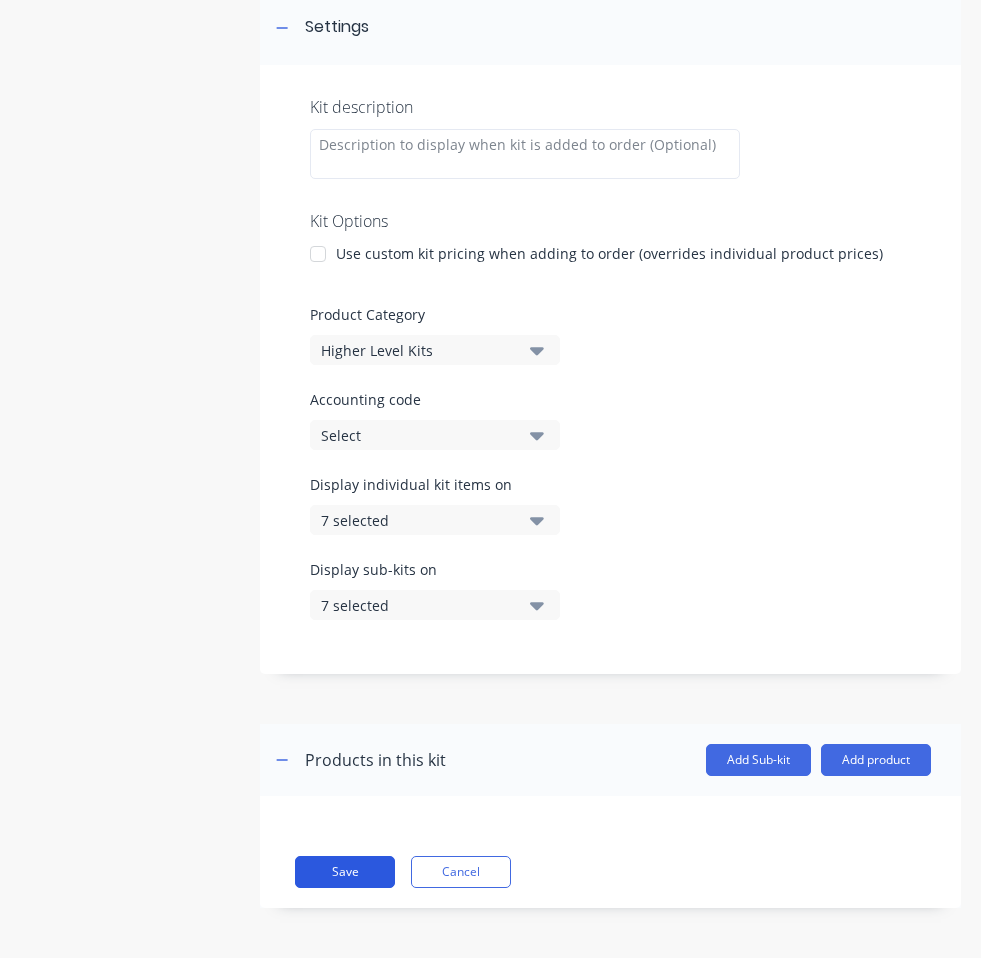 click on "Save" at bounding box center [345, 872] 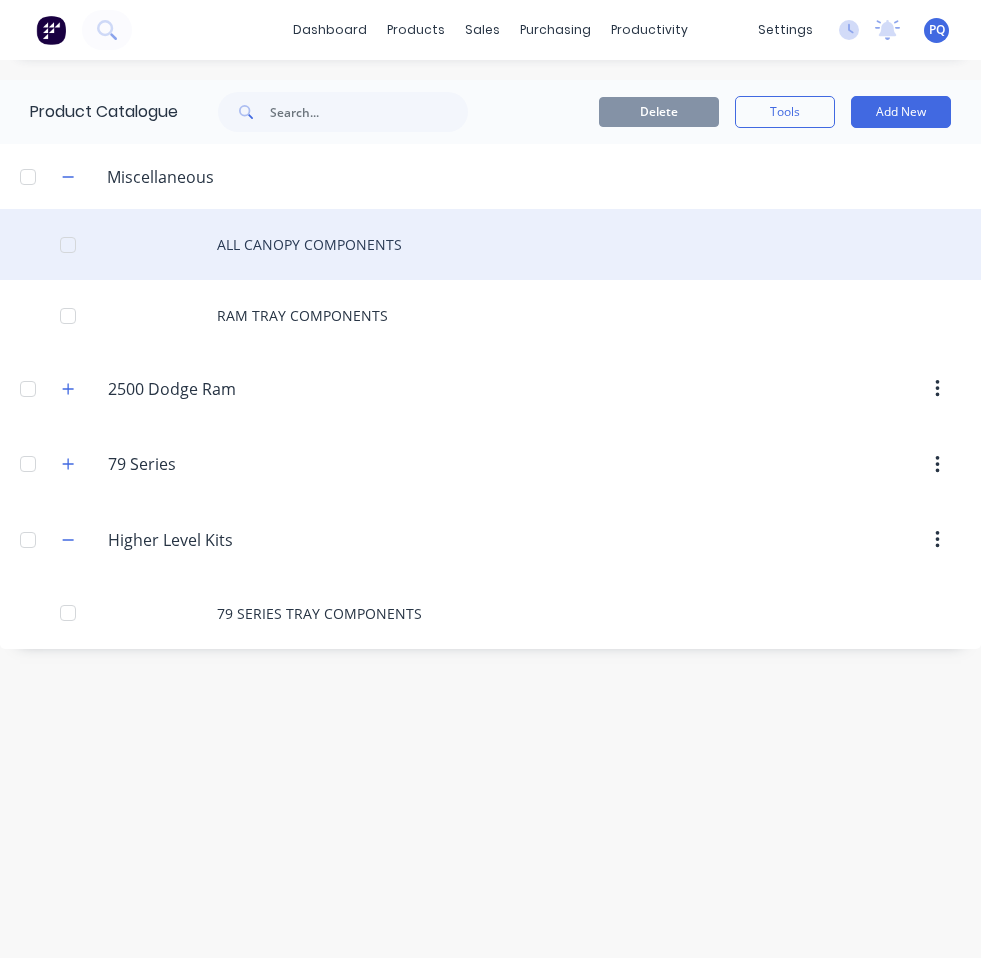 click on "ALL CANOPY COMPONENTS" at bounding box center [490, 244] 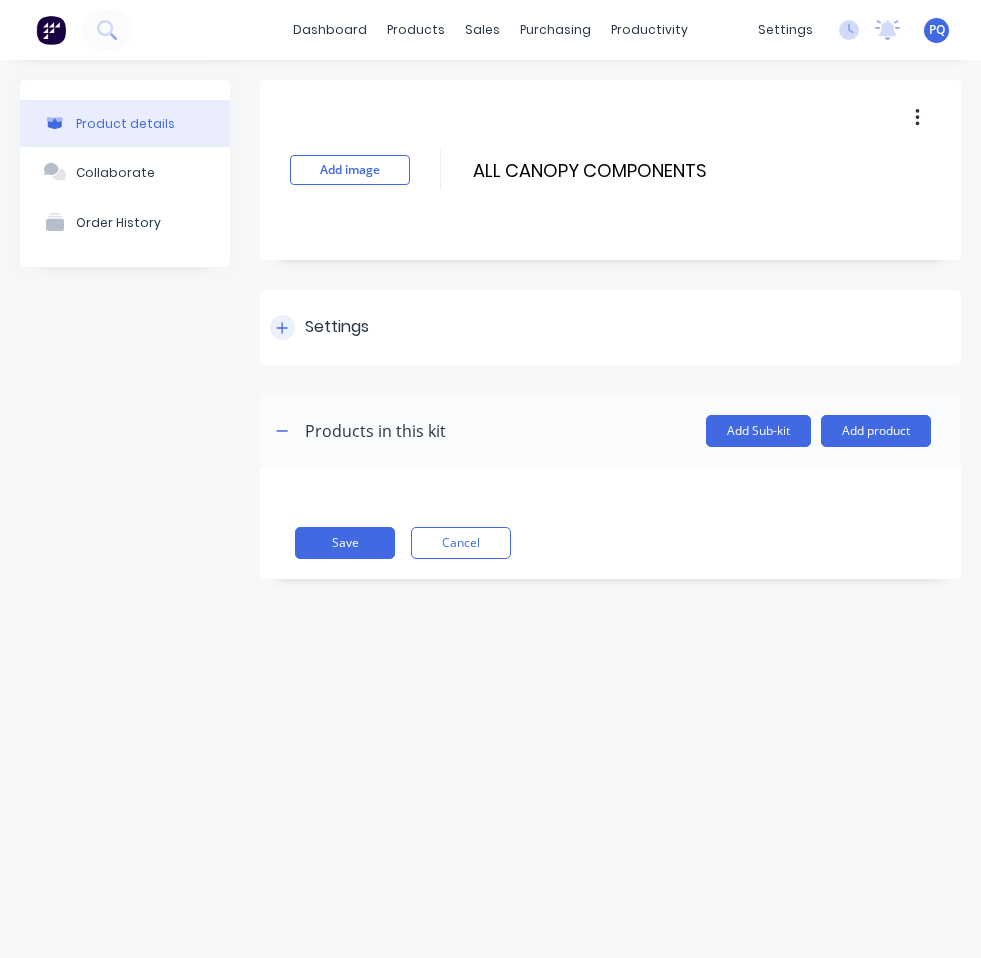 click on "Settings" at bounding box center [337, 327] 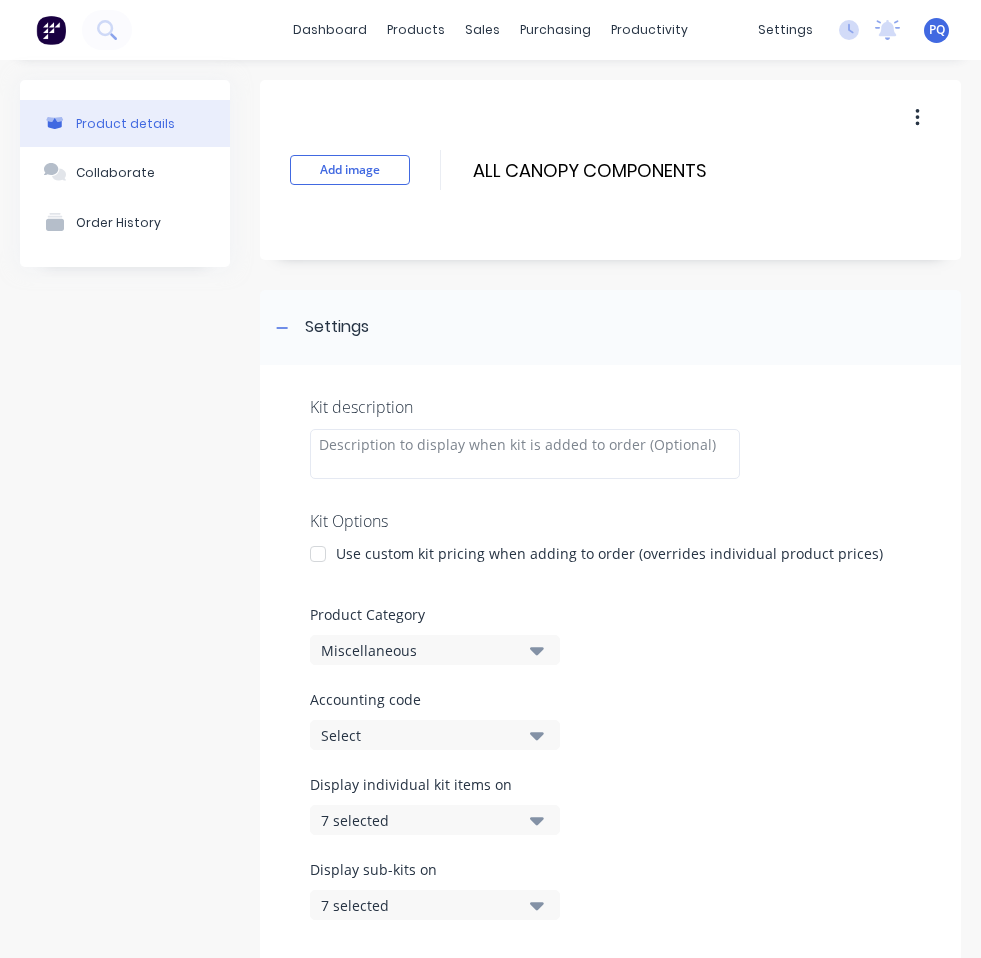 click on "Miscellaneous" at bounding box center [418, 650] 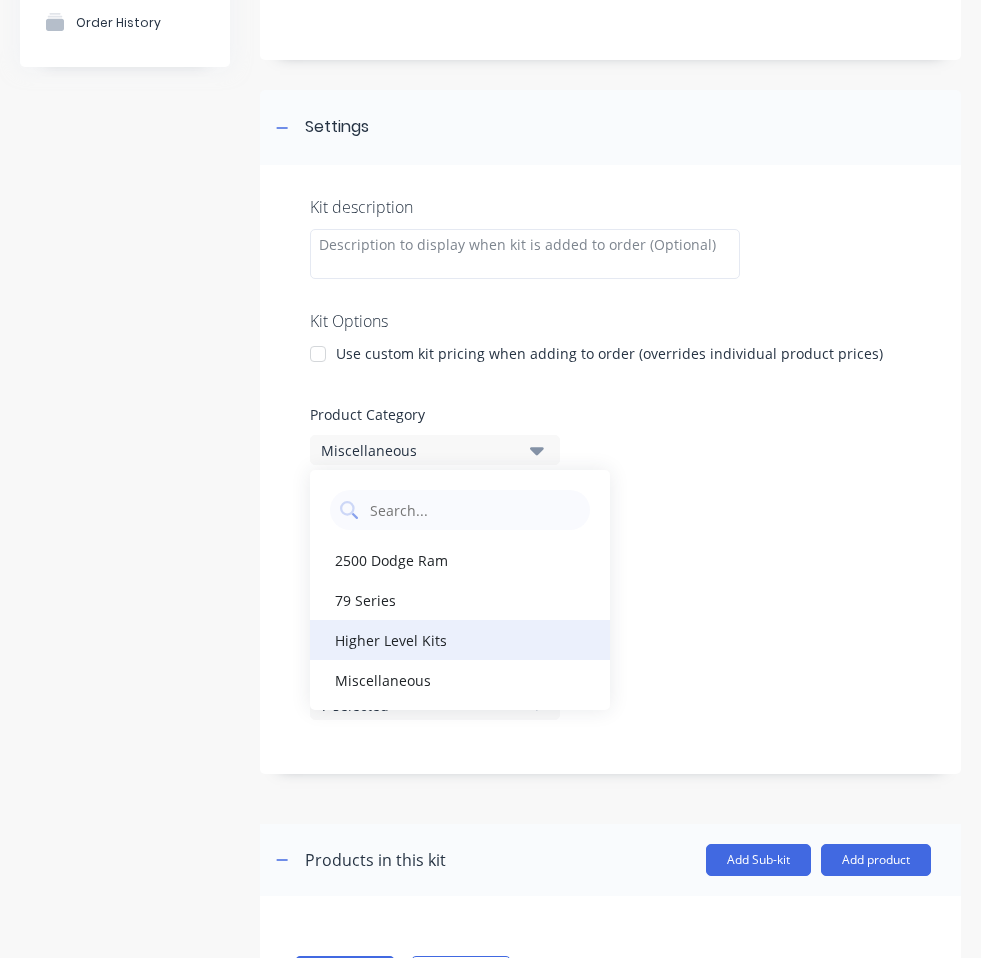 click on "Higher Level Kits" at bounding box center [460, 640] 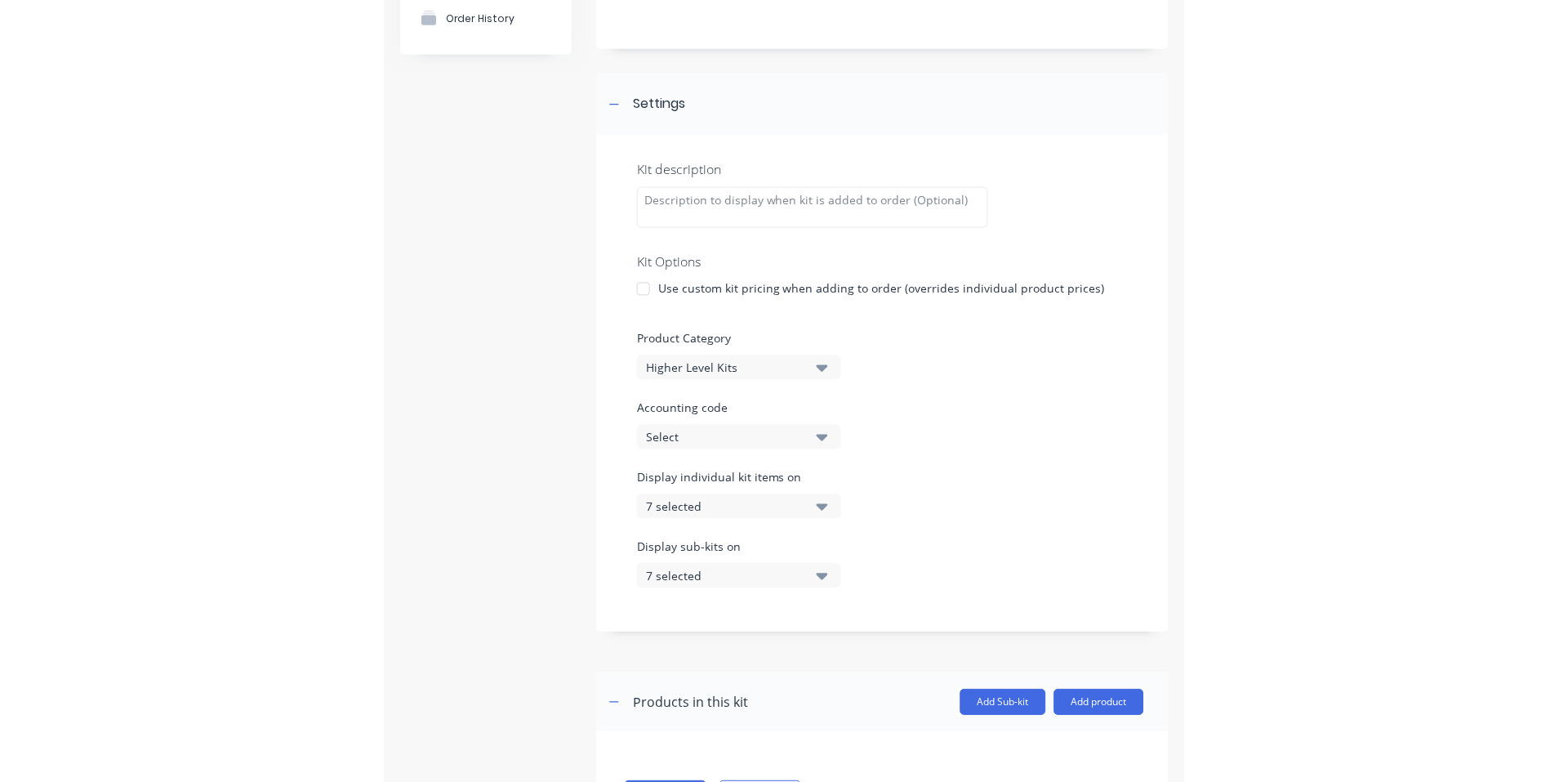 scroll, scrollTop: 245, scrollLeft: 0, axis: vertical 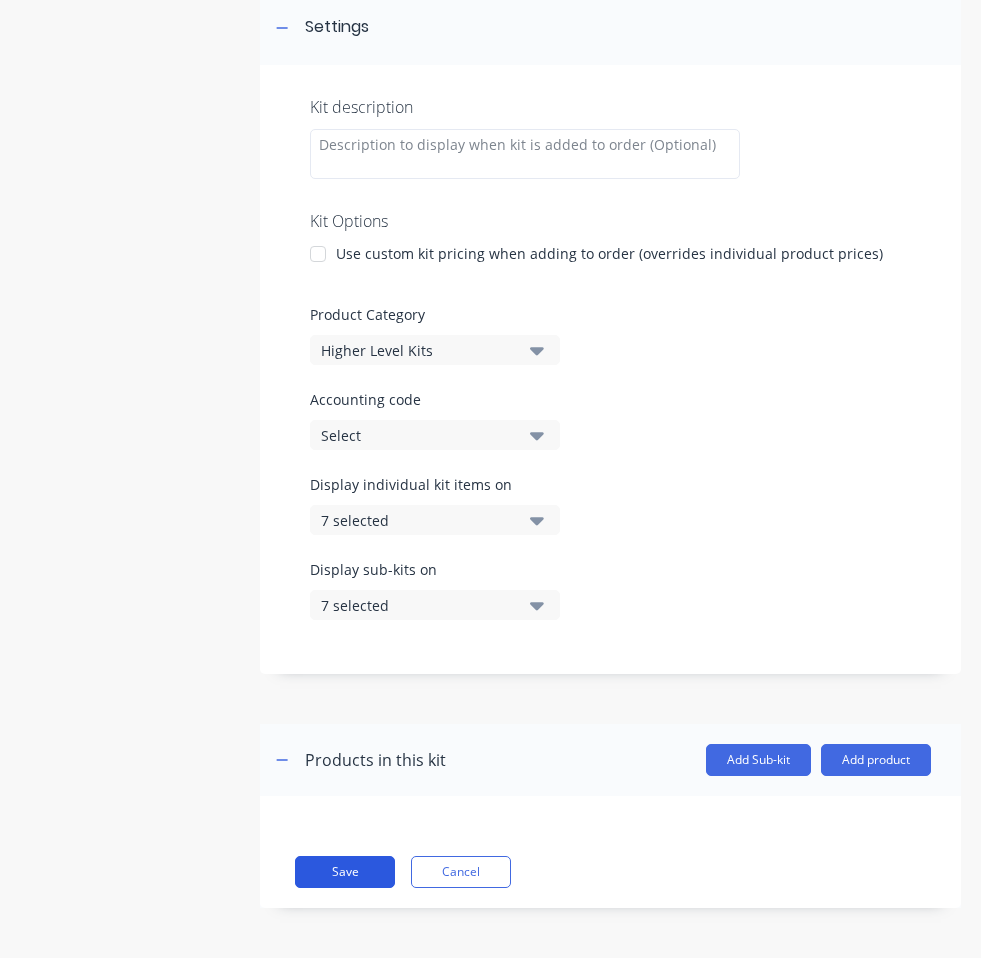 click on "Save" at bounding box center [345, 872] 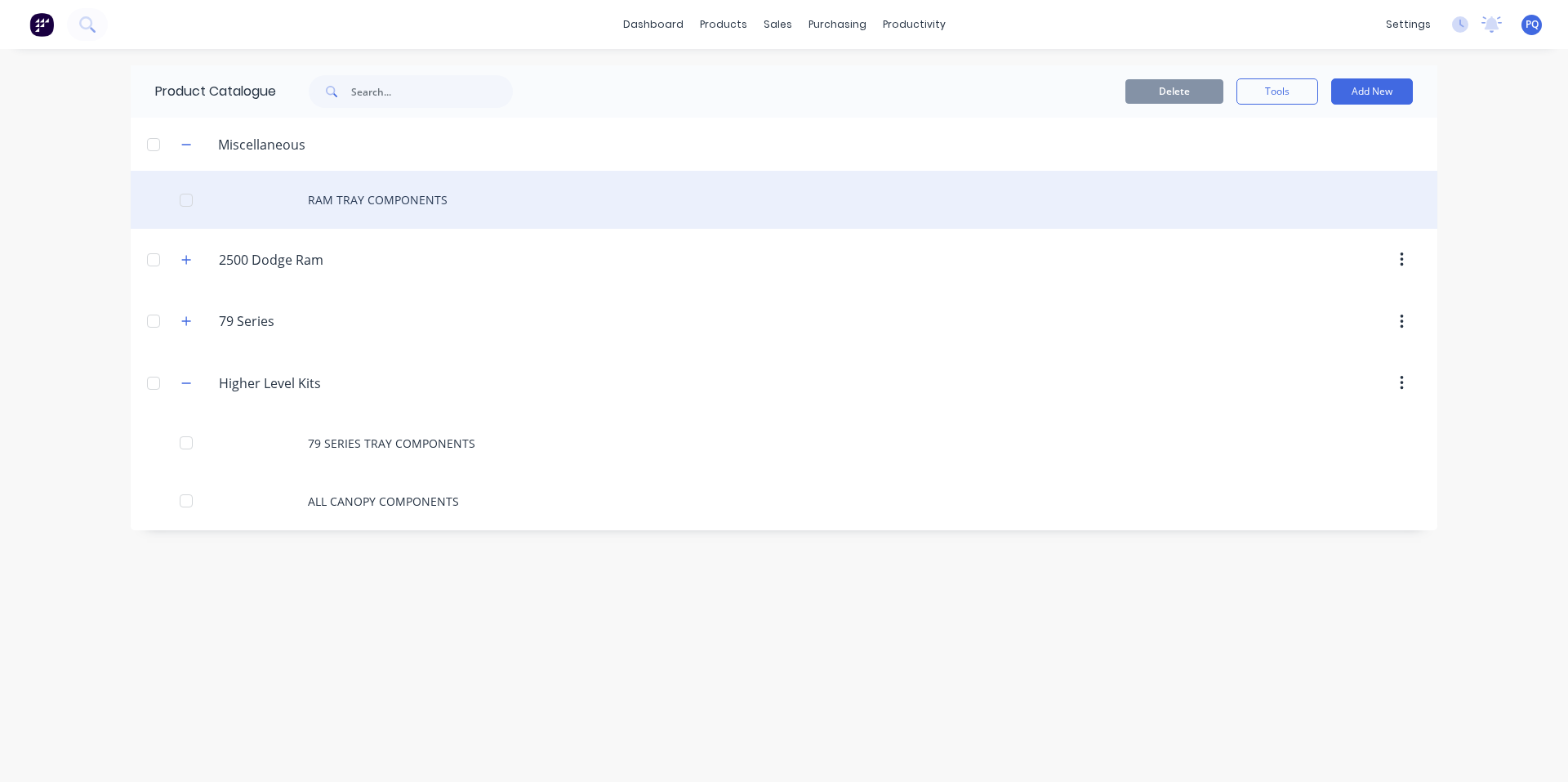 click on "RAM TRAY COMPONENTS" at bounding box center [784, 199] 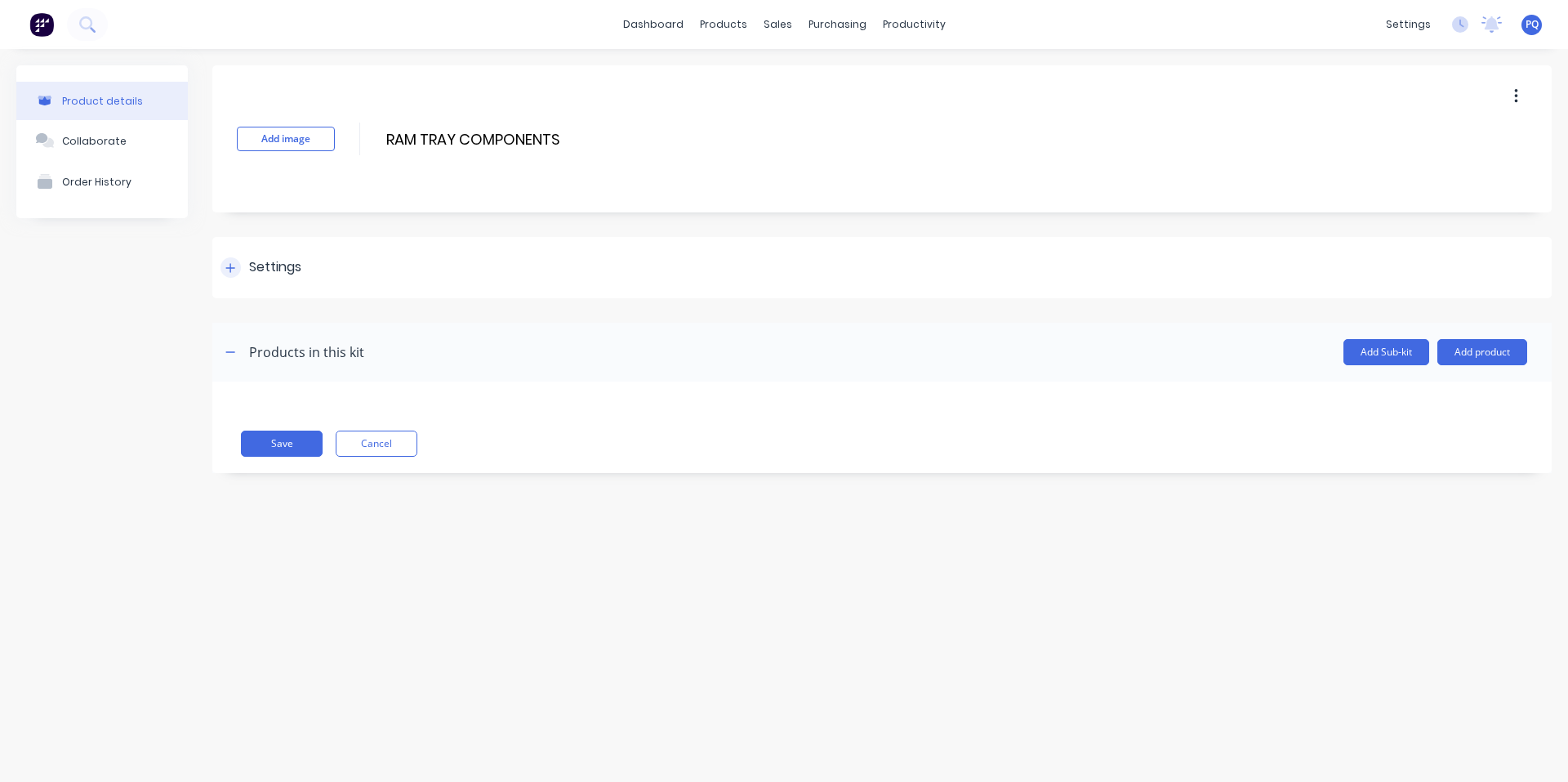 click on "Settings" at bounding box center [882, 267] 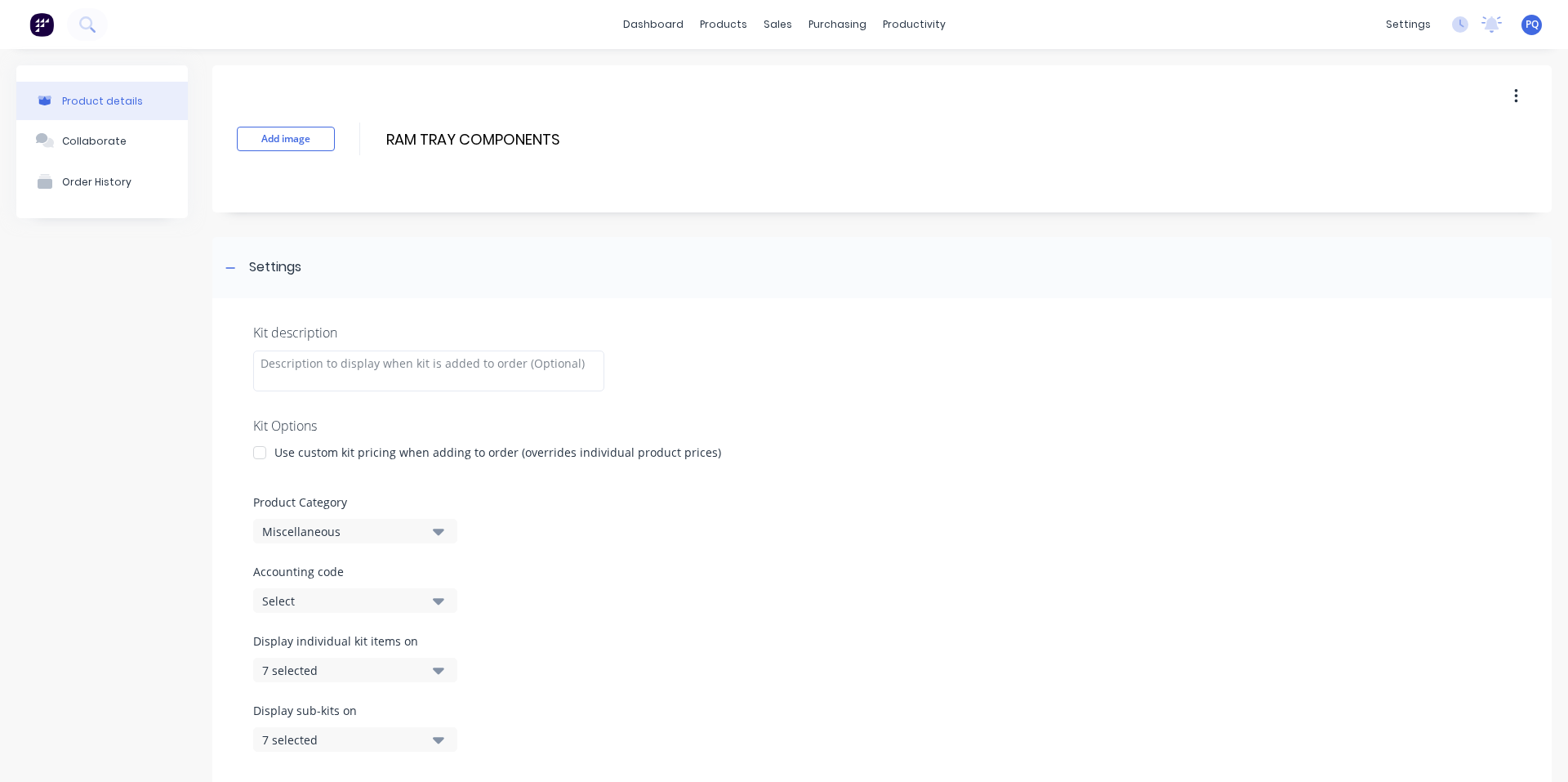click on "Miscellaneous" at bounding box center [341, 531] 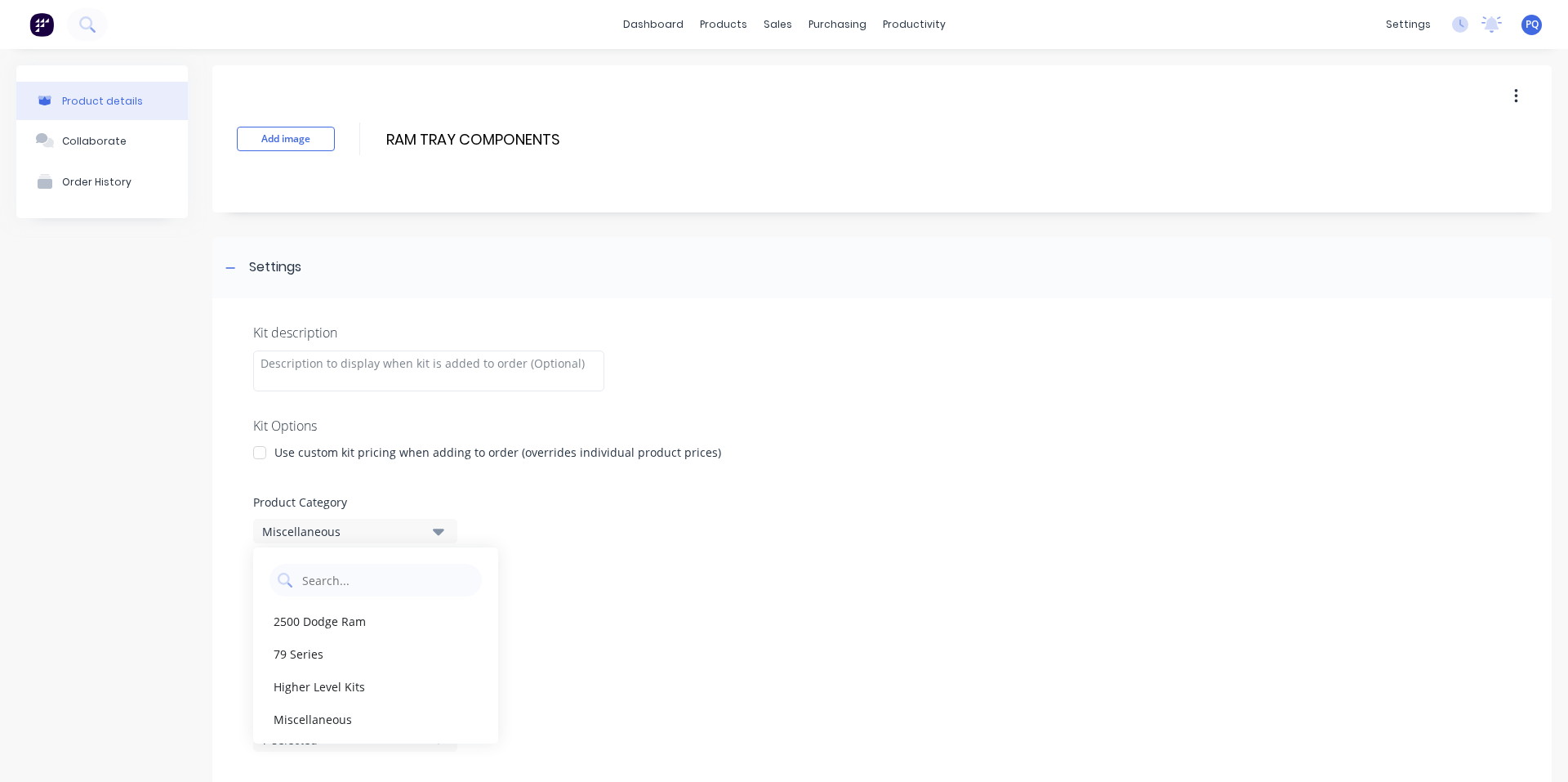 scroll, scrollTop: 245, scrollLeft: 0, axis: vertical 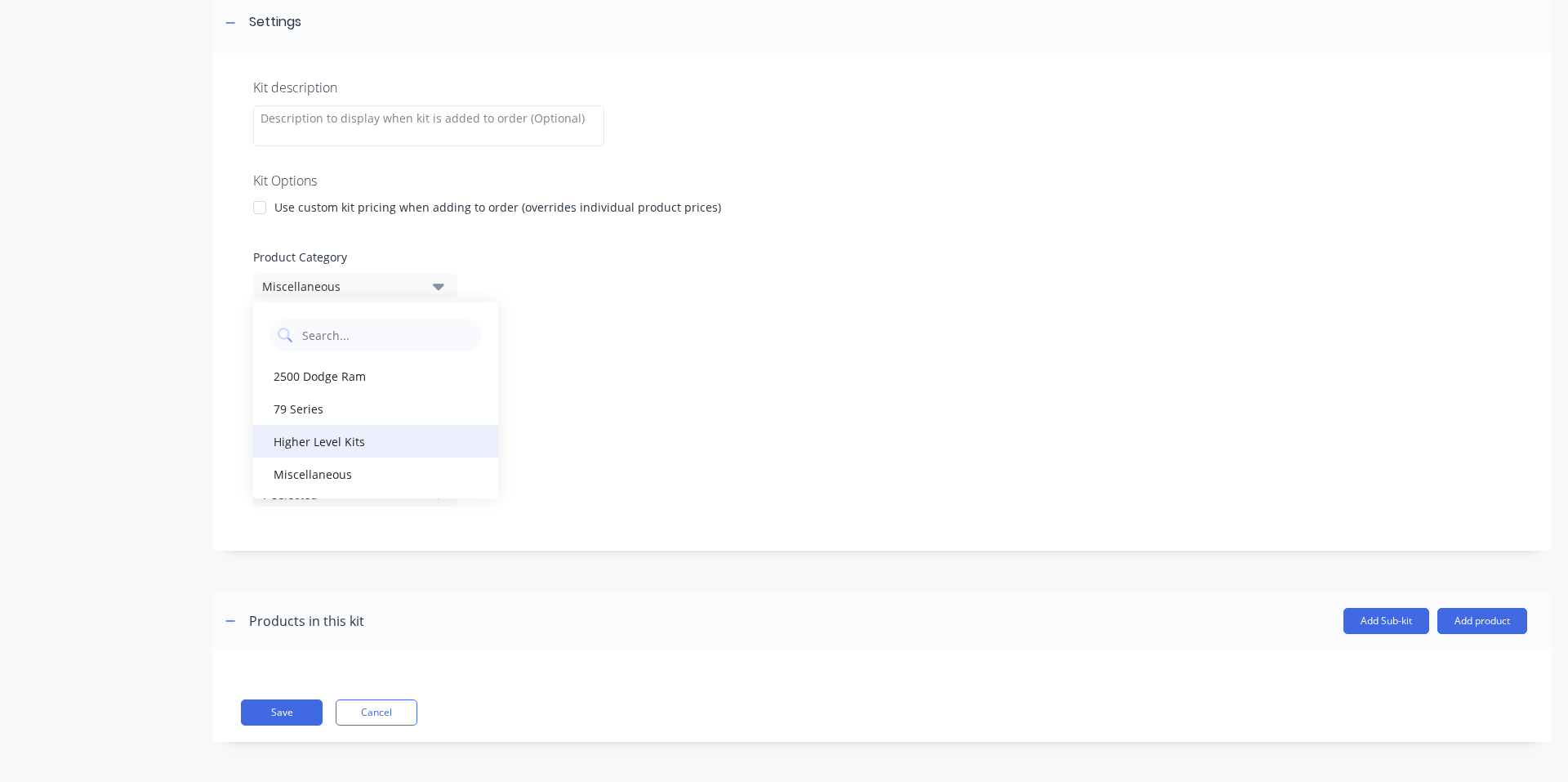 click on "Higher Level Kits" at bounding box center [376, 441] 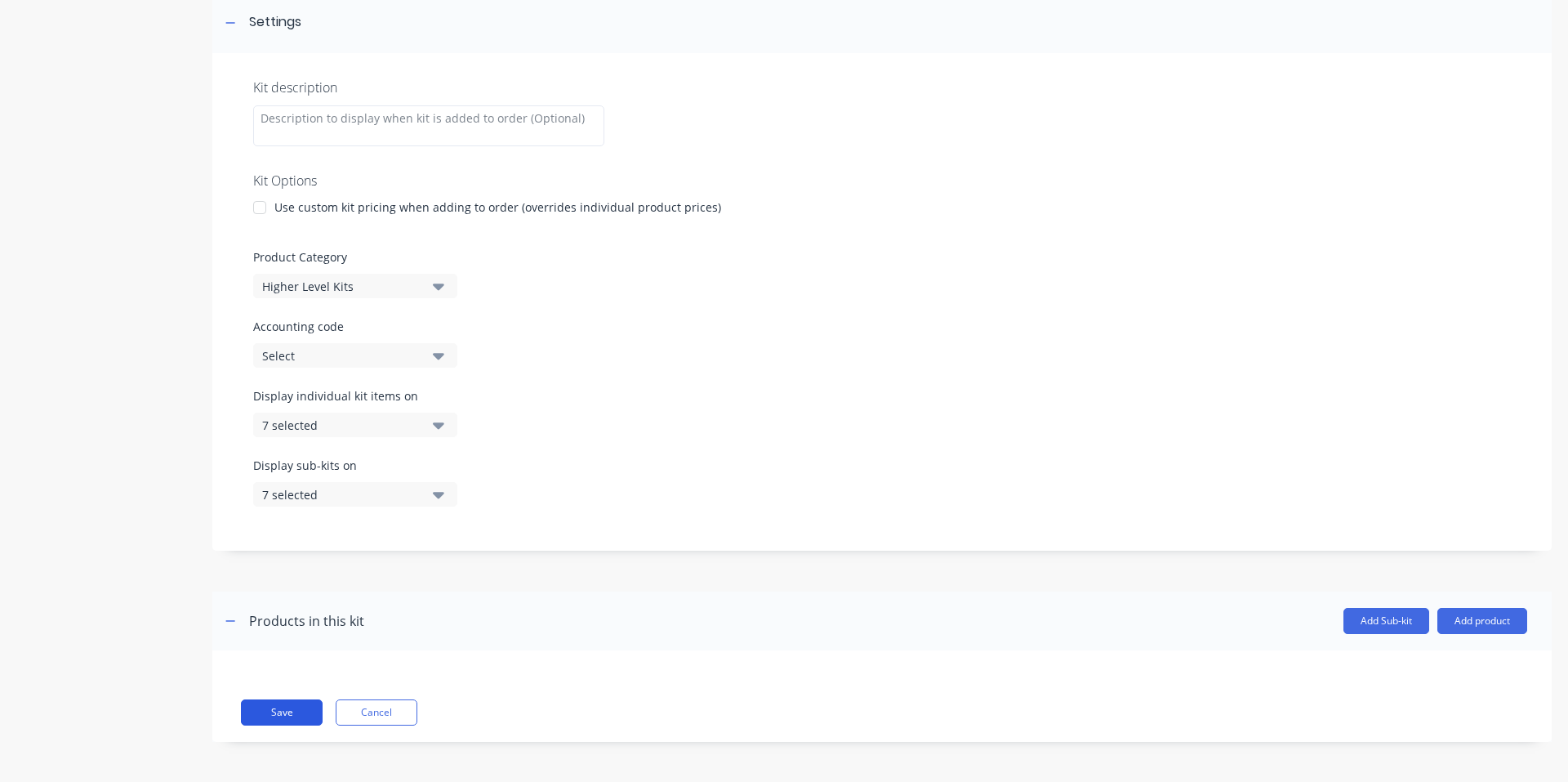 drag, startPoint x: 281, startPoint y: 716, endPoint x: 247, endPoint y: 514, distance: 204.8414 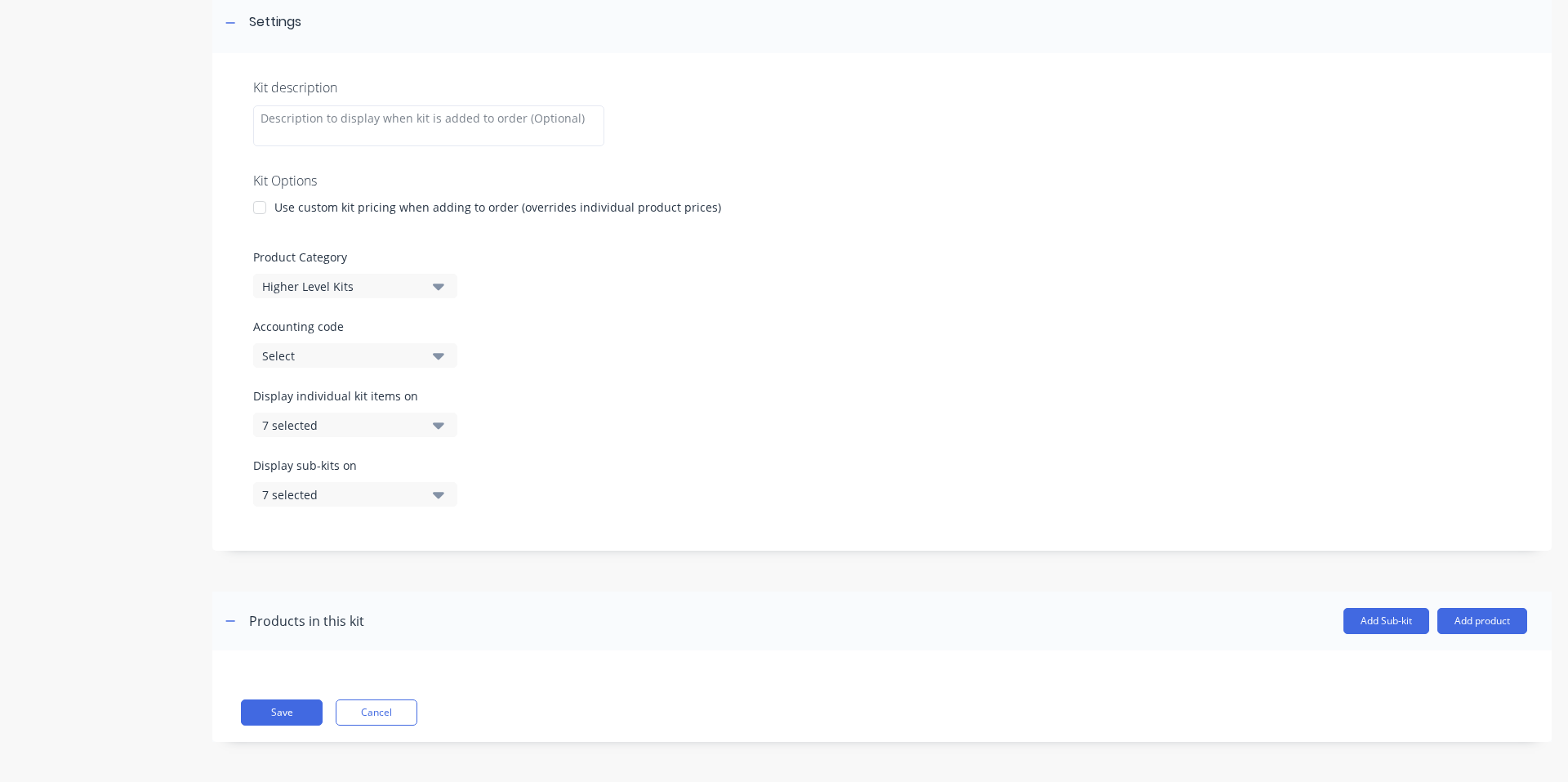 click on "Save" at bounding box center (282, 713) 